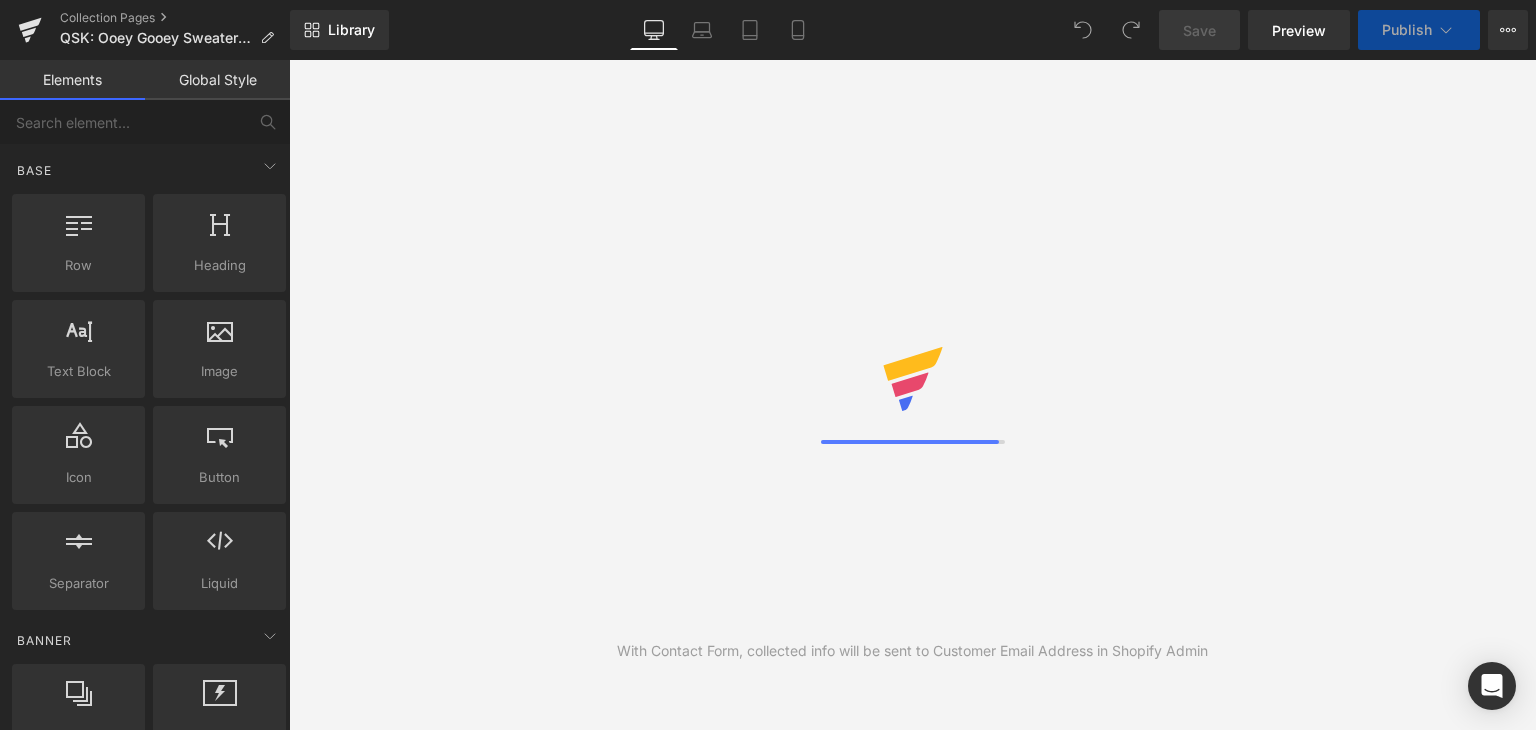 scroll, scrollTop: 0, scrollLeft: 0, axis: both 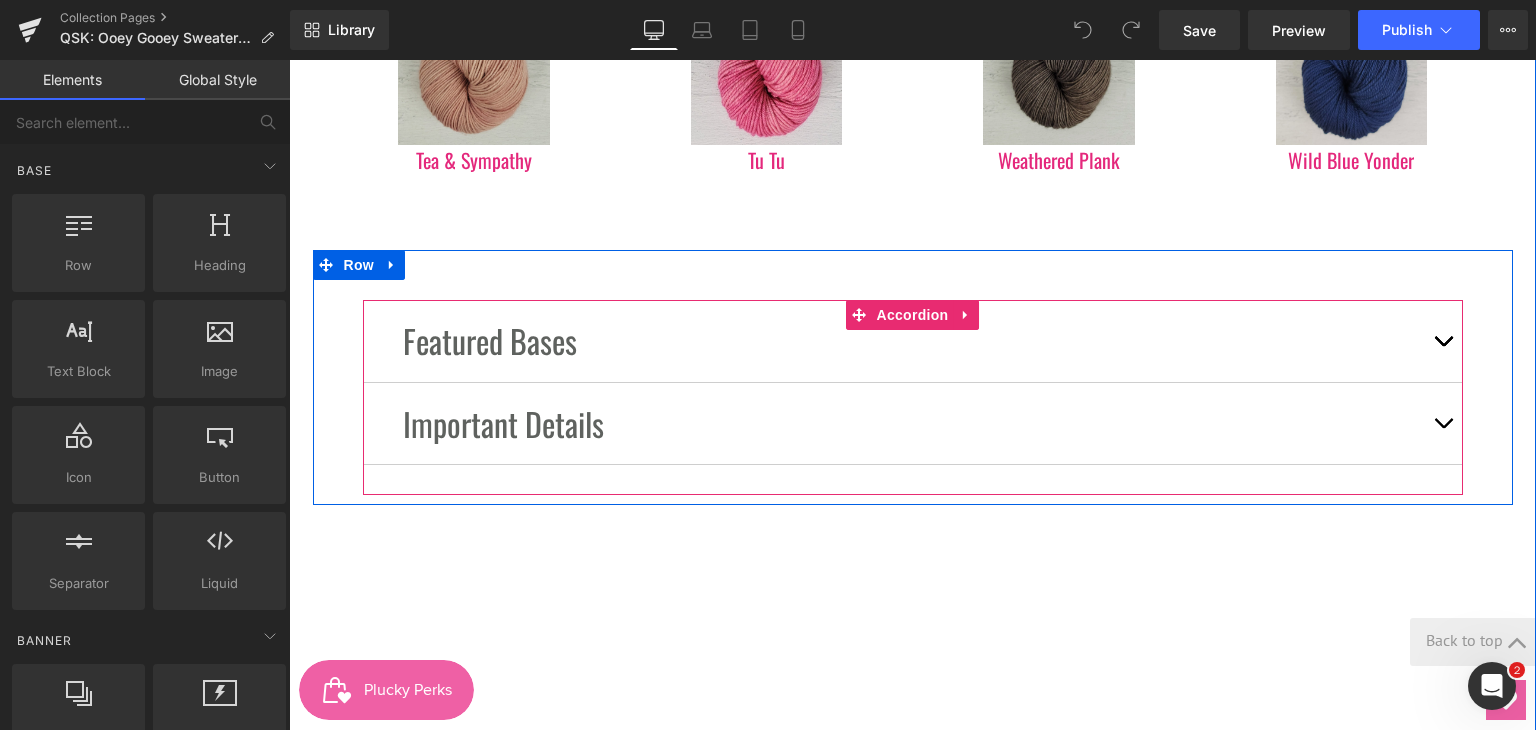 click at bounding box center (1443, 340) 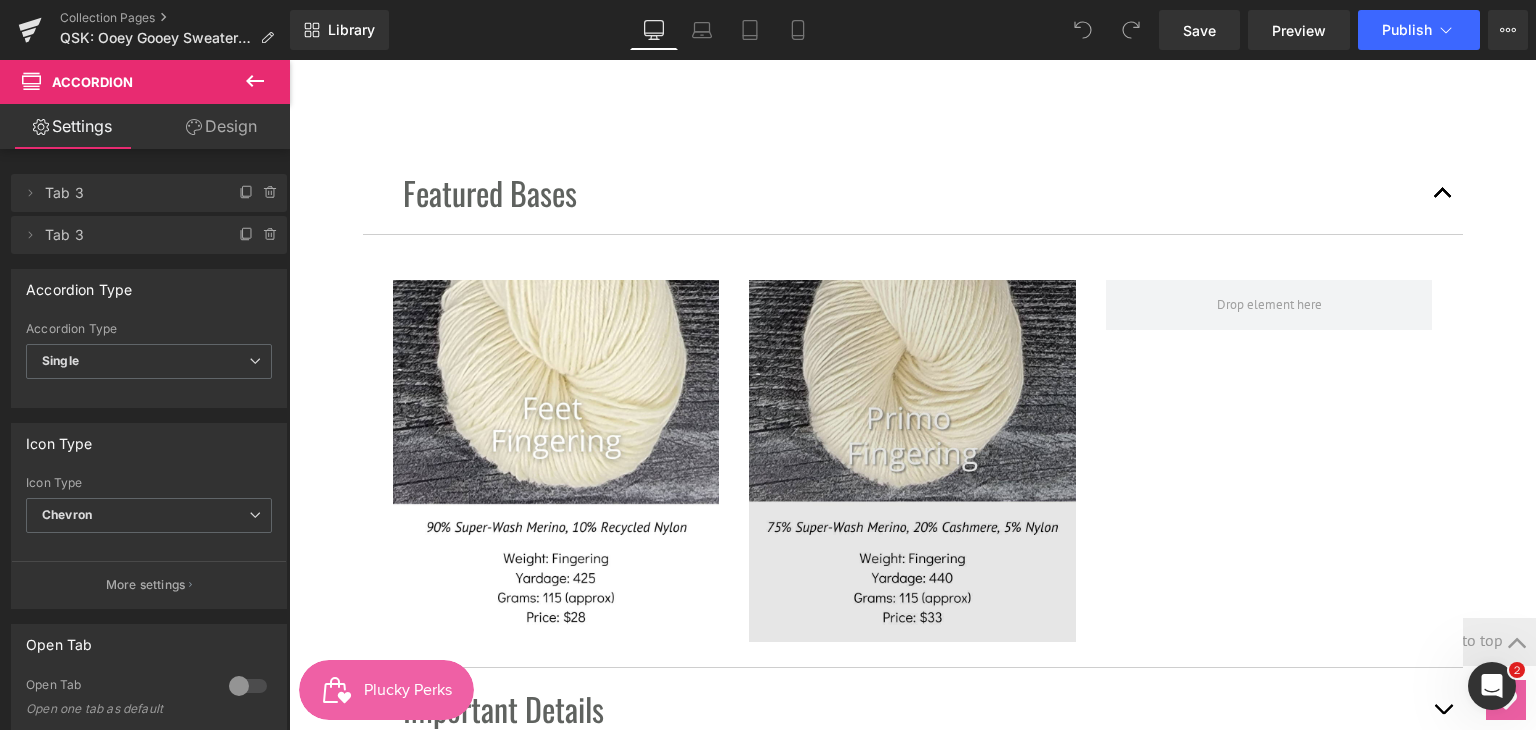 scroll, scrollTop: 2600, scrollLeft: 0, axis: vertical 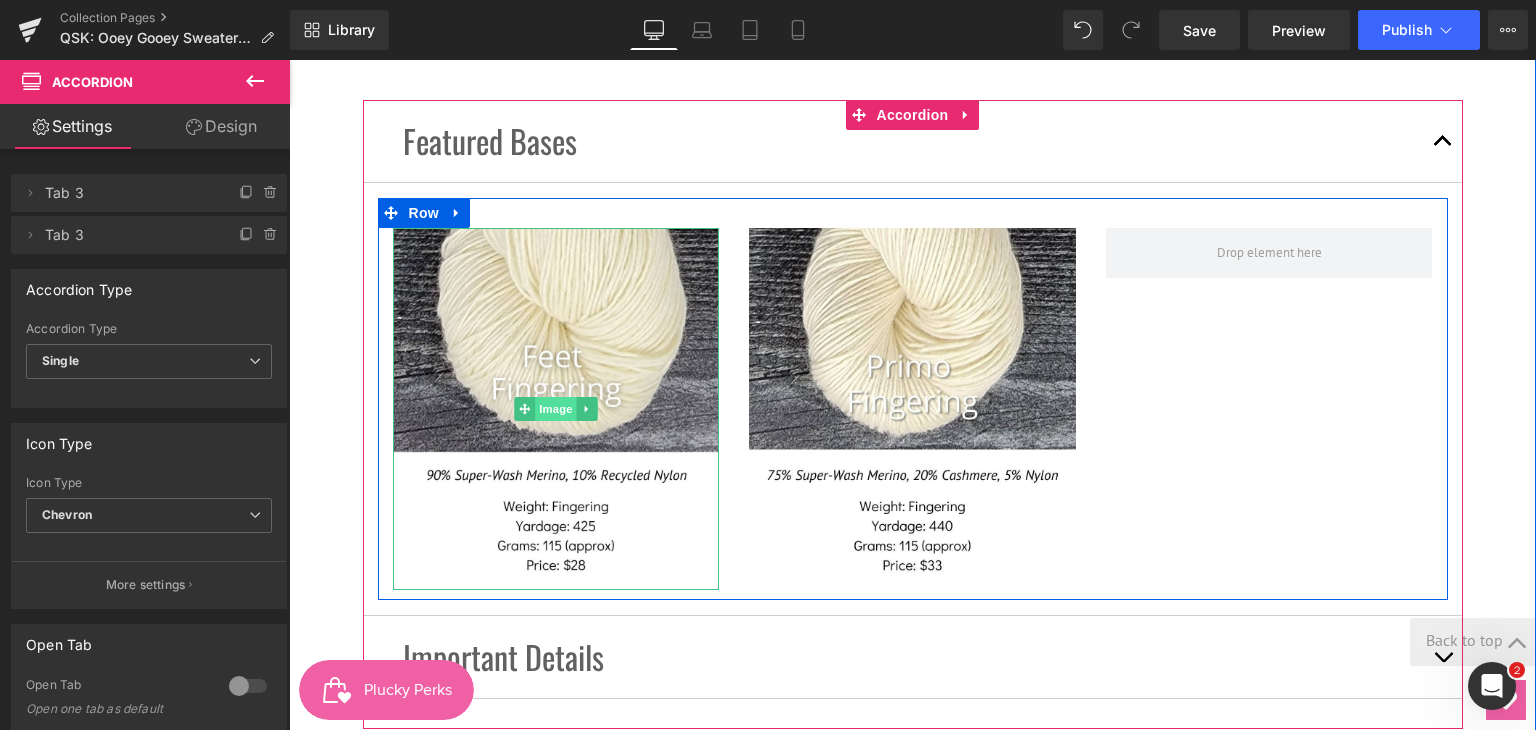 click on "Image" at bounding box center [556, 409] 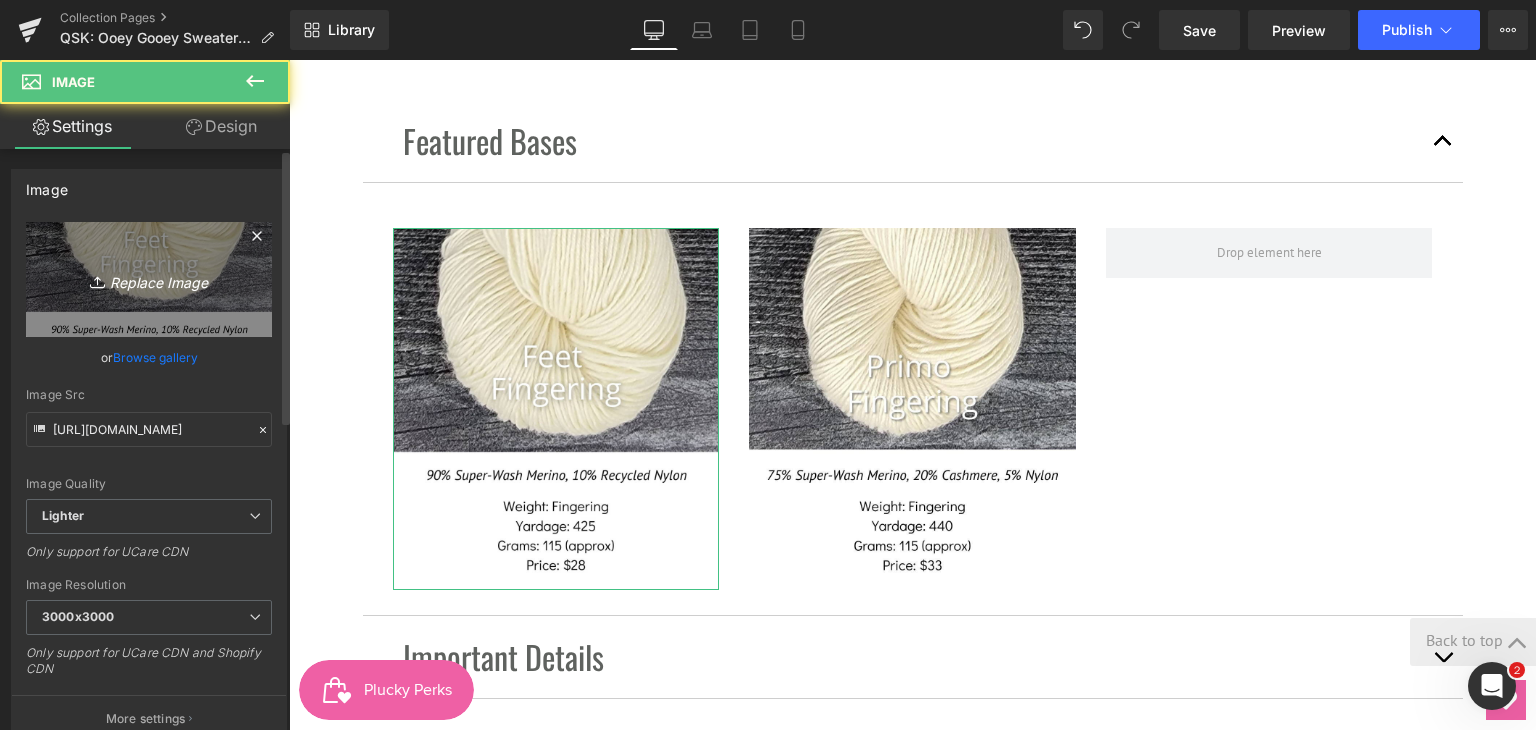 click on "Replace Image" at bounding box center (149, 279) 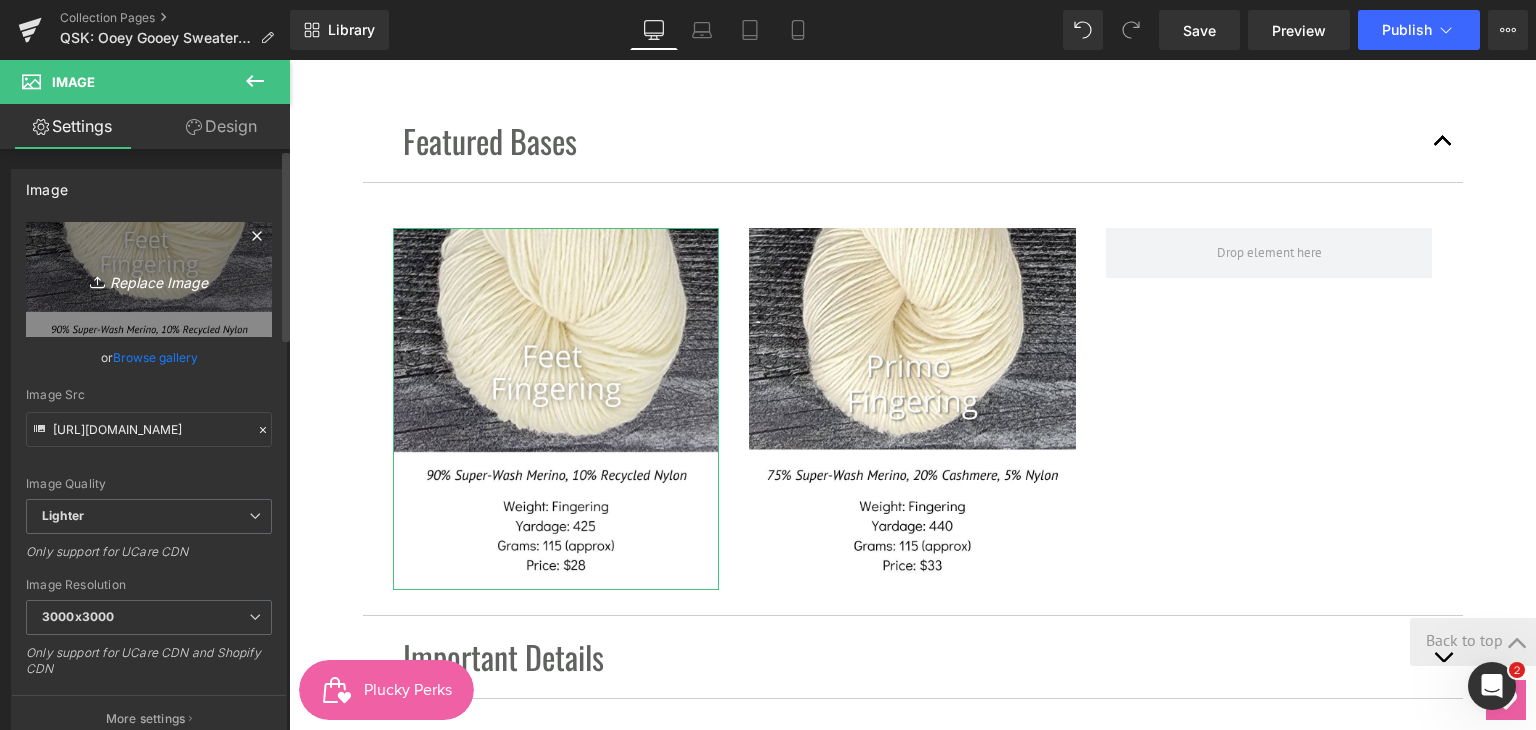 type on "C:\fakepath\Bases - Legacy Sport.jpg" 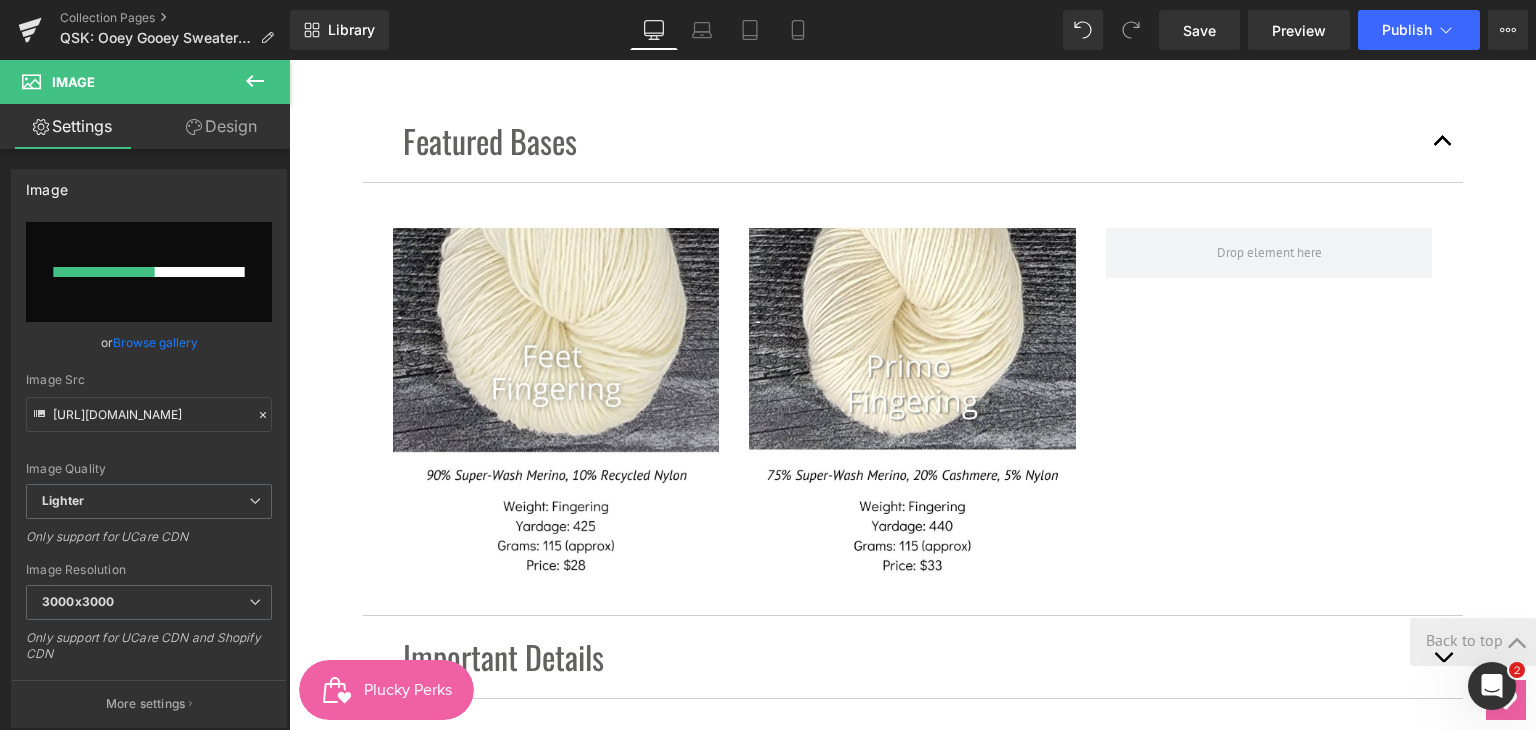 type 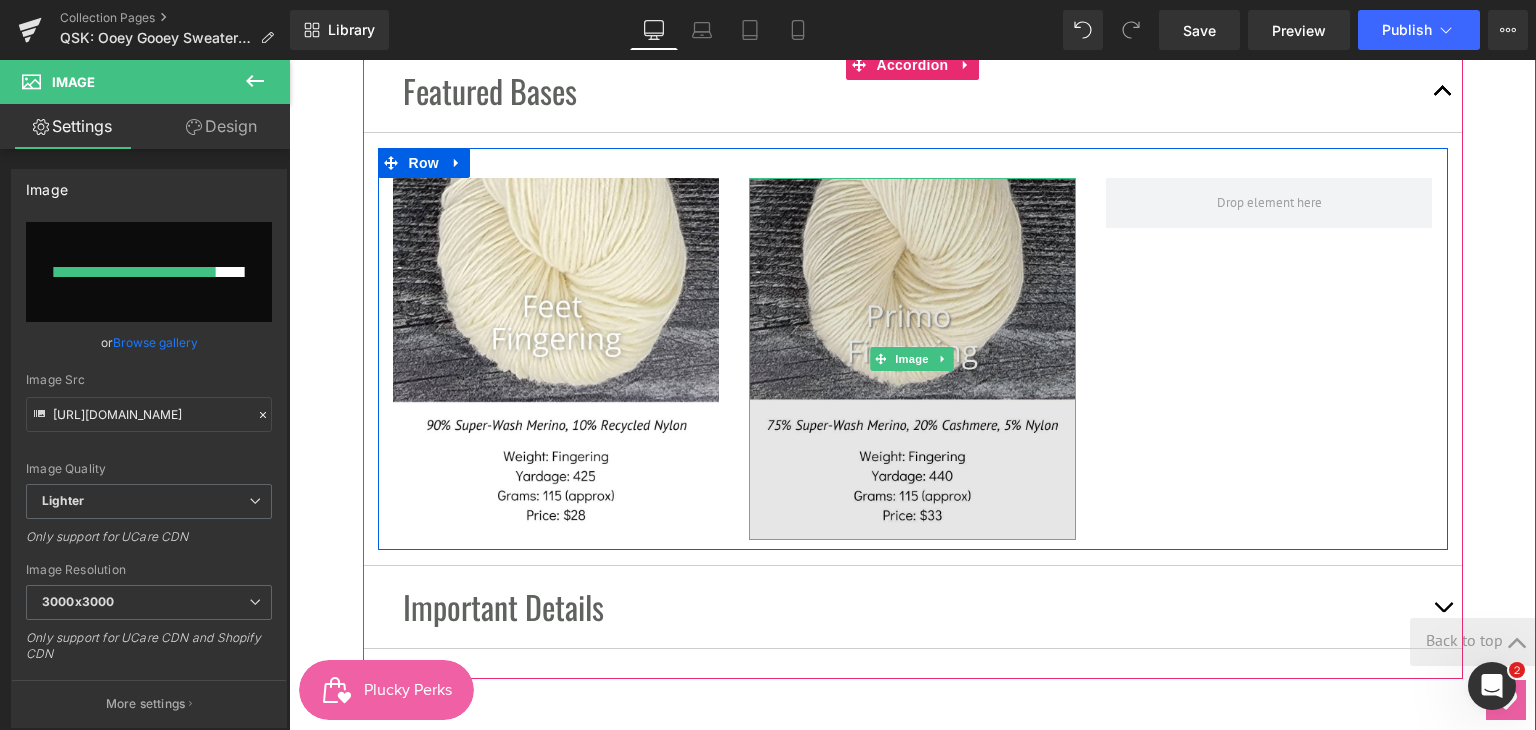 scroll, scrollTop: 2700, scrollLeft: 0, axis: vertical 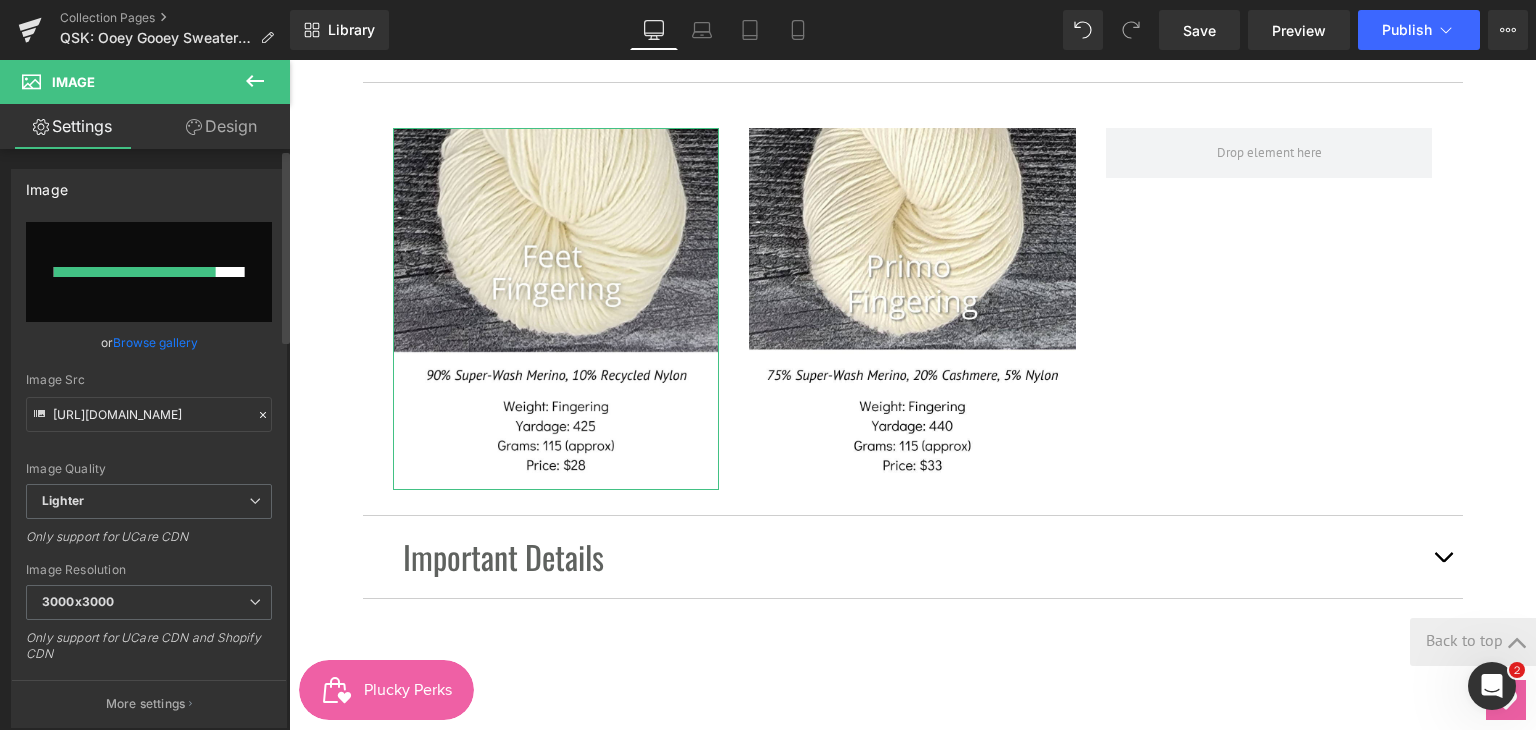 click on "Browse gallery" at bounding box center (155, 342) 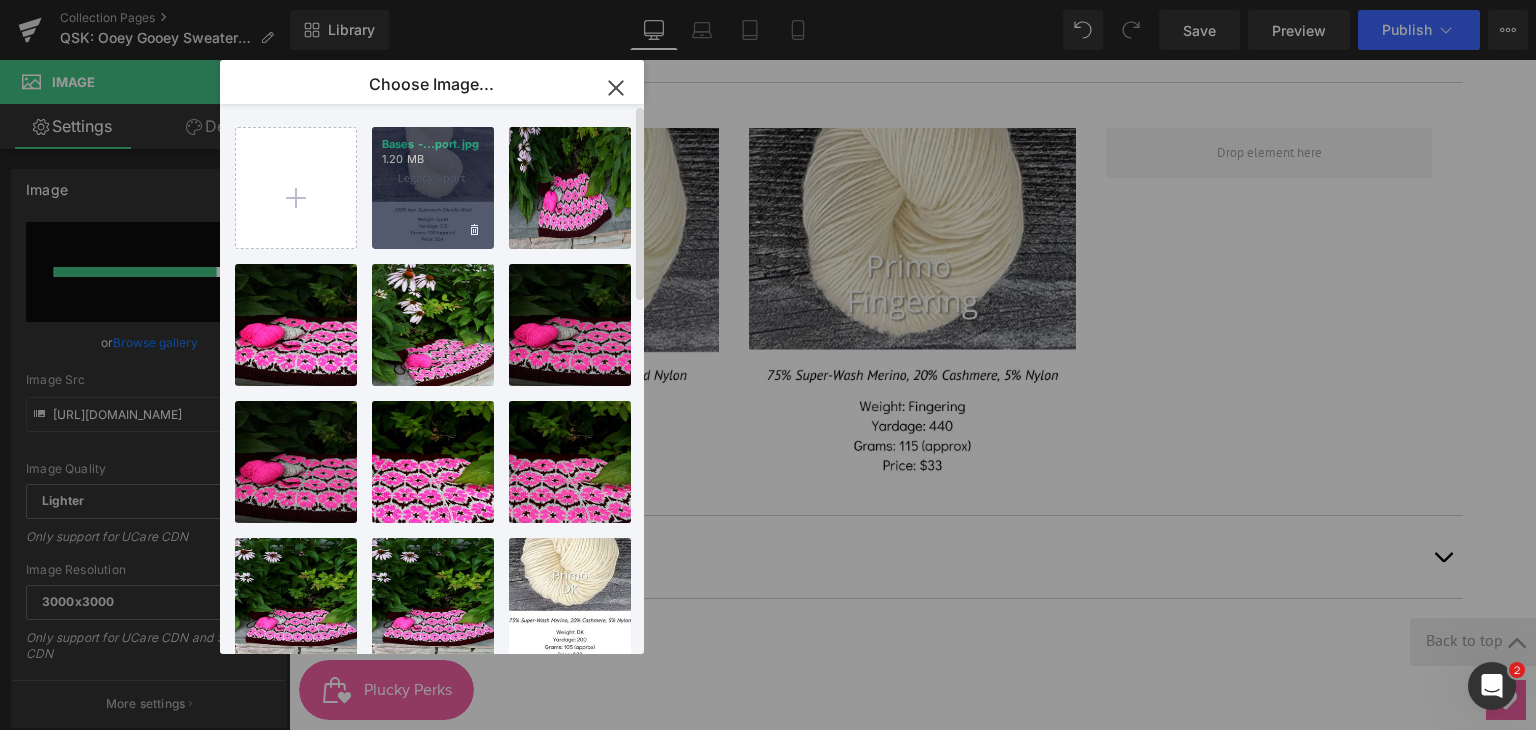 click on "Bases -...port.jpg 1.20 MB" at bounding box center (433, 188) 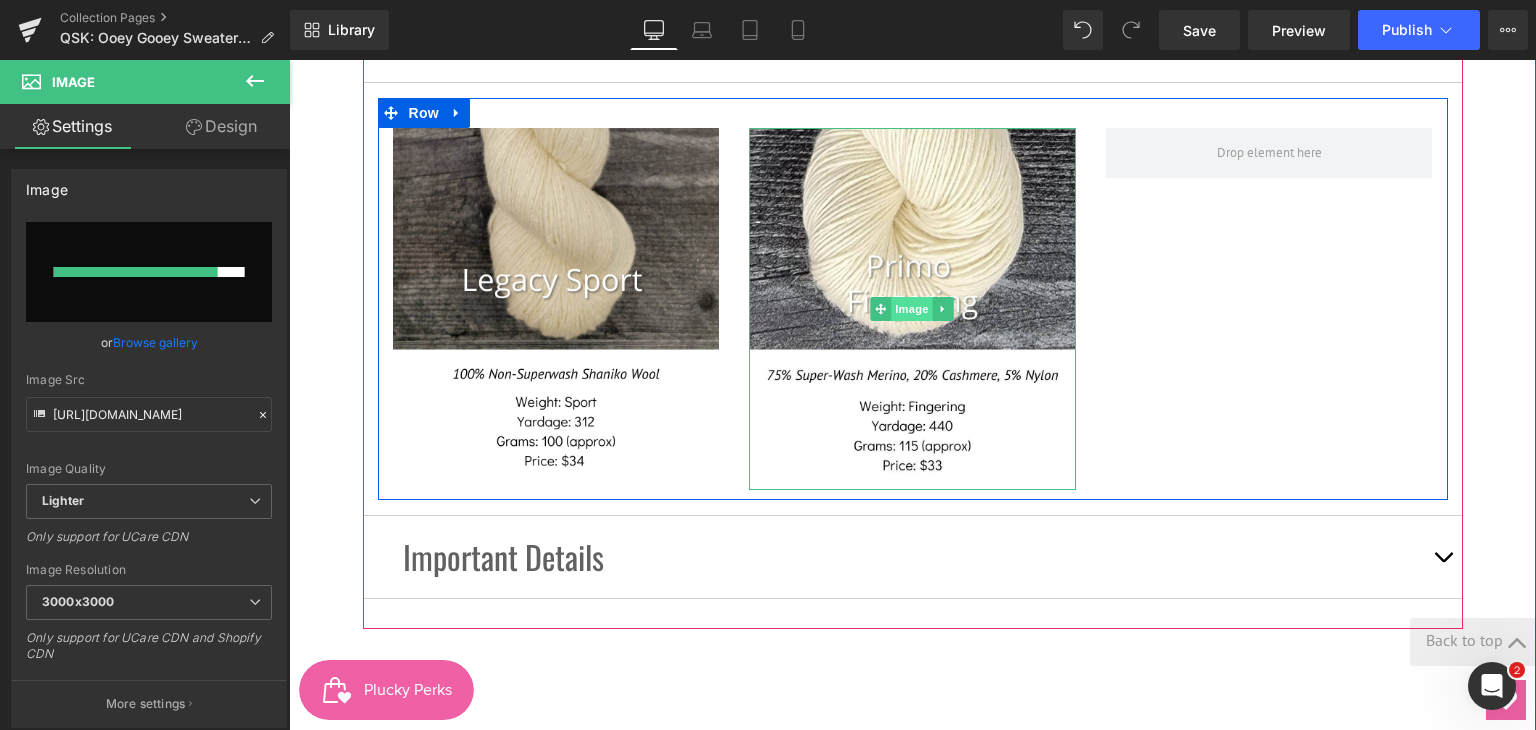 click on "Image" at bounding box center (913, 309) 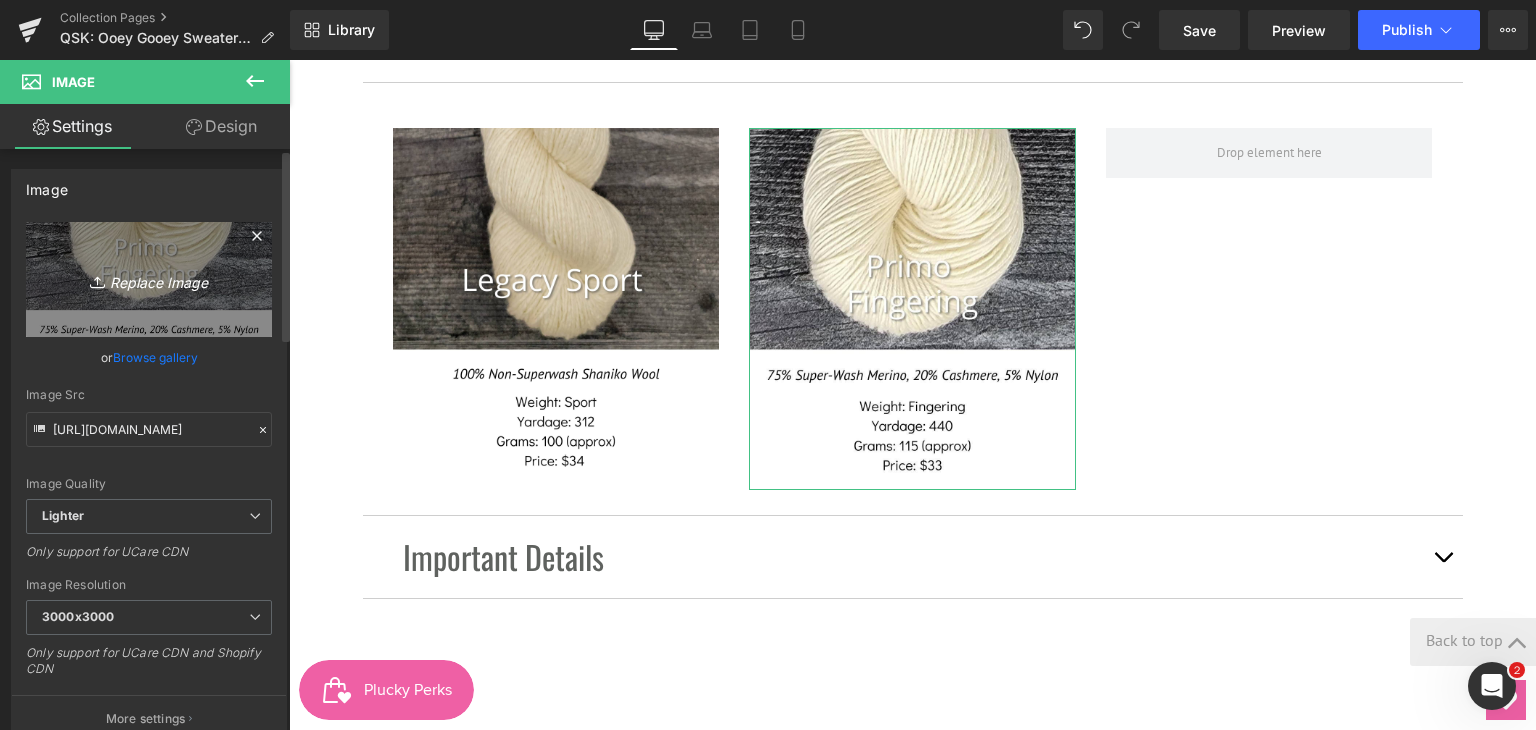 click on "Replace Image" at bounding box center (149, 279) 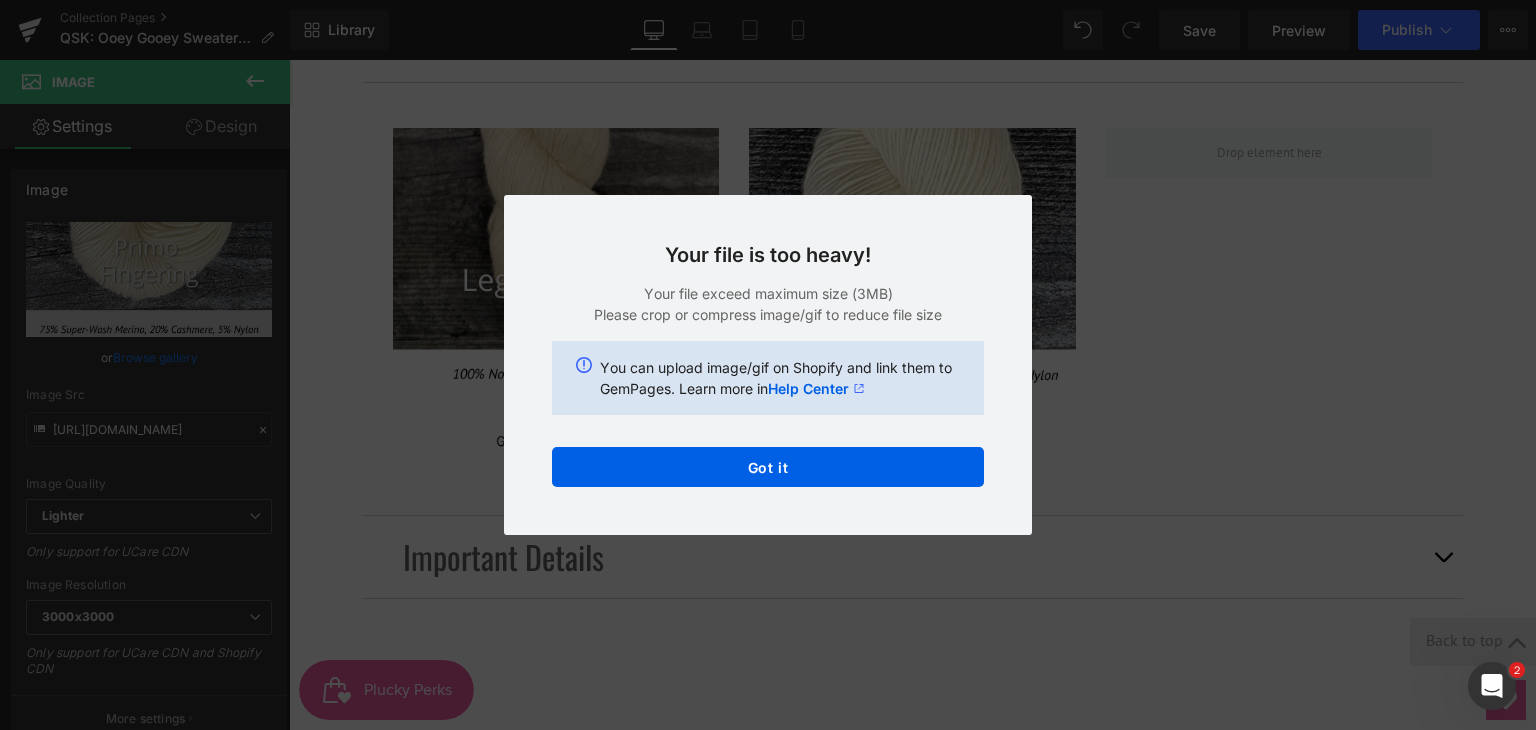 click on "Your file is too heavy! Your file exceed maximum size (3MB) Please crop or compress image/gif to reduce file size You can upload image/gif on Shopify and link them to GemPages. Learn more in  Help Center  Got it" at bounding box center (768, 365) 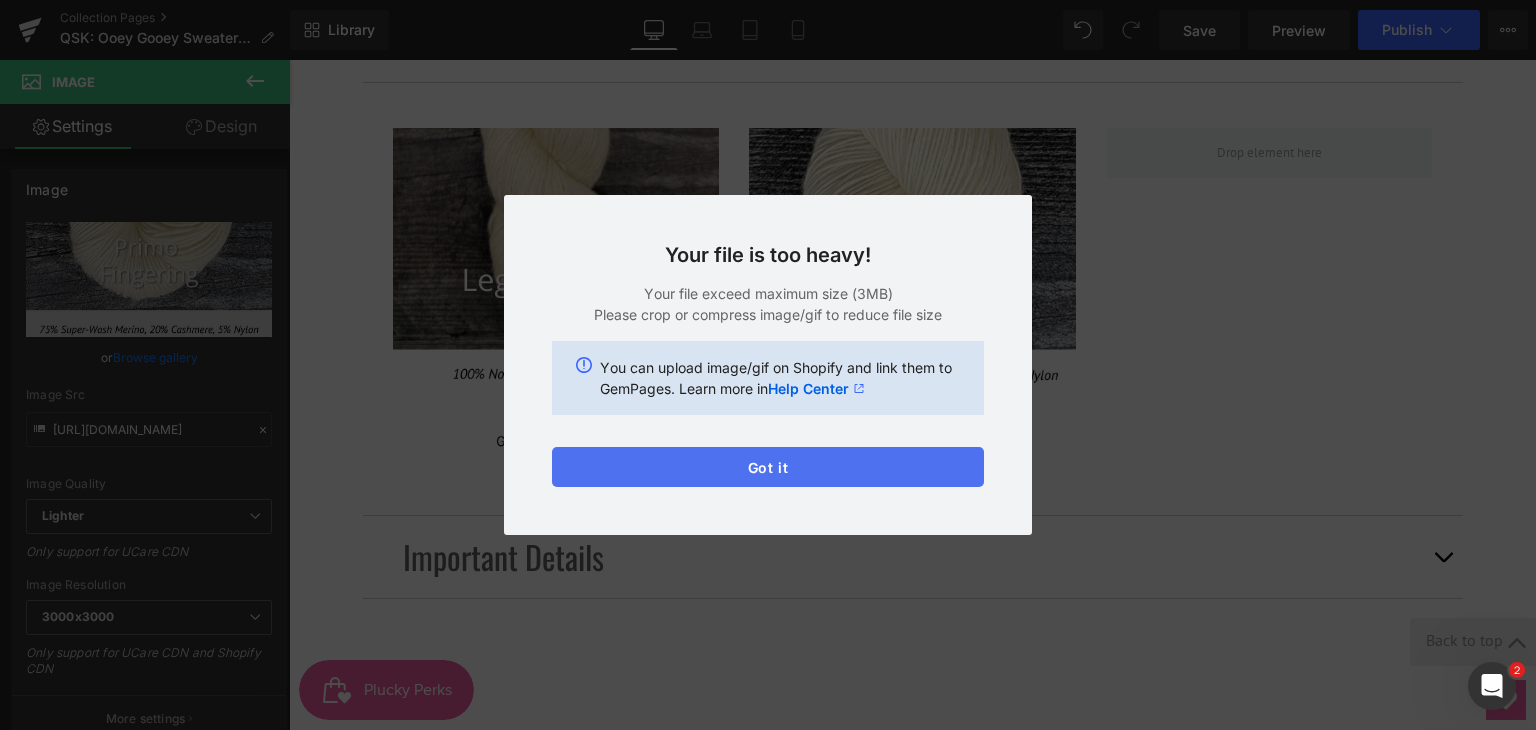 click on "Got it" at bounding box center [768, 467] 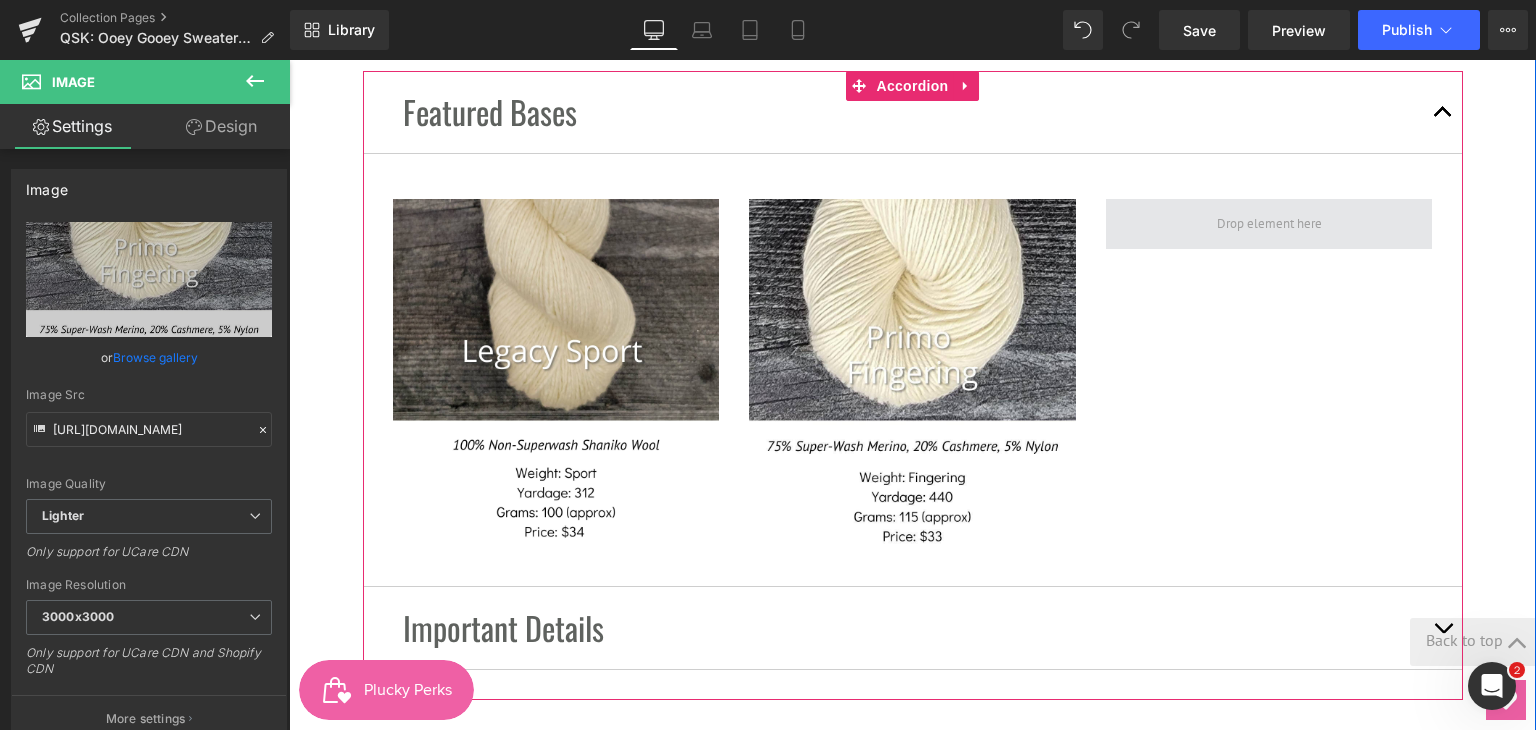 scroll, scrollTop: 2500, scrollLeft: 0, axis: vertical 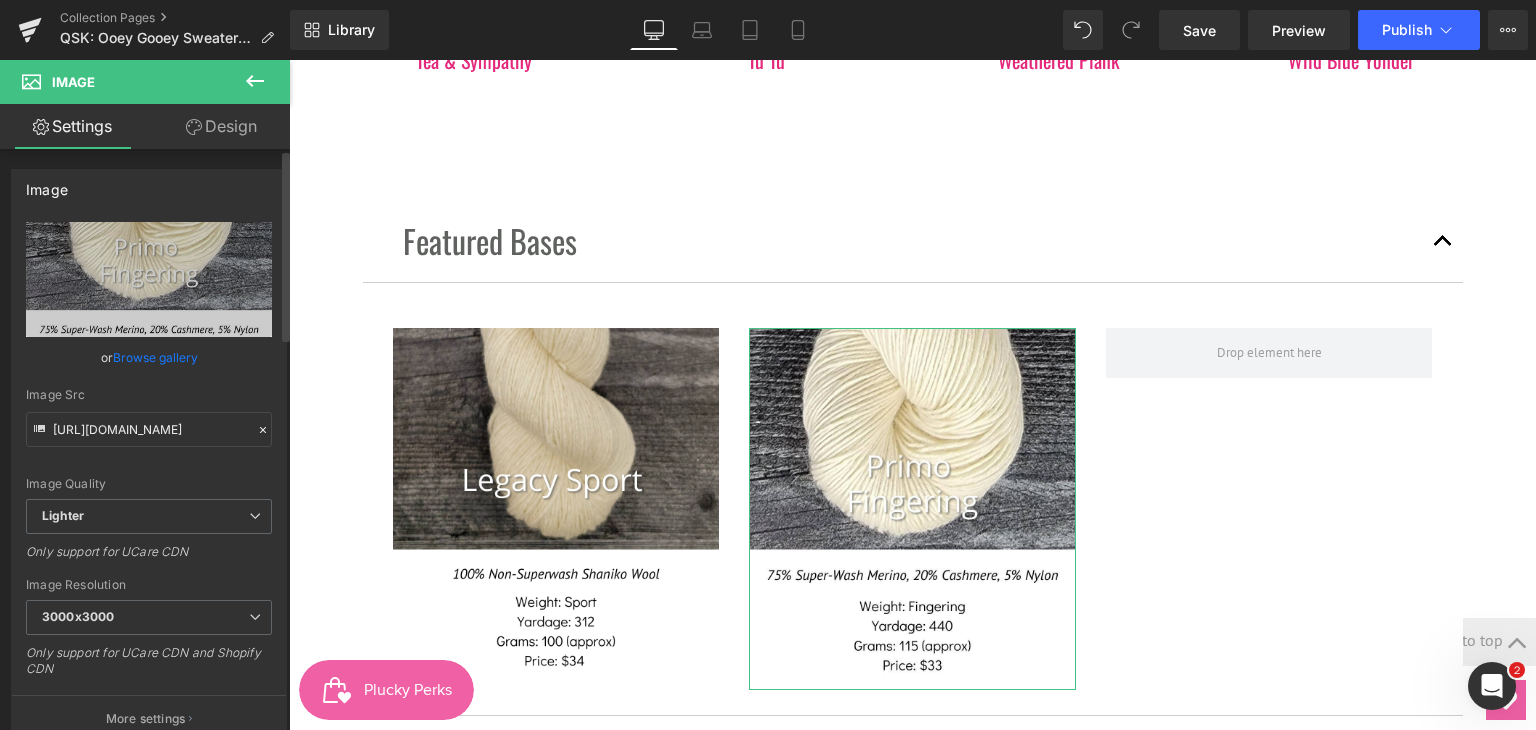 click on "Browse gallery" at bounding box center [155, 357] 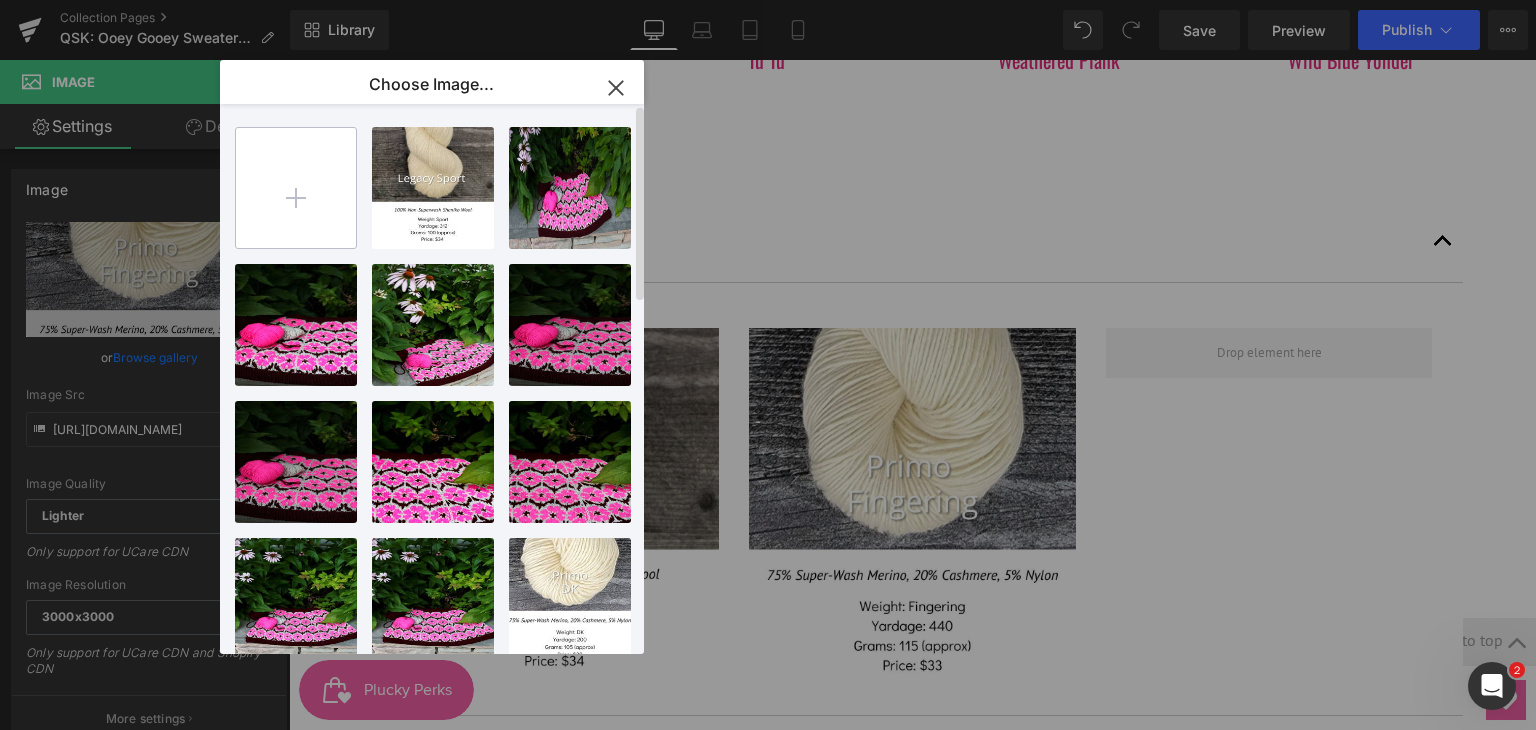 click at bounding box center [296, 188] 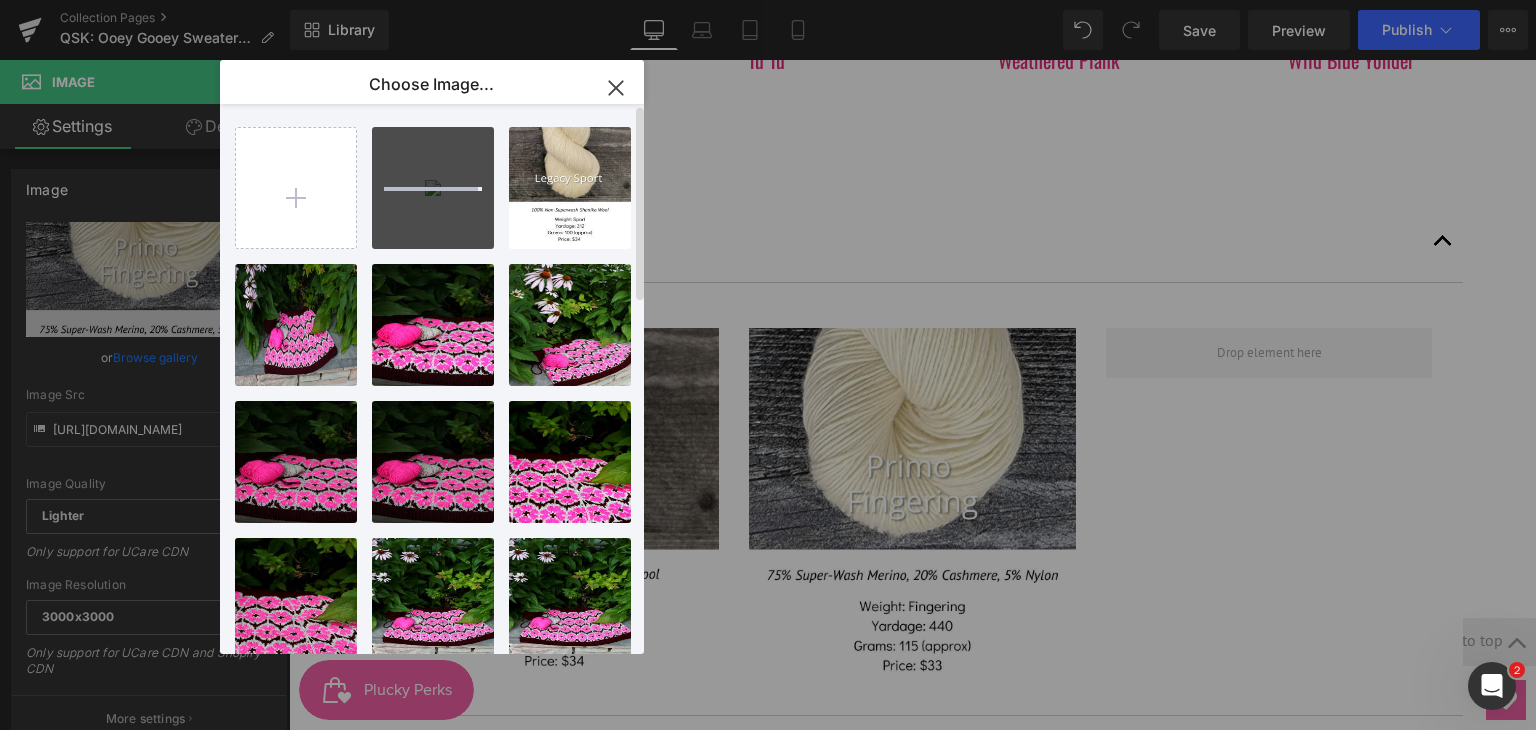 type 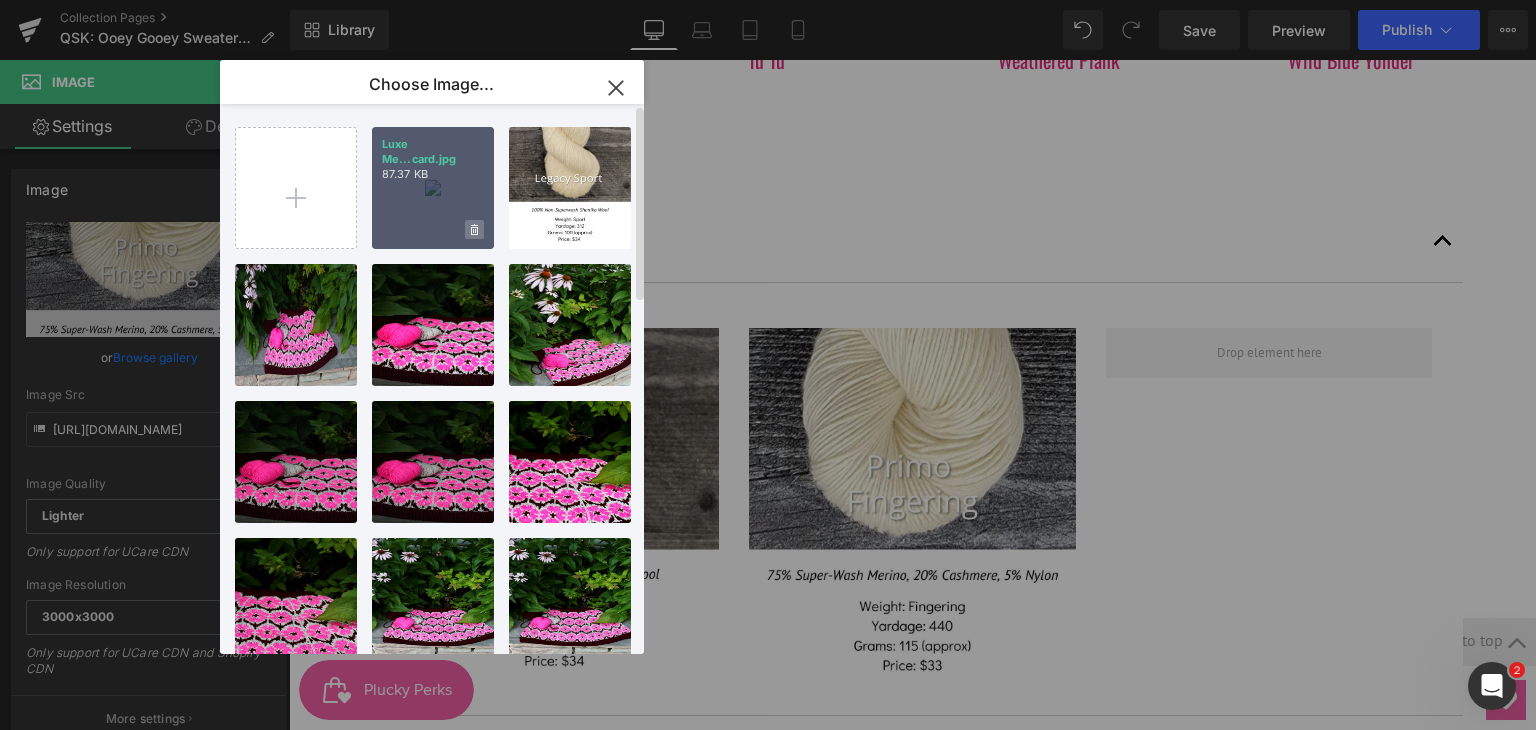 click at bounding box center [474, 229] 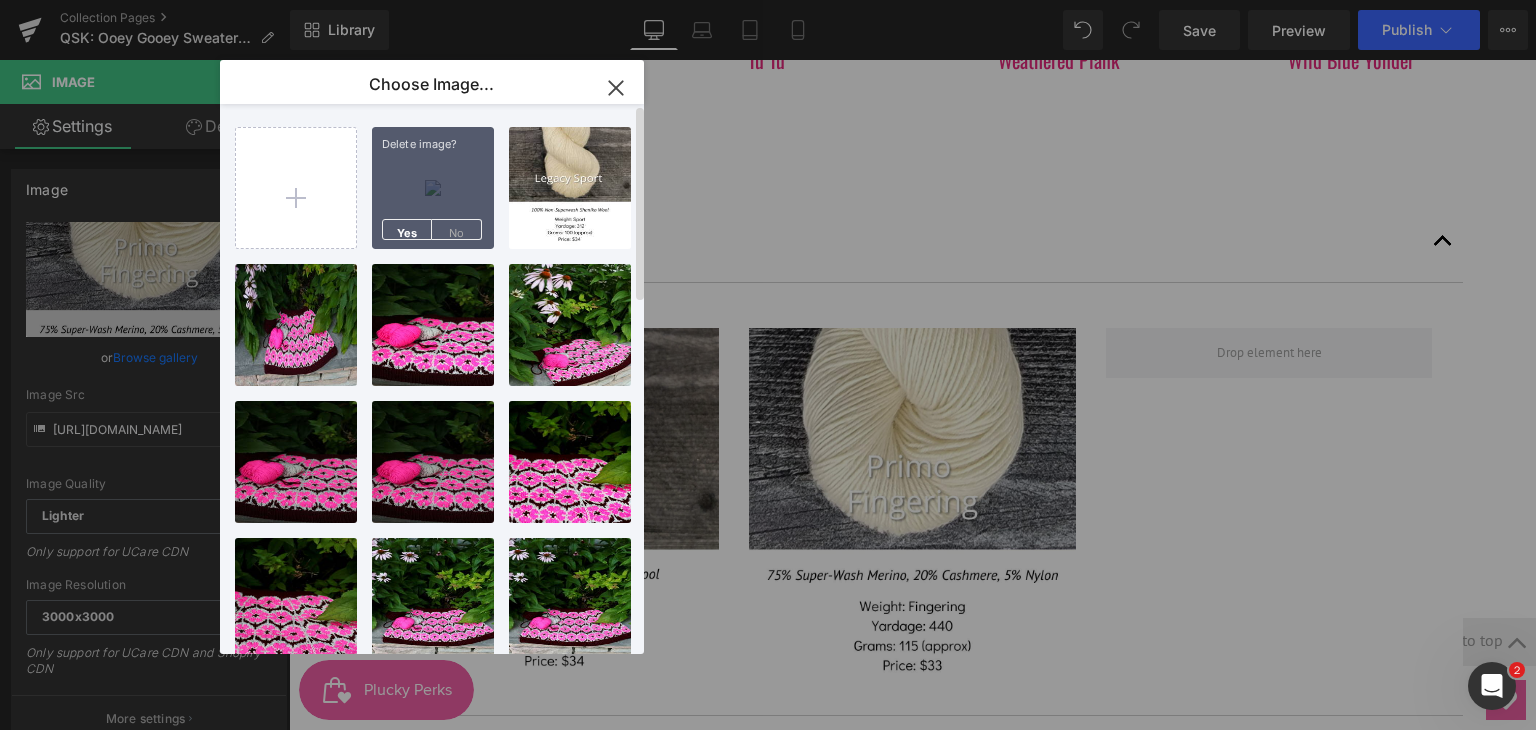 drag, startPoint x: 441, startPoint y: 190, endPoint x: 152, endPoint y: 129, distance: 295.36755 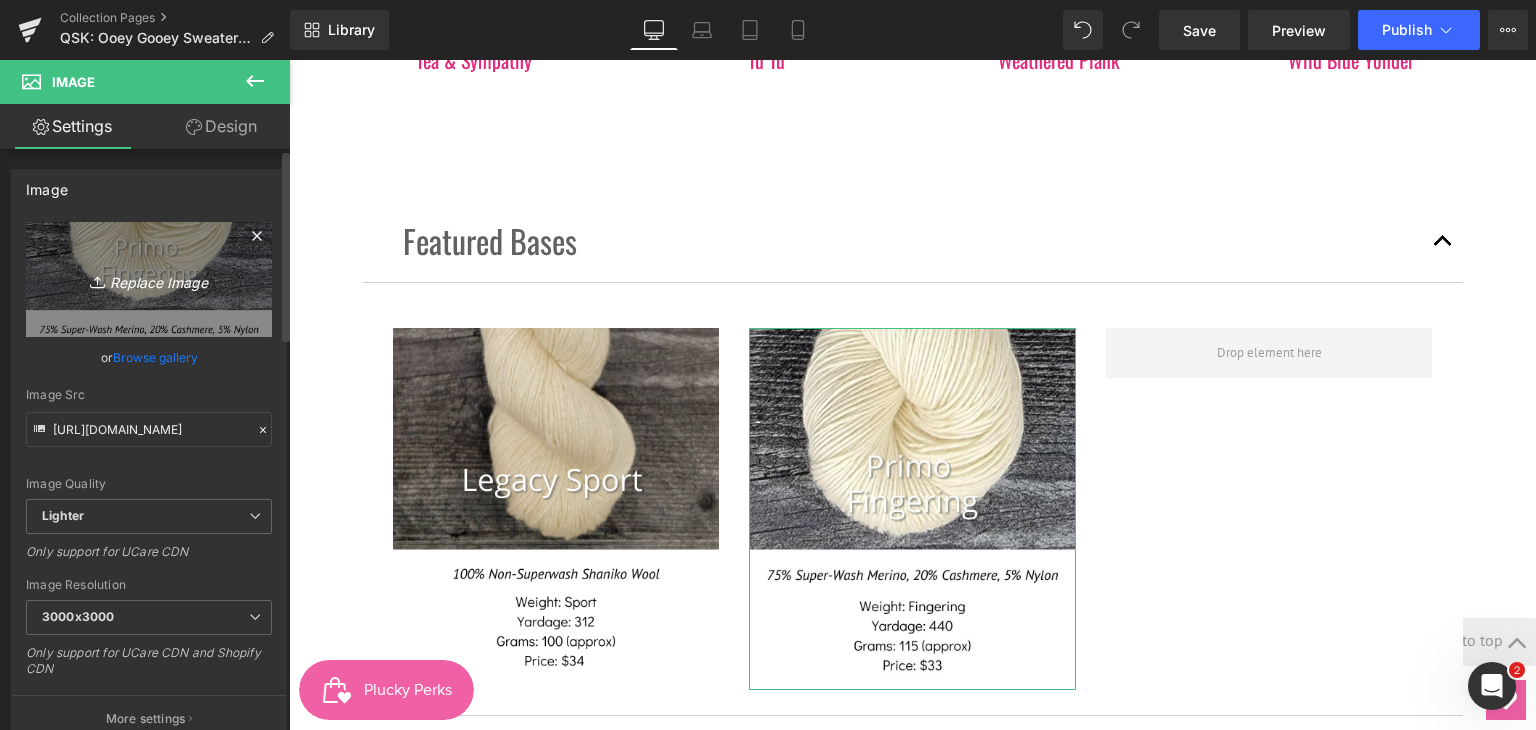 click on "Replace Image" at bounding box center [149, 279] 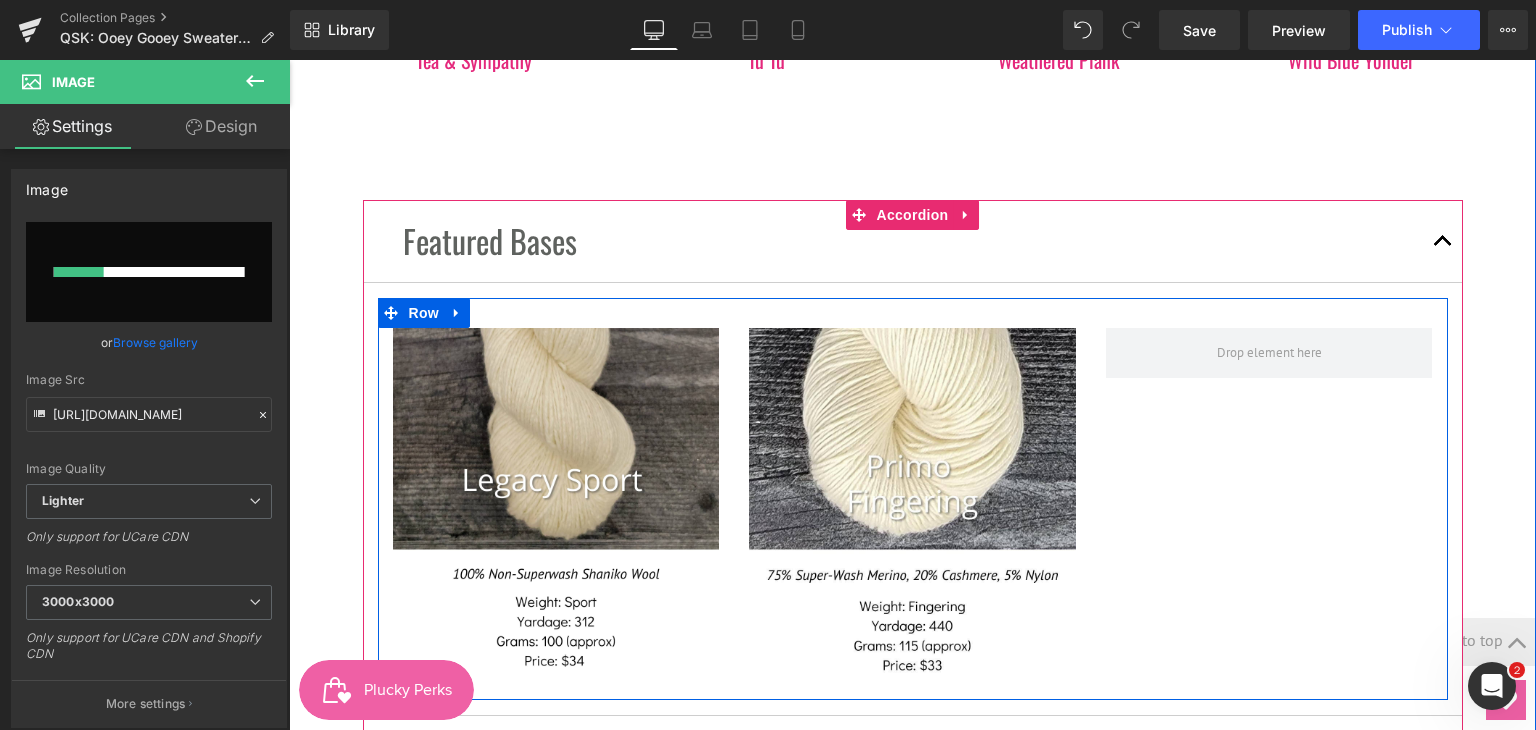 type 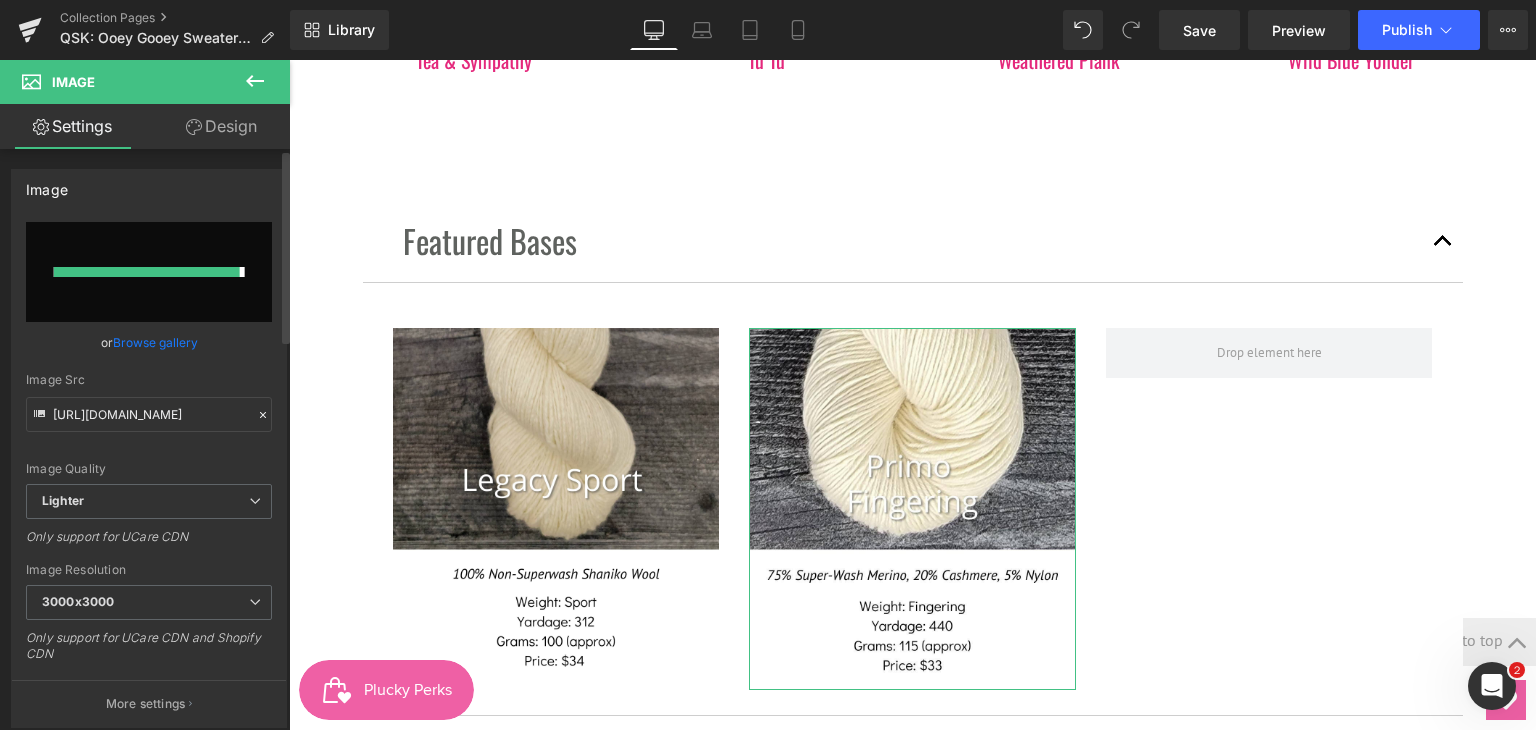 type on "https://ucarecdn.com/da221ba0-4de2-48c4-bb07-f28e13b171be/-/format/auto/-/preview/3000x3000/-/quality/lighter/Luxe%20Merino%20Light%20Sport%20base%20card.jpg" 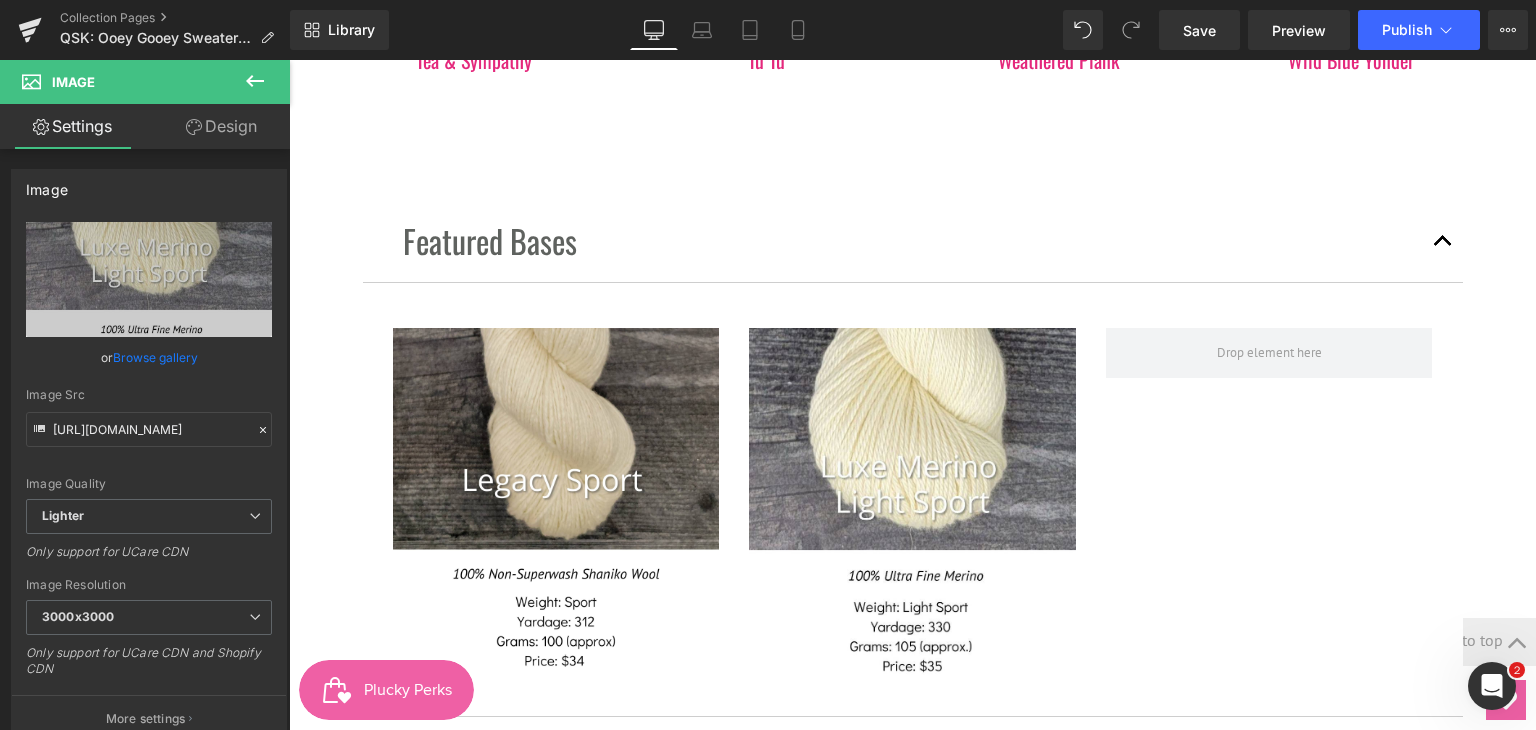 click at bounding box center [255, 82] 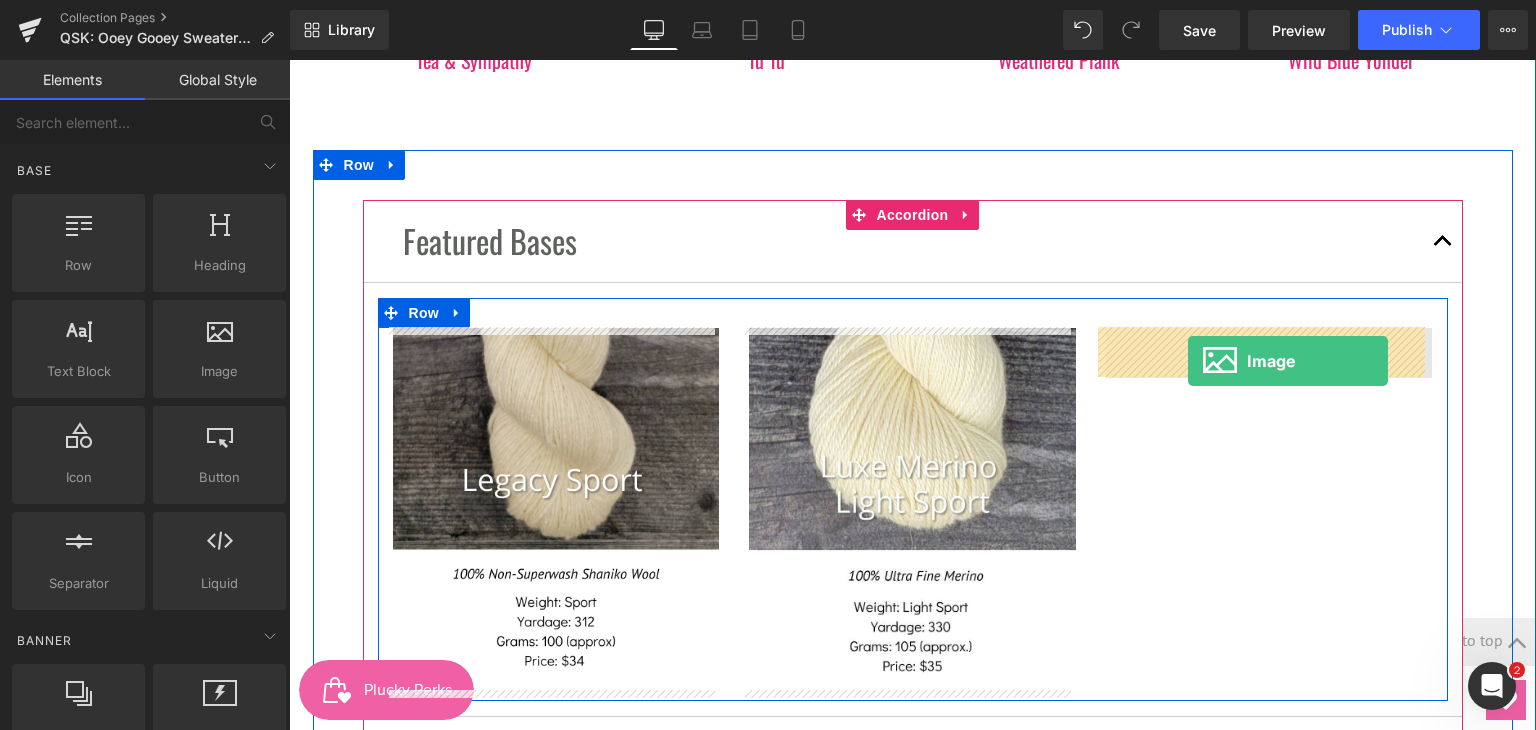 drag, startPoint x: 514, startPoint y: 364, endPoint x: 1188, endPoint y: 361, distance: 674.00665 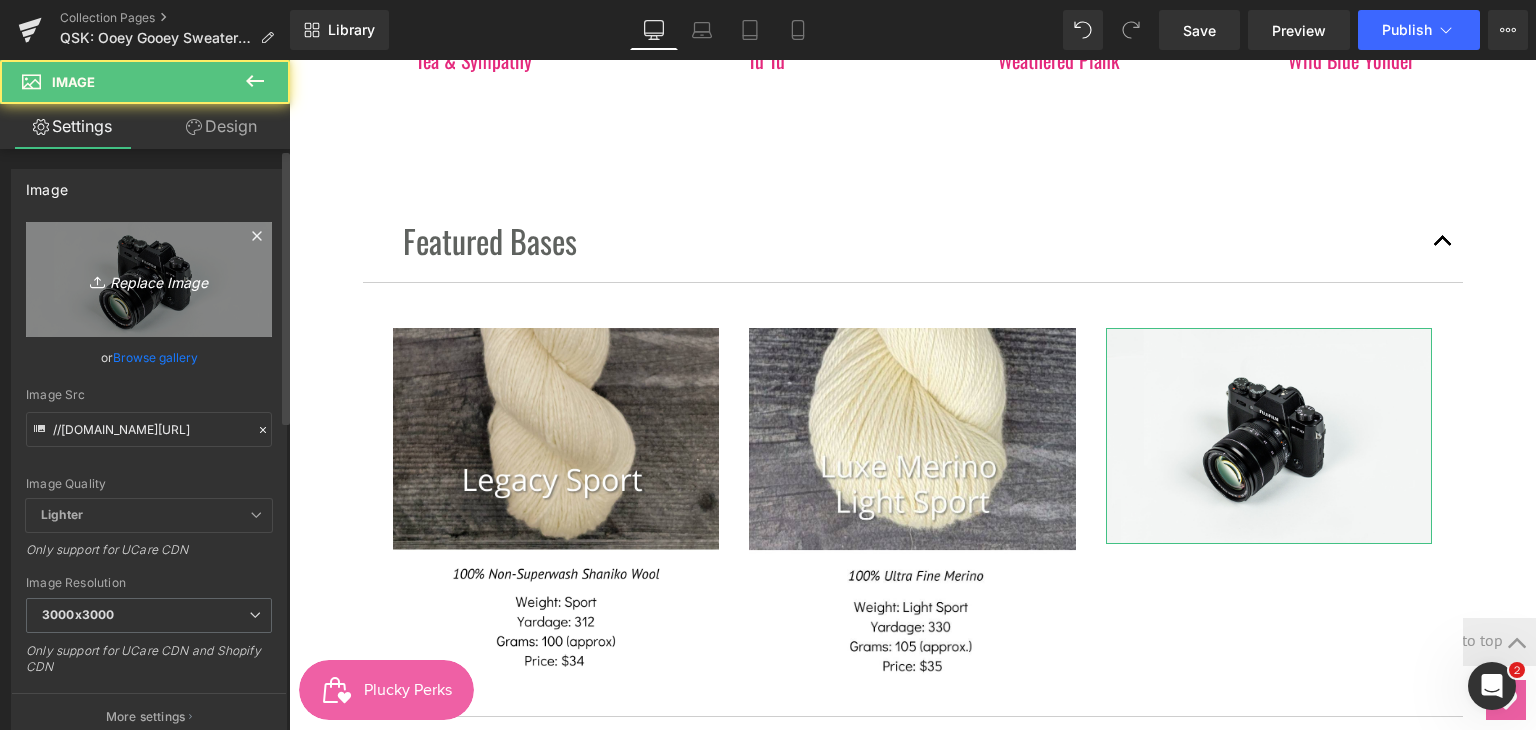 click on "Replace Image" at bounding box center [149, 279] 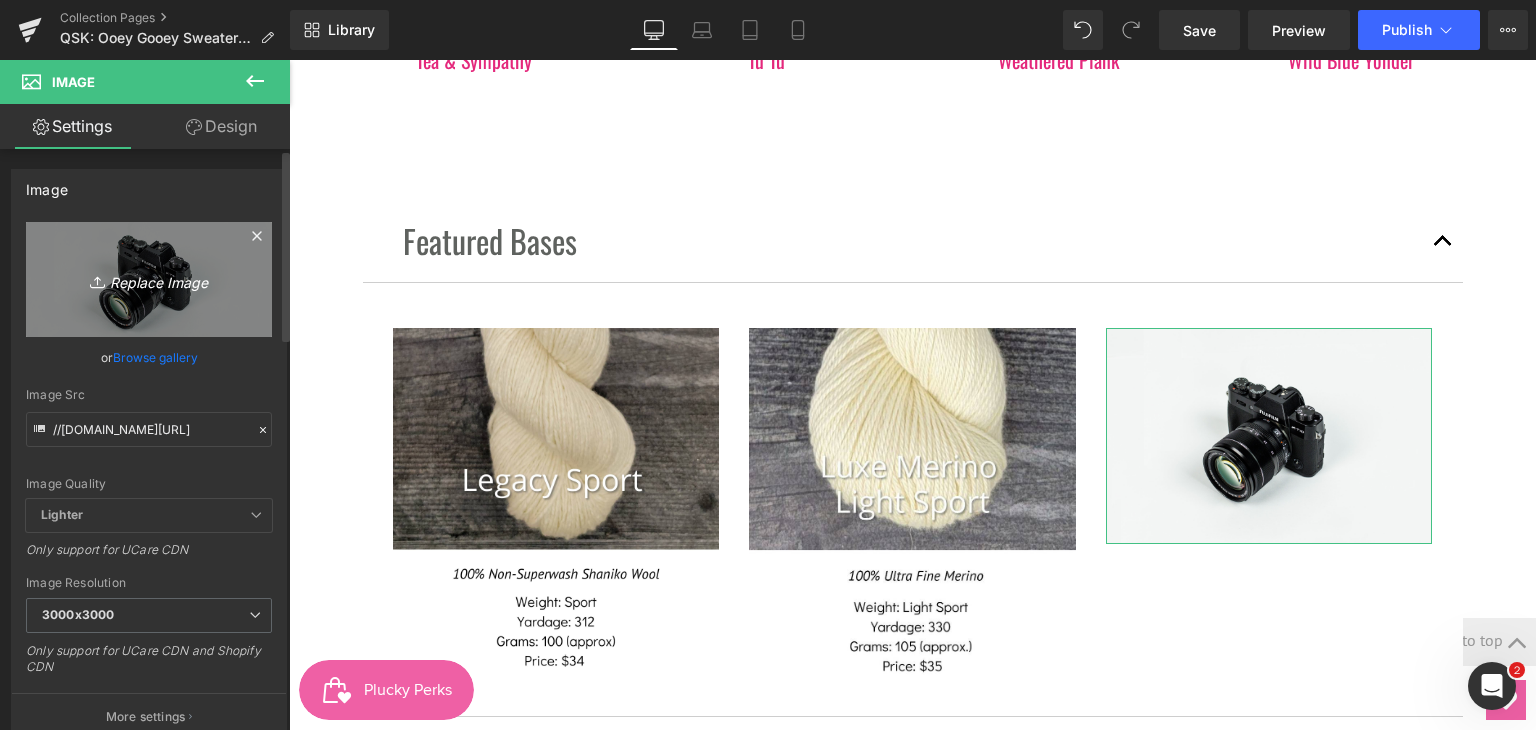 type on "C:\fakepath\Bases_31.png" 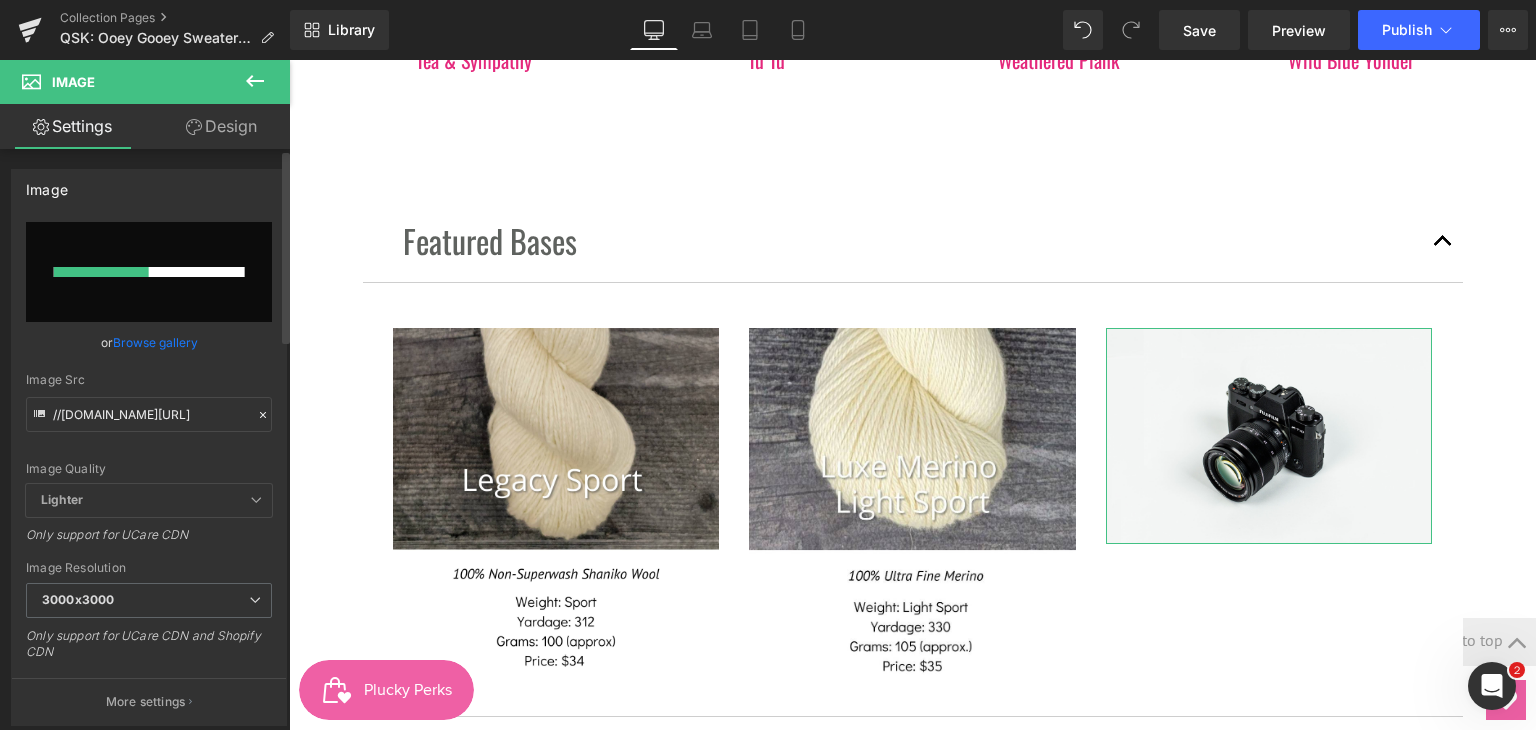 type 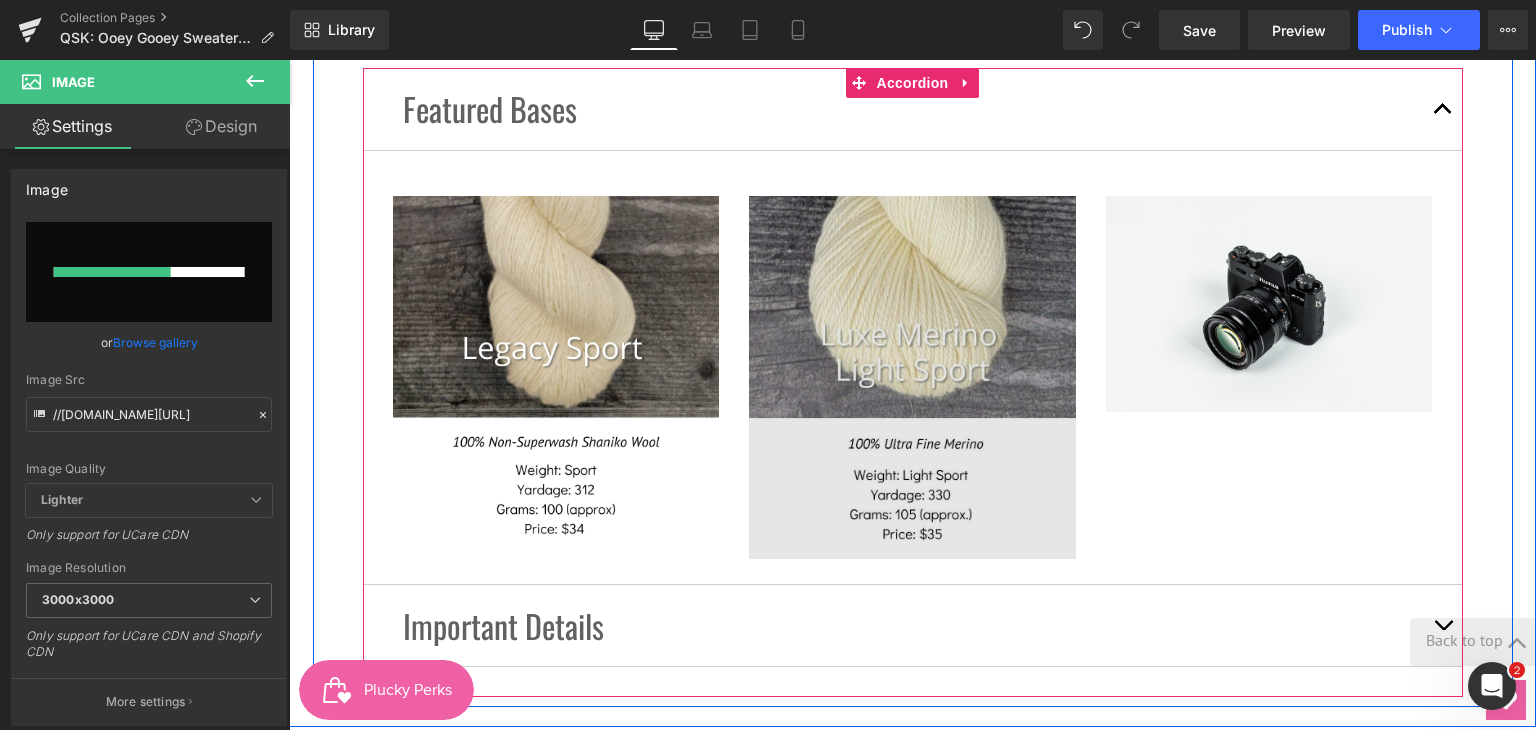scroll, scrollTop: 2500, scrollLeft: 0, axis: vertical 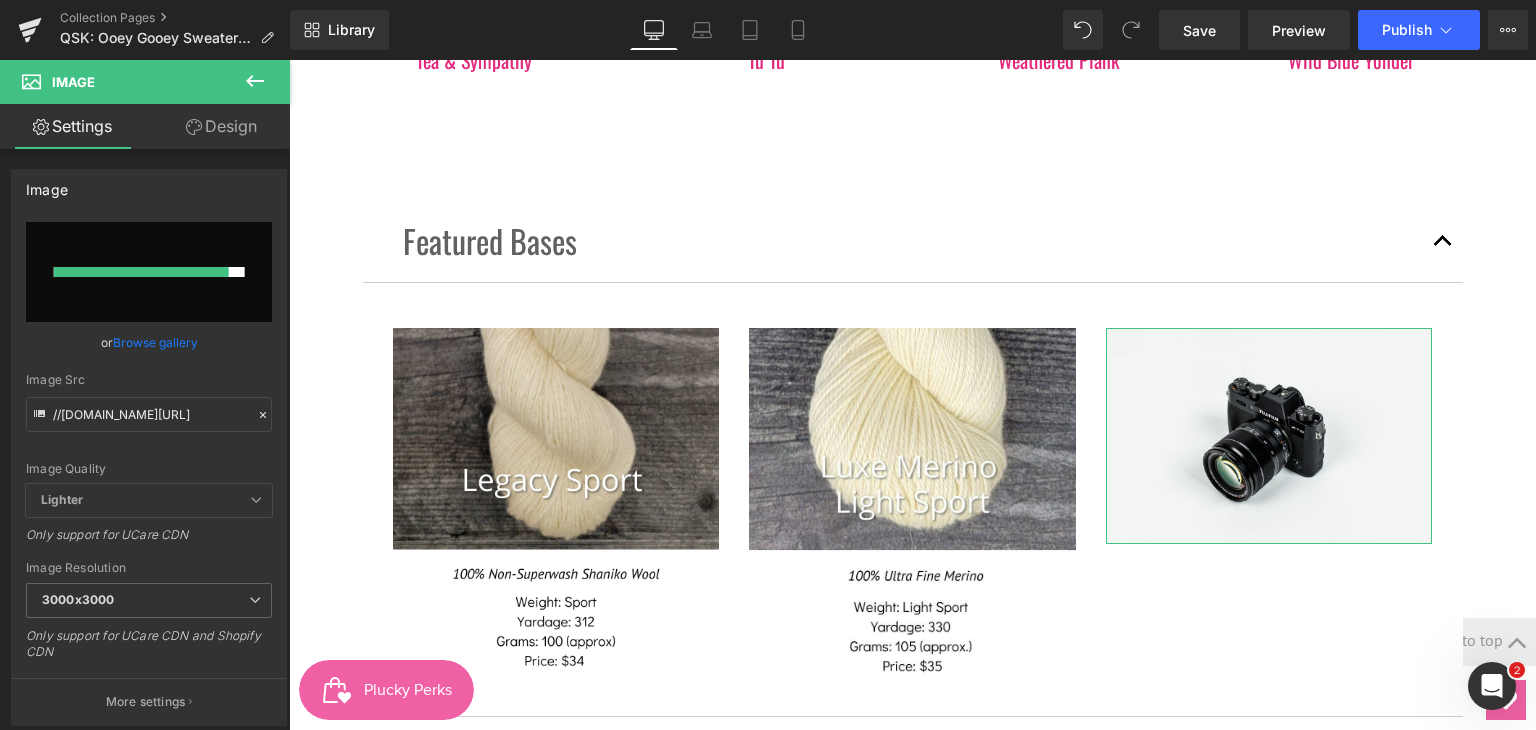 click on "Browse gallery" at bounding box center [155, 342] 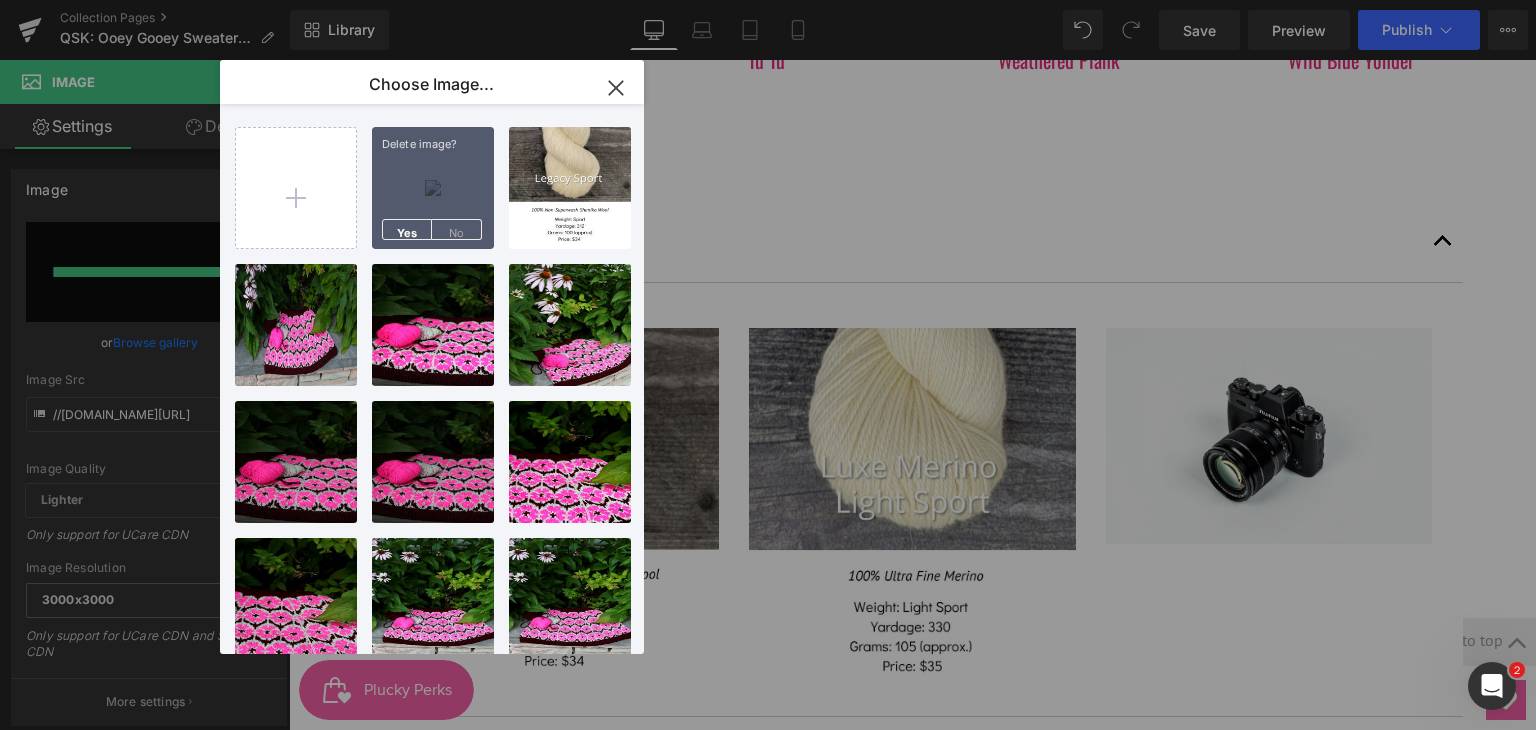 click on "Choose Image..." at bounding box center [431, 84] 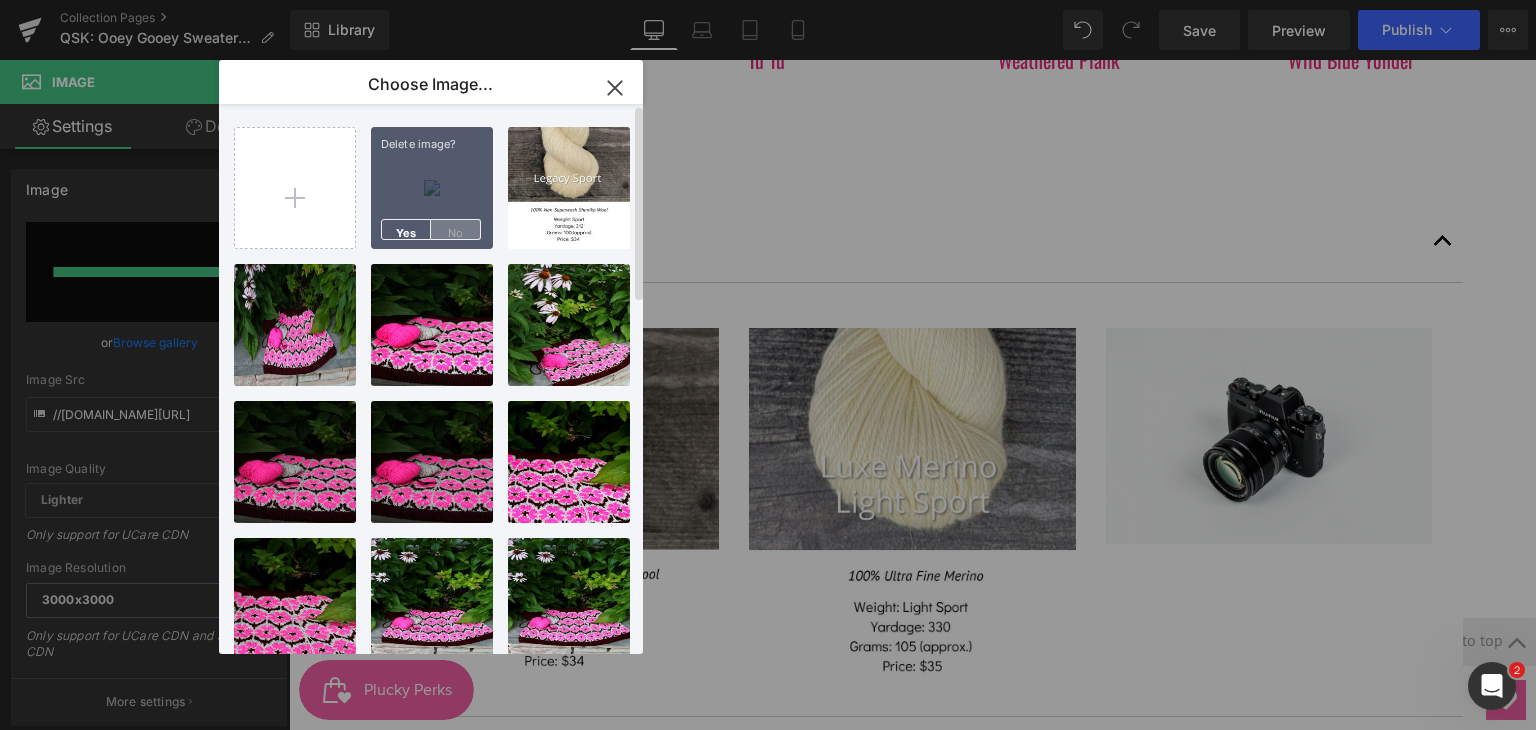 click on "No" at bounding box center [456, 229] 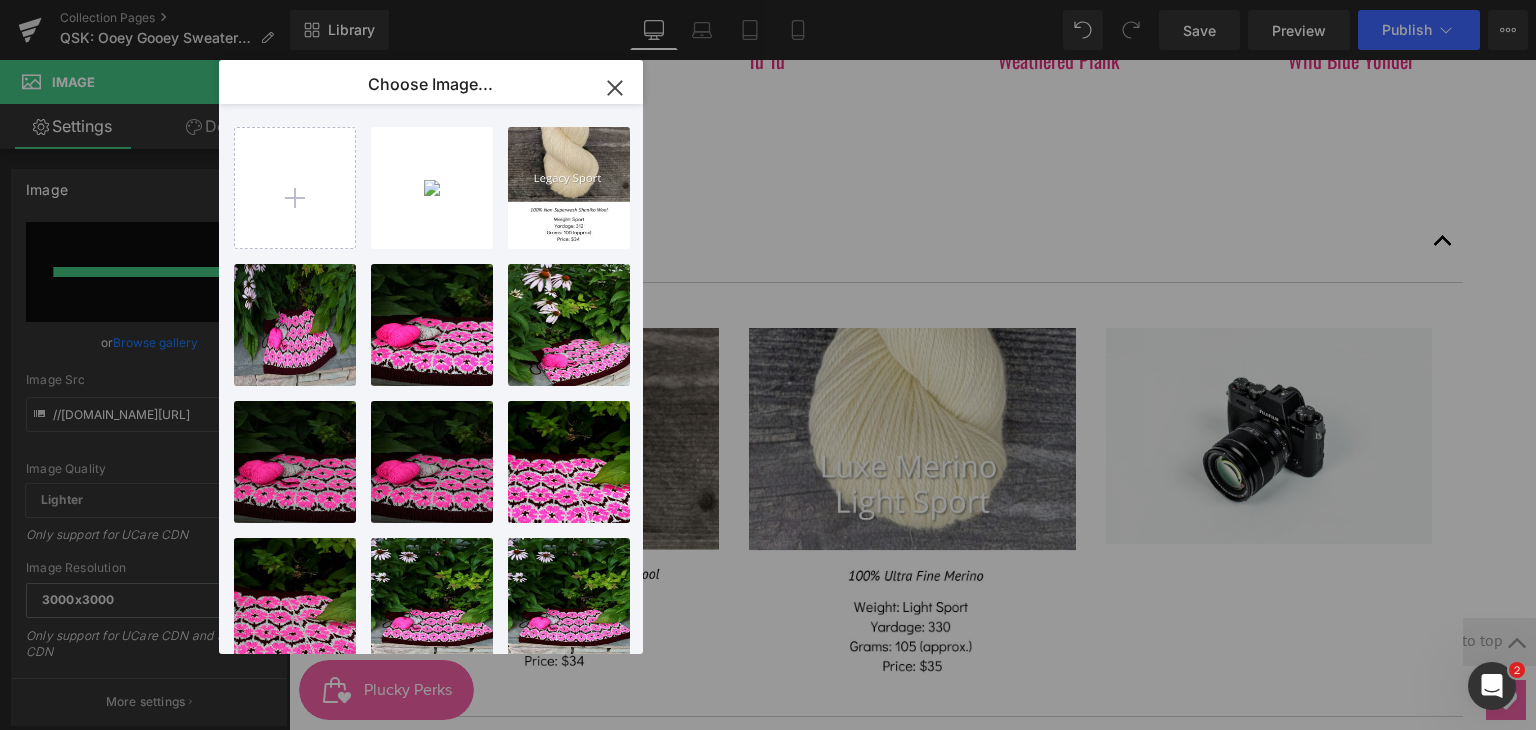 click 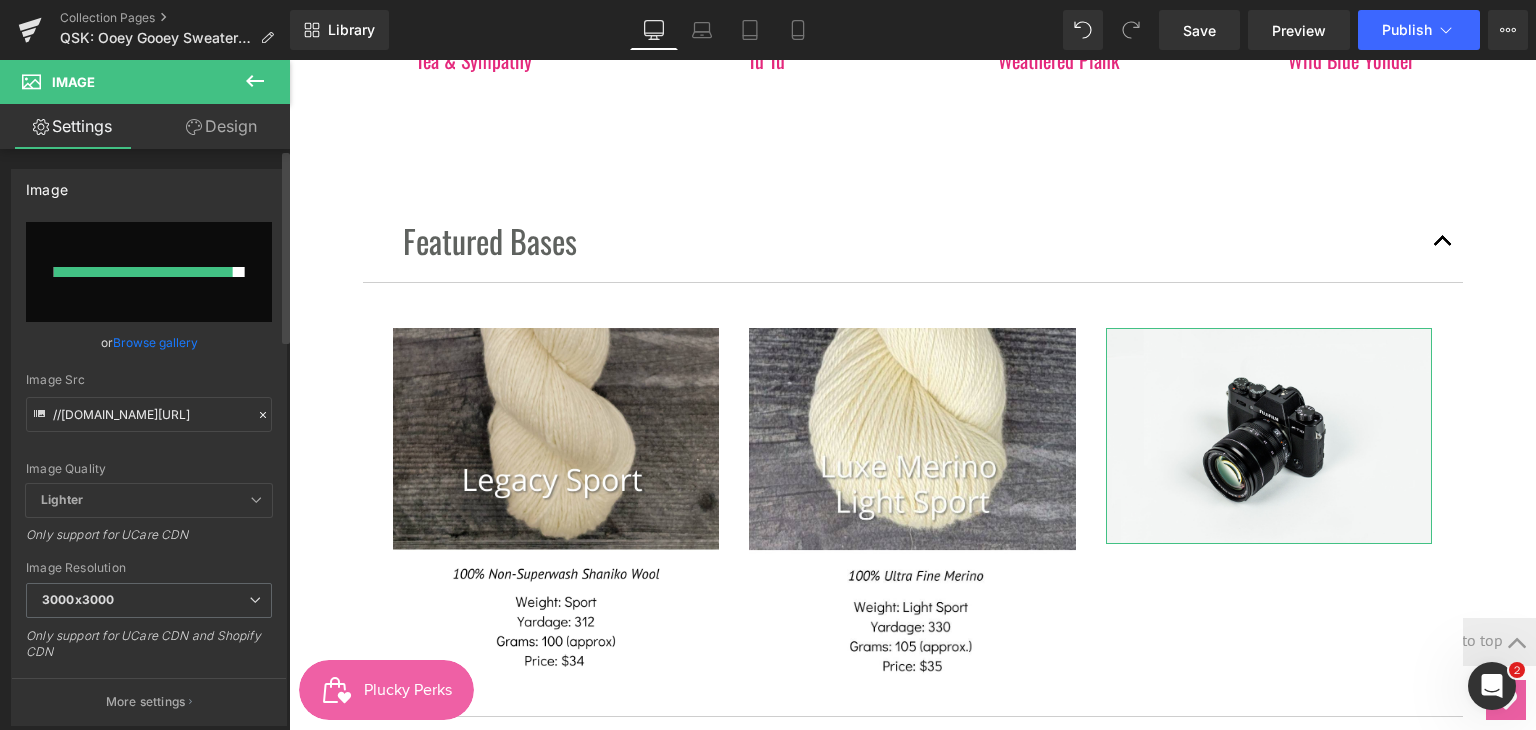 click on "Browse gallery" at bounding box center [155, 342] 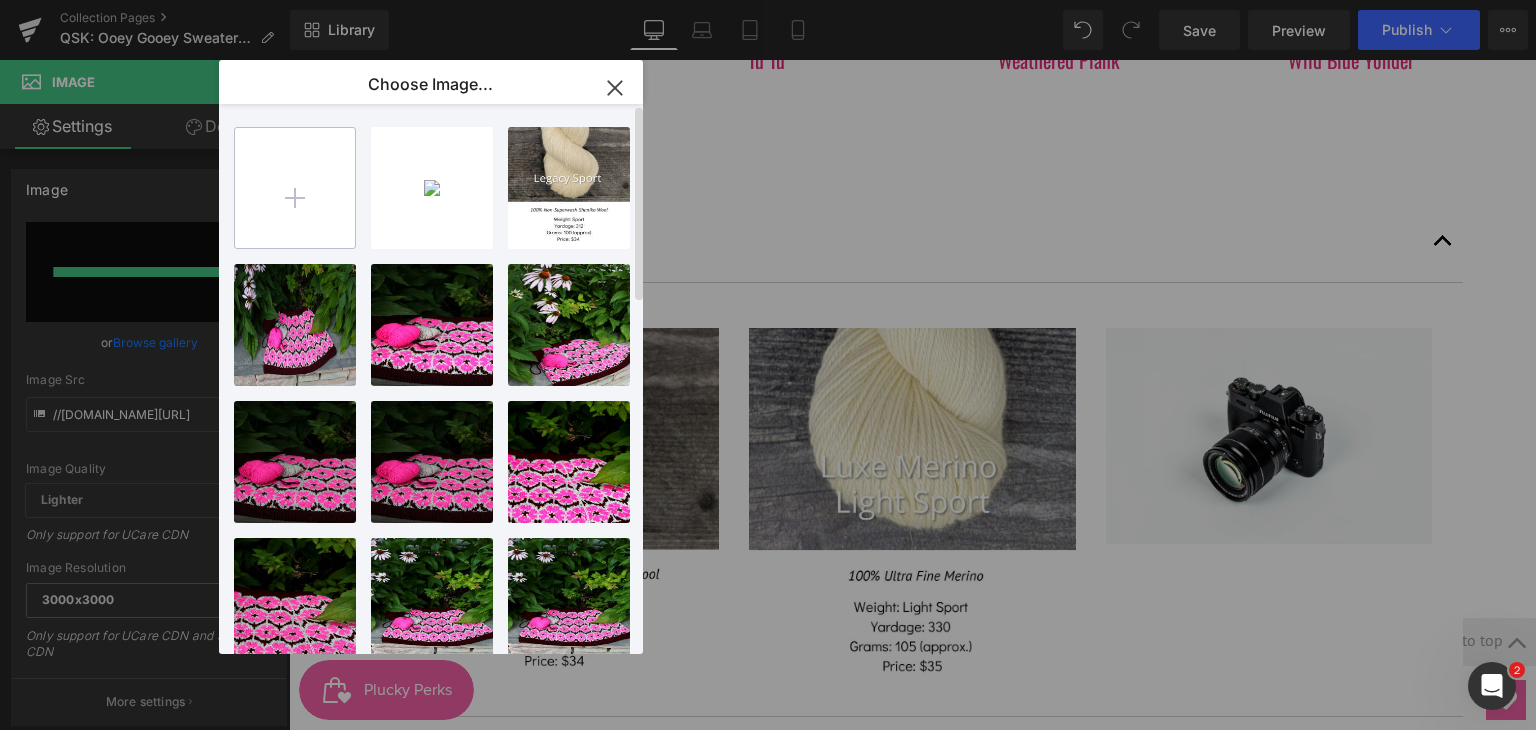 click at bounding box center [295, 188] 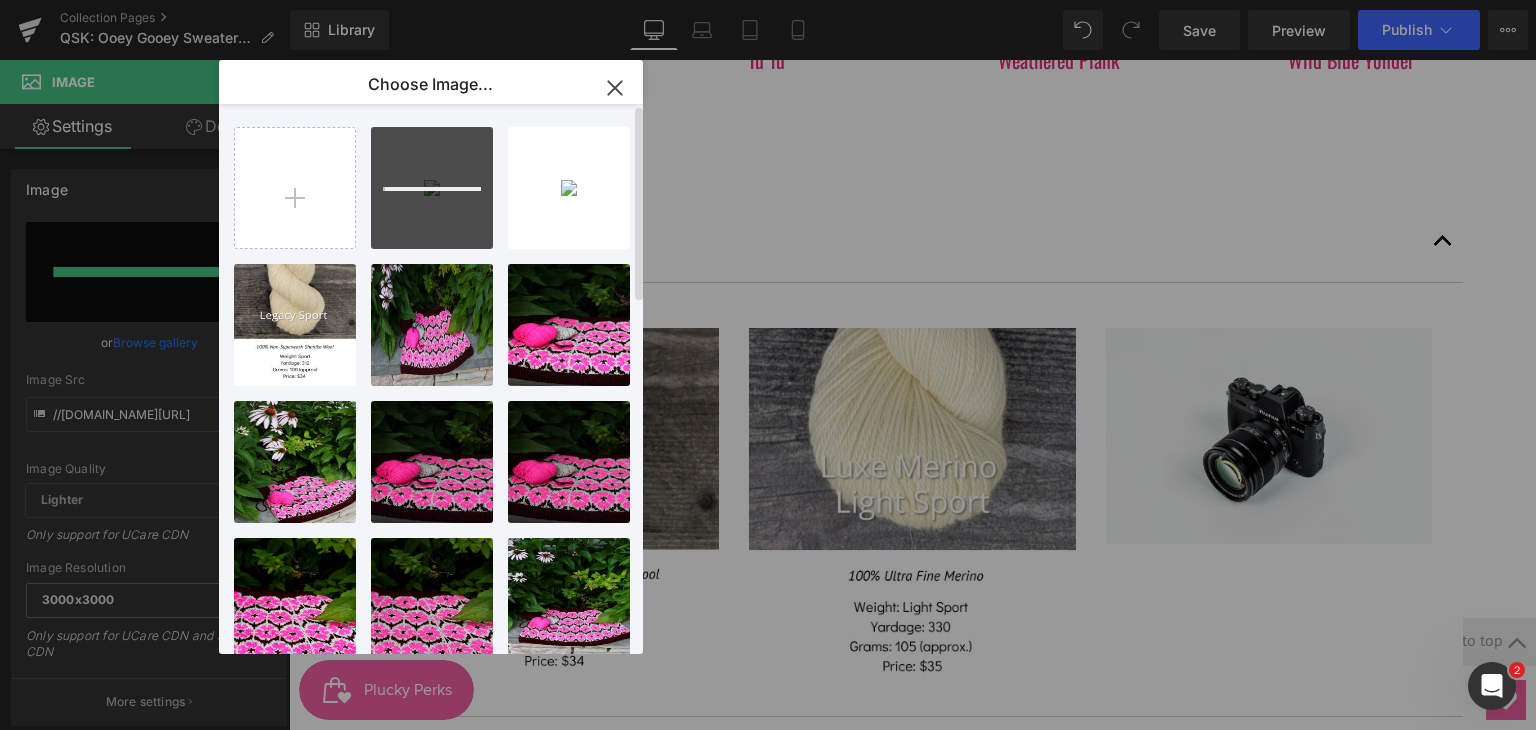 click at bounding box center [432, 188] 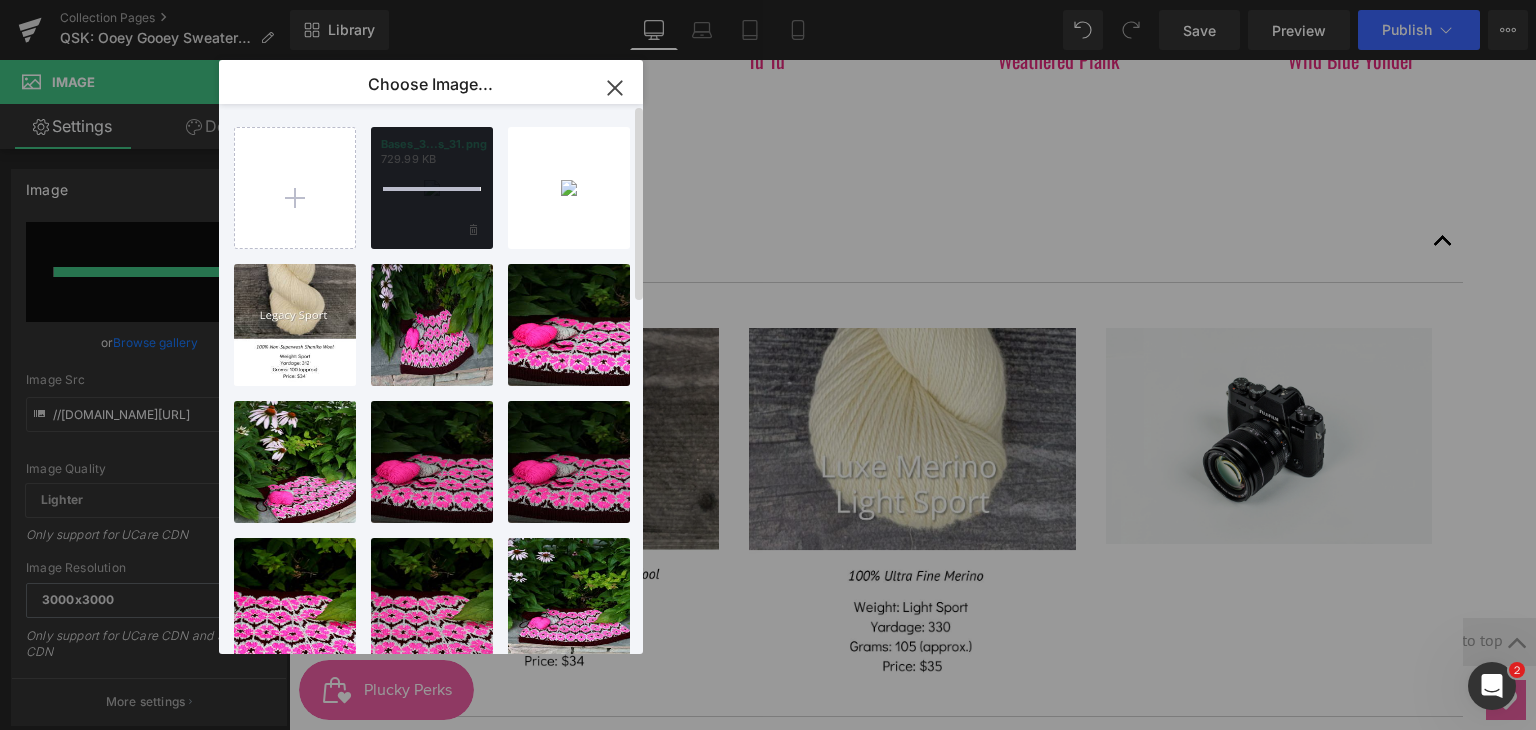 type 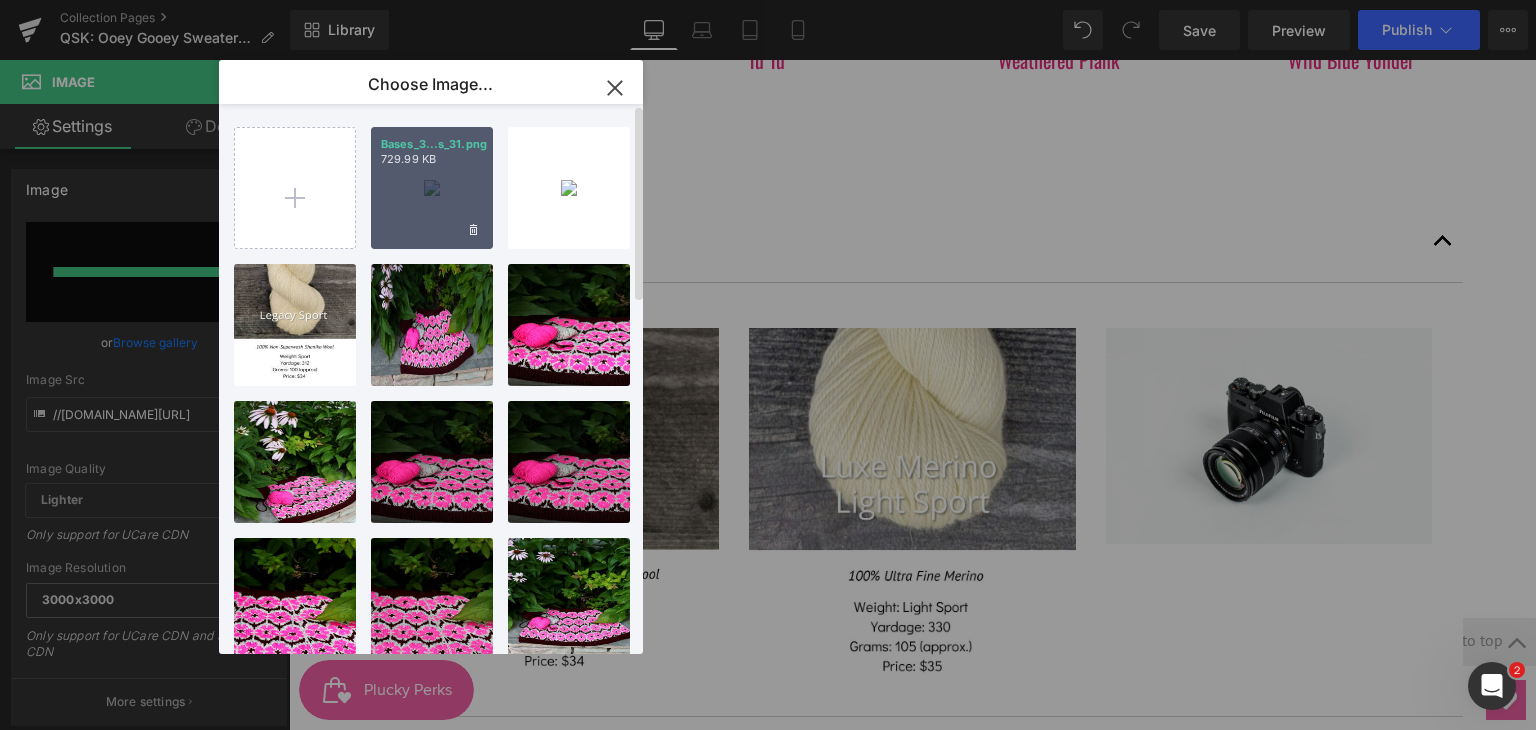 click on "Bases_3...s_31.png 729.99 KB" at bounding box center [432, 188] 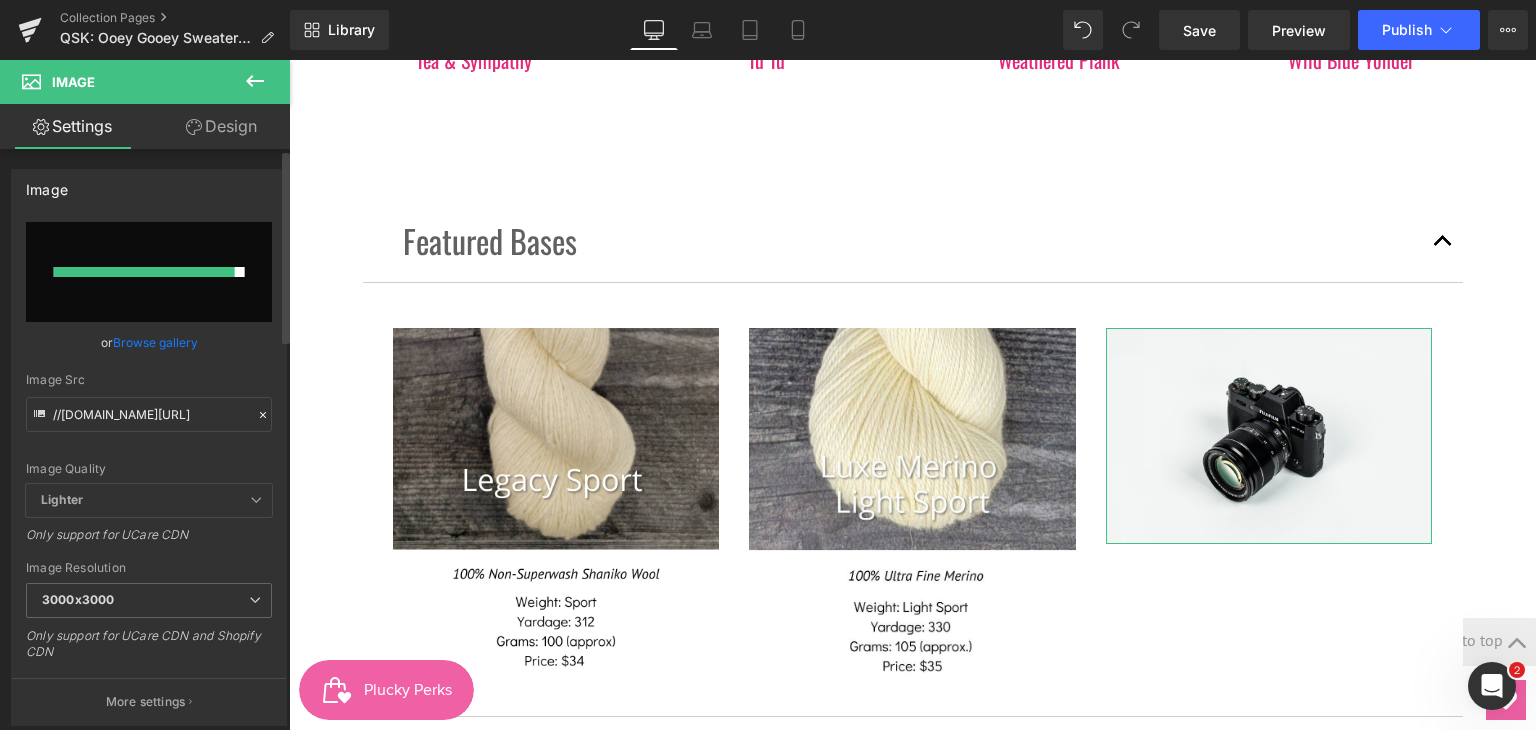 click on "Browse gallery" at bounding box center [155, 342] 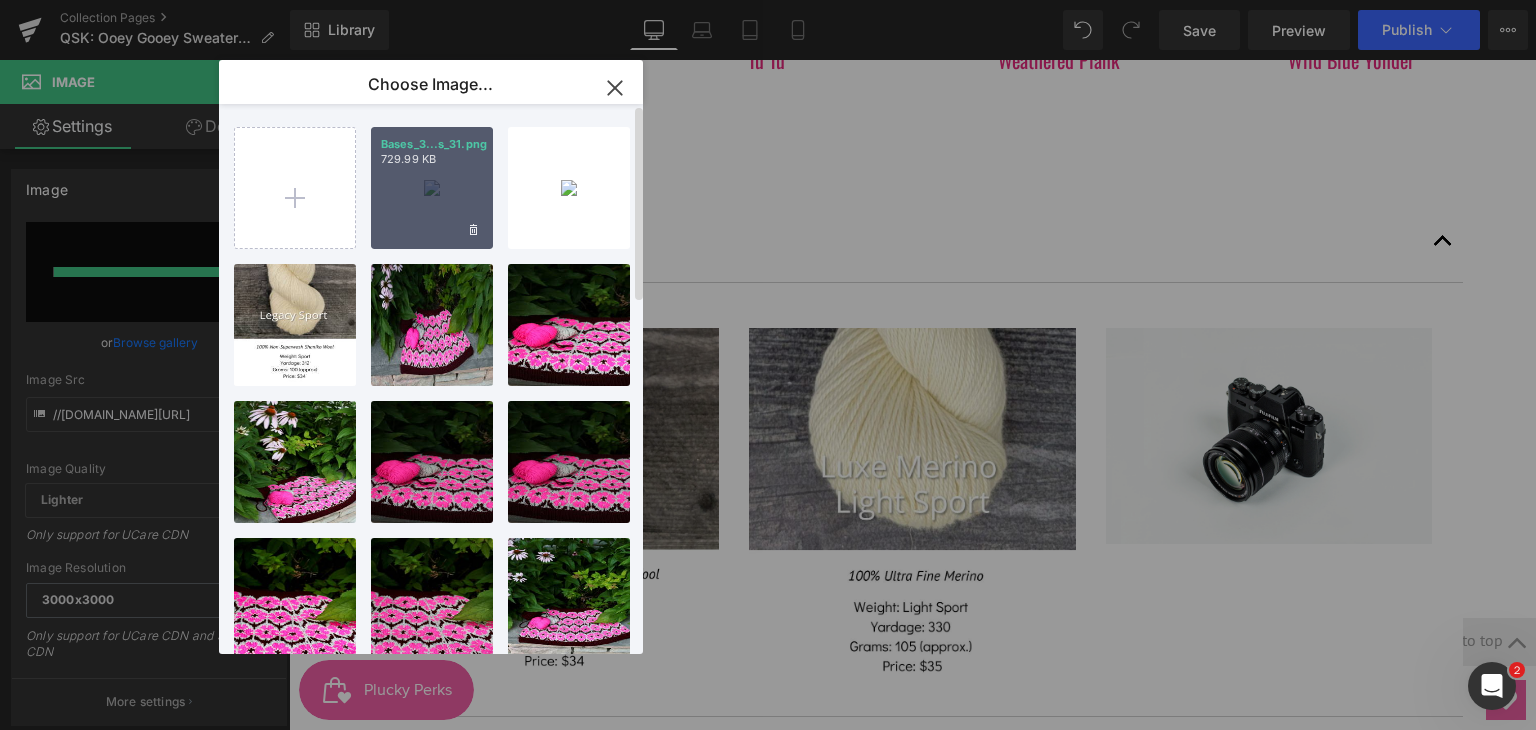 click on "Bases_3...s_31.png 729.99 KB" at bounding box center [432, 188] 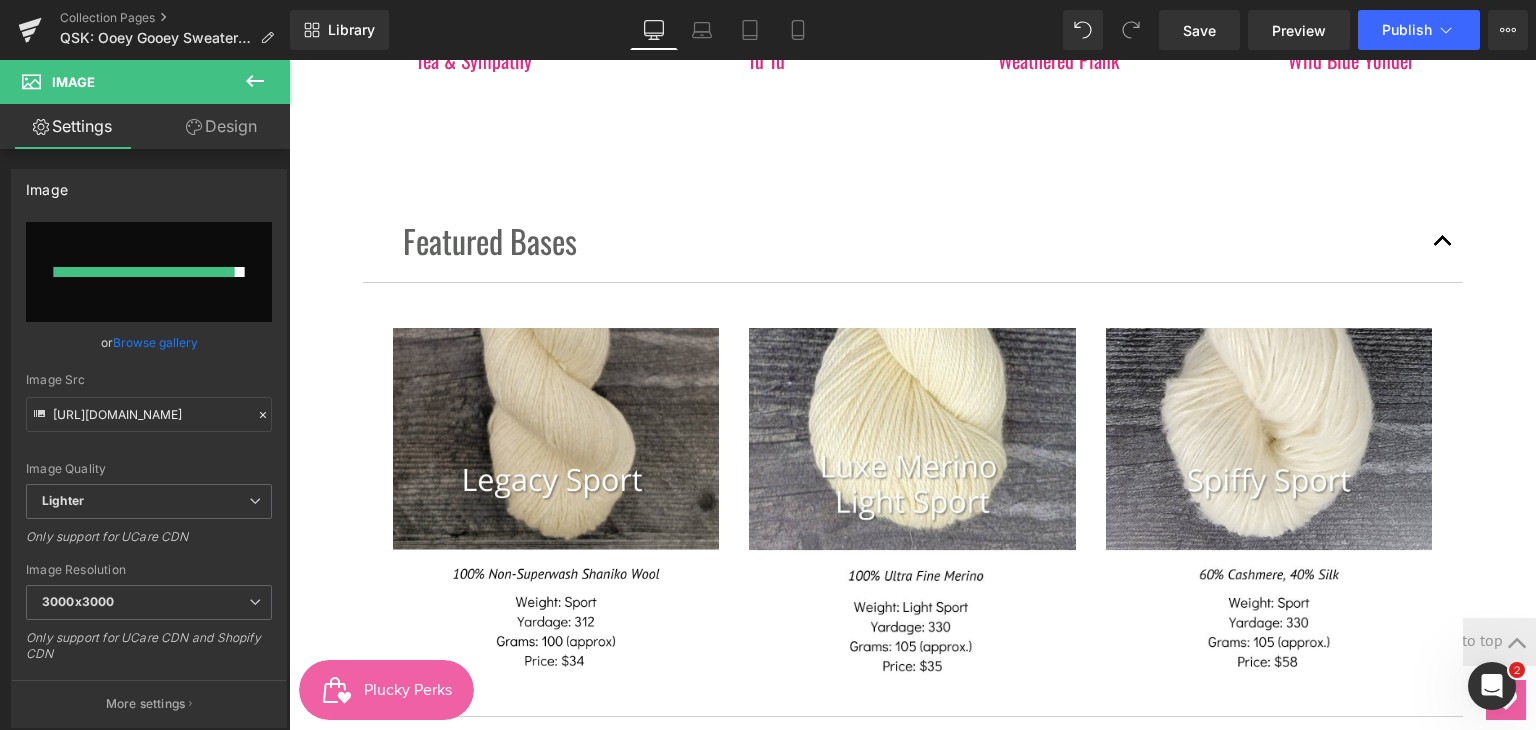 click 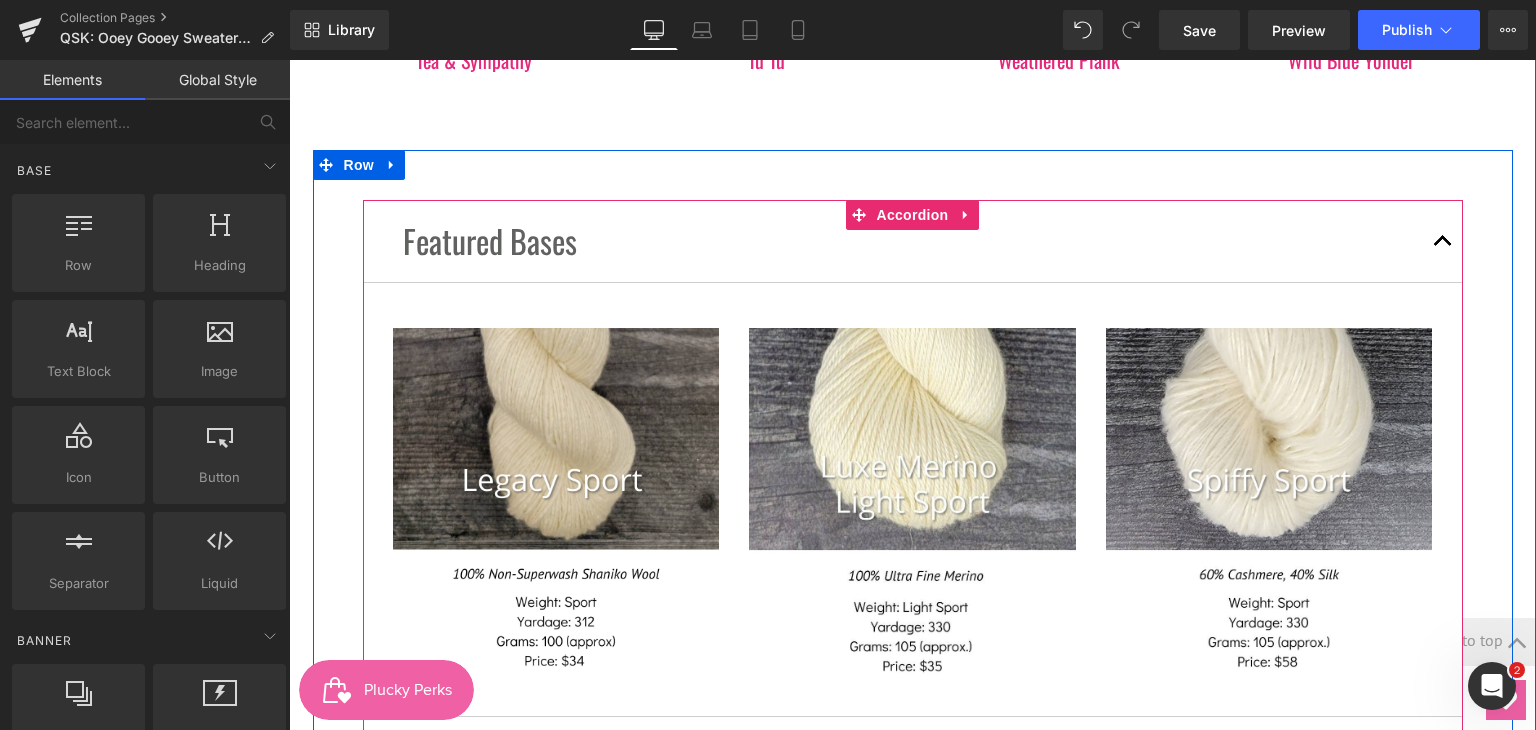 click at bounding box center [1443, 240] 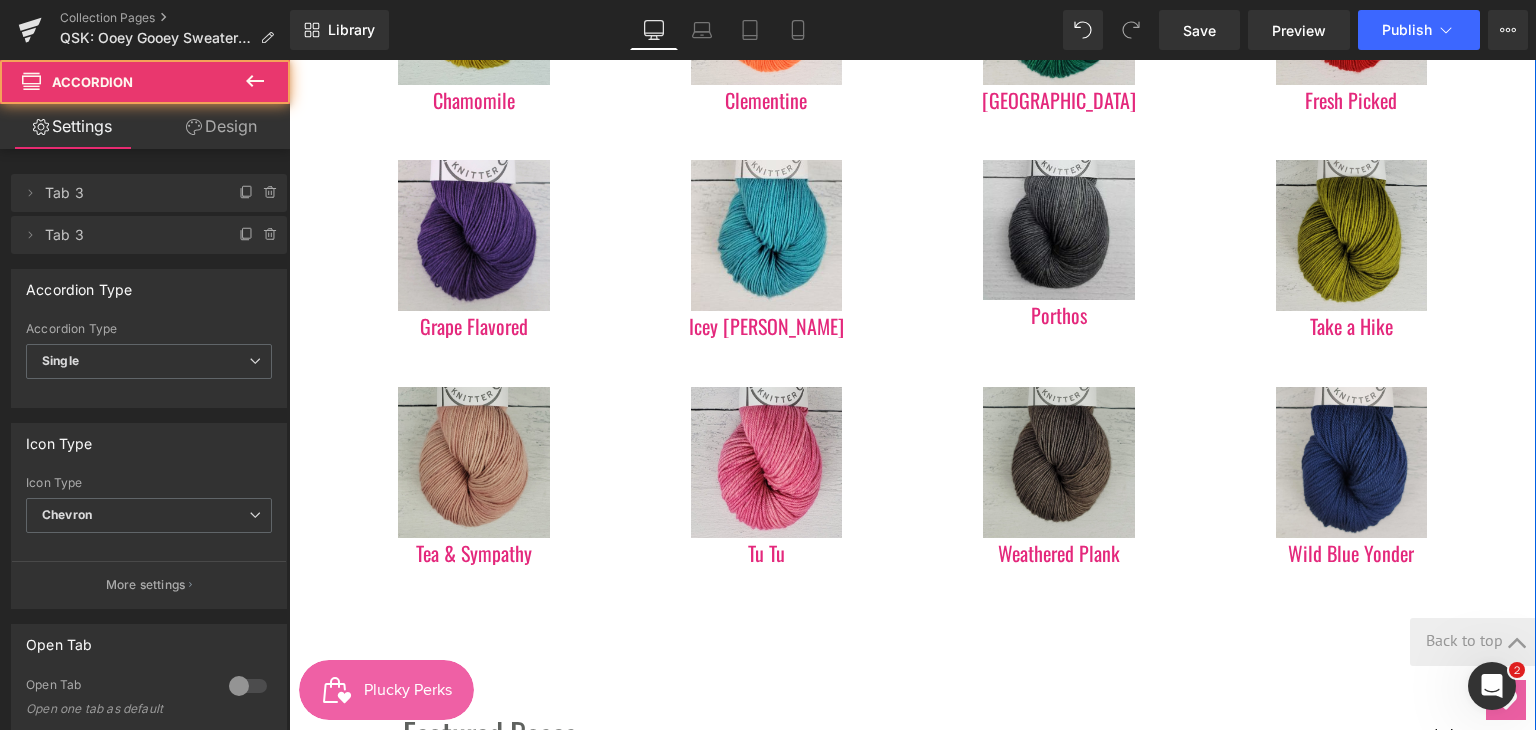 scroll, scrollTop: 2000, scrollLeft: 0, axis: vertical 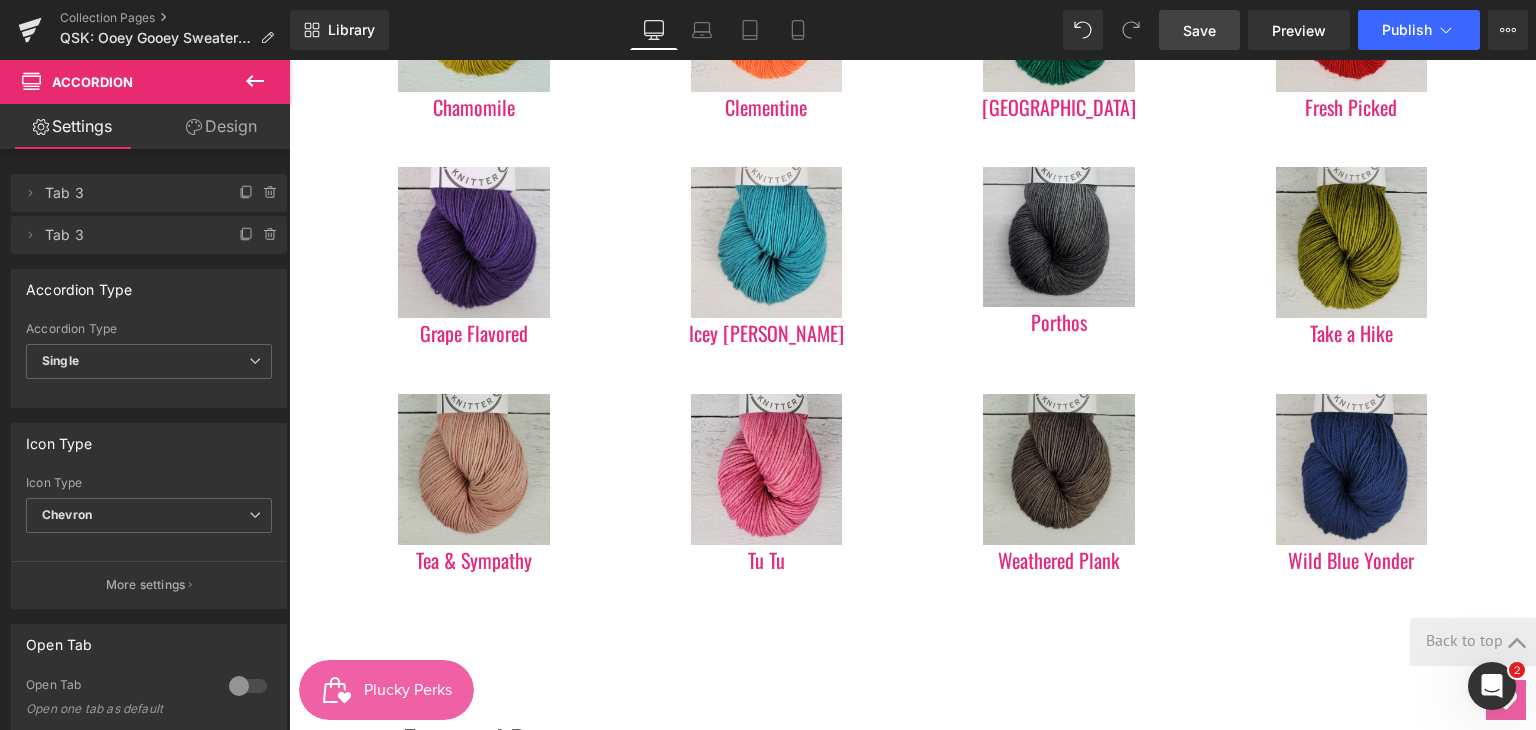 drag, startPoint x: 1197, startPoint y: 24, endPoint x: 686, endPoint y: 256, distance: 561.1996 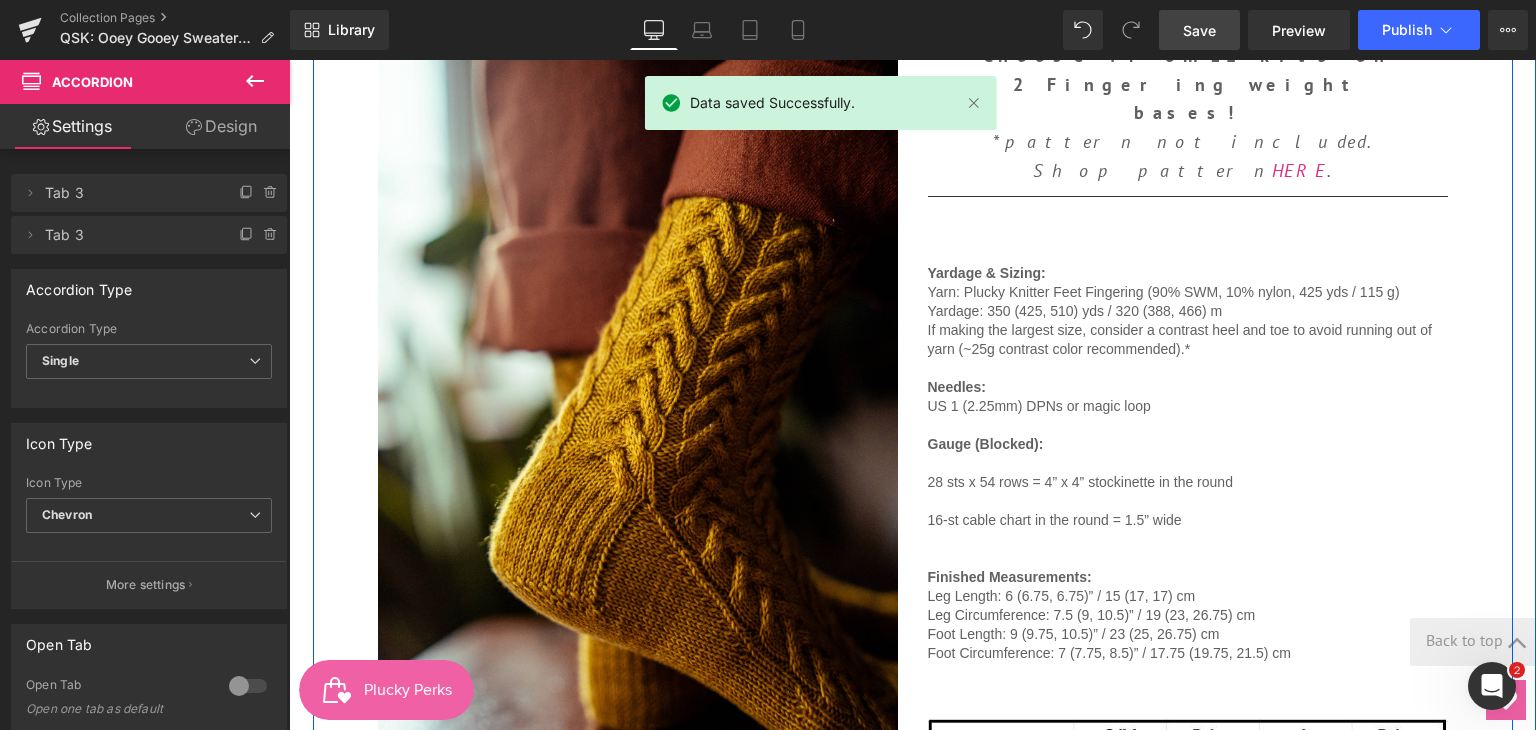 scroll, scrollTop: 1000, scrollLeft: 0, axis: vertical 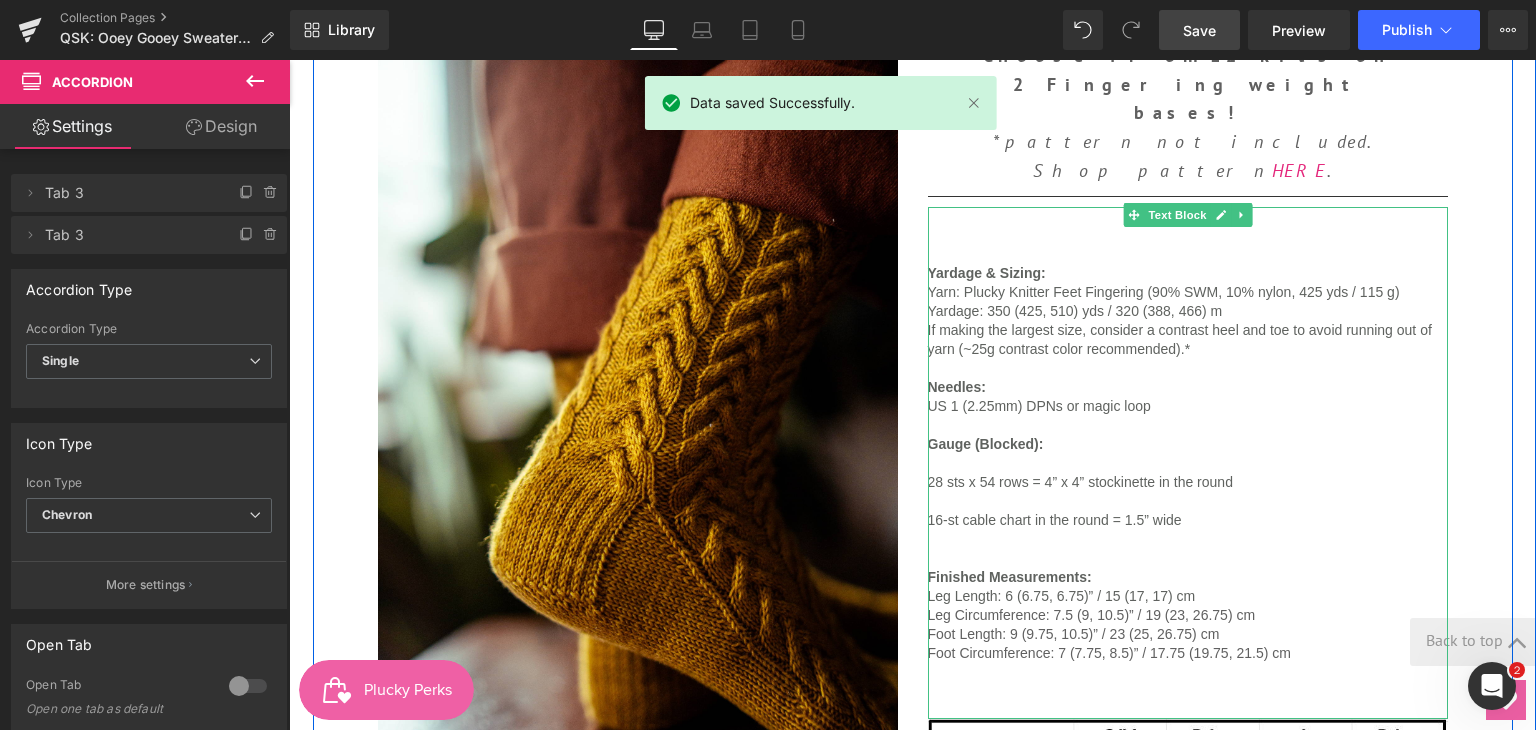 click at bounding box center (1188, 424) 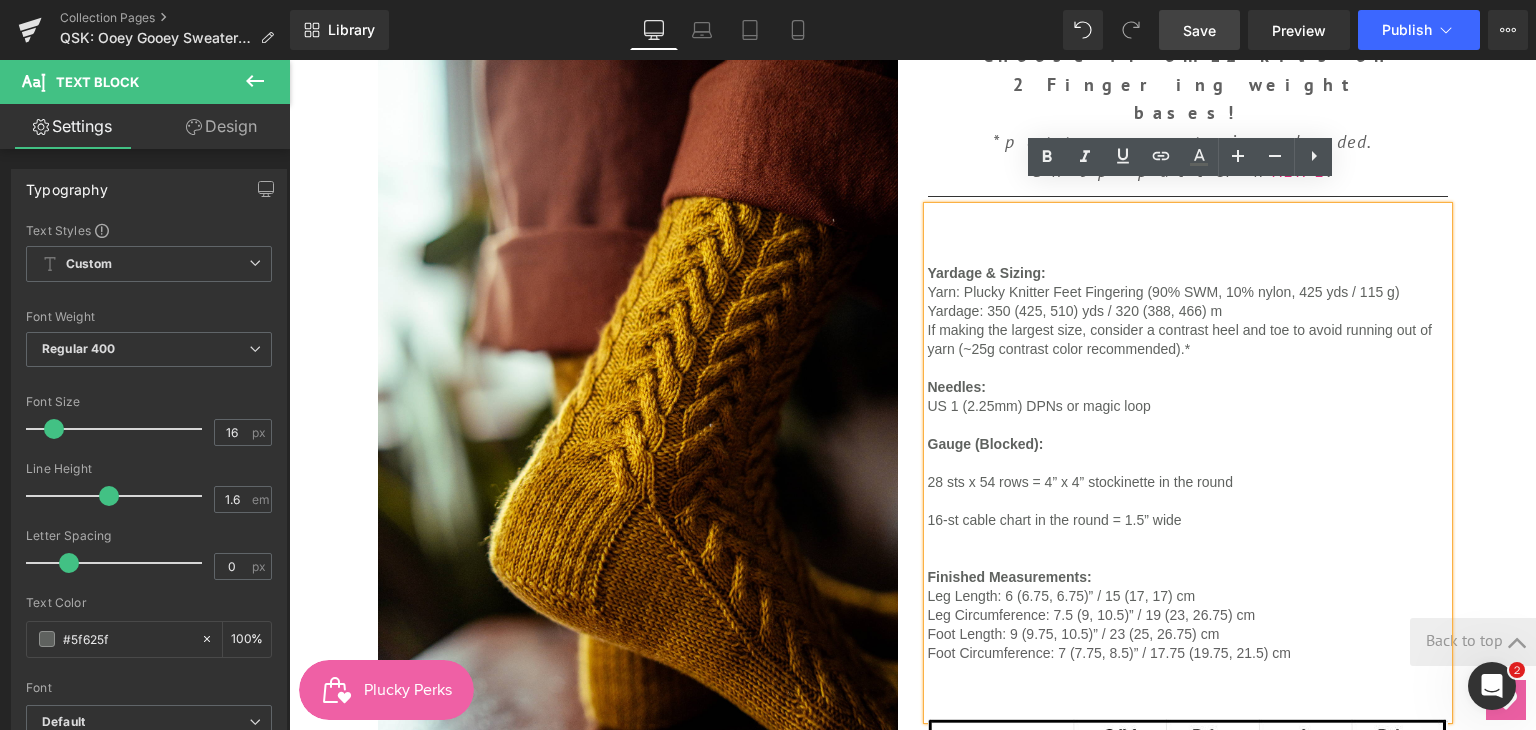 click on "US 1 (2.25mm) DPNs or magic loop" at bounding box center [1039, 405] 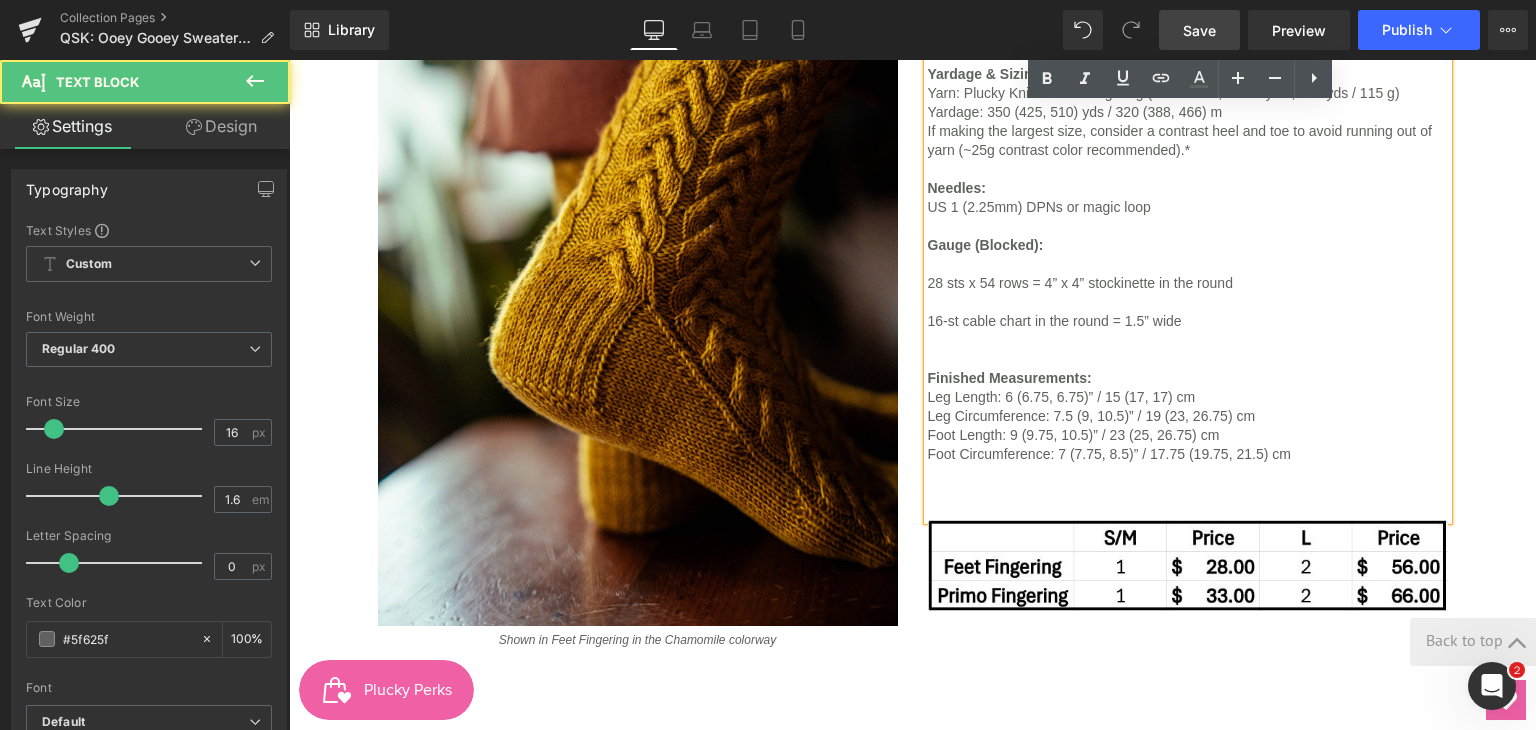 scroll, scrollTop: 1200, scrollLeft: 0, axis: vertical 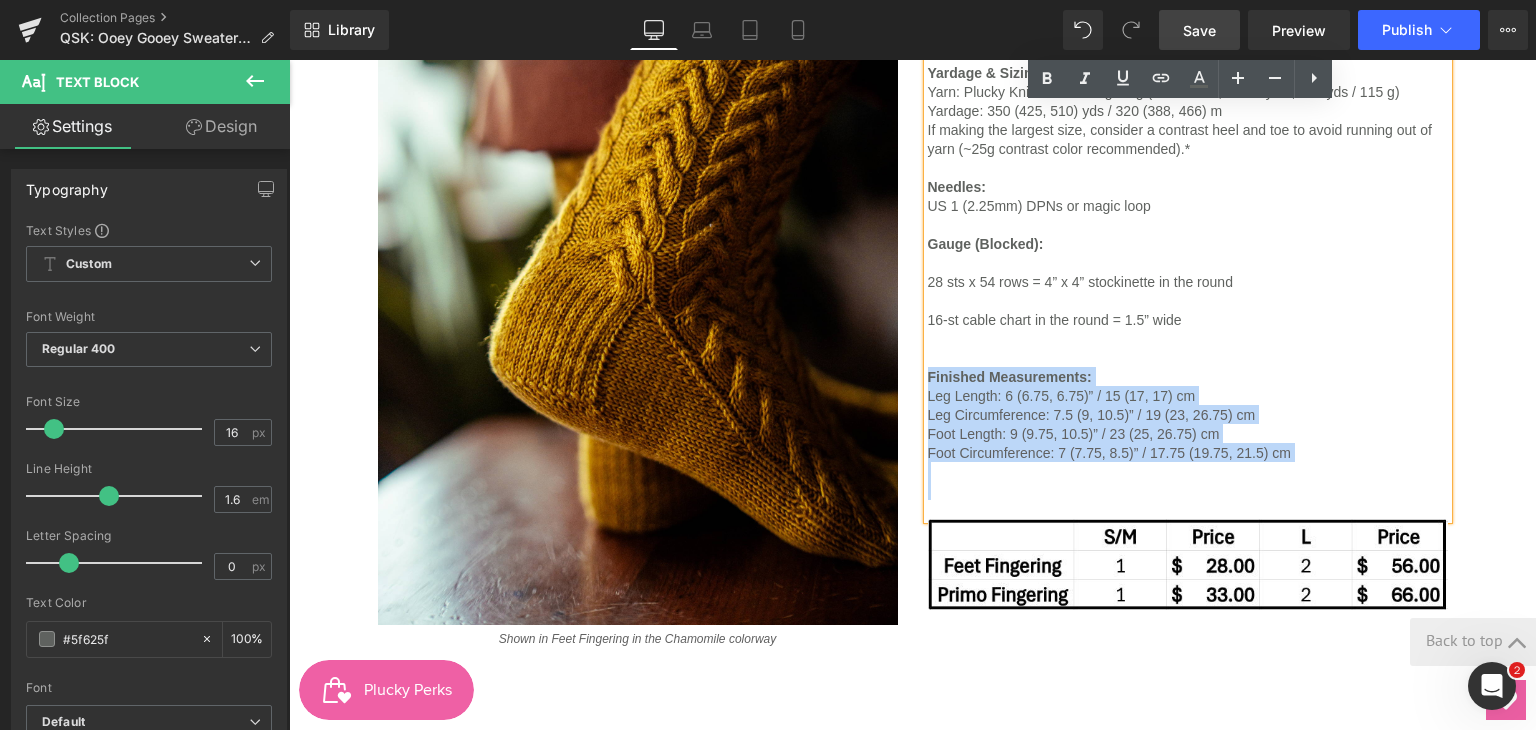click on "Yardage & Sizing:   Yarn: Plucky Knitter Feet Fingering (90% SWM, 10% nylon, 425 yds / 115 g)   Yardage: 350 (425, 510) yds / 320 (388, 466) m   If making the largest size, consider a contrast heel and toe to avoid running out of yarn (~25g contrast color recommended).*   Needles:  US 1 (2.25mm) DPNs or magic loop   Gauge (Blocked):    28 sts x 54 rows = 4” x 4” stockinette in the round     16-st cable chart in the round = 1.5” wide   Finished Measurements: Leg Length: 6 (6.75, 6.75)” / 15 (17, 17) cm   Leg Circumference: 7.5 (9, 10.5)” / 19 (23, 26.75) cm   Foot Length: 9 (9.75, 10.5)” / 23 (25, 26.75) cm   Foot Circumference: 7 (7.75, 8.5)” / 17.75 (19.75, 21.5) cm" at bounding box center [1188, 263] 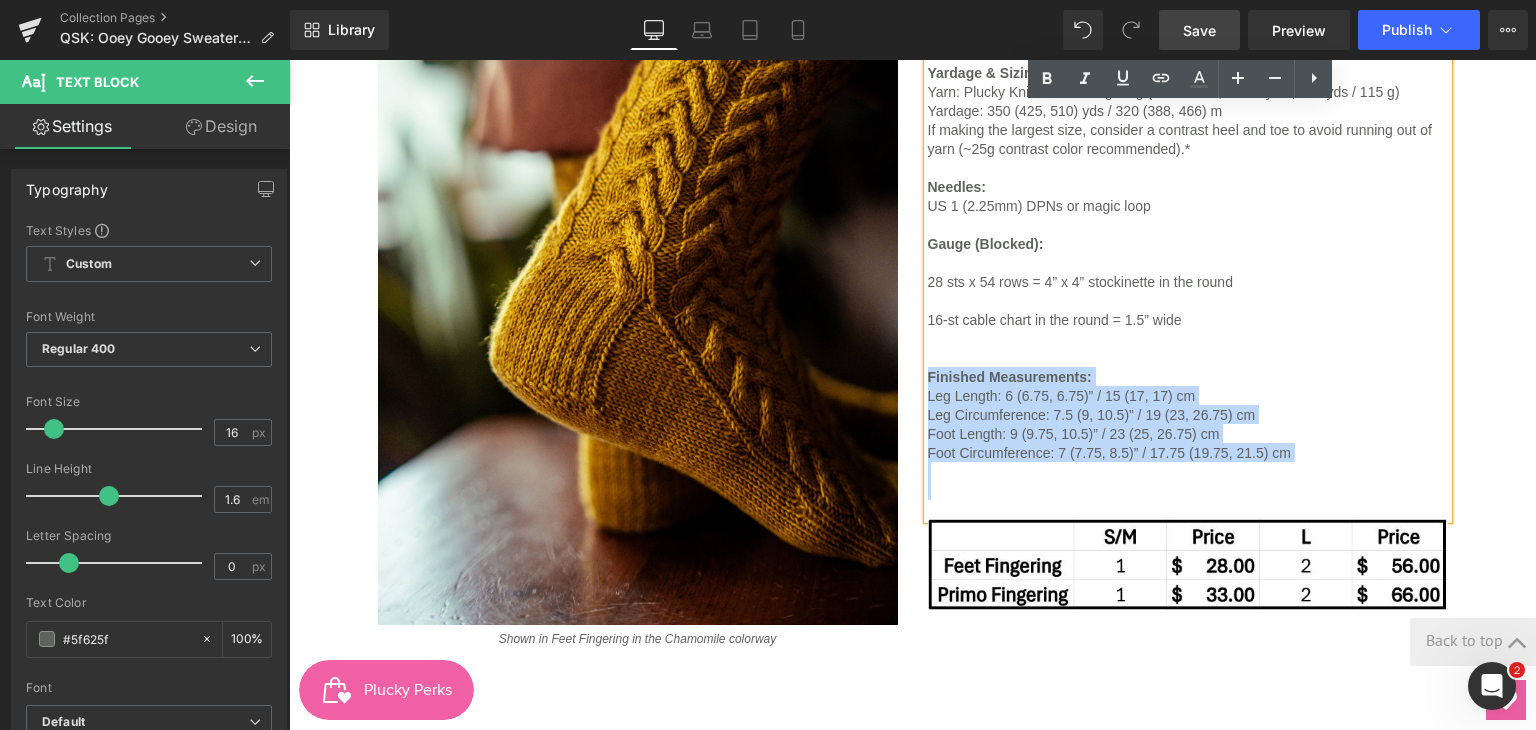 type 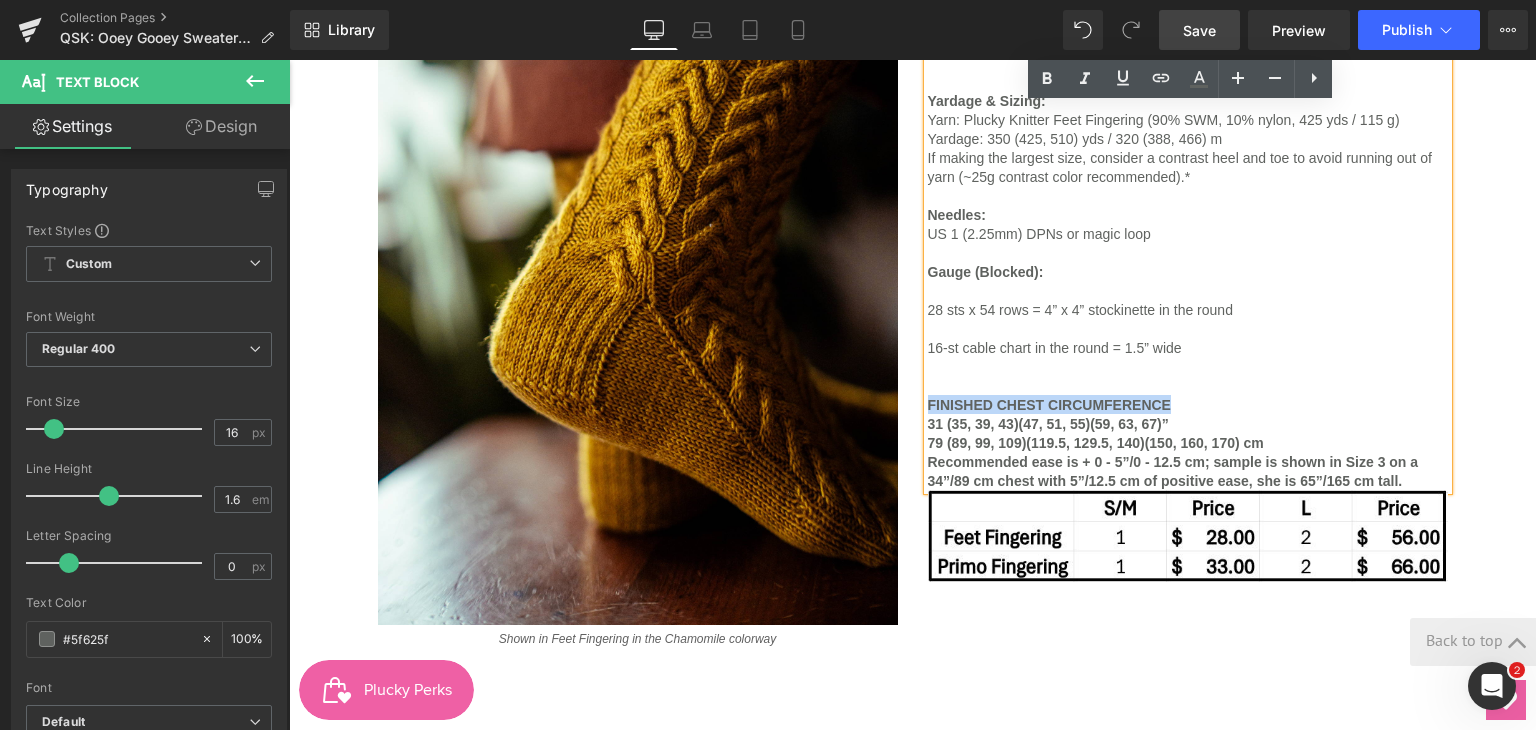 scroll, scrollTop: 1228, scrollLeft: 0, axis: vertical 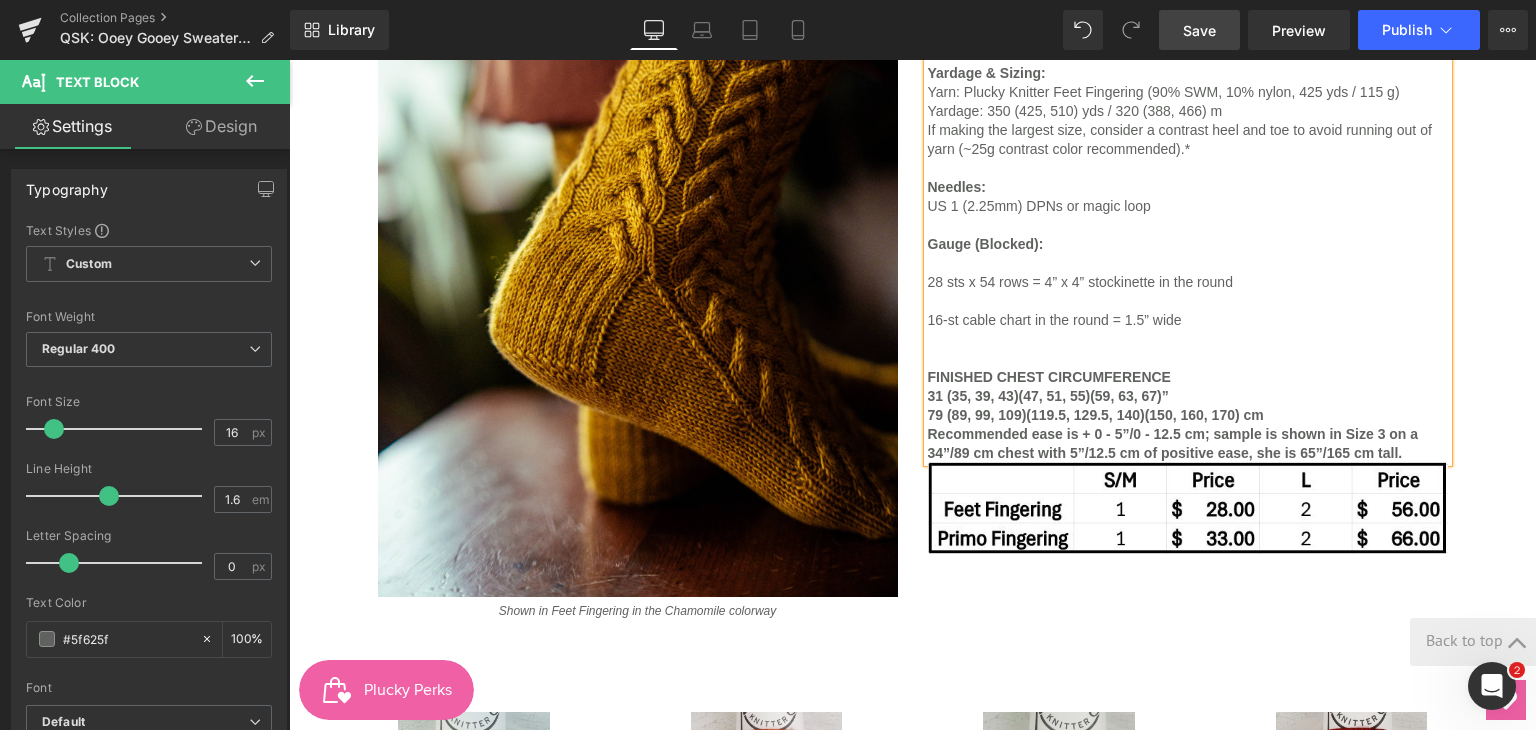 click at bounding box center (1188, 357) 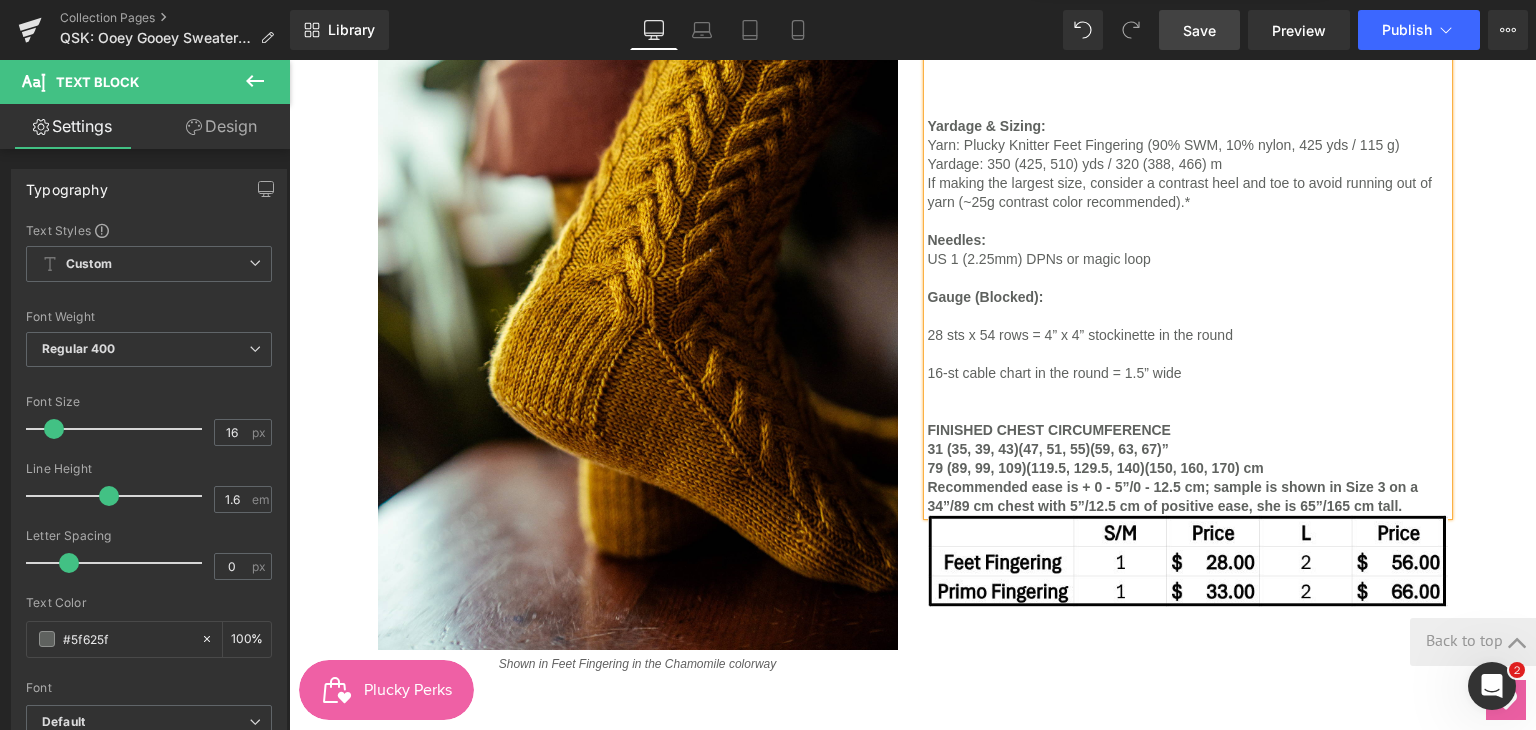 scroll, scrollTop: 1128, scrollLeft: 0, axis: vertical 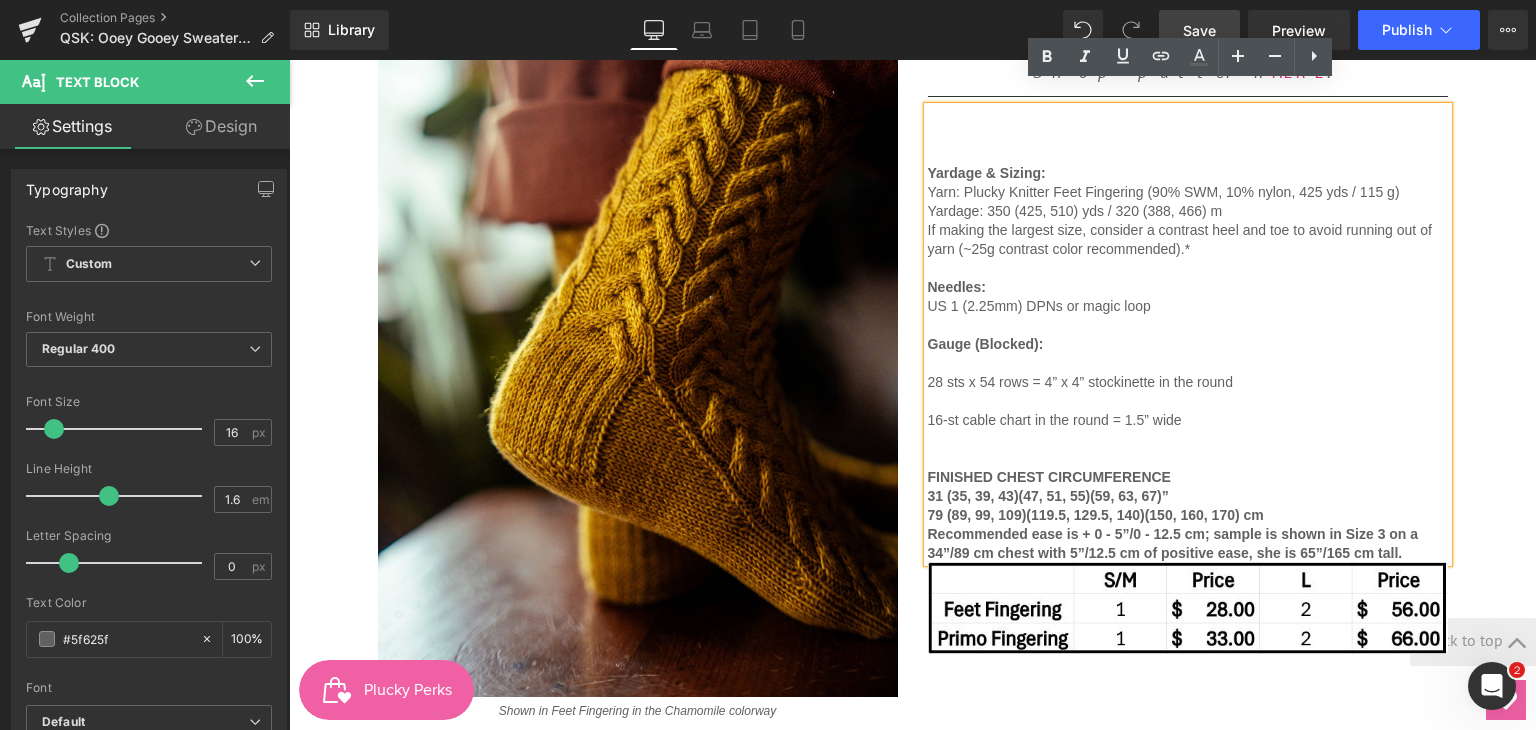 click at bounding box center (1188, 457) 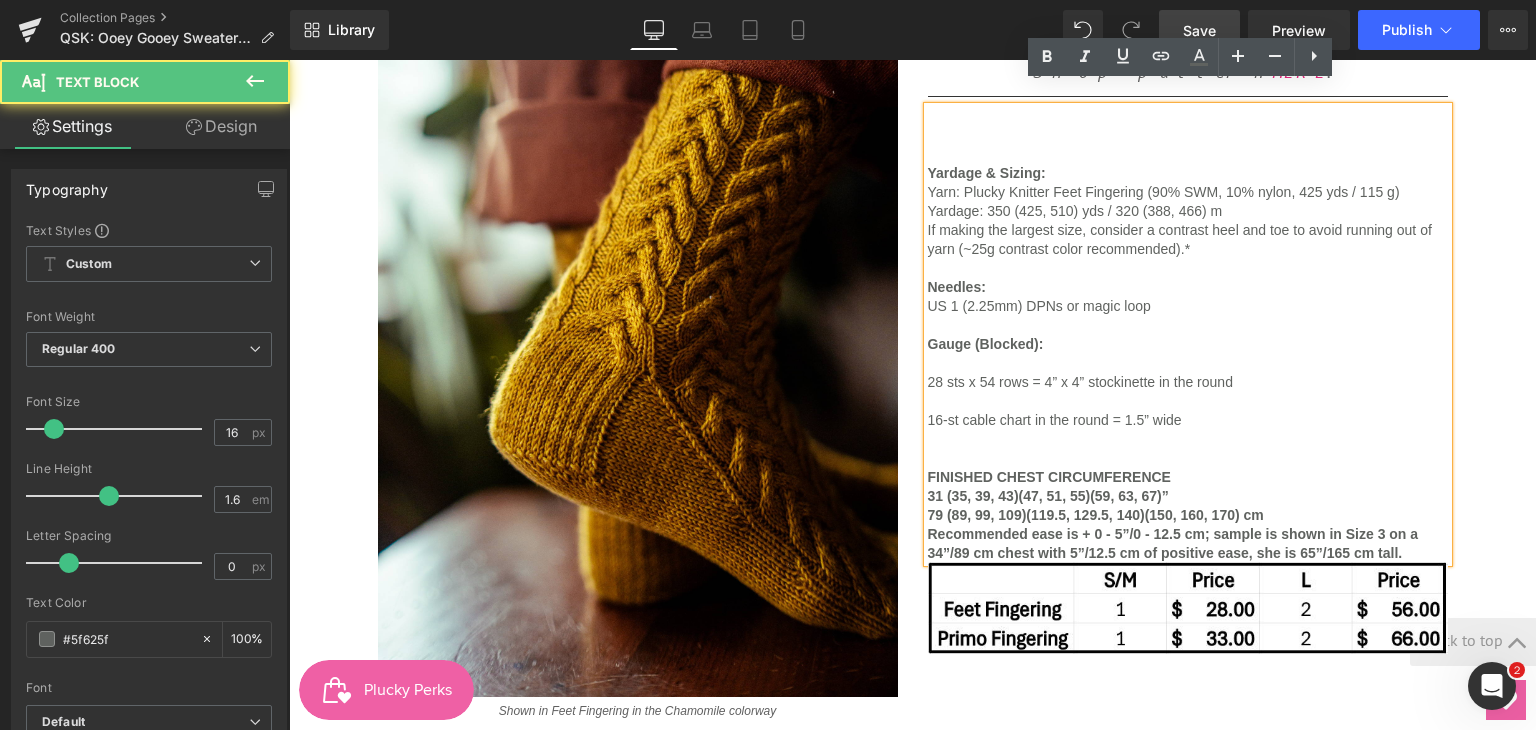 click on "16-st cable chart in the round = 1.5” wide" at bounding box center [1055, 420] 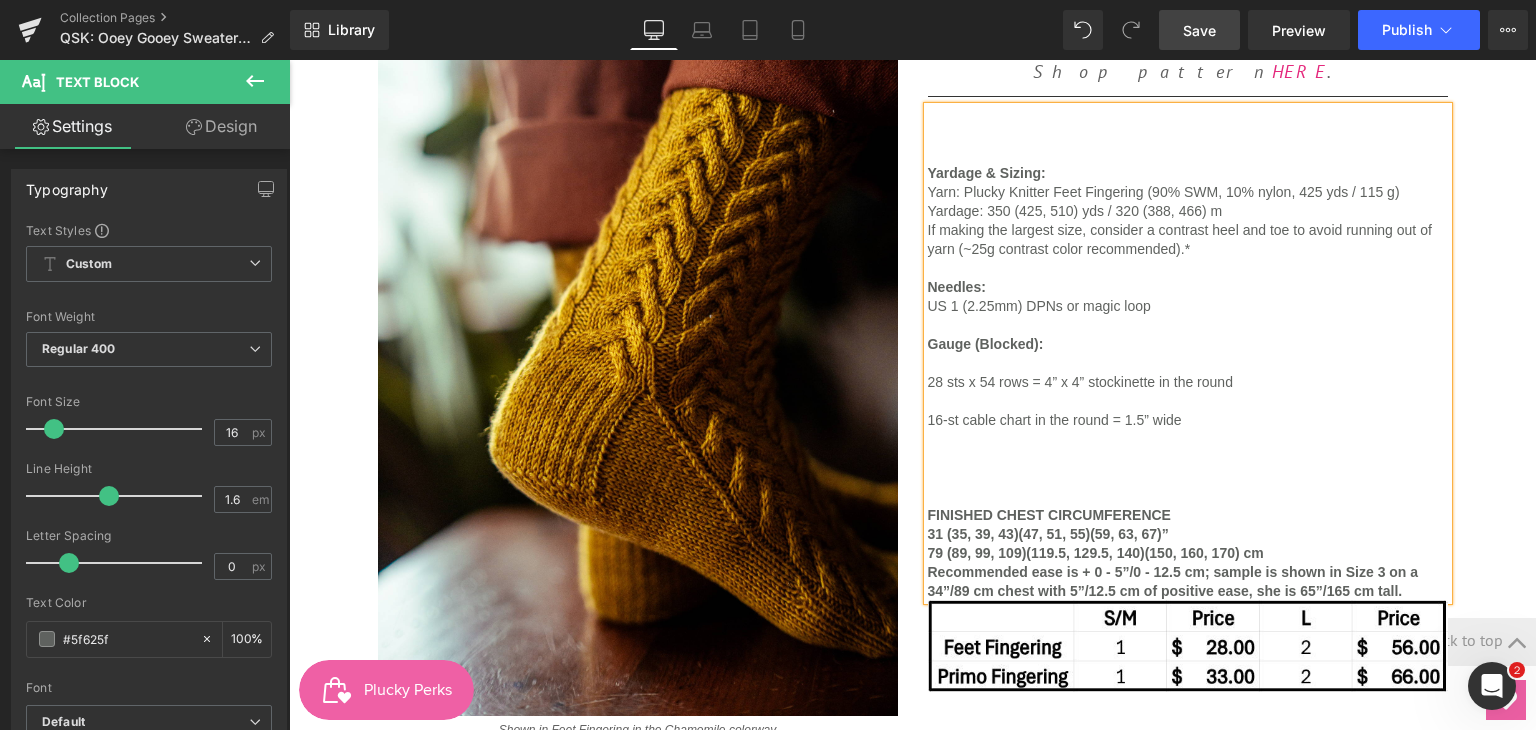 scroll, scrollTop: 1100, scrollLeft: 0, axis: vertical 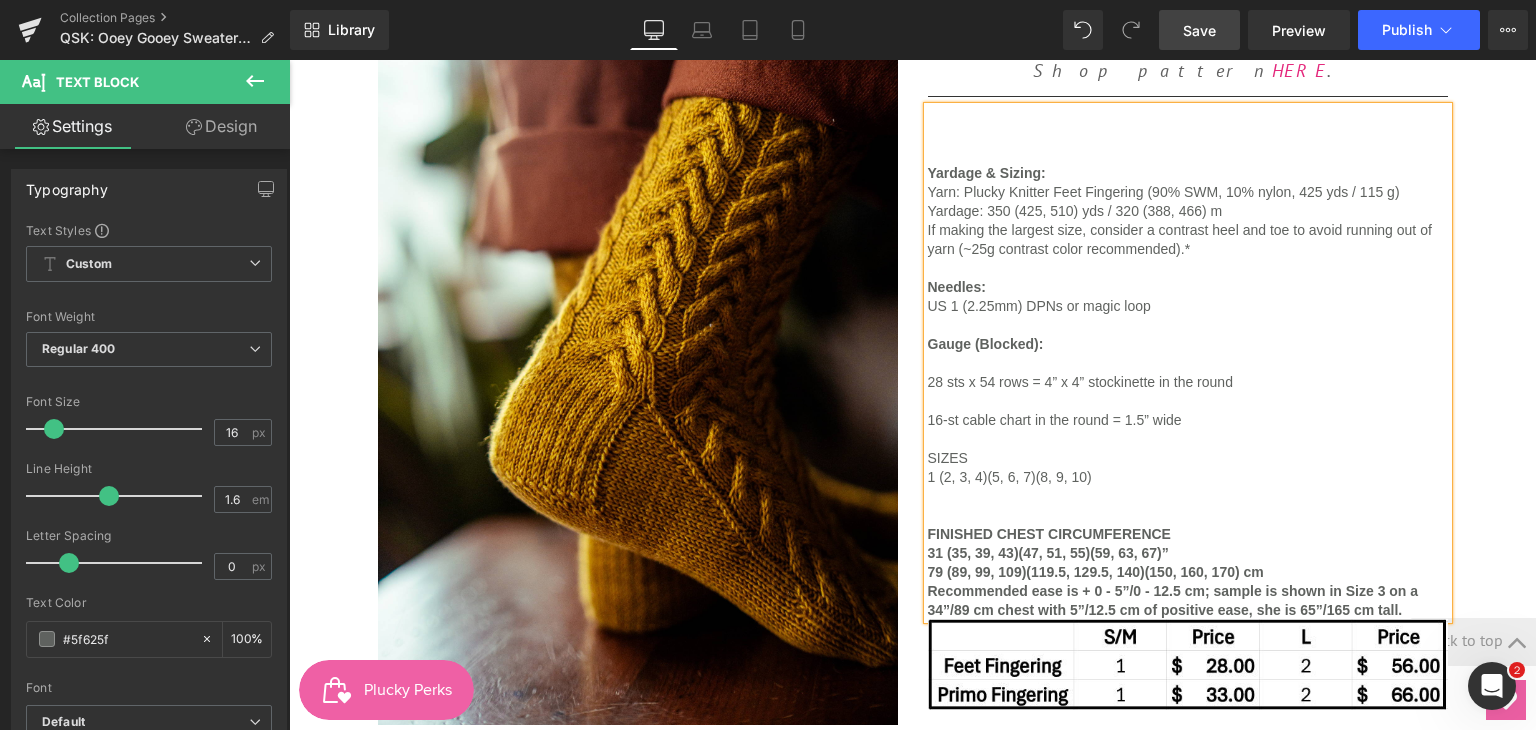 drag, startPoint x: 1188, startPoint y: 393, endPoint x: 926, endPoint y: 302, distance: 277.35358 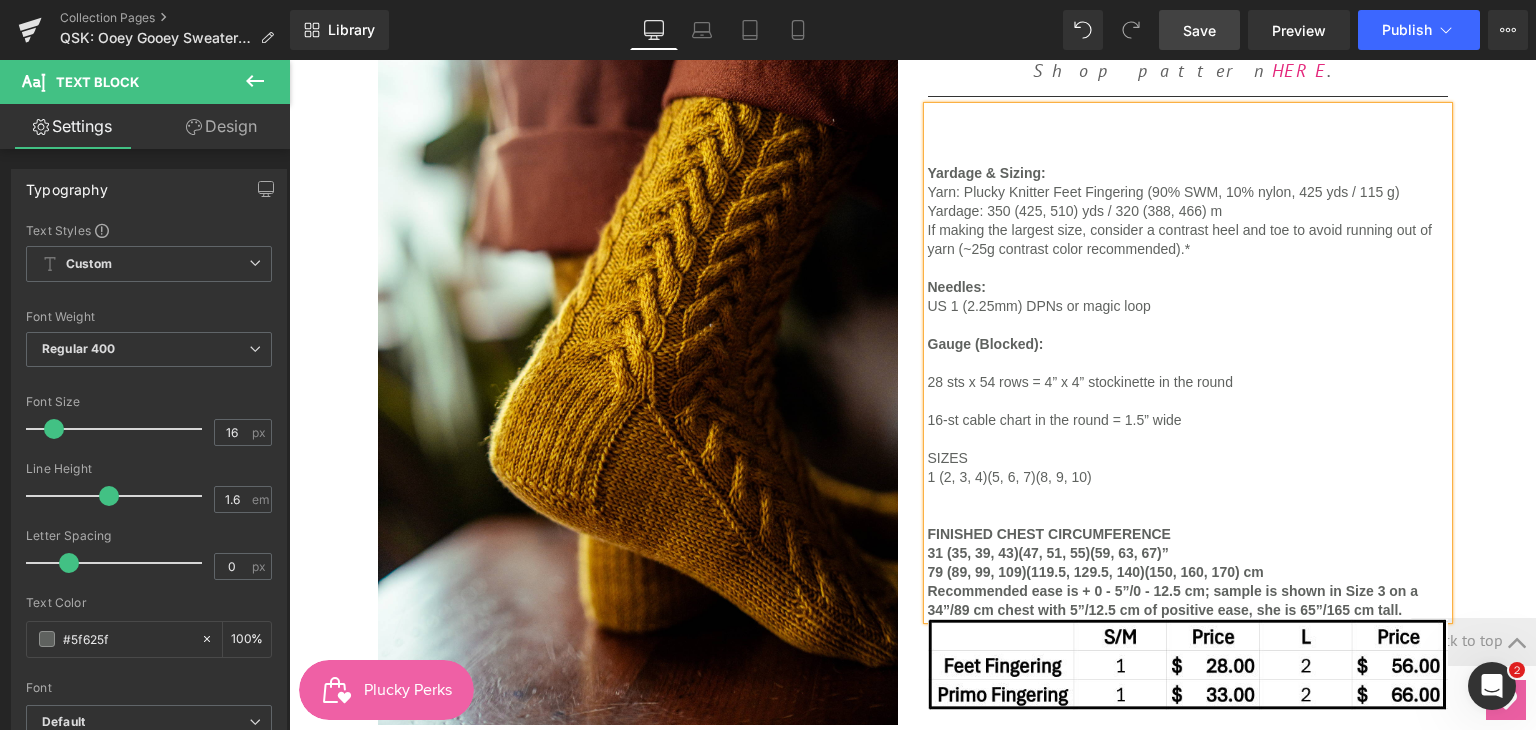 click on "Yardage & Sizing:   Yarn: Plucky Knitter Feet Fingering (90% SWM, 10% nylon, 425 yds / 115 g)   Yardage: 350 (425, 510) yds / 320 (388, 466) m   If making the largest size, consider a contrast heel and toe to avoid running out of yarn (~25g contrast color recommended).*   Needles:  US 1 (2.25mm) DPNs or magic loop   Gauge (Blocked):    28 sts x 54 rows = 4” x 4” stockinette in the round     16-st cable chart in the round = 1.5” wide   SIZES 1 (2, 3, 4)(5, 6, 7)(8, 9, 10) FINISHED CHEST CIRCUMFERENCE 31 (35, 39, 43)(47, 51, 55)(59, 63, 67)” 79 (89, 99, 109)(119.5, 129.5, 140)(150, 160, 170) cm Recommended ease is + 0 - 5”/0 - 12.5 cm; sample is shown in Size 3 on a 34”/89 cm chest with 5”/12.5 cm of positive ease, she is 65”/165 cm tall." at bounding box center (1188, 363) 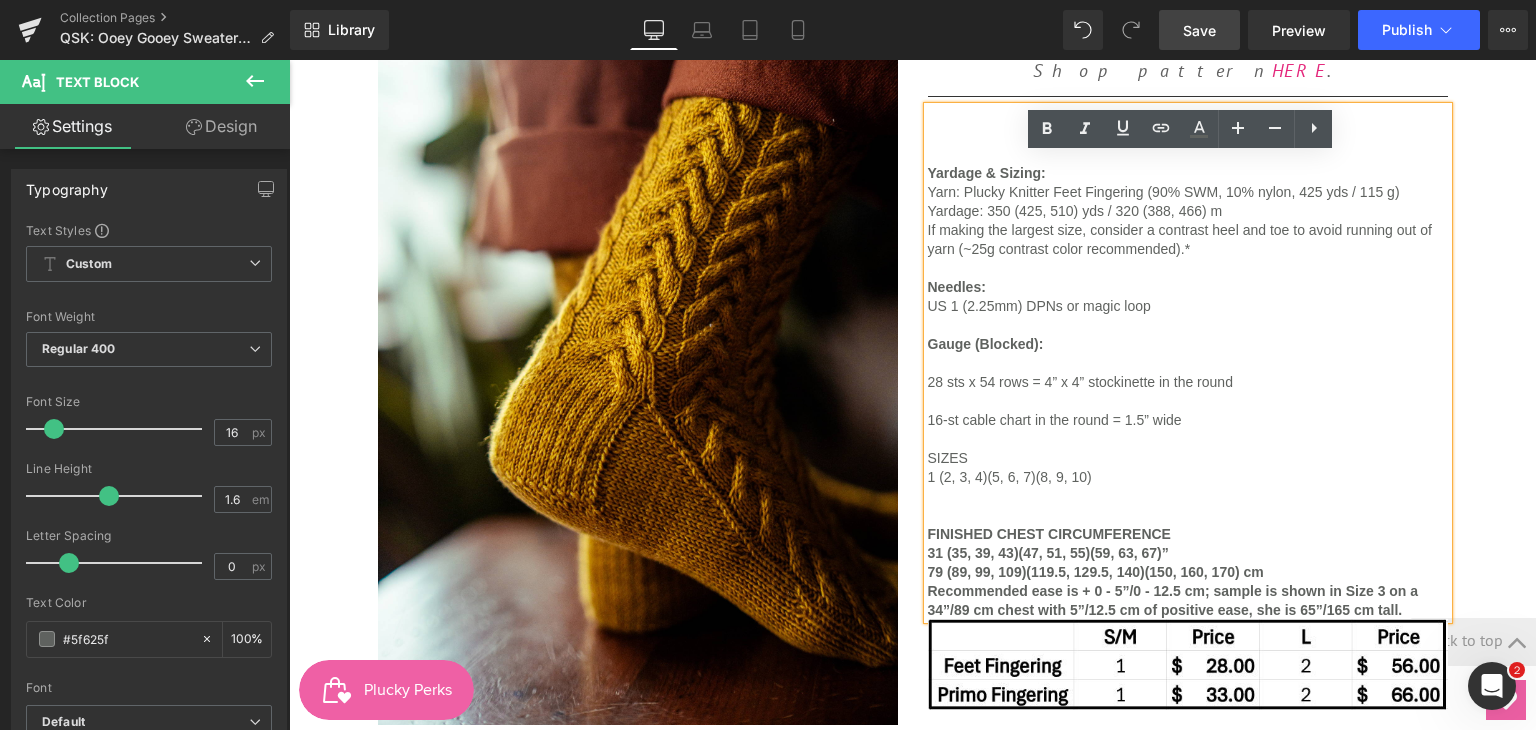 click on "Gauge (Blocked):" at bounding box center [986, 344] 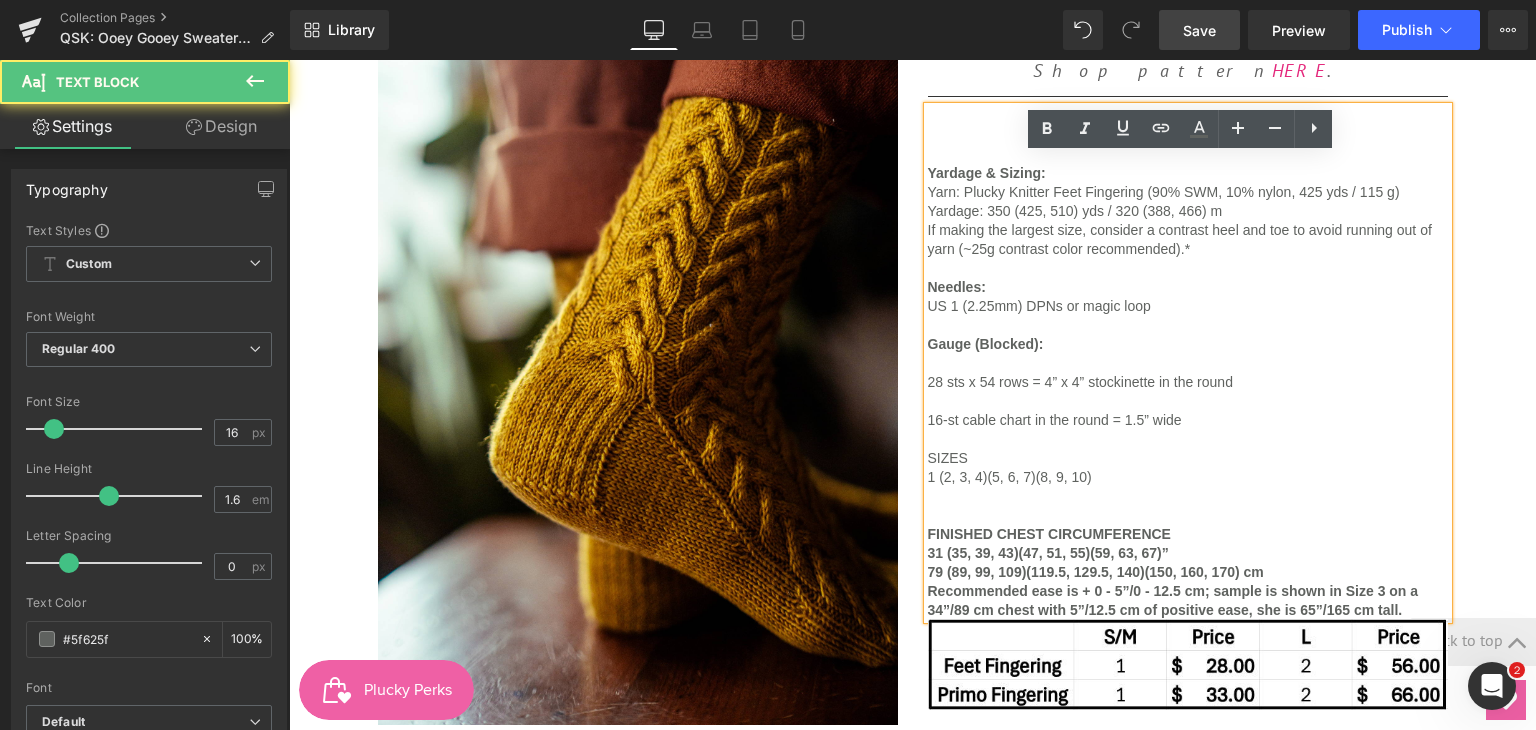 click at bounding box center [1188, 438] 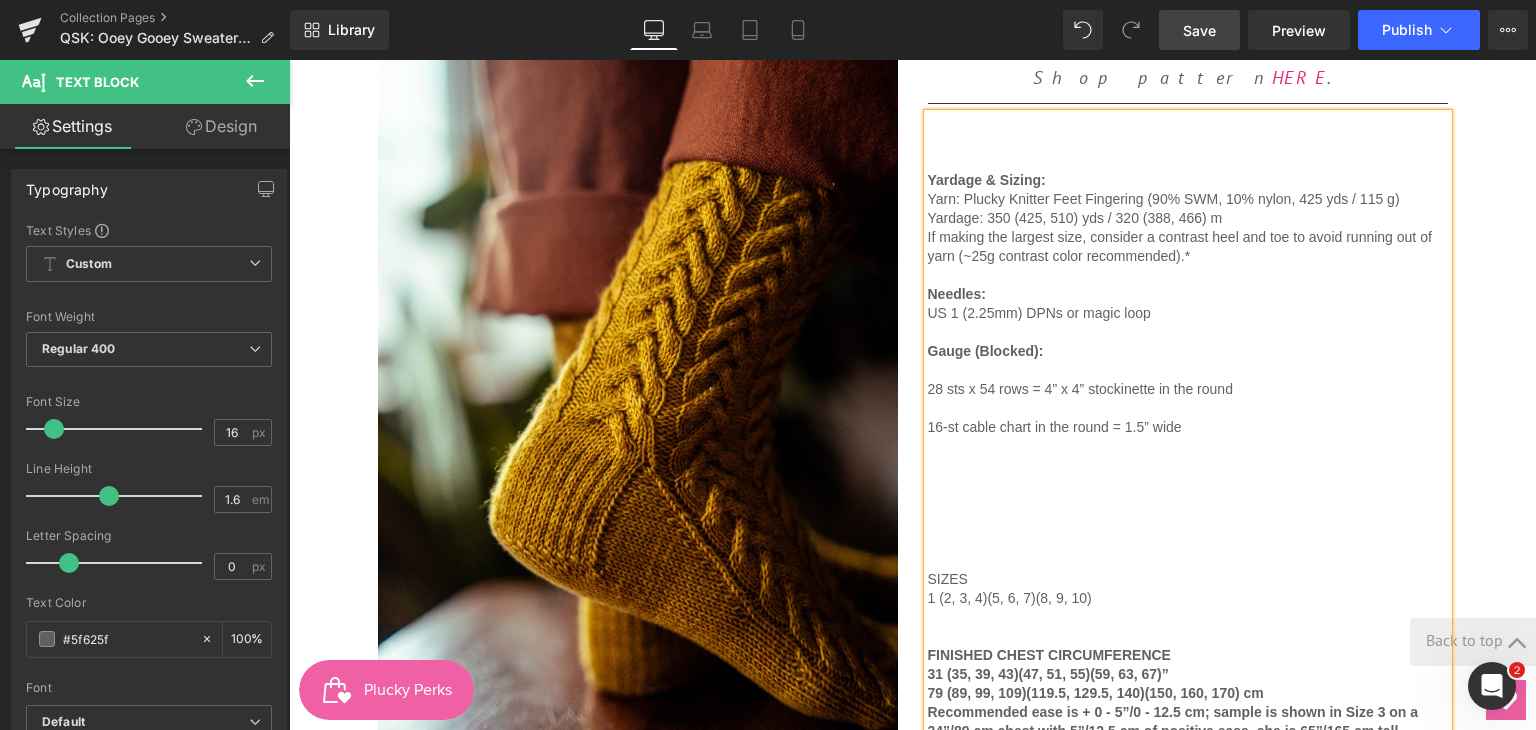scroll, scrollTop: 1034, scrollLeft: 0, axis: vertical 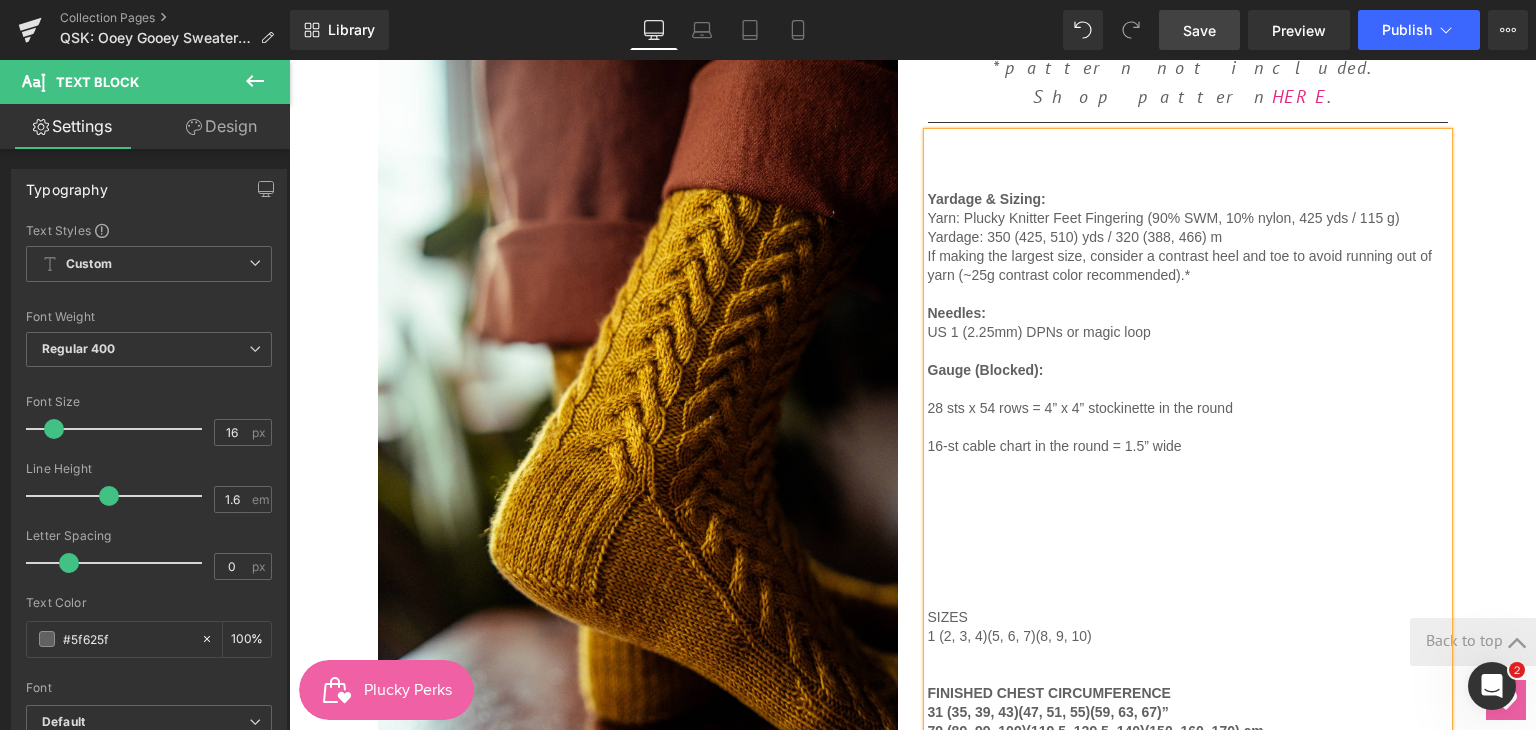 click on "Needles:" at bounding box center [957, 313] 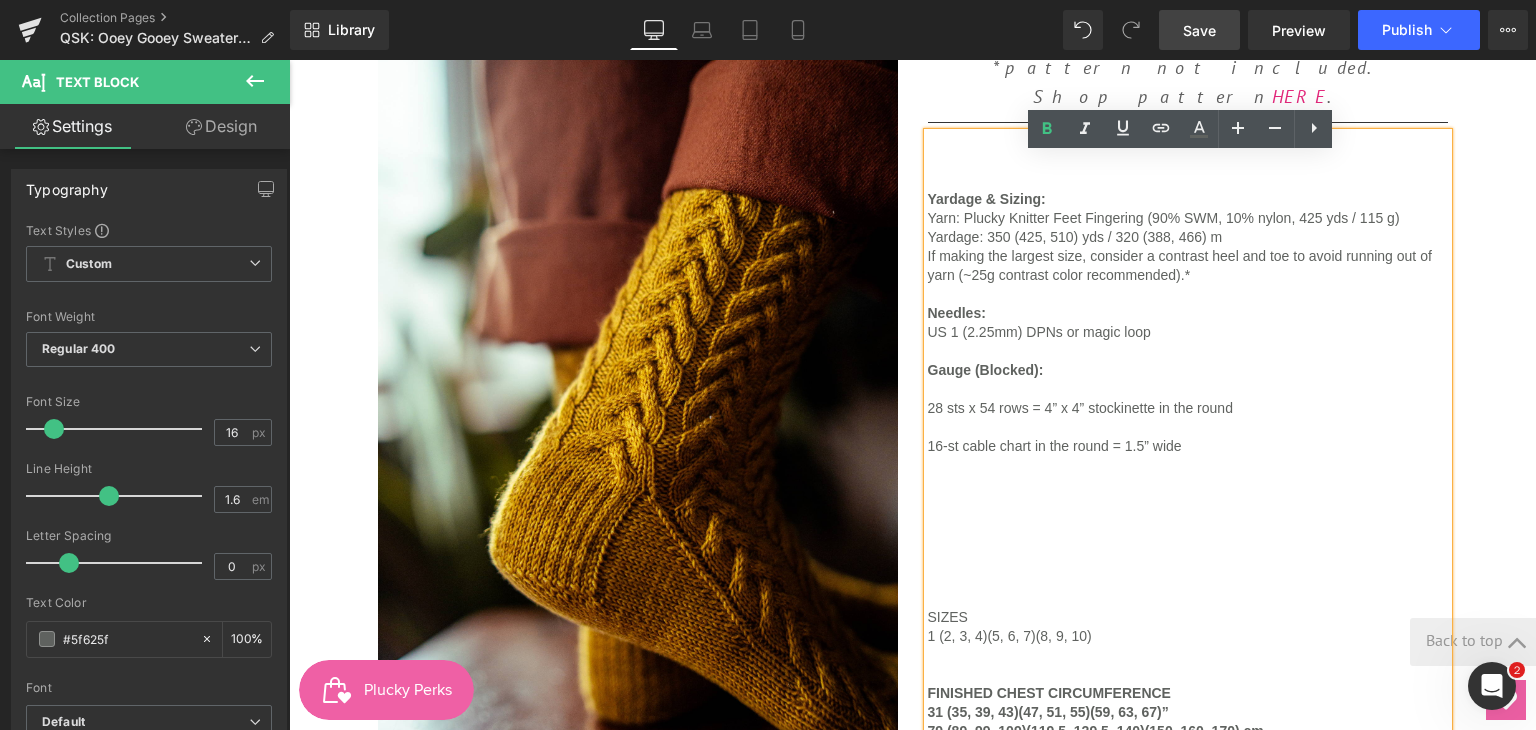 drag, startPoint x: 919, startPoint y: 317, endPoint x: 1184, endPoint y: 393, distance: 275.6828 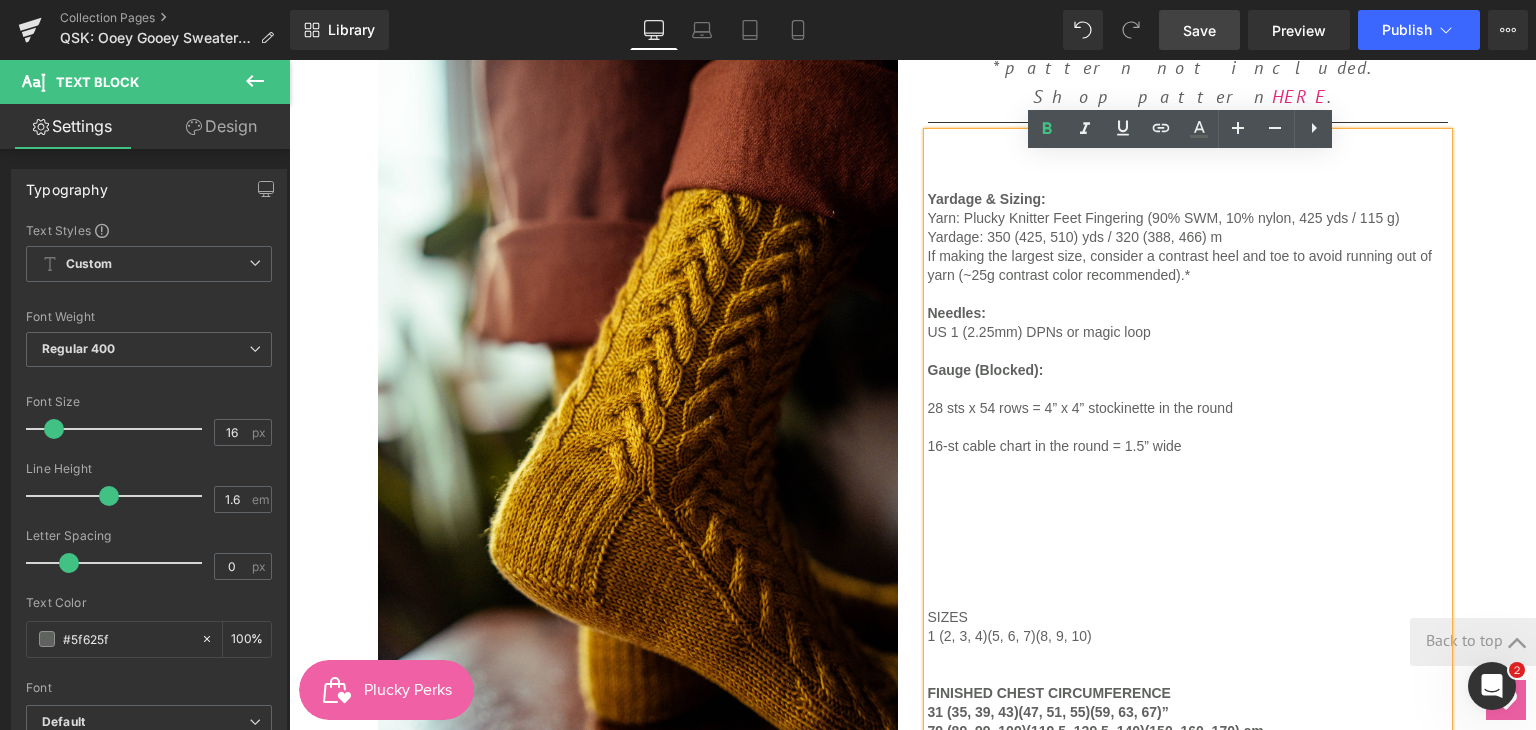 click on "Yardage & Sizing:   Yarn: Plucky Knitter Feet Fingering (90% SWM, 10% nylon, 425 yds / 115 g)   Yardage: 350 (425, 510) yds / 320 (388, 466) m   If making the largest size, consider a contrast heel and toe to avoid running out of yarn (~25g contrast color recommended).*   Needles:  US 1 (2.25mm) DPNs or magic loop   Gauge (Blocked):    28 sts x 54 rows = 4” x 4” stockinette in the round     16-st cable chart in the round = 1.5” wide   SIZES 1 (2, 3, 4)(5, 6, 7)(8, 9, 10) FINISHED CHEST CIRCUMFERENCE 31 (35, 39, 43)(47, 51, 55)(59, 63, 67)” 79 (89, 99, 109)(119.5, 129.5, 140)(150, 160, 170) cm Recommended ease is + 0 - 5”/0 - 12.5 cm; sample is shown in Size 3 on a 34”/89 cm chest with 5”/12.5 cm of positive ease, she is 65”/165 cm tall." at bounding box center [1188, 455] 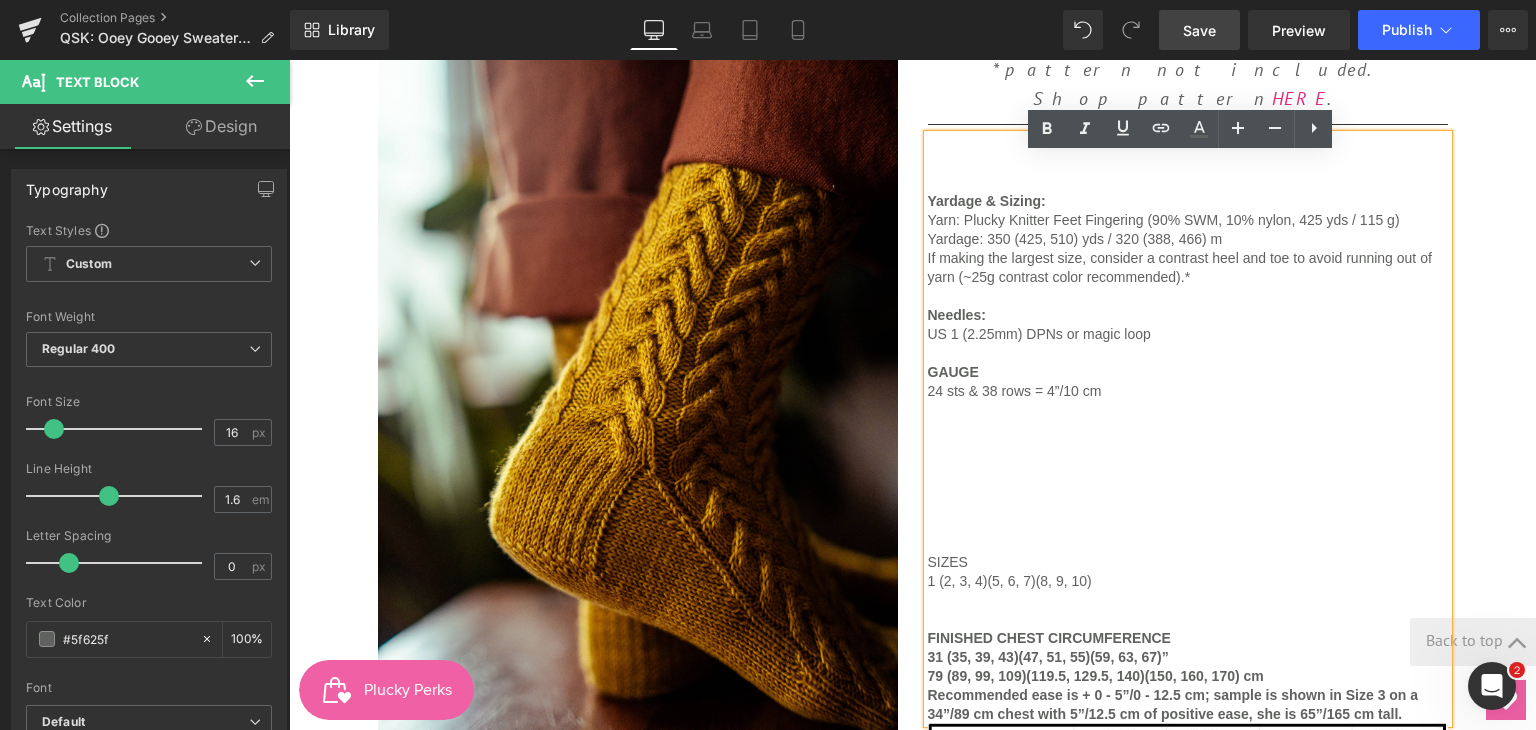 scroll, scrollTop: 1062, scrollLeft: 0, axis: vertical 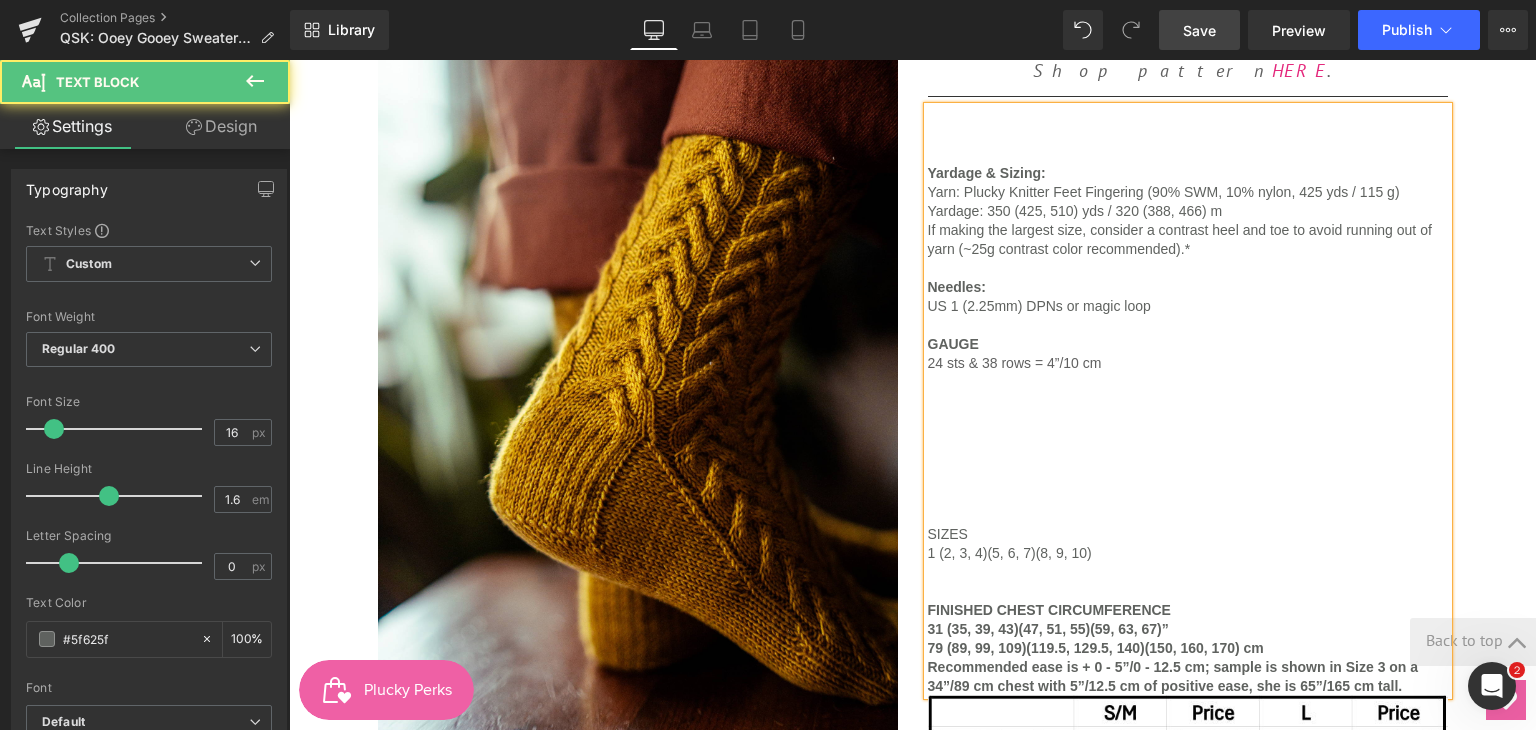 click on "GAUGE" at bounding box center (953, 344) 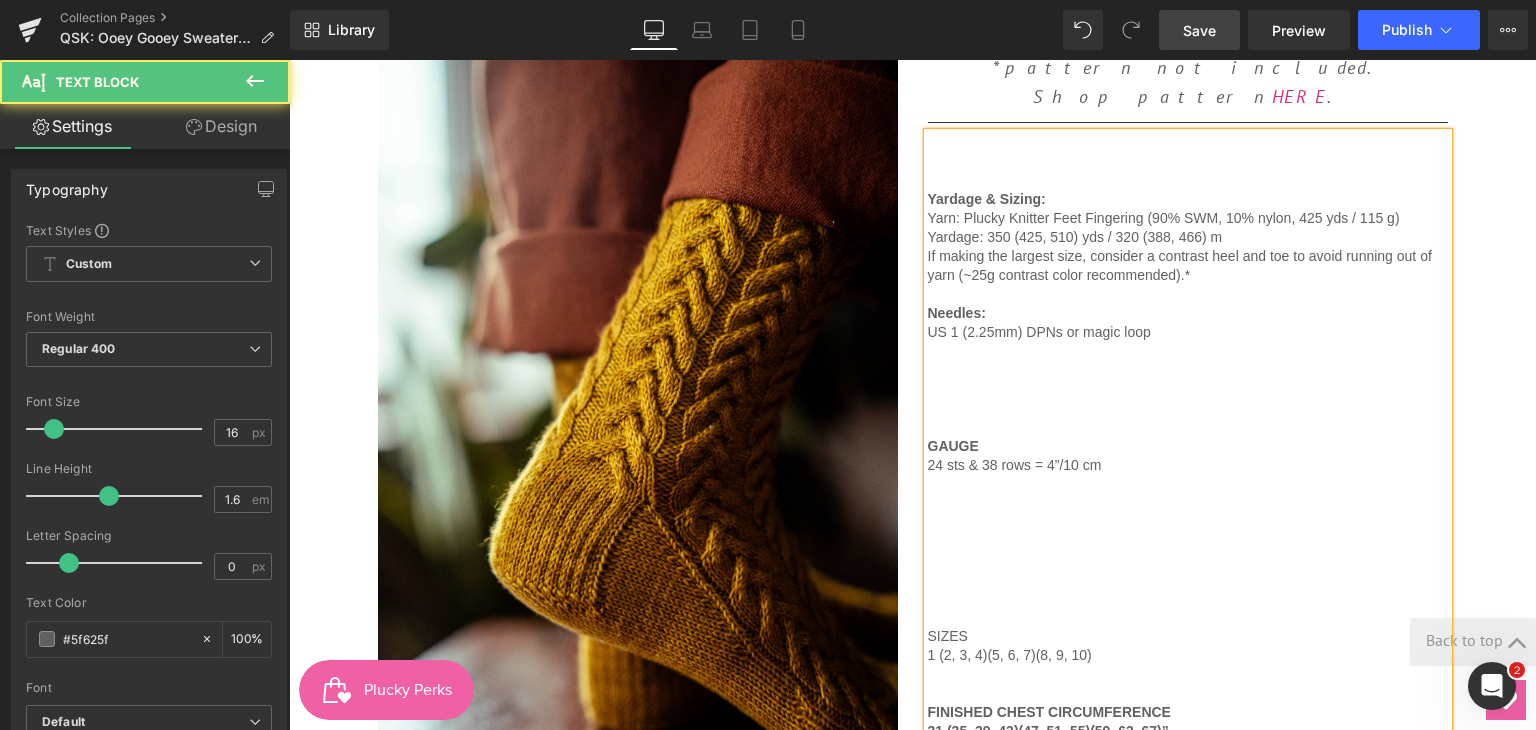 scroll, scrollTop: 1032, scrollLeft: 0, axis: vertical 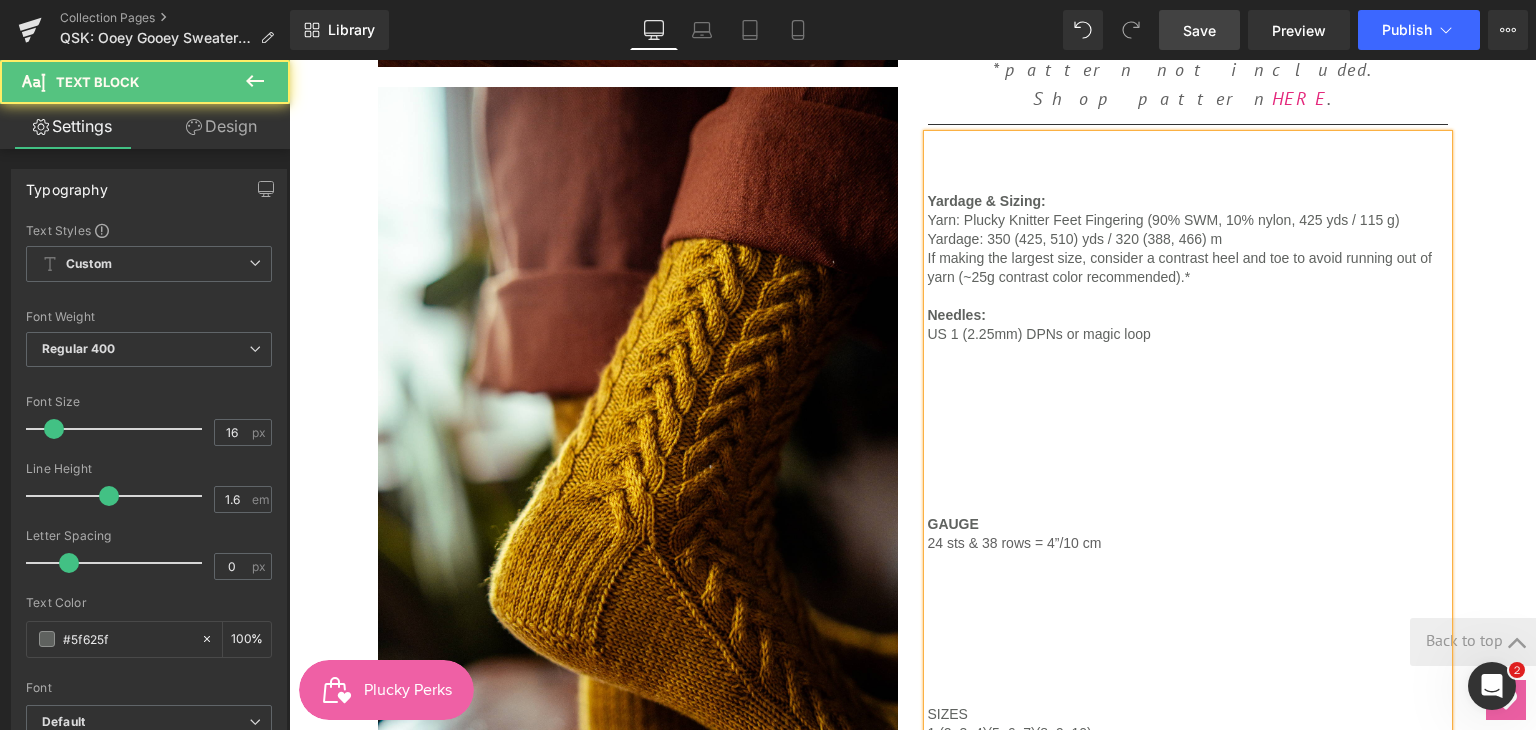 drag, startPoint x: 920, startPoint y: 265, endPoint x: 1156, endPoint y: 282, distance: 236.6115 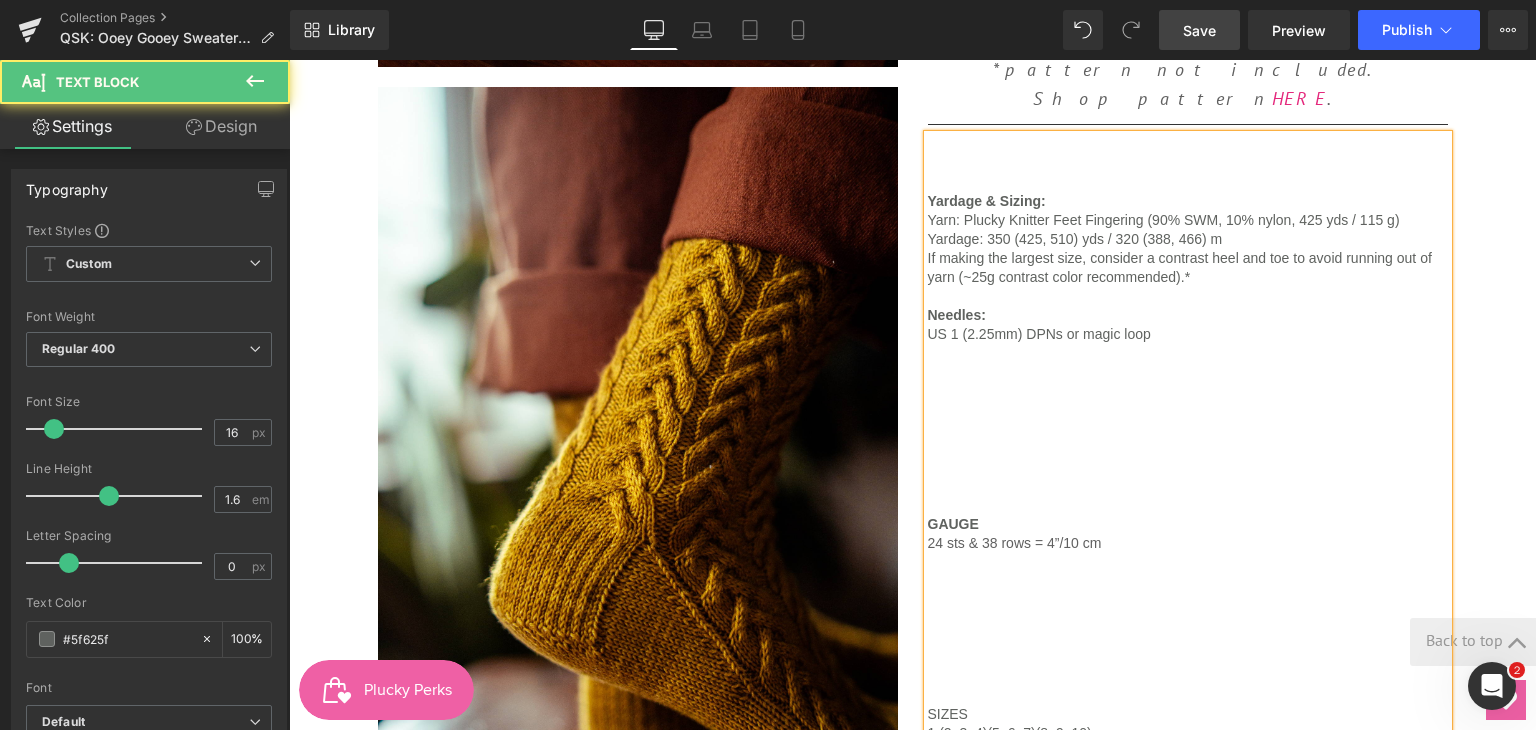 click on "Yardage & Sizing:   Yarn: Plucky Knitter Feet Fingering (90% SWM, 10% nylon, 425 yds / 115 g)   Yardage: 350 (425, 510) yds / 320 (388, 466) m   If making the largest size, consider a contrast heel and toe to avoid running out of yarn (~25g contrast color recommended).*   Needles:  US 1 (2.25mm) DPNs or magic loop   GAUGE 24 sts & 38 rows = 4”/10 cm  SIZES 1 (2, 3, 4)(5, 6, 7)(8, 9, 10) FINISHED CHEST CIRCUMFERENCE 31 (35, 39, 43)(47, 51, 55)(59, 63, 67)” 79 (89, 99, 109)(119.5, 129.5, 140)(150, 160, 170) cm Recommended ease is + 0 - 5”/0 - 12.5 cm; sample is shown in Size 3 on a 34”/89 cm chest with 5”/12.5 cm of positive ease, she is 65”/165 cm tall." at bounding box center (1188, 505) 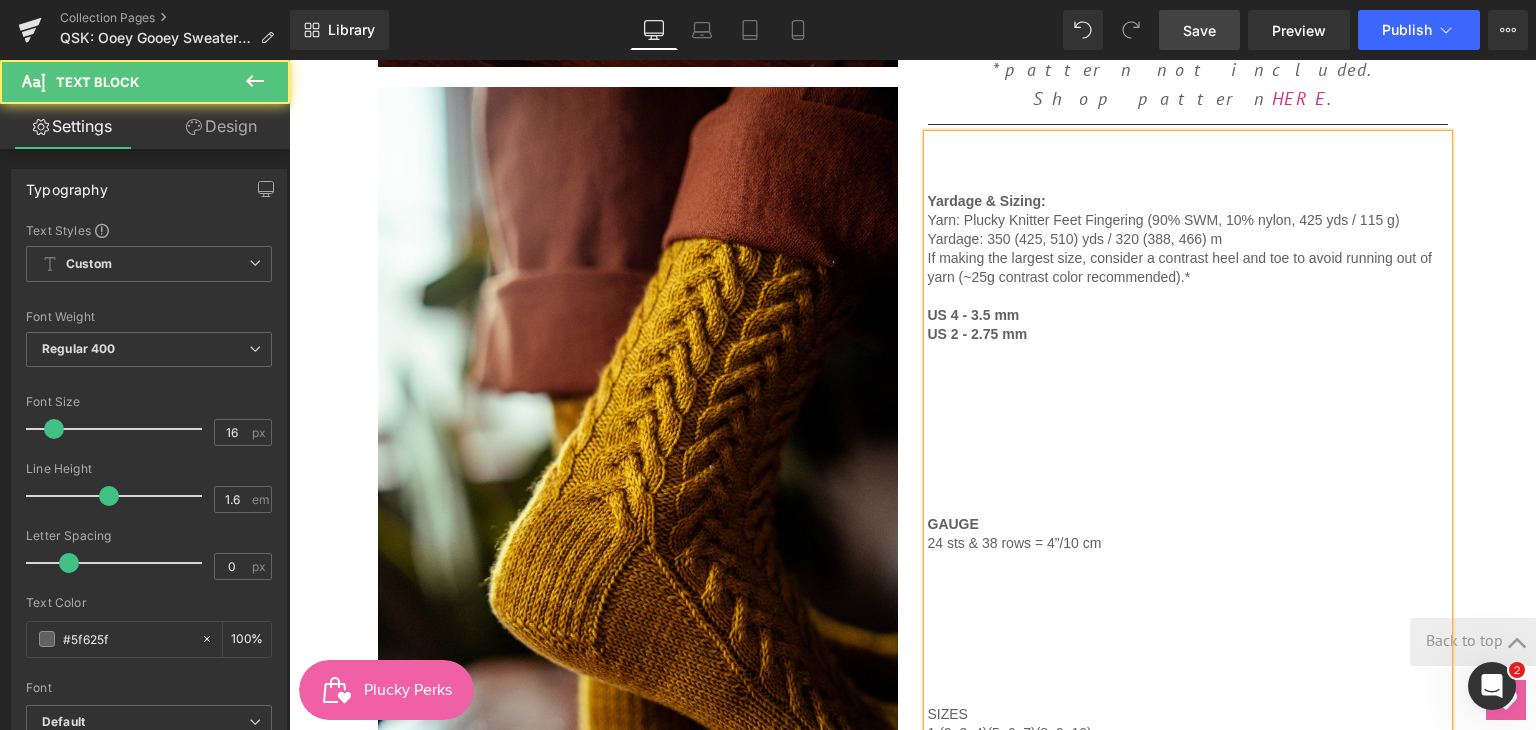 click on "US 4 - 3.5 mm" at bounding box center [974, 315] 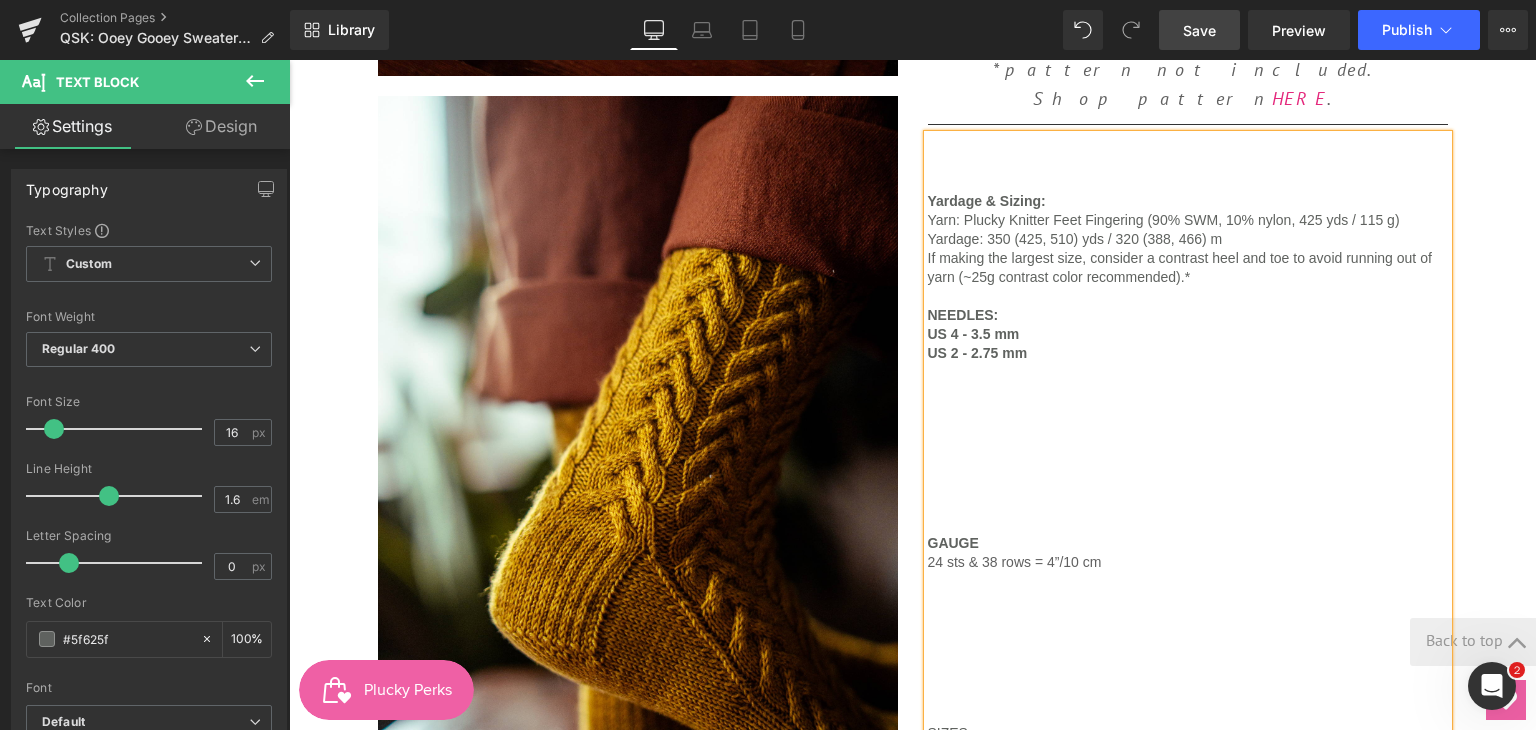 click on "Yarn: Plucky Knitter Feet Fingering (90% SWM, 10% nylon, 425 yds / 115 g)" at bounding box center (1164, 220) 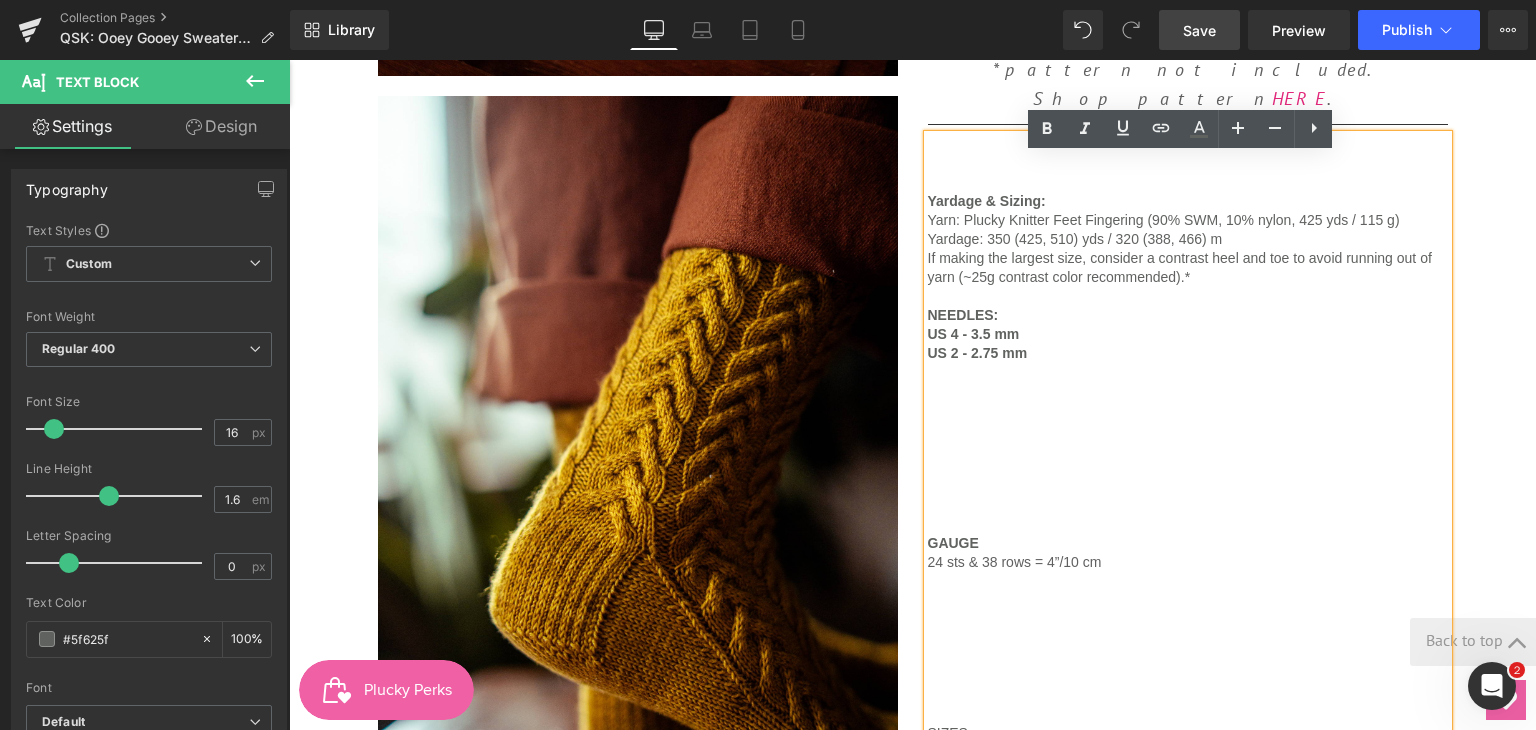 click on "NEEDLES:" at bounding box center [1188, 314] 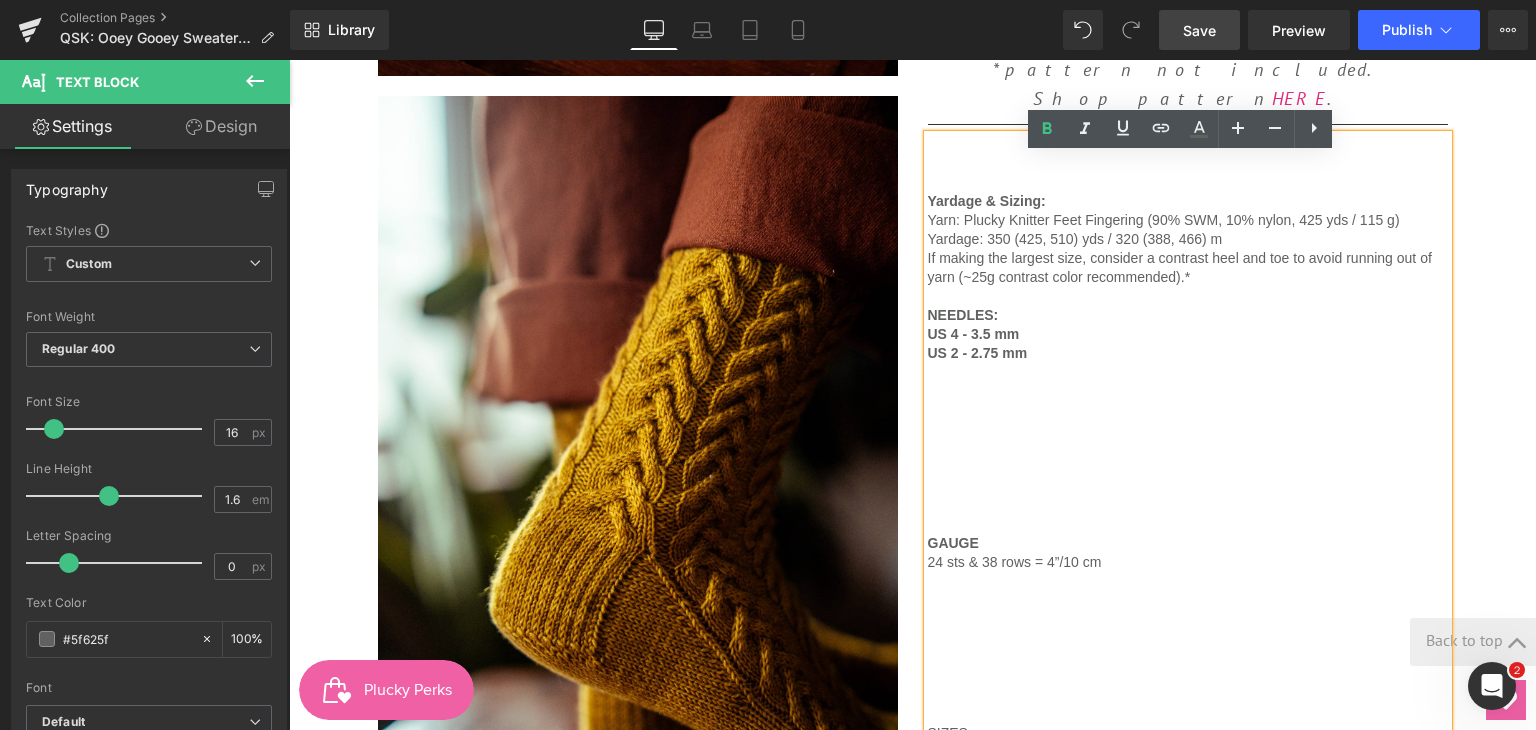 click on "Yarn: Plucky Knitter Feet Fingering (90% SWM, 10% nylon, 425 yds / 115 g)" at bounding box center [1164, 220] 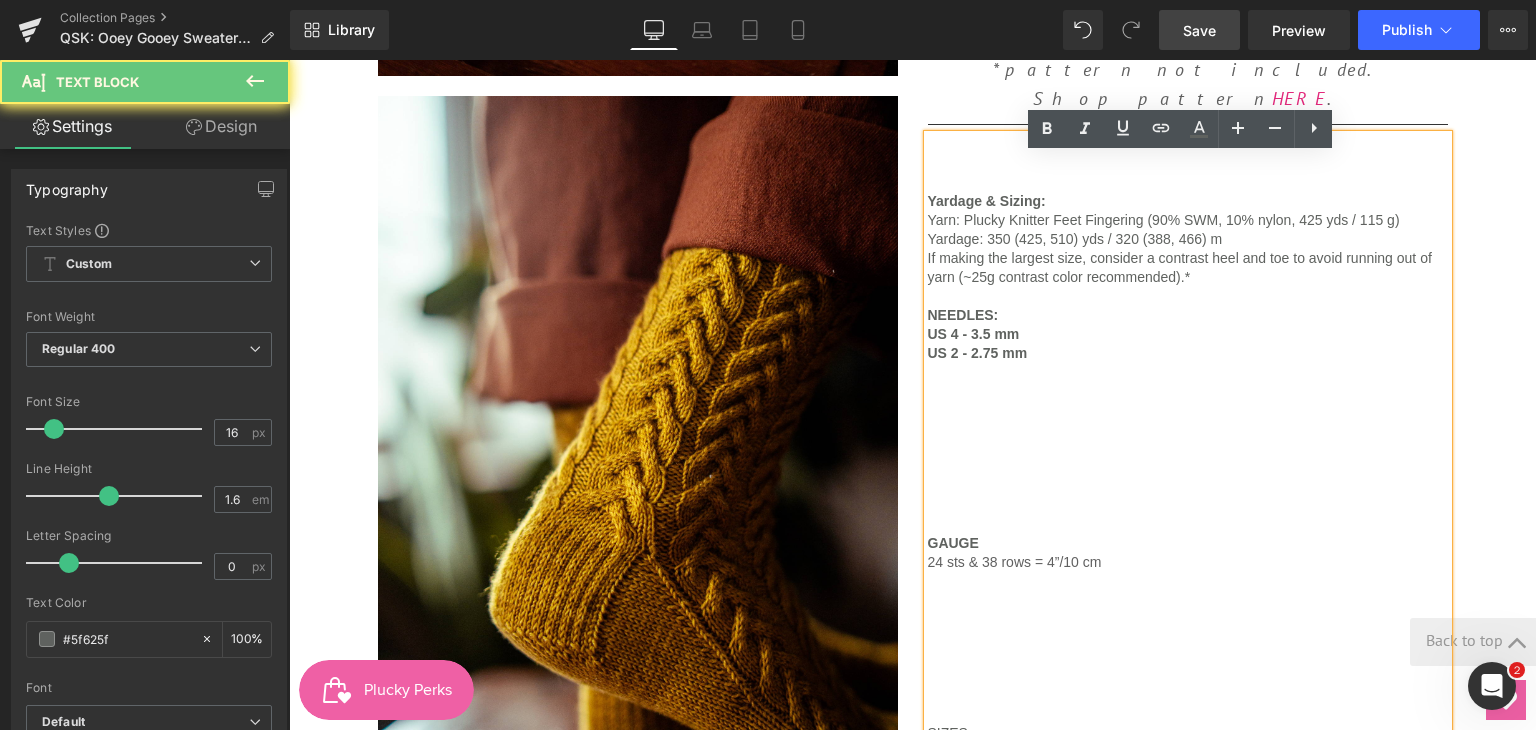 click on "If making the largest size, consider a contrast heel and toe to avoid running out of yarn (~25g contrast color recommended).*" at bounding box center (1180, 267) 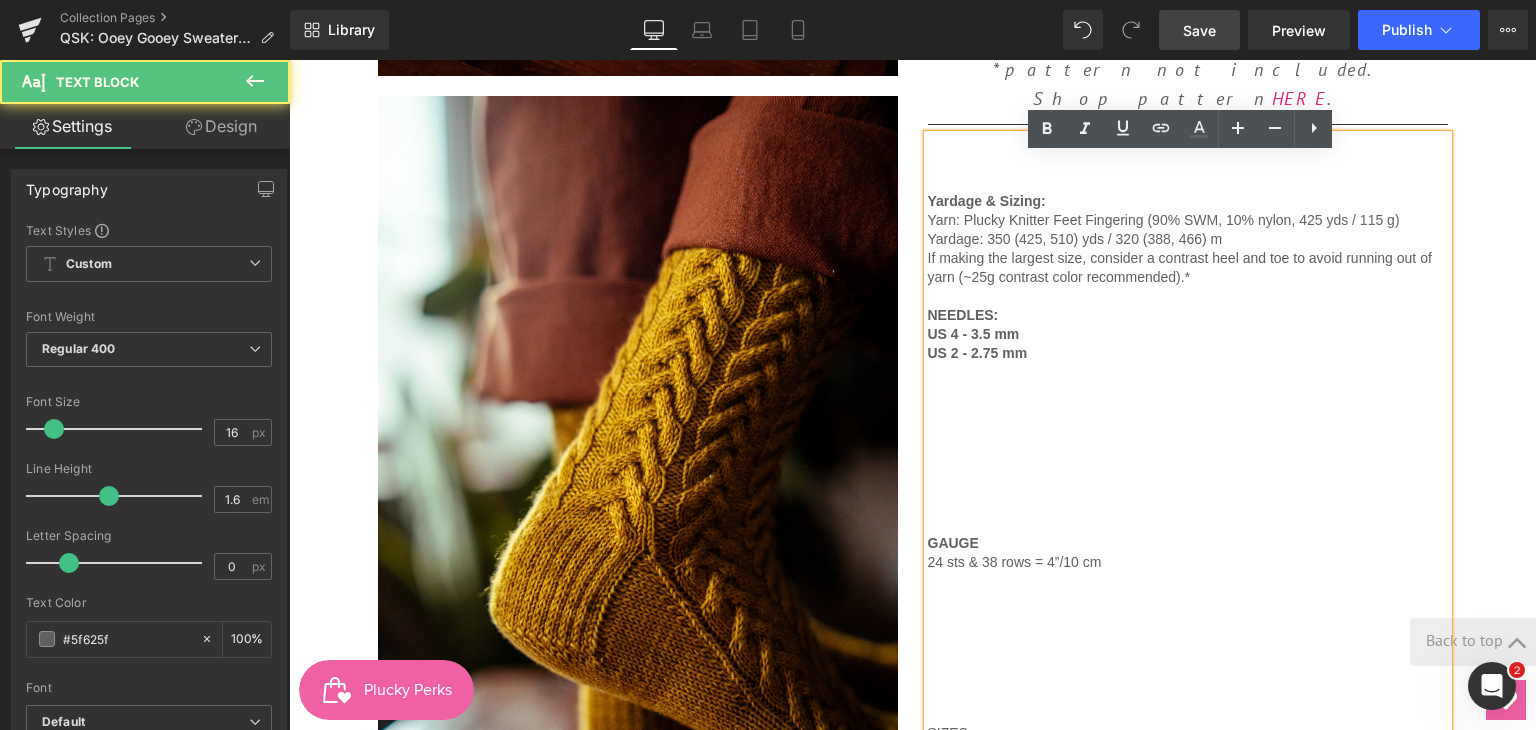 click on "US 4 - 3.5 mm" at bounding box center [1188, 333] 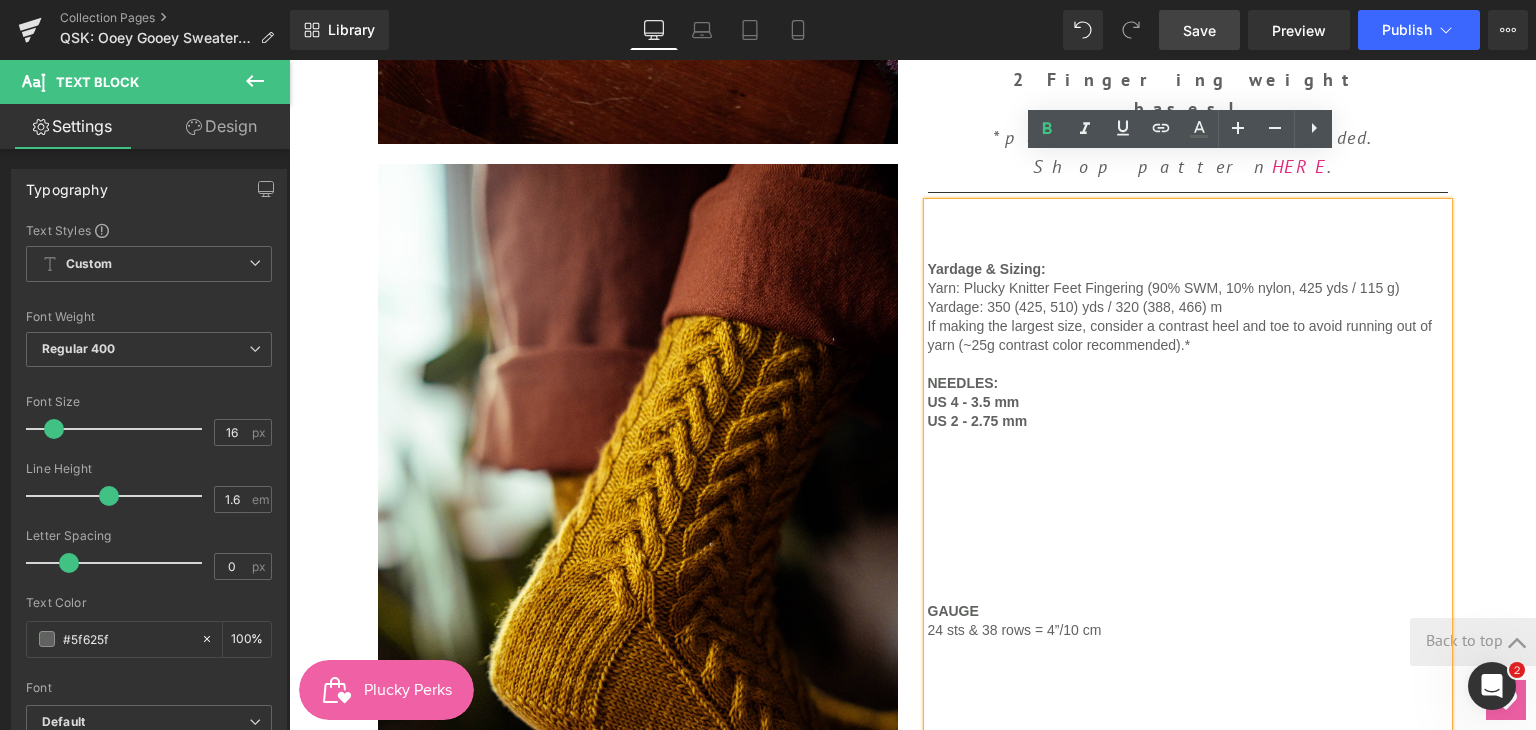 scroll, scrollTop: 932, scrollLeft: 0, axis: vertical 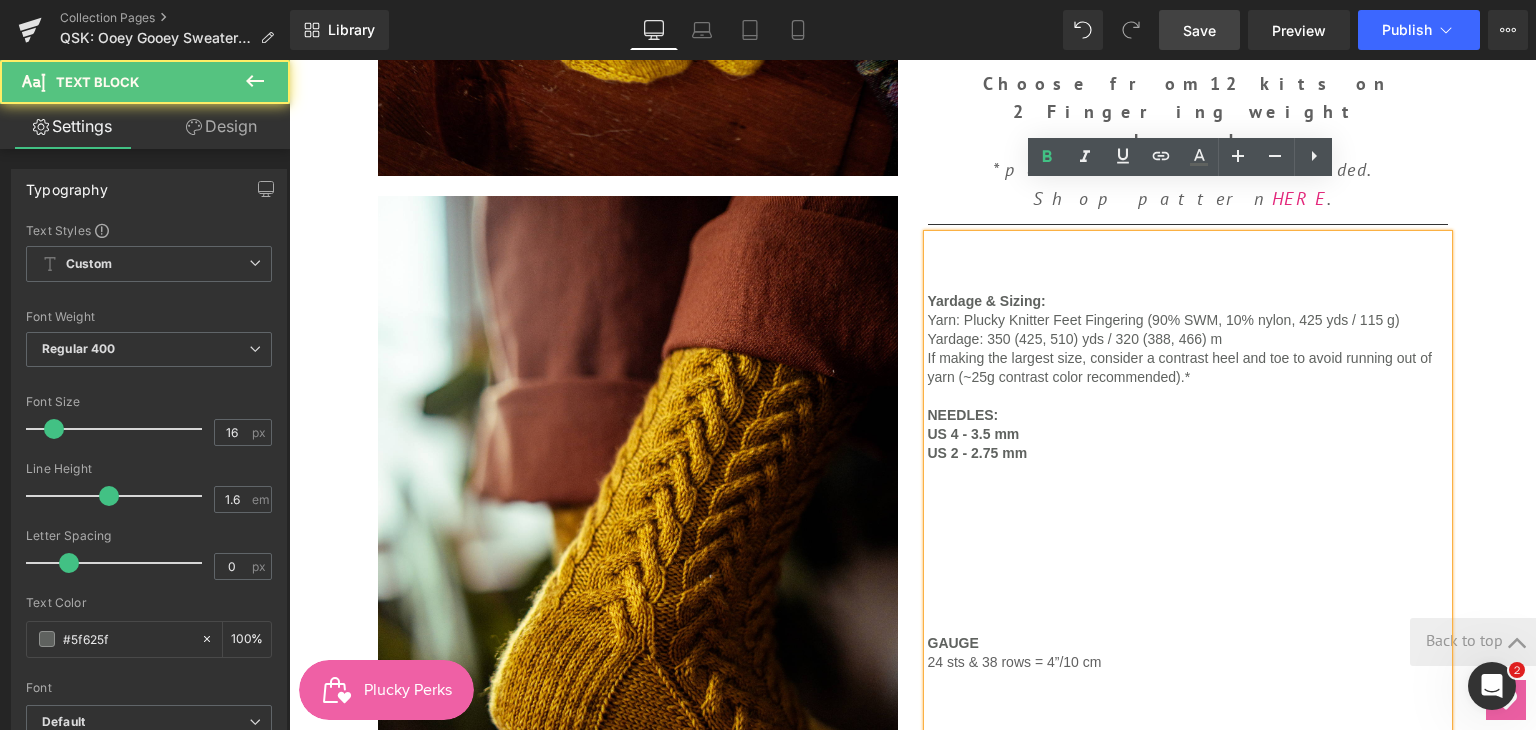 drag, startPoint x: 923, startPoint y: 253, endPoint x: 1196, endPoint y: 329, distance: 283.38138 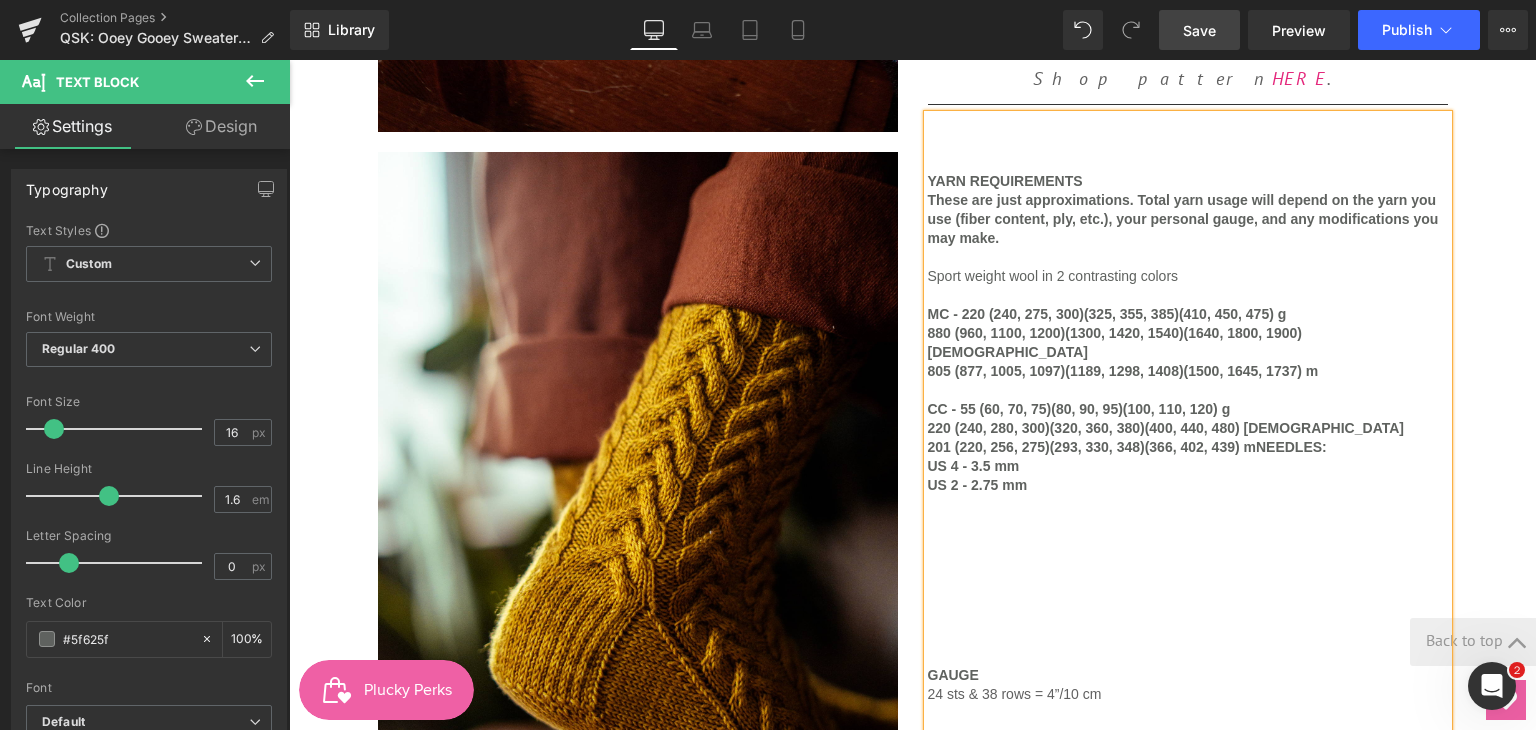 scroll, scrollTop: 1132, scrollLeft: 0, axis: vertical 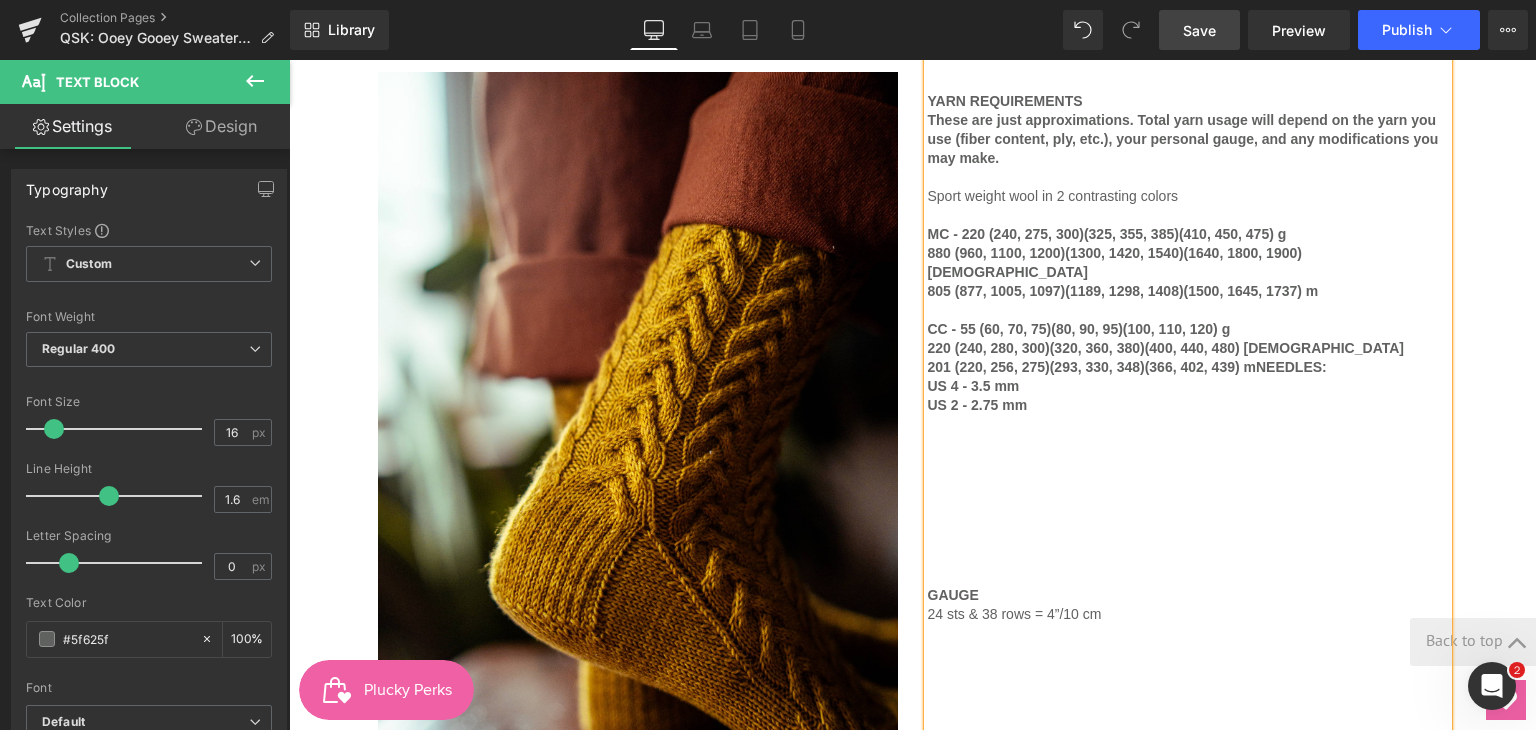 click at bounding box center [1188, 575] 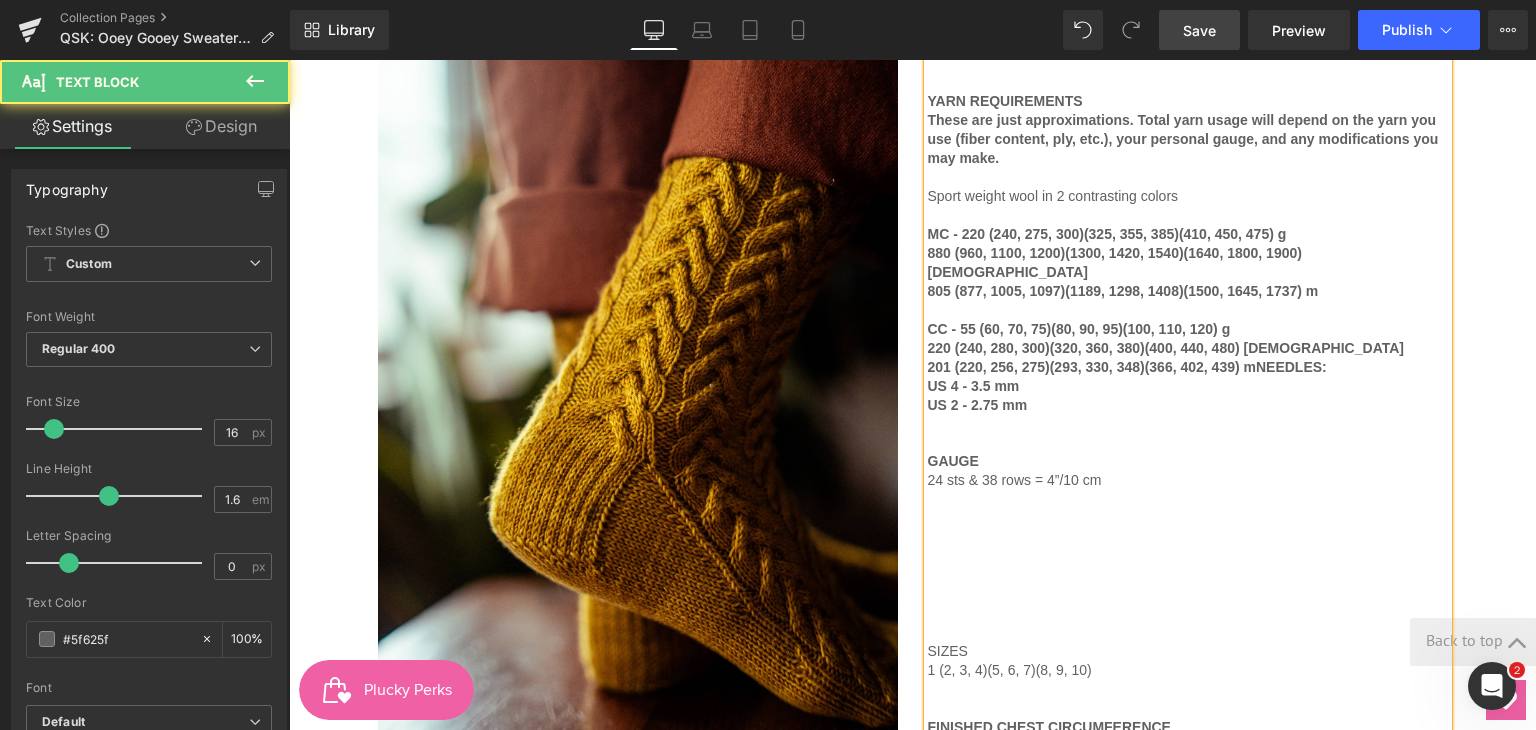 click at bounding box center [1188, 612] 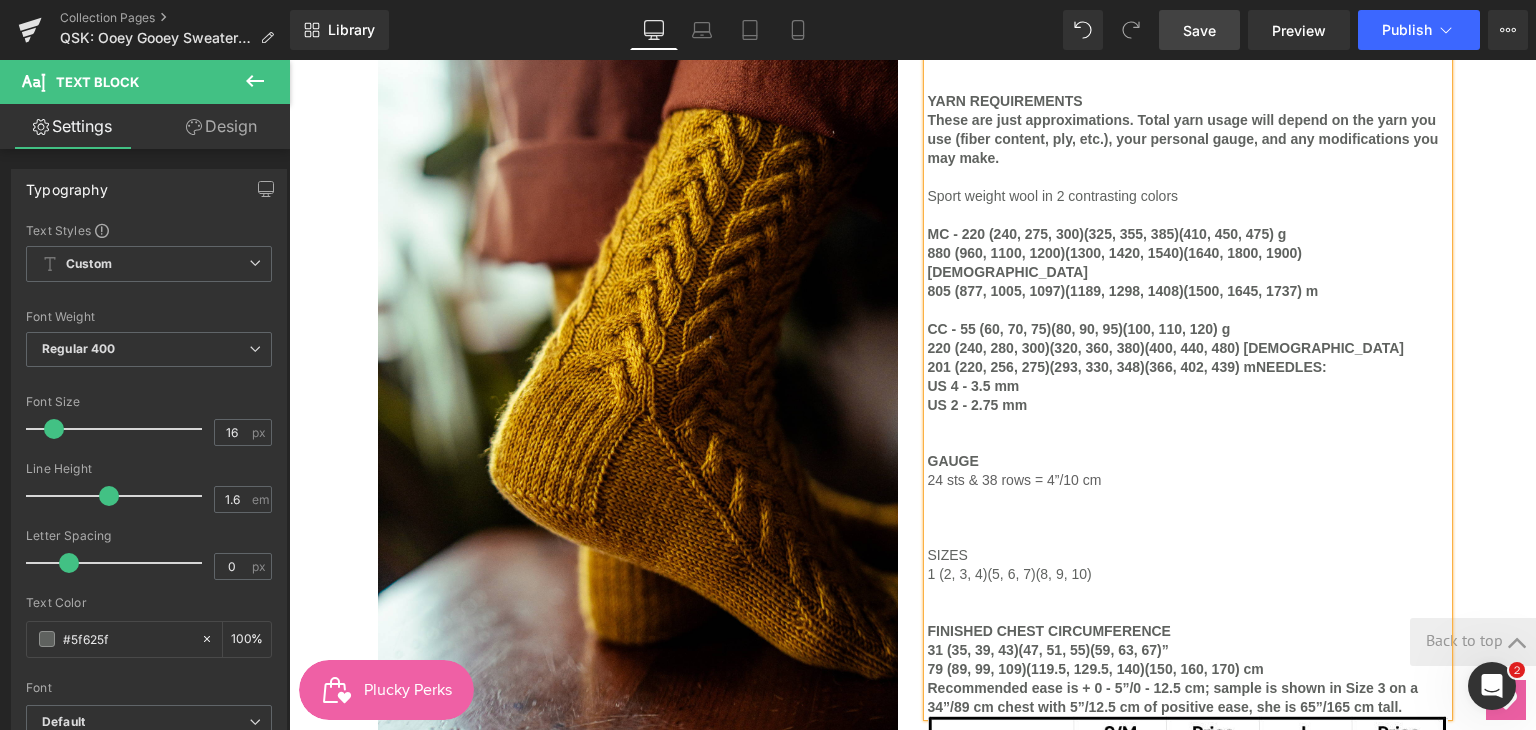 scroll, scrollTop: 1135, scrollLeft: 0, axis: vertical 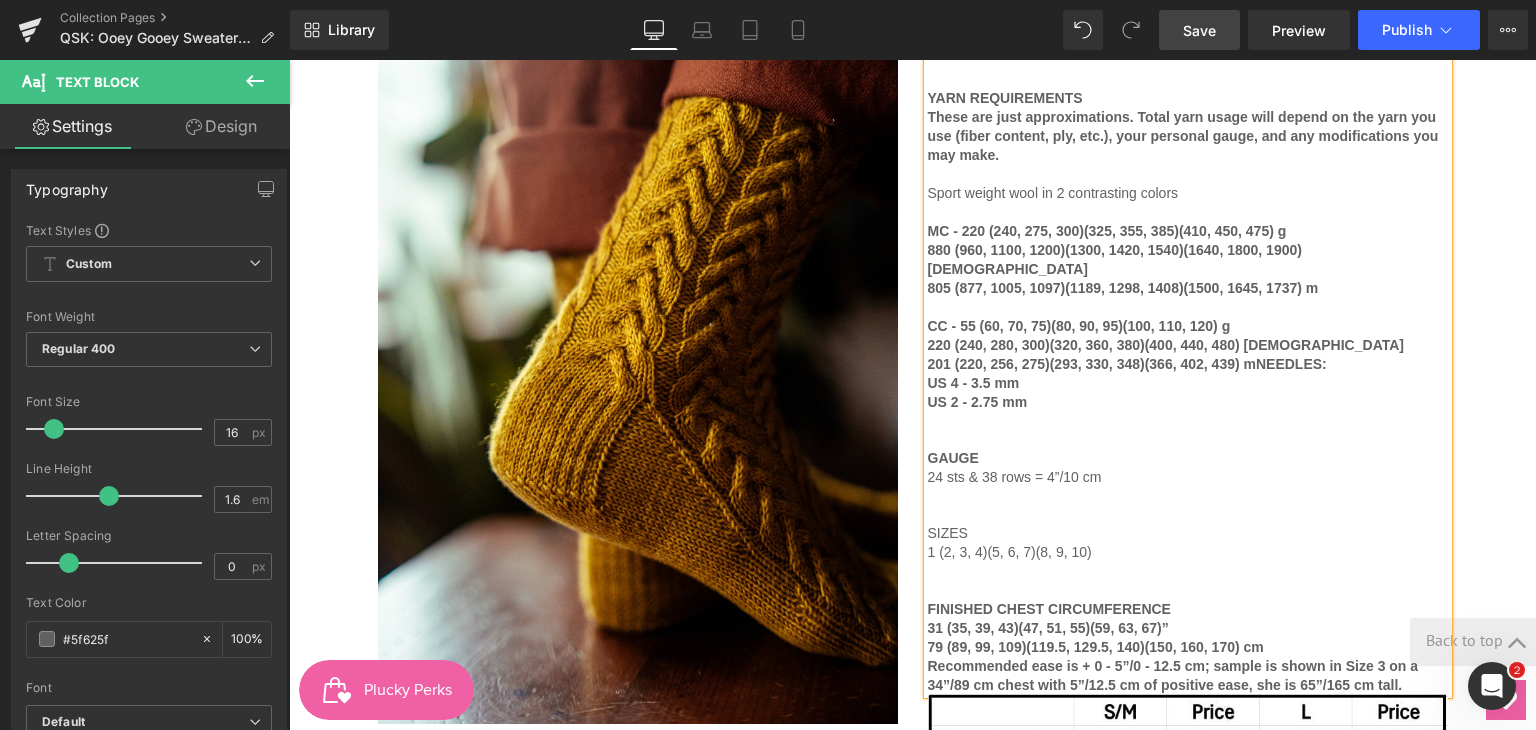 click at bounding box center (1188, 589) 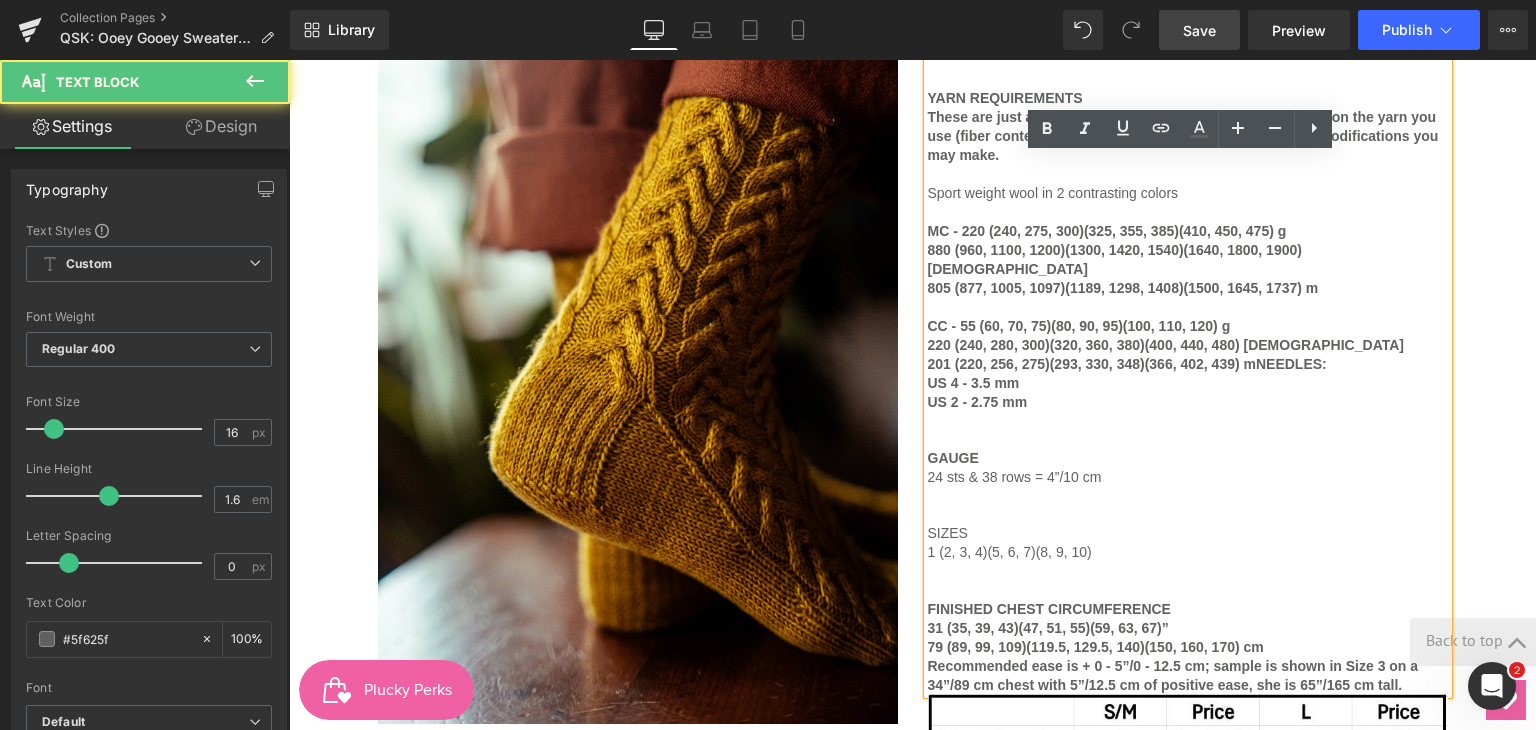 scroll, scrollTop: 1144, scrollLeft: 0, axis: vertical 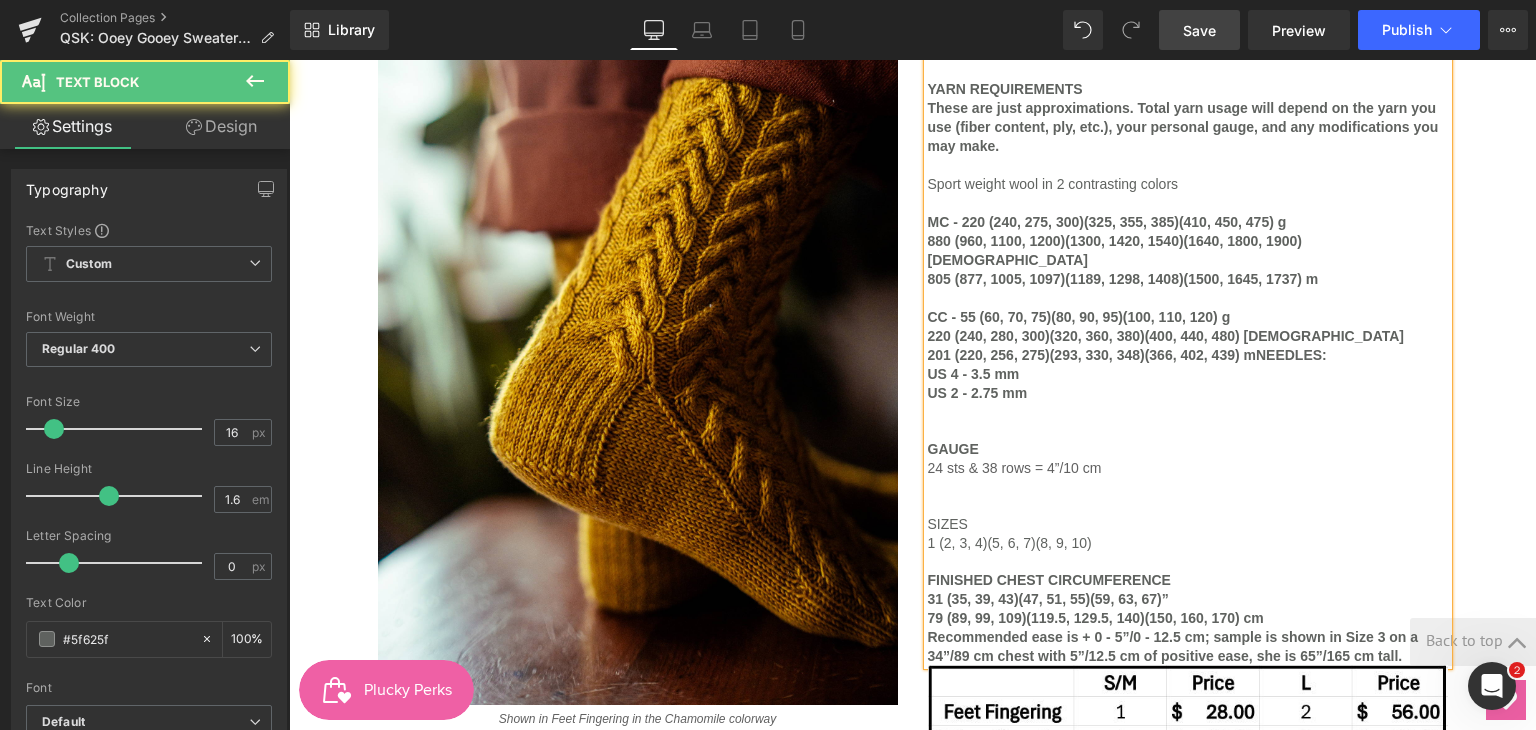 click at bounding box center (1188, 504) 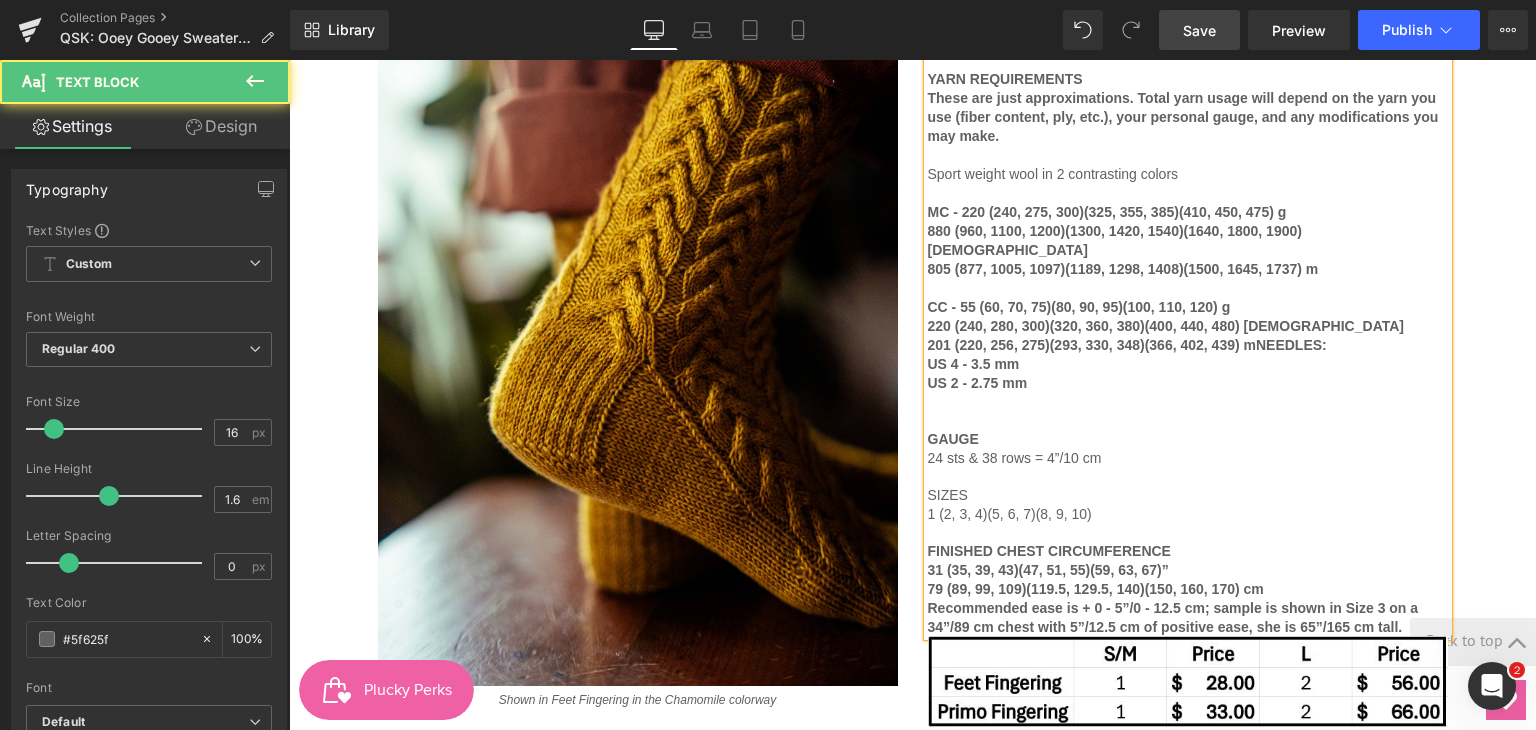 click at bounding box center [1188, 401] 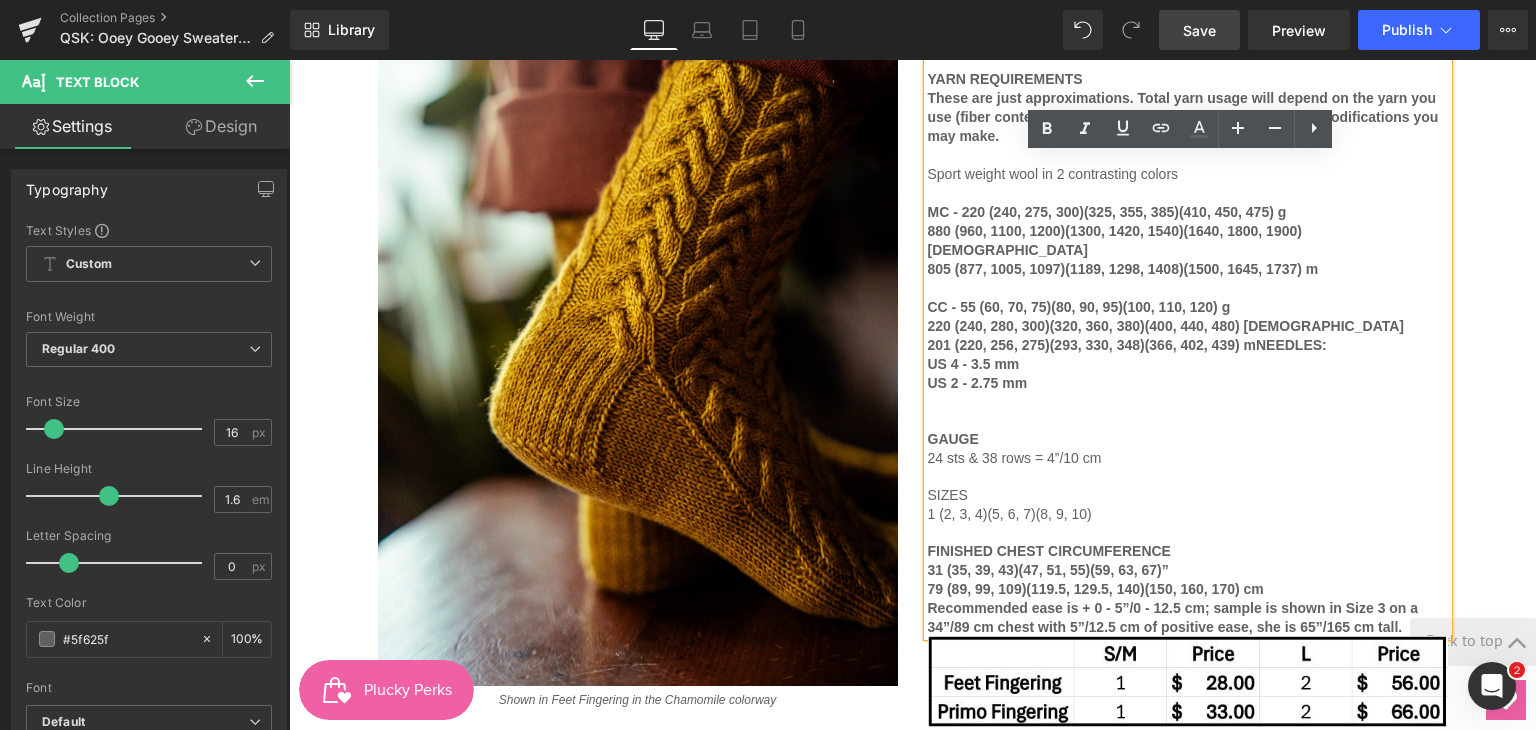 scroll, scrollTop: 1164, scrollLeft: 0, axis: vertical 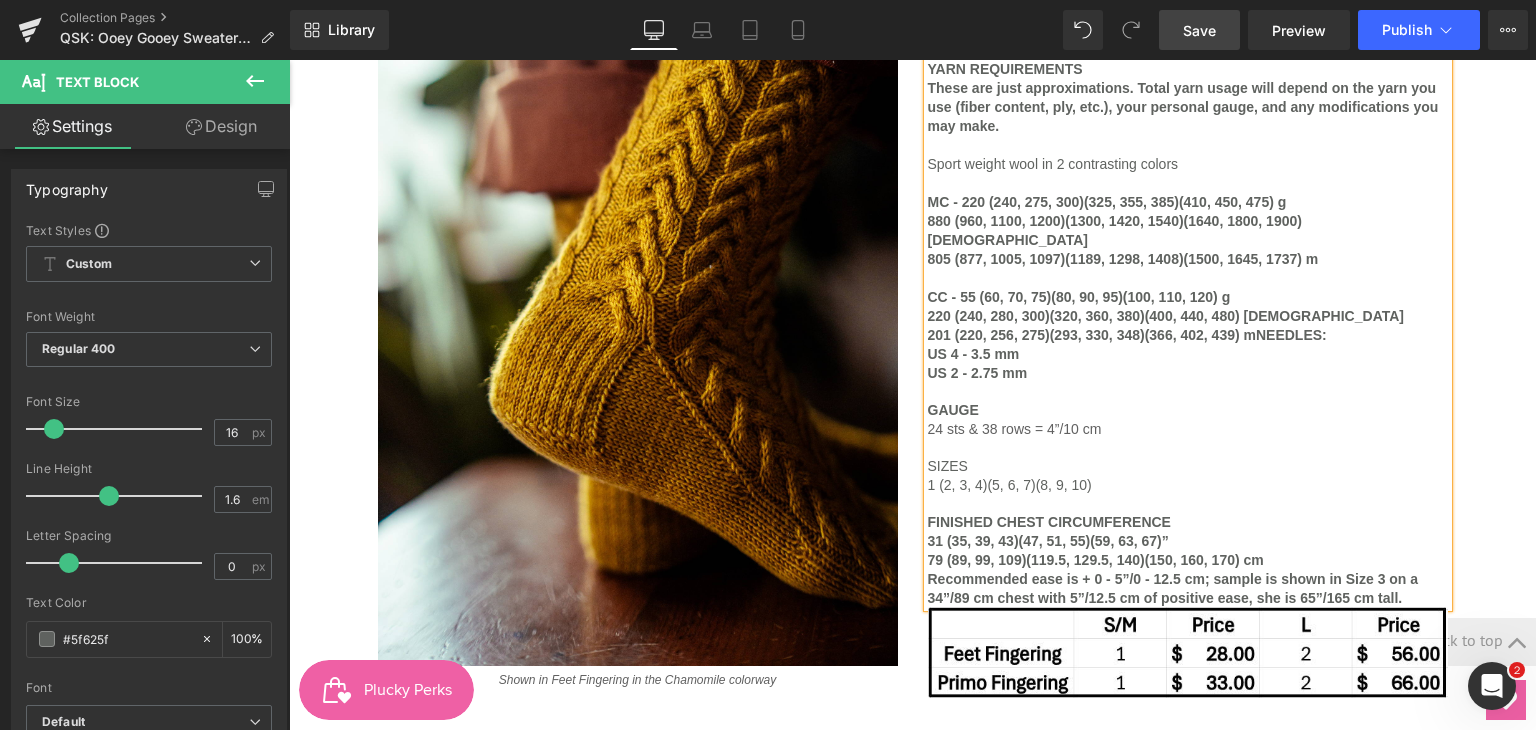 click on "Recommended ease is + 0 - 5”/0 - 12.5 cm; sample is shown in Size 3 on a 34”/89 cm chest with 5”/12.5 cm of positive ease, she is 65”/165 cm tall." at bounding box center (1188, 588) 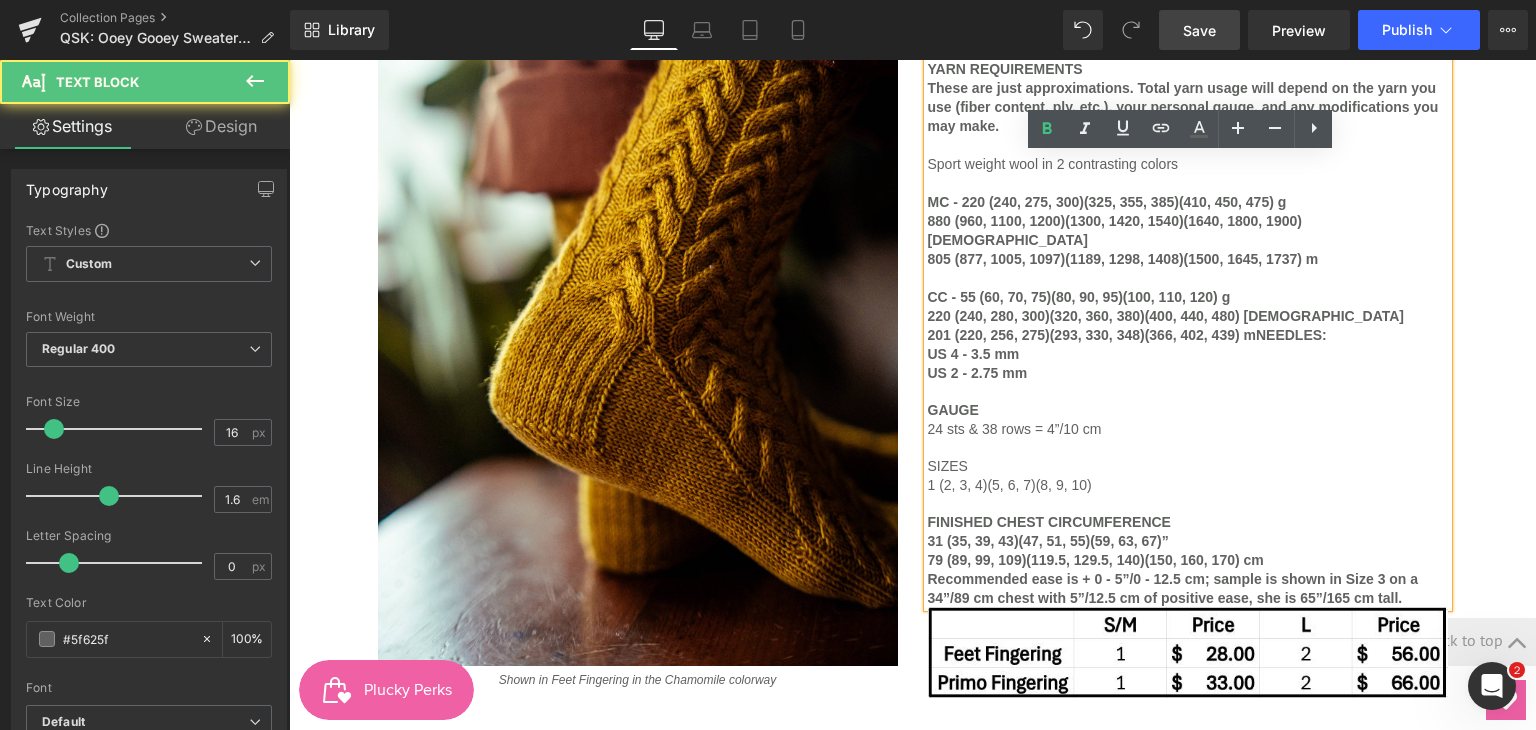 scroll, scrollTop: 1154, scrollLeft: 0, axis: vertical 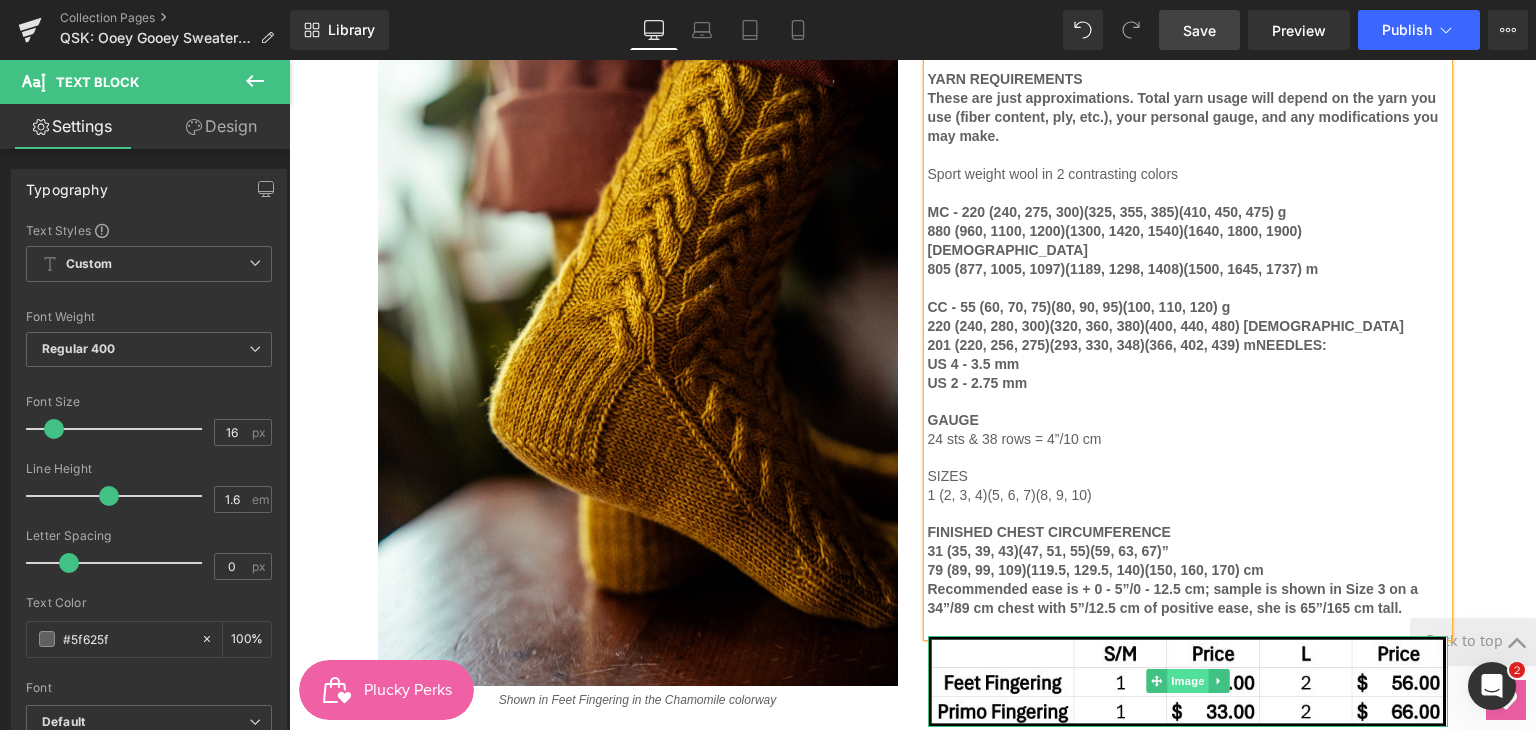 click on "Image" at bounding box center (1188, 681) 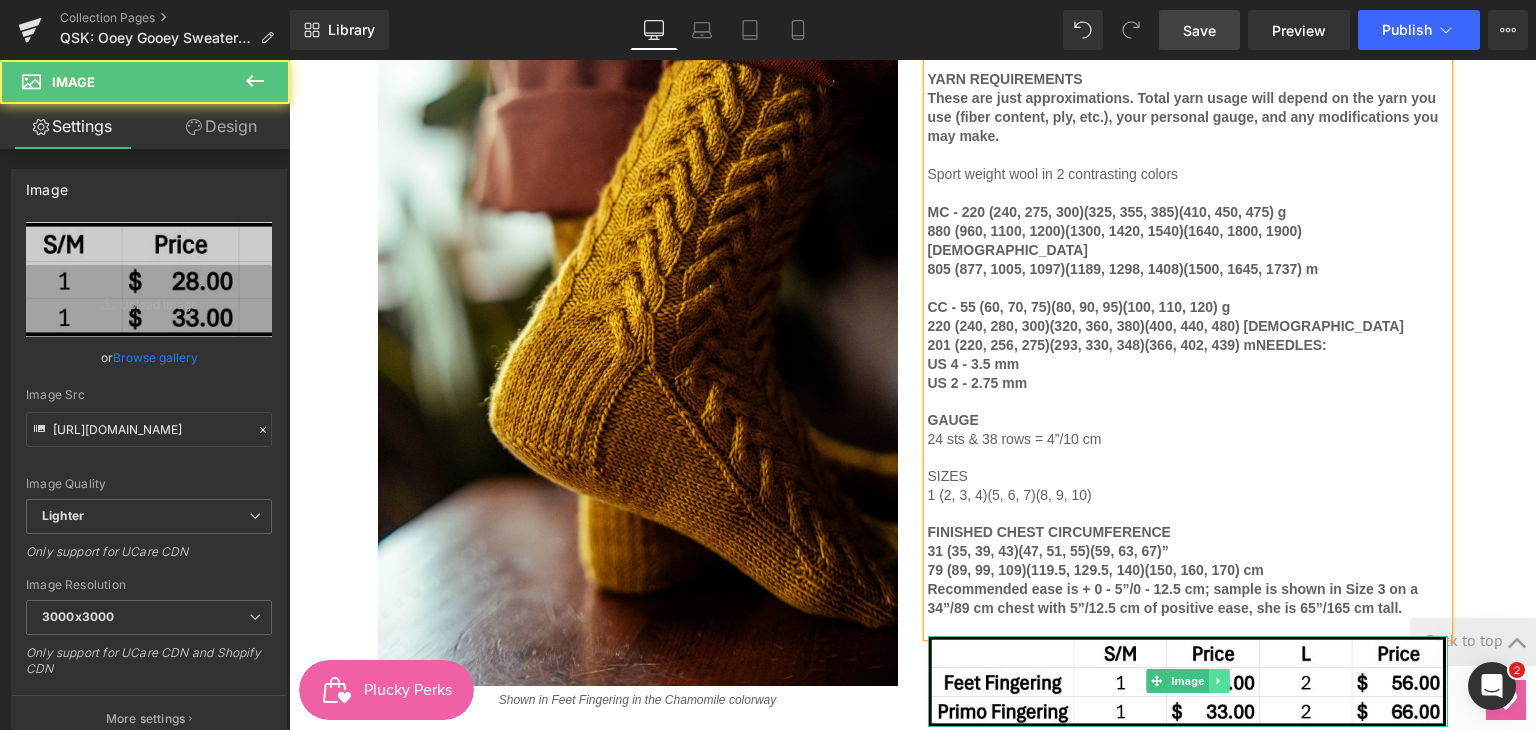 click 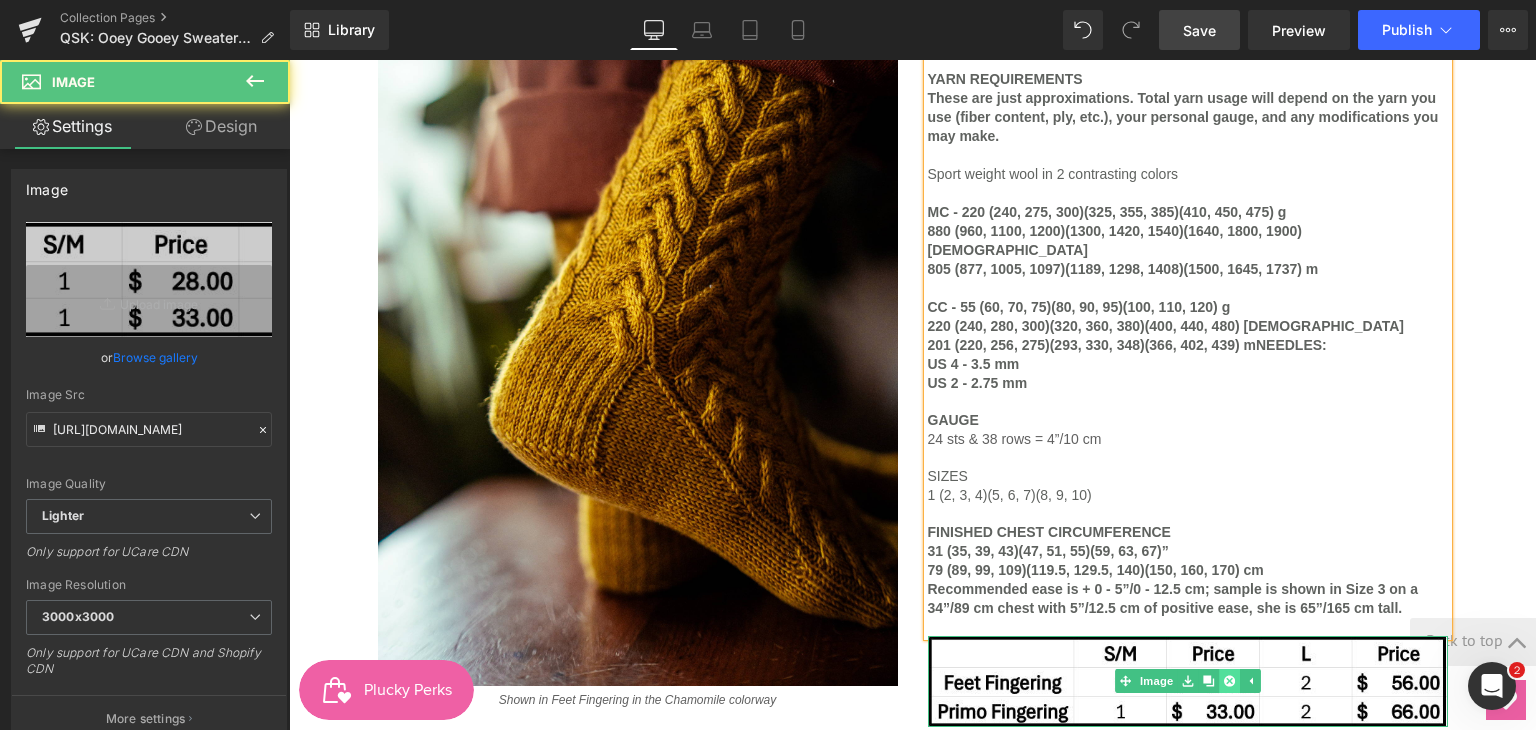 click 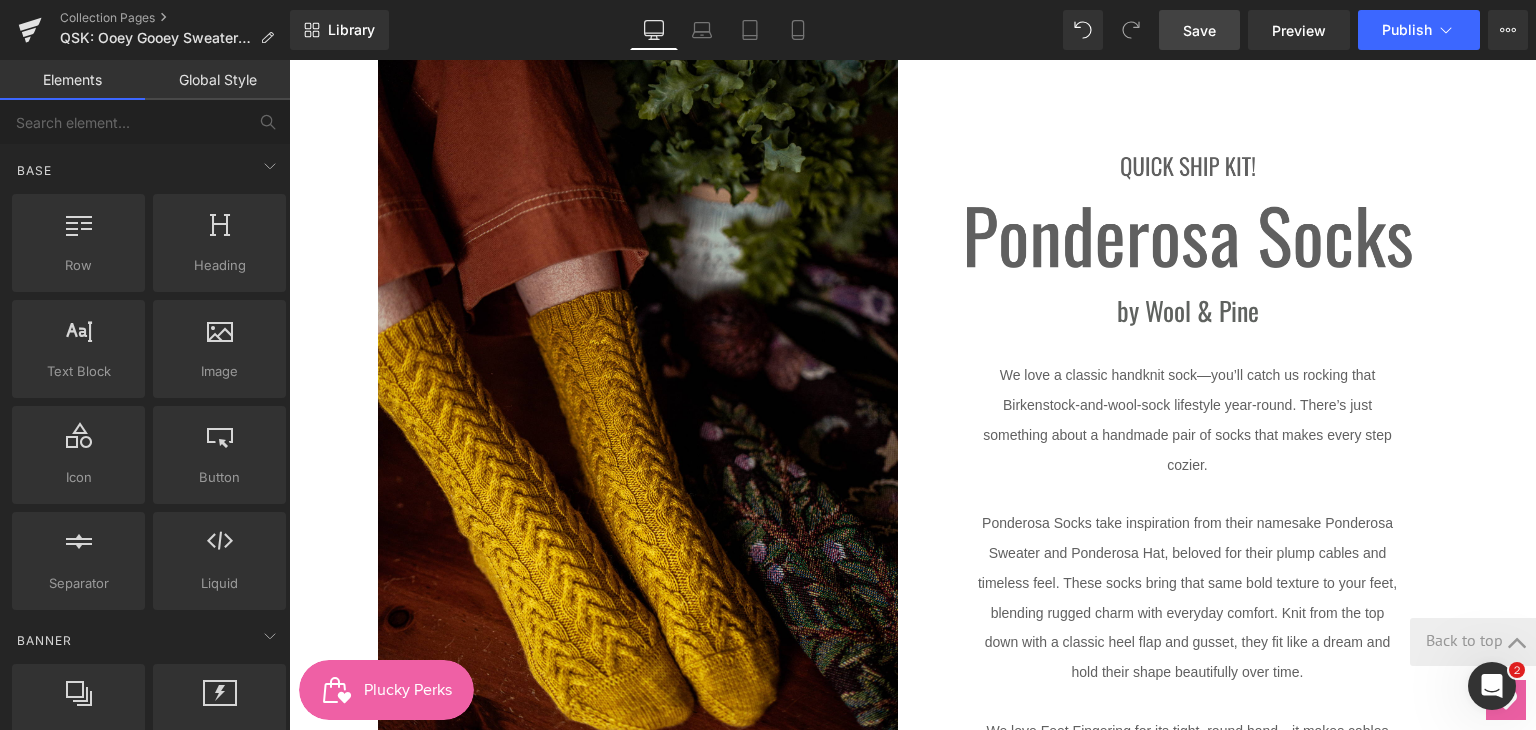 scroll, scrollTop: 0, scrollLeft: 0, axis: both 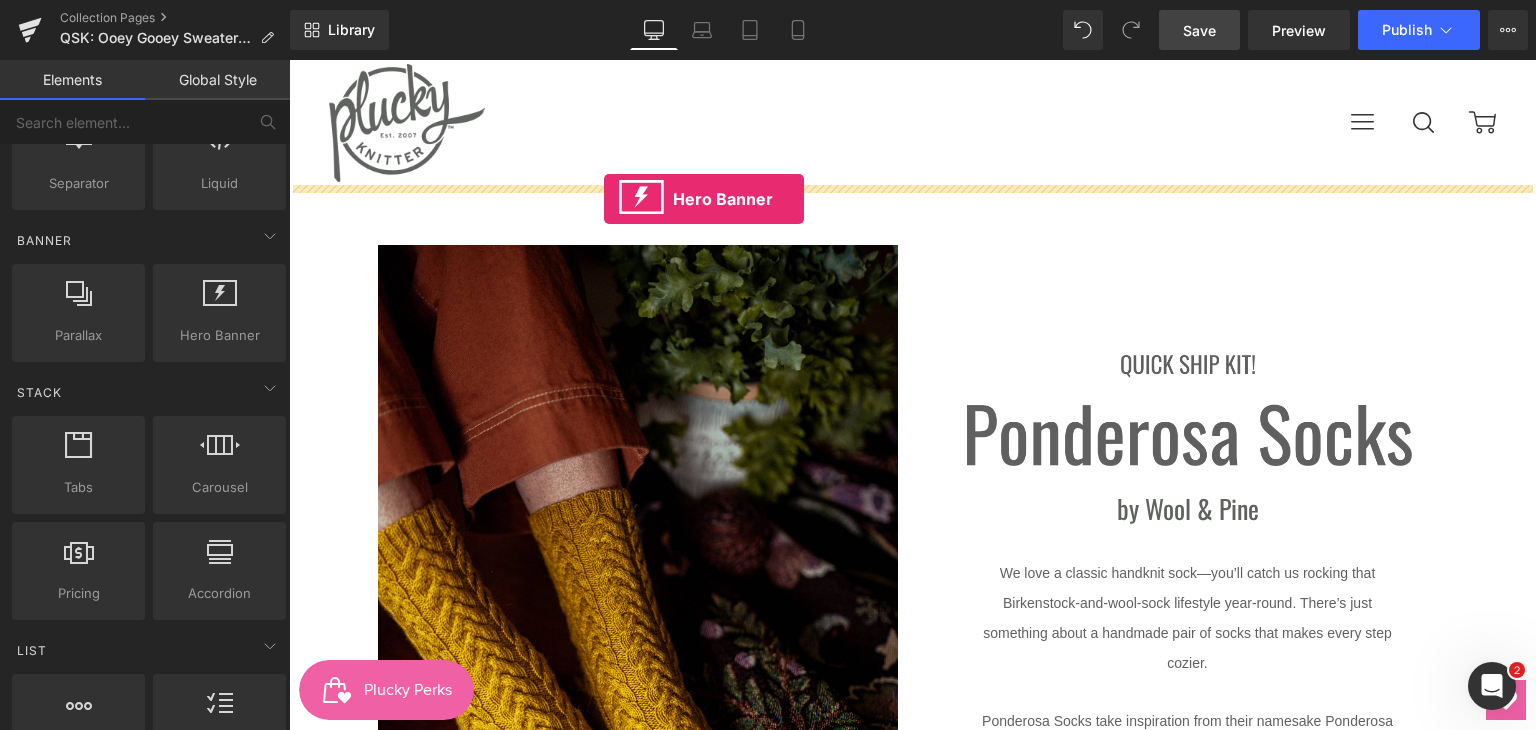 drag, startPoint x: 501, startPoint y: 382, endPoint x: 604, endPoint y: 199, distance: 209.99524 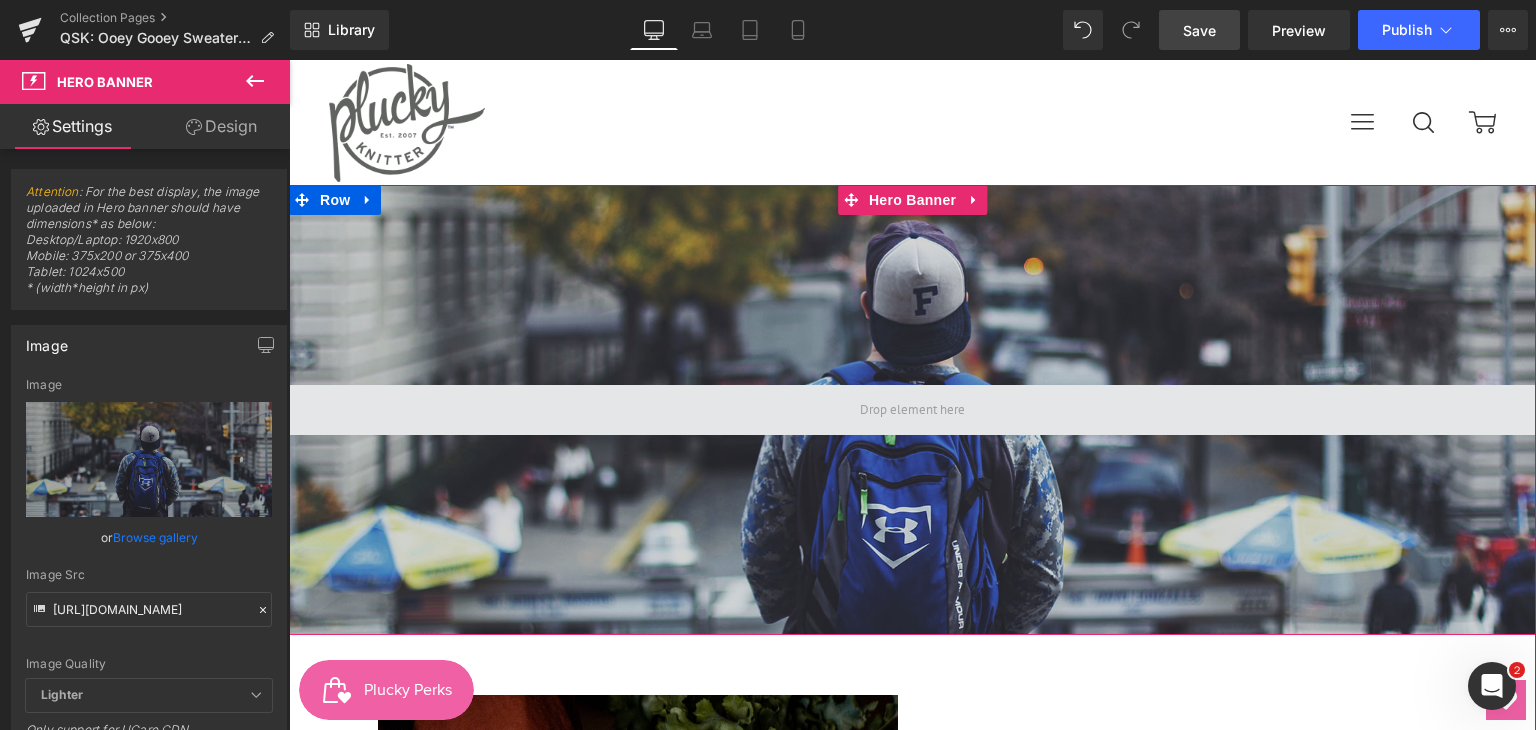 click at bounding box center (912, 410) 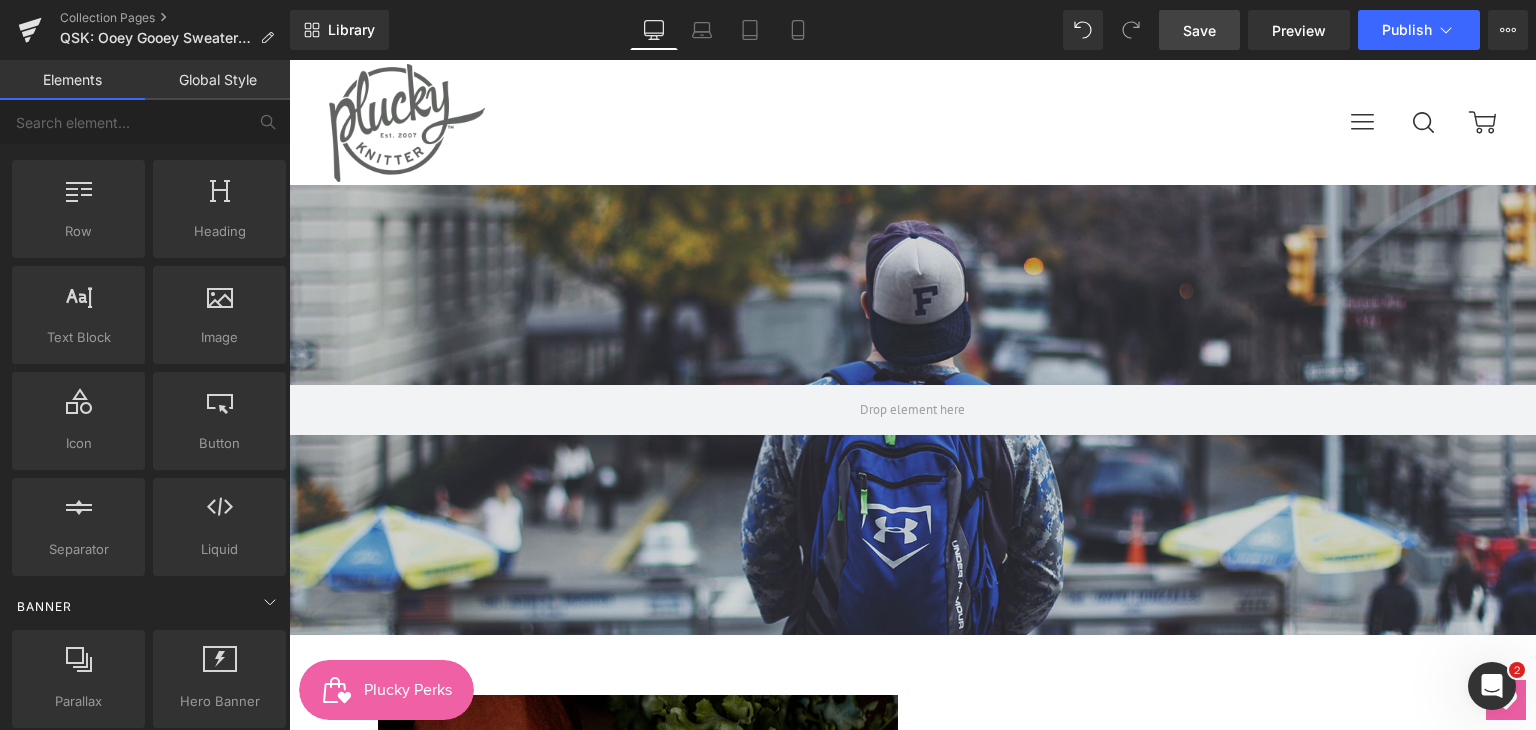 scroll, scrollTop: 0, scrollLeft: 0, axis: both 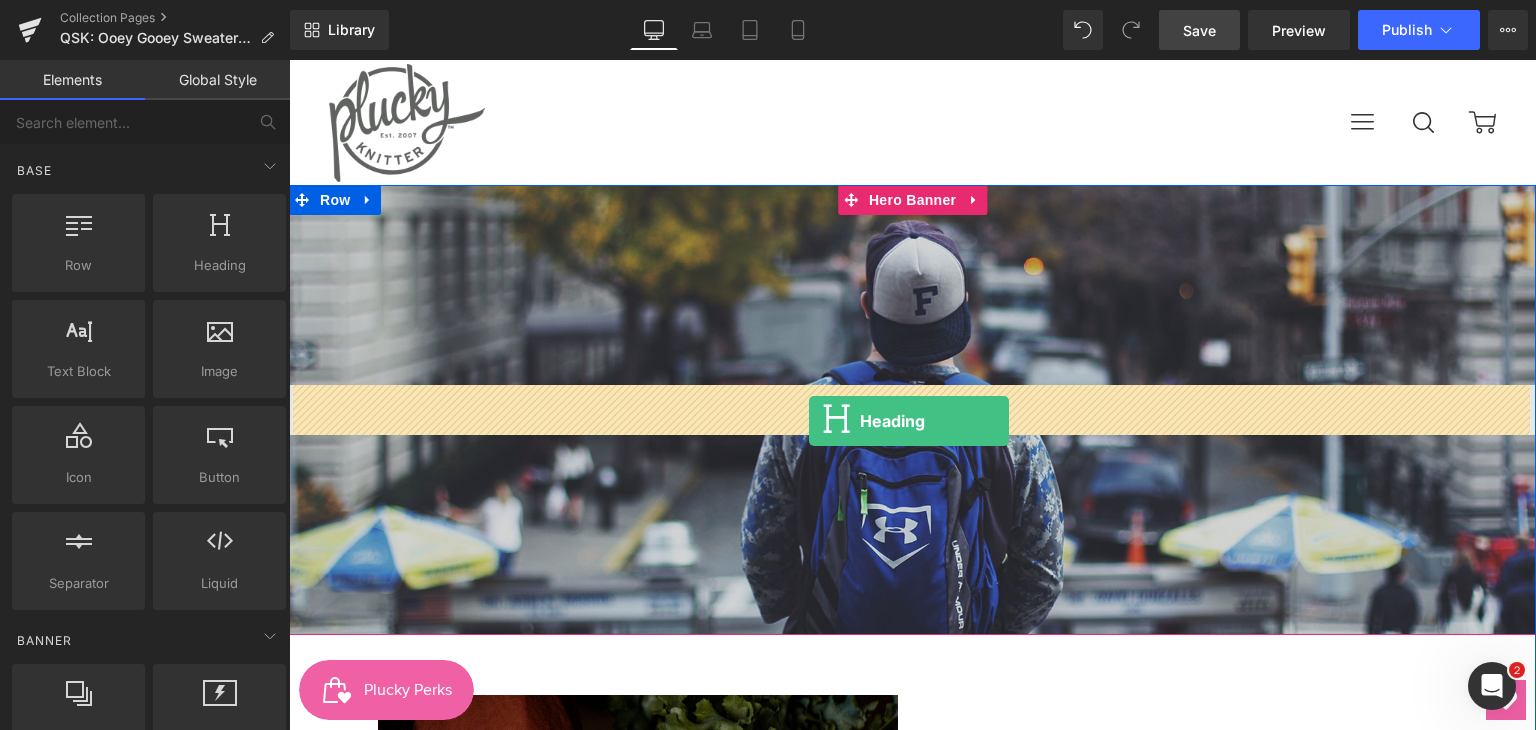 drag, startPoint x: 515, startPoint y: 325, endPoint x: 812, endPoint y: 417, distance: 310.92282 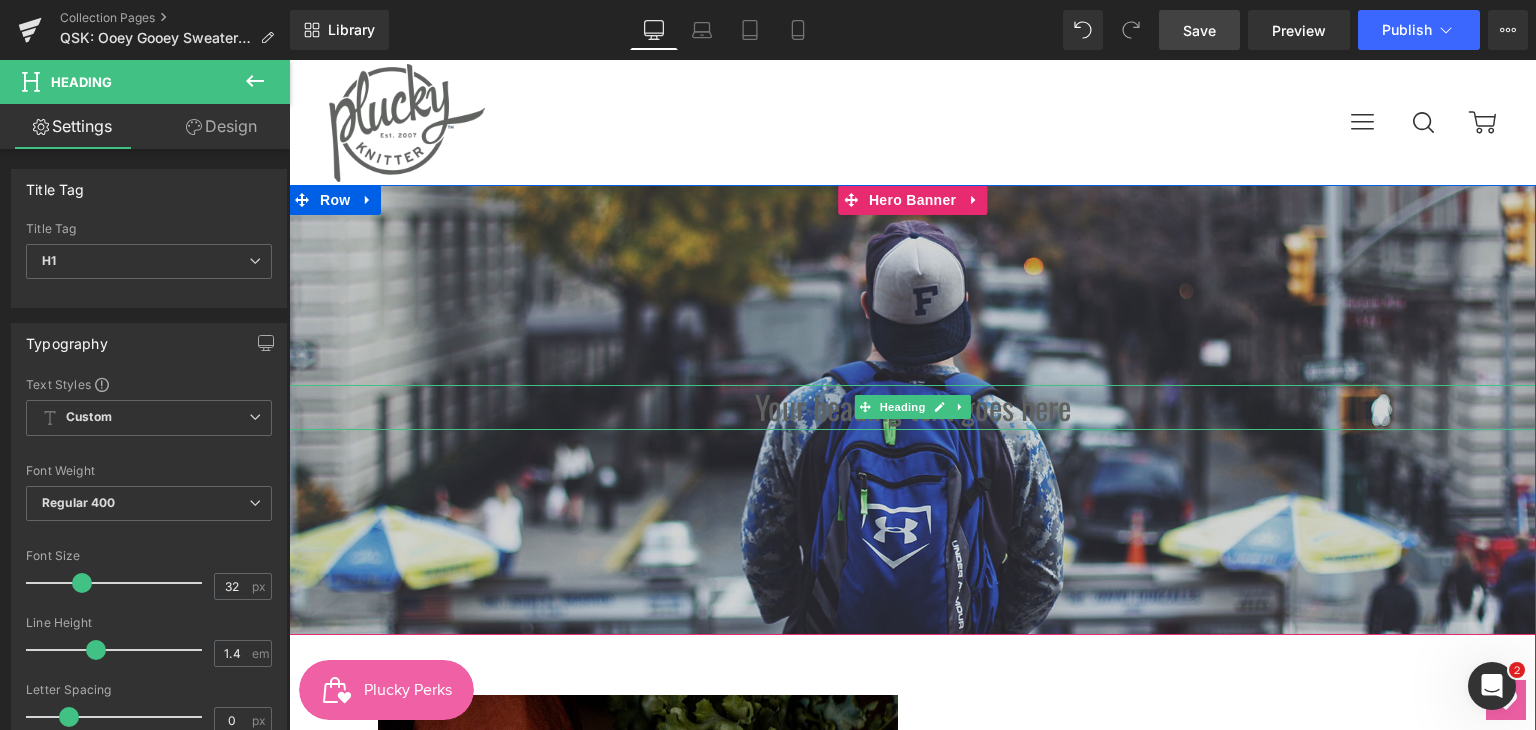 click on "Your heading text goes here" at bounding box center [912, 407] 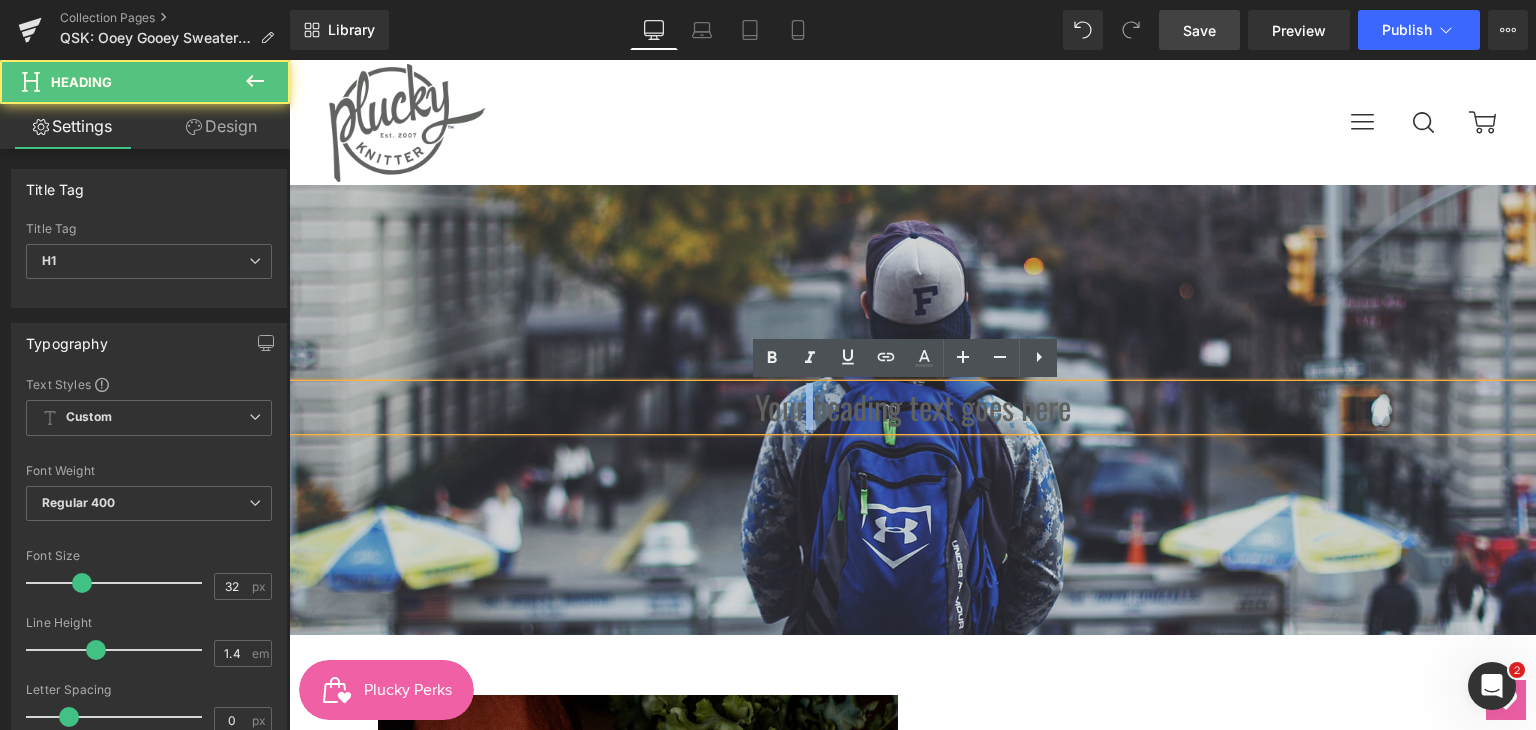 click on "Your heading text goes here" at bounding box center [912, 407] 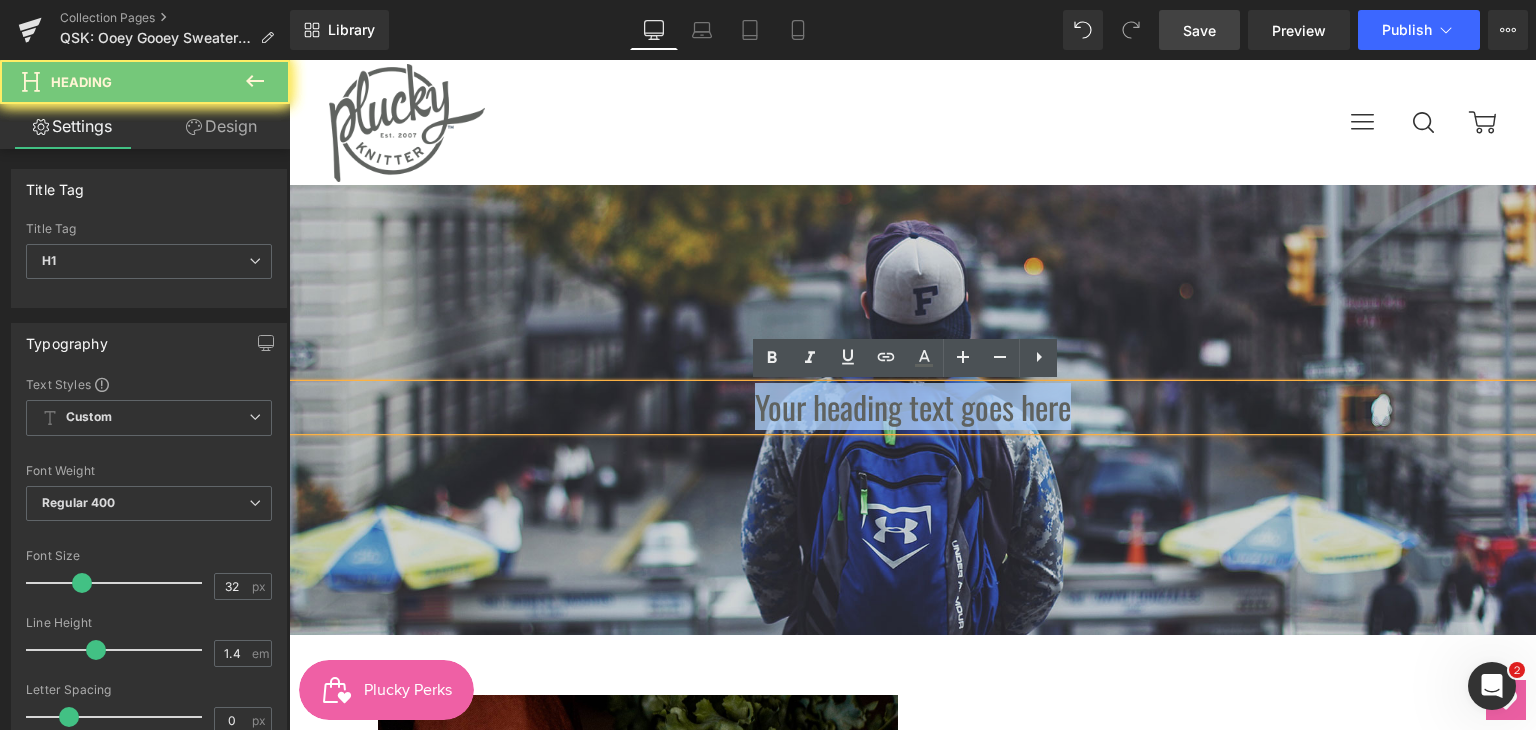 click on "Your heading text goes here" at bounding box center [912, 407] 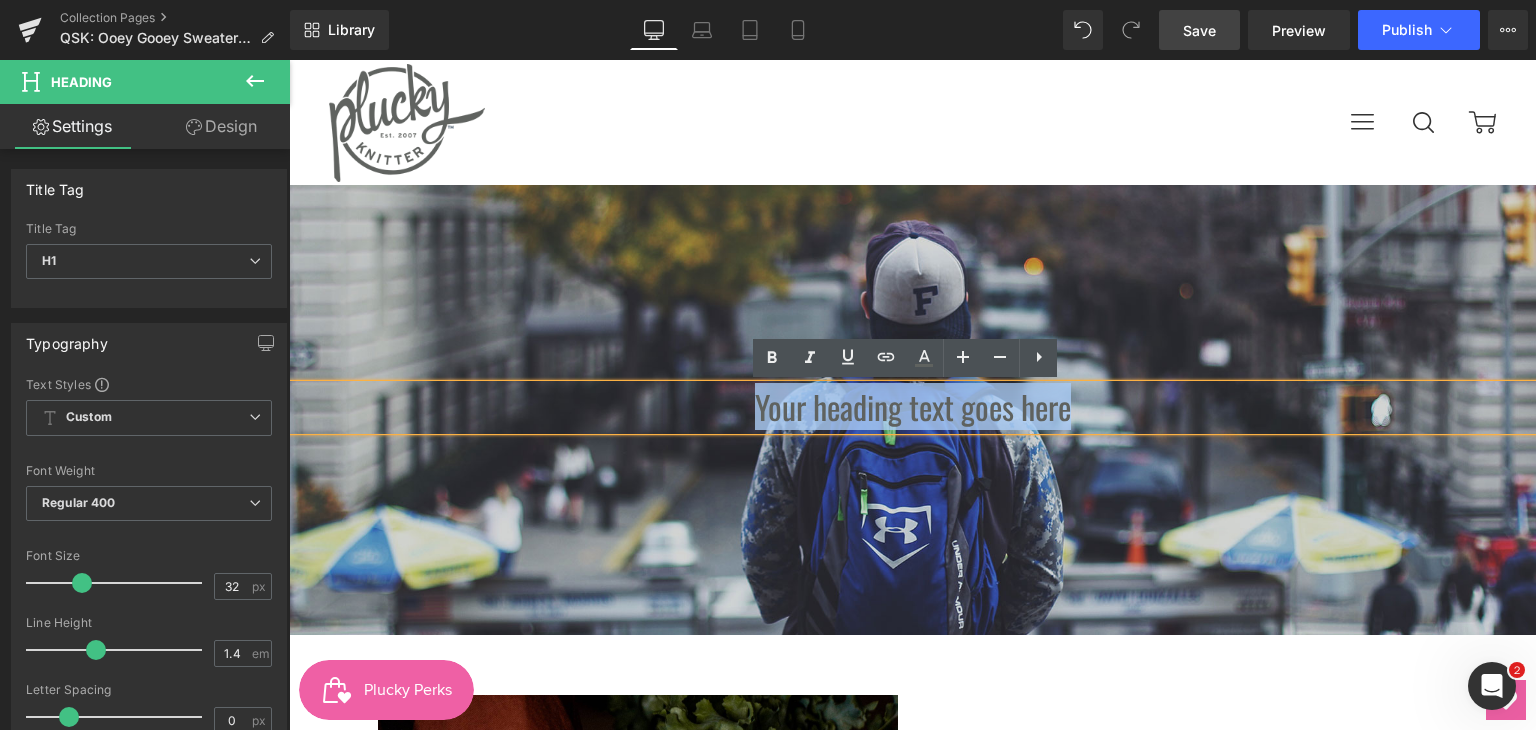 type 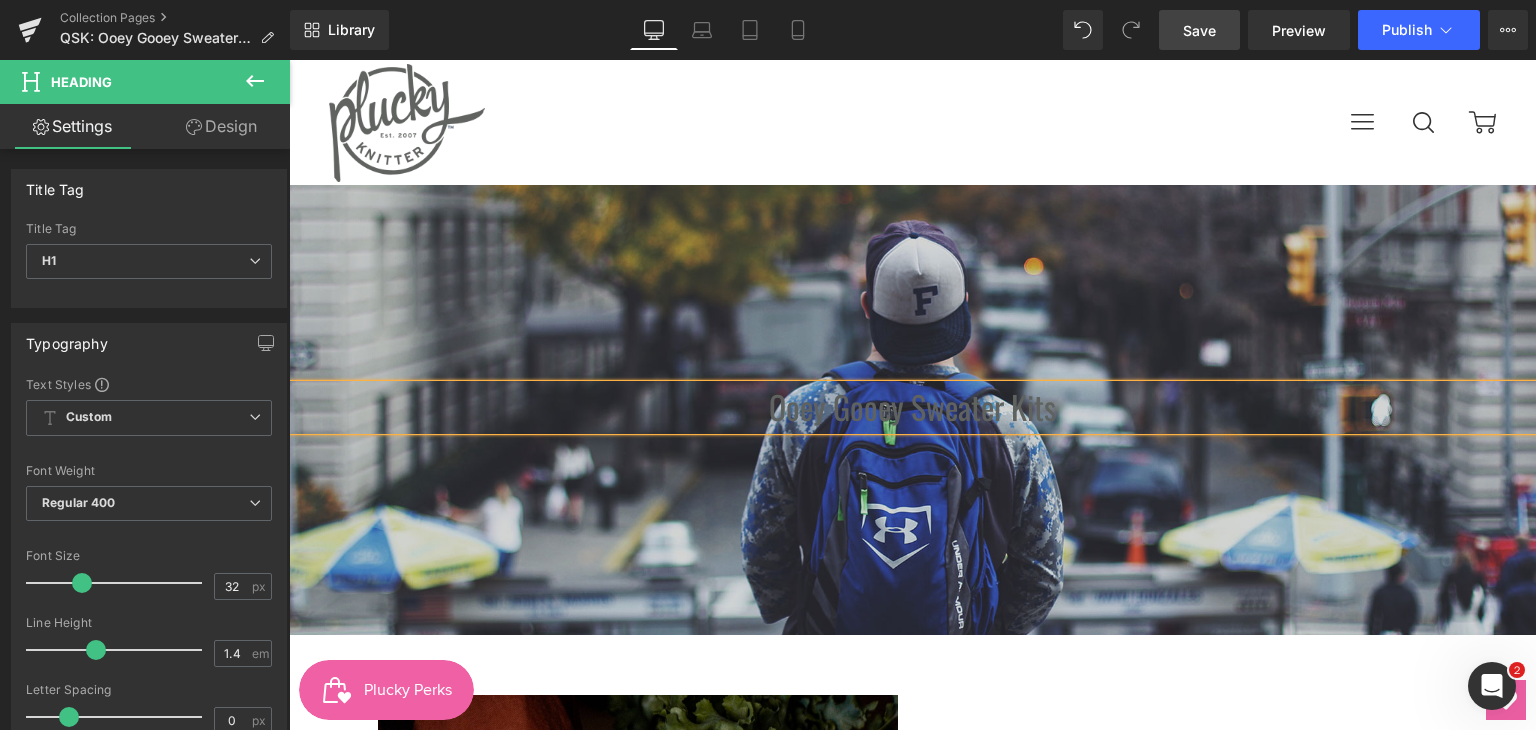 click on "Home
Shop Update
Wall Sale: Making Room
PK Essentials
Quick Ship Kits
Gift Certificate
Blog" at bounding box center (756, 122) 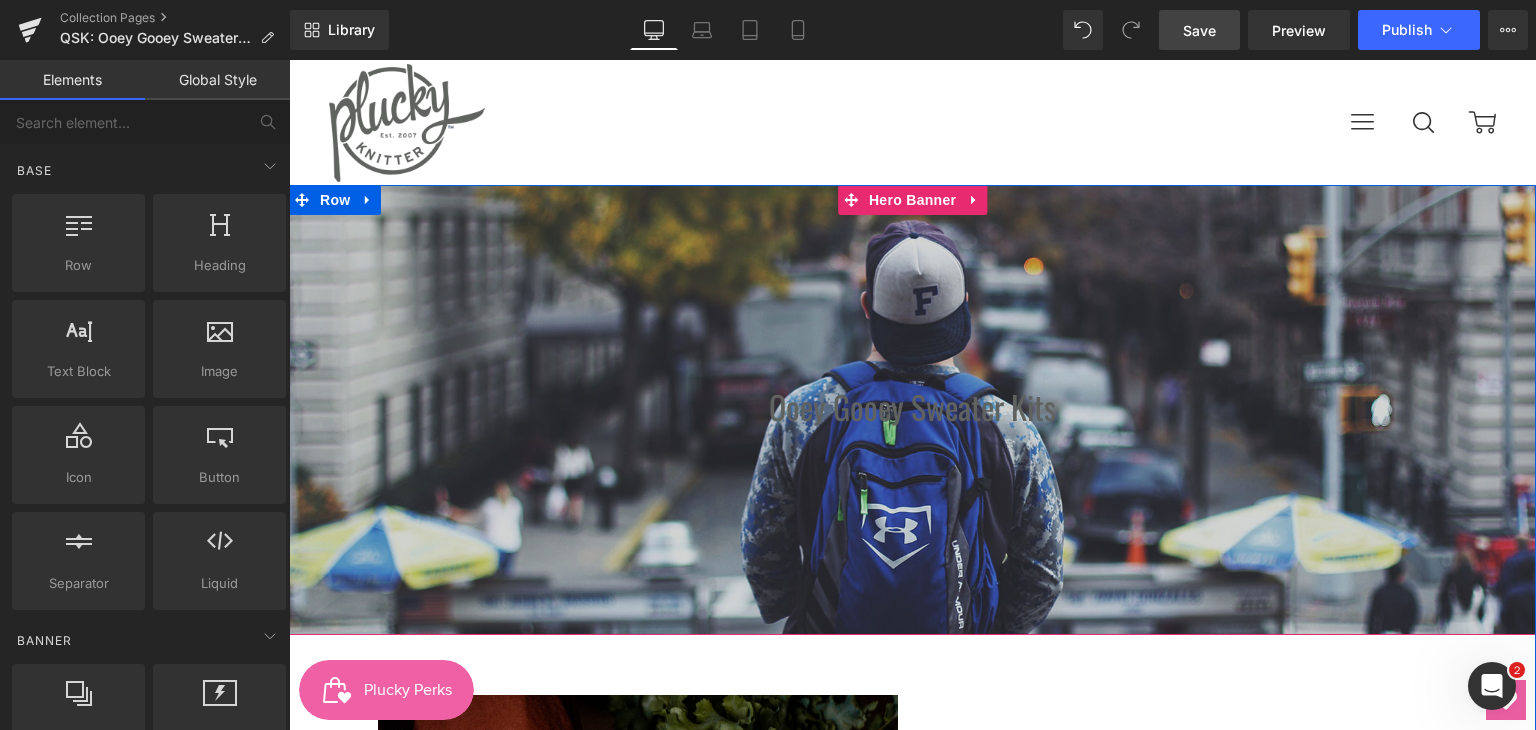 click at bounding box center (289, 60) 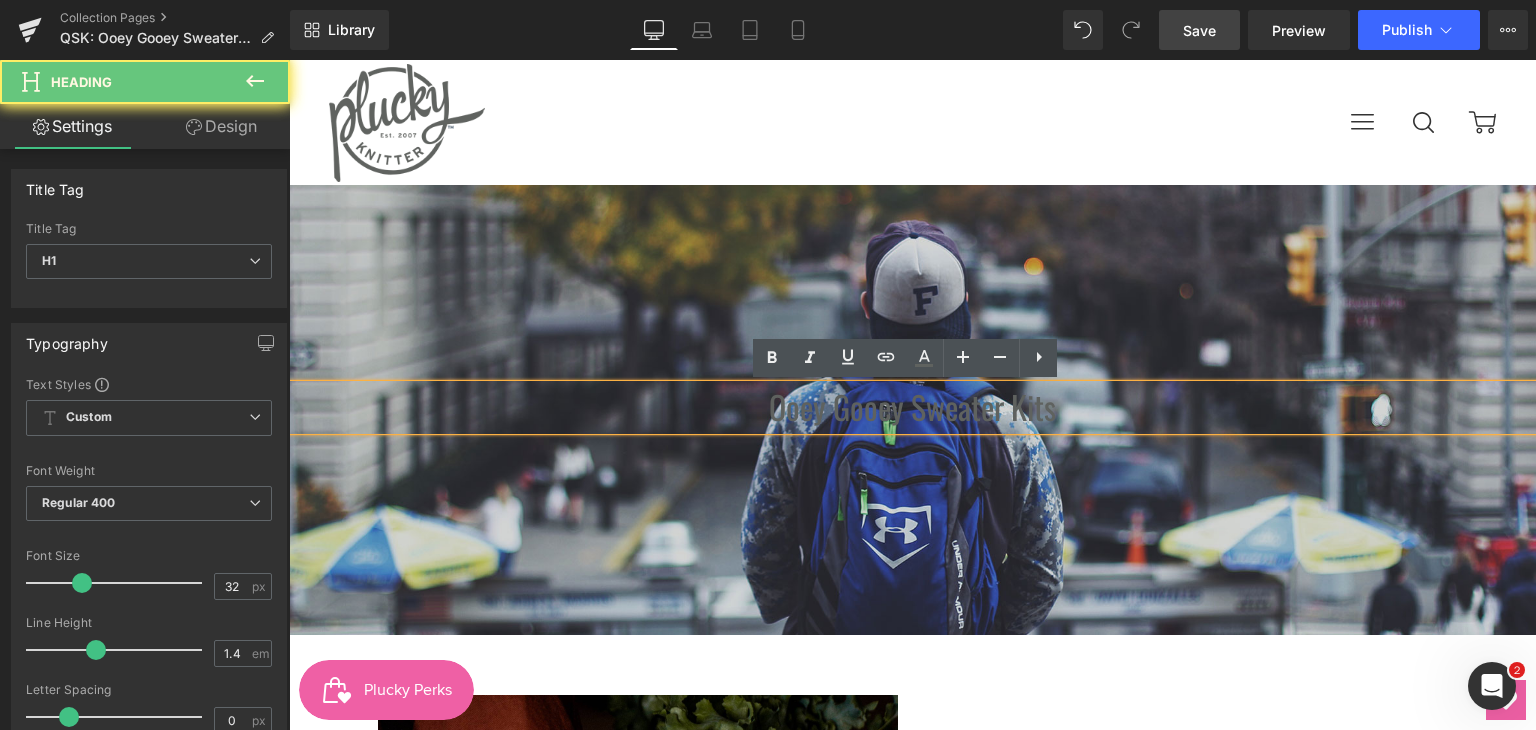 click on "Ooey Gooey Sweater Kits" at bounding box center [912, 407] 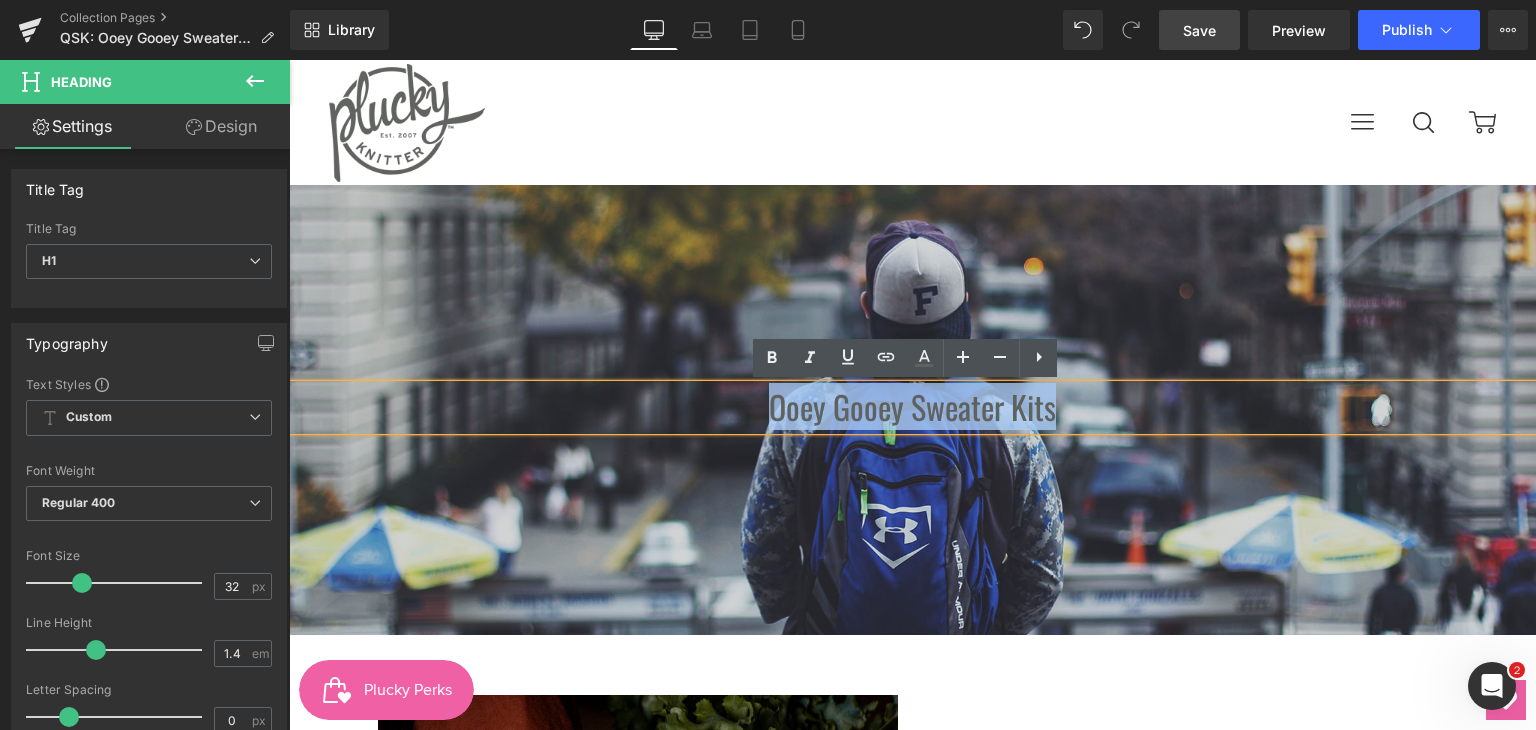 drag, startPoint x: 929, startPoint y: 409, endPoint x: 749, endPoint y: 393, distance: 180.70972 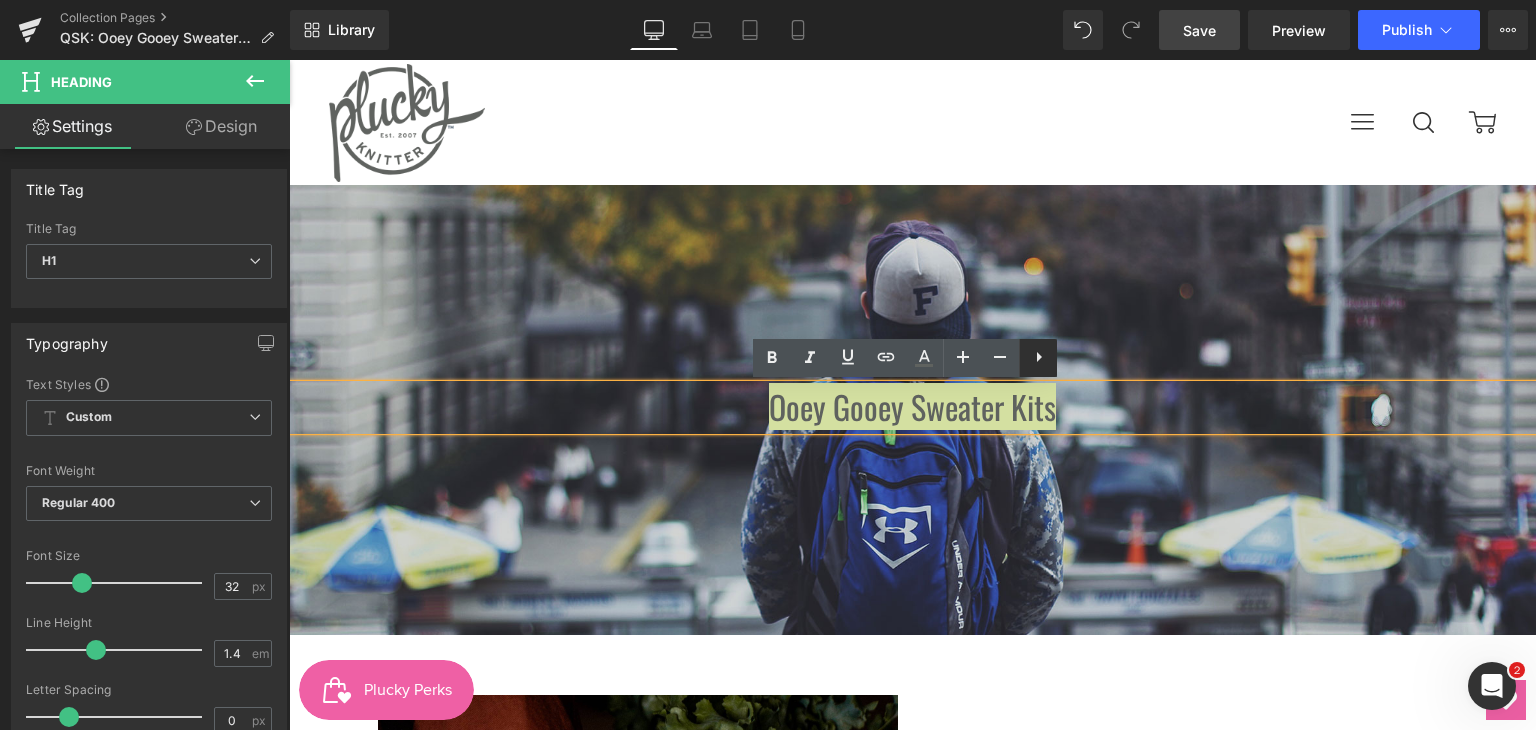 click 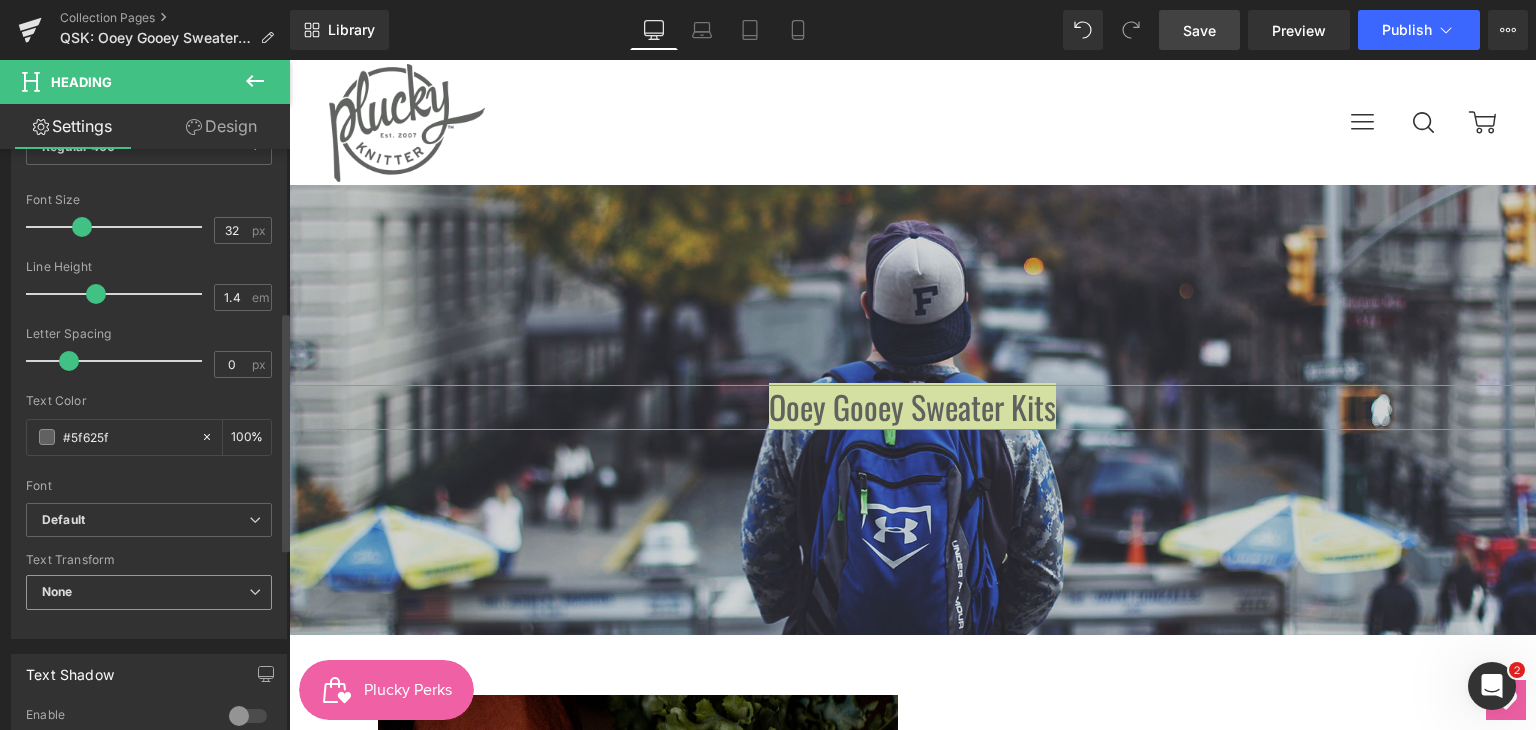 scroll, scrollTop: 400, scrollLeft: 0, axis: vertical 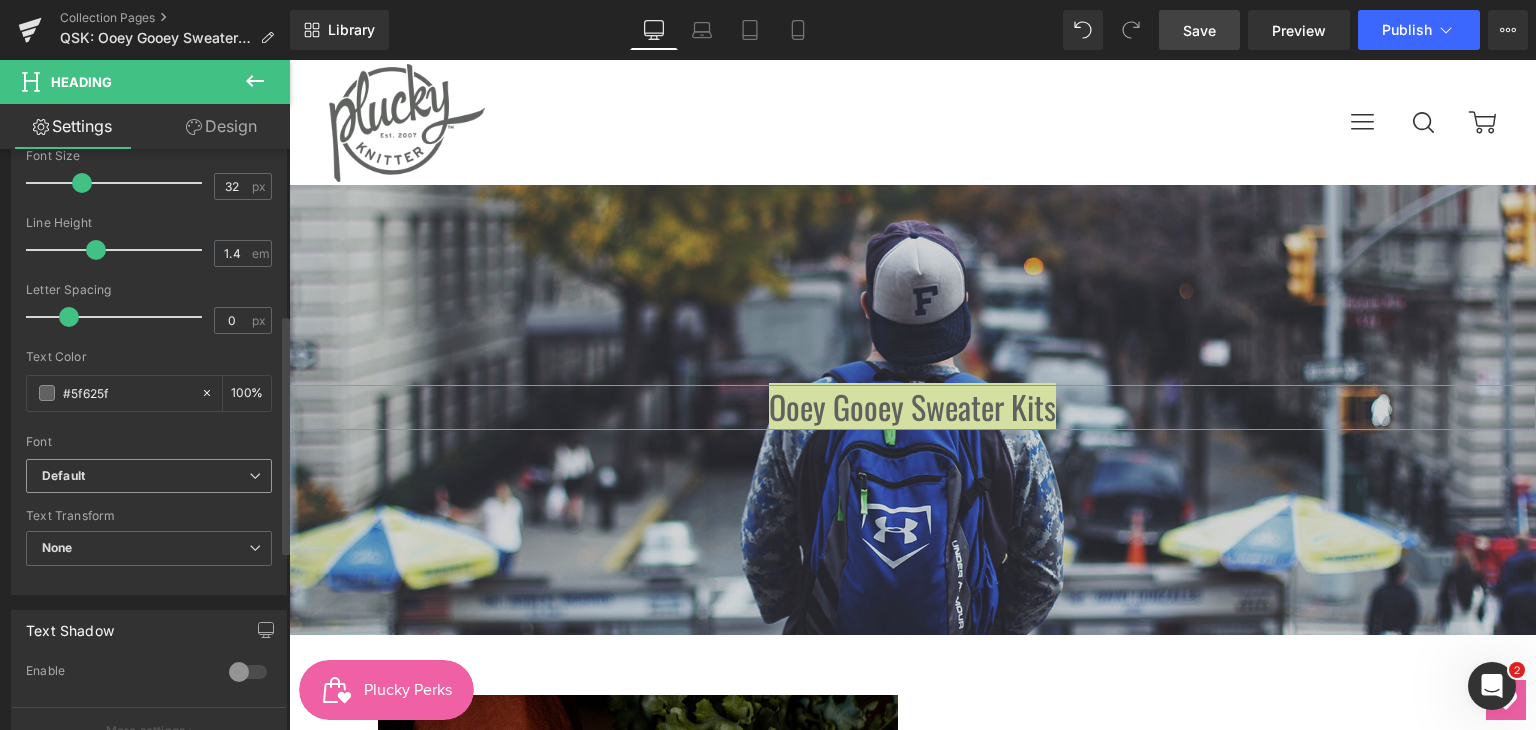 click on "Default" at bounding box center [149, 476] 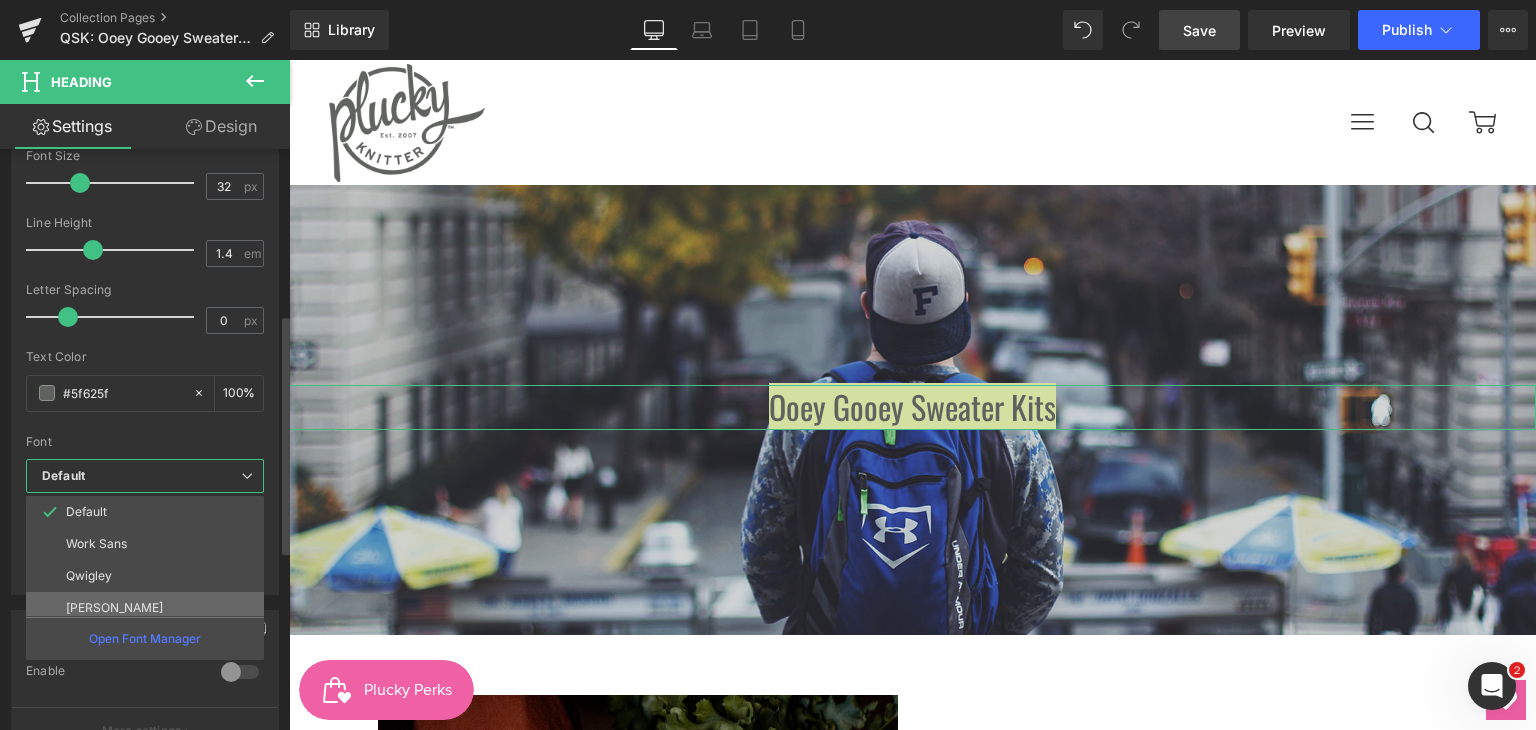 click on "[PERSON_NAME]" at bounding box center [149, 608] 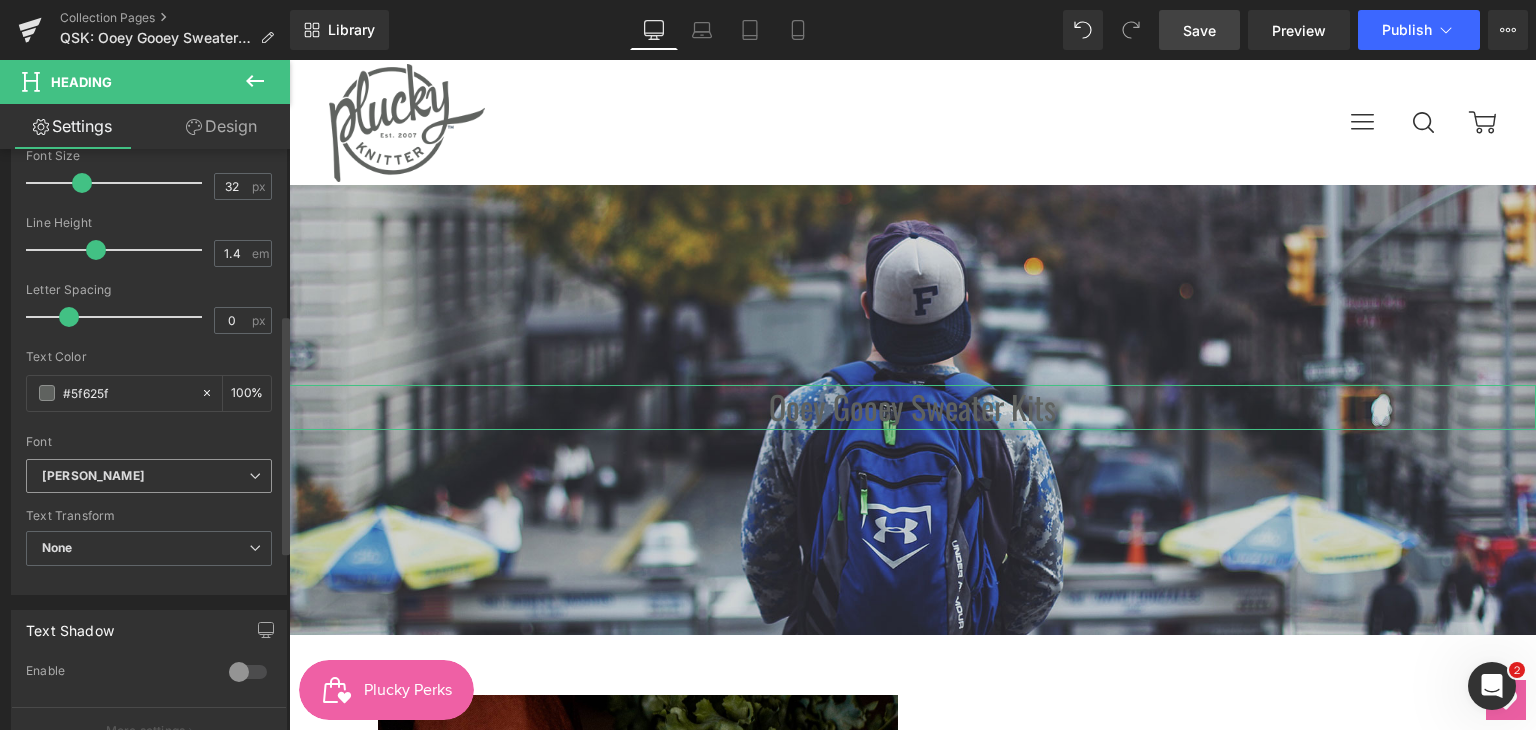 click on "[PERSON_NAME]" at bounding box center (145, 476) 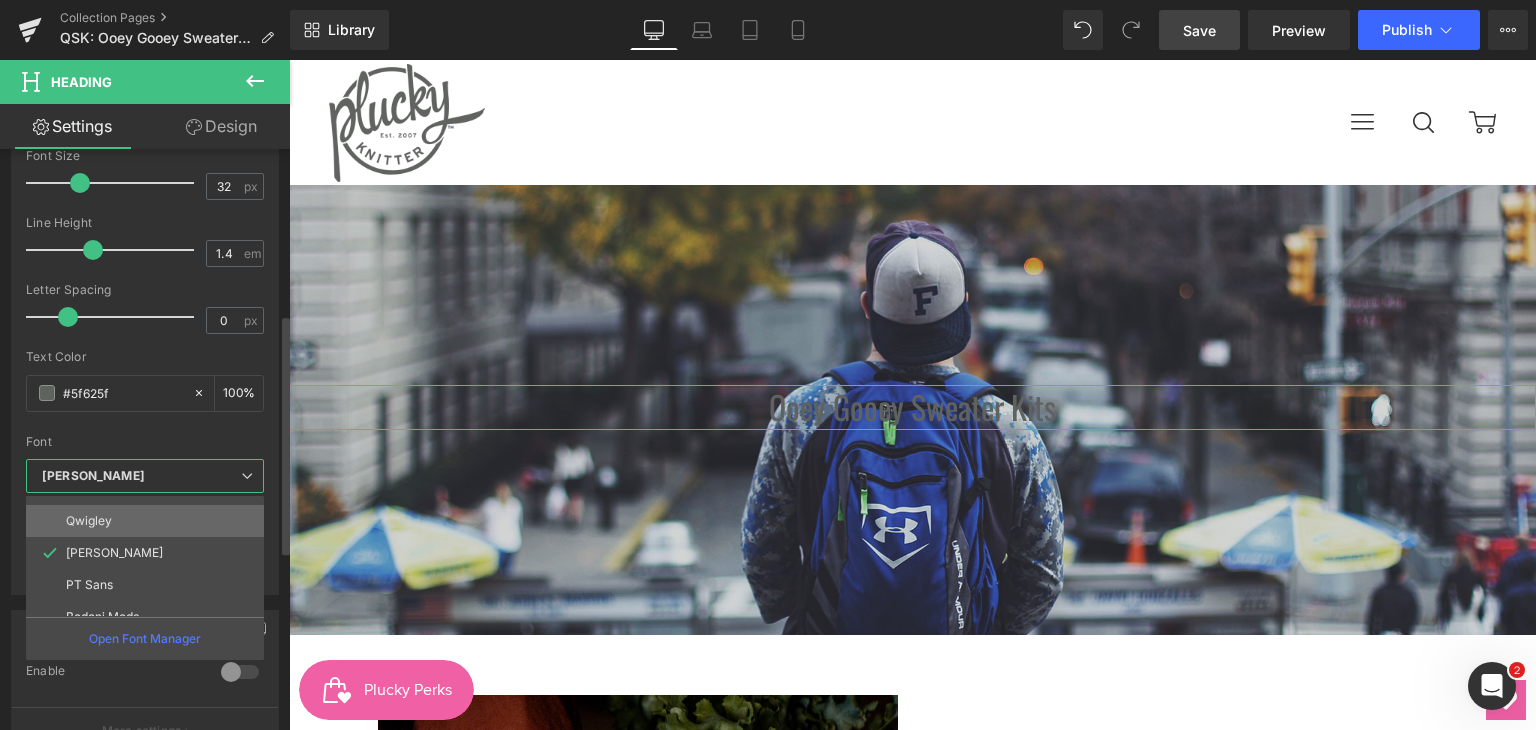 scroll, scrollTop: 104, scrollLeft: 0, axis: vertical 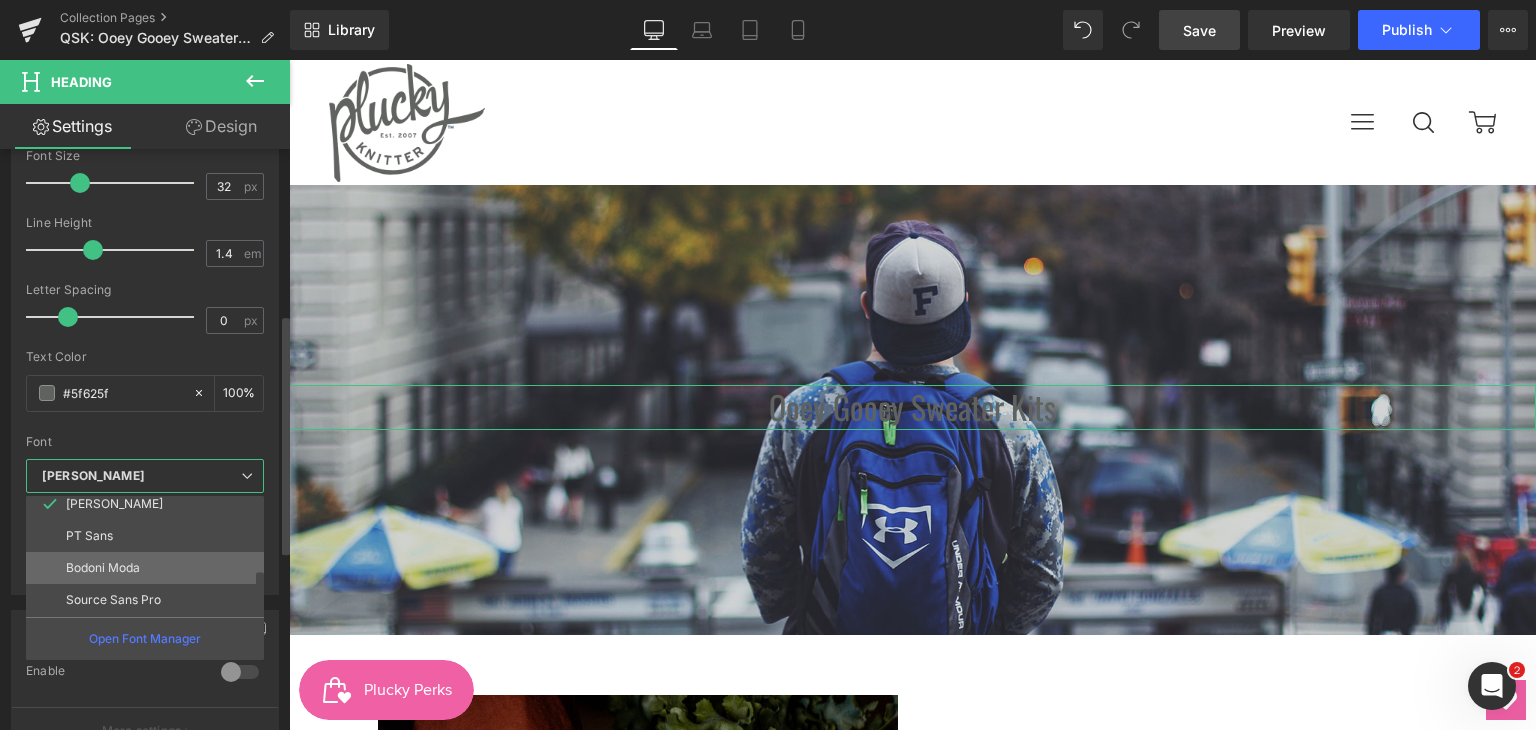 click on "Bodoni Moda" at bounding box center [103, 568] 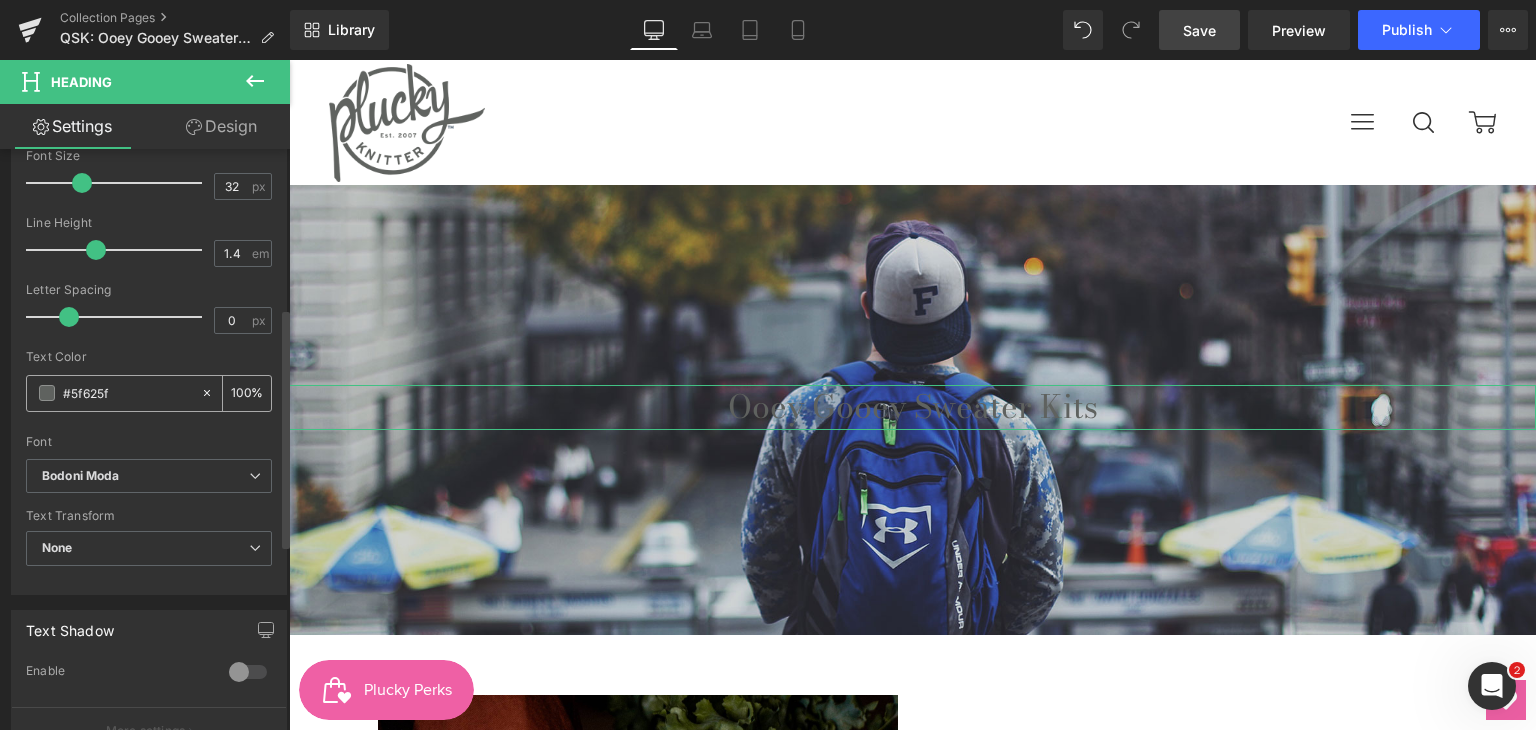 scroll, scrollTop: 200, scrollLeft: 0, axis: vertical 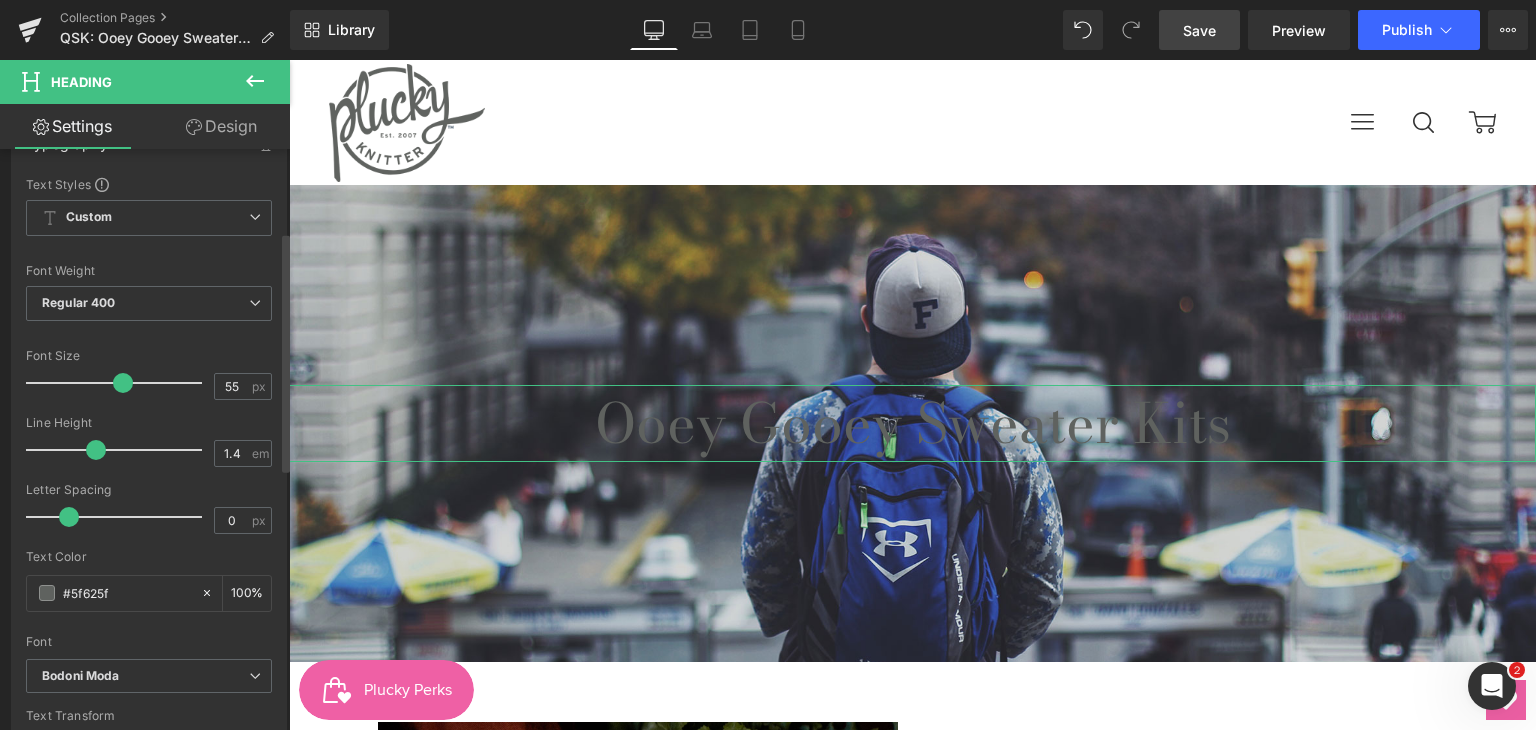 drag, startPoint x: 79, startPoint y: 387, endPoint x: 117, endPoint y: 395, distance: 38.832977 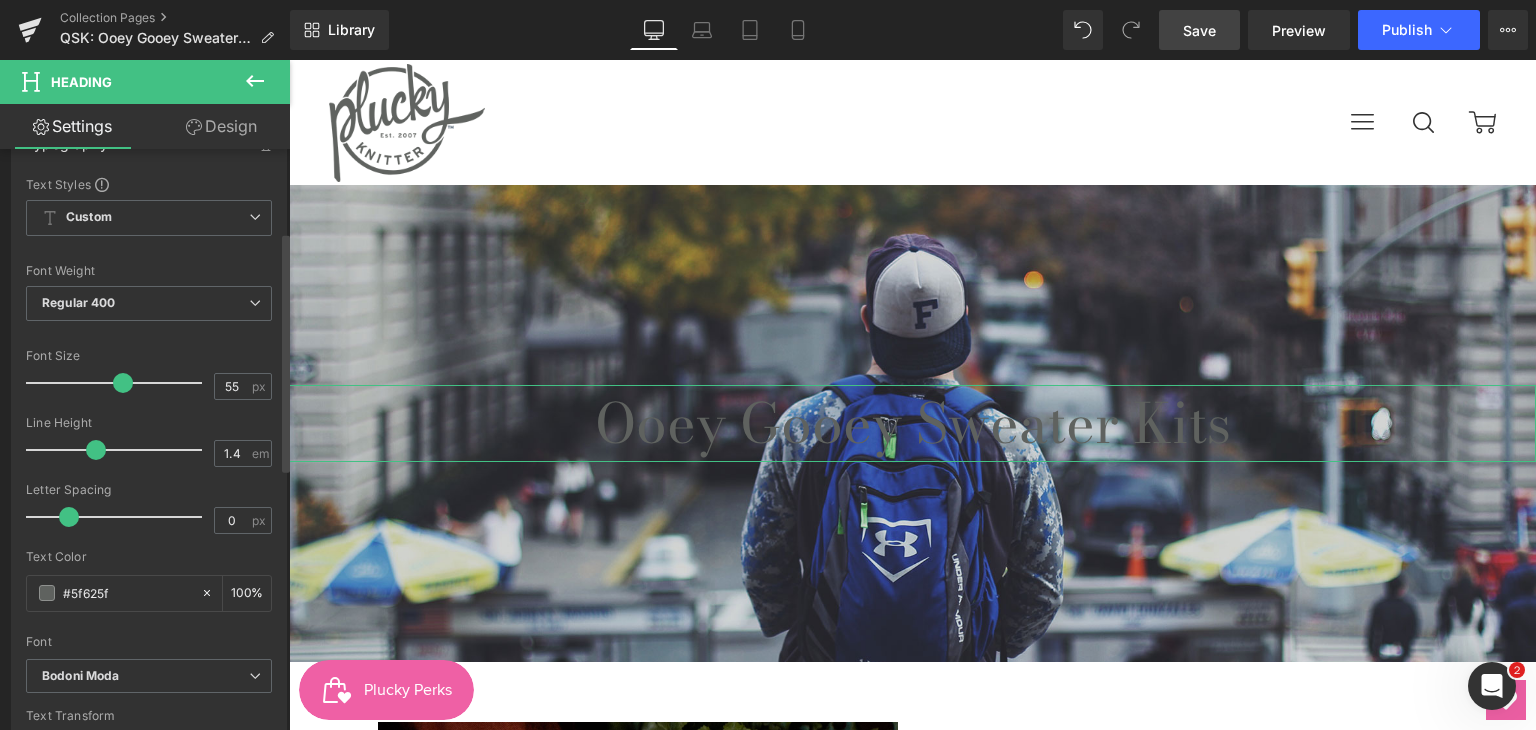 click at bounding box center (119, 383) 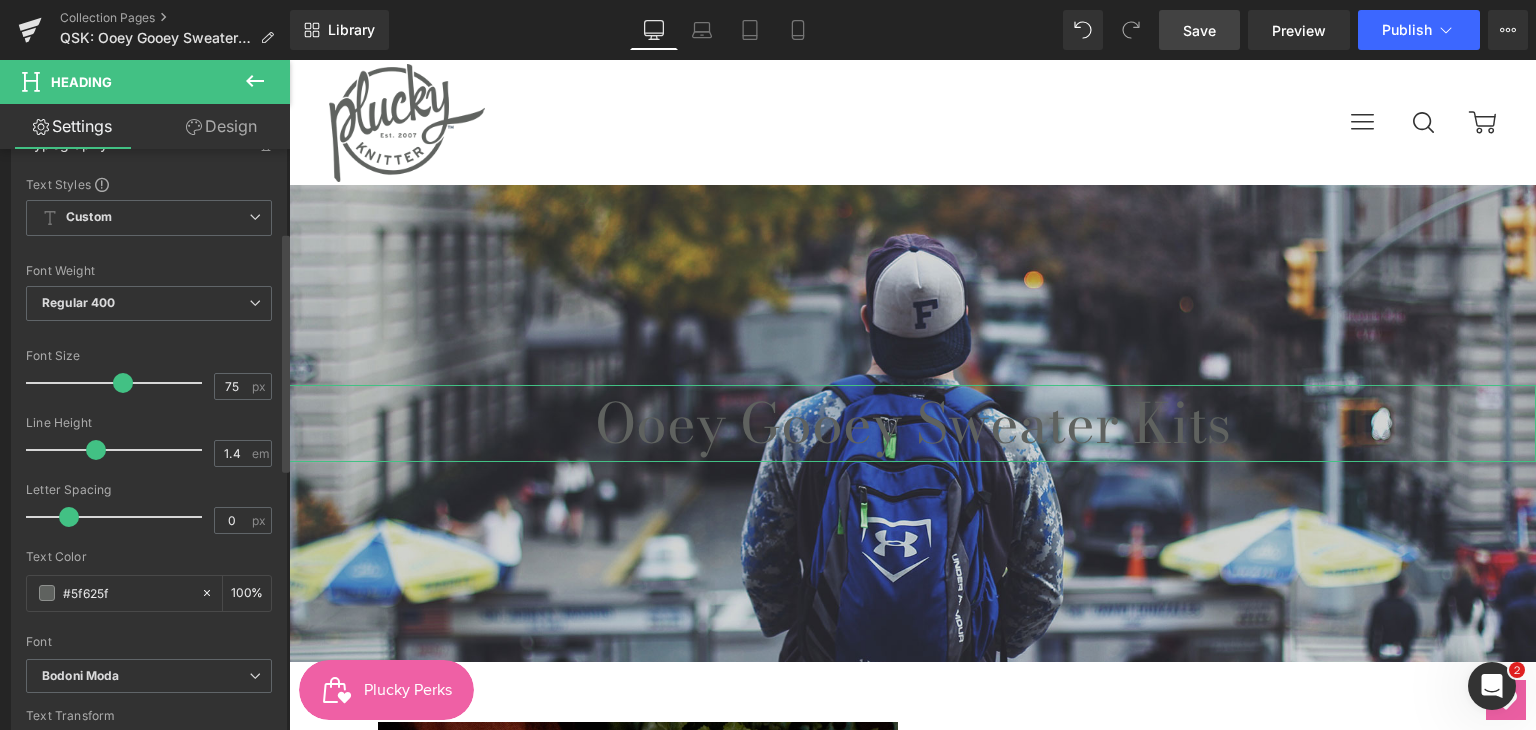 click at bounding box center (119, 383) 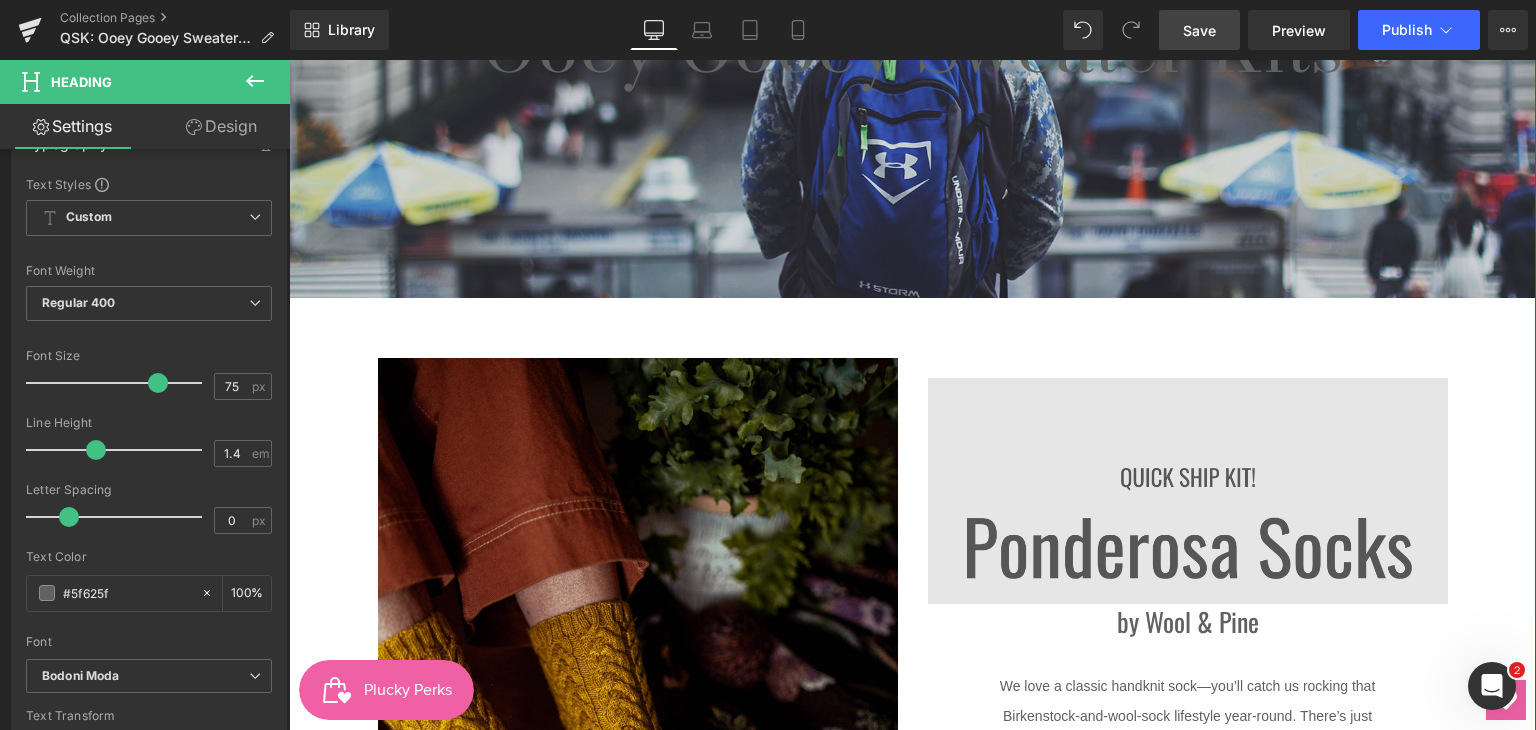 scroll, scrollTop: 500, scrollLeft: 0, axis: vertical 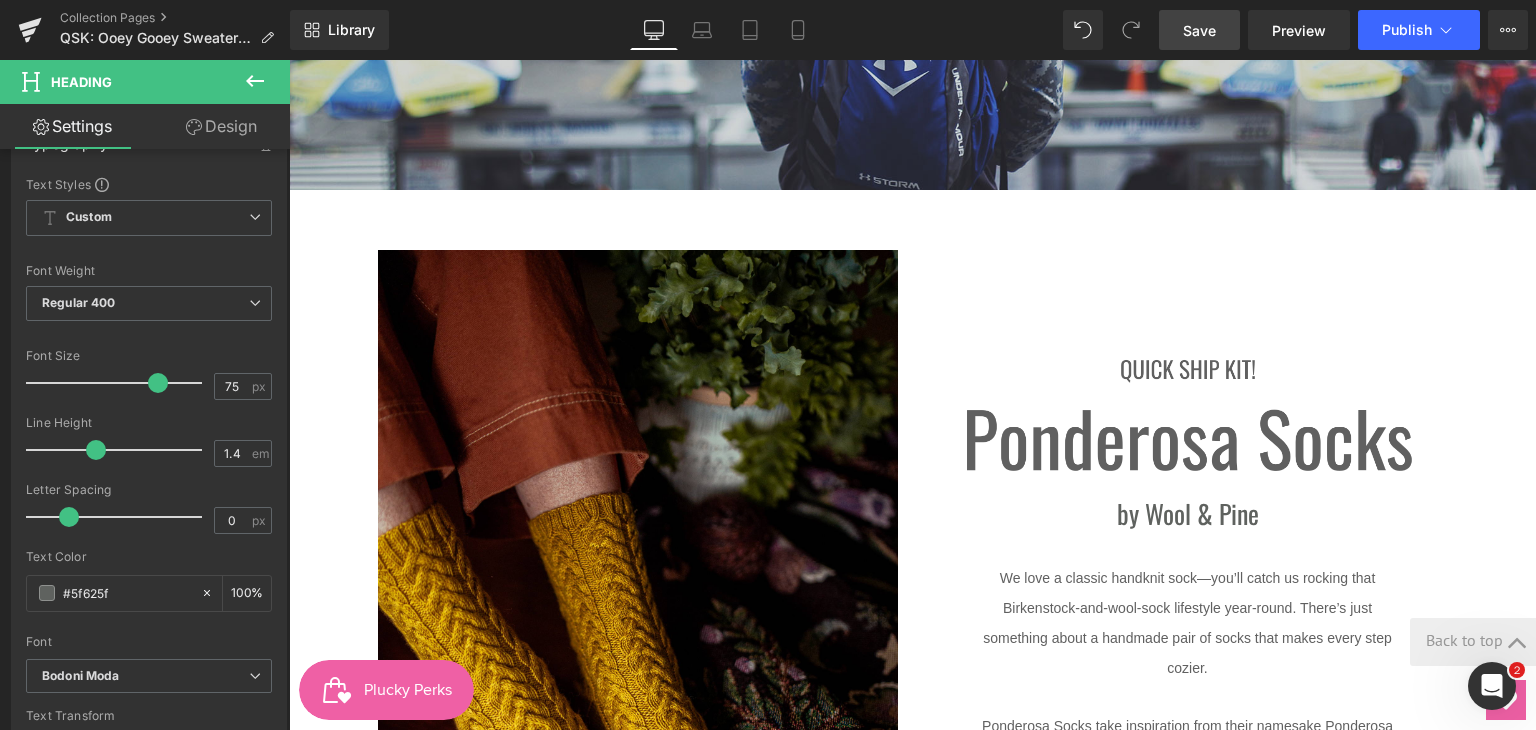 drag, startPoint x: 1217, startPoint y: 35, endPoint x: 680, endPoint y: 389, distance: 643.1835 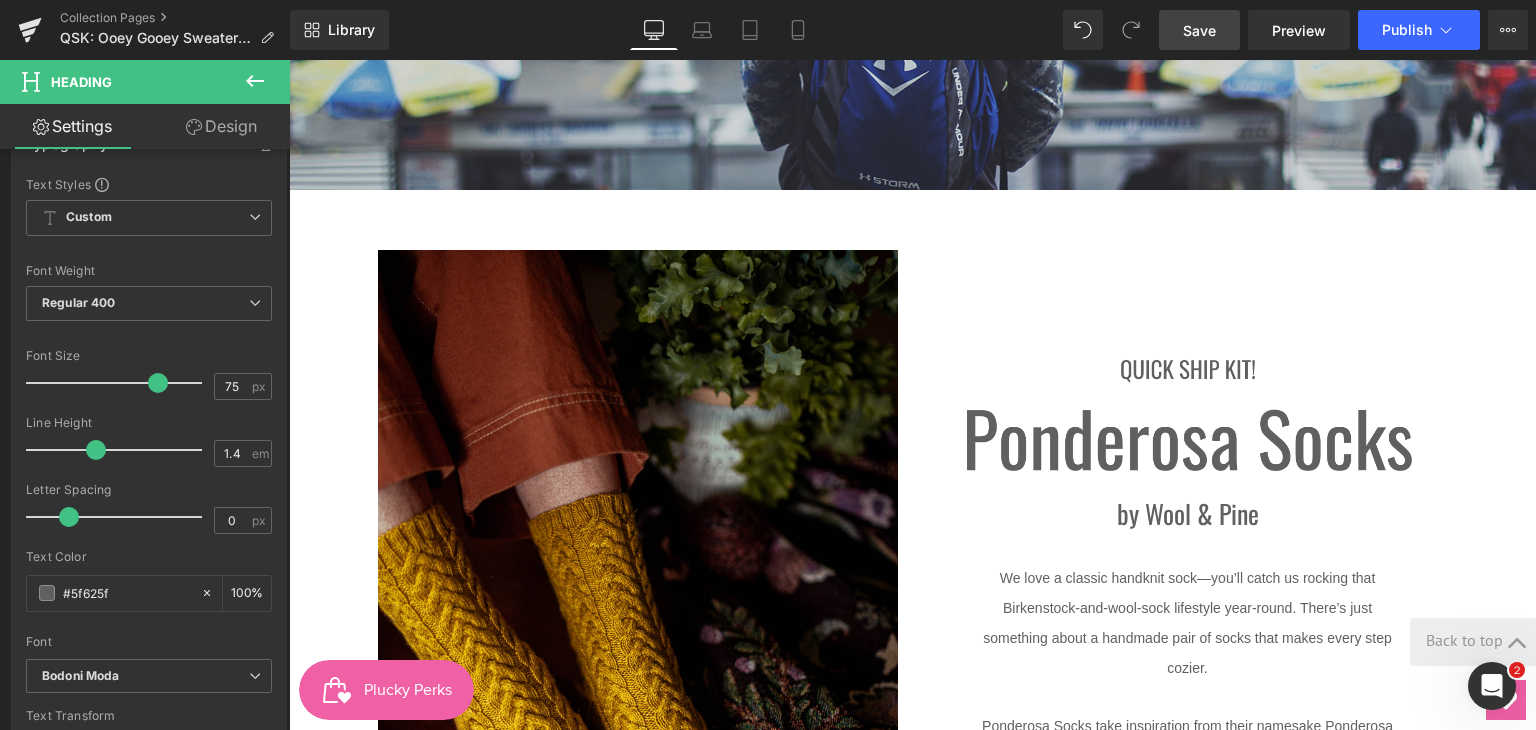 click on "Save" at bounding box center [1199, 30] 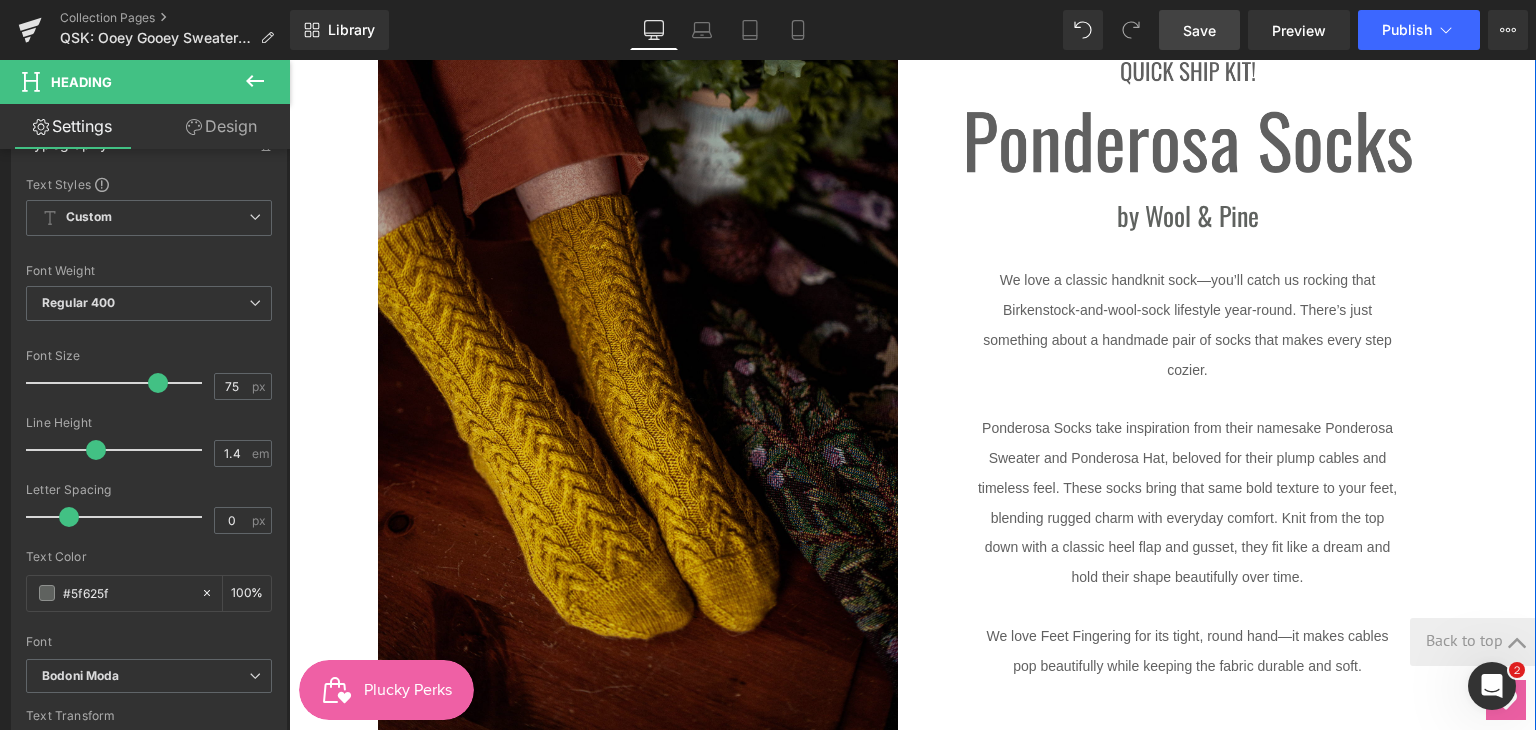 scroll, scrollTop: 800, scrollLeft: 0, axis: vertical 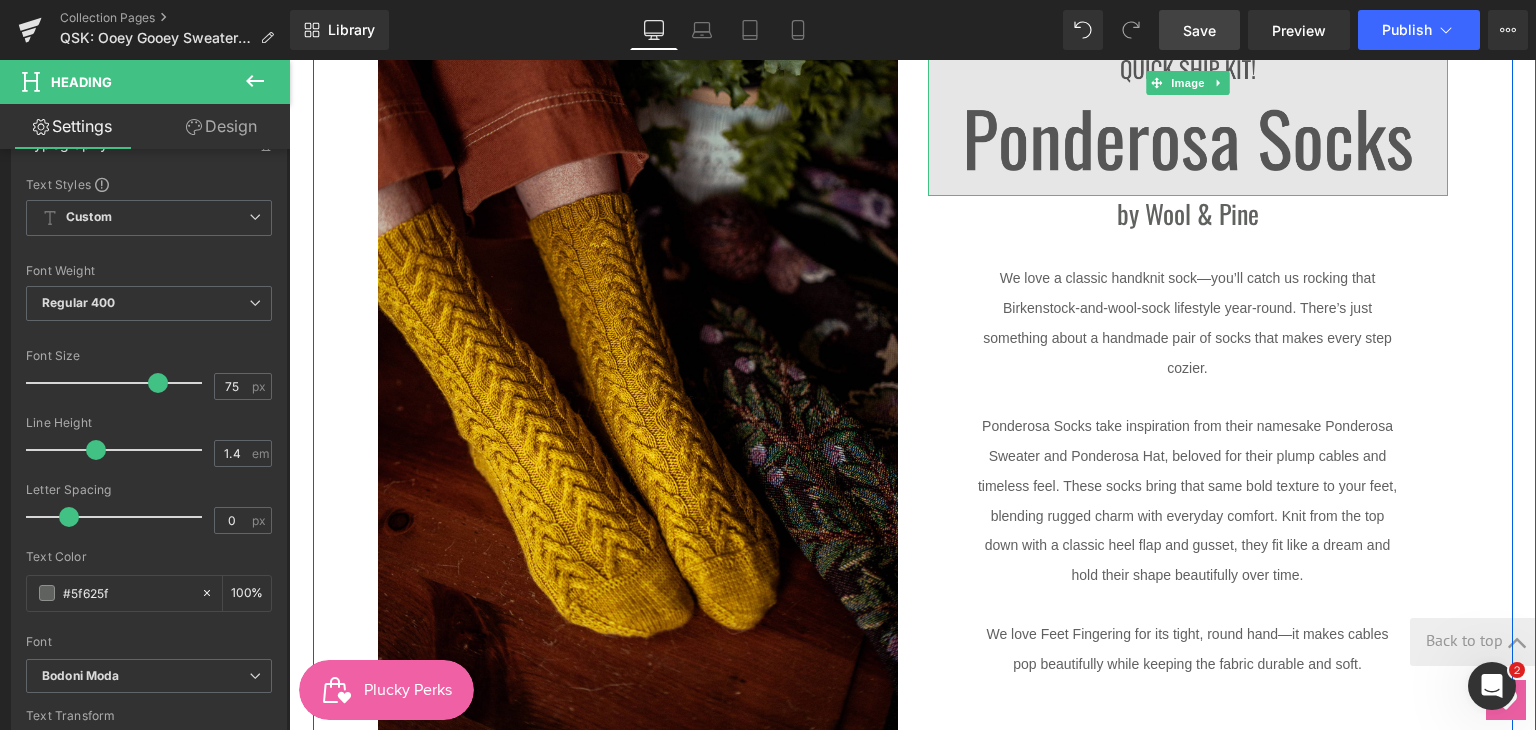 click at bounding box center [1188, 83] 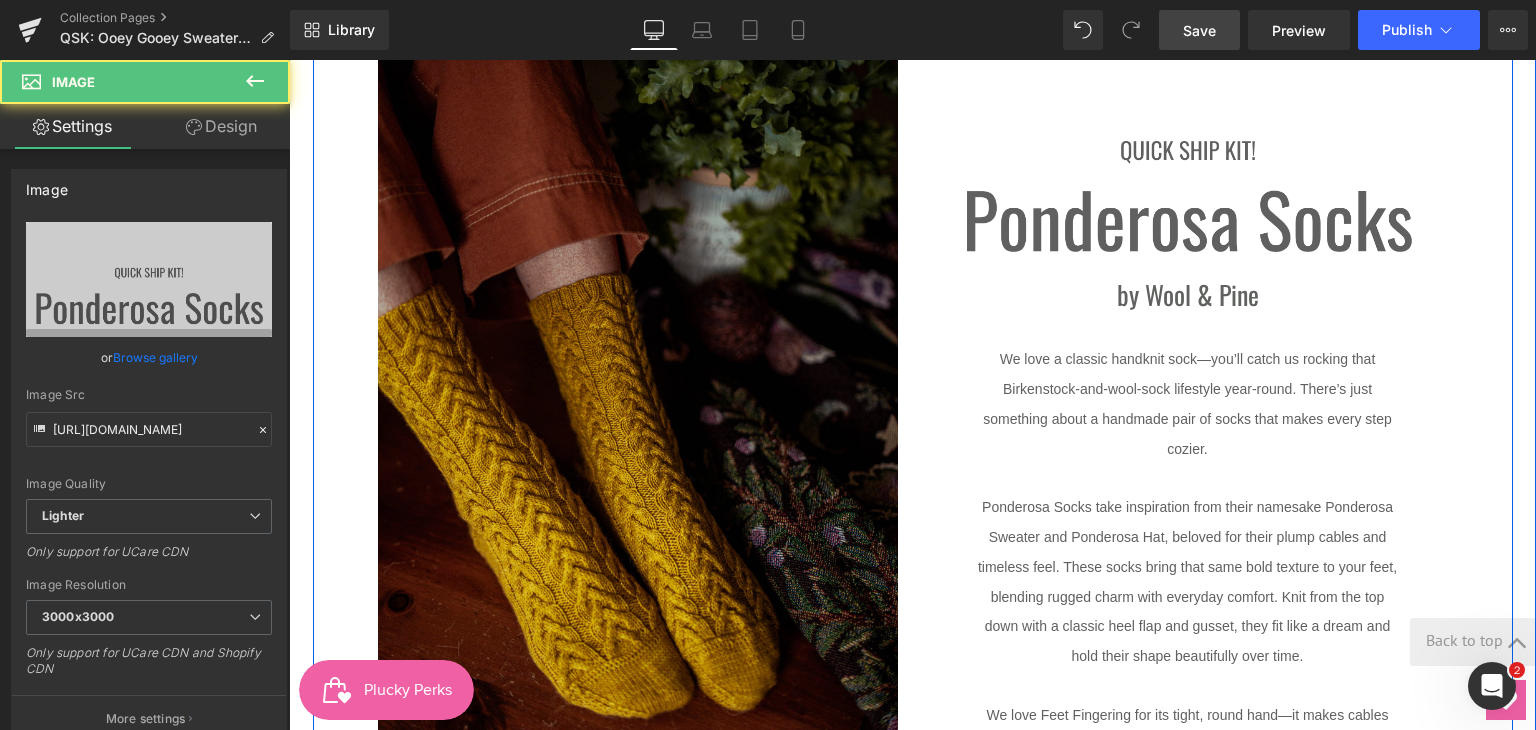 scroll, scrollTop: 600, scrollLeft: 0, axis: vertical 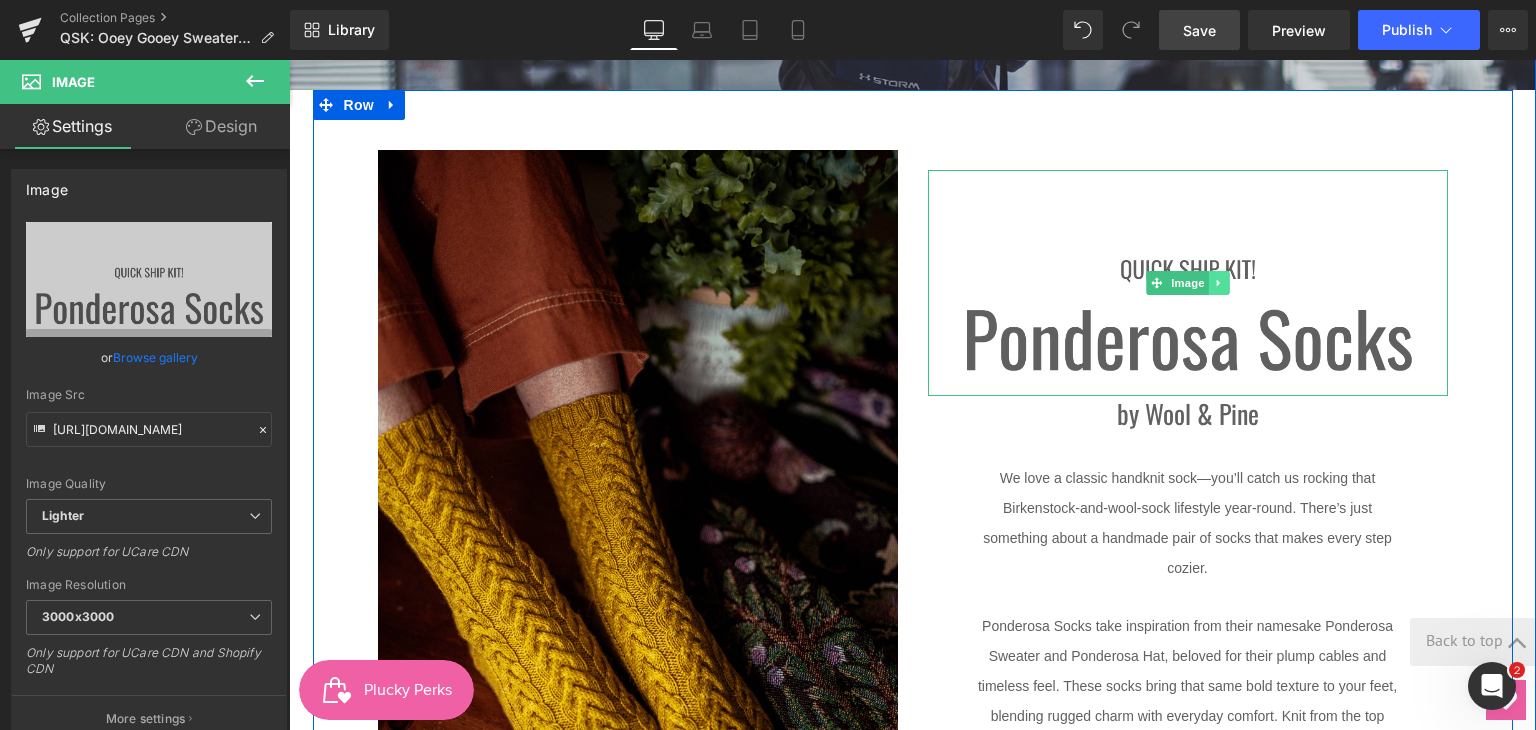 click 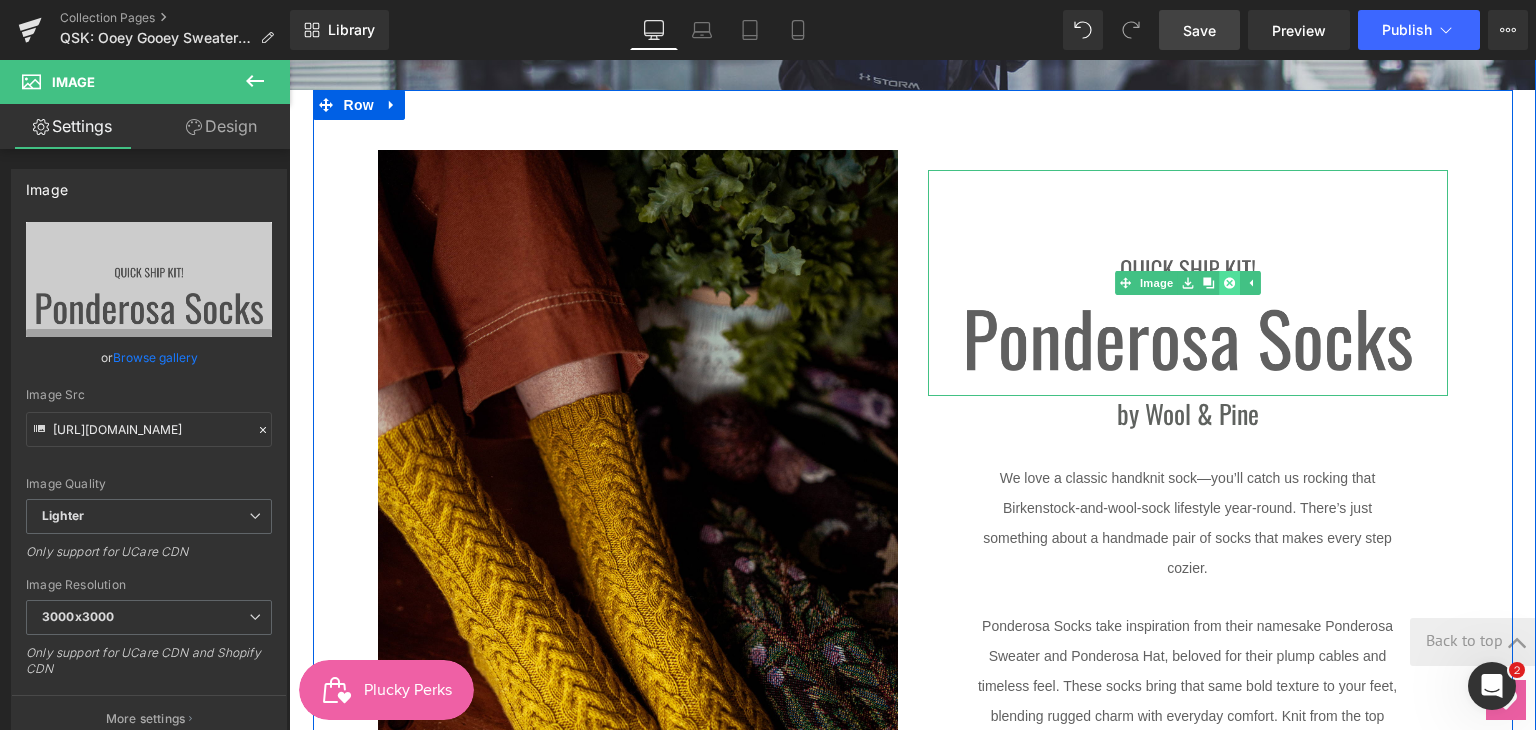 click 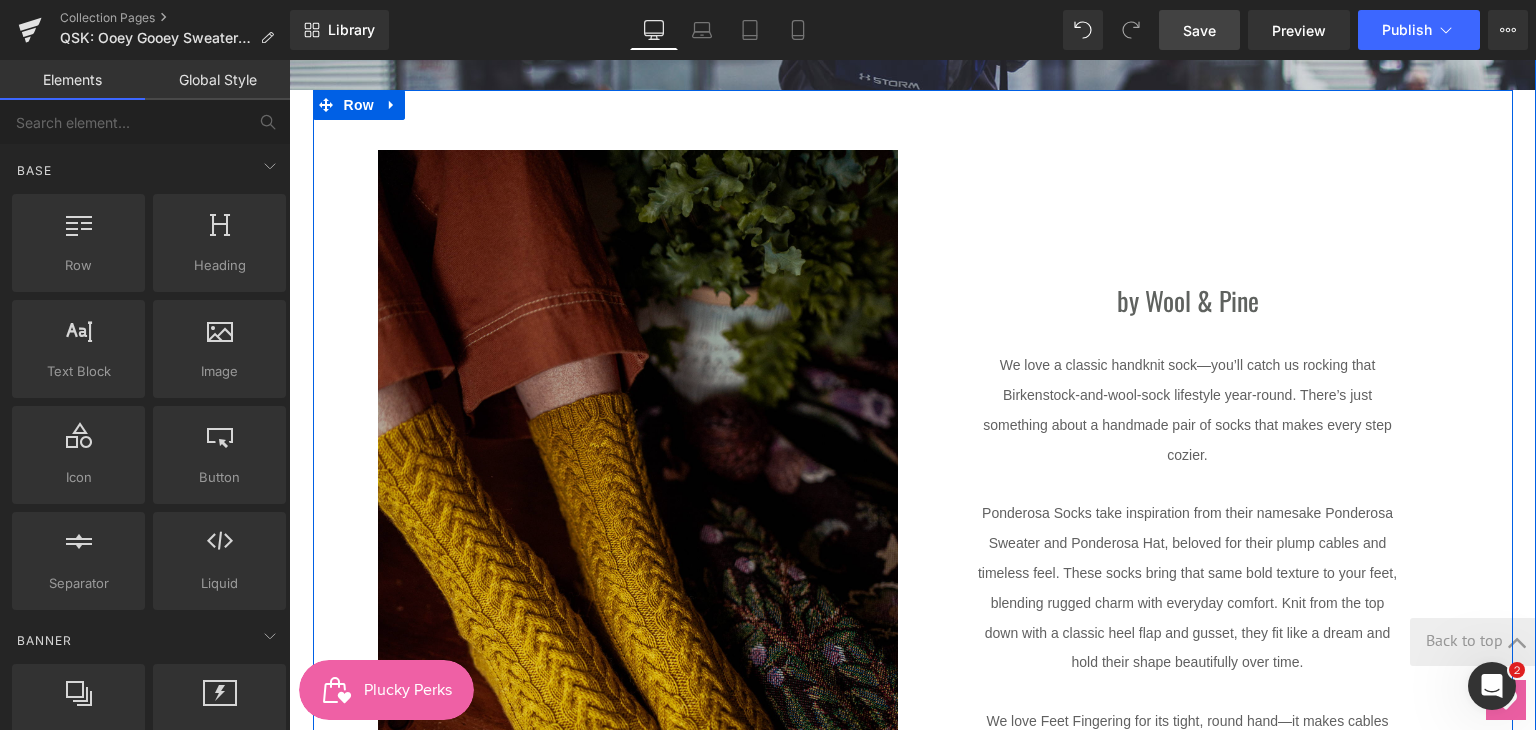 click at bounding box center [1188, 335] 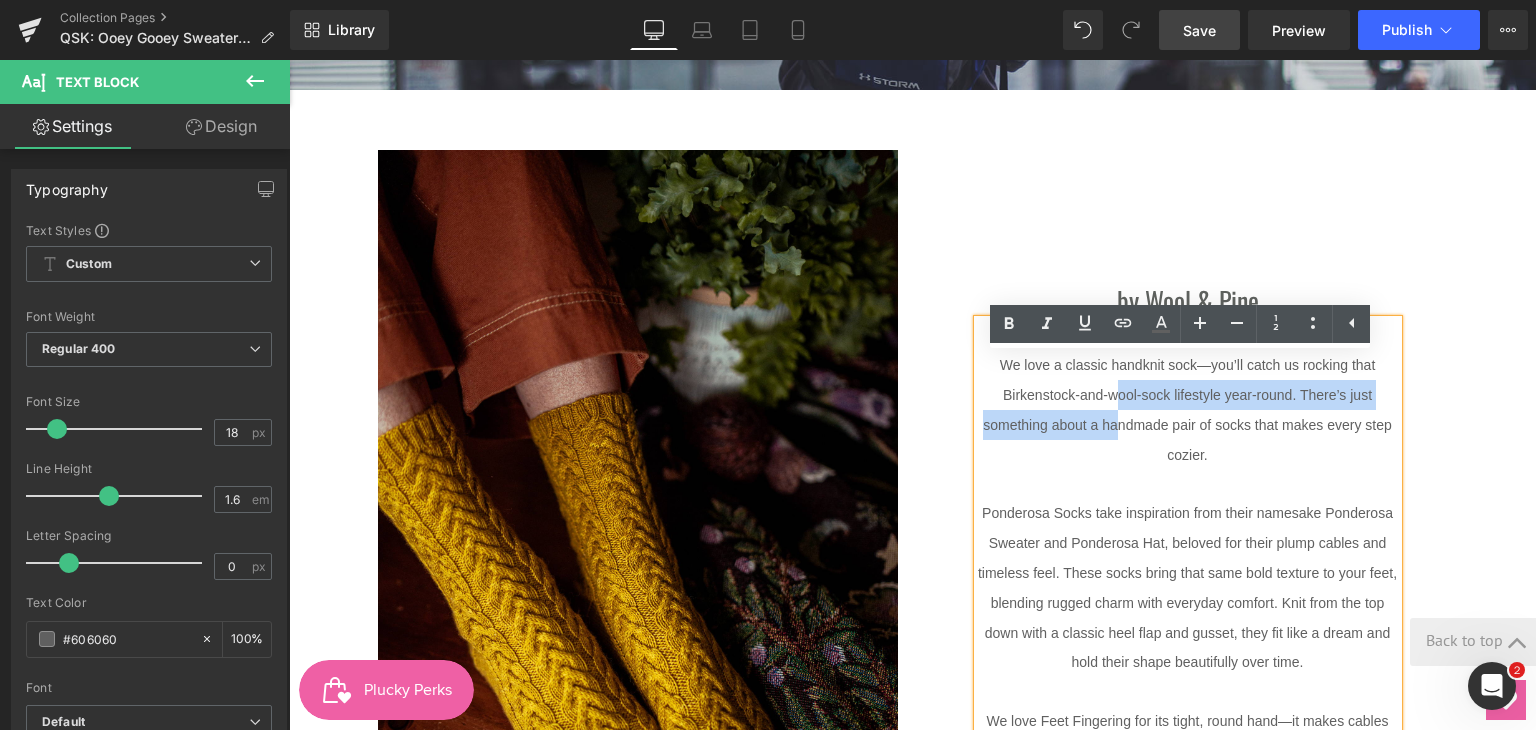 click on "We love a classic handknit sock—you’ll catch us rocking that Birkenstock-and-wool-sock lifestyle year-round. There’s just something about a handmade pair of socks that makes every step cozier." at bounding box center (1188, 409) 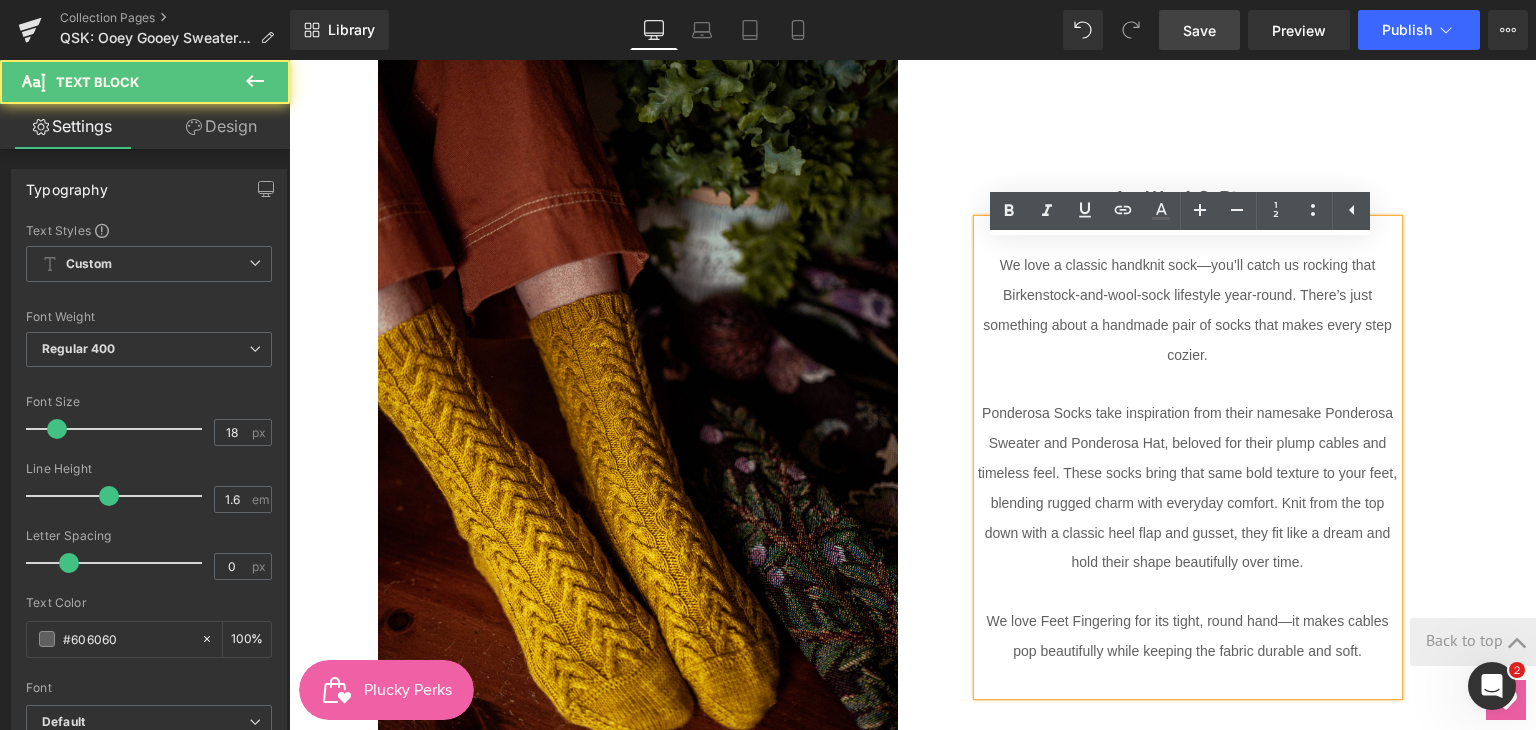 click on "Ponderosa Socks take inspiration from their namesake Ponderosa Sweater and Ponderosa Hat, beloved for their plump cables and timeless feel. These socks bring that same bold texture to your feet, blending rugged charm with everyday comfort. Knit from the top down with a classic heel flap and gusset, they fit like a dream and hold their shape beautifully over time." at bounding box center (1188, 487) 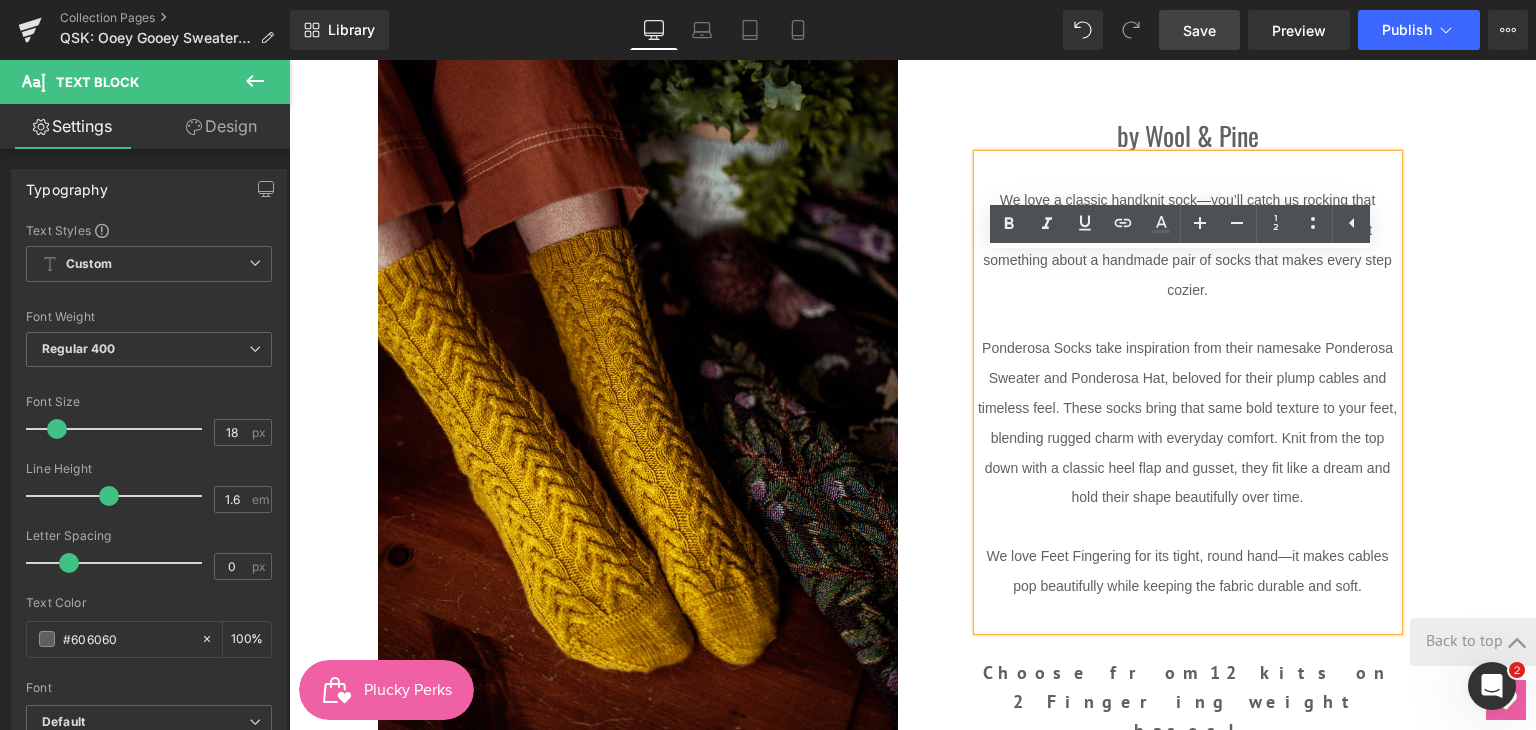 scroll, scrollTop: 800, scrollLeft: 0, axis: vertical 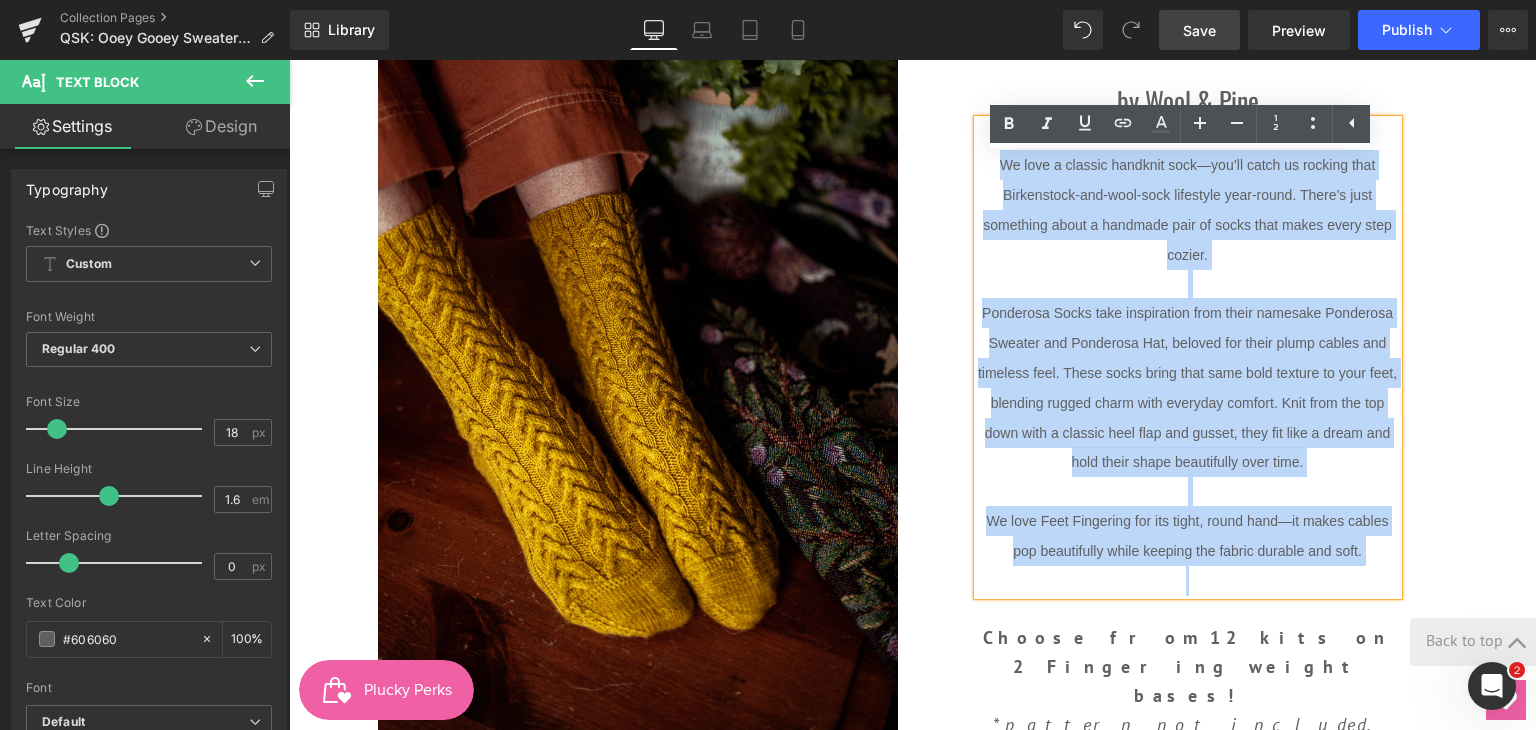 drag, startPoint x: 991, startPoint y: 201, endPoint x: 1377, endPoint y: 618, distance: 568.22974 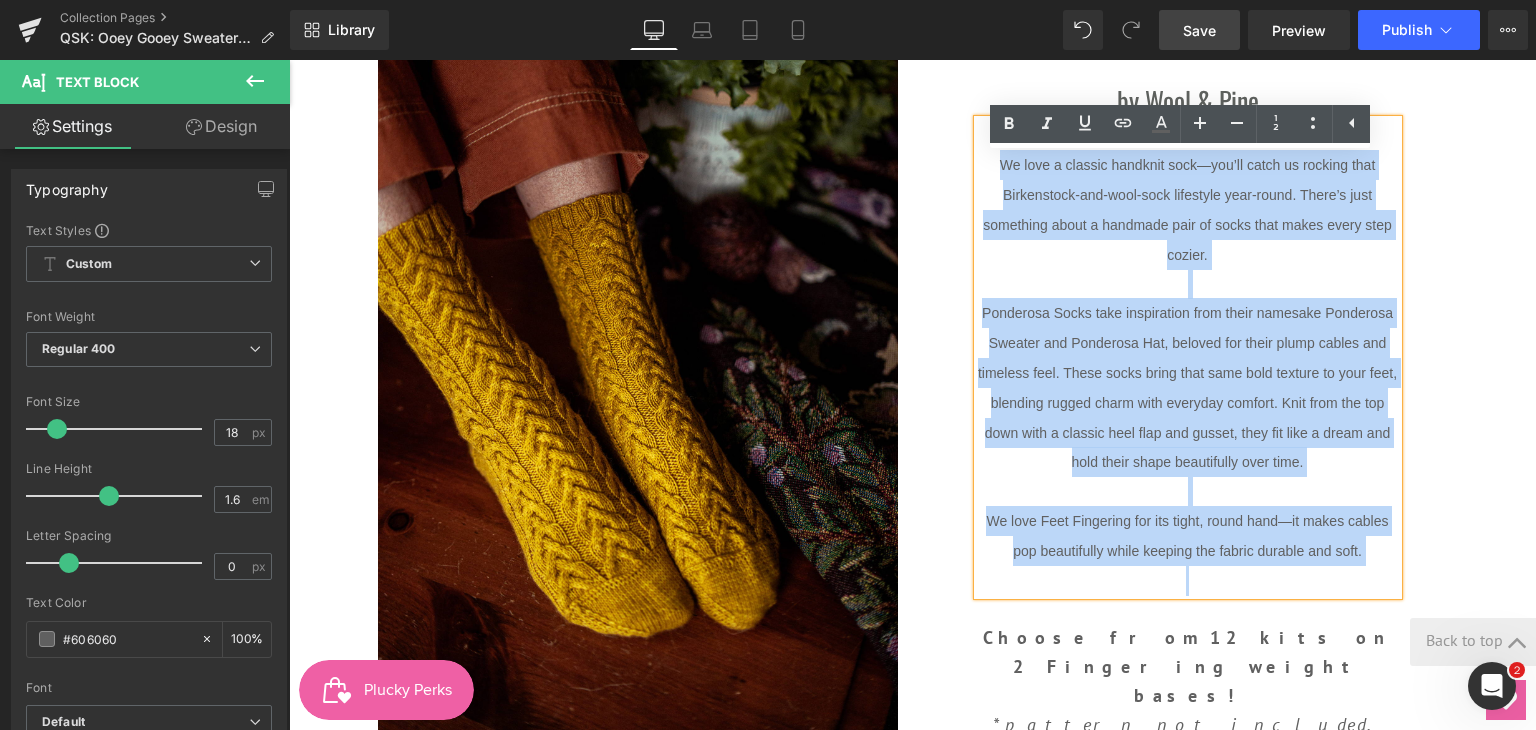 click on "We love a classic handknit sock—you’ll catch us rocking that Birkenstock-and-wool-sock lifestyle year-round. There’s just something about a handmade pair of socks that makes every step cozier.   Ponderosa Socks take inspiration from their namesake Ponderosa Sweater and Ponderosa Hat, beloved for their plump cables and timeless feel. These socks bring that same bold texture to your feet, blending rugged charm with everyday comfort. Knit from the top down with a classic heel flap and gusset, they fit like a dream and hold their shape beautifully over time.   We love Feet Fingering for its tight, round hand—it makes cables pop beautifully while keeping the fabric durable and soft." at bounding box center (1188, 358) 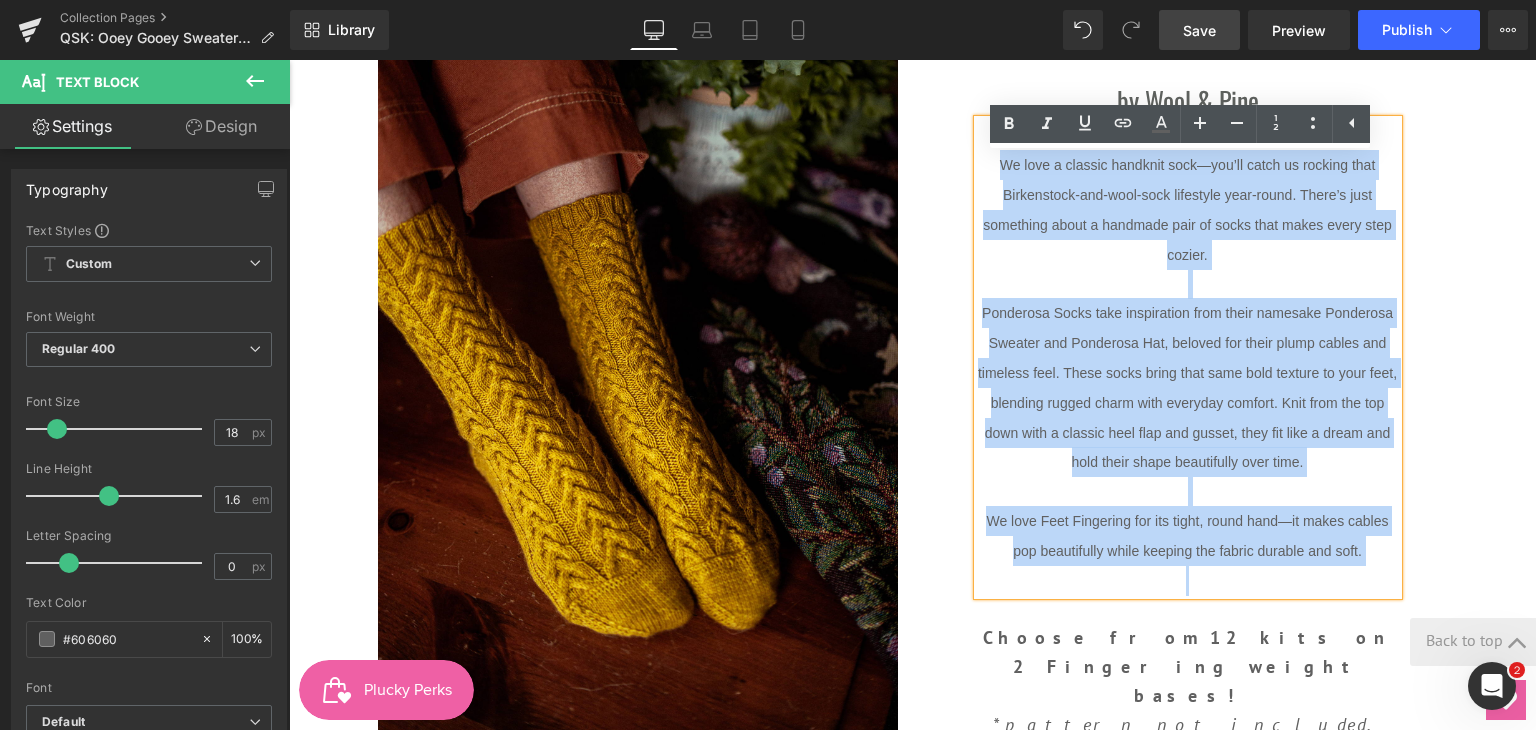 paste 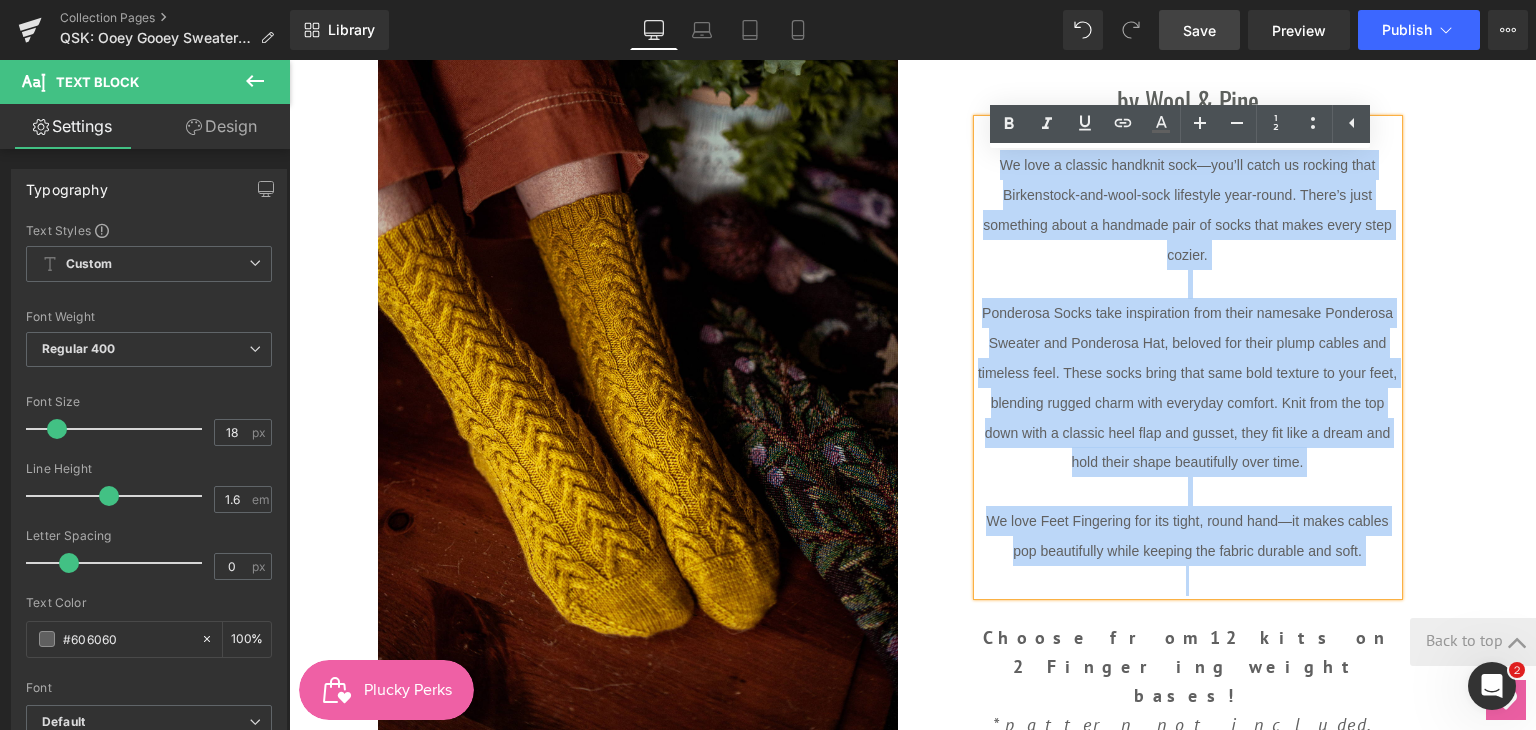 type 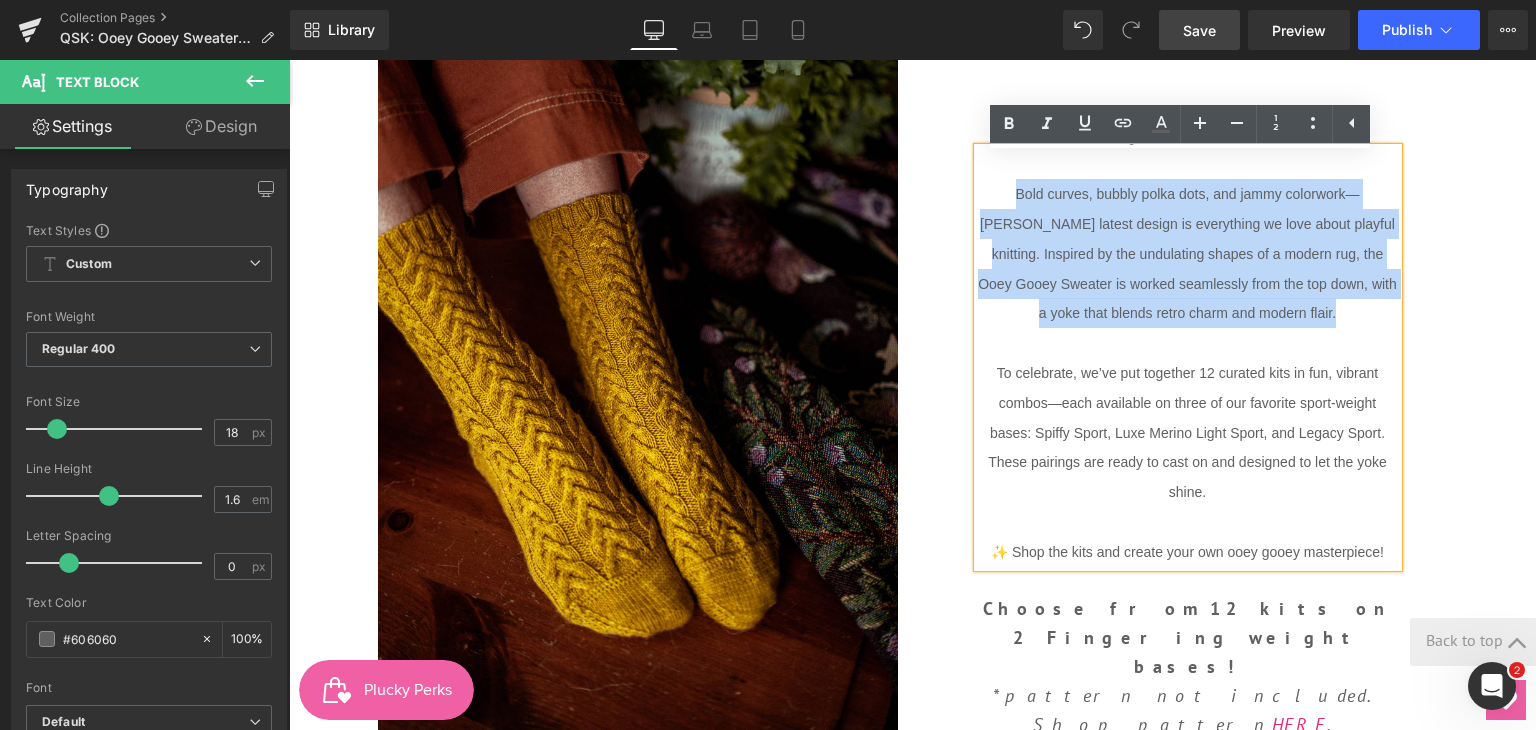 scroll, scrollTop: 828, scrollLeft: 0, axis: vertical 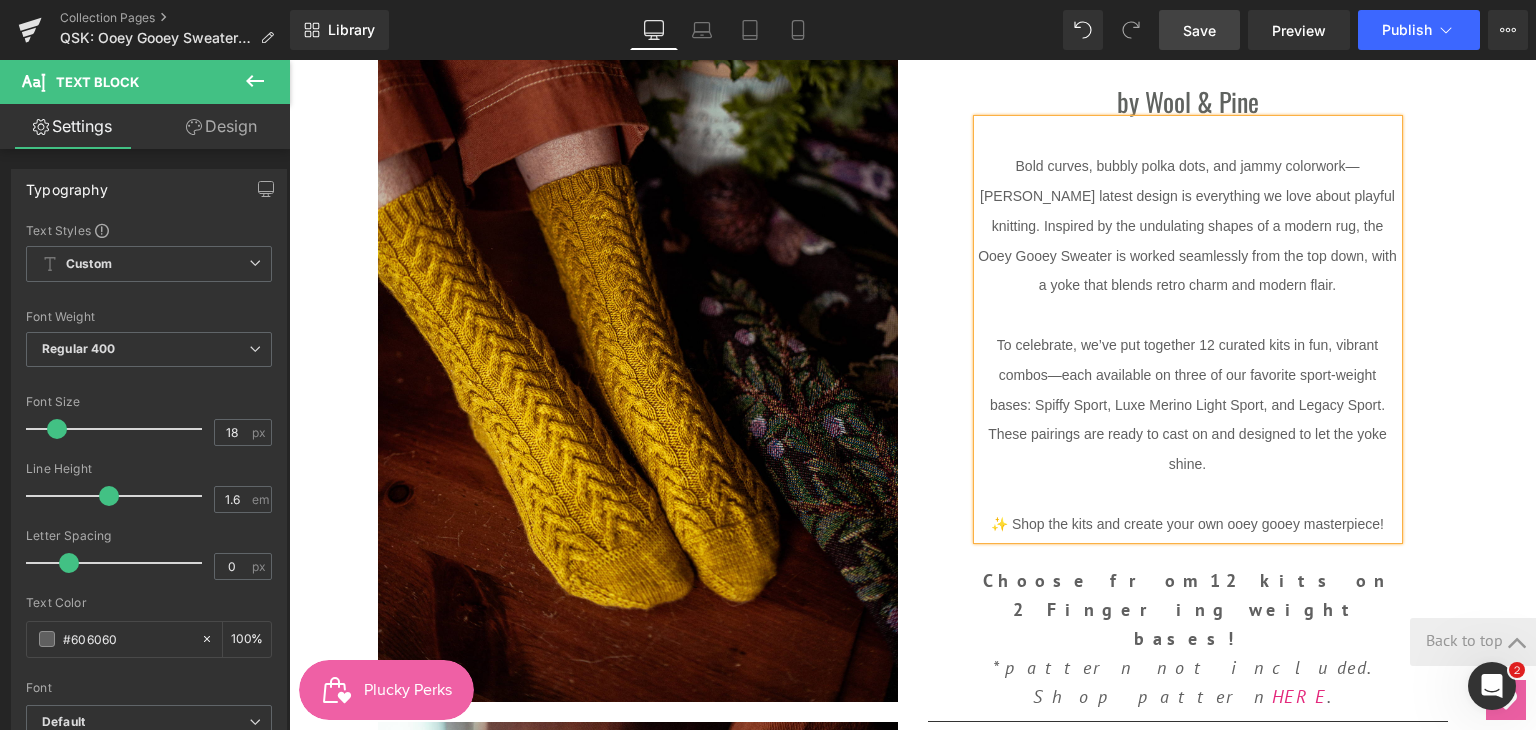 click on "Image         Image         Shown in Feet Fingering in the Chamomile colorway Text Block         by Wool & Pine Heading         Bold curves, bubbly polka dots, and jammy colorwork—Andrea Mowry’s latest design is everything we love about playful knitting. Inspired by the undulating shapes of a modern rug, the Ooey Gooey Sweater is worked seamlessly from the top down, with a yoke that blends retro charm and modern flair. To celebrate, we’ve put together 12 curated kits in fun, vibrant combos—each available on three of our favorite sport-weight bases: Spiffy Sport, Luxe Merino Light Sport, and Legacy Sport. These pairings are ready to cast on and designed to let the yoke shine. ✨ Shop the kits and create your own ooey gooey masterpiece! Text Block         Choose from 12 kits on 2 Fingering weight bases! *pattern not included. Shop pattern  HERE . Text Block         Separator         YARN REQUIREMENTS  Sport weight wool in 2 contrasting colors  CC - 55 (60, 70, 75)(80, 90, 95)(100, 110, 120) g" at bounding box center [913, 699] 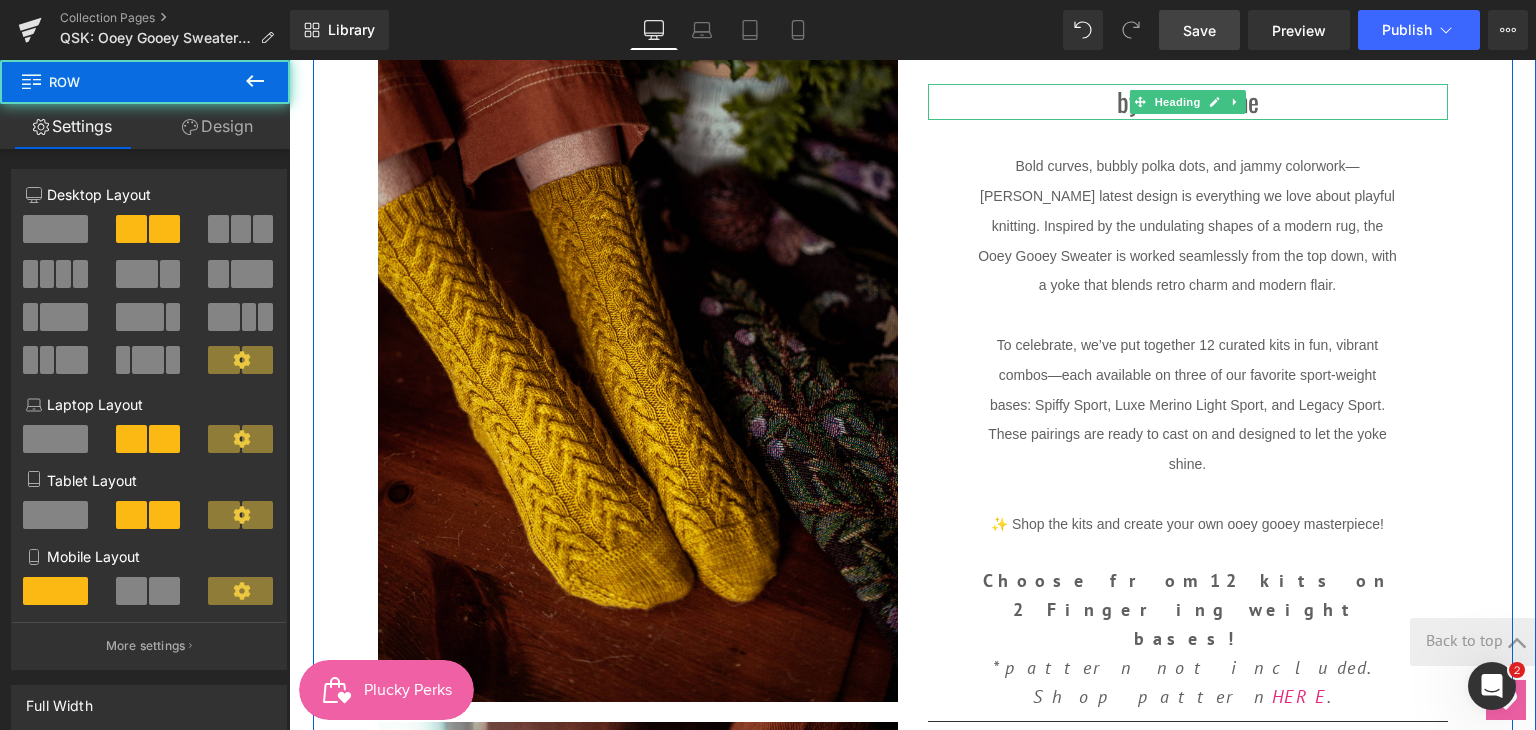 click on "Heading" at bounding box center (1177, 102) 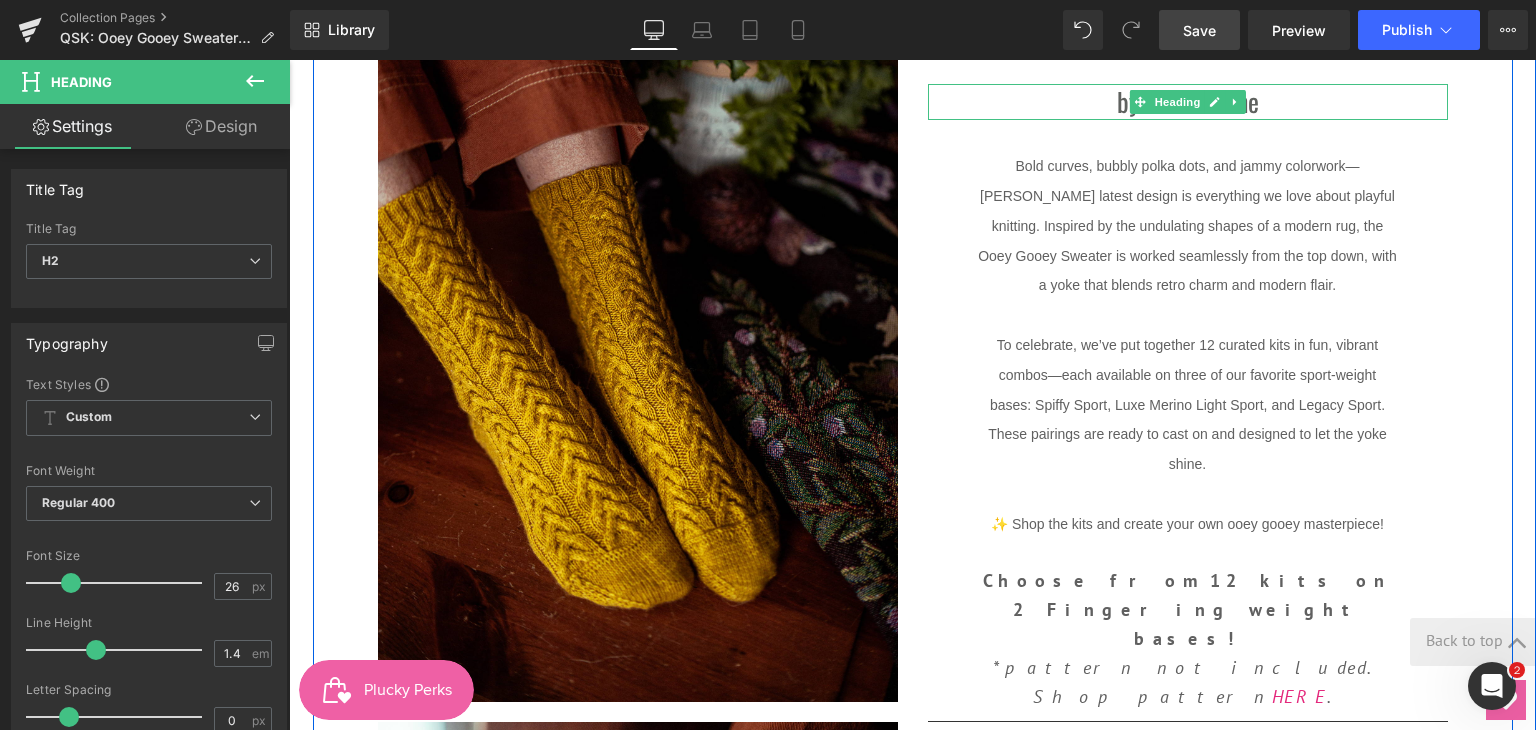 click on "by Wool & Pine" at bounding box center (1188, 102) 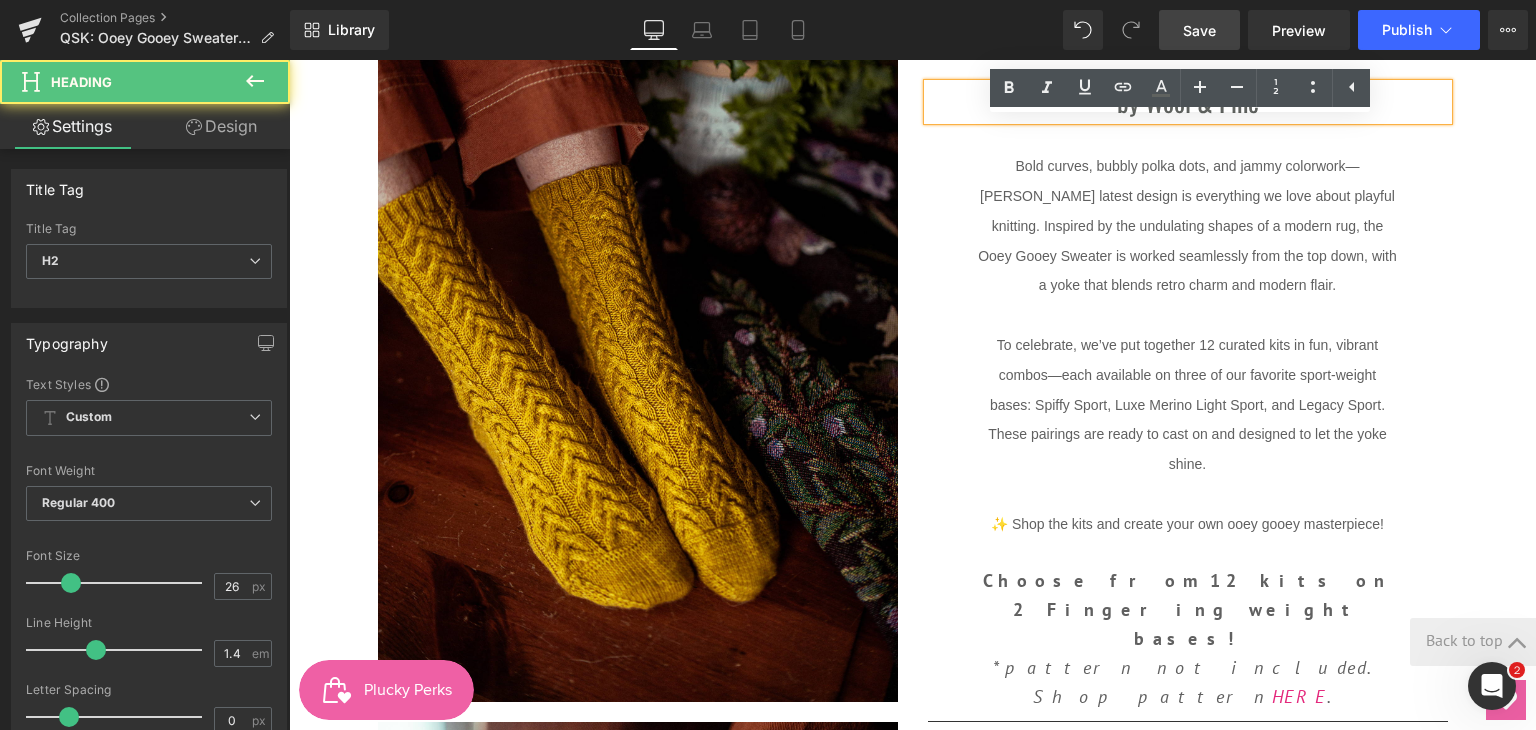 click on "by Wool & Pine" at bounding box center [1188, 102] 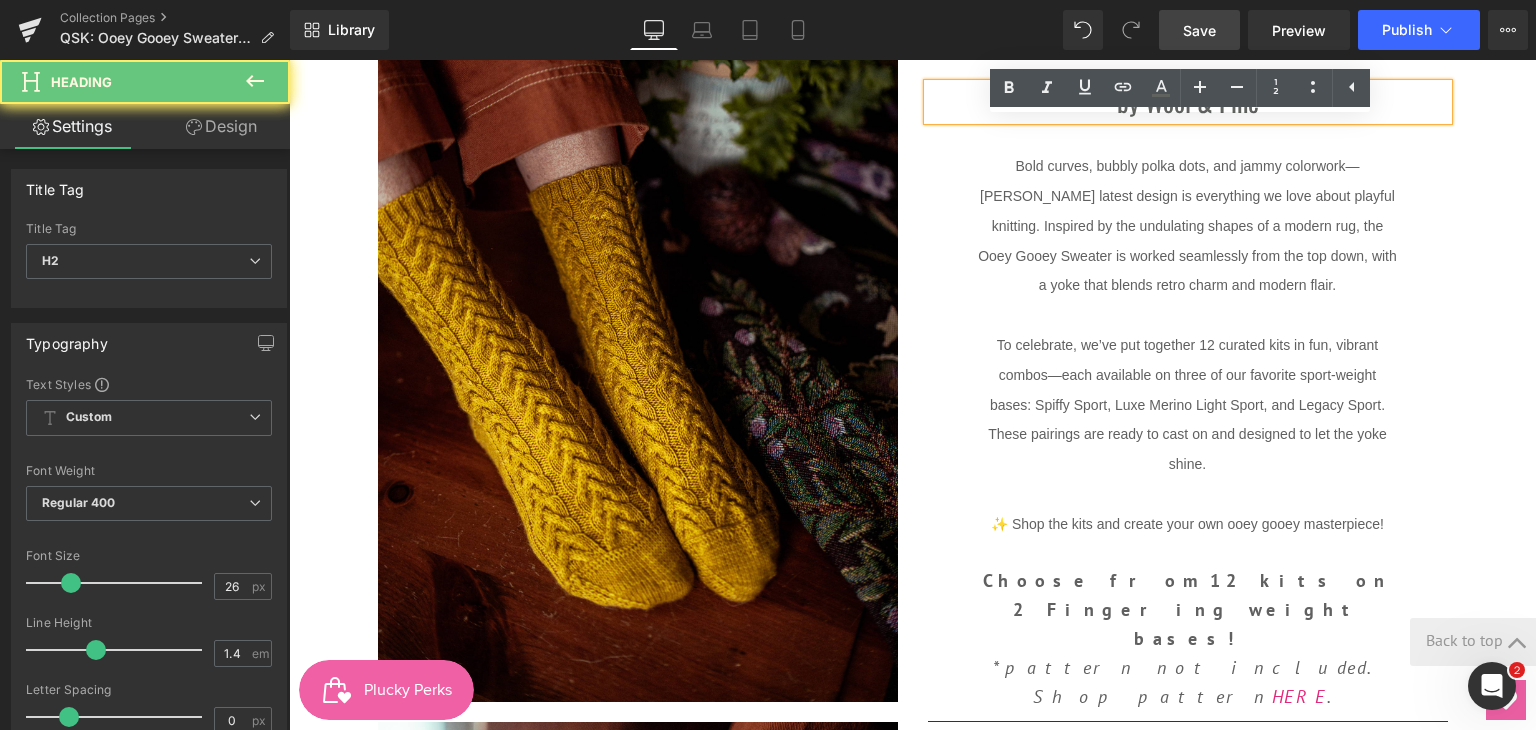 click on "by Wool & Pine" at bounding box center (1188, 102) 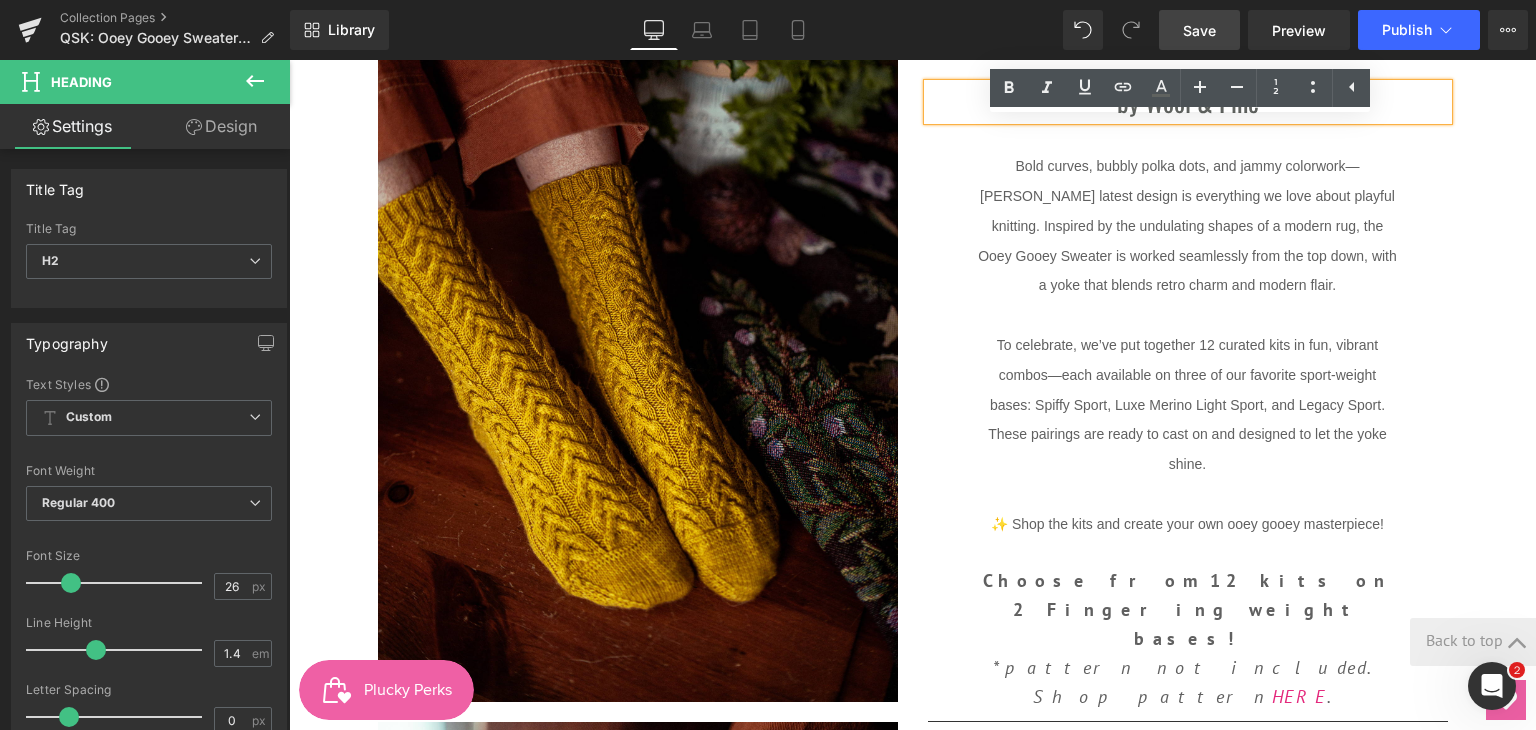 type 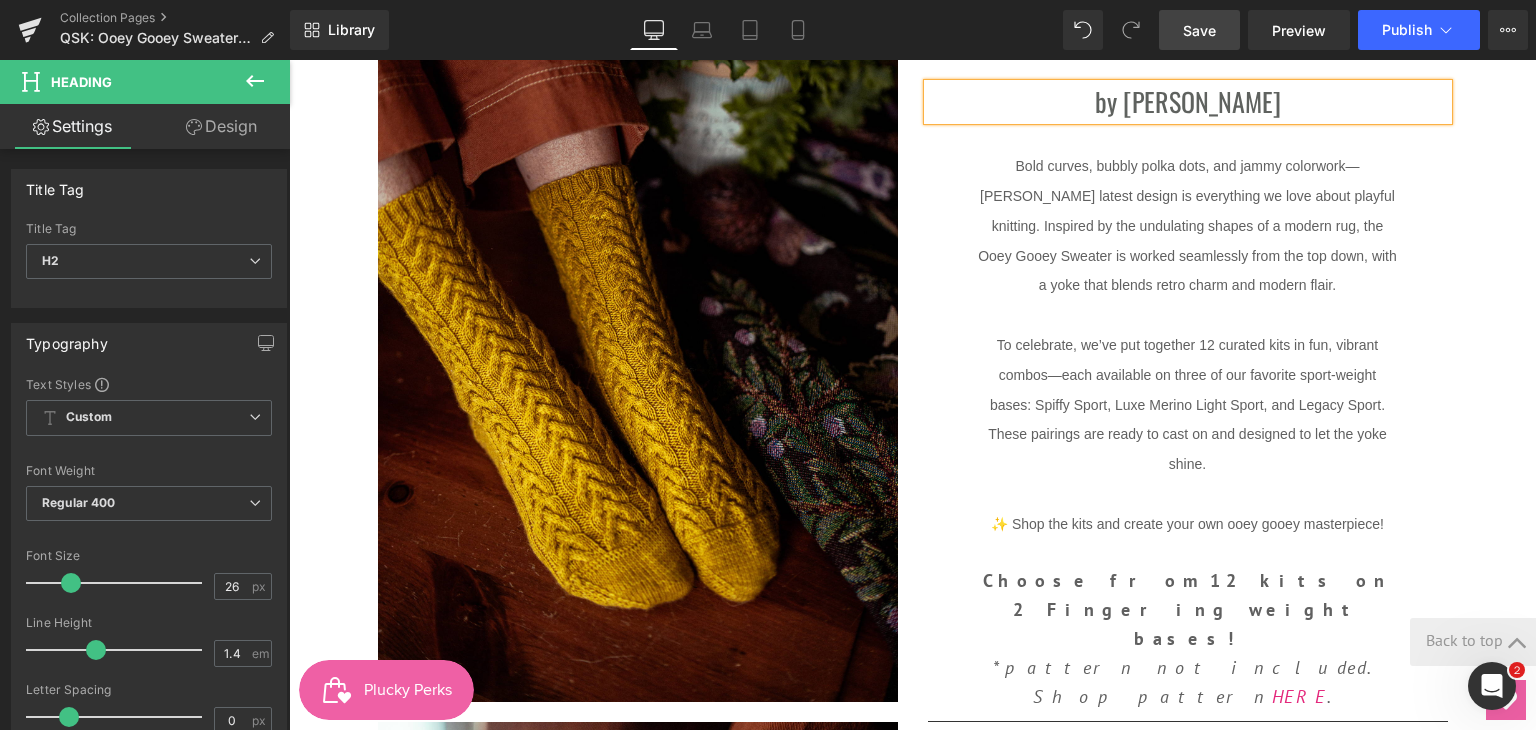click on "by Andrea Mowry Heading         Bold curves, bubbly polka dots, and jammy colorwork—Andrea Mowry’s latest design is everything we love about playful knitting. Inspired by the undulating shapes of a modern rug, the Ooey Gooey Sweater is worked seamlessly from the top down, with a yoke that blends retro charm and modern flair. To celebrate, we’ve put together 12 curated kits in fun, vibrant combos—each available on three of our favorite sport-weight bases: Spiffy Sport, Luxe Merino Light Sport, and Legacy Sport. These pairings are ready to cast on and designed to let the yoke shine. ✨ Shop the kits and create your own ooey gooey masterpiece! Text Block         Choose from 12 kits on 2 Fingering weight bases! *pattern not included. Shop pattern  HERE . Text Block         Separator         YARN REQUIREMENTS These are just approximations. Total yarn usage will depend on the yarn you use (fiber content, ply, etc.), your personal gauge, and any modifications you may make.   US 4 - 3.5 mm GAUGE SIZES" at bounding box center (1188, 719) 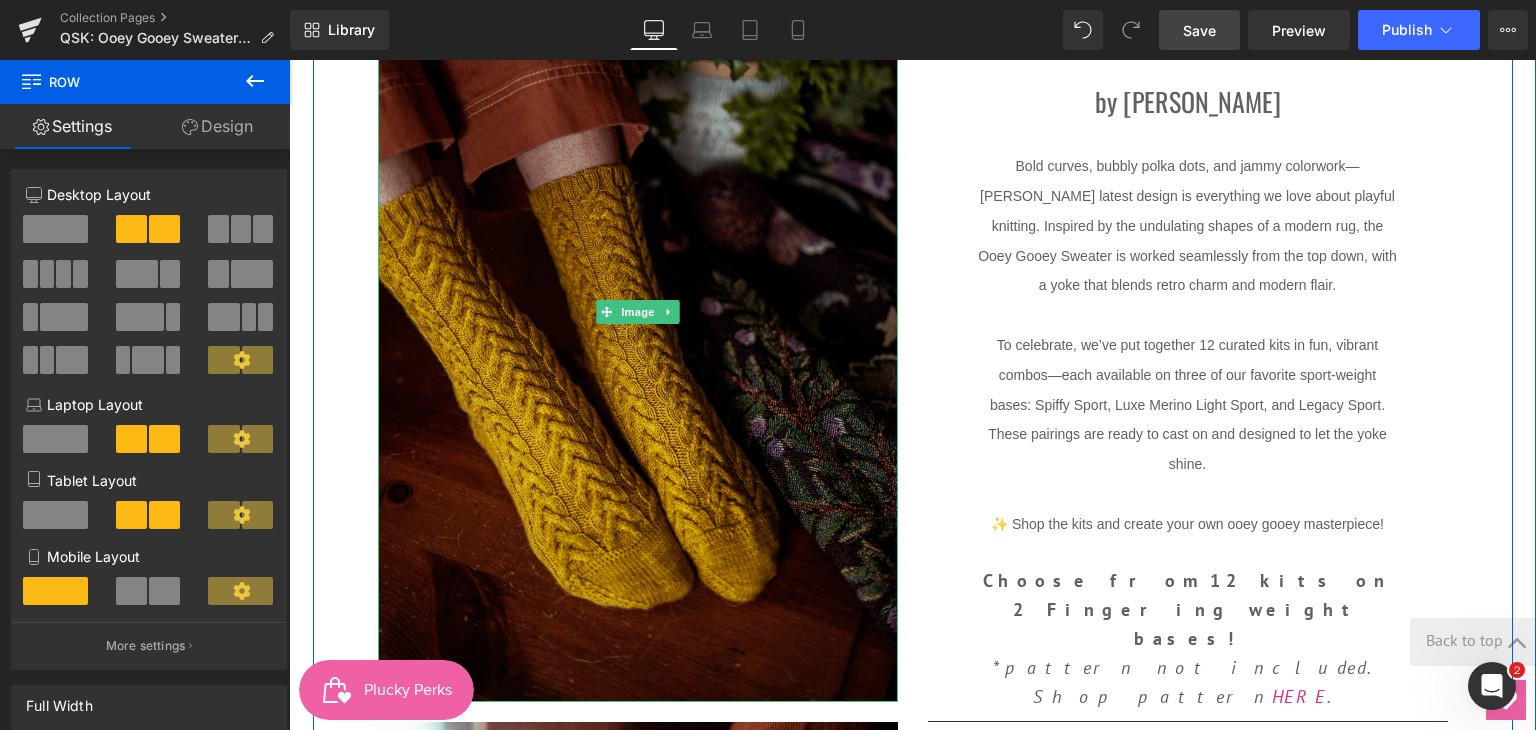 click at bounding box center [638, 312] 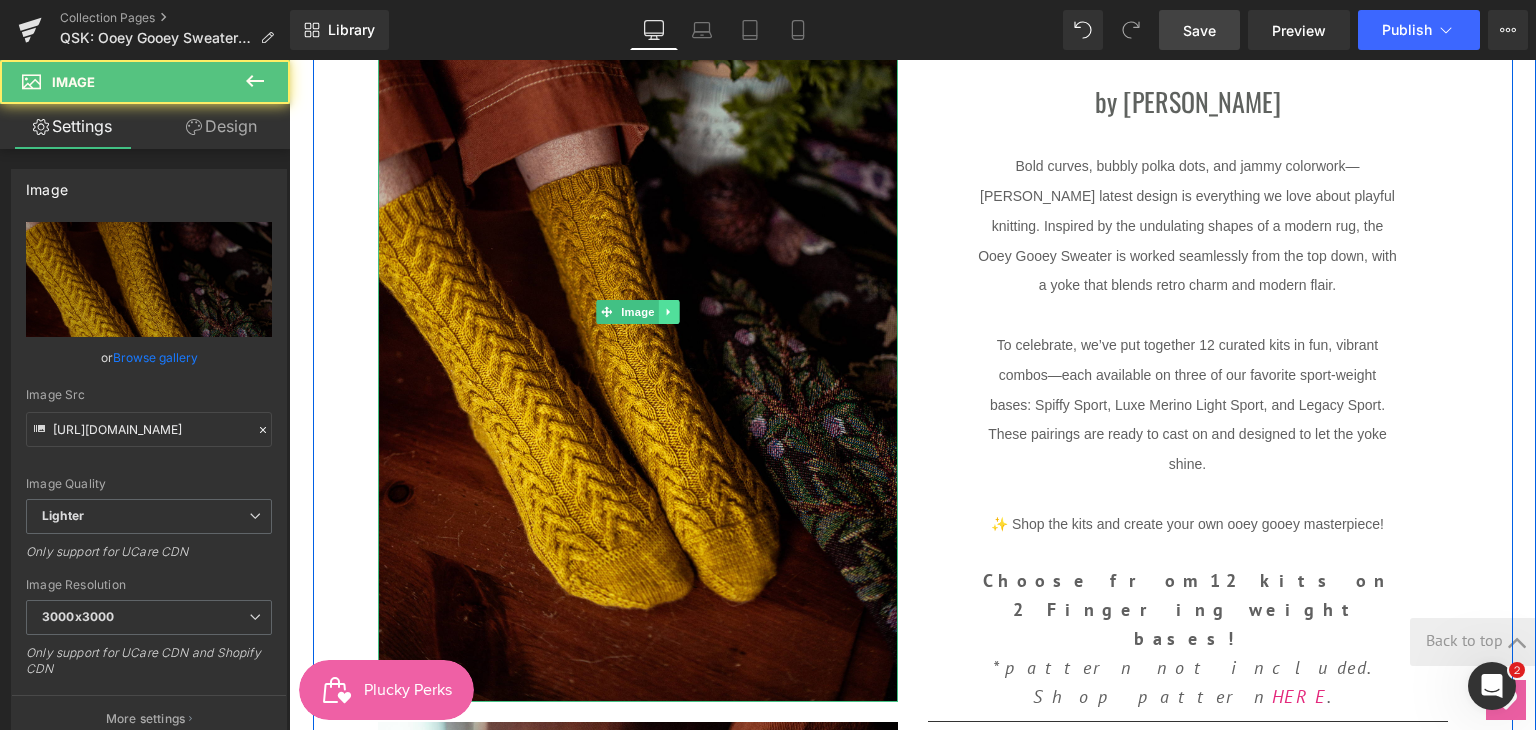 click at bounding box center (668, 312) 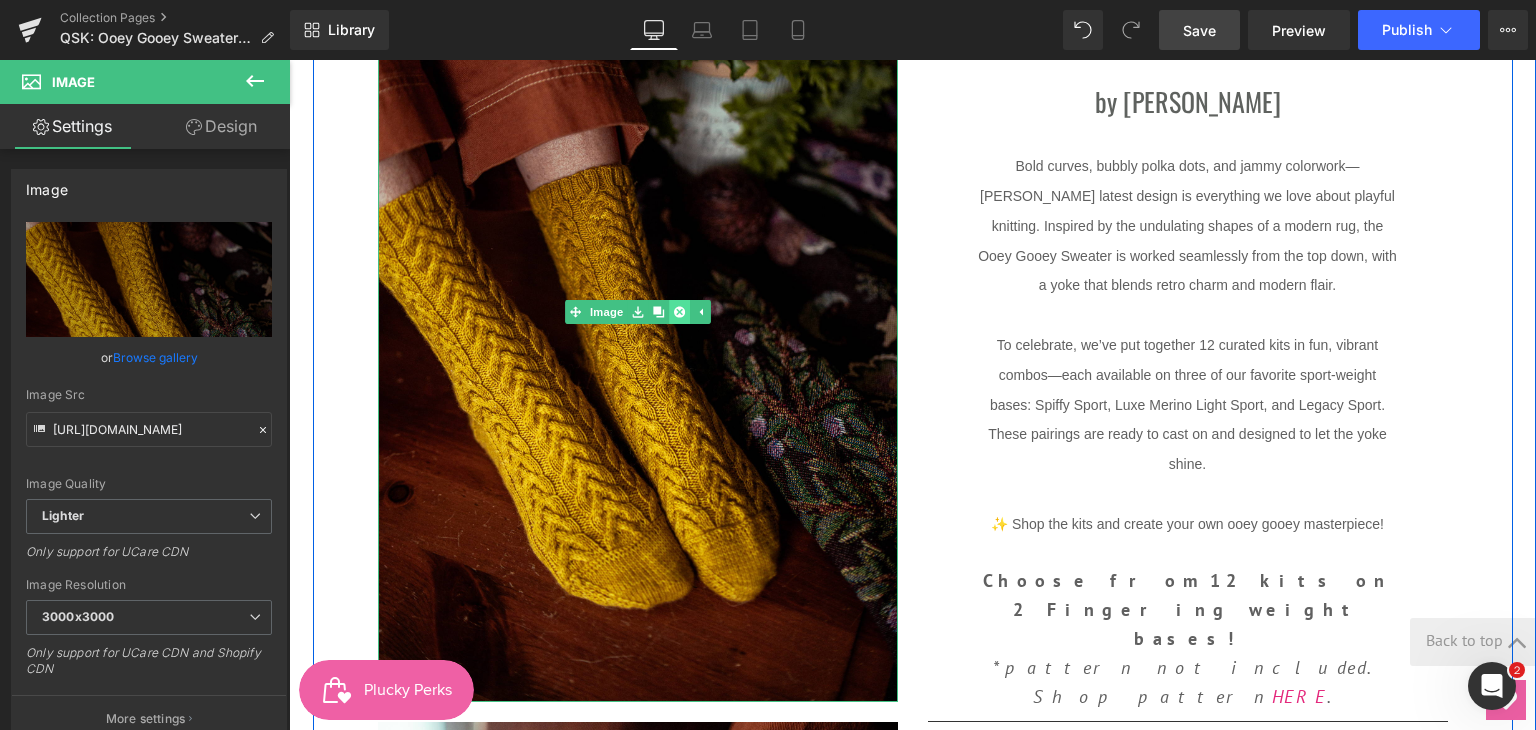 click 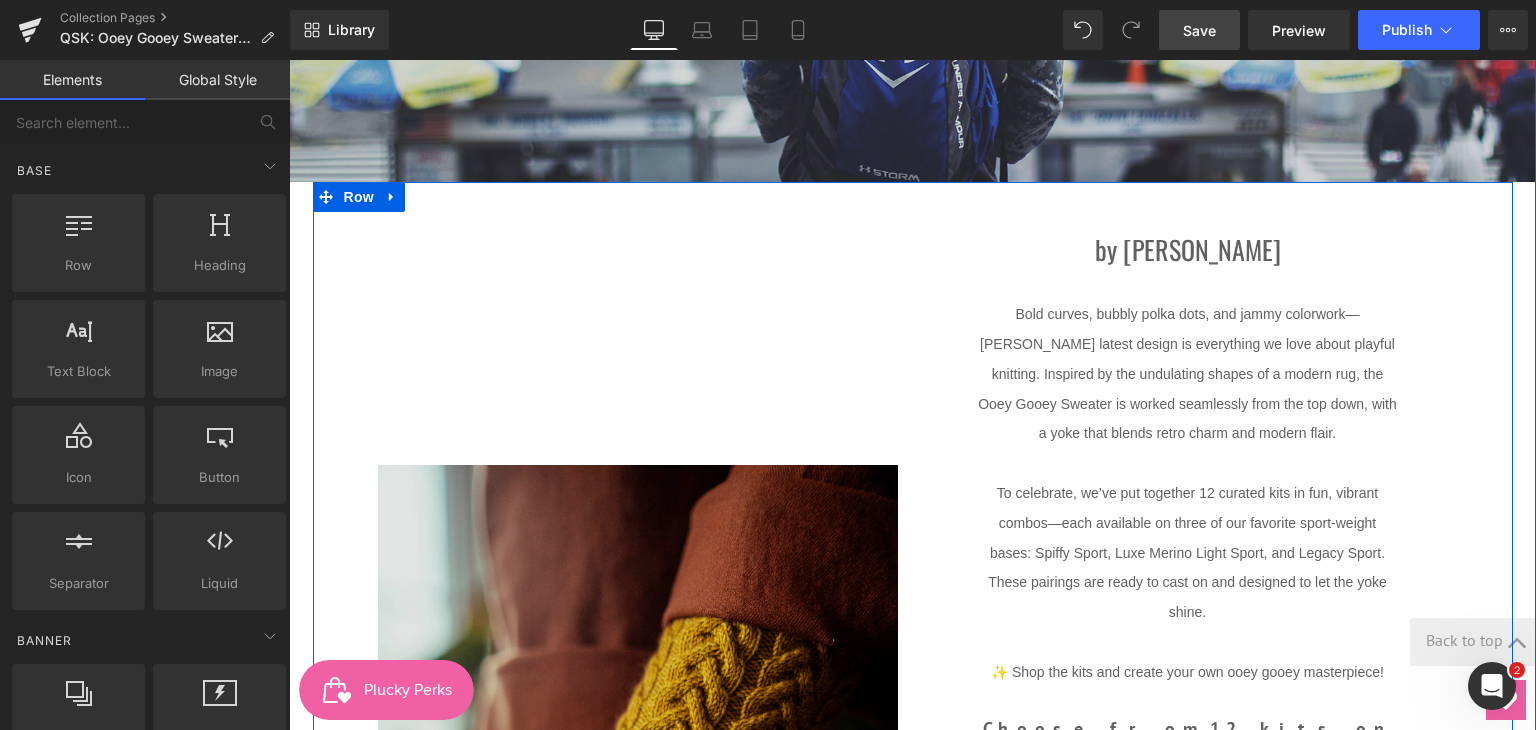 scroll, scrollTop: 428, scrollLeft: 0, axis: vertical 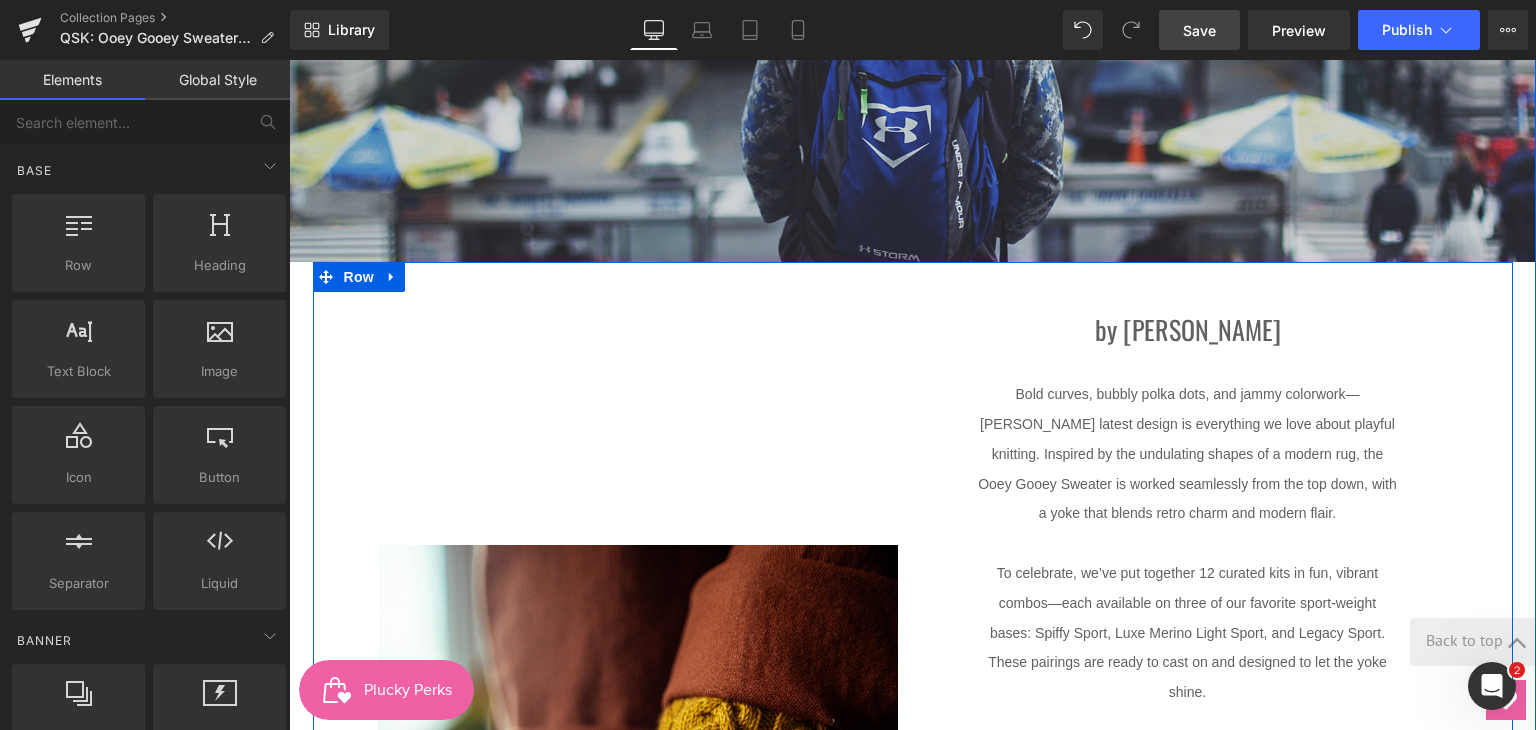 click on "Image         Shown in Feet Fingering in the Chamomile colorway Text Block" at bounding box center (638, 947) 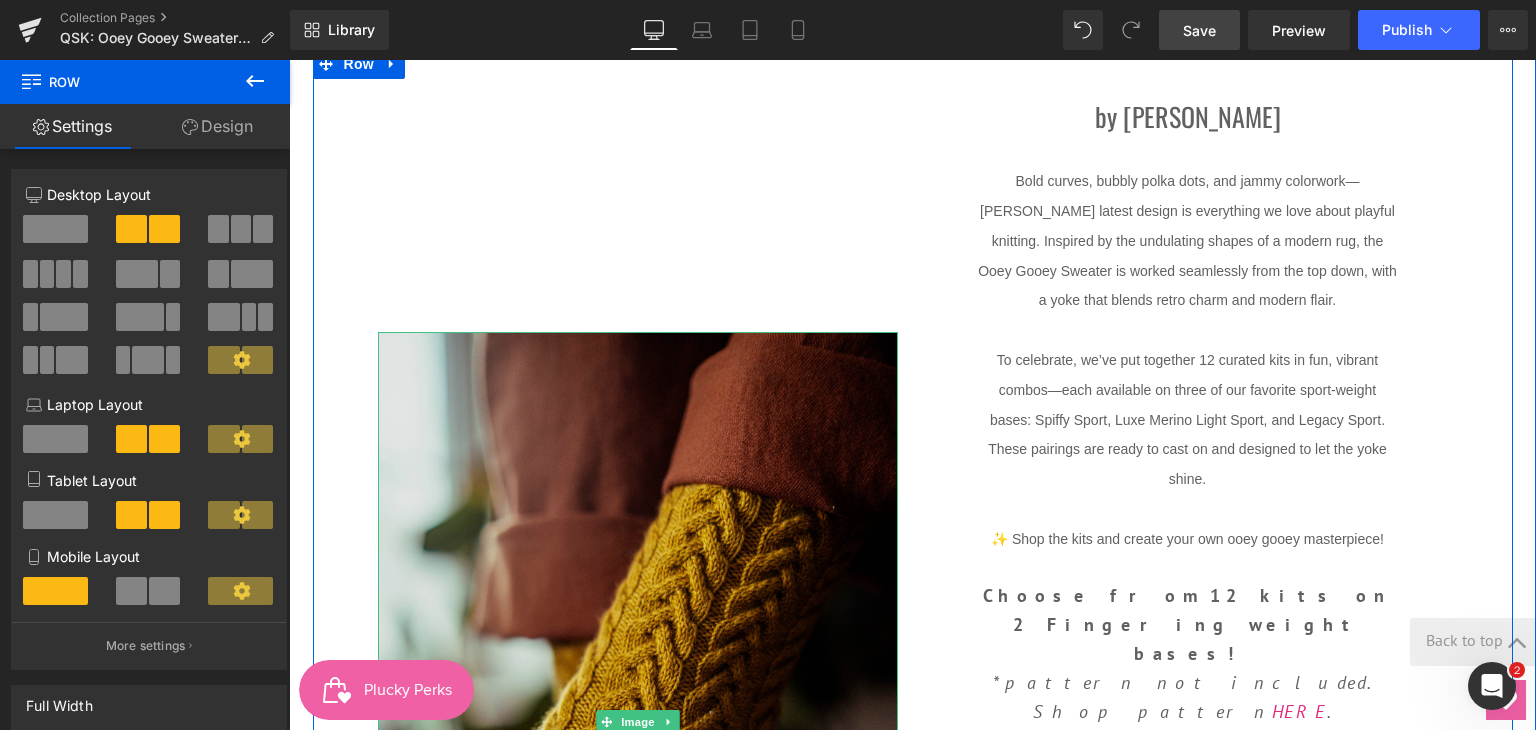 scroll, scrollTop: 728, scrollLeft: 0, axis: vertical 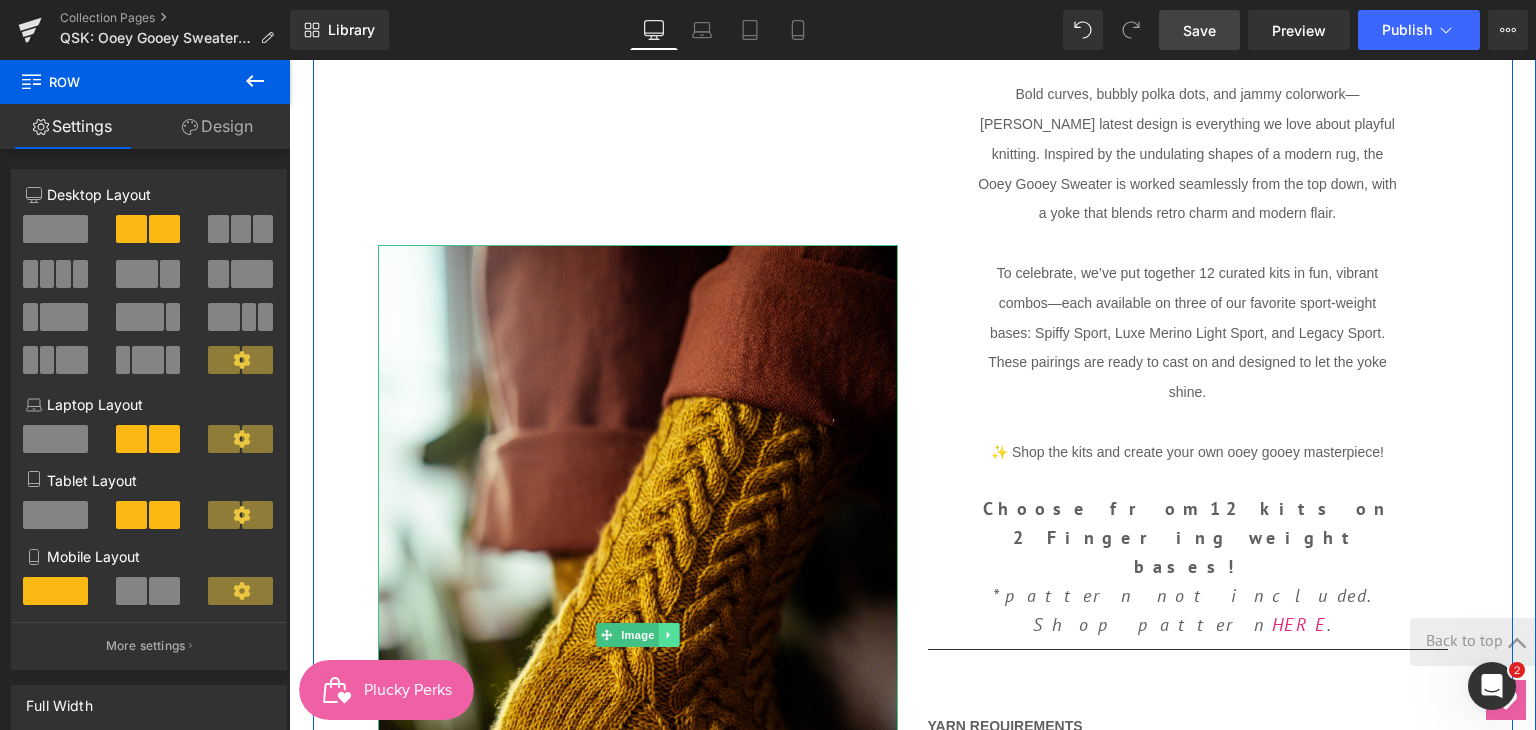 click 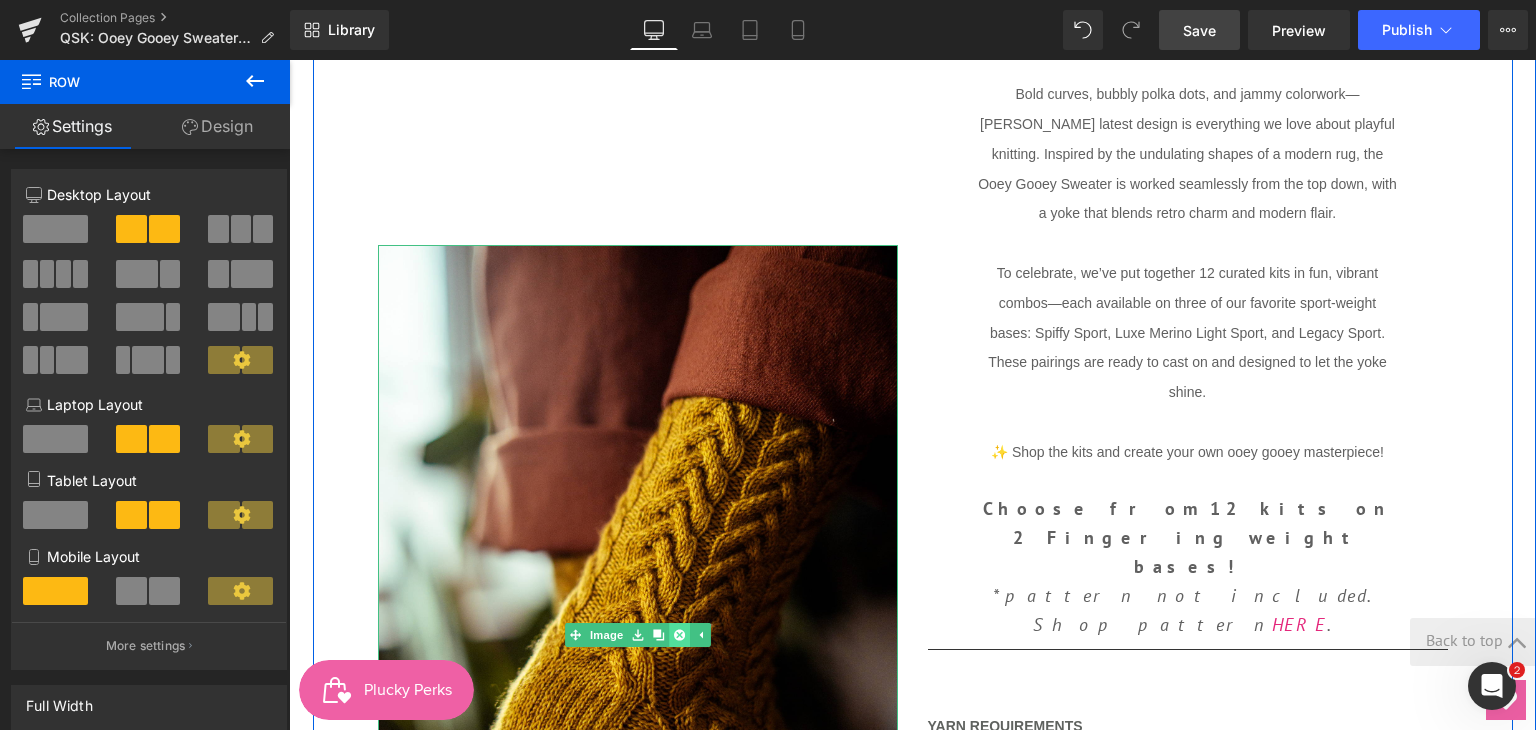click 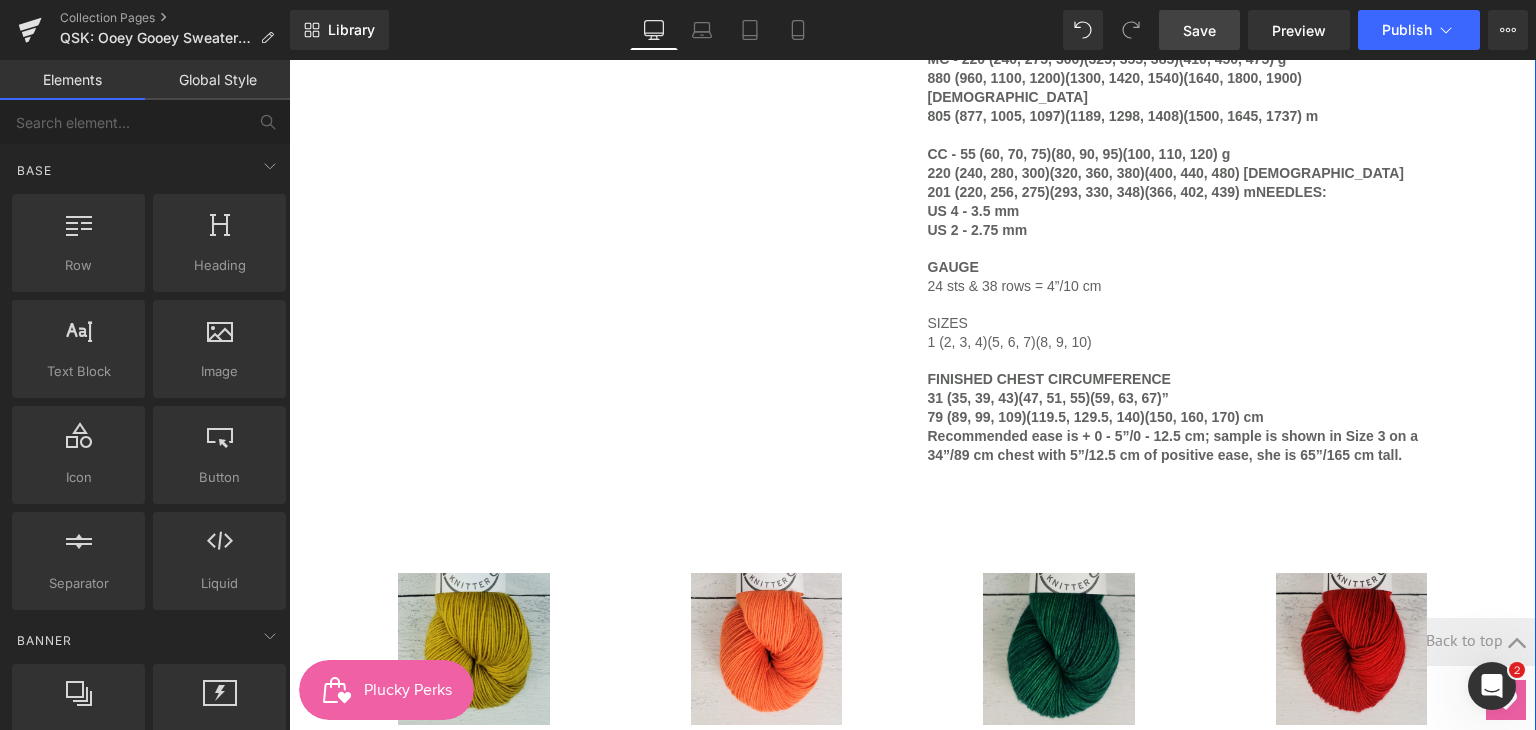 scroll, scrollTop: 1628, scrollLeft: 0, axis: vertical 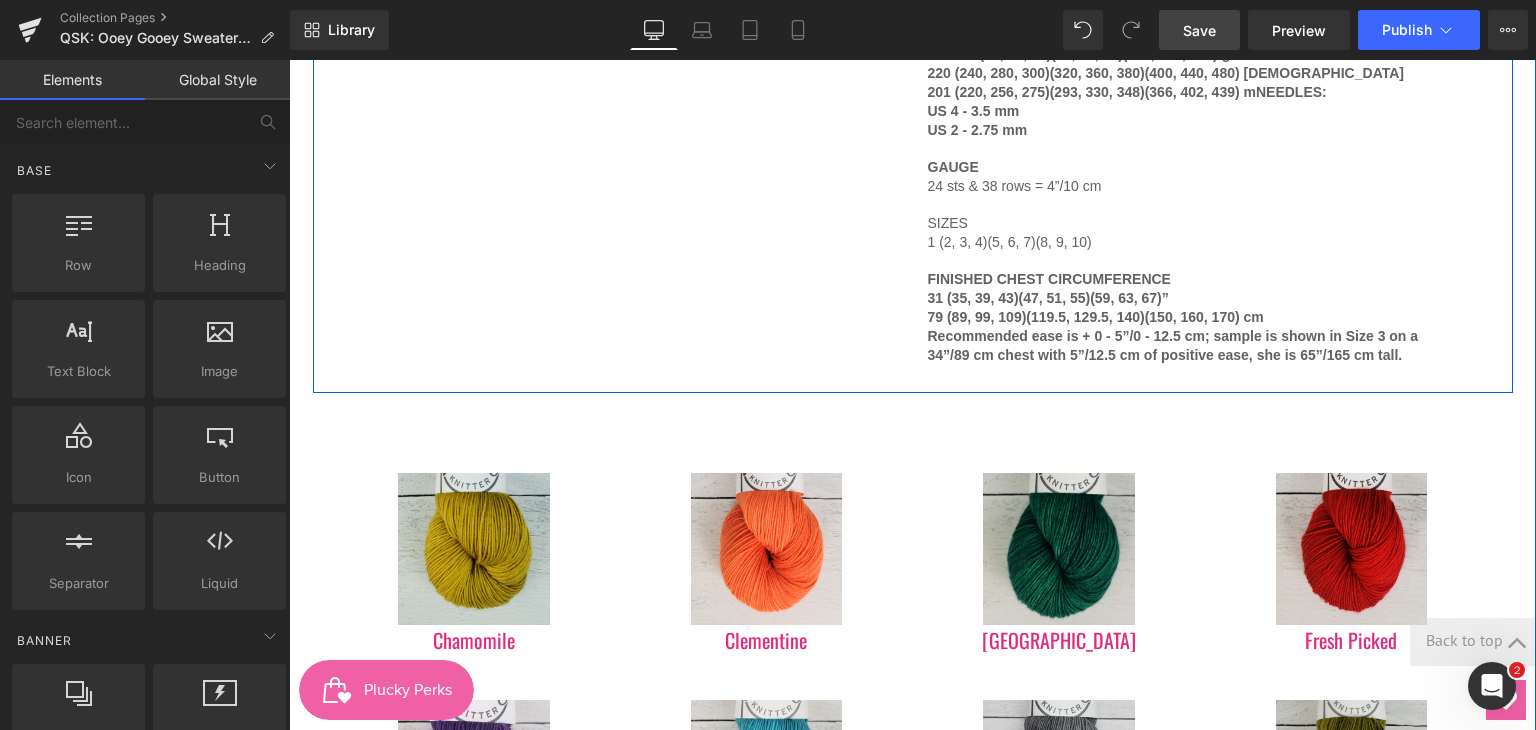 click on "SIZES" at bounding box center (1188, 222) 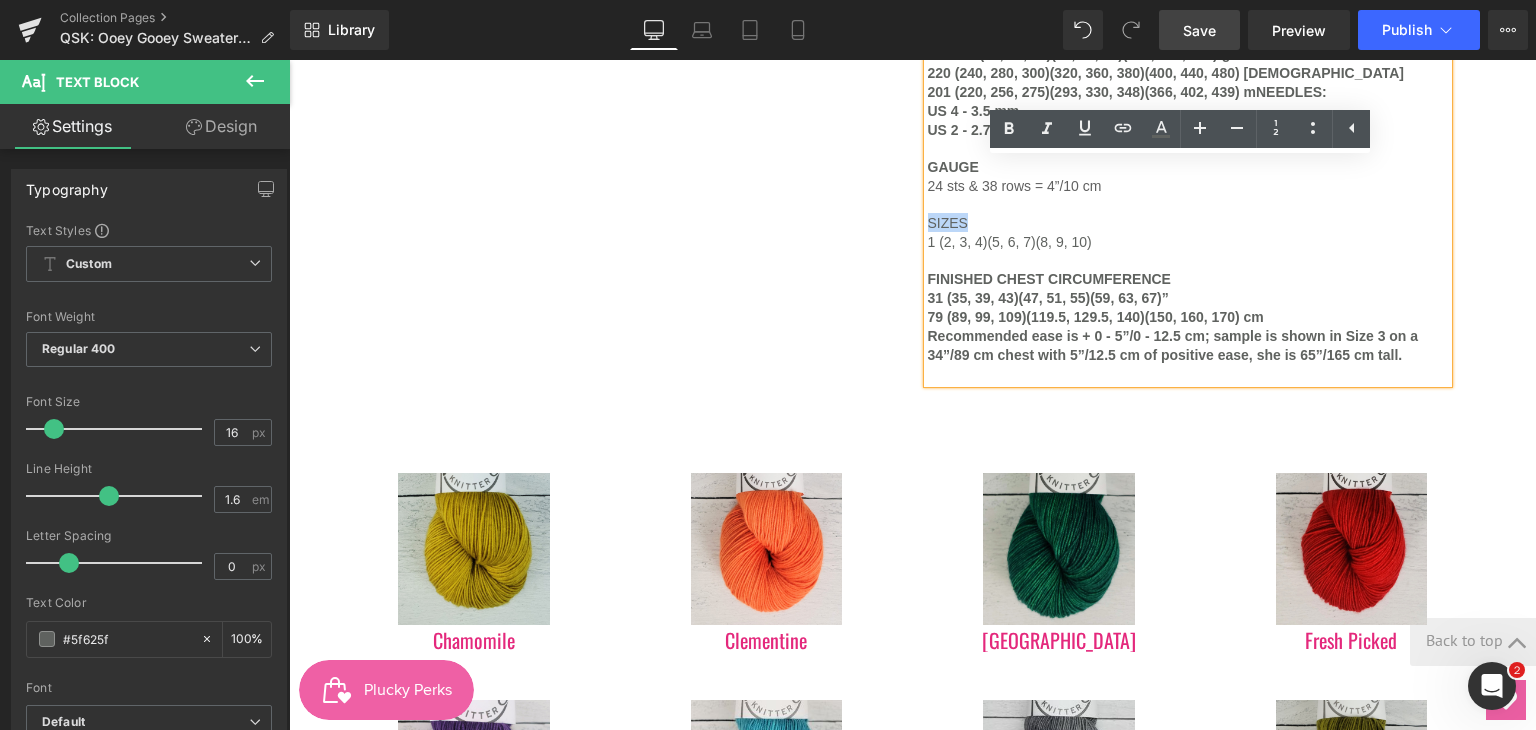 drag, startPoint x: 954, startPoint y: 156, endPoint x: 922, endPoint y: 149, distance: 32.75668 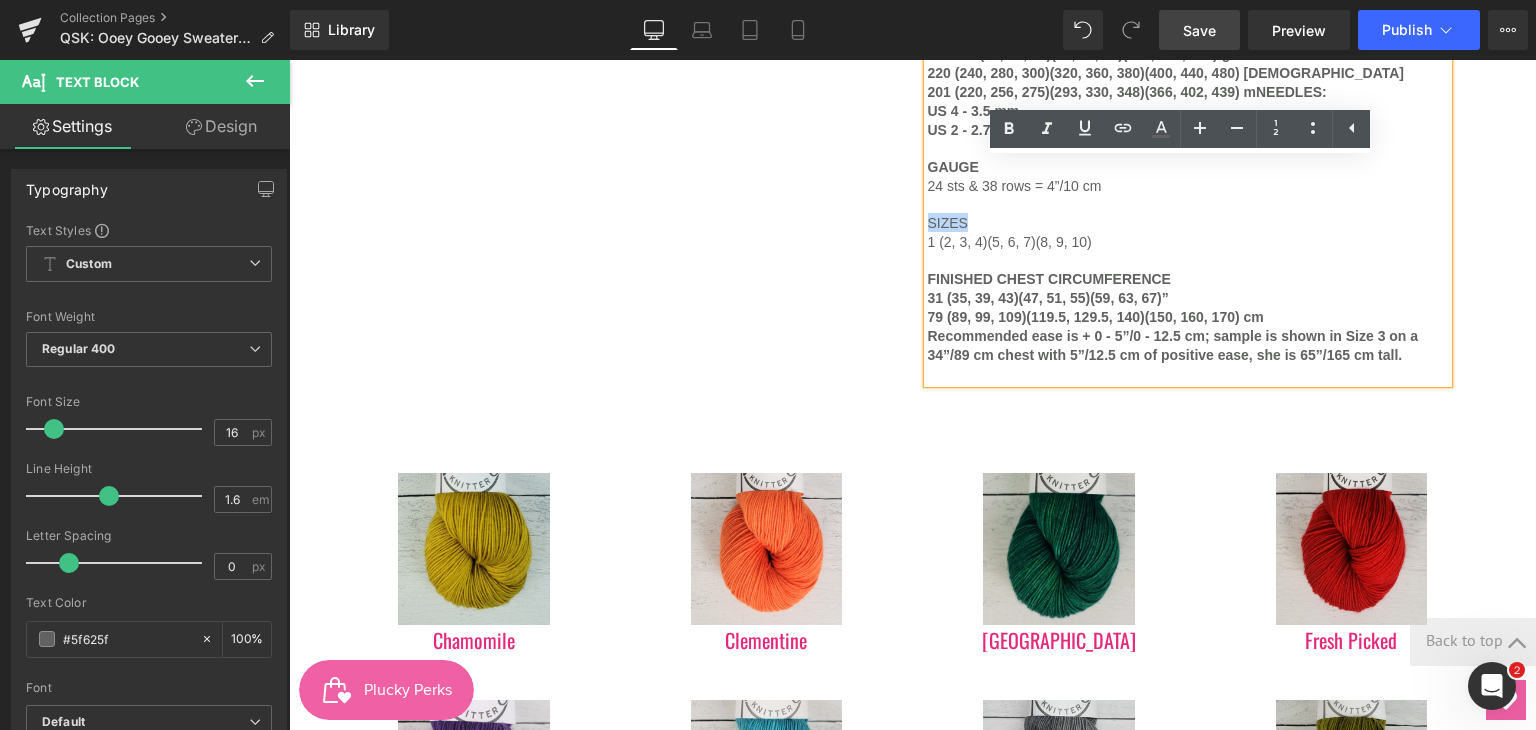 click on "SIZES" at bounding box center [1188, 222] 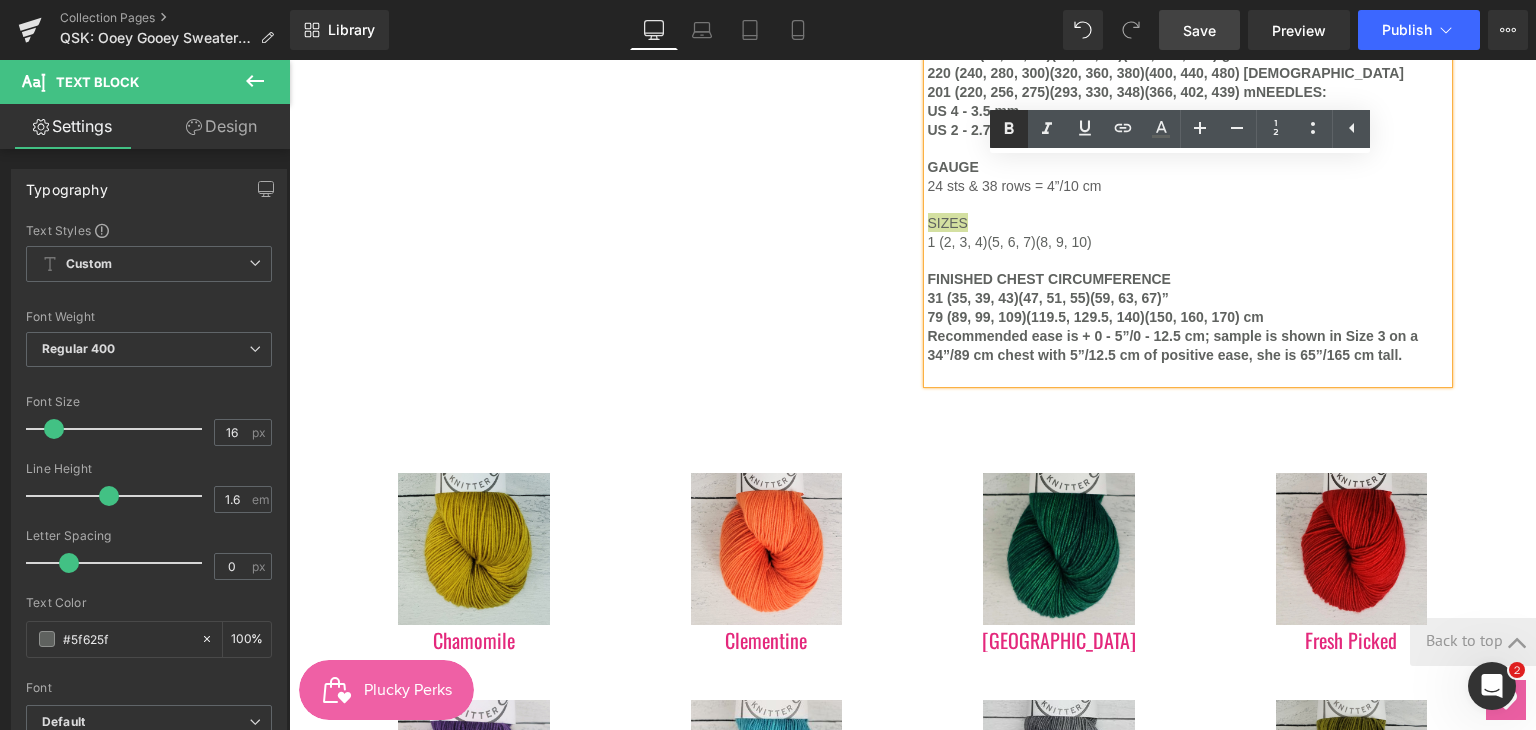 click 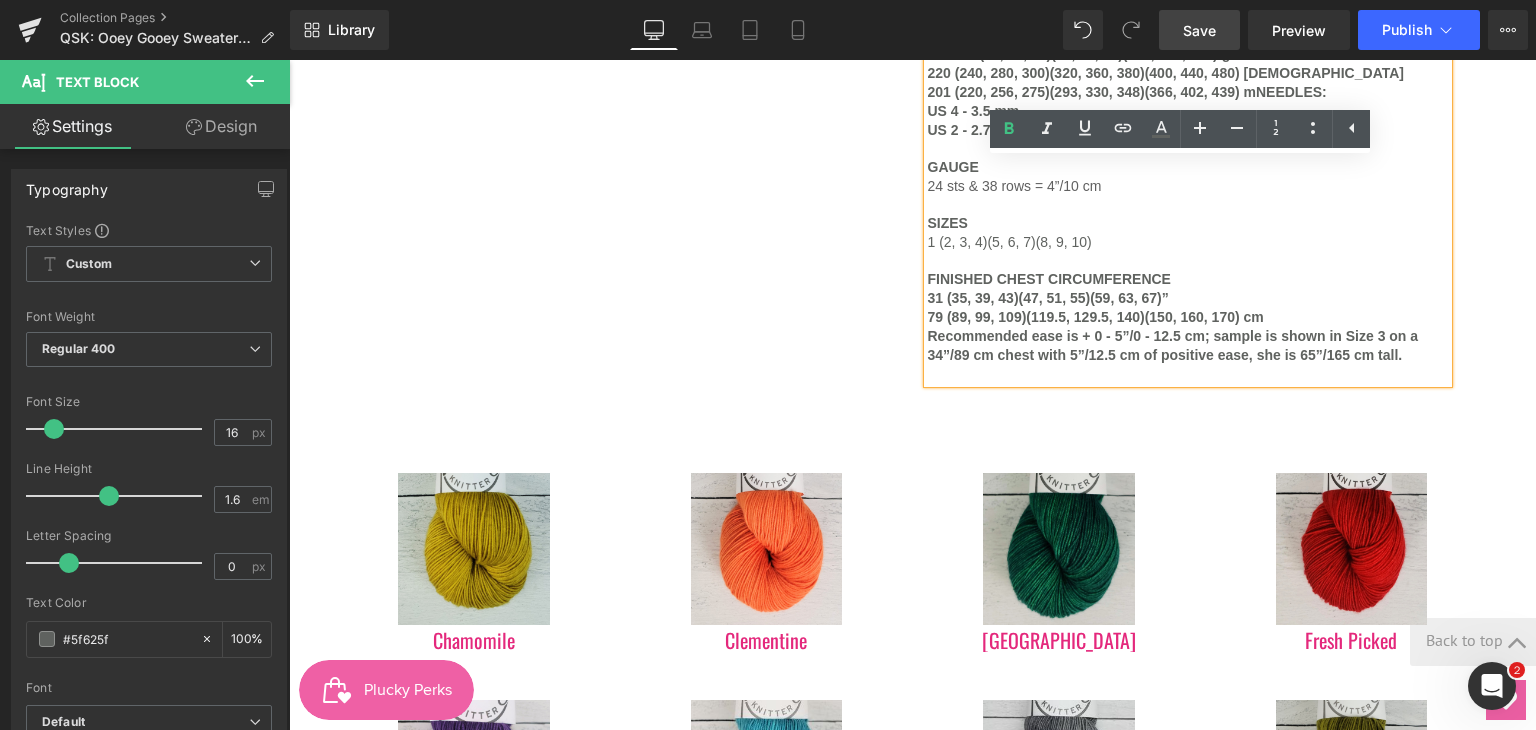 click at bounding box center [1188, 373] 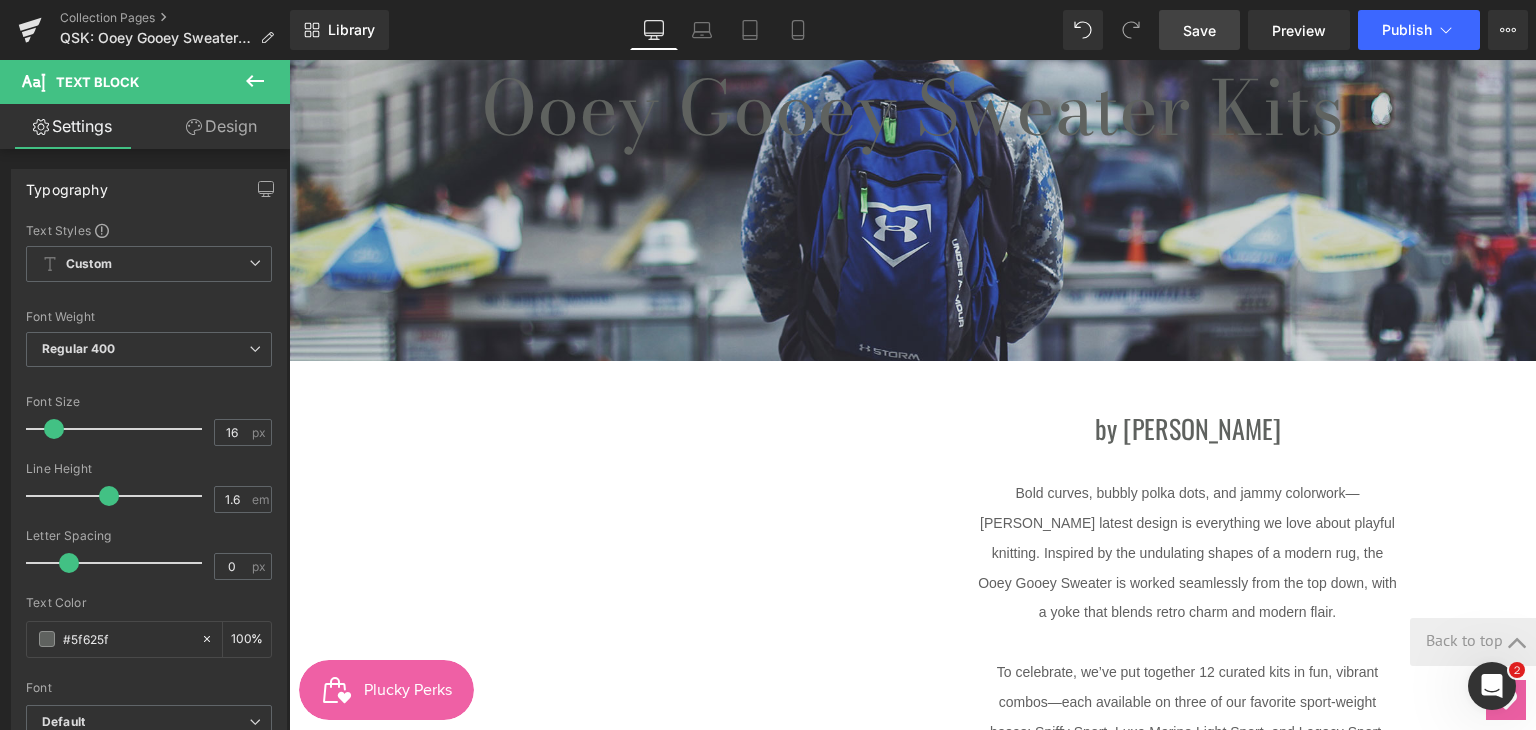 scroll, scrollTop: 328, scrollLeft: 0, axis: vertical 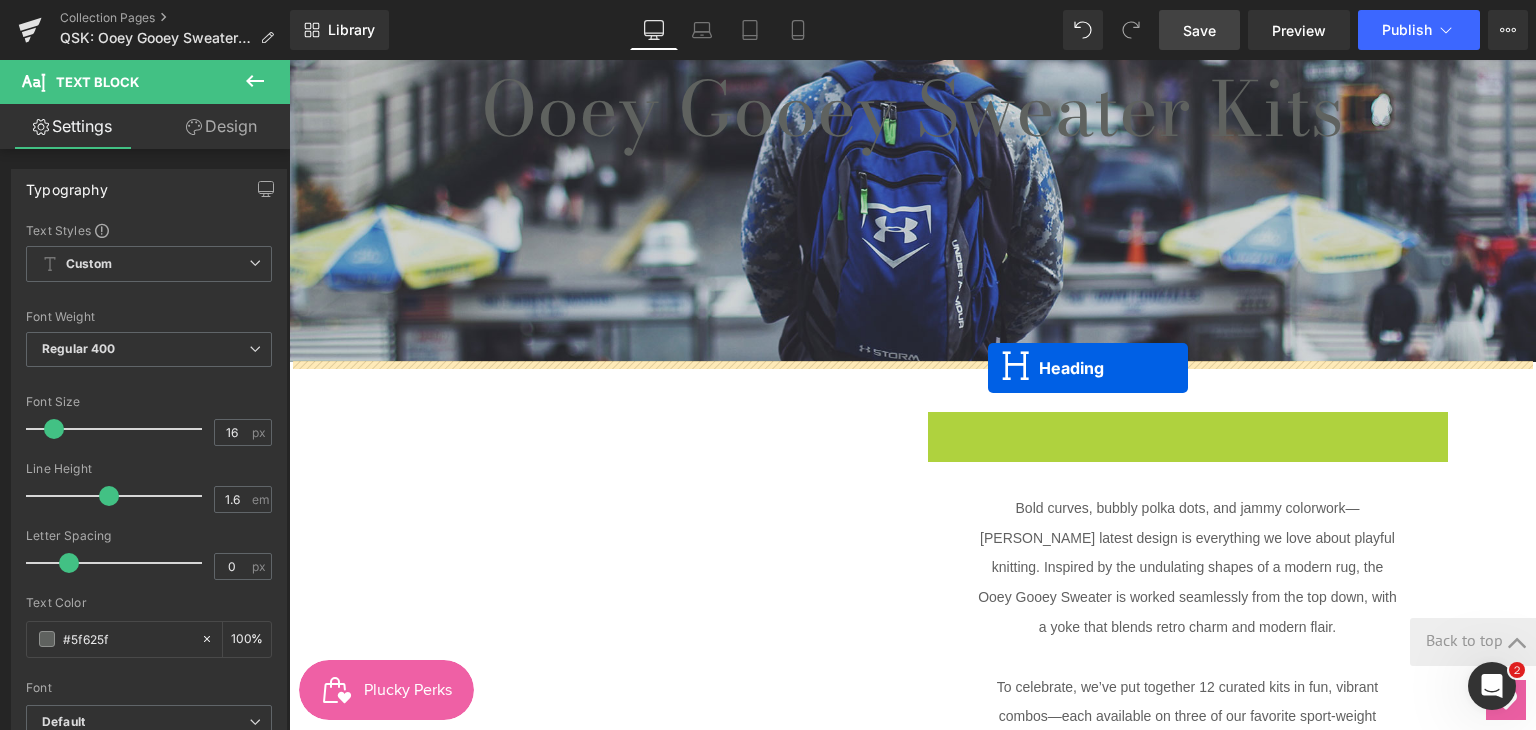 drag, startPoint x: 1129, startPoint y: 429, endPoint x: 988, endPoint y: 368, distance: 153.62943 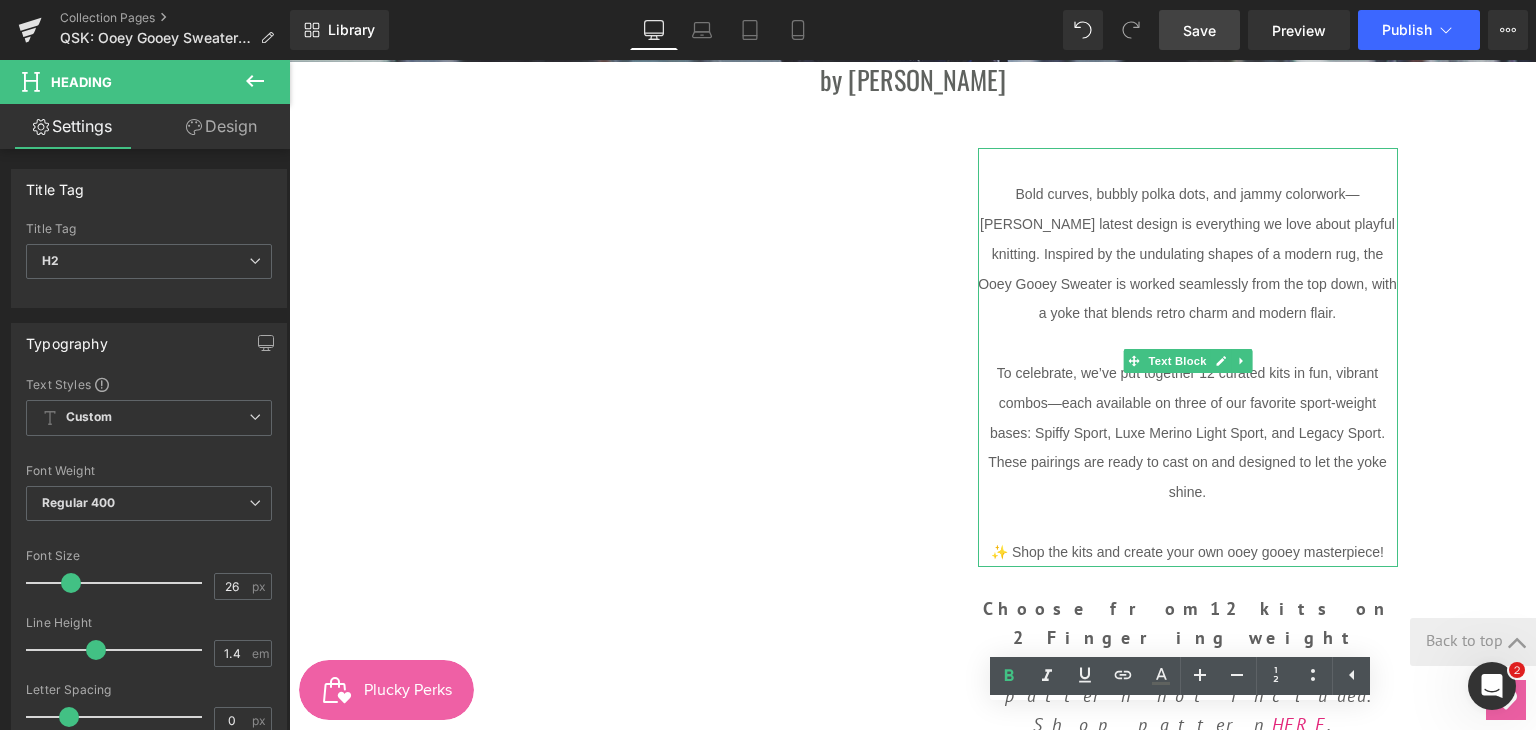 scroll, scrollTop: 272, scrollLeft: 0, axis: vertical 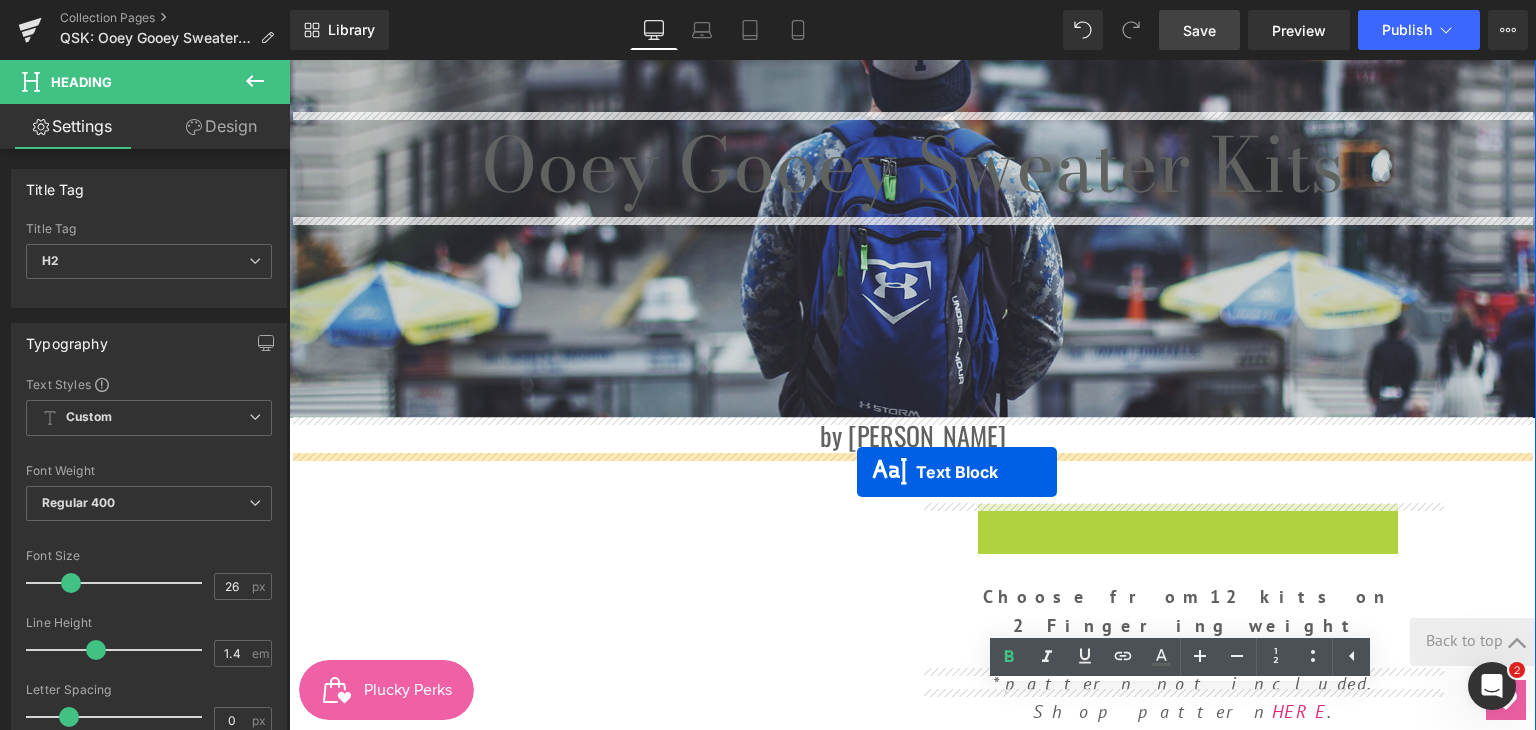 drag, startPoint x: 1130, startPoint y: 358, endPoint x: 1292, endPoint y: 730, distance: 405.74377 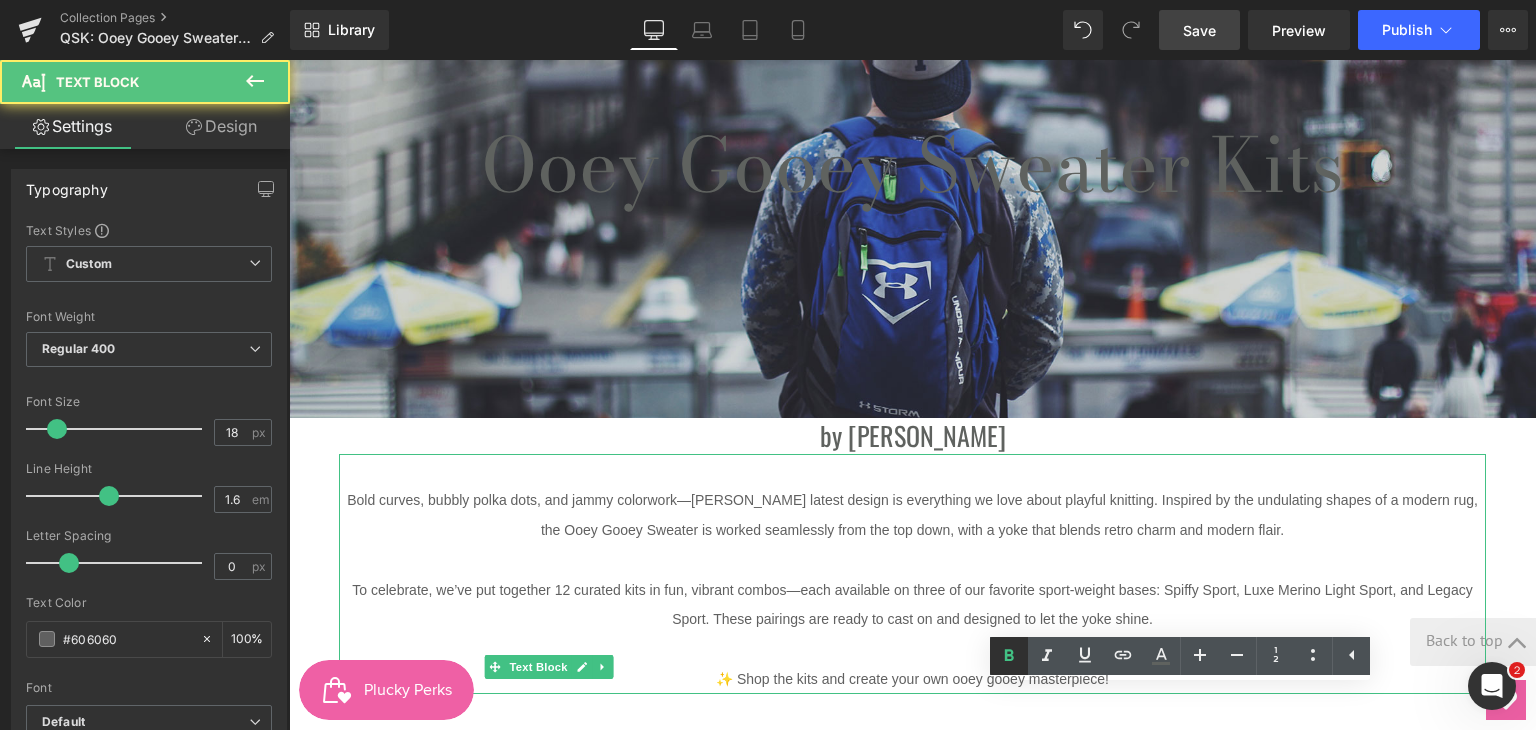 scroll, scrollTop: 466, scrollLeft: 0, axis: vertical 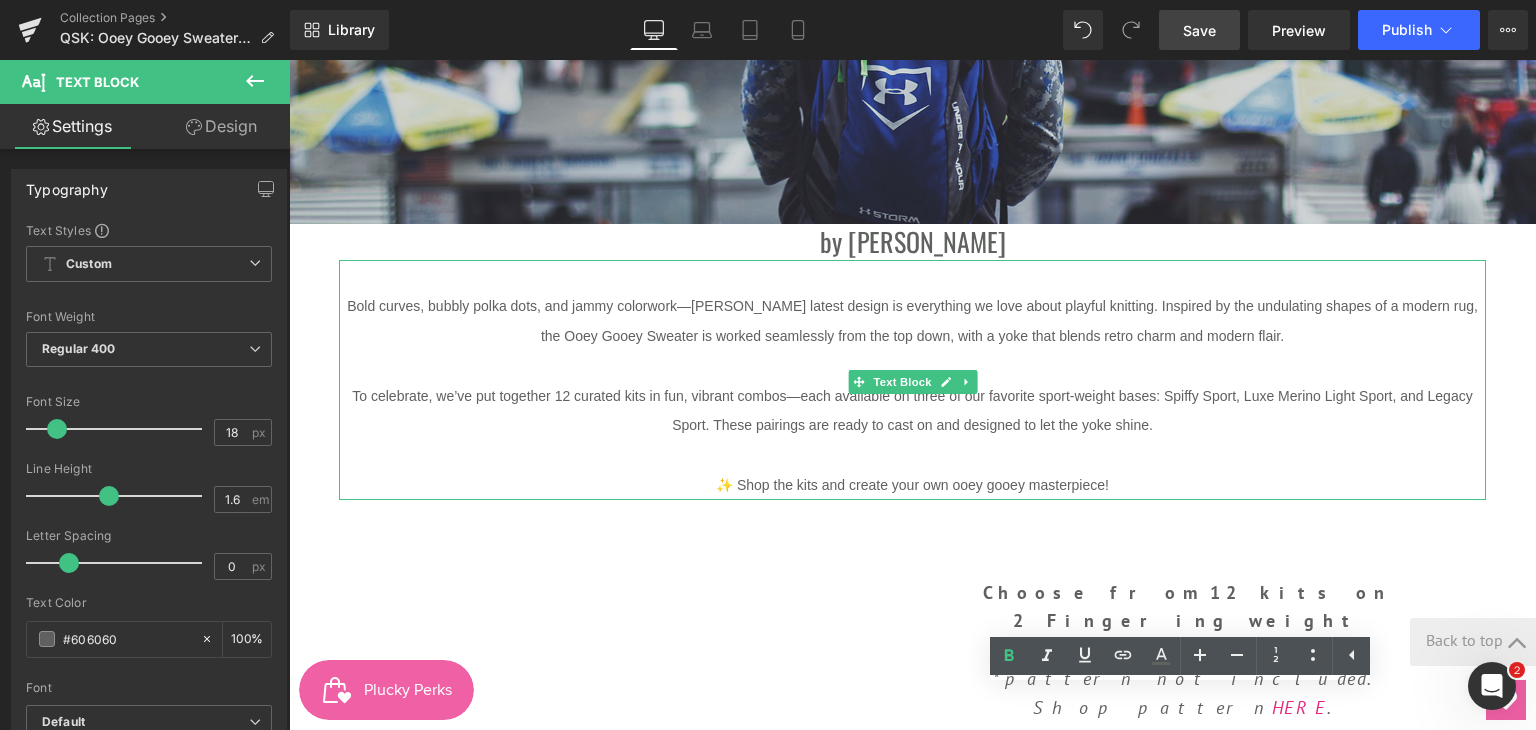click on "✨ Shop the kits and create your own ooey gooey masterpiece!" at bounding box center (912, 485) 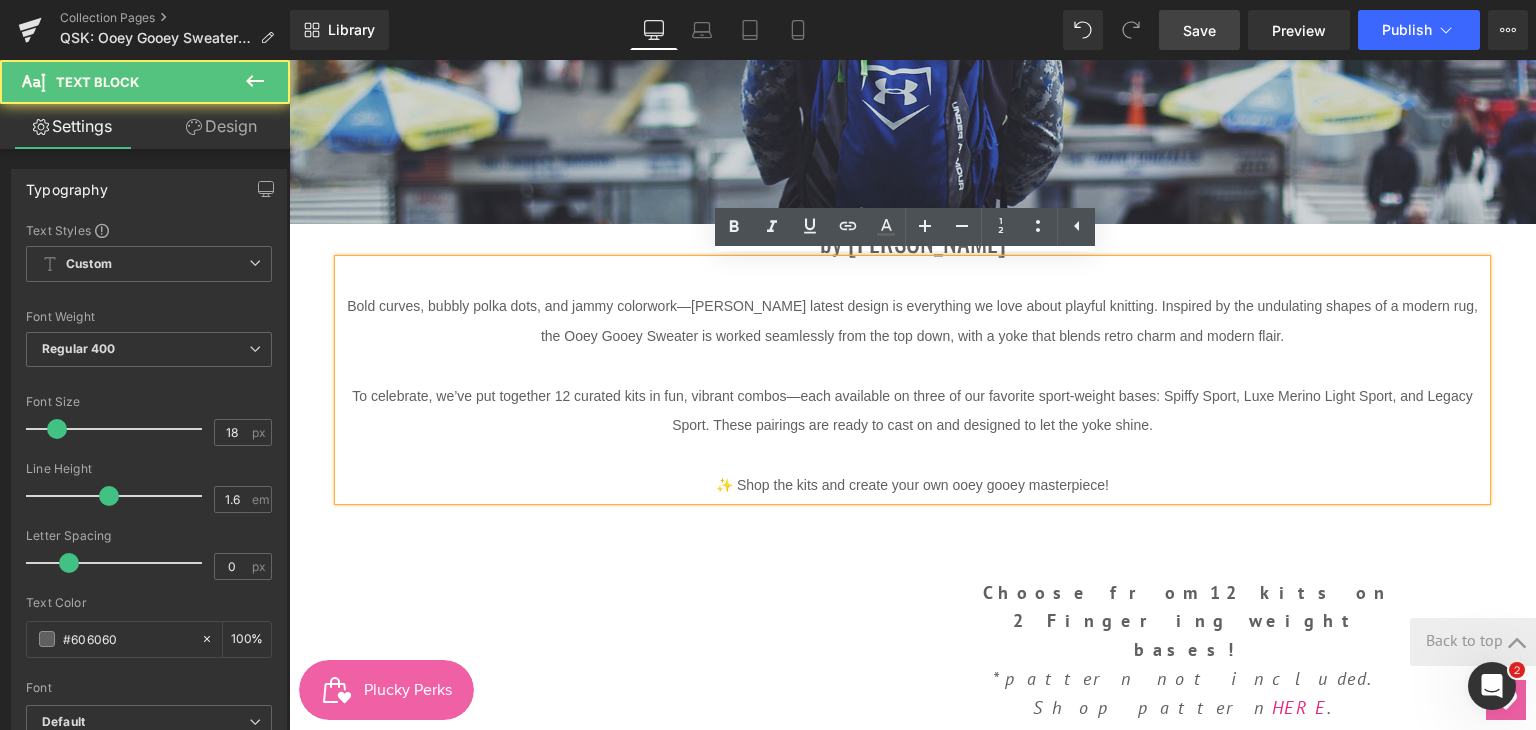 type 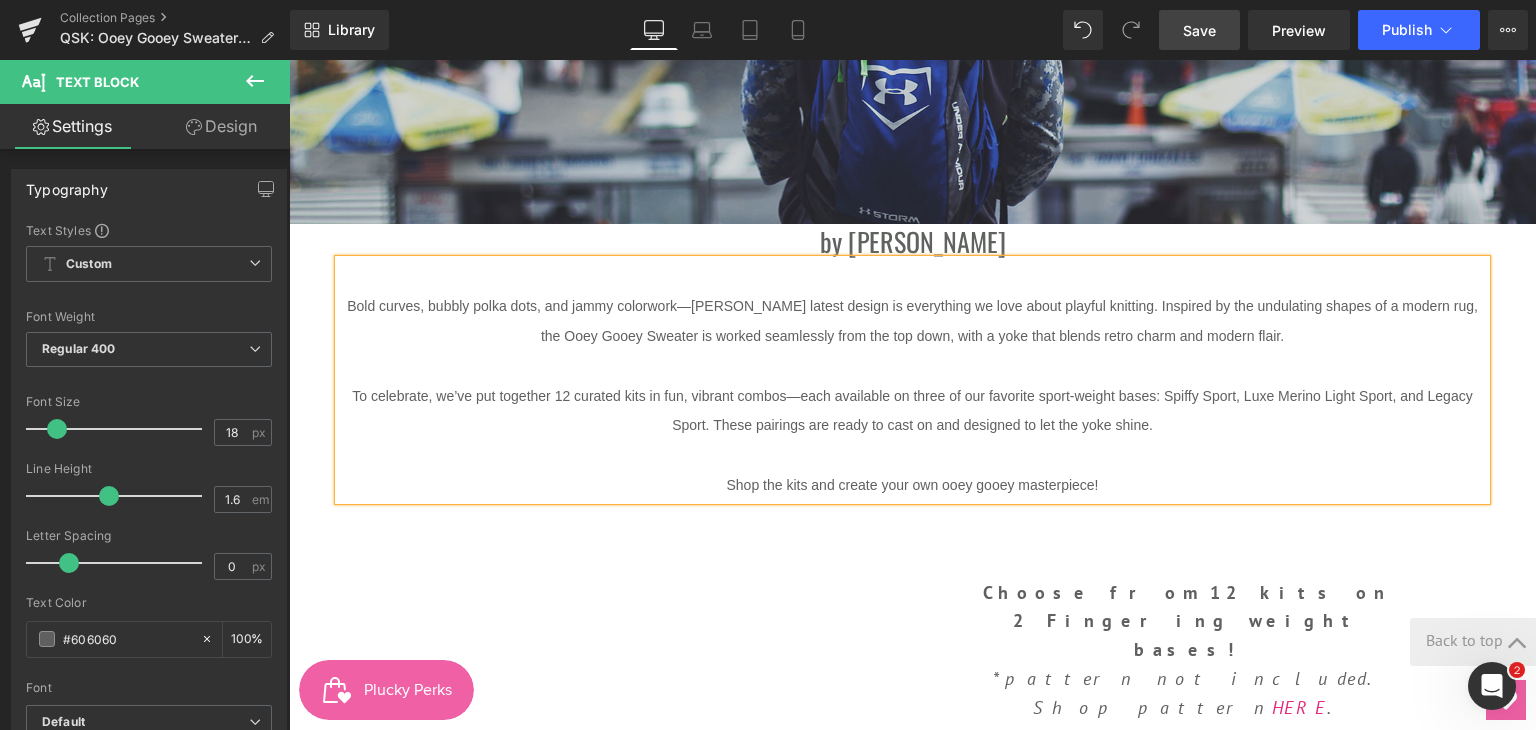 click on "Shop the kits and create your own ooey gooey masterpiece!" at bounding box center (912, 485) 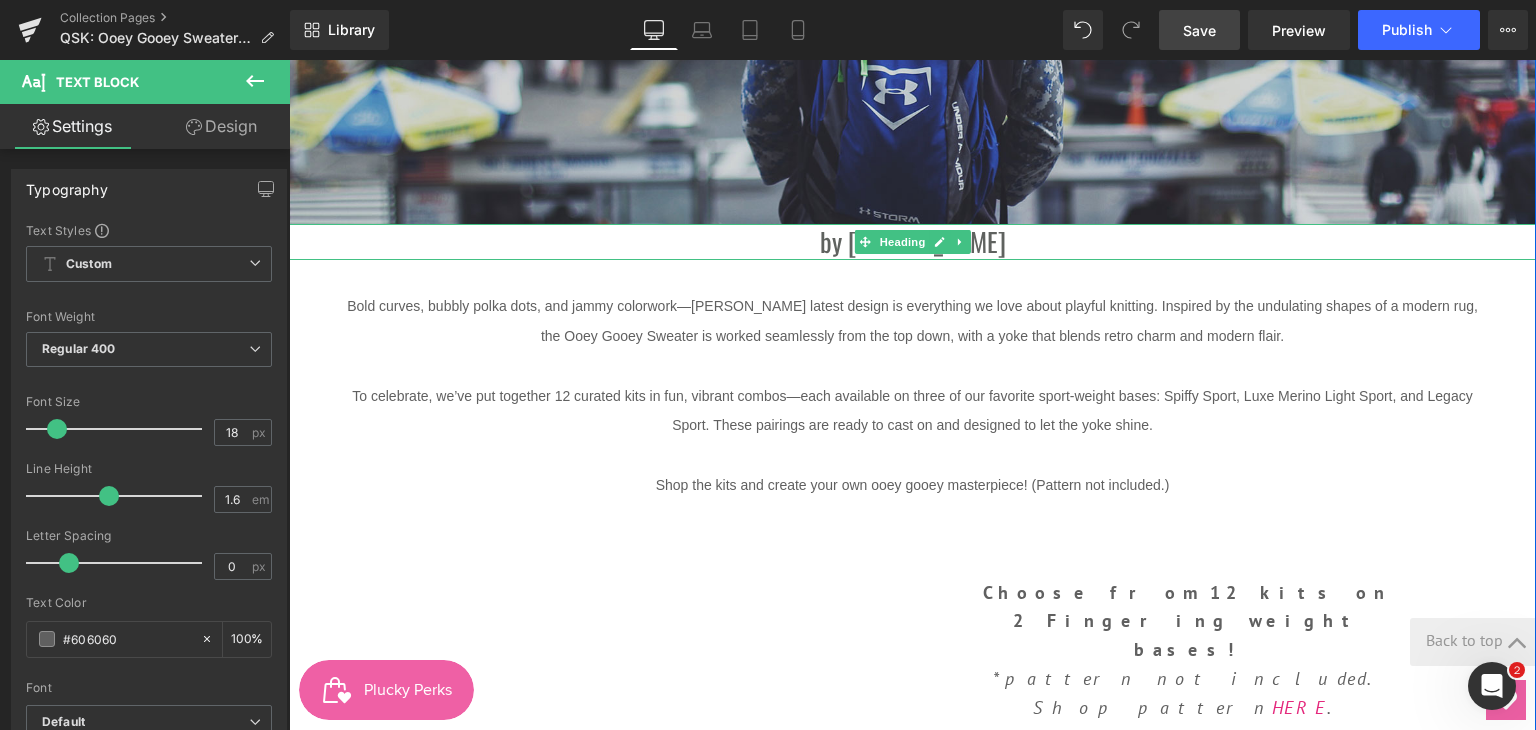click on "by [PERSON_NAME]" at bounding box center [912, 242] 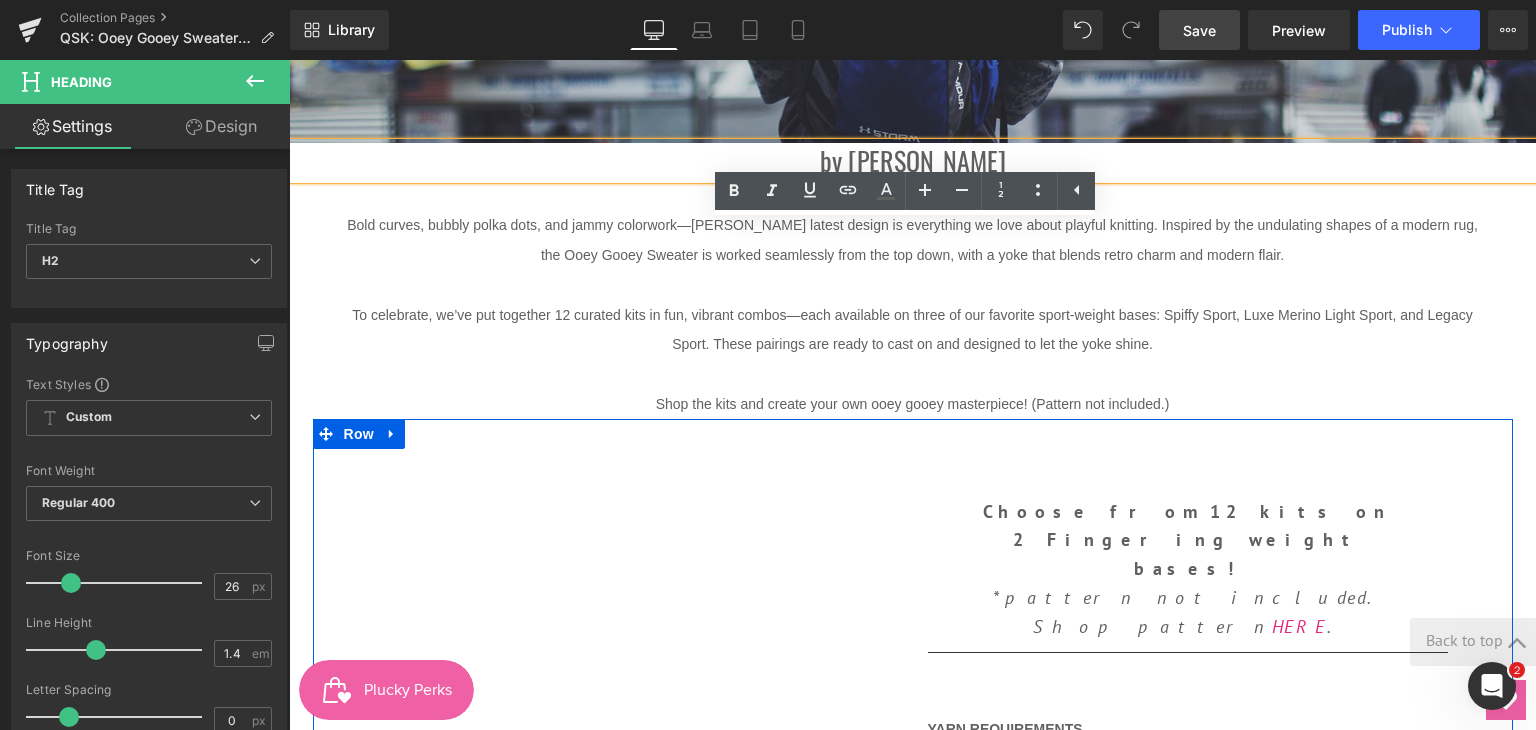scroll, scrollTop: 666, scrollLeft: 0, axis: vertical 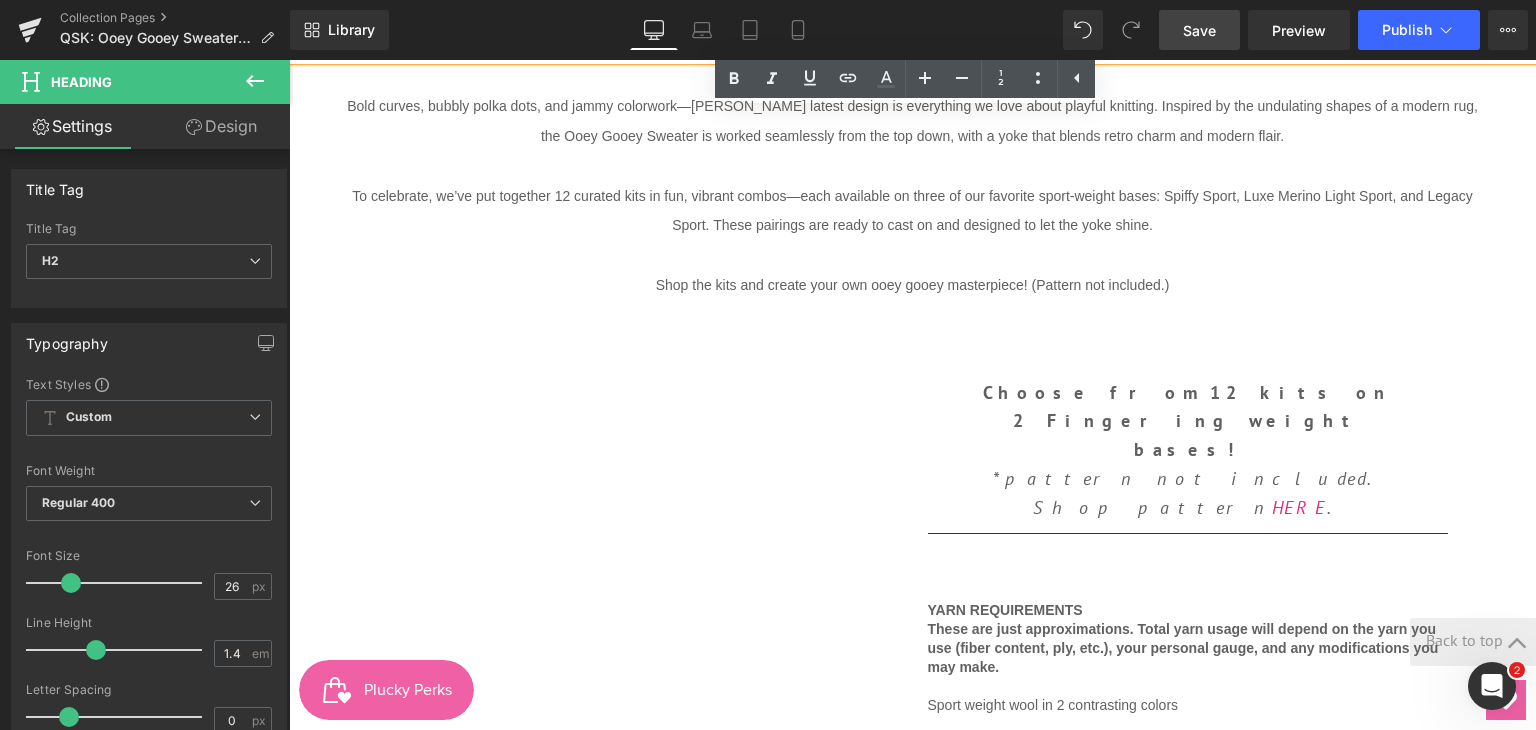 click on "To celebrate, we’ve put together 12 curated kits in fun, vibrant combos—each available on three of our favorite sport-weight bases: Spiffy Sport, Luxe Merino Light Sport, and Legacy Sport. These pairings are ready to cast on and designed to let the yoke shine." at bounding box center (912, 211) 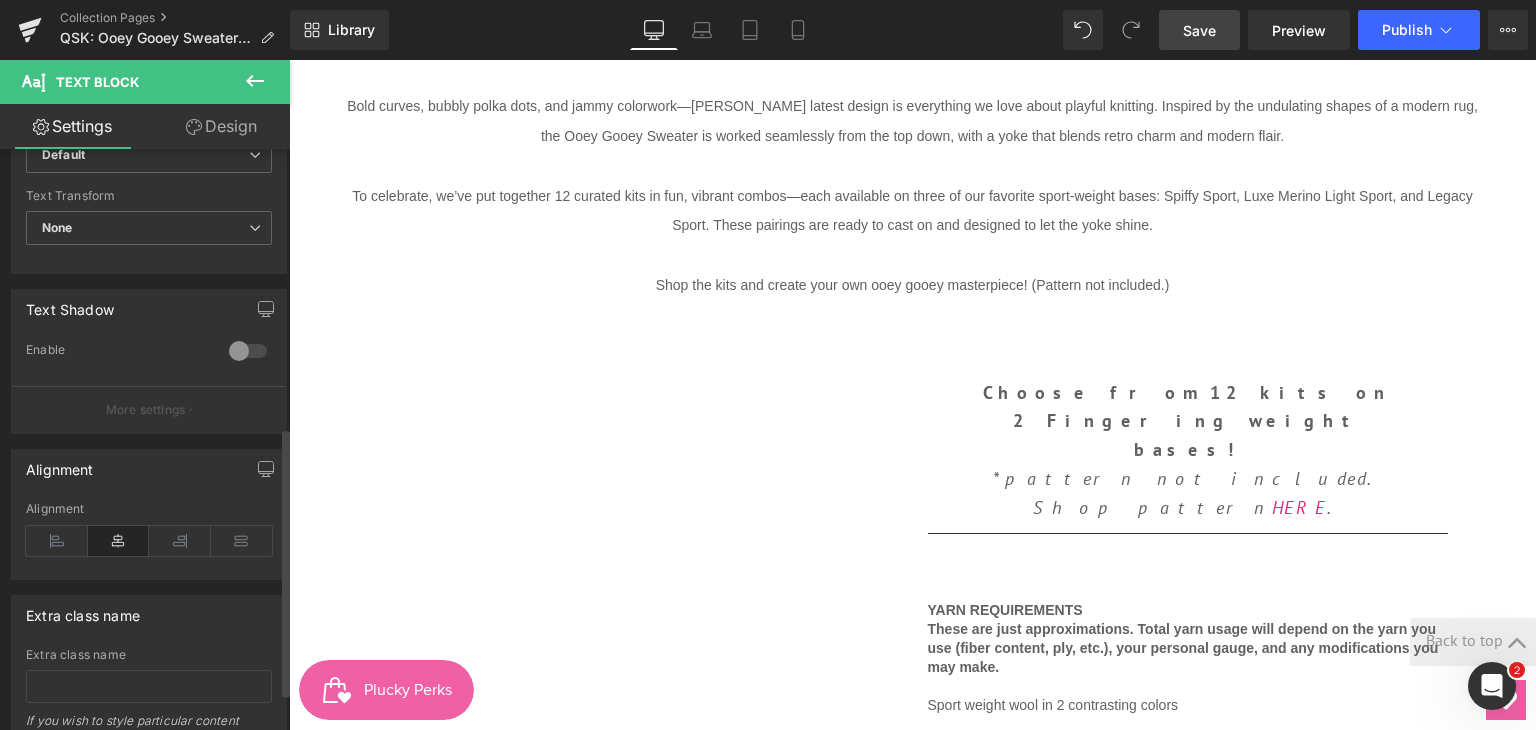 scroll, scrollTop: 600, scrollLeft: 0, axis: vertical 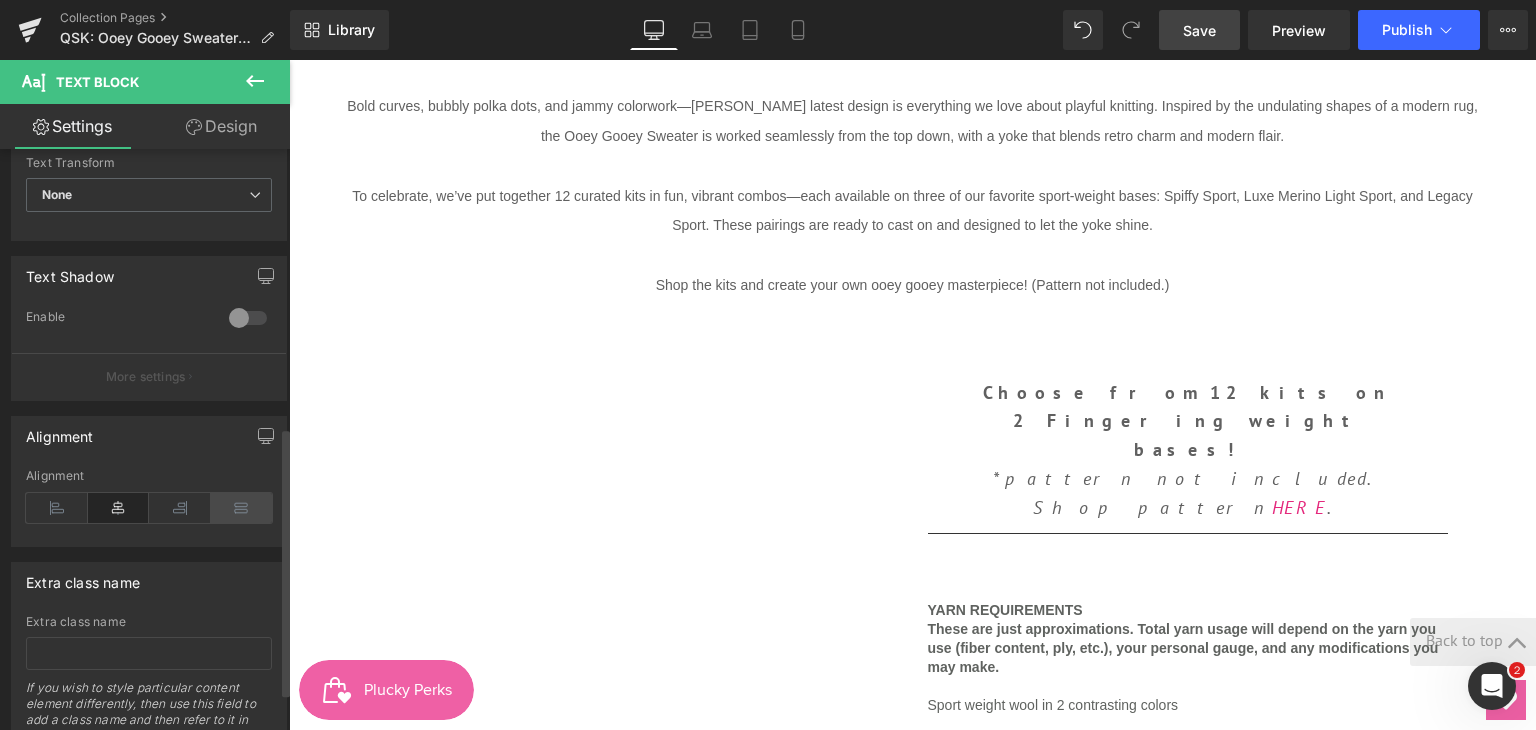 click at bounding box center (242, 508) 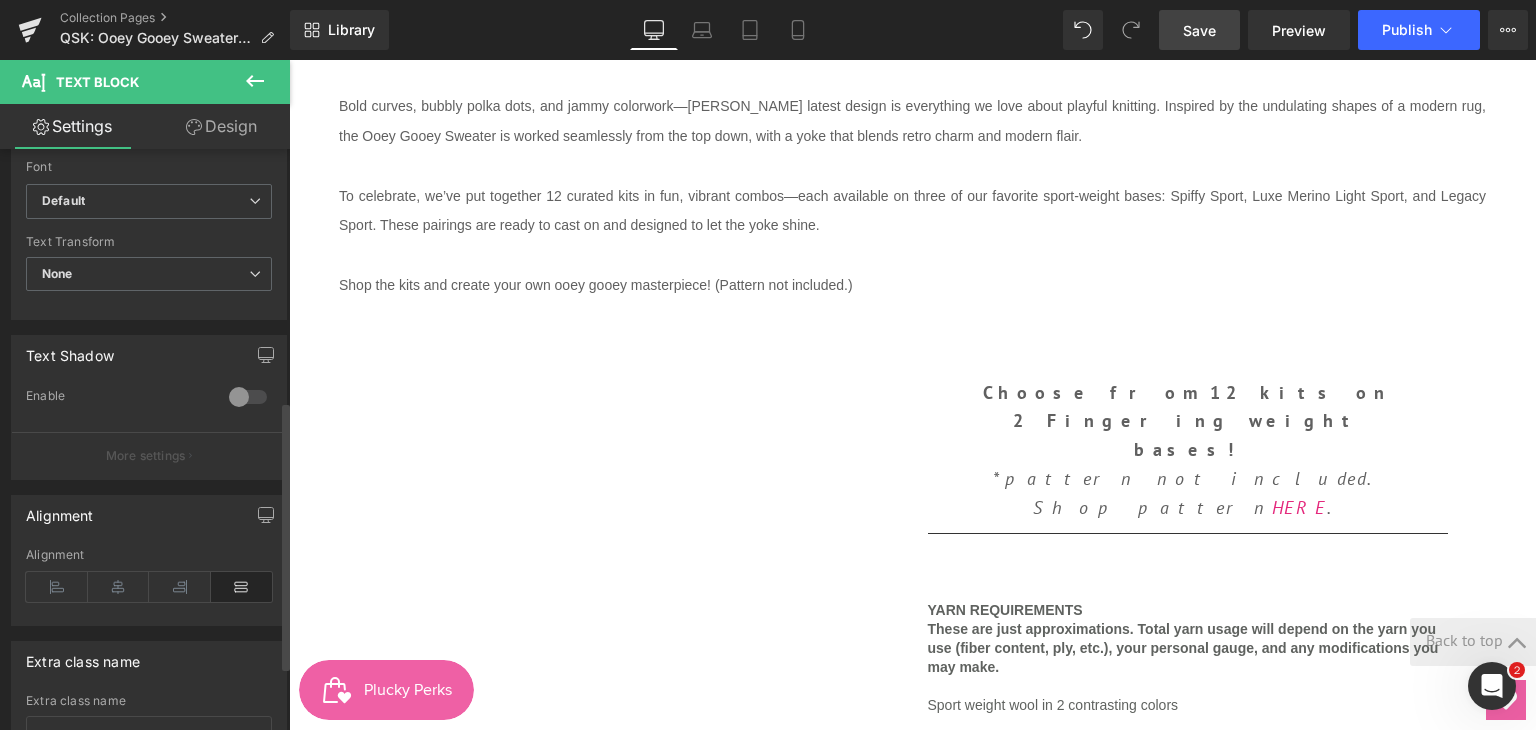scroll, scrollTop: 400, scrollLeft: 0, axis: vertical 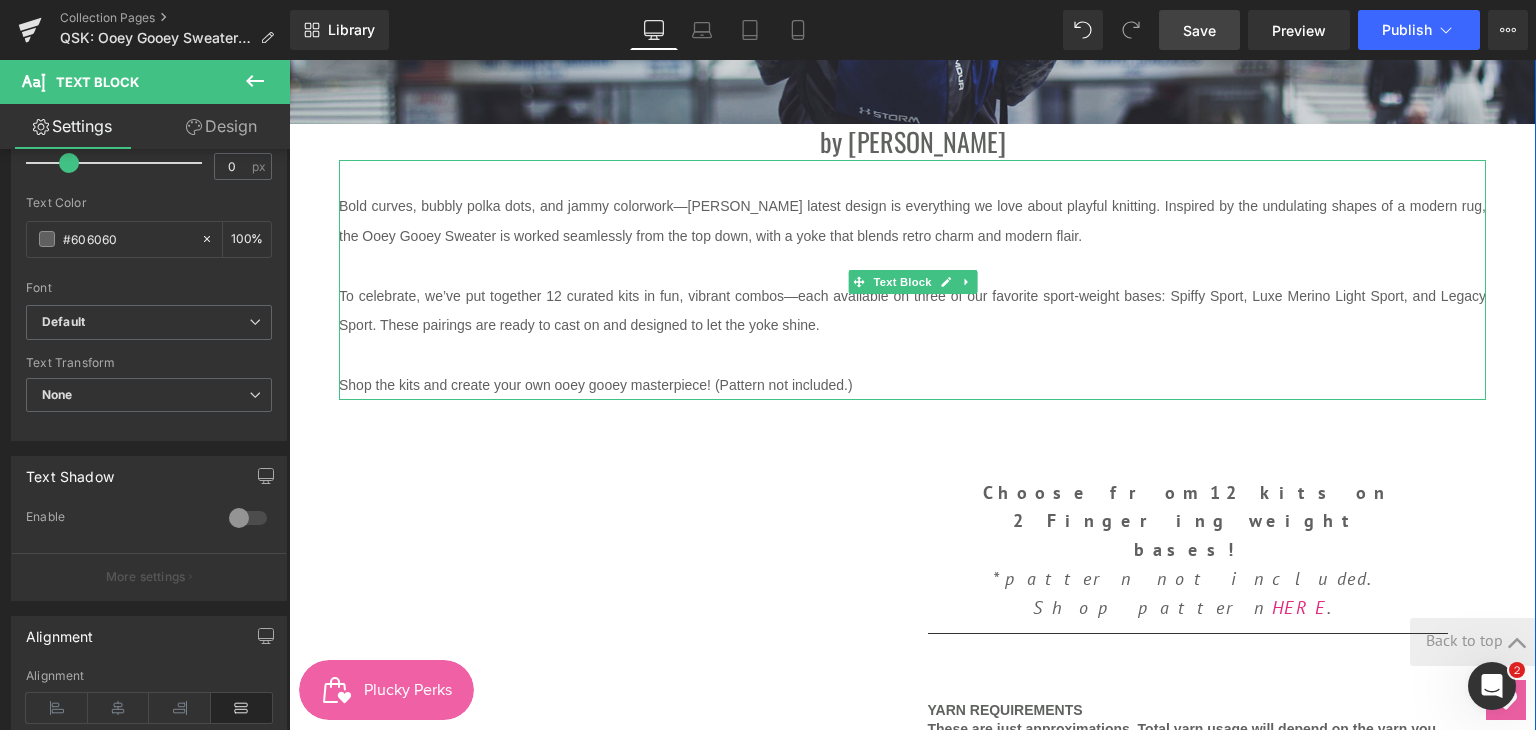 click at bounding box center (912, 266) 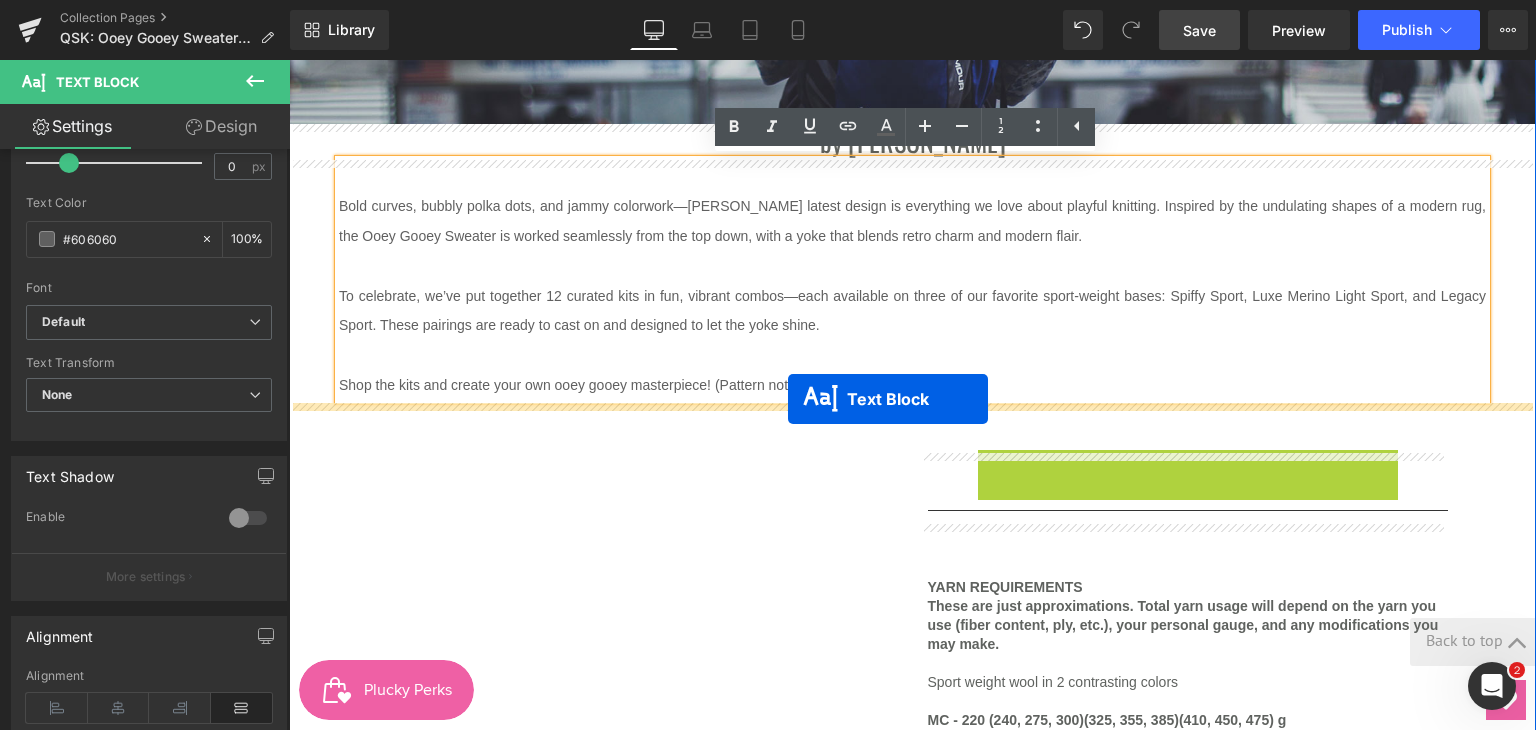 drag, startPoint x: 1128, startPoint y: 510, endPoint x: 788, endPoint y: 399, distance: 357.66046 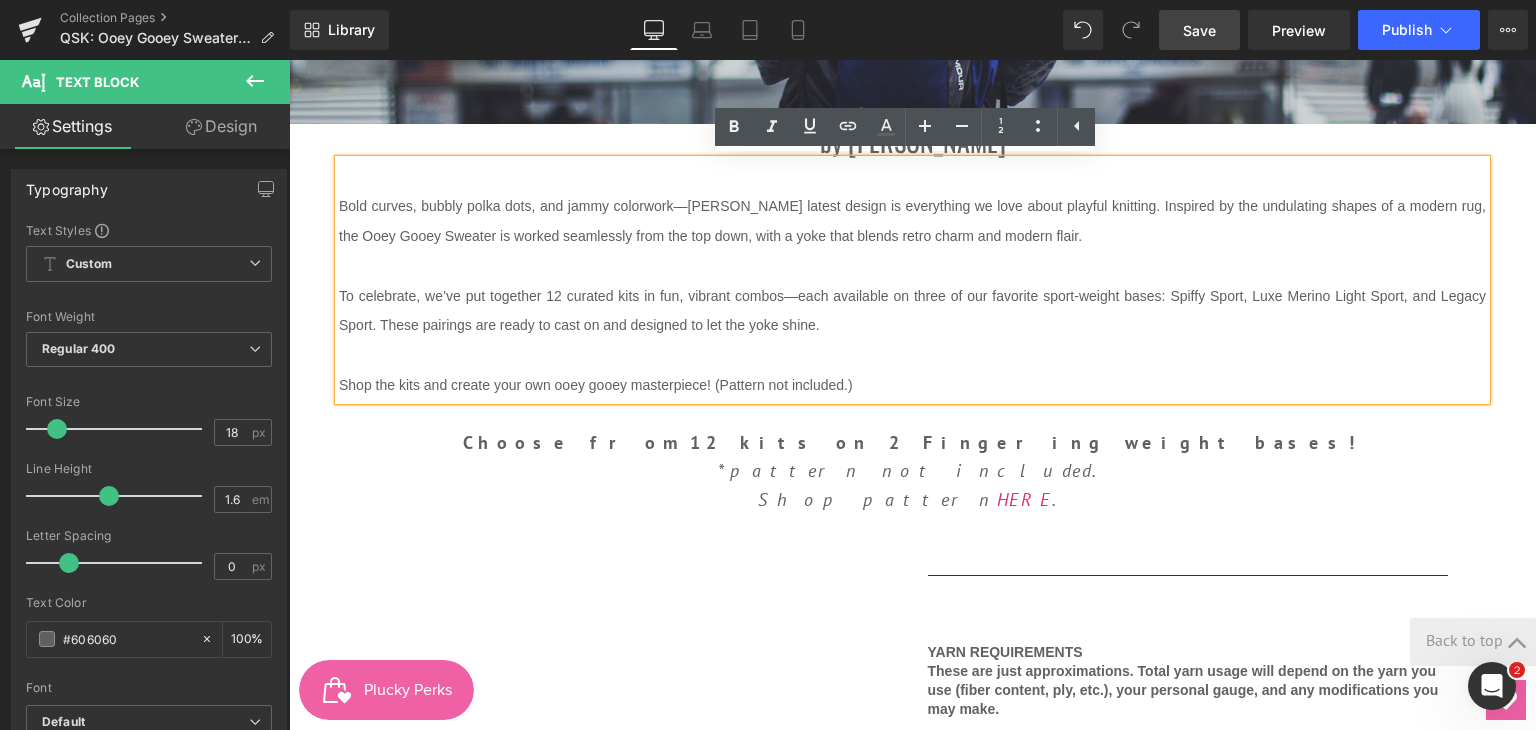 click on "Loading Product Data" at bounding box center (768, 651) 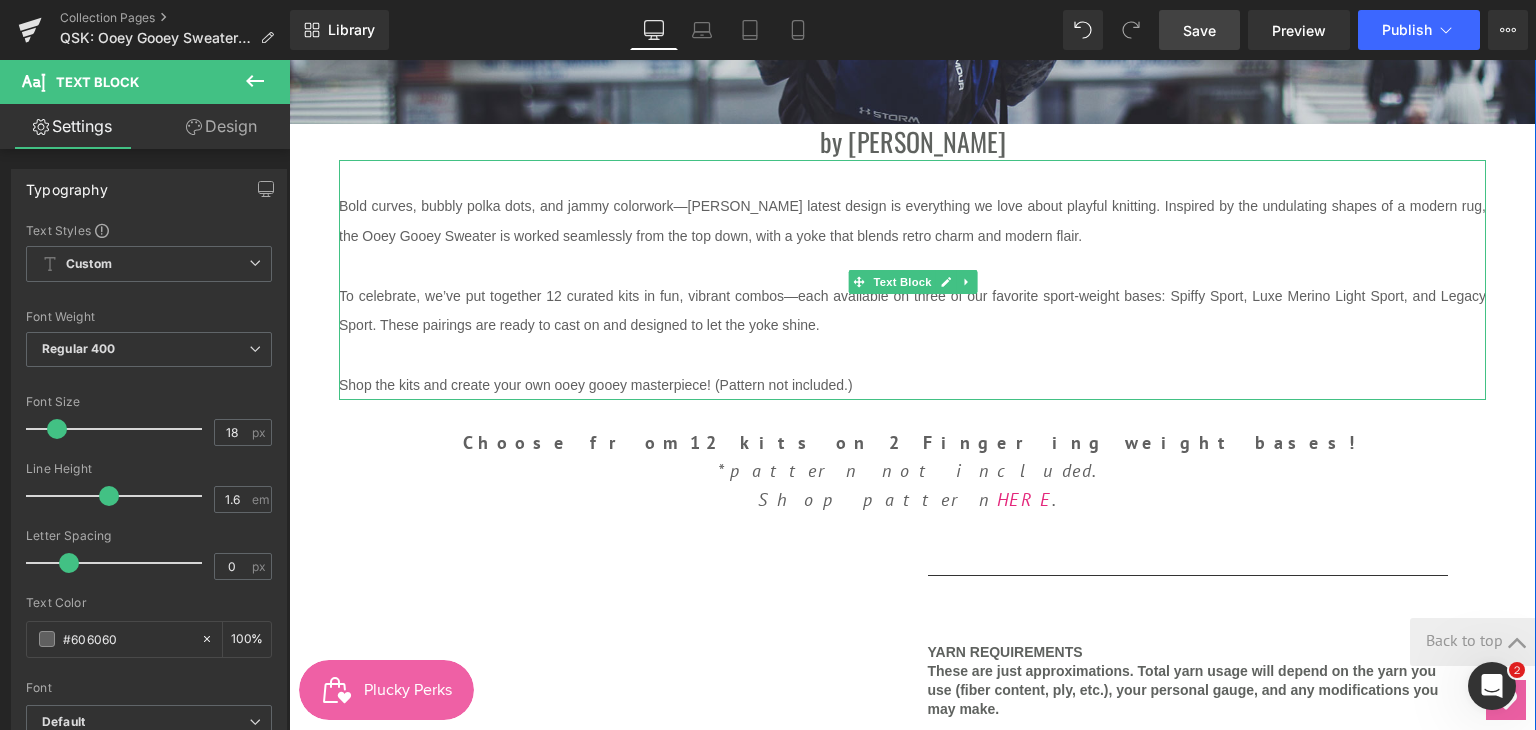 click on "Shop the kits and create your own ooey gooey masterpiece! (Pattern not included.)" at bounding box center [596, 385] 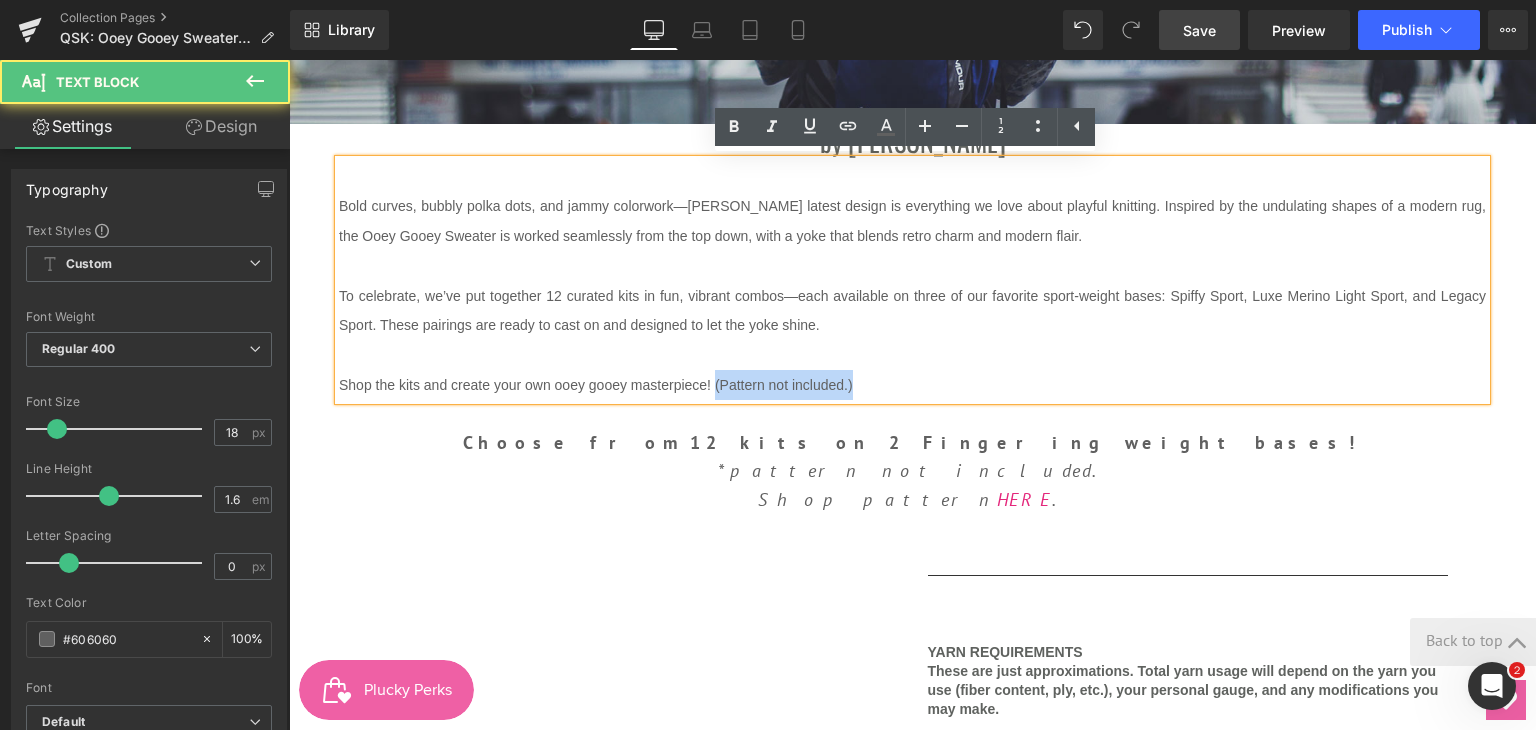 drag, startPoint x: 875, startPoint y: 395, endPoint x: 708, endPoint y: 398, distance: 167.02695 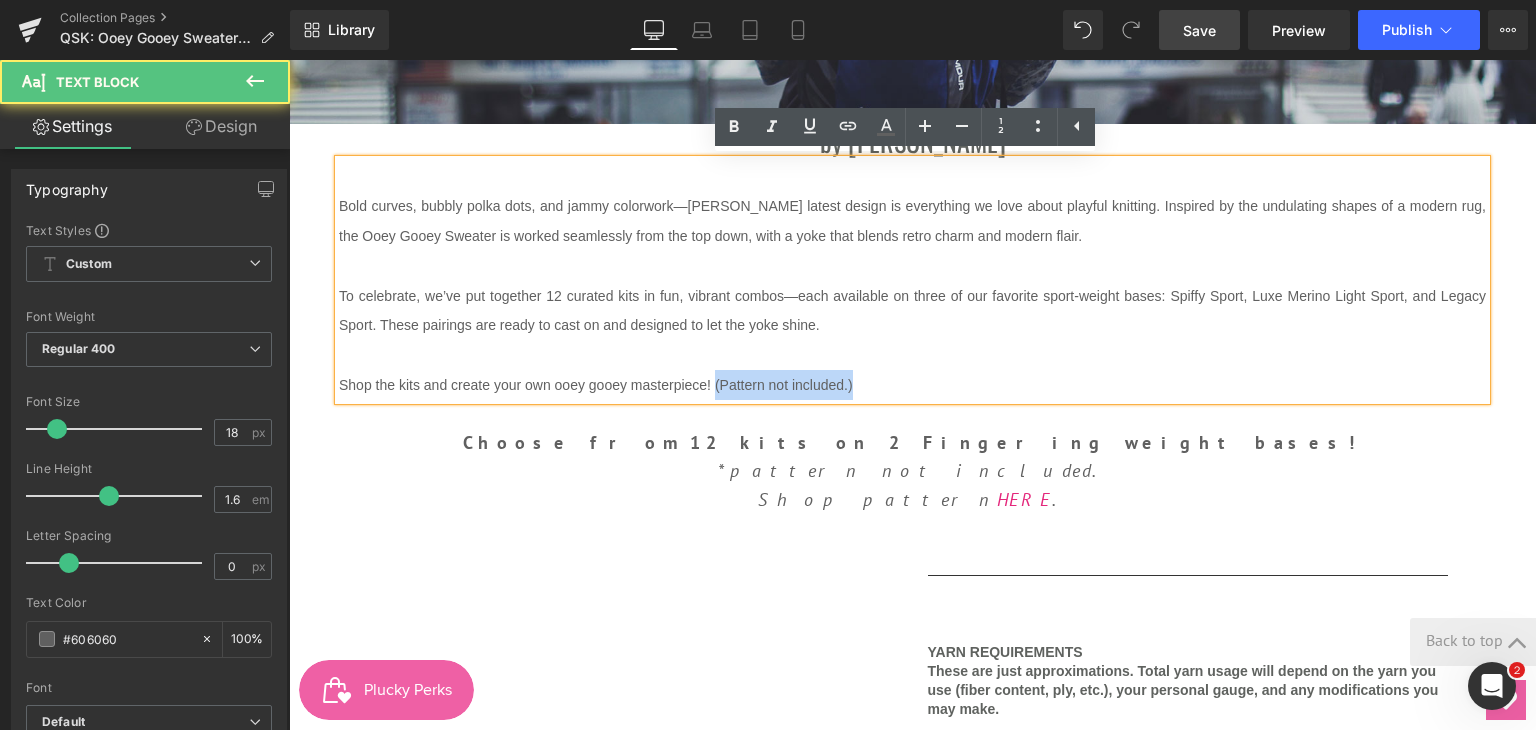 click on "Shop the kits and create your own ooey gooey masterpiece! (Pattern not included.)" at bounding box center (912, 385) 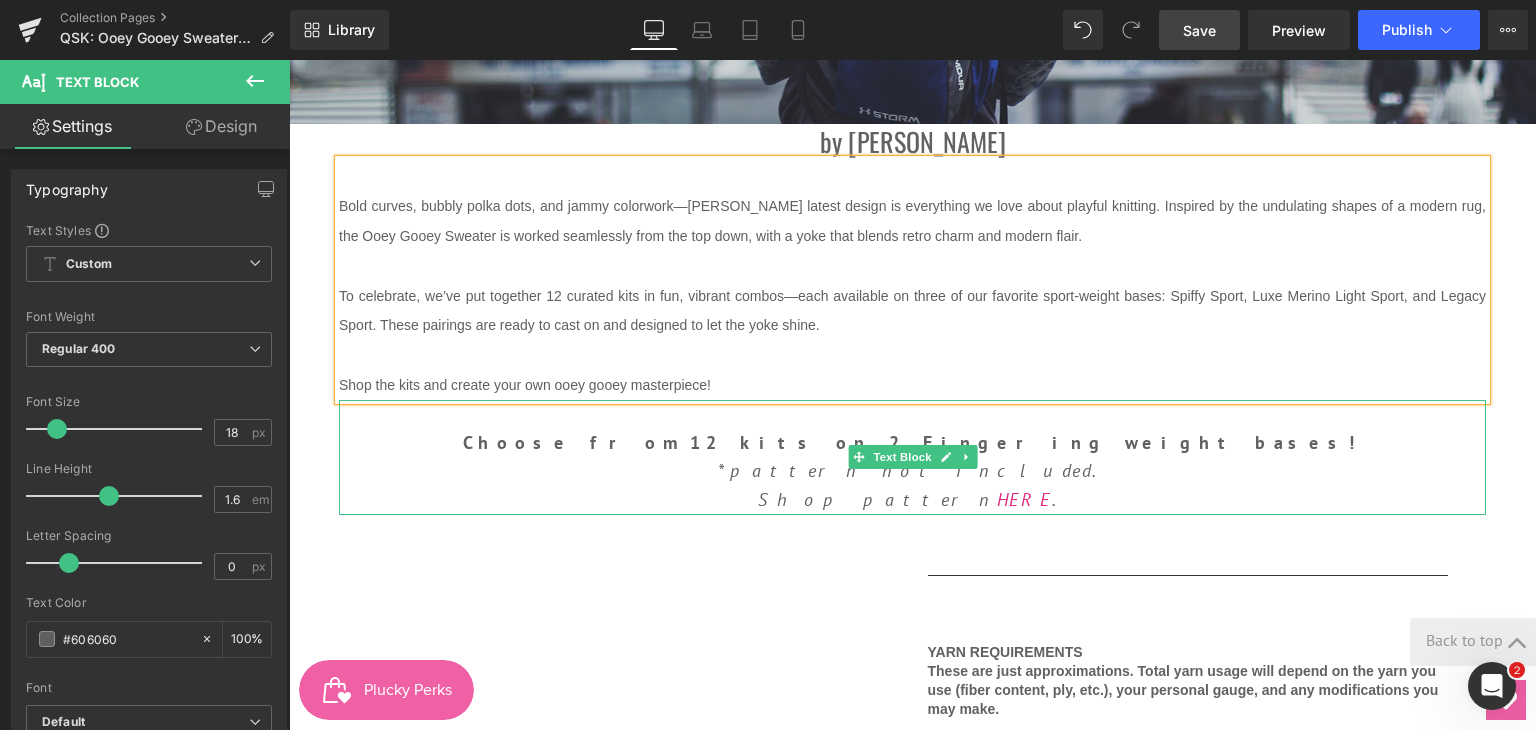 click on "Choose from 12 kits on 2 Fingering weight bases!" at bounding box center (913, 442) 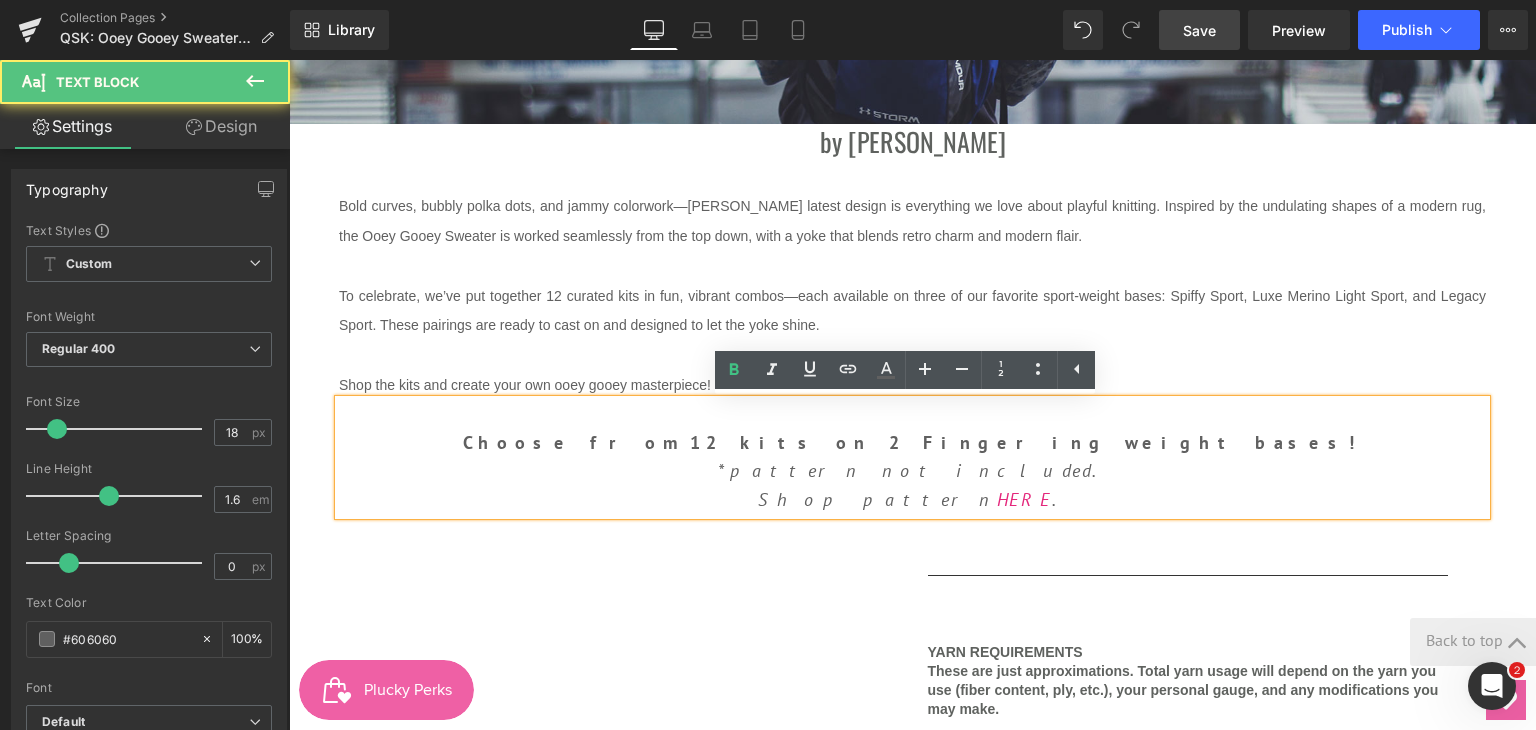 click on "Choose from 12 kits on 2 Fingering weight bases!" at bounding box center (913, 442) 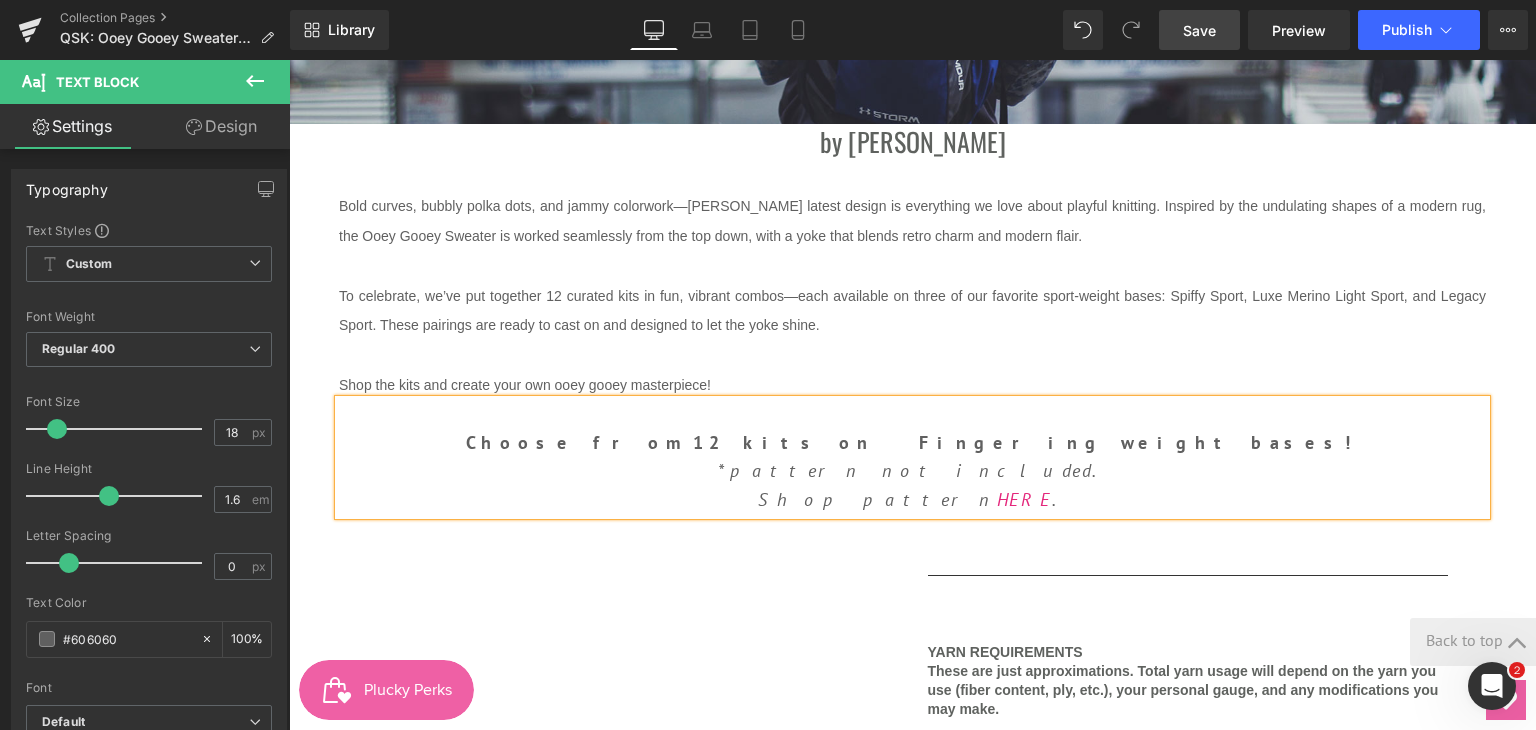 click on "Choose from 12 kits on  Fingering weight bases!" at bounding box center (912, 442) 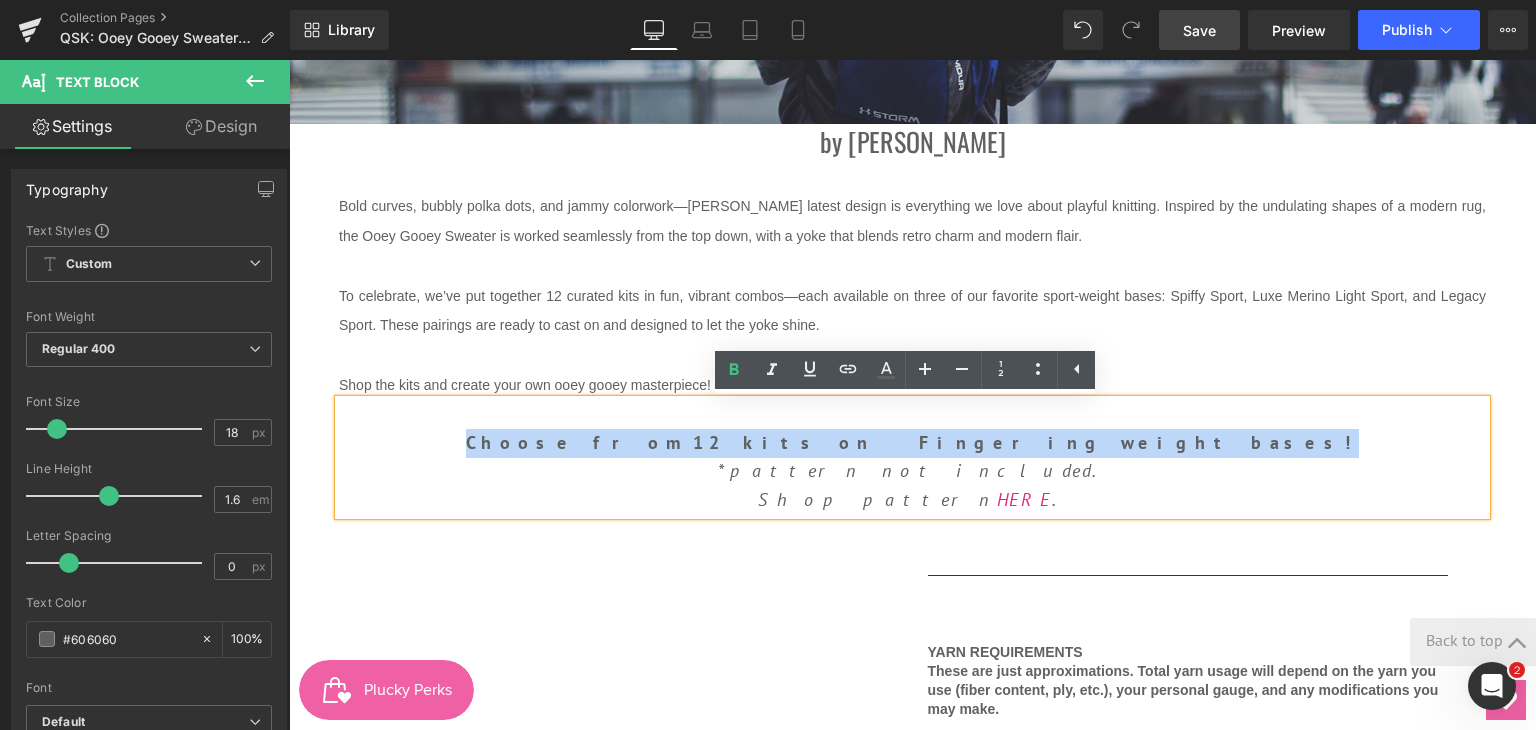 drag, startPoint x: 720, startPoint y: 445, endPoint x: 1144, endPoint y: 434, distance: 424.14267 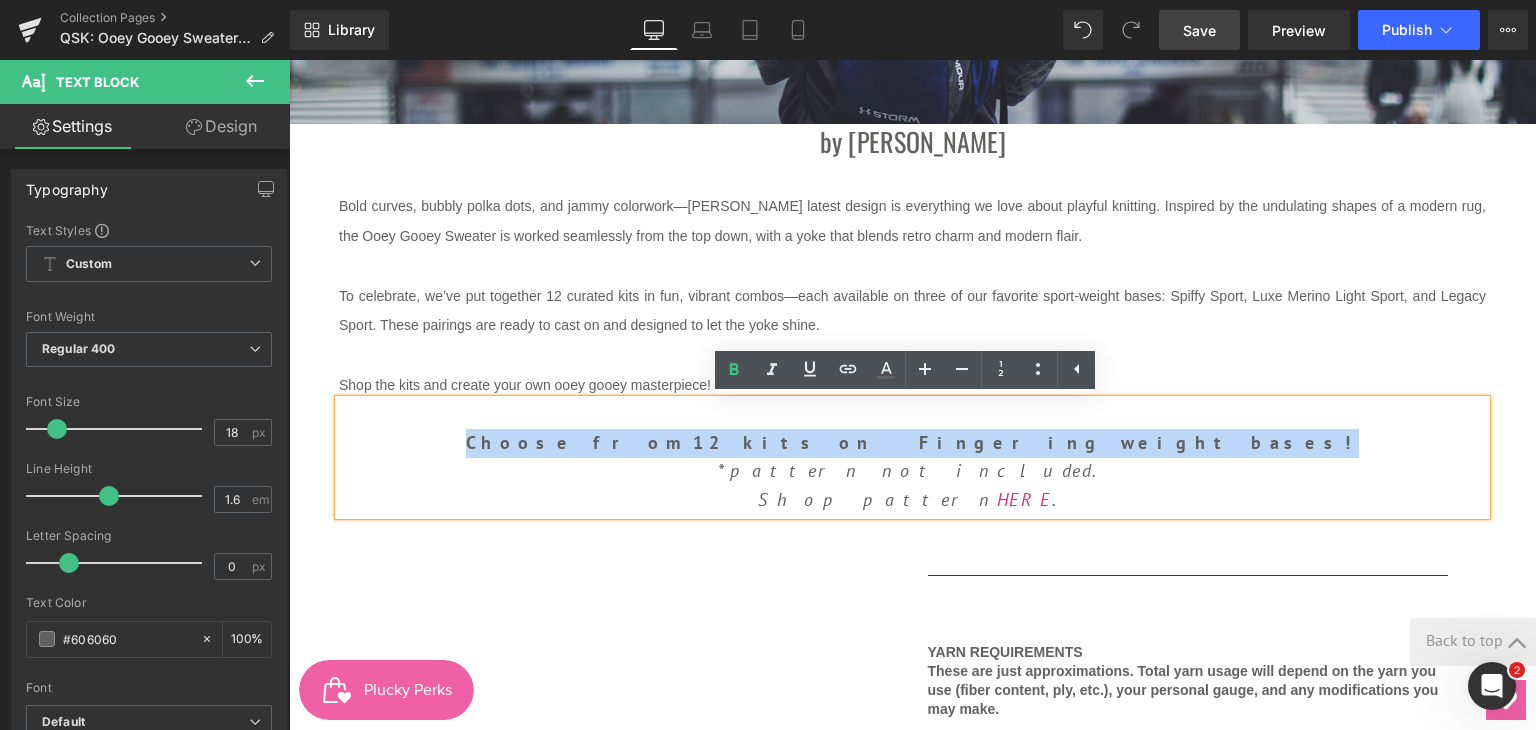 click on "Choose from 12 kits on  Fingering weight bases!" at bounding box center (912, 443) 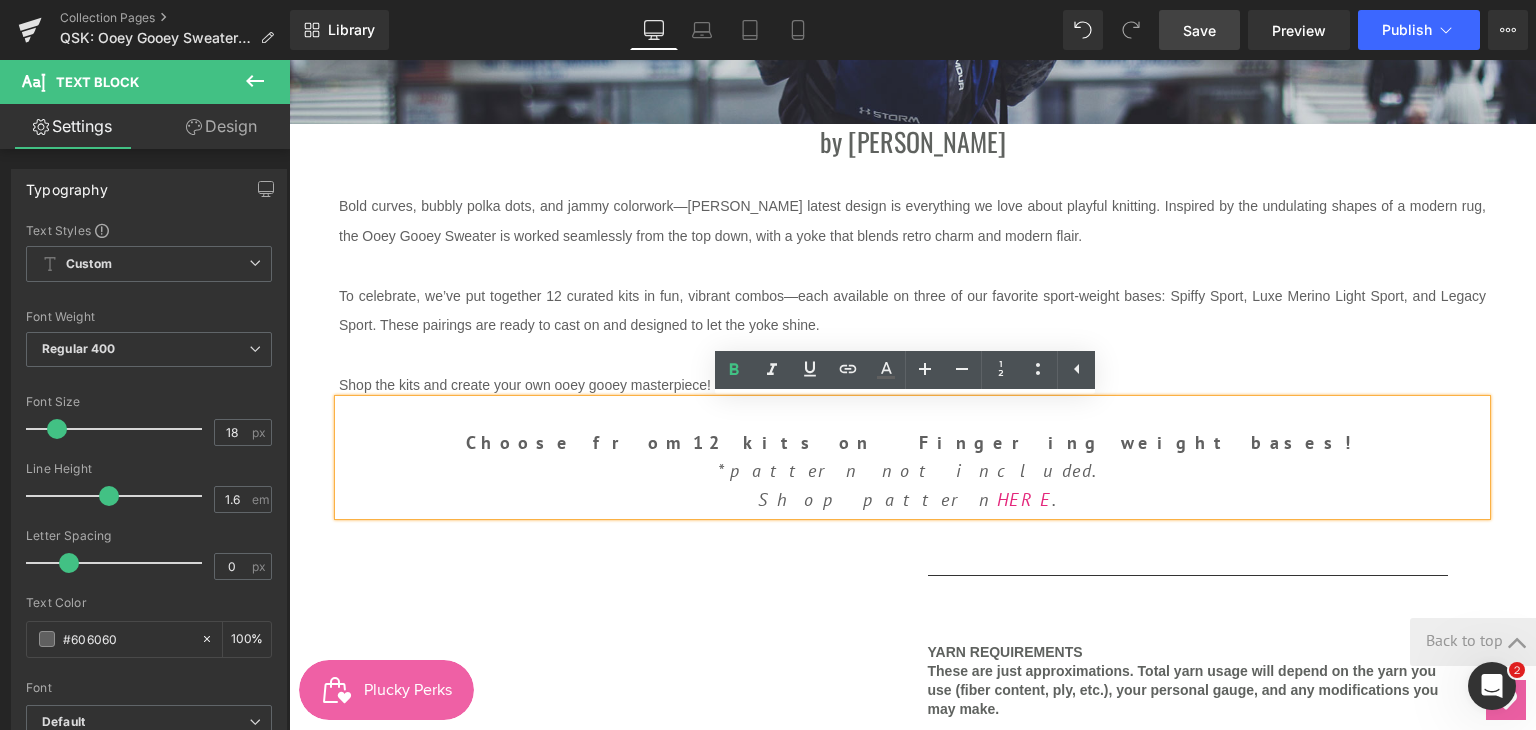 click on "Shop pattern  HERE ." at bounding box center [912, 500] 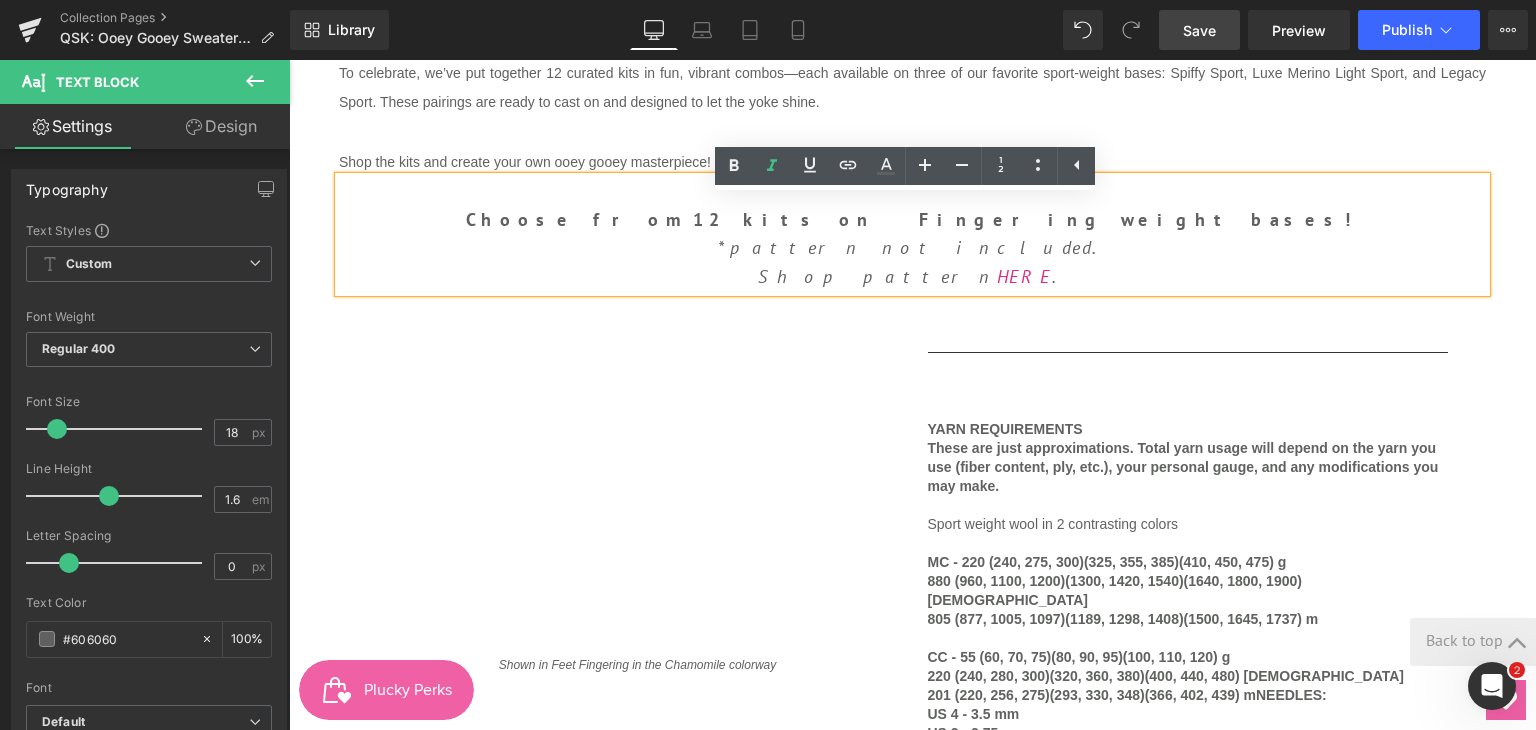 scroll, scrollTop: 766, scrollLeft: 0, axis: vertical 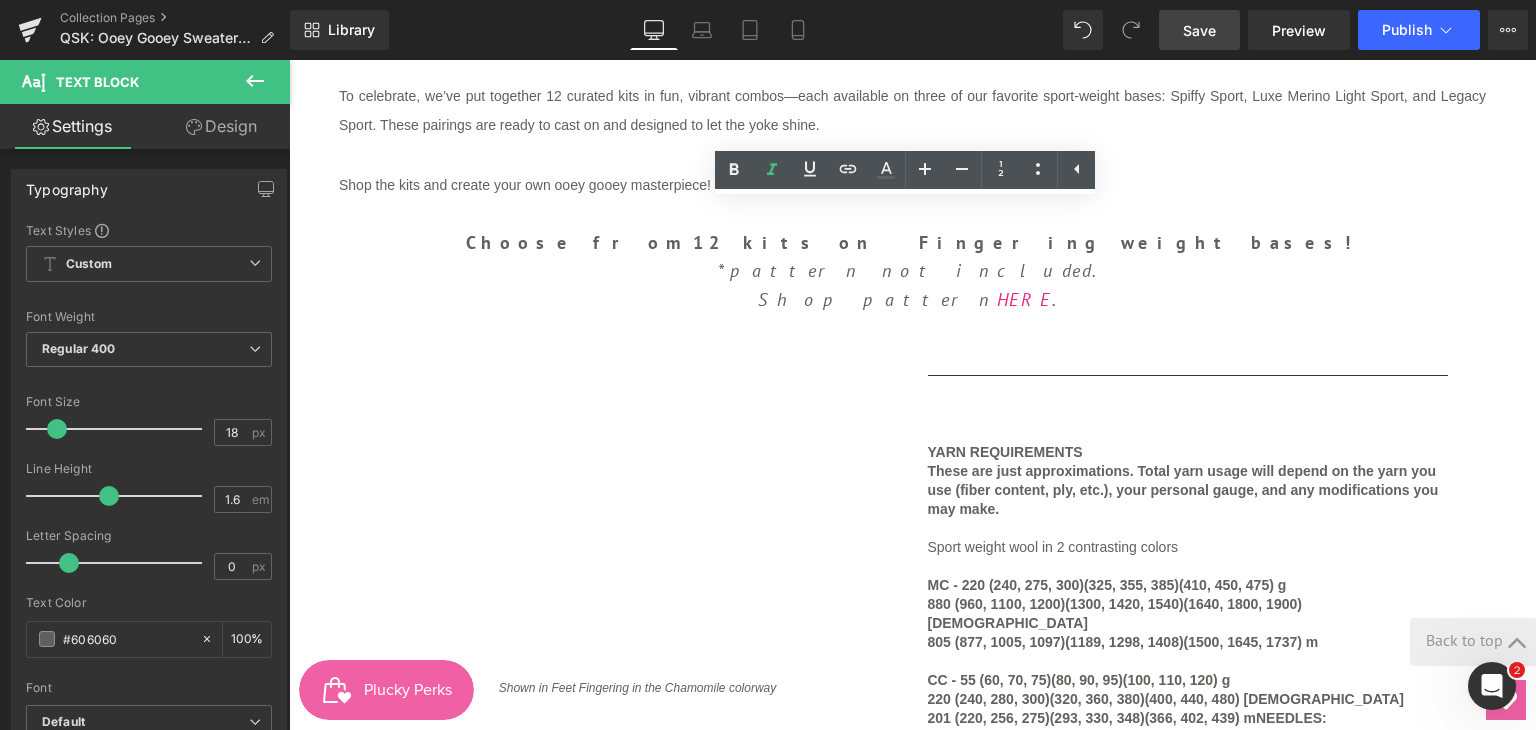 click on "Save" at bounding box center [1199, 30] 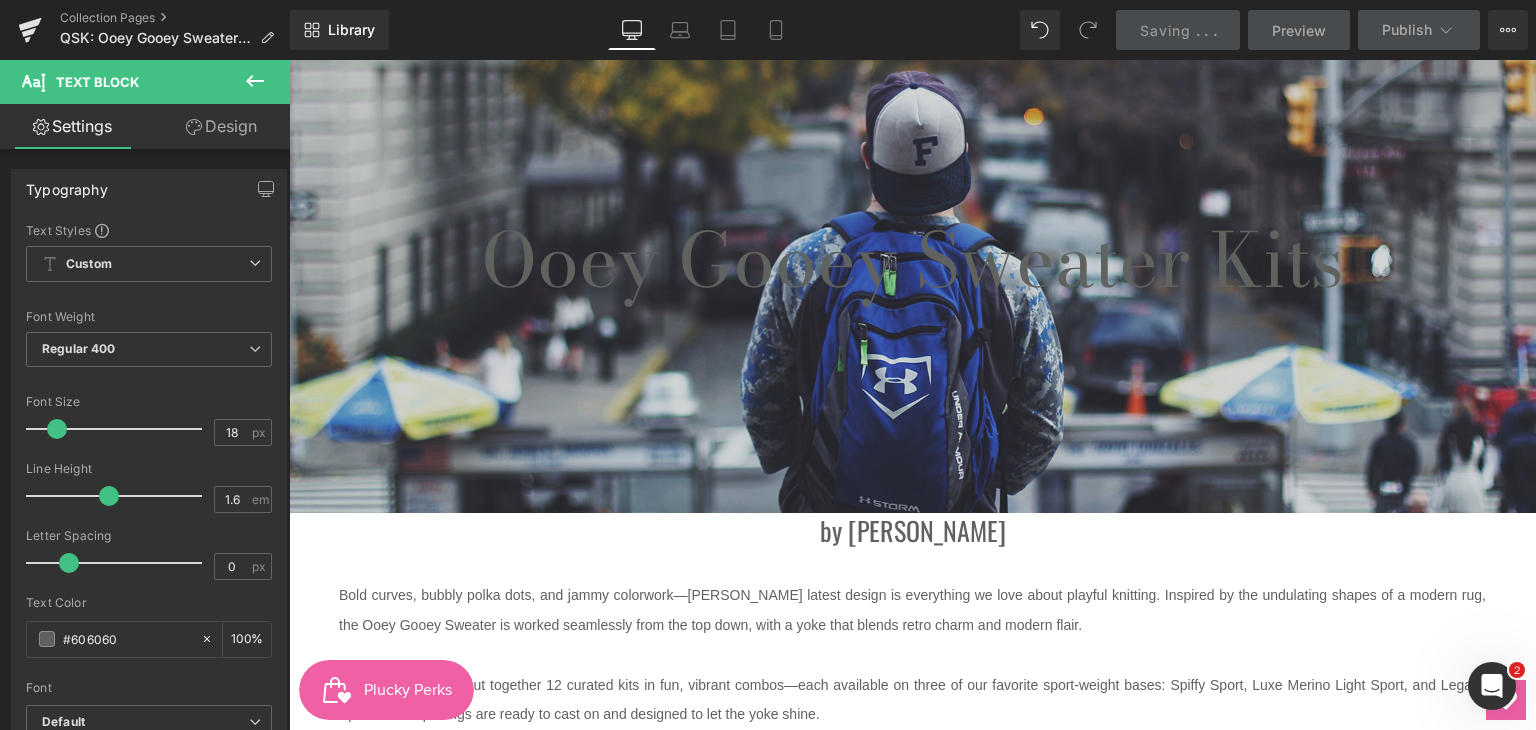 scroll, scrollTop: 200, scrollLeft: 0, axis: vertical 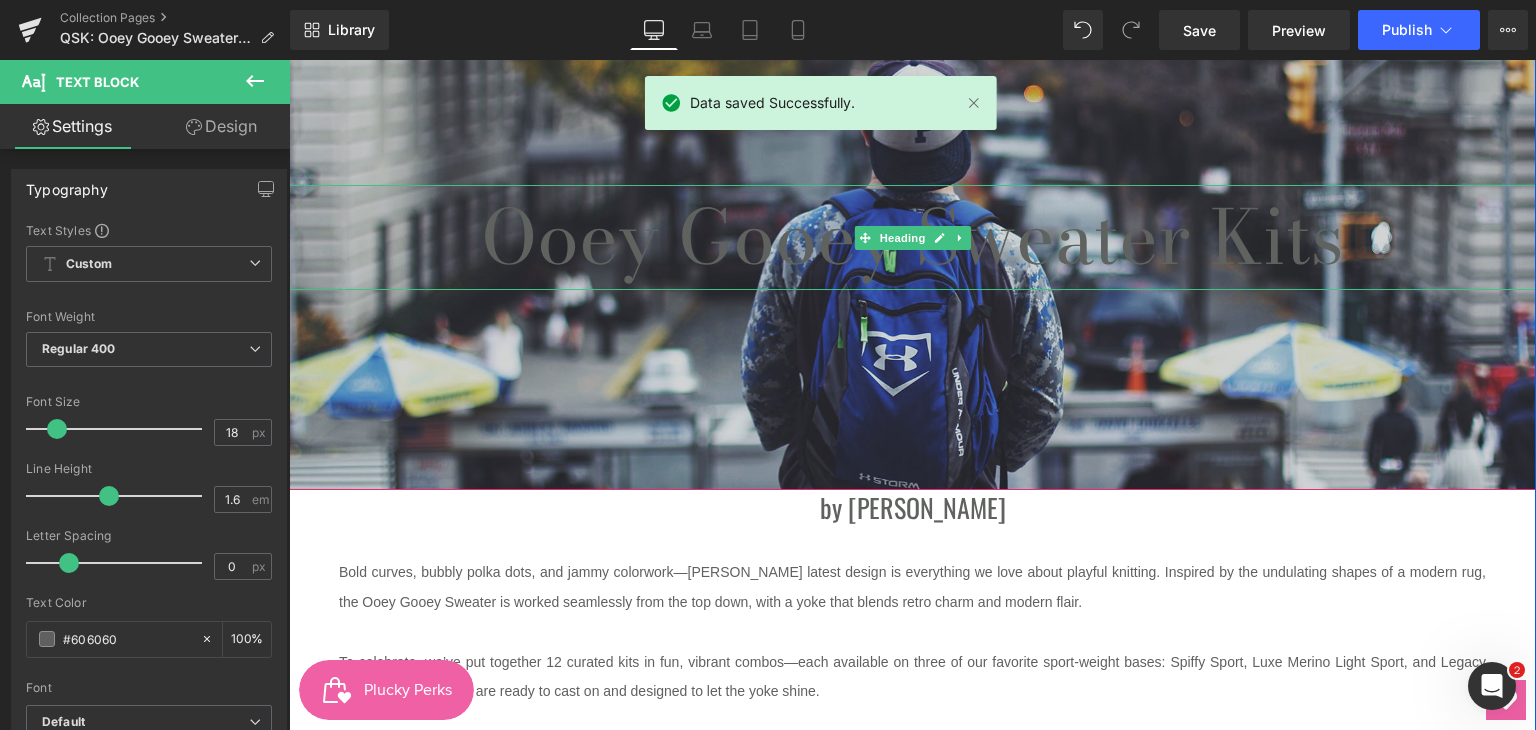 click on "Ooey Gooey Sweater Kits" at bounding box center [912, 237] 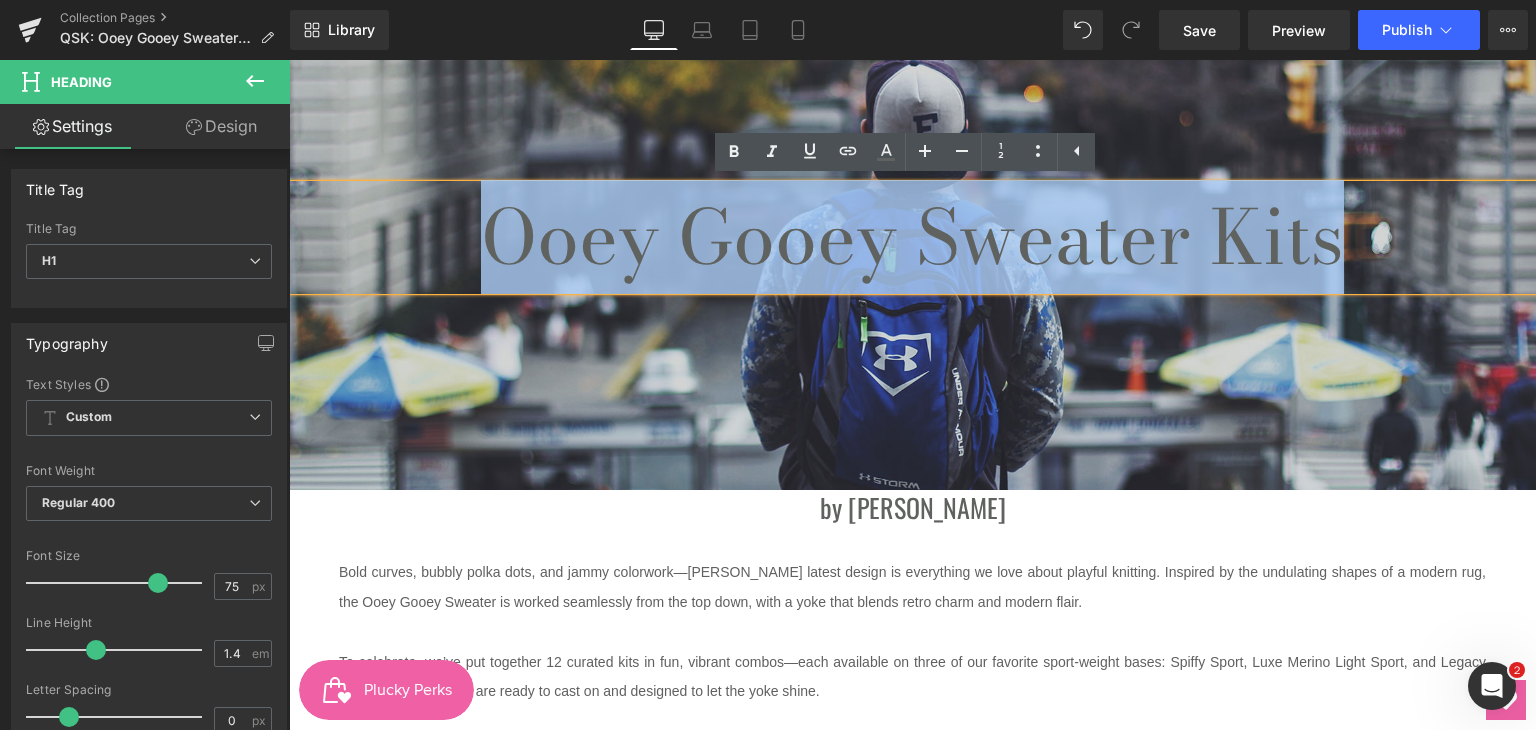 click at bounding box center (912, 237) 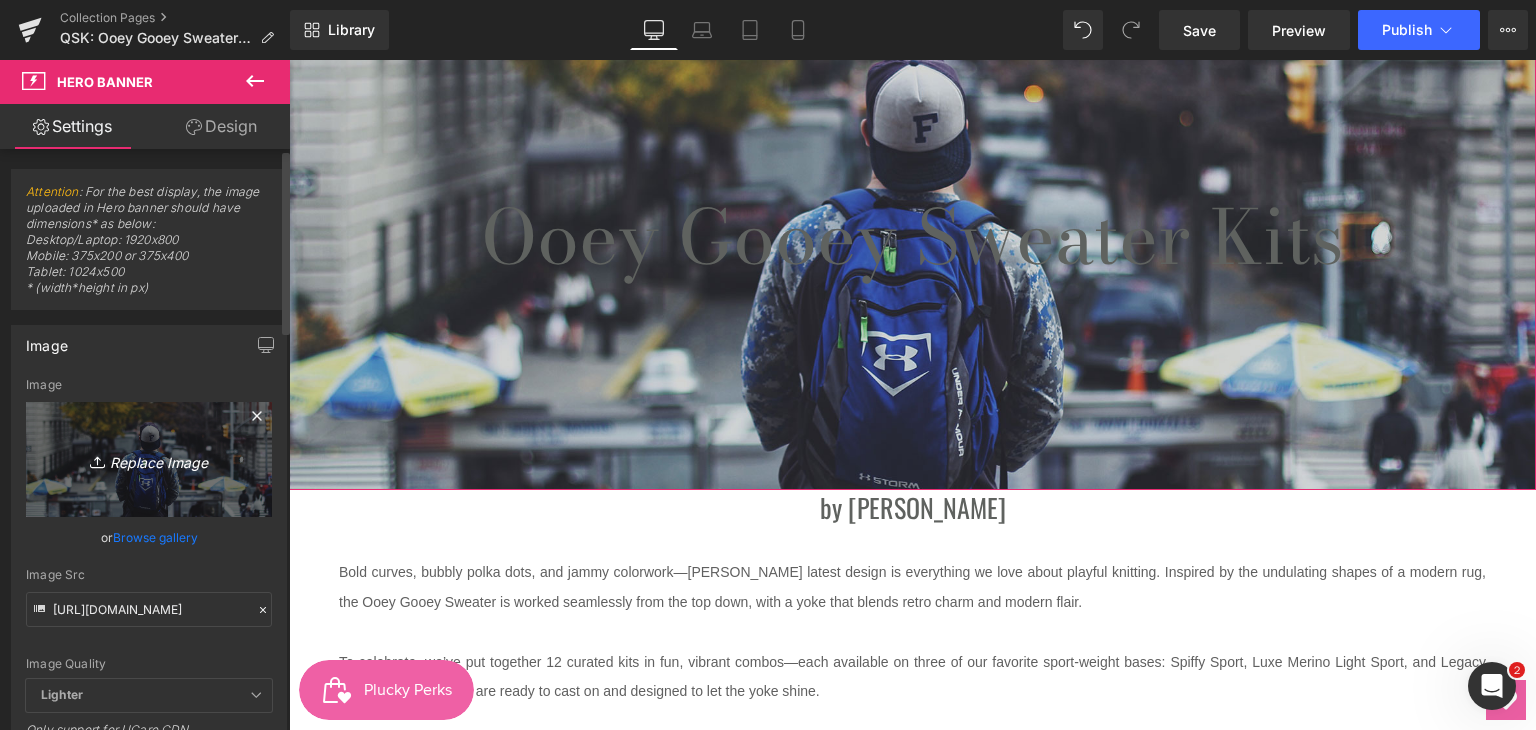 click on "Replace Image" at bounding box center [149, 459] 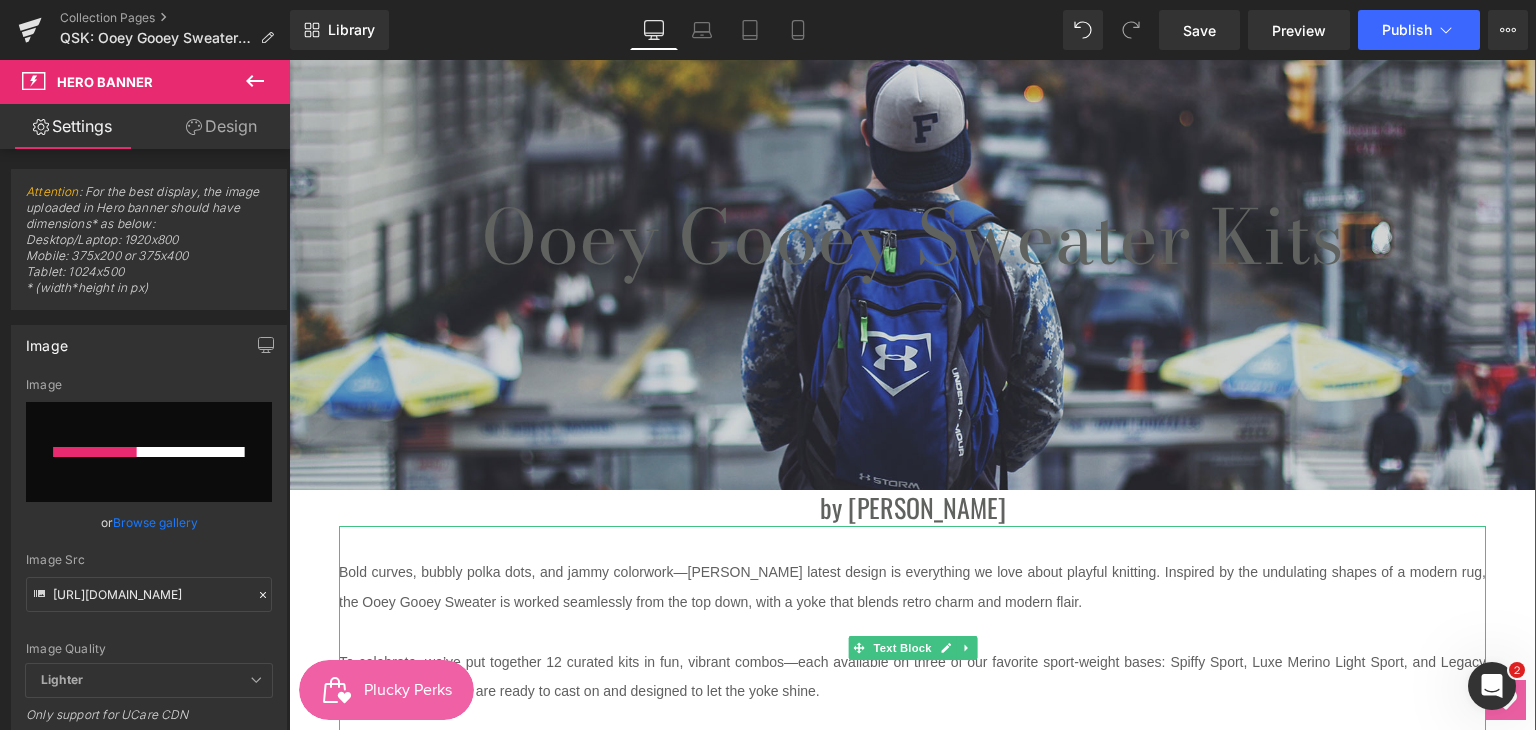 type 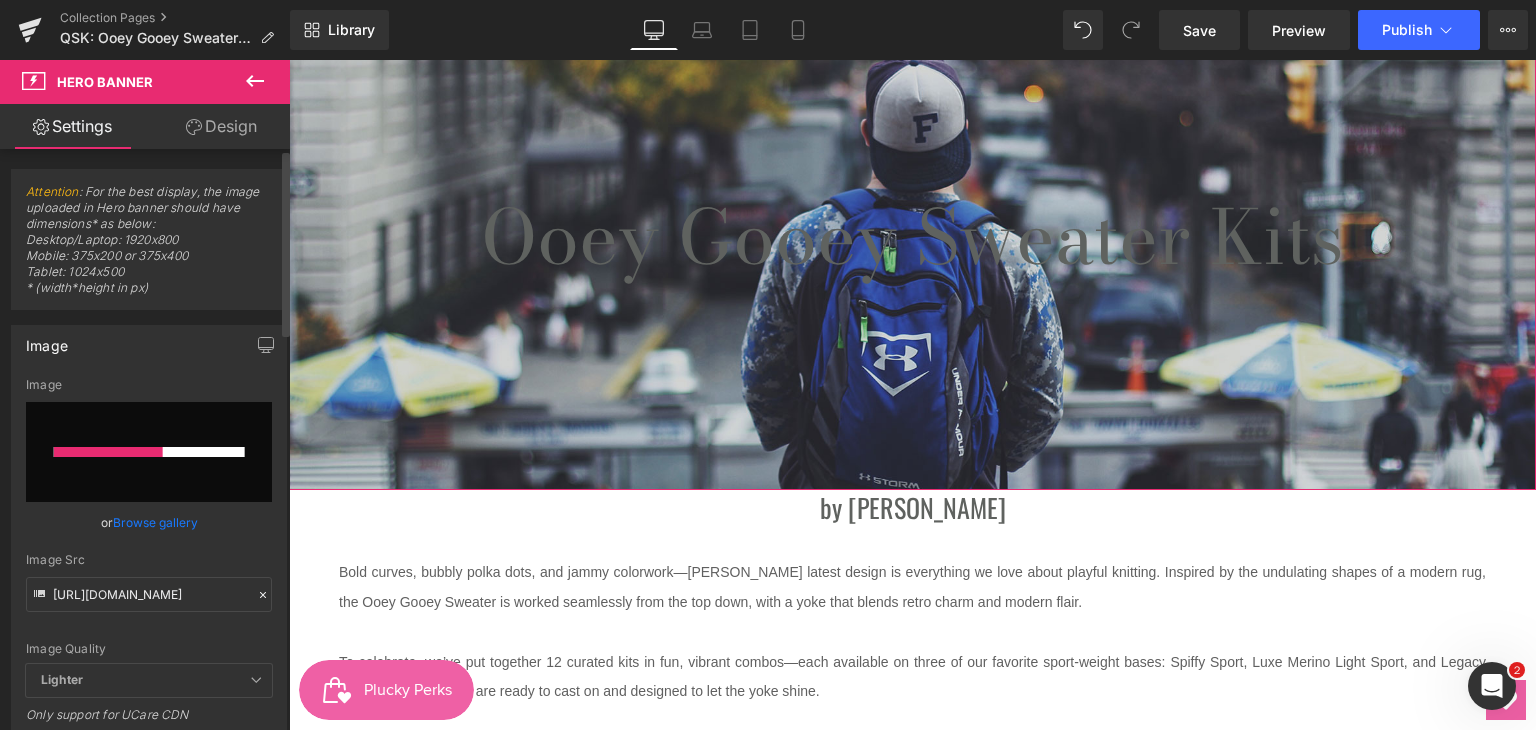 click on "Browse gallery" at bounding box center (155, 522) 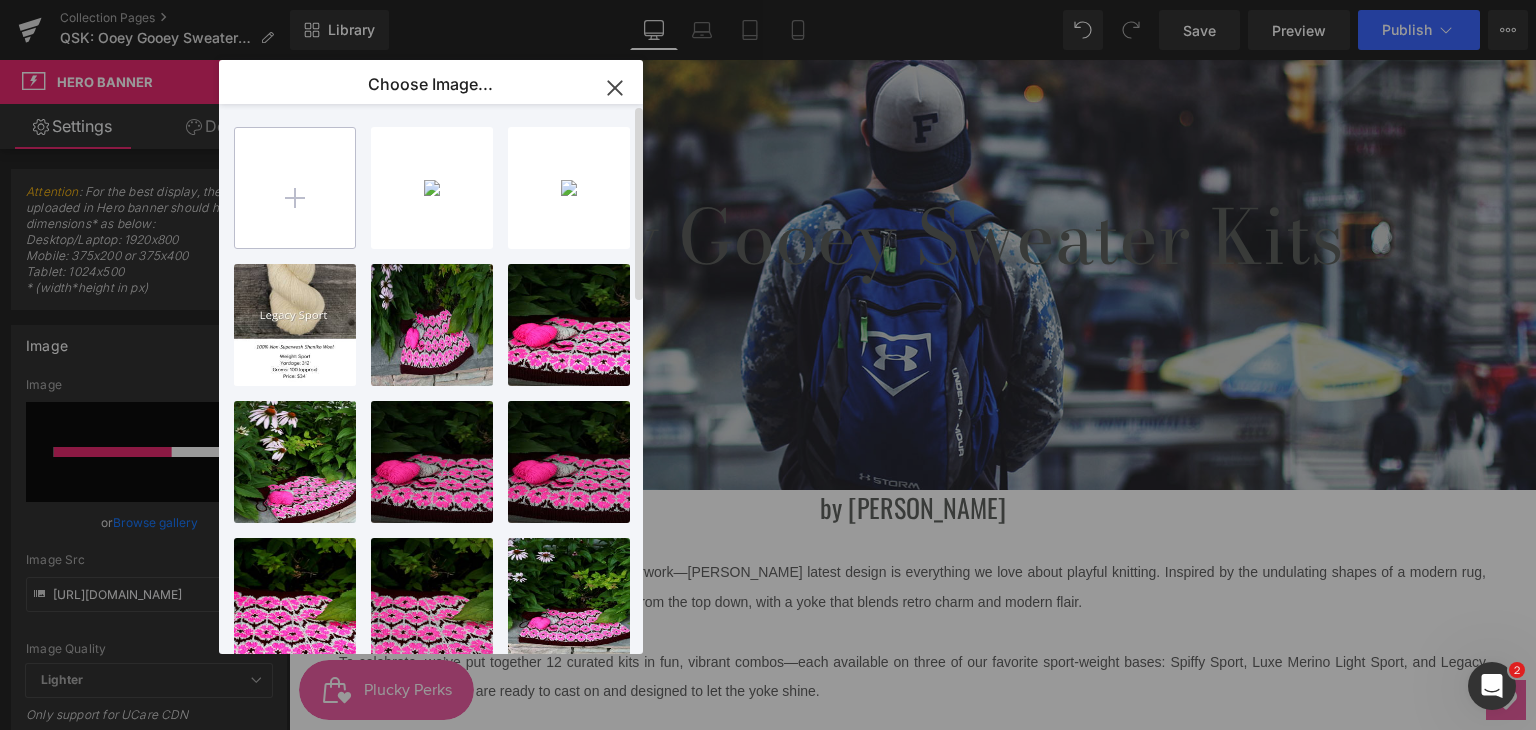click at bounding box center (295, 188) 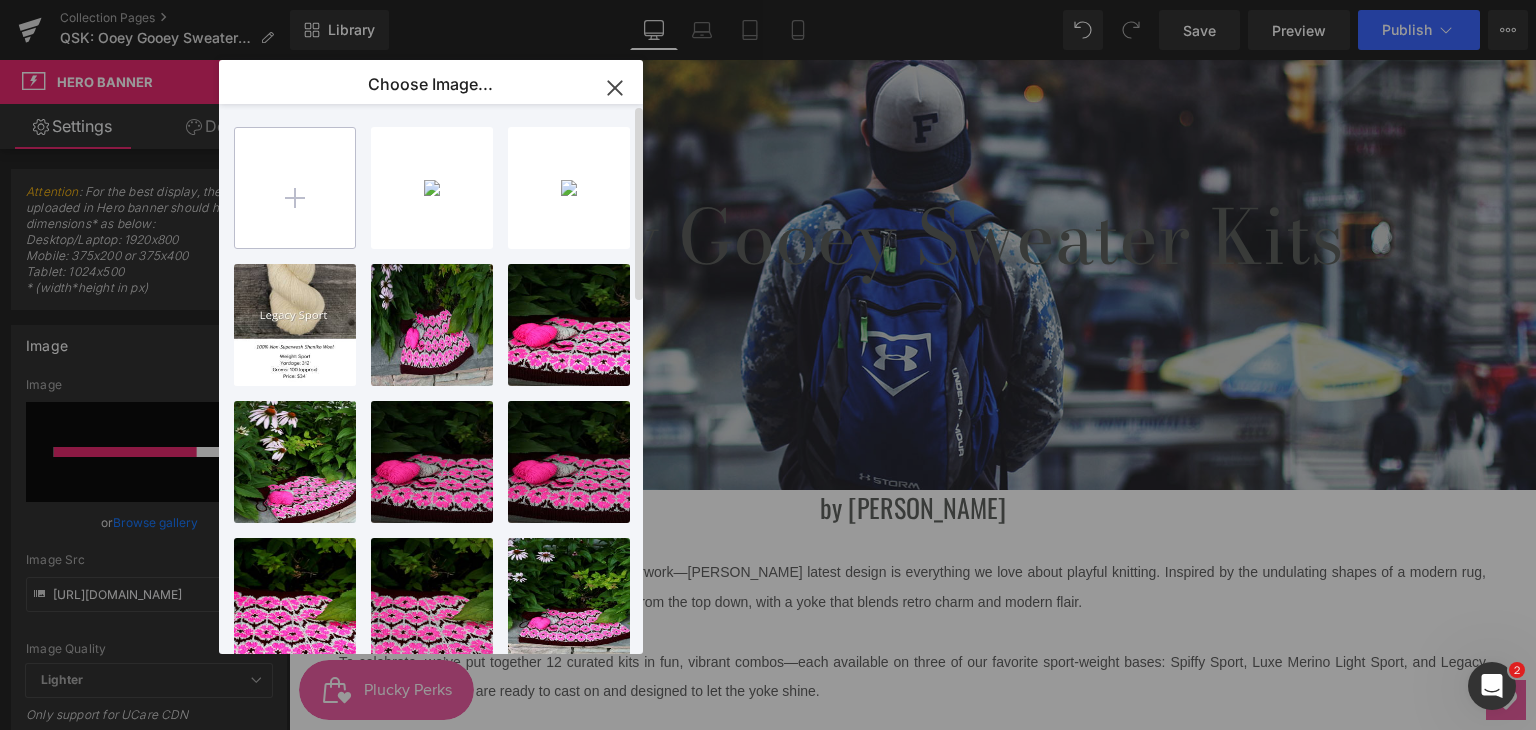 type on "C:\fakepath\5J6A7257_medium2.png" 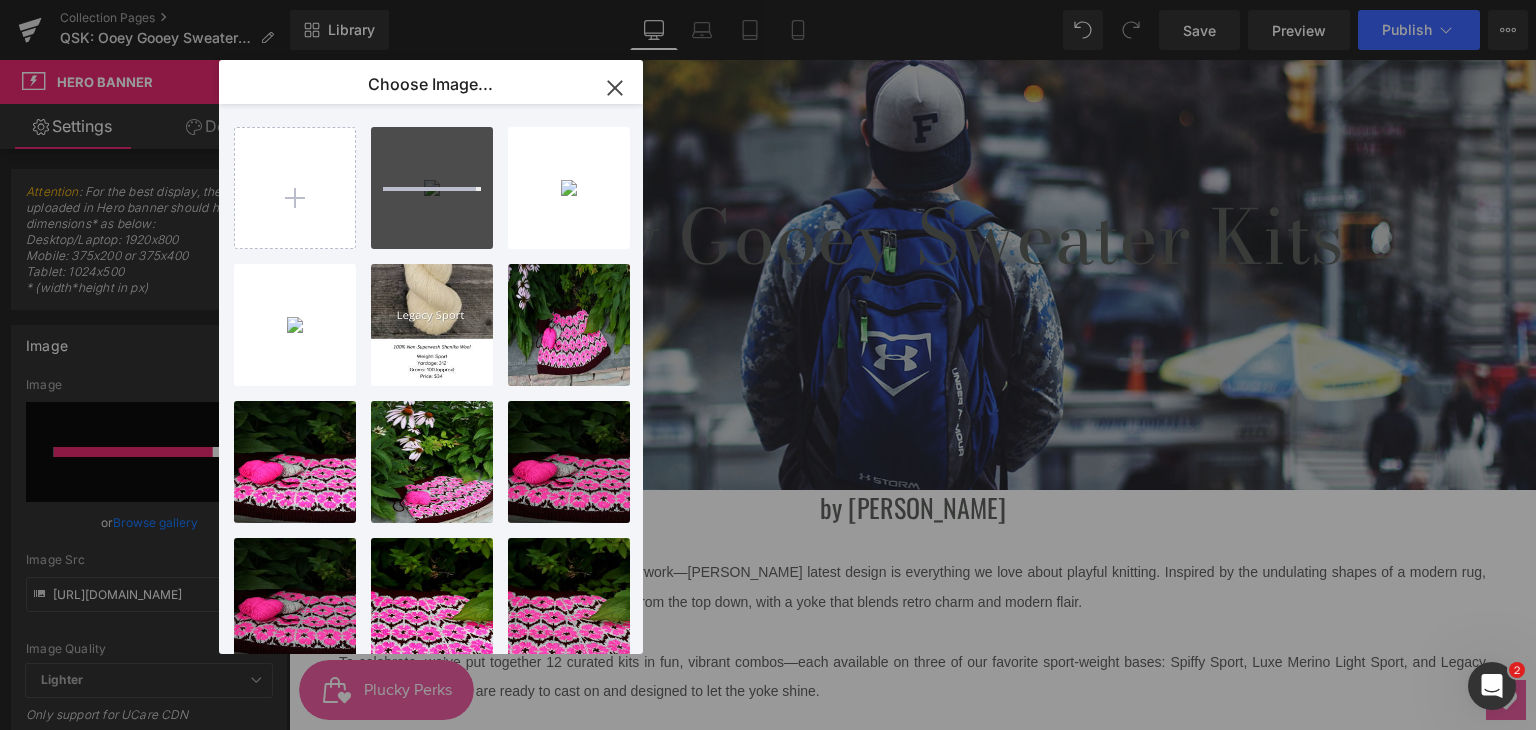 type 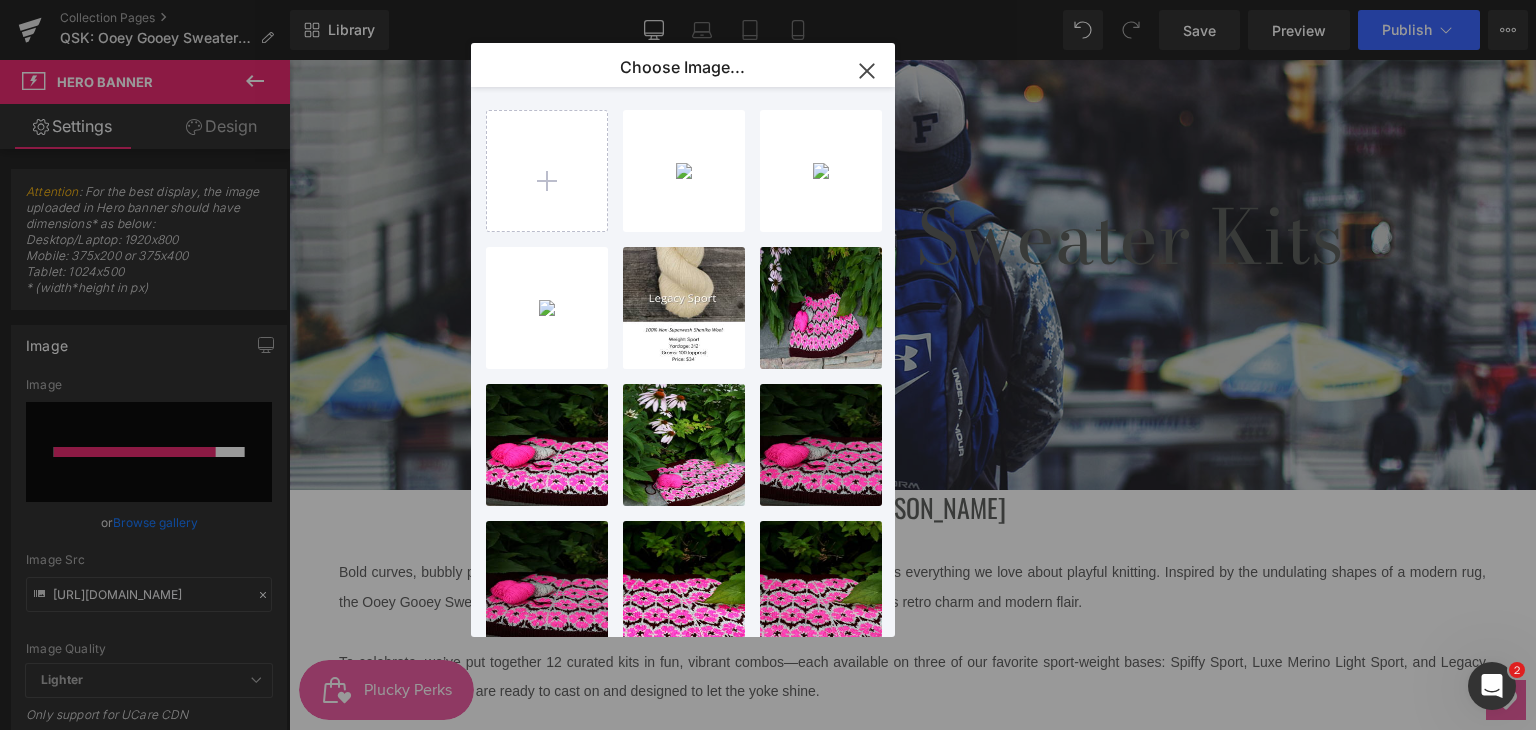 drag, startPoint x: 356, startPoint y: 82, endPoint x: 640, endPoint y: 61, distance: 284.77536 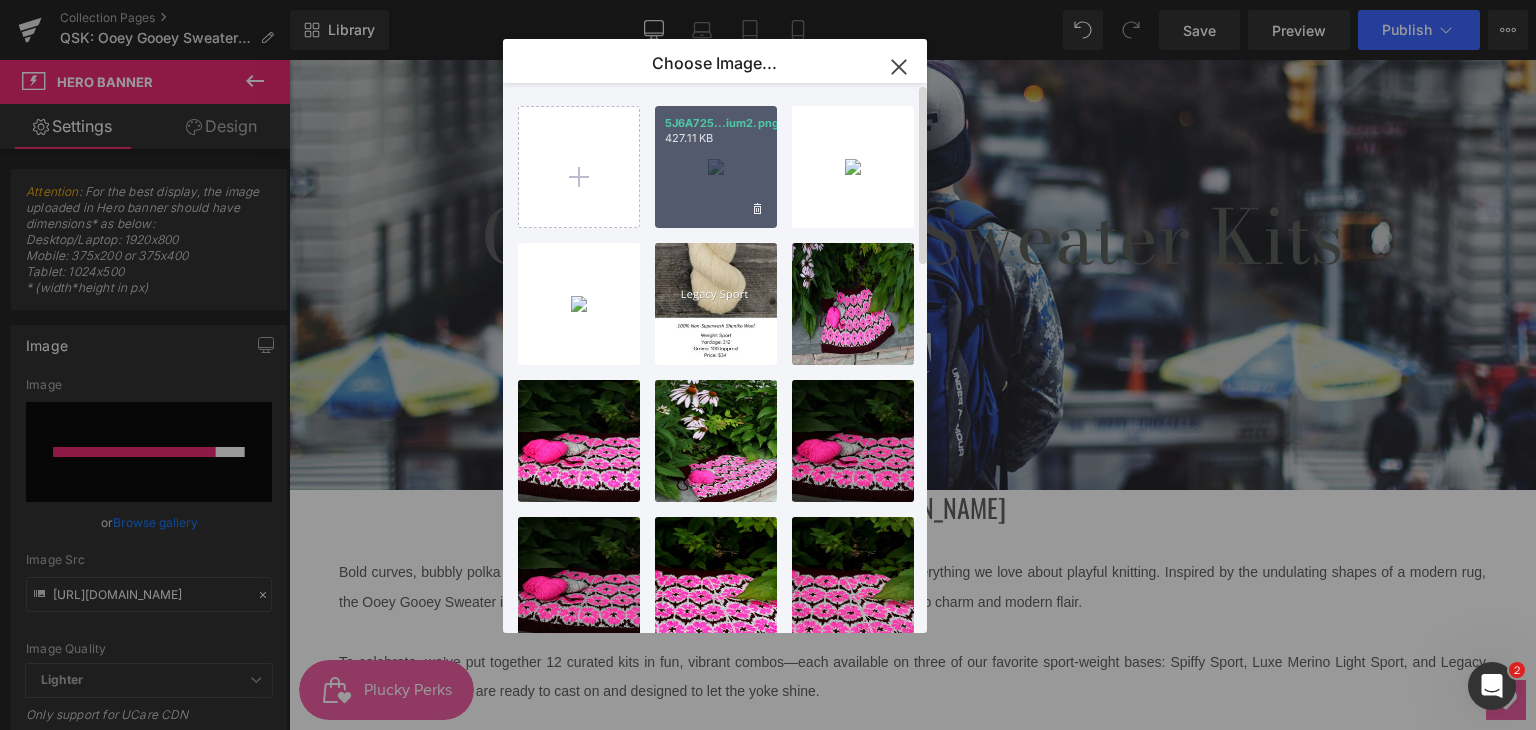 click on "5J6A725...ium2.png 427.11 KB" at bounding box center (716, 167) 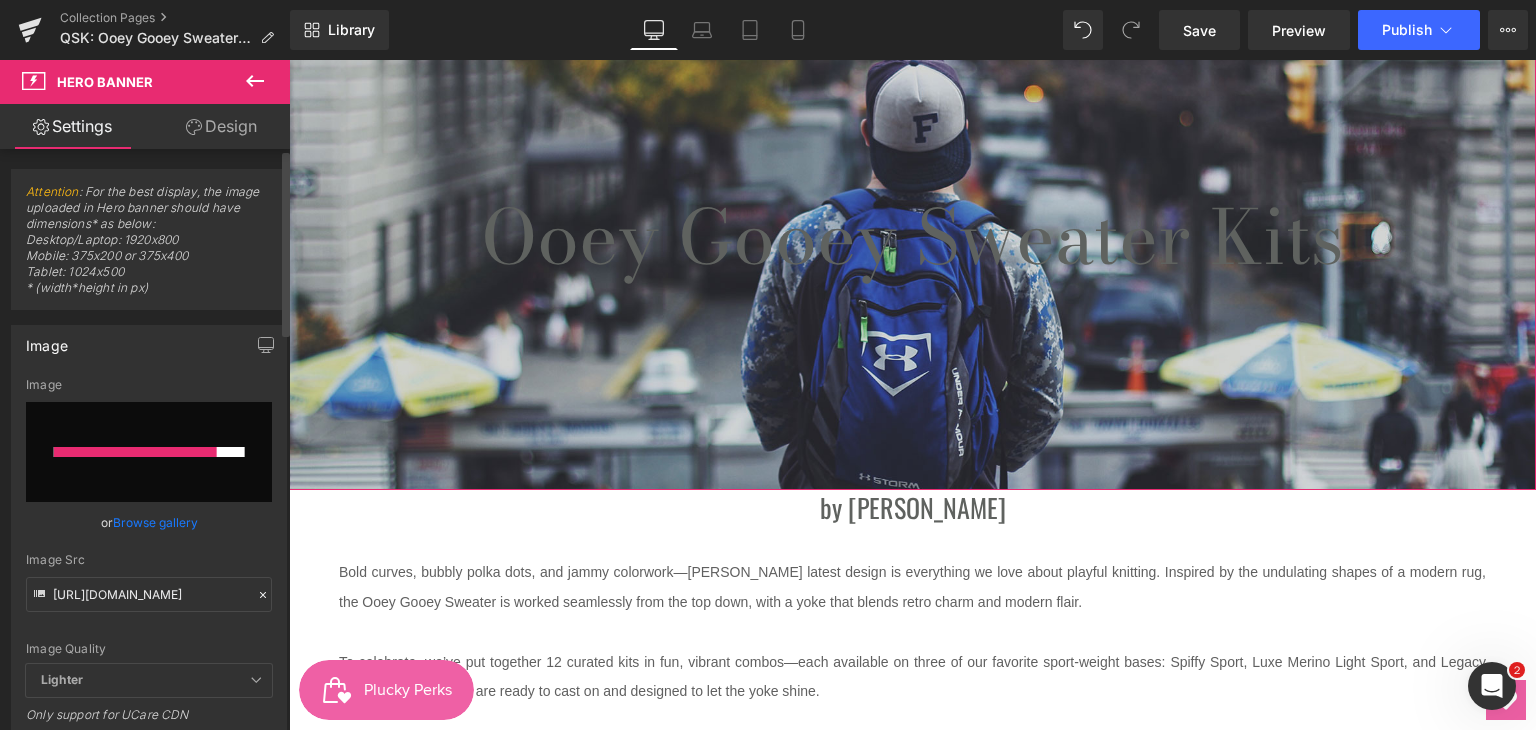 click on "Browse gallery" at bounding box center (155, 522) 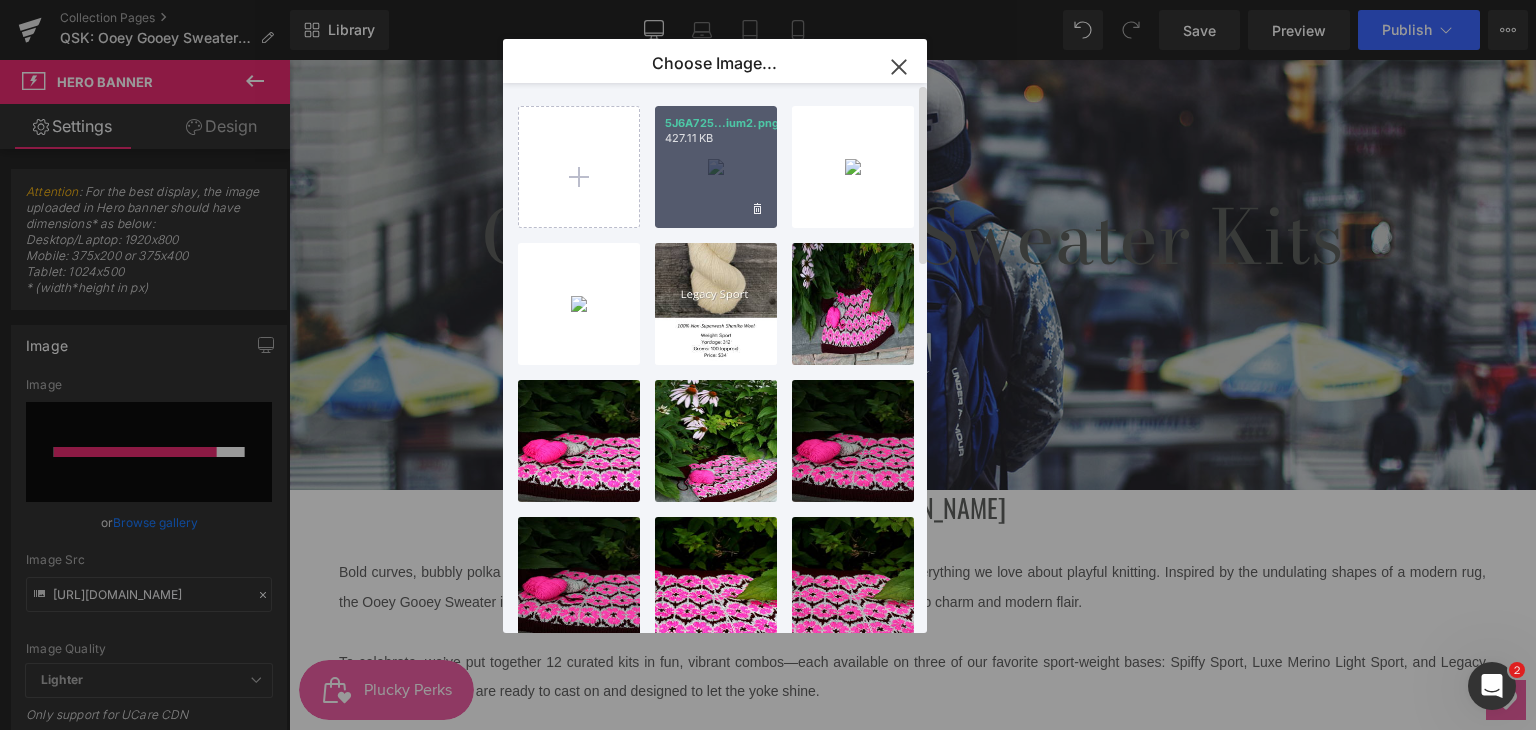 click on "427.11 KB" at bounding box center [716, 138] 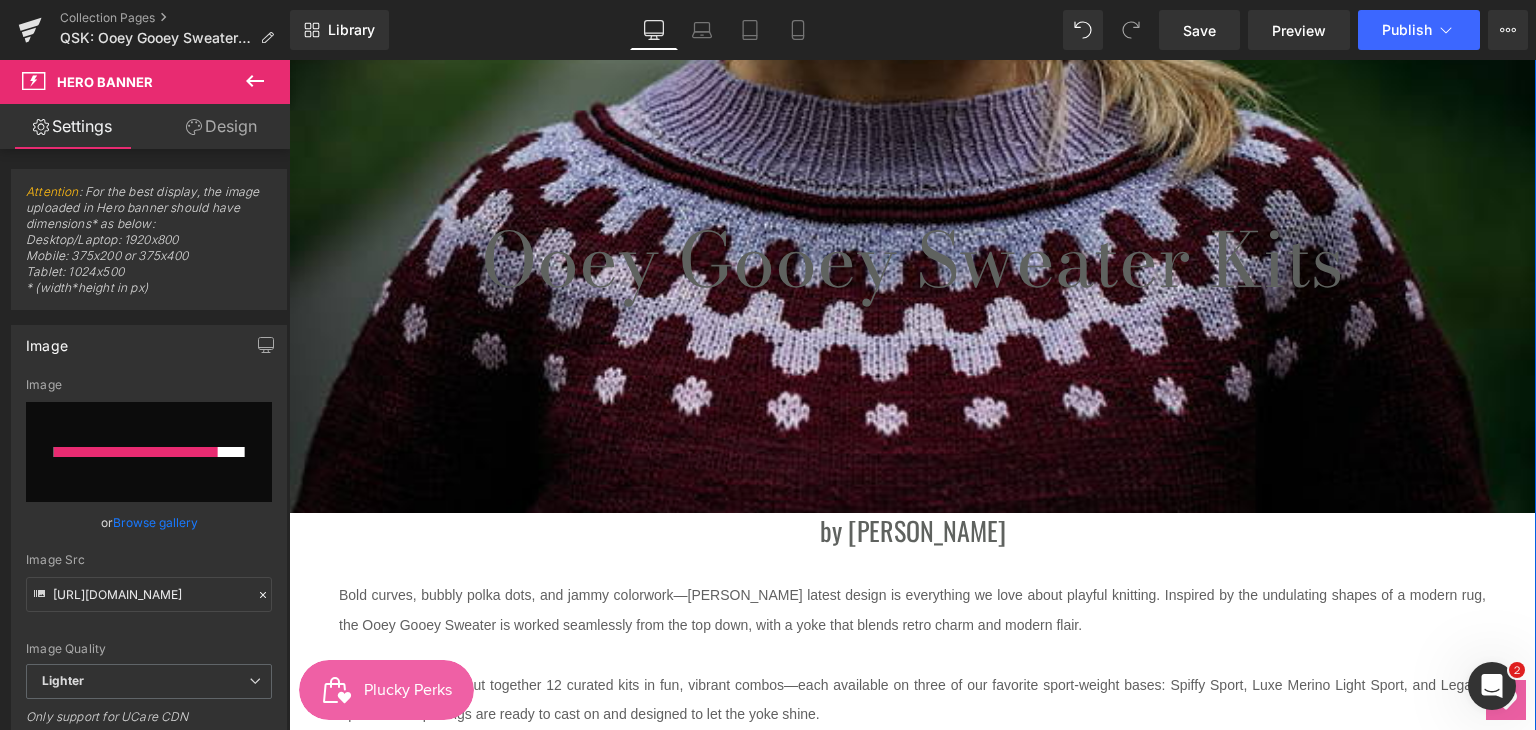 scroll, scrollTop: 200, scrollLeft: 0, axis: vertical 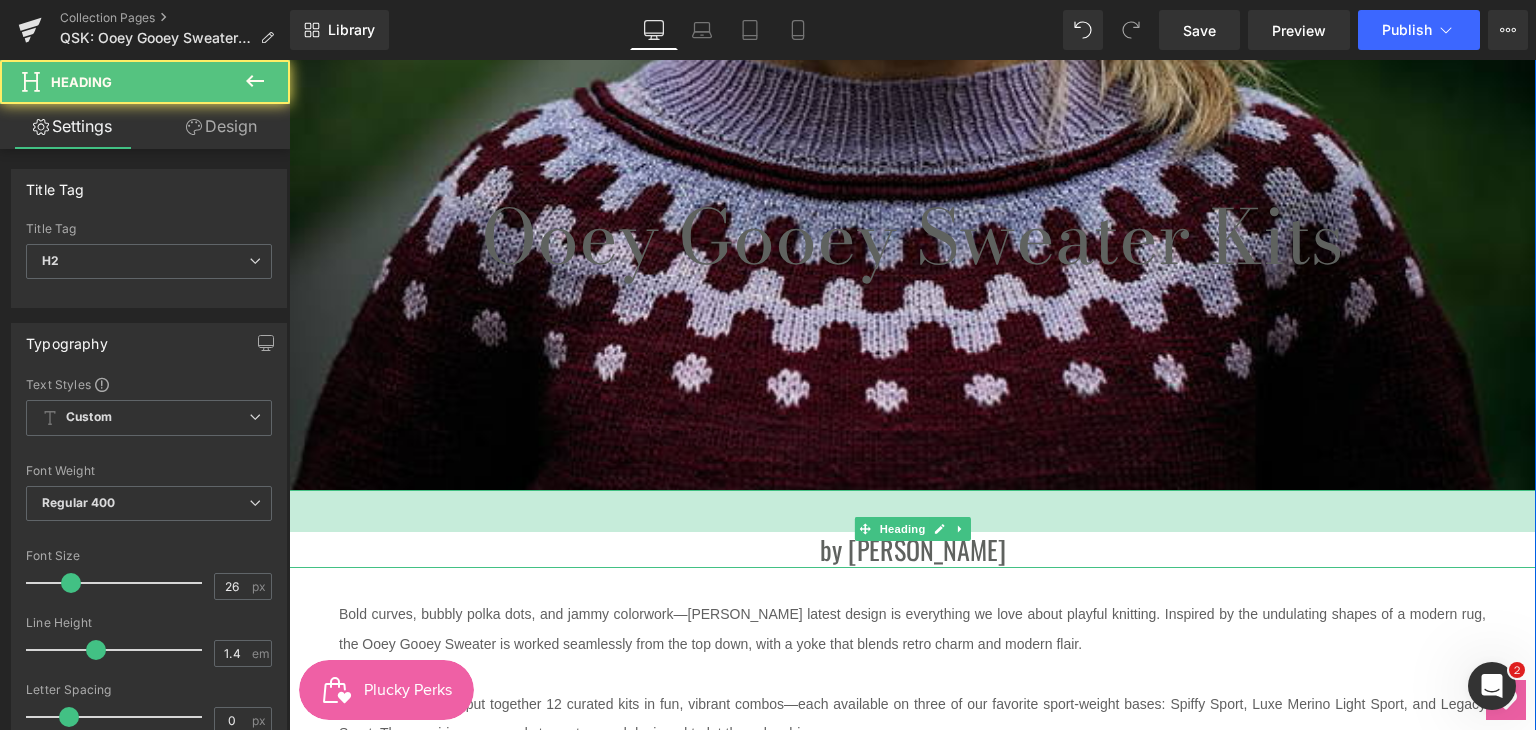 drag, startPoint x: 842, startPoint y: 489, endPoint x: 842, endPoint y: 531, distance: 42 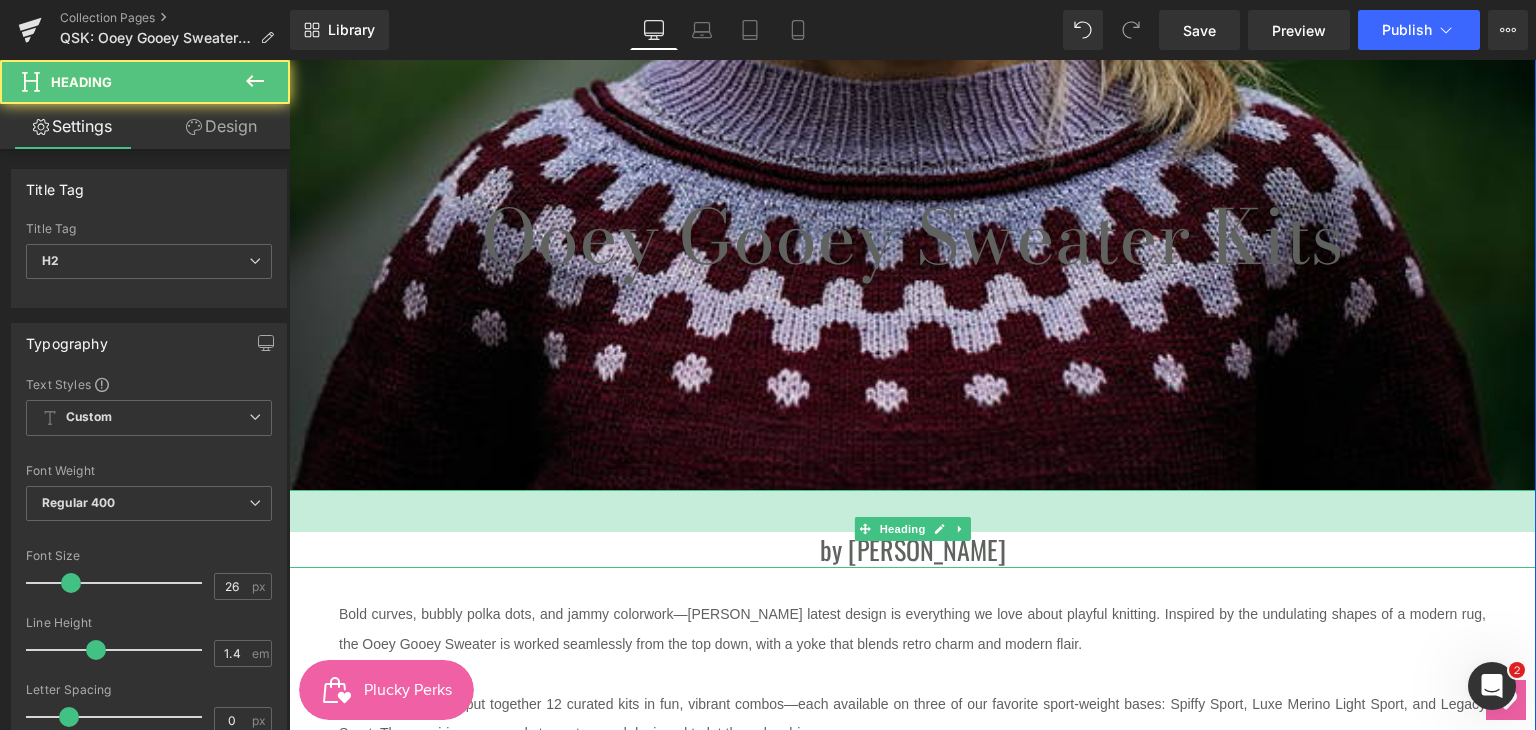 click on "42px" at bounding box center [912, 511] 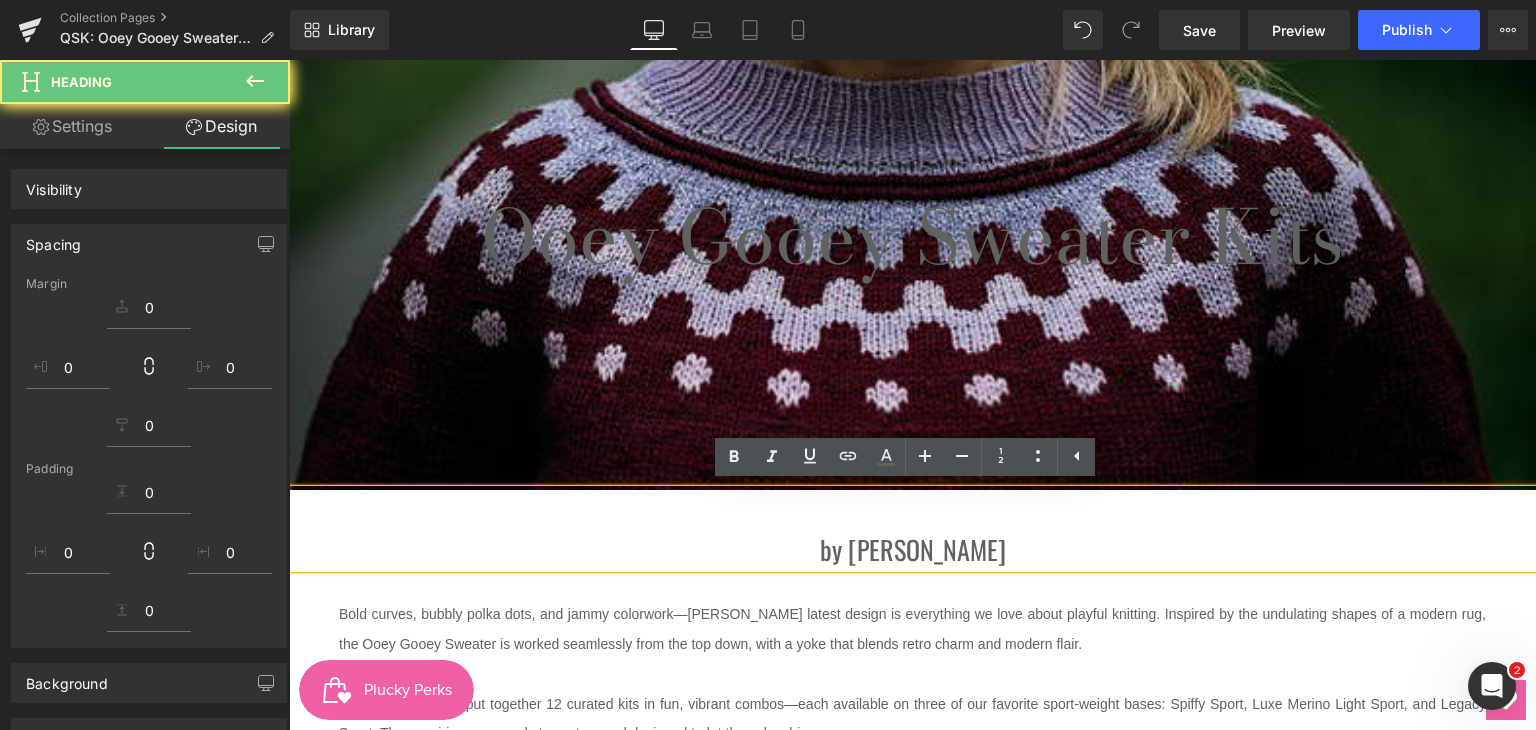 drag, startPoint x: 832, startPoint y: 481, endPoint x: 808, endPoint y: 621, distance: 142.04225 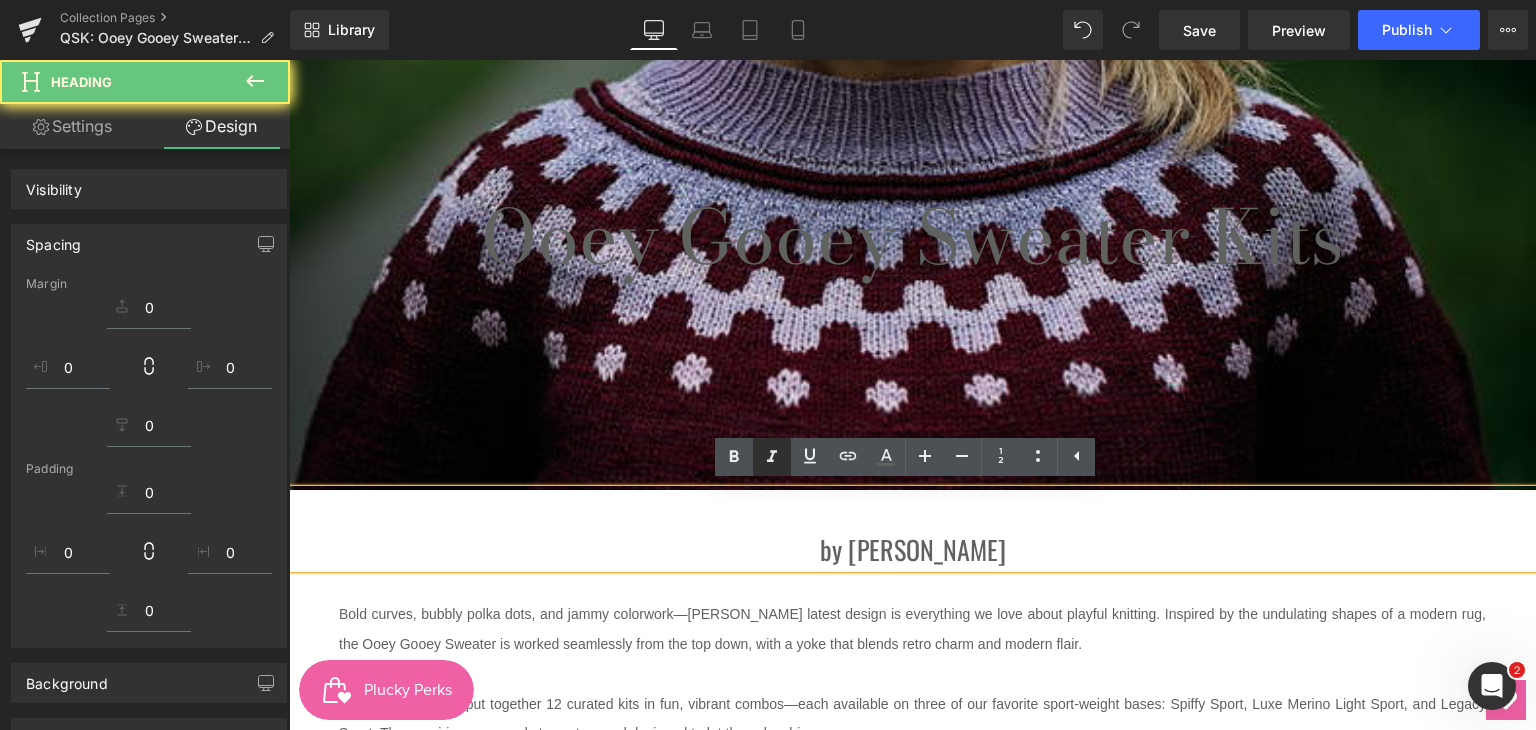 click at bounding box center [810, 457] 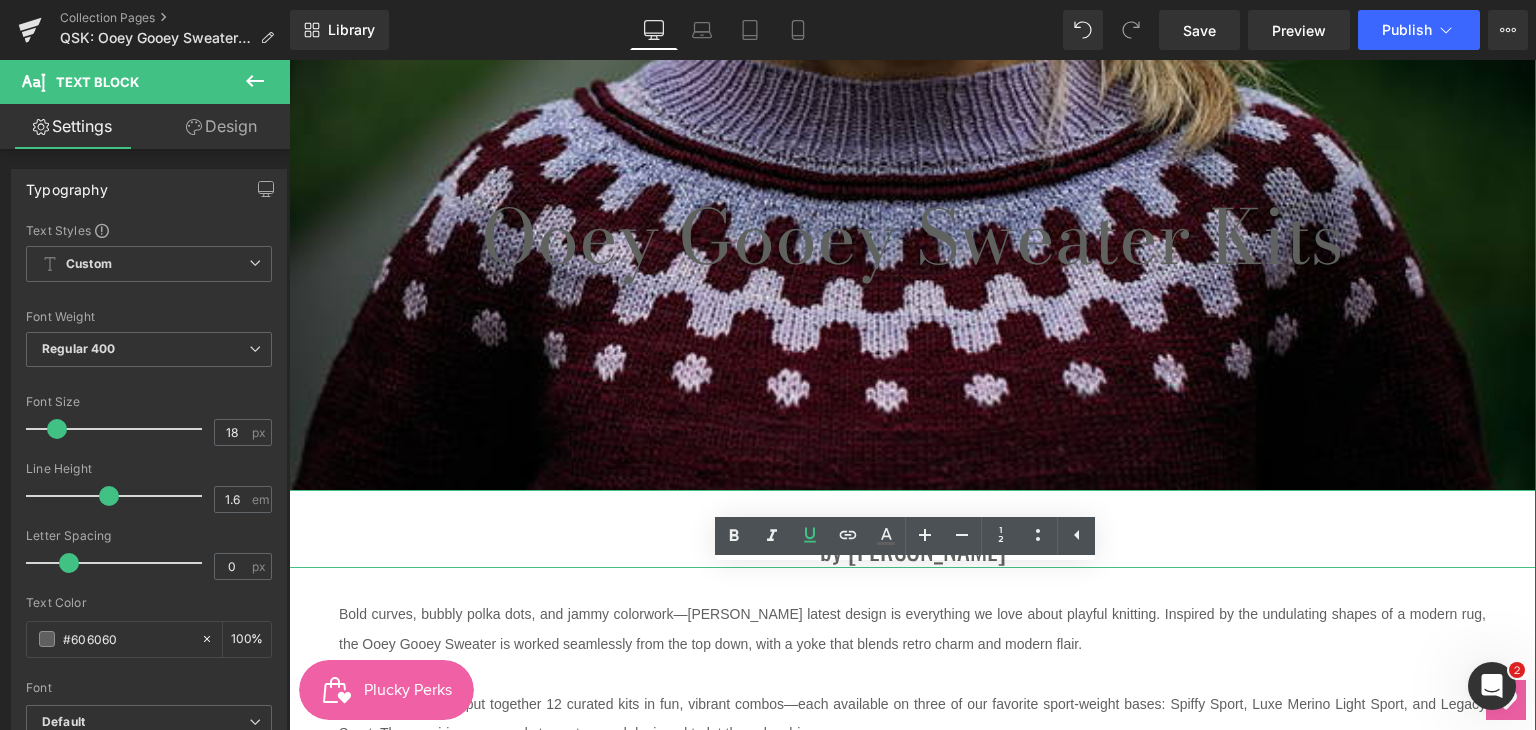 click on "by [PERSON_NAME]" at bounding box center [912, 550] 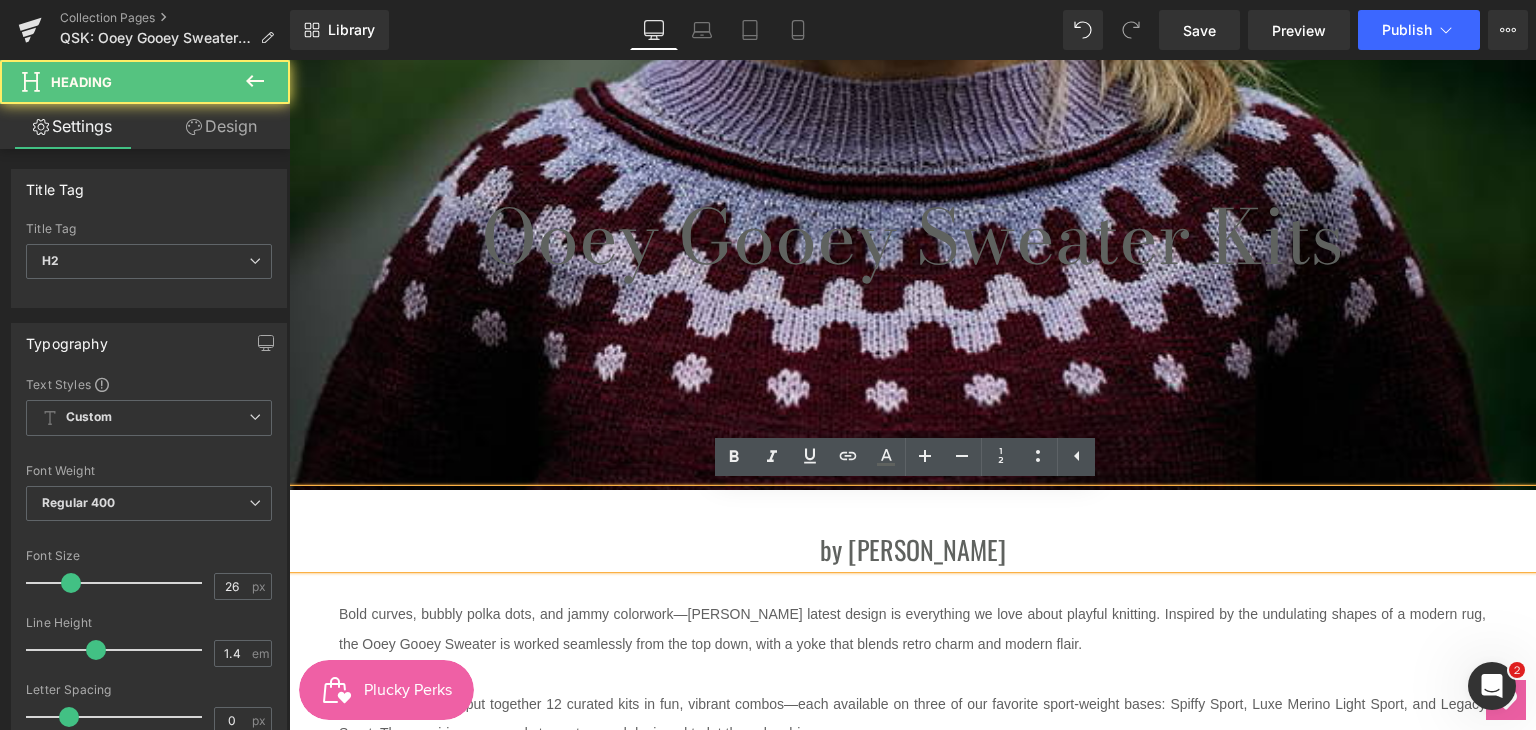 click on "by [PERSON_NAME]" at bounding box center (912, 550) 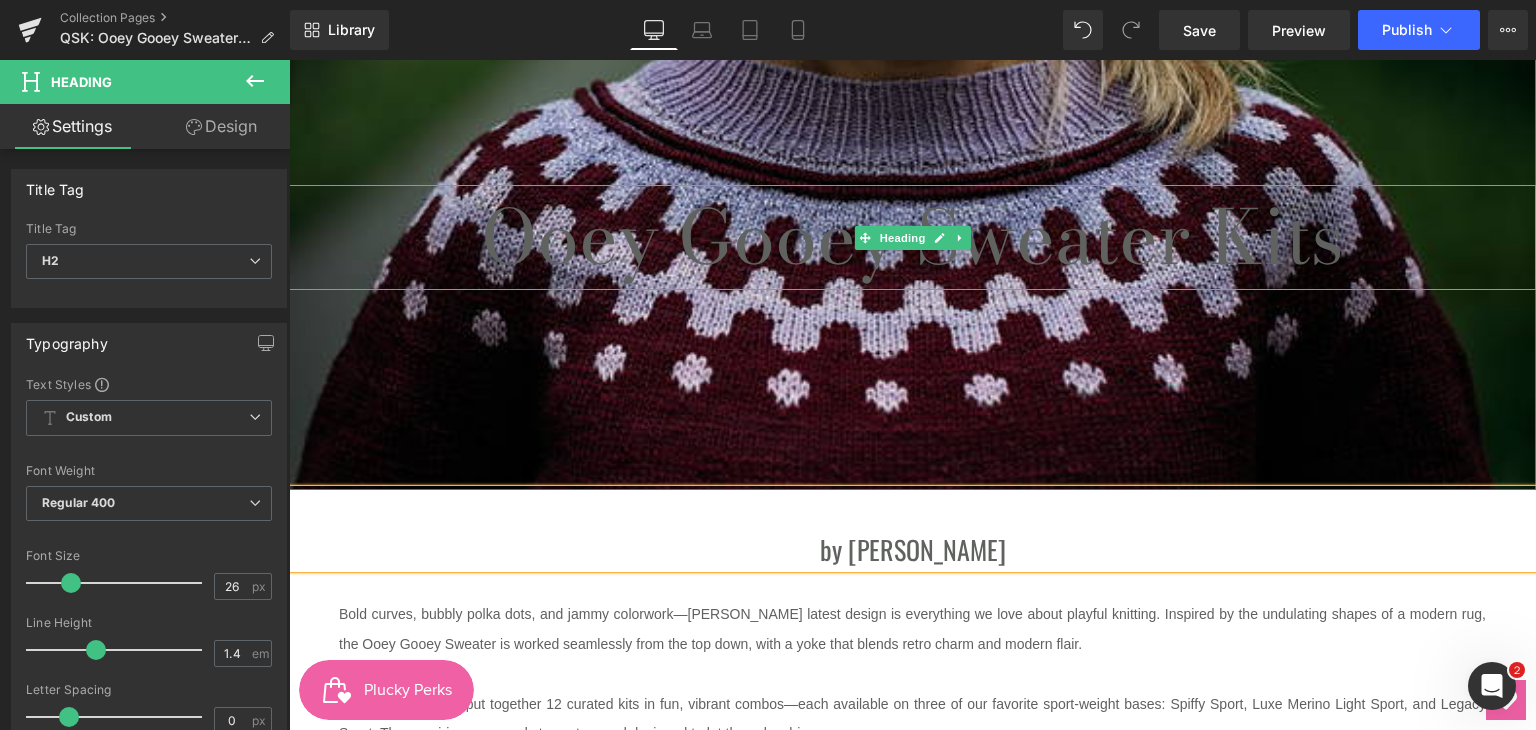 click on "Ooey Gooey Sweater Kits" at bounding box center [912, 237] 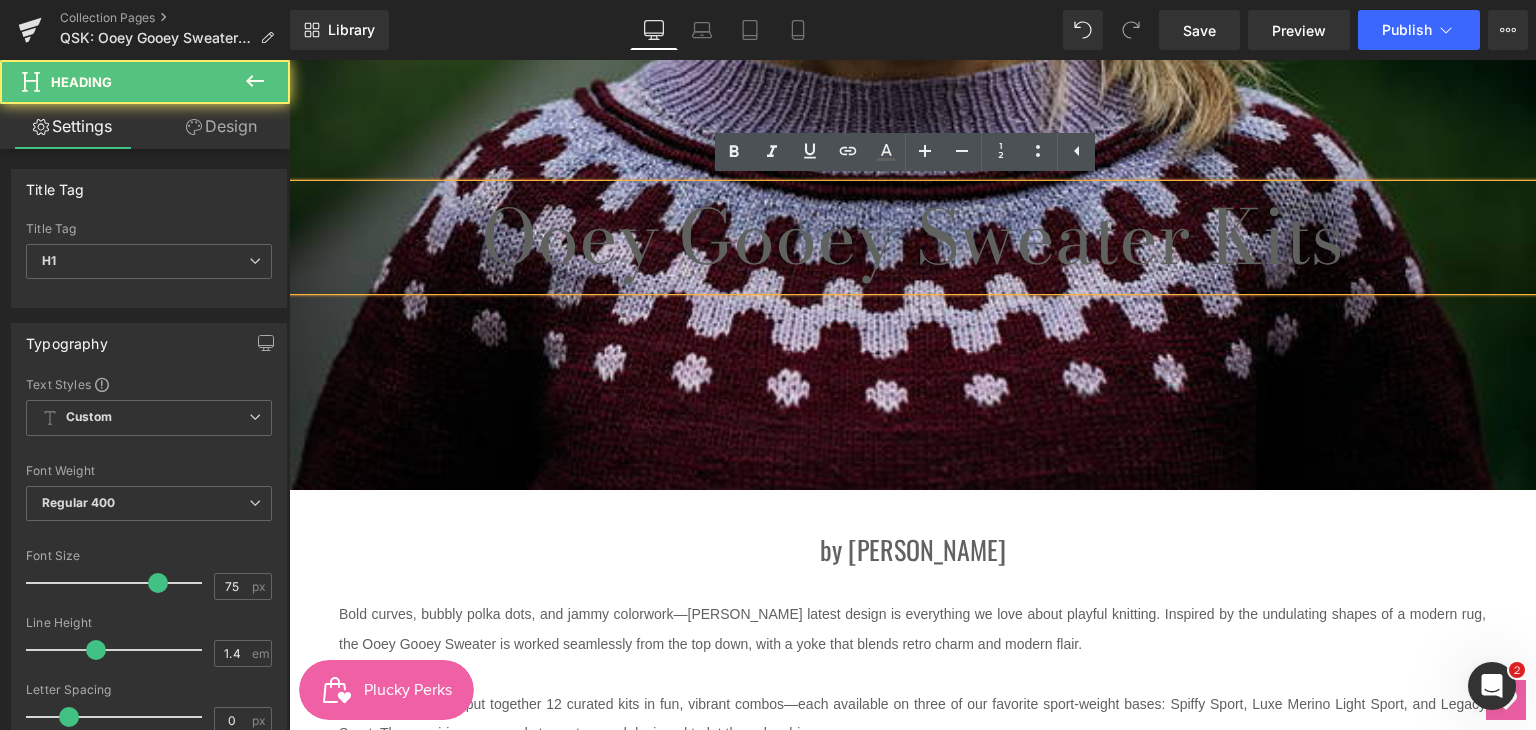 click on "Ooey Gooey Sweater Kits" at bounding box center [912, 237] 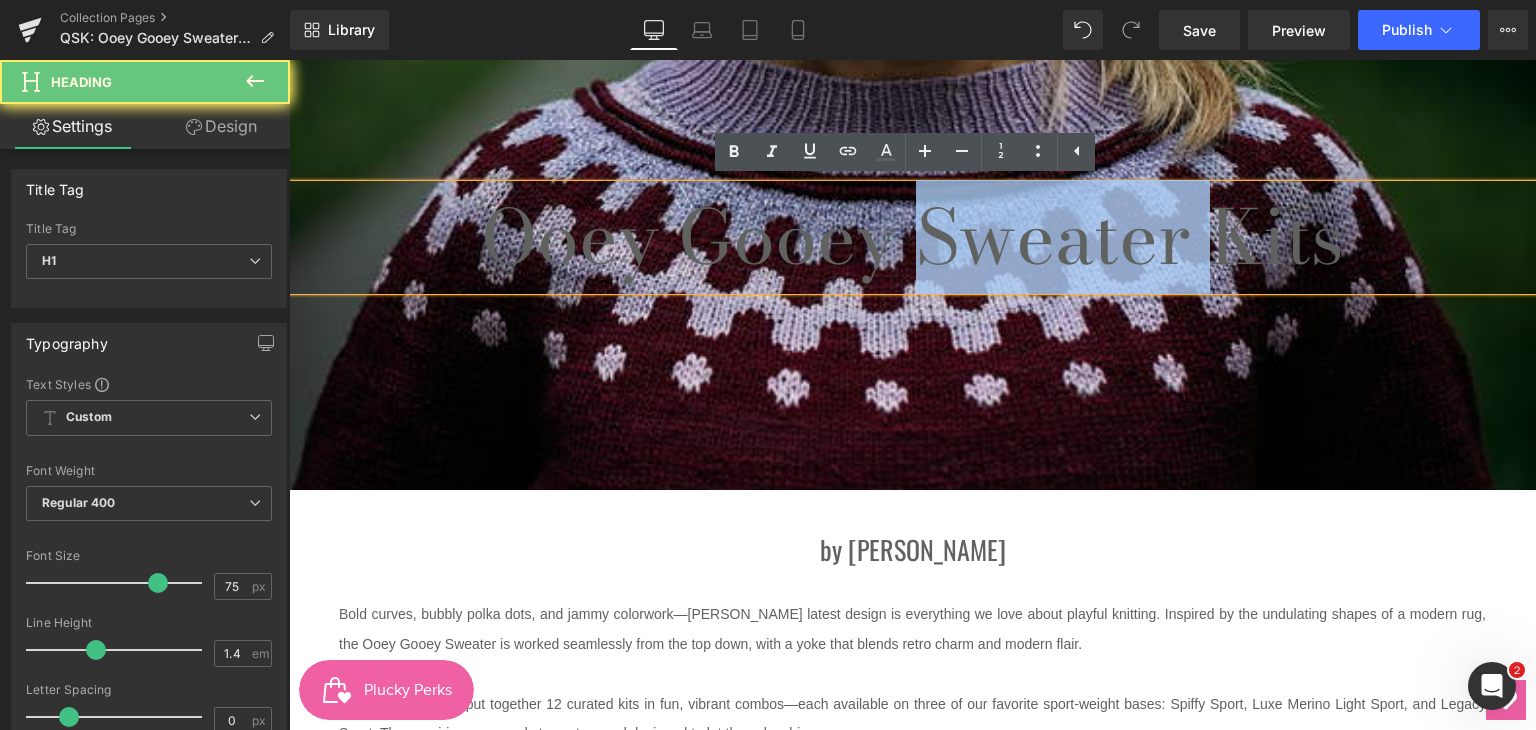 click on "Ooey Gooey Sweater Kits" at bounding box center (912, 237) 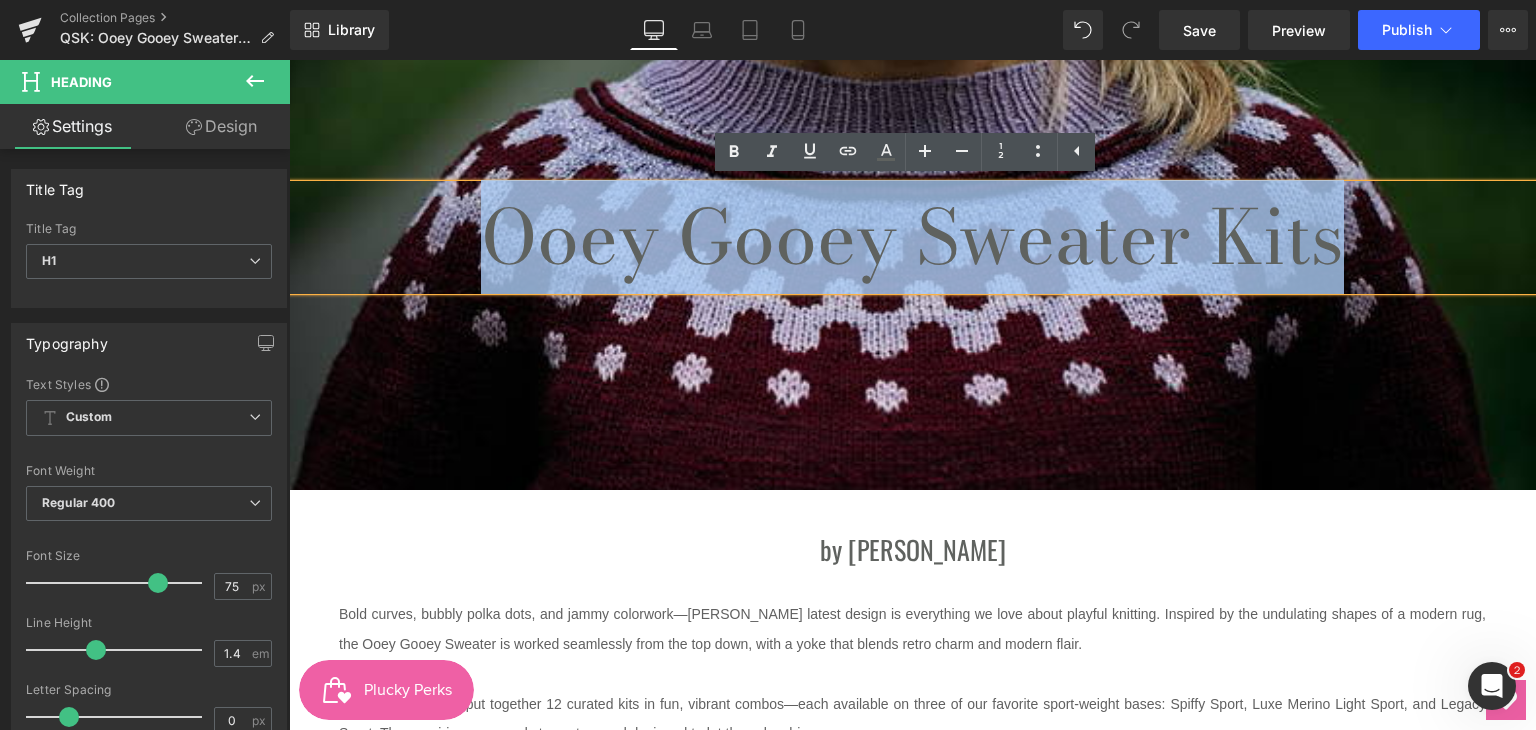 click on "Ooey Gooey Sweater Kits" at bounding box center (912, 237) 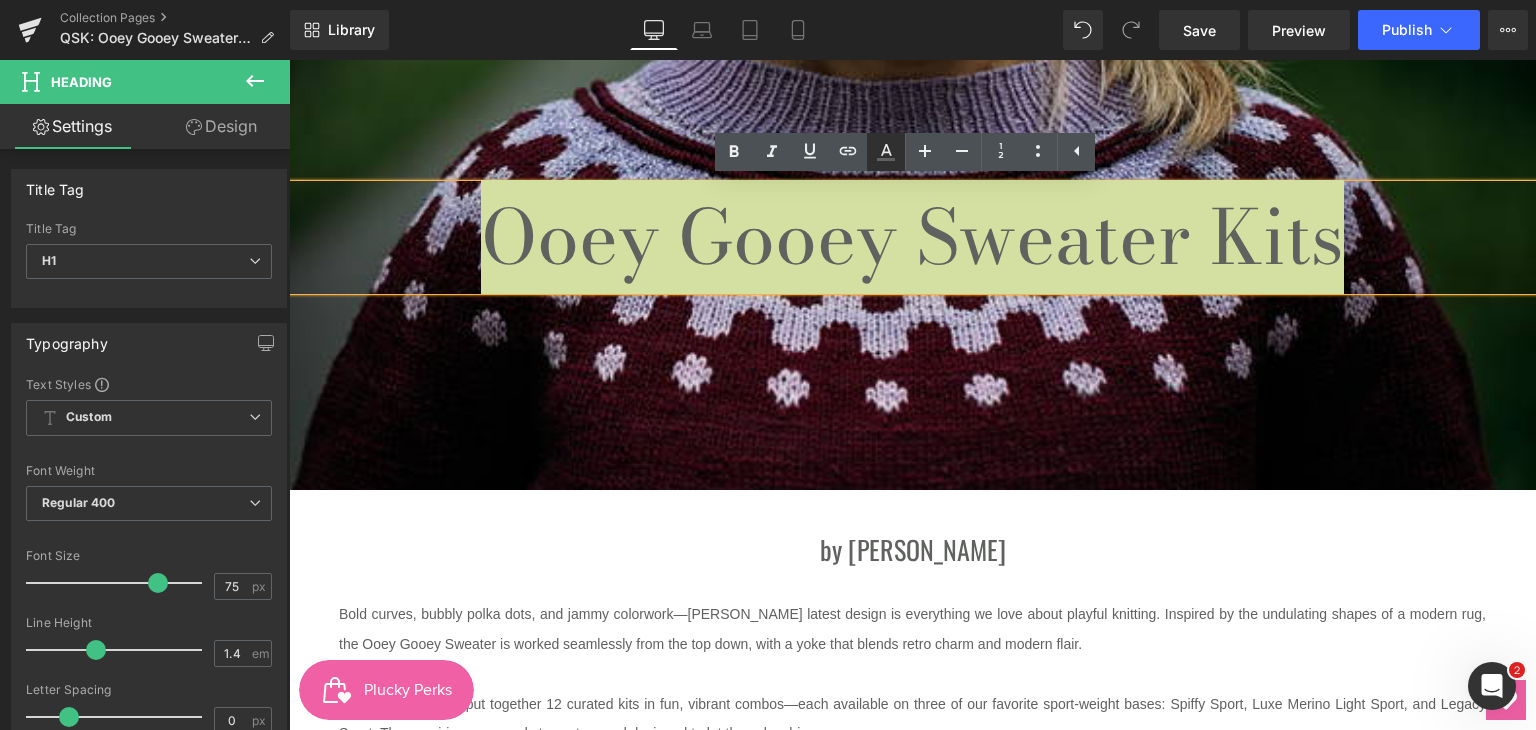 click 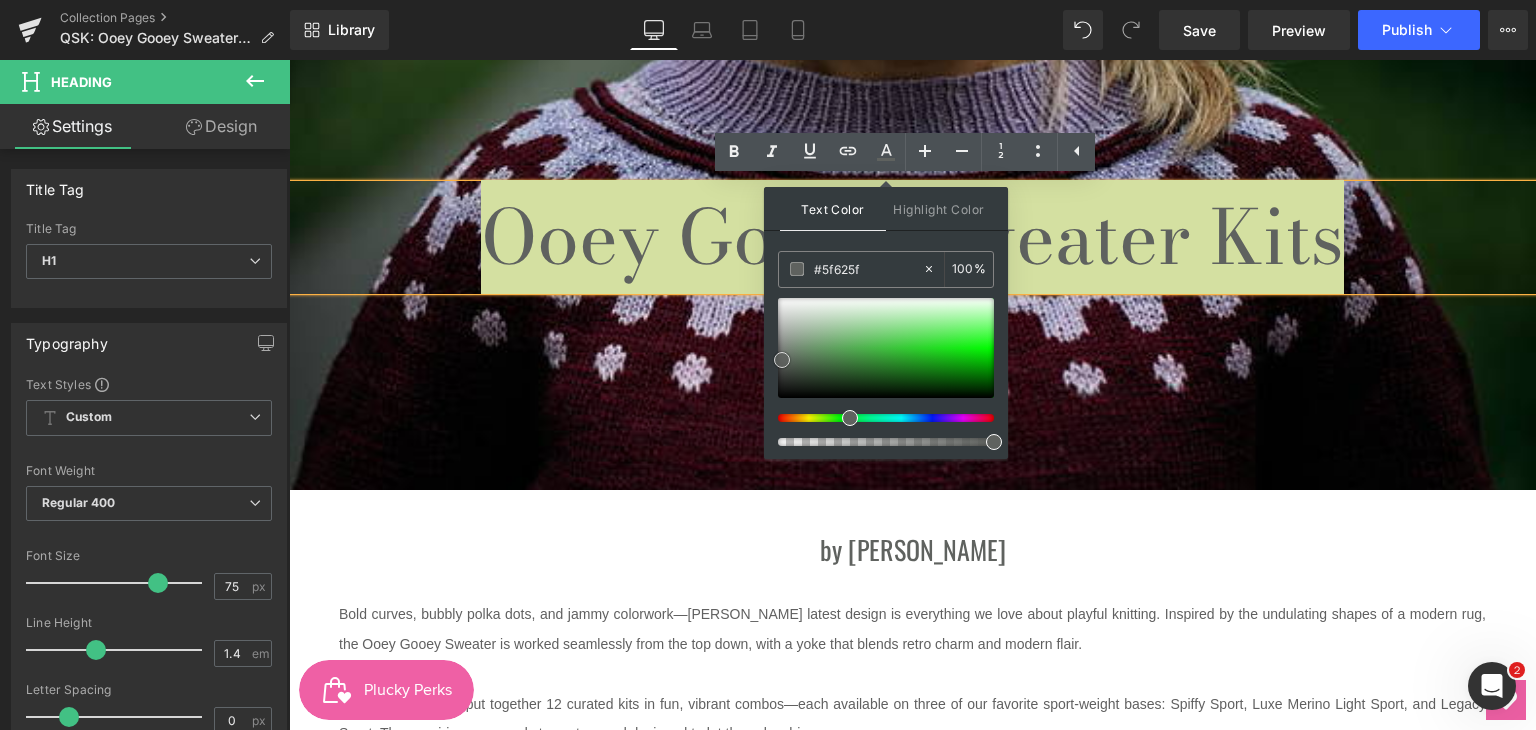 type on "#c2c6c2" 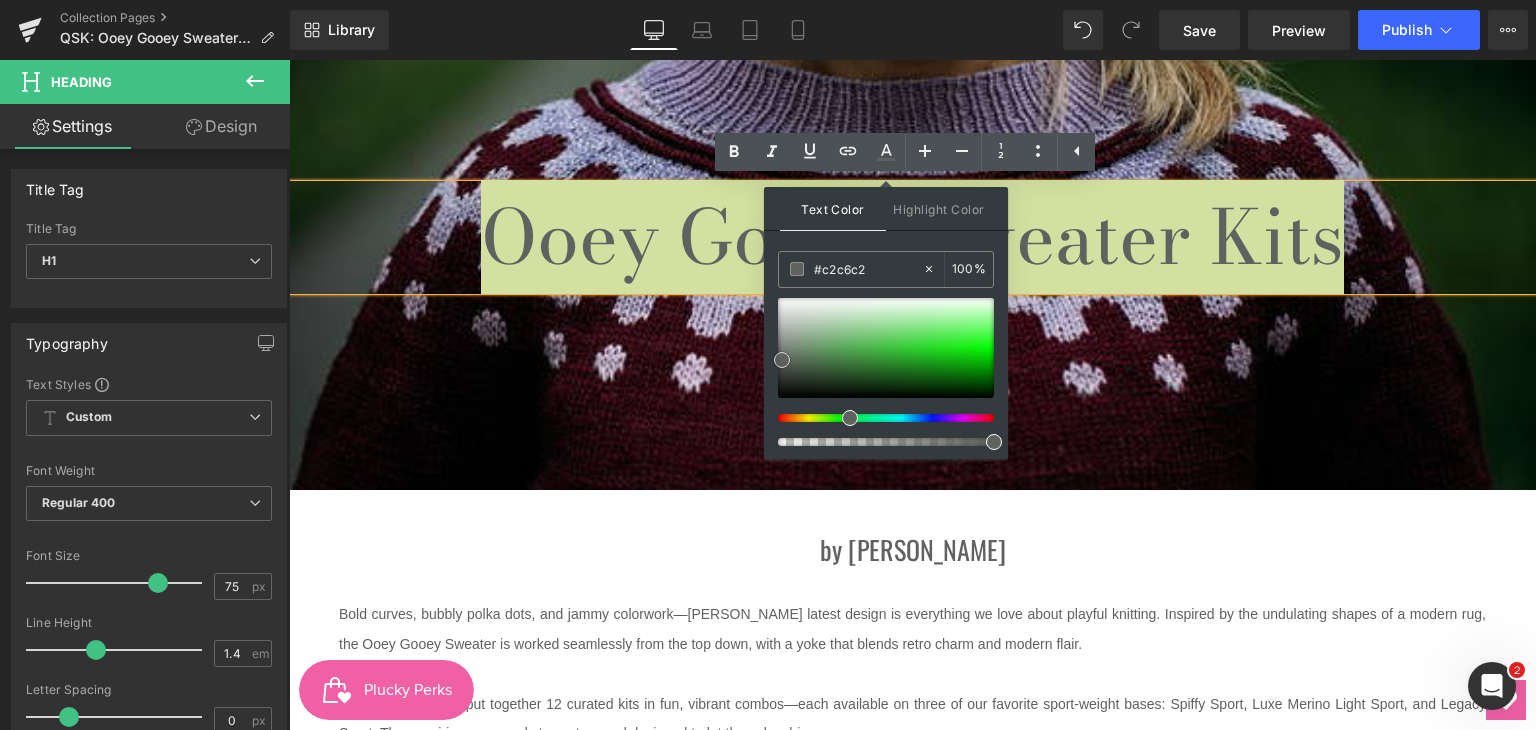 type 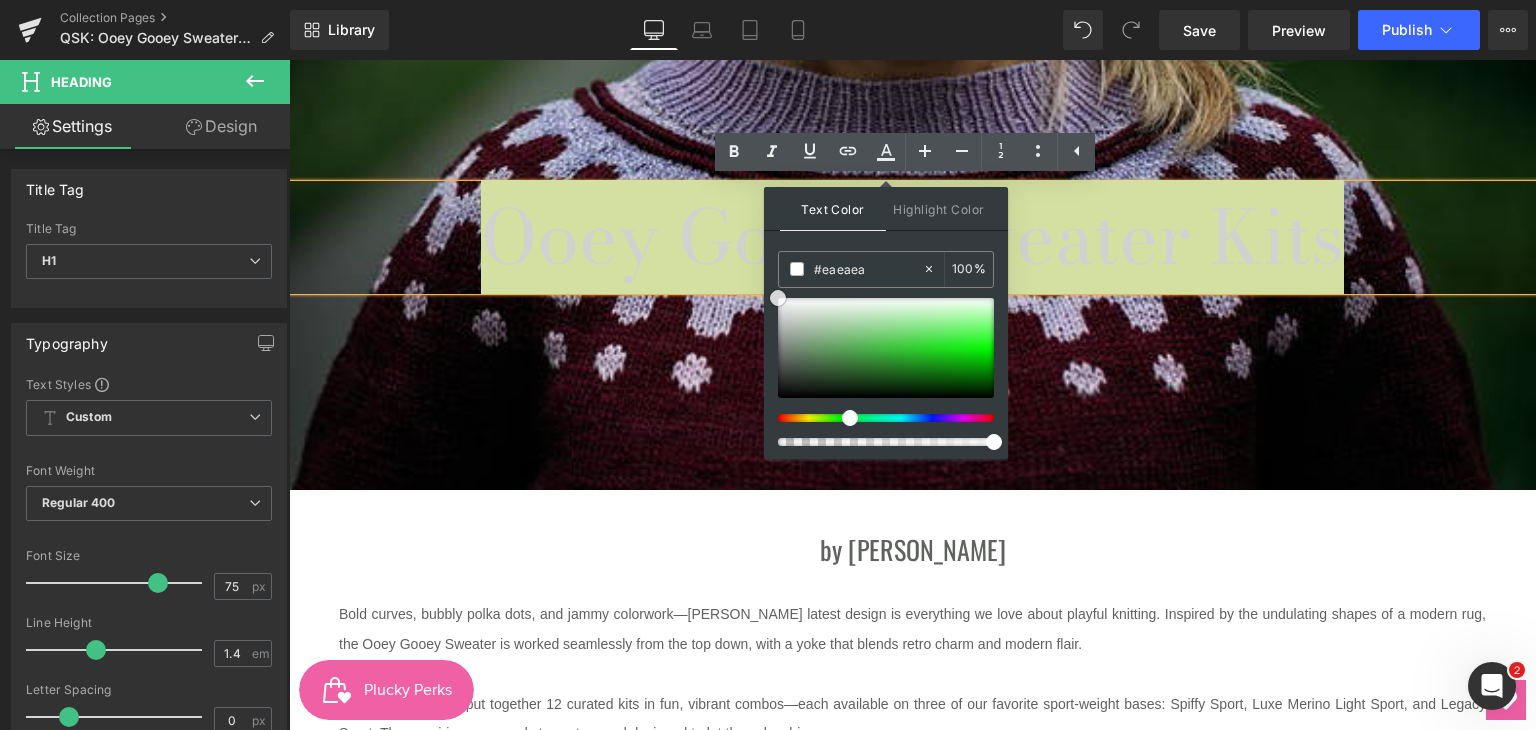type on "#ffffff" 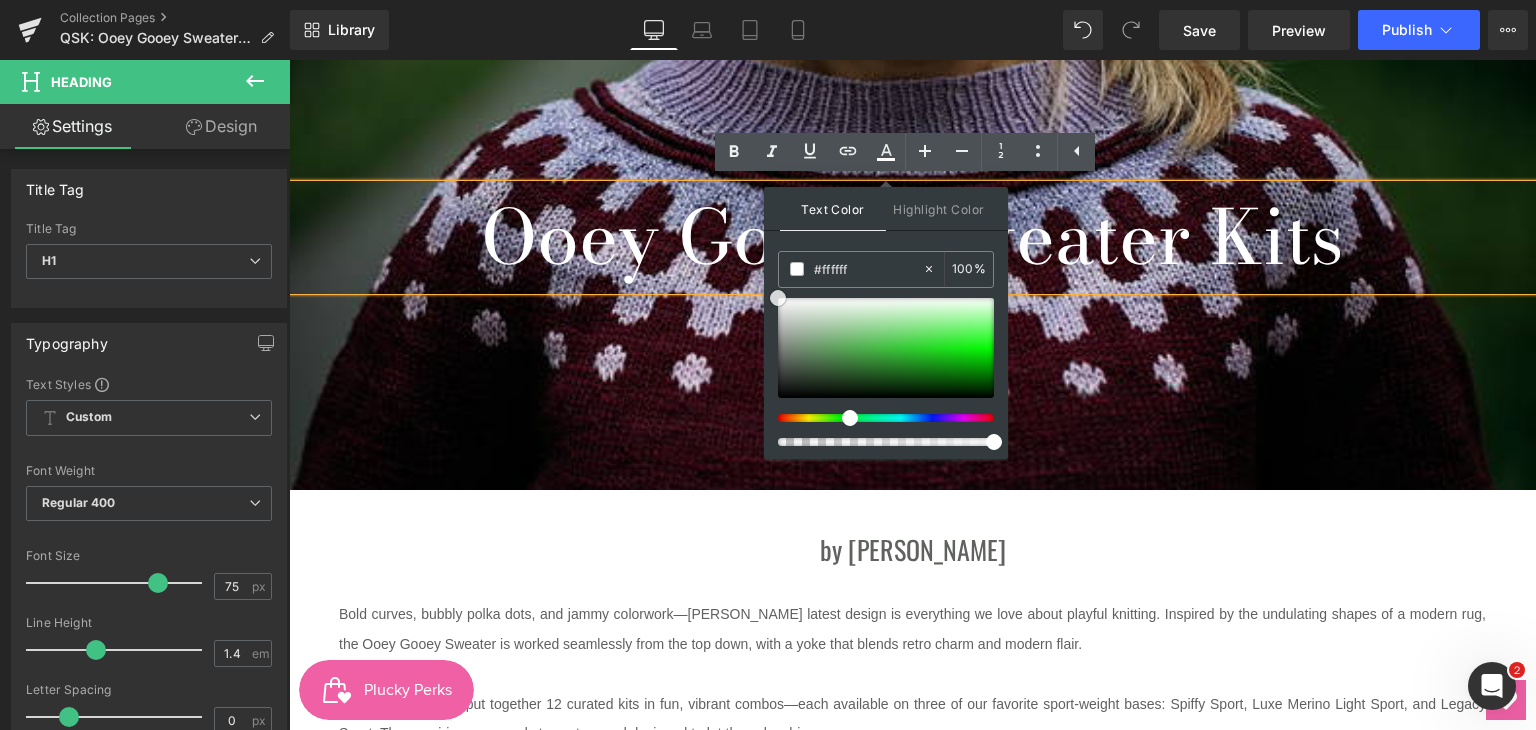 drag, startPoint x: 1074, startPoint y: 380, endPoint x: 754, endPoint y: 271, distance: 338.05472 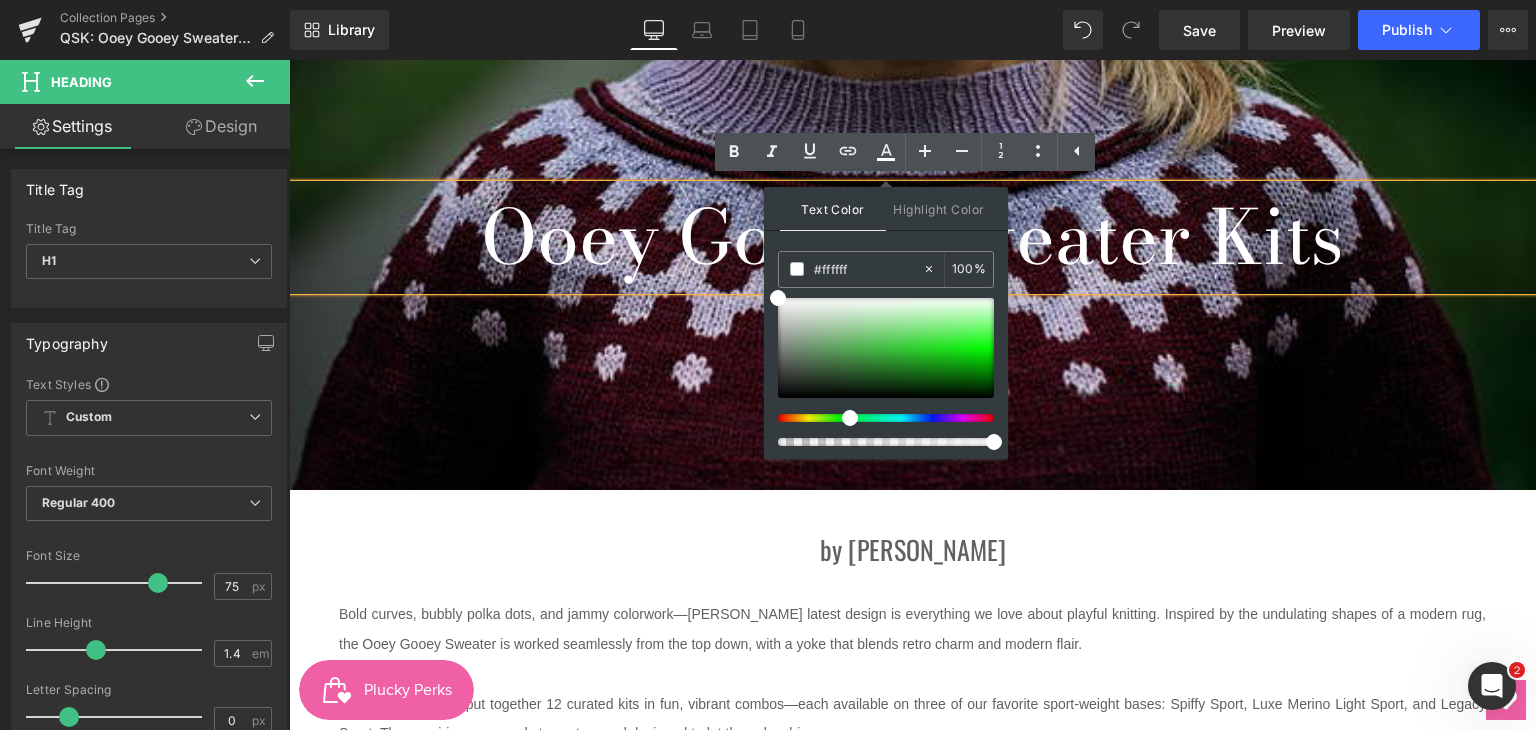 drag, startPoint x: 1164, startPoint y: 109, endPoint x: 1204, endPoint y: 150, distance: 57.280014 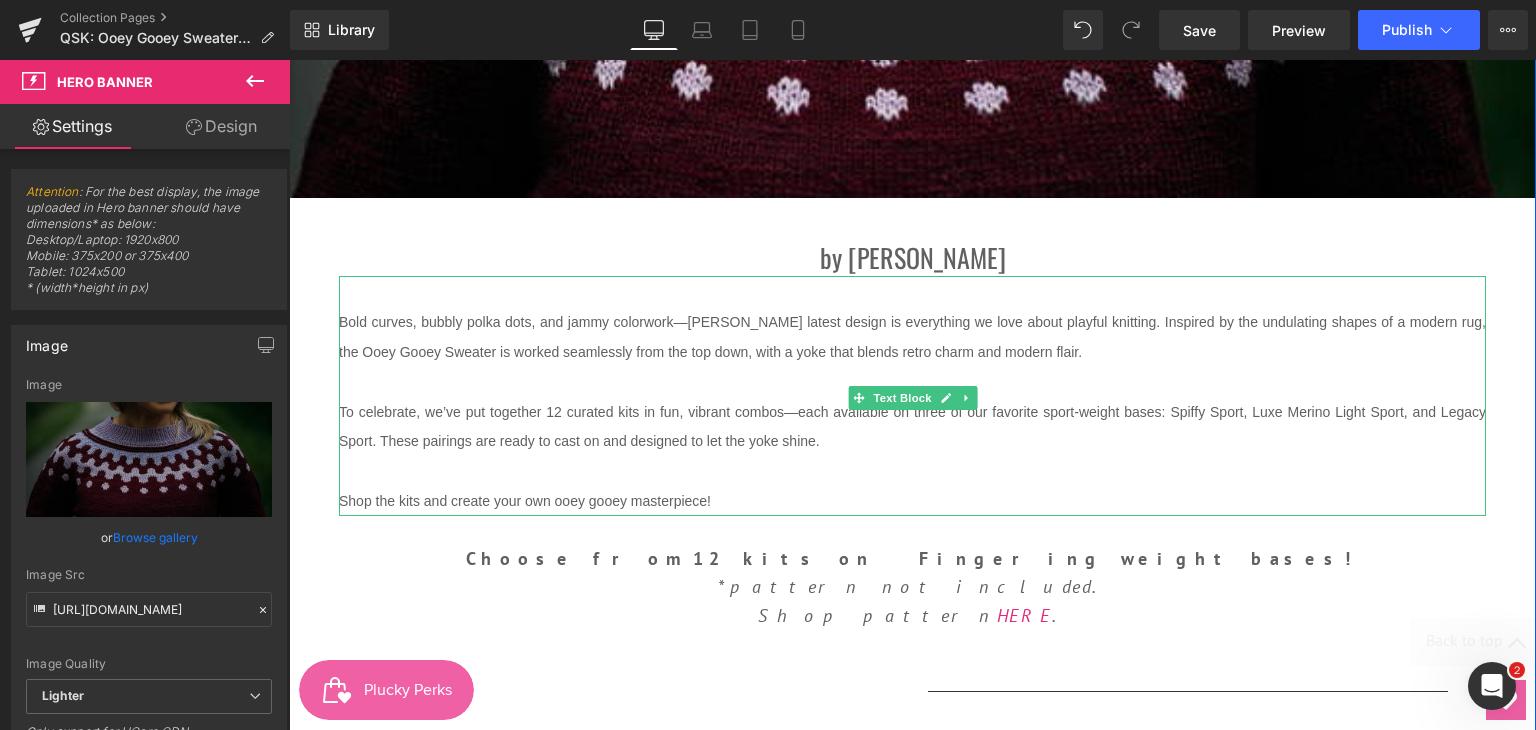 scroll, scrollTop: 500, scrollLeft: 0, axis: vertical 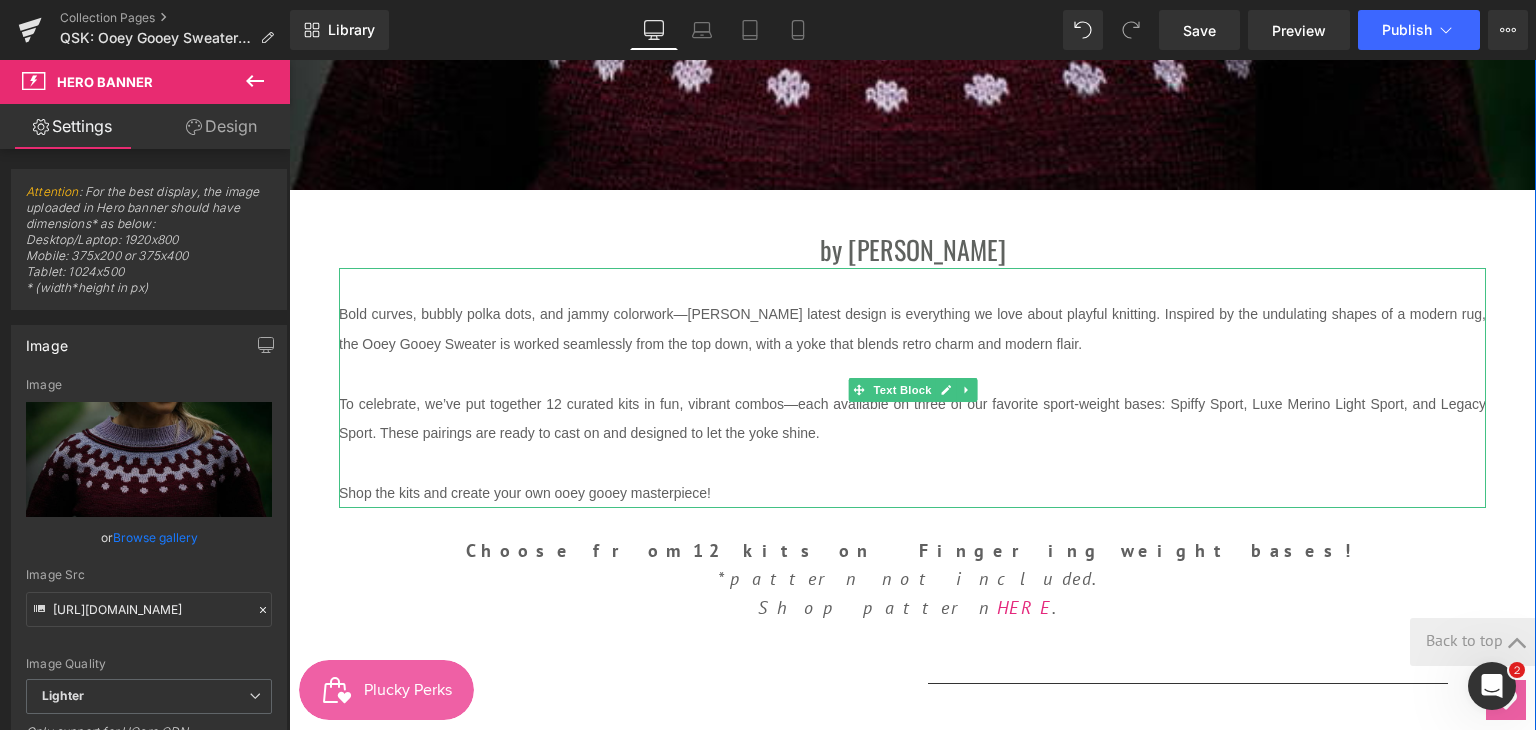 click on "Bold curves, bubbly polka dots, and jammy colorwork—Andrea Mowry’s latest design is everything we love about playful knitting. Inspired by the undulating shapes of a modern rug, the Ooey Gooey Sweater is worked seamlessly from the top down, with a yoke that blends retro charm and modern flair." at bounding box center (912, 329) 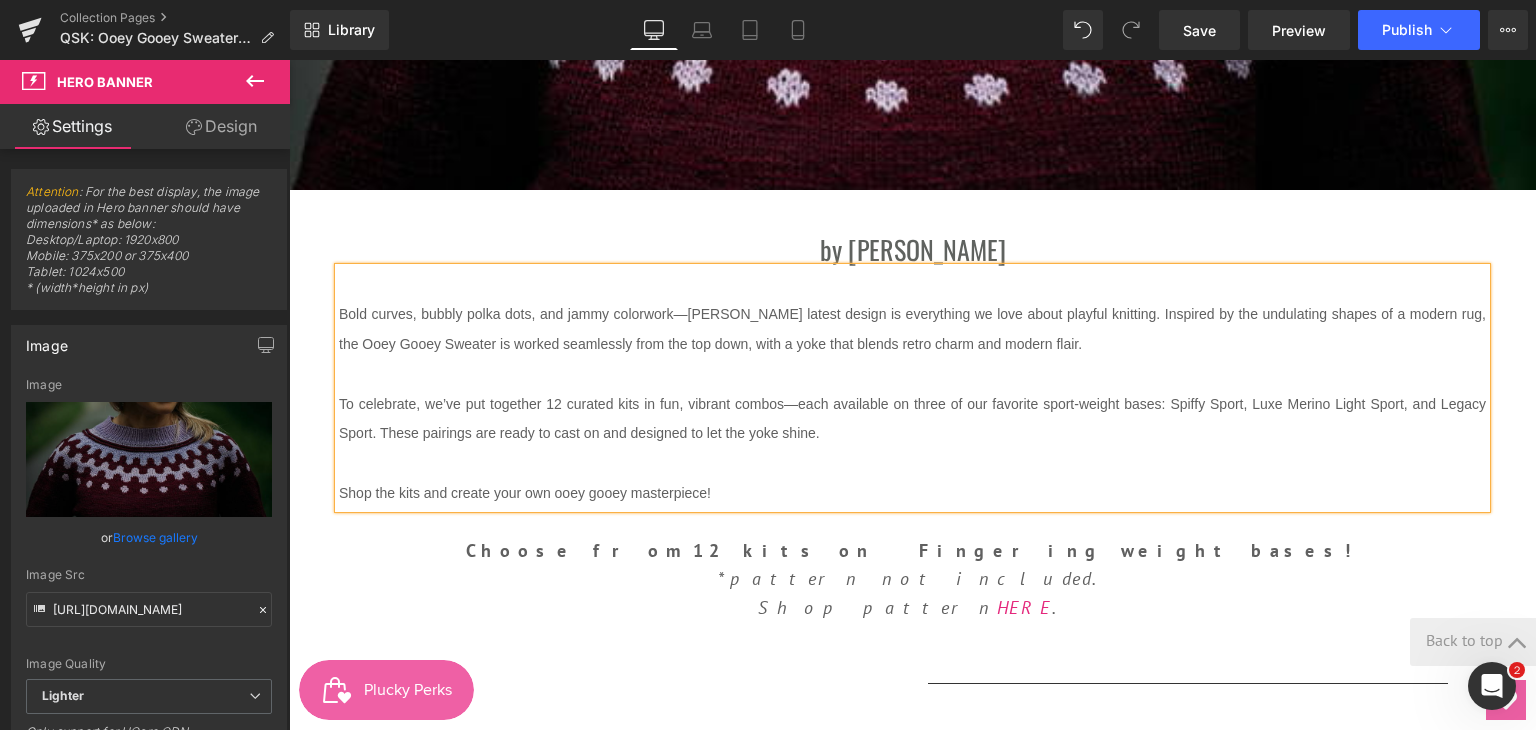 click on "Bold curves, bubbly polka dots, and jammy colorwork—Andrea Mowry’s latest design is everything we love about playful knitting. Inspired by the undulating shapes of a modern rug, the Ooey Gooey Sweater is worked seamlessly from the top down, with a yoke that blends retro charm and modern flair." at bounding box center [912, 329] 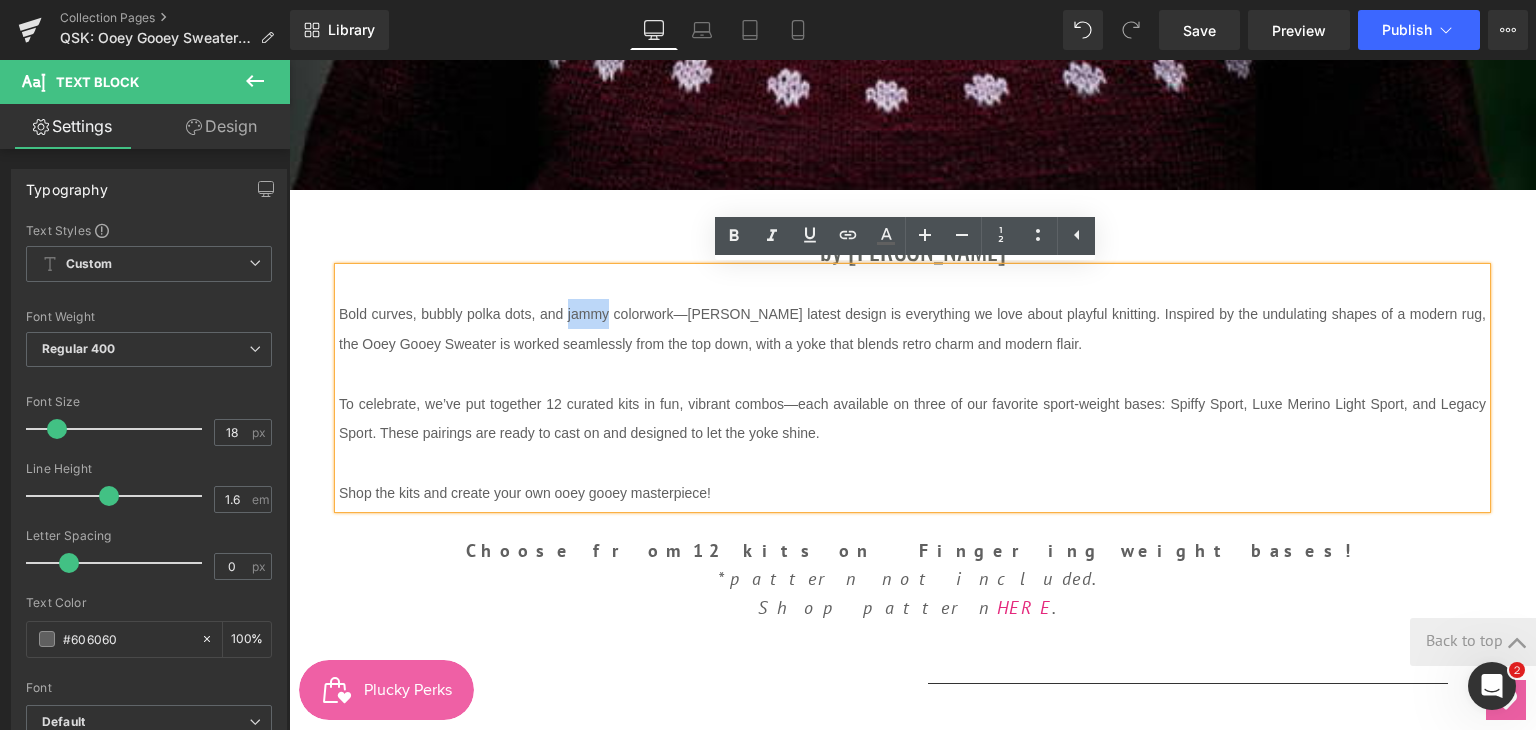 drag, startPoint x: 599, startPoint y: 314, endPoint x: 559, endPoint y: 309, distance: 40.311287 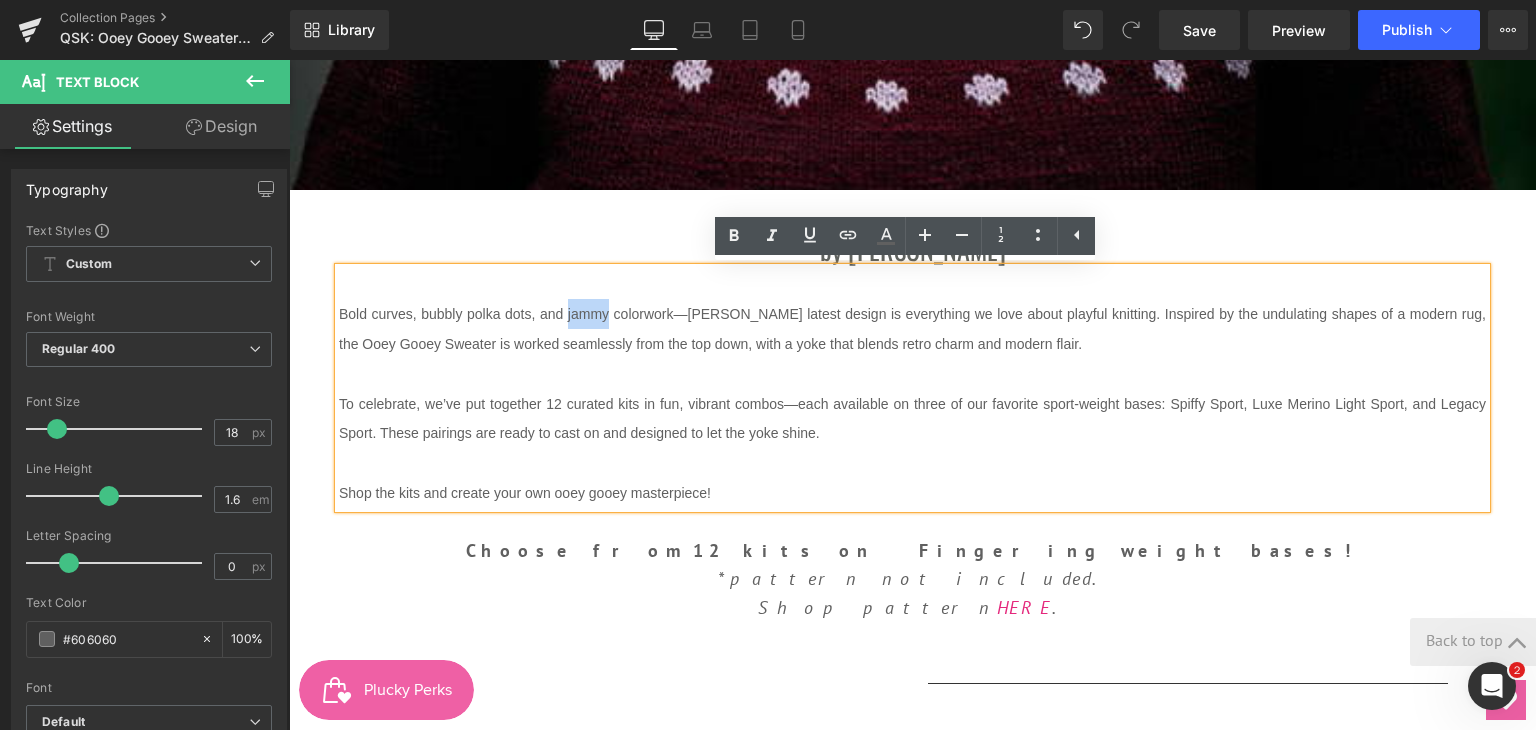 click on "Bold curves, bubbly polka dots, and jammy colorwork—Andrea Mowry’s latest design is everything we love about playful knitting. Inspired by the undulating shapes of a modern rug, the Ooey Gooey Sweater is worked seamlessly from the top down, with a yoke that blends retro charm and modern flair." at bounding box center [912, 329] 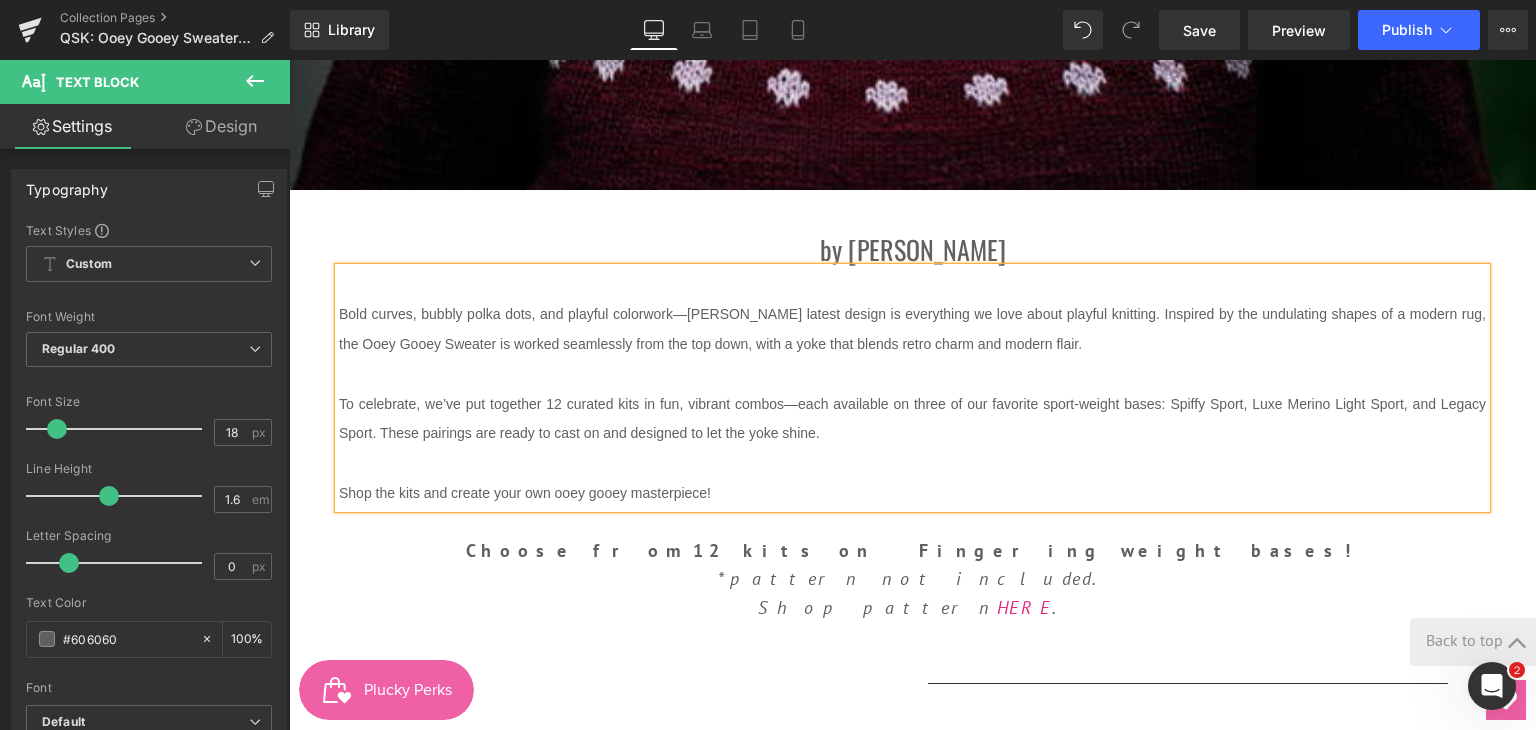 click on "Bold curves, bubbly polka dots, and playful colorwork—Andrea Mowry’s latest design is everything we love about playful knitting. Inspired by the undulating shapes of a modern rug, the Ooey Gooey Sweater is worked seamlessly from the top down, with a yoke that blends retro charm and modern flair." at bounding box center [912, 329] 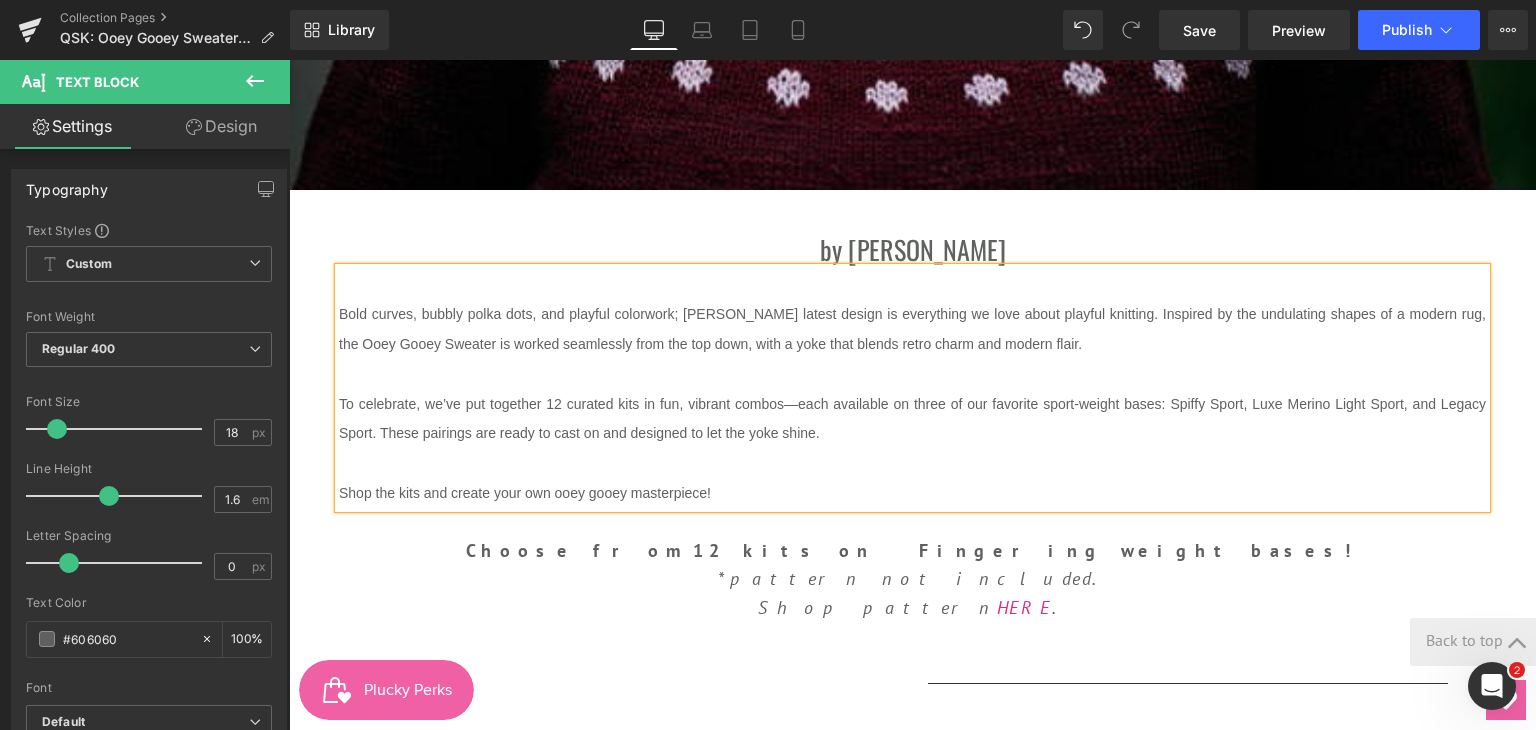 click on "Bold curves, bubbly polka dots, and playful colorwork; Andrea Mowry’s latest design is everything we love about playful knitting. Inspired by the undulating shapes of a modern rug, the Ooey Gooey Sweater is worked seamlessly from the top down, with a yoke that blends retro charm and modern flair." at bounding box center [912, 329] 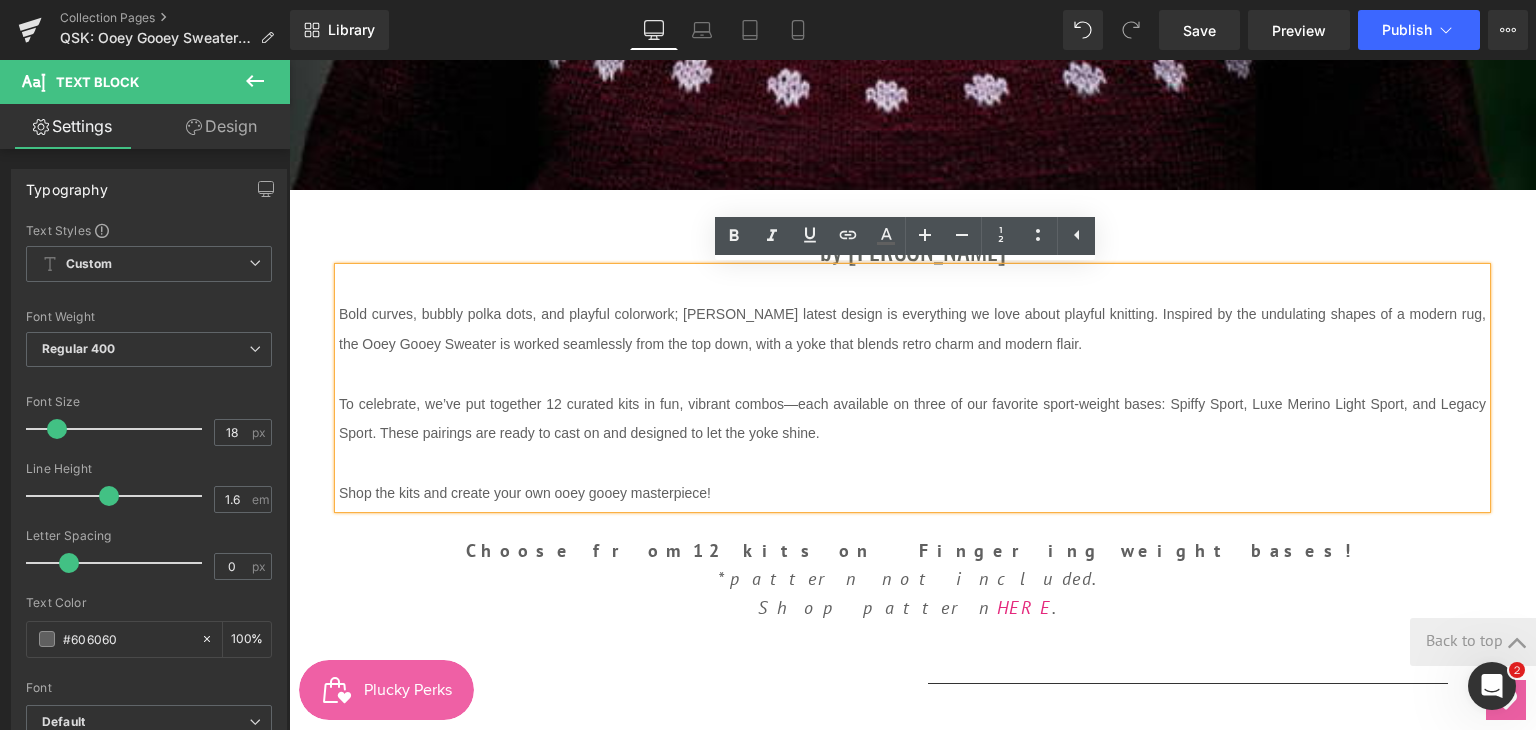 click on "Bold curves, bubbly polka dots, and playful colorwork; Andrea Mowry’s latest design is everything we love about playful knitting. Inspired by the undulating shapes of a modern rug, the Ooey Gooey Sweater is worked seamlessly from the top down, with a yoke that blends retro charm and modern flair." at bounding box center (912, 329) 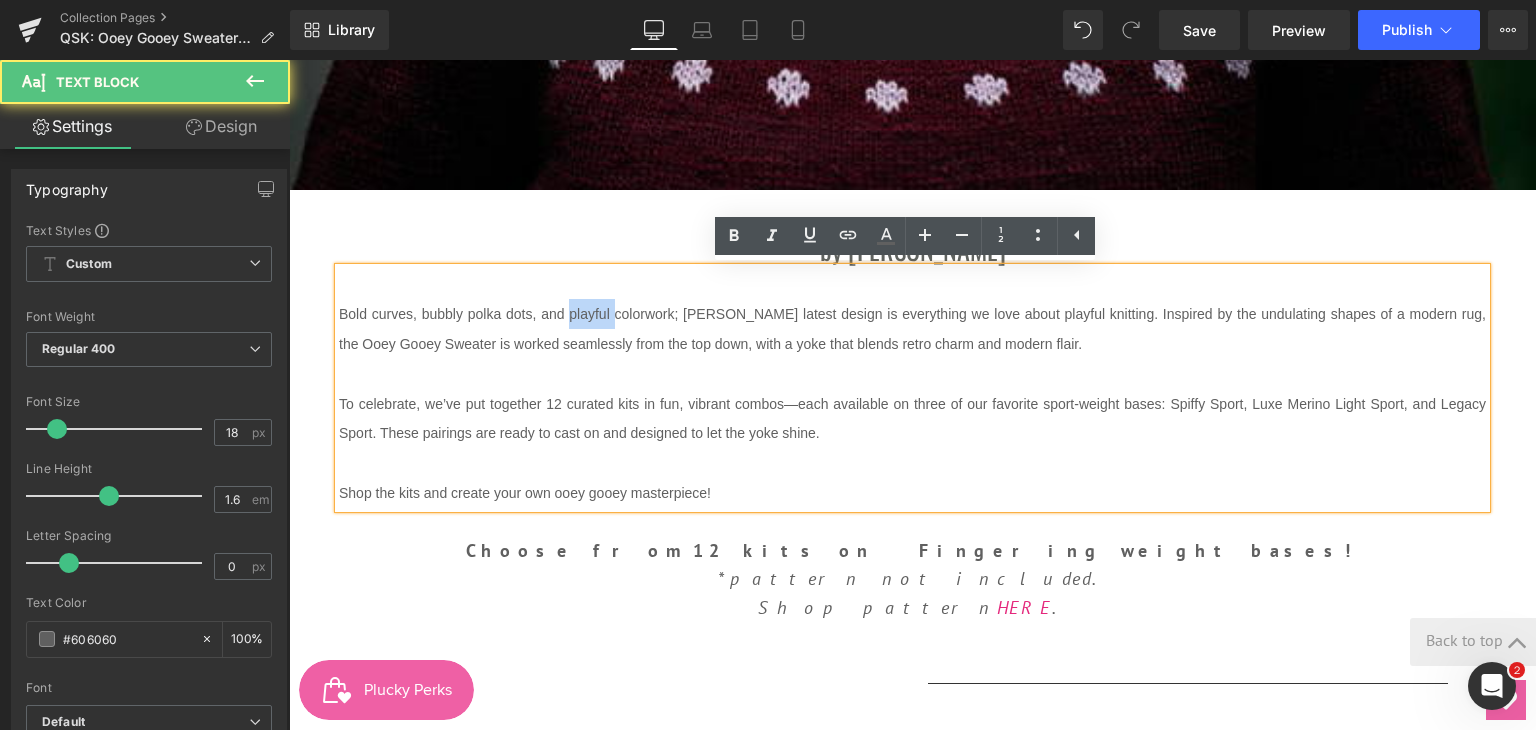 click on "Bold curves, bubbly polka dots, and playful colorwork; Andrea Mowry’s latest design is everything we love about playful knitting. Inspired by the undulating shapes of a modern rug, the Ooey Gooey Sweater is worked seamlessly from the top down, with a yoke that blends retro charm and modern flair." at bounding box center [912, 329] 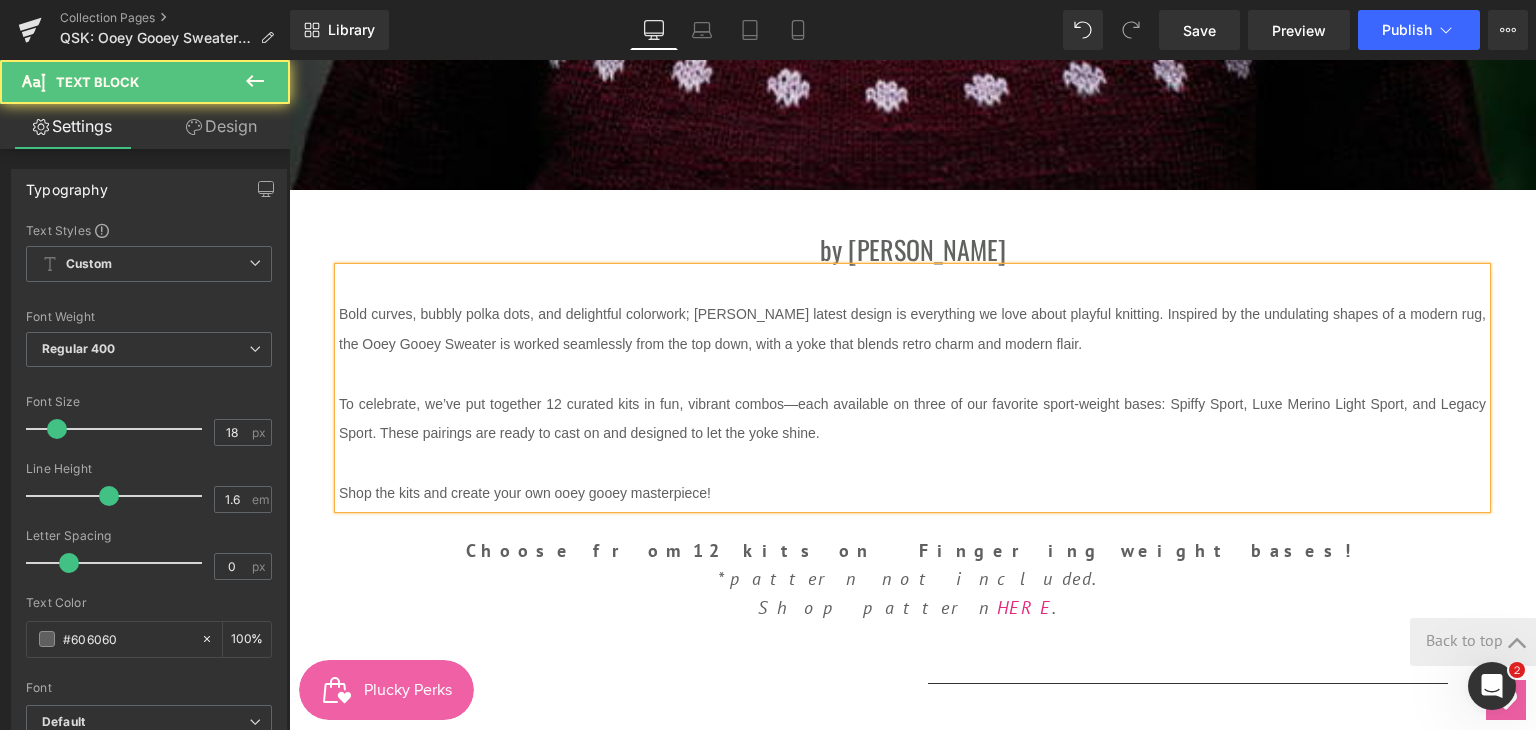 click at bounding box center [912, 374] 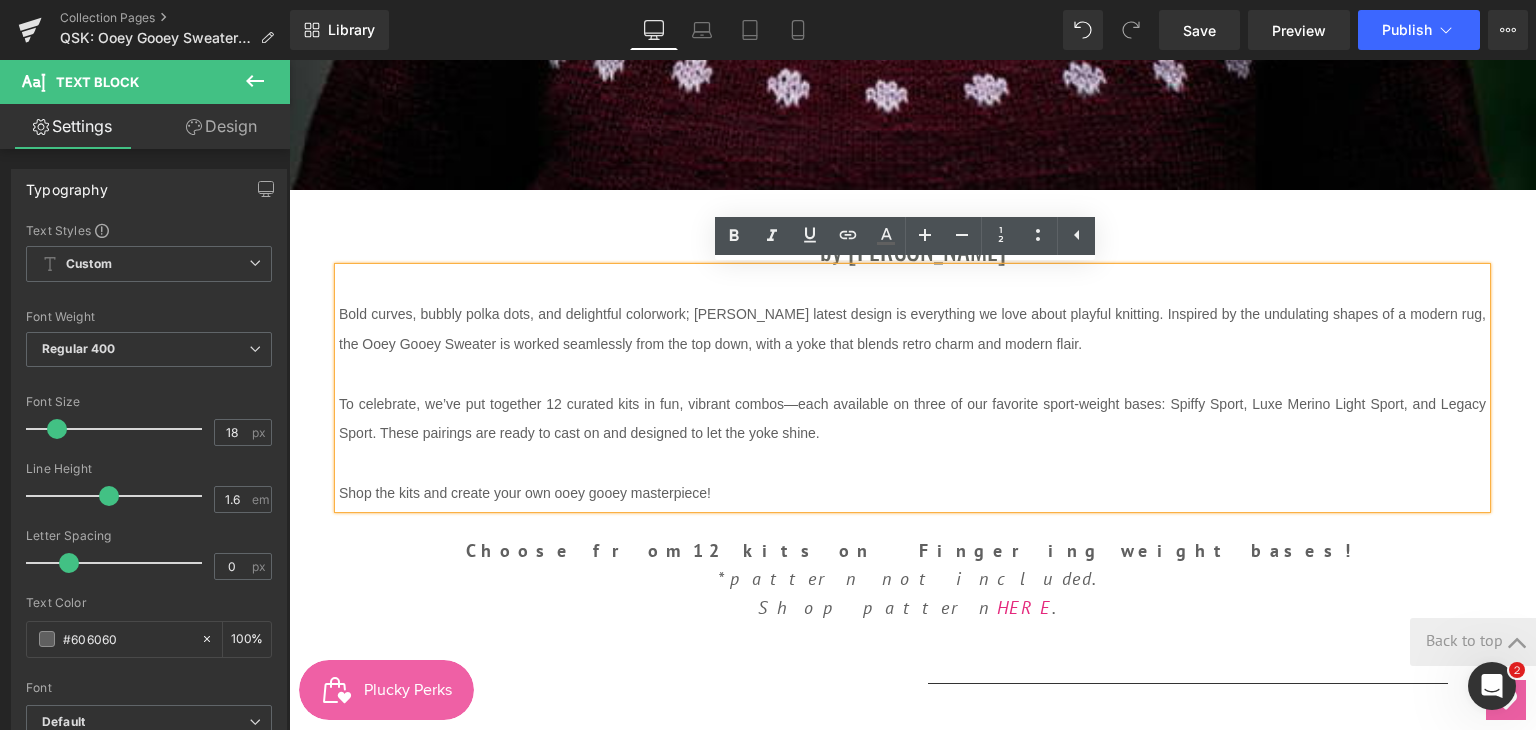 click on "Bold curves, bubbly polka dots, and delightful colorwork; Andrea Mowry’s latest design is everything we love about playful knitting. Inspired by the undulating shapes of a modern rug, the Ooey Gooey Sweater is worked seamlessly from the top down, with a yoke that blends retro charm and modern flair." at bounding box center [912, 329] 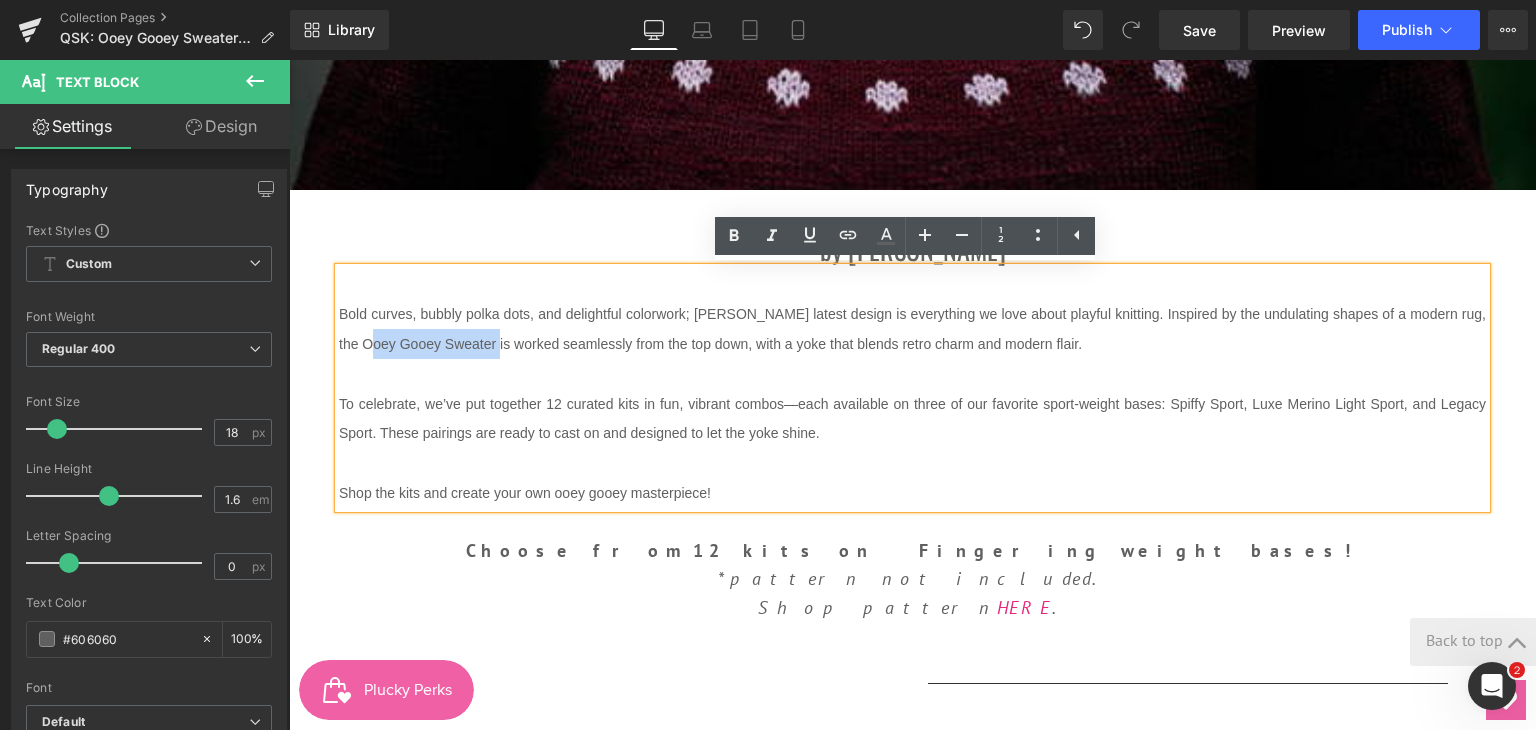 drag, startPoint x: 332, startPoint y: 345, endPoint x: 463, endPoint y: 357, distance: 131.54848 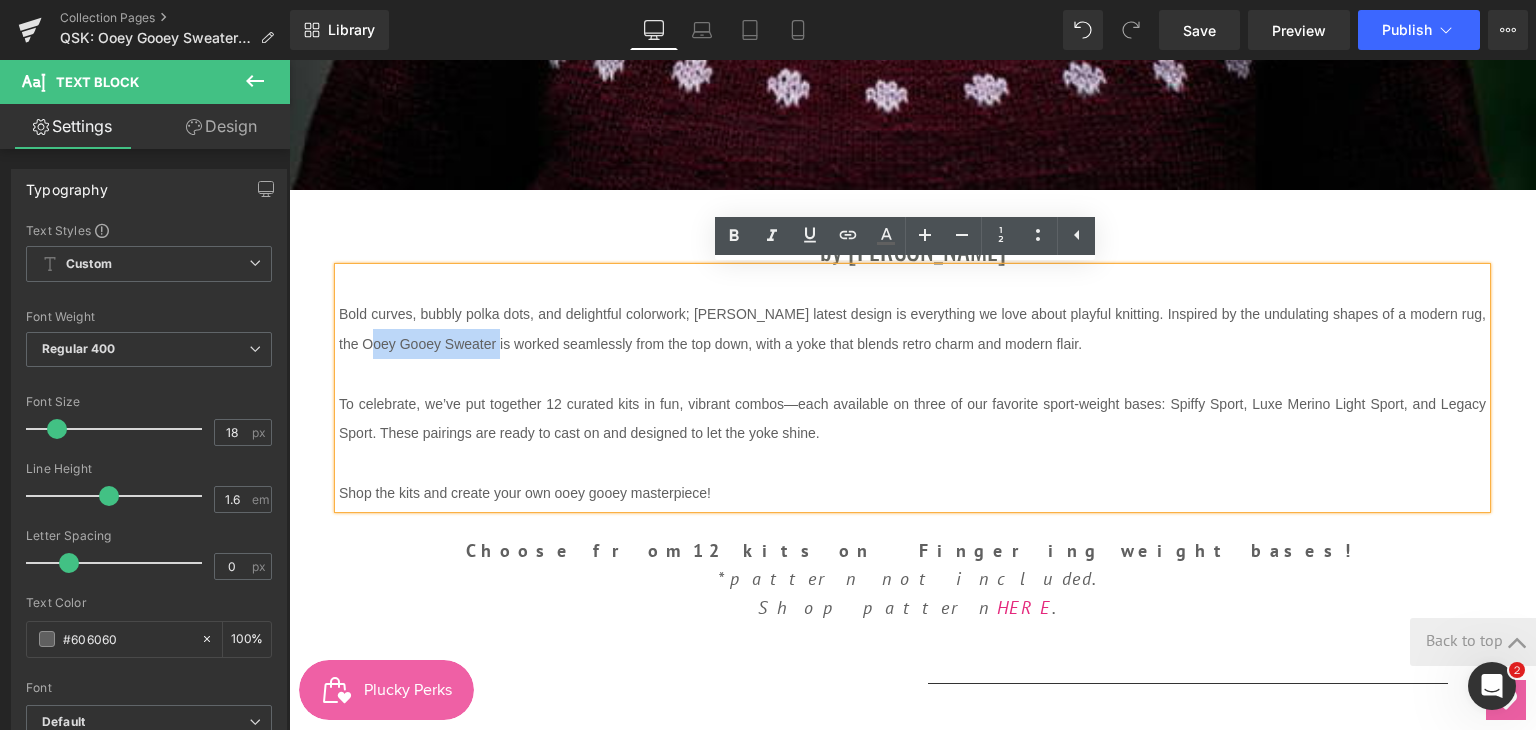 click on "Bold curves, bubbly polka dots, and delightful colorwork; Andrea Mowry’s latest design is everything we love about playful knitting. Inspired by the undulating shapes of a modern rug, the Ooey Gooey Sweater is worked seamlessly from the top down, with a yoke that blends retro charm and modern flair." at bounding box center (912, 329) 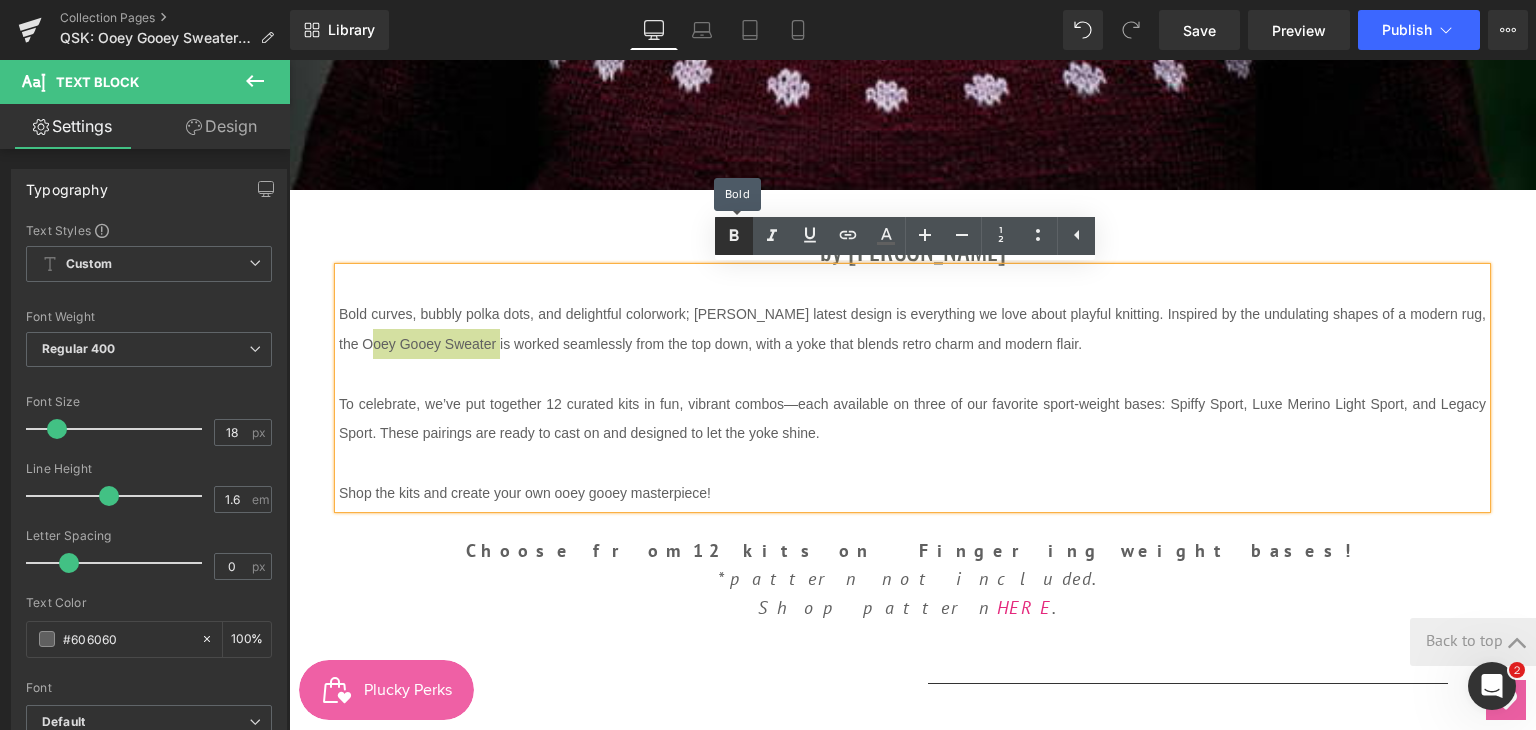click 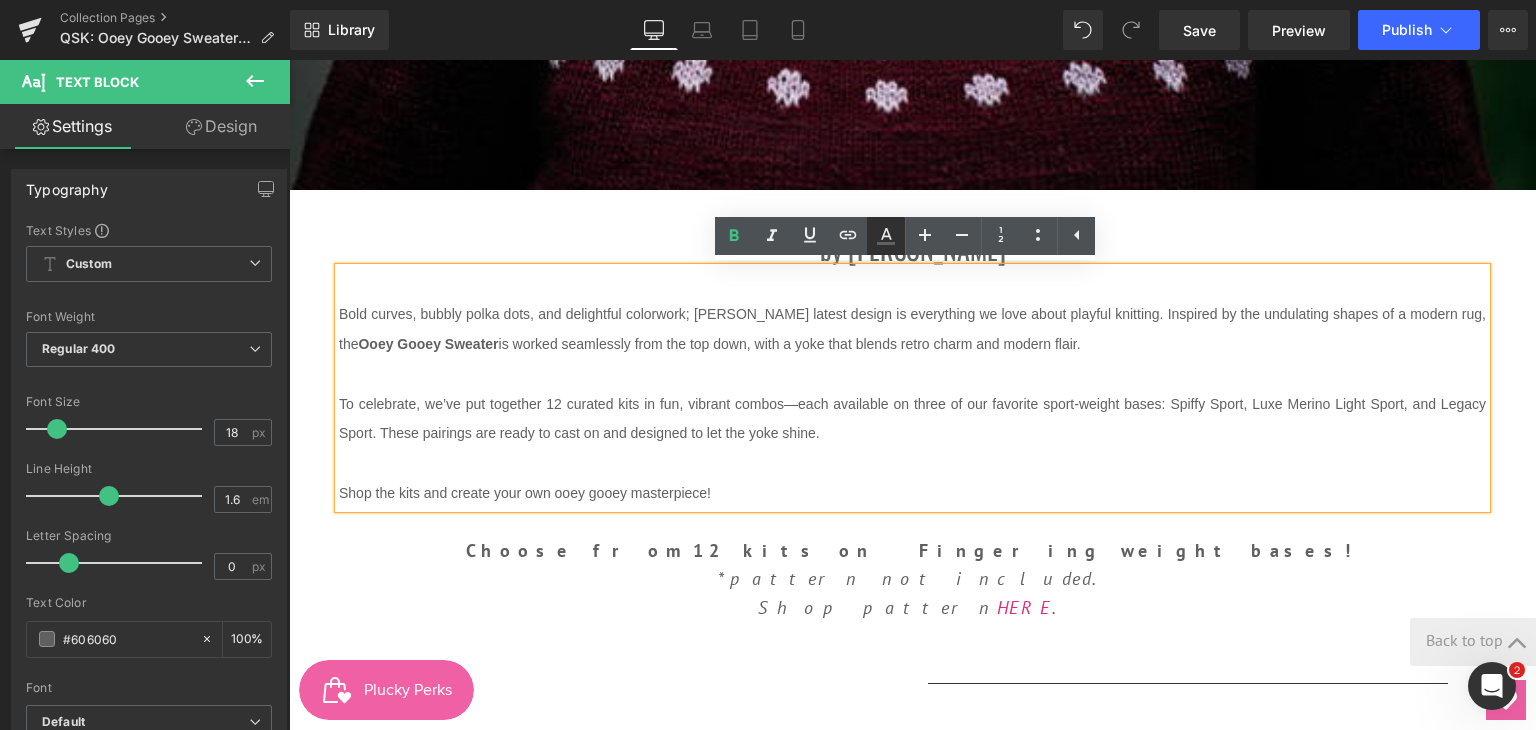 click 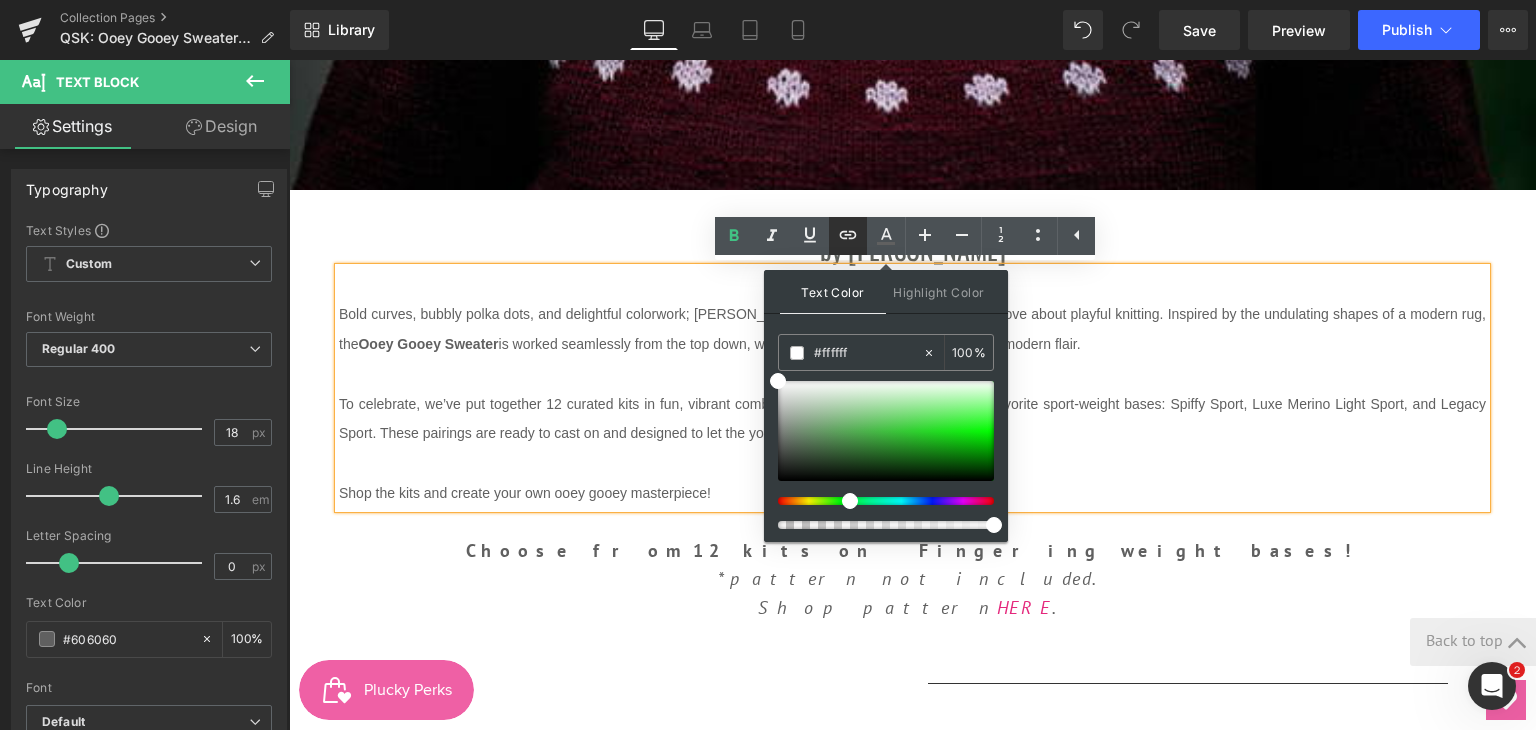 click 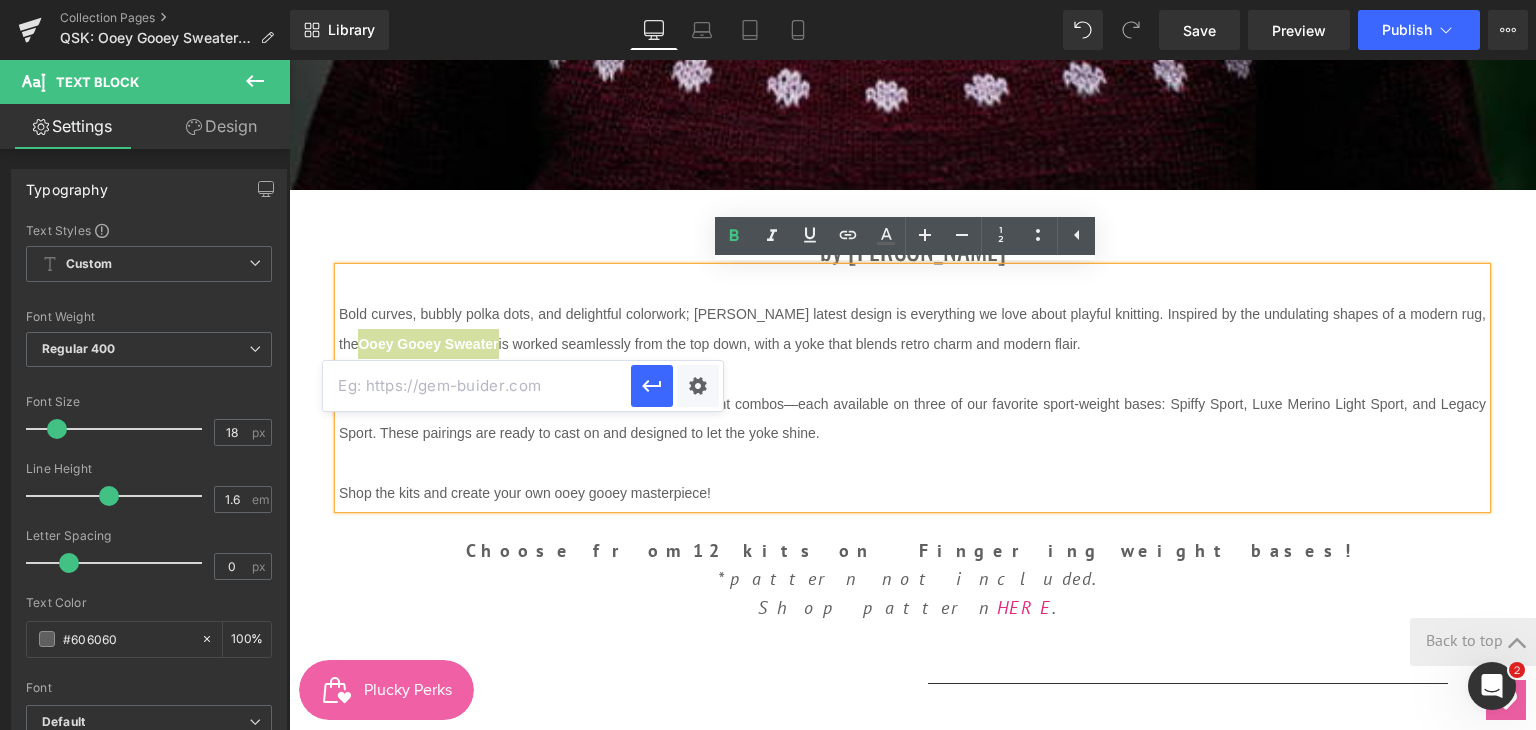 click at bounding box center [477, 386] 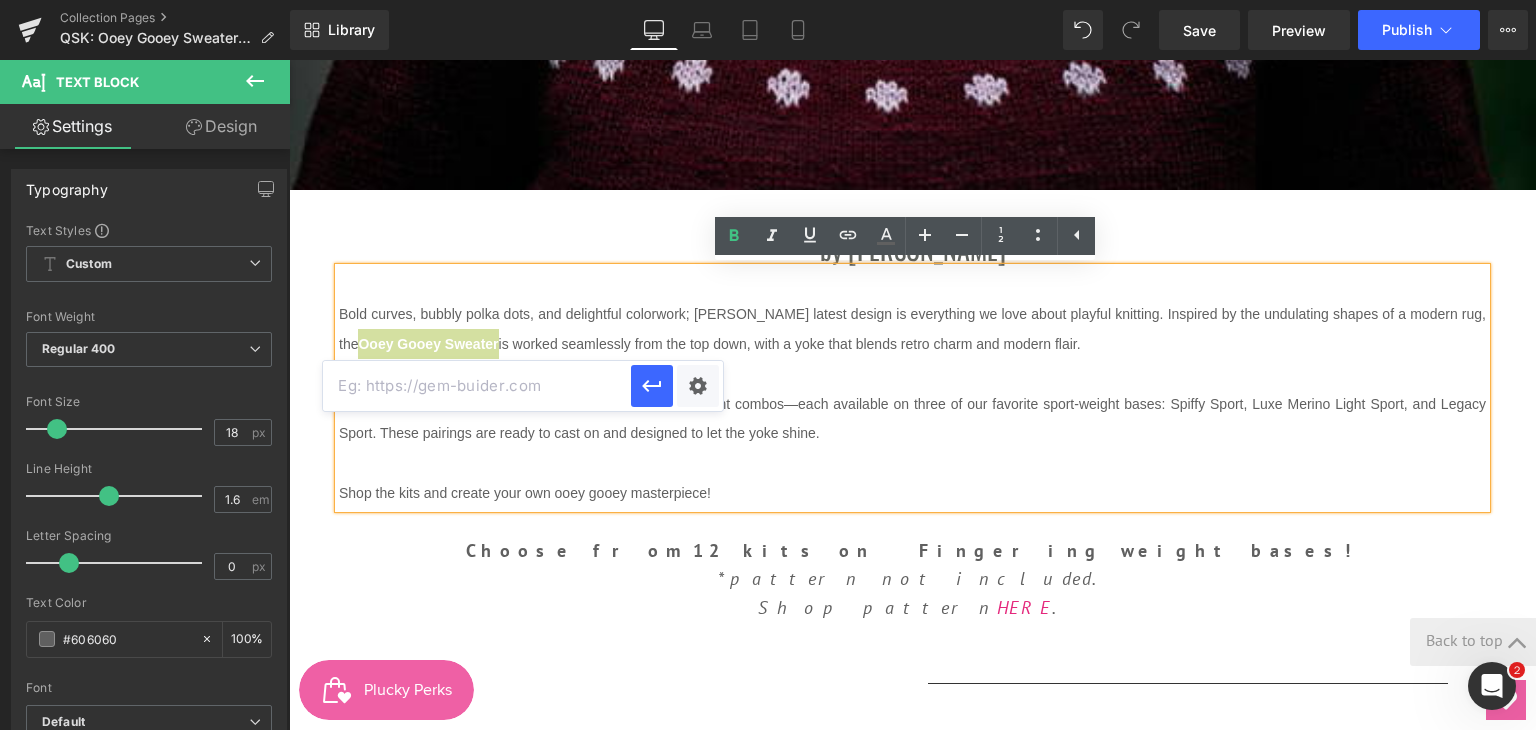 paste on "https://www.ravelry.com/patterns/library/ooey-gooey" 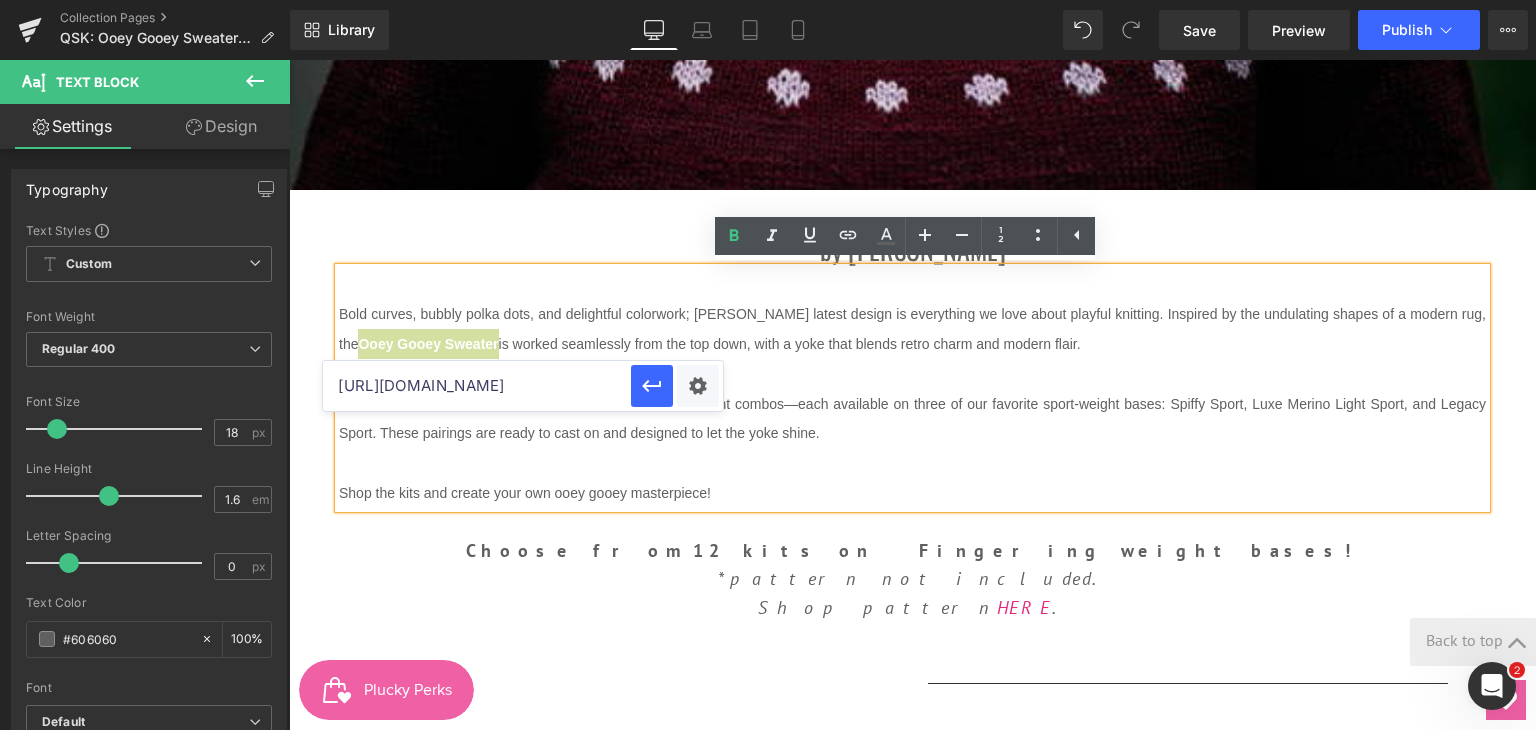 scroll, scrollTop: 0, scrollLeft: 118, axis: horizontal 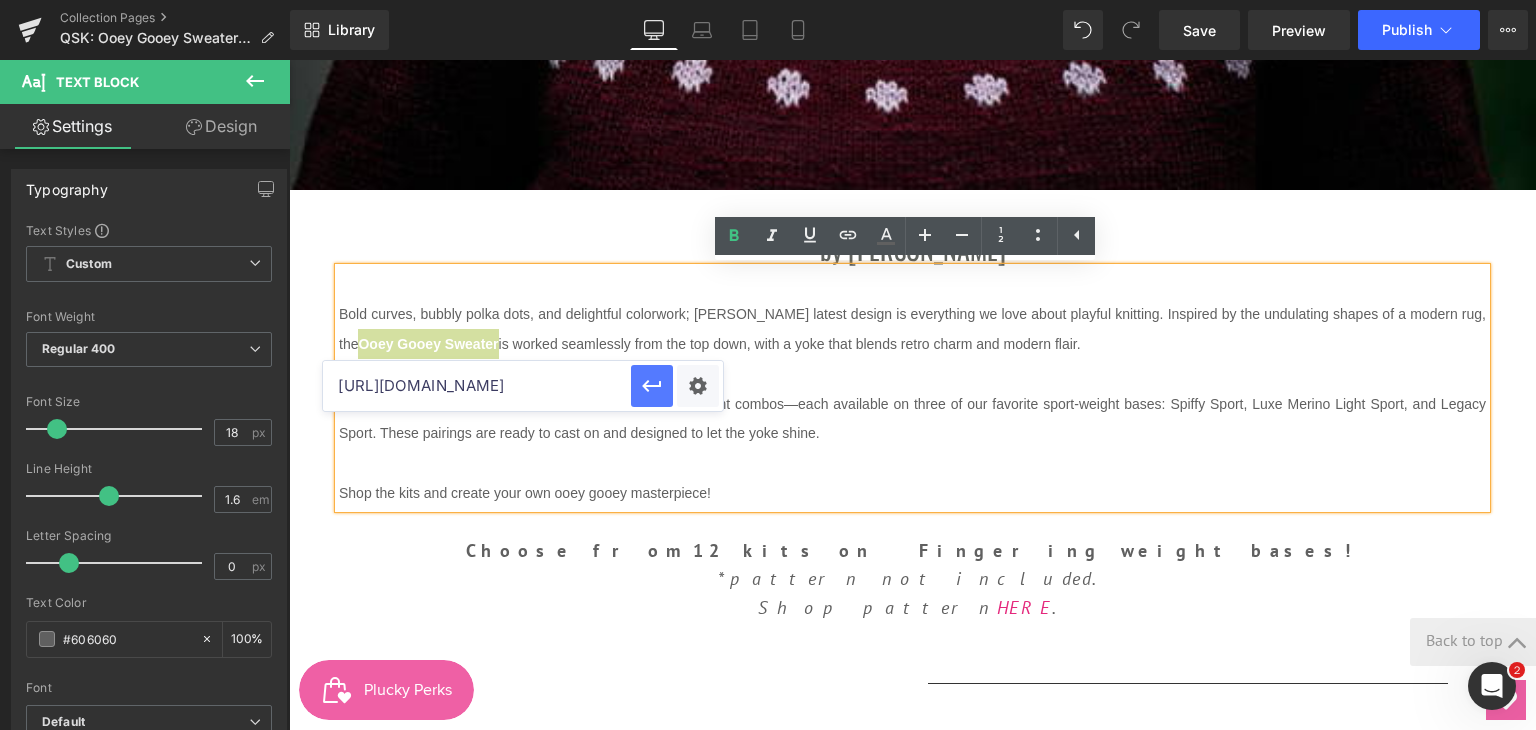 type on "https://www.ravelry.com/patterns/library/ooey-gooey" 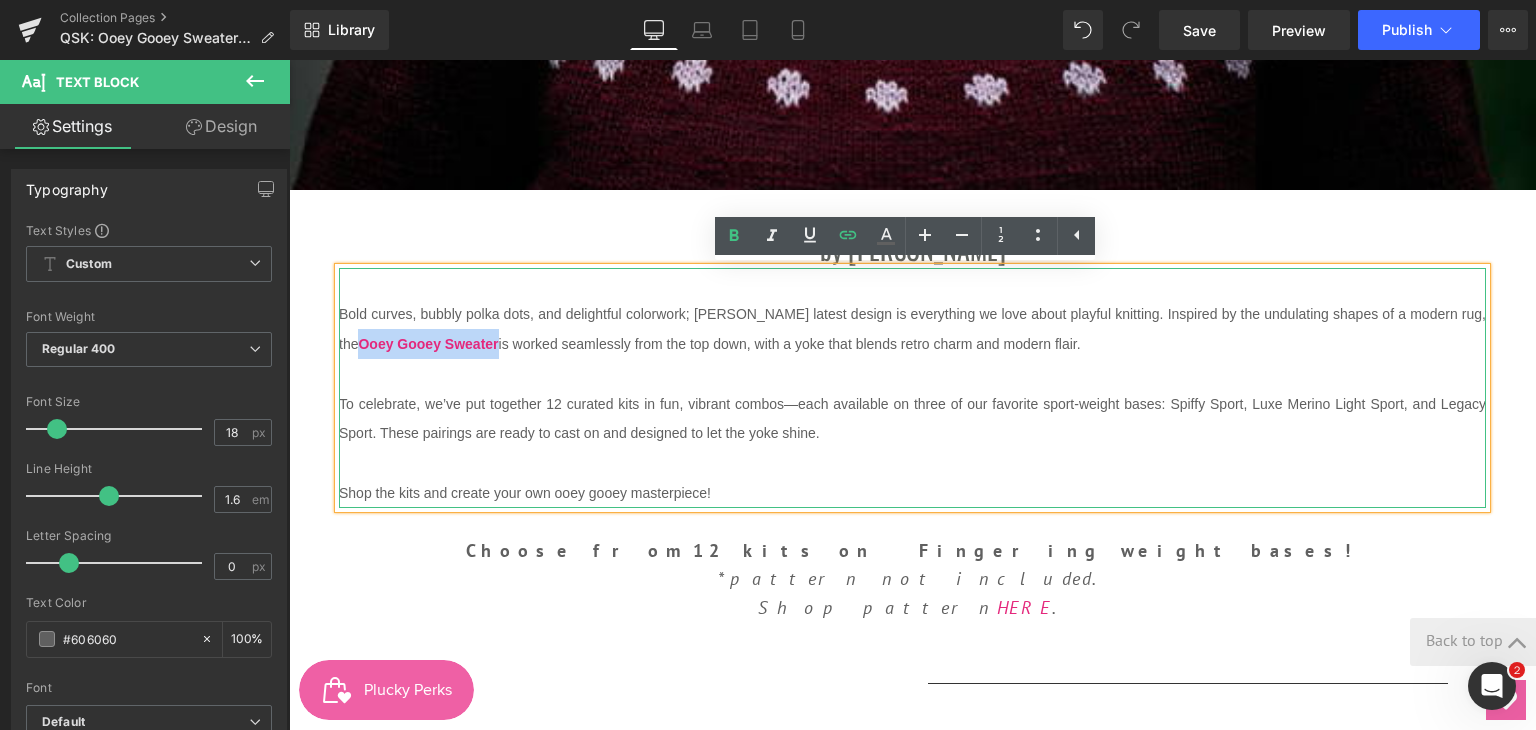 click on "Bold curves, bubbly polka dots, and delightful colorwork; Andrea Mowry’s latest design is everything we love about playful knitting. Inspired by the undulating shapes of a modern rug, the  Ooey Gooey Sweater  is worked seamlessly from the top down, with a yoke that blends retro charm and modern flair." at bounding box center (912, 329) 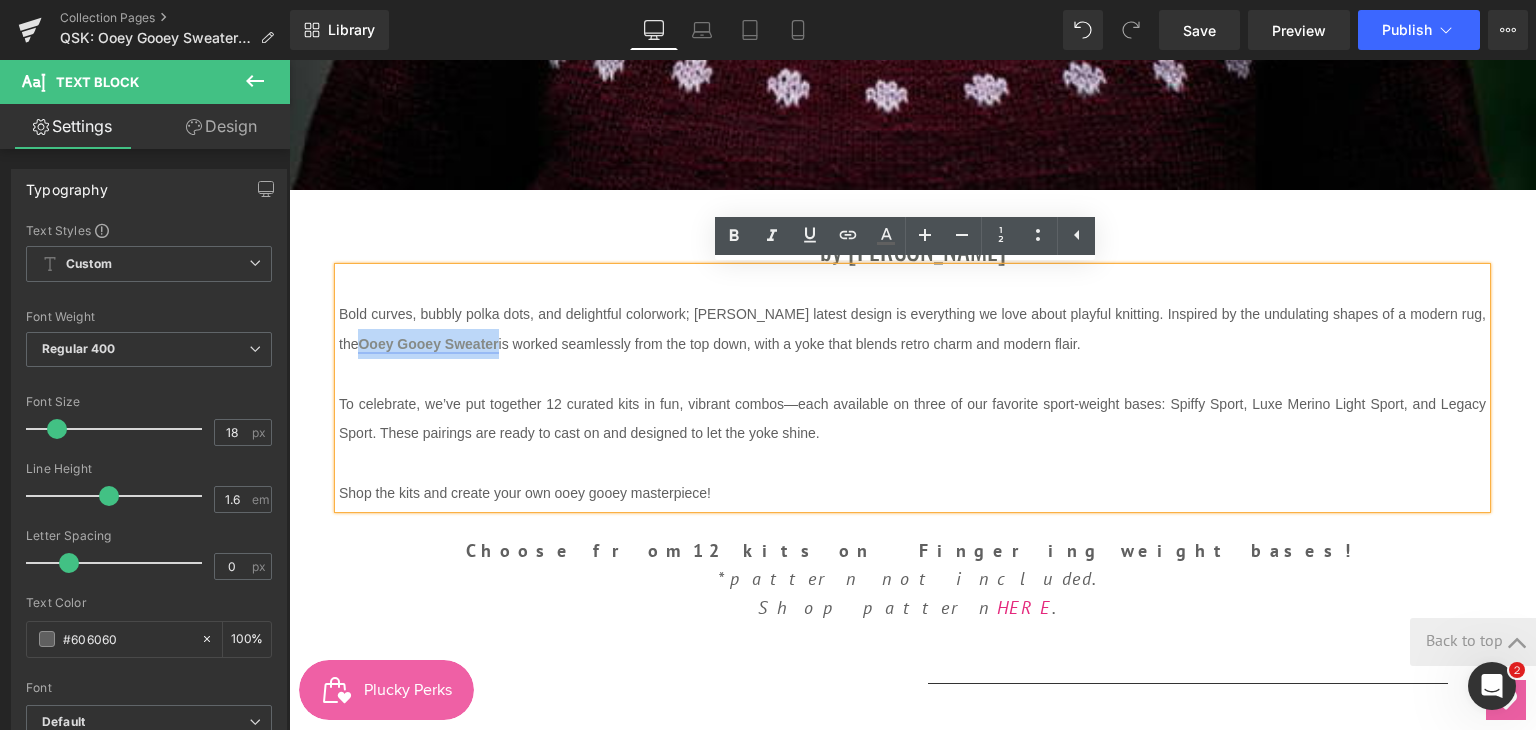 drag, startPoint x: 470, startPoint y: 350, endPoint x: 336, endPoint y: 345, distance: 134.09325 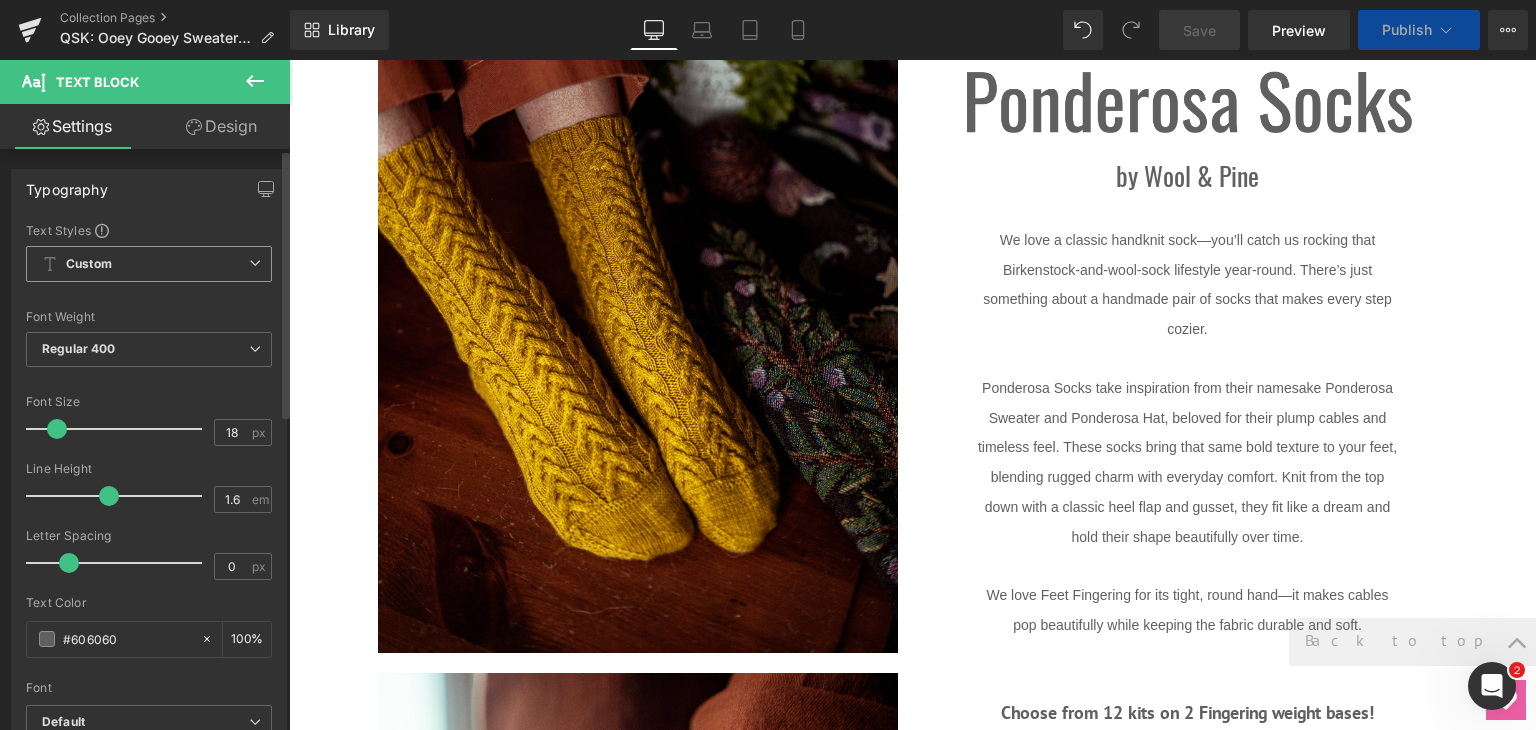 scroll, scrollTop: 0, scrollLeft: 0, axis: both 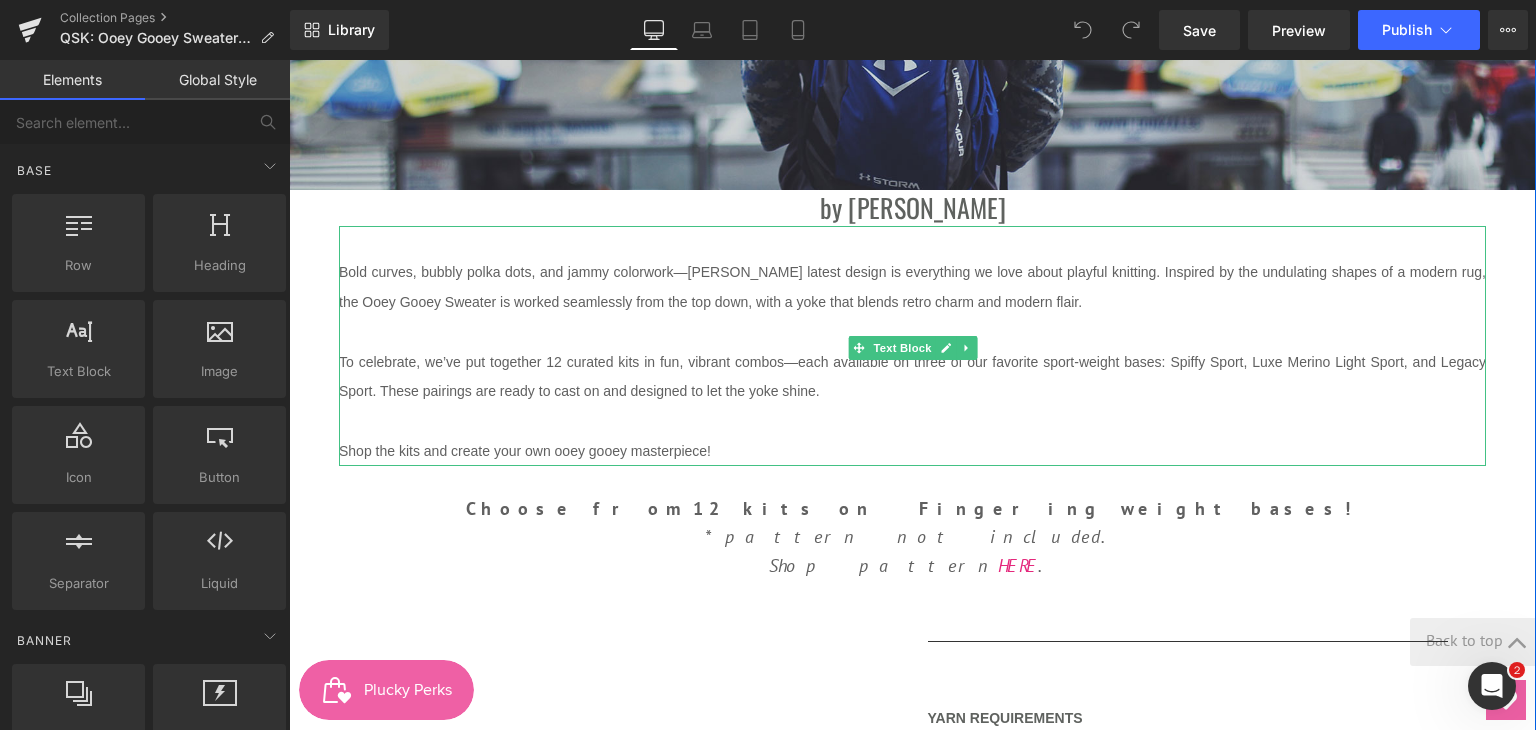 click on "Bold curves, bubbly polka dots, and jammy colorwork—[PERSON_NAME] latest design is everything we love about playful knitting. Inspired by the undulating shapes of a modern rug, the Ooey Gooey Sweater is worked seamlessly from the top down, with a yoke that blends retro charm and modern flair." at bounding box center (912, 287) 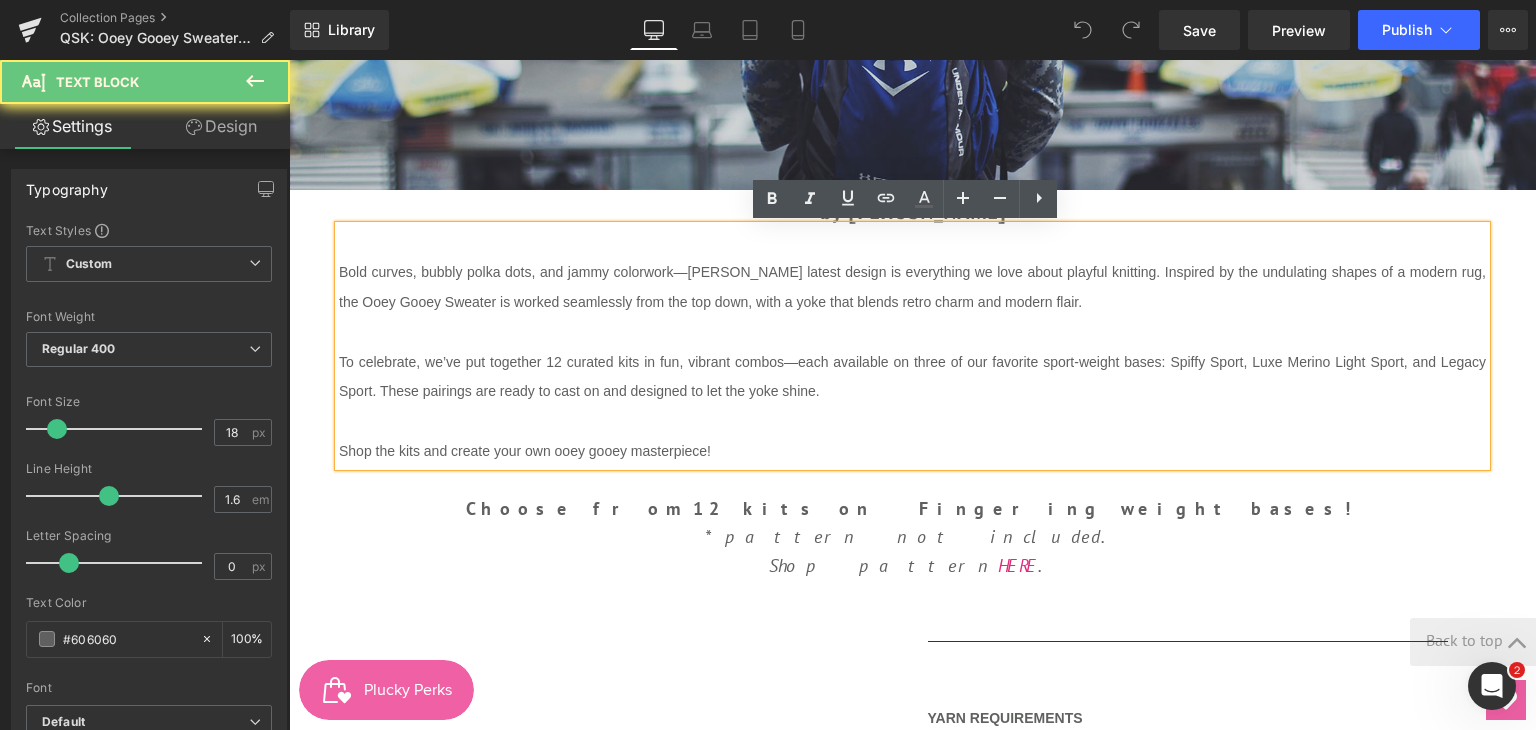 click on "Bold curves, bubbly polka dots, and jammy colorwork—[PERSON_NAME] latest design is everything we love about playful knitting. Inspired by the undulating shapes of a modern rug, the Ooey Gooey Sweater is worked seamlessly from the top down, with a yoke that blends retro charm and modern flair." at bounding box center [912, 287] 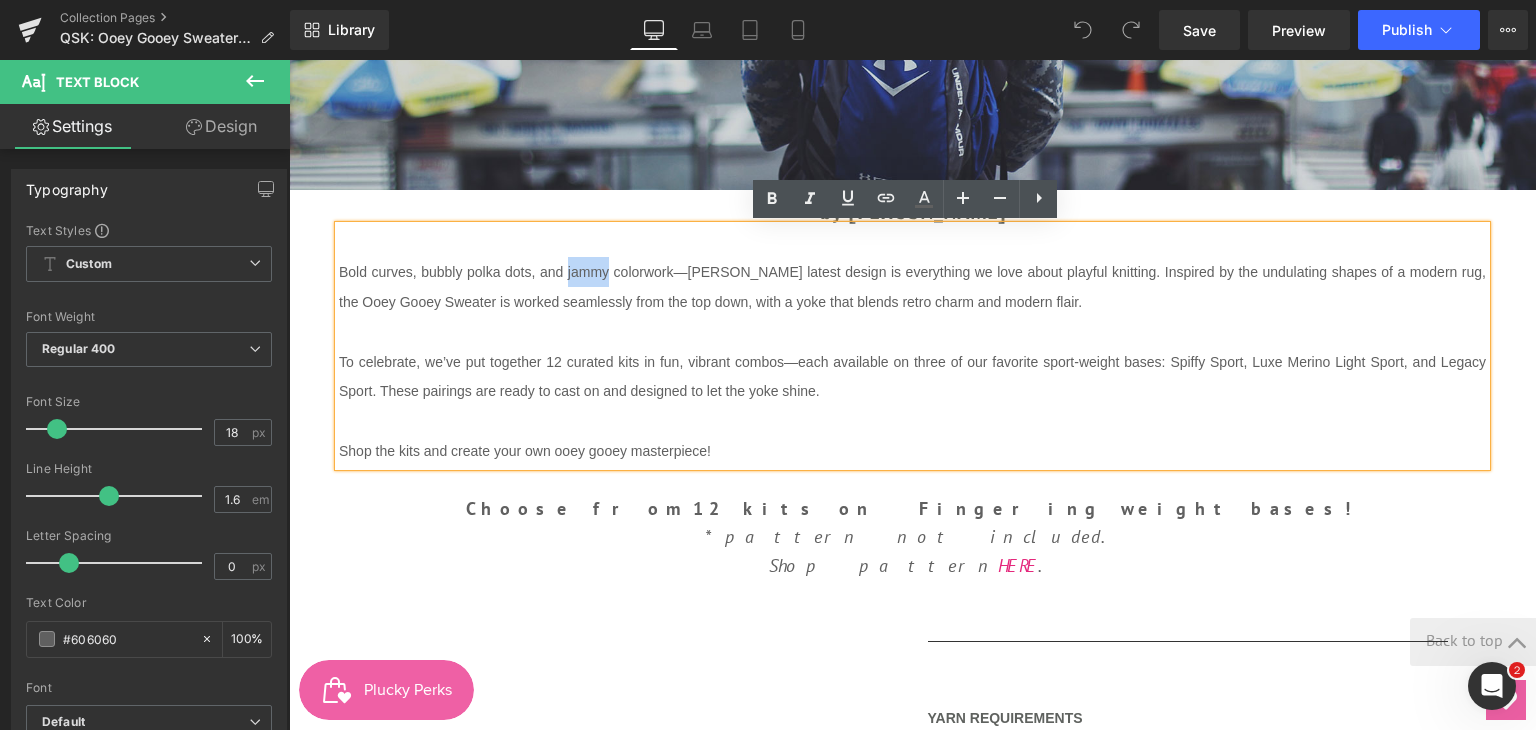 drag, startPoint x: 559, startPoint y: 272, endPoint x: 596, endPoint y: 273, distance: 37.01351 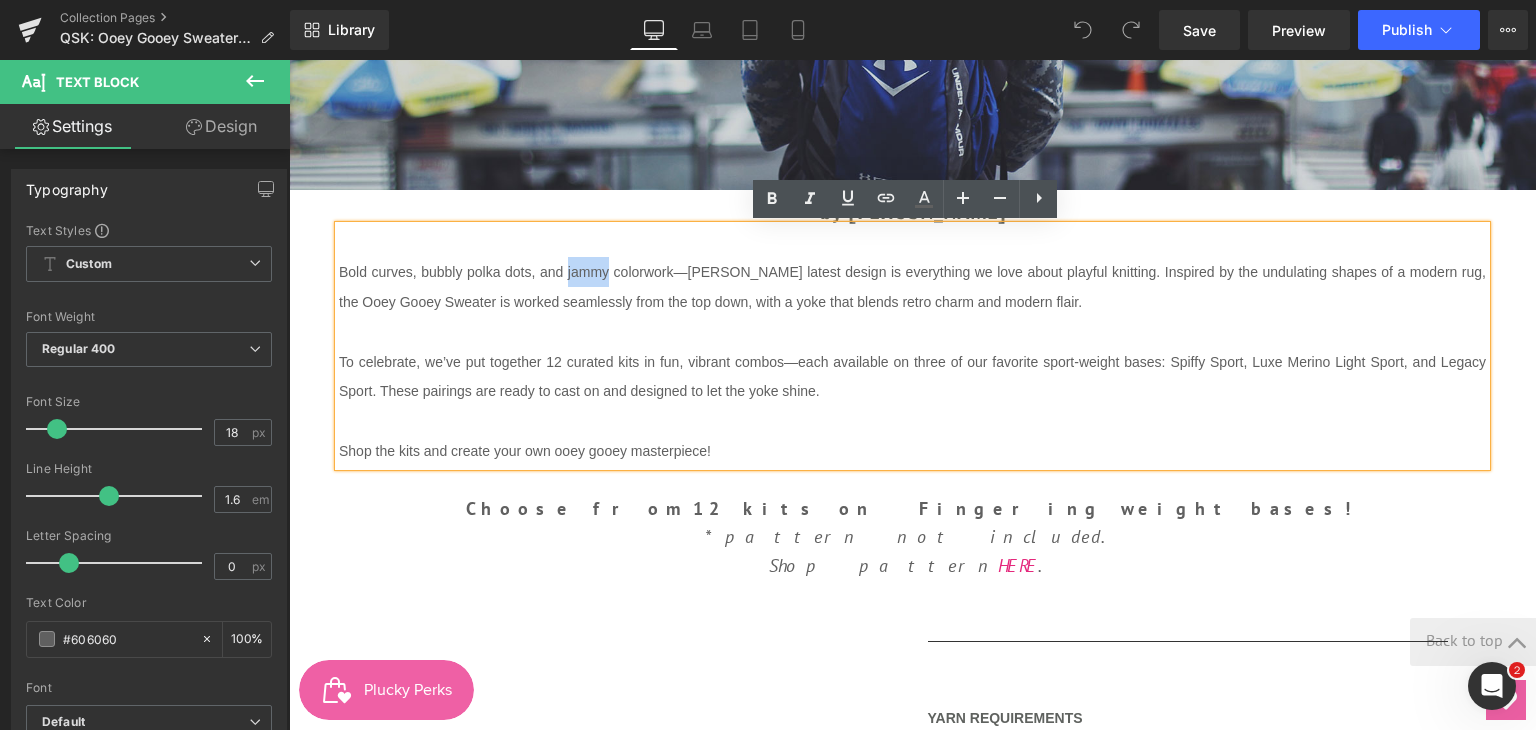 click on "Bold curves, bubbly polka dots, and jammy colorwork—[PERSON_NAME] latest design is everything we love about playful knitting. Inspired by the undulating shapes of a modern rug, the Ooey Gooey Sweater is worked seamlessly from the top down, with a yoke that blends retro charm and modern flair." at bounding box center [912, 287] 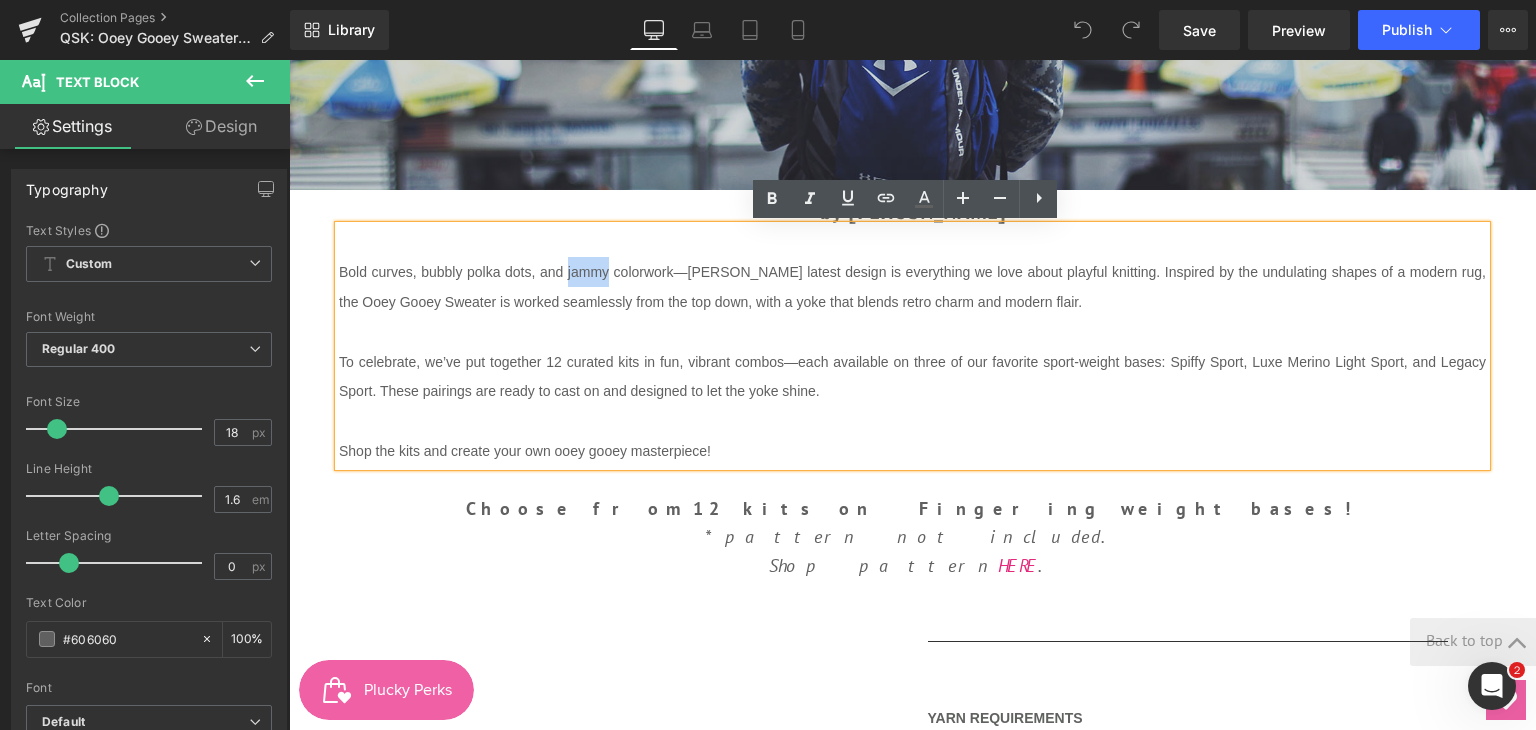 type 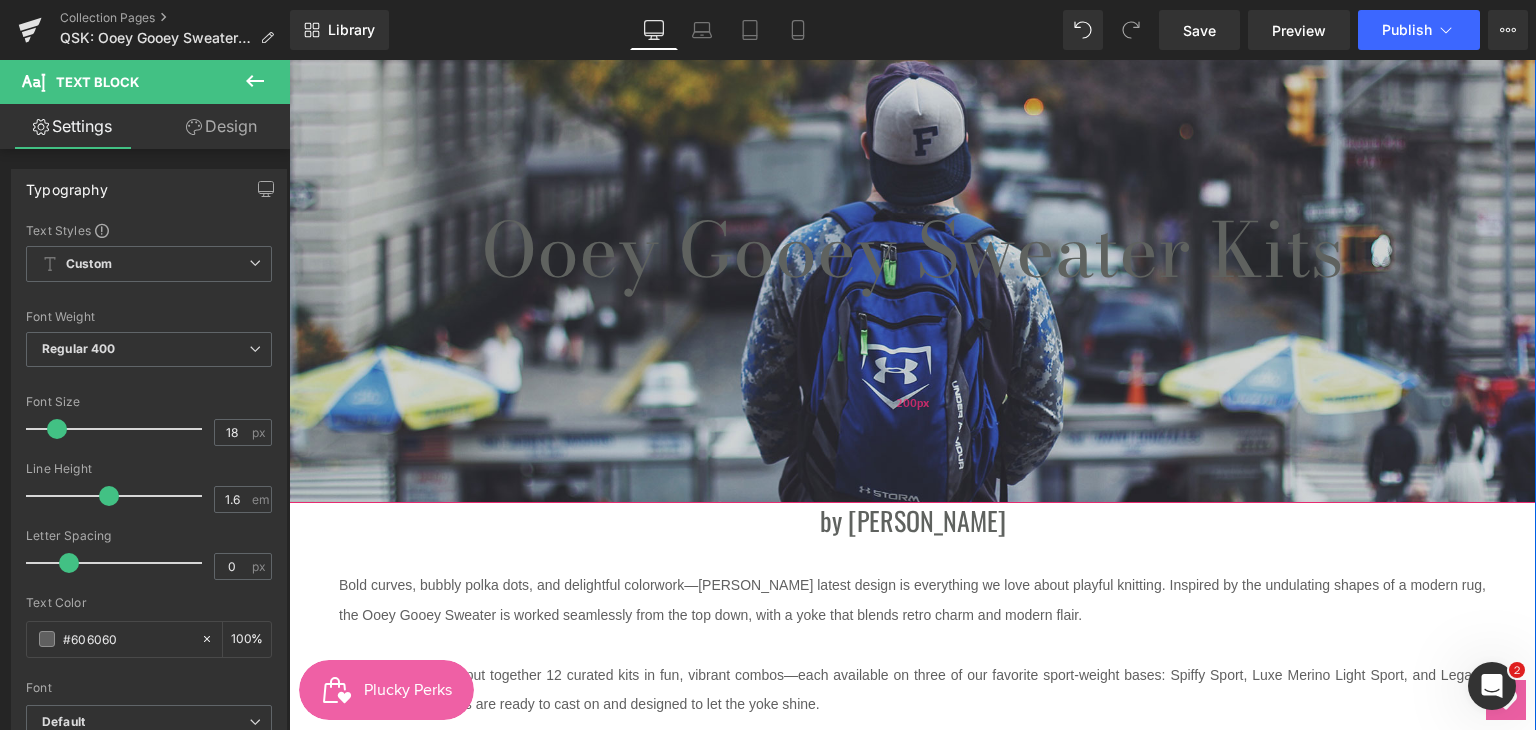 scroll, scrollTop: 200, scrollLeft: 0, axis: vertical 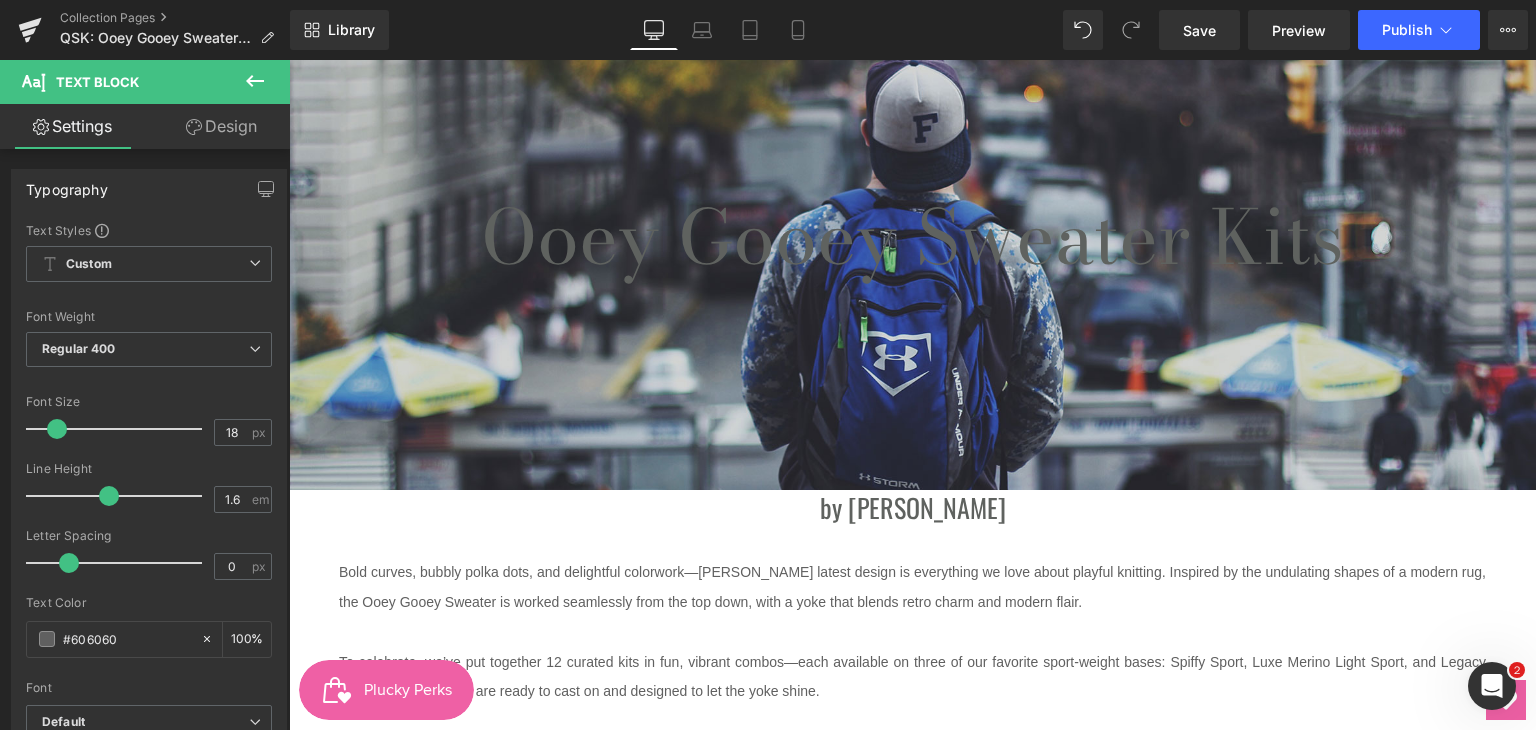 click on "Ooey Gooey Sweater Kits" at bounding box center (912, 237) 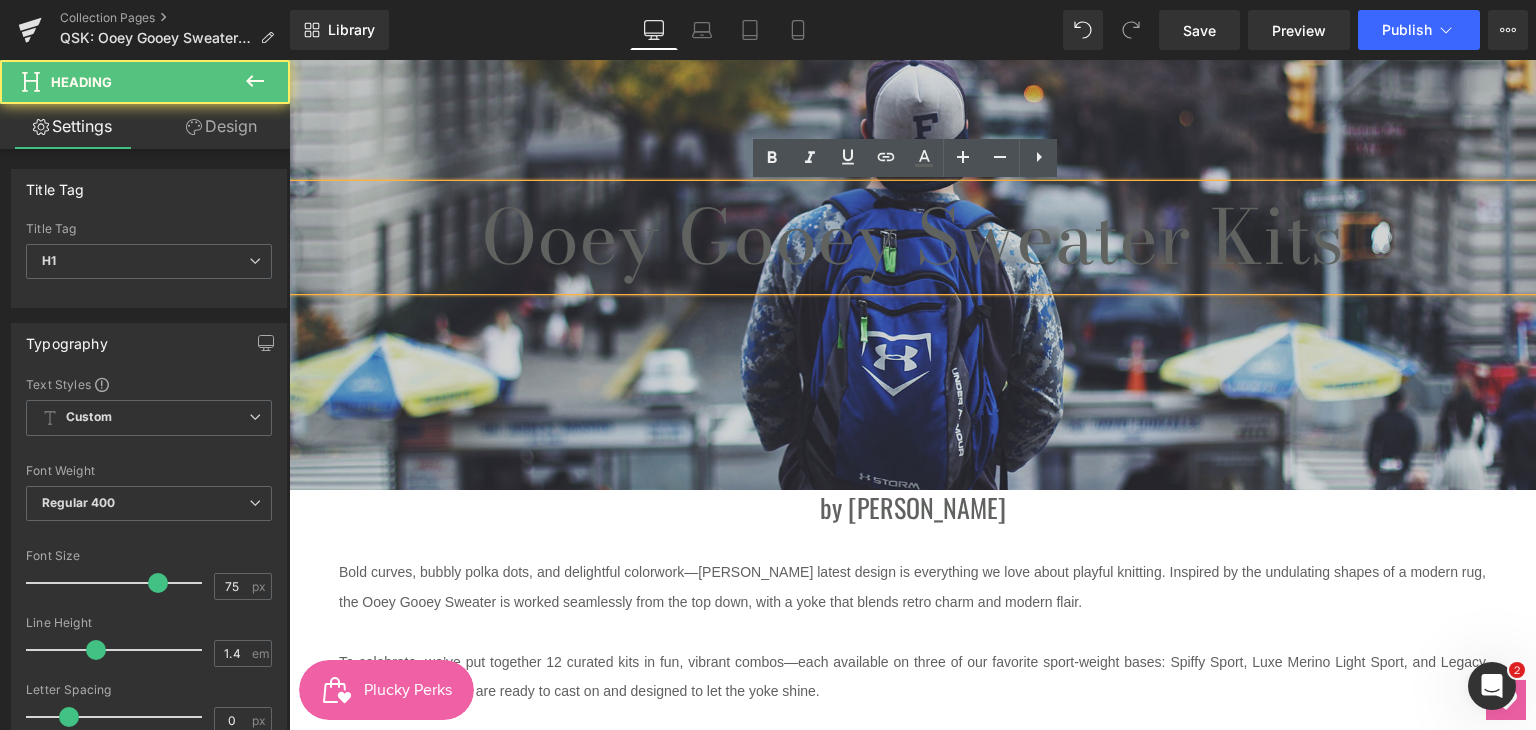 click at bounding box center [912, 237] 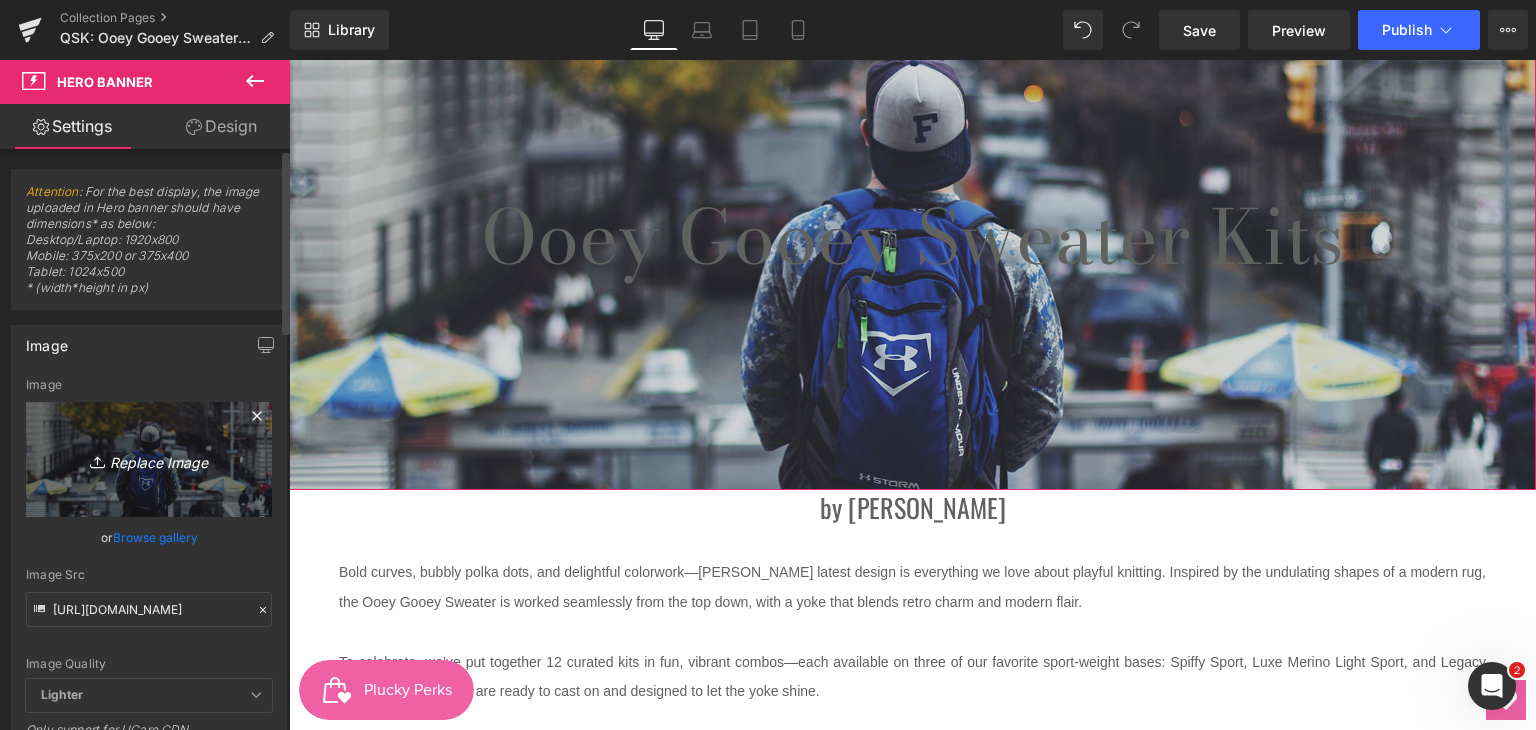 click on "Replace Image" at bounding box center [149, 459] 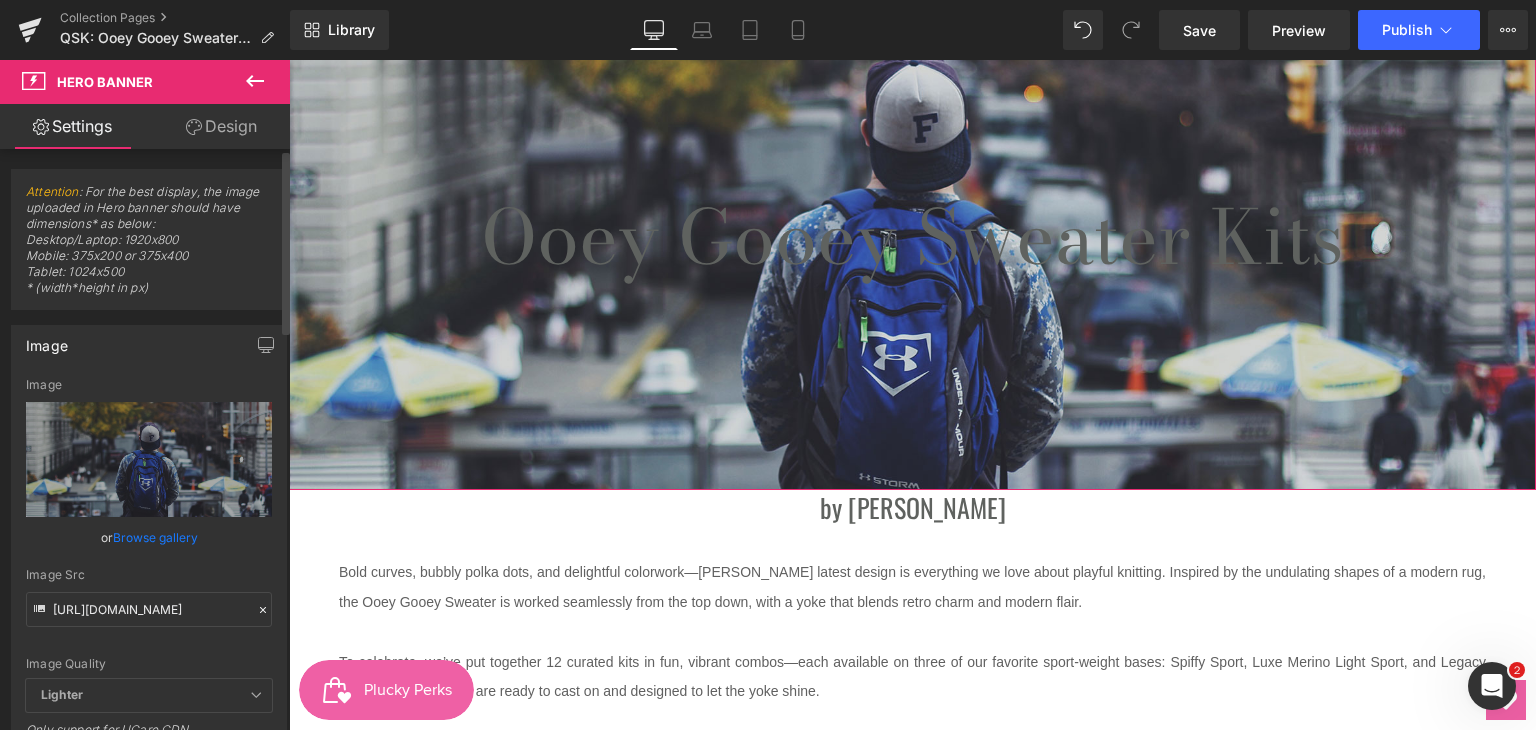 click on "Browse gallery" at bounding box center [155, 537] 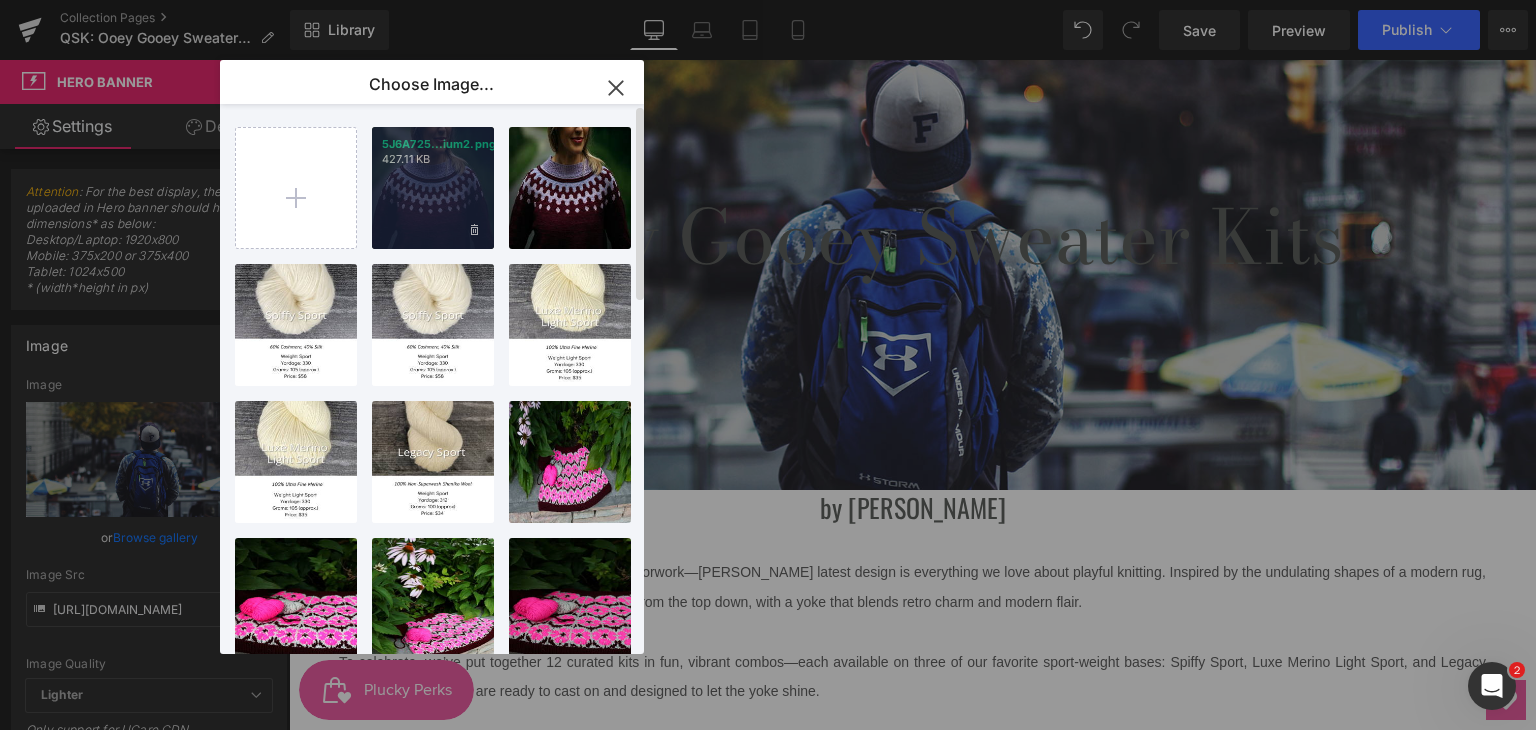 click on "5J6A725...ium2.png 427.11 KB" at bounding box center [433, 188] 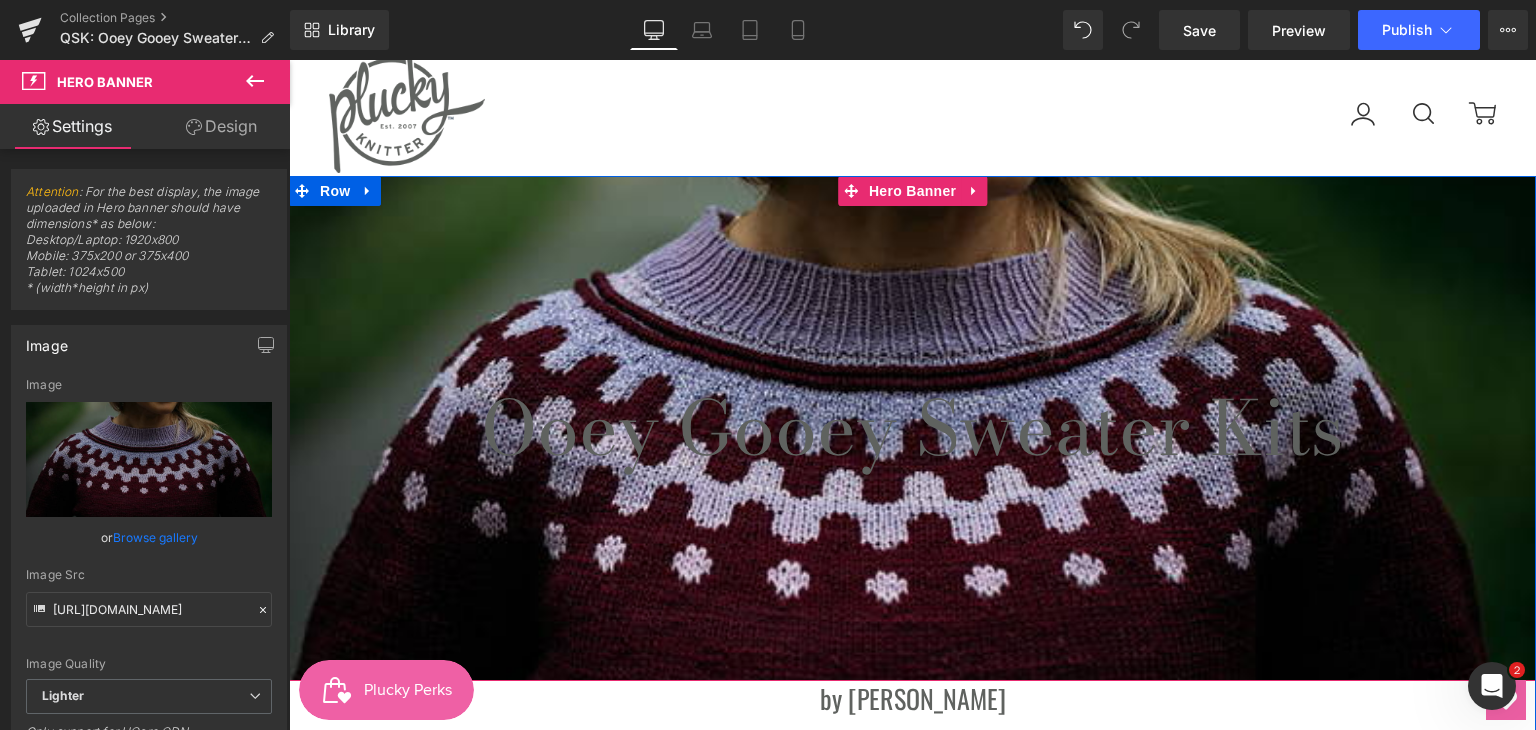 scroll, scrollTop: 0, scrollLeft: 0, axis: both 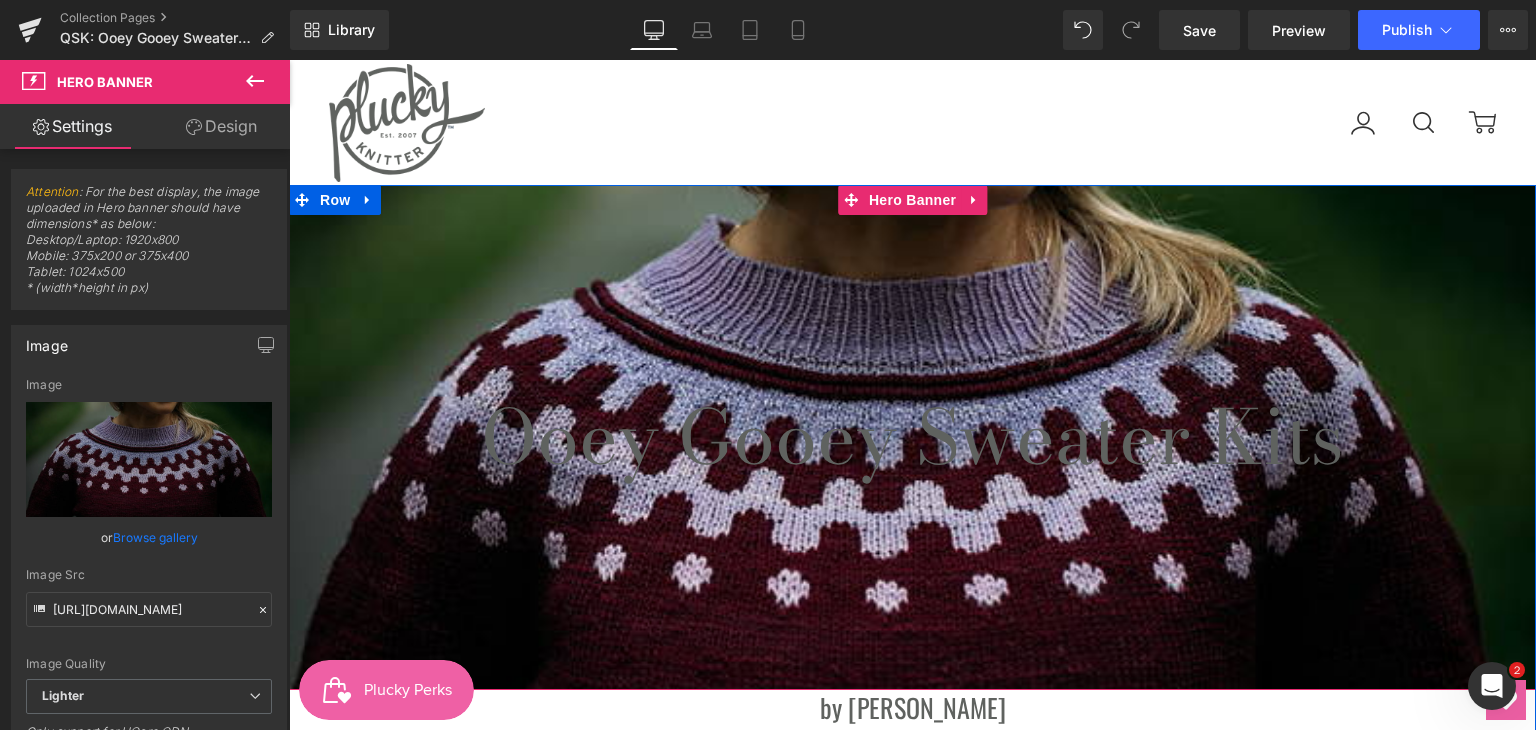 click on "Ooey Gooey Sweater Kits" at bounding box center (912, 437) 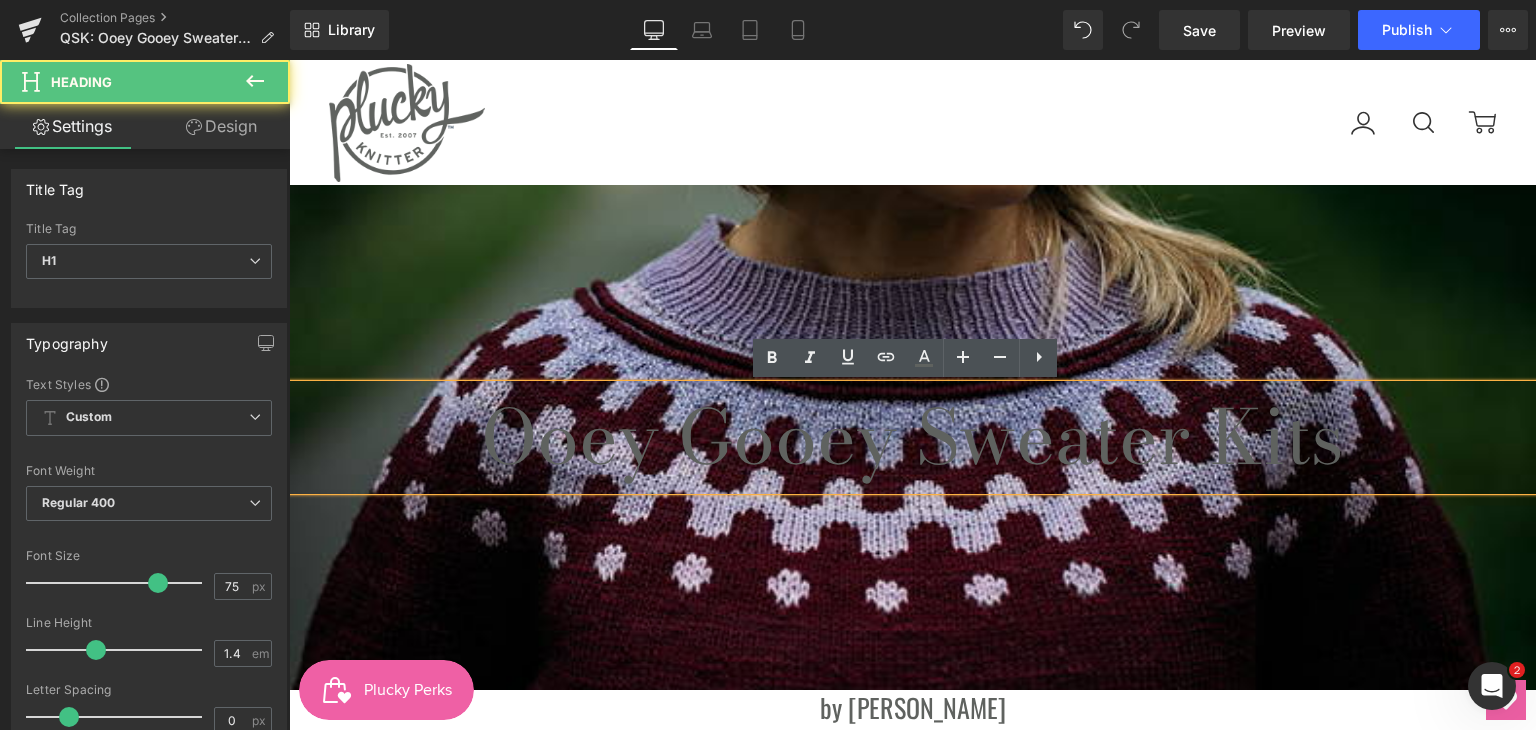 click on "Ooey Gooey Sweater Kits" at bounding box center [912, 437] 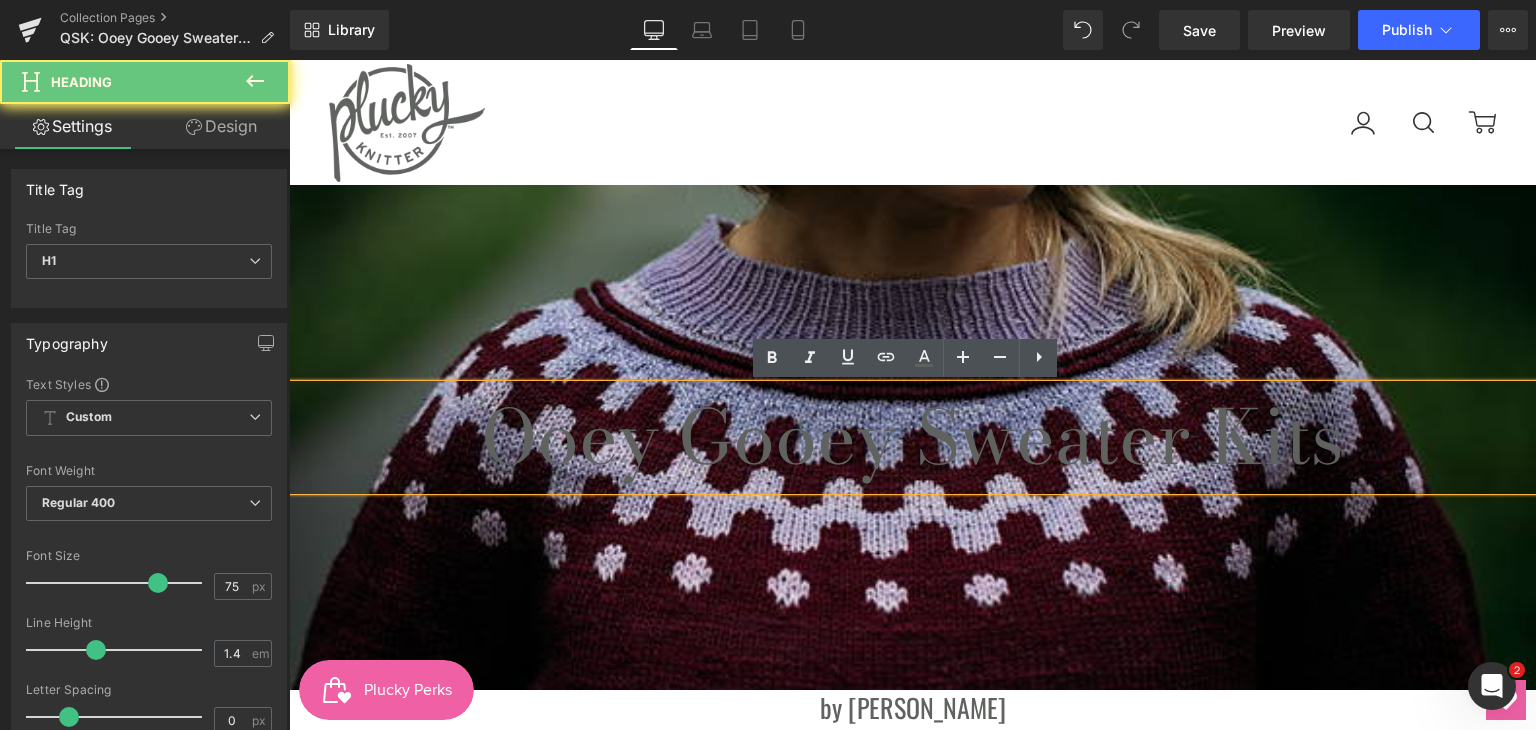 click on "Ooey Gooey Sweater Kits" at bounding box center [912, 437] 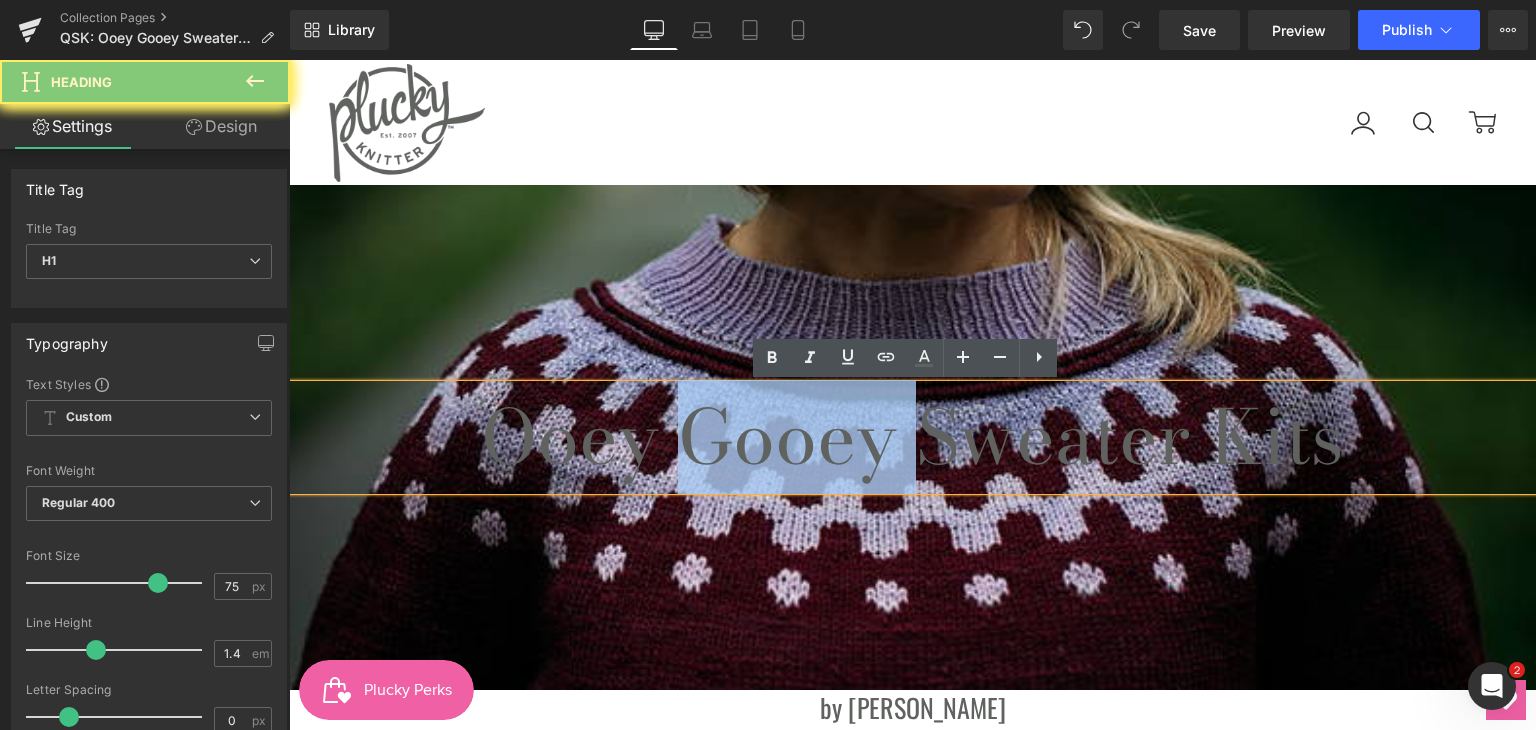 click on "Ooey Gooey Sweater Kits" at bounding box center (912, 437) 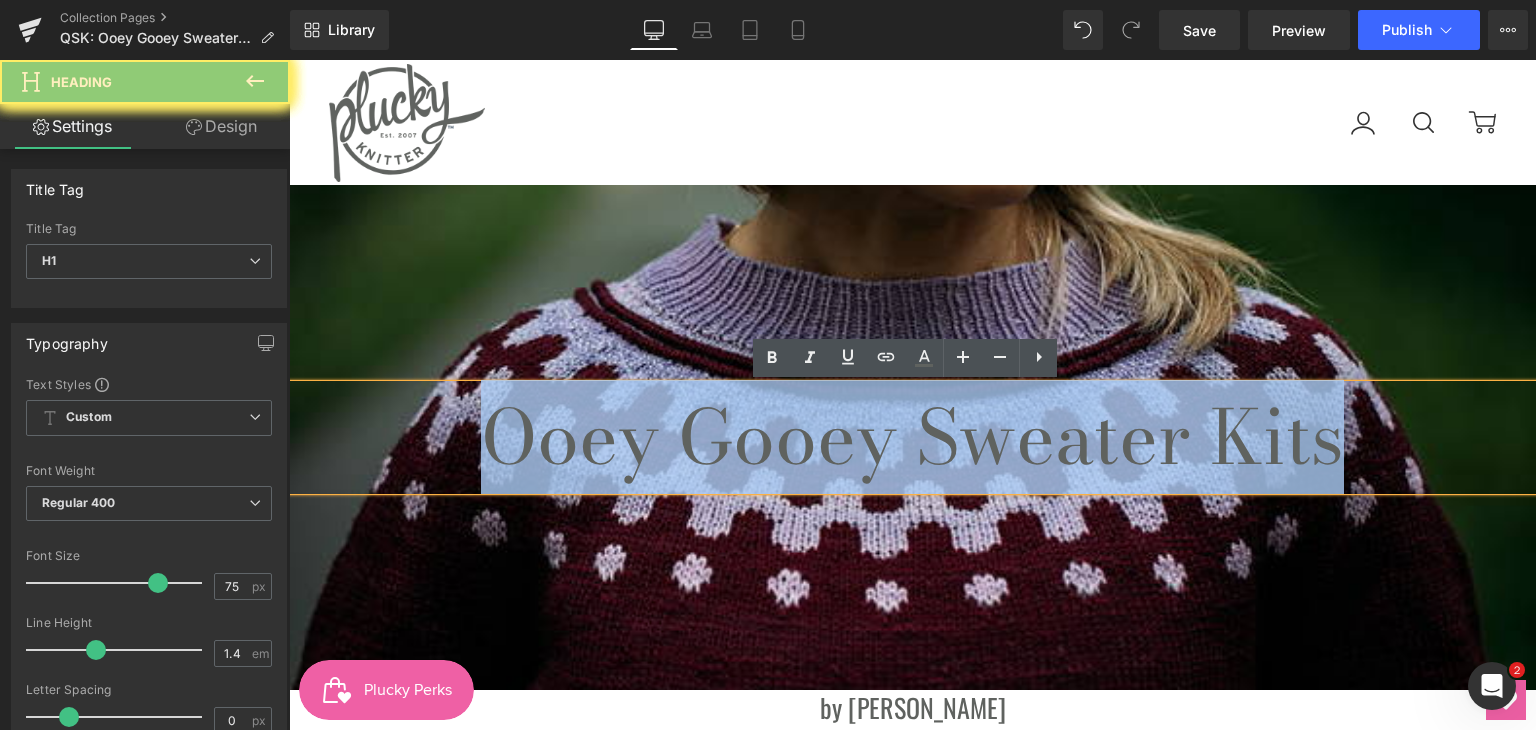 click on "Ooey Gooey Sweater Kits" at bounding box center (912, 437) 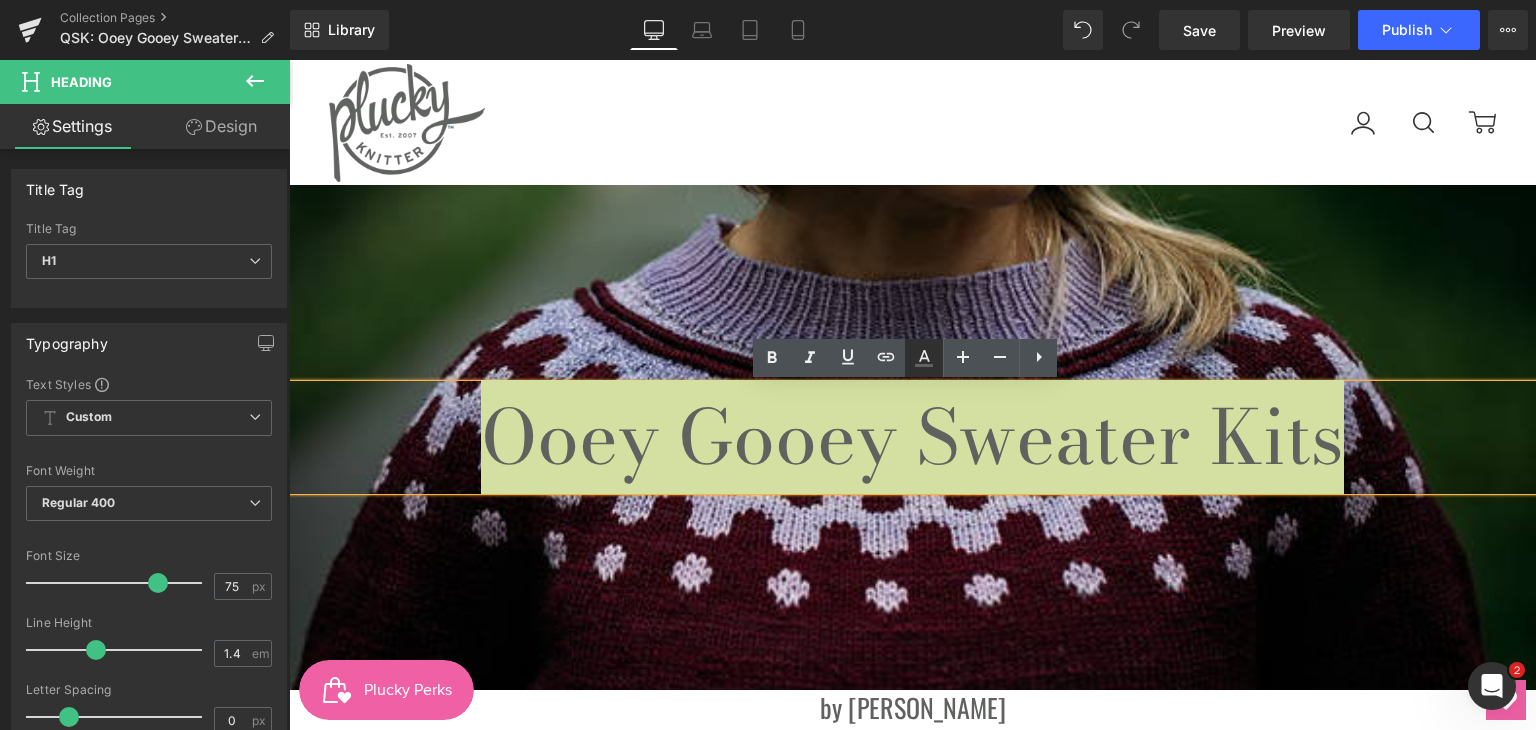 click 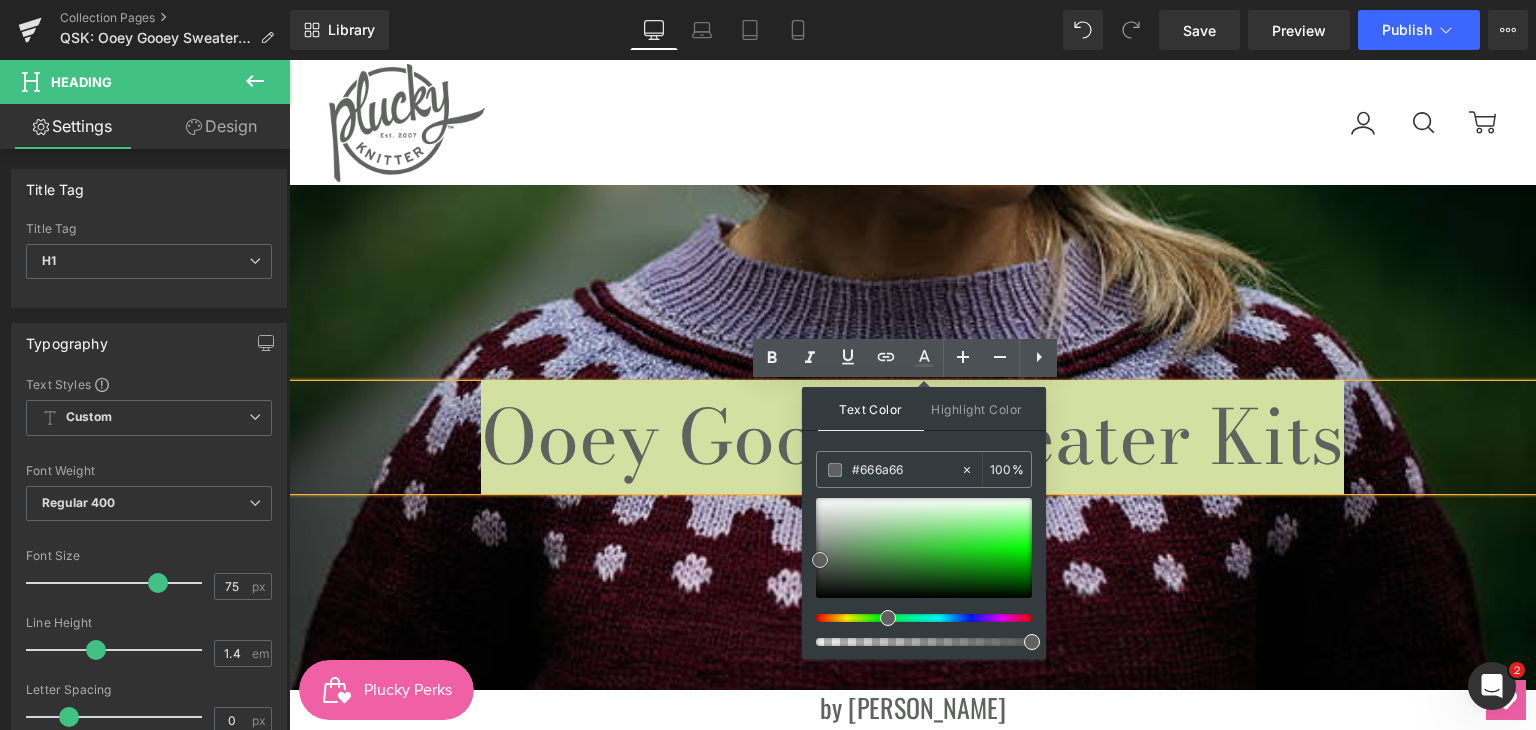 type 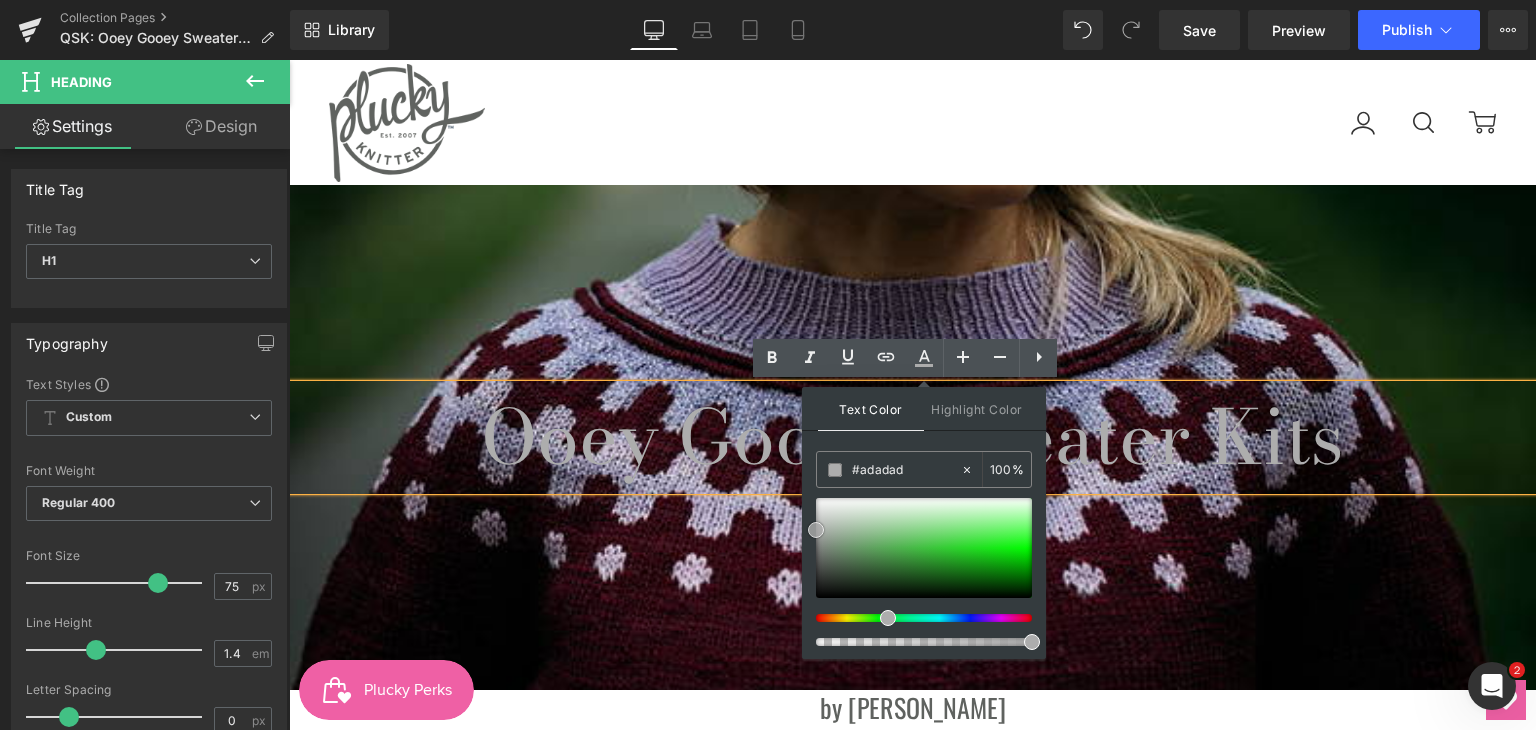 type on "#ffffff" 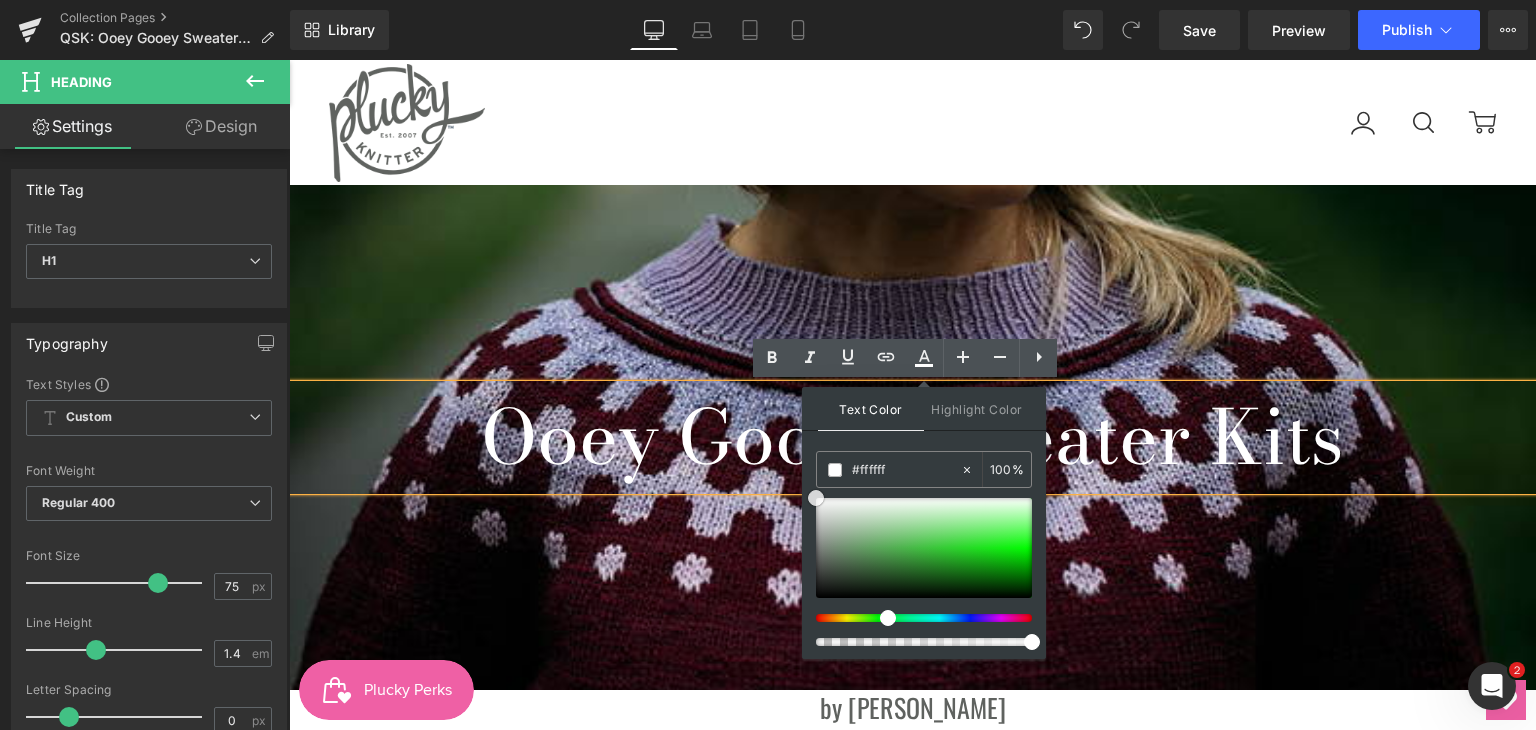 drag, startPoint x: 1105, startPoint y: 622, endPoint x: 795, endPoint y: 446, distance: 356.4772 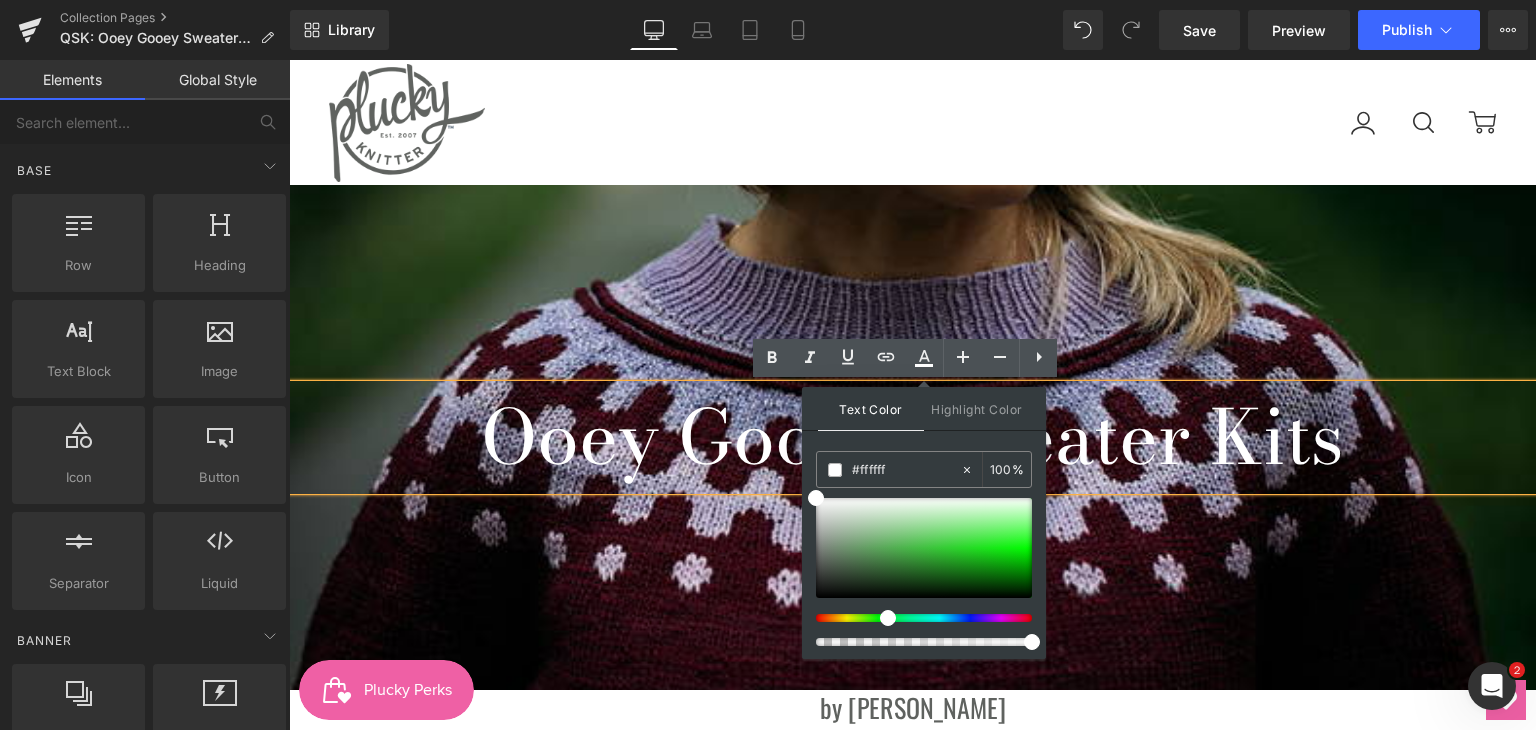 click on "PK Essentials" at bounding box center [975, 123] 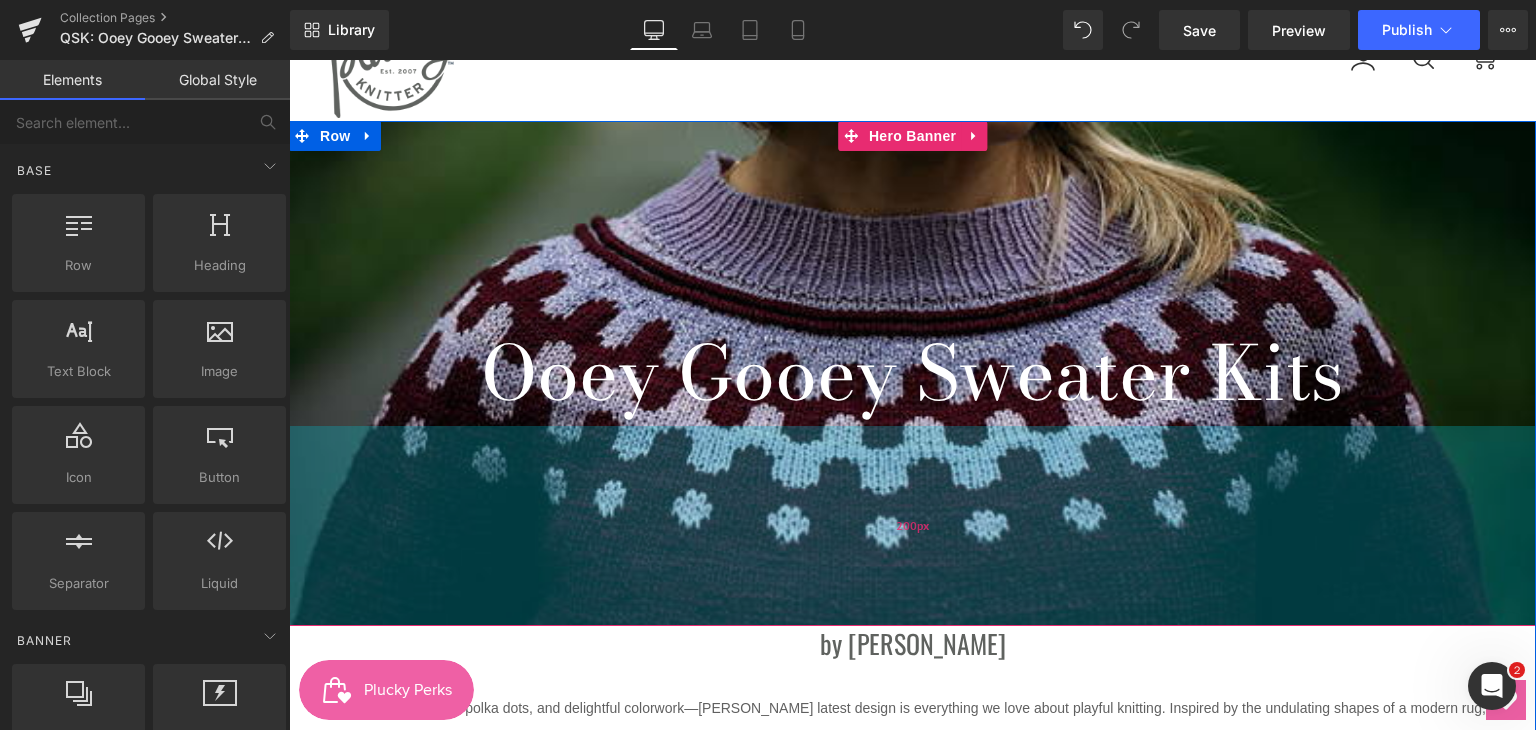 scroll, scrollTop: 100, scrollLeft: 0, axis: vertical 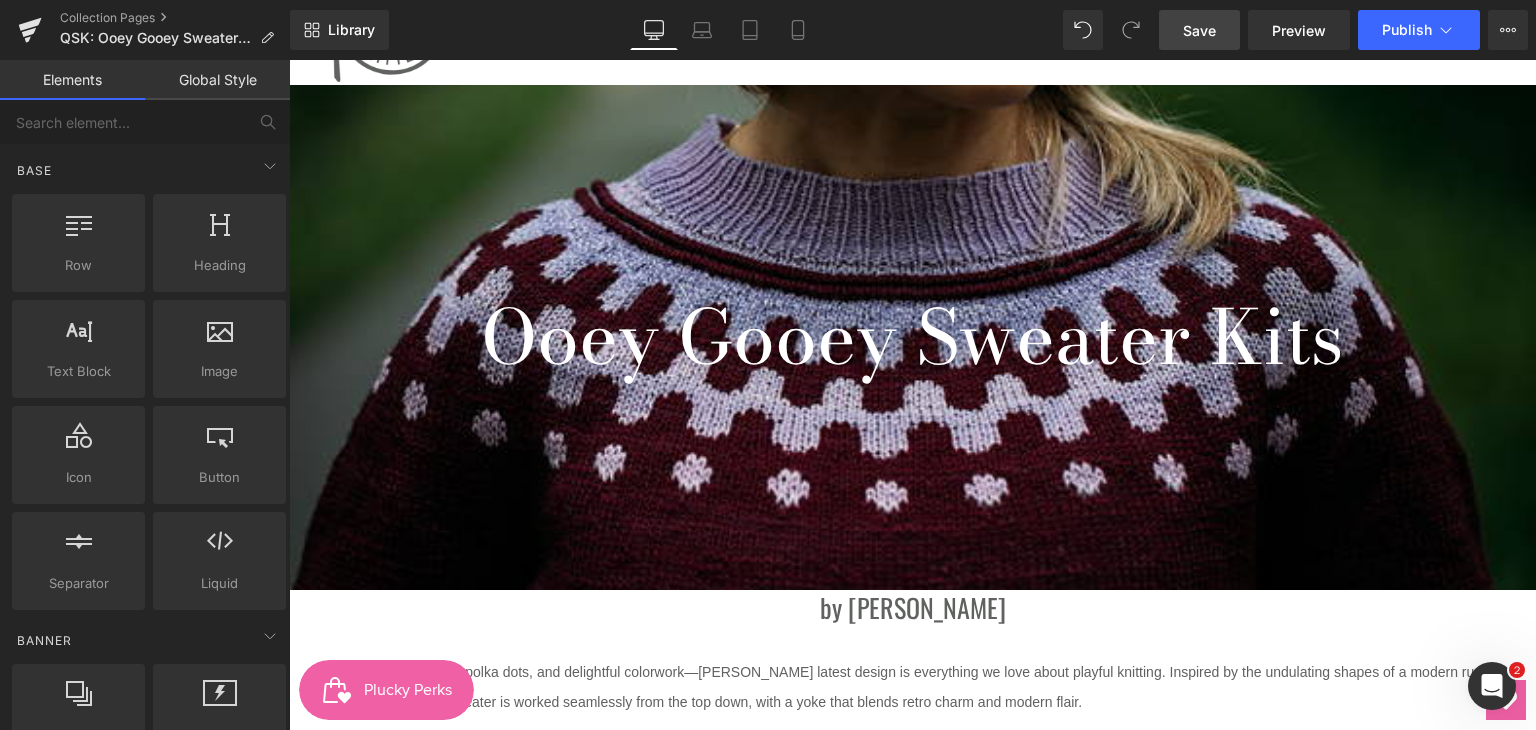 click on "Save" at bounding box center (1199, 30) 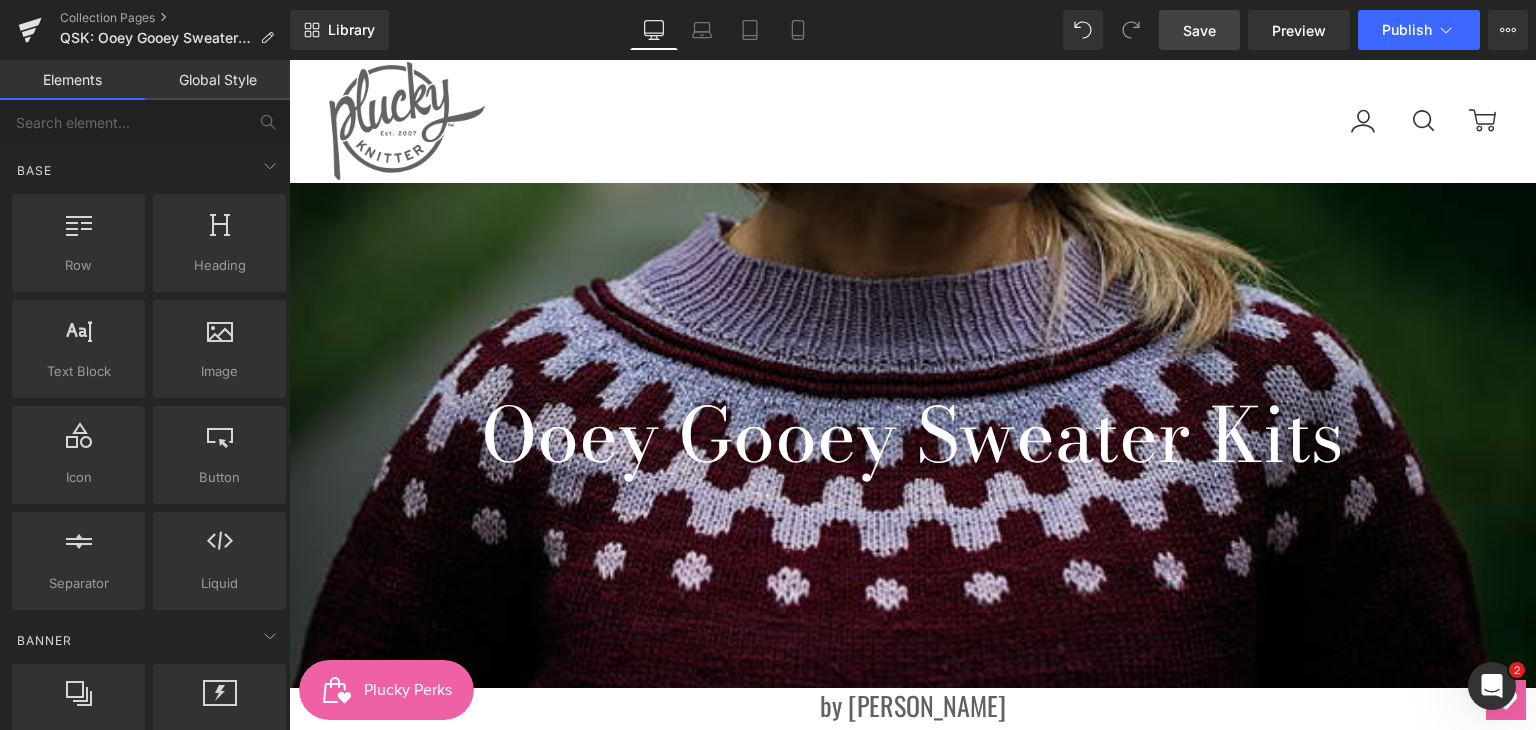scroll, scrollTop: 0, scrollLeft: 0, axis: both 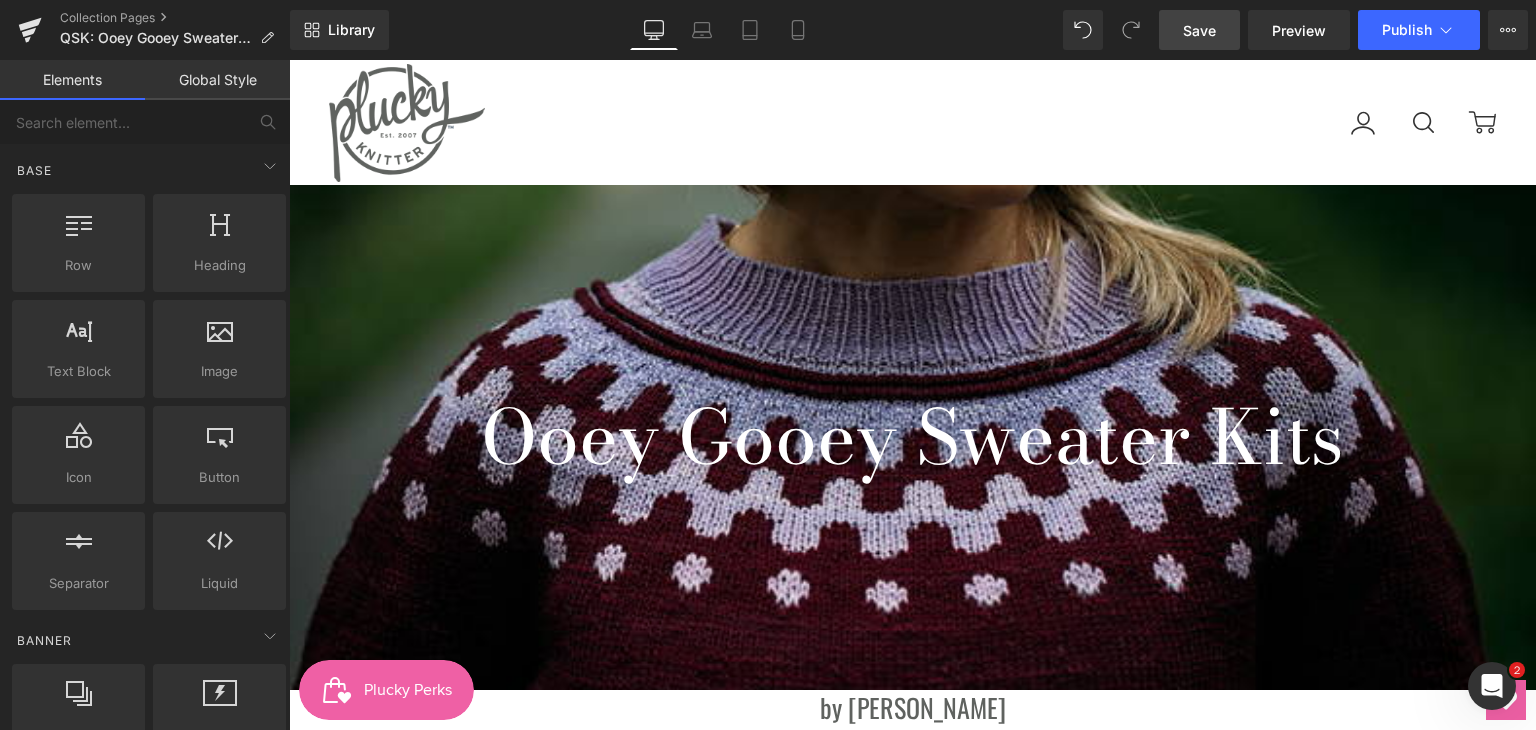 click on "Ooey Gooey Sweater Kits
Heading
Hero Banner   200px   200px" at bounding box center [912, 437] 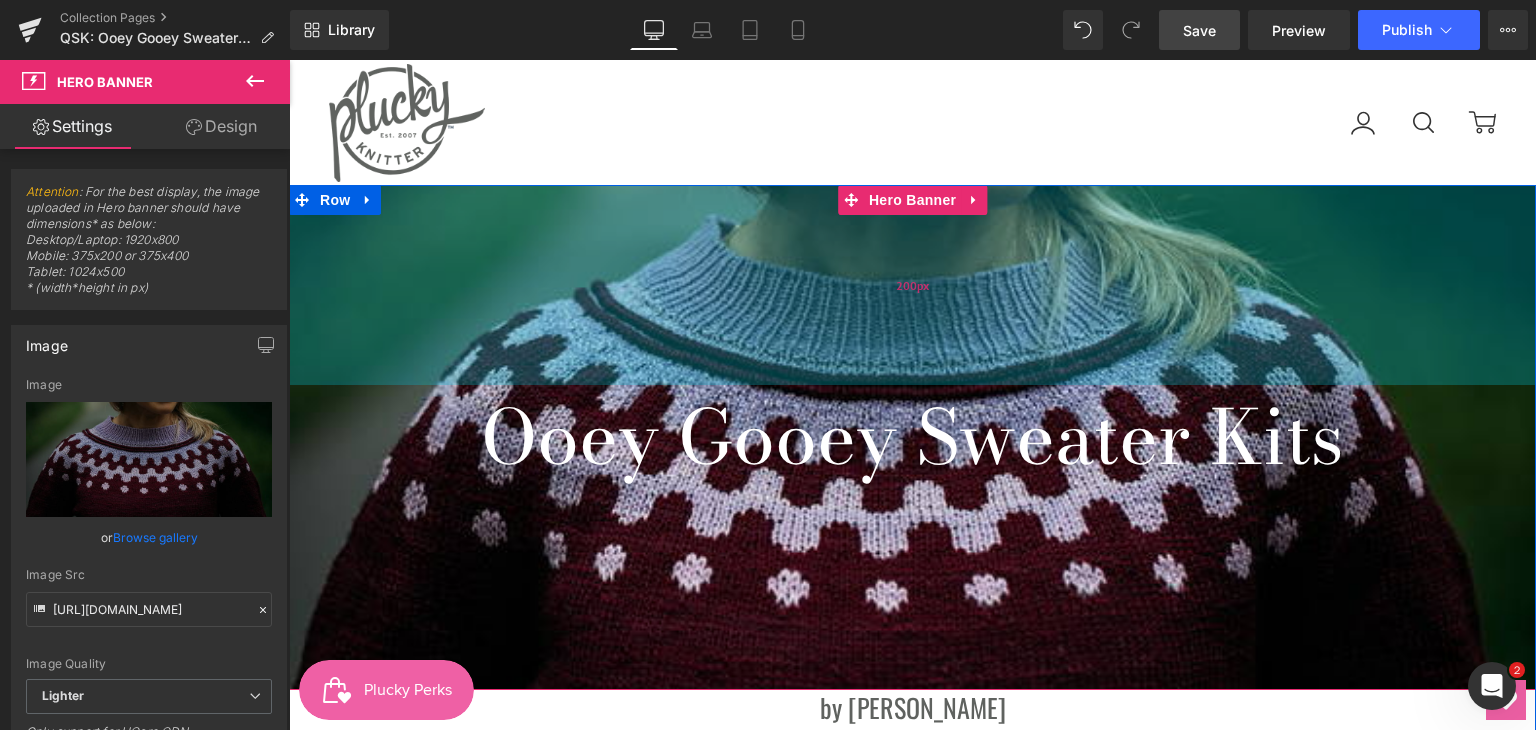 click on "200px" at bounding box center (912, 285) 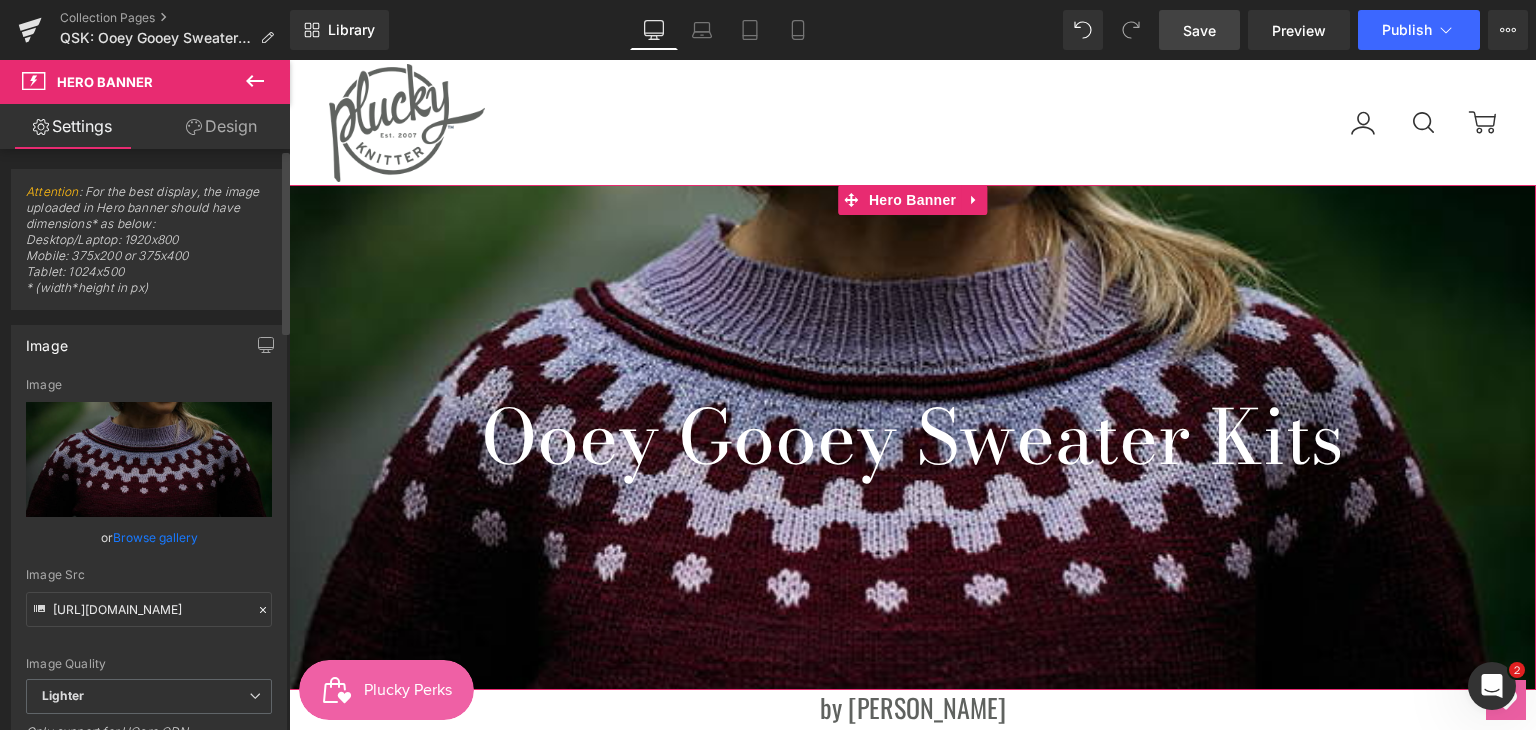 click on "Browse gallery" at bounding box center [155, 537] 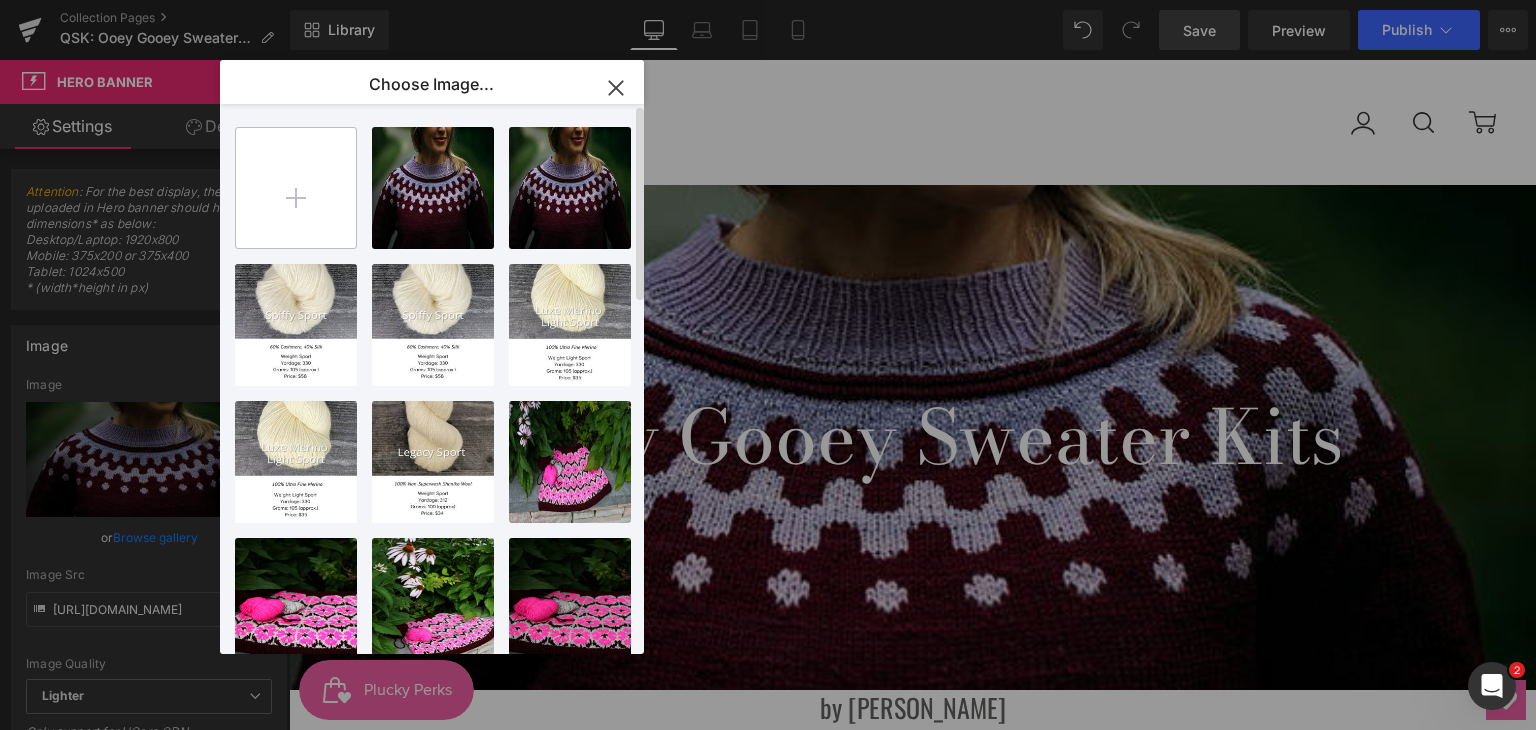 click at bounding box center (296, 188) 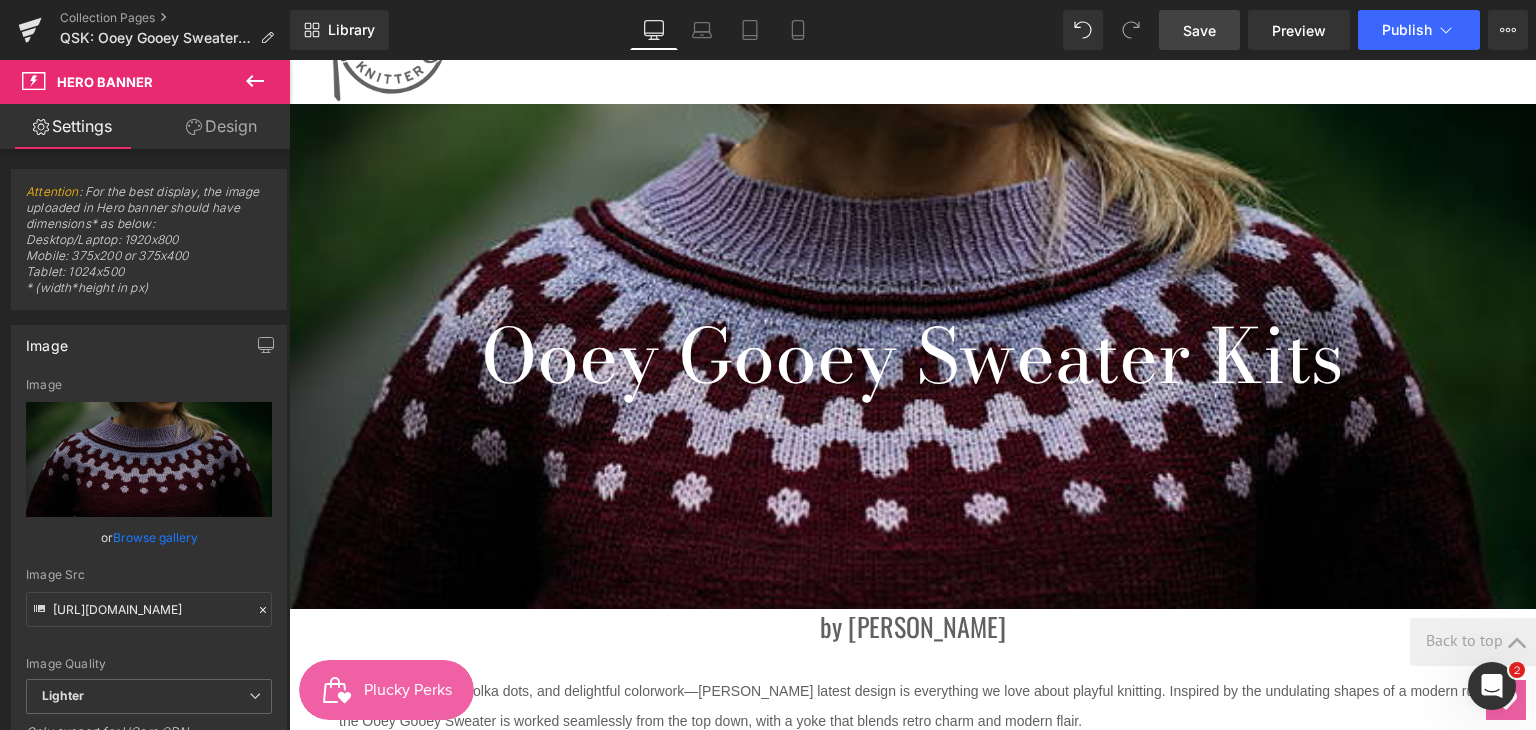 scroll, scrollTop: 0, scrollLeft: 0, axis: both 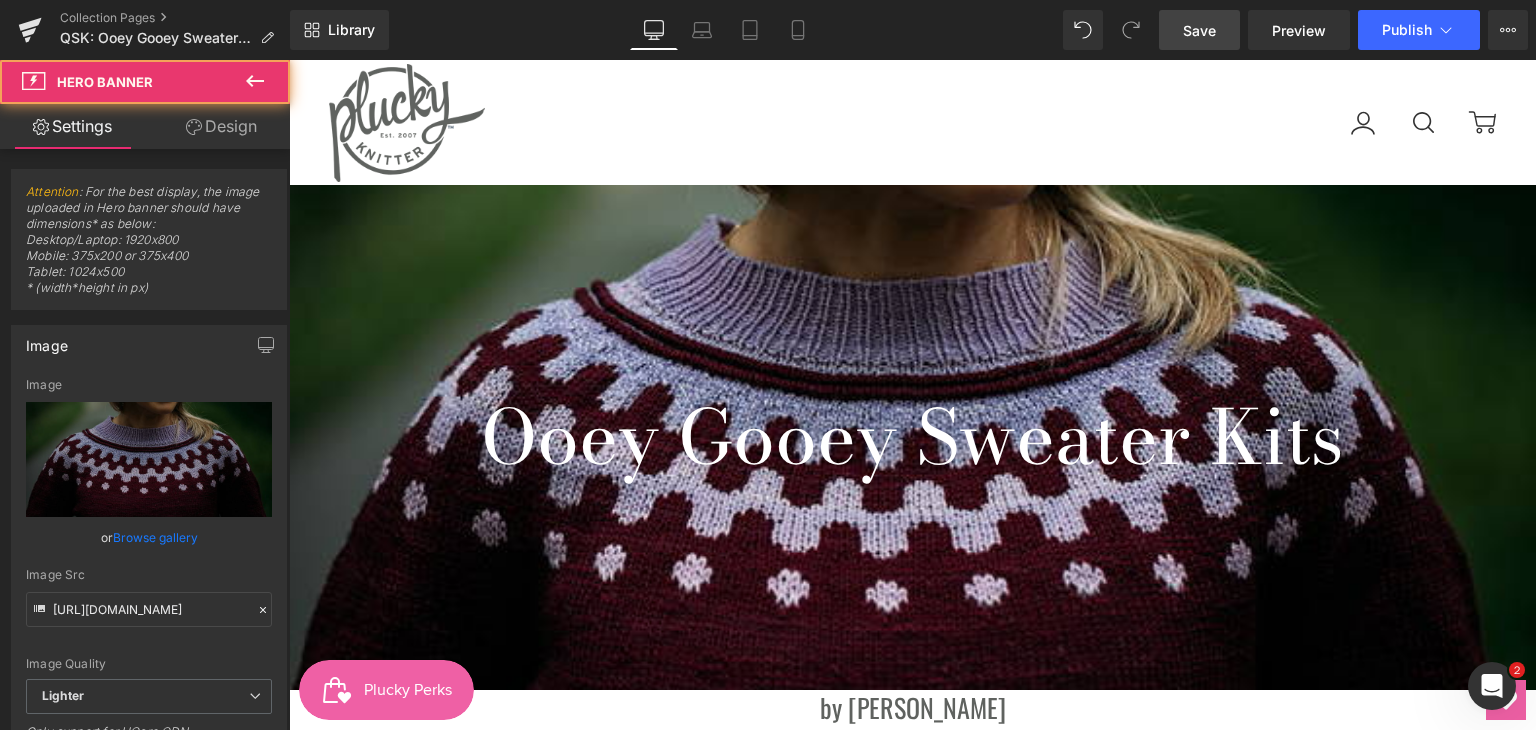 click on "Ooey Gooey Sweater Kits
Heading
Hero Banner   200px   200px" at bounding box center (912, 437) 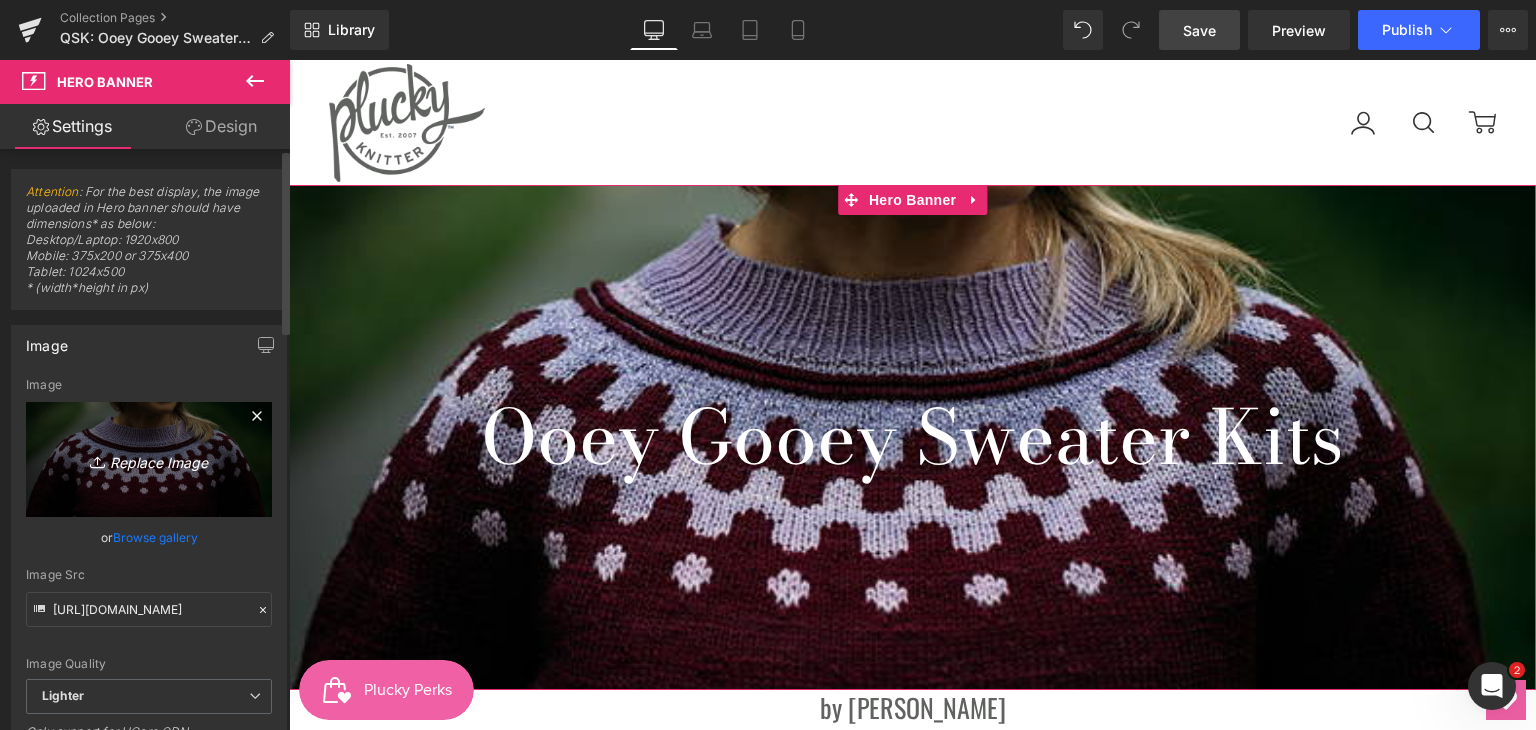 click on "Replace Image" at bounding box center (149, 459) 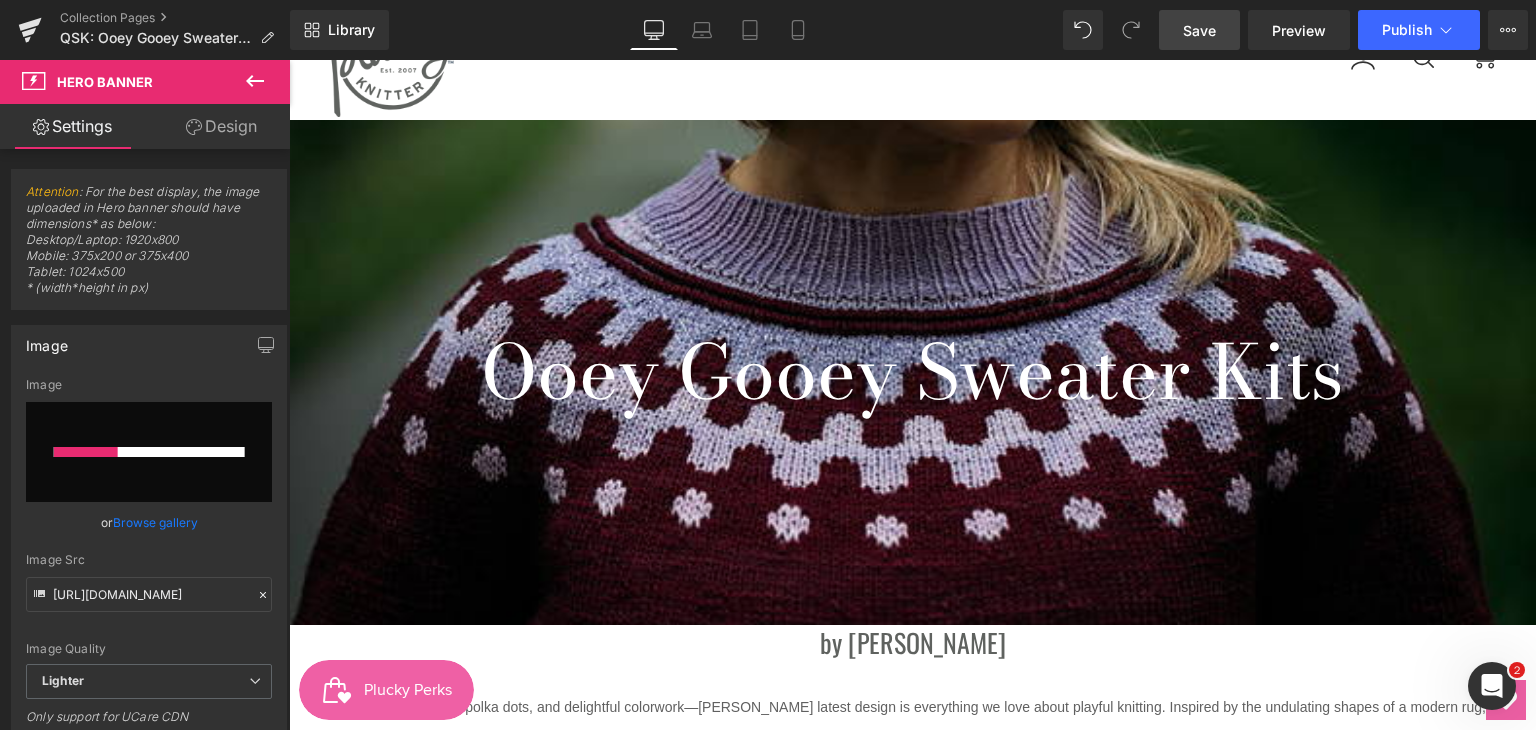 scroll, scrollTop: 100, scrollLeft: 0, axis: vertical 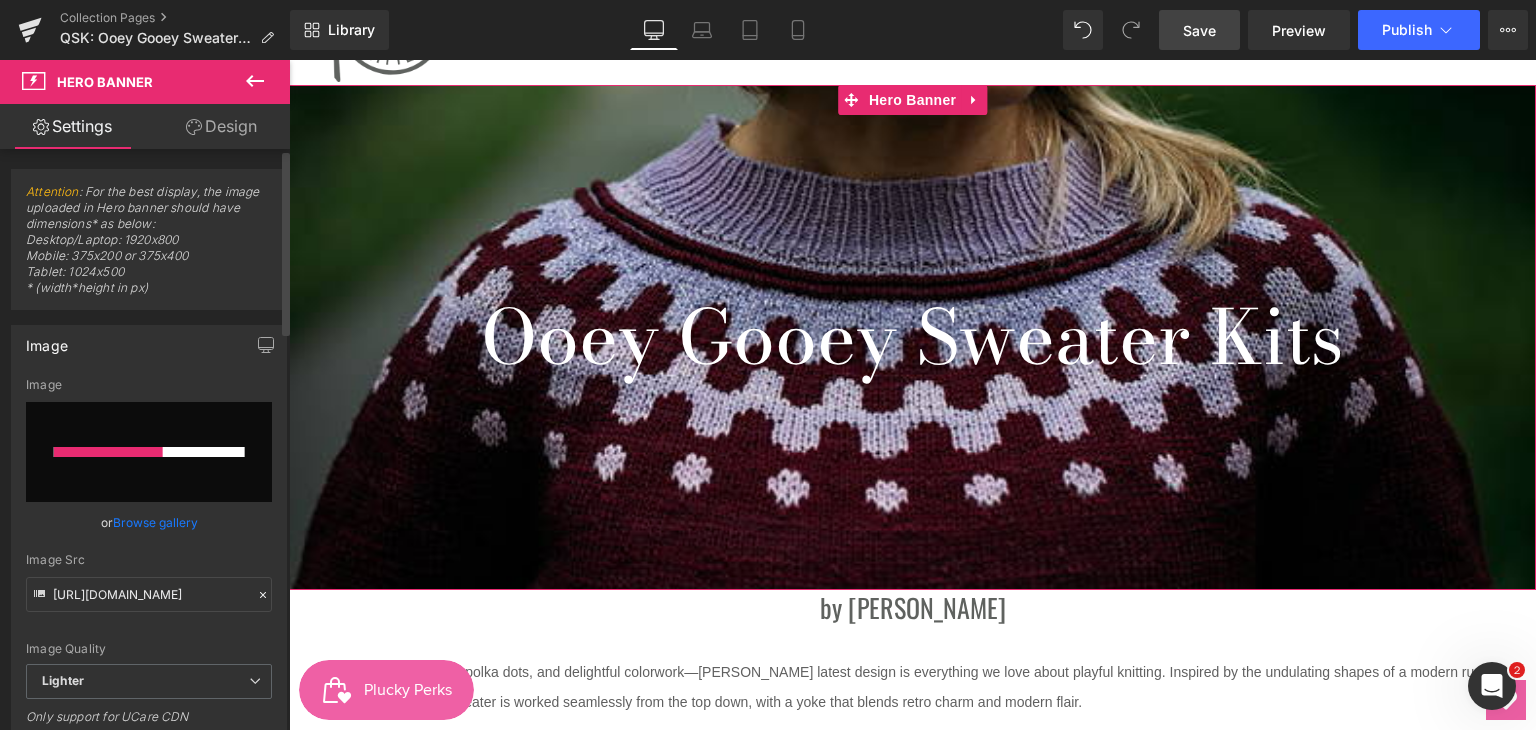 type 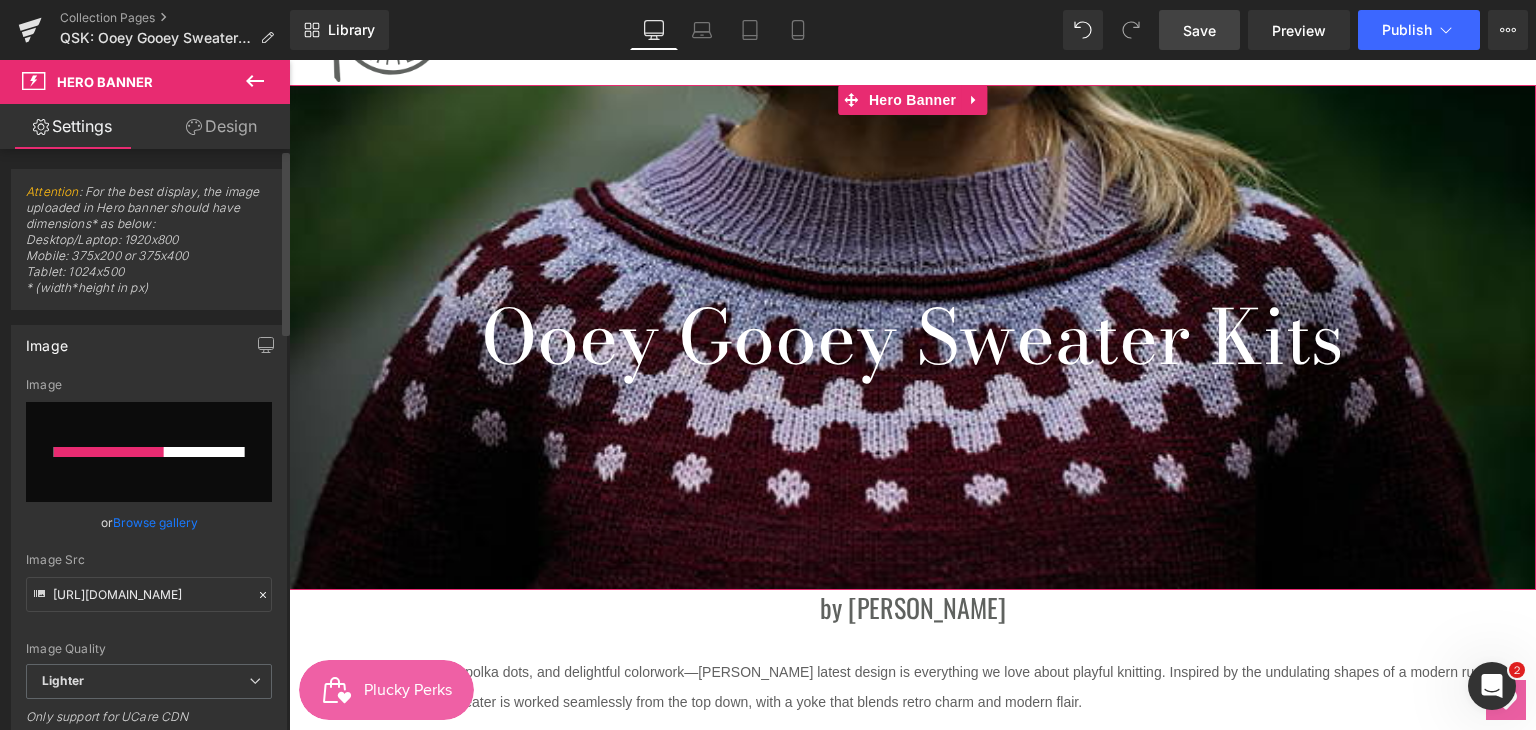 click on "Browse gallery" at bounding box center (155, 522) 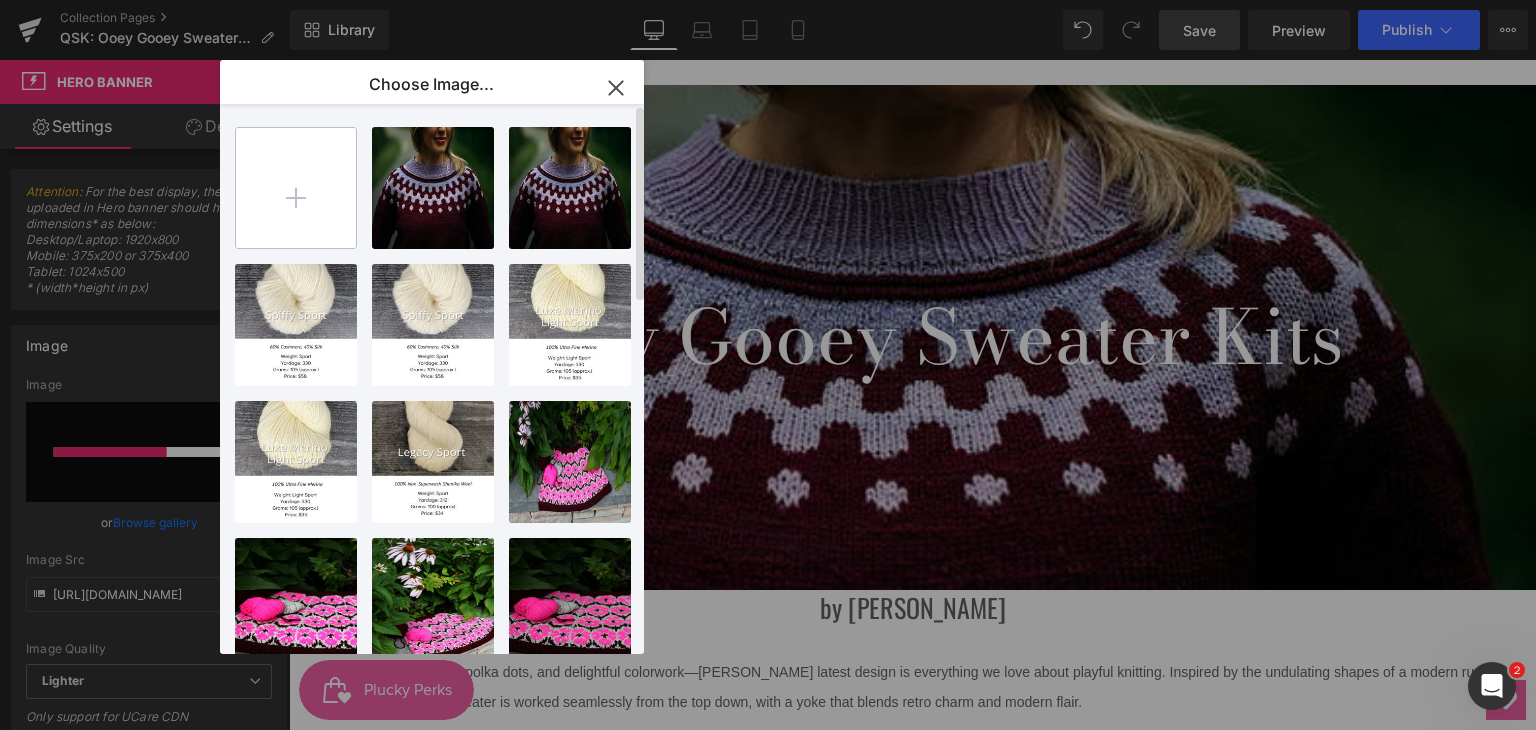 click at bounding box center [296, 188] 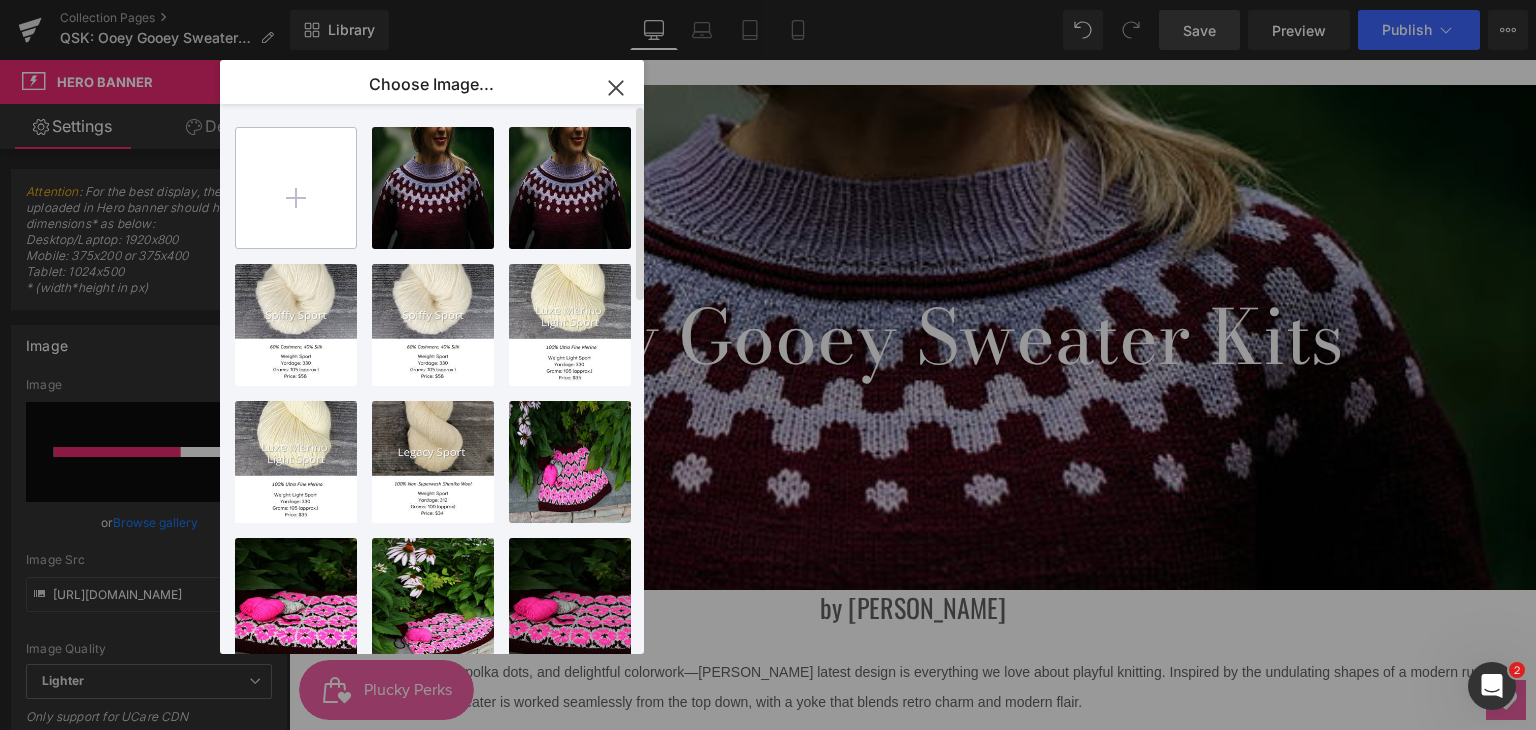 type on "C:\fakepath\Home Page Banner (4).png" 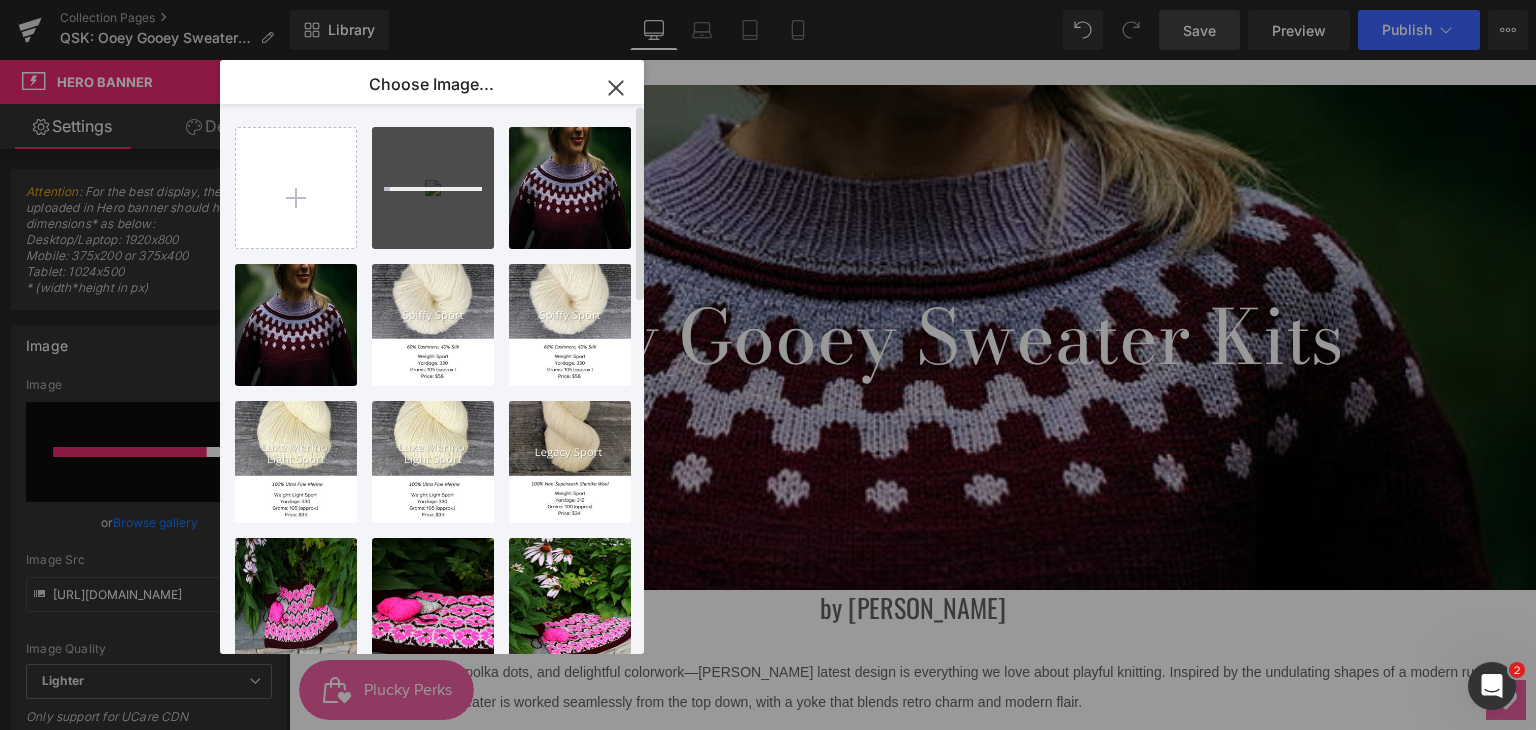 click at bounding box center (433, 188) 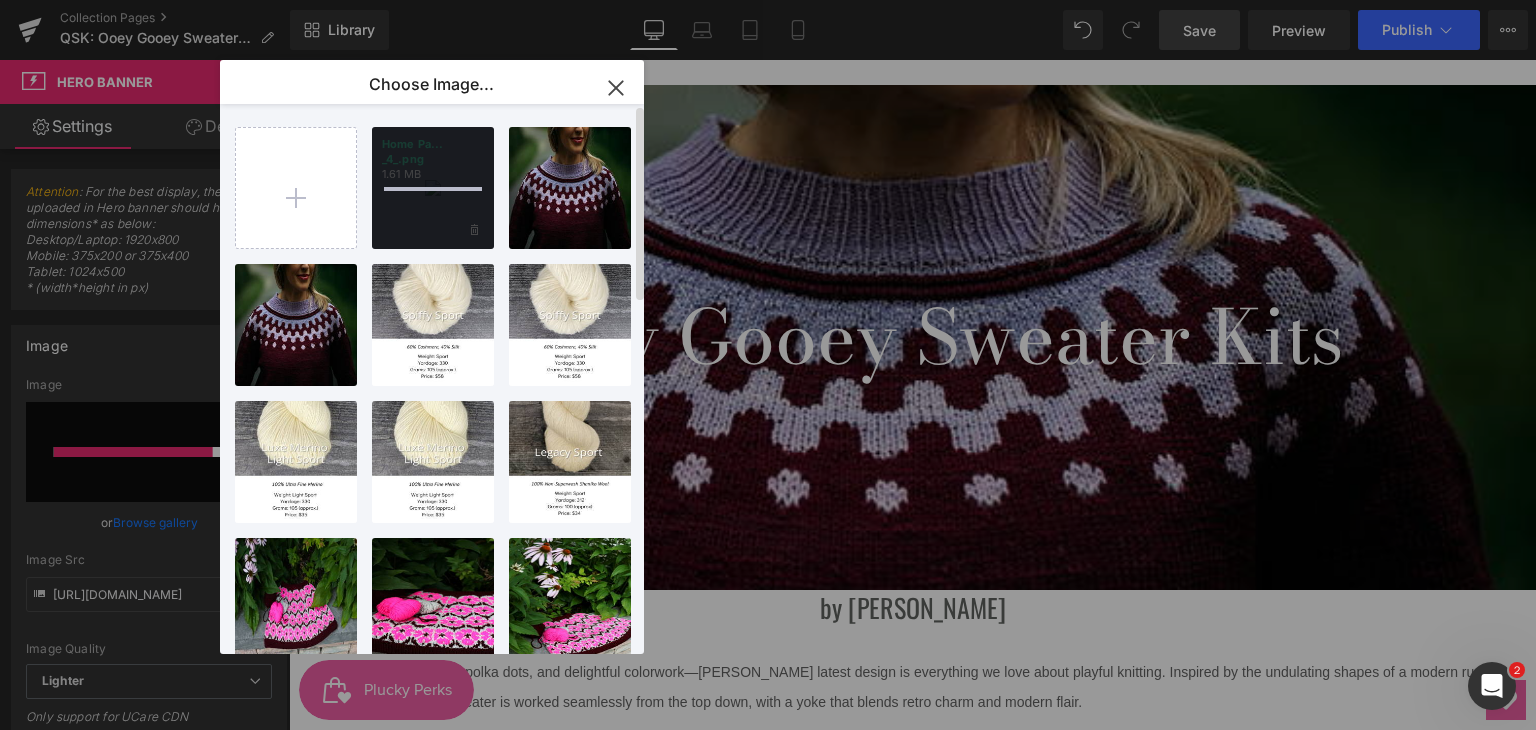 type 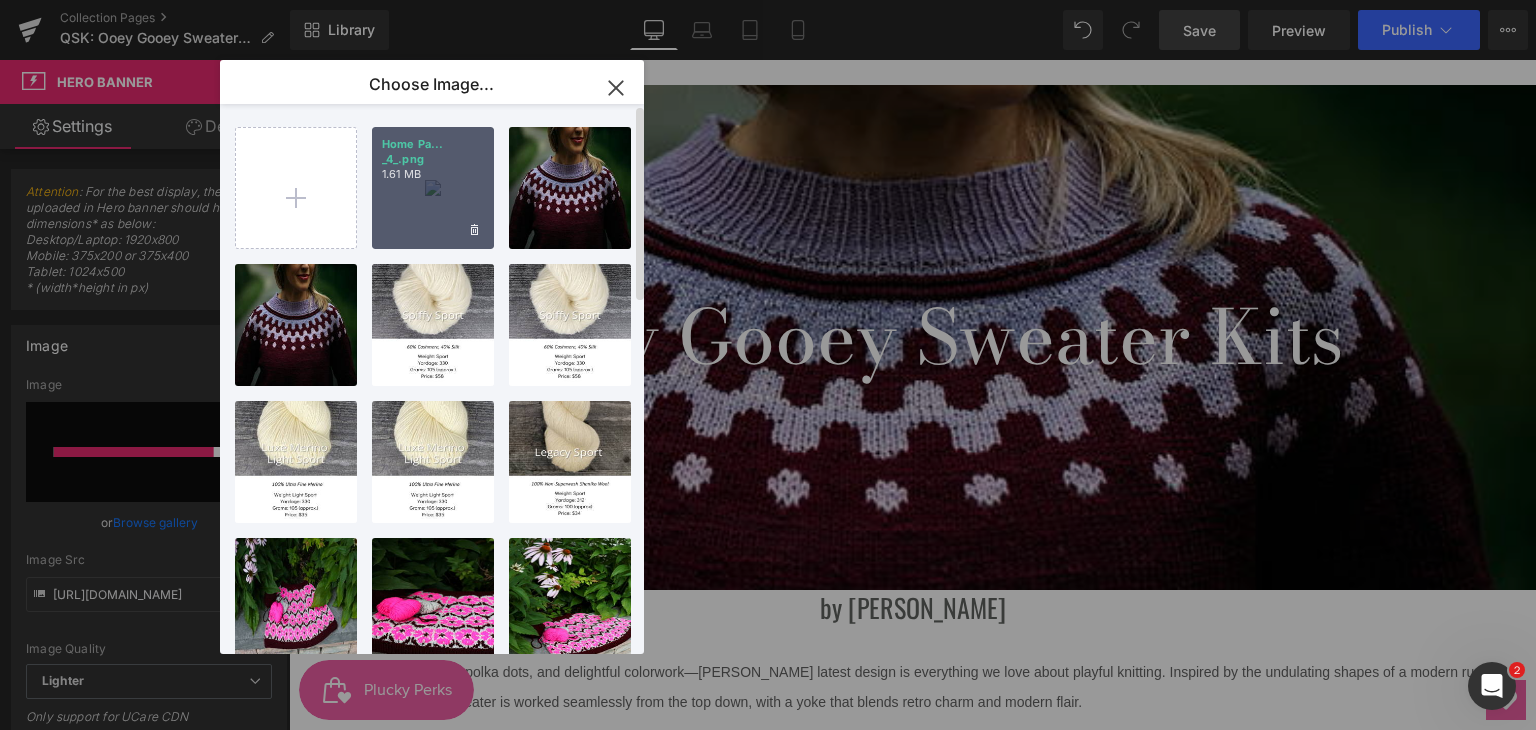 click on "Home Pa... _4_.png 1.61 MB" at bounding box center [433, 188] 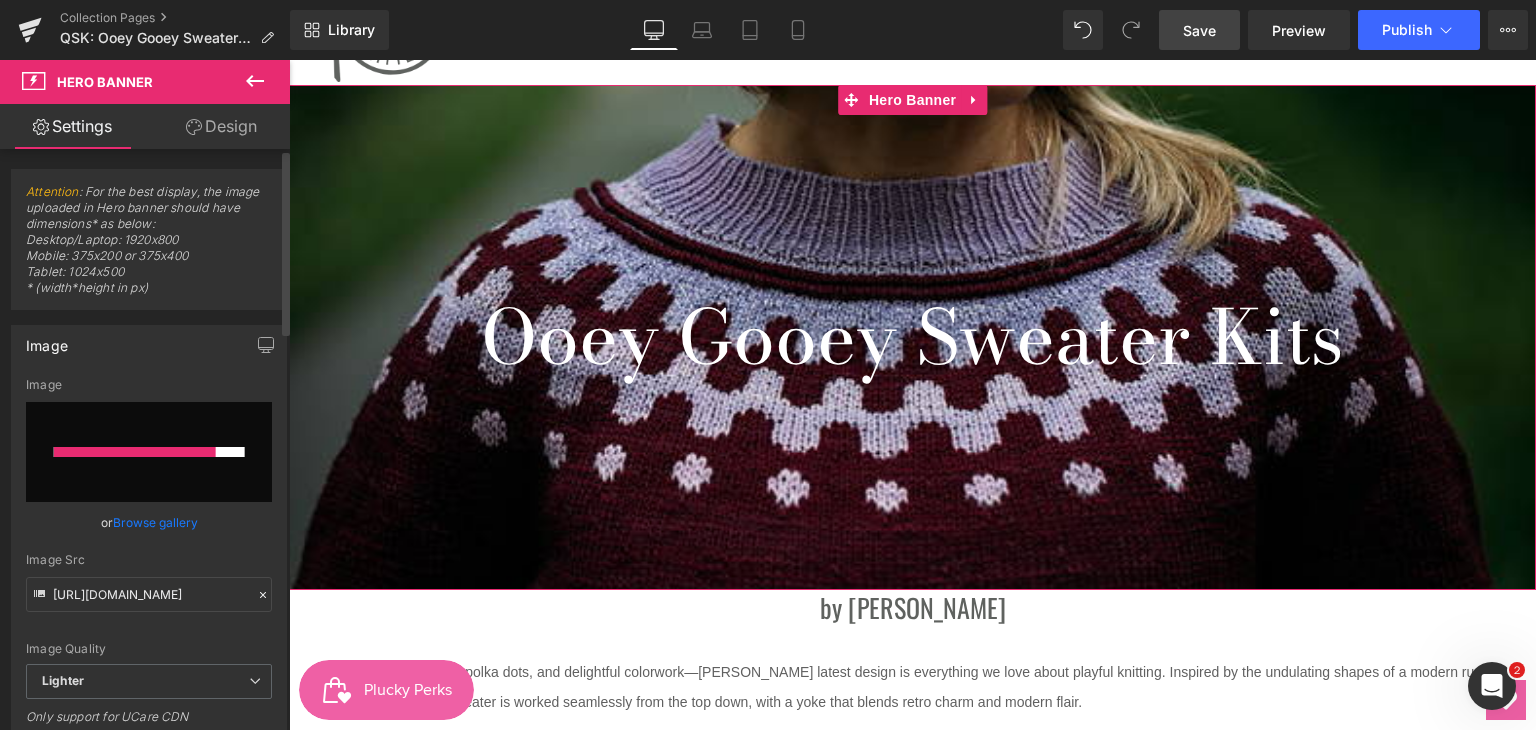 click on "Browse gallery" at bounding box center [155, 522] 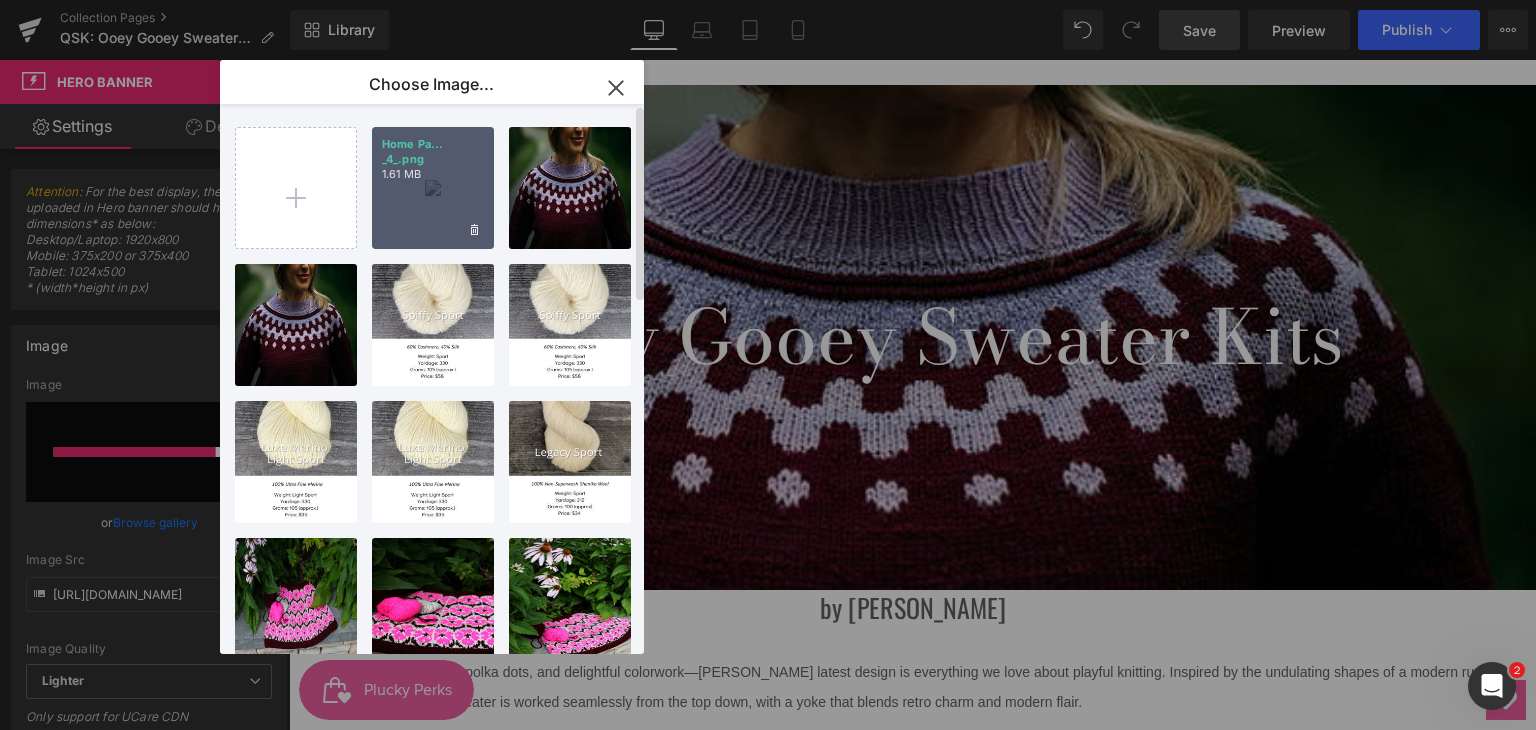 click on "Home Pa... _4_.png 1.61 MB" at bounding box center (433, 188) 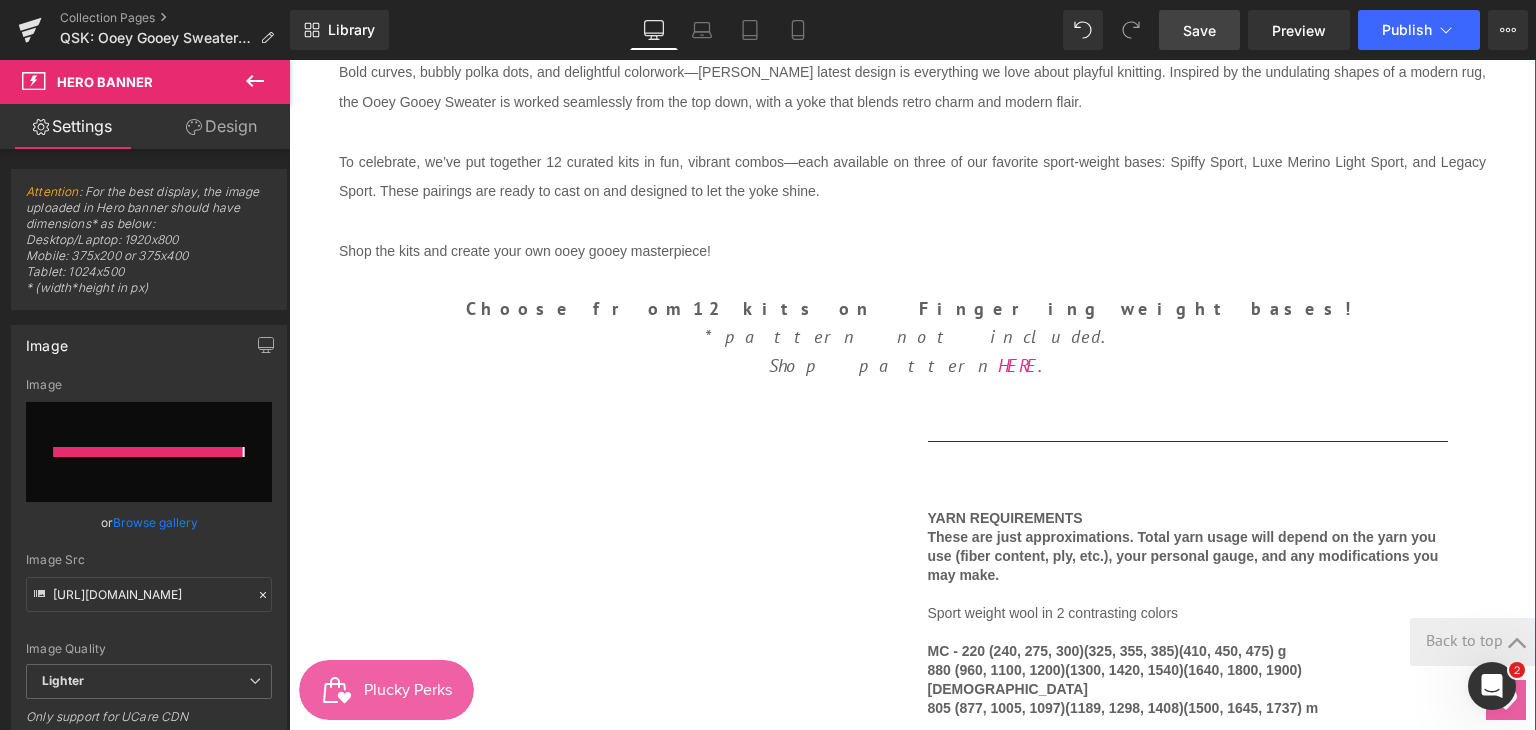 type on "https://ucarecdn.com/c0449945-ac43-4913-b091-f5f5829658b7/-/format/auto/-/preview/3000x3000/-/quality/lighter/Home%20Page%20Banner%20_4_.png" 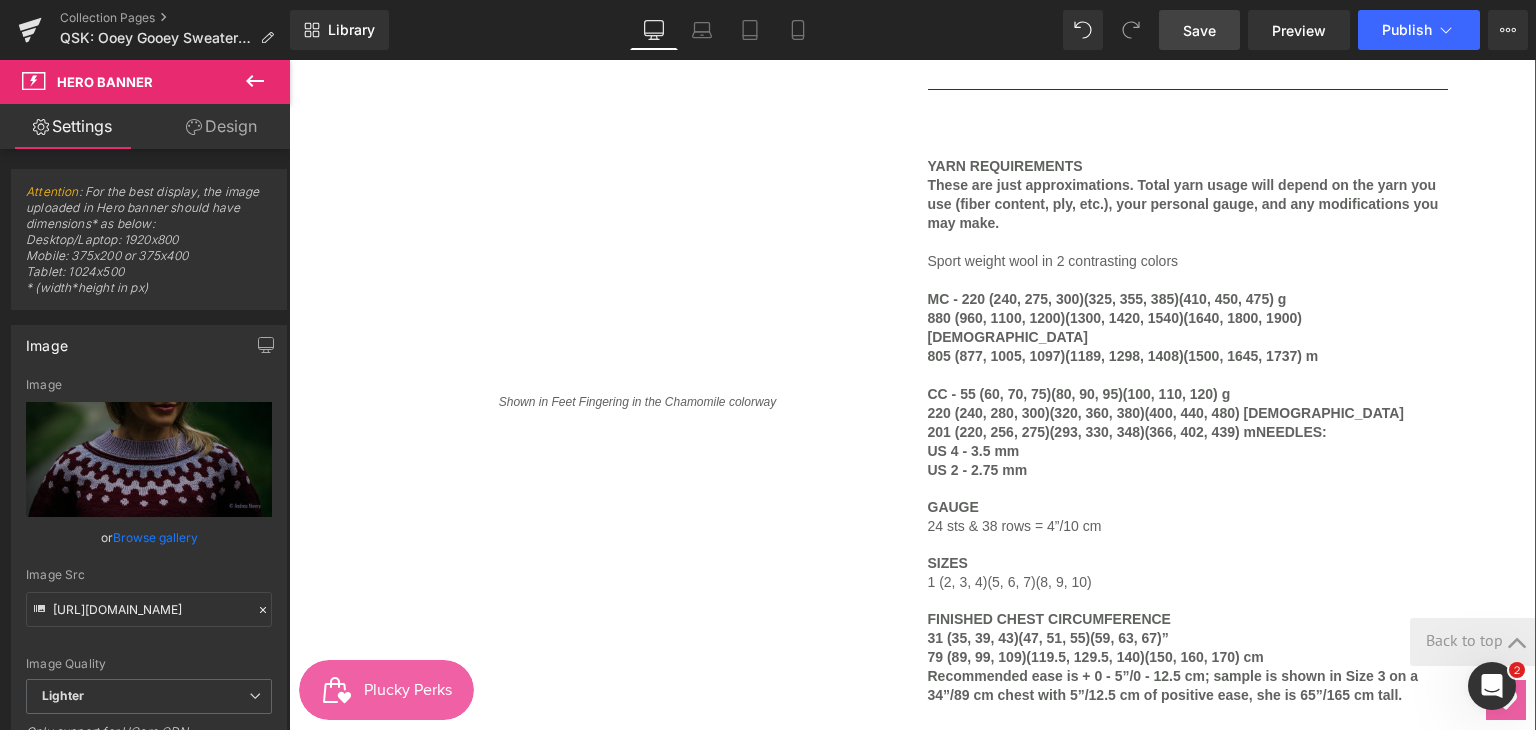 scroll, scrollTop: 1100, scrollLeft: 0, axis: vertical 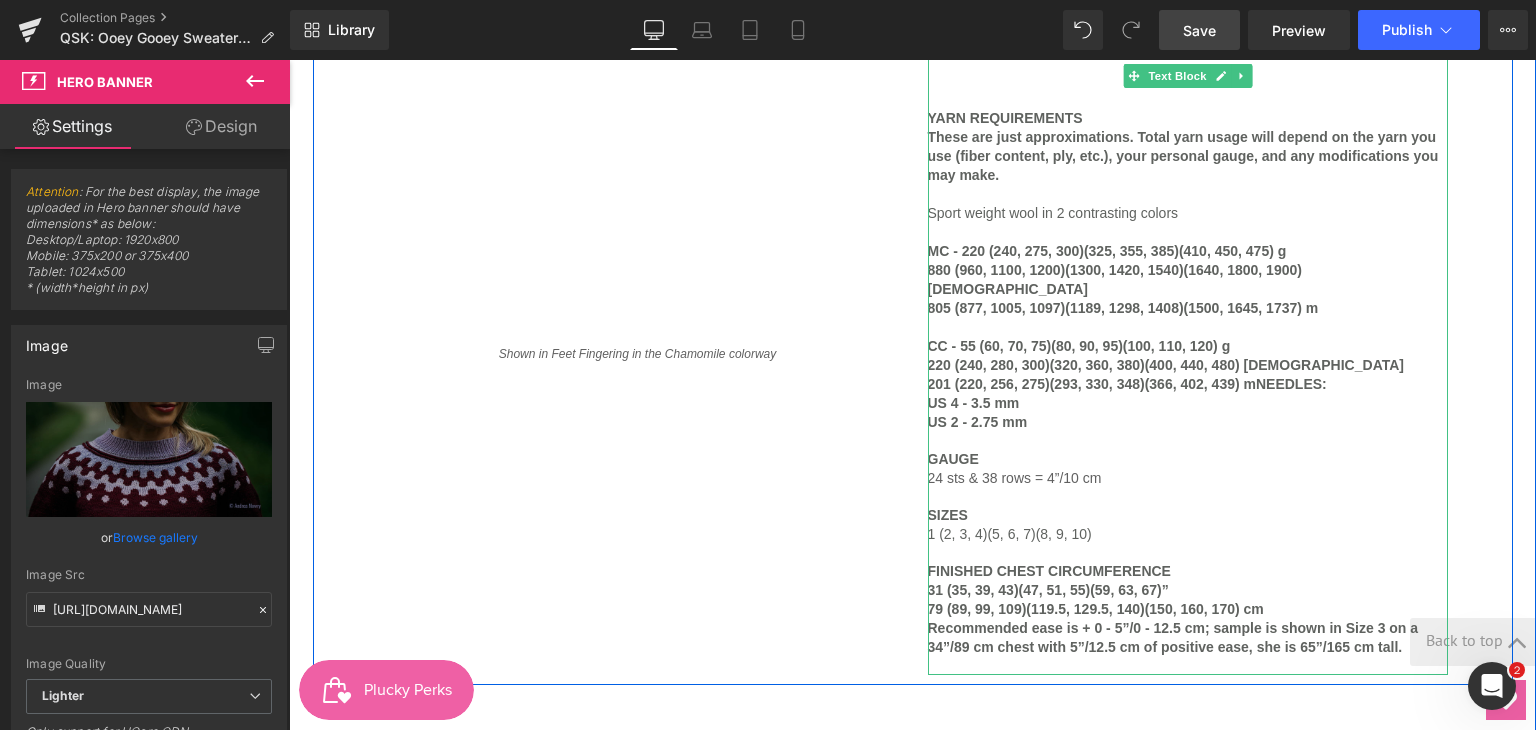 click on "Sport weight wool in 2 contrasting colors" at bounding box center (1053, 213) 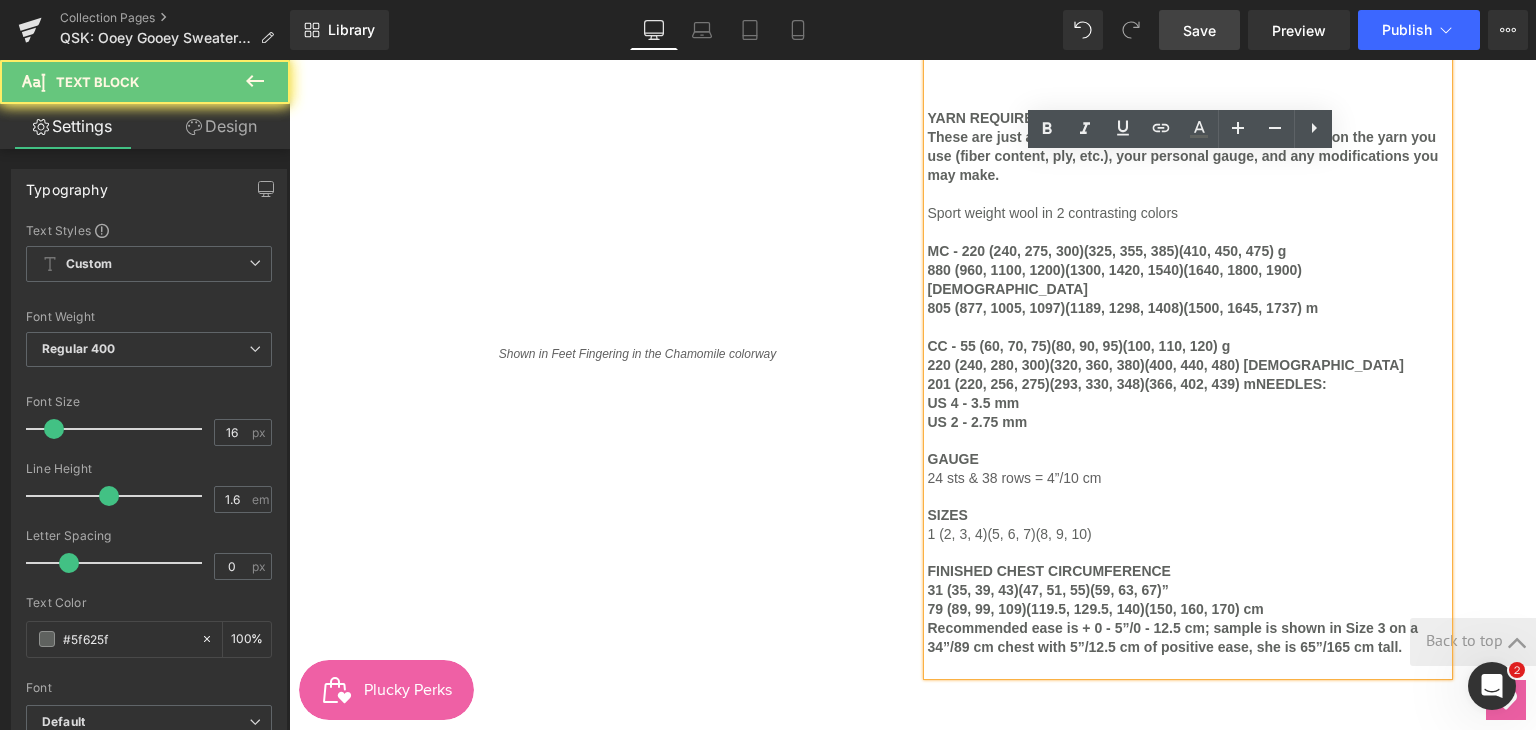 click on "Sport weight wool in 2 contrasting colors" at bounding box center (1053, 213) 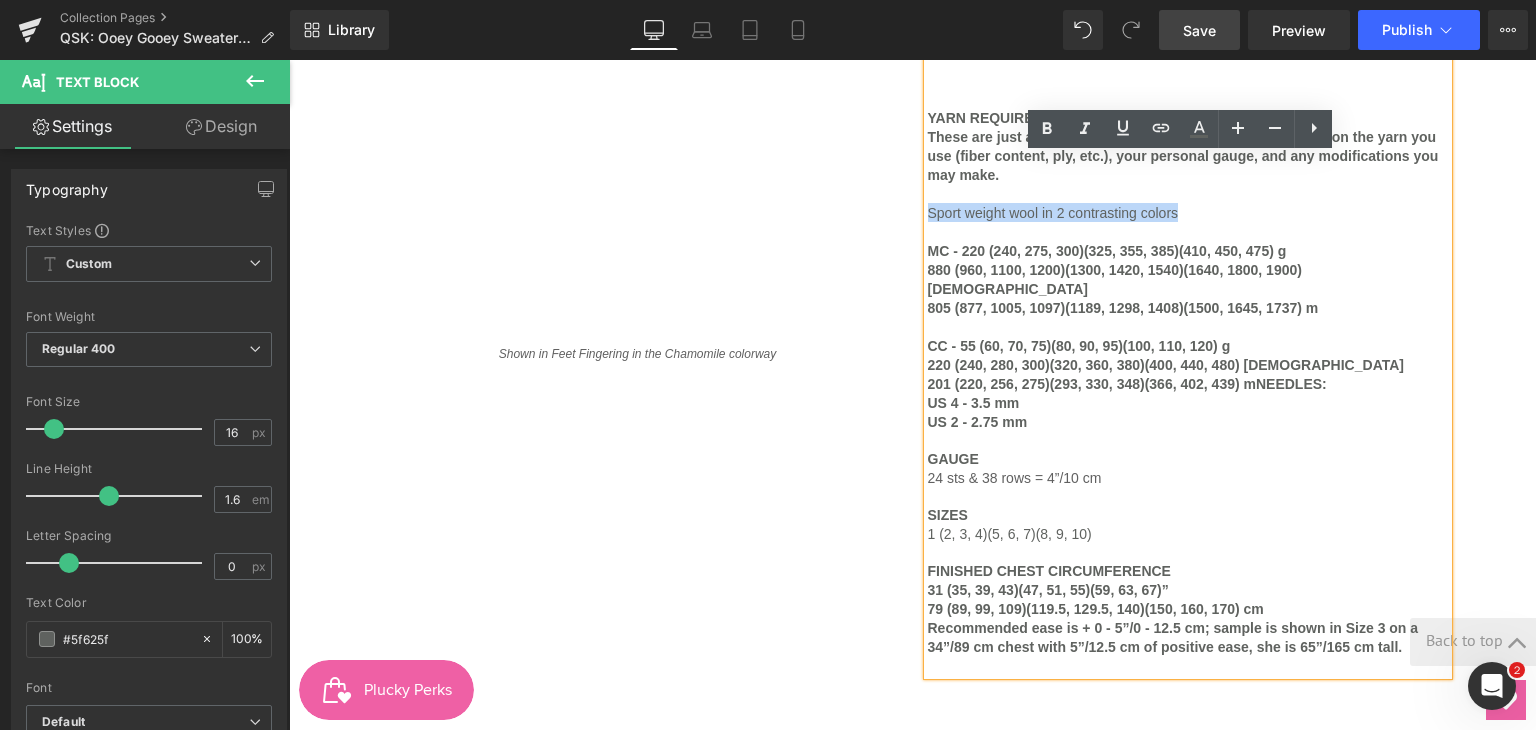 drag, startPoint x: 1196, startPoint y: 209, endPoint x: 913, endPoint y: 213, distance: 283.02826 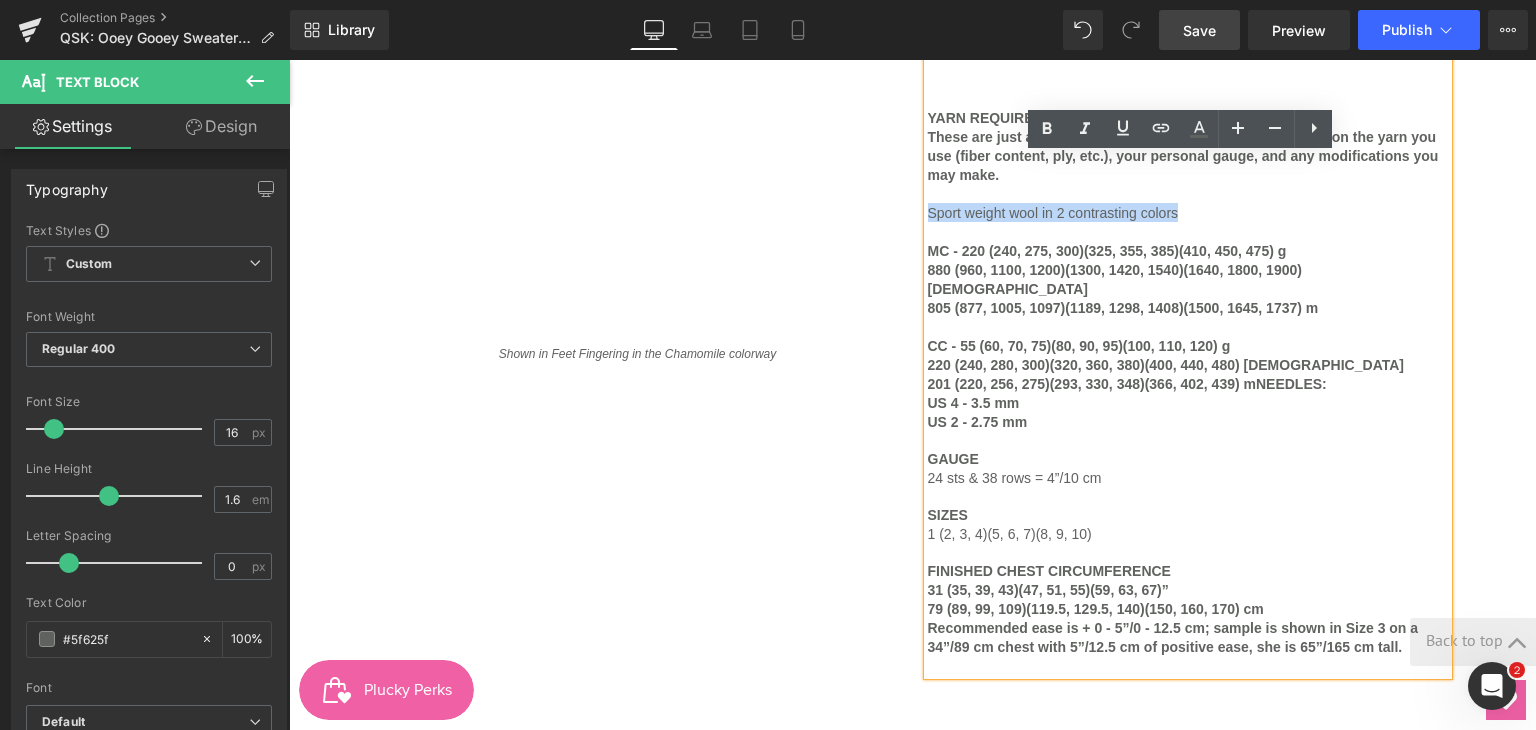 click on "Separator         YARN REQUIREMENTS These are just approximations. Total yarn usage will depend on the yarn you use (fiber content, ply, etc.), your personal gauge, and any modifications you may make. Sport weight wool in 2 contrasting colors MC - 220 (240, 275, 300)(325, 355, 385)(410, 450, 475) g 880 (960, 1100, 1200)(1300, 1420, 1540)(1640, 1800, 1900) yds 805 (877, 1005, 1097)(1189, 1298, 1408)(1500, 1645, 1737) m CC - 55 (60, 70, 75)(80, 90, 95)(100, 110, 120) g 220 (240, 280, 300)(320, 360, 380)(400, 440, 480) yds 201 (220, 256, 275)(293, 330, 348)(366, 402, 439) mNEEDLES:  US 4 - 3.5 mm US 2 - 2.75 mm GAUGE 24 sts & 38 rows = 4”/10 cm  SIZES 1 (2, 3, 4)(5, 6, 7)(8, 9, 10) FINISHED CHEST CIRCUMFERENCE 31 (35, 39, 43)(47, 51, 55)(59, 63, 67)” 79 (89, 99, 109)(119.5, 129.5, 140)(150, 160, 170) cm Recommended ease is + 0 - 5”/0 - 12.5 cm; sample is shown in Size 3 on a 34”/89 cm chest with 5”/12.5 cm of positive ease, she is 65”/165 cm tall. Text Block" at bounding box center (1188, 353) 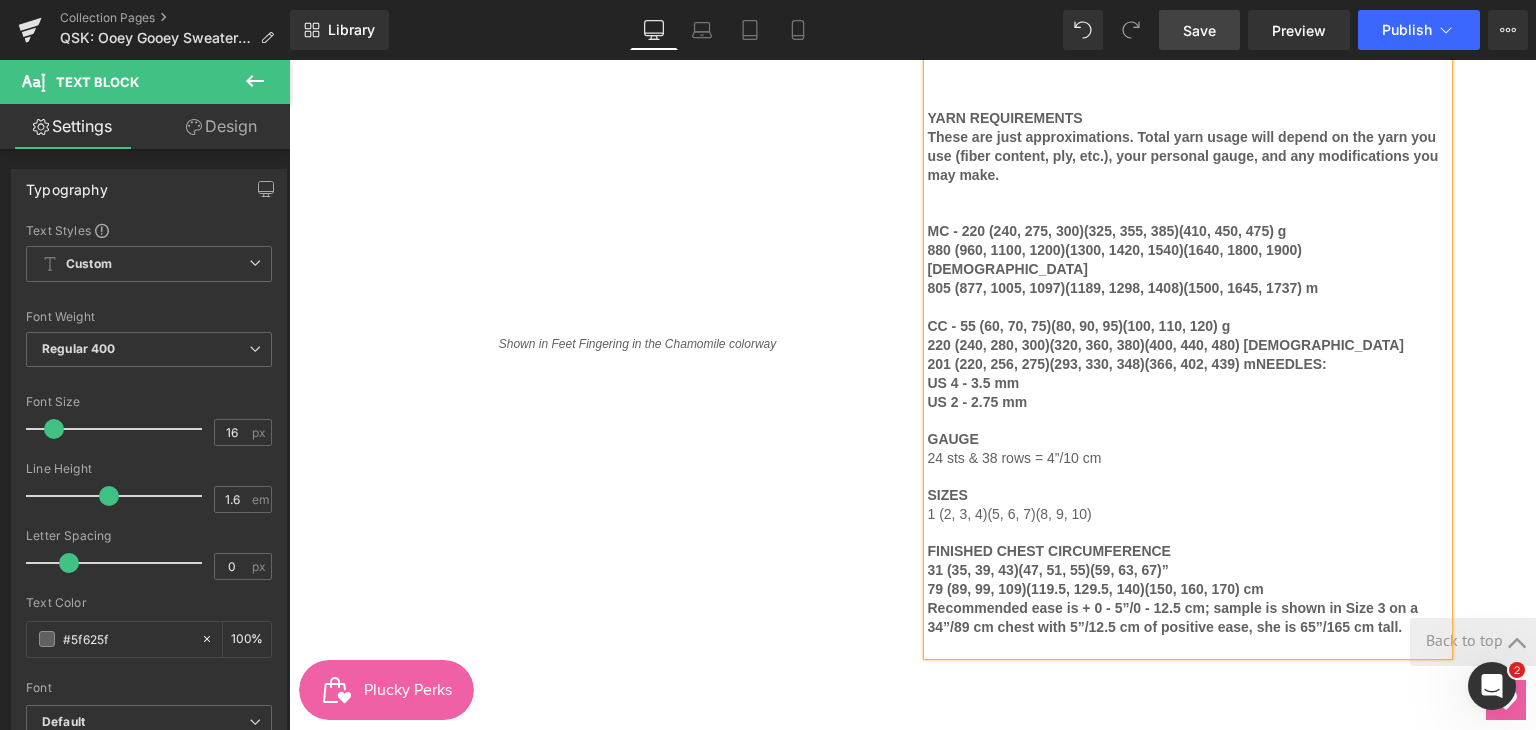 click on "Save" at bounding box center (1199, 30) 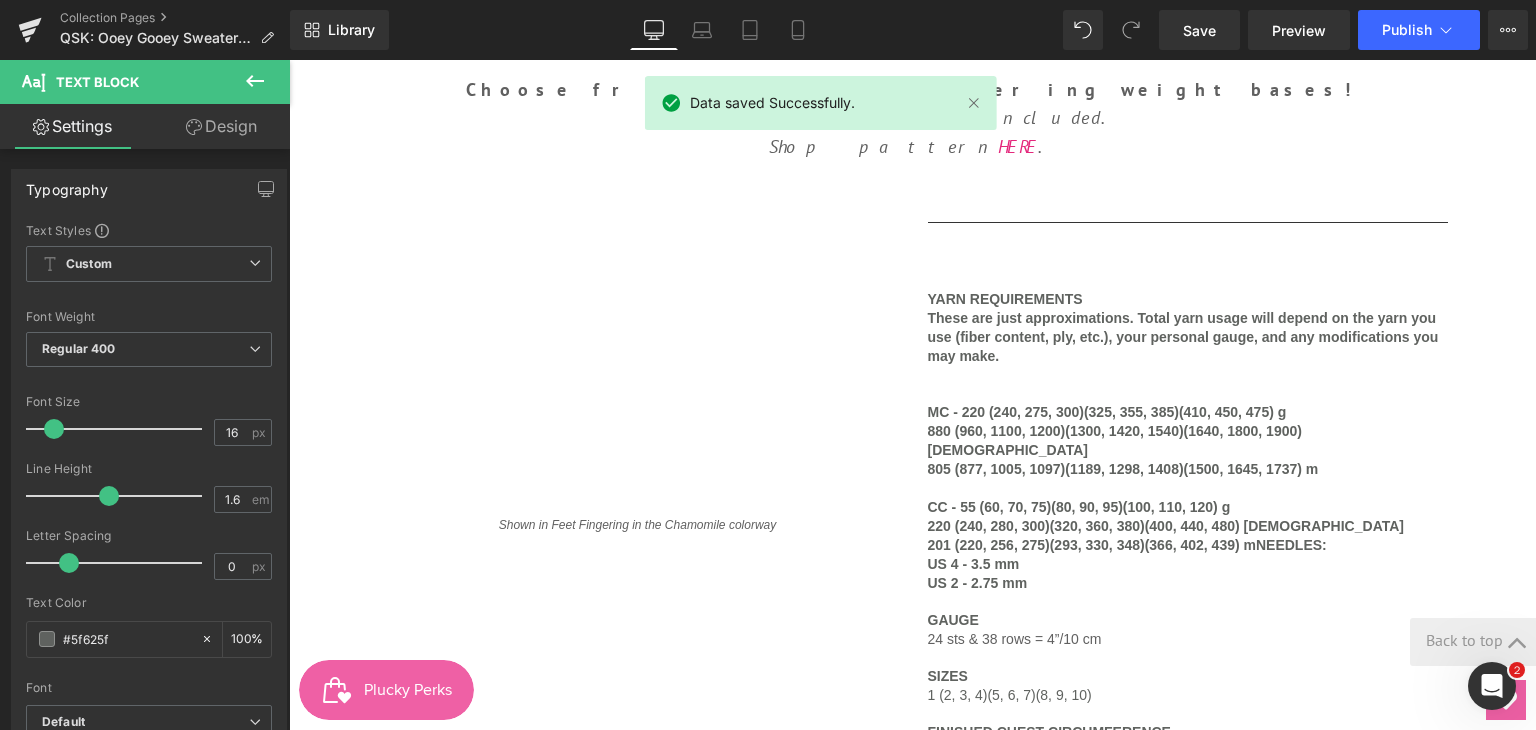 scroll, scrollTop: 900, scrollLeft: 0, axis: vertical 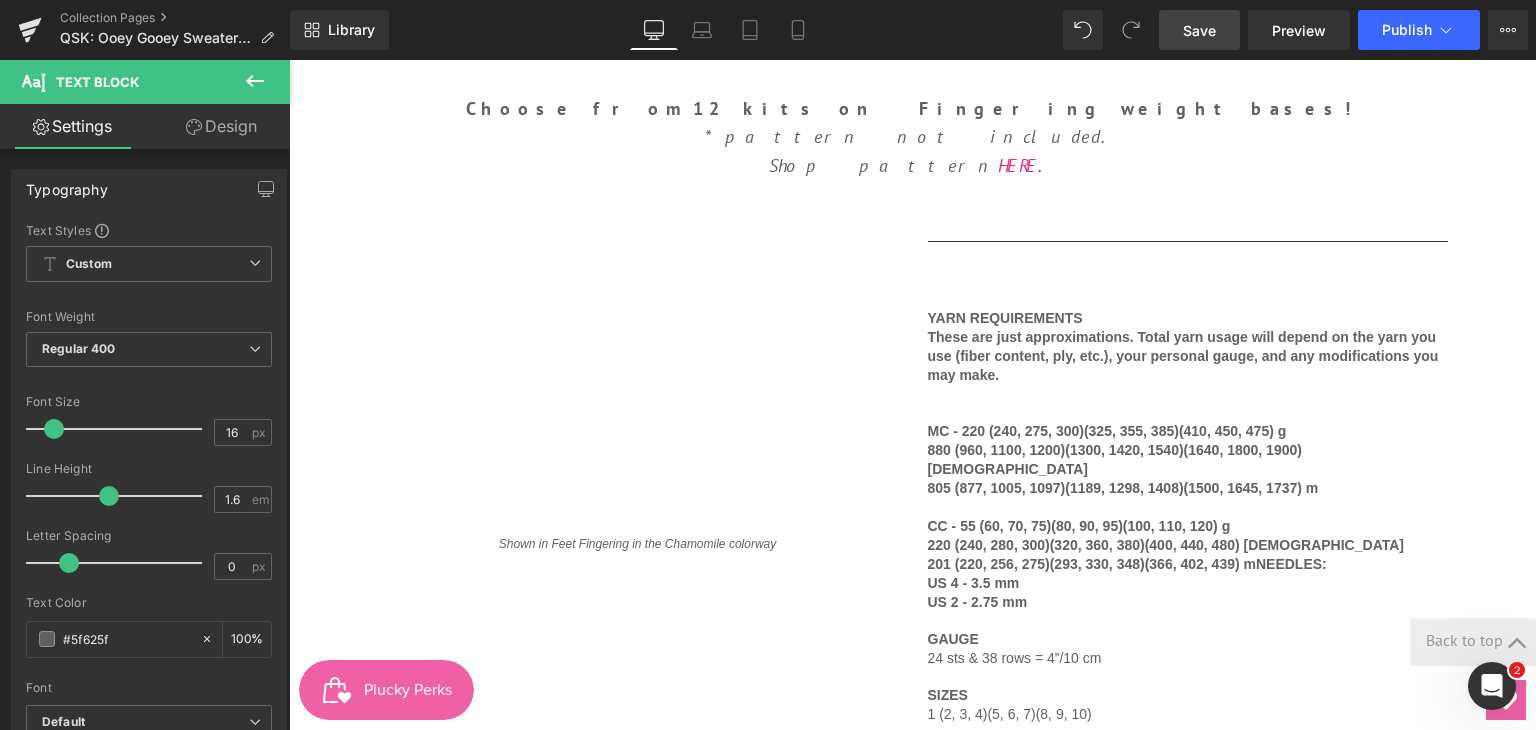 click on "Save" at bounding box center (1199, 30) 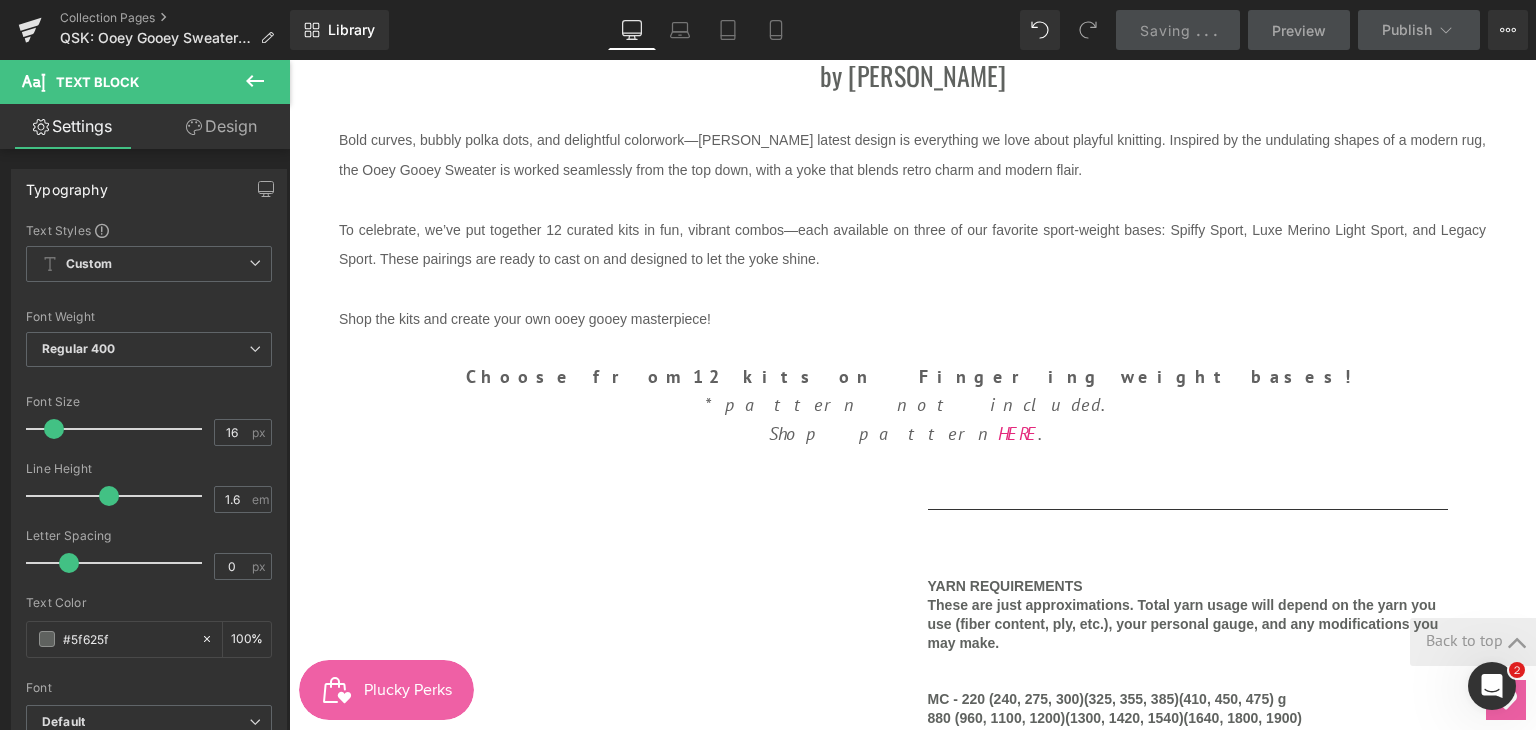scroll, scrollTop: 600, scrollLeft: 0, axis: vertical 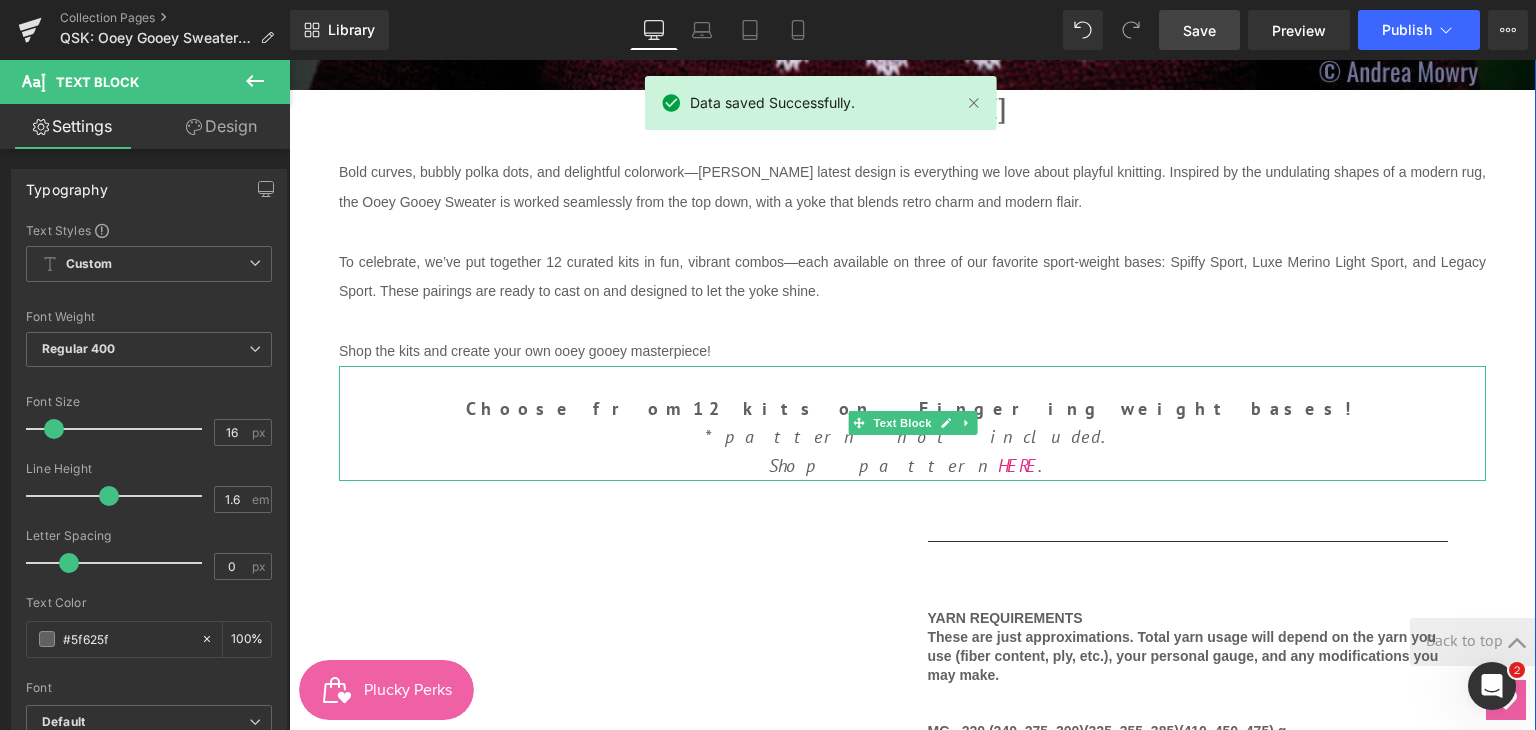 click on "Choose from 12 kits on  Fingering weight bases!" at bounding box center (912, 408) 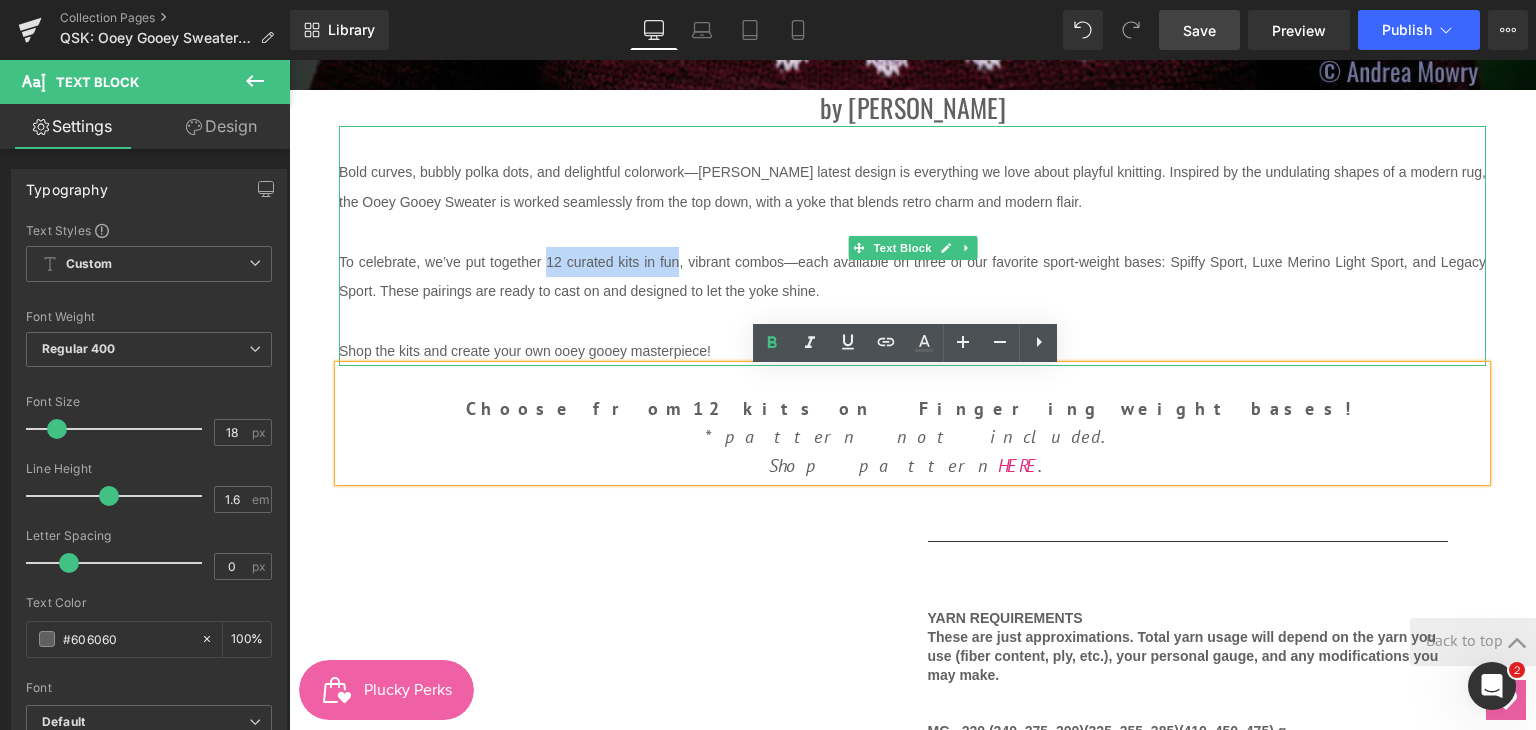 drag, startPoint x: 539, startPoint y: 260, endPoint x: 673, endPoint y: 264, distance: 134.0597 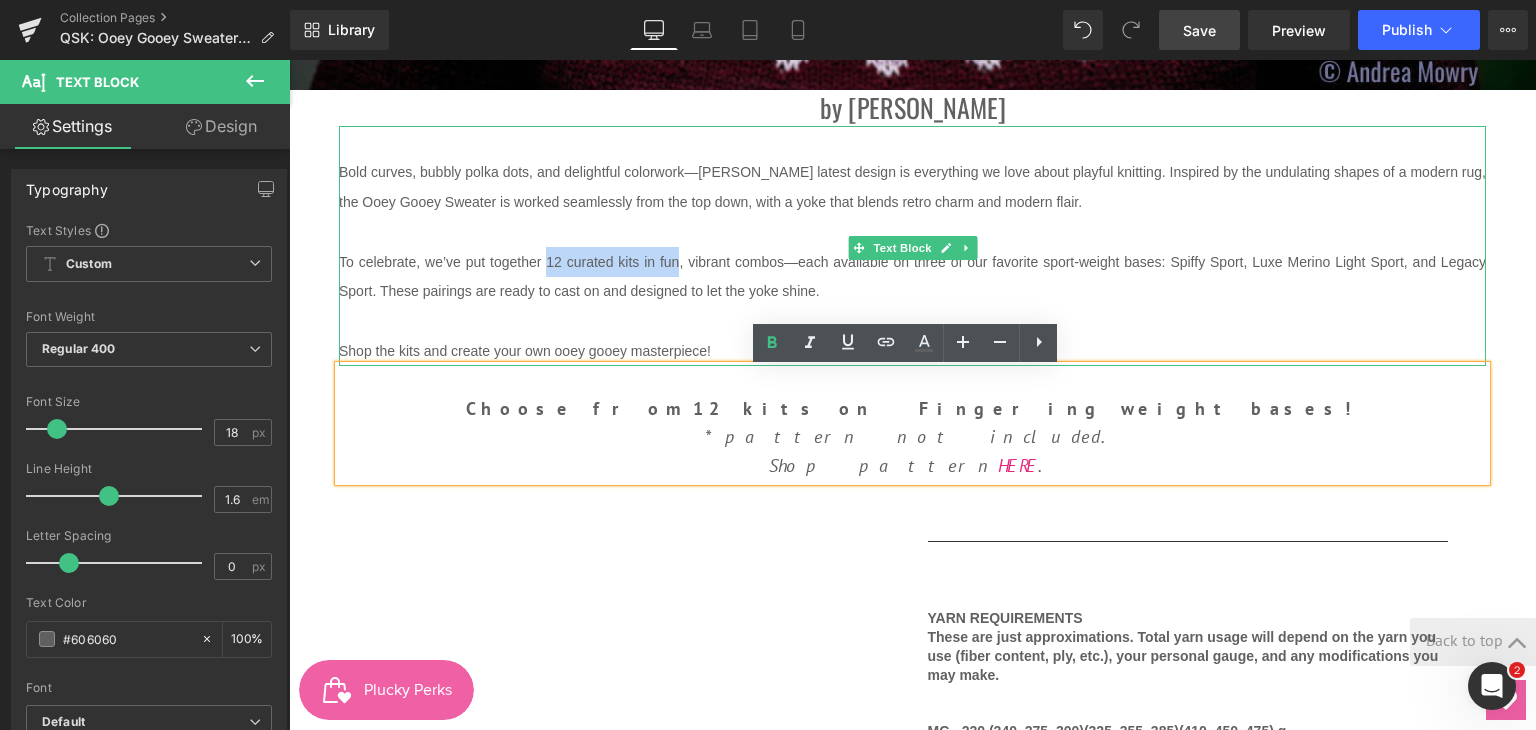 click on "To celebrate, we’ve put together 12 curated kits in fun, vibrant combos—each available on three of our favorite sport-weight bases: Spiffy Sport, Luxe Merino Light Sport, and Legacy Sport. These pairings are ready to cast on and designed to let the yoke shine." at bounding box center (912, 277) 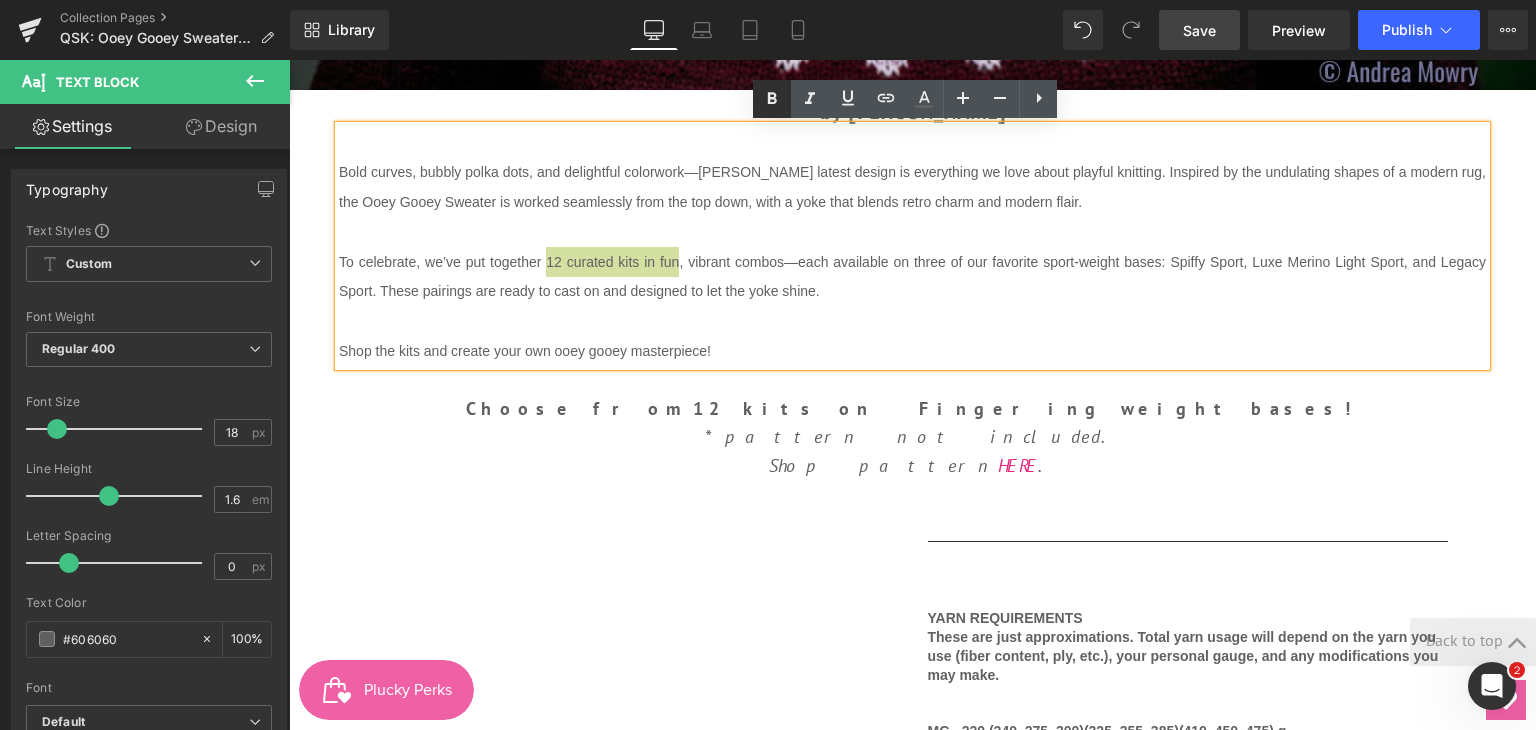 click 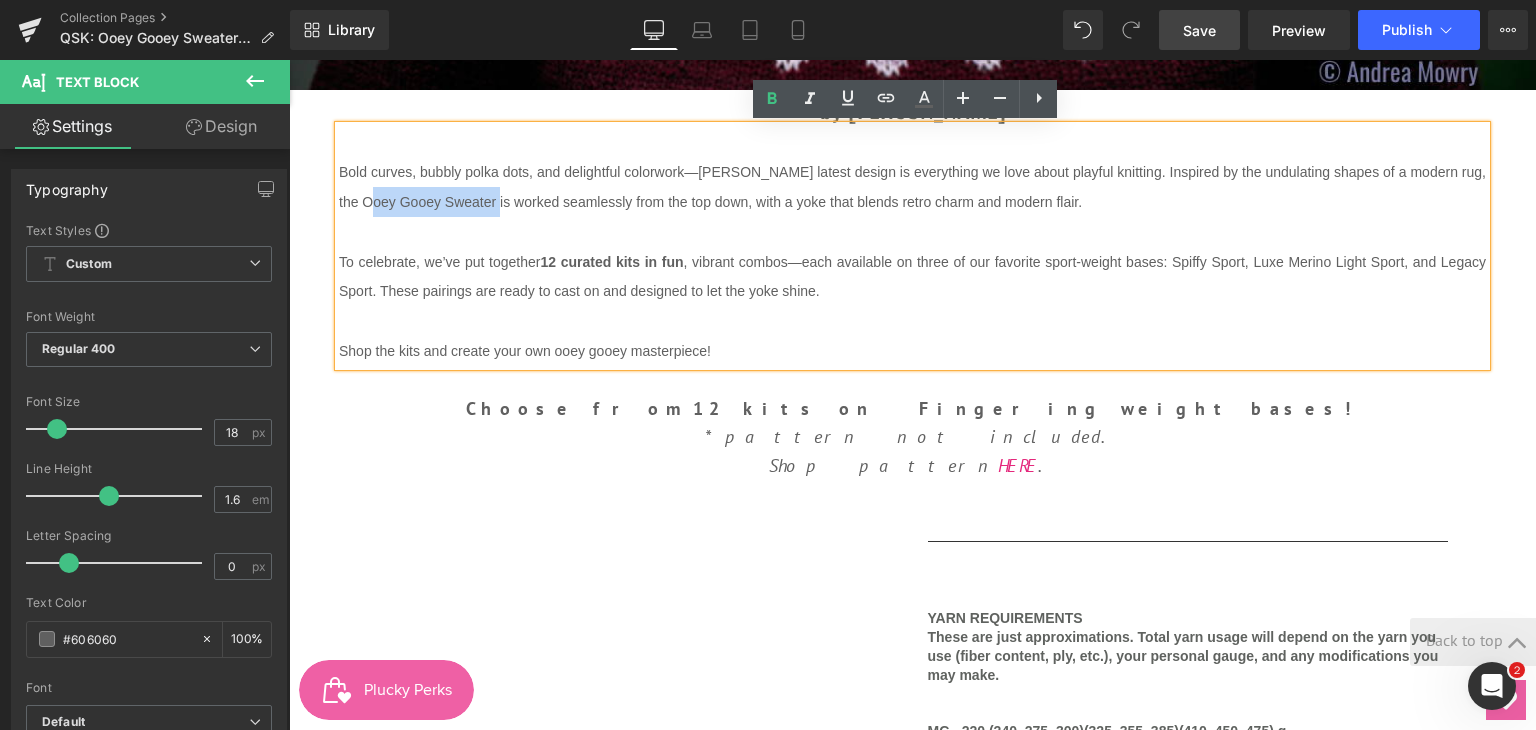 drag, startPoint x: 355, startPoint y: 202, endPoint x: 486, endPoint y: 207, distance: 131.09538 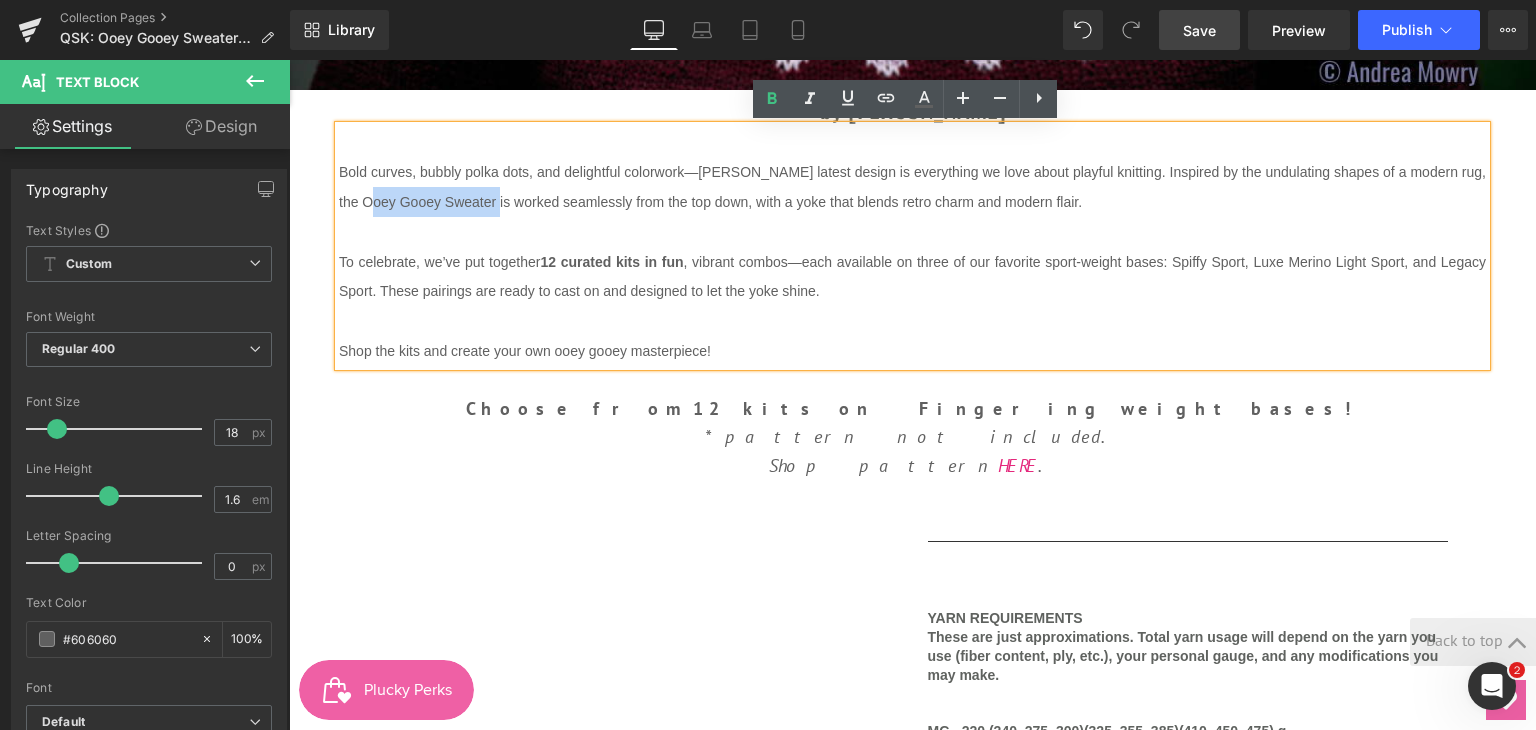 click on "Bold curves, bubbly polka dots, and delightful colorwork—Andrea Mowry’s latest design is everything we love about playful knitting. Inspired by the undulating shapes of a modern rug, the Ooey Gooey Sweater is worked seamlessly from the top down, with a yoke that blends retro charm and modern flair." at bounding box center (912, 187) 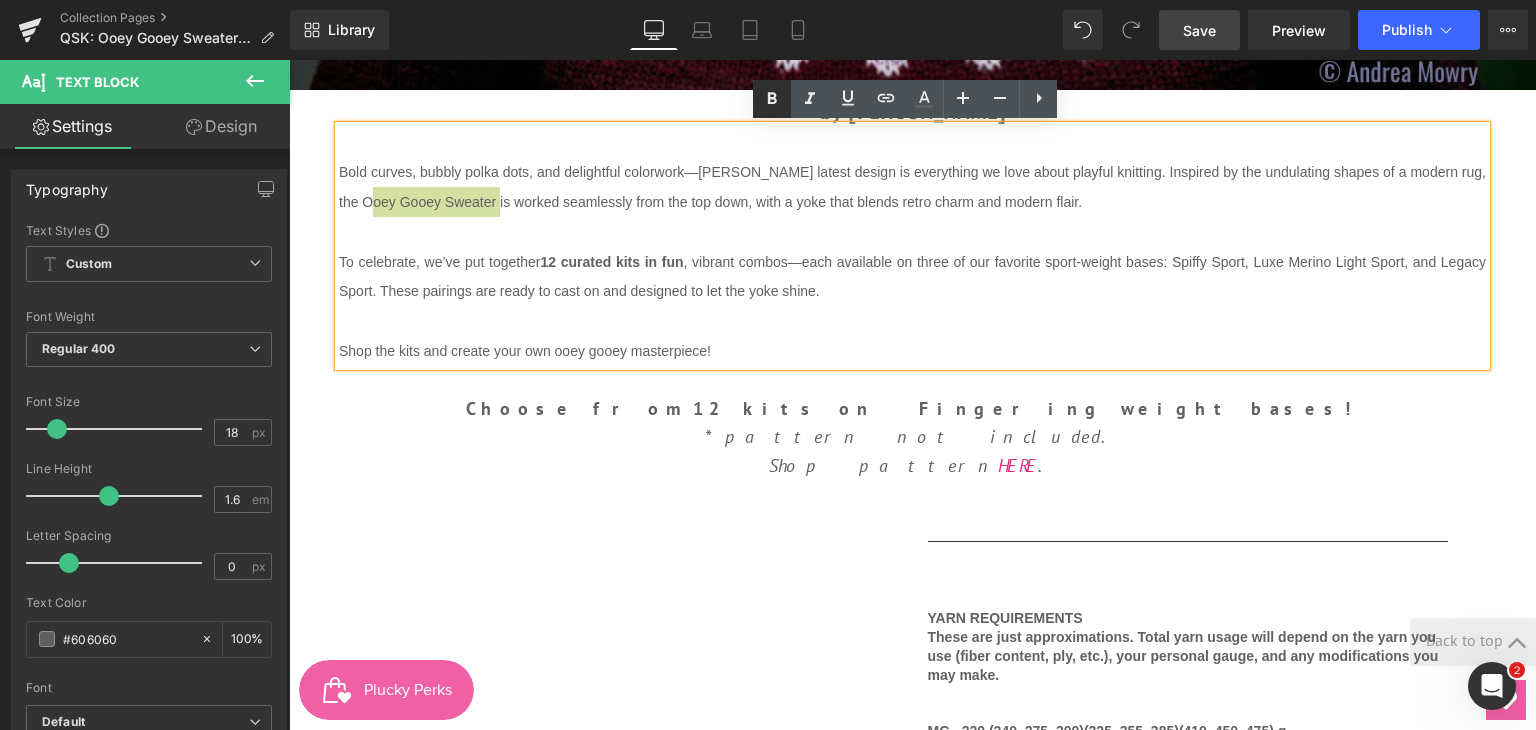 click 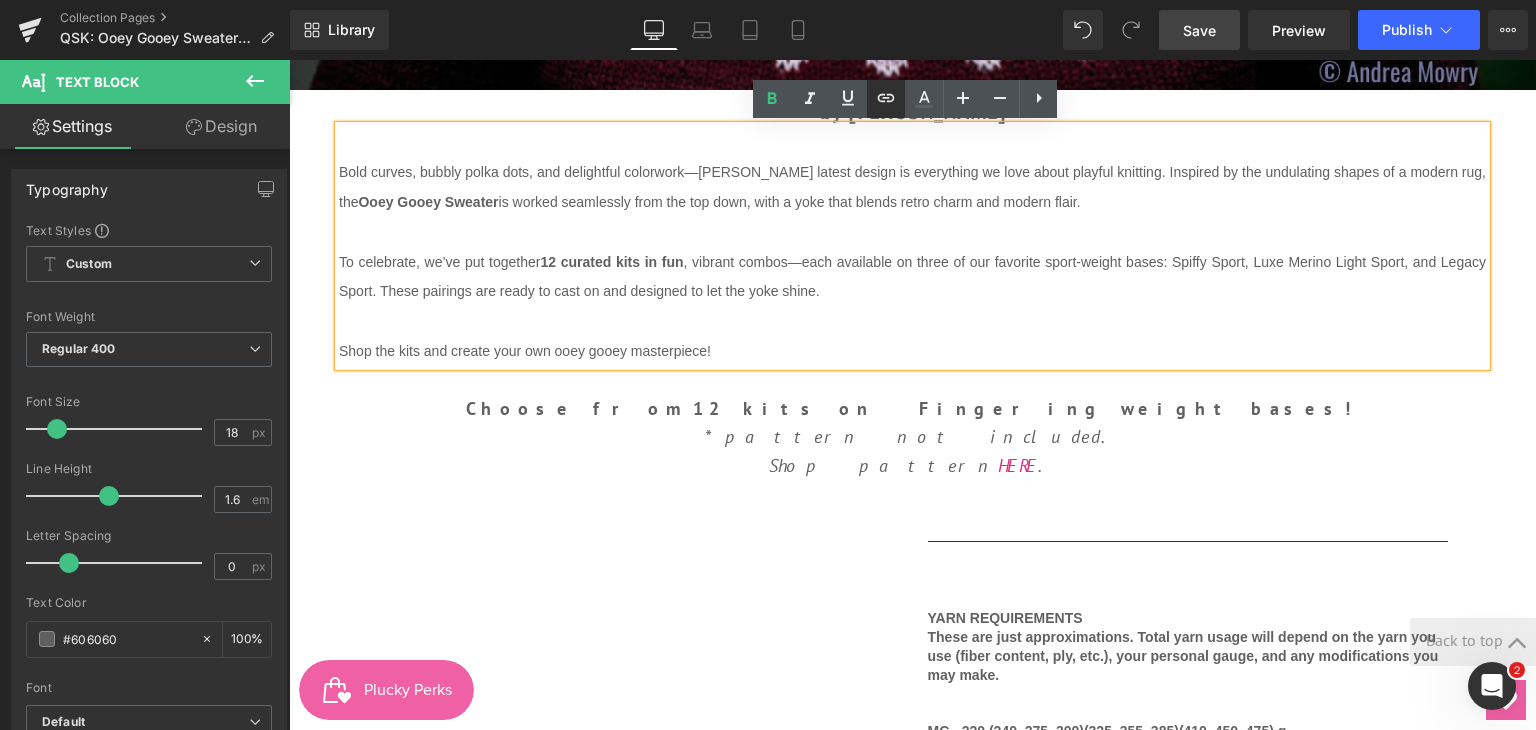 click 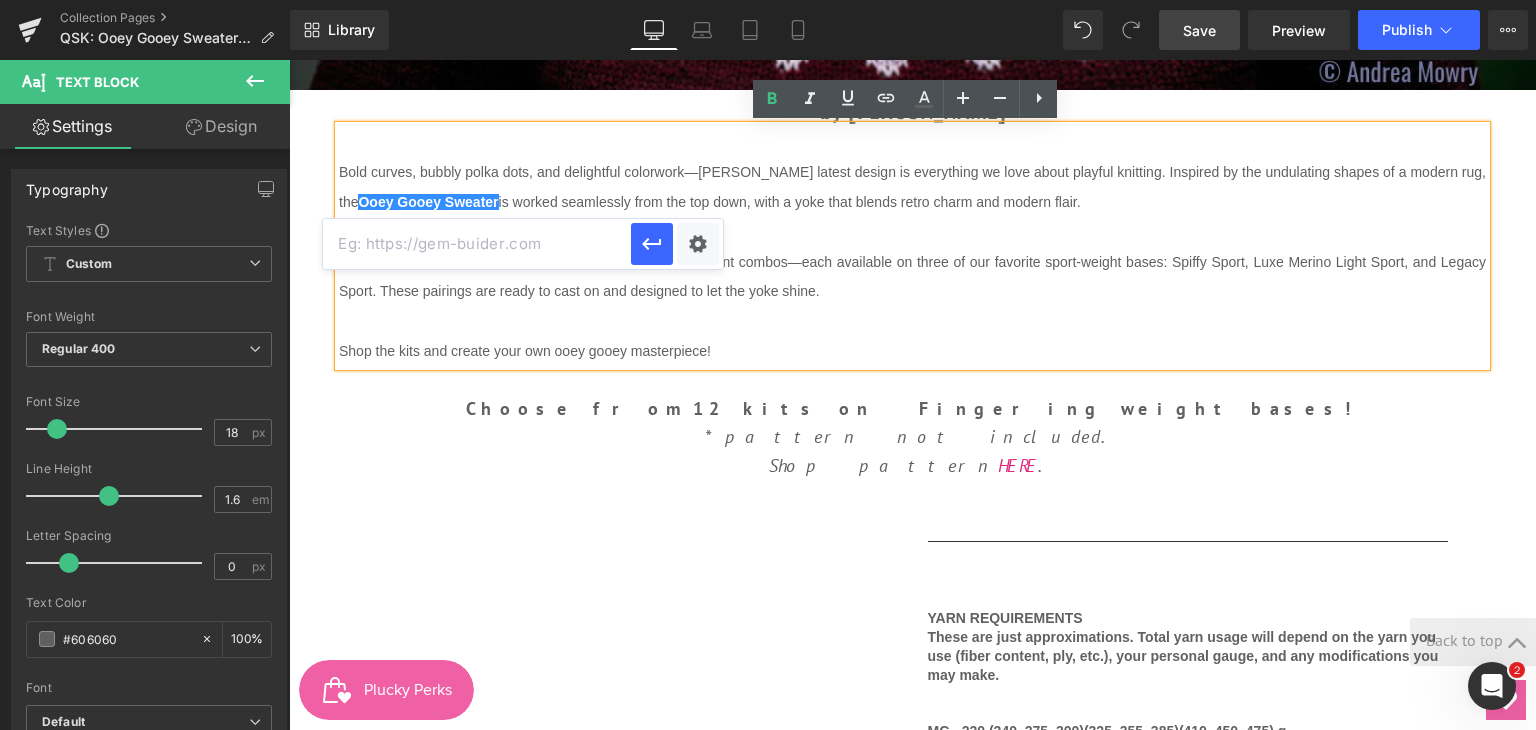 paste on "https://www.ravelry.com/patterns/library/ooey-gooey" 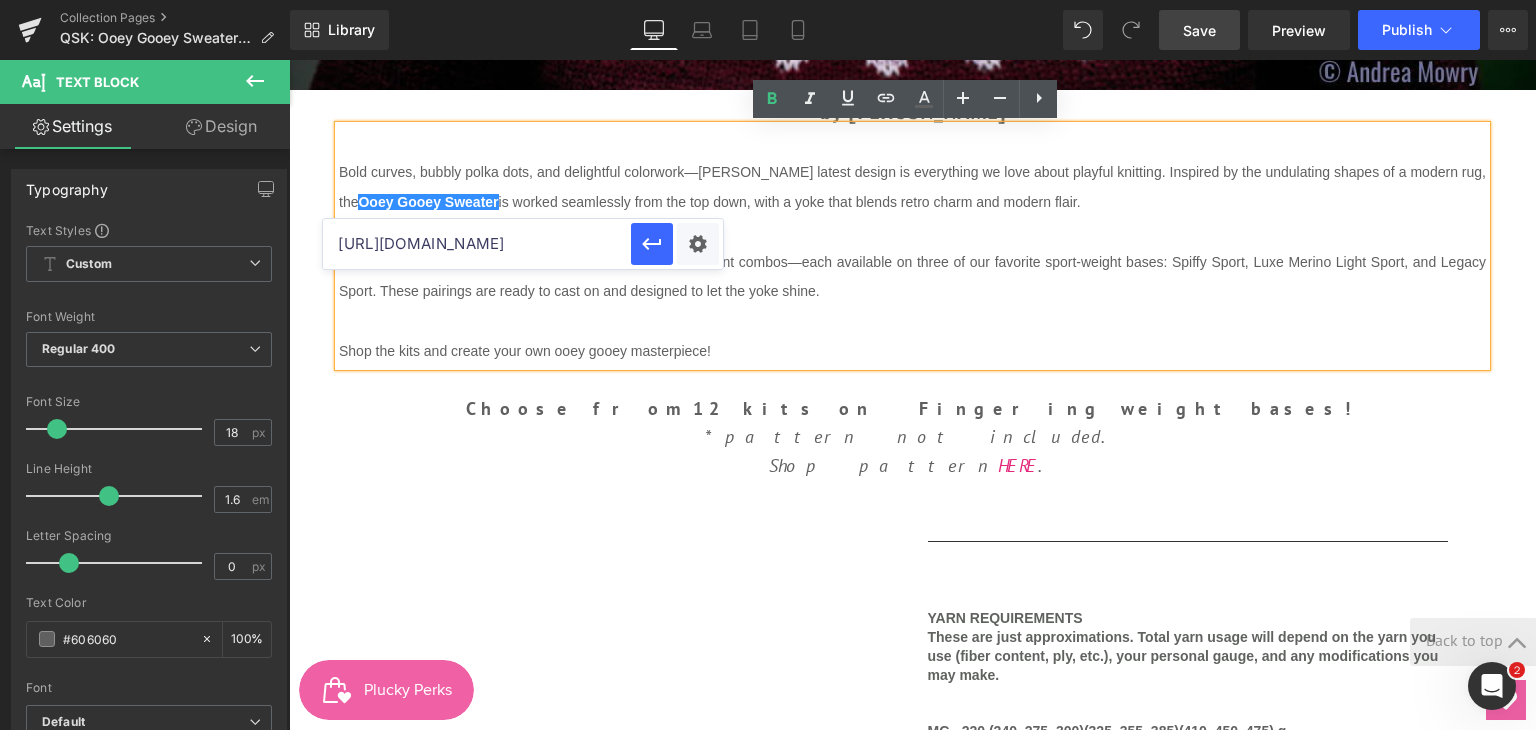 scroll, scrollTop: 0, scrollLeft: 118, axis: horizontal 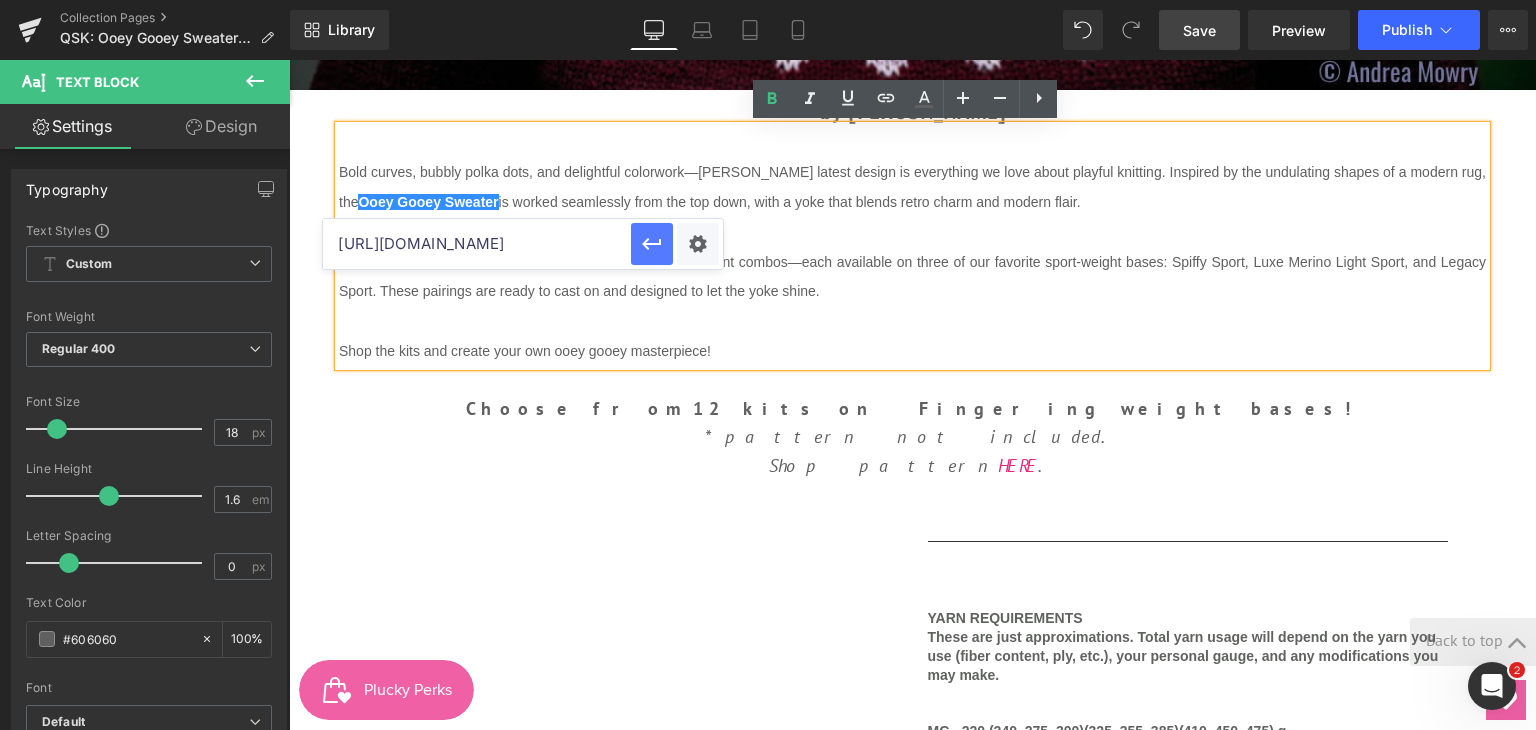 type on "https://www.ravelry.com/patterns/library/ooey-gooey" 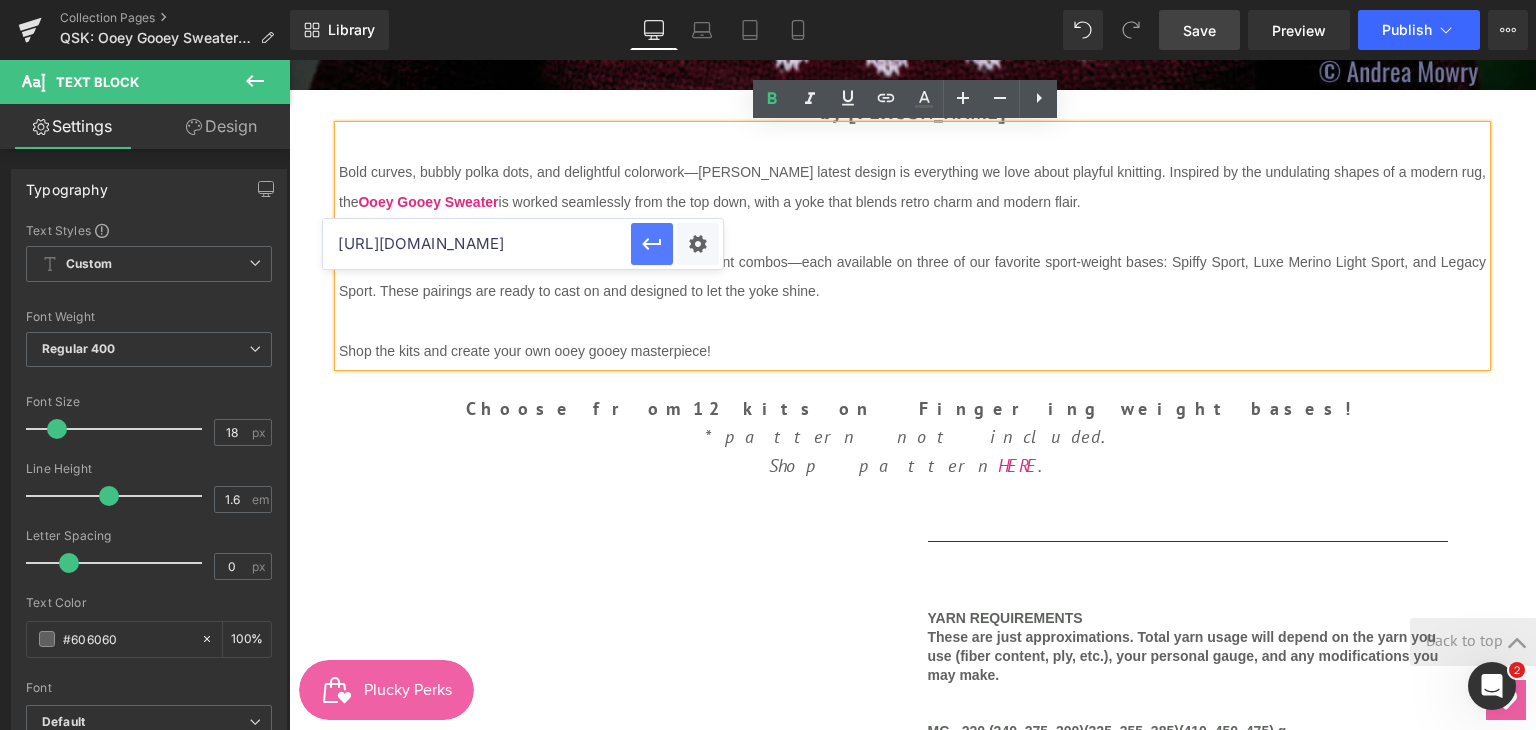 scroll, scrollTop: 0, scrollLeft: 0, axis: both 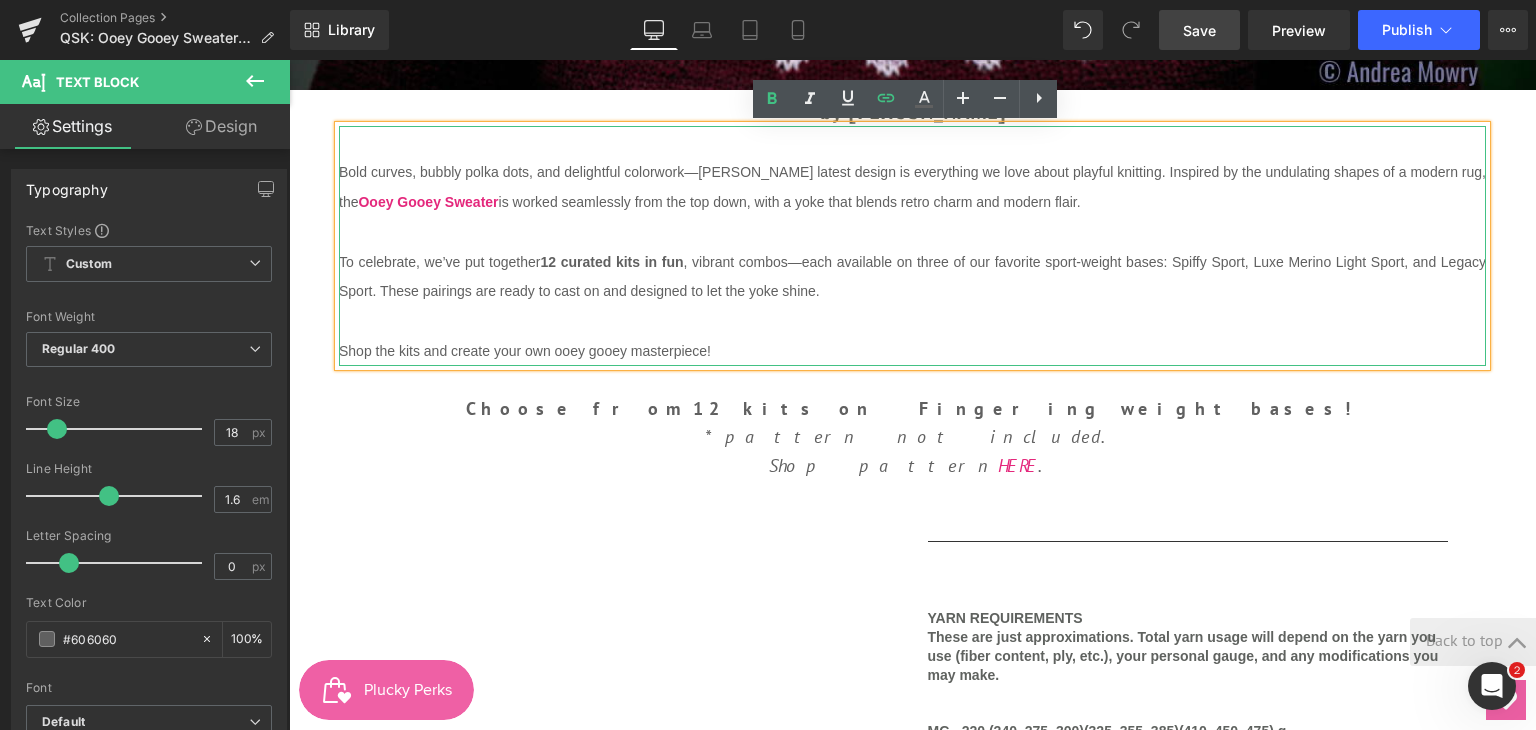 click on "To celebrate, we’ve put together  12 curated kits in fun , vibrant combos—each available on three of our favorite sport-weight bases: Spiffy Sport, Luxe Merino Light Sport, and Legacy Sport. These pairings are ready to cast on and designed to let the yoke shine." at bounding box center (912, 277) 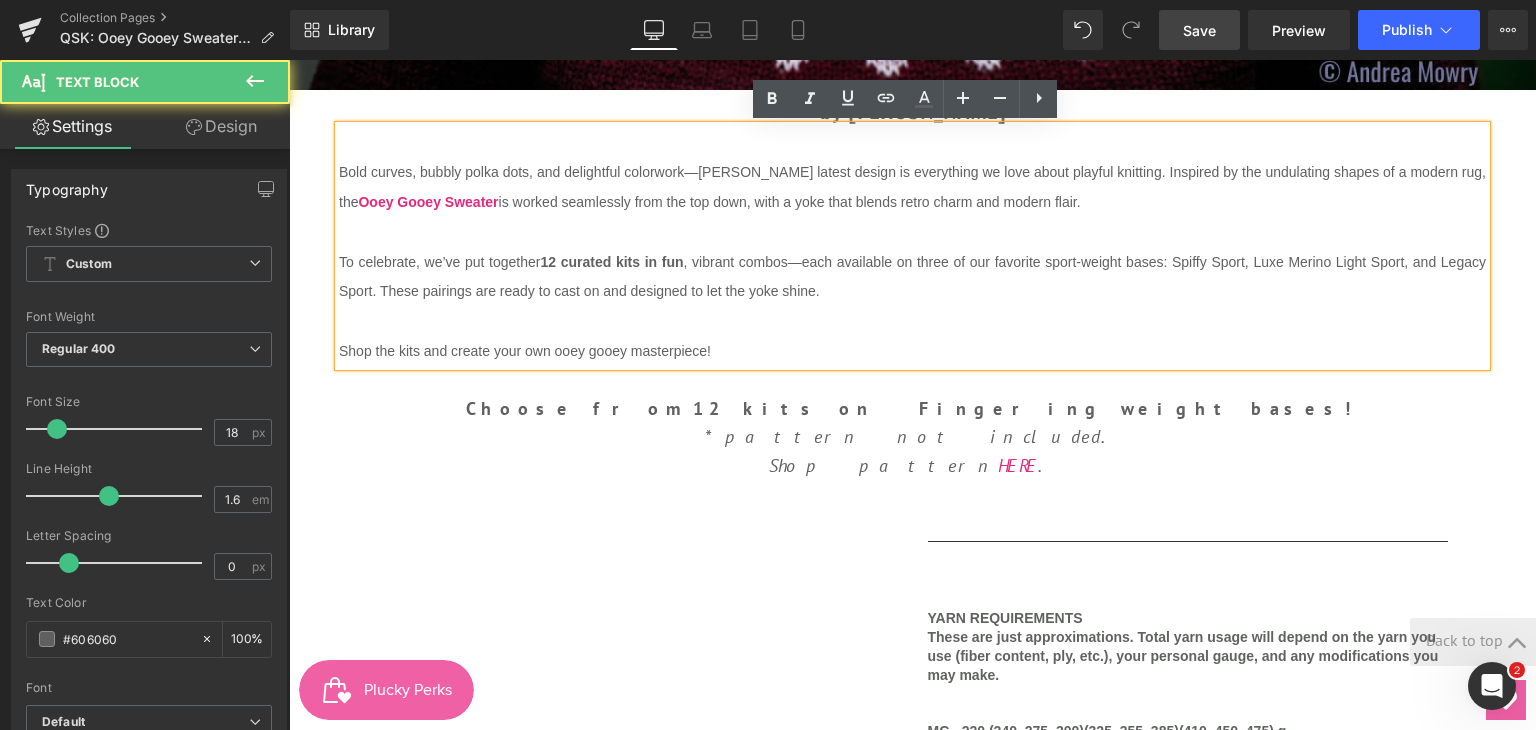 click on "Save" at bounding box center (1199, 30) 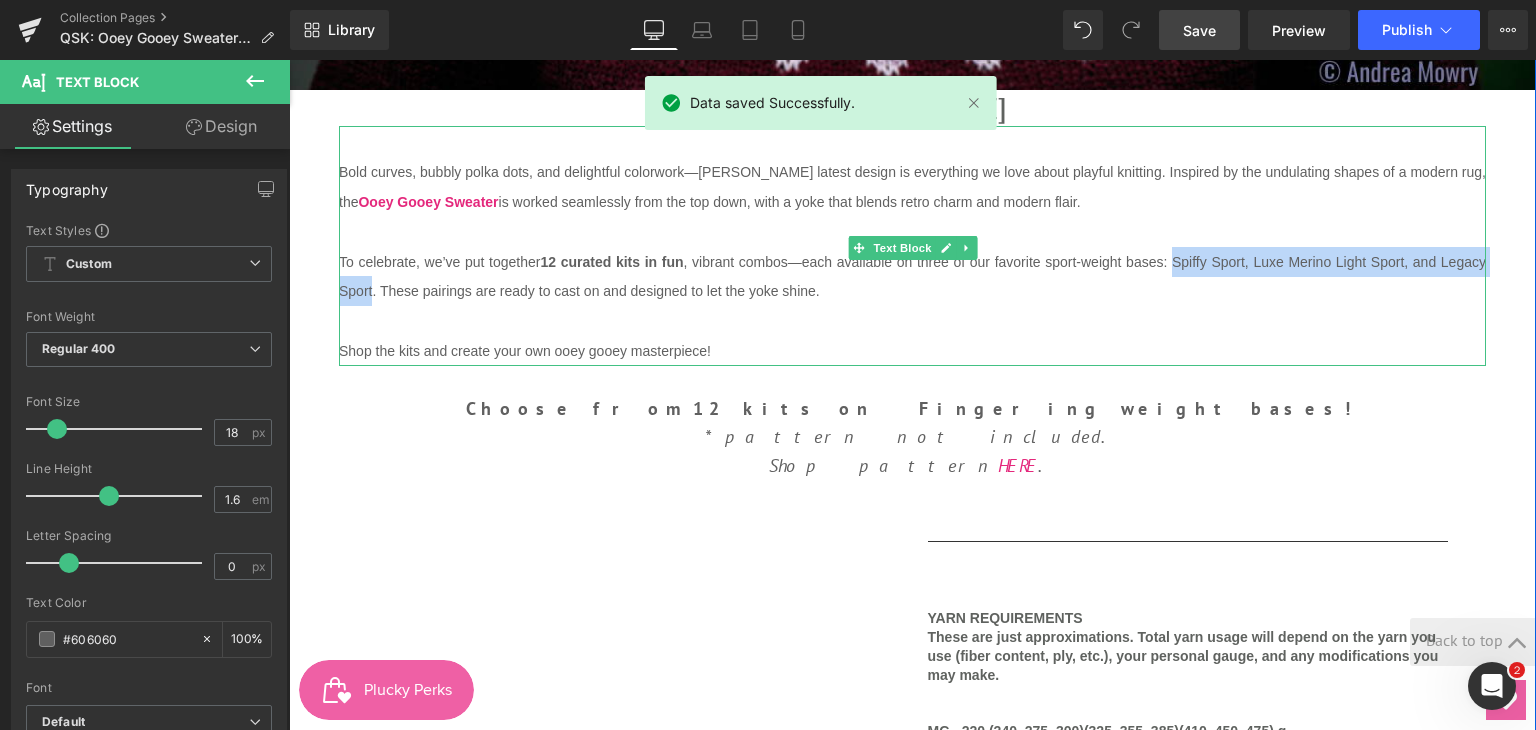 drag, startPoint x: 1168, startPoint y: 260, endPoint x: 364, endPoint y: 304, distance: 805.20306 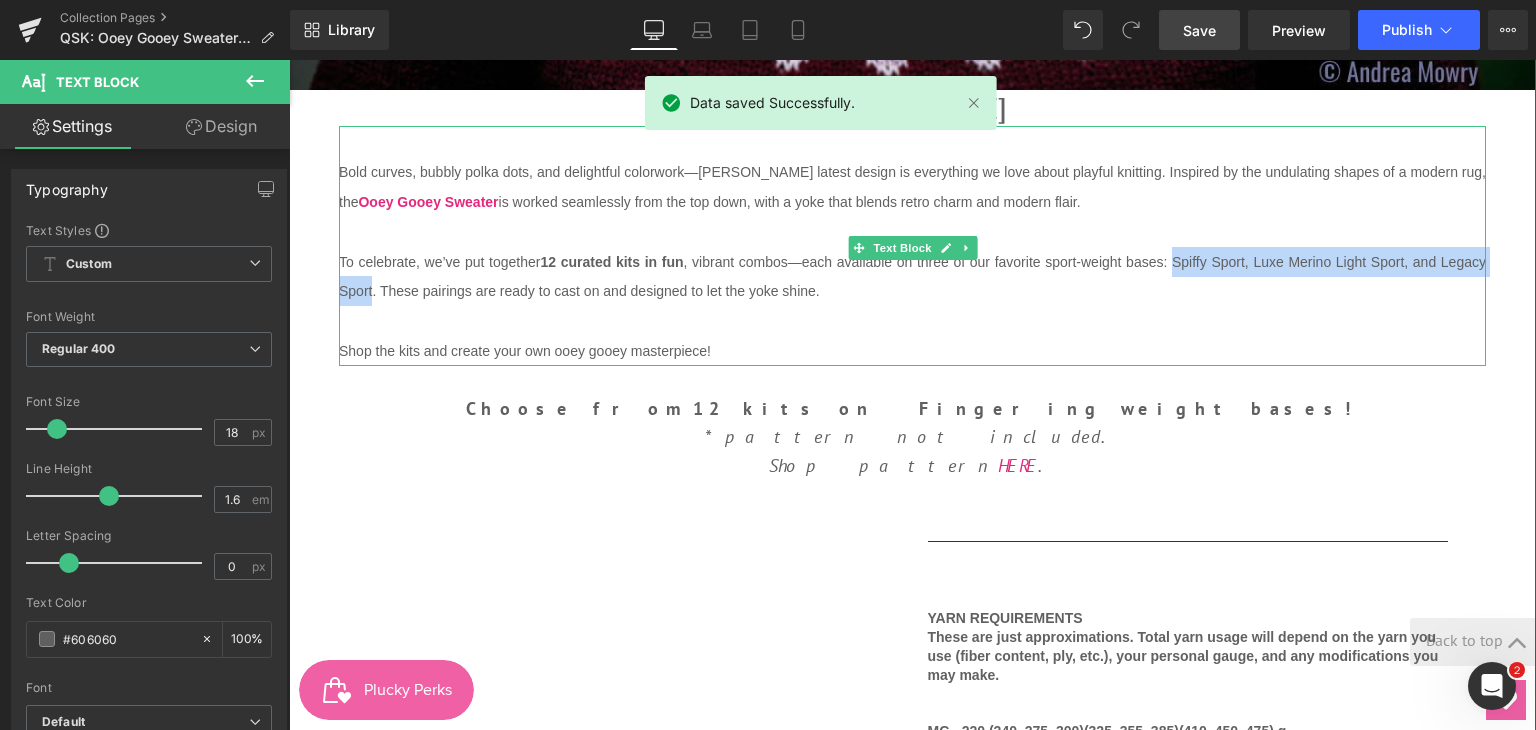 click on "To celebrate, we’ve put together  12 curated kits in fun , vibrant combos—each available on three of our favorite sport-weight bases: Spiffy Sport, Luxe Merino Light Sport, and Legacy Sport. These pairings are ready to cast on and designed to let the yoke shine." at bounding box center [912, 277] 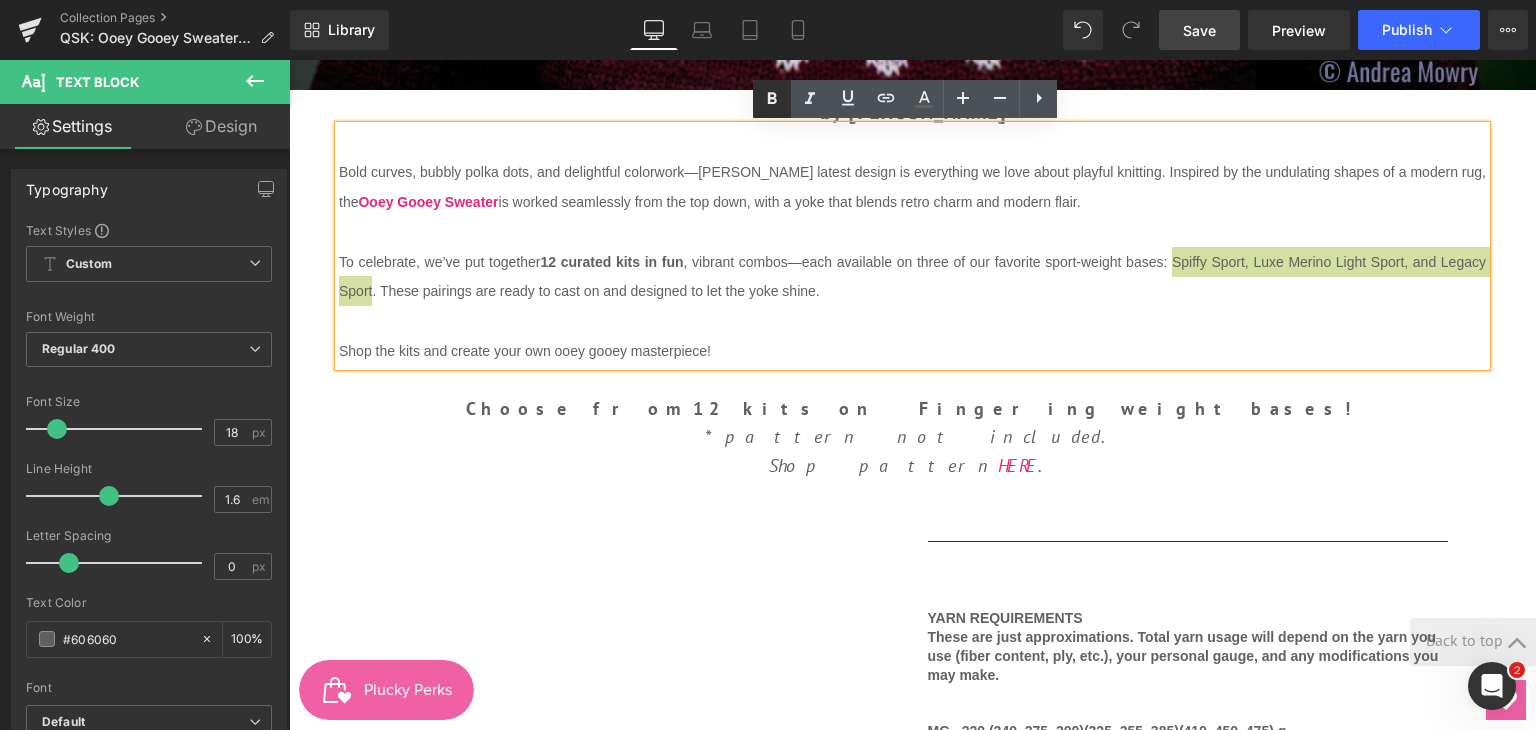 click 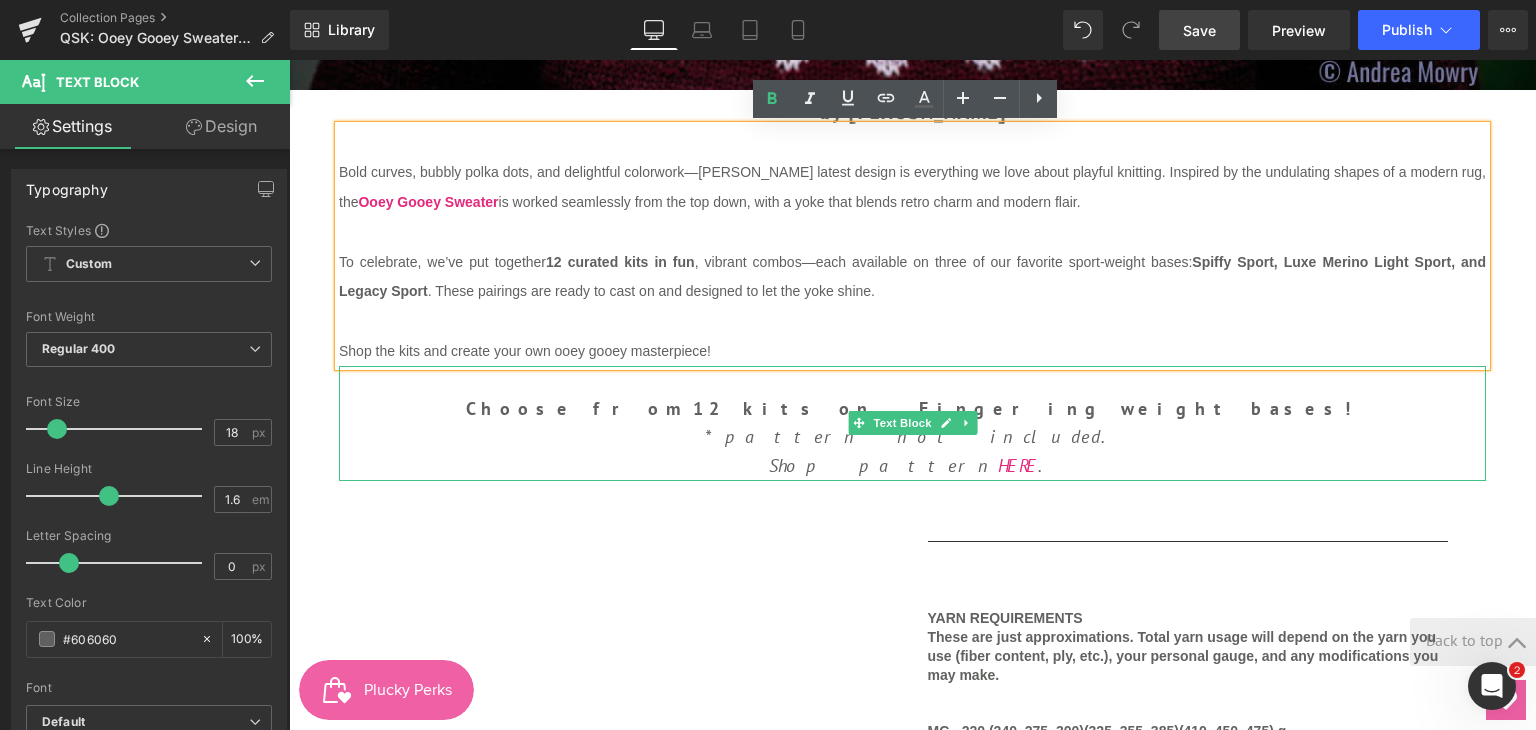 click on "*pattern not included." at bounding box center (912, 437) 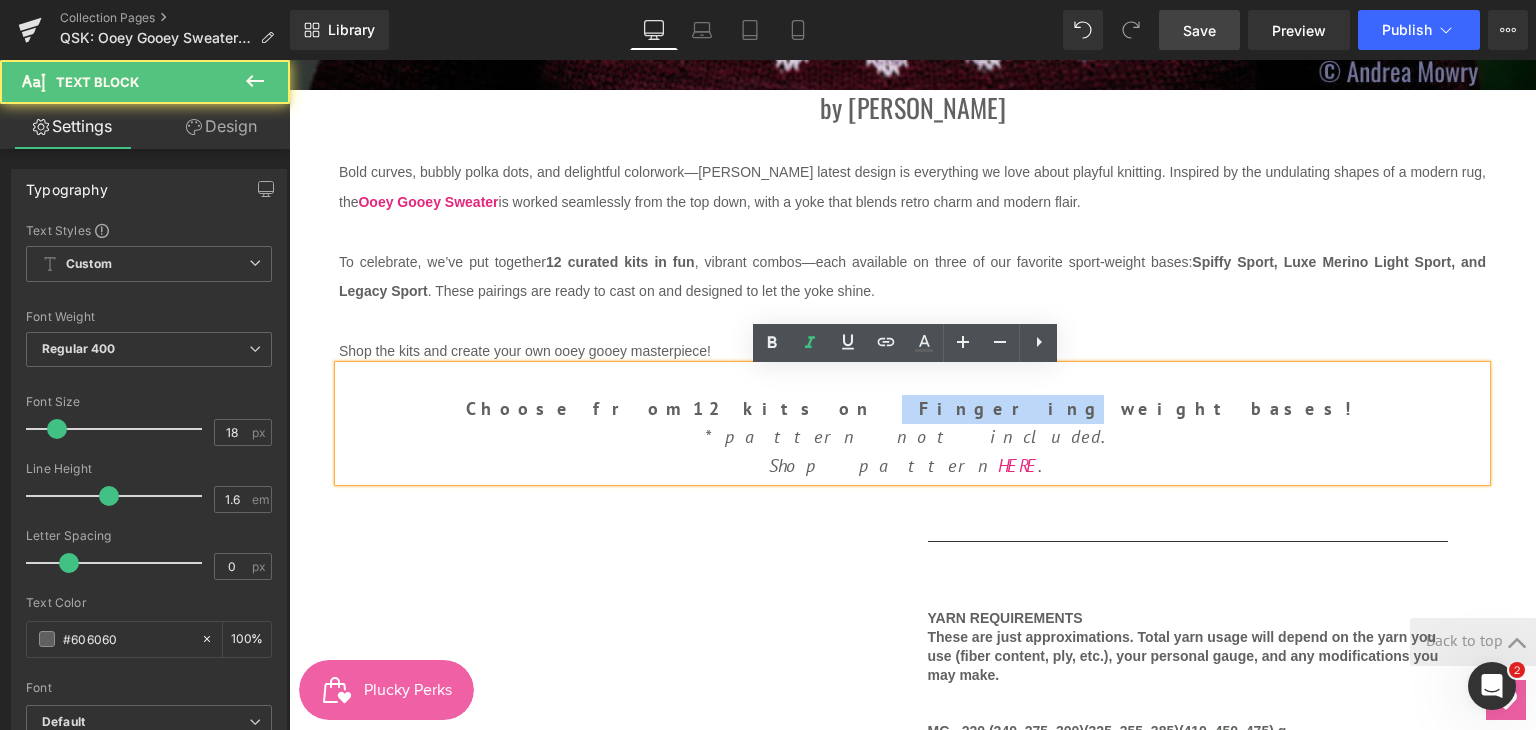 drag, startPoint x: 916, startPoint y: 418, endPoint x: 976, endPoint y: 421, distance: 60.074955 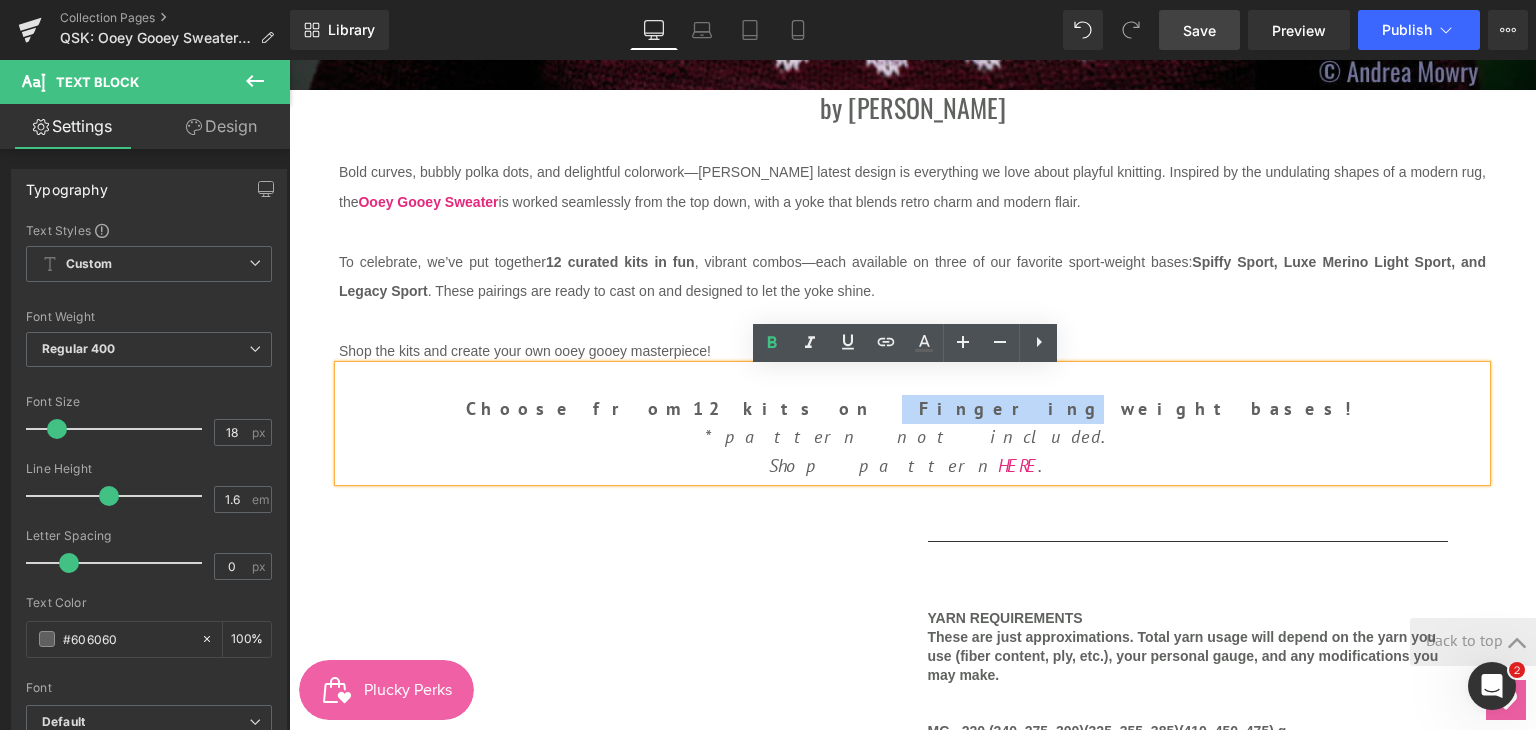 type 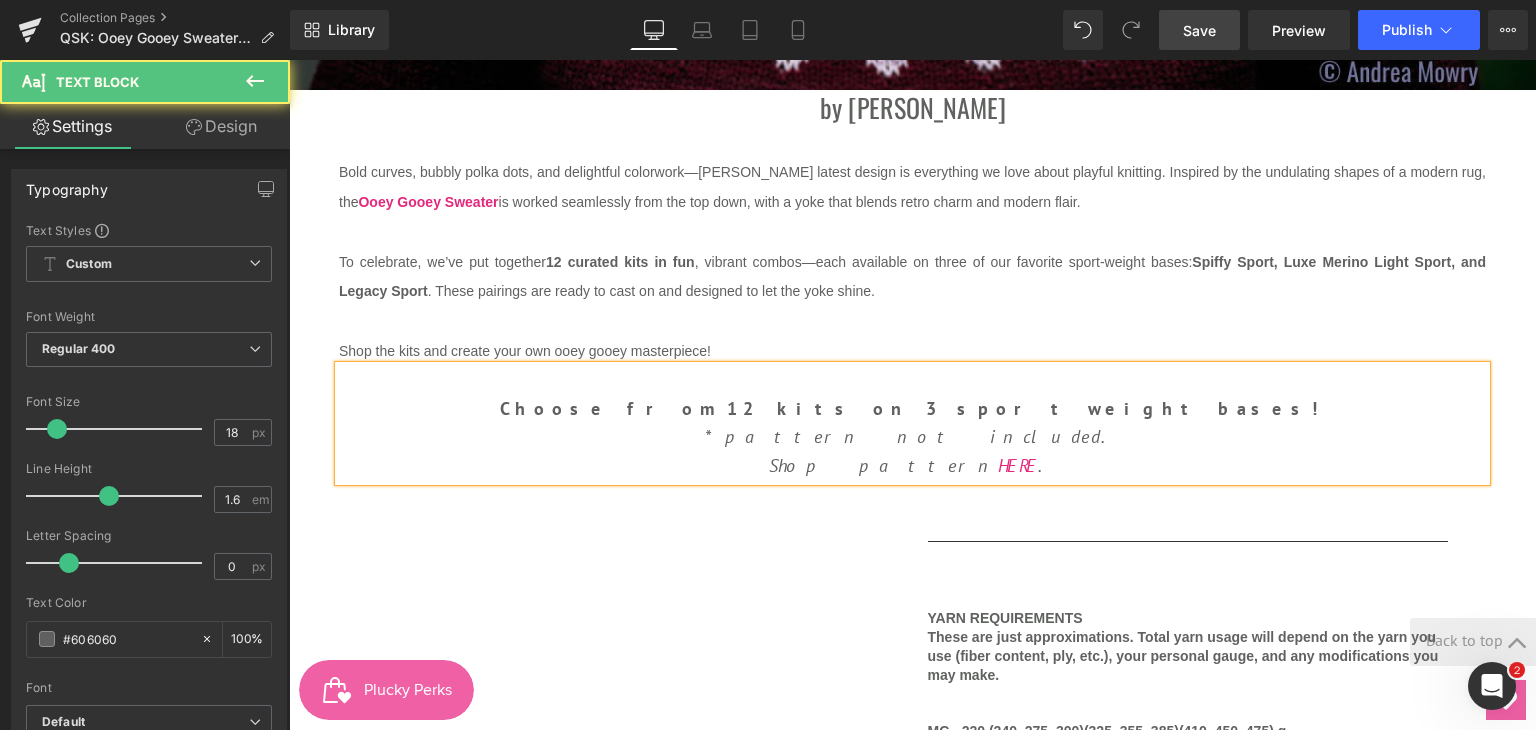 click on "Choose from 12 kits on 3 sport weight bases!" at bounding box center [912, 409] 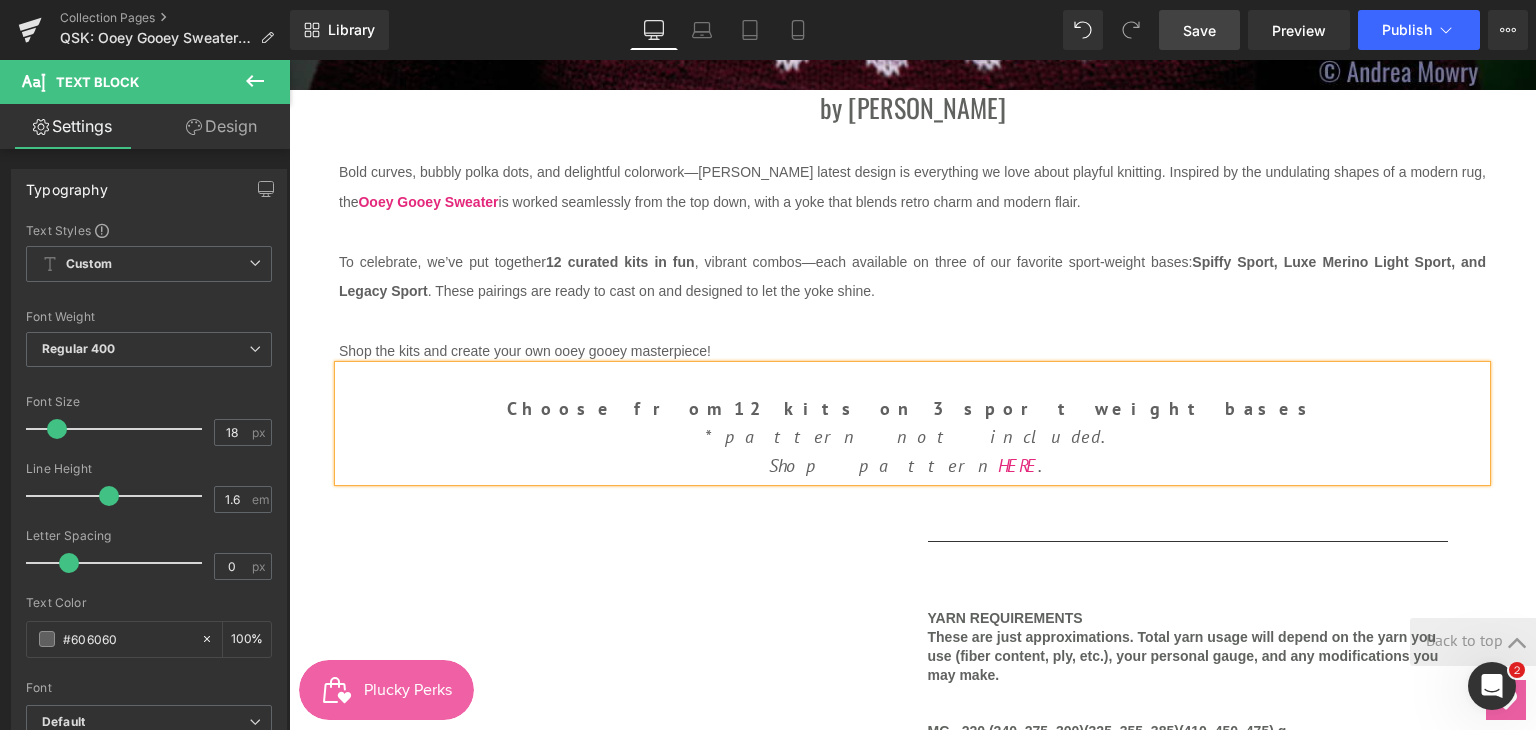 click at bounding box center (912, 321) 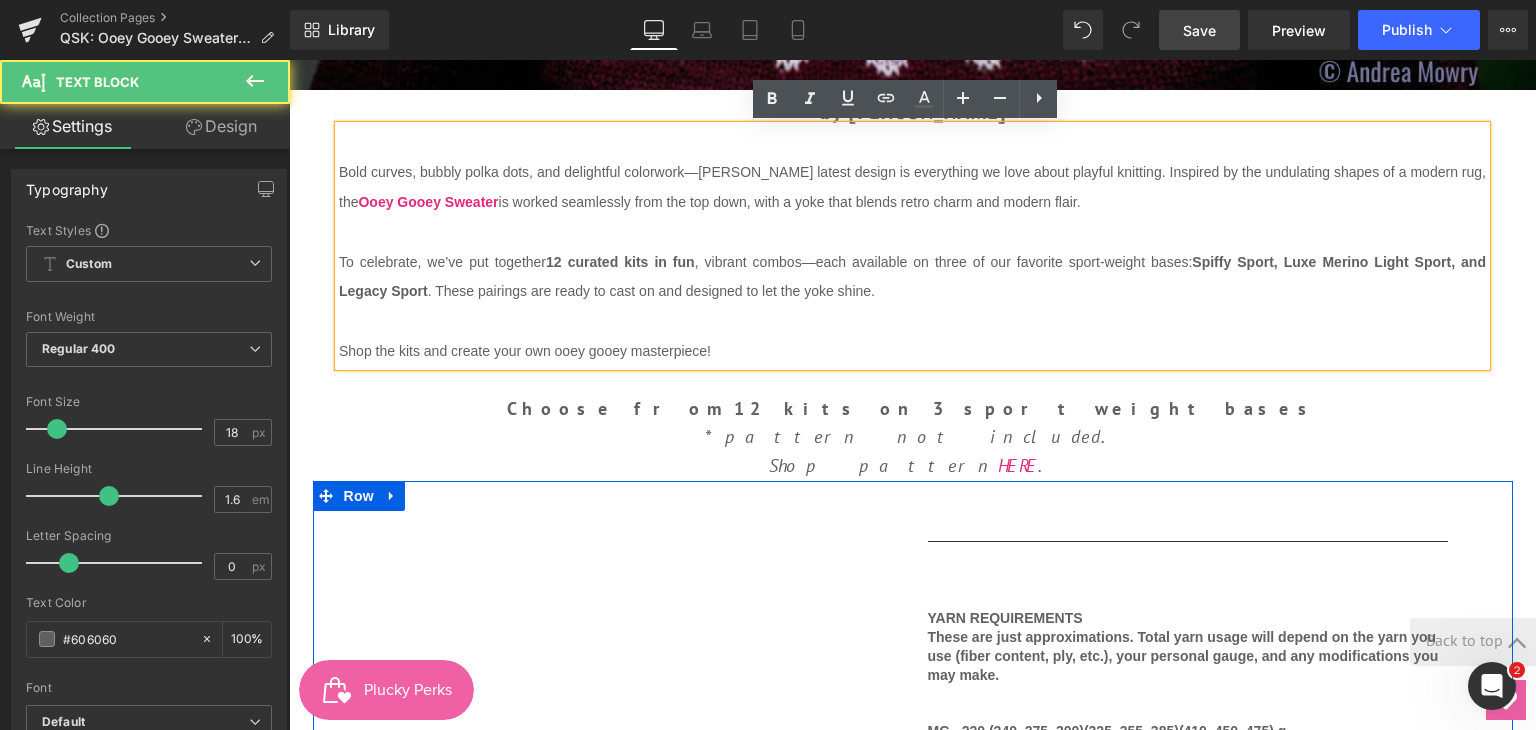 click on "Shown in Feet Fingering in the Chamomile colorway Text Block" at bounding box center [638, 843] 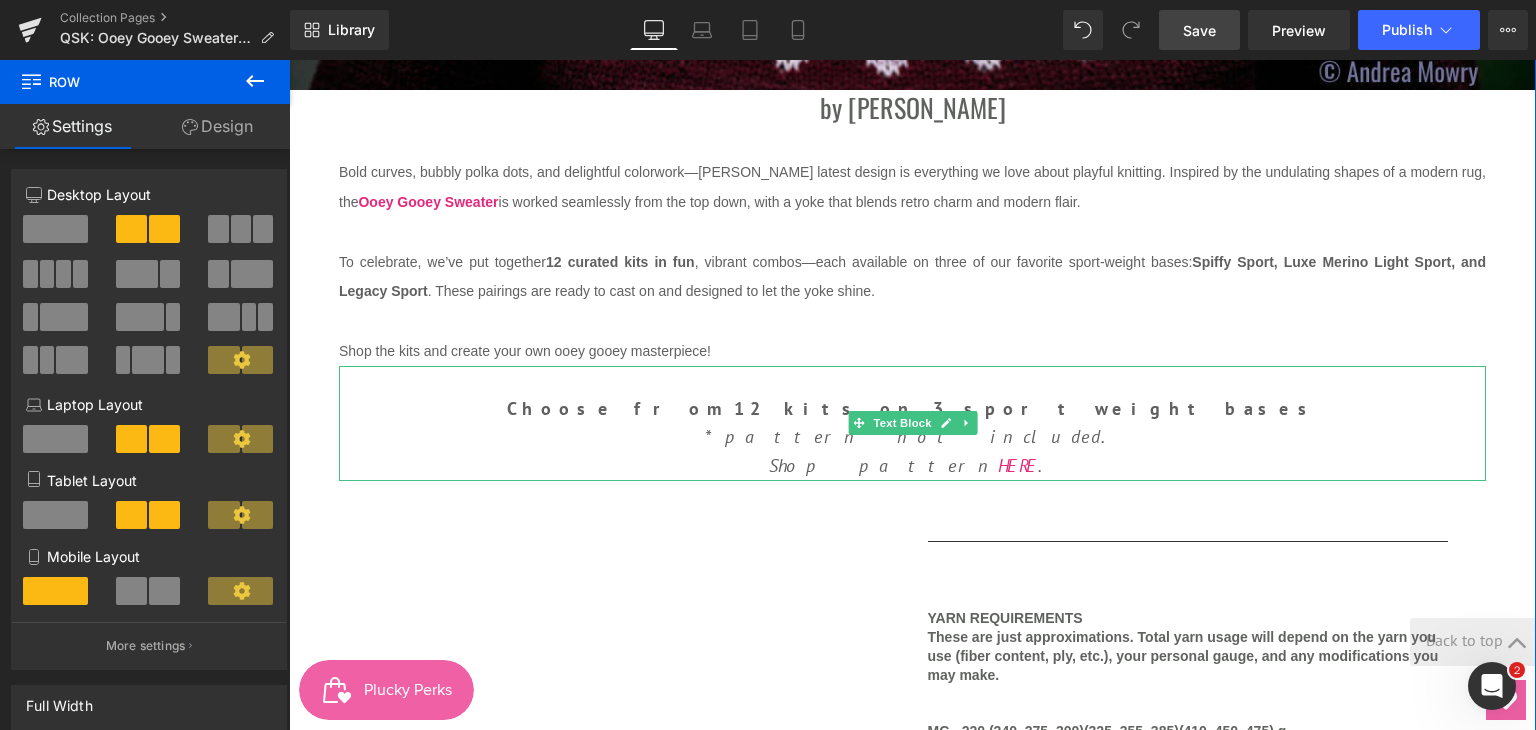 click on "*pattern not included." at bounding box center [912, 437] 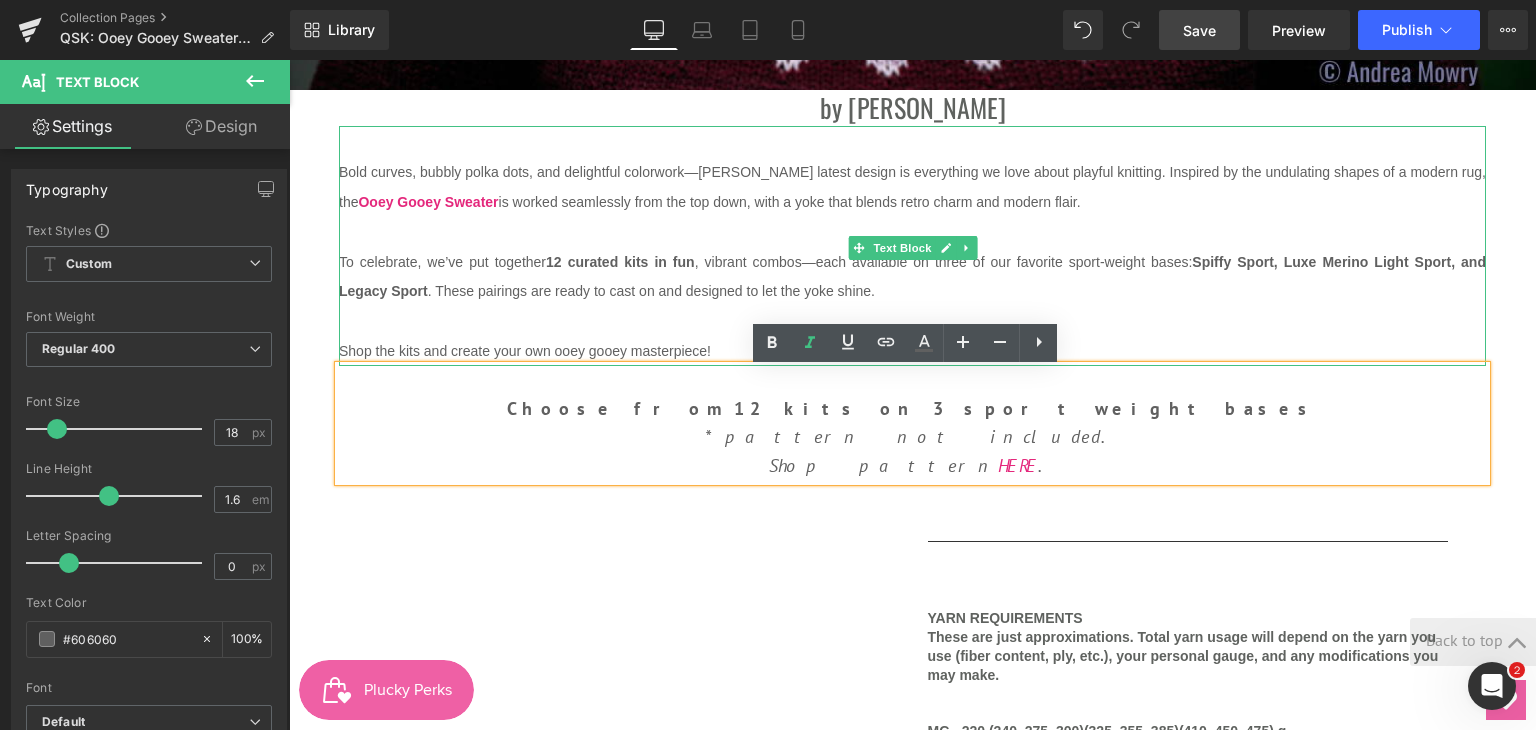 click on "Shop the kits and create your own ooey gooey masterpiece!" at bounding box center (912, 351) 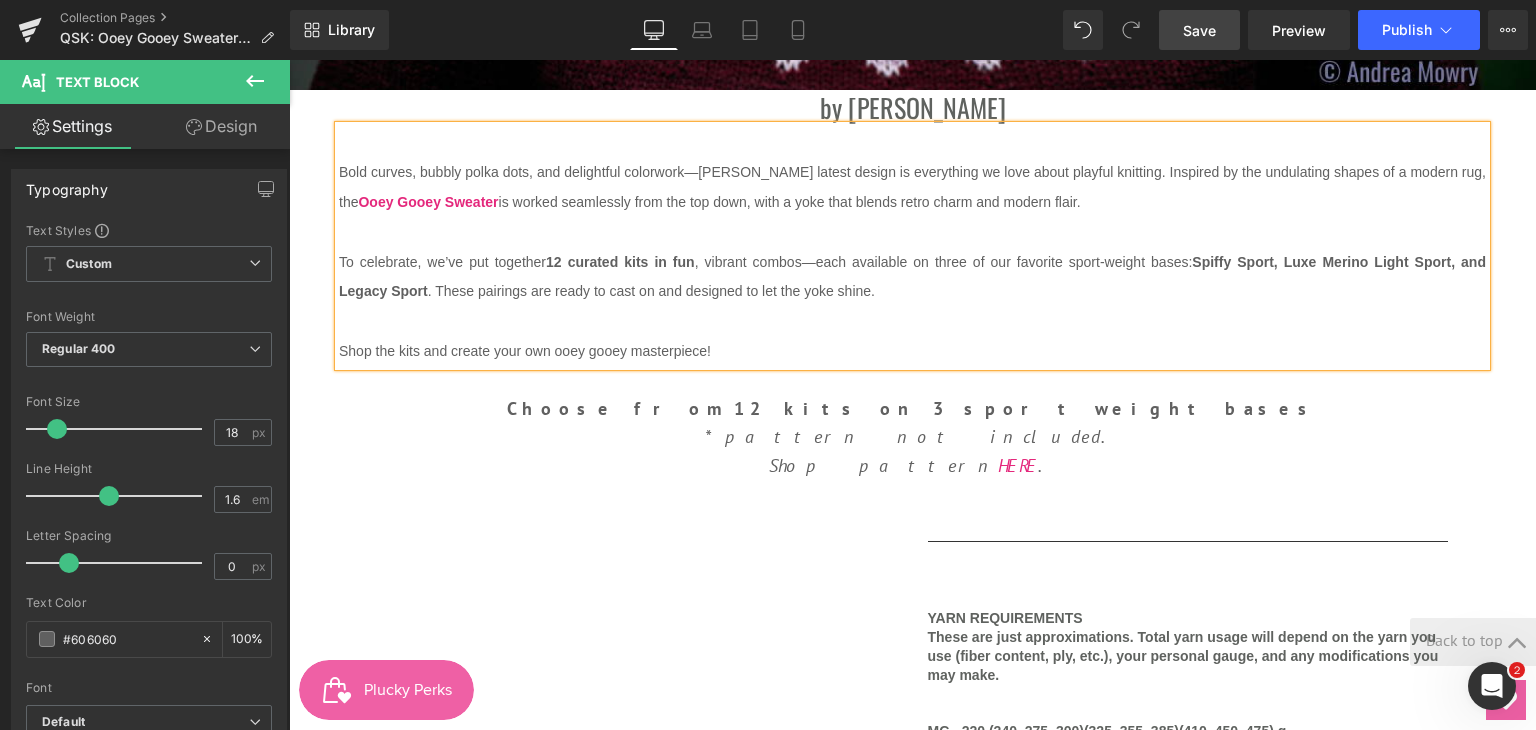 click on "Save" at bounding box center [1199, 30] 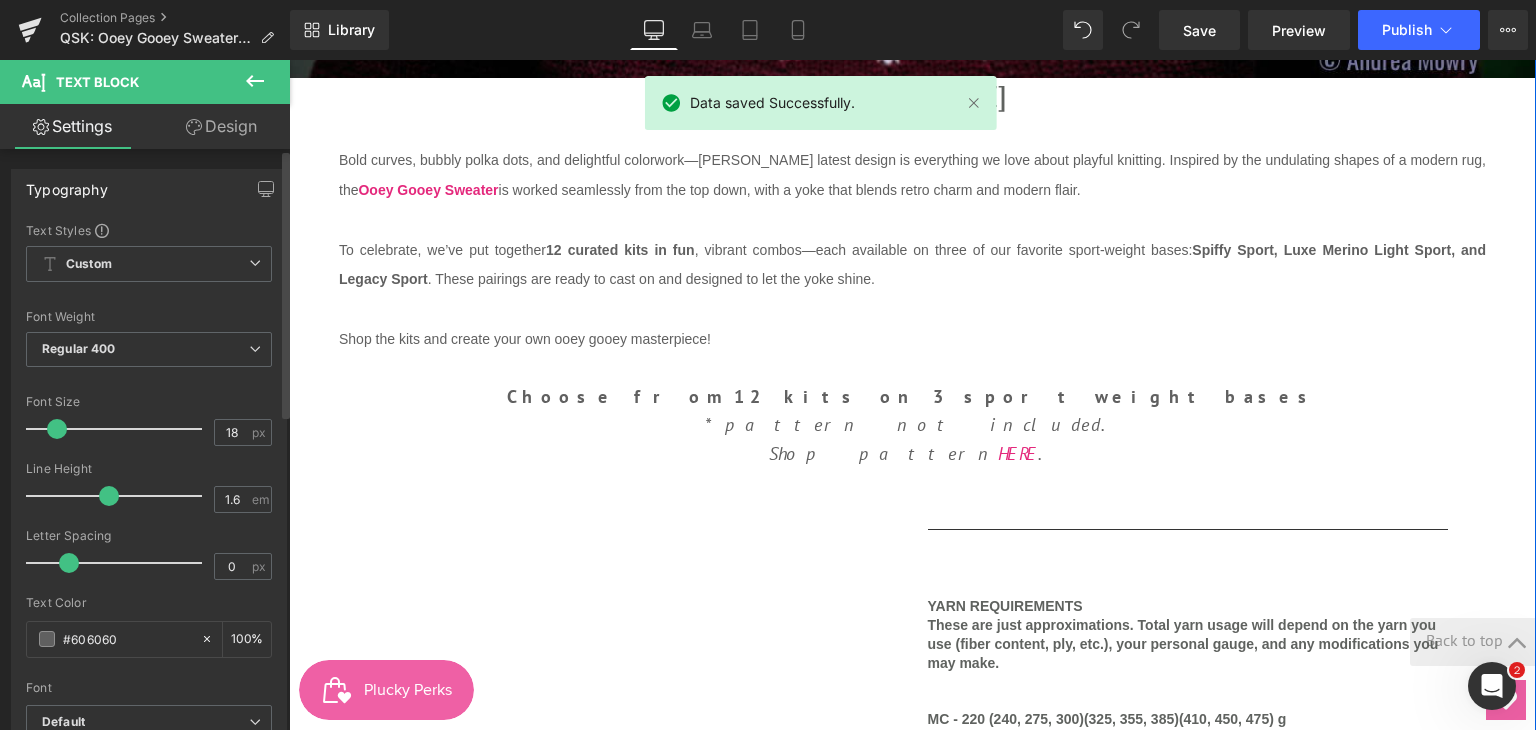 scroll, scrollTop: 600, scrollLeft: 0, axis: vertical 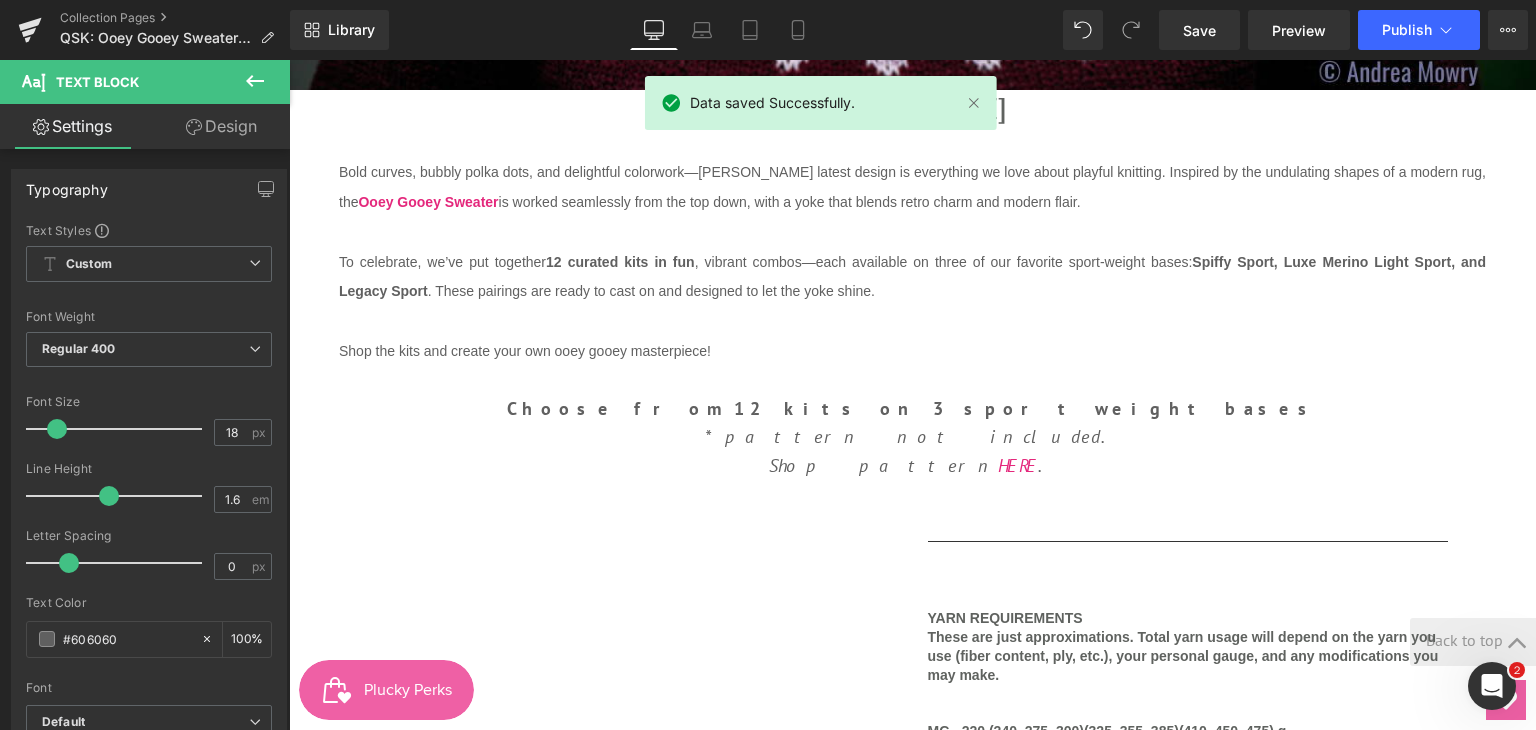 click 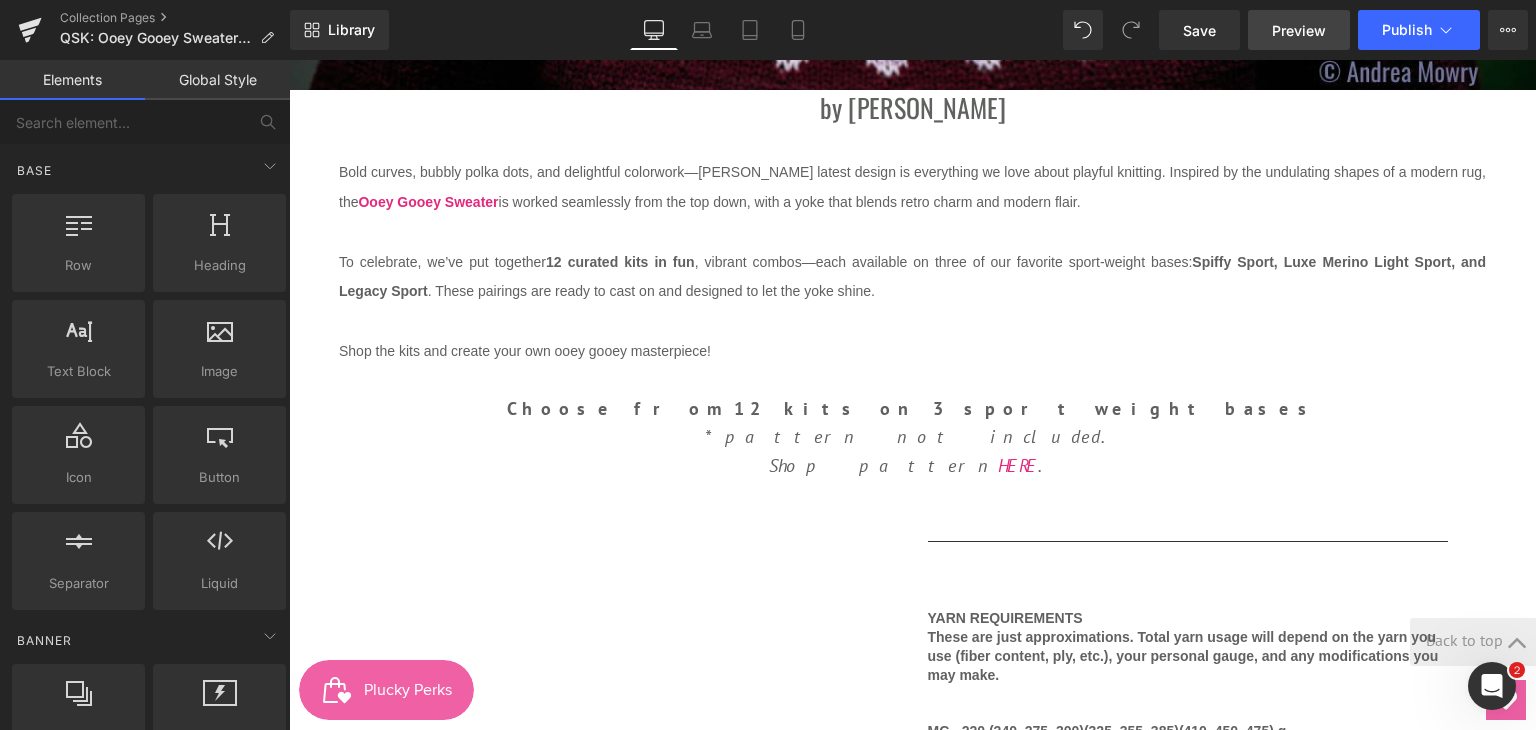 click on "Preview" at bounding box center [1299, 30] 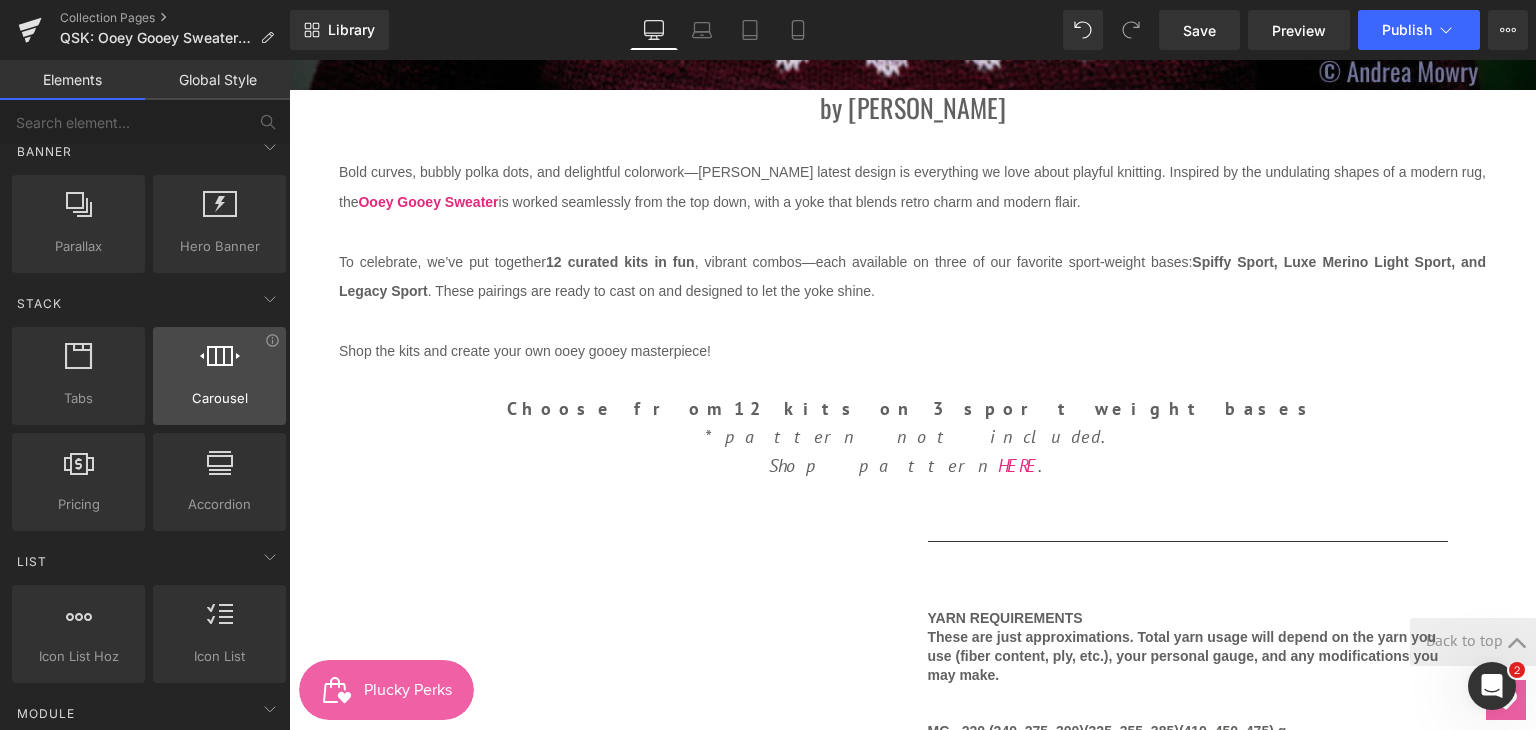 scroll, scrollTop: 500, scrollLeft: 0, axis: vertical 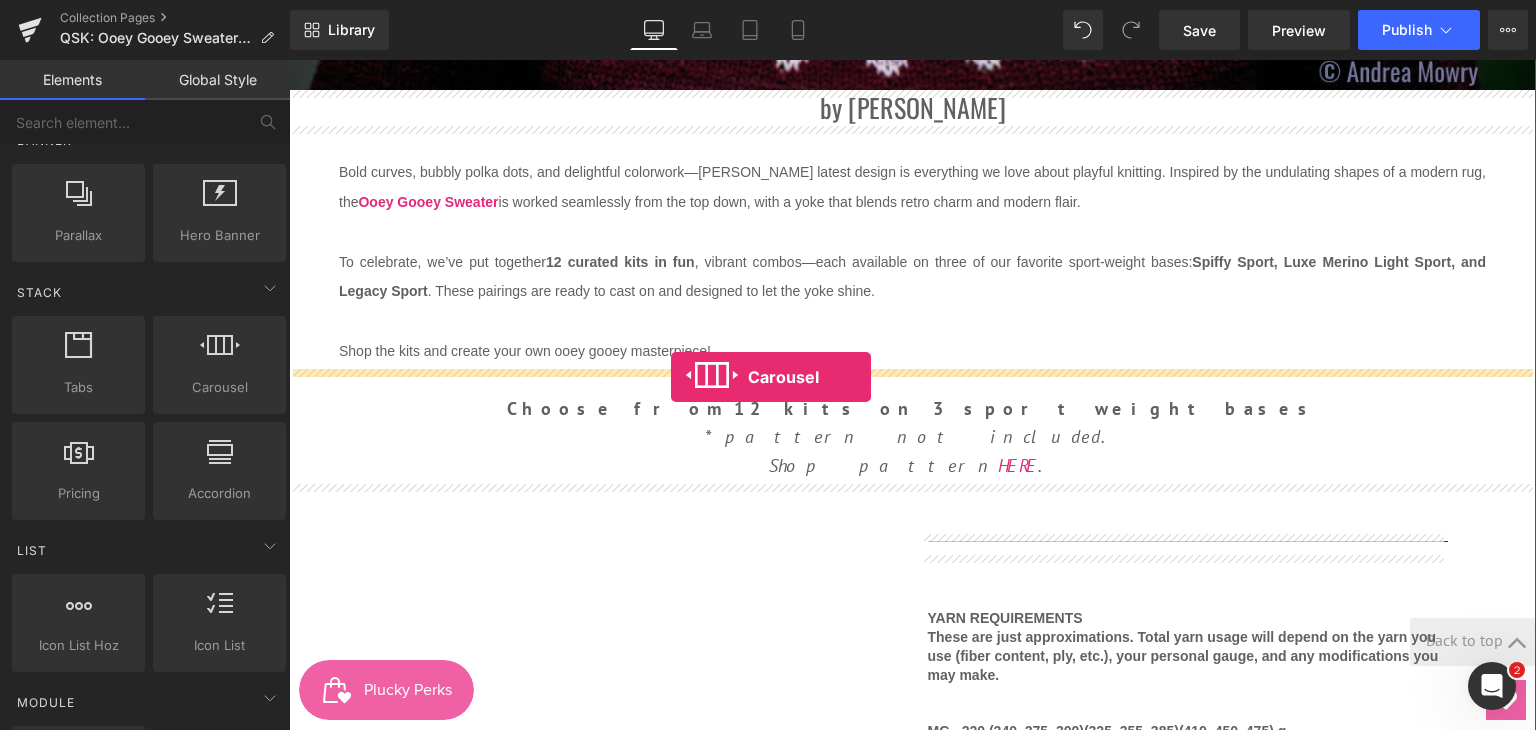 drag, startPoint x: 501, startPoint y: 413, endPoint x: 671, endPoint y: 377, distance: 173.76996 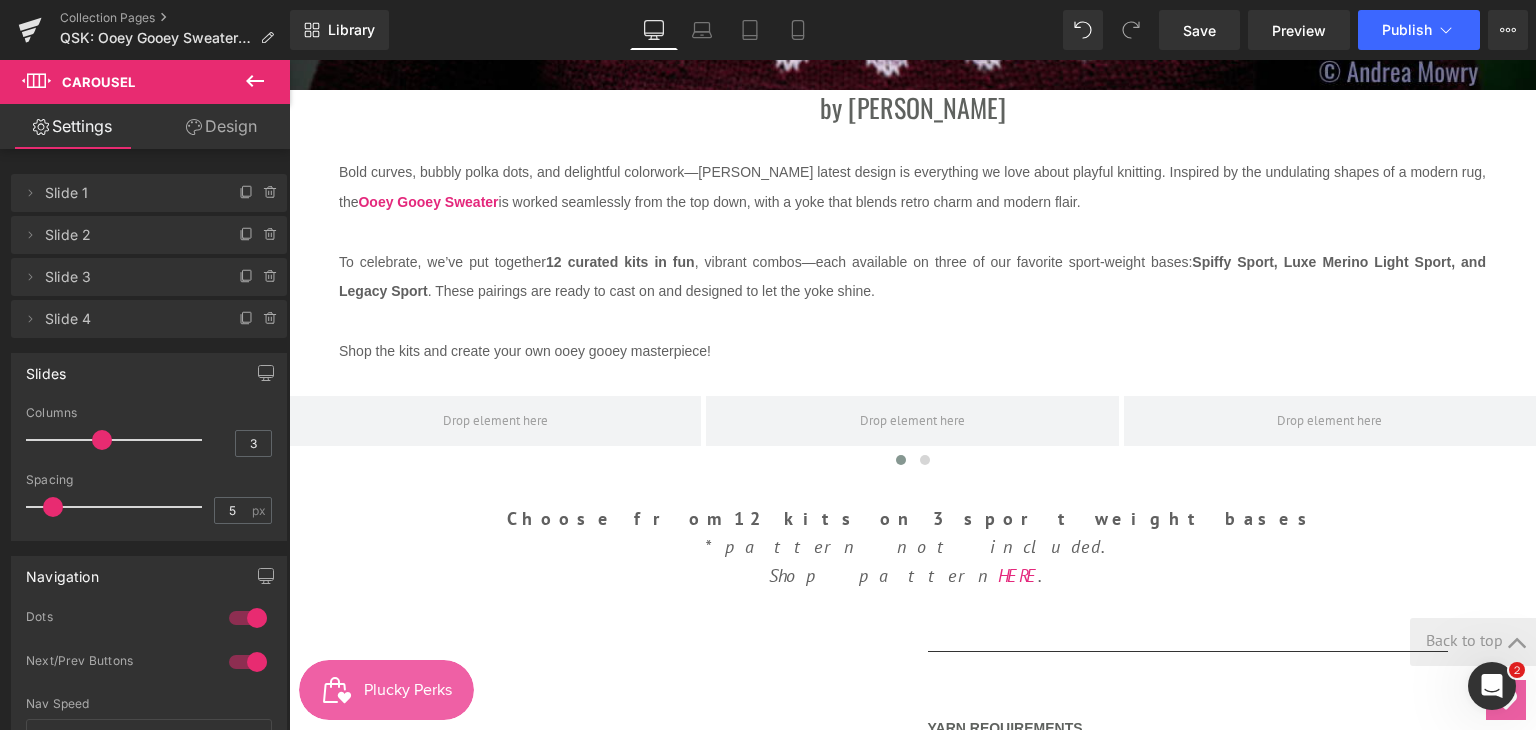 click 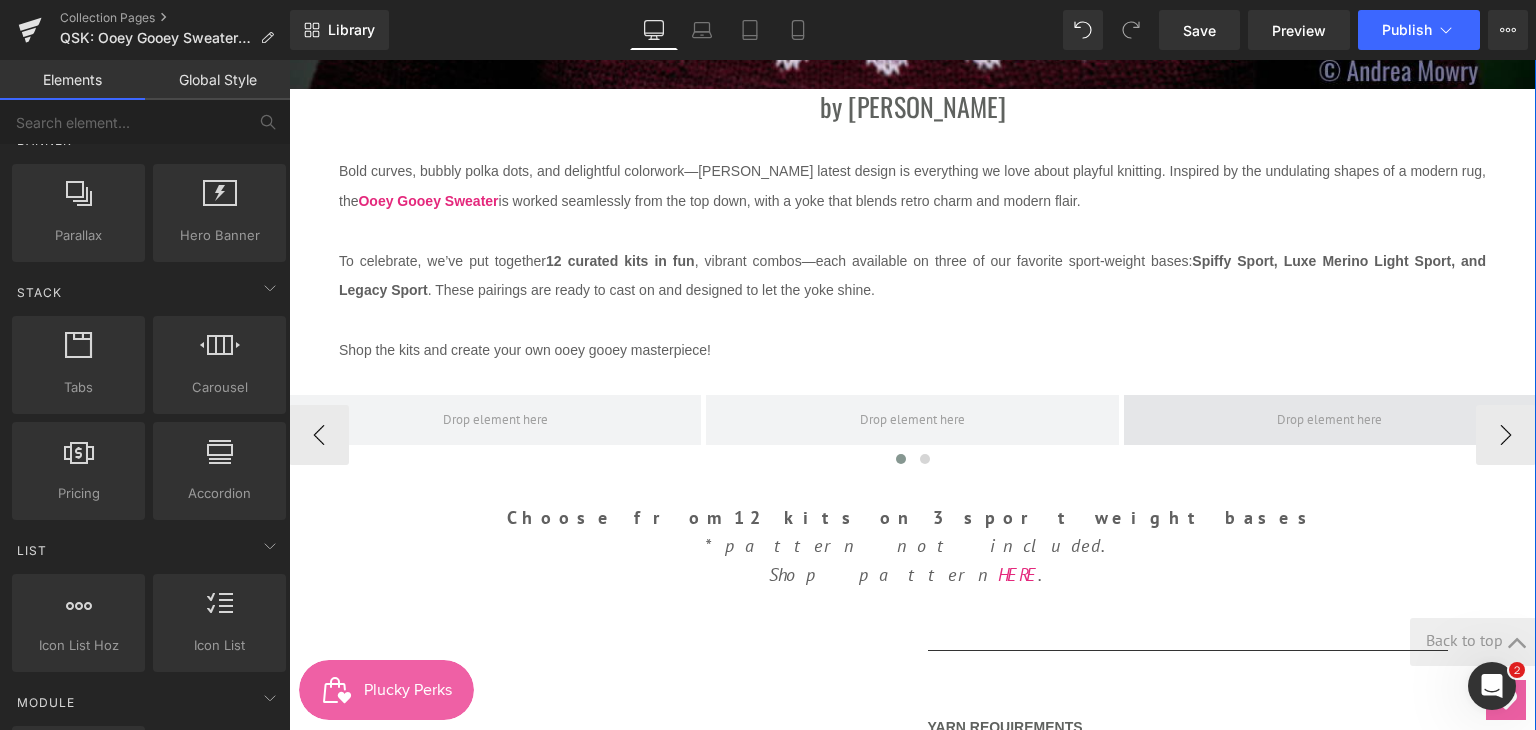 scroll, scrollTop: 600, scrollLeft: 0, axis: vertical 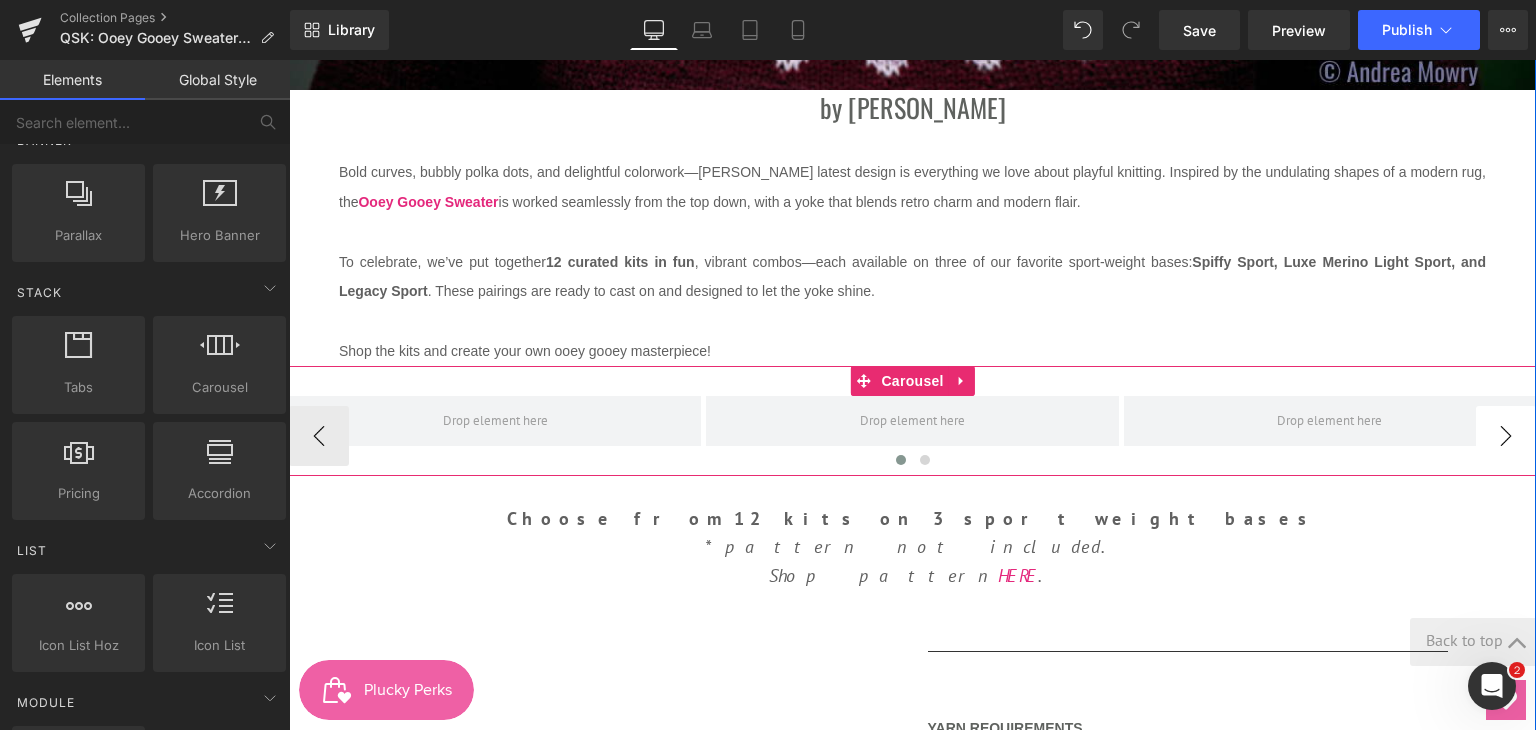 click on "›" at bounding box center (1506, 436) 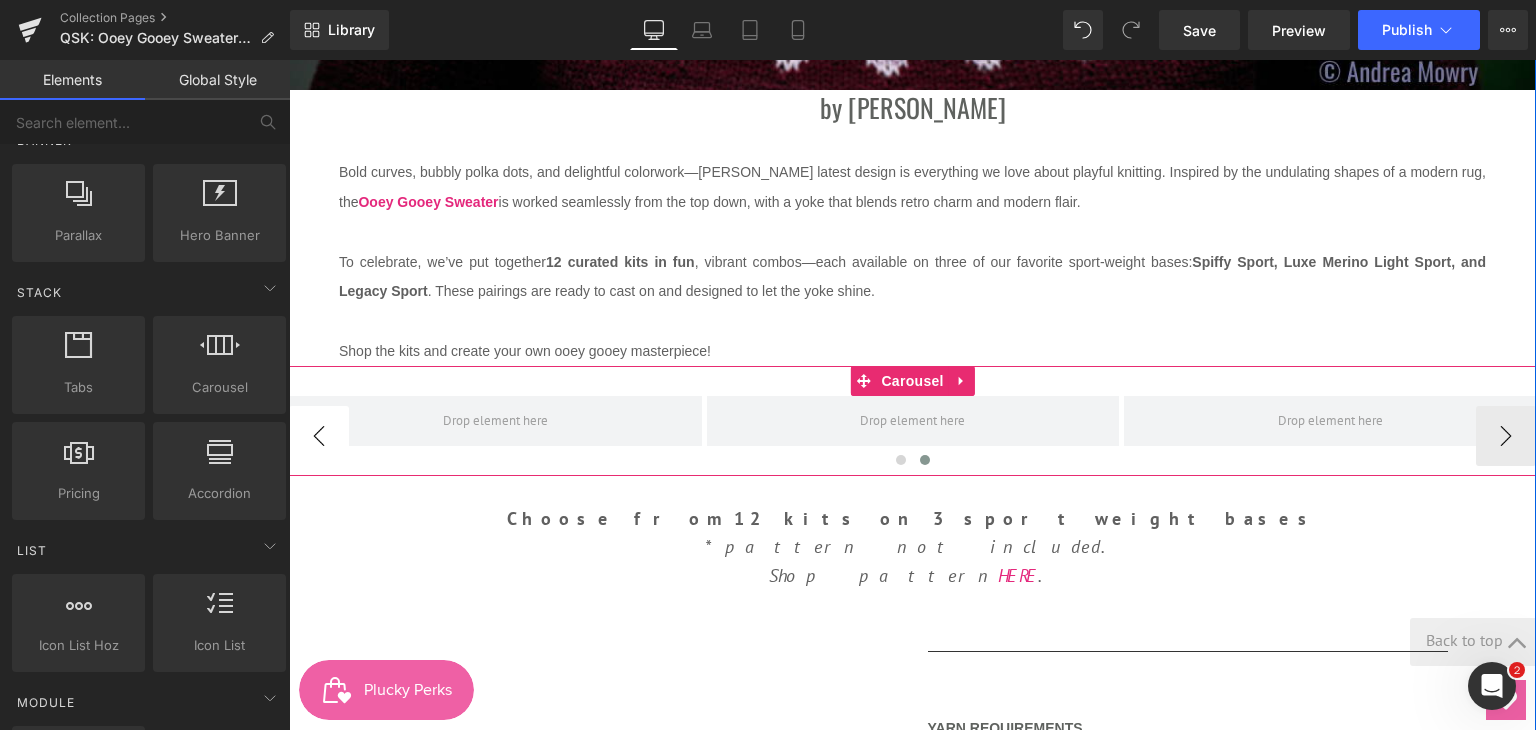 click on "‹" at bounding box center [319, 436] 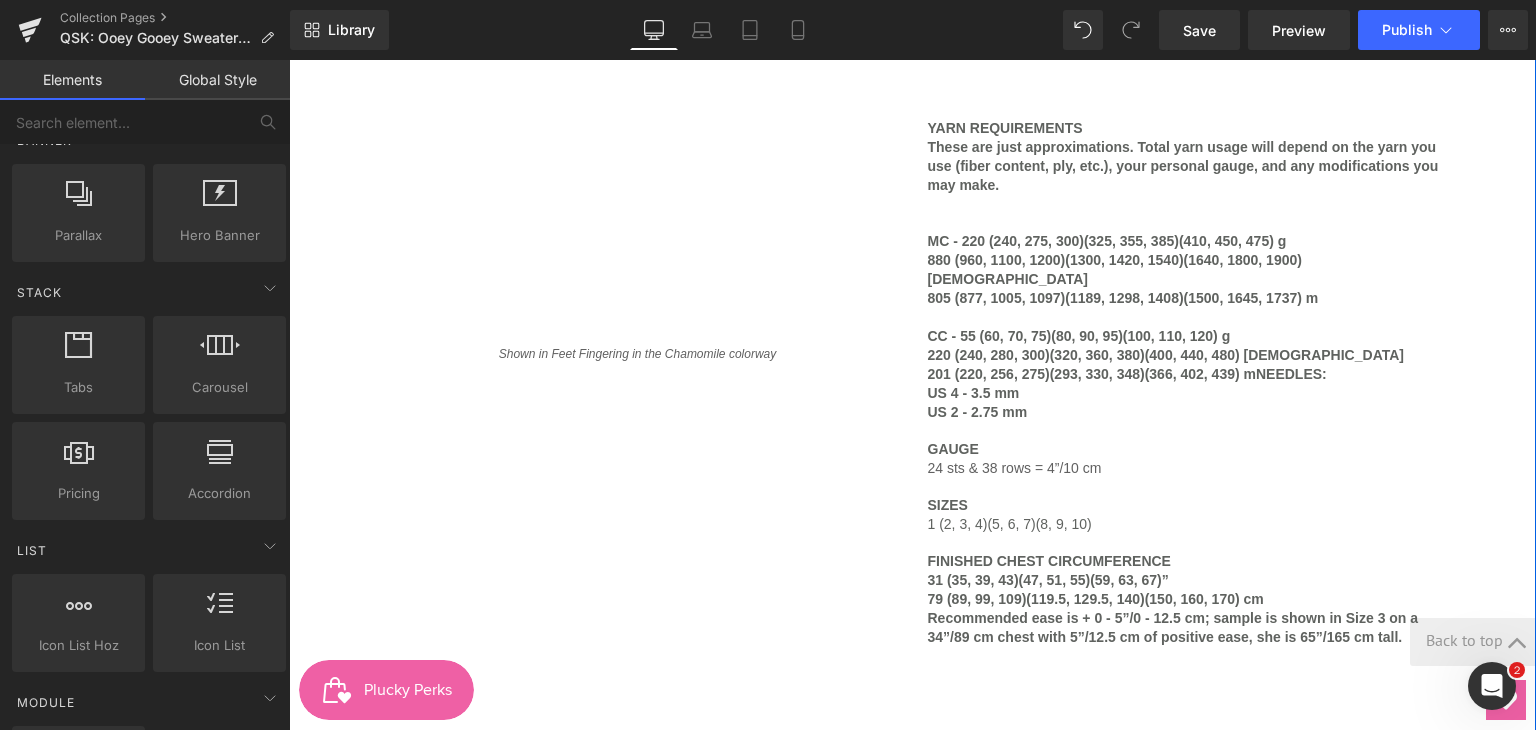 scroll, scrollTop: 1100, scrollLeft: 0, axis: vertical 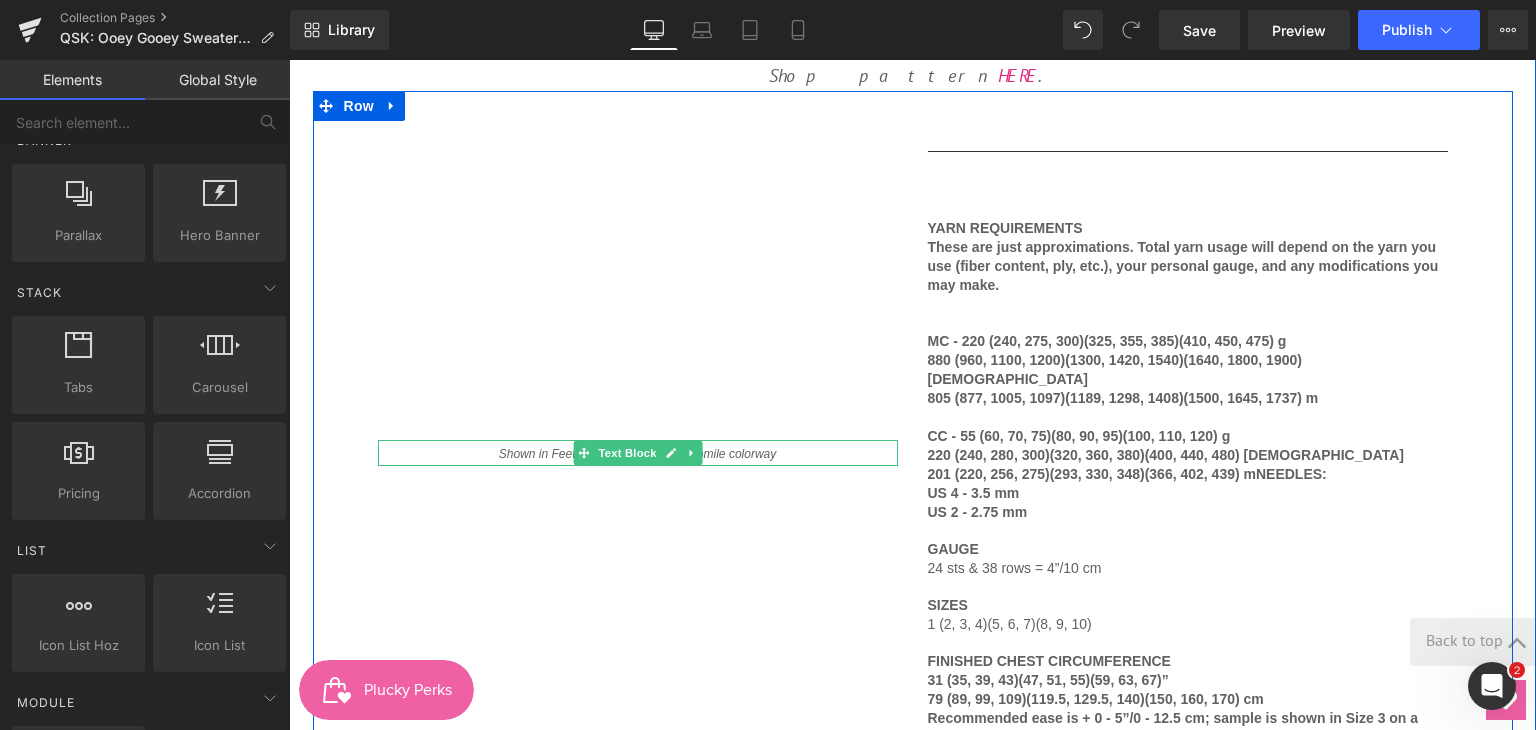 click on "Shown in Feet Fingering in the Chamomile colorway" at bounding box center (637, 454) 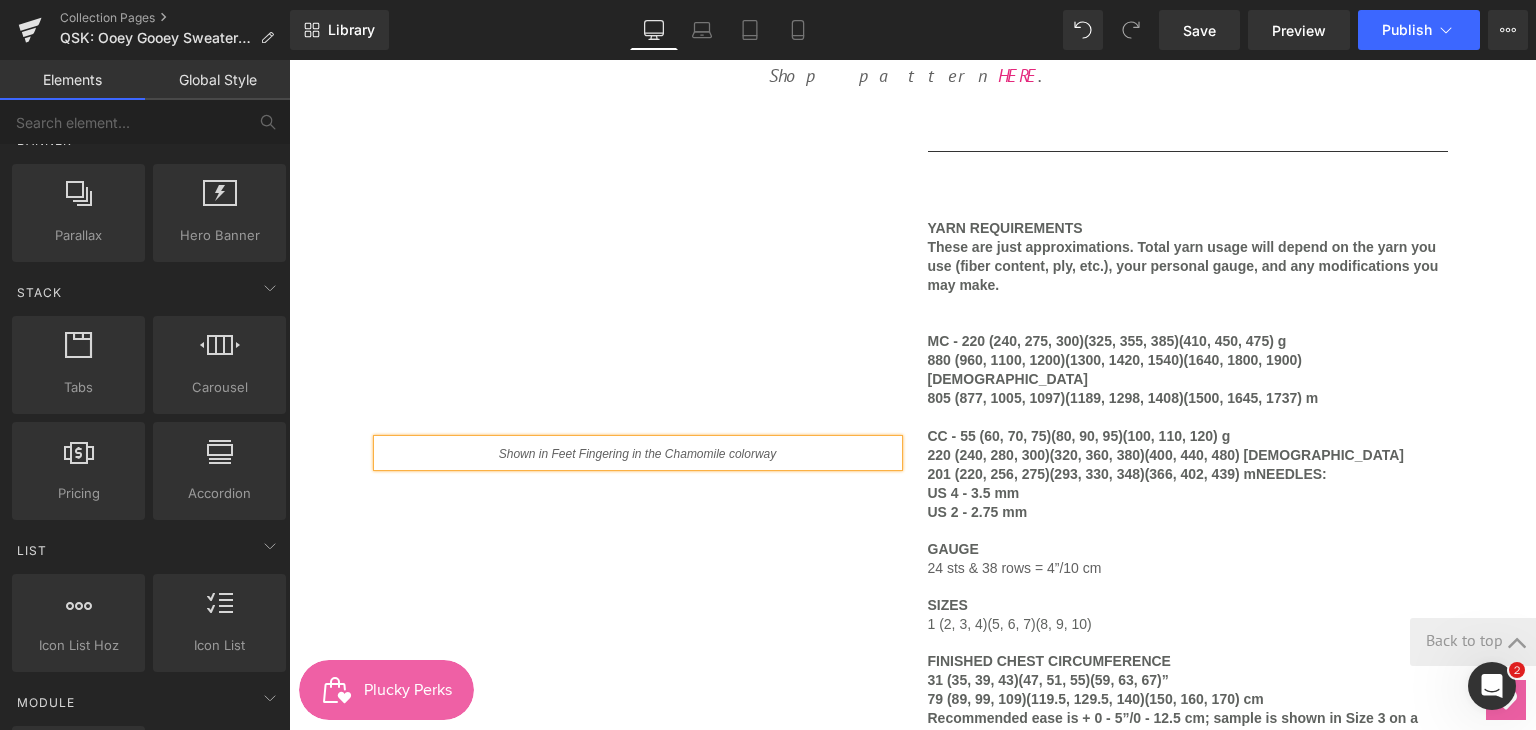 click on "Shown in Feet Fingering in the Chamomile colorway" at bounding box center [638, 453] 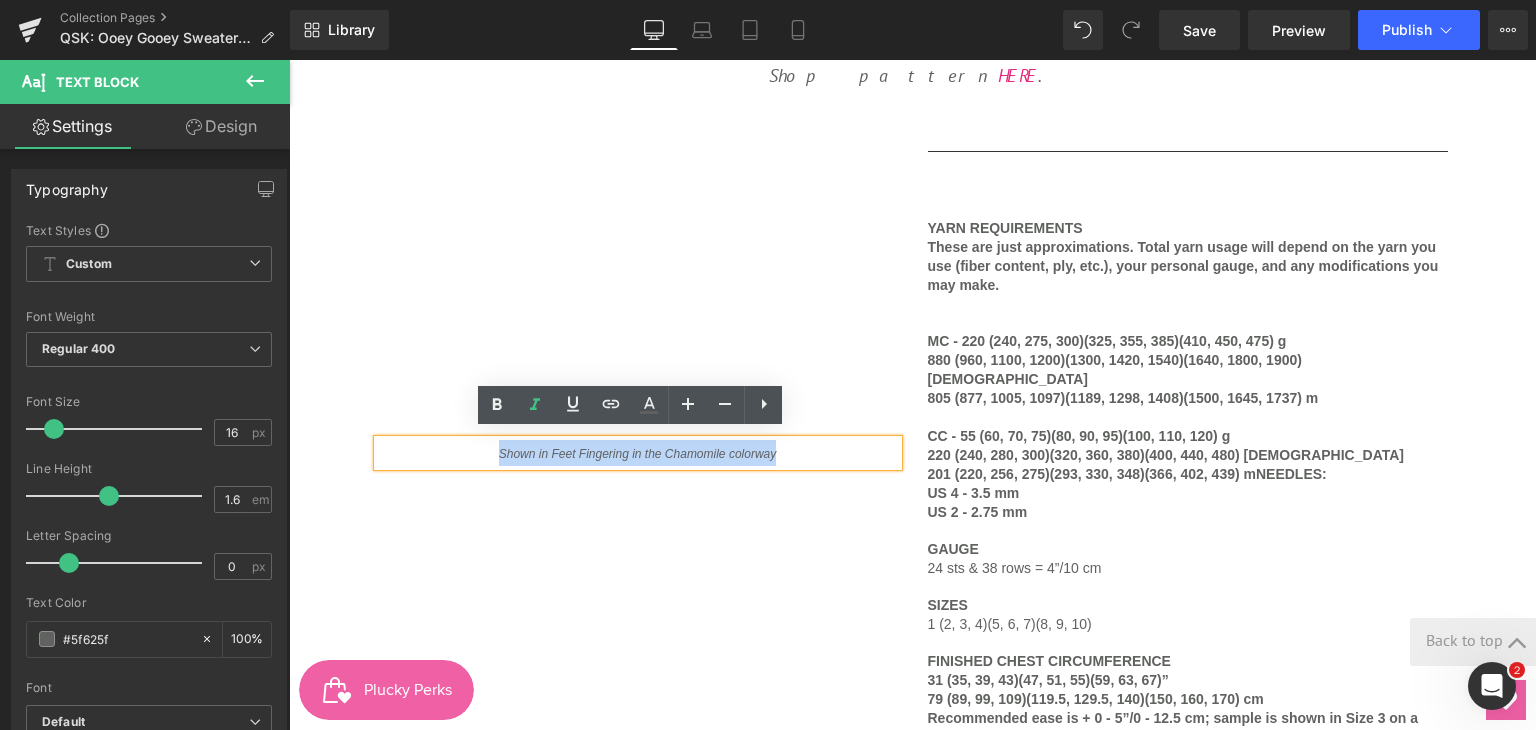 drag, startPoint x: 479, startPoint y: 444, endPoint x: 770, endPoint y: 432, distance: 291.2473 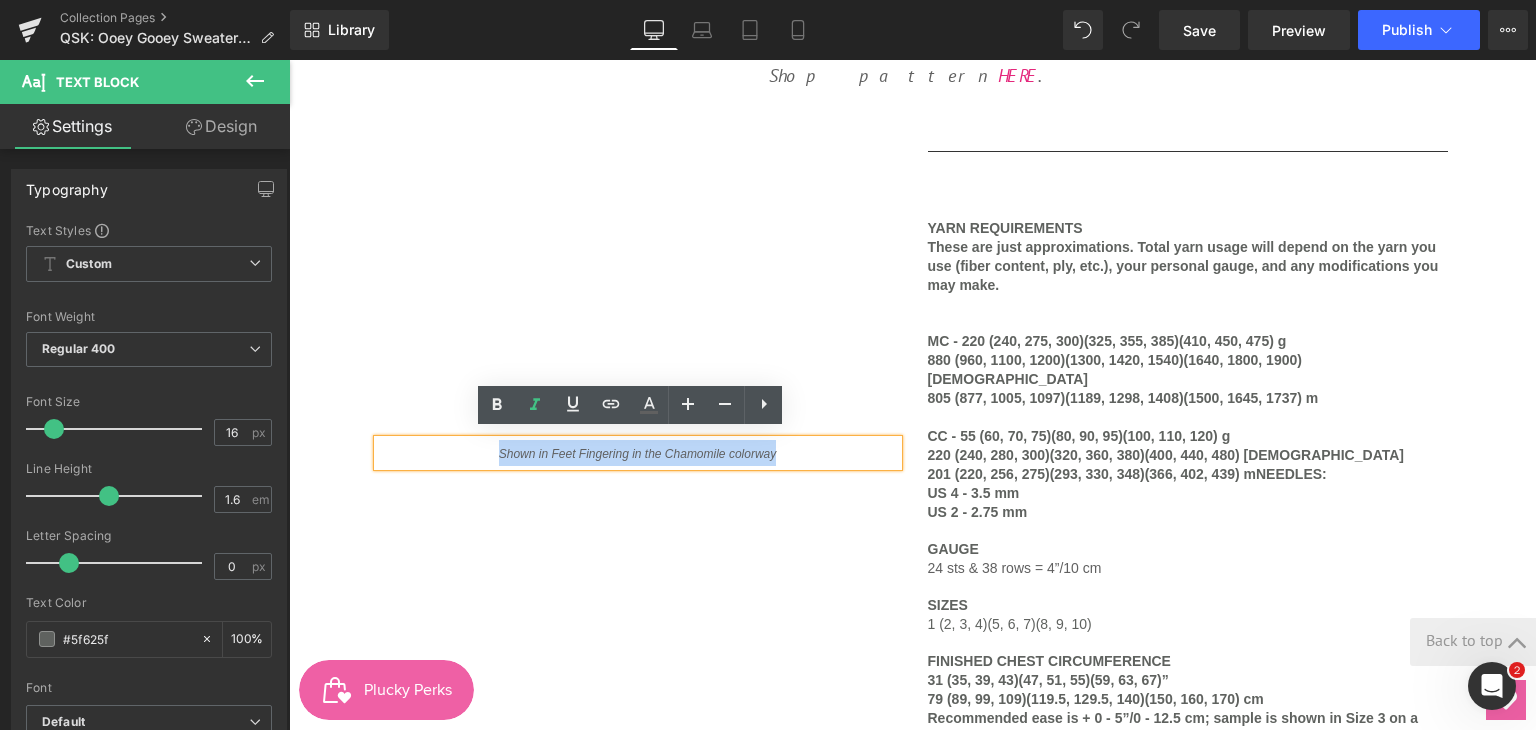 click on "Shown in Feet Fingering in the Chamomile colorway" at bounding box center (638, 453) 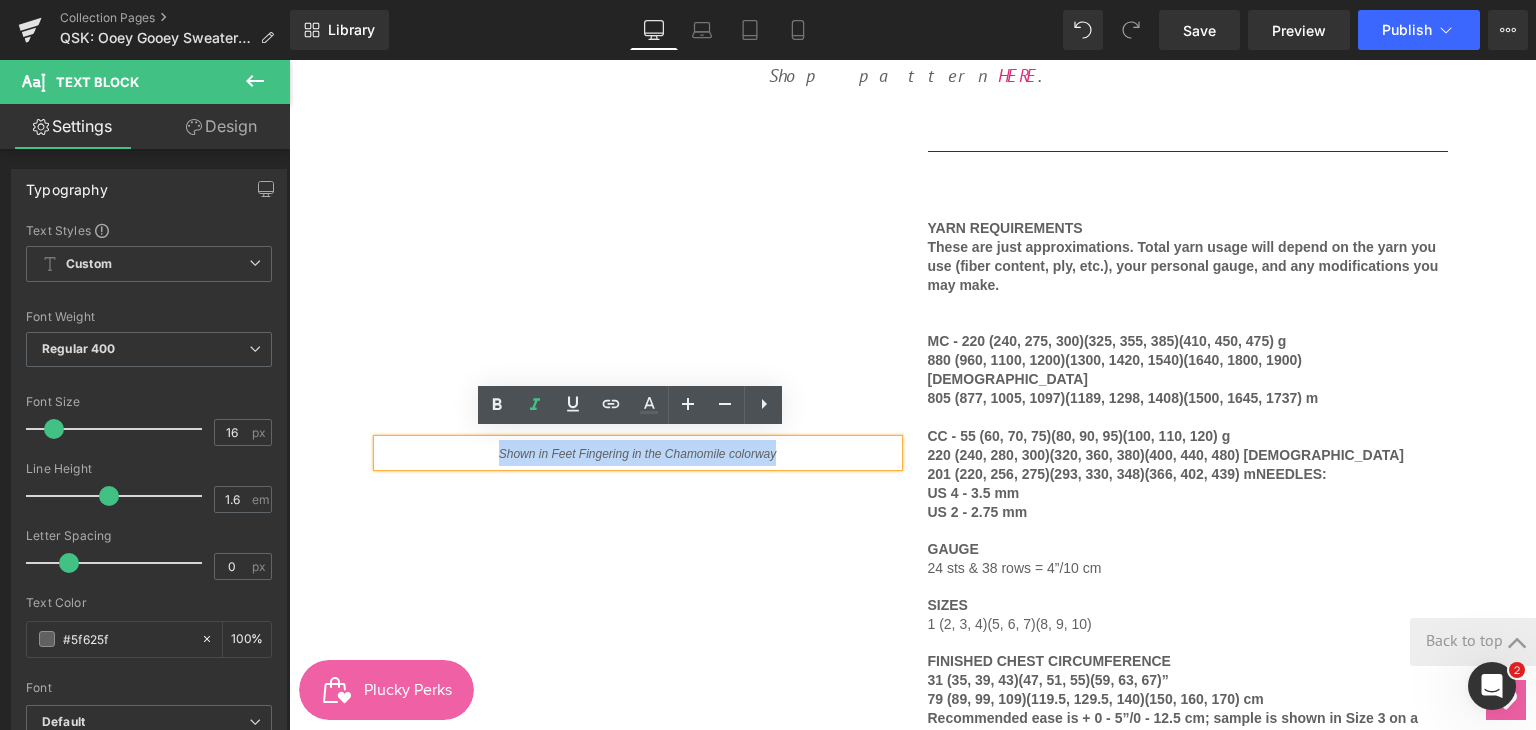 type 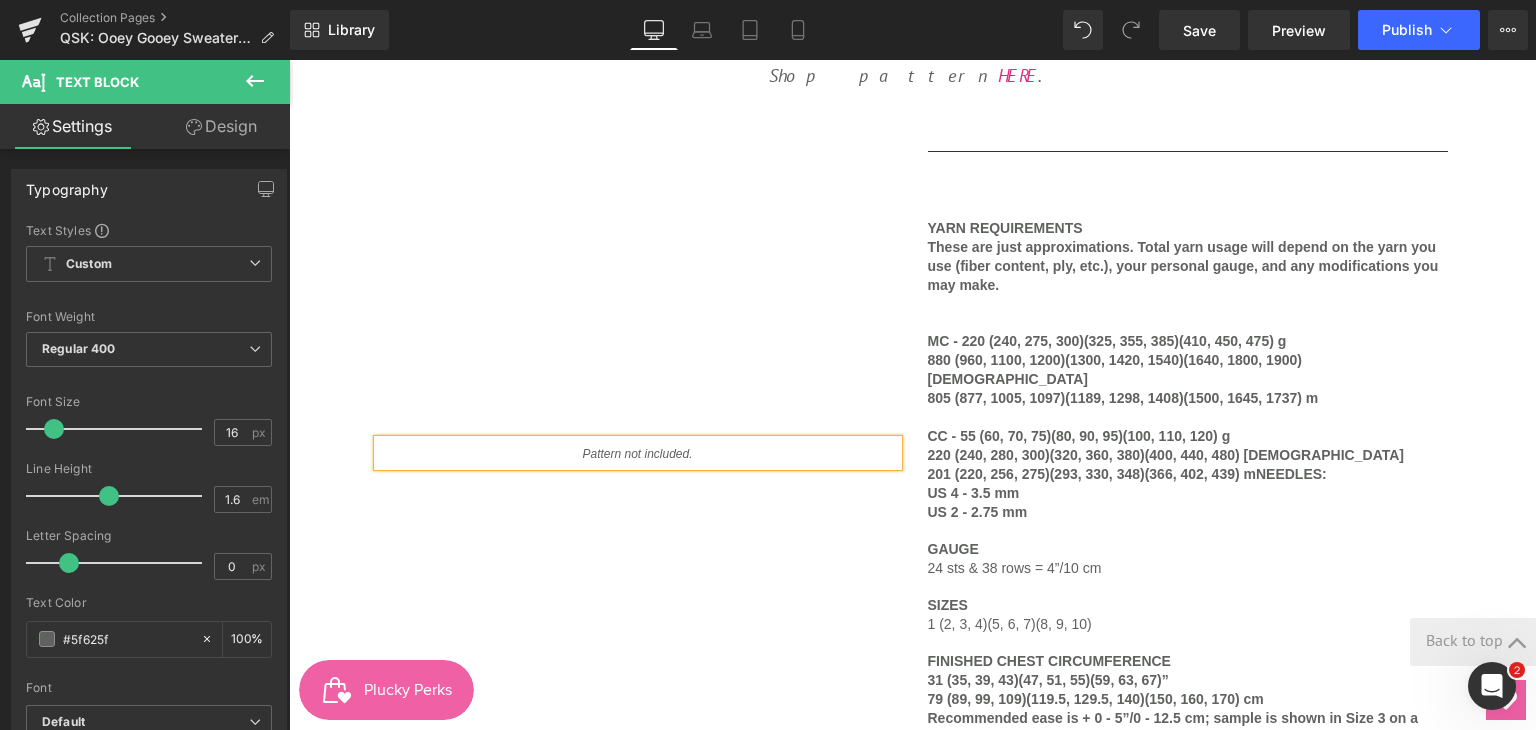 click on "Pattern not included. Text Block" at bounding box center (638, 453) 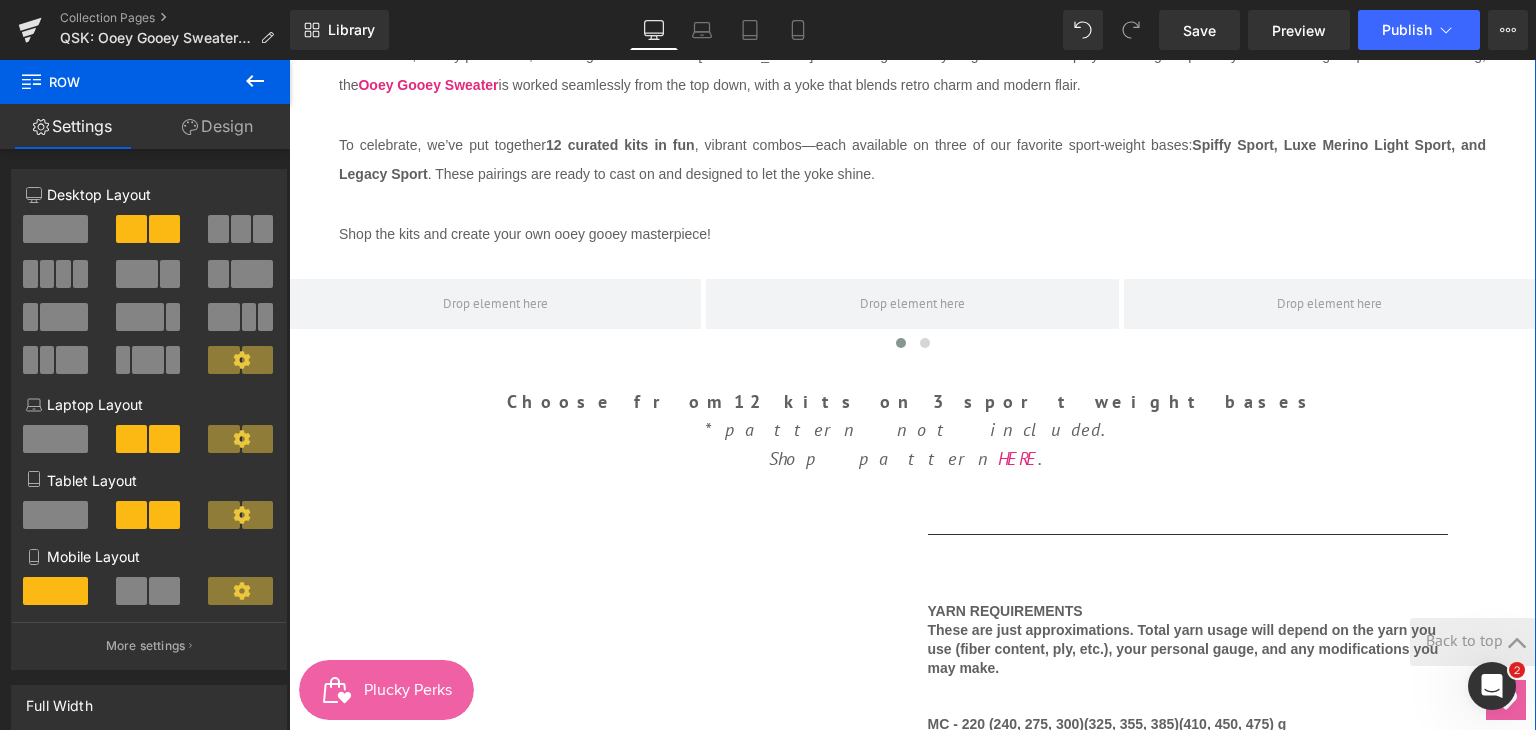 scroll, scrollTop: 700, scrollLeft: 0, axis: vertical 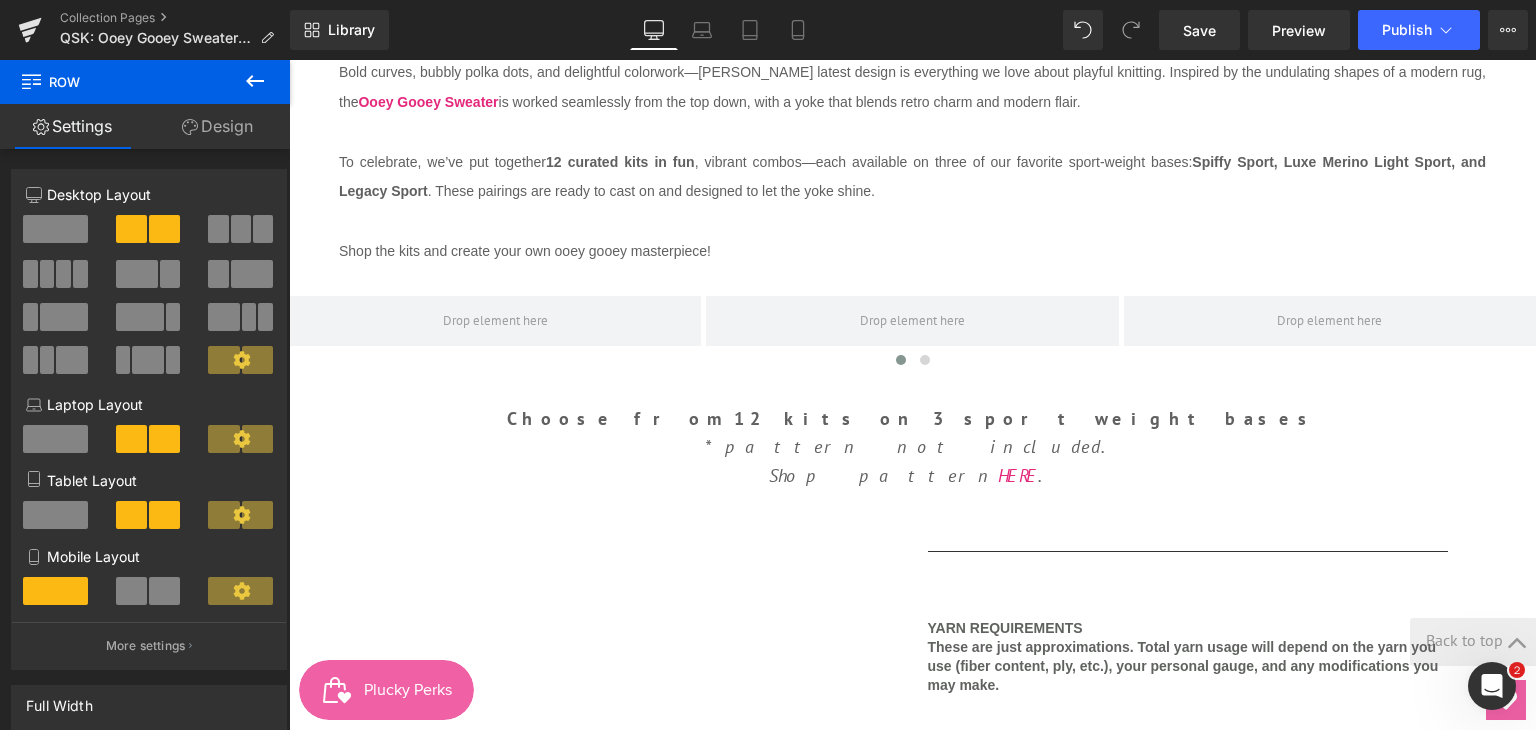 click 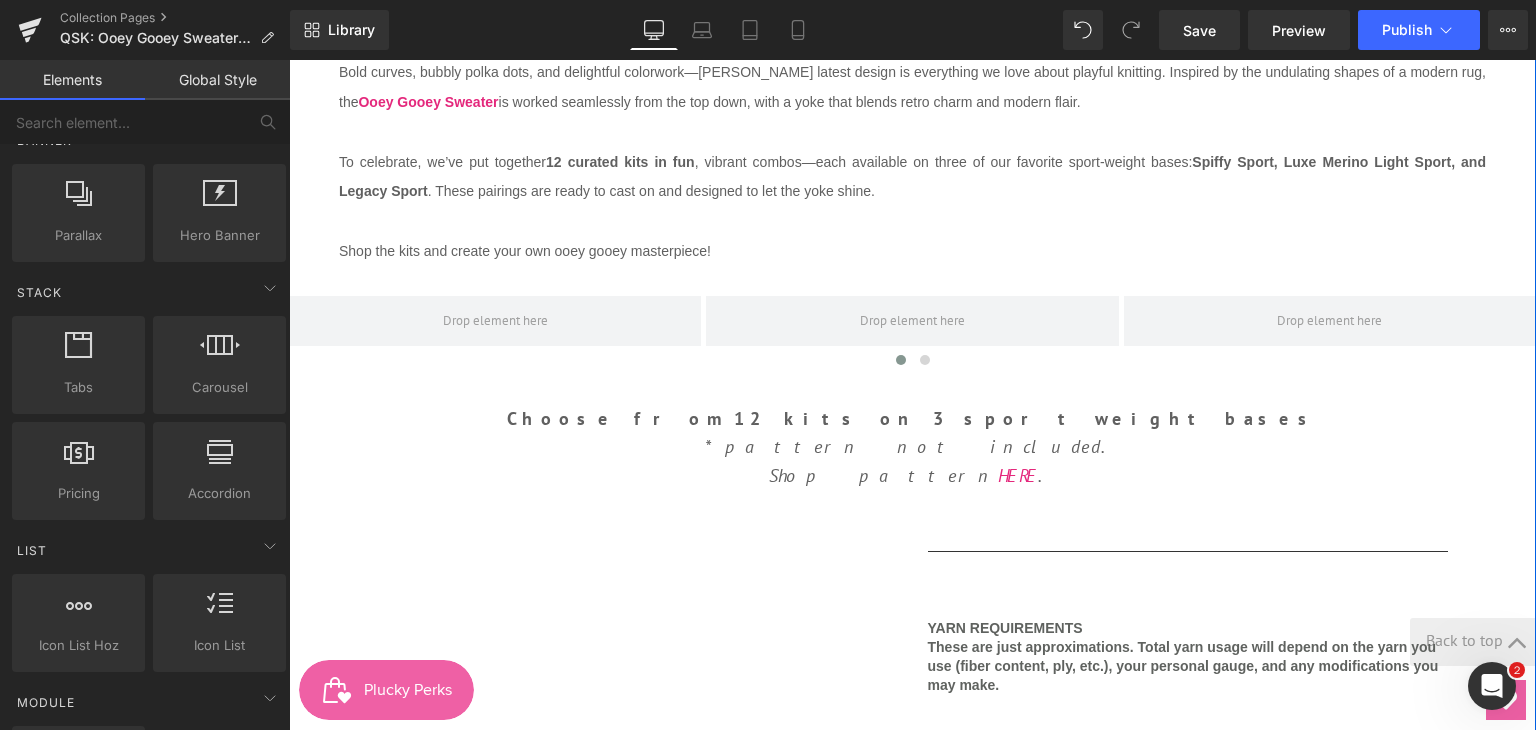 scroll, scrollTop: 700, scrollLeft: 0, axis: vertical 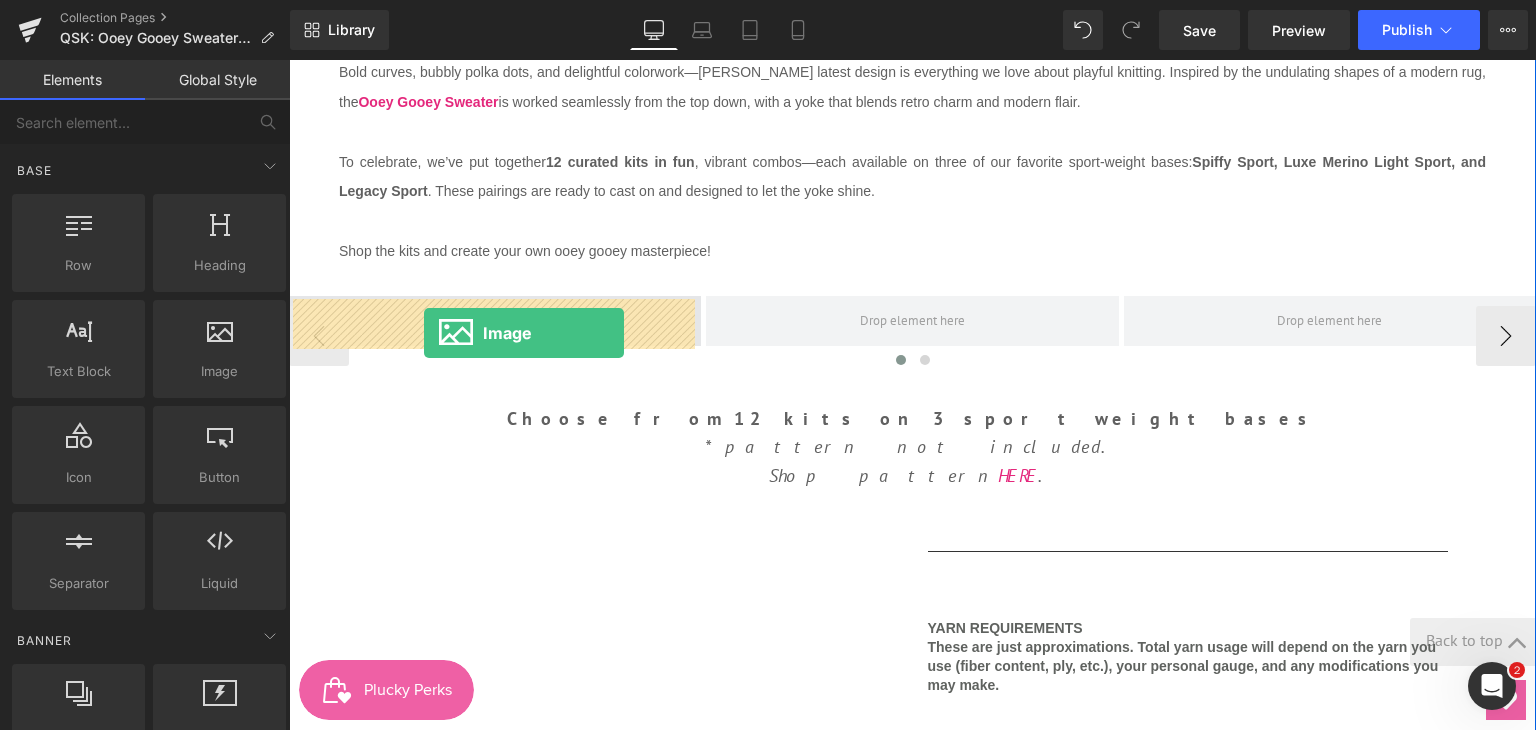 drag, startPoint x: 509, startPoint y: 415, endPoint x: 424, endPoint y: 333, distance: 118.10589 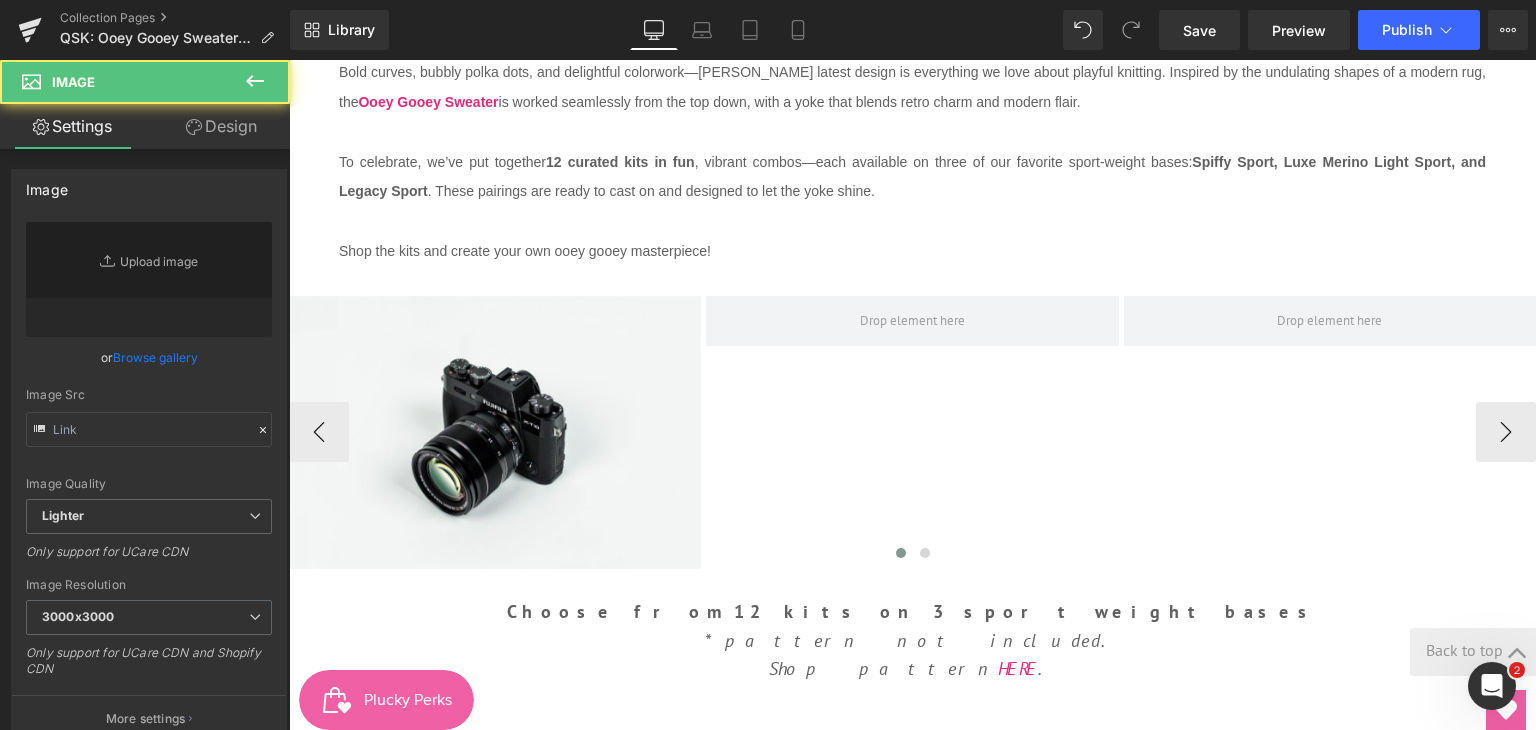 type on "//d1um8515vdn9kb.cloudfront.net/images/parallax.jpg" 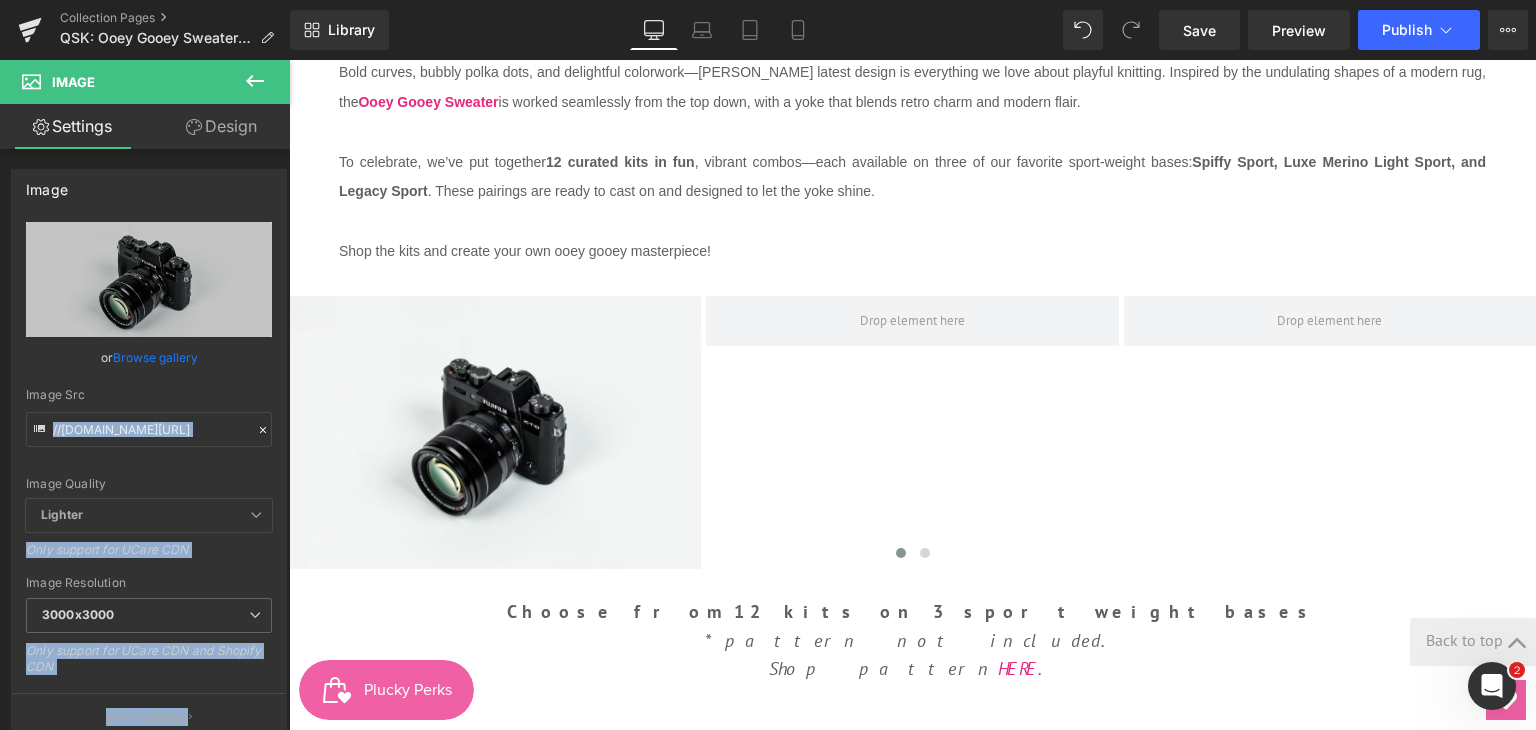 click 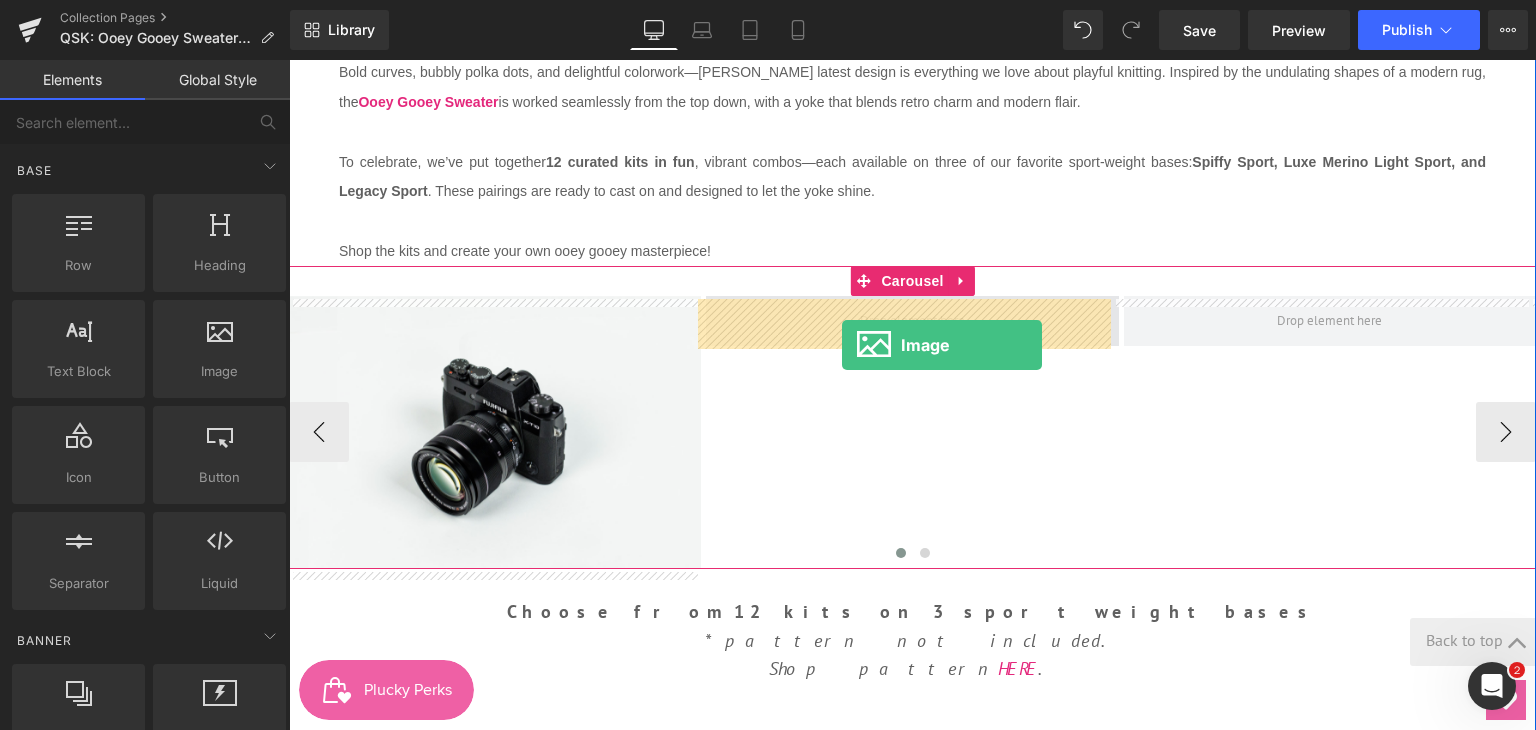 drag, startPoint x: 615, startPoint y: 336, endPoint x: 842, endPoint y: 345, distance: 227.17834 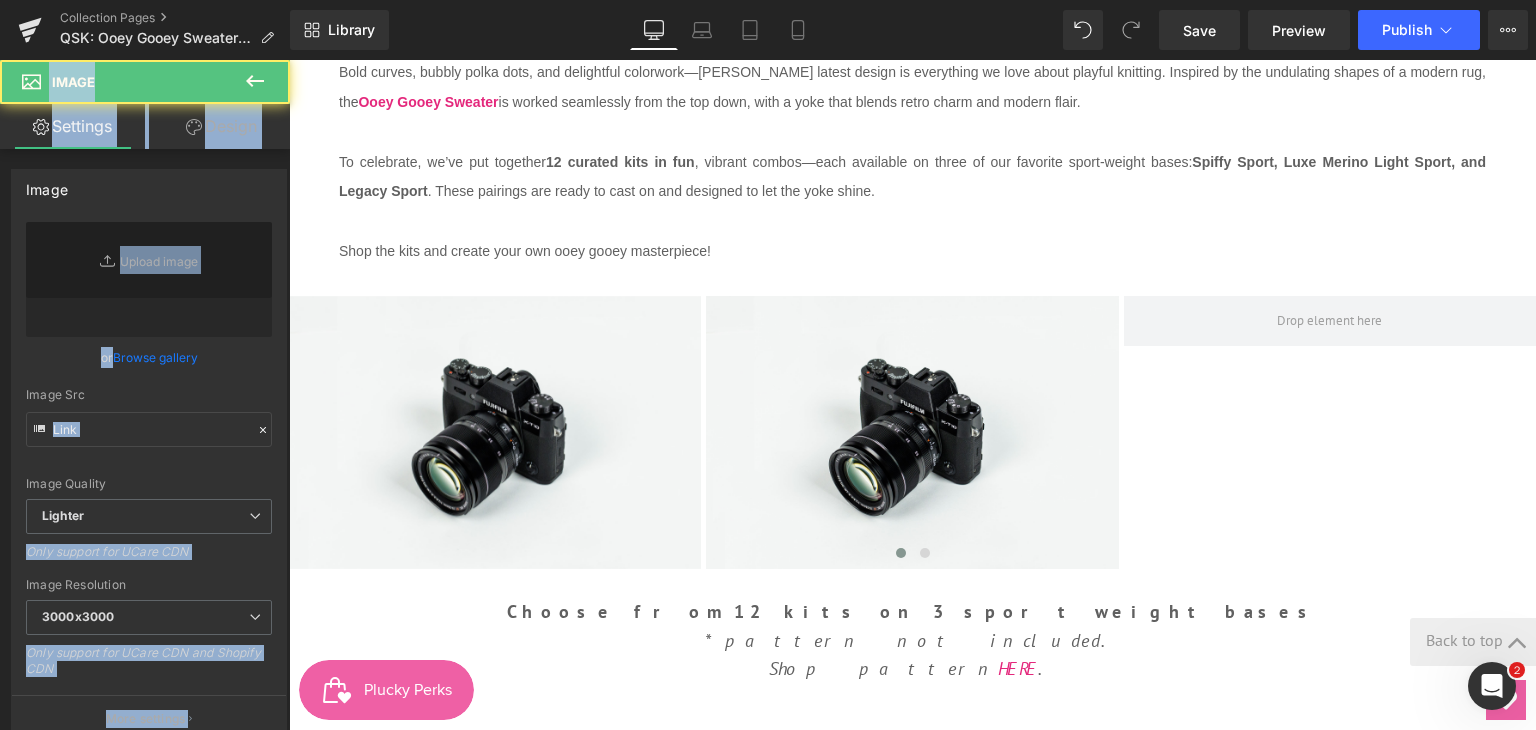 type on "//d1um8515vdn9kb.cloudfront.net/images/parallax.jpg" 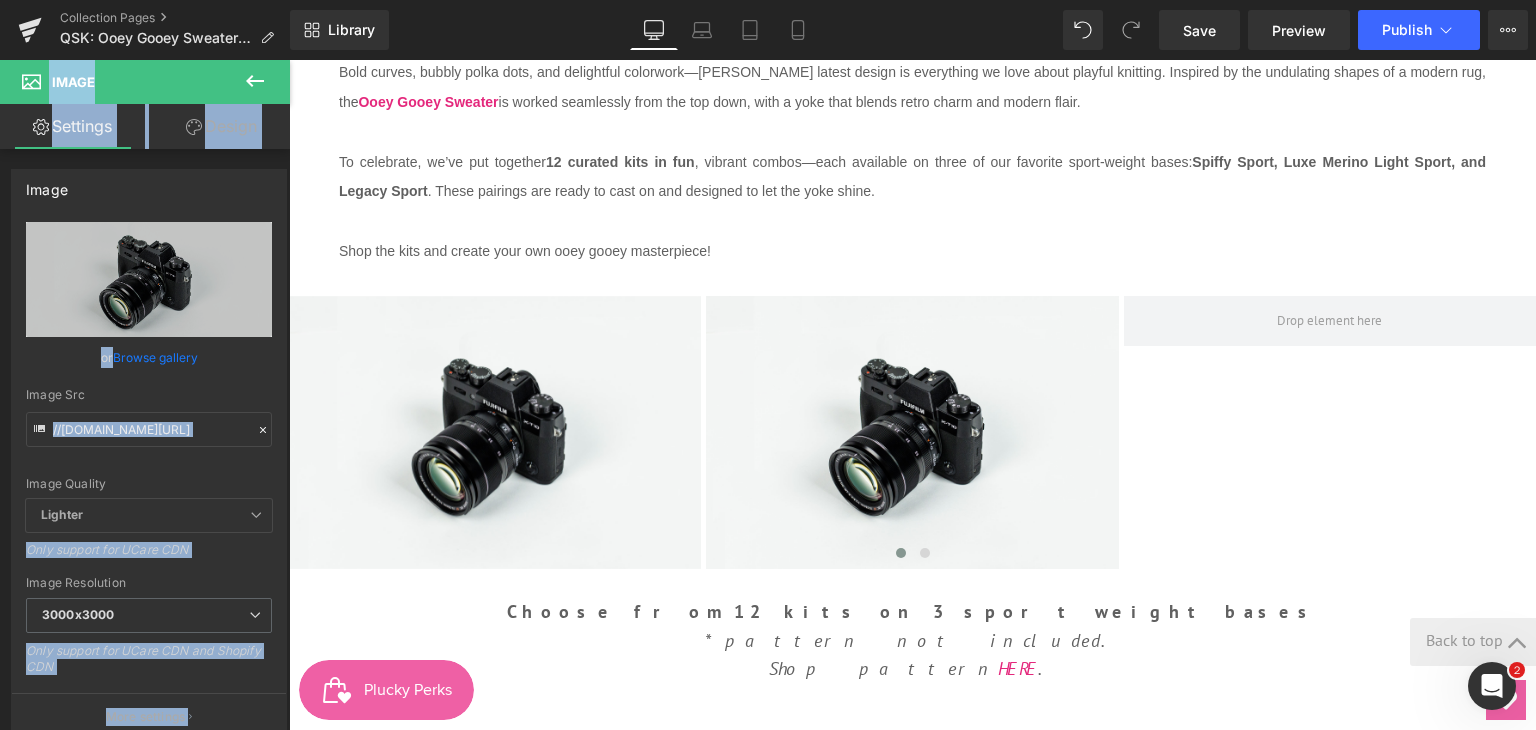 click 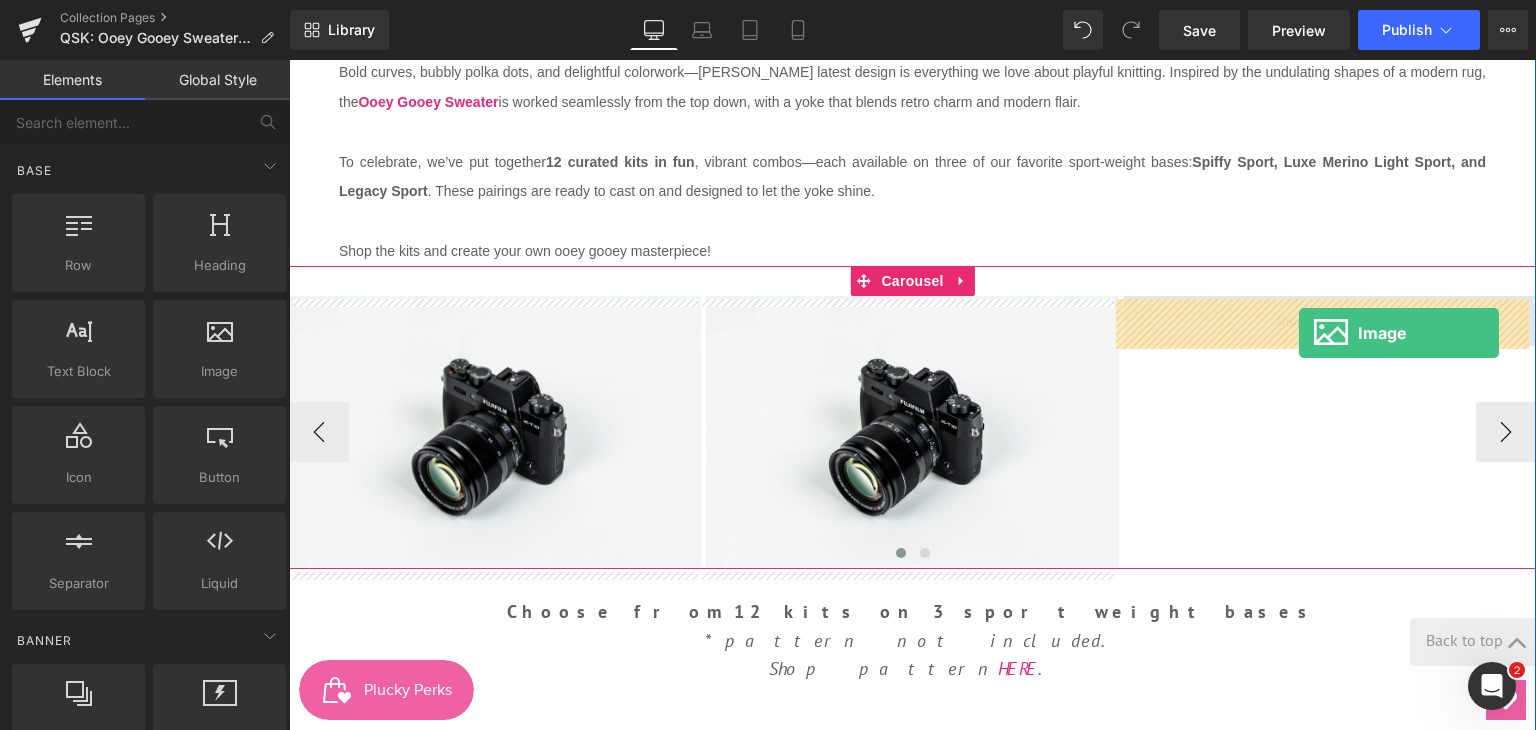 drag, startPoint x: 1234, startPoint y: 345, endPoint x: 1299, endPoint y: 333, distance: 66.09841 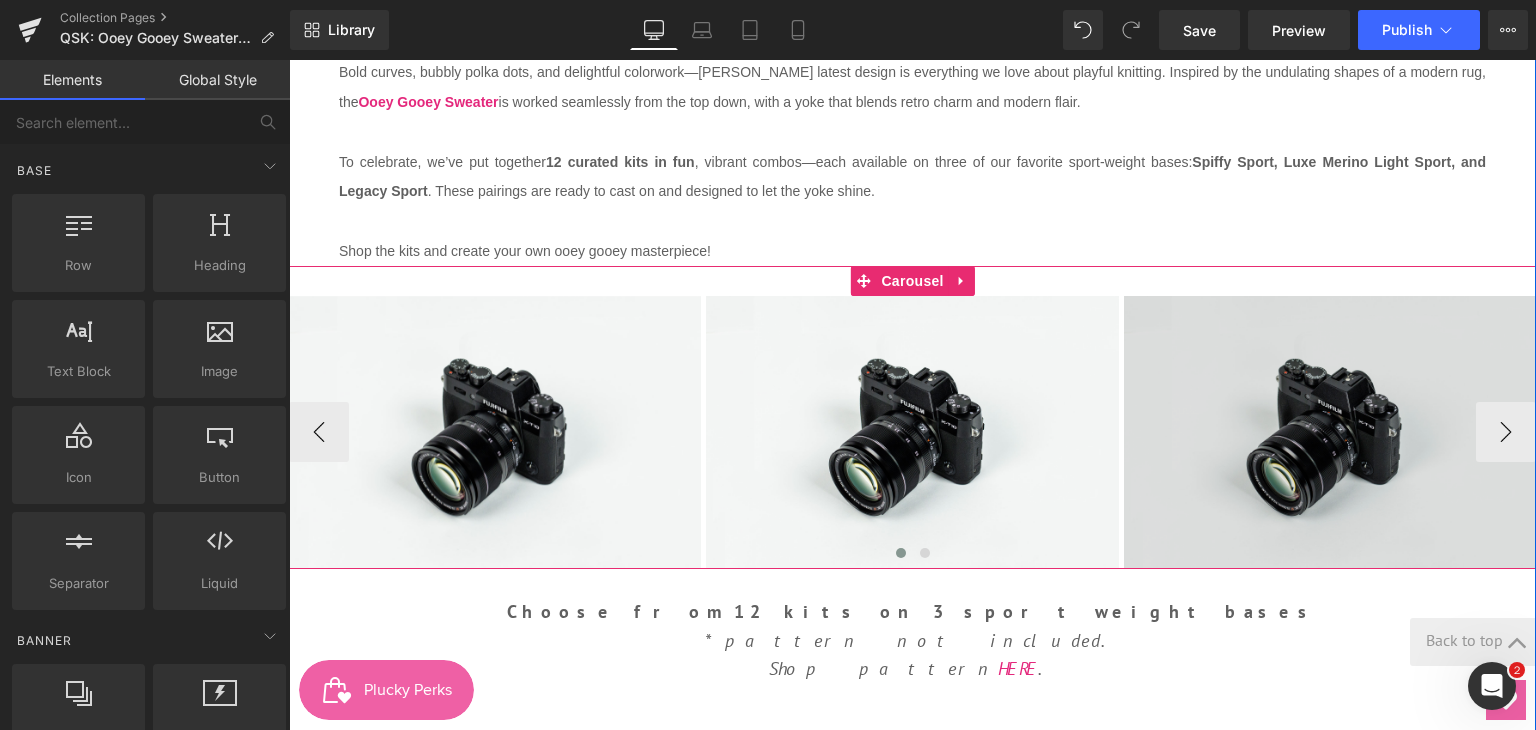 click on "›" at bounding box center (1506, 432) 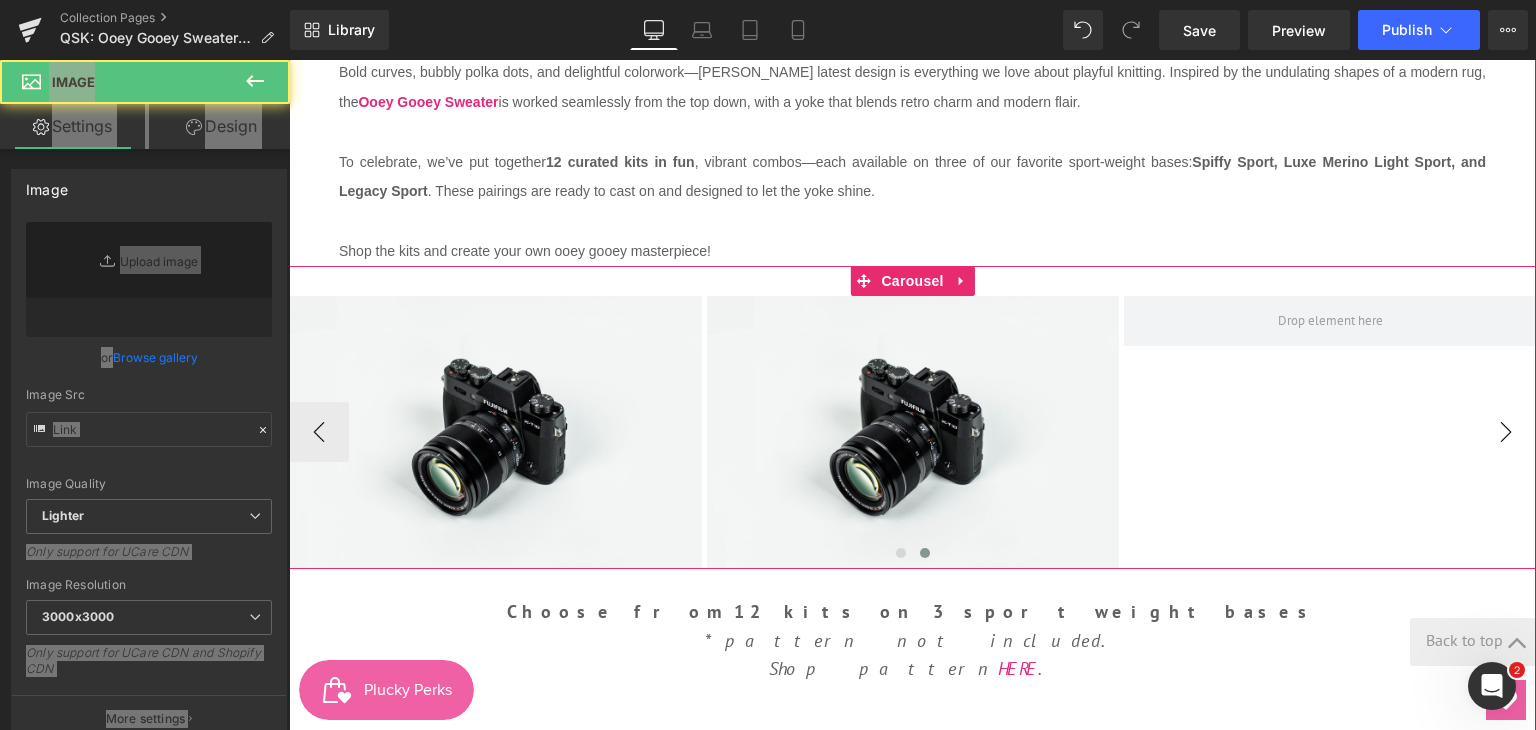 type on "//d1um8515vdn9kb.cloudfront.net/images/parallax.jpg" 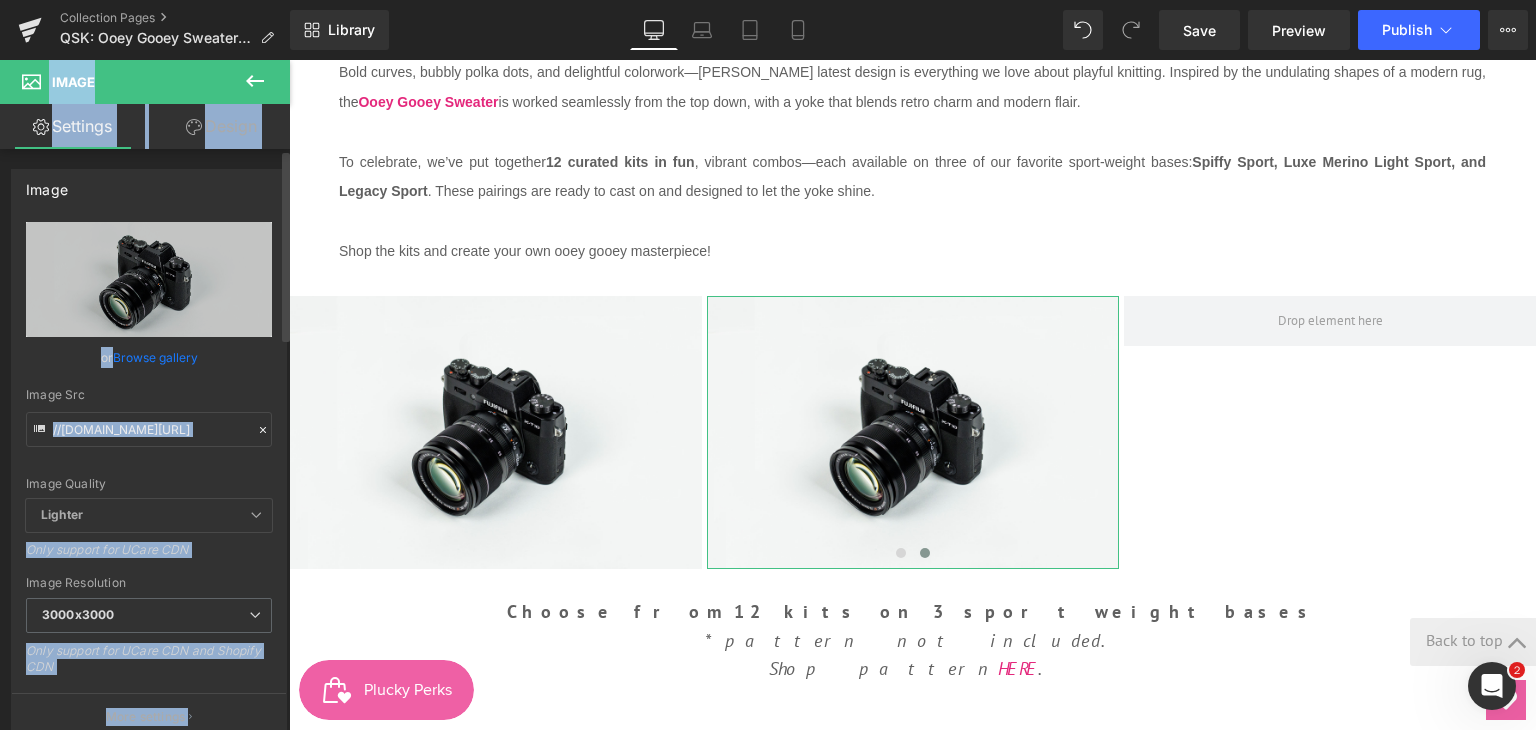 click on "Image" at bounding box center [149, 189] 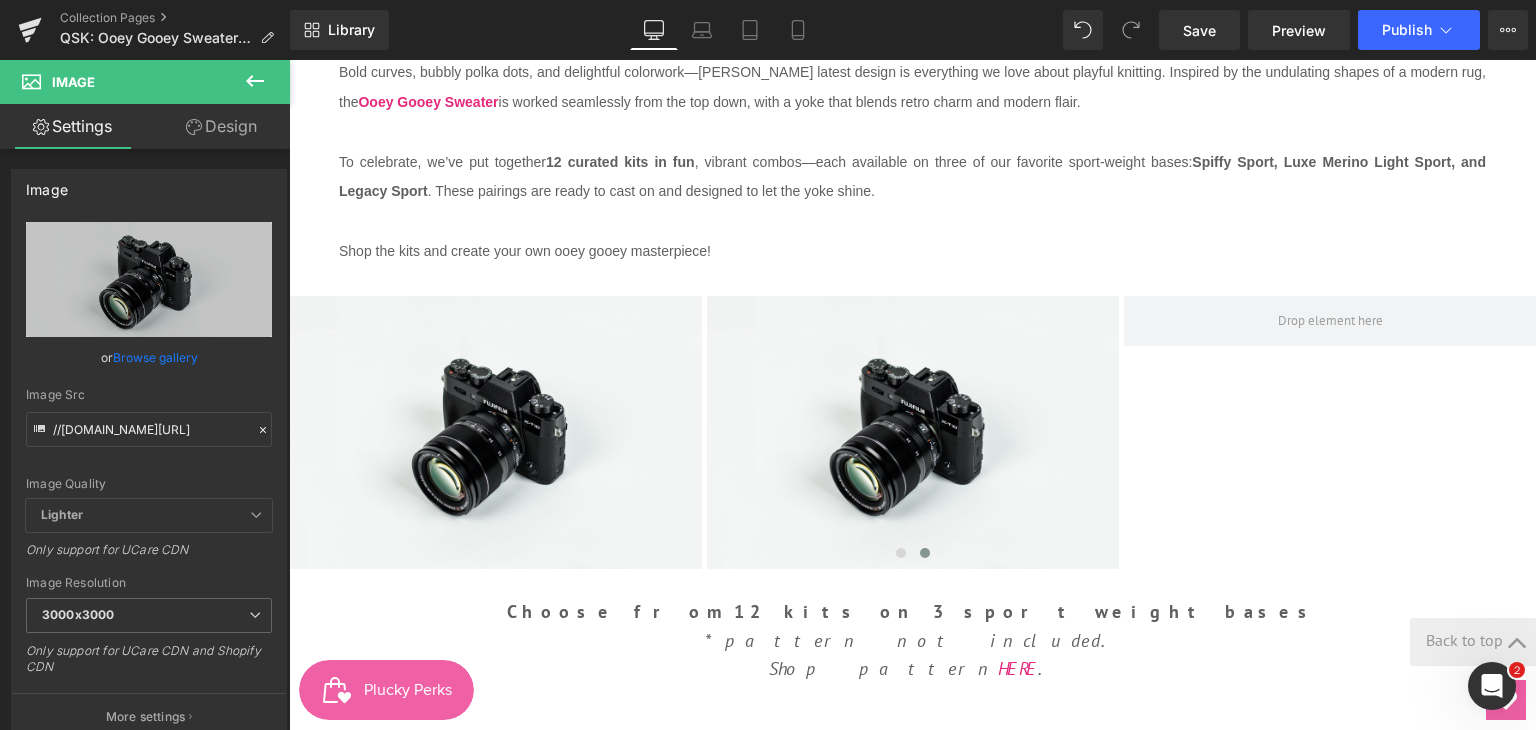 click 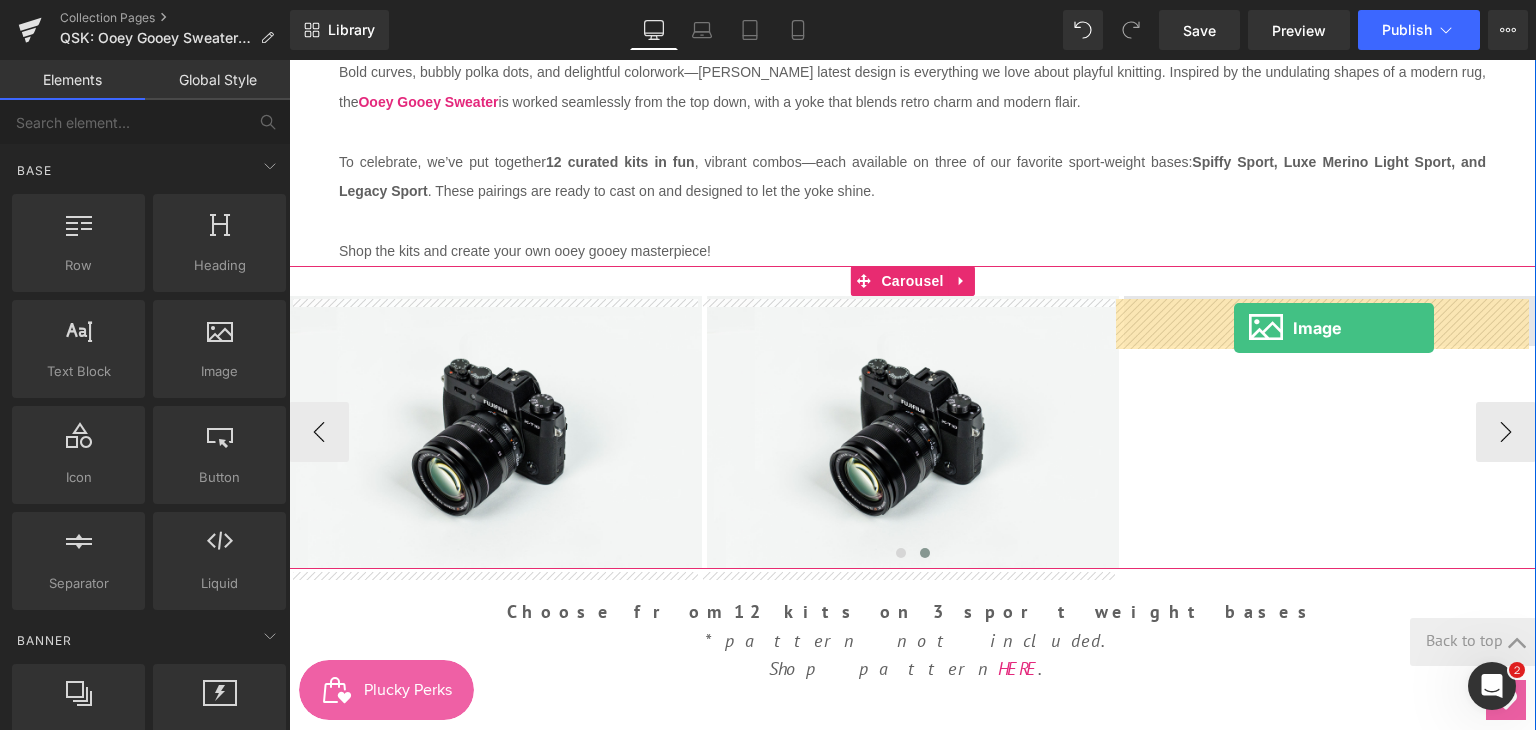 drag, startPoint x: 509, startPoint y: 416, endPoint x: 1234, endPoint y: 328, distance: 730.32117 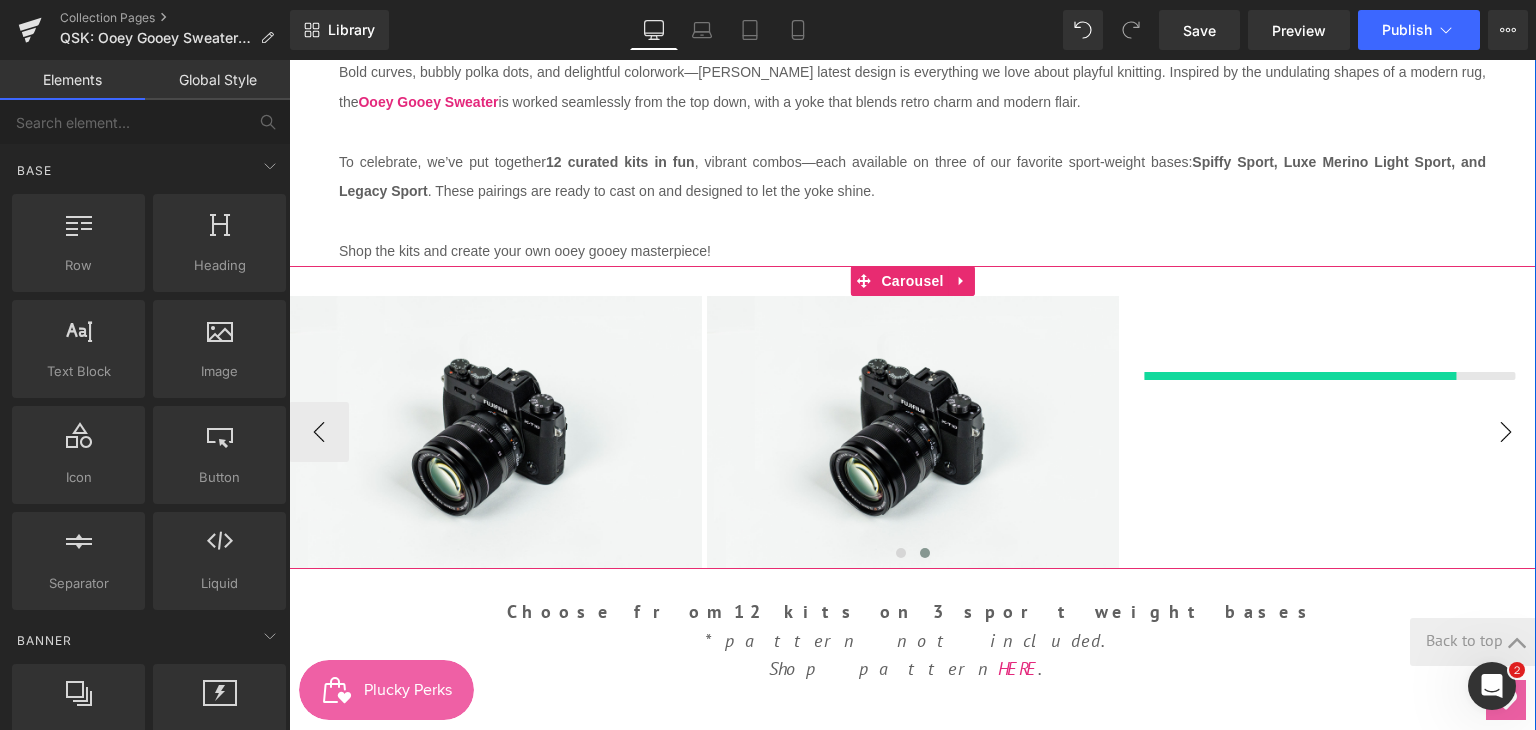 click on "›" at bounding box center (1506, 432) 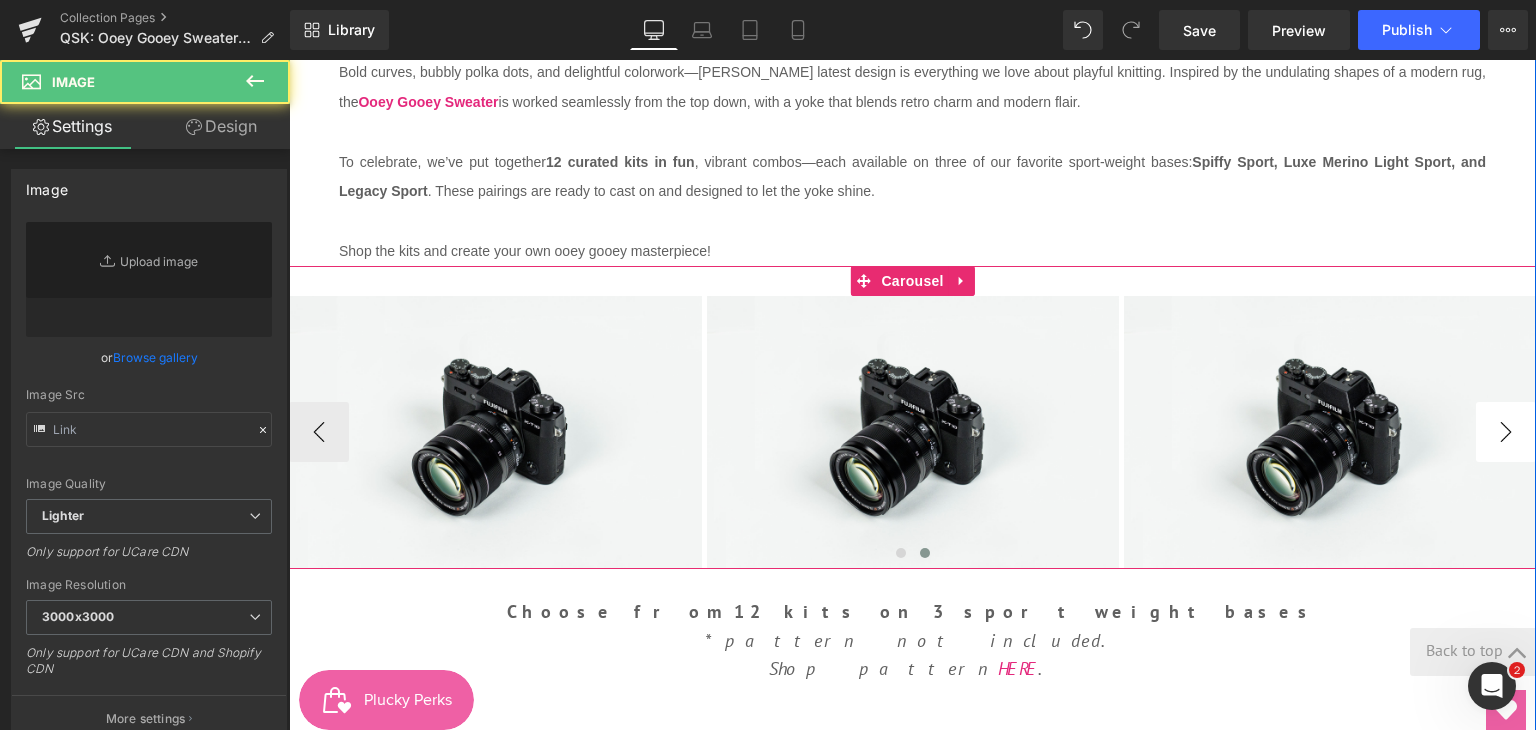 type on "//d1um8515vdn9kb.cloudfront.net/images/parallax.jpg" 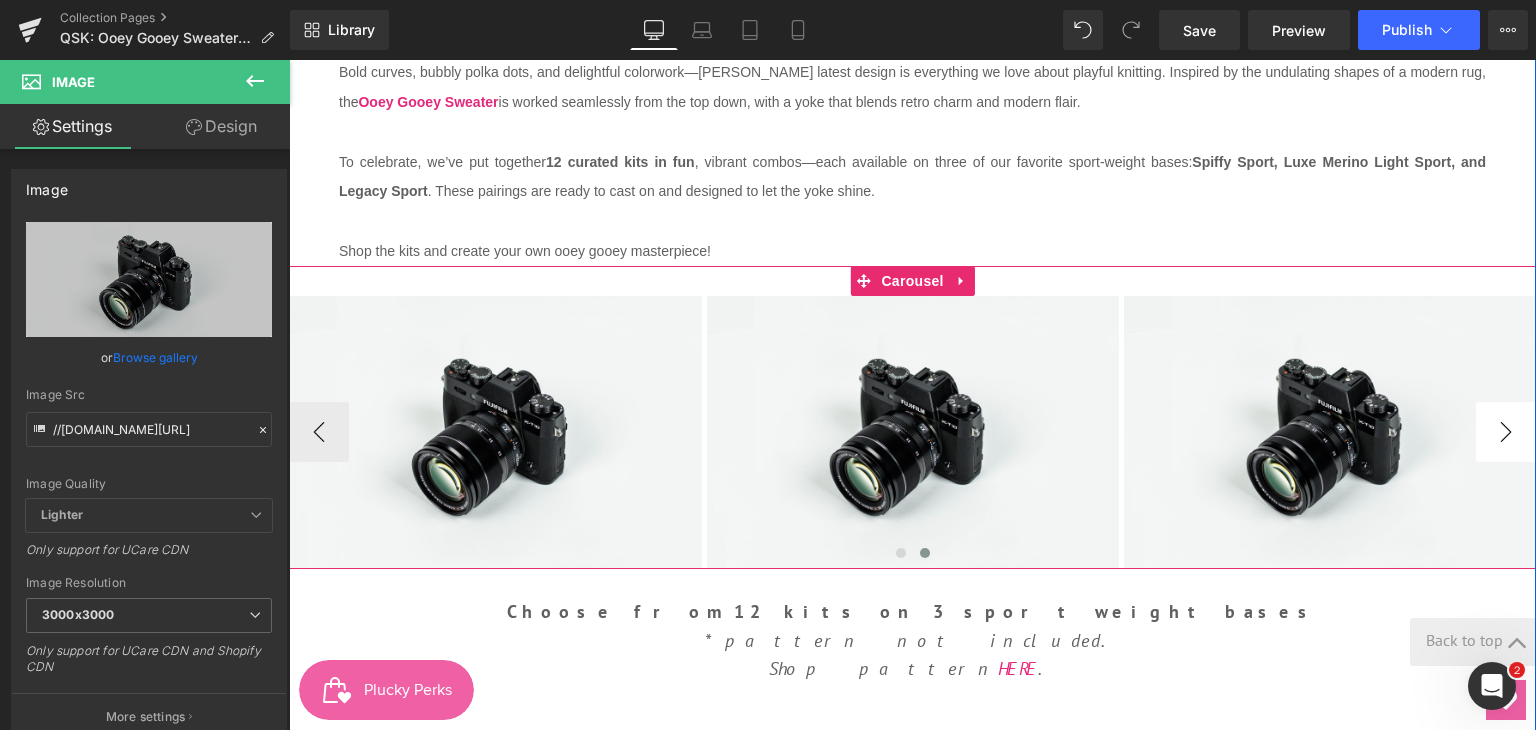 click on "›" at bounding box center [1506, 432] 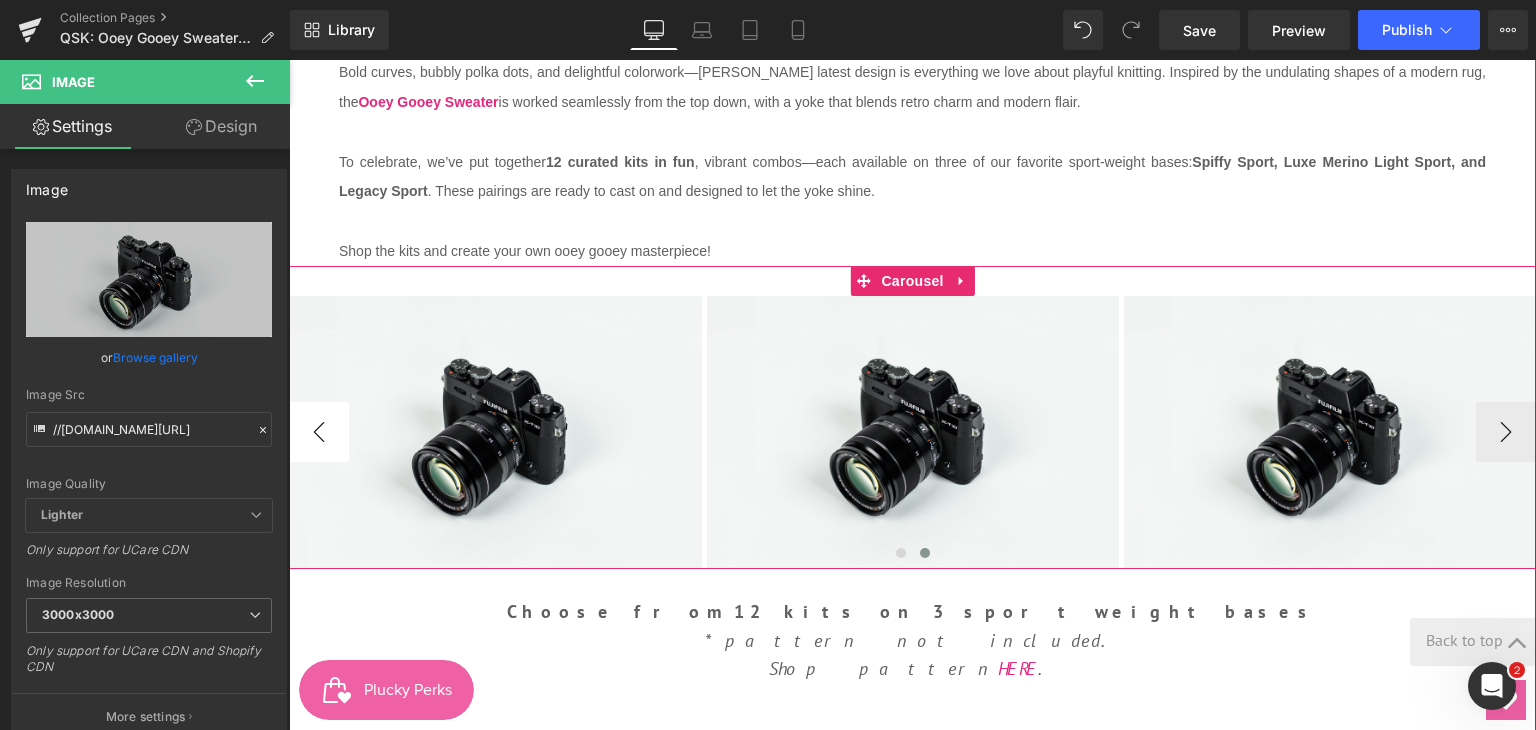 click on "‹" at bounding box center [319, 432] 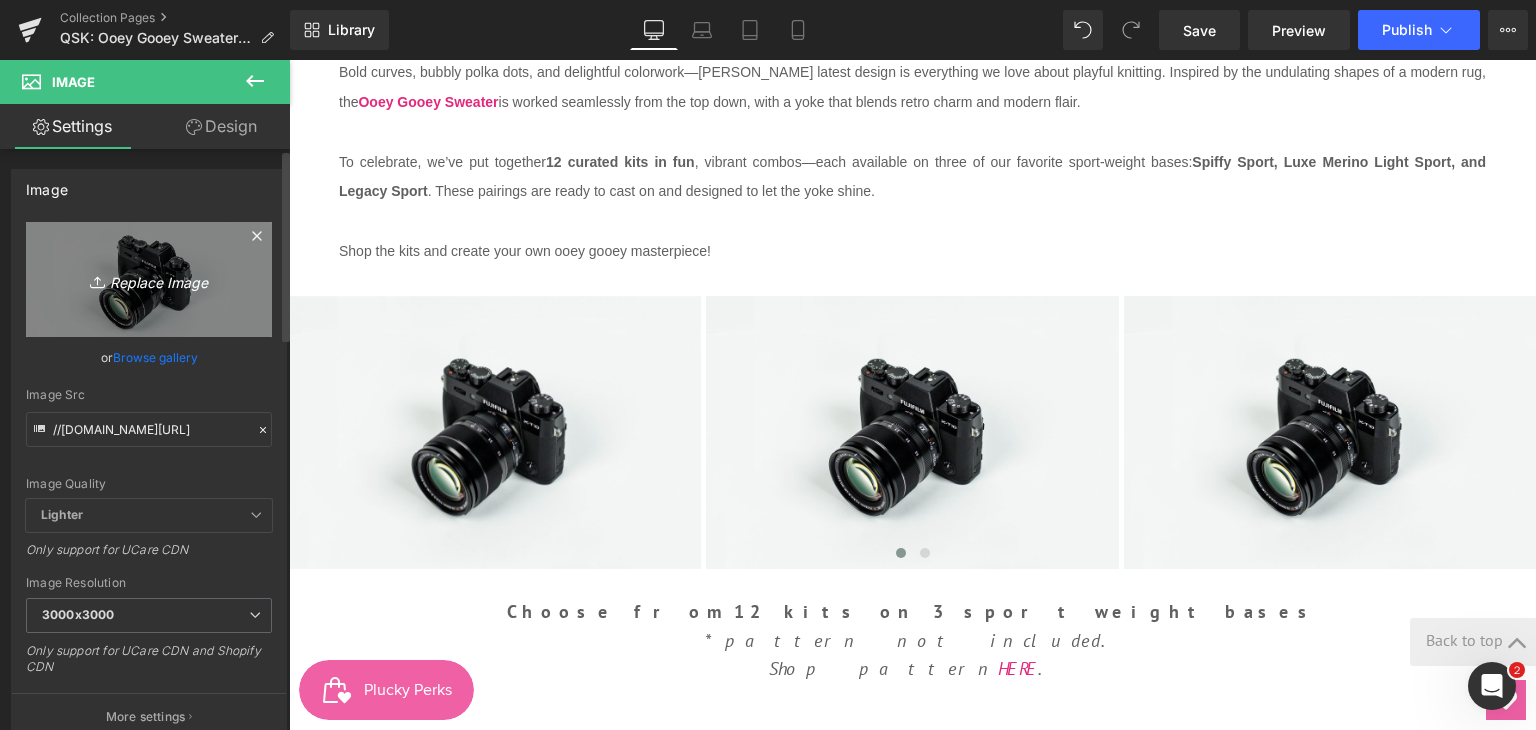 click 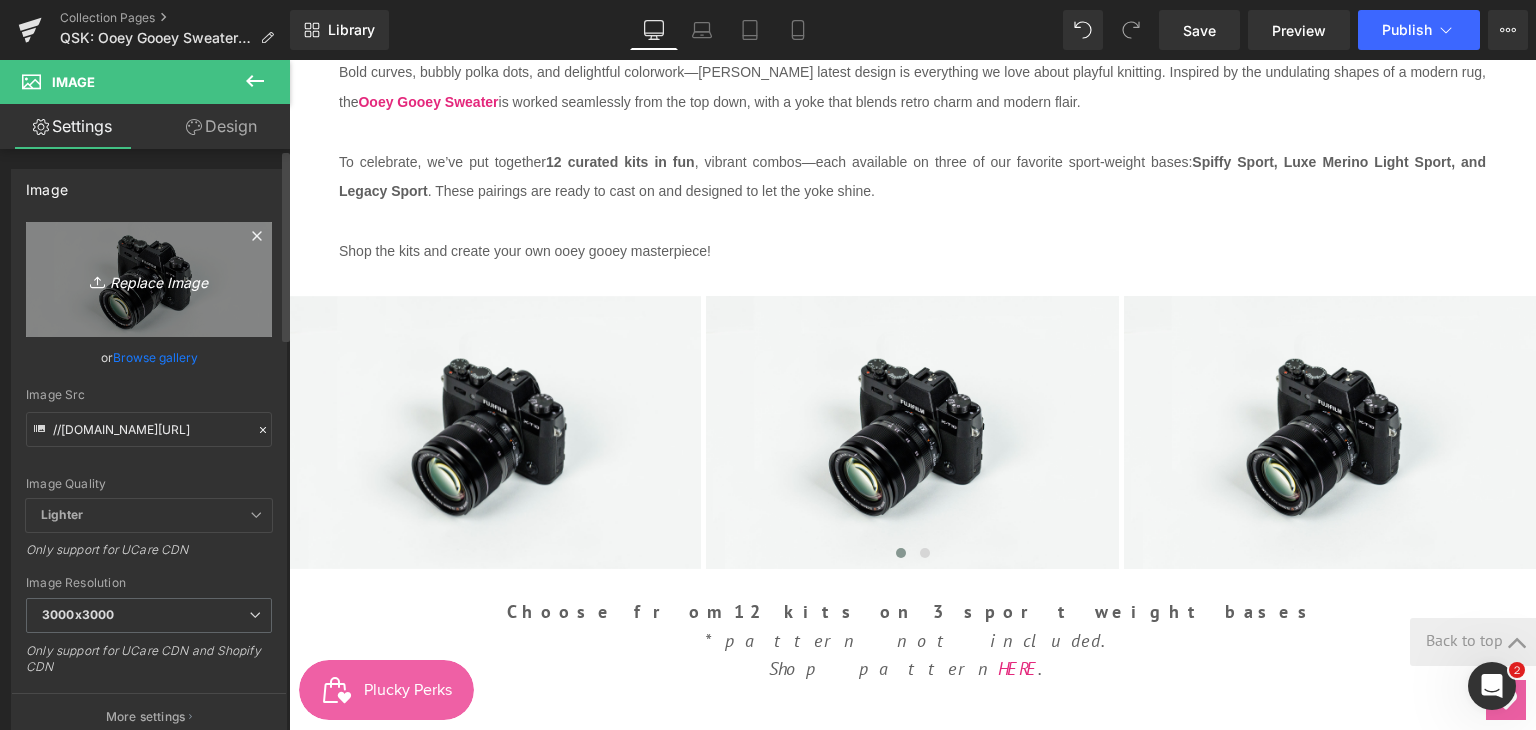 type on "C:\fakepath\5J6A7235_medium2.png" 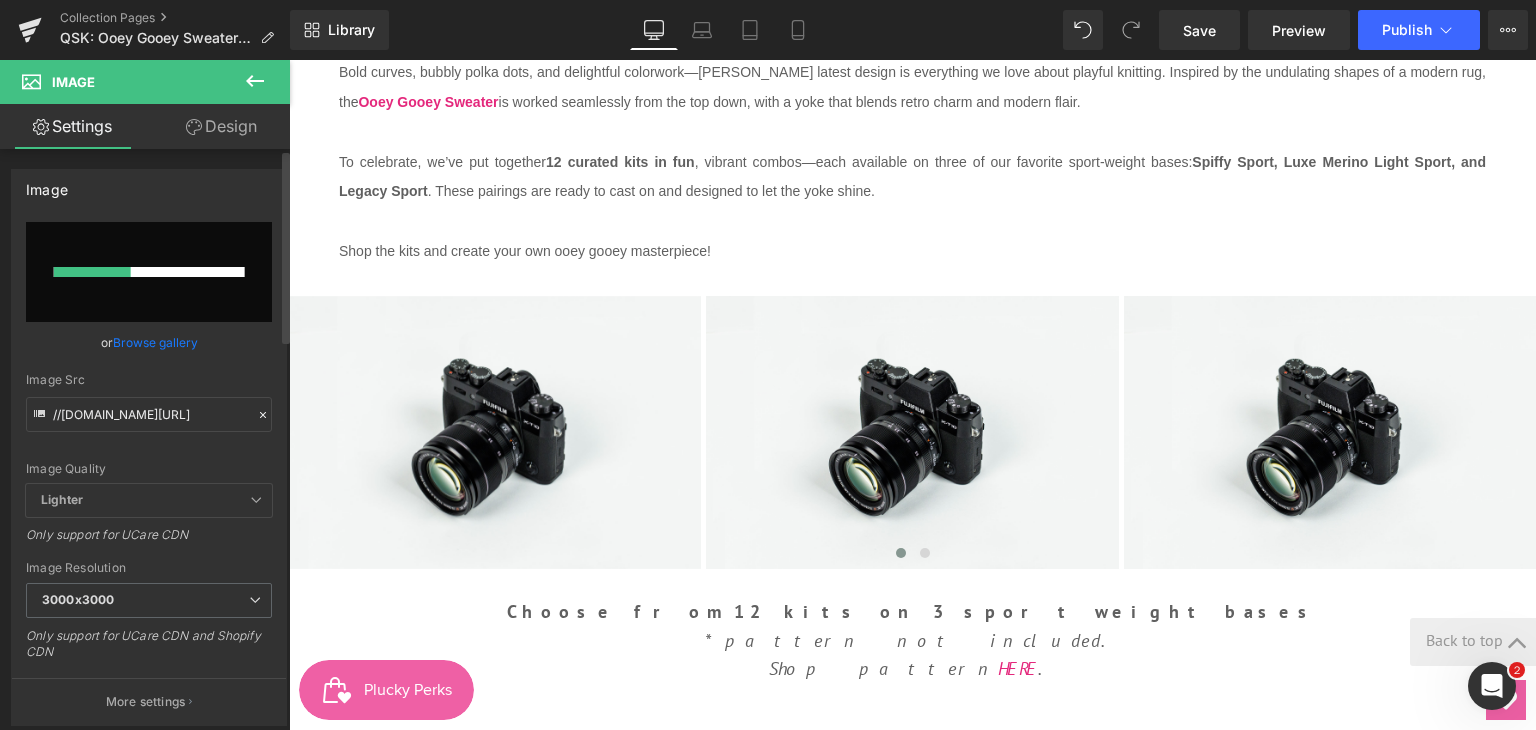 type 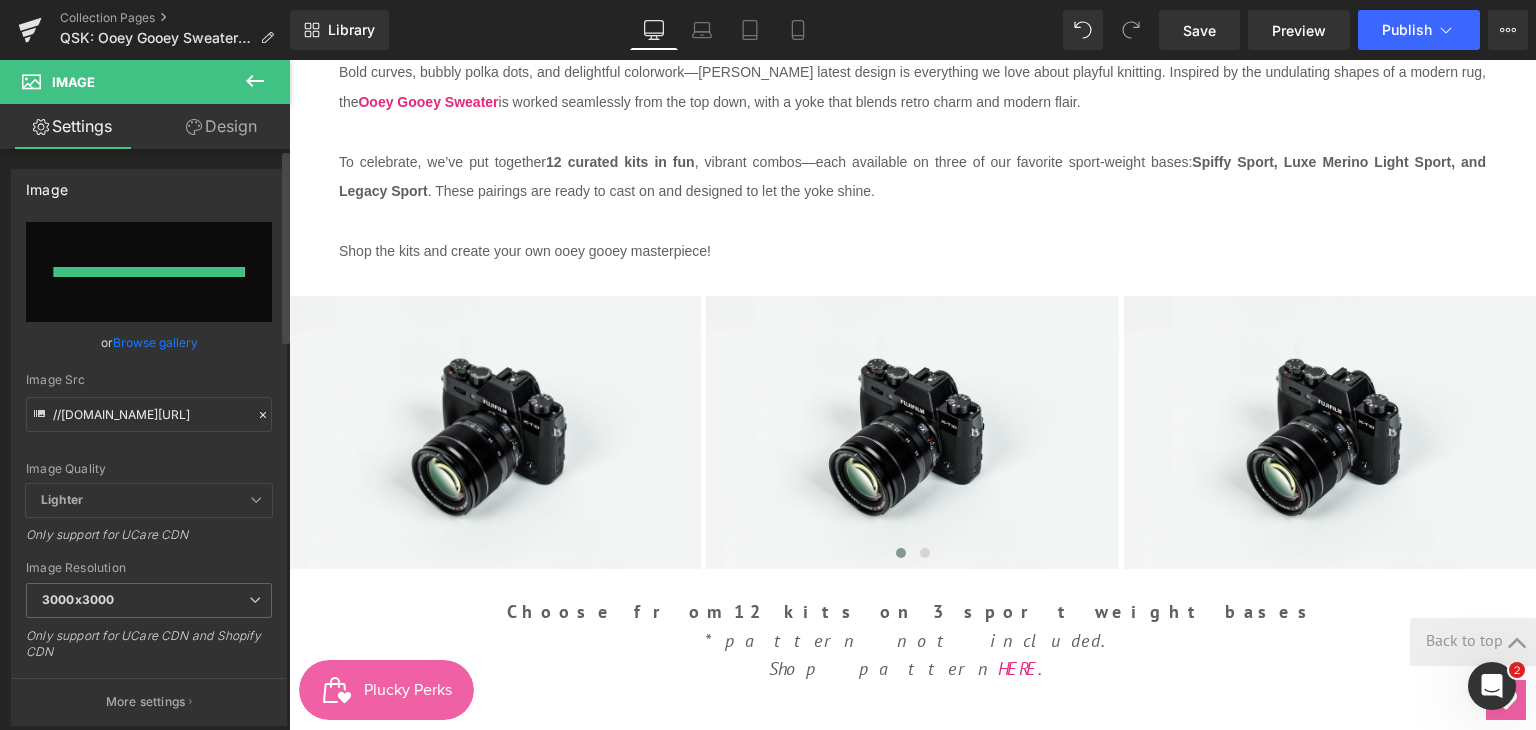 type on "https://ucarecdn.com/9b0072bb-d9e5-43c7-a10f-a768fff63f03/-/format/auto/-/preview/3000x3000/-/quality/lighter/5J6A7235_medium2.png" 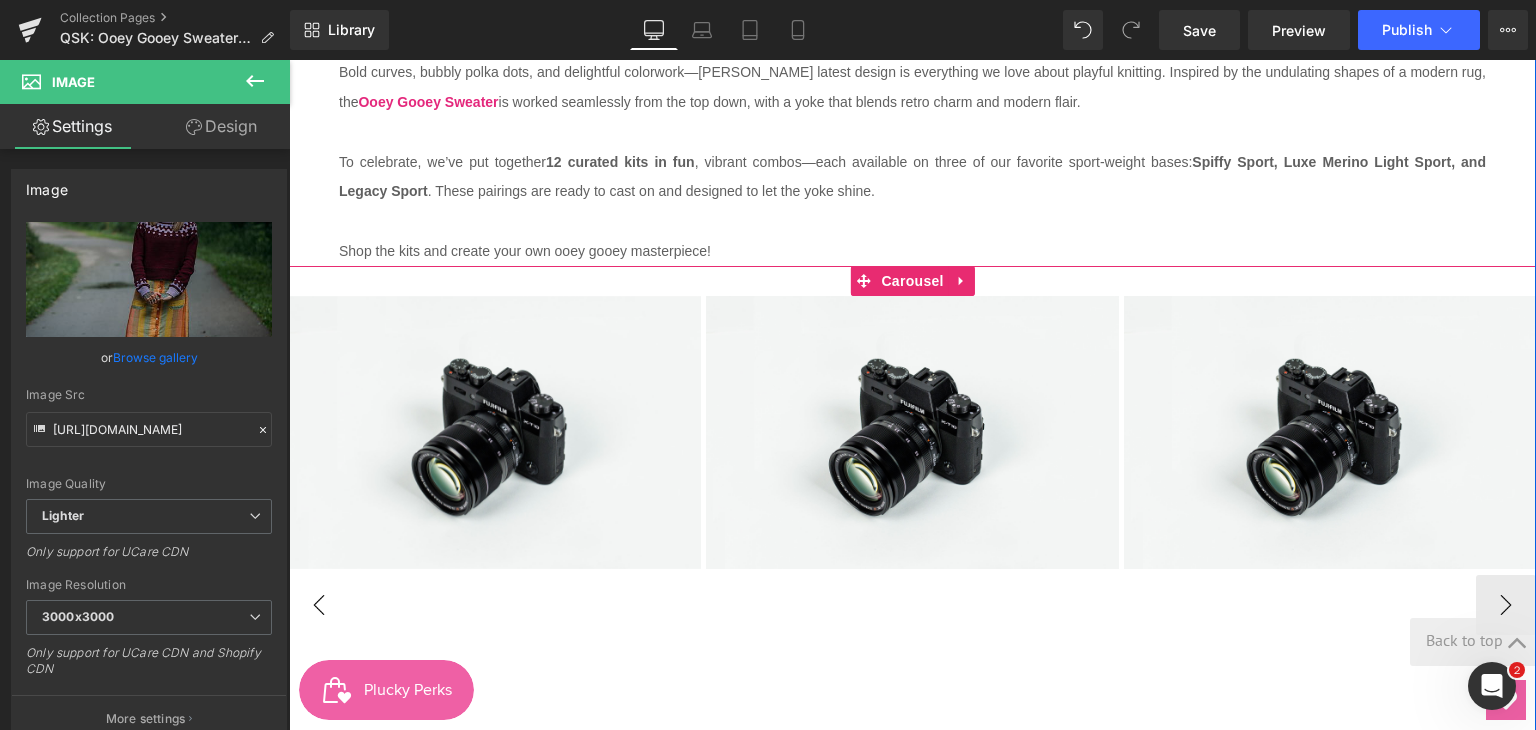 click on "‹" at bounding box center (319, 605) 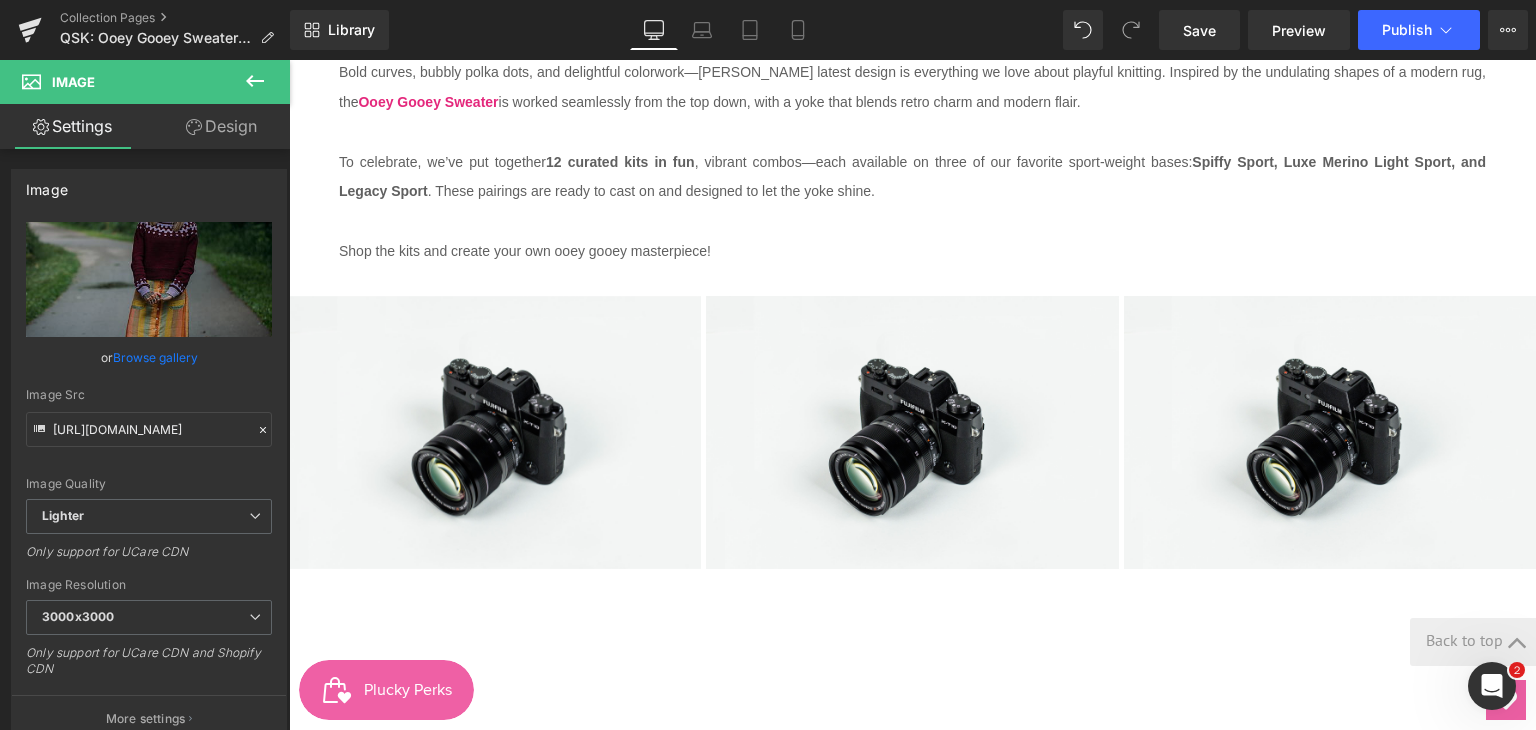 click 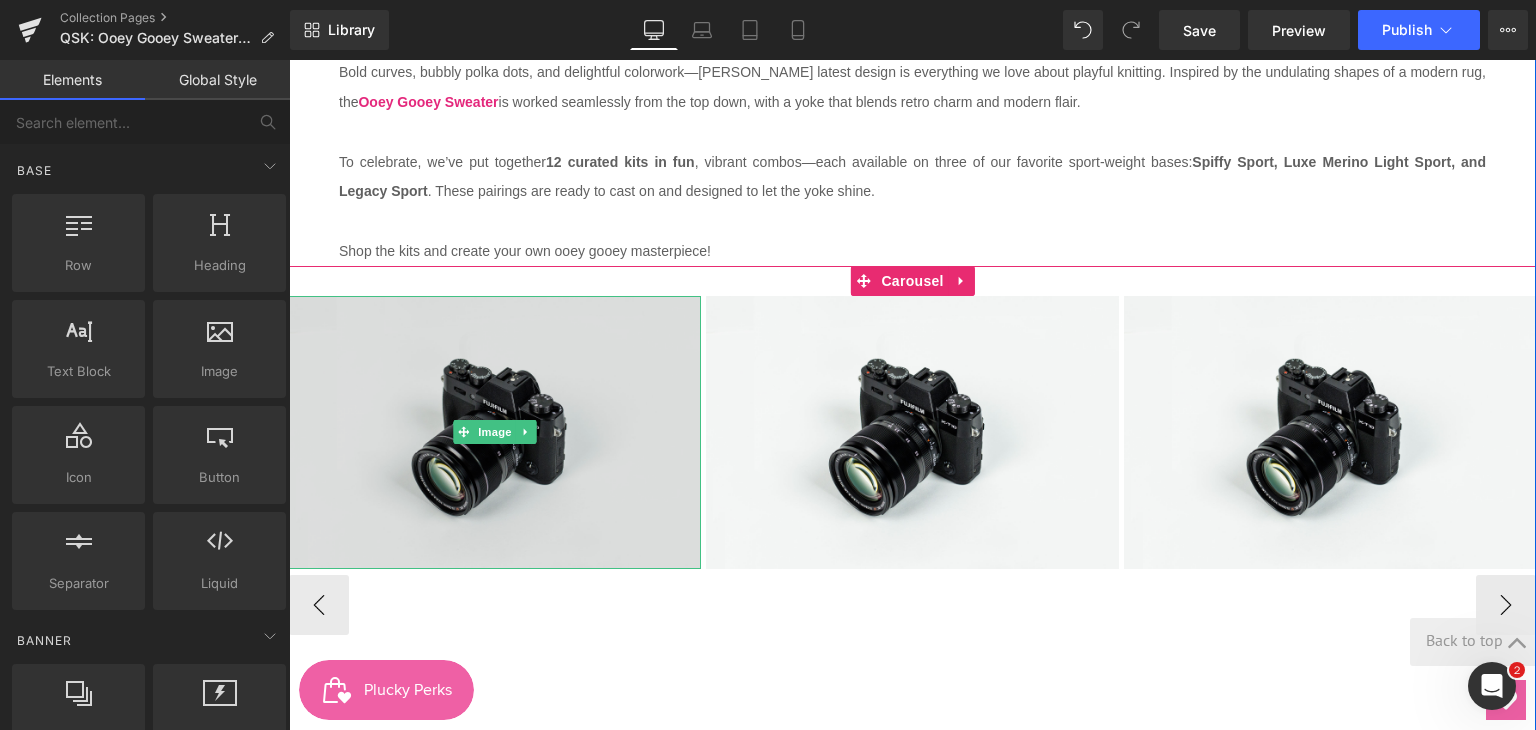 click at bounding box center [495, 432] 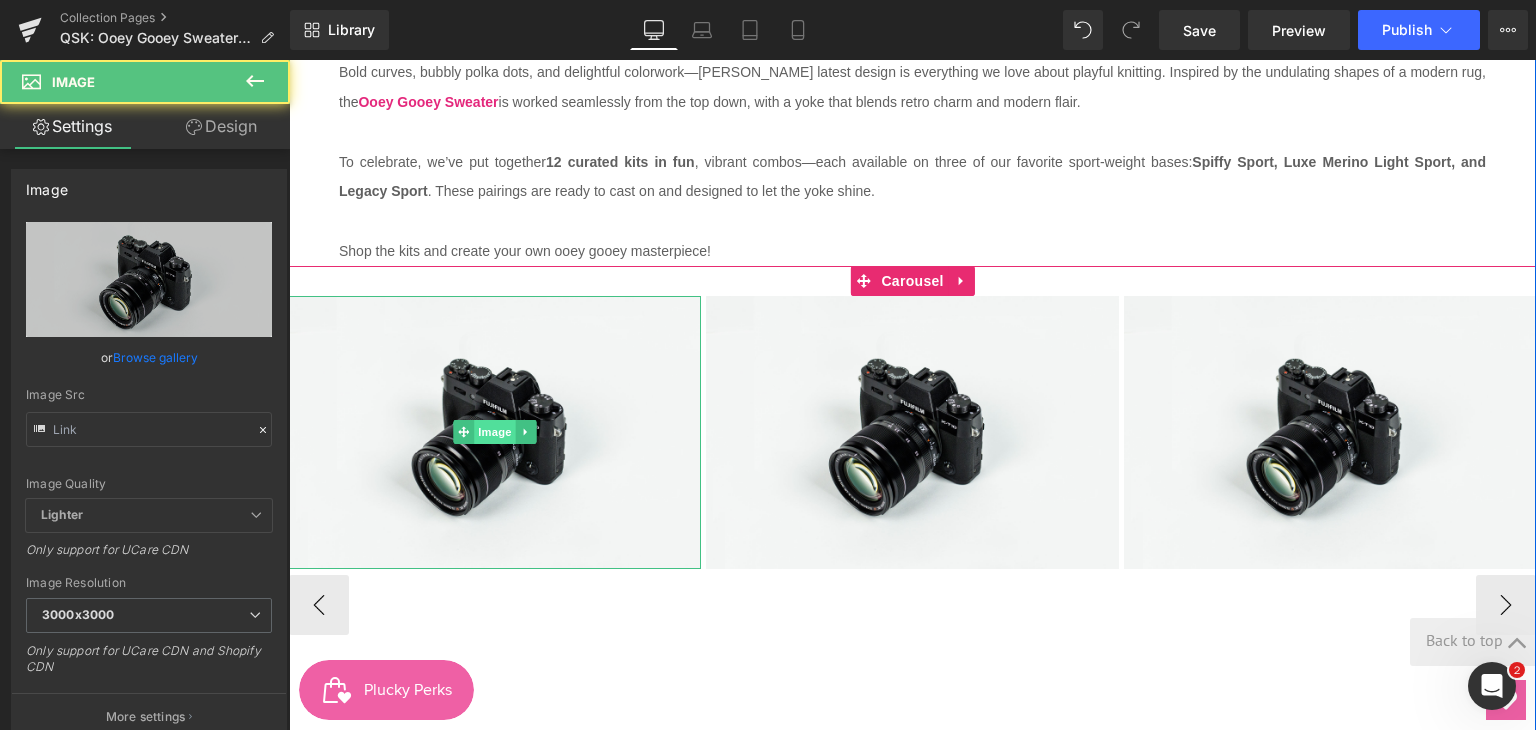 type on "//d1um8515vdn9kb.cloudfront.net/images/parallax.jpg" 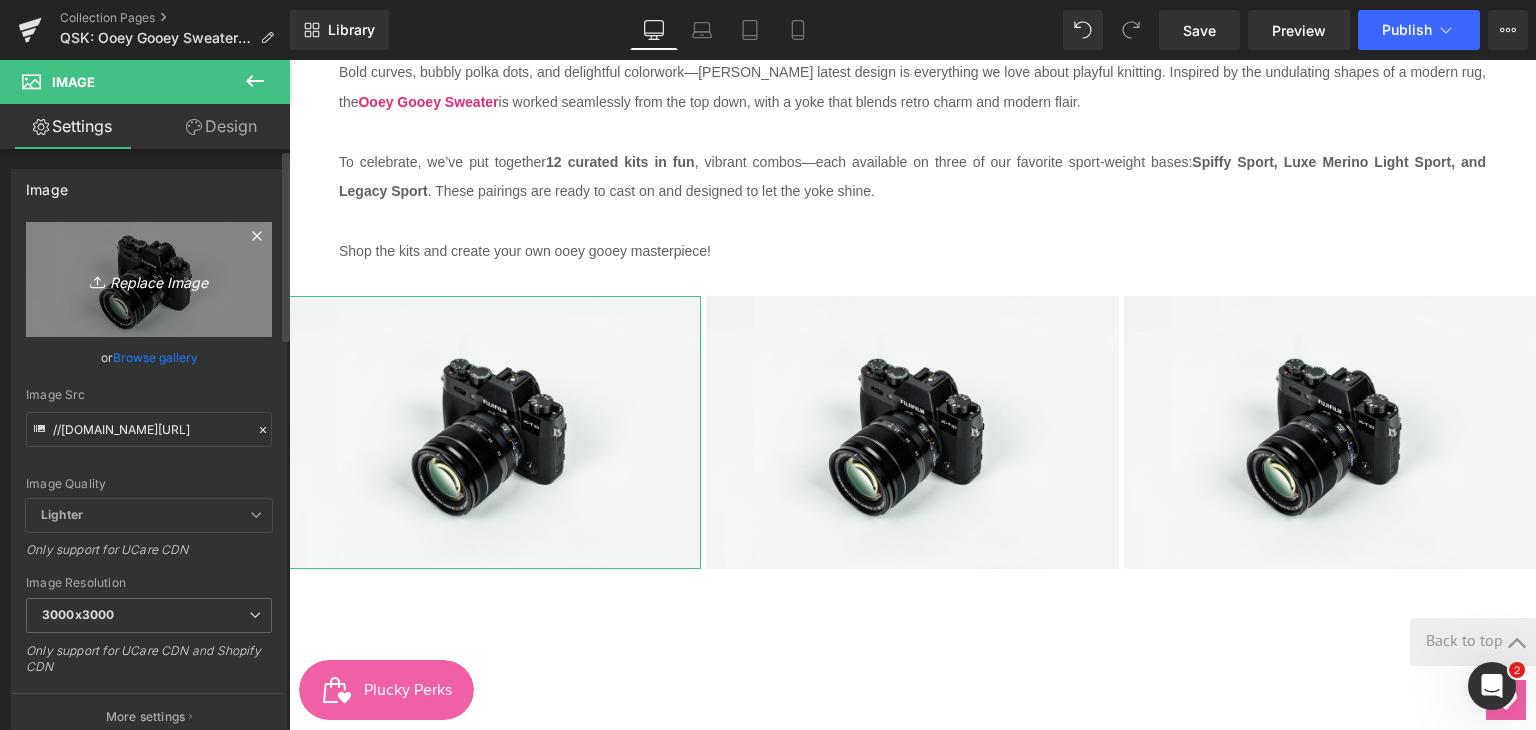 click on "Replace Image" at bounding box center (149, 279) 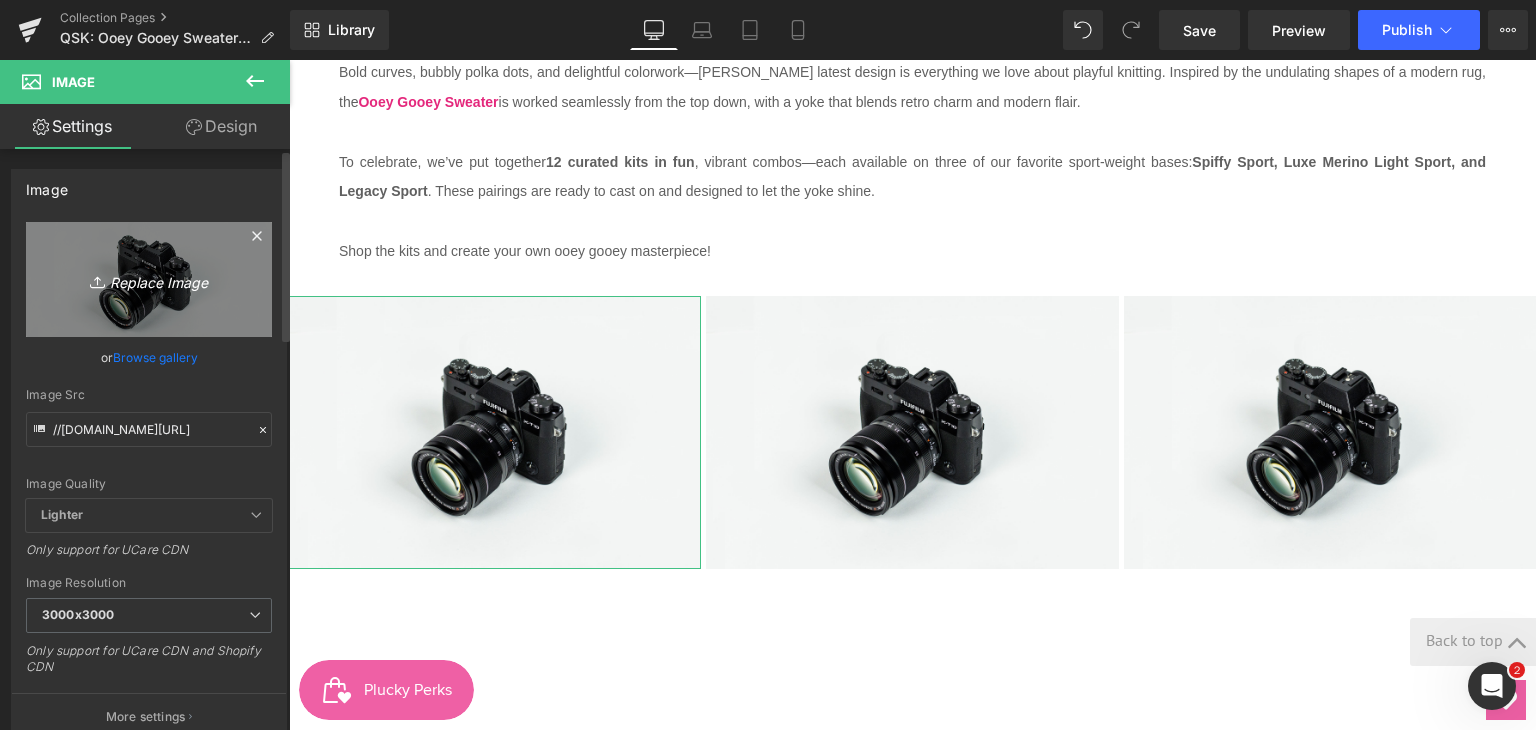 type on "C:\fakepath\5J6A7245_medium2.png" 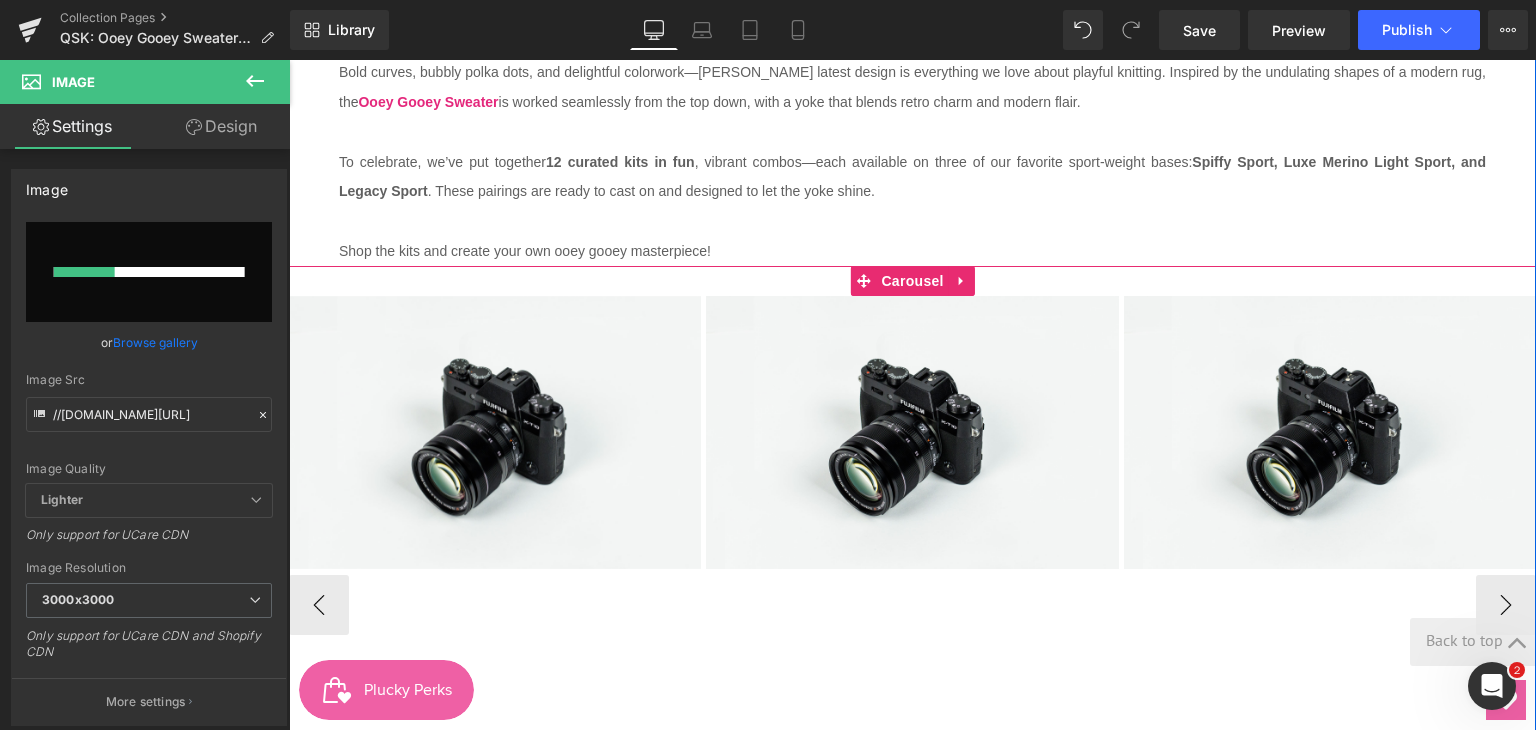 type 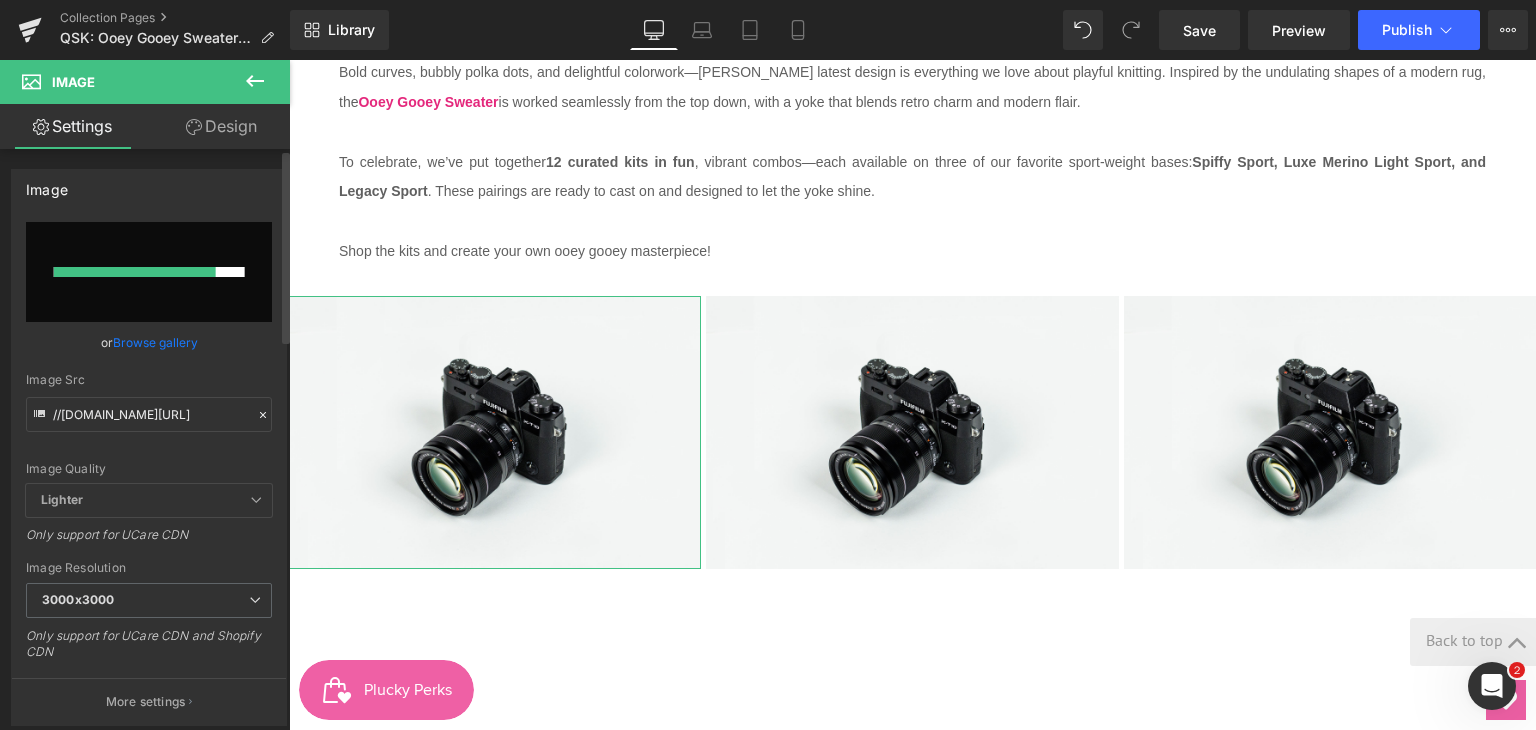click on "Browse gallery" at bounding box center [155, 342] 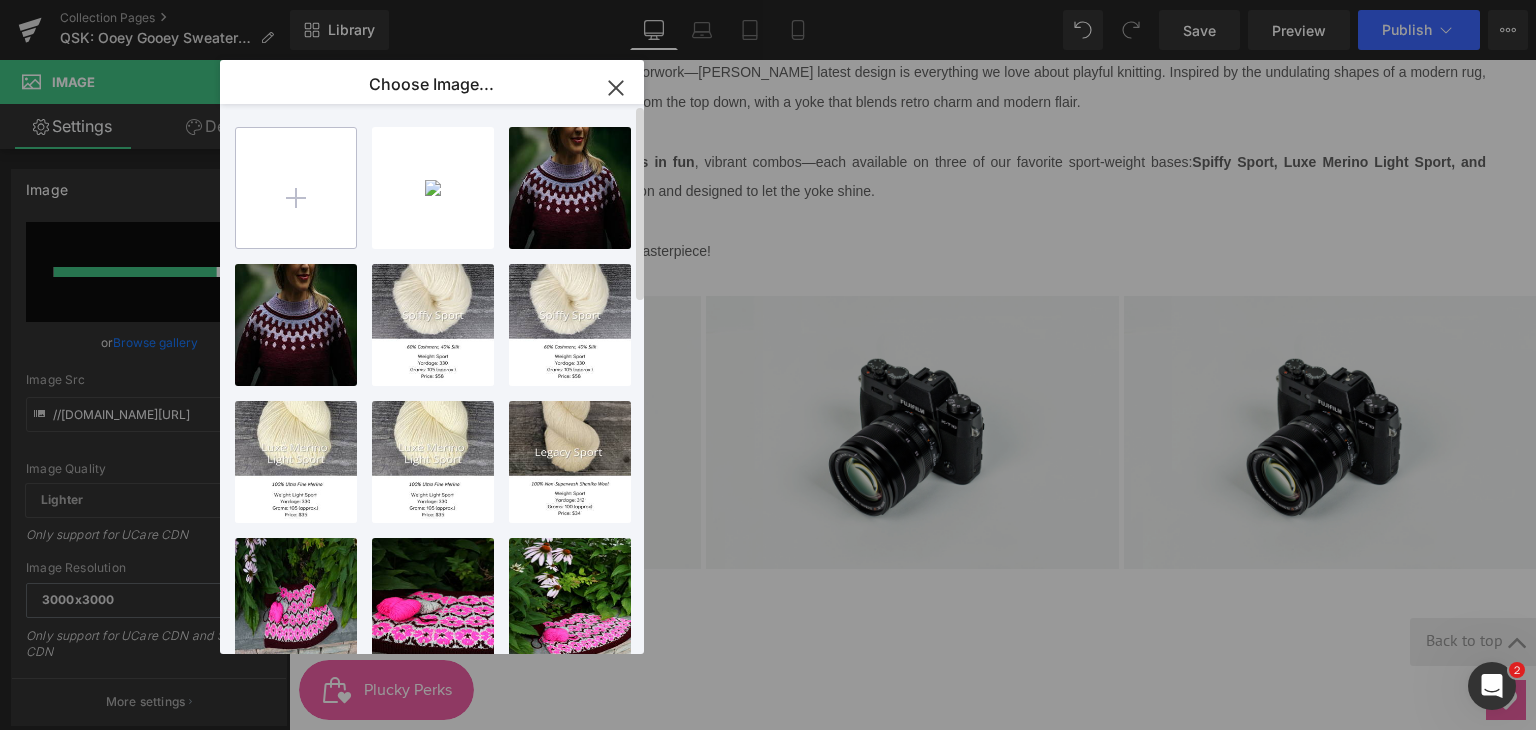 click at bounding box center [296, 188] 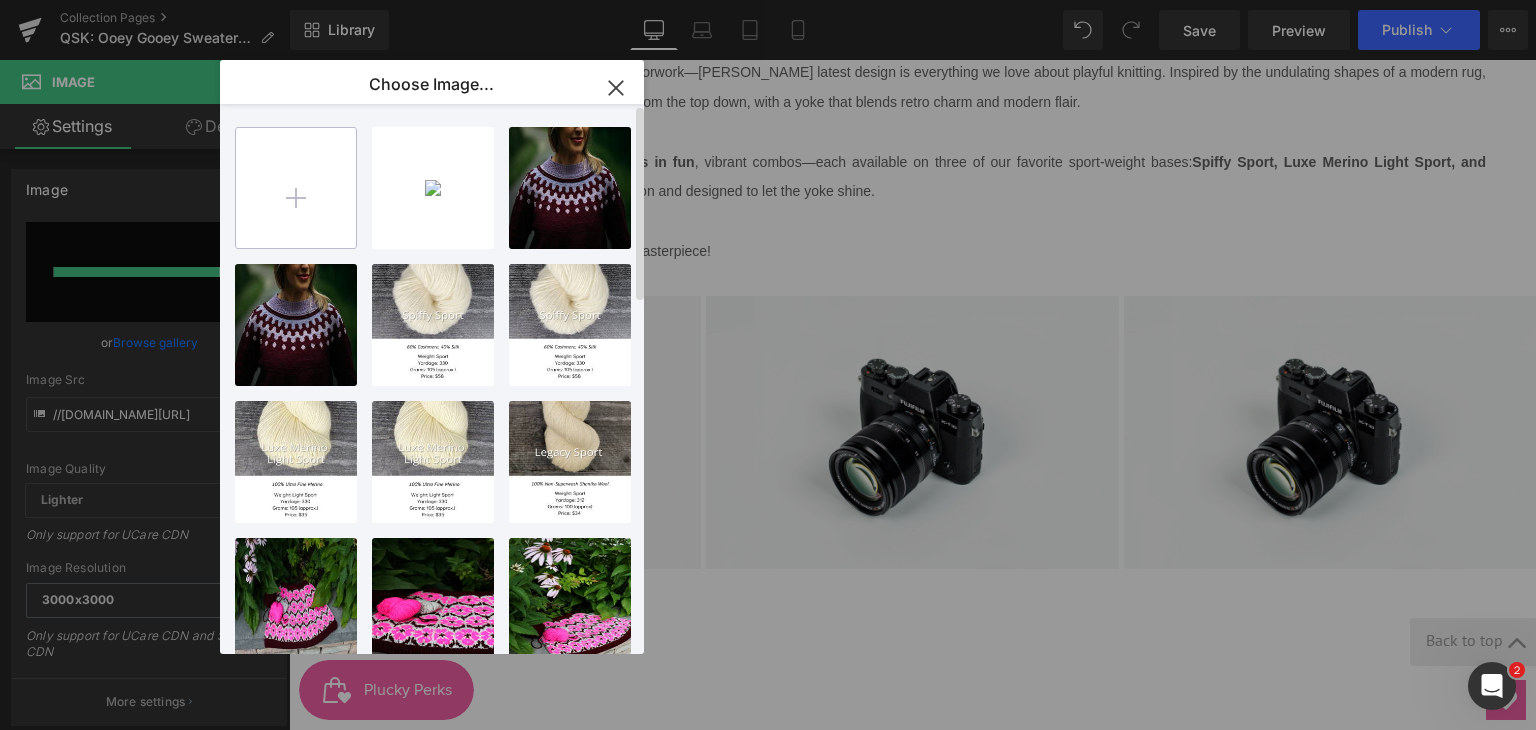 type on "C:\fakepath\5J6A7245_medium2.png" 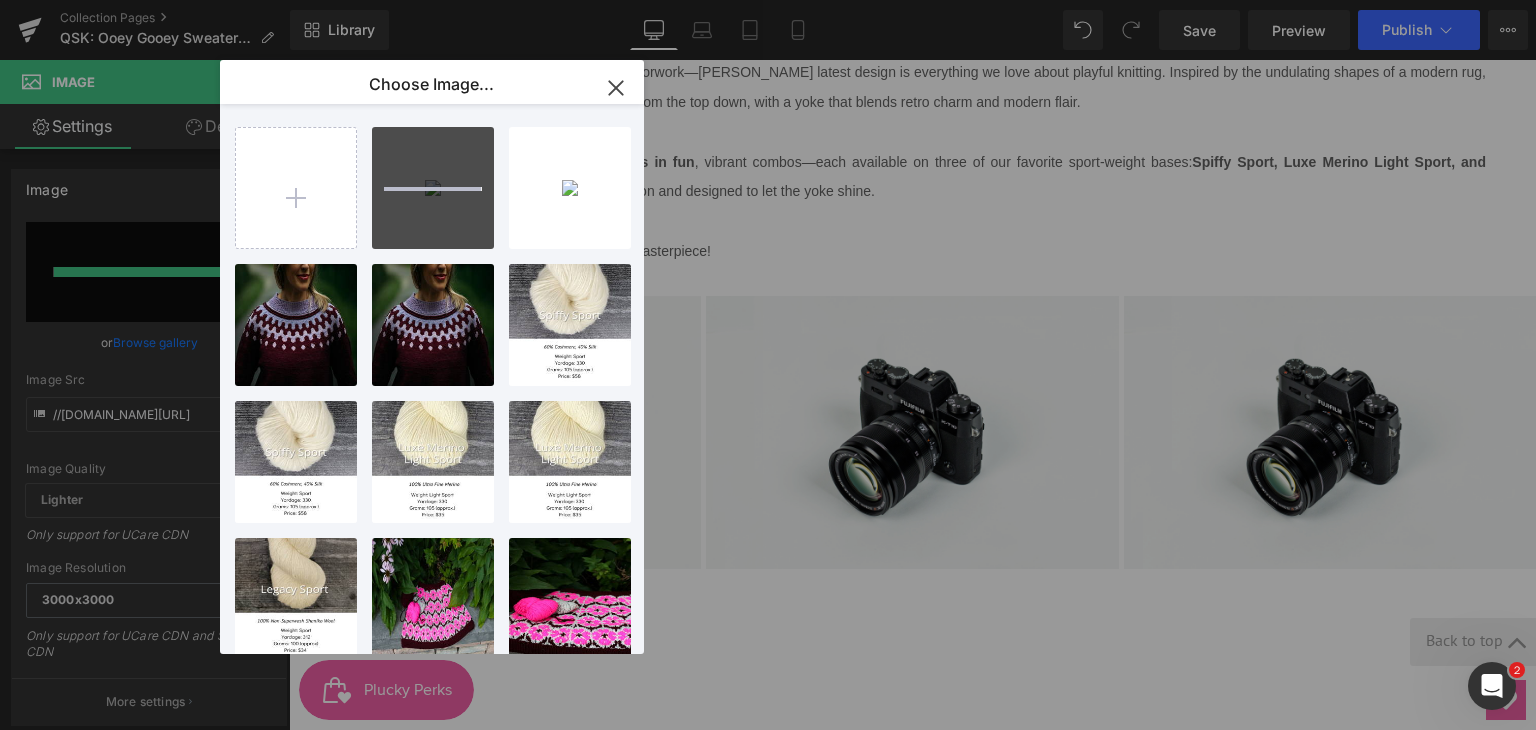 type 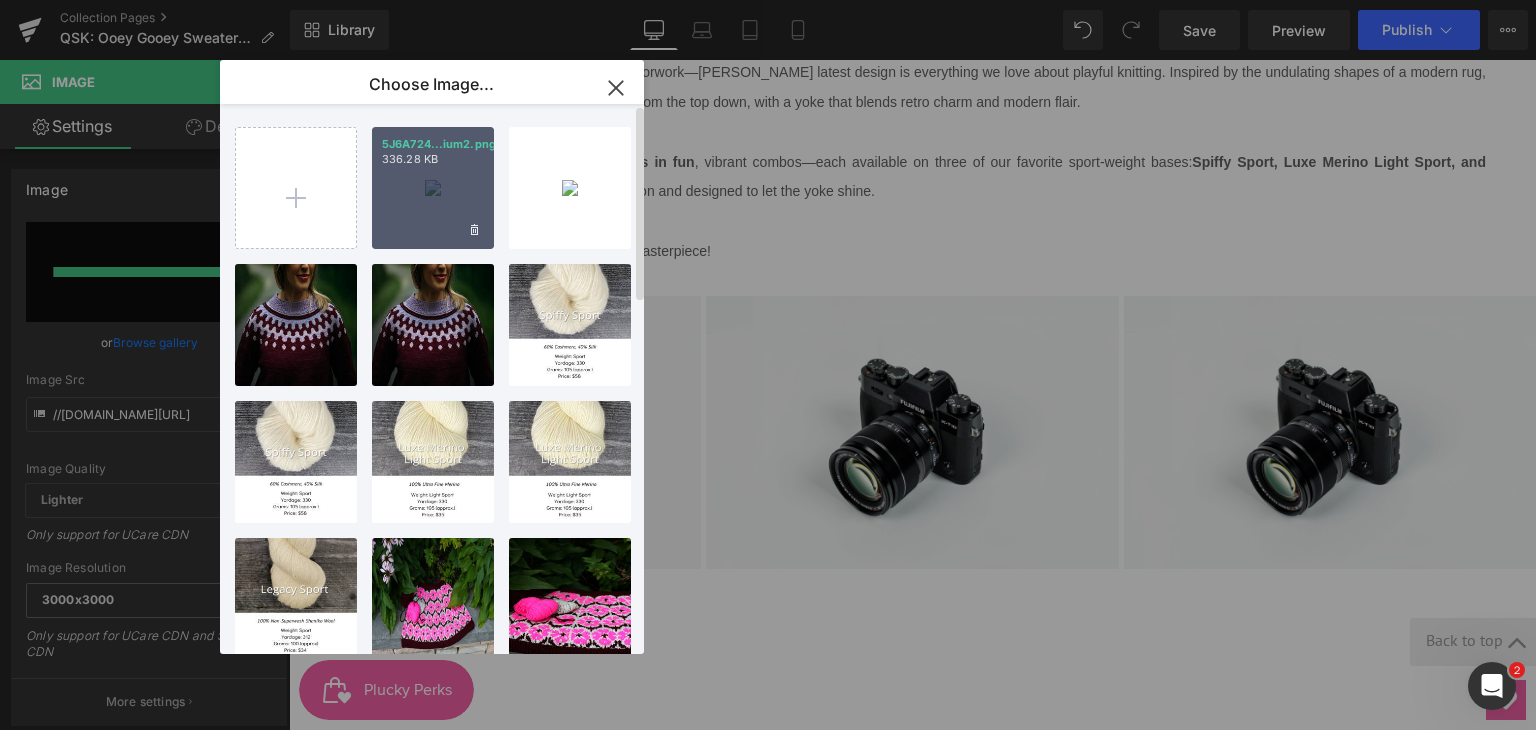 click on "5J6A724...ium2.png 336.28 KB" at bounding box center [433, 188] 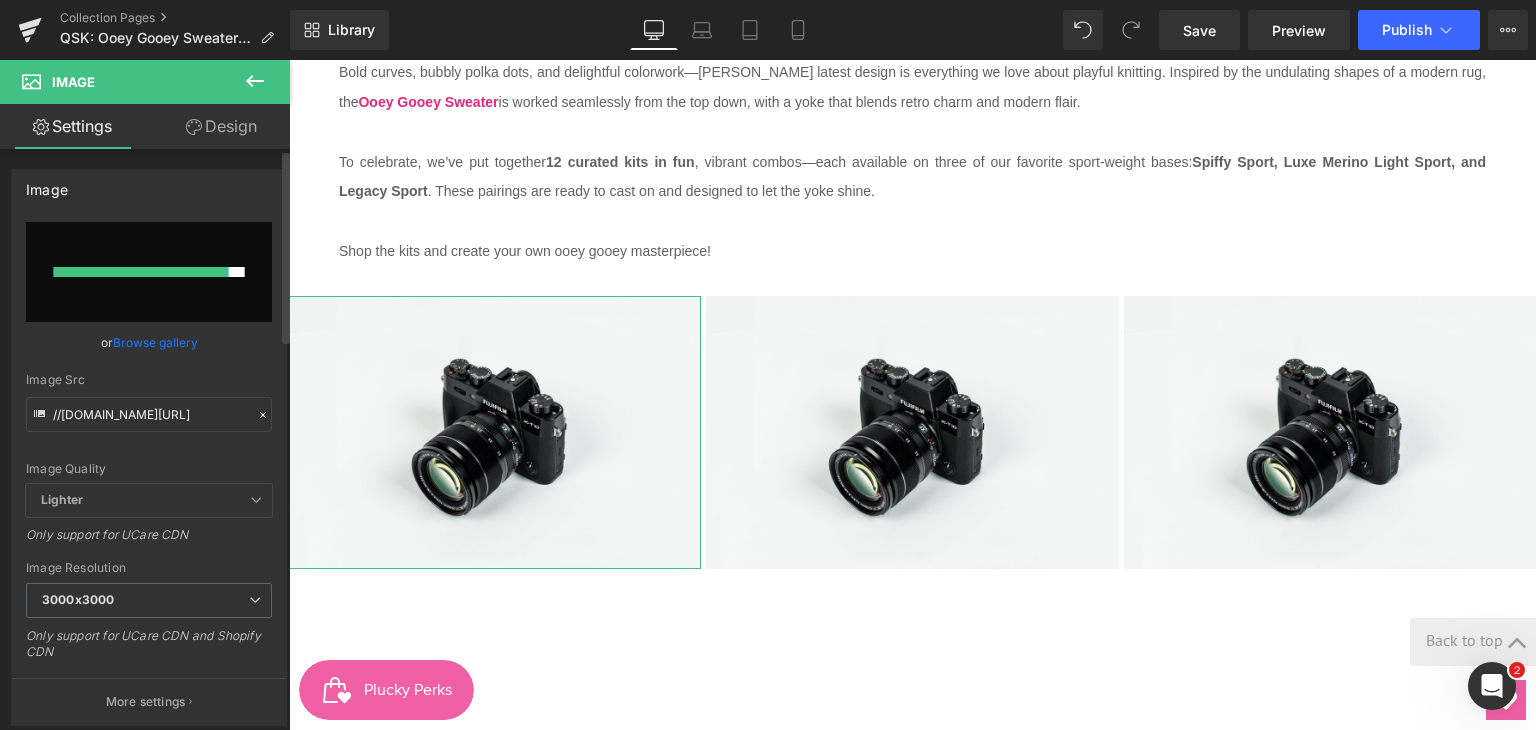 click on "Browse gallery" at bounding box center [155, 342] 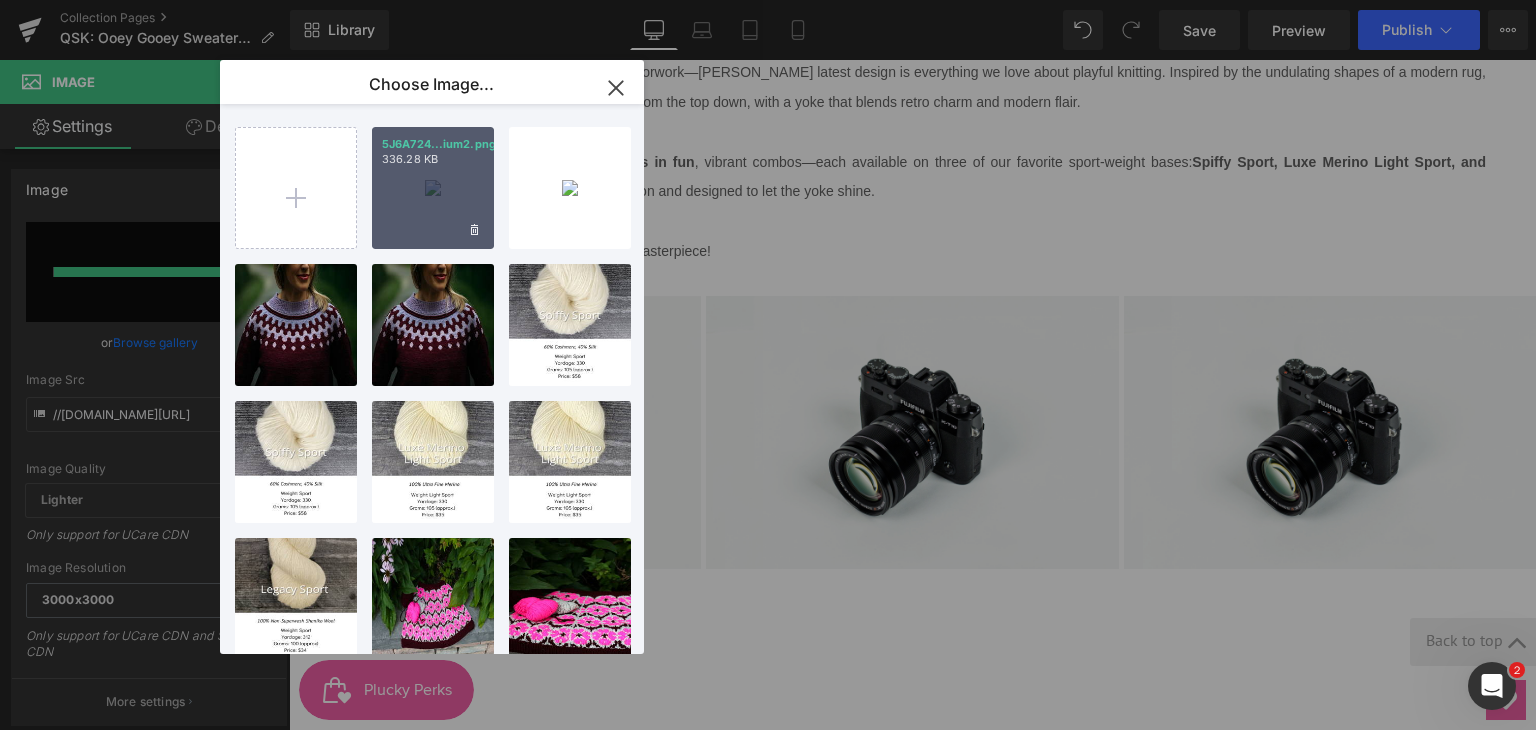 click on "5J6A724...ium2.png 336.28 KB" at bounding box center (433, 188) 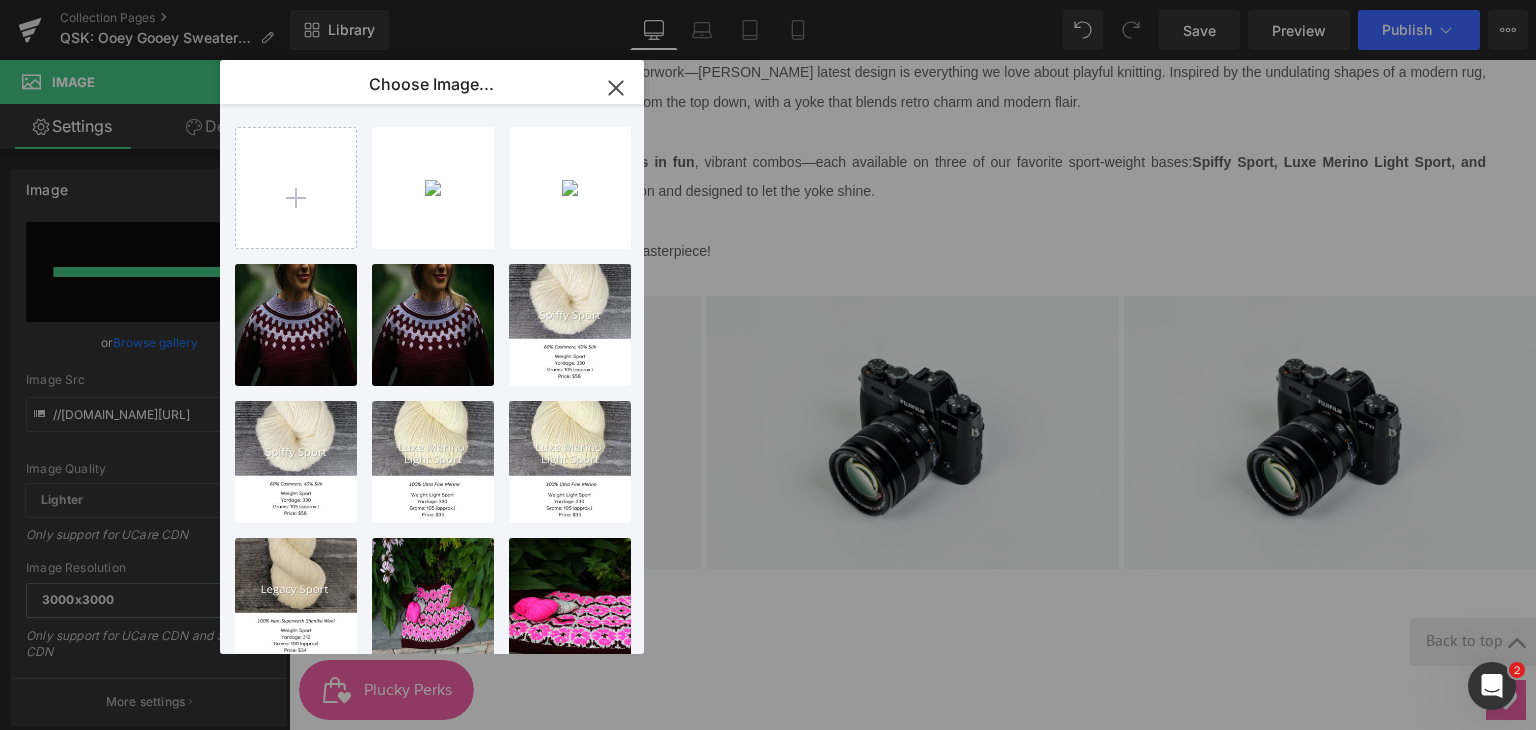 type on "https://ucarecdn.com/467ade33-8ab9-4555-a886-f77a3be9eb69/-/format/auto/-/preview/3000x3000/-/quality/lighter/5J6A7245_medium2.png" 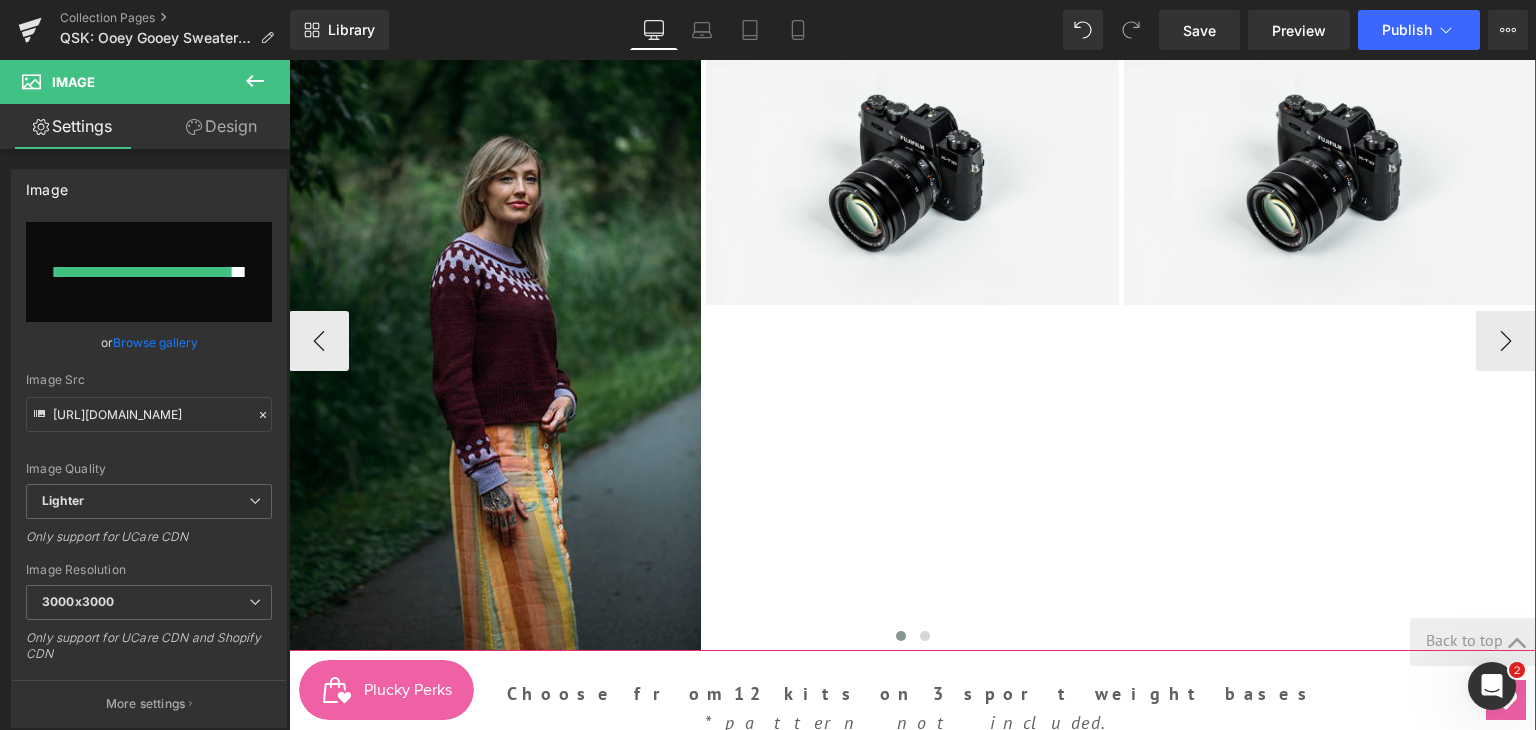 scroll, scrollTop: 1000, scrollLeft: 0, axis: vertical 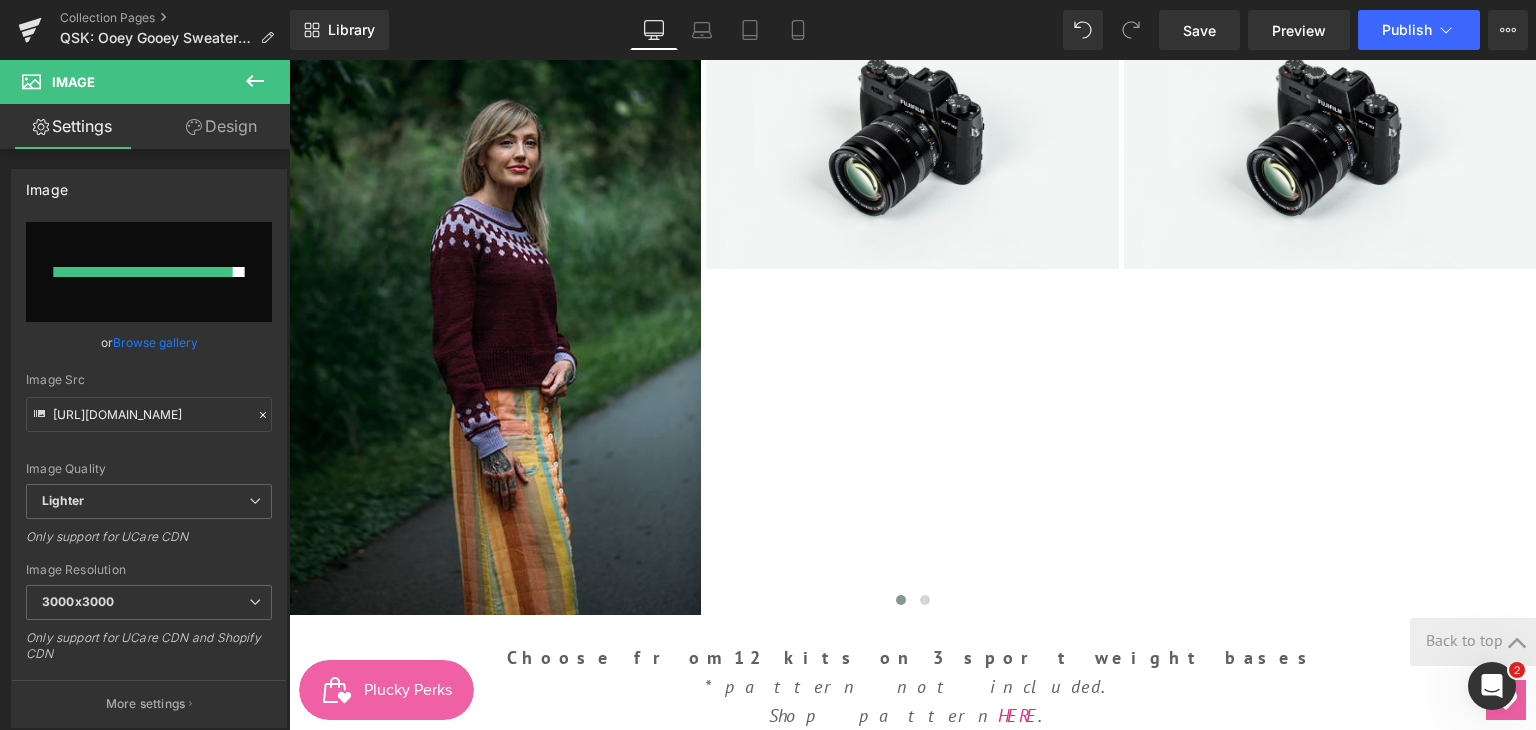 click 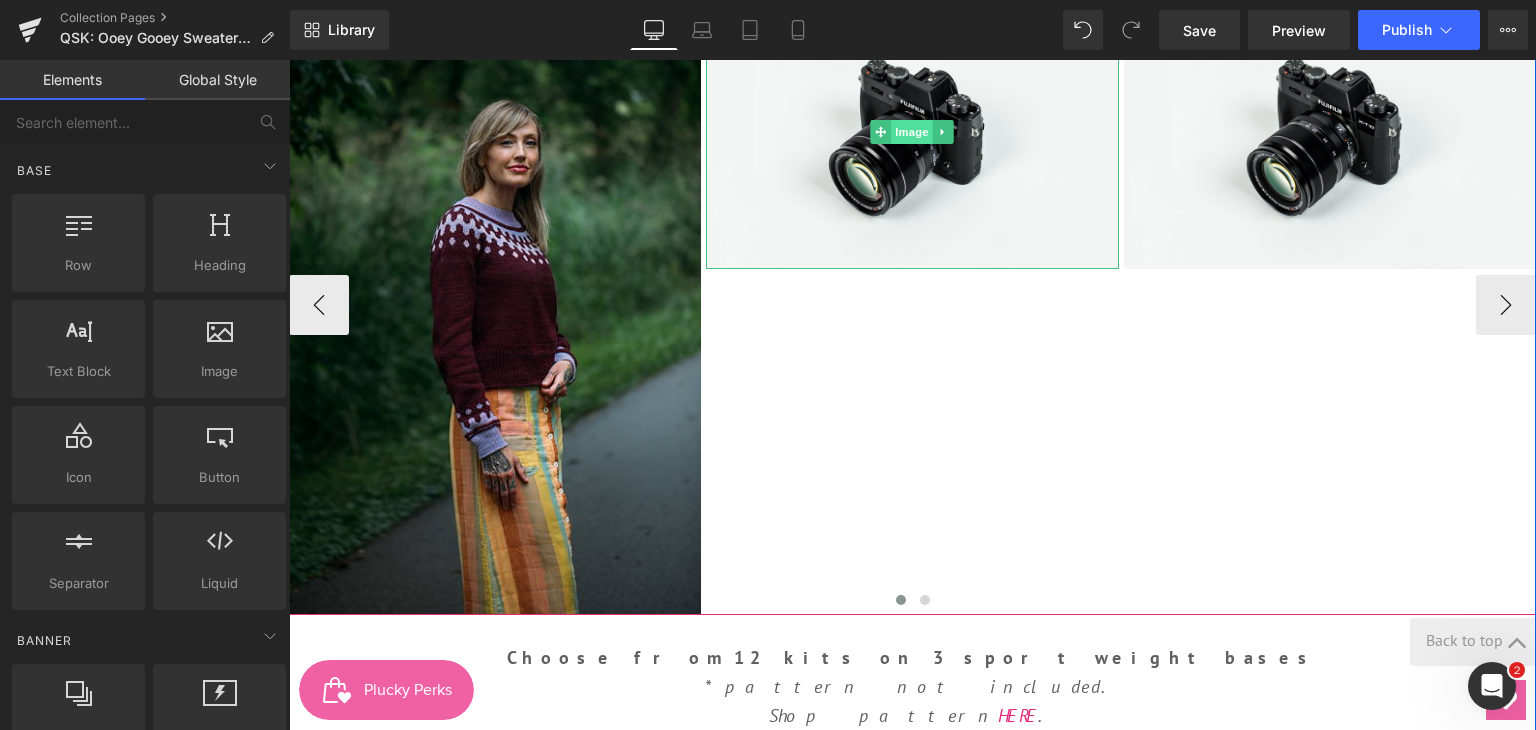 click on "Image" at bounding box center [913, 132] 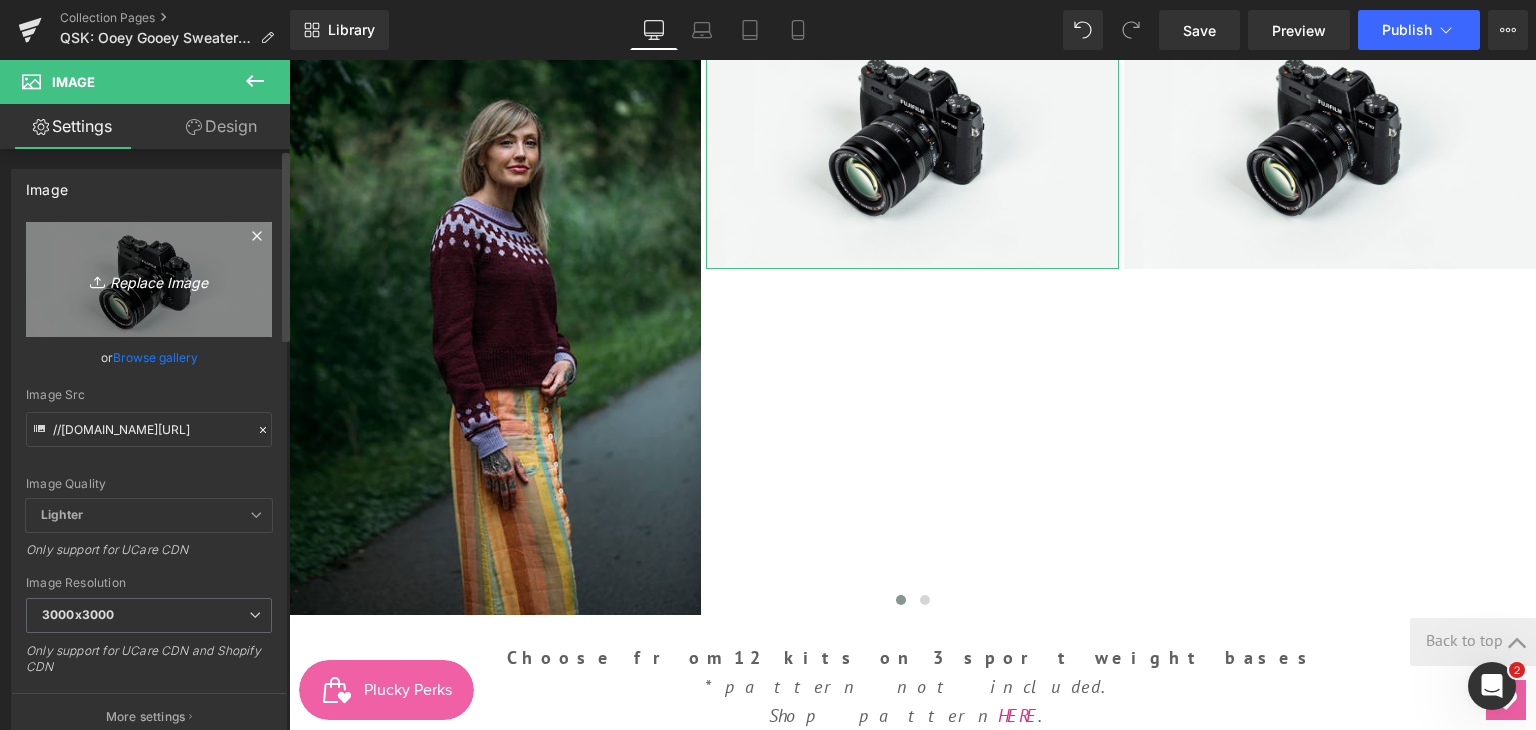click on "Replace Image" at bounding box center [149, 279] 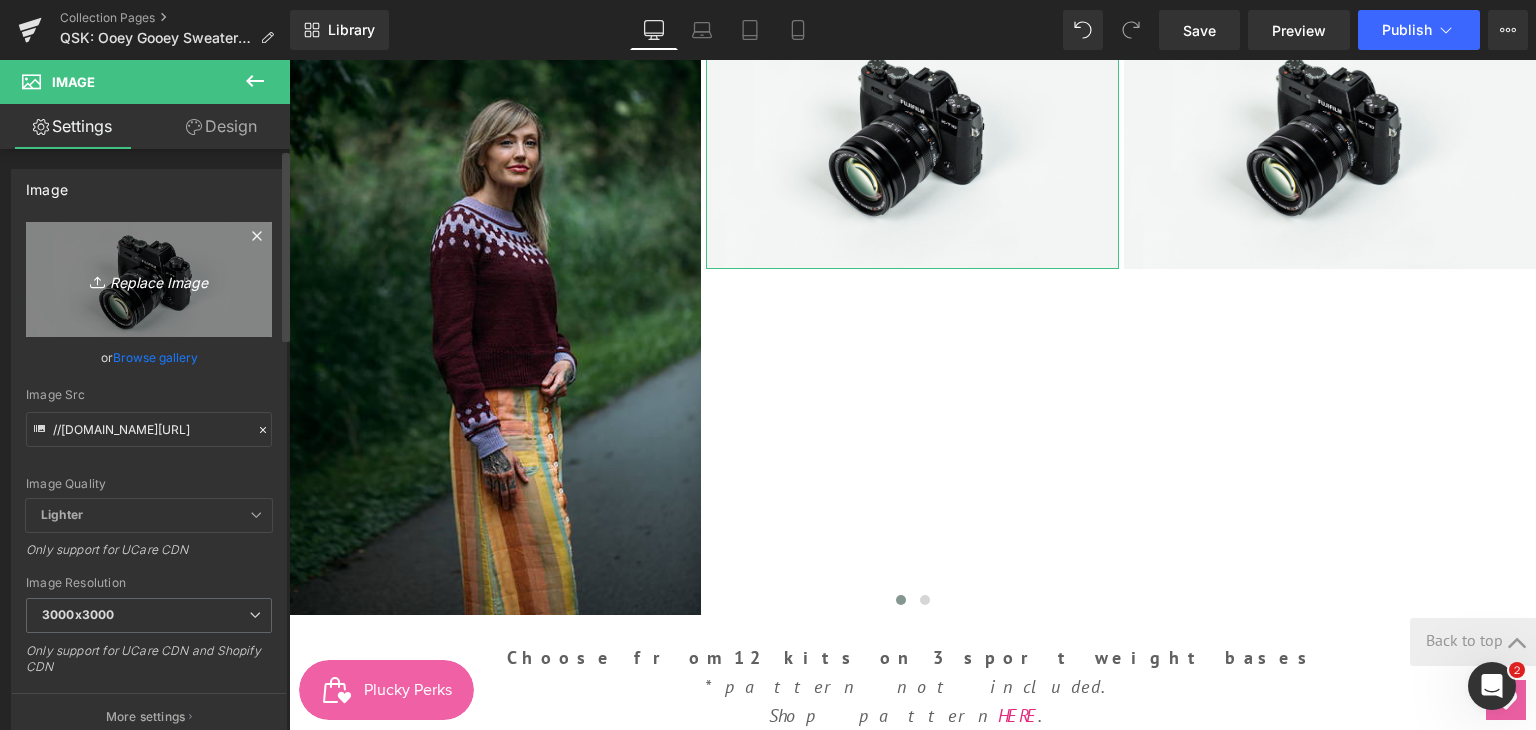 type on "C:\fakepath\5J6A7254_medium2.png" 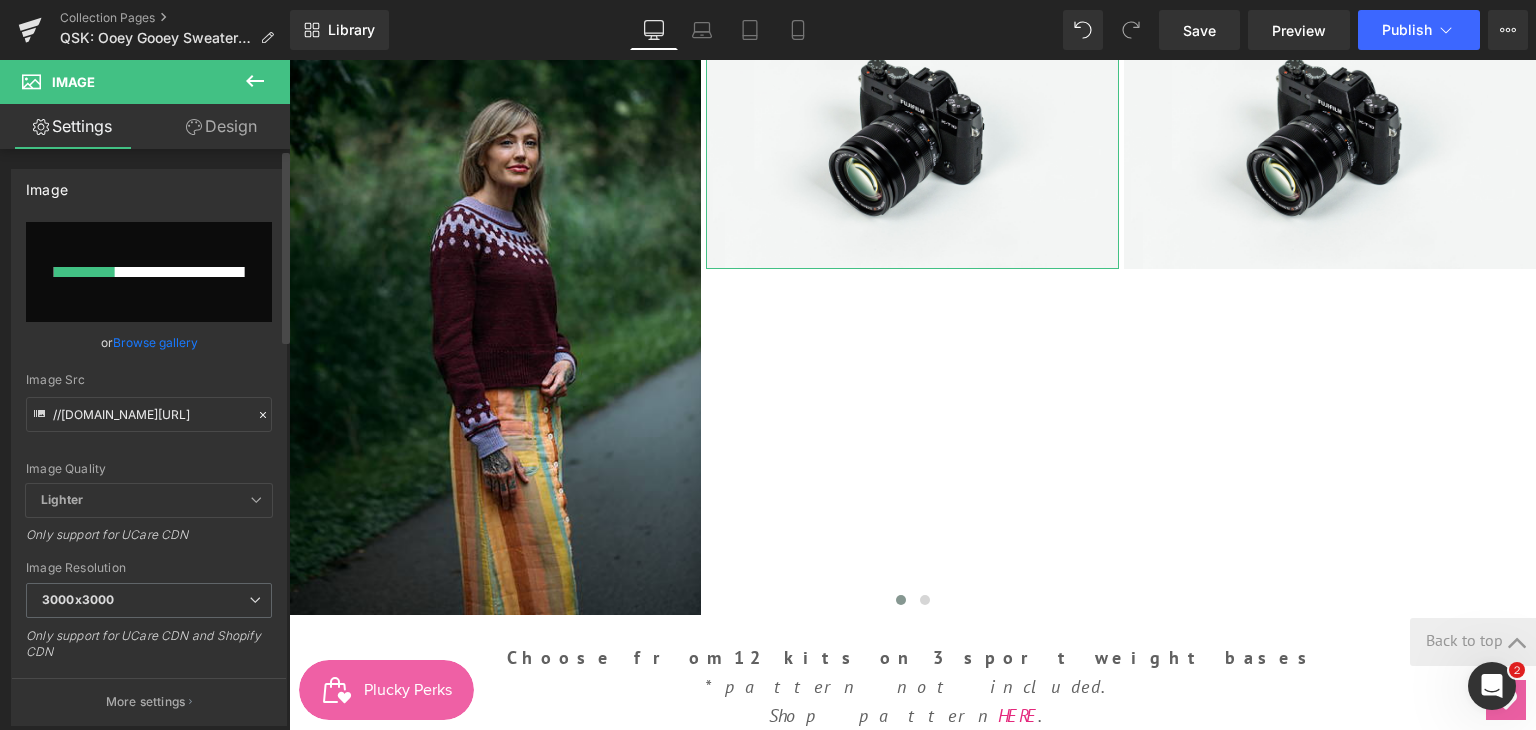 type 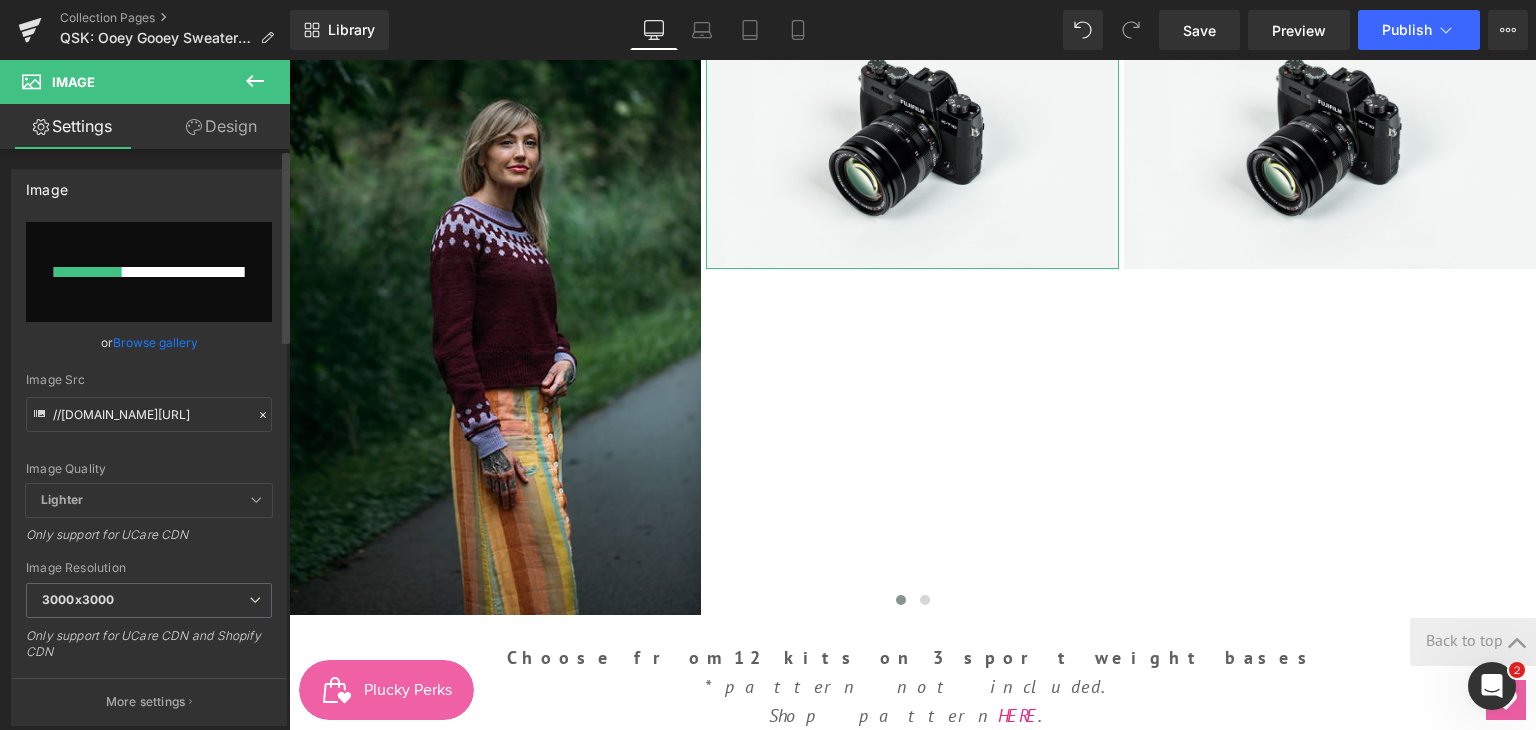 click on "Browse gallery" at bounding box center (155, 342) 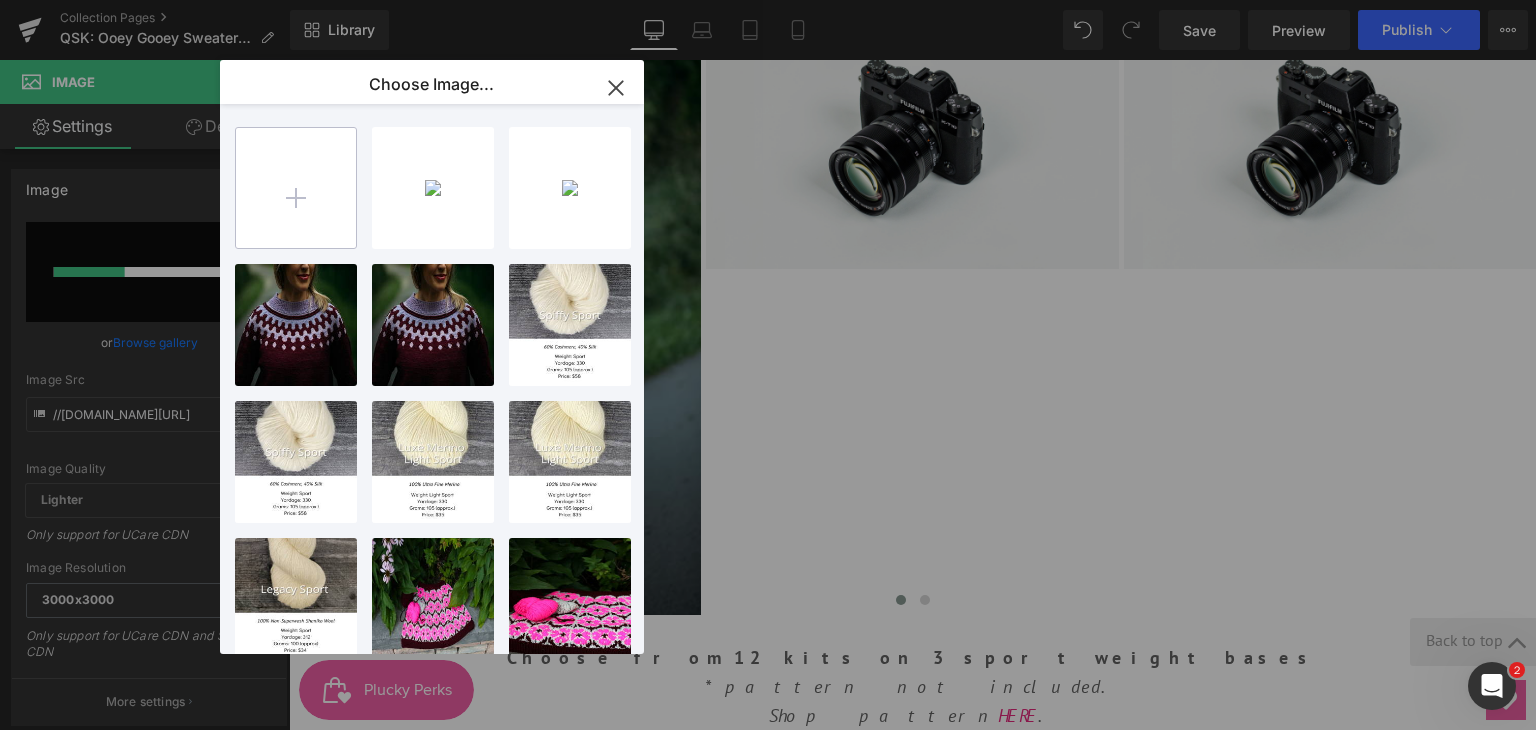 click at bounding box center (296, 188) 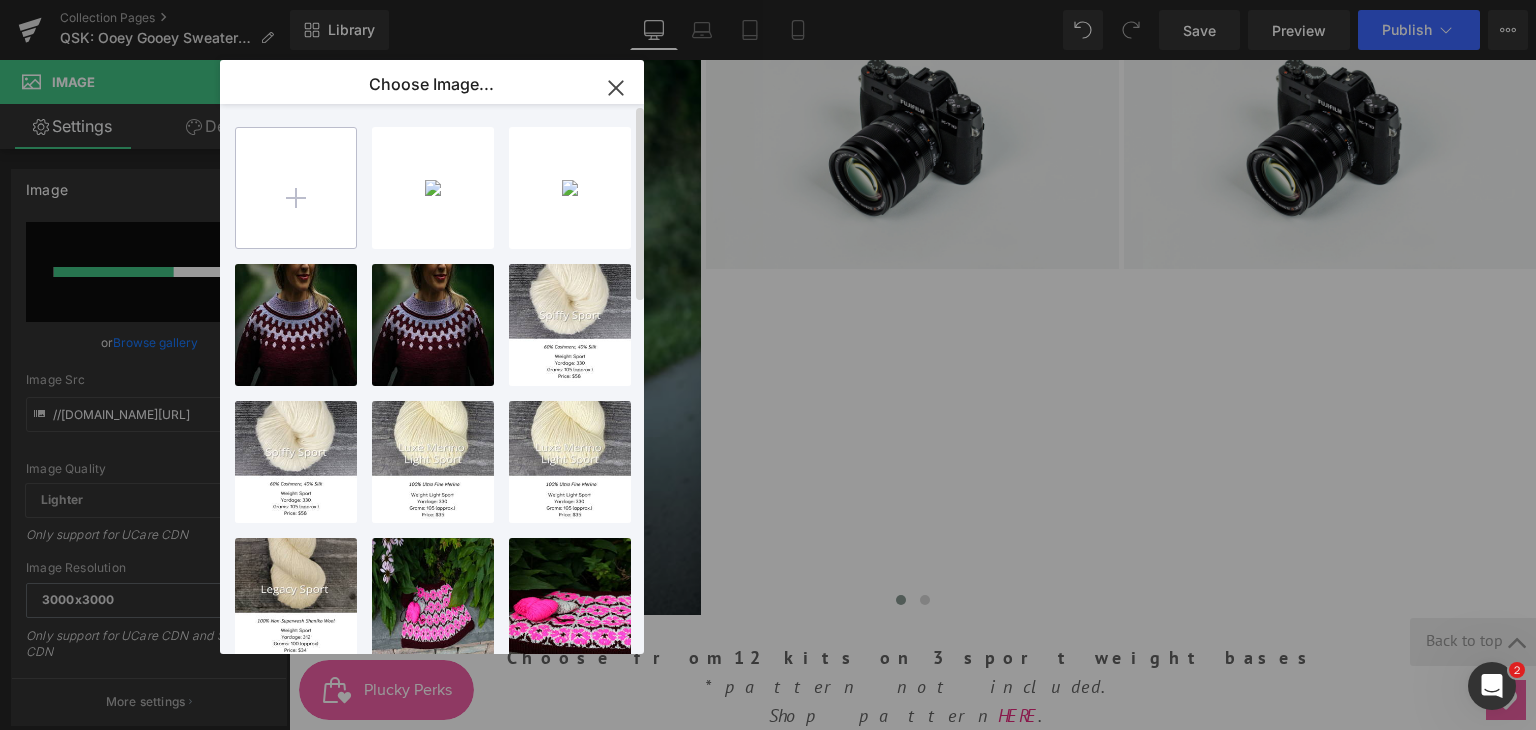 type on "C:\fakepath\5J6A7254_medium2.png" 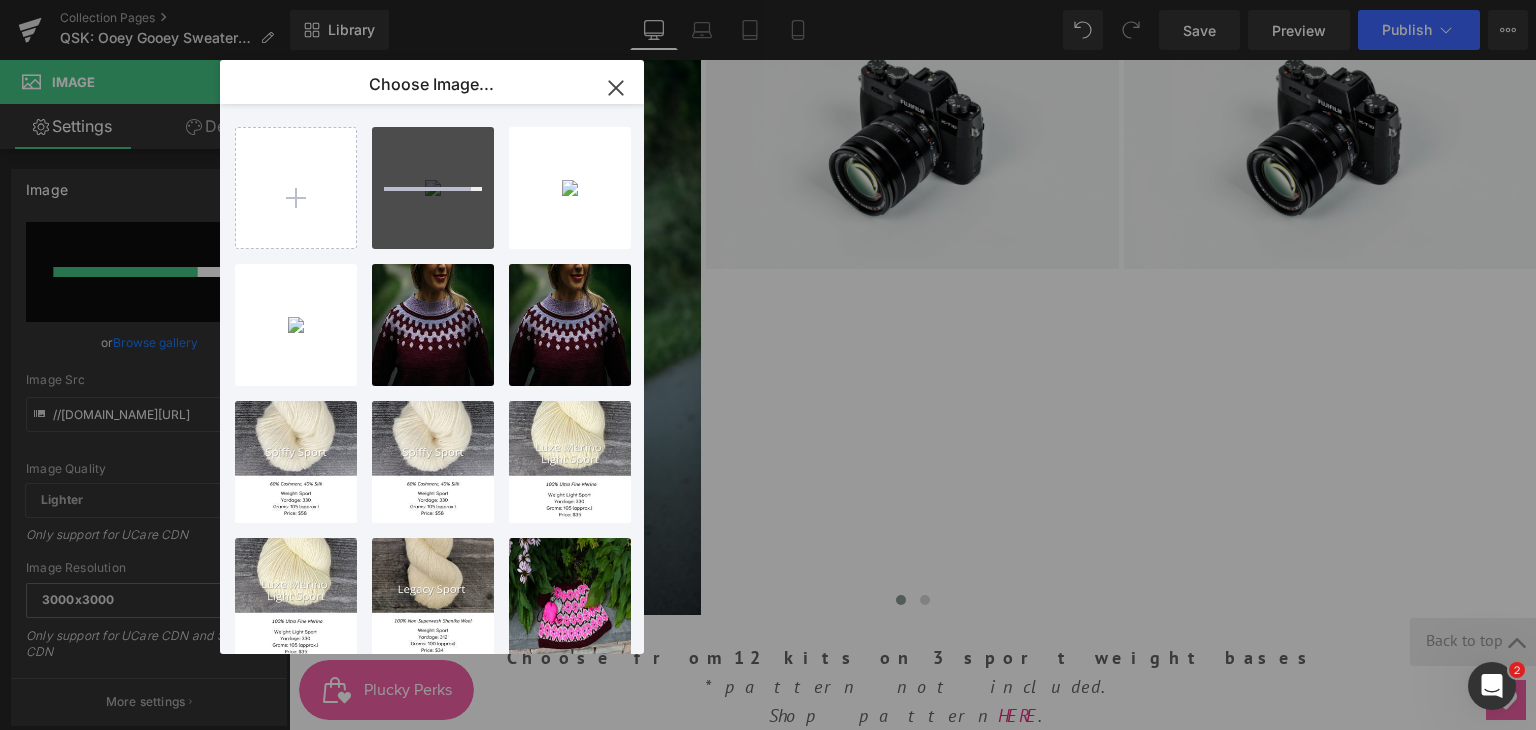 type 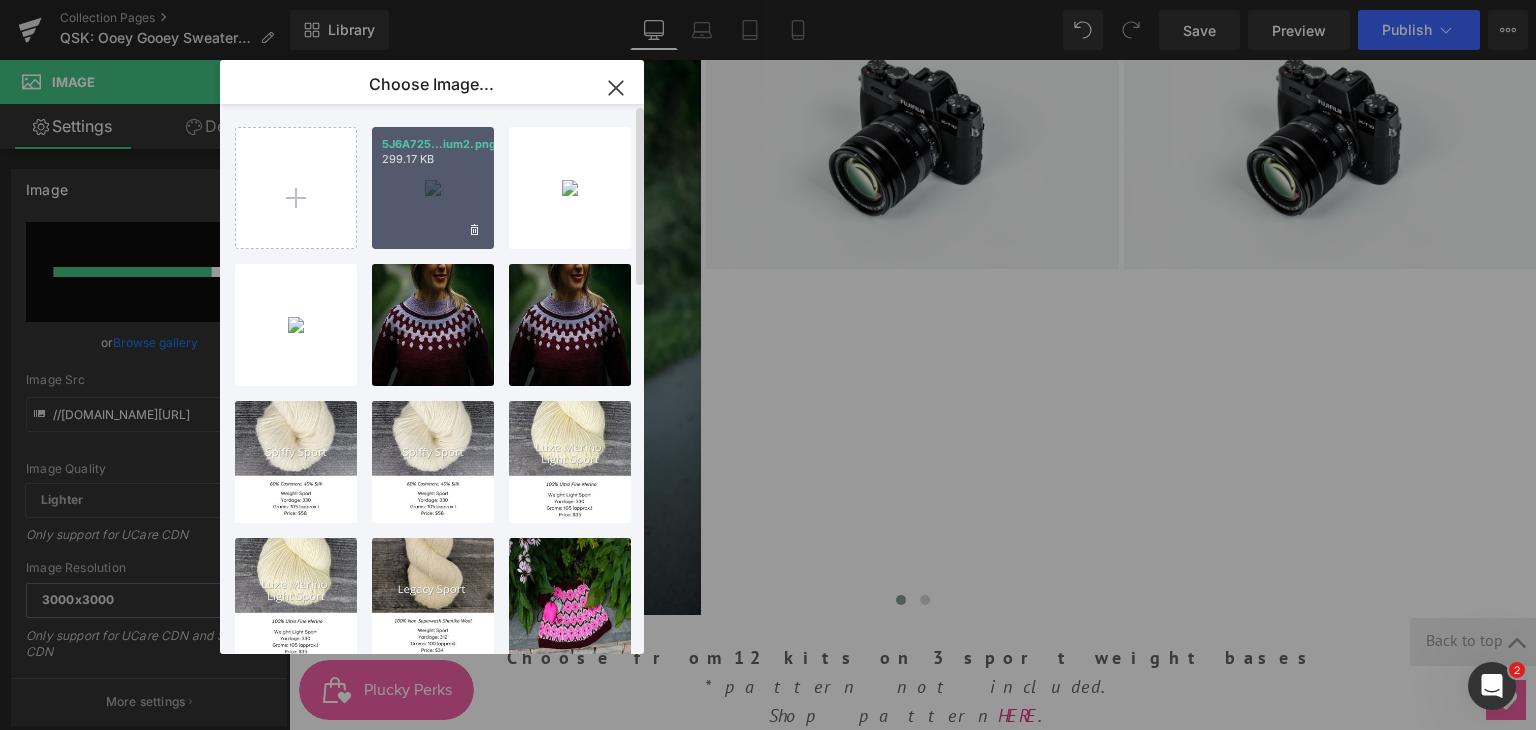 click on "5J6A725...ium2.png 299.17 KB" at bounding box center (433, 188) 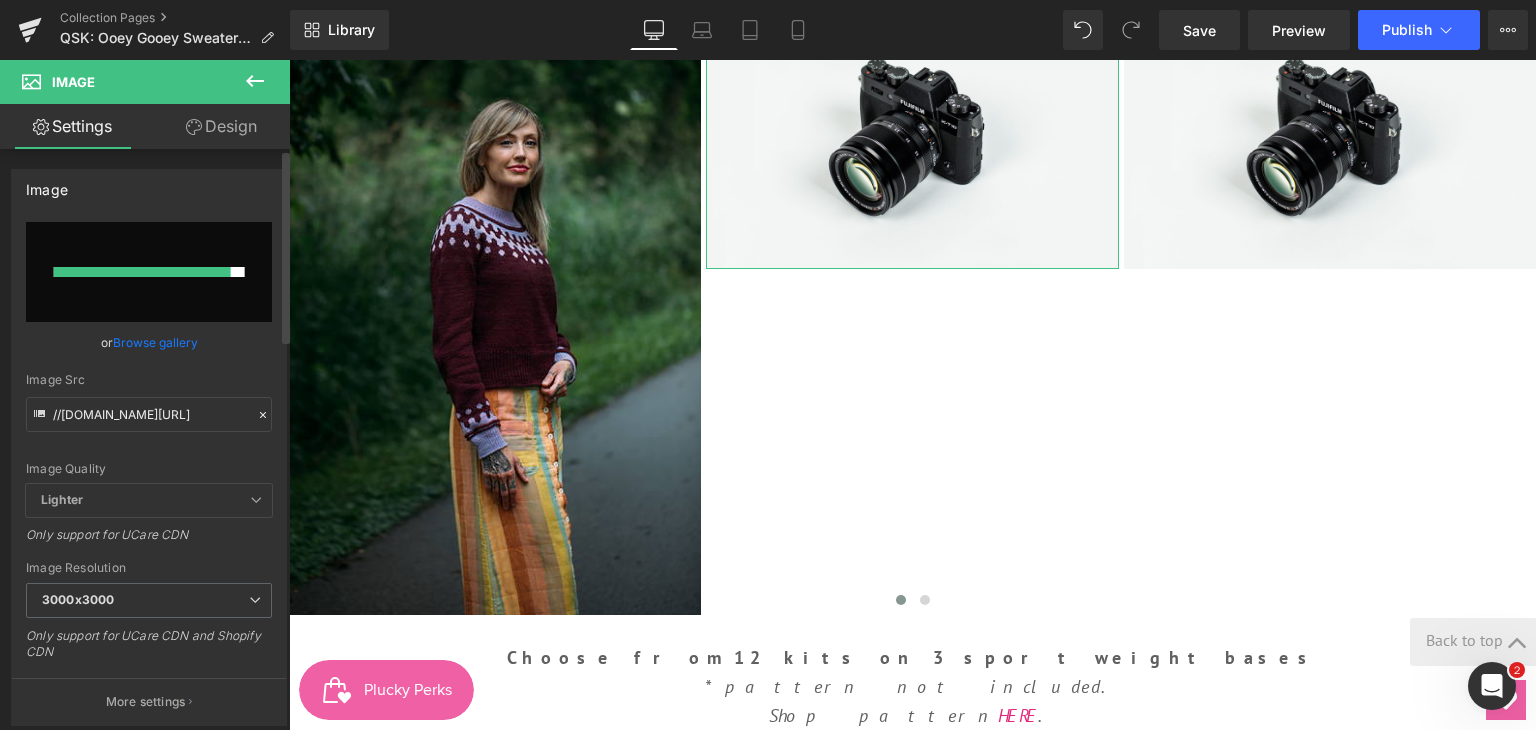 click on "Browse gallery" at bounding box center [155, 342] 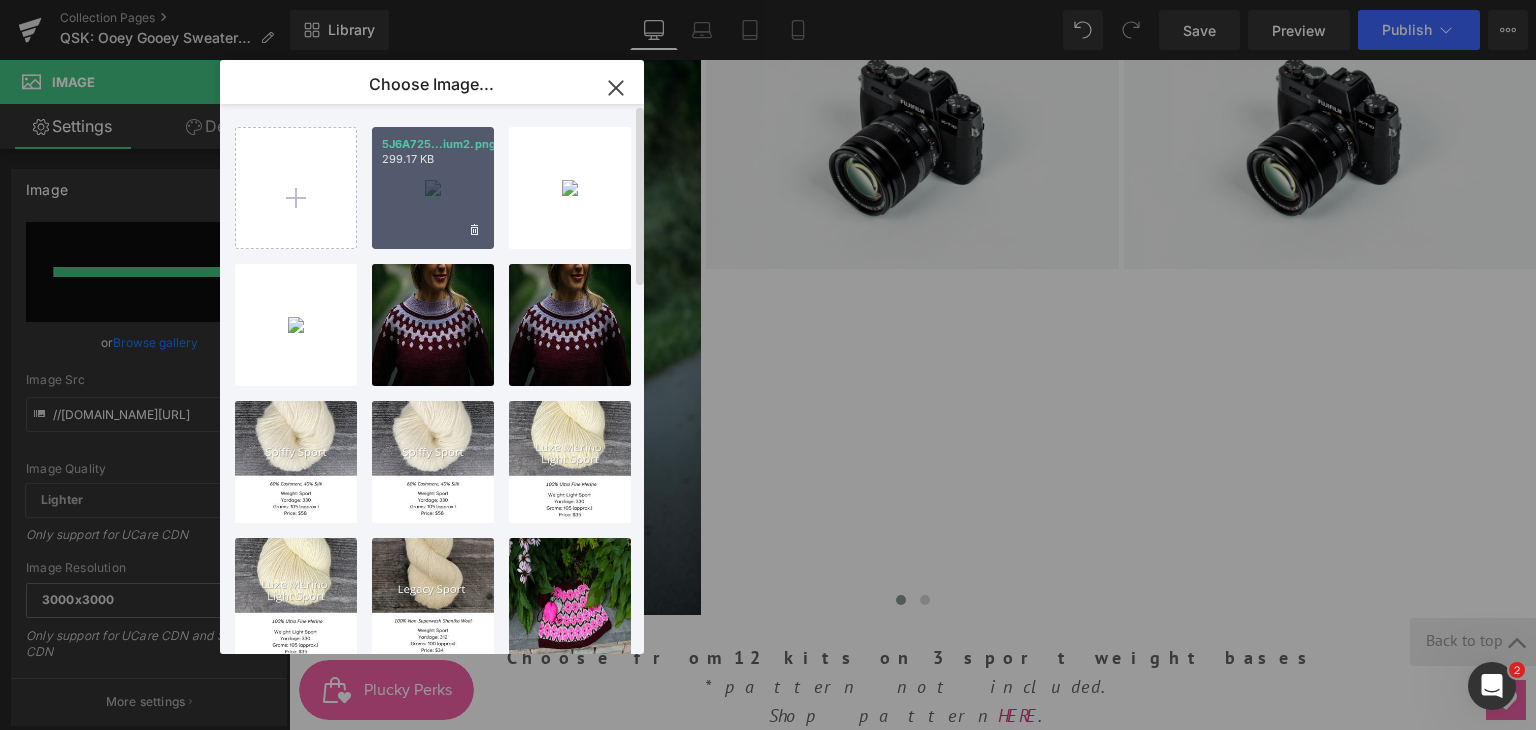 click on "5J6A725...ium2.png 299.17 KB" at bounding box center (433, 188) 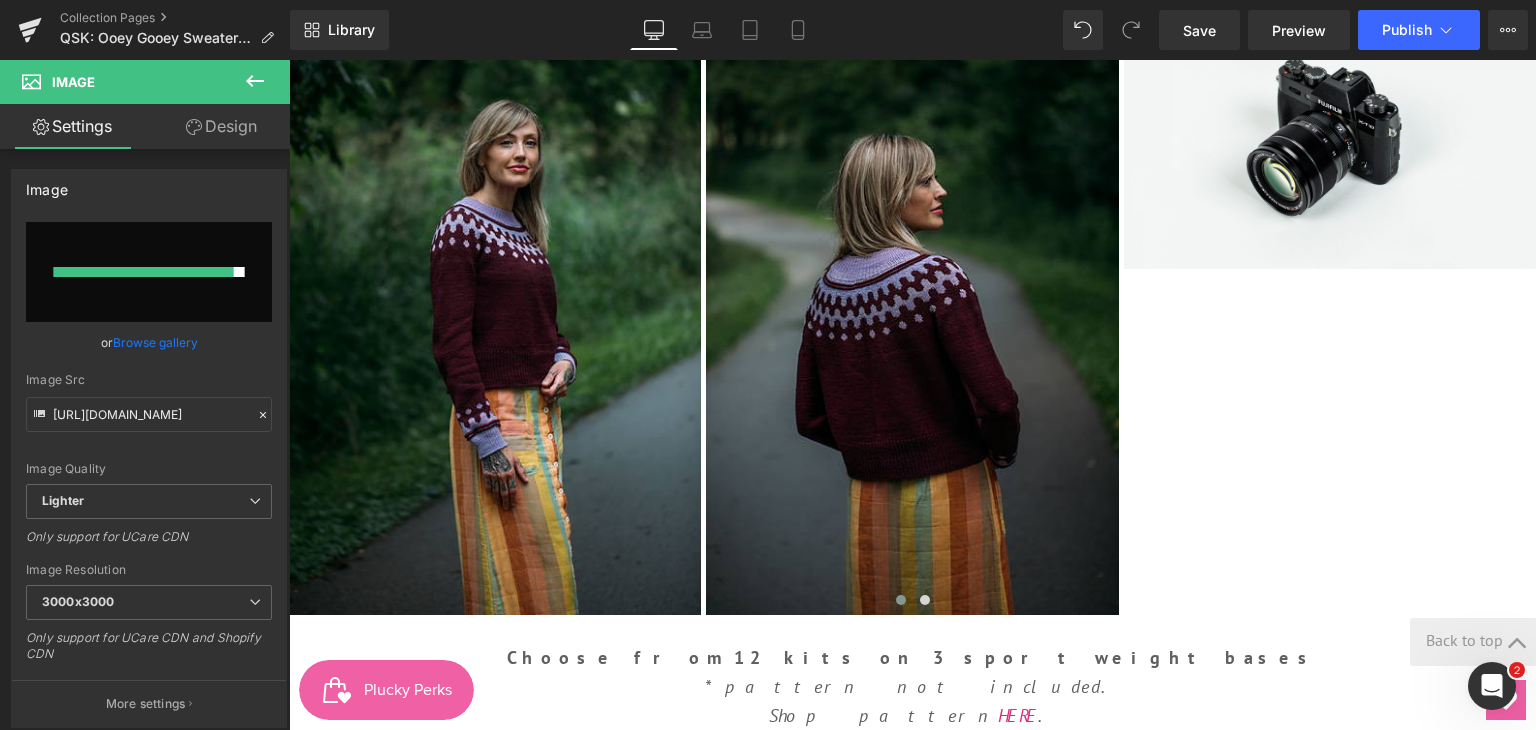 click 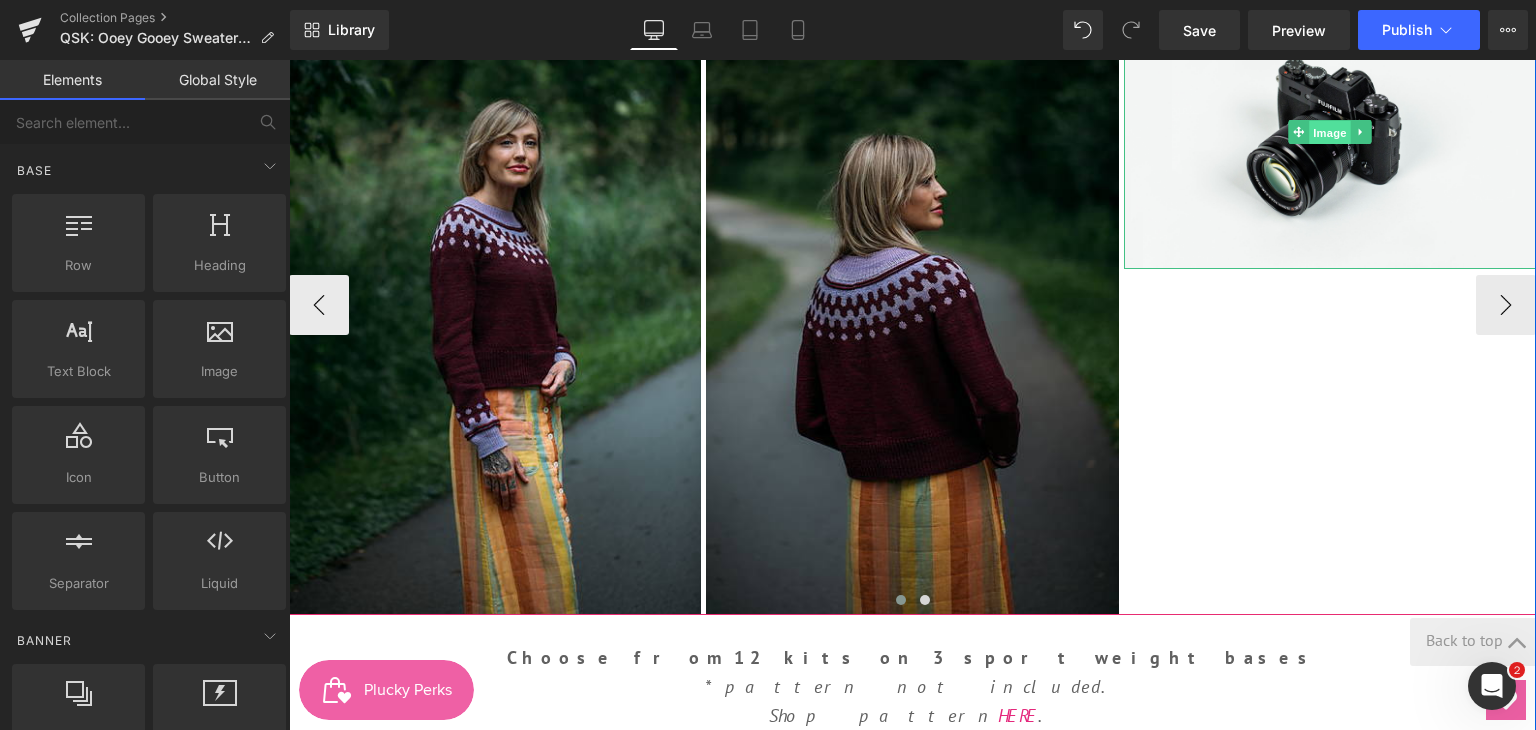 click on "Image" at bounding box center (1330, 133) 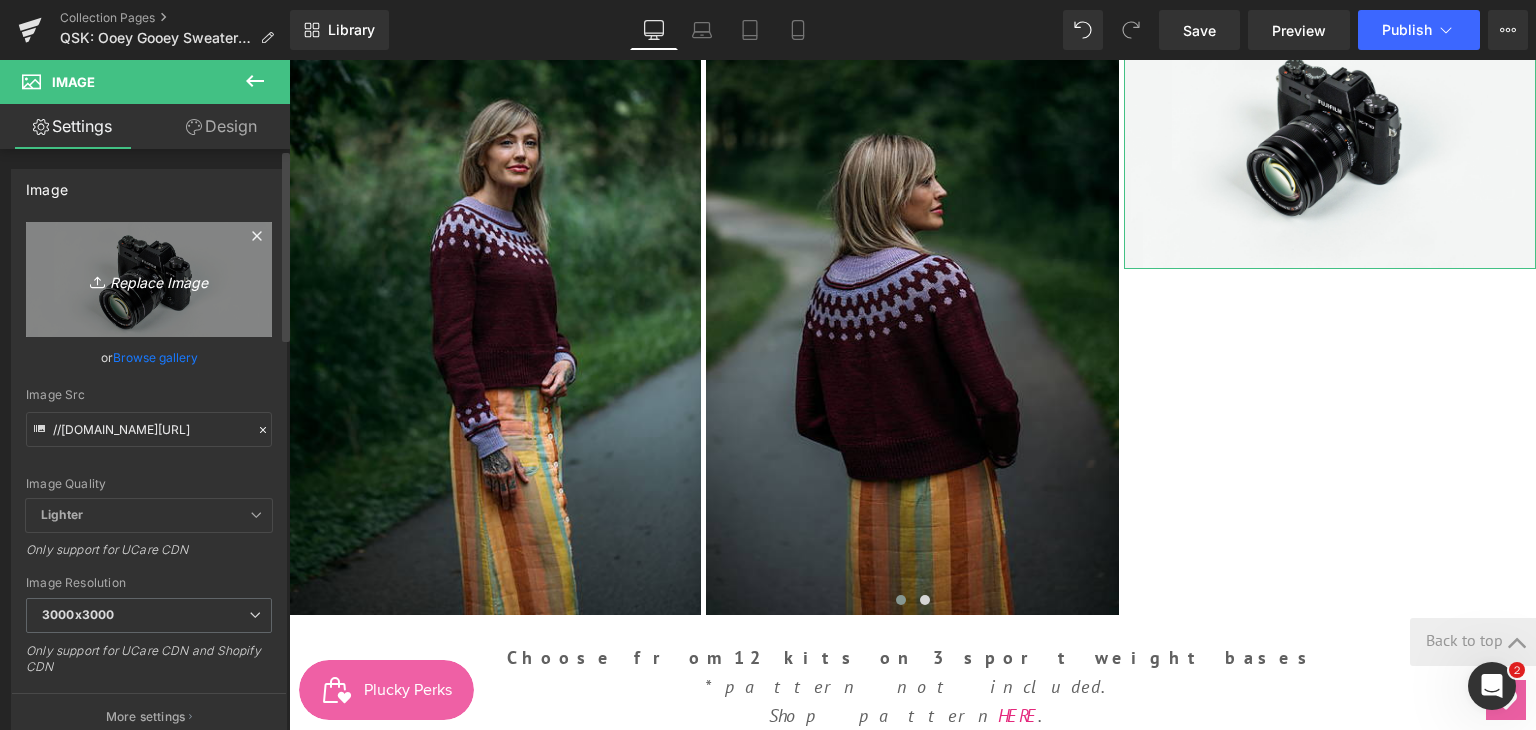 click on "Replace Image" at bounding box center [149, 279] 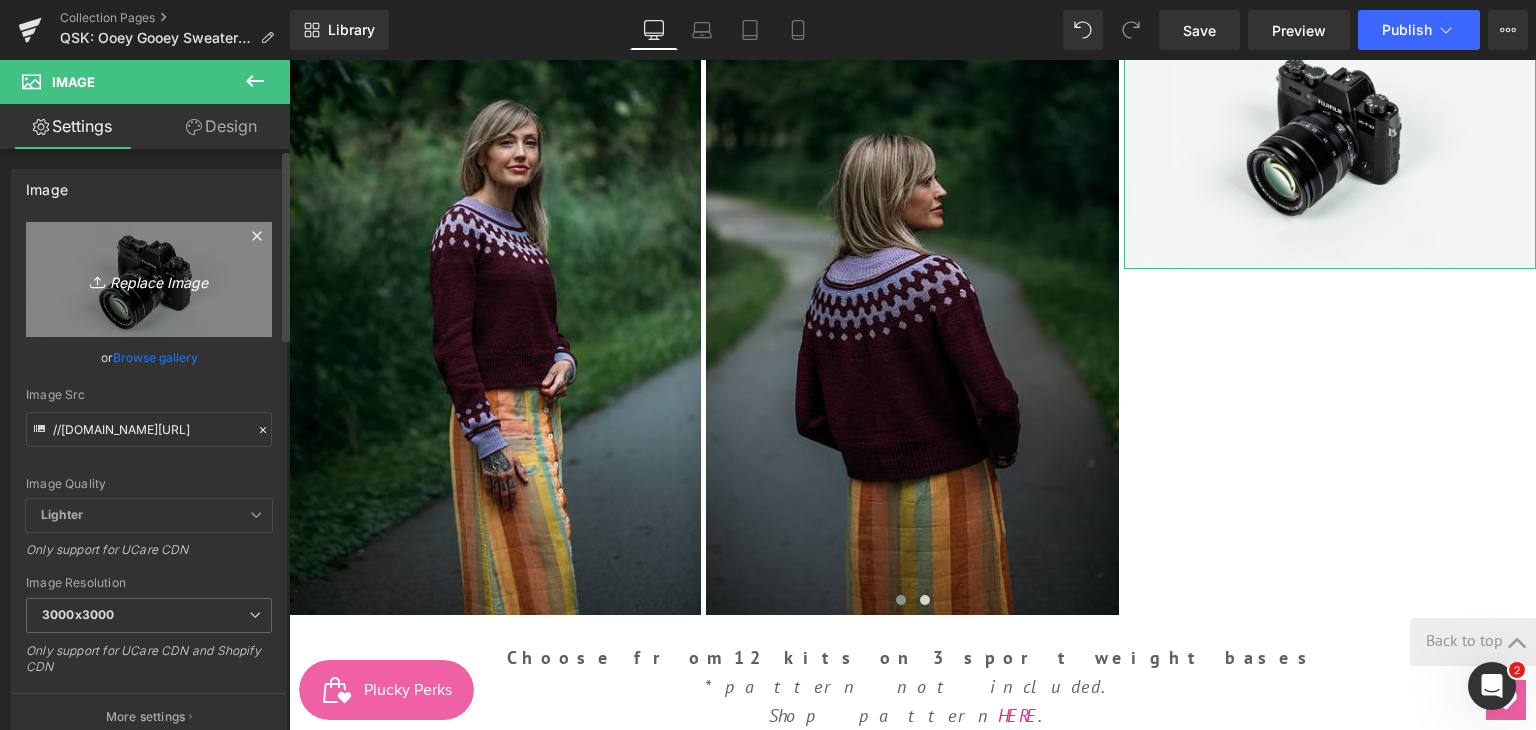 type on "C:\fakepath\PXL_20250712_015910269.MP_4_medium2.jpg" 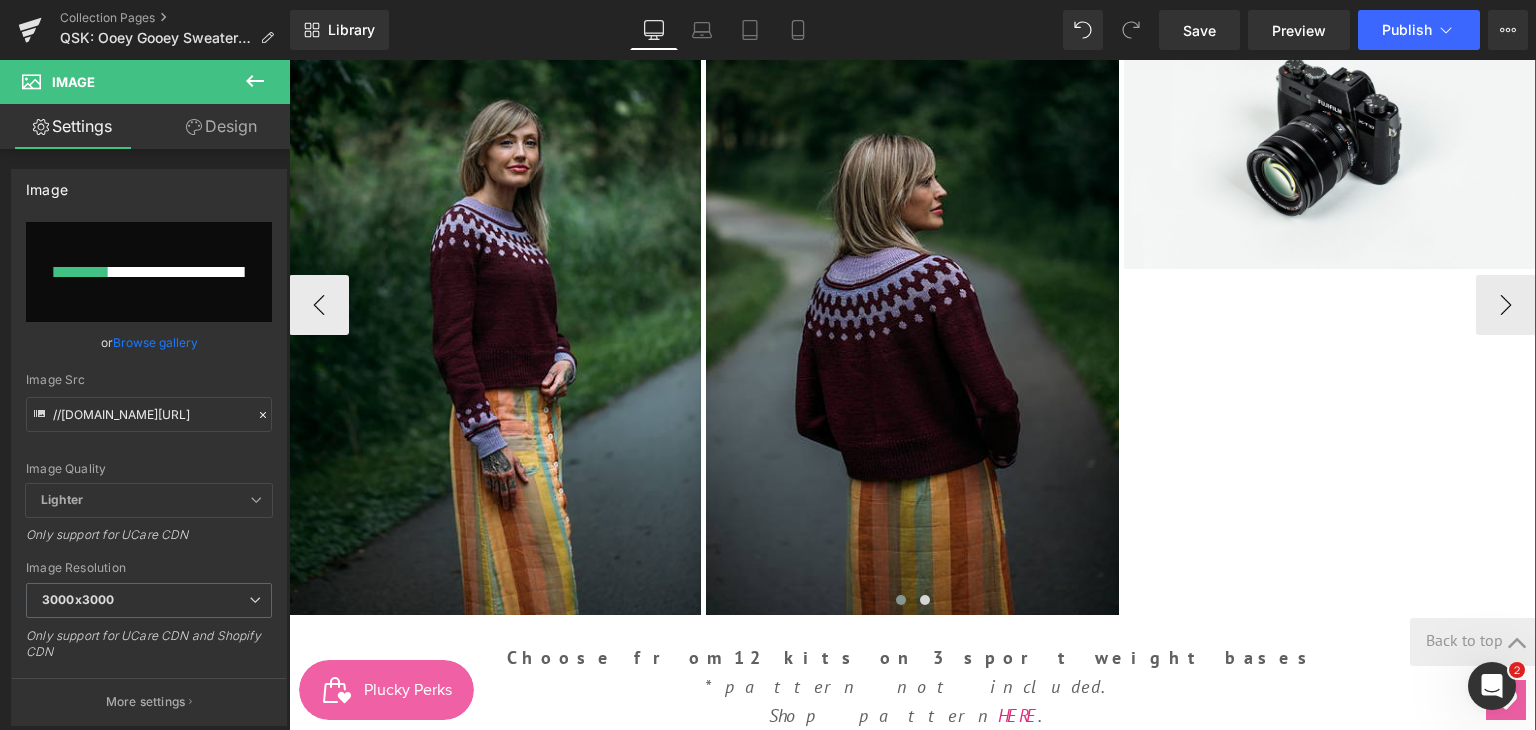 type 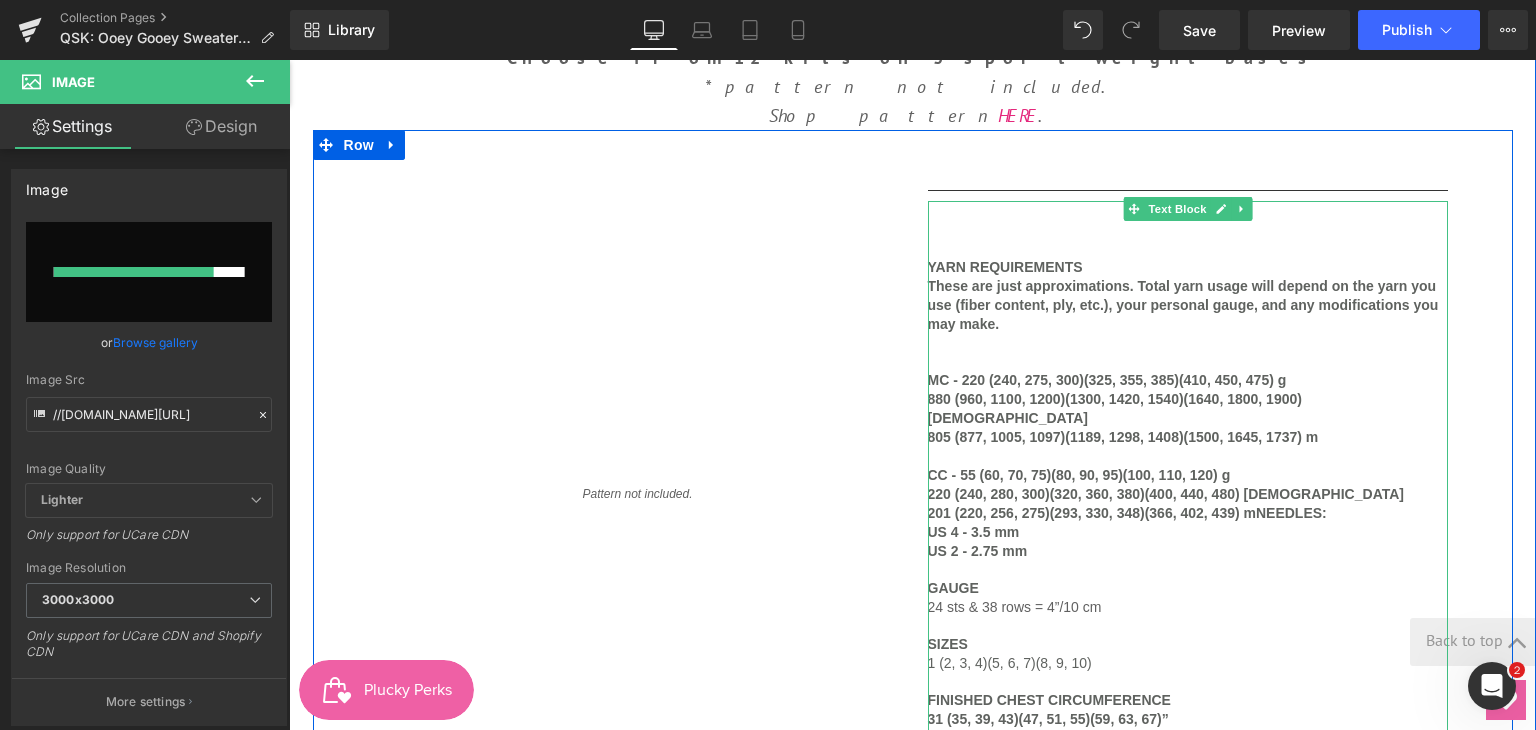 scroll, scrollTop: 1500, scrollLeft: 0, axis: vertical 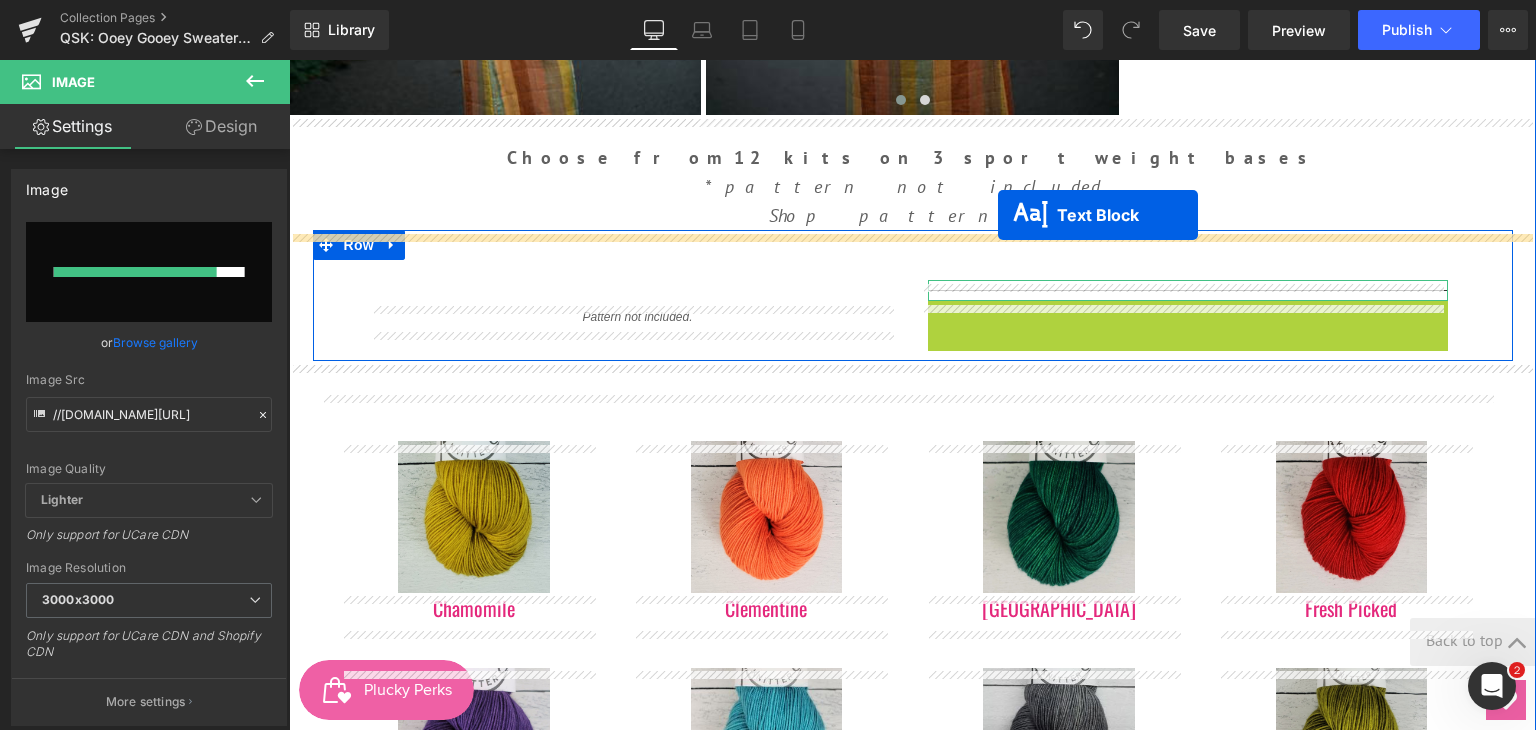 drag, startPoint x: 1127, startPoint y: 310, endPoint x: 998, endPoint y: 215, distance: 160.20612 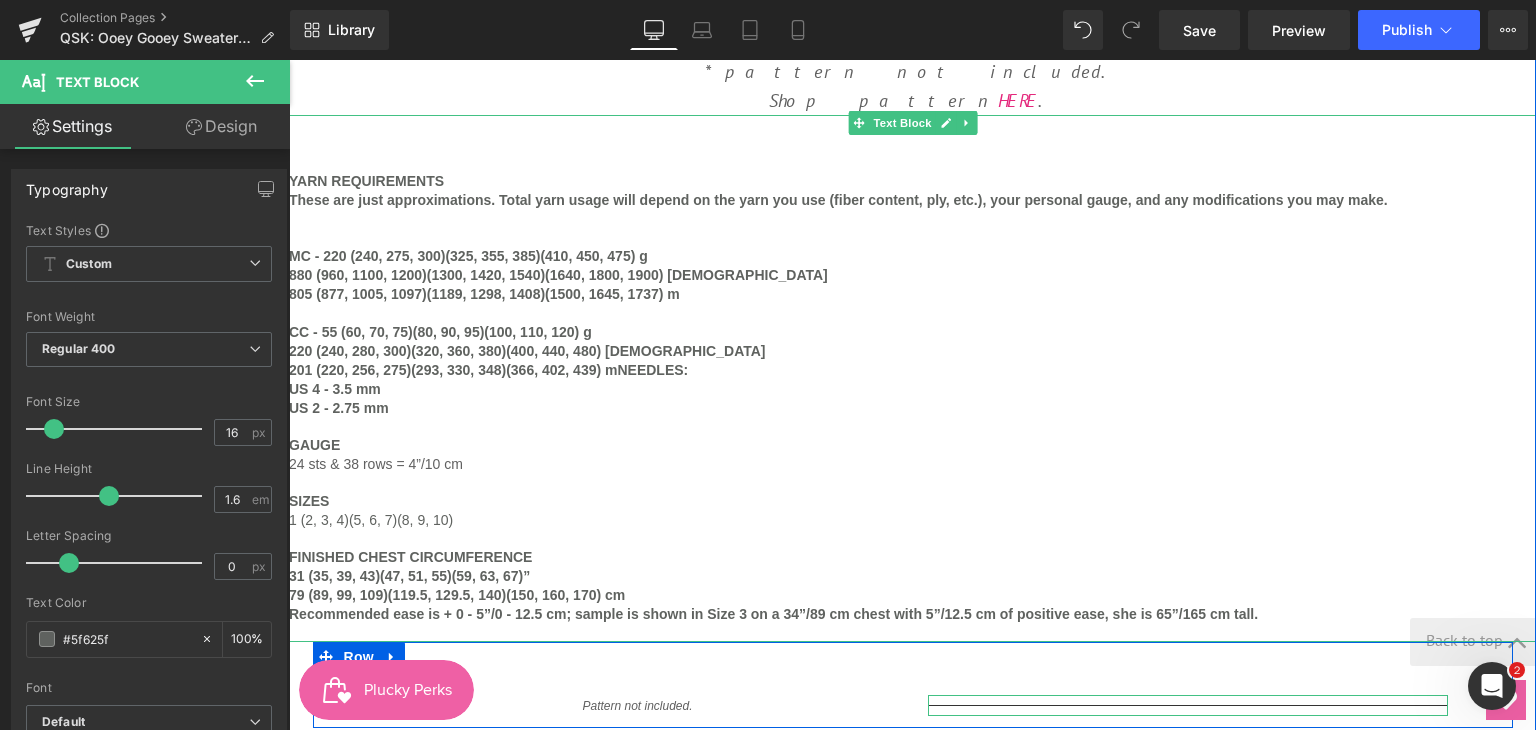 scroll, scrollTop: 1600, scrollLeft: 0, axis: vertical 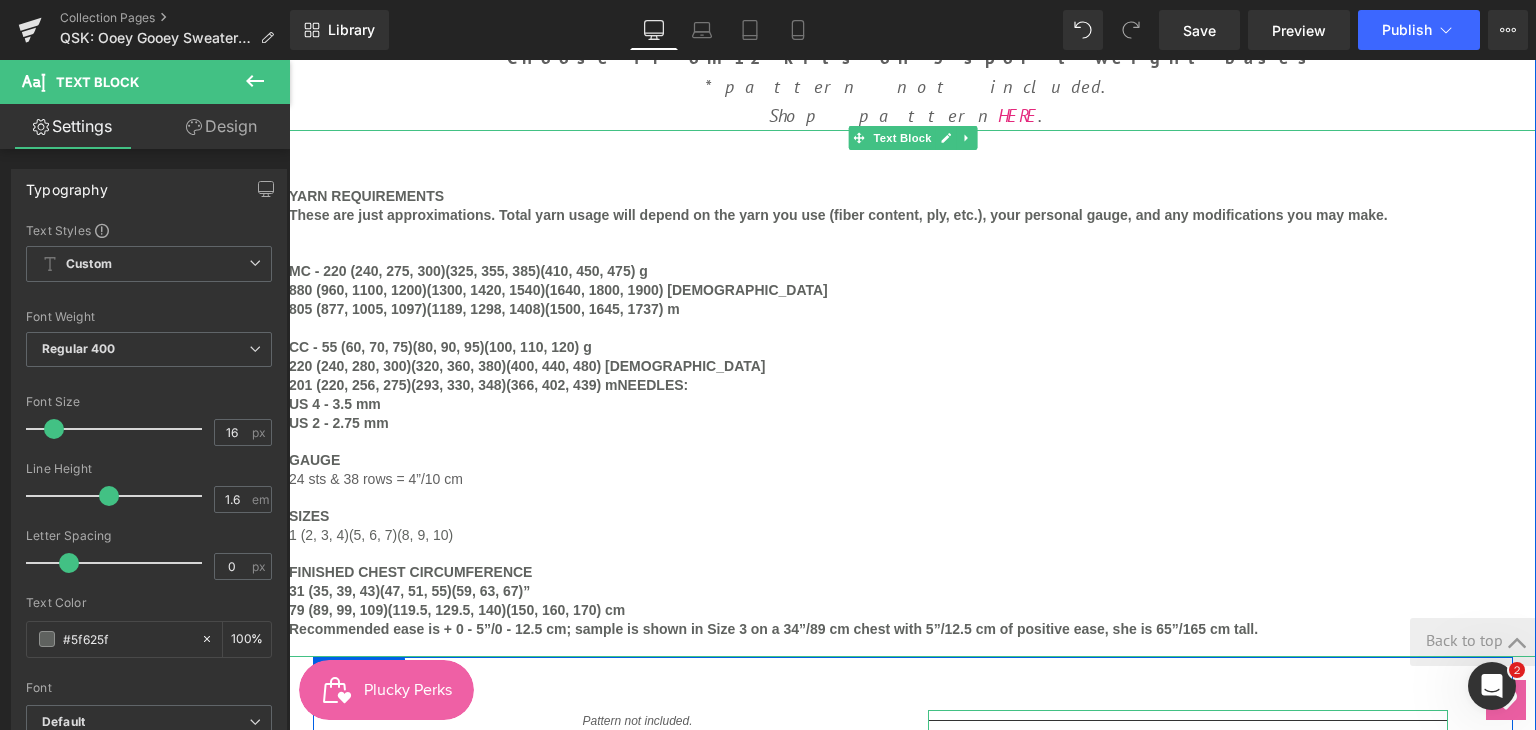 click at bounding box center [912, 441] 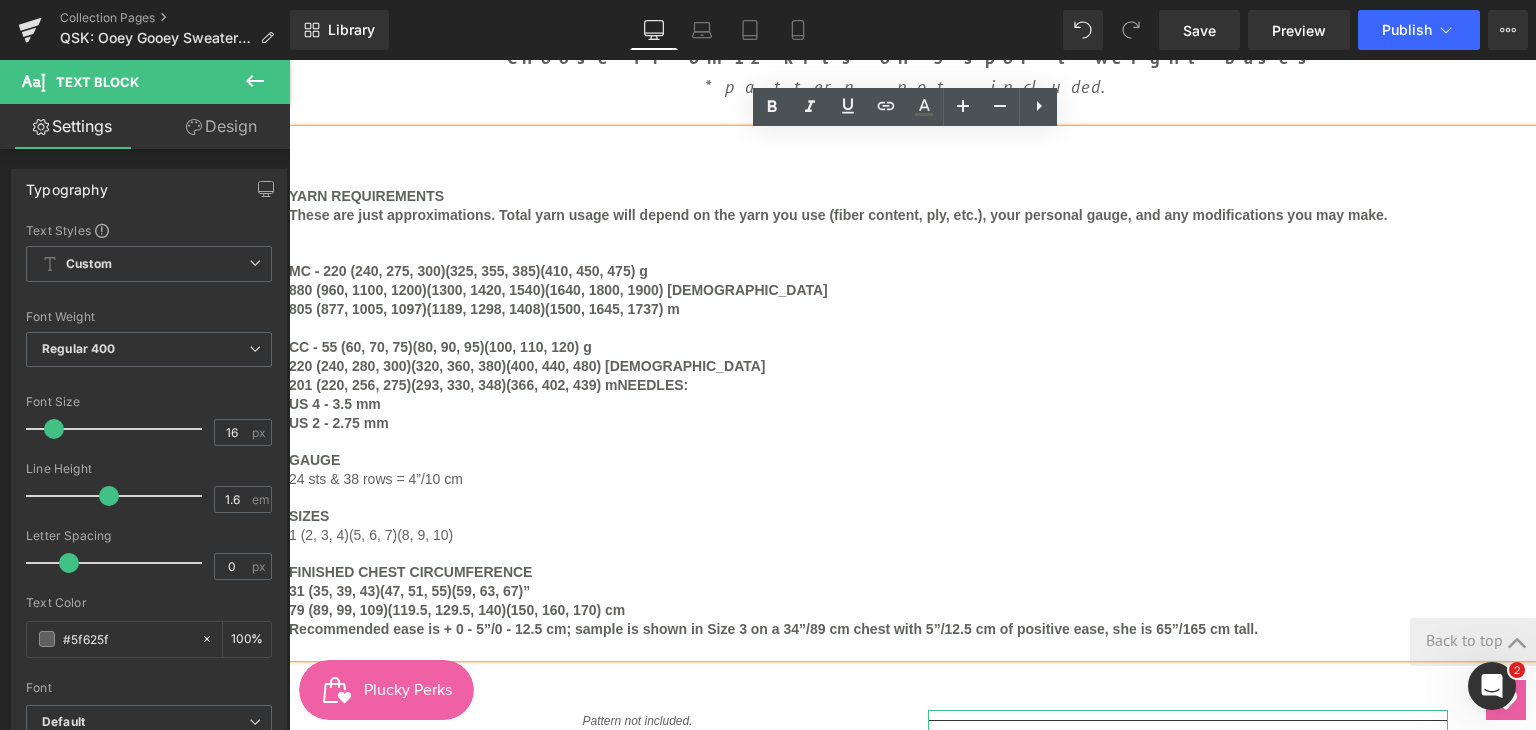 click on "YARN REQUIREMENTS" at bounding box center [366, 196] 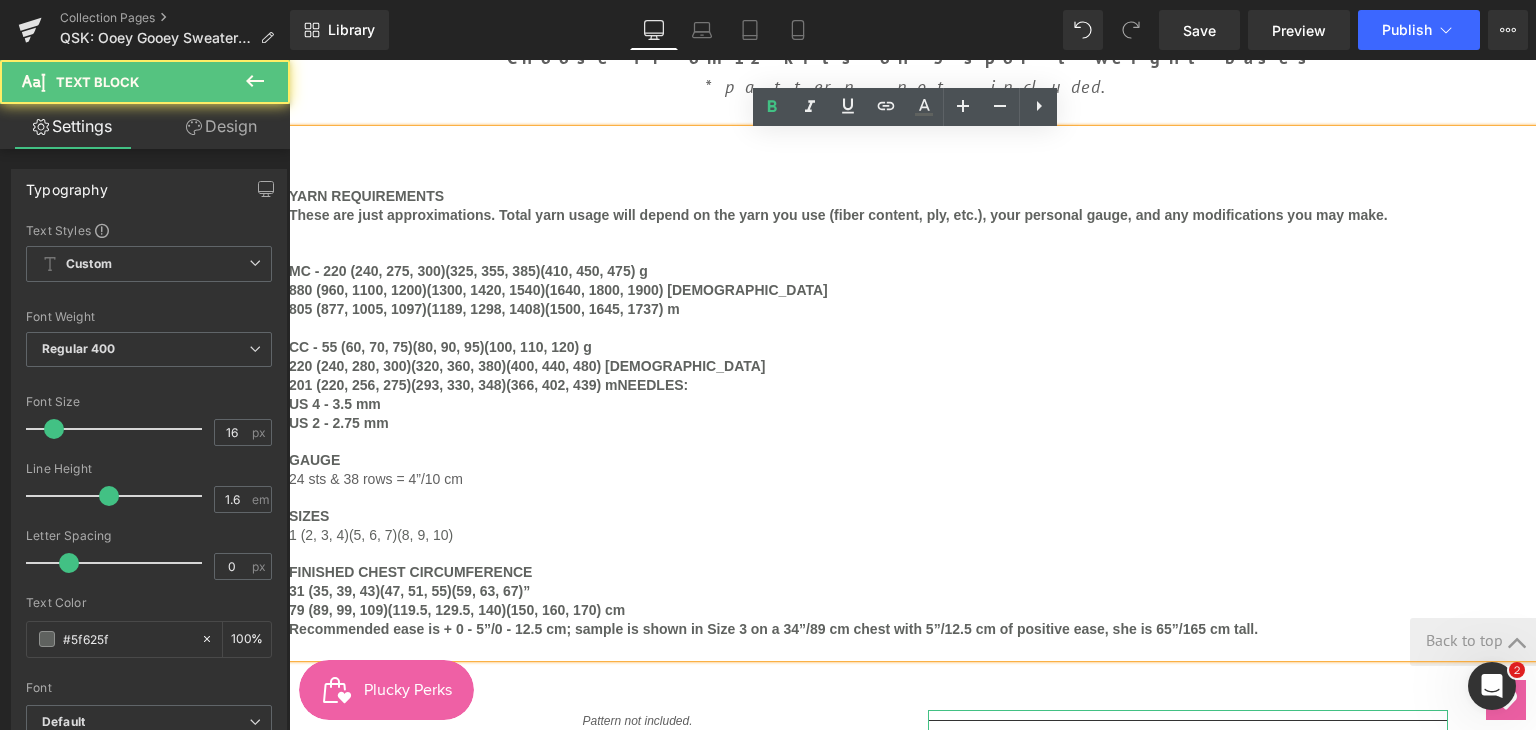 click on "*pattern not included." at bounding box center (912, 87) 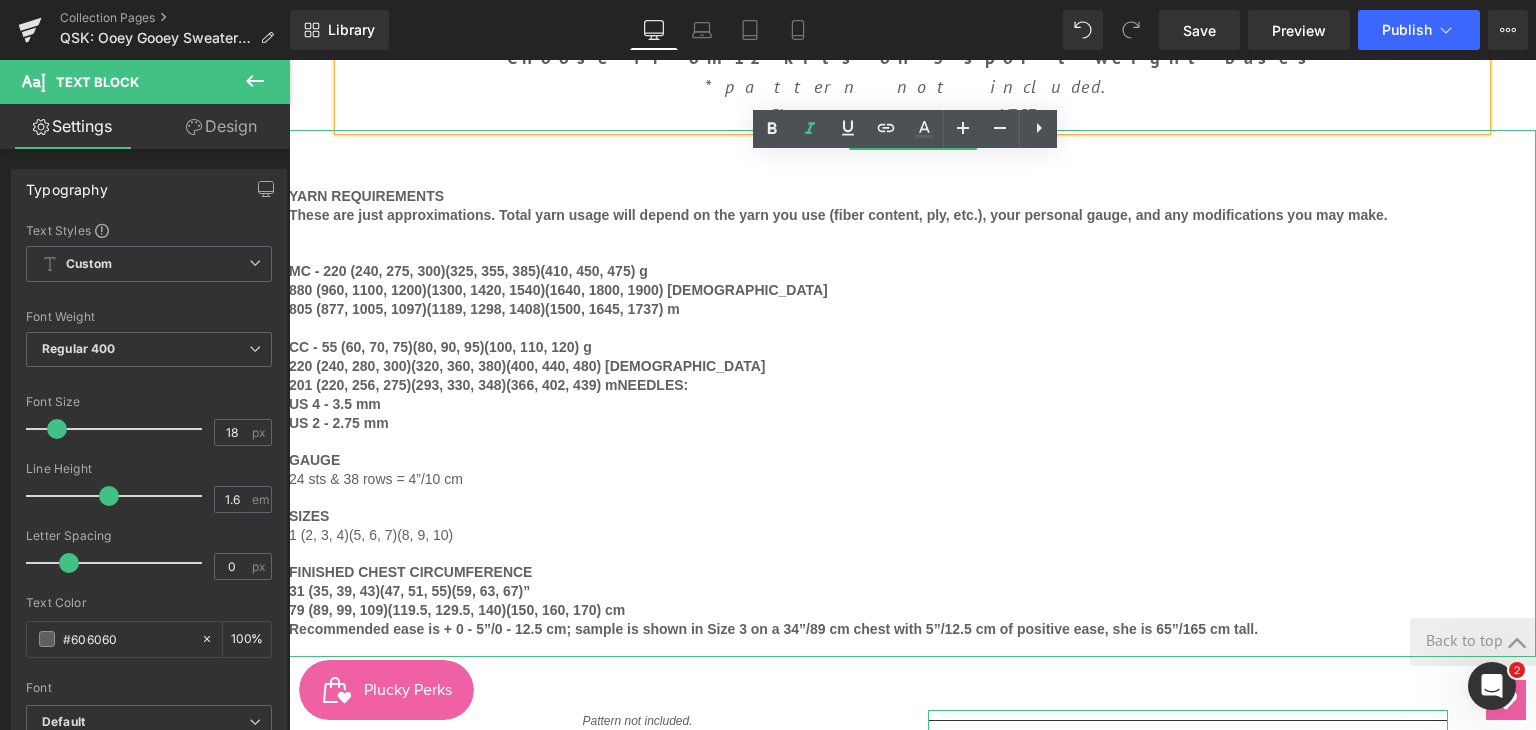 click at bounding box center (912, 327) 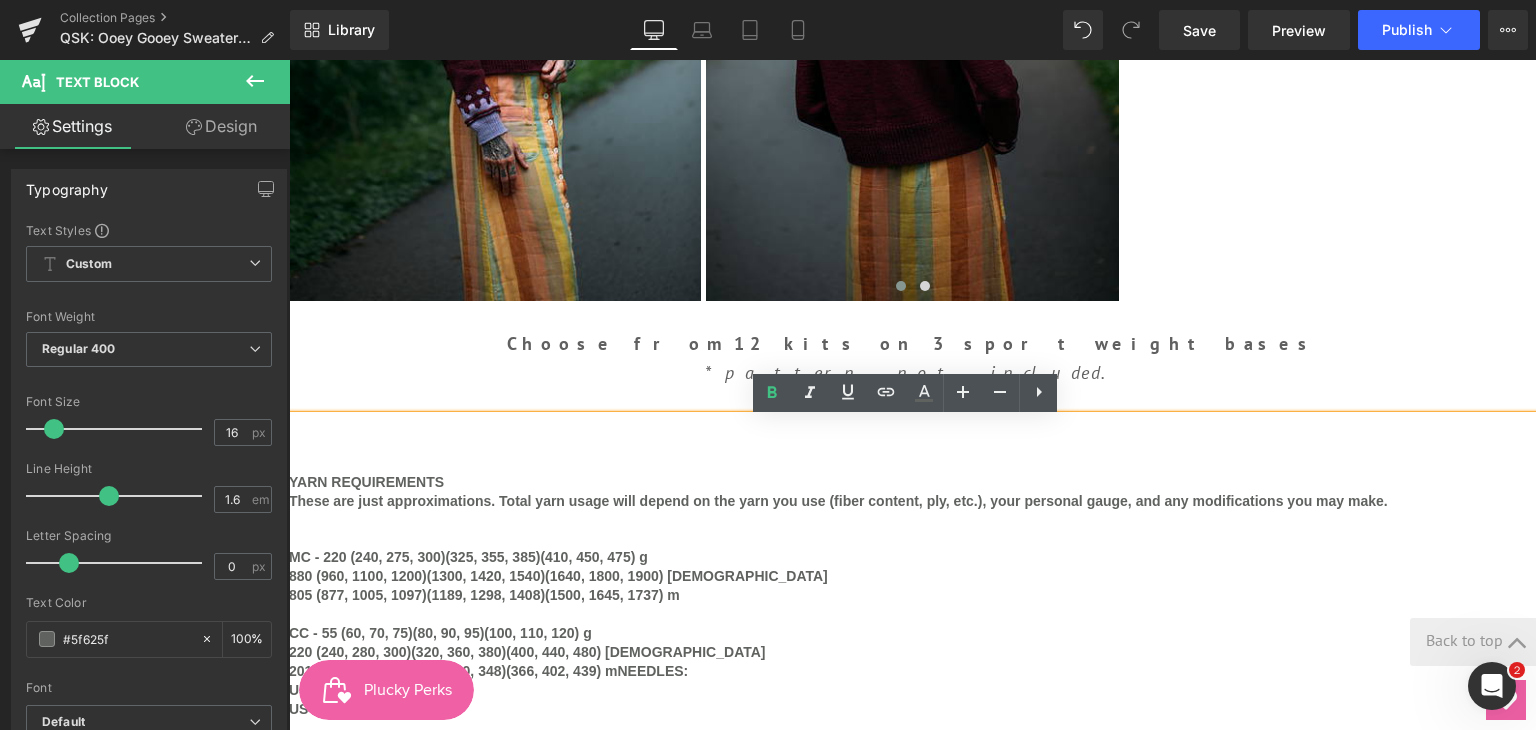scroll, scrollTop: 1300, scrollLeft: 0, axis: vertical 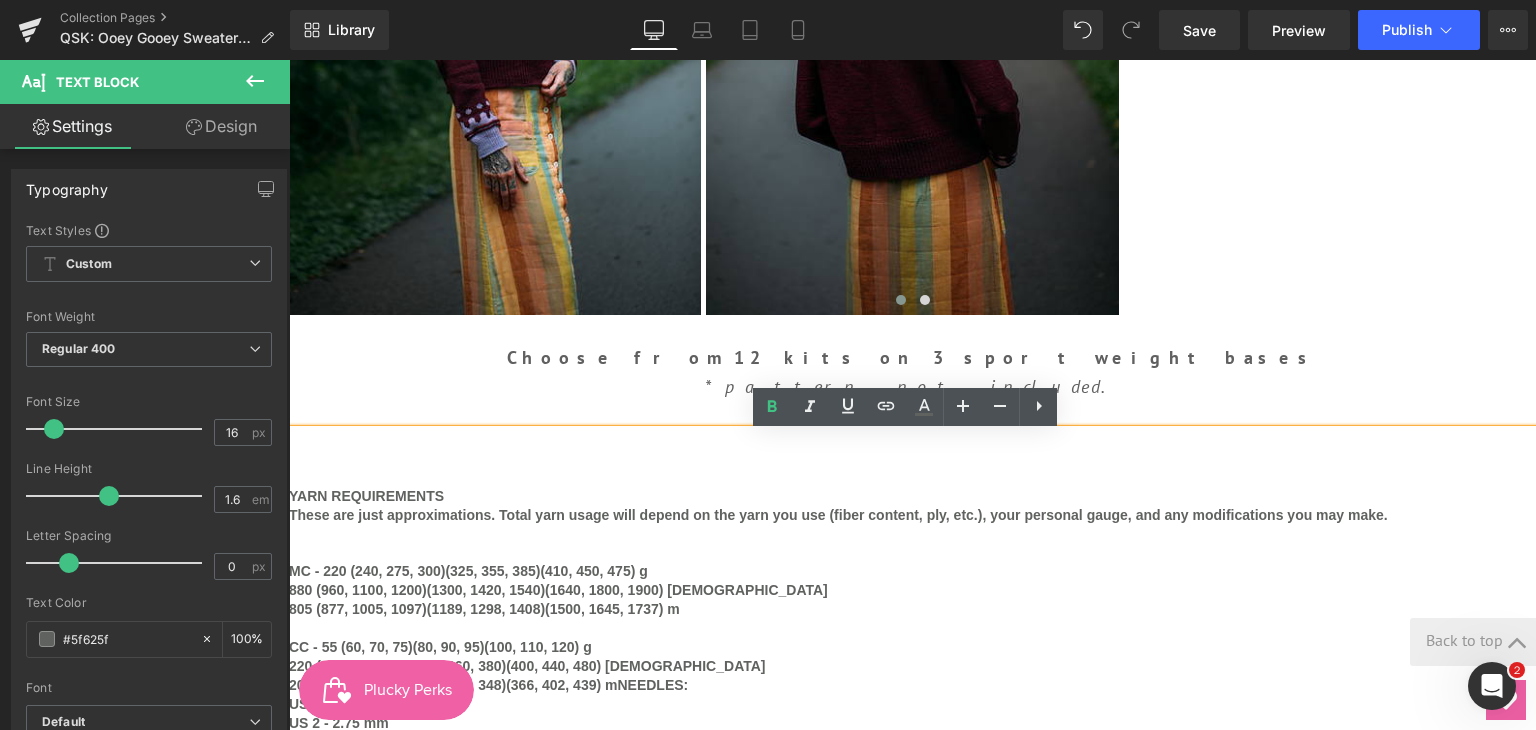 click at bounding box center (912, 457) 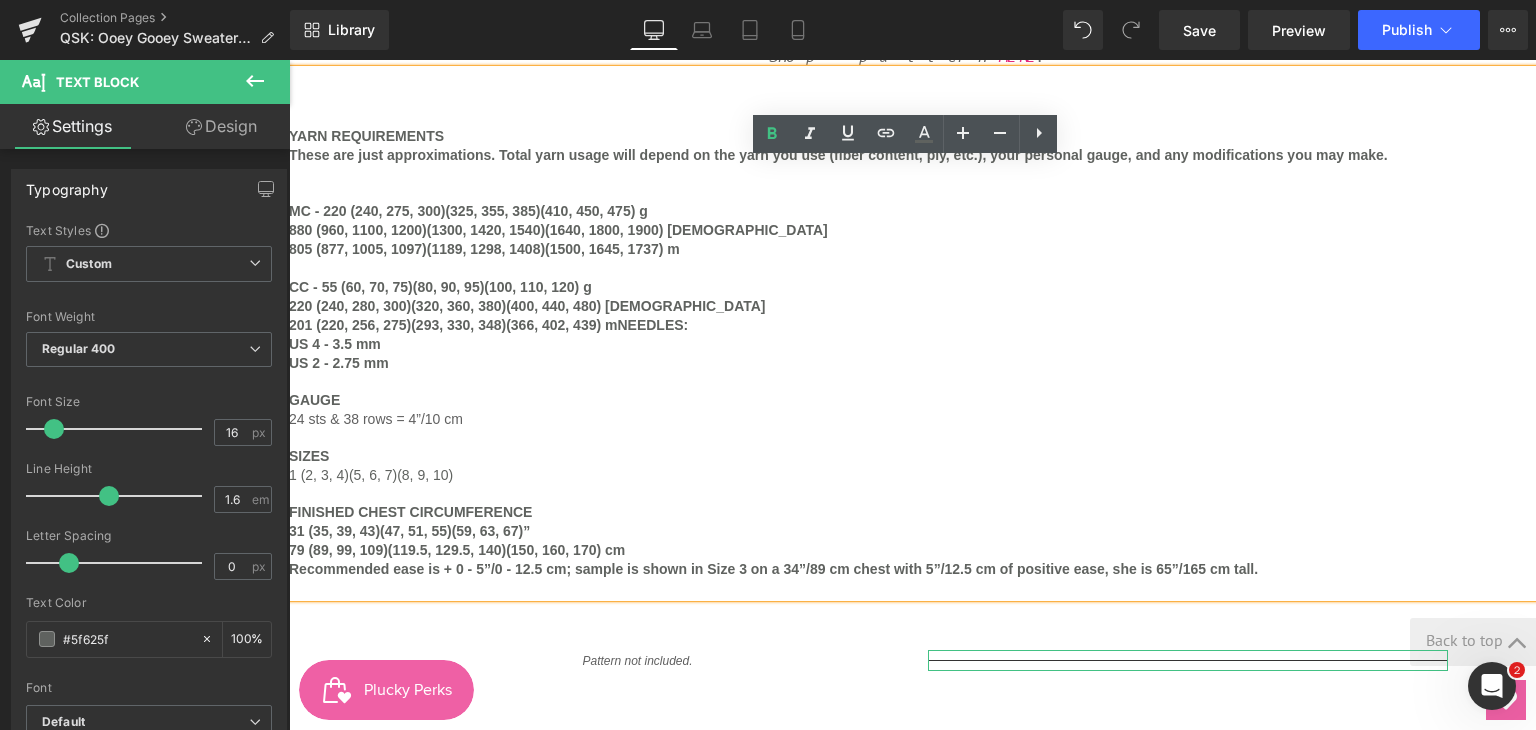 scroll, scrollTop: 1700, scrollLeft: 0, axis: vertical 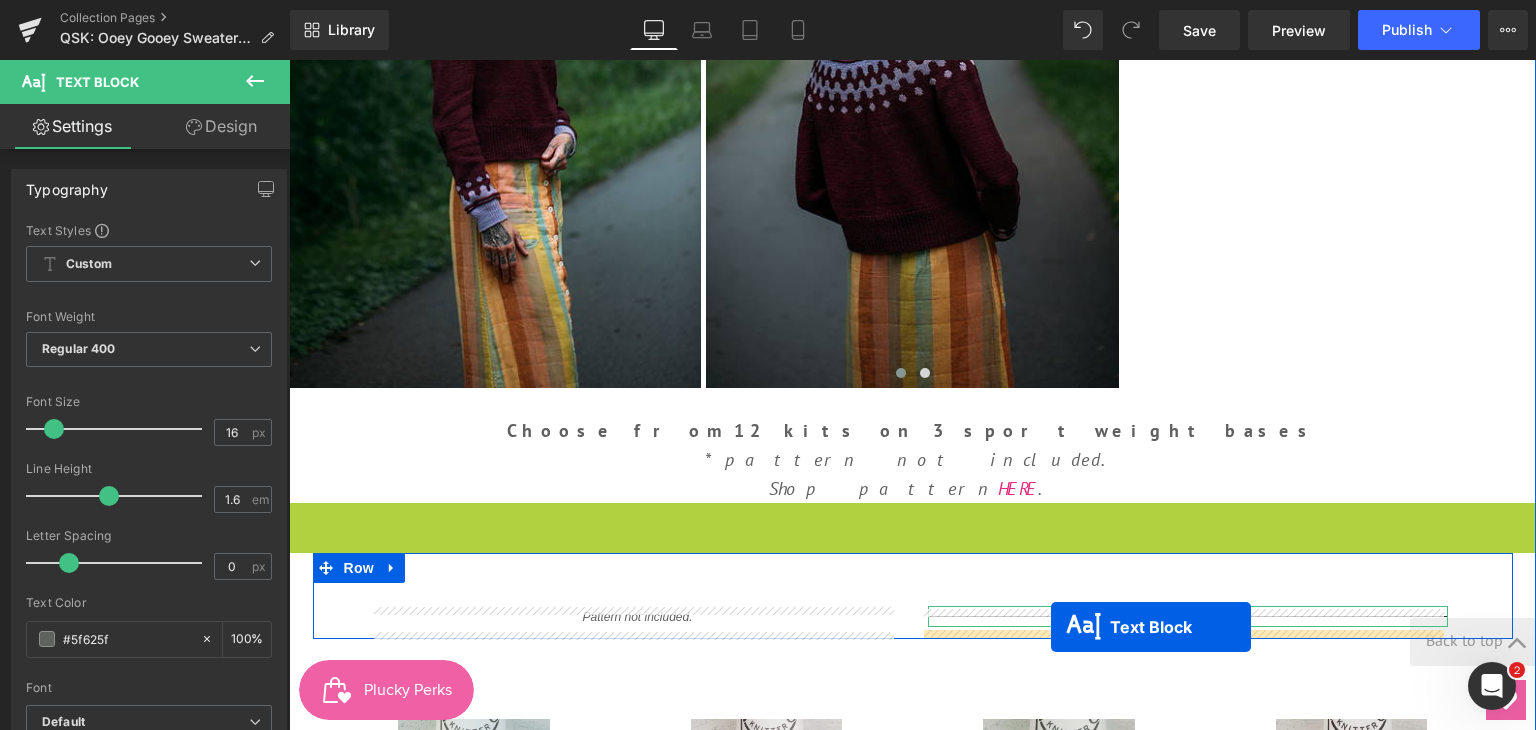 drag, startPoint x: 853, startPoint y: 84, endPoint x: 1051, endPoint y: 627, distance: 577.9732 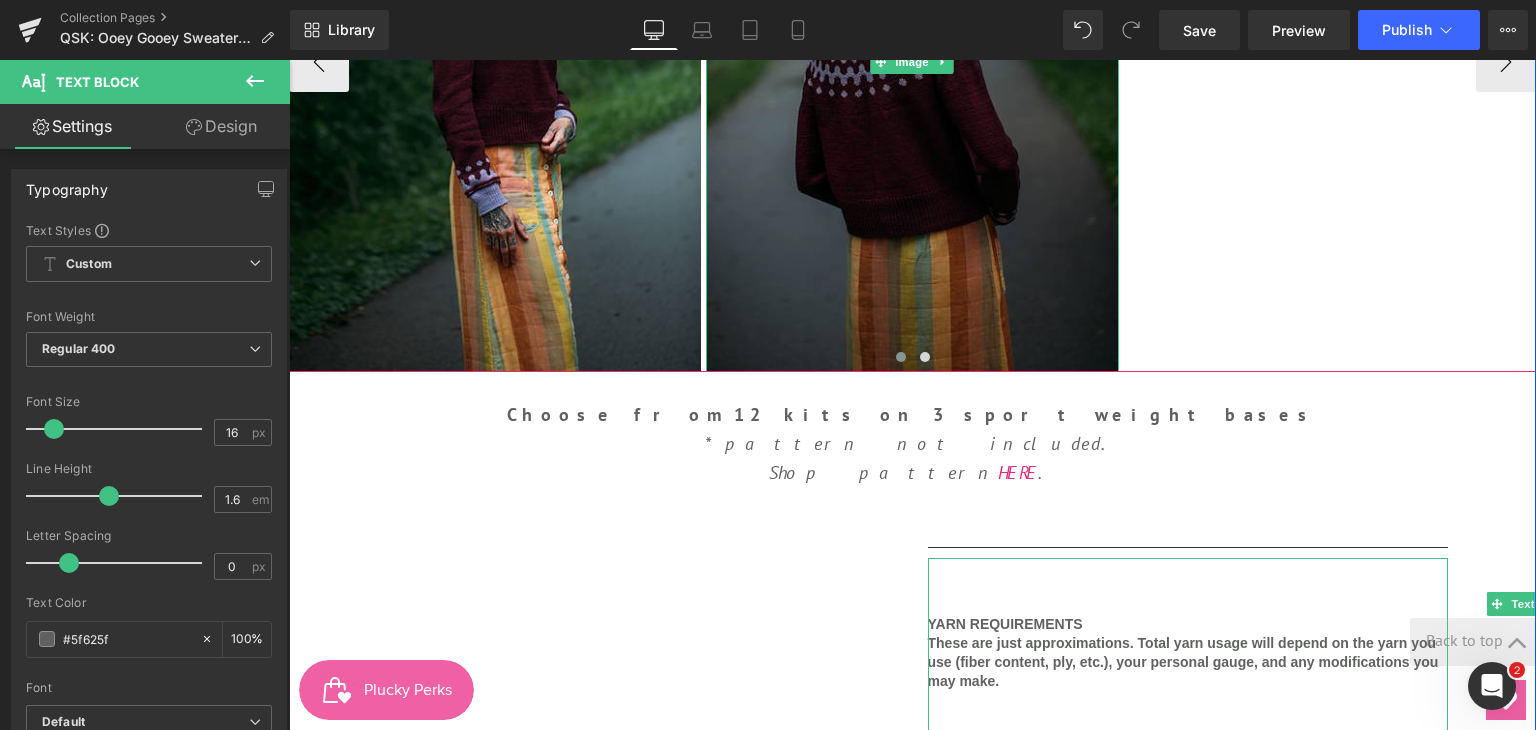 scroll, scrollTop: 1277, scrollLeft: 0, axis: vertical 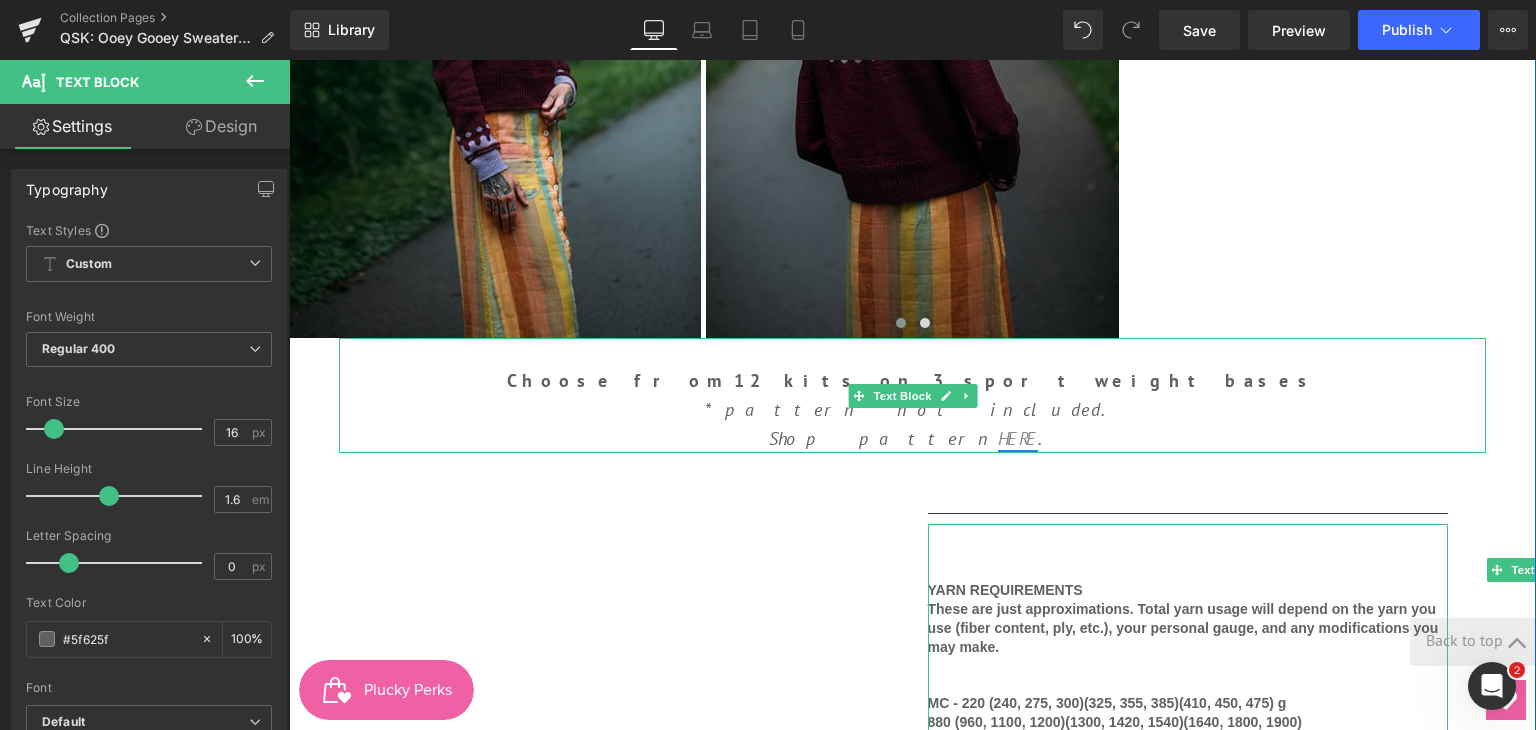 click on "HERE" at bounding box center [1018, 438] 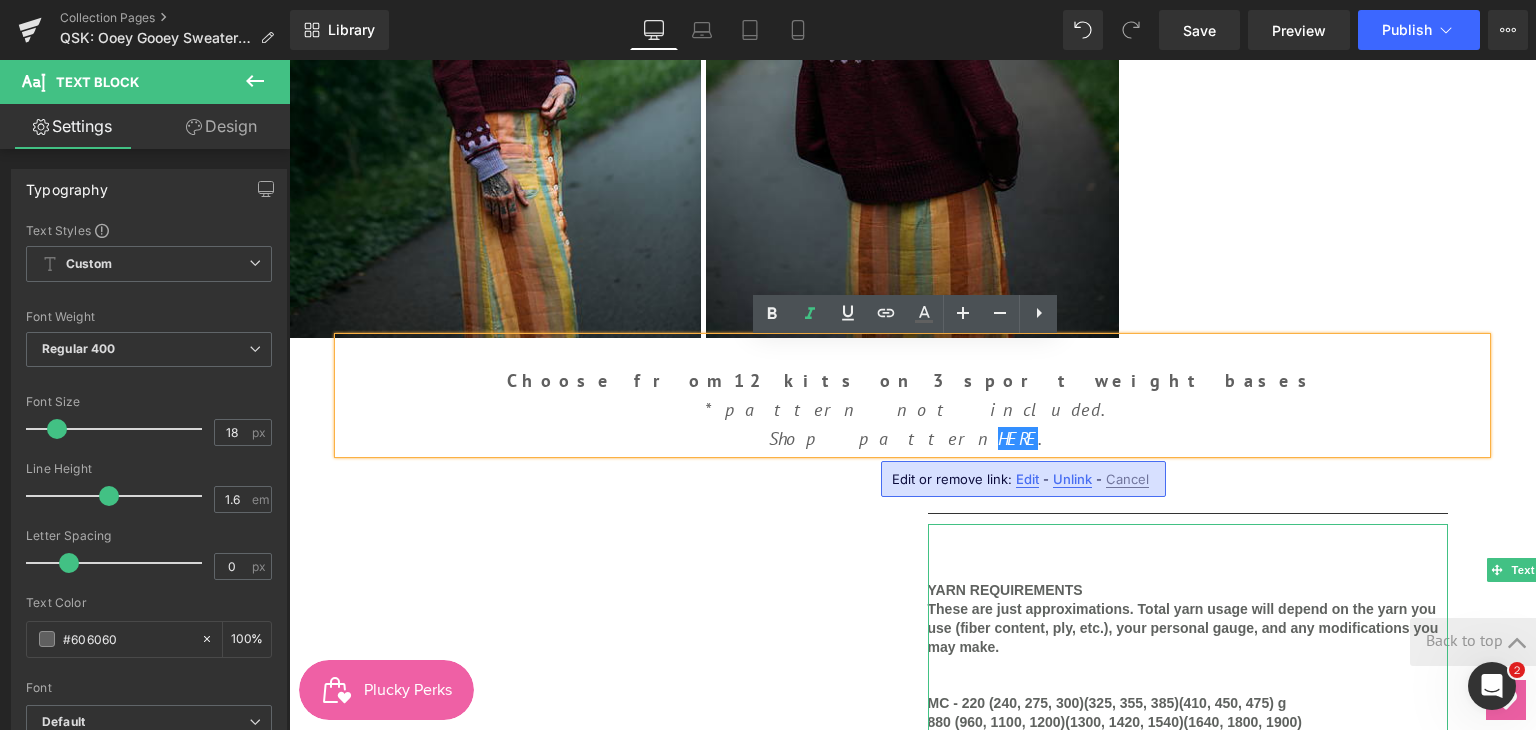 click on "*pattern not included." at bounding box center (912, 410) 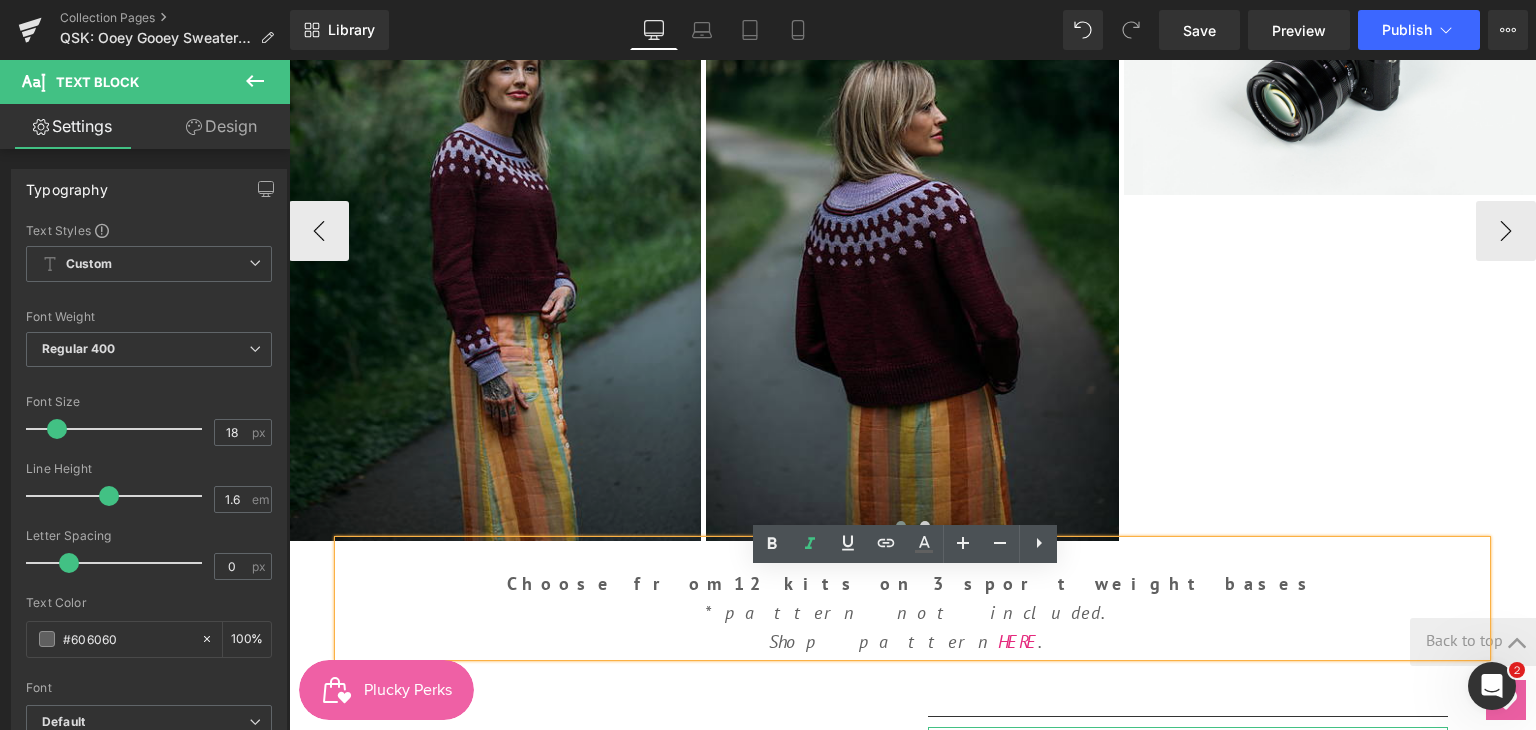 scroll, scrollTop: 1077, scrollLeft: 0, axis: vertical 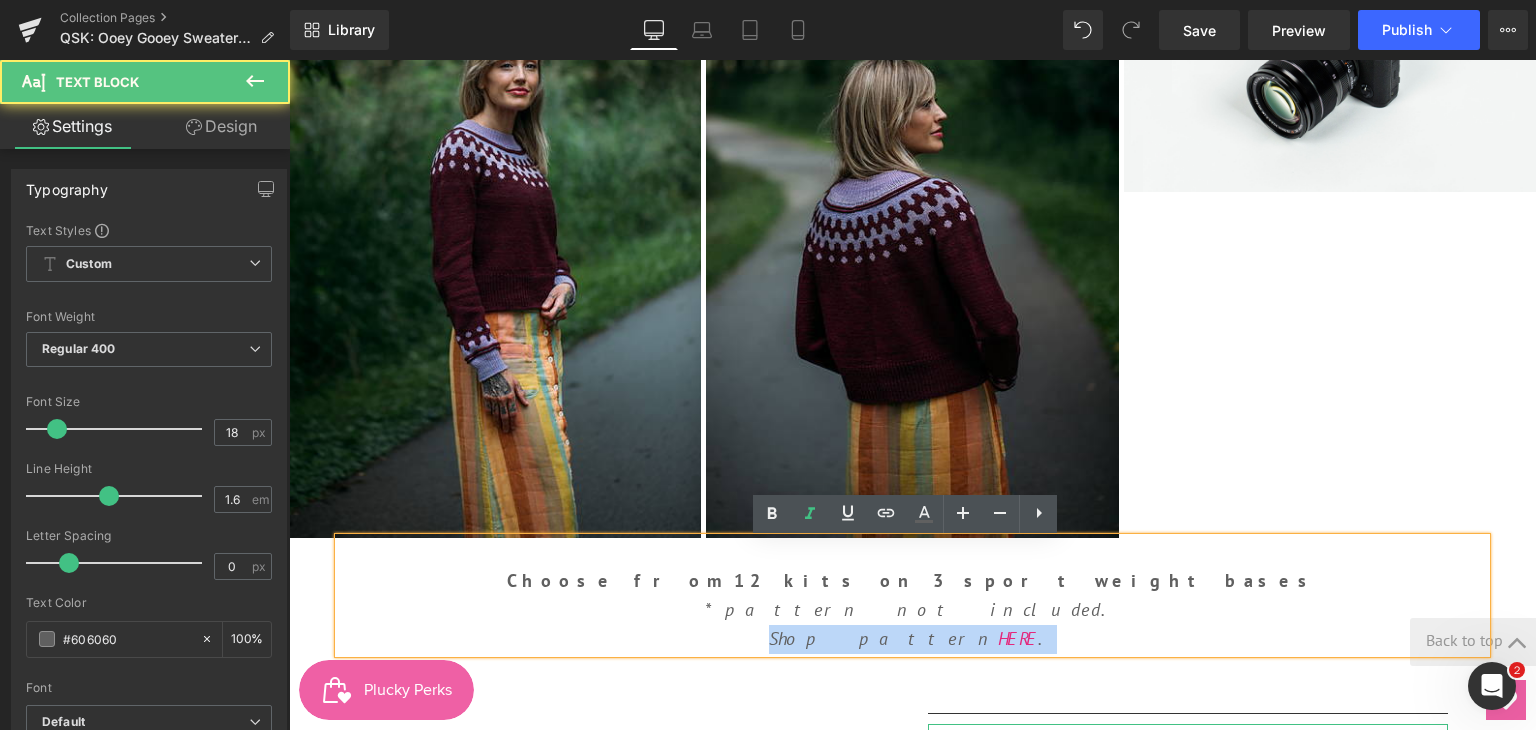 drag, startPoint x: 801, startPoint y: 633, endPoint x: 1005, endPoint y: 647, distance: 204.47983 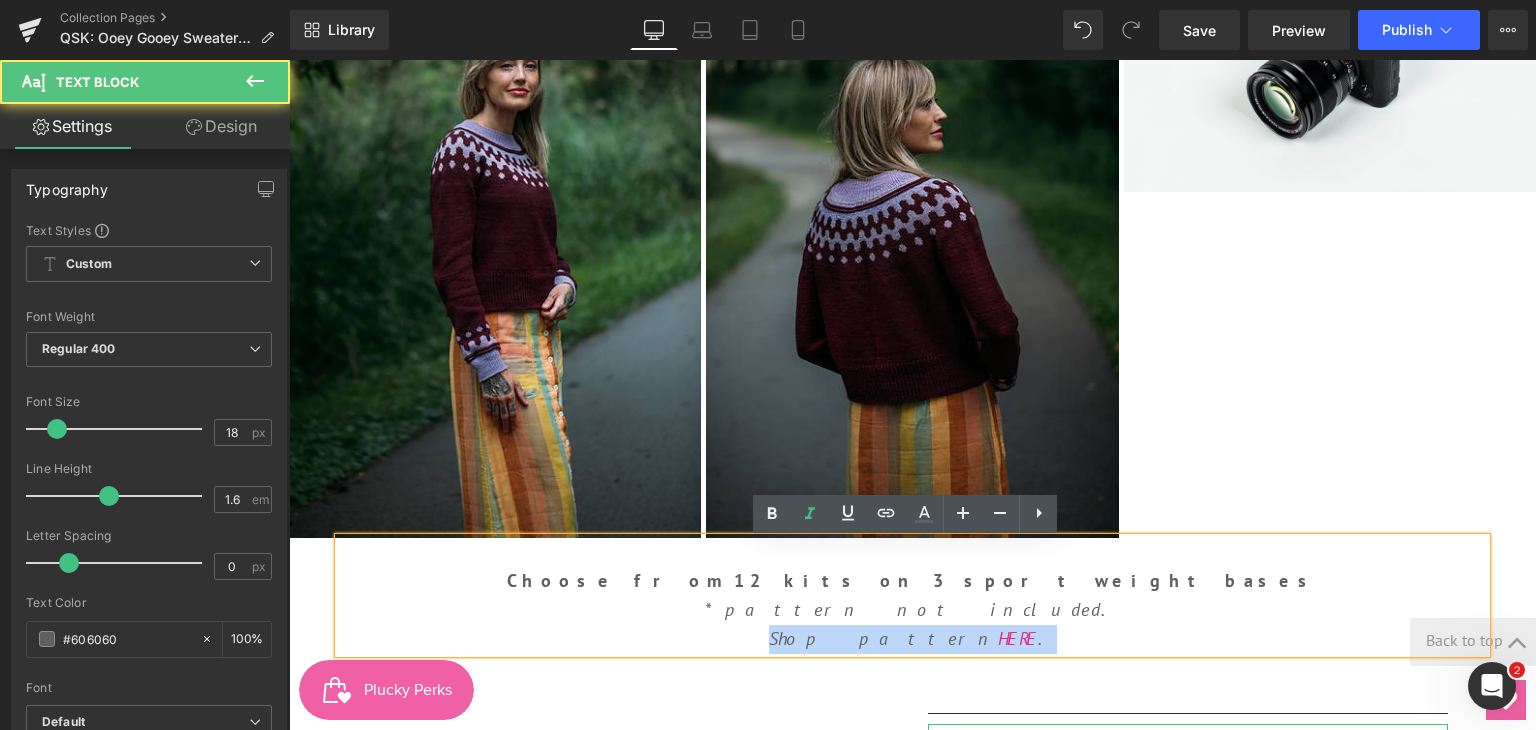 click on "Shop pattern  HERE ." at bounding box center [912, 639] 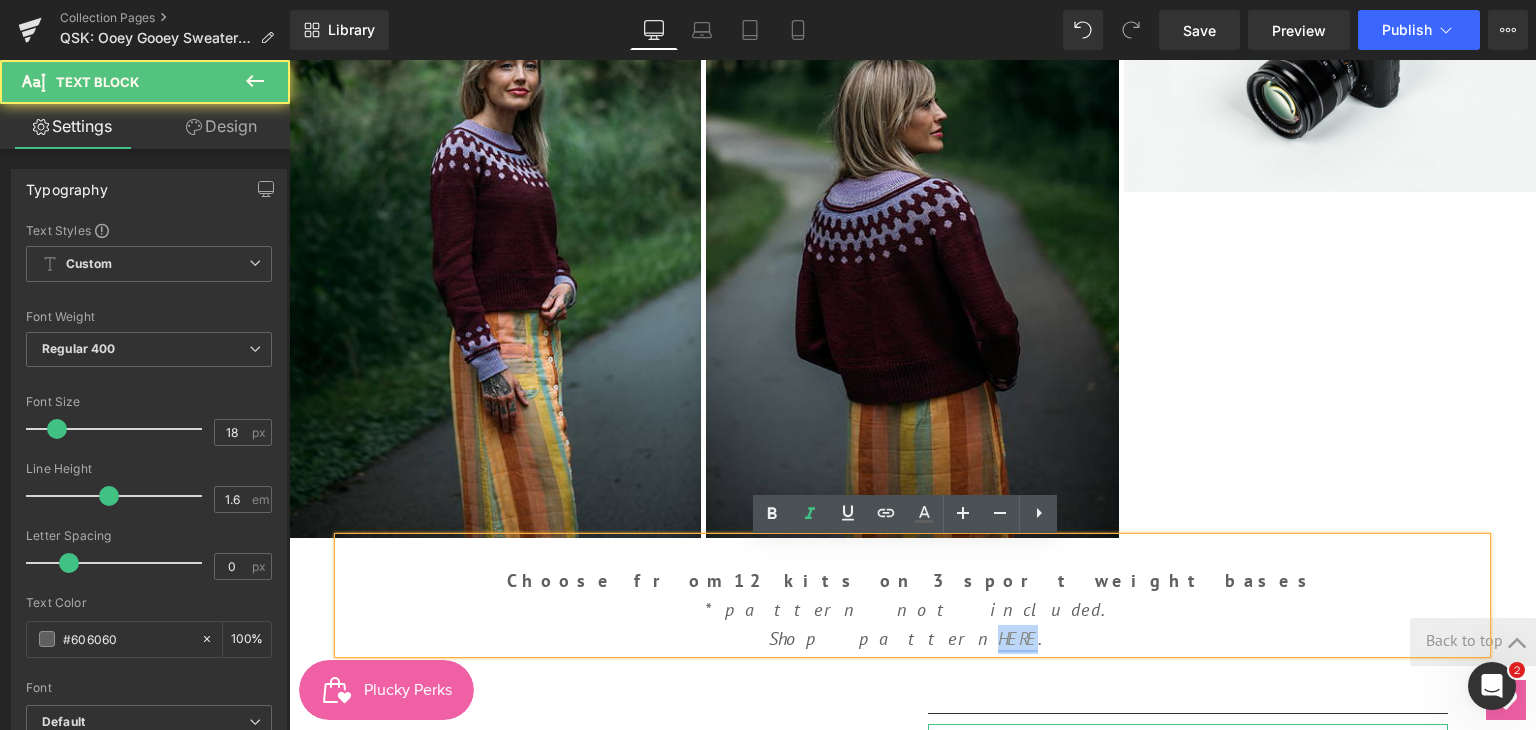 drag, startPoint x: 936, startPoint y: 644, endPoint x: 971, endPoint y: 638, distance: 35.510563 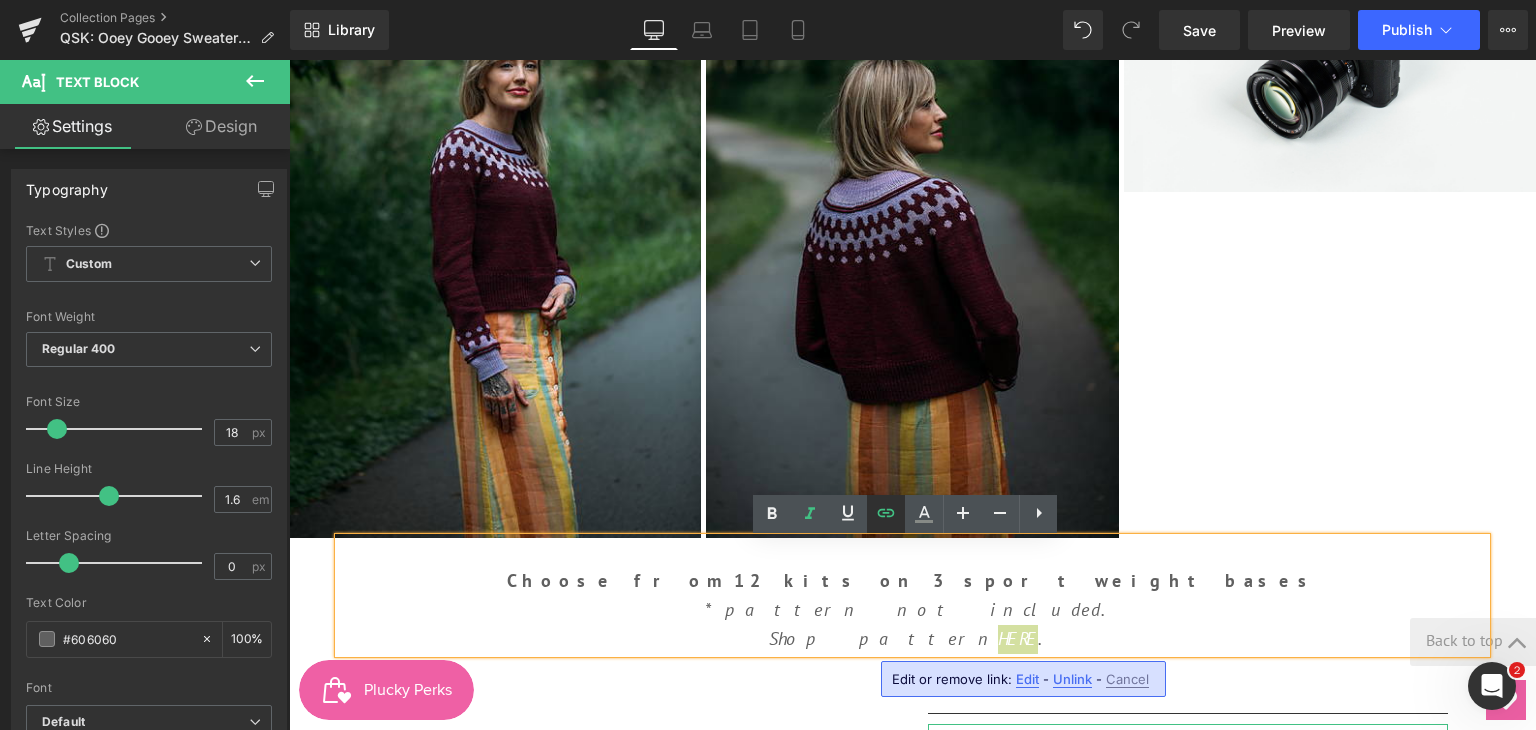 click 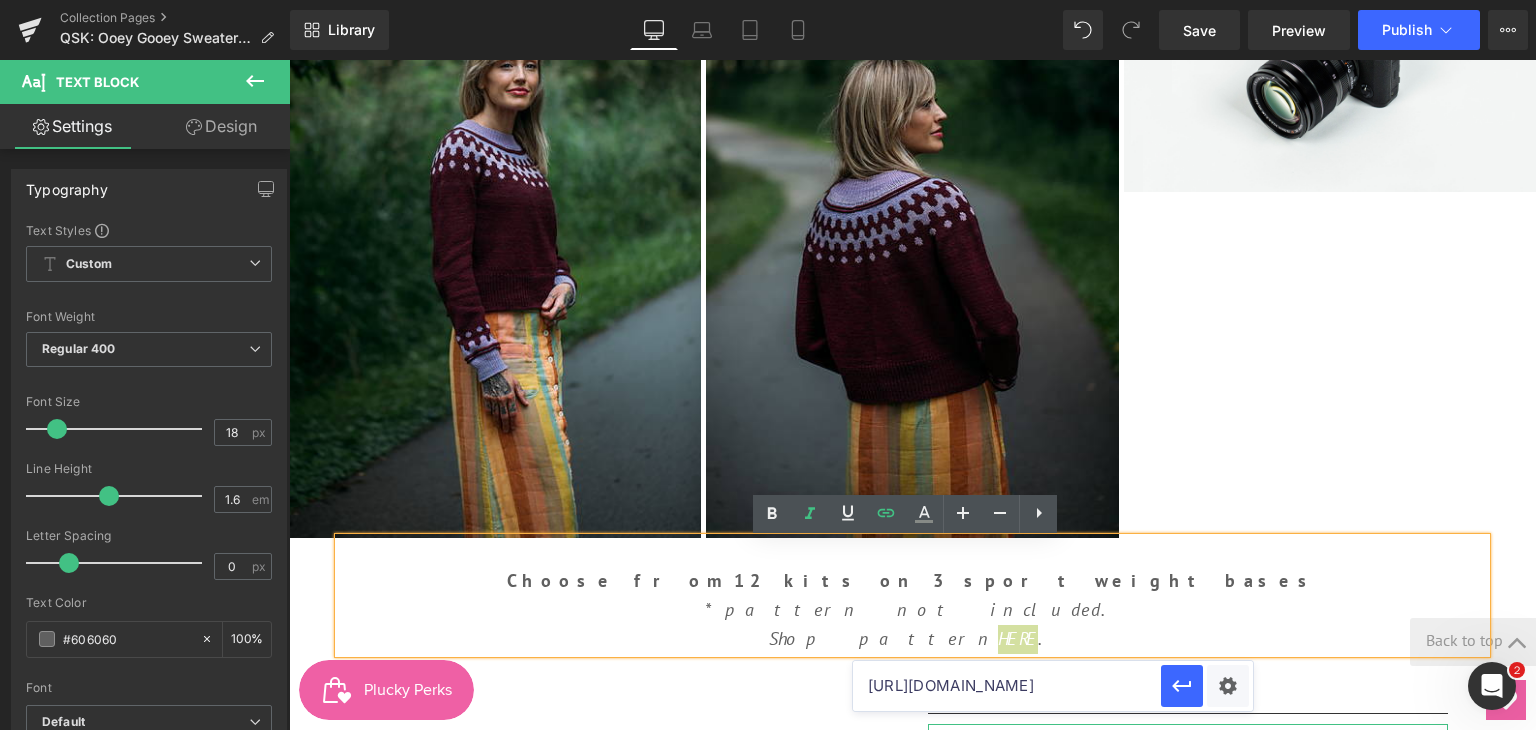 click on "https://www.ravelry.com/patterns/library/ponderosa-socks" at bounding box center (1007, 686) 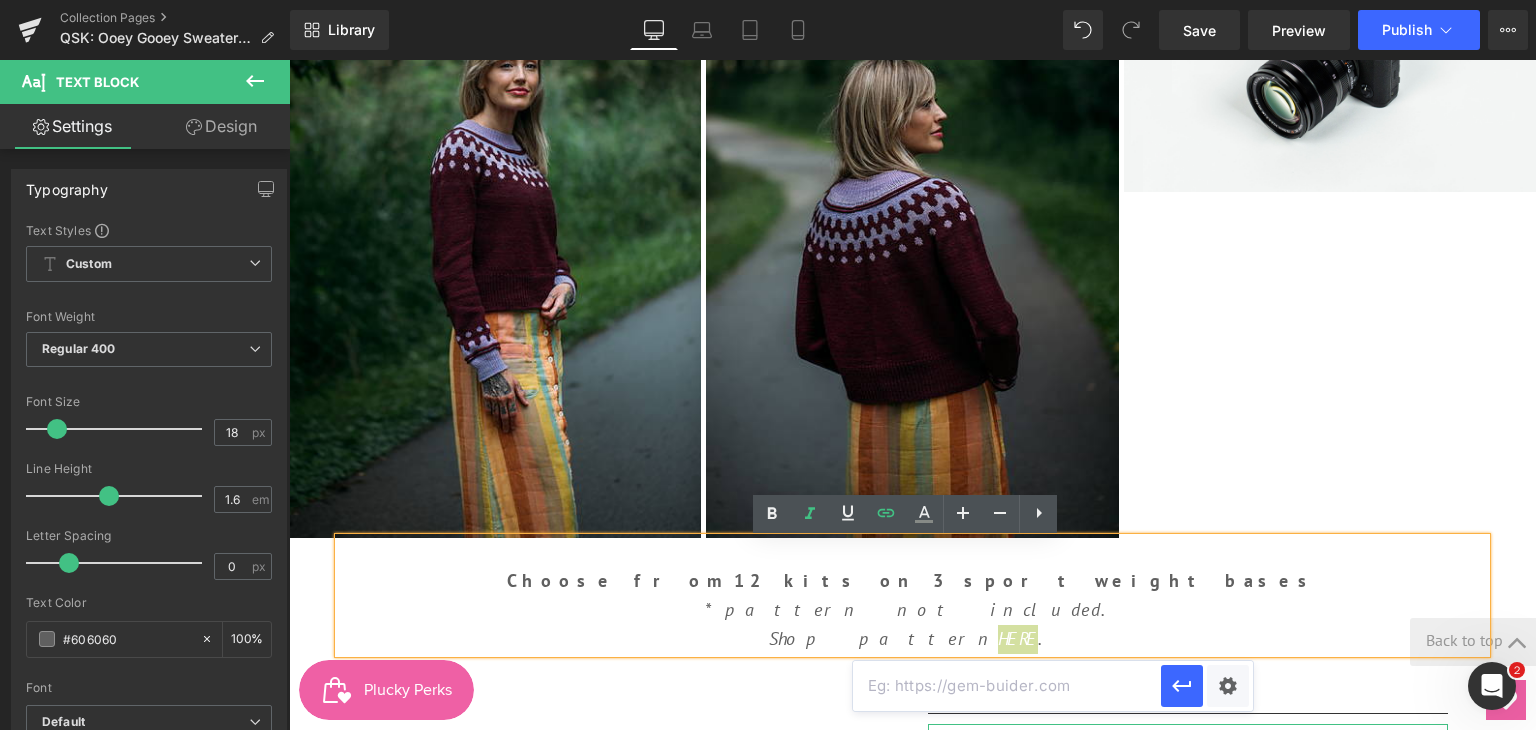 paste 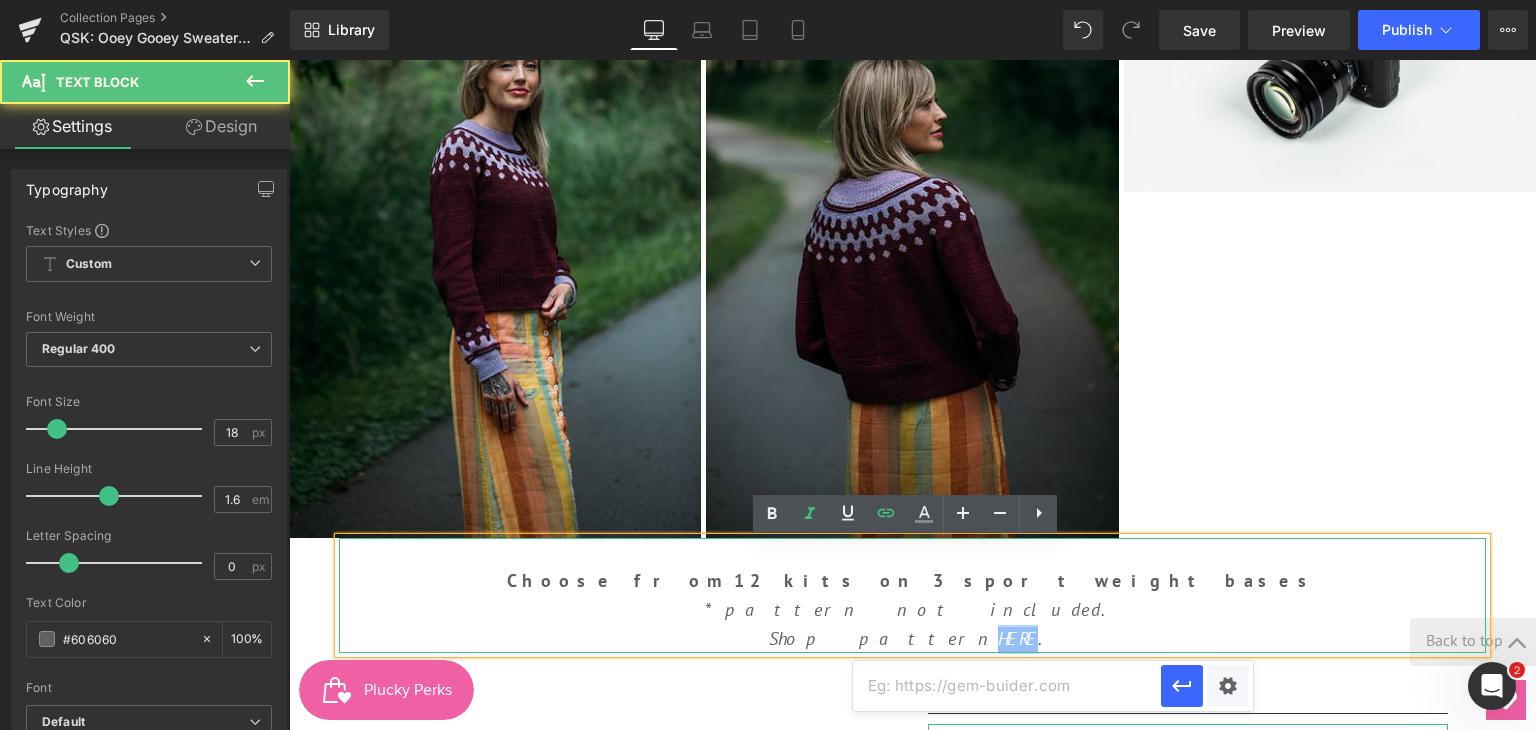 click on "HERE" at bounding box center (1018, 638) 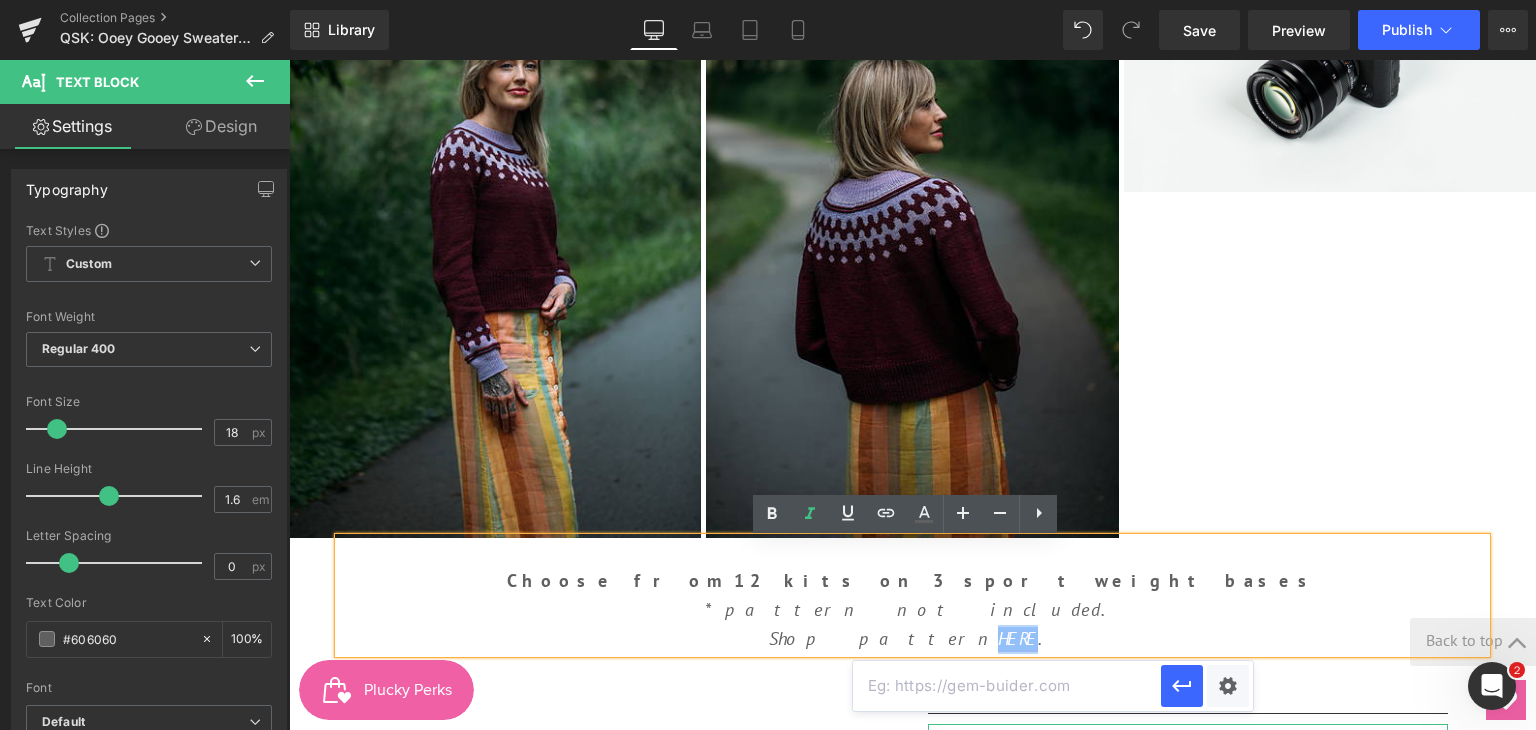 drag, startPoint x: 932, startPoint y: 645, endPoint x: 971, endPoint y: 653, distance: 39.812057 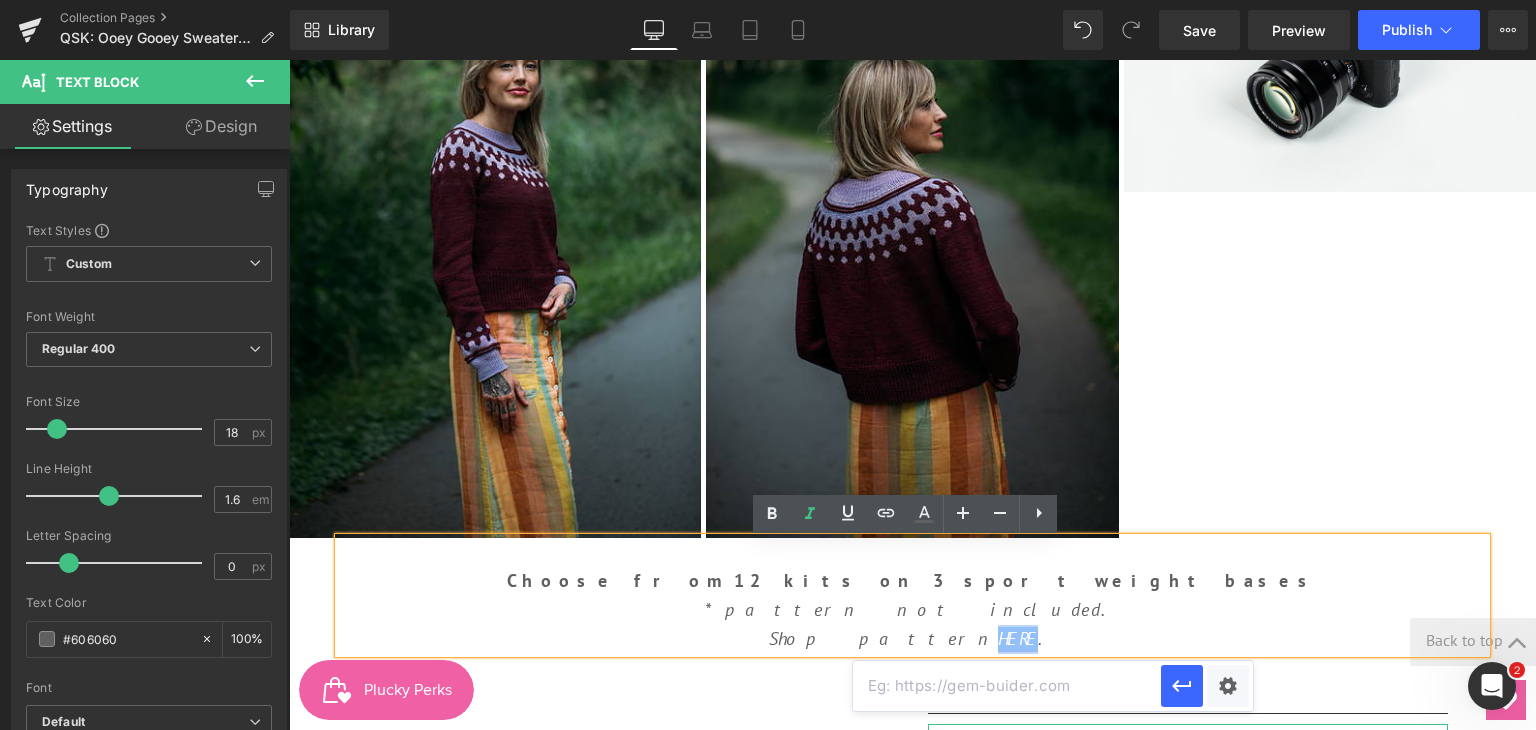 click on "Shop pattern  HERE ." at bounding box center (913, 638) 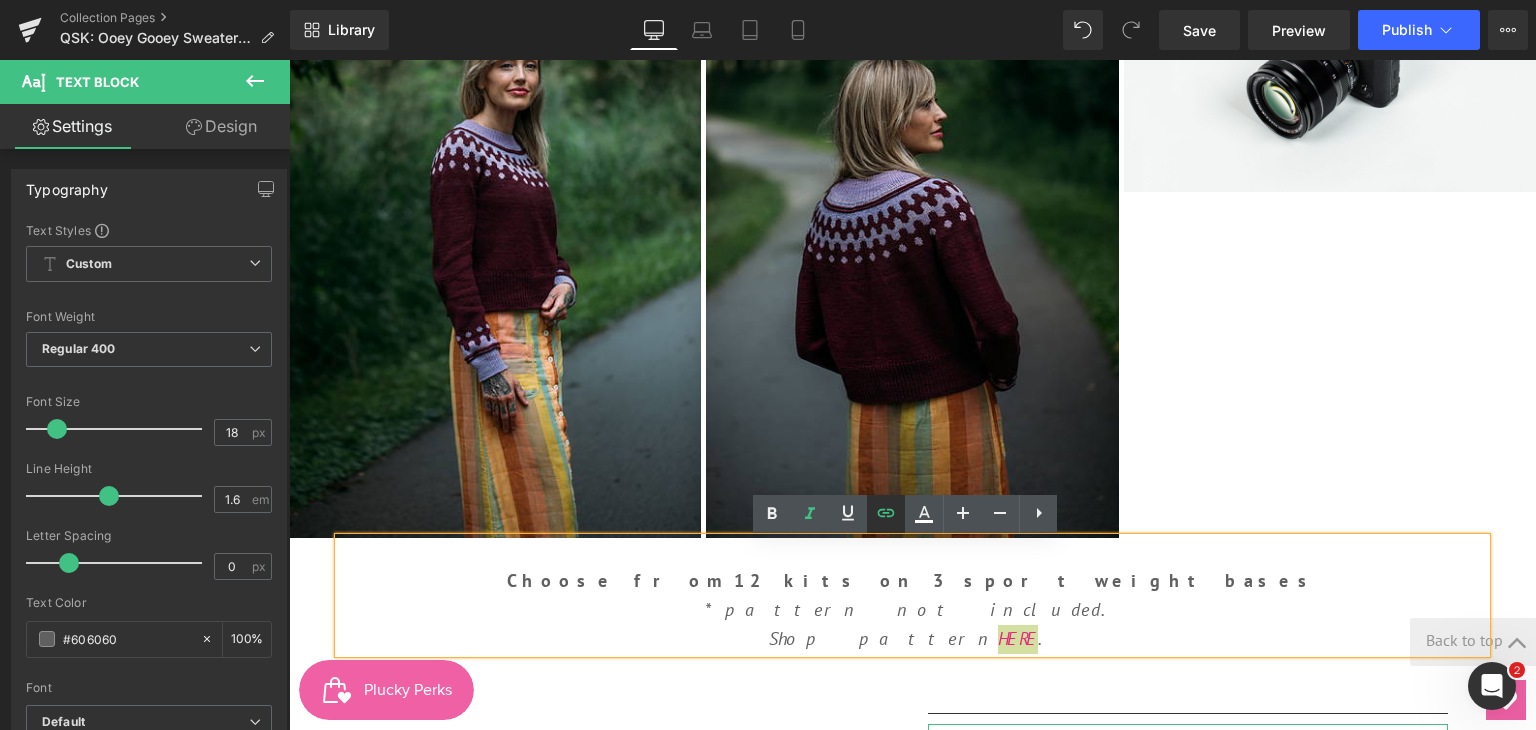 click 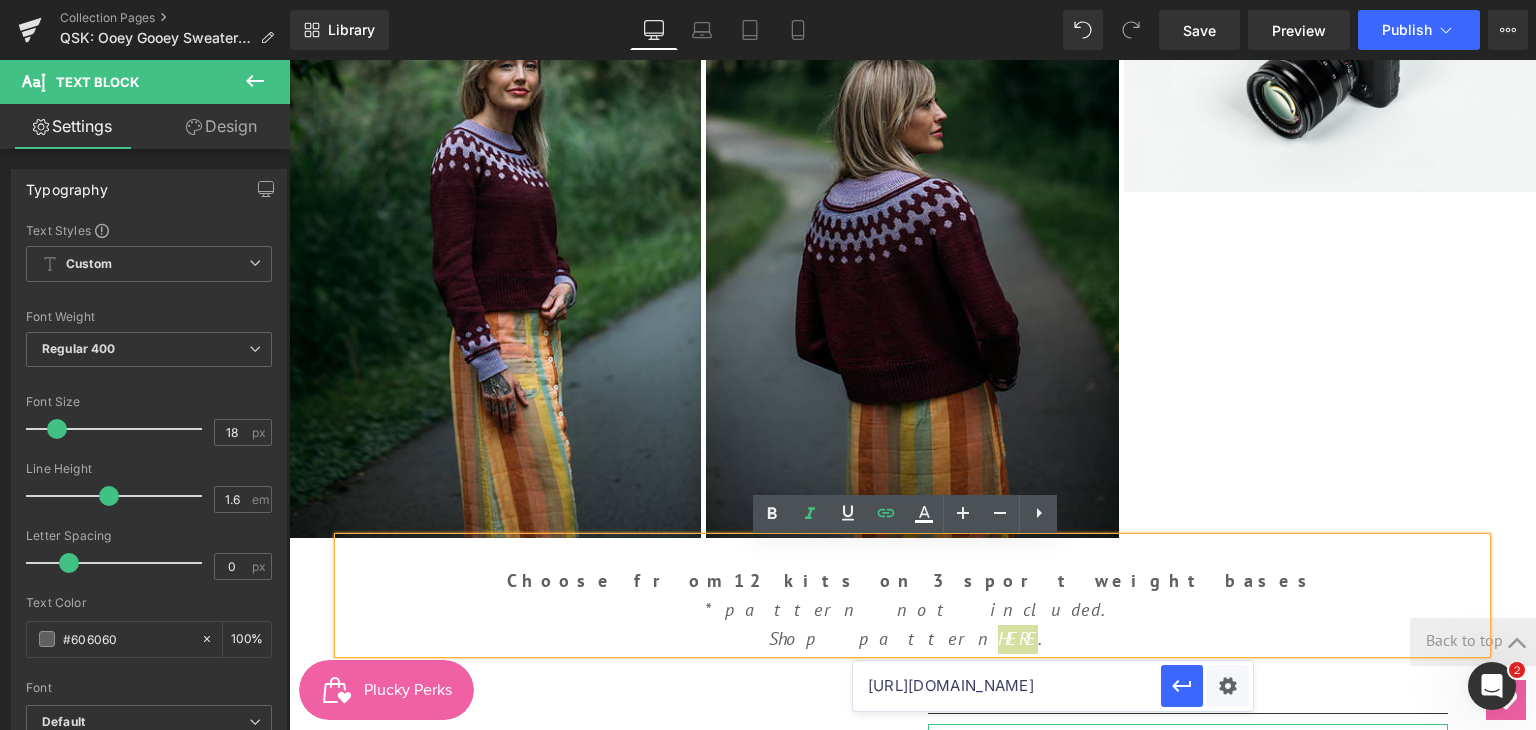 click on "https://www.ravelry.com/patterns/library/ponderosa-socks" at bounding box center (1007, 686) 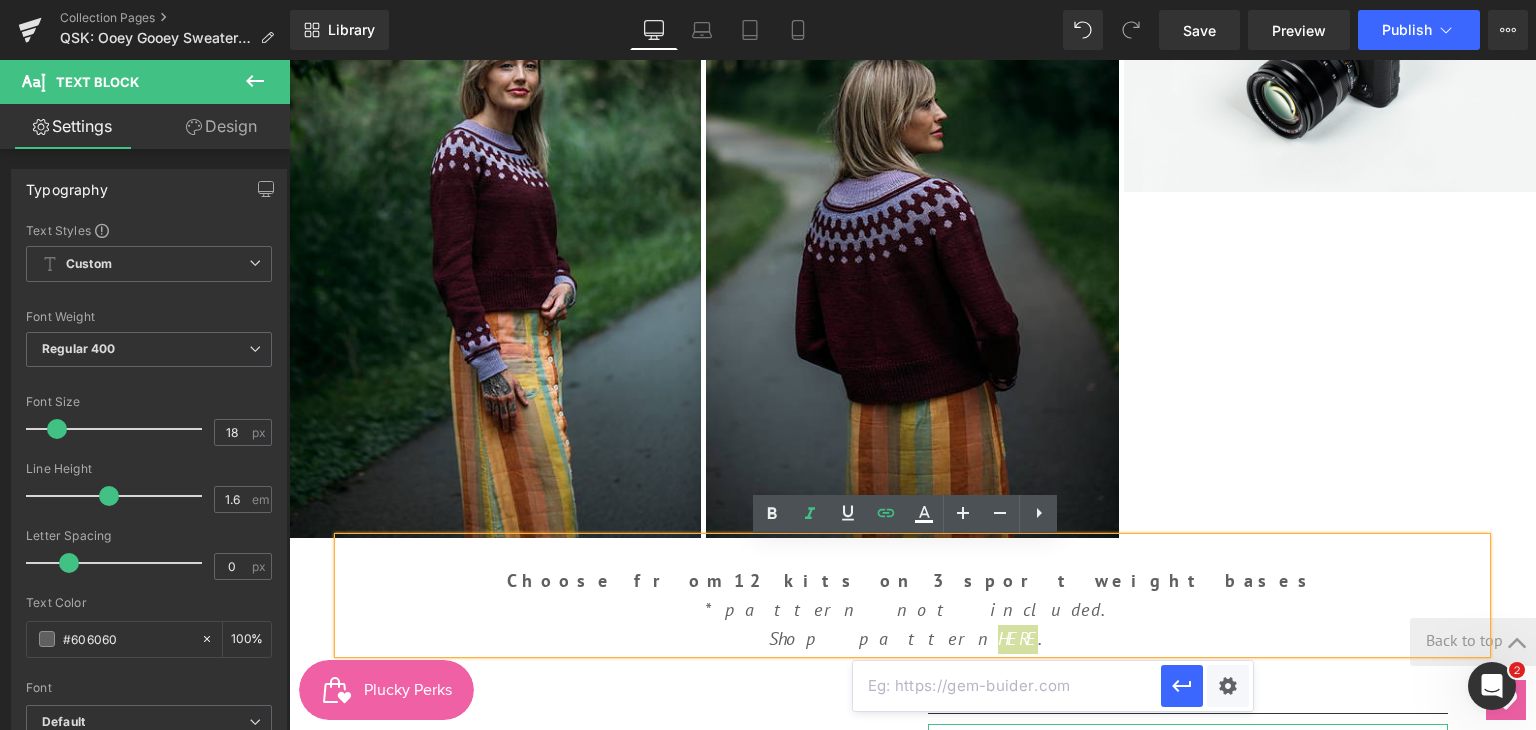 paste on "https://www.ravelry.com/patterns/library/ooey-gooey" 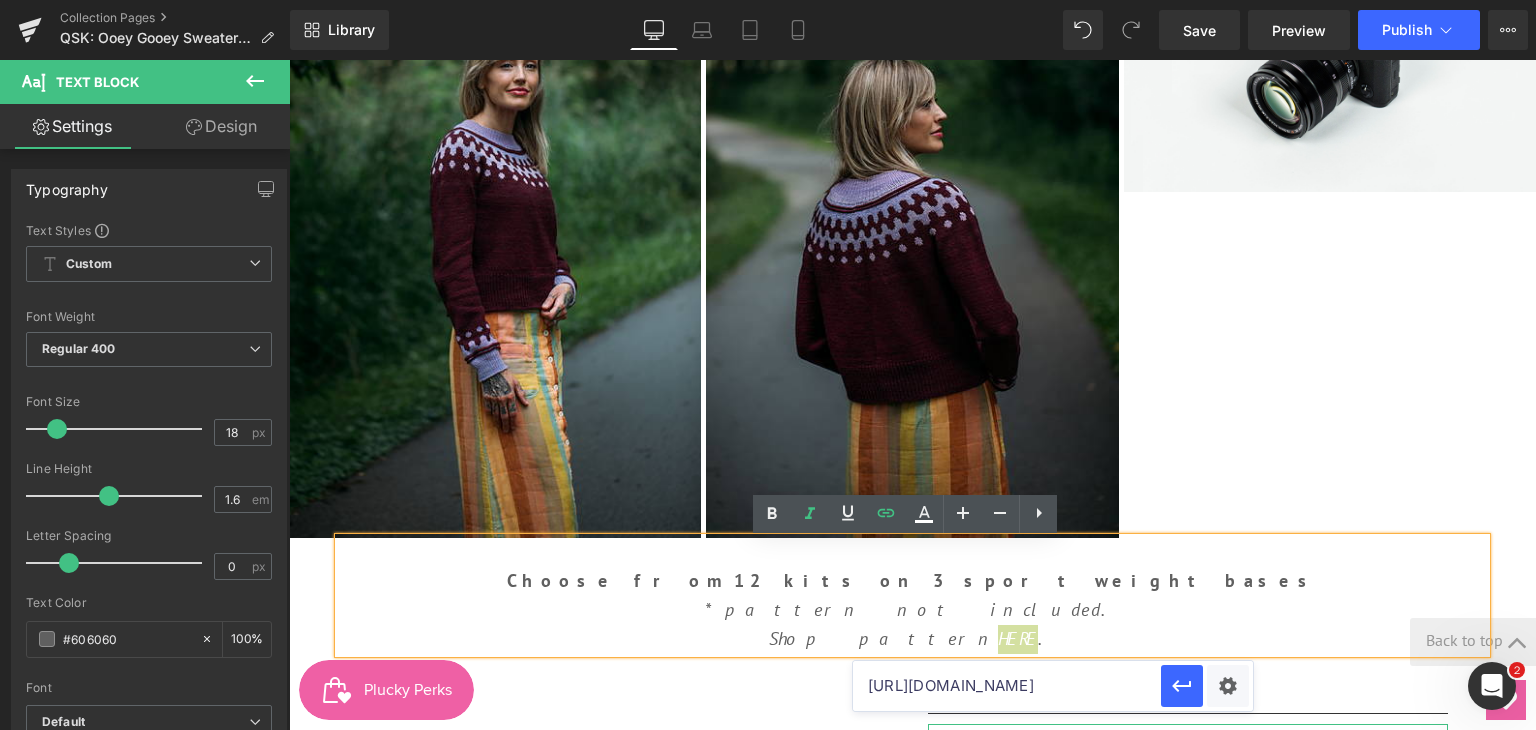 scroll, scrollTop: 0, scrollLeft: 118, axis: horizontal 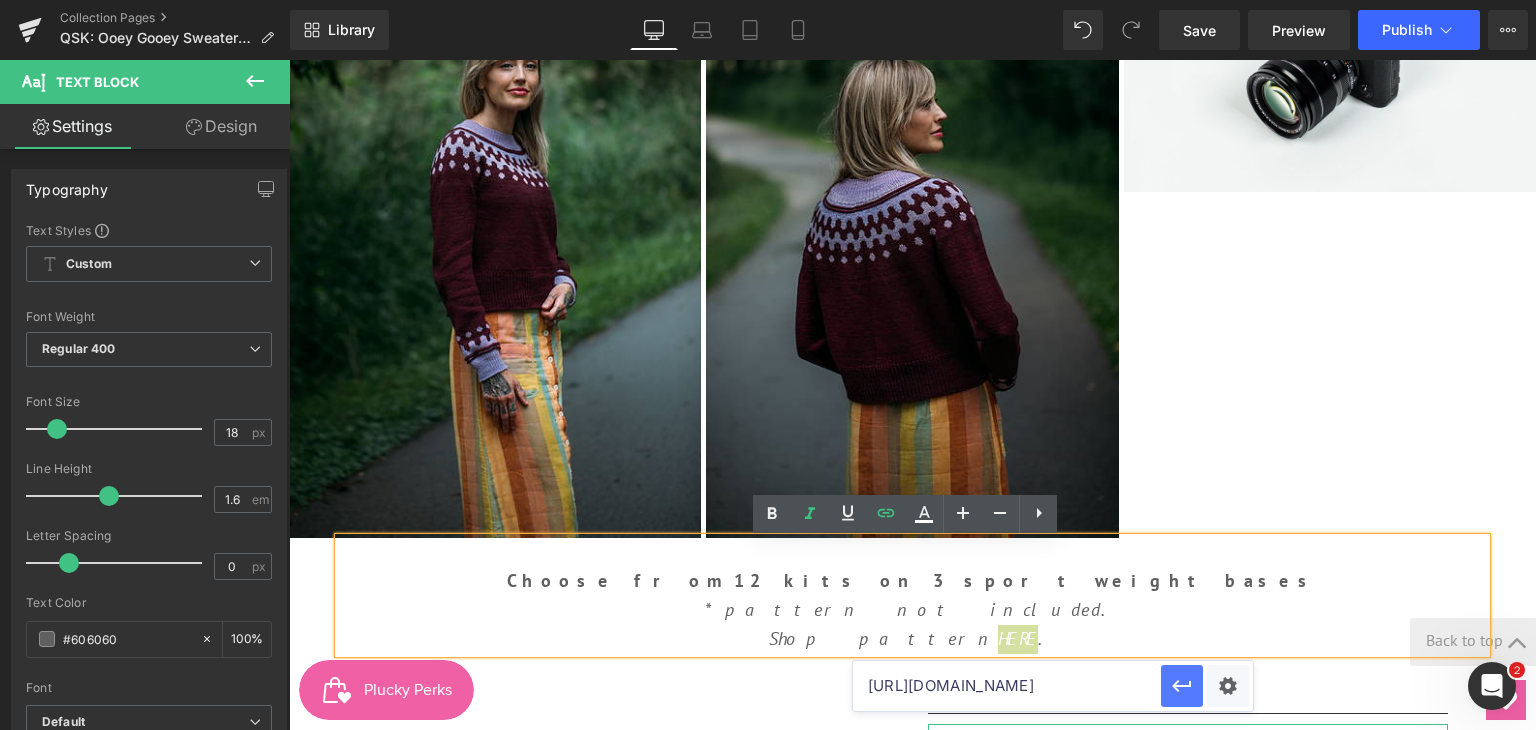 type on "https://www.ravelry.com/patterns/library/ooey-gooey" 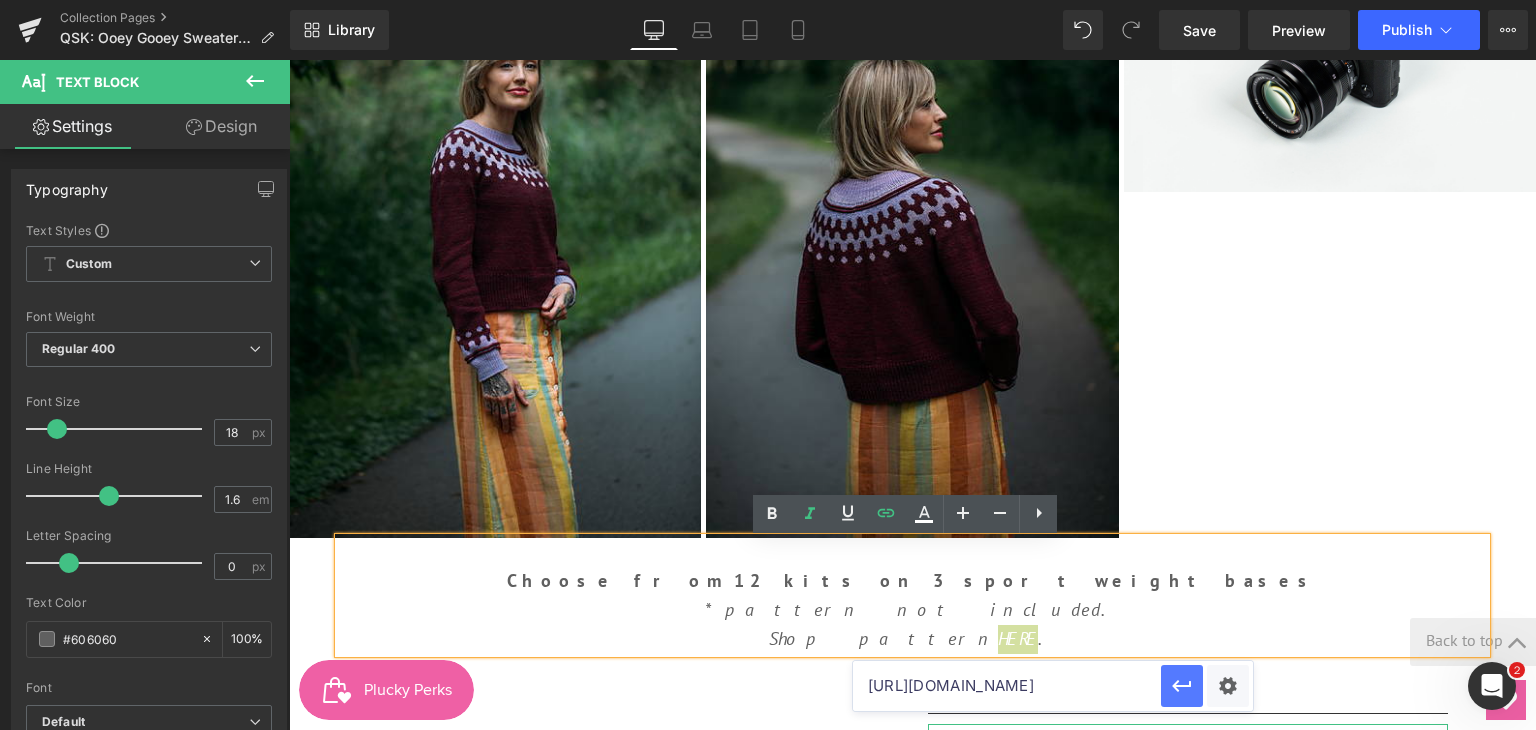 click 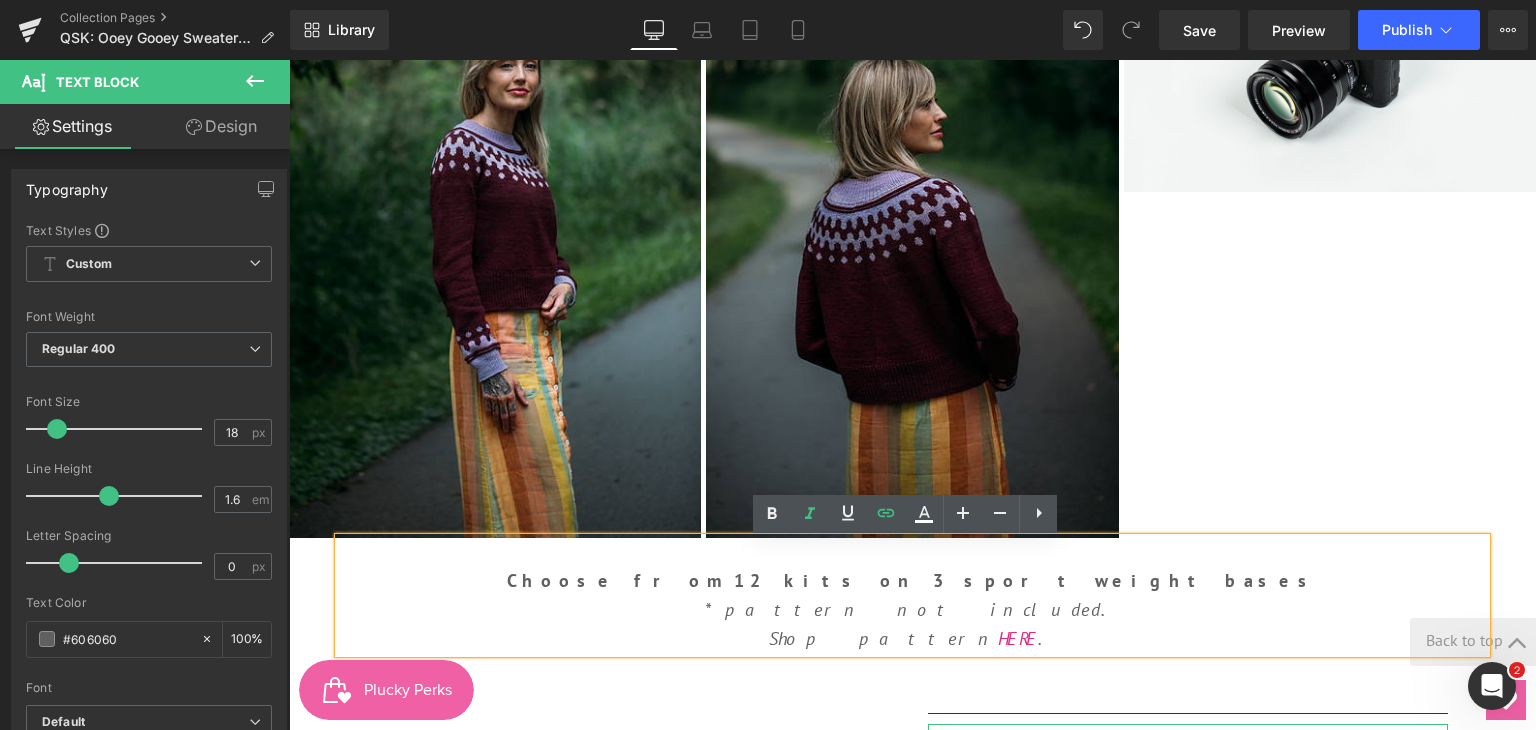 click on "Choose from 12 kits on 3 sport weight bases *pattern not included. Shop pattern  HERE ." at bounding box center (912, 595) 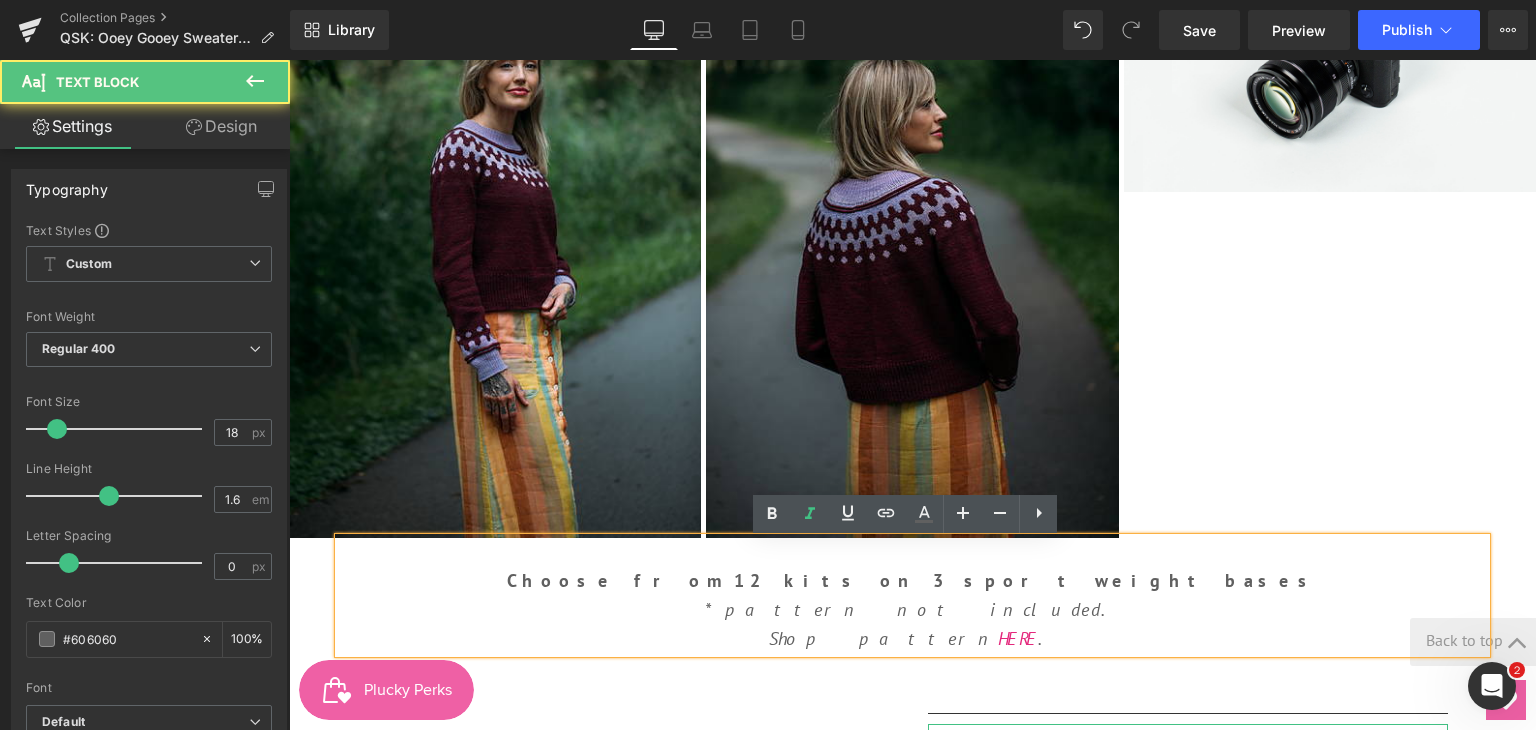 click on "*pattern not included." at bounding box center (912, 610) 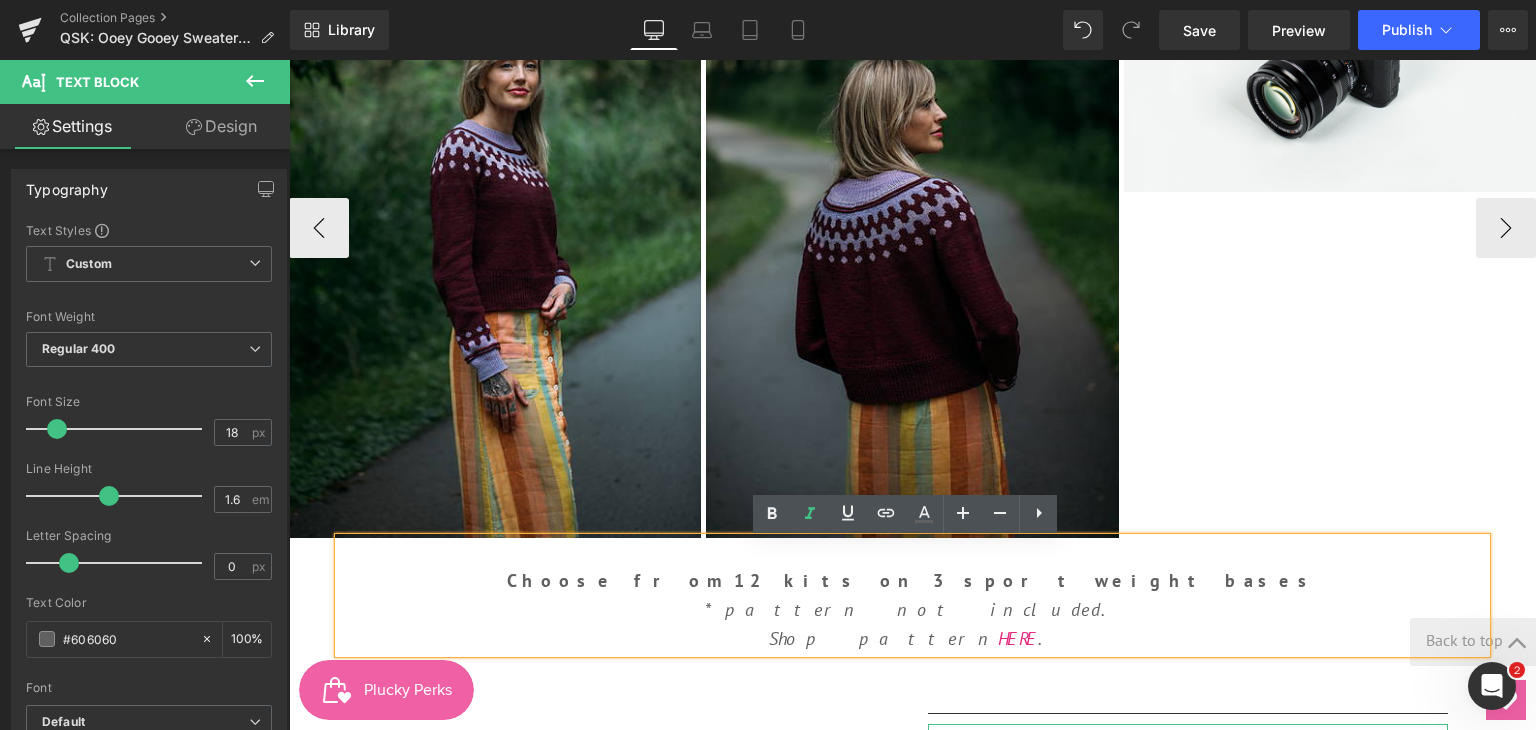 click on "Image
Image
Image
Image" at bounding box center [1124, 228] 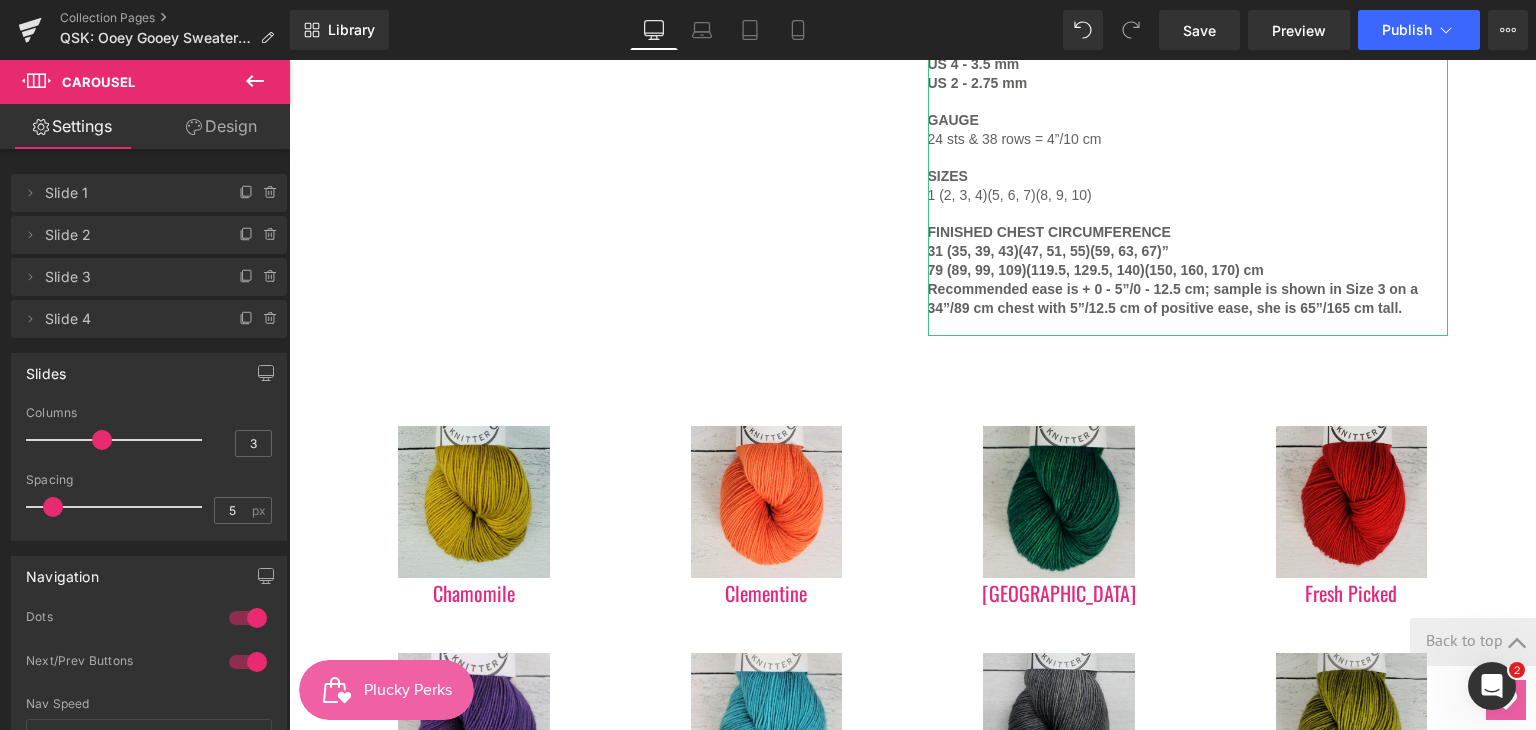 scroll, scrollTop: 2077, scrollLeft: 0, axis: vertical 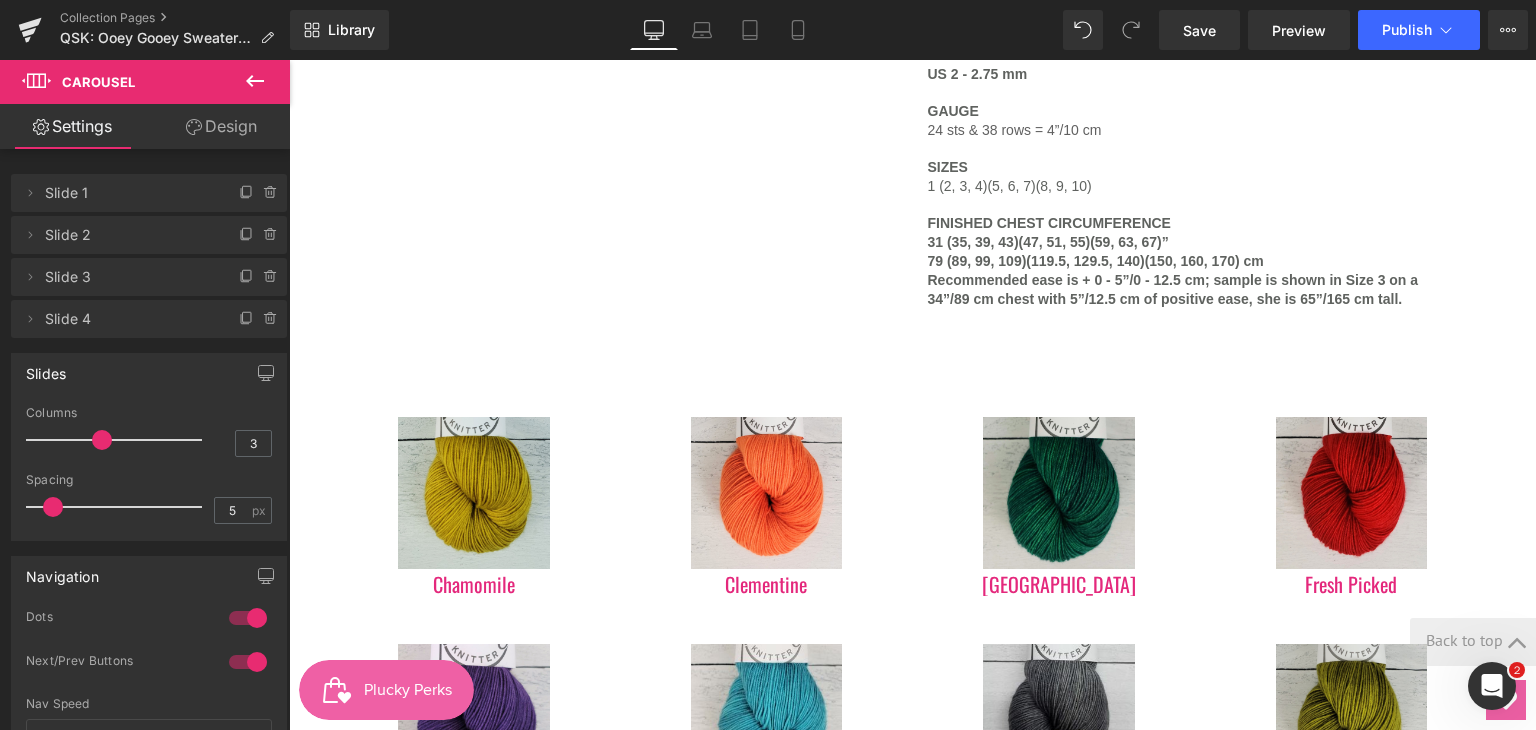 click 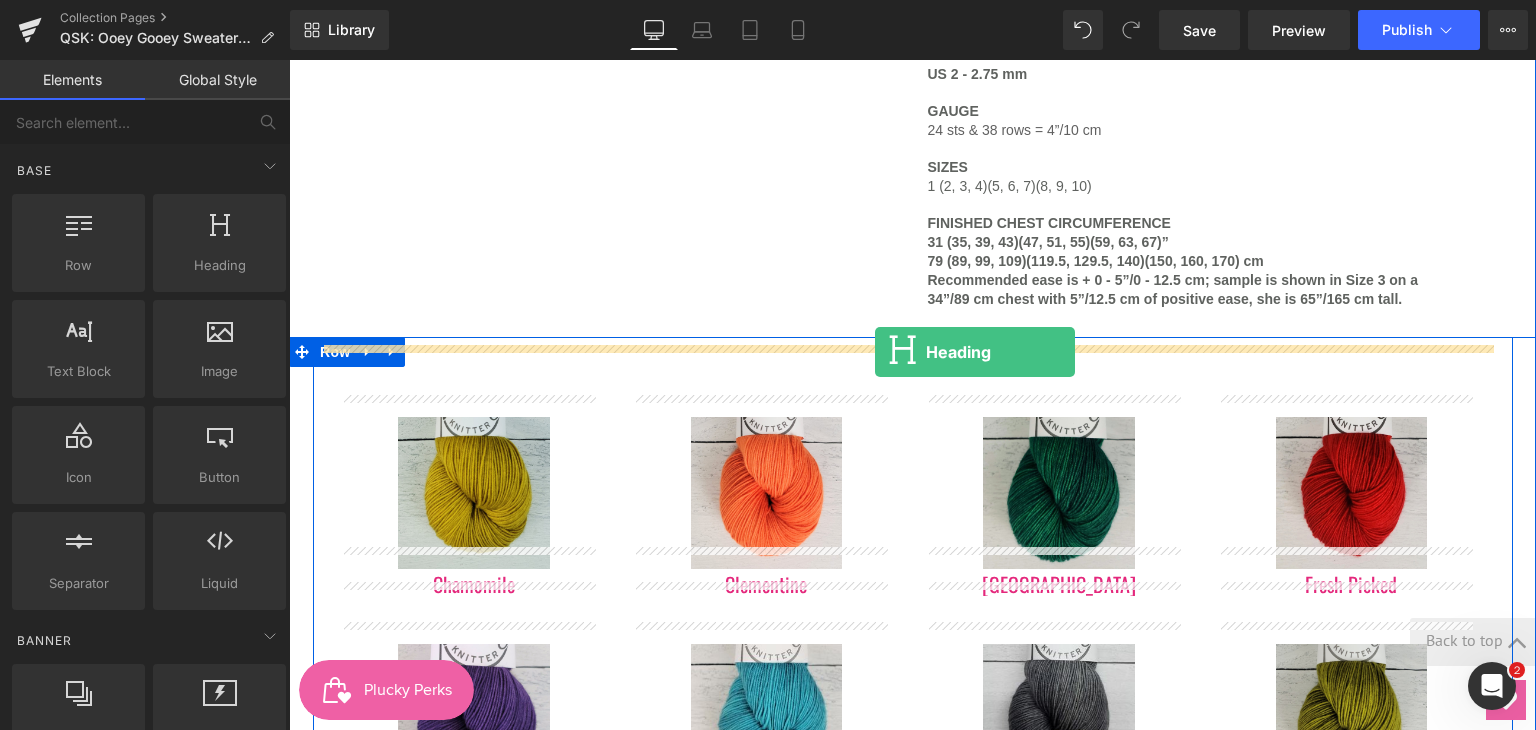 drag, startPoint x: 497, startPoint y: 303, endPoint x: 875, endPoint y: 353, distance: 381.29254 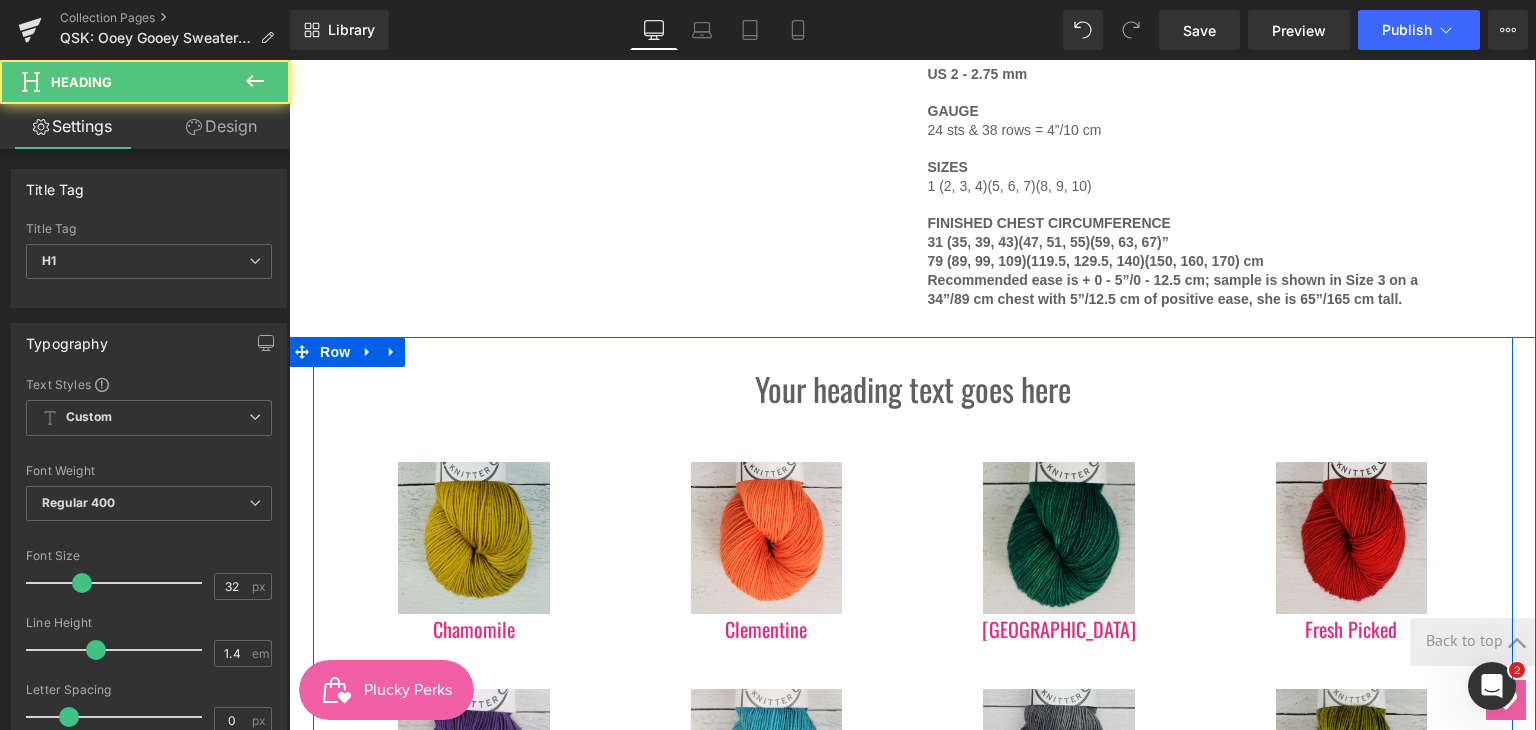 click on "Your heading text goes here
Heading" at bounding box center (913, 389) 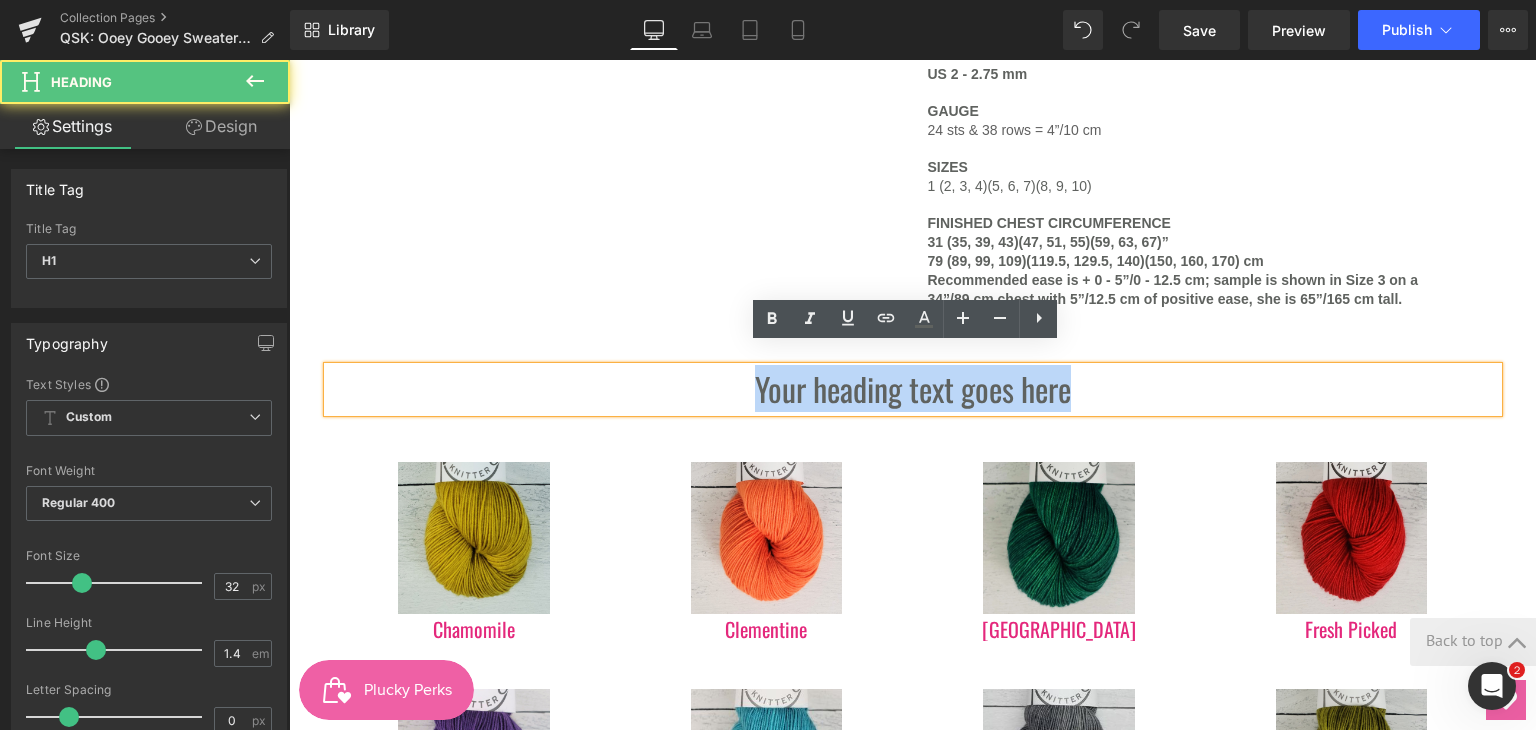 drag, startPoint x: 740, startPoint y: 377, endPoint x: 1083, endPoint y: 377, distance: 343 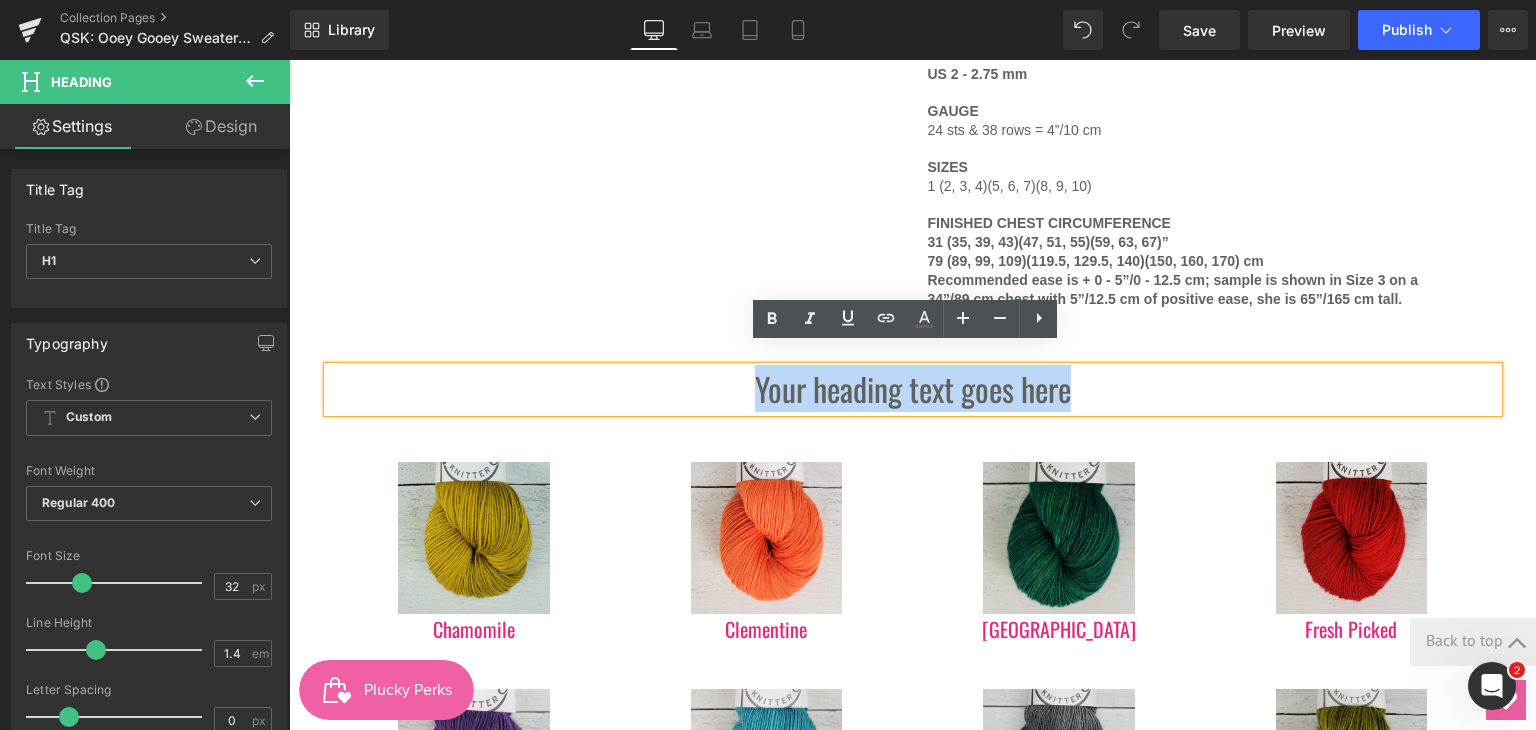 type 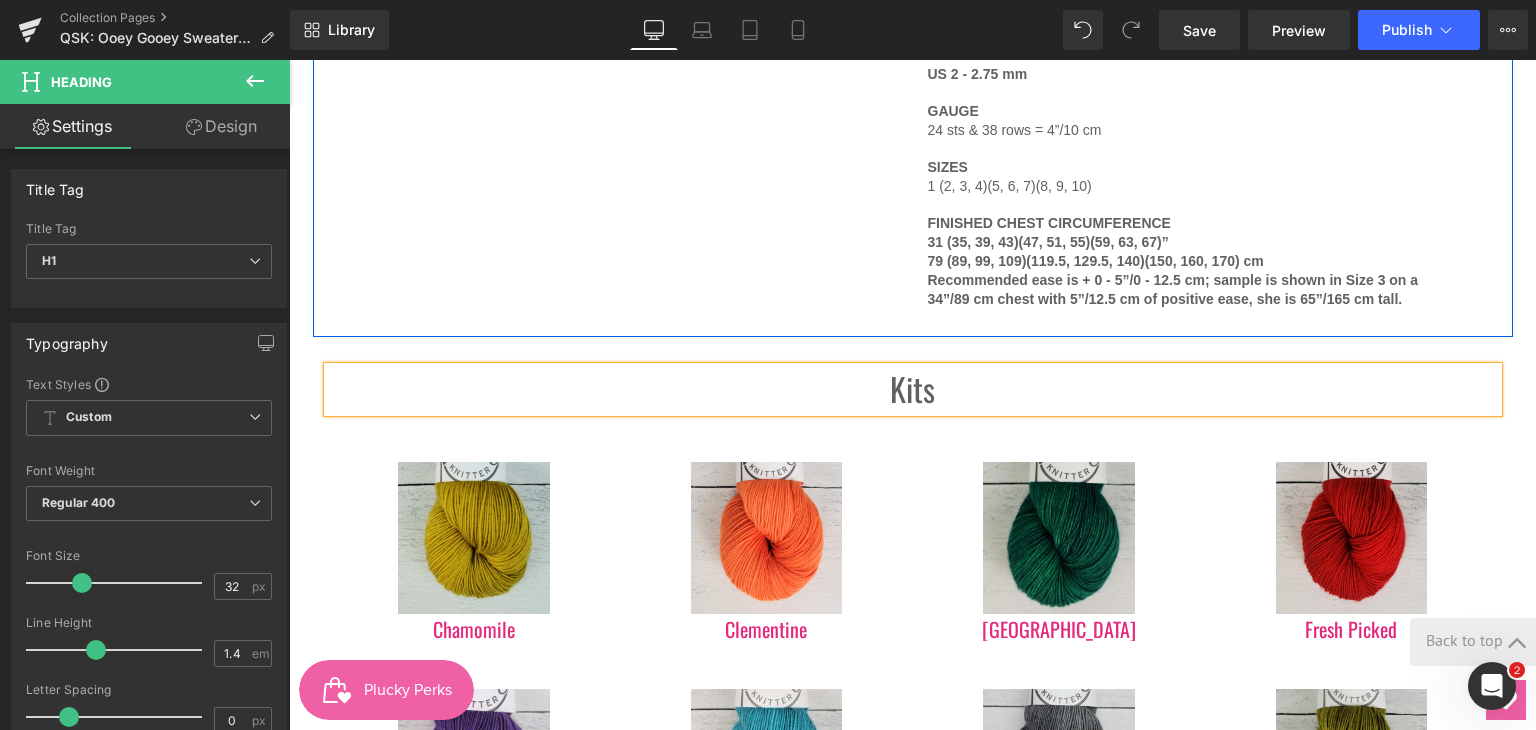 click on "Pattern not included. Text Block" at bounding box center (638, 15) 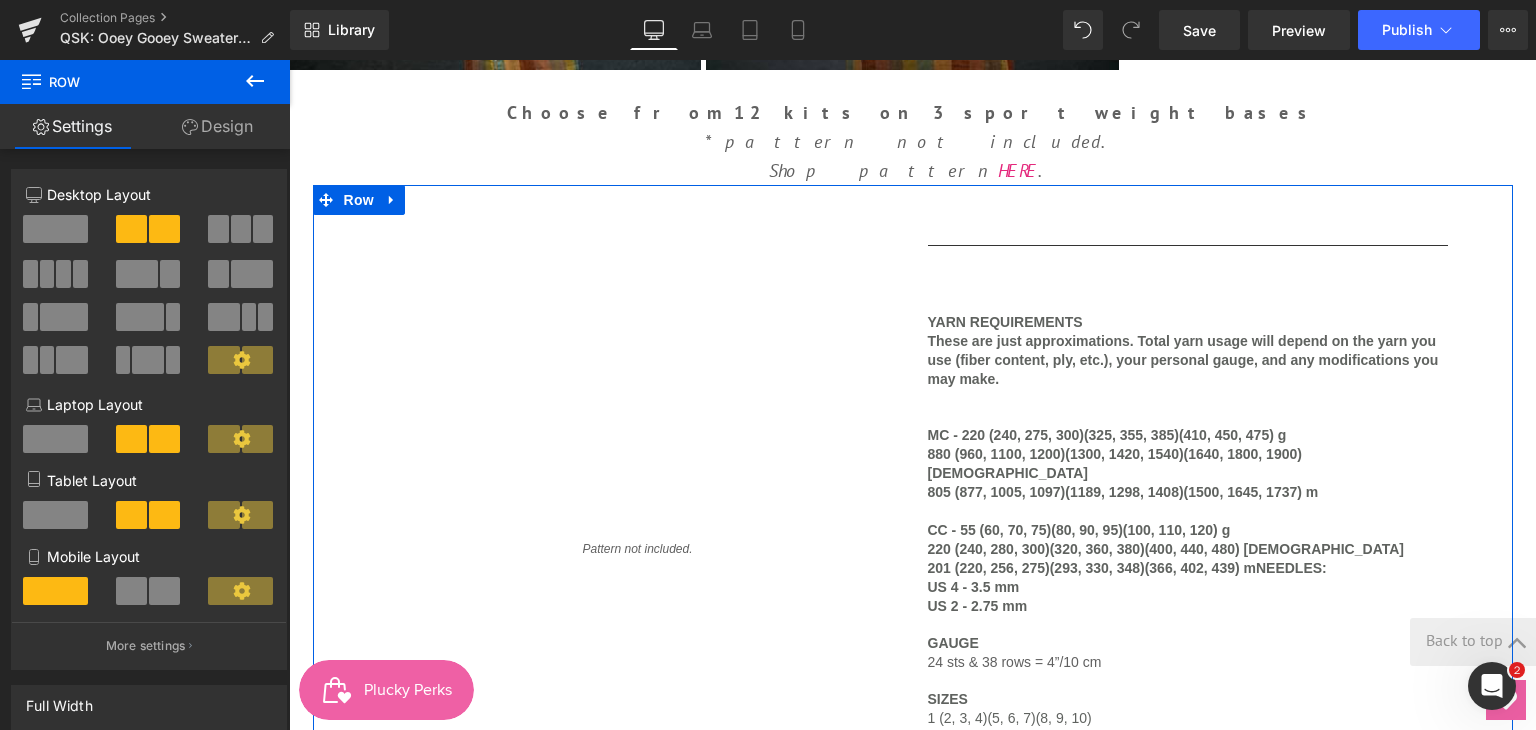 scroll, scrollTop: 1577, scrollLeft: 0, axis: vertical 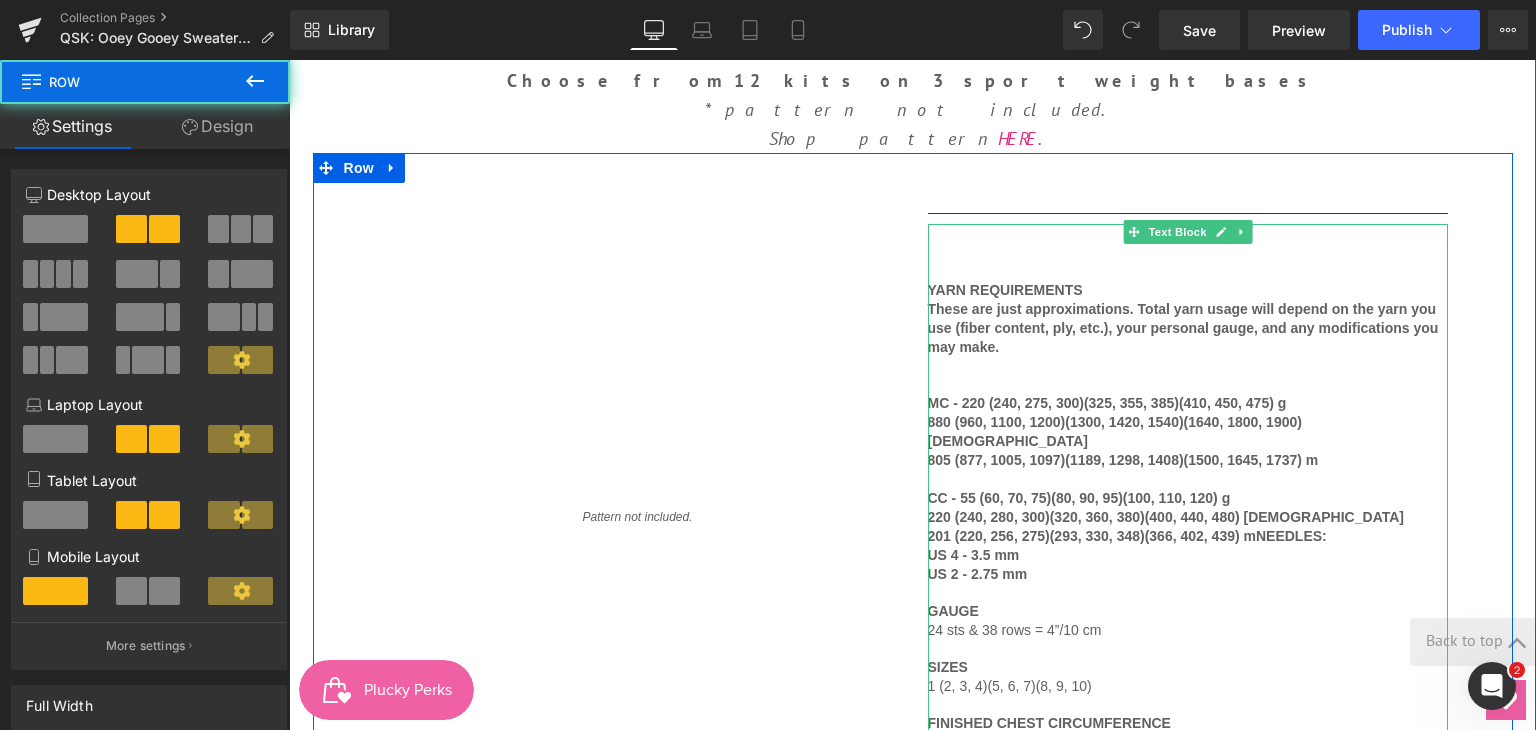 drag, startPoint x: 908, startPoint y: 288, endPoint x: 1024, endPoint y: 369, distance: 141.48145 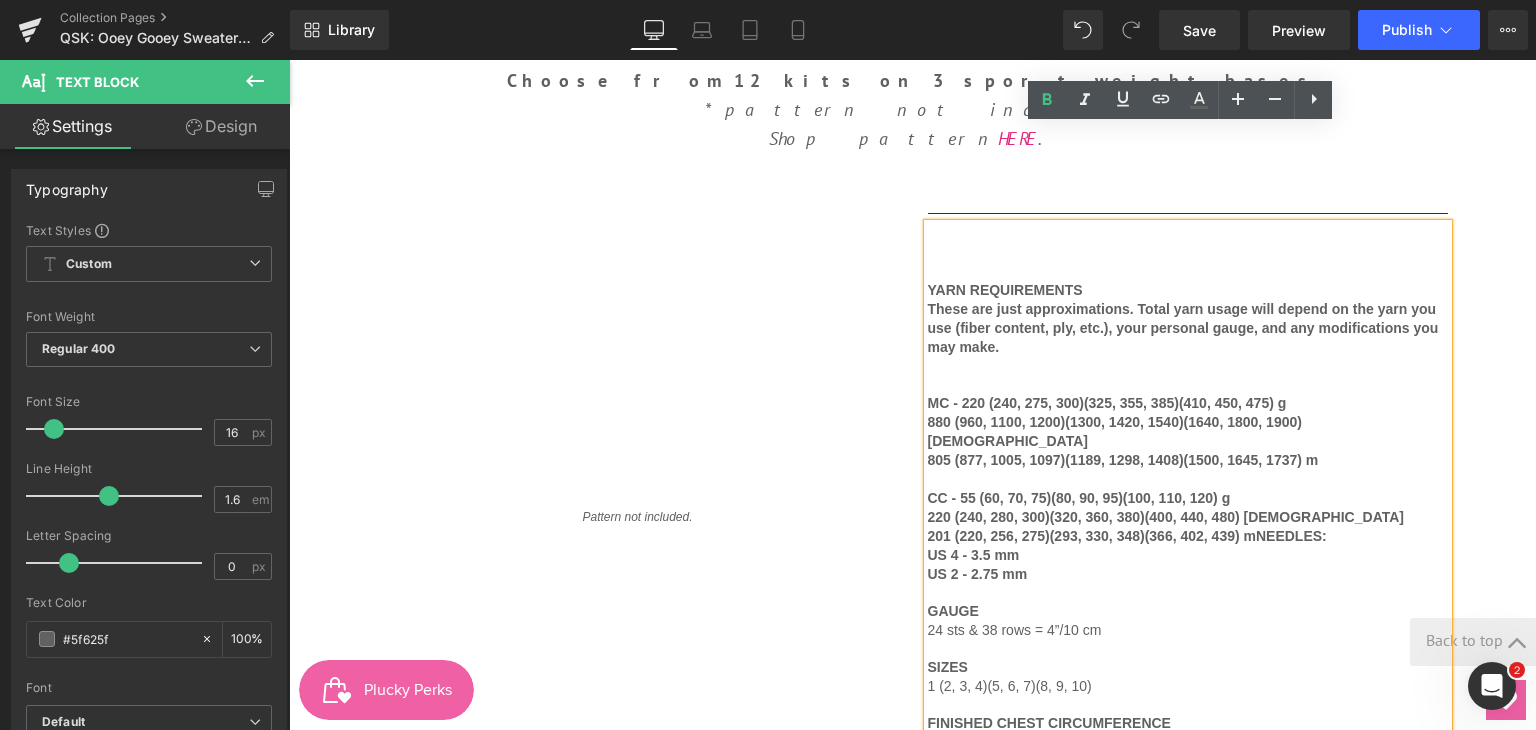 scroll, scrollTop: 1677, scrollLeft: 0, axis: vertical 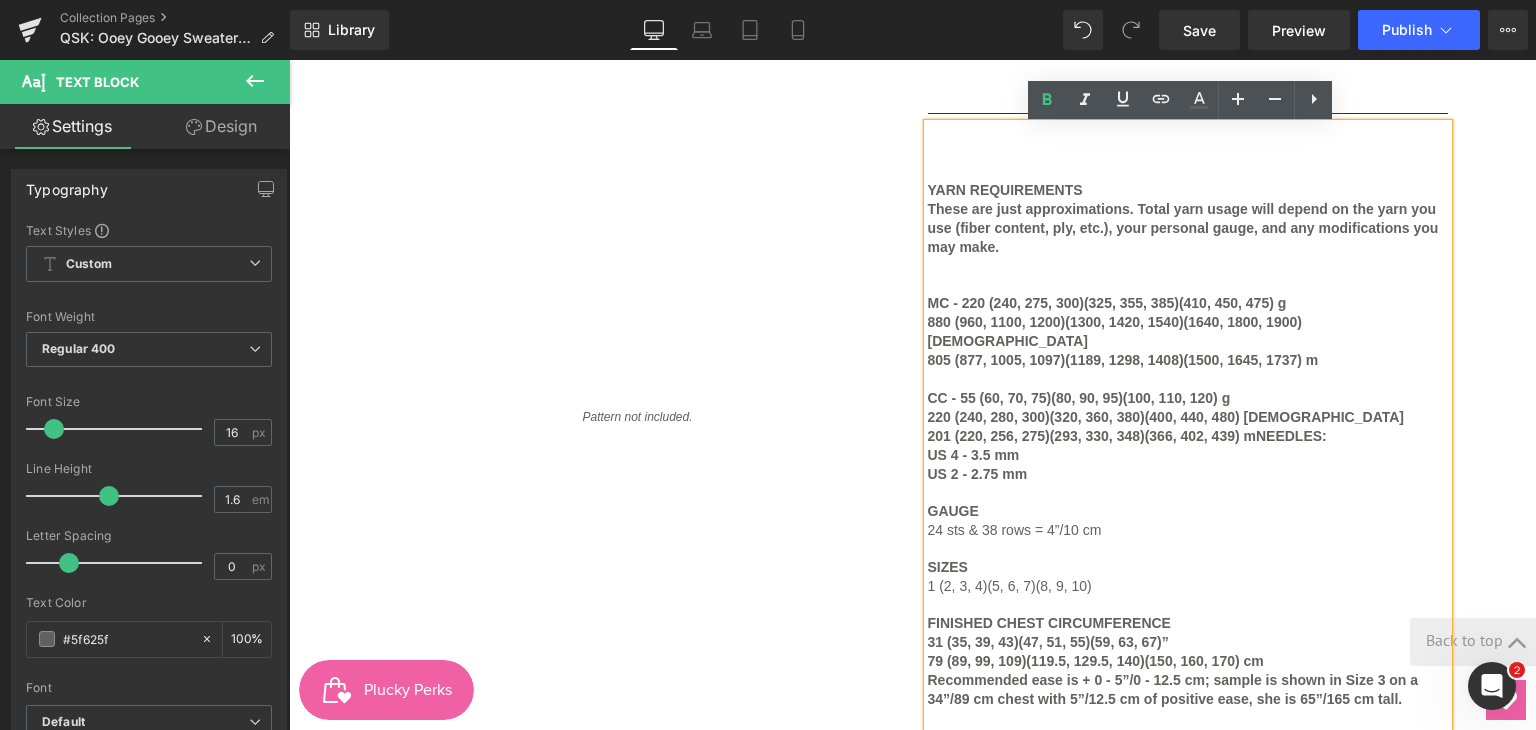 click on "YARN REQUIREMENTS" at bounding box center (1005, 190) 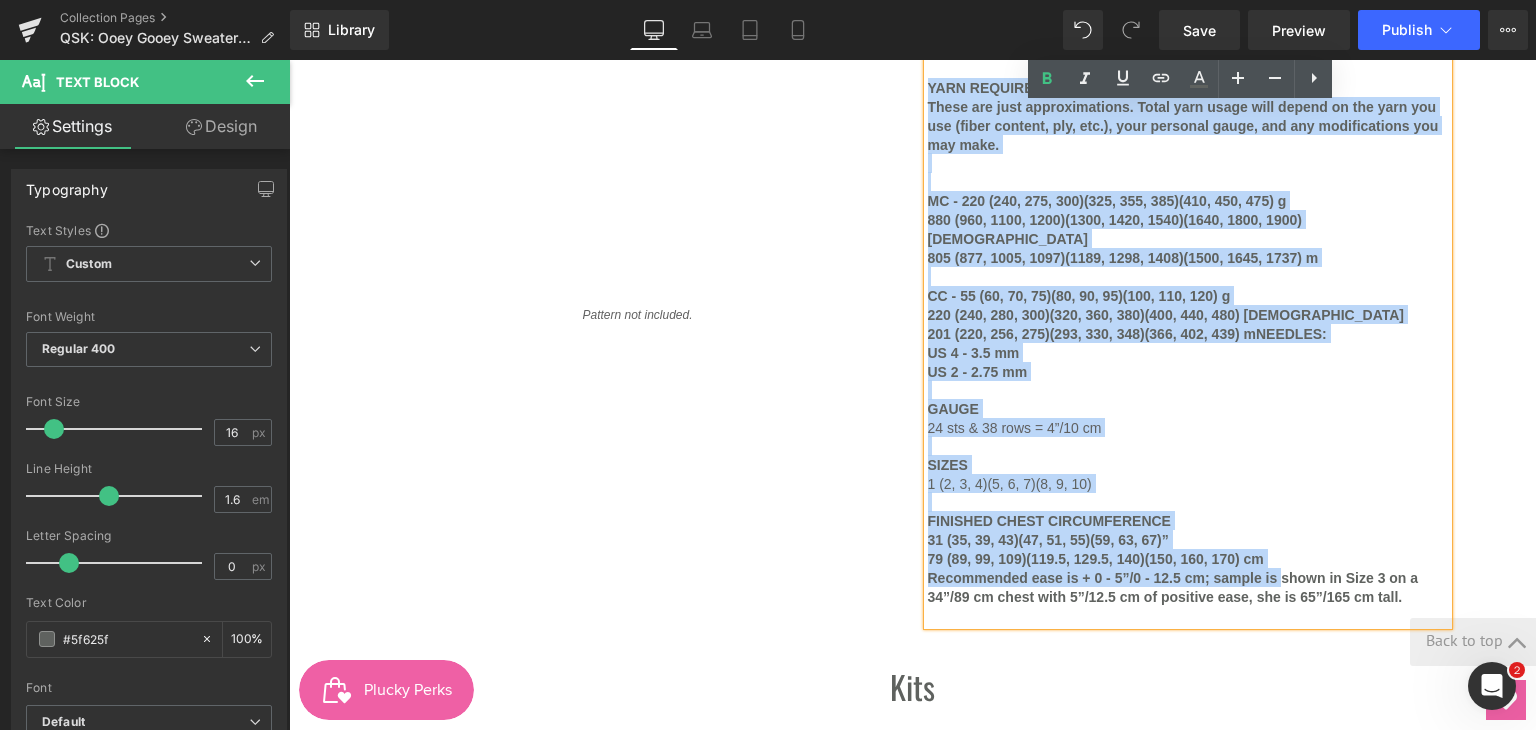 scroll, scrollTop: 1777, scrollLeft: 0, axis: vertical 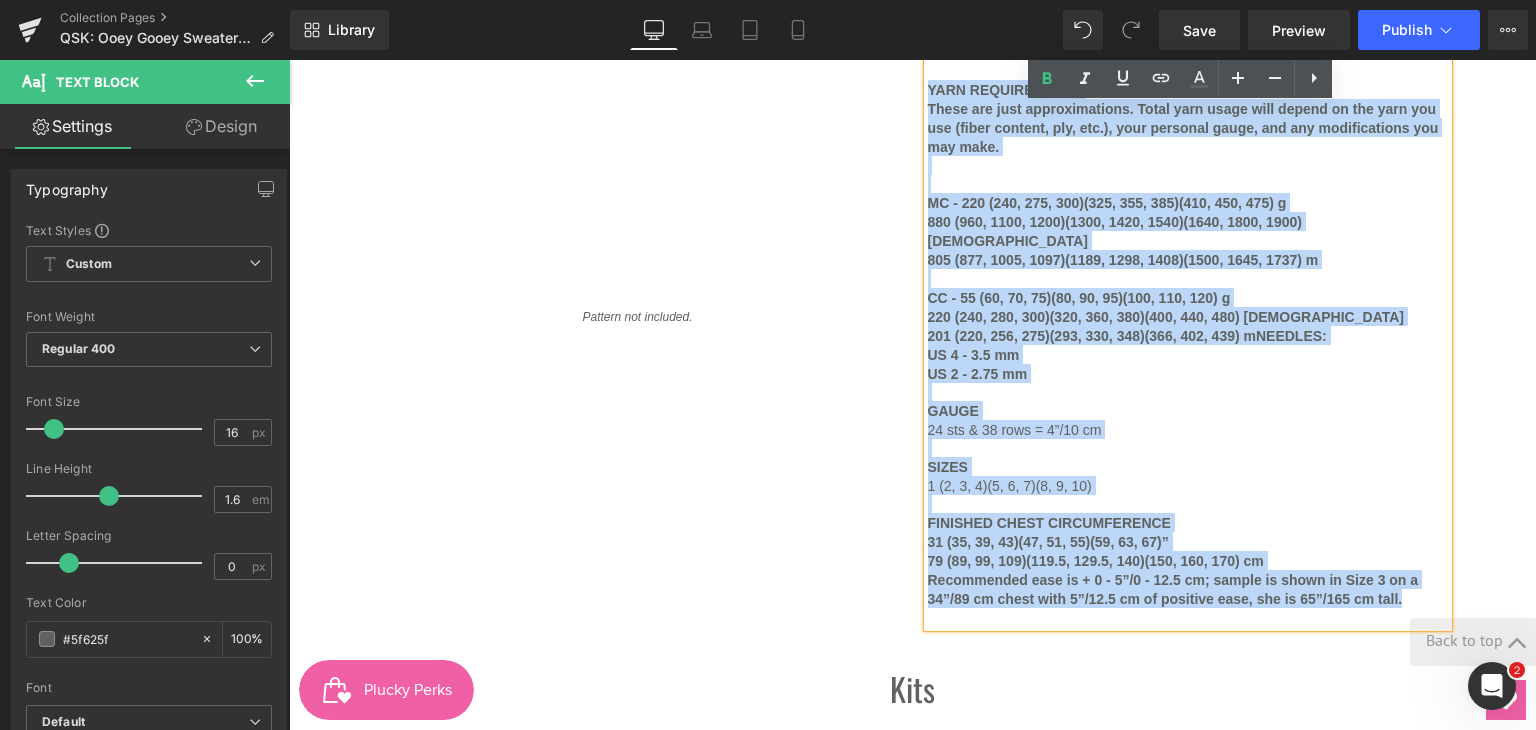 drag, startPoint x: 922, startPoint y: 193, endPoint x: 1430, endPoint y: 581, distance: 639.22455 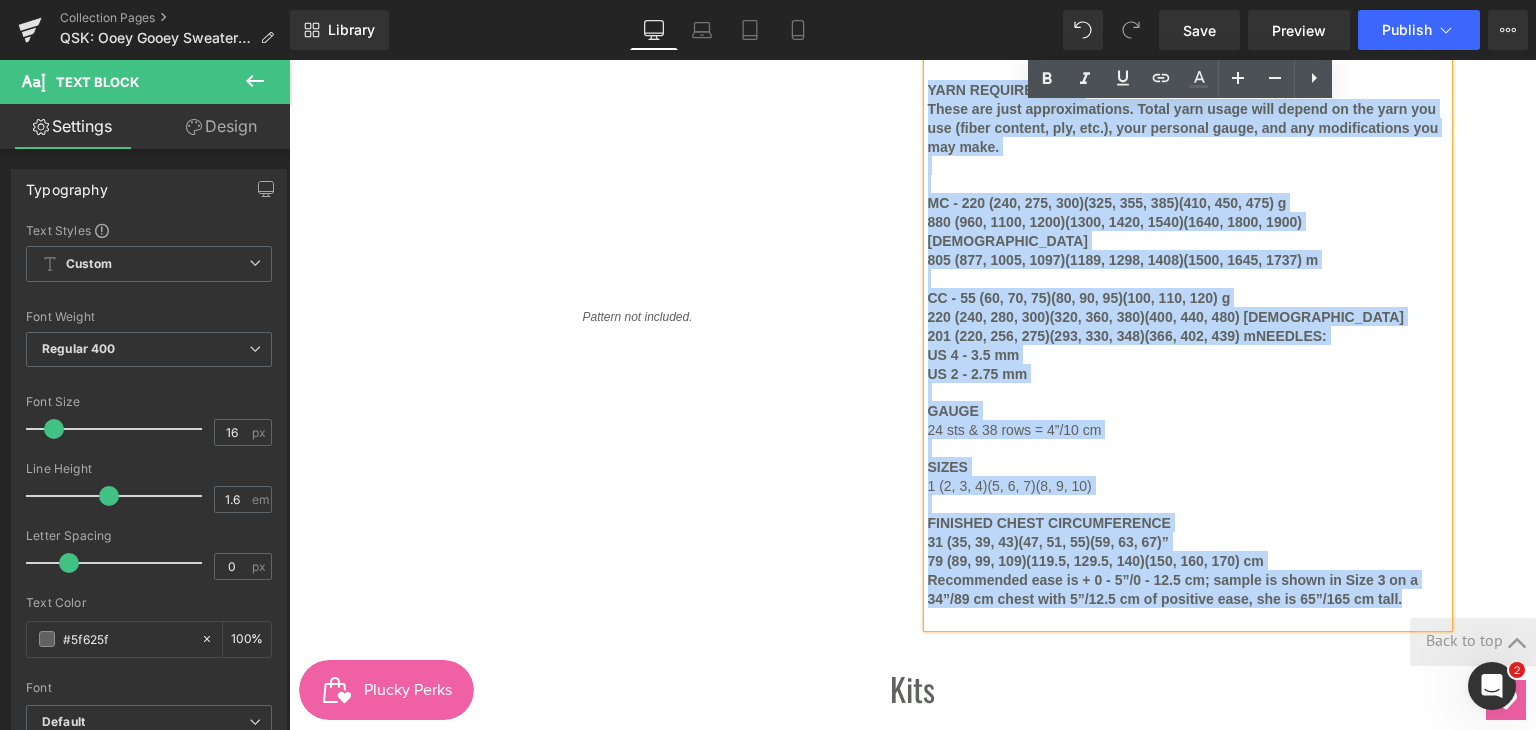 copy on "YARN REQUIREMENTS These are just approximations. Total yarn usage will depend on the yarn you use (fiber content, ply, etc.), your personal gauge, and any modifications you may make. MC - 220 (240, 275, 300)(325, 355, 385)(410, 450, 475) g 880 (960, 1100, 1200)(1300, 1420, 1540)(1640, 1800, 1900) yds 805 (877, 1005, 1097)(1189, 1298, 1408)(1500, 1645, 1737) m CC - 55 (60, 70, 75)(80, 90, 95)(100, 110, 120) g 220 (240, 280, 300)(320, 360, 380)(400, 440, 480) yds 201 (220, 256, 275)(293, 330, 348)(366, 402, 439) mNEEDLES:  US 4 - 3.5 mm US 2 - 2.75 mm GAUGE 24 sts & 38 rows = 4”/10 cm  SIZES 1 (2, 3, 4)(5, 6, 7)(8, 9, 10) FINISHED CHEST CIRCUMFERENCE 31 (35, 39, 43)(47, 51, 55)(59, 63, 67)” 79 (89, 99, 109)(119.5, 129.5, 140)(150, 160, 170) cm Recommended ease is + 0 - 5”/0 - 12.5 cm; sample is shown in Size 3 on a 34”/89 cm chest with 5”/12.5 cm of positive ease, she is 65”/165 cm tall." 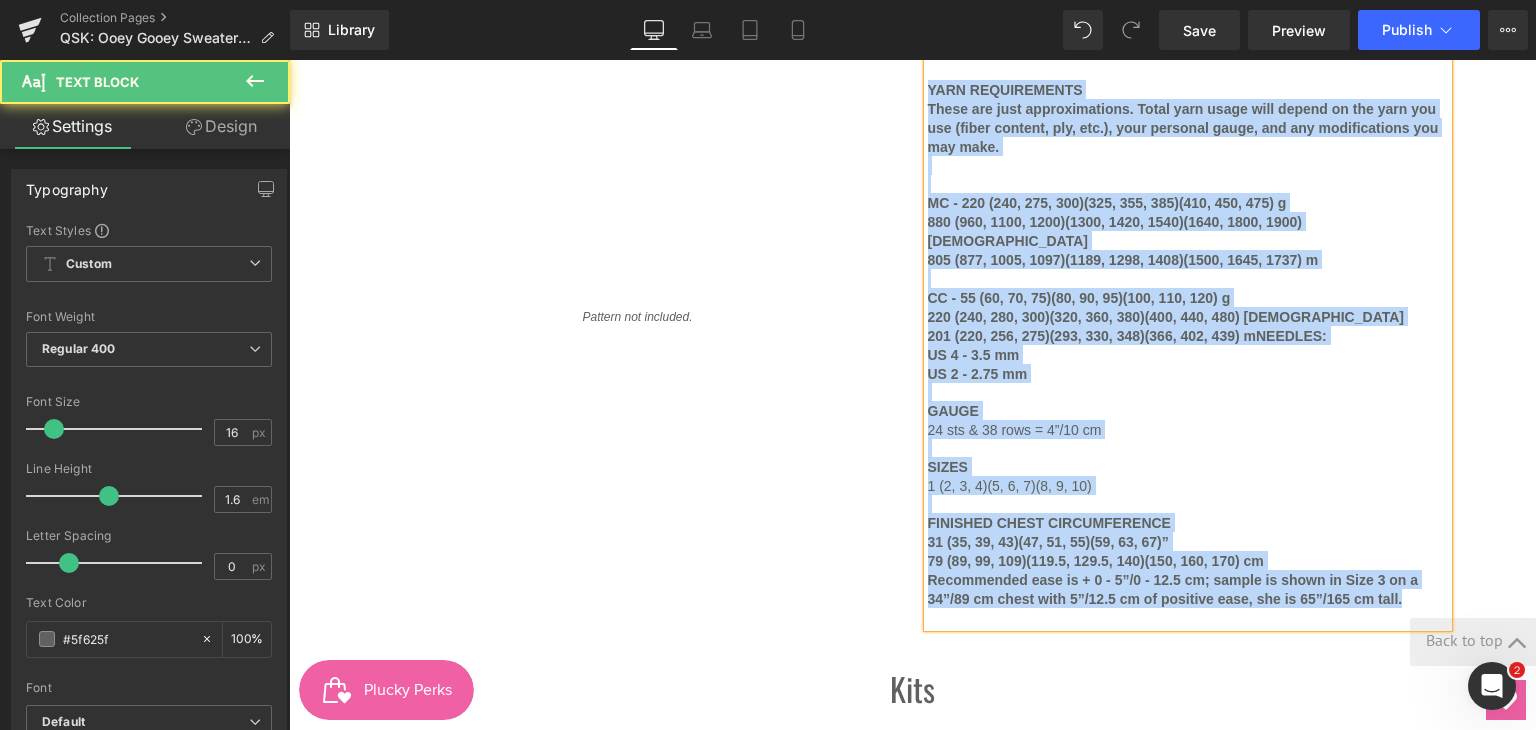click on "805 (877, 1005, 1097)(1189, 1298, 1408)(1500, 1645, 1737) m" at bounding box center [1123, 260] 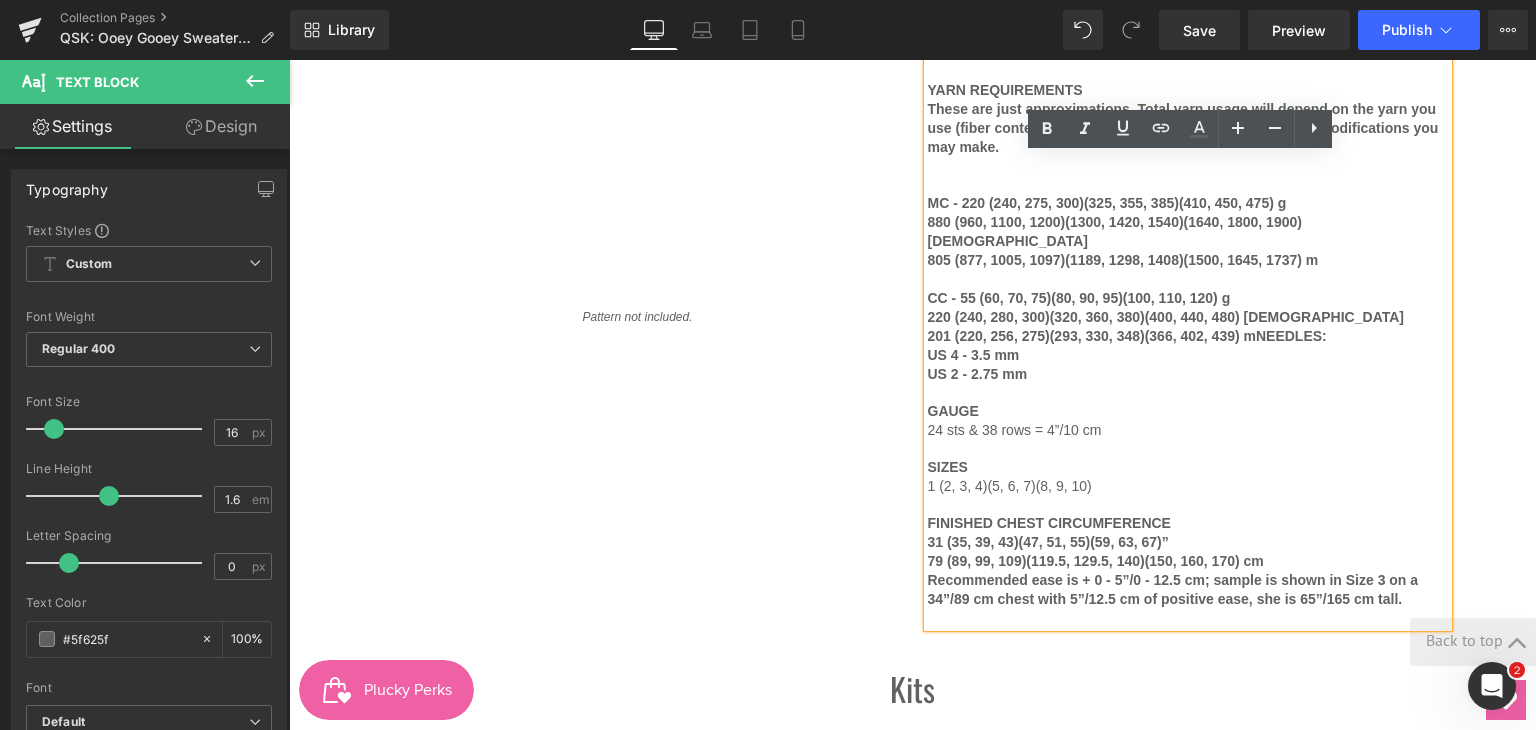 click on "Save Preview Publish Scheduled View Live Page View with current Template Save Template to Library Schedule Publish Publish Settings Shortcuts  Your page can’t be published   You've reached the maximum number of published pages on your plan  (0/0).  You need to upgrade your plan or unpublish all your pages to get 1 publish slot.   Unpublish pages   Upgrade plan" at bounding box center [1343, 30] 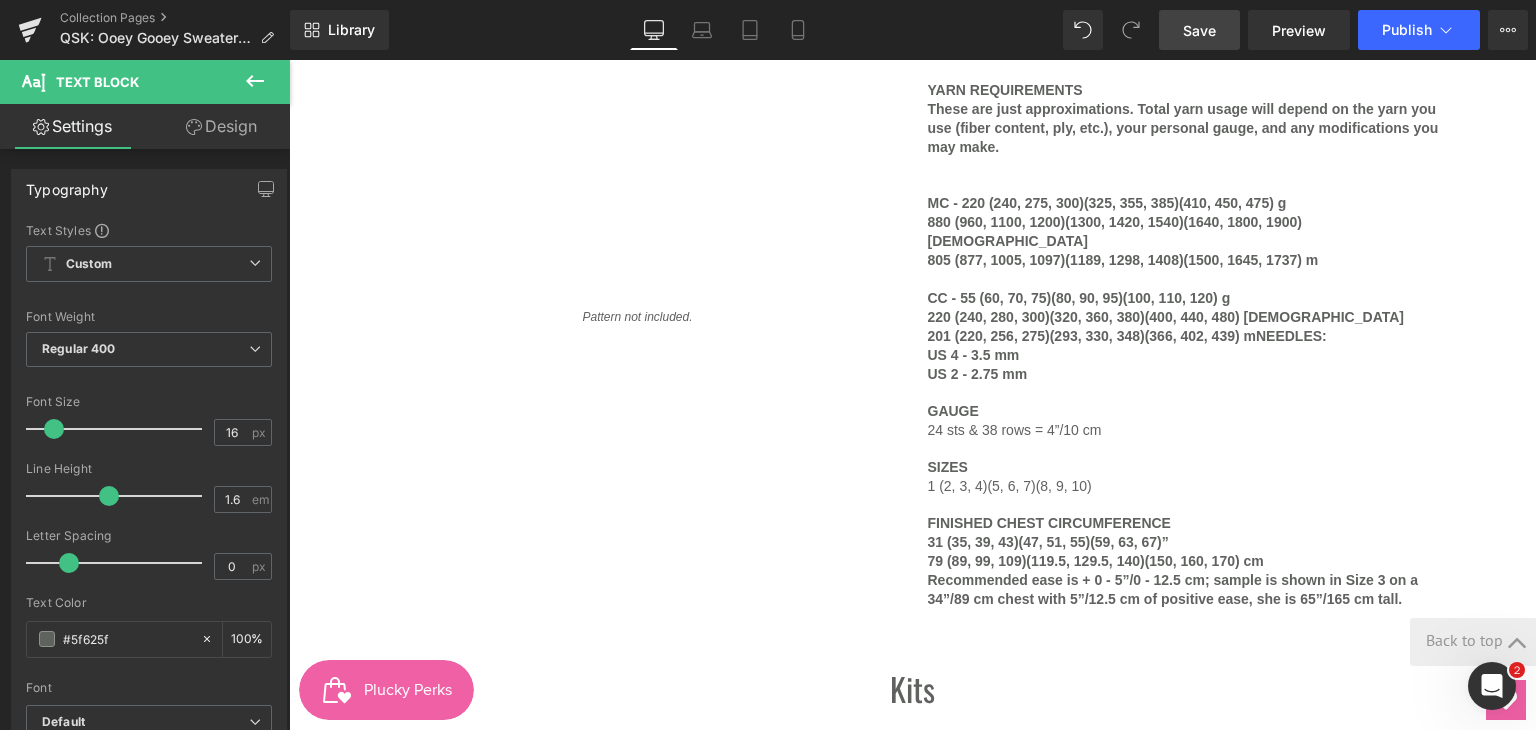 click on "Save" at bounding box center (1199, 30) 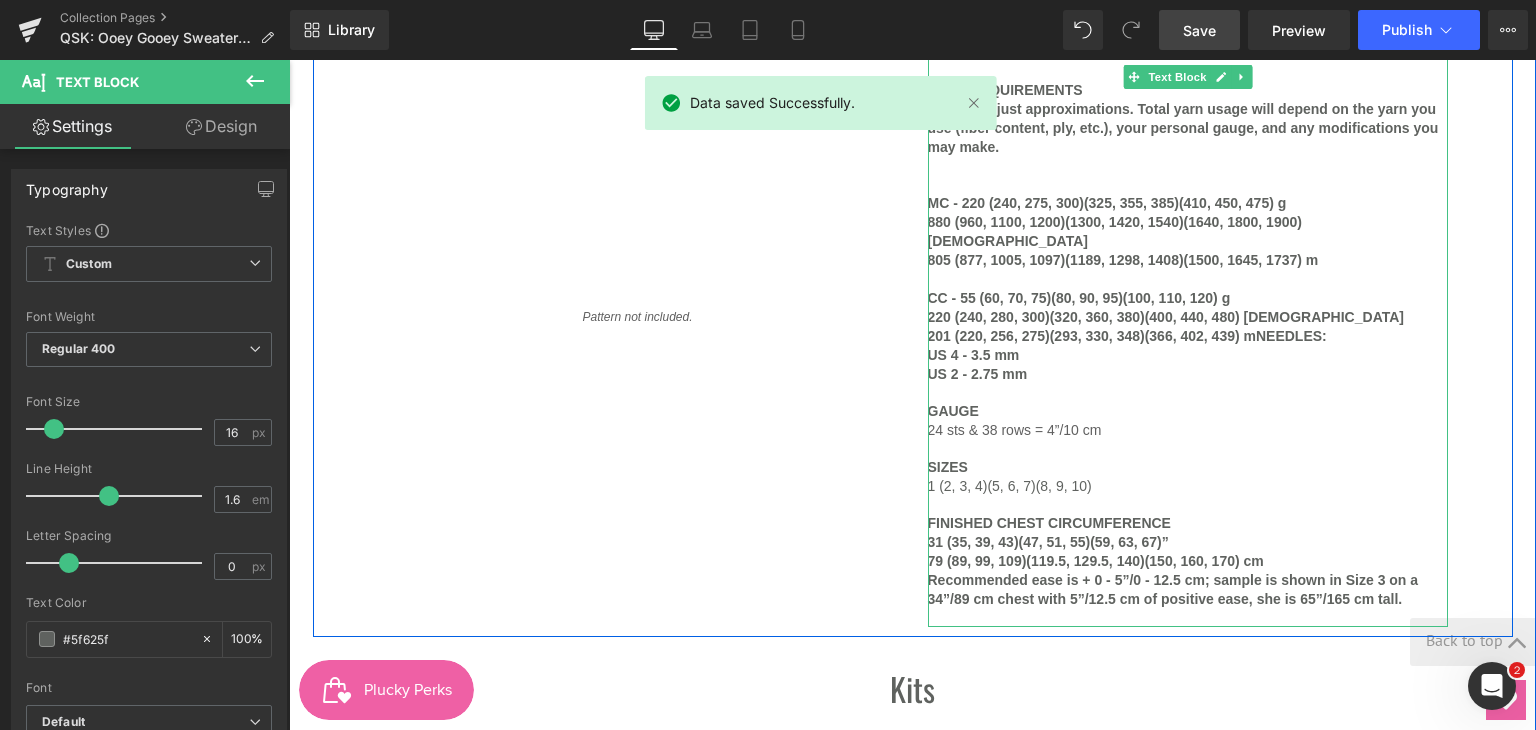 click on "201 (220, 256, 275)(293, 330, 348)(366, 402, 439) mNEEDLES:" at bounding box center [1127, 336] 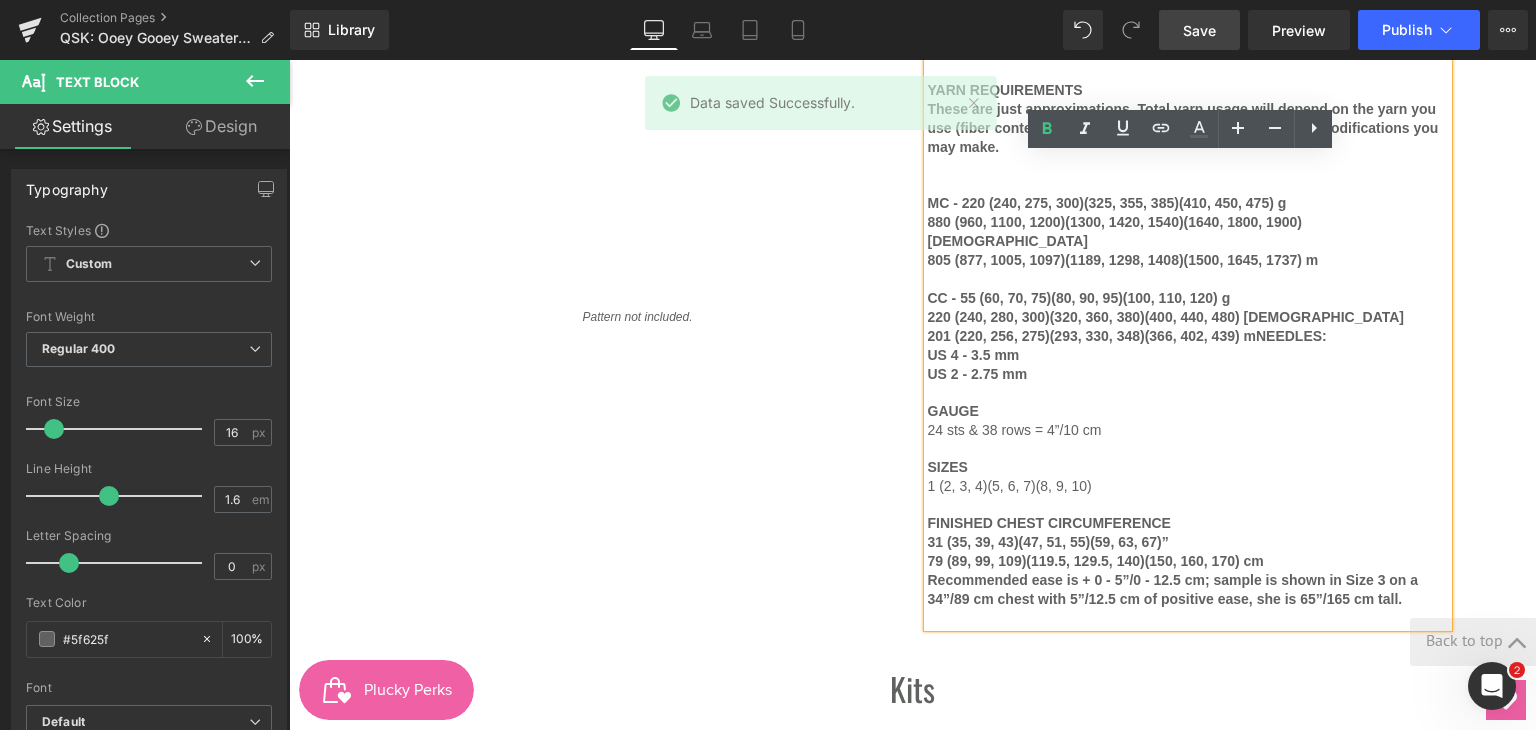type 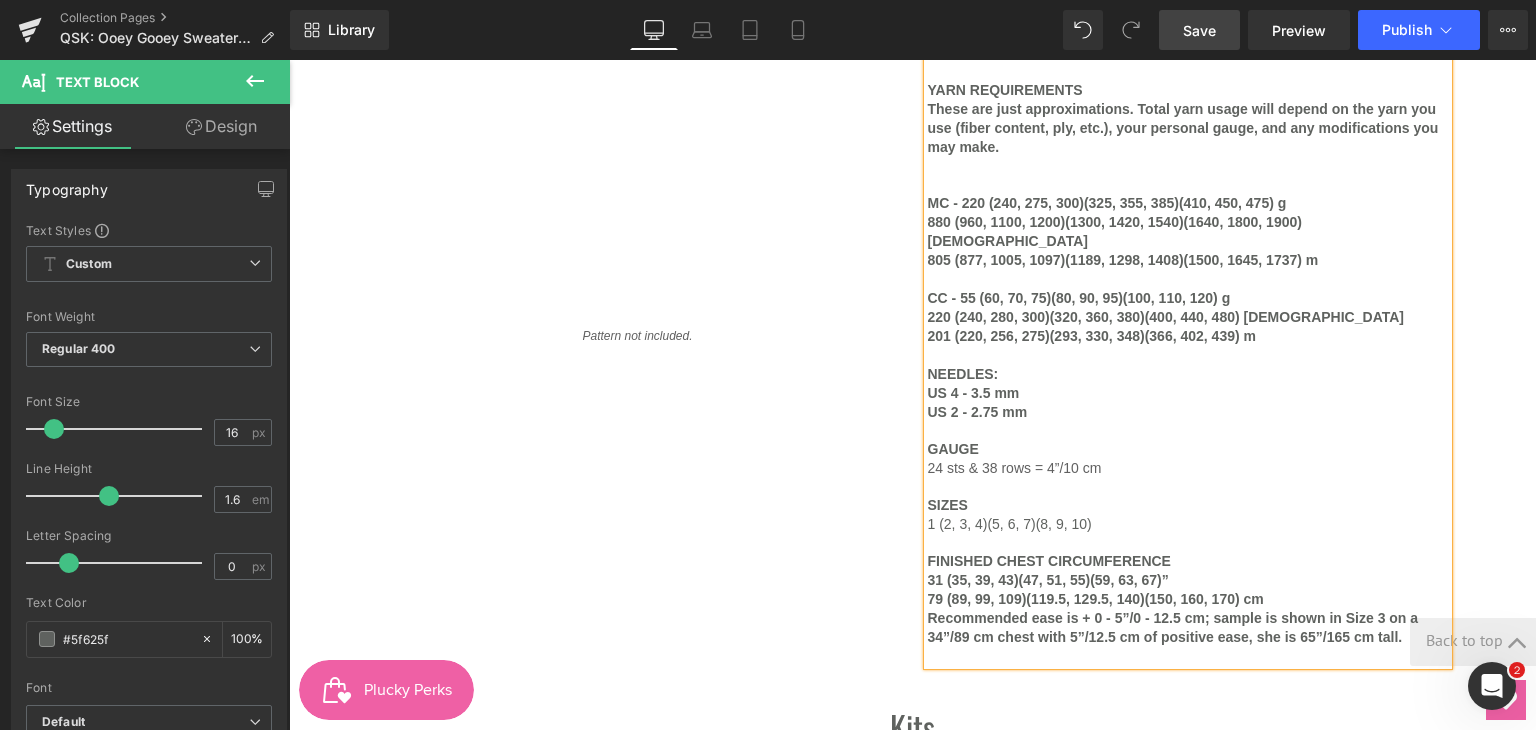 click on "Ooey Gooey Sweater Kits
Heading
Hero Banner   200px   200px     by Andrea Mowry Heading         Bold curves, bubbly polka dots, and delightful colorwork—Andrea Mowry’s latest design is everything we love about playful knitting. Inspired by the undulating shapes of a modern rug, the  Ooey Gooey Sweater  is worked seamlessly from the top down, with a yoke that blends retro charm and modern flair. To celebrate, we’ve put together  12 curated kits in fun , vibrant combos—each available on three of our favorite sport-weight bases:  Spiffy Sport, Luxe Merino Light Sport, and Legacy Sport . These pairings are ready to cast on and designed to let the yoke shine. Shop the kits and create your own ooey gooey masterpiece! Text Block
Image" at bounding box center [912, 91] 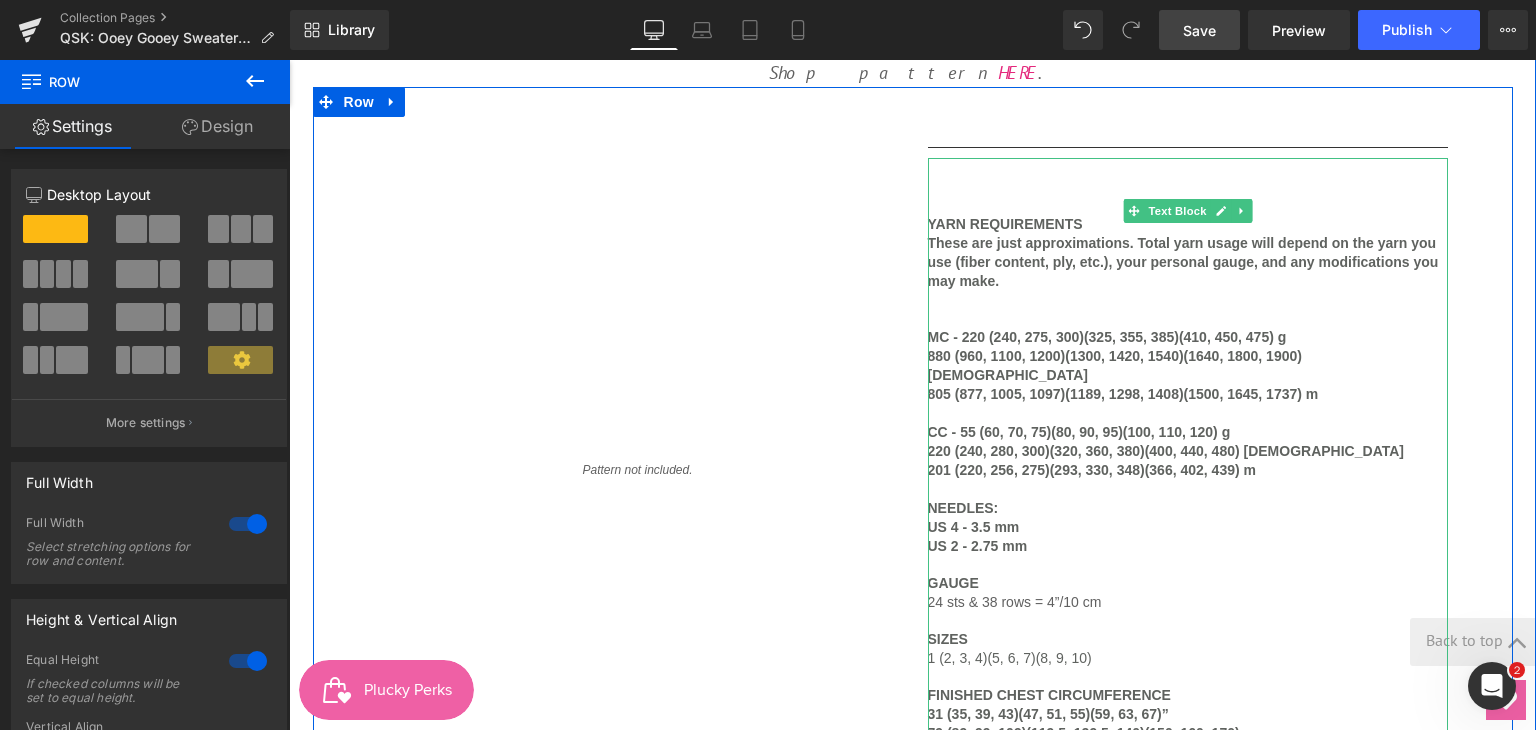 scroll, scrollTop: 1677, scrollLeft: 0, axis: vertical 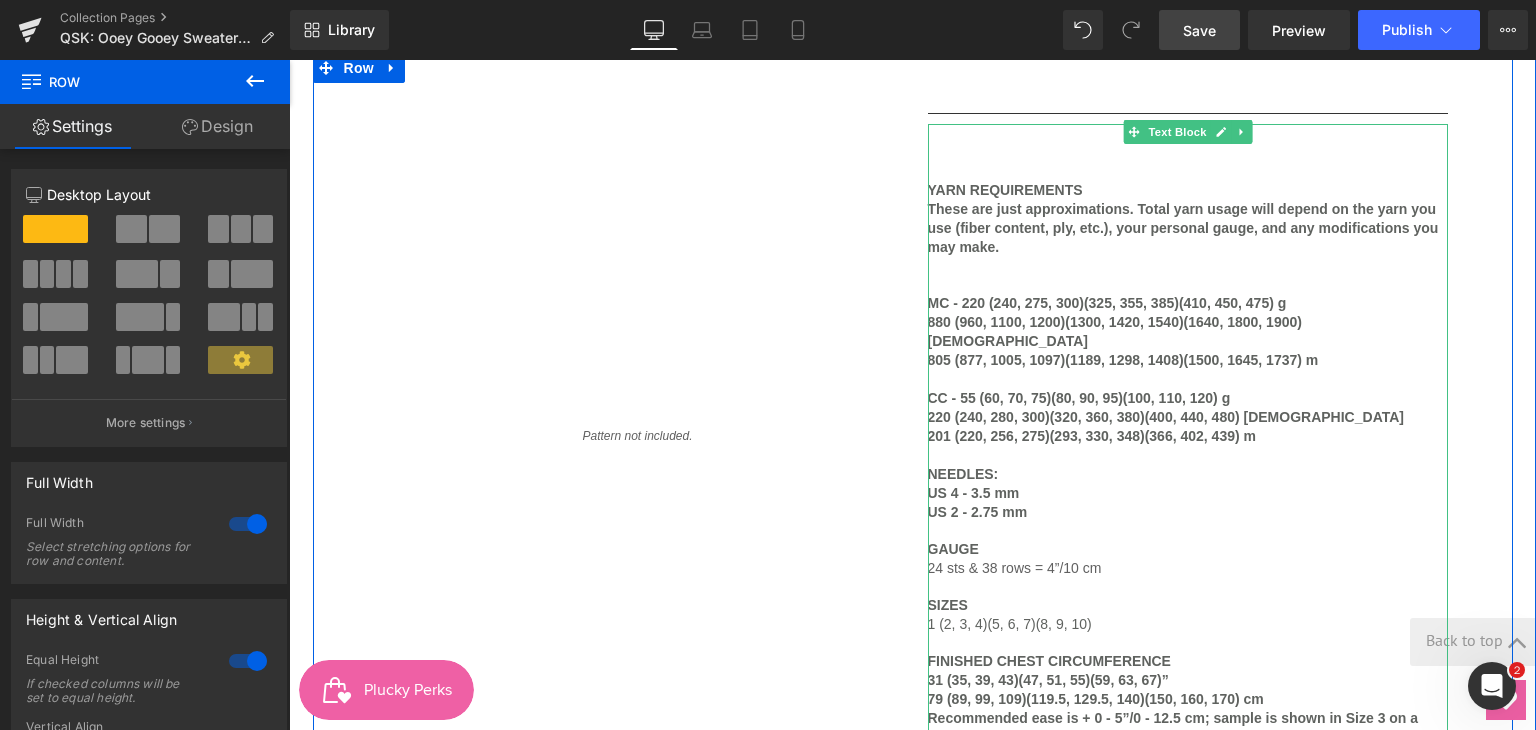 click on "YARN REQUIREMENTS" at bounding box center [1005, 190] 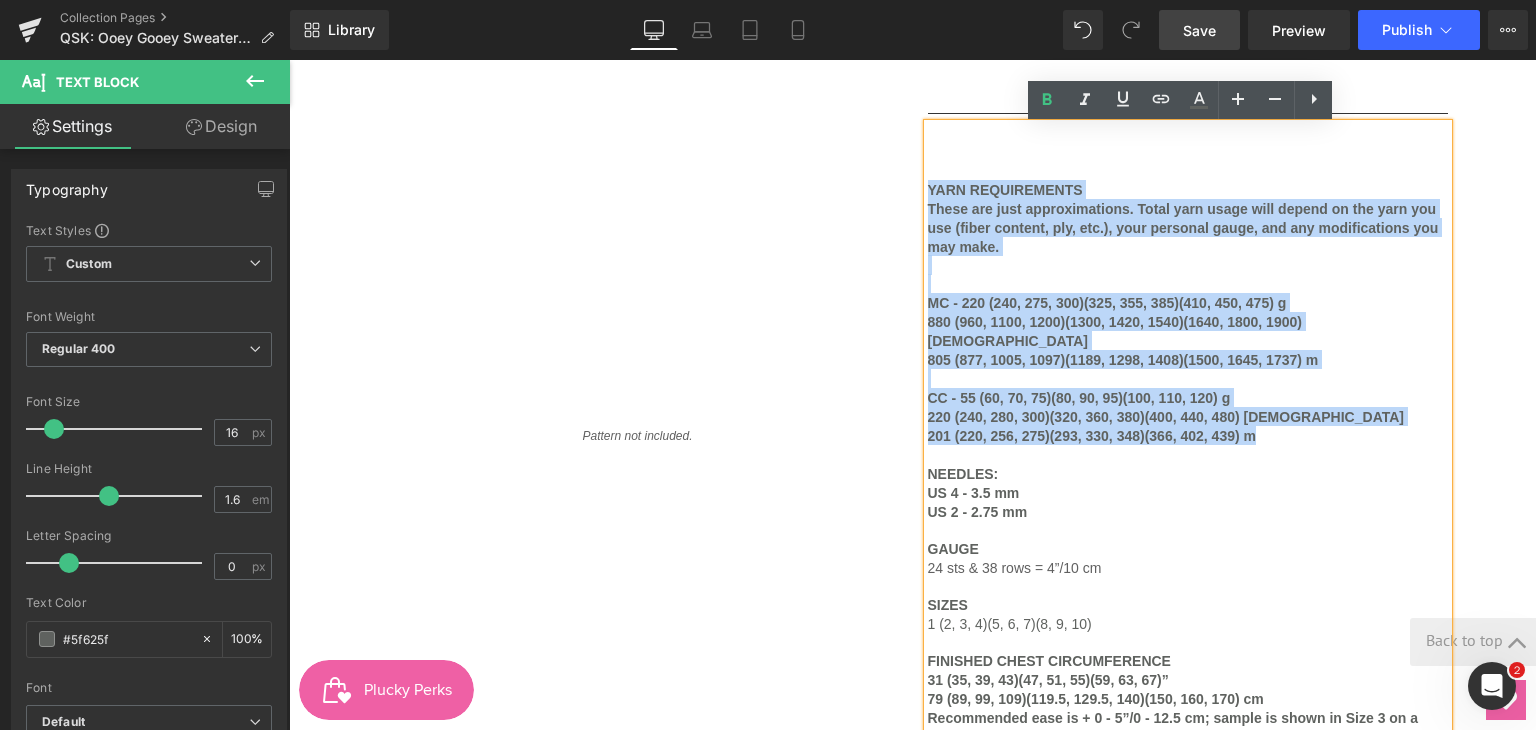 drag, startPoint x: 921, startPoint y: 191, endPoint x: 1277, endPoint y: 433, distance: 430.46487 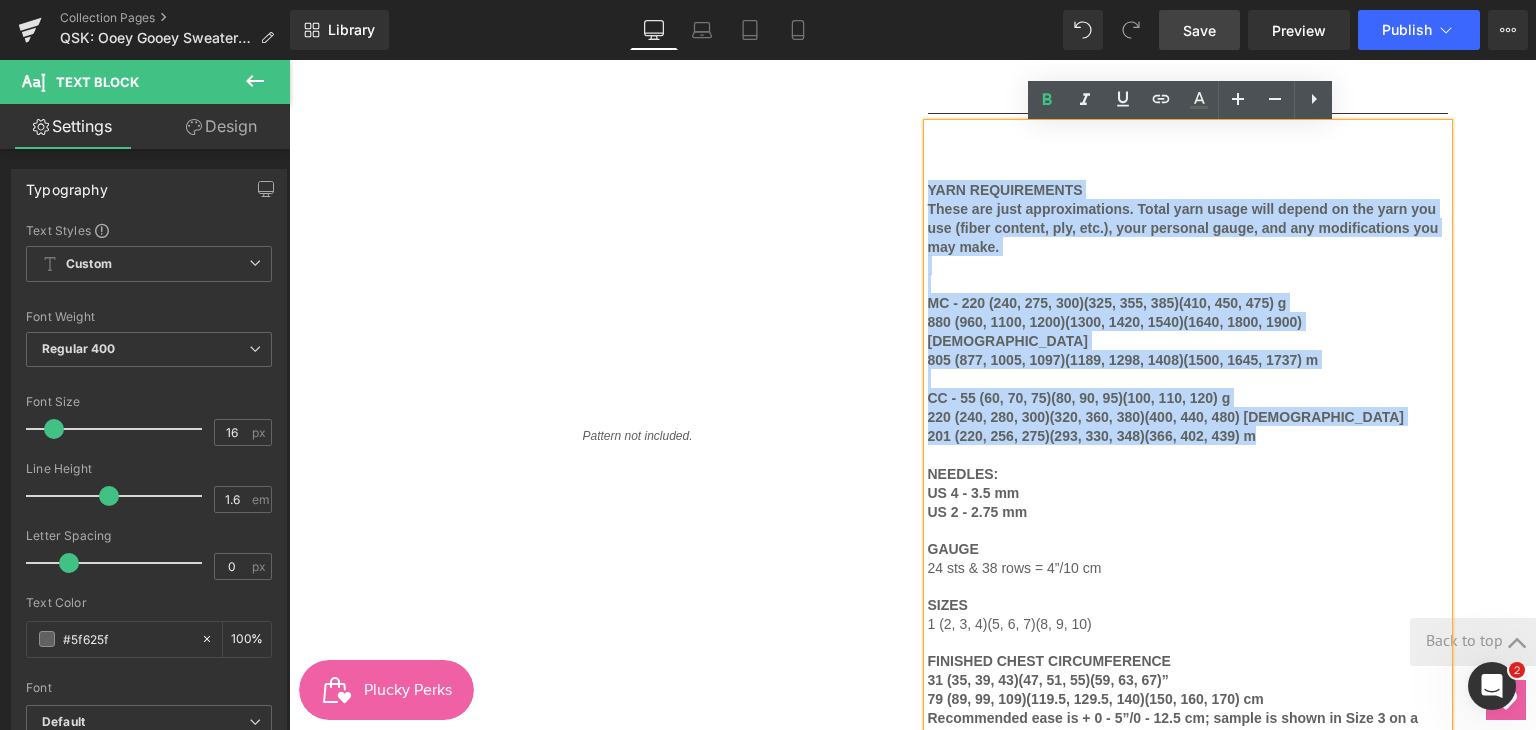 click on "YARN REQUIREMENTS These are just approximations. Total yarn usage will depend on the yarn you use (fiber content, ply, etc.), your personal gauge, and any modifications you may make. MC - 220 (240, 275, 300)(325, 355, 385)(410, 450, 475) g 880 (960, 1100, 1200)(1300, 1420, 1540)(1640, 1800, 1900) yds 805 (877, 1005, 1097)(1189, 1298, 1408)(1500, 1645, 1737) m CC - 55 (60, 70, 75)(80, 90, 95)(100, 110, 120) g 220 (240, 280, 300)(320, 360, 380)(400, 440, 480) yds 201 (220, 256, 275)(293, 330, 348)(366, 402, 439) m NEEDLES:  US 4 - 3.5 mm US 2 - 2.75 mm GAUGE 24 sts & 38 rows = 4”/10 cm  SIZES 1 (2, 3, 4)(5, 6, 7)(8, 9, 10) FINISHED CHEST CIRCUMFERENCE 31 (35, 39, 43)(47, 51, 55)(59, 63, 67)” 79 (89, 99, 109)(119.5, 129.5, 140)(150, 160, 170) cm Recommended ease is + 0 - 5”/0 - 12.5 cm; sample is shown in Size 3 on a 34”/89 cm chest with 5”/12.5 cm of positive ease, she is 65”/165 cm tall." at bounding box center [1188, 444] 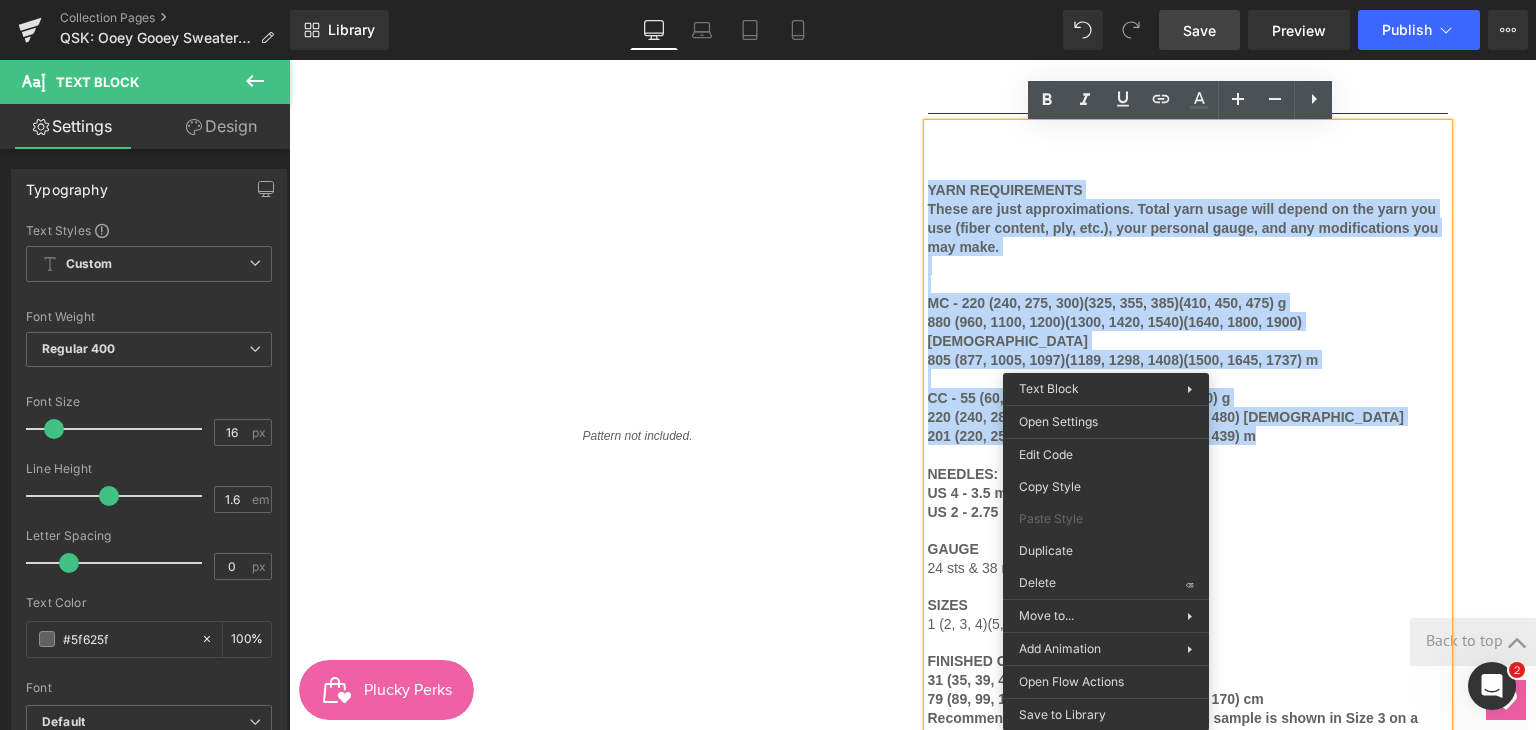 copy on "YARN REQUIREMENTS These are just approximations. Total yarn usage will depend on the yarn you use (fiber content, ply, etc.), your personal gauge, and any modifications you may make. MC - 220 (240, 275, 300)(325, 355, 385)(410, 450, 475) g 880 (960, 1100, 1200)(1300, 1420, 1540)(1640, 1800, 1900) yds 805 (877, 1005, 1097)(1189, 1298, 1408)(1500, 1645, 1737) m CC - 55 (60, 70, 75)(80, 90, 95)(100, 110, 120) g 220 (240, 280, 300)(320, 360, 380)(400, 440, 480) yds 201 (220, 256, 275)(293, 330, 348)(366, 402, 439) m" 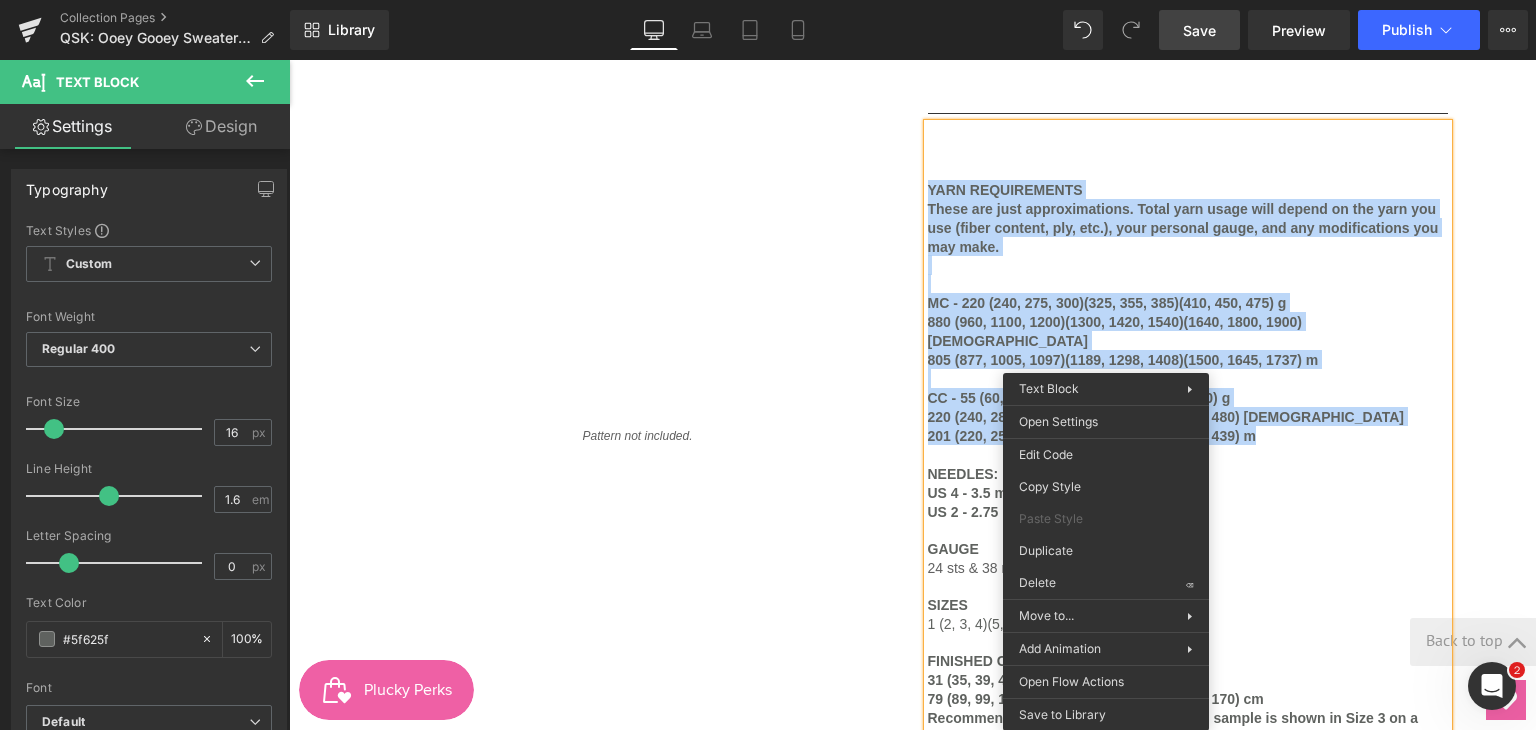 click on "MC - 220 (240, 275, 300)(325, 355, 385)(410, 450, 475) g" at bounding box center [1107, 303] 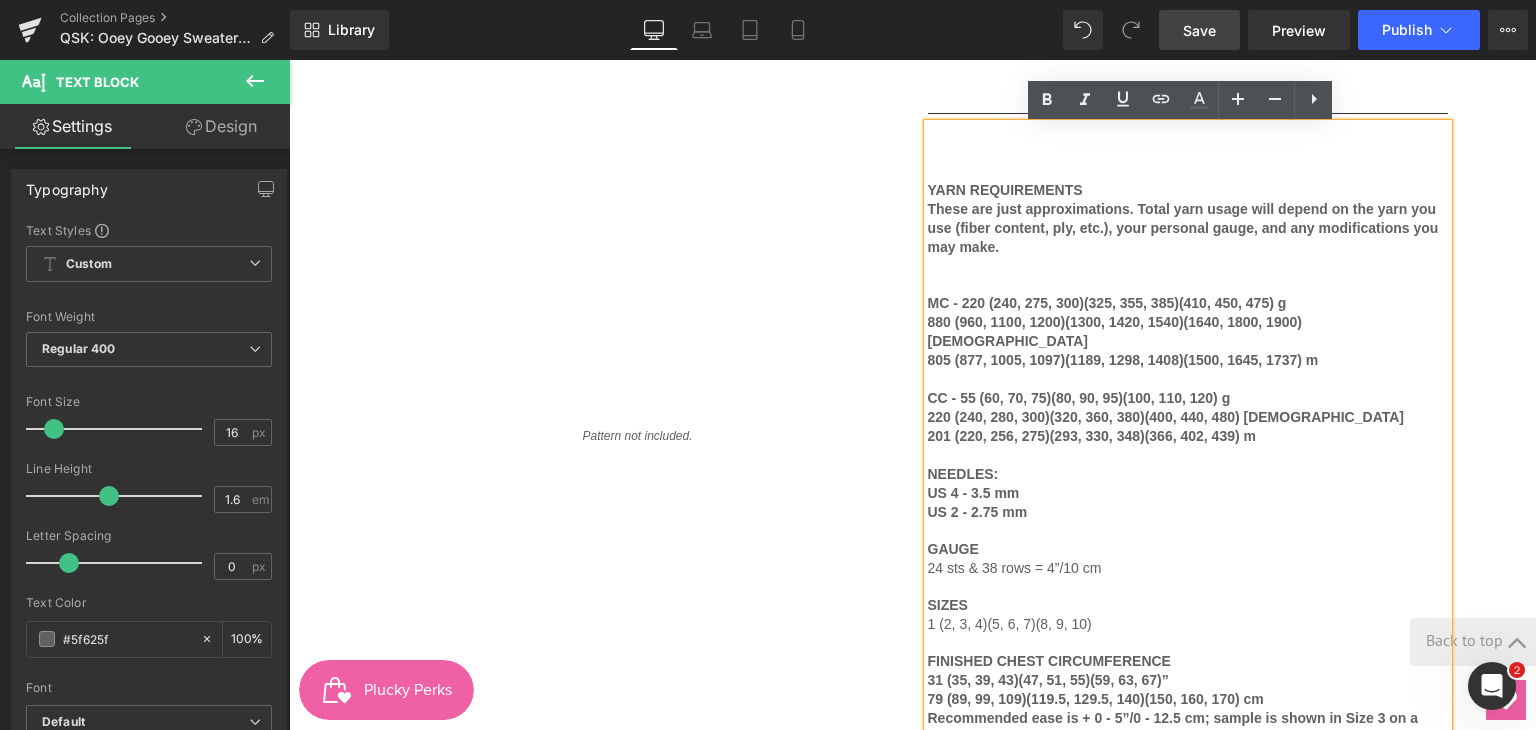 click on "220 (240, 280, 300)(320, 360, 380)(400, 440, 480) yds" at bounding box center [1166, 417] 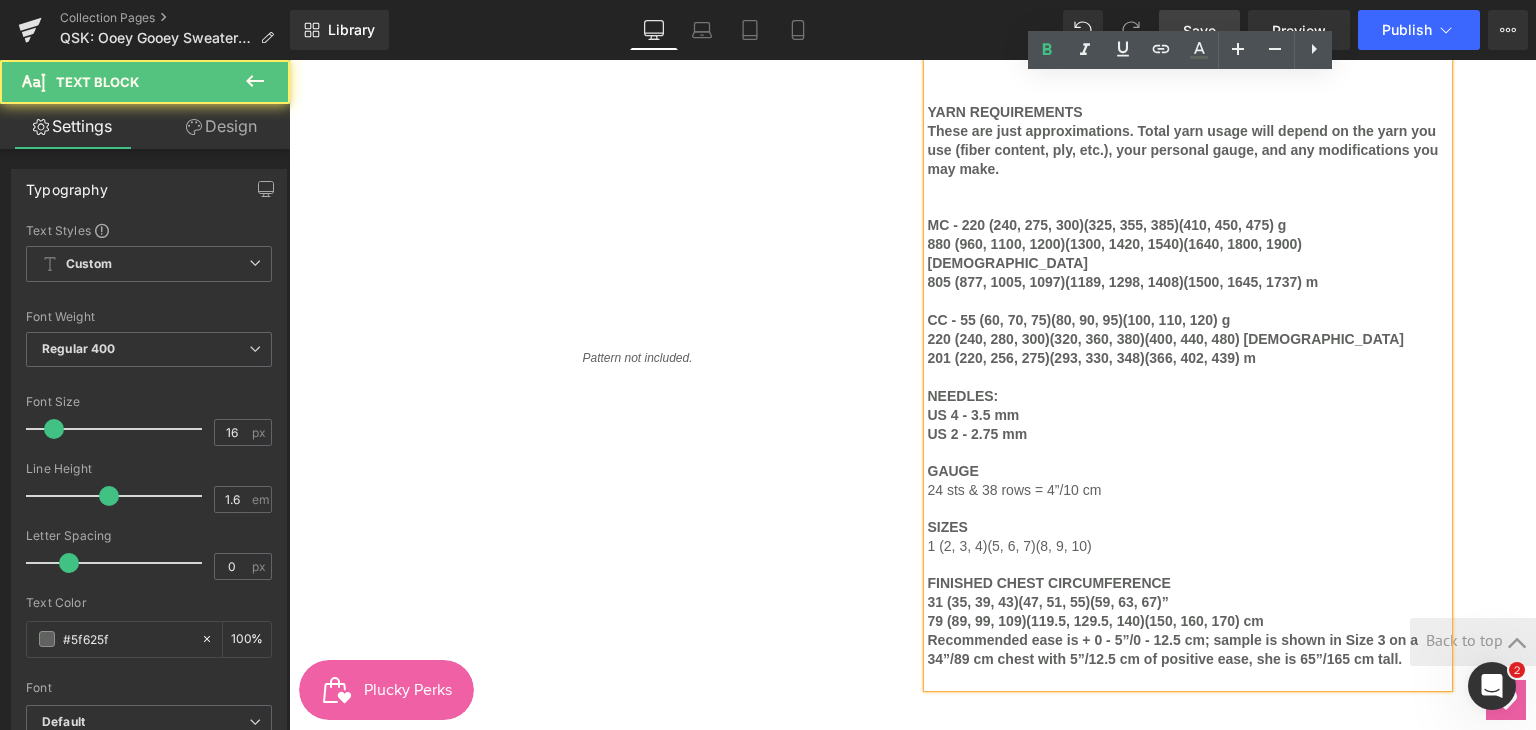 scroll, scrollTop: 1777, scrollLeft: 0, axis: vertical 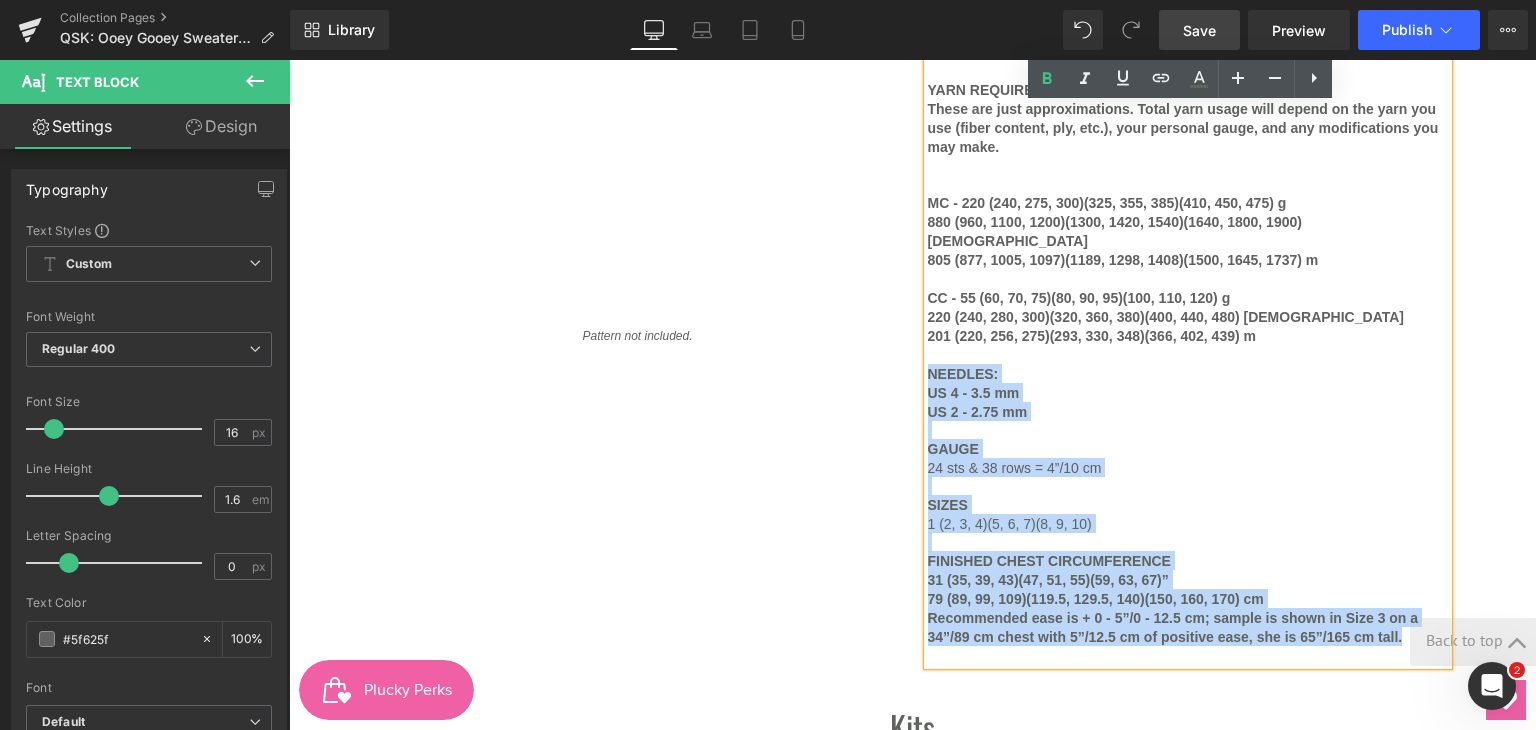 drag, startPoint x: 916, startPoint y: 355, endPoint x: 924, endPoint y: 346, distance: 12.0415945 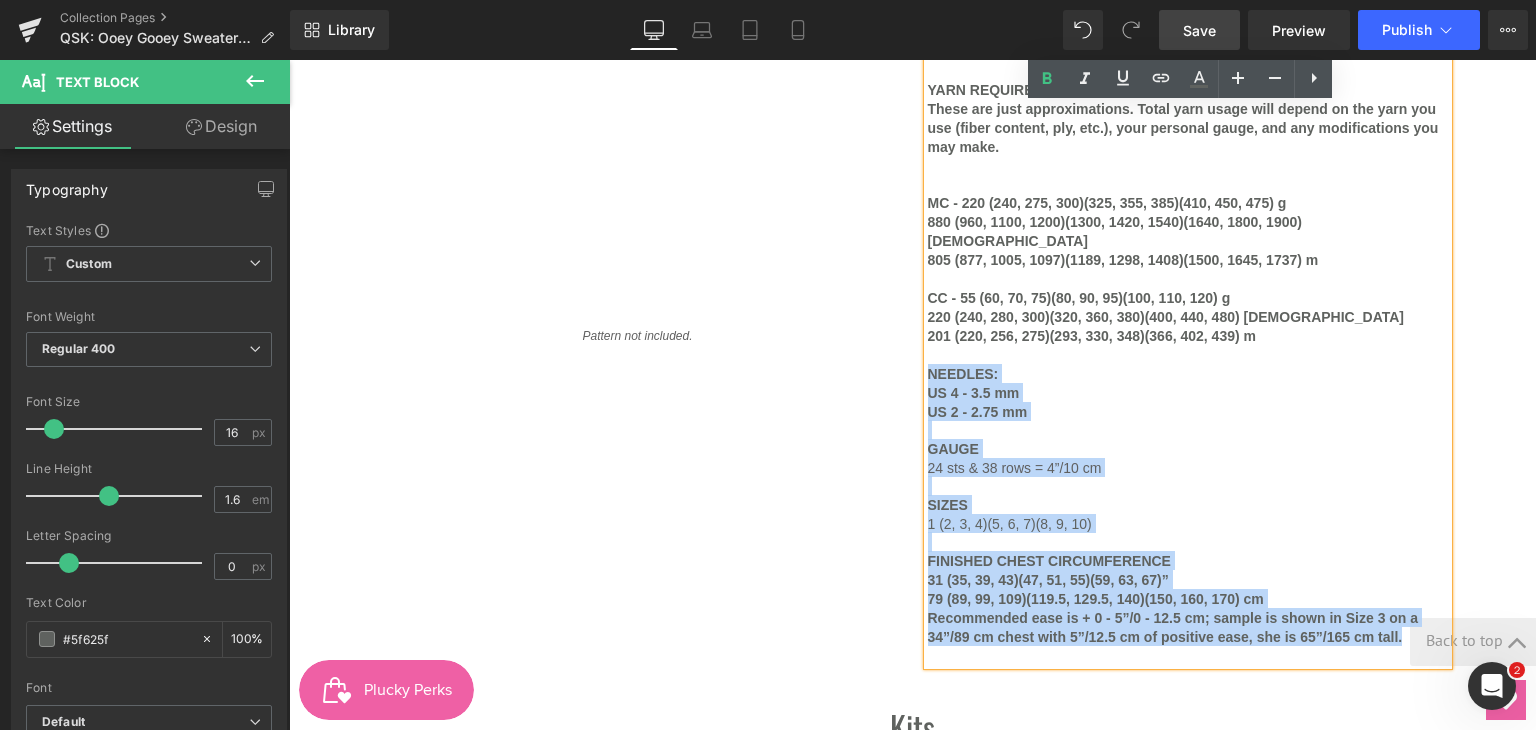 click on "YARN REQUIREMENTS These are just approximations. Total yarn usage will depend on the yarn you use (fiber content, ply, etc.), your personal gauge, and any modifications you may make. MC - 220 (240, 275, 300)(325, 355, 385)(410, 450, 475) g 880 (960, 1100, 1200)(1300, 1420, 1540)(1640, 1800, 1900) yds 805 (877, 1005, 1097)(1189, 1298, 1408)(1500, 1645, 1737) m CC - 55 (60, 70, 75)(80, 90, 95)(100, 110, 120) g 220 (240, 280, 300)(320, 360, 380)(400, 440, 480) yds 201 (220, 256, 275)(293, 330, 348)(366, 402, 439) m NEEDLES:  US 4 - 3.5 mm US 2 - 2.75 mm GAUGE 24 sts & 38 rows = 4”/10 cm  SIZES 1 (2, 3, 4)(5, 6, 7)(8, 9, 10) FINISHED CHEST CIRCUMFERENCE 31 (35, 39, 43)(47, 51, 55)(59, 63, 67)” 79 (89, 99, 109)(119.5, 129.5, 140)(150, 160, 170) cm Recommended ease is + 0 - 5”/0 - 12.5 cm; sample is shown in Size 3 on a 34”/89 cm chest with 5”/12.5 cm of positive ease, she is 65”/165 cm tall." at bounding box center (1188, 344) 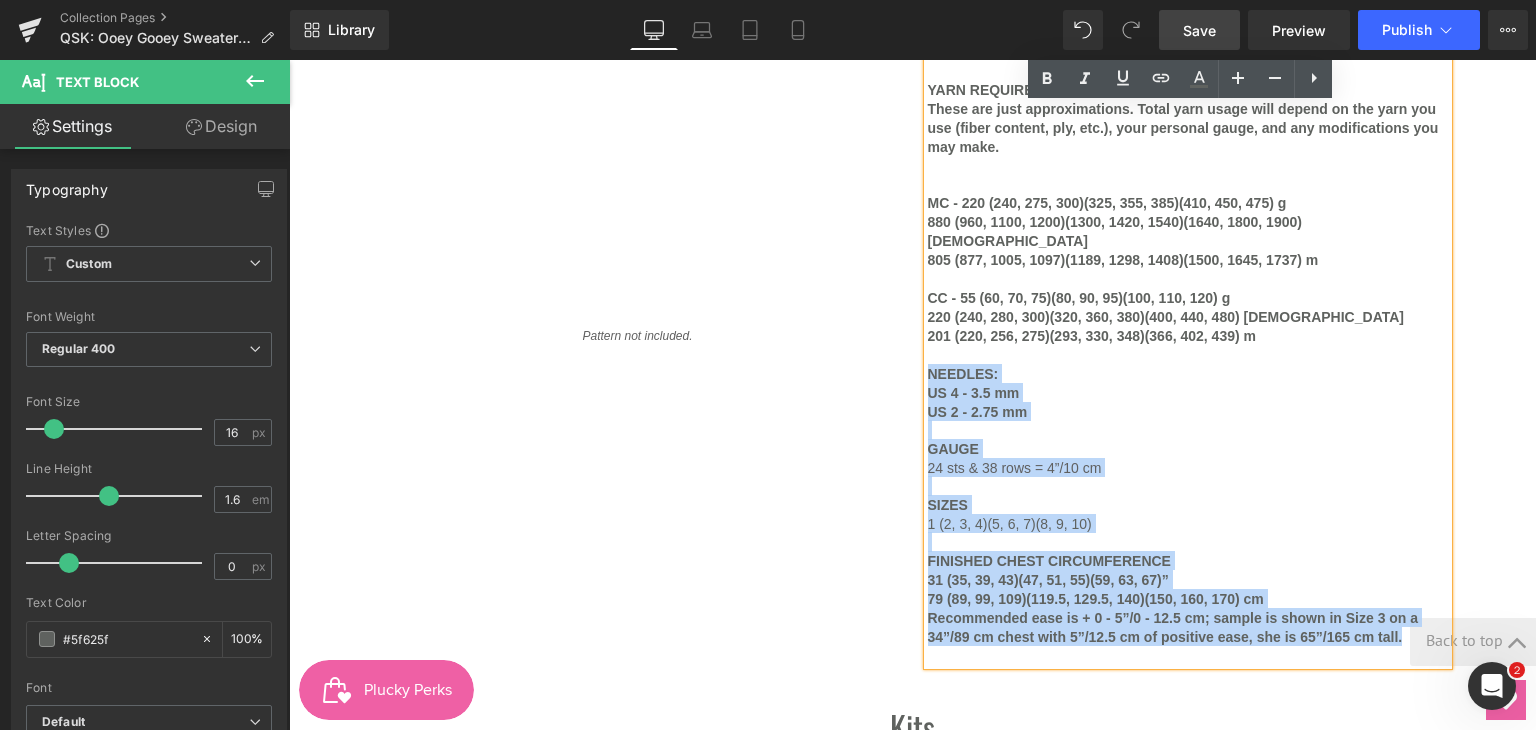 copy on "NEEDLES:  US 4 - 3.5 mm US 2 - 2.75 mm GAUGE 24 sts & 38 rows = 4”/10 cm  SIZES 1 (2, 3, 4)(5, 6, 7)(8, 9, 10) FINISHED CHEST CIRCUMFERENCE 31 (35, 39, 43)(47, 51, 55)(59, 63, 67)” 79 (89, 99, 109)(119.5, 129.5, 140)(150, 160, 170) cm Recommended ease is + 0 - 5”/0 - 12.5 cm; sample is shown in Size 3 on a 34”/89 cm chest with 5”/12.5 cm of positive ease, she is 65”/165 cm tall." 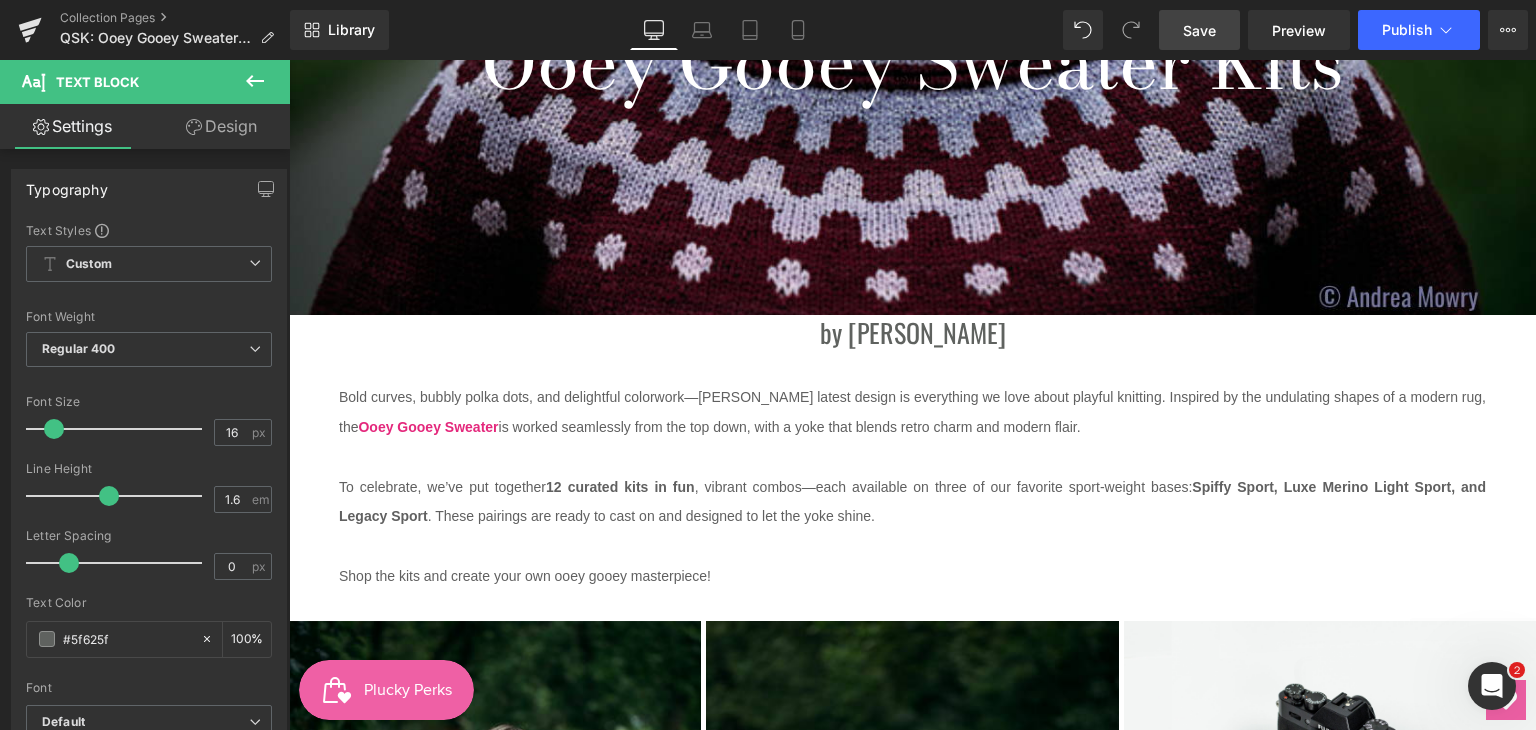 scroll, scrollTop: 377, scrollLeft: 0, axis: vertical 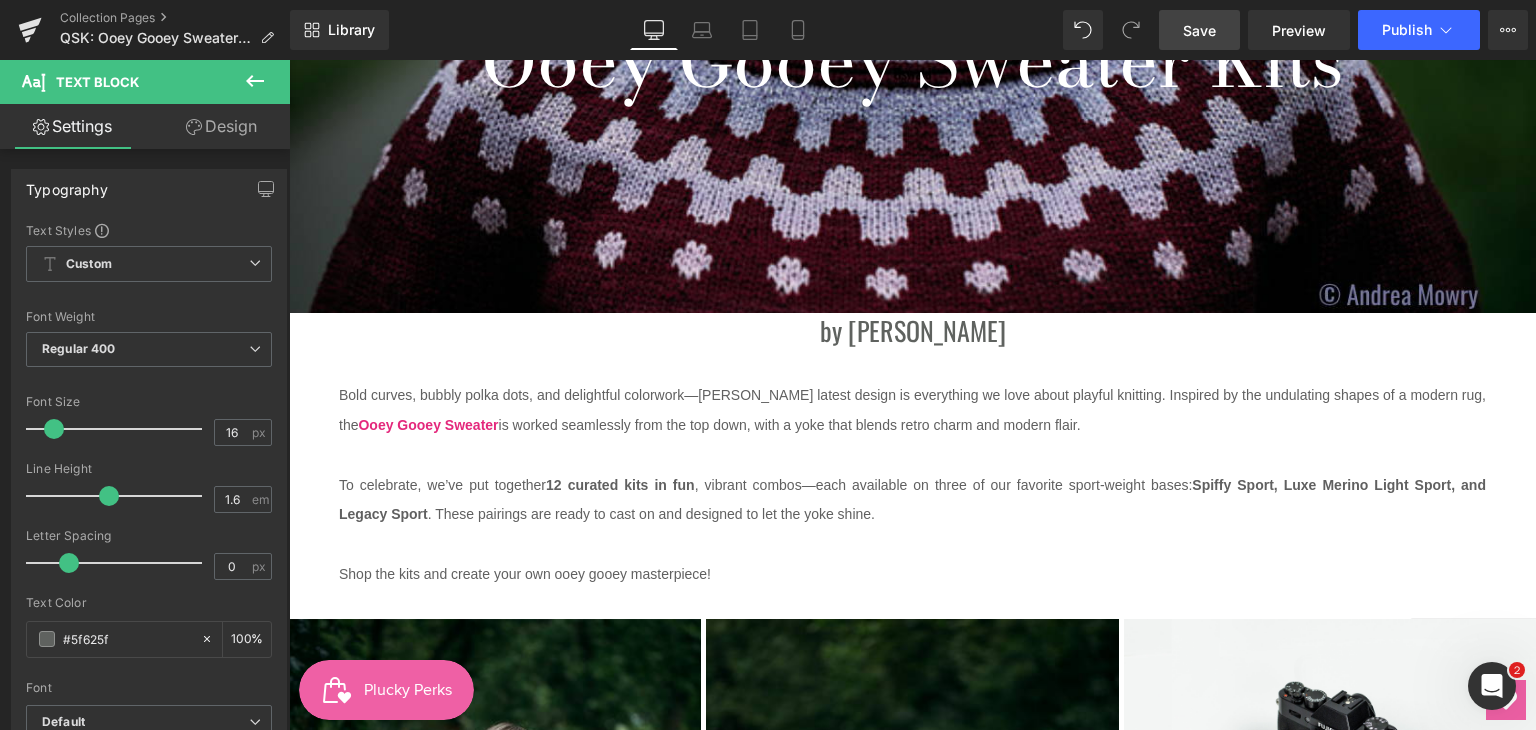 click on "To celebrate, we’ve put together  12 curated kits in fun , vibrant combos—each available on three of our favorite sport-weight bases:  Spiffy Sport, Luxe Merino Light Sport, and Legacy Sport . These pairings are ready to cast on and designed to let the yoke shine." at bounding box center (912, 500) 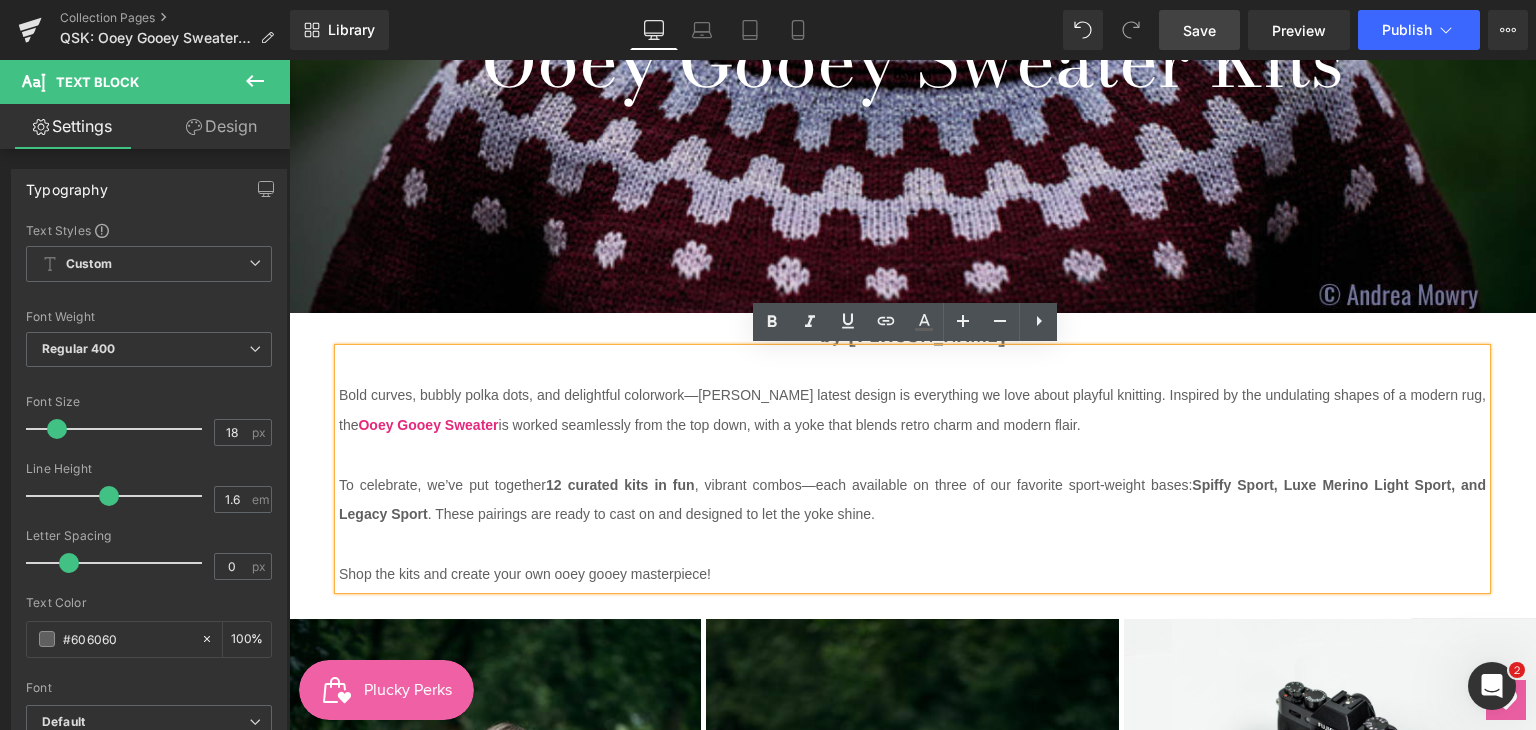 click on "To celebrate, we’ve put together  12 curated kits in fun , vibrant combos—each available on three of our favorite sport-weight bases:  Spiffy Sport, Luxe Merino Light Sport, and Legacy Sport . These pairings are ready to cast on and designed to let the yoke shine." at bounding box center [912, 500] 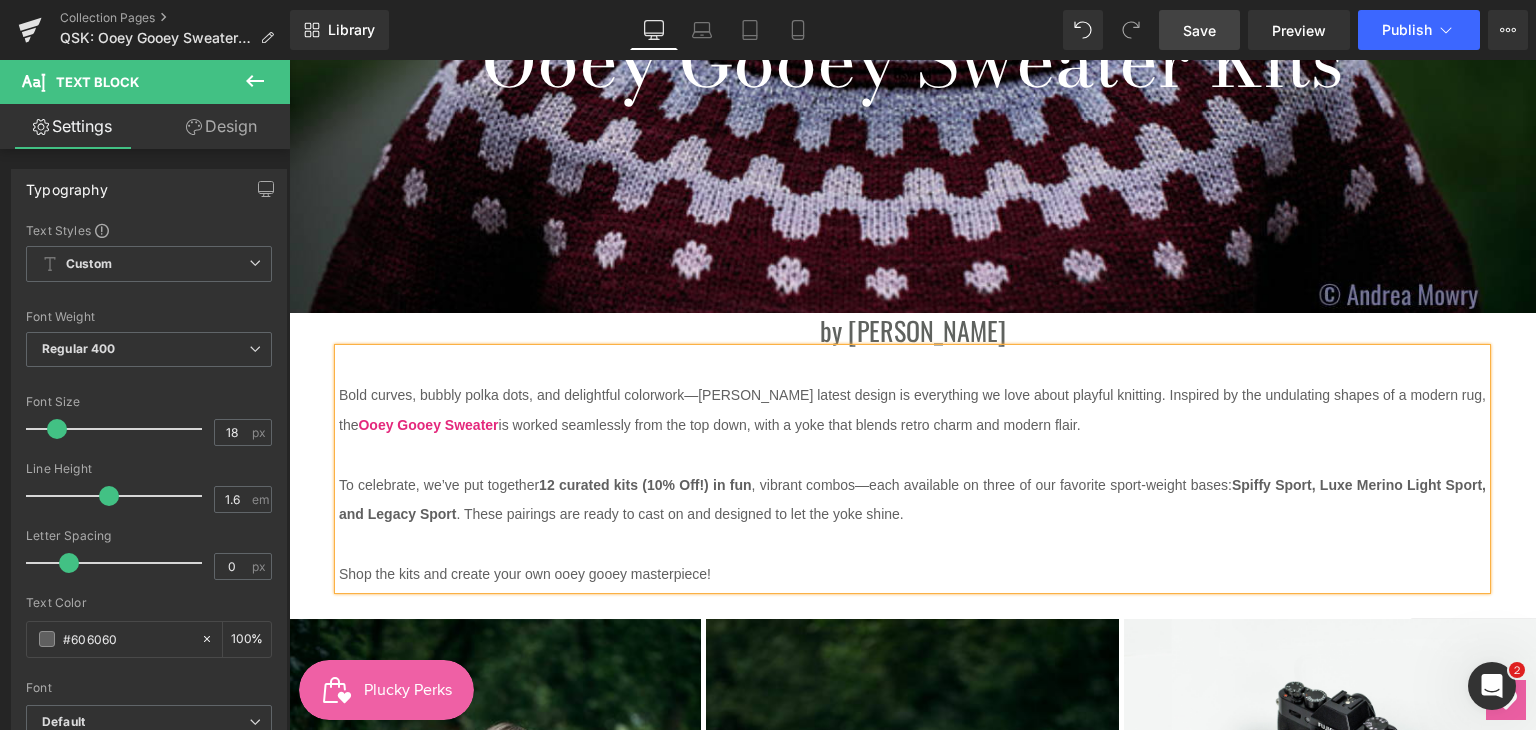 click at bounding box center (912, 544) 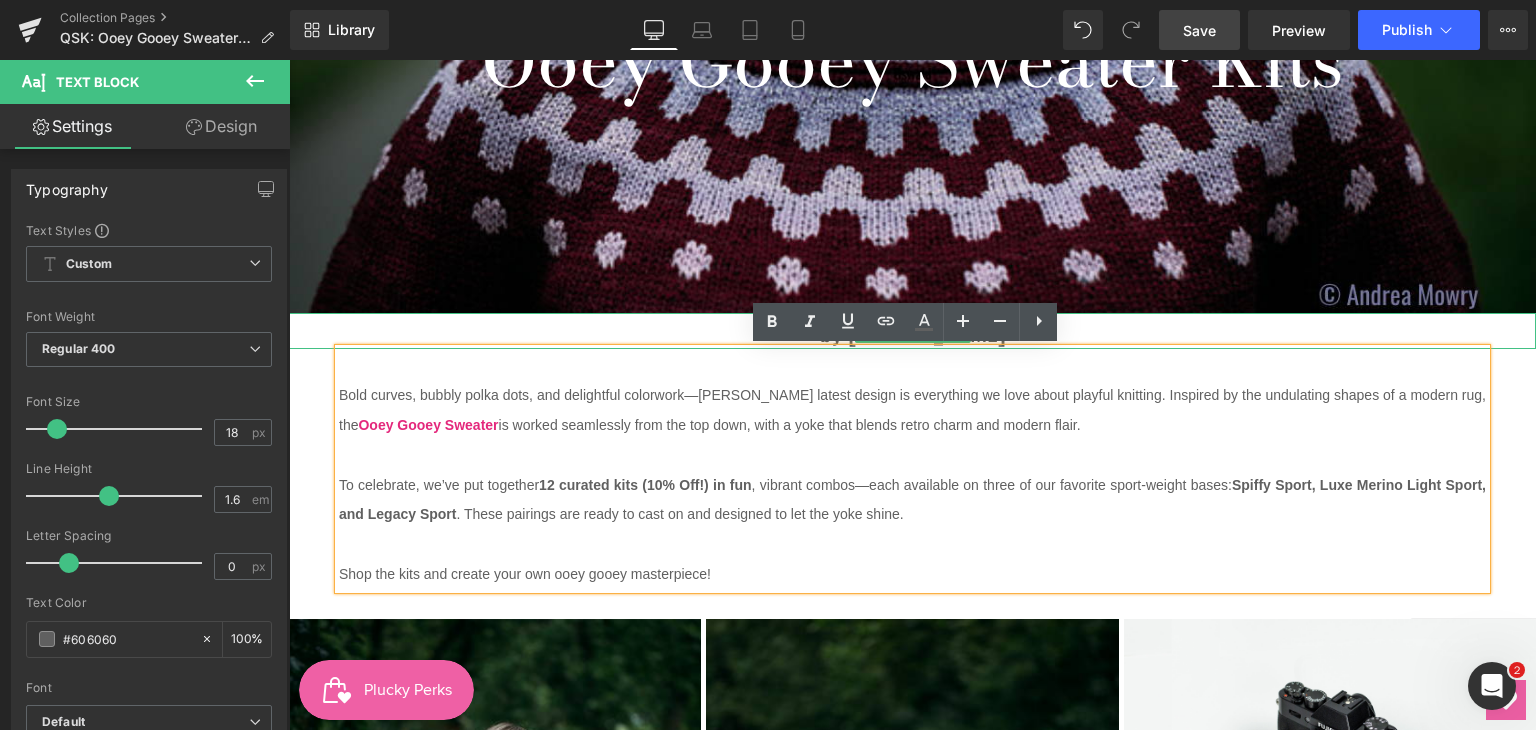 click on "by [PERSON_NAME]" at bounding box center [912, 331] 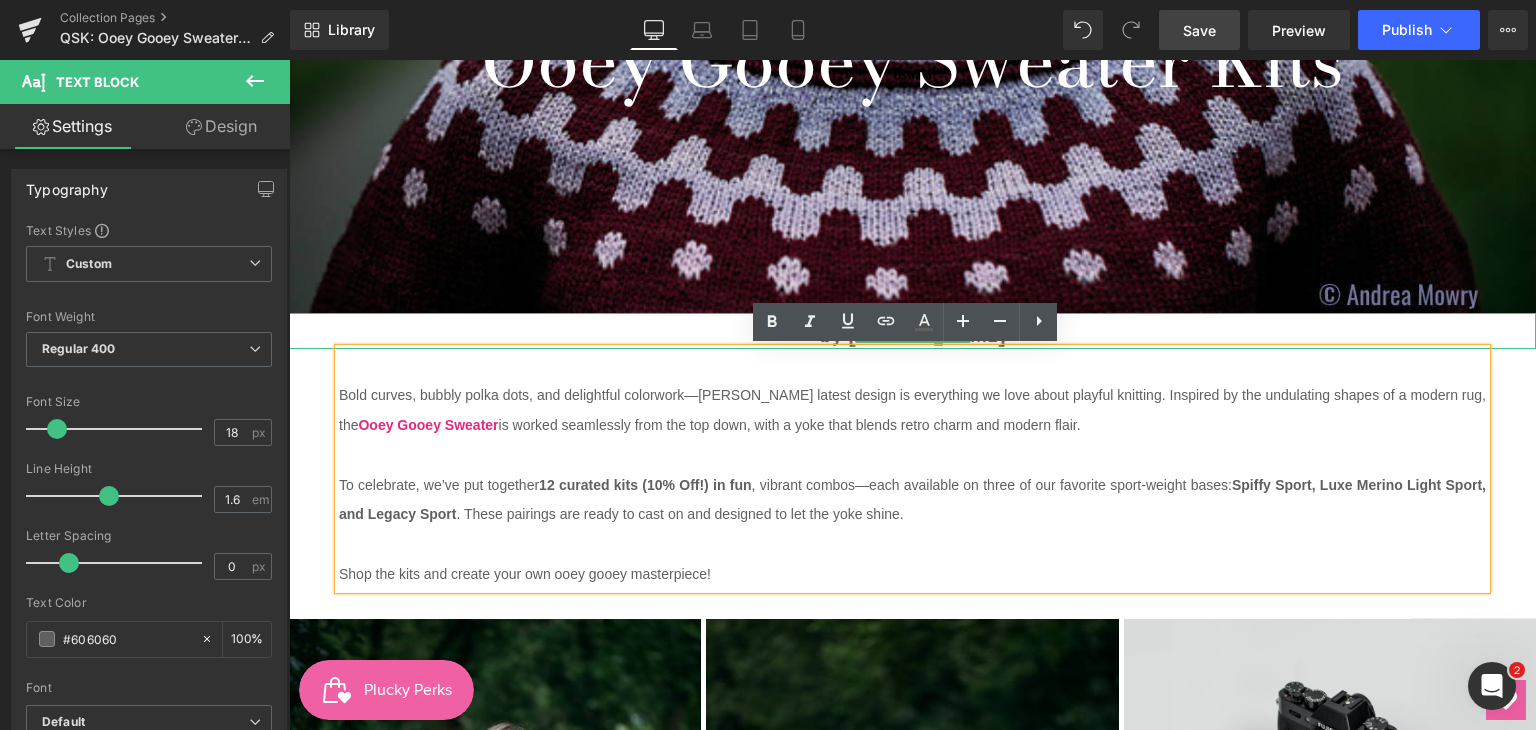 click on "by [PERSON_NAME]" at bounding box center (912, 331) 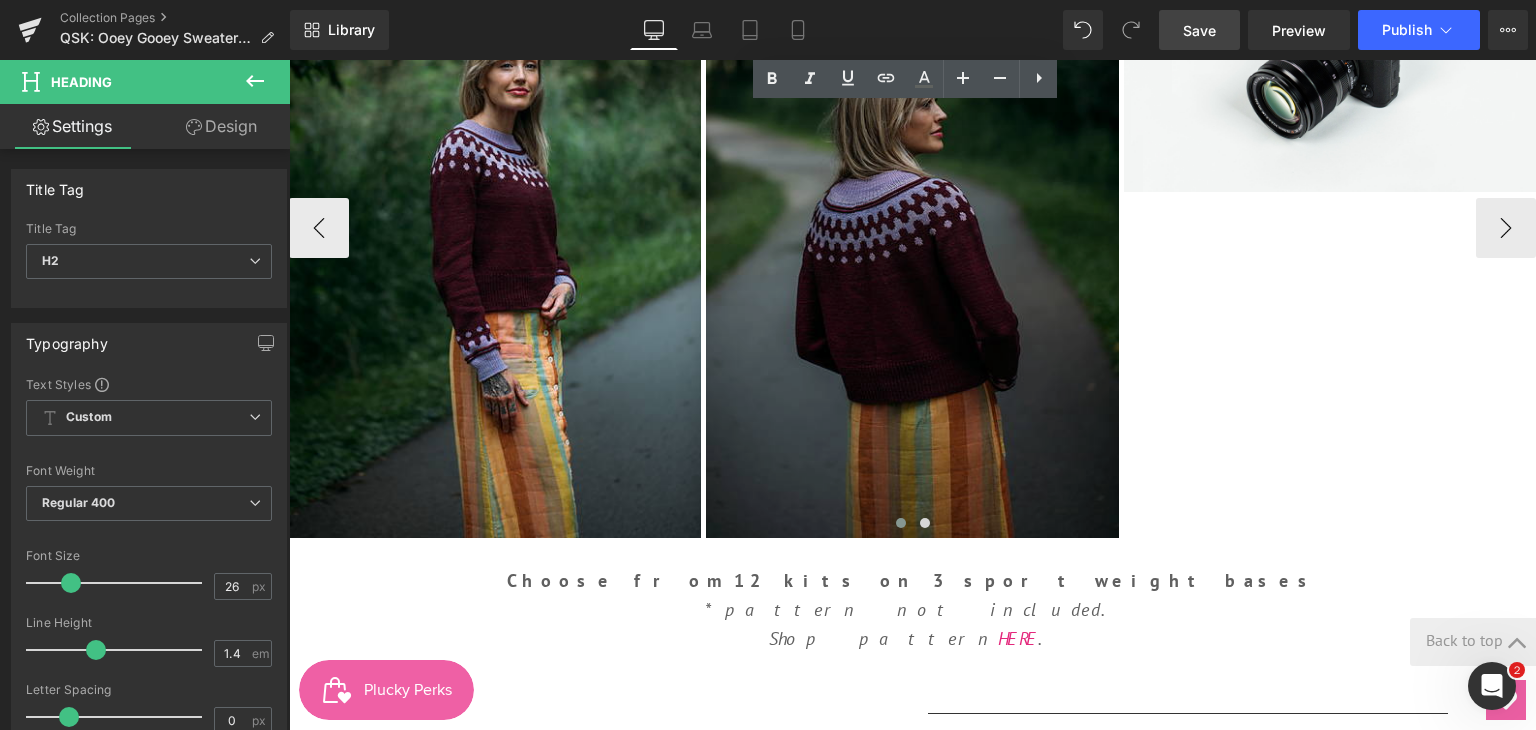 scroll, scrollTop: 777, scrollLeft: 0, axis: vertical 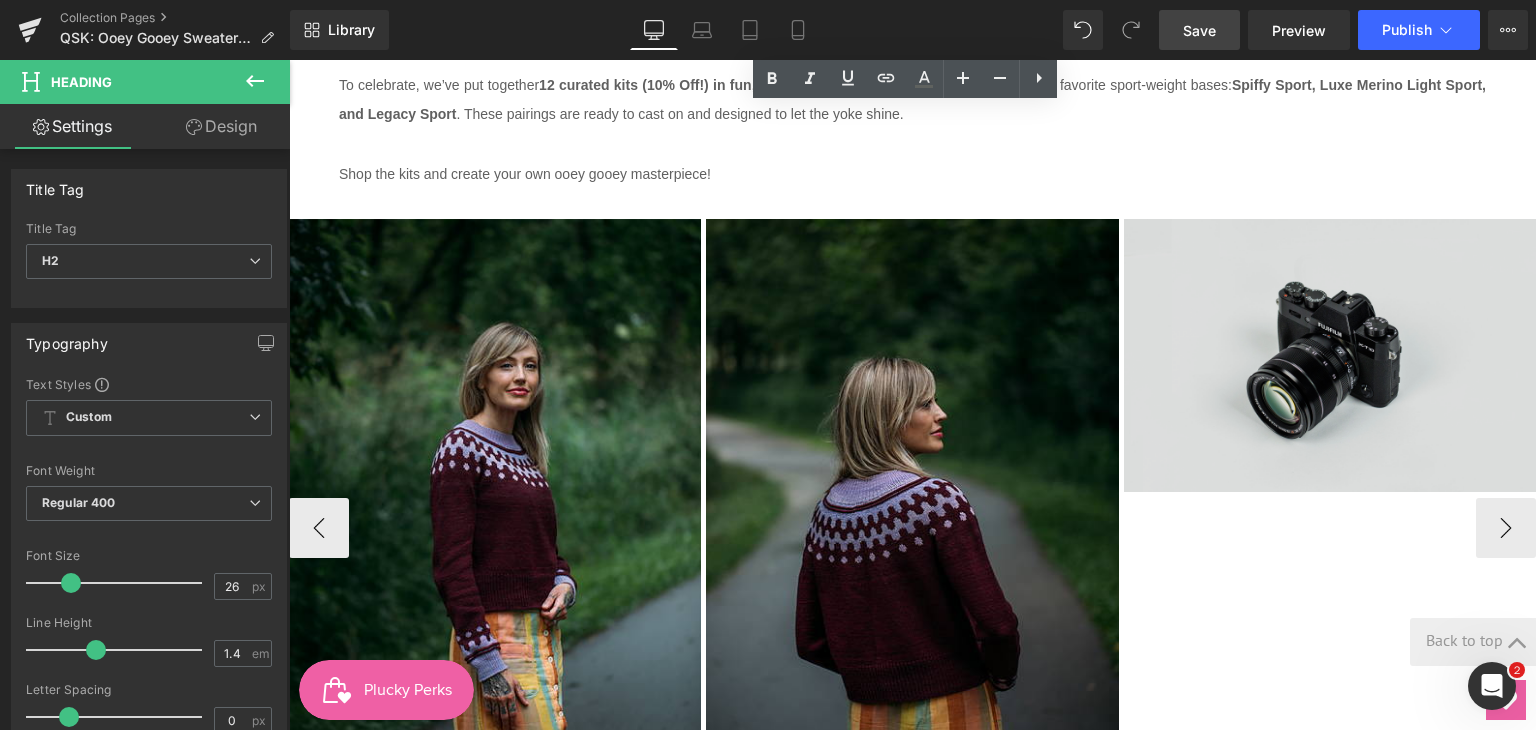 click on "Image" at bounding box center [1330, 355] 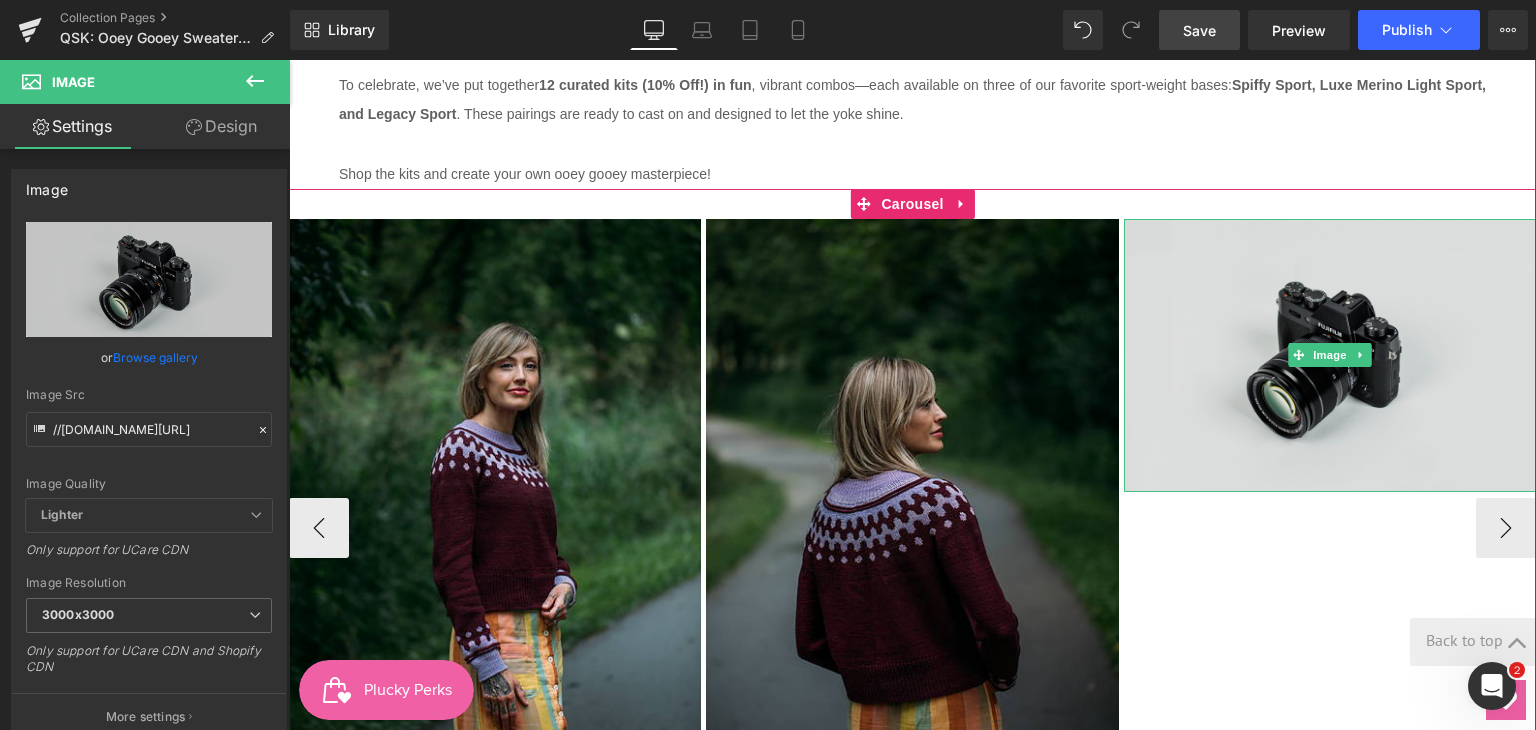 click at bounding box center (1330, 355) 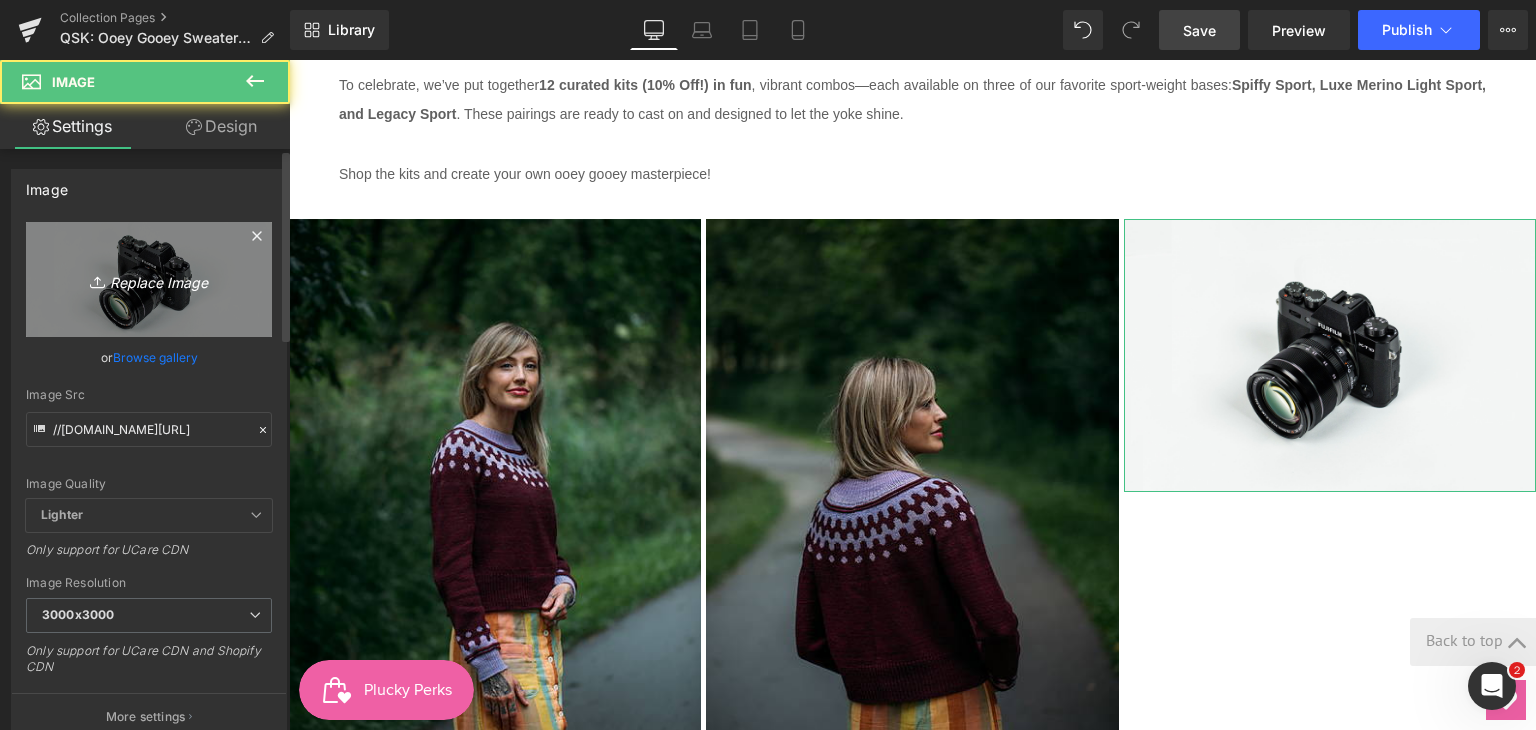 click on "Replace Image" at bounding box center (149, 279) 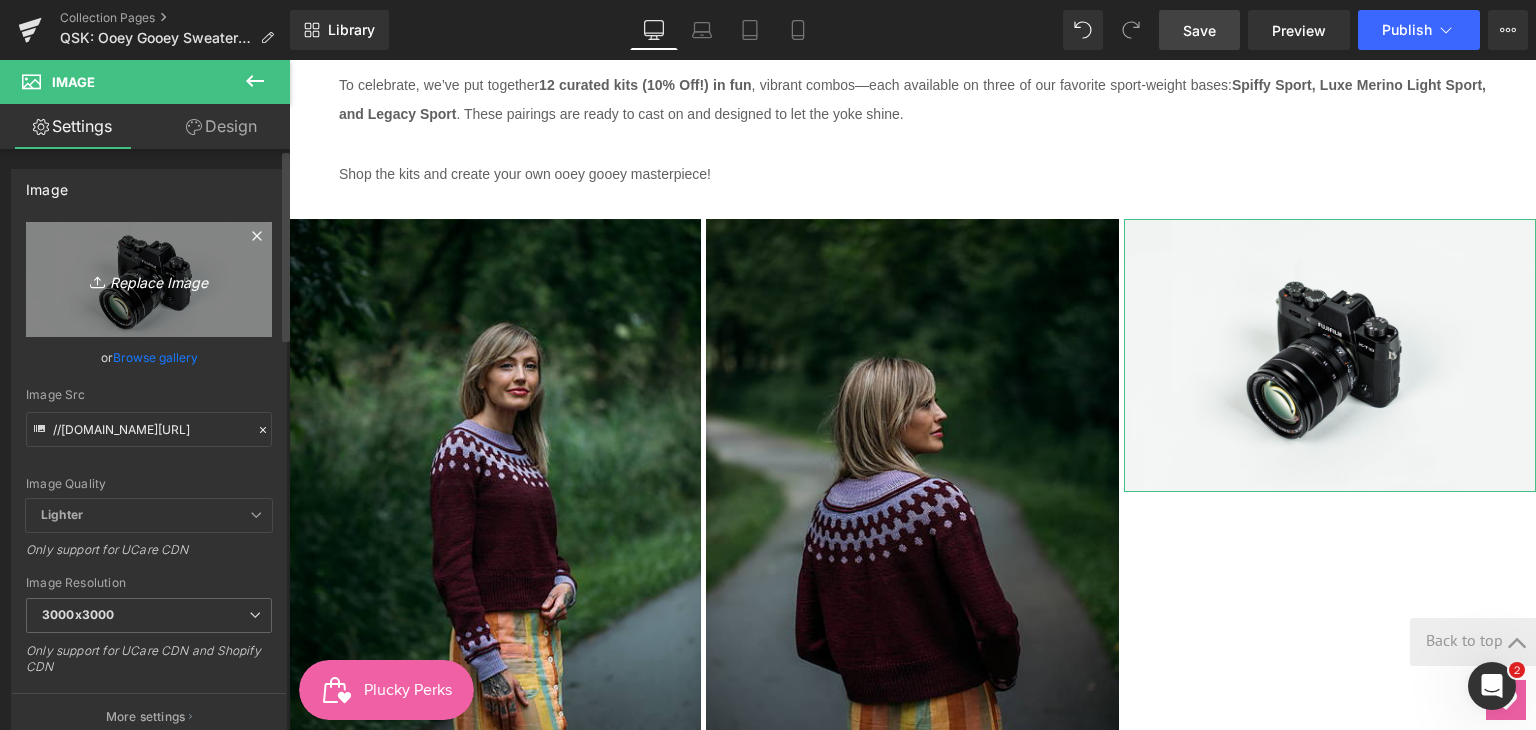 type on "C:\fakepath\PXL_20250712_020645391_2_medium2.jpg" 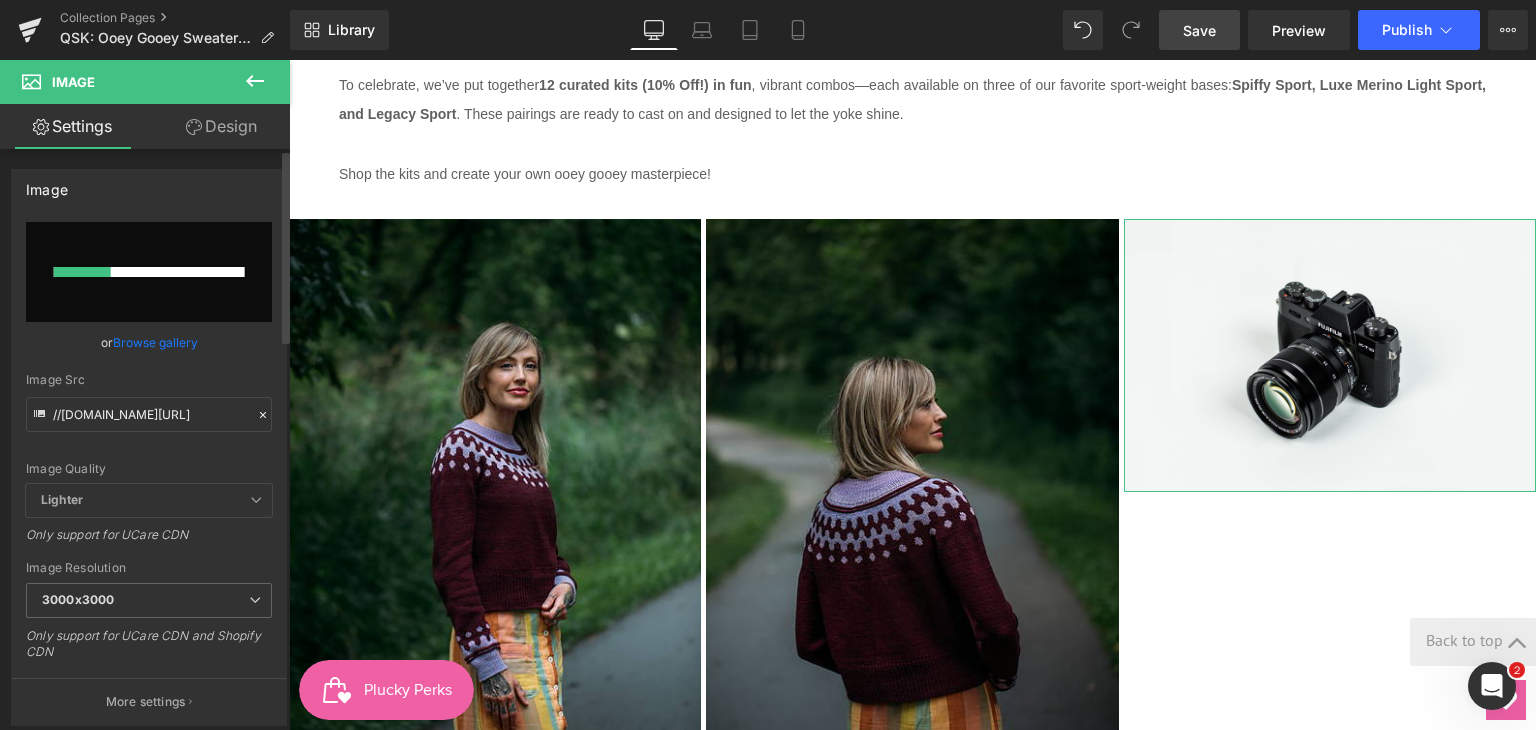 type 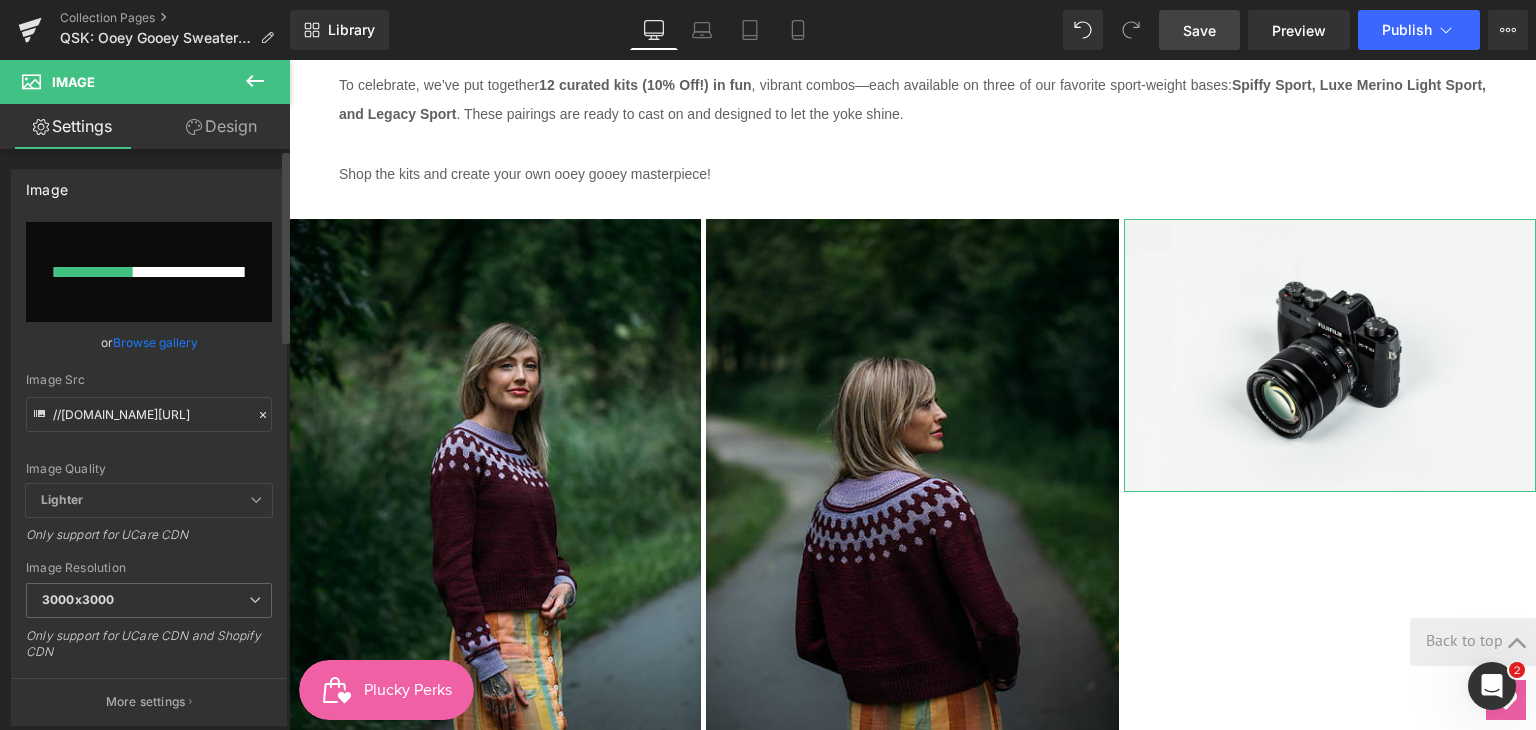 click on "Browse gallery" at bounding box center [155, 342] 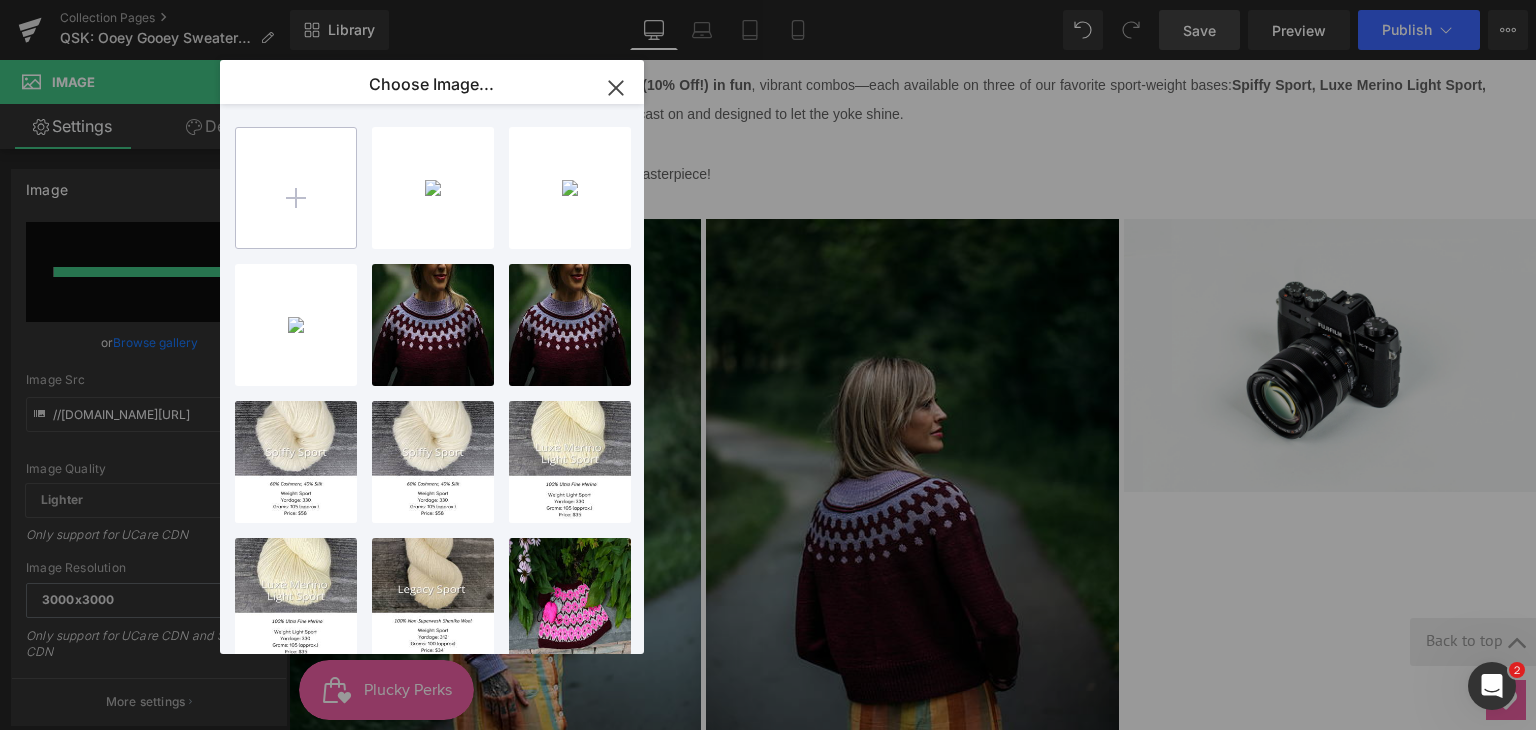 type on "https://ucarecdn.com/3787e831-77f5-46a6-94a7-704d5165ddb9/-/format/auto/-/preview/3000x3000/-/quality/lighter/PXL_20250712_020645391_2_medium2.jpg" 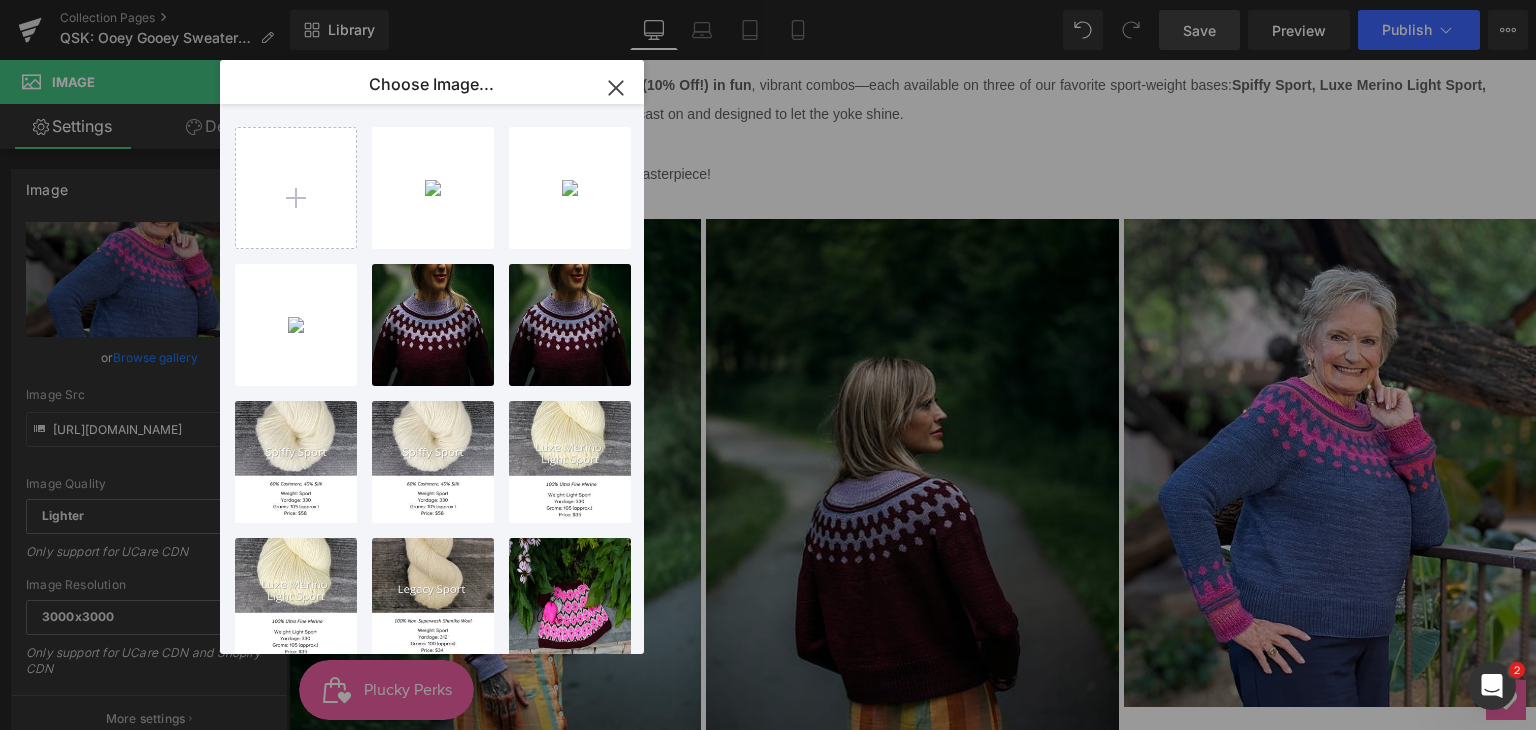 click 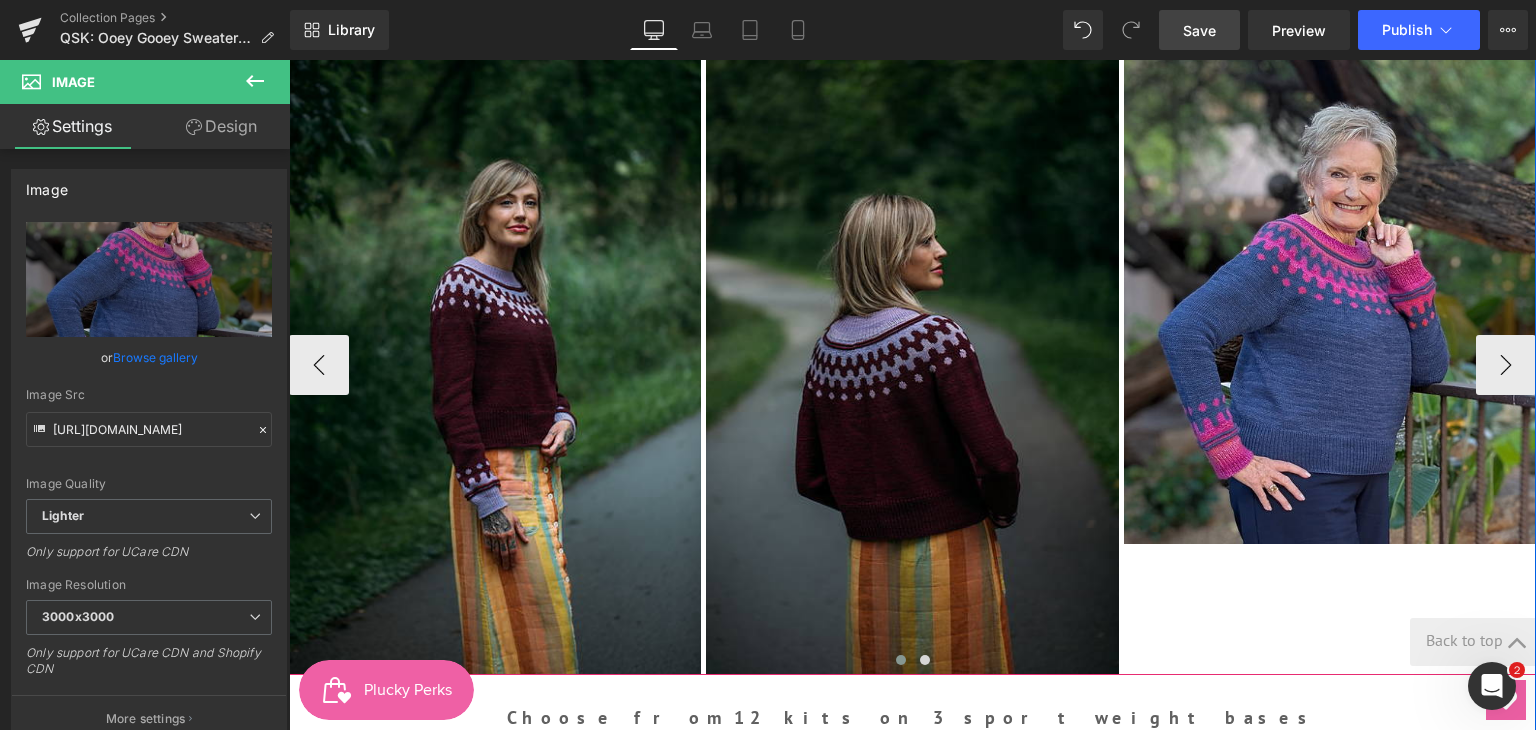 scroll, scrollTop: 977, scrollLeft: 0, axis: vertical 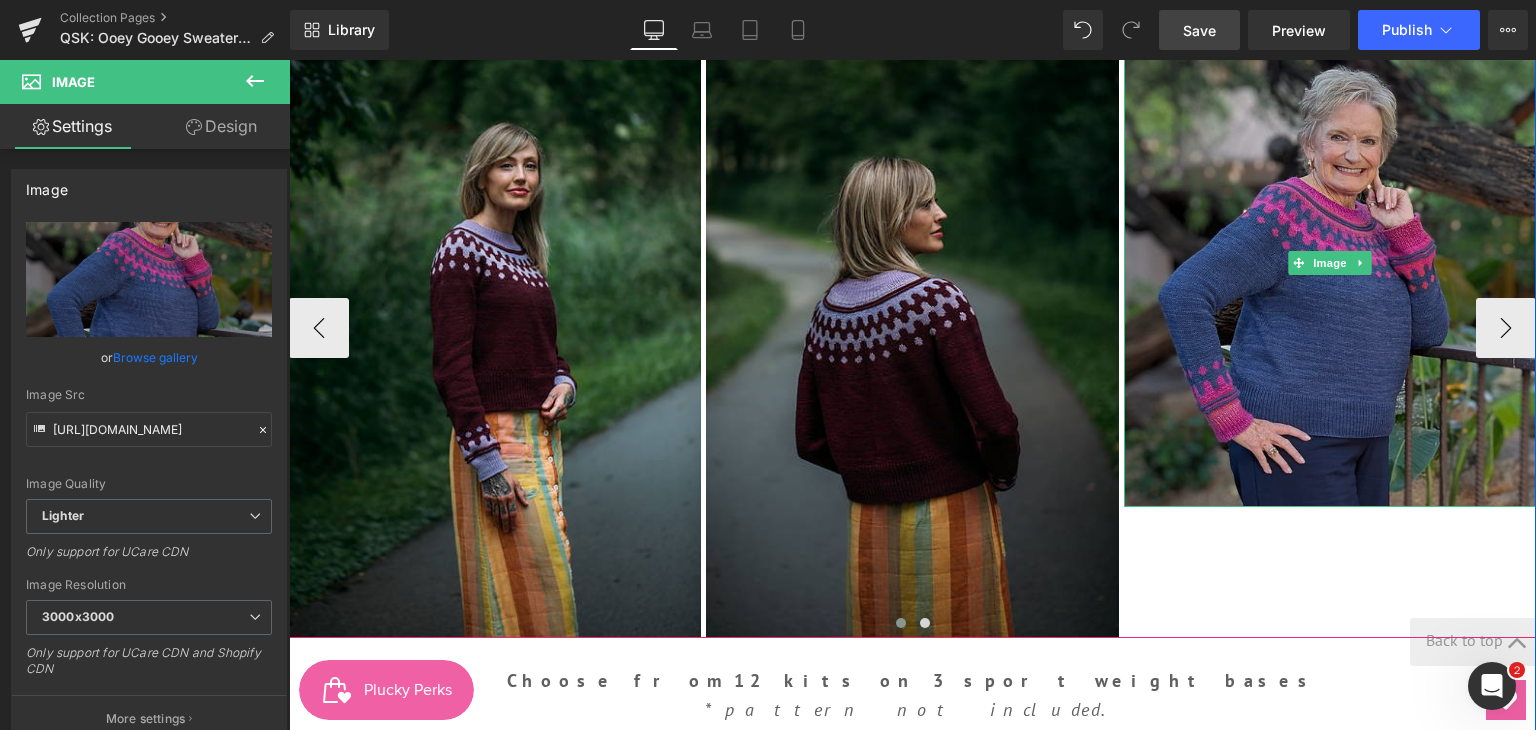 click at bounding box center [1330, 263] 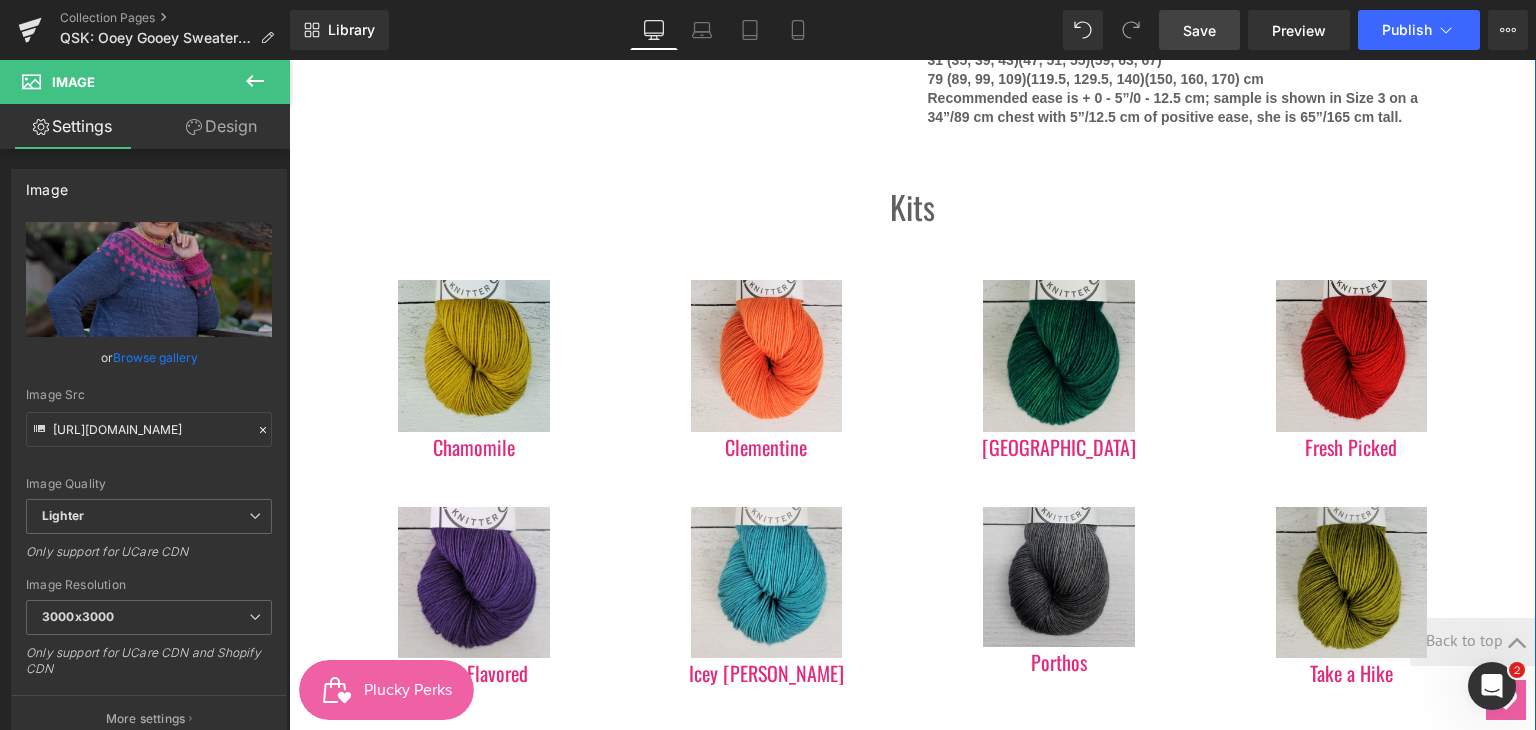 scroll, scrollTop: 2300, scrollLeft: 0, axis: vertical 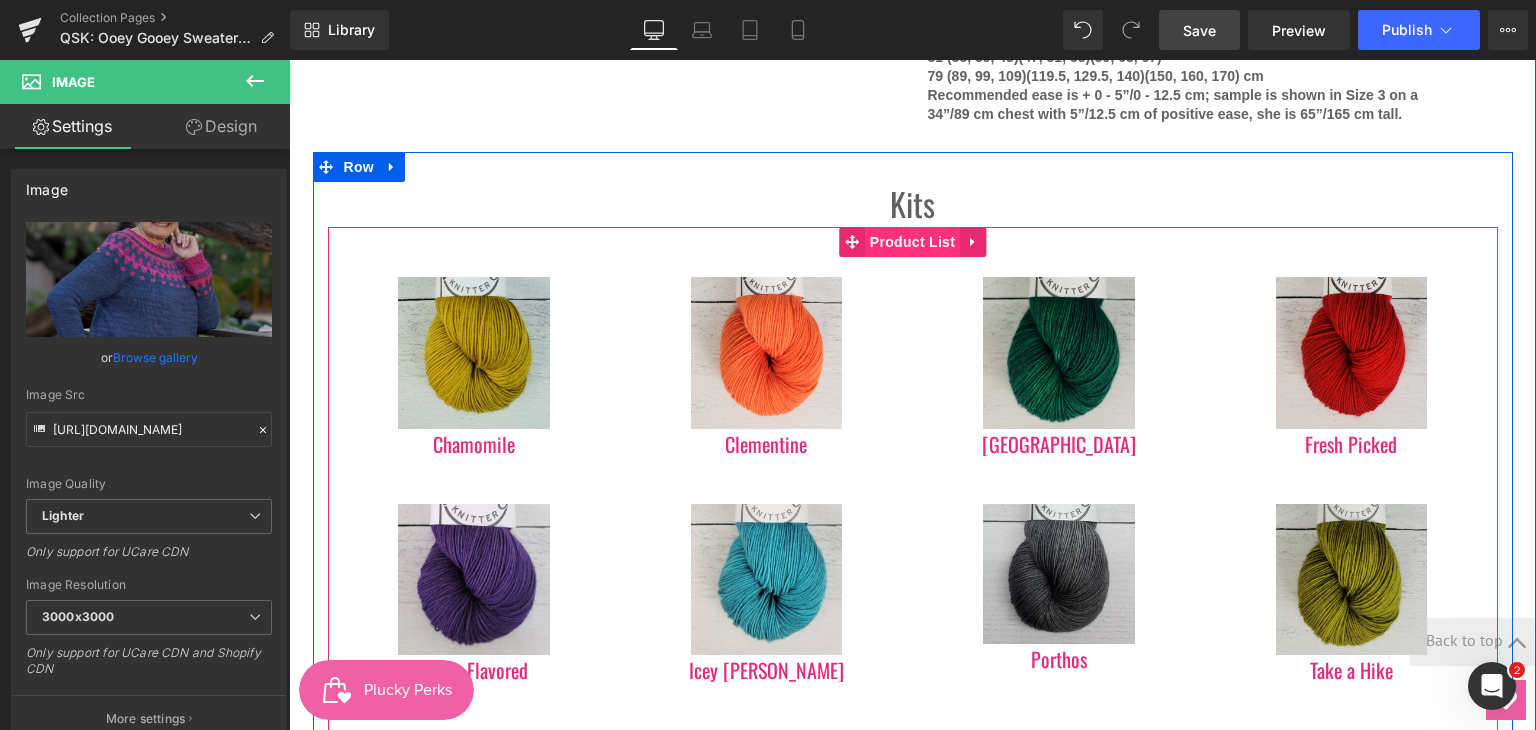 click on "Product List" at bounding box center [912, 242] 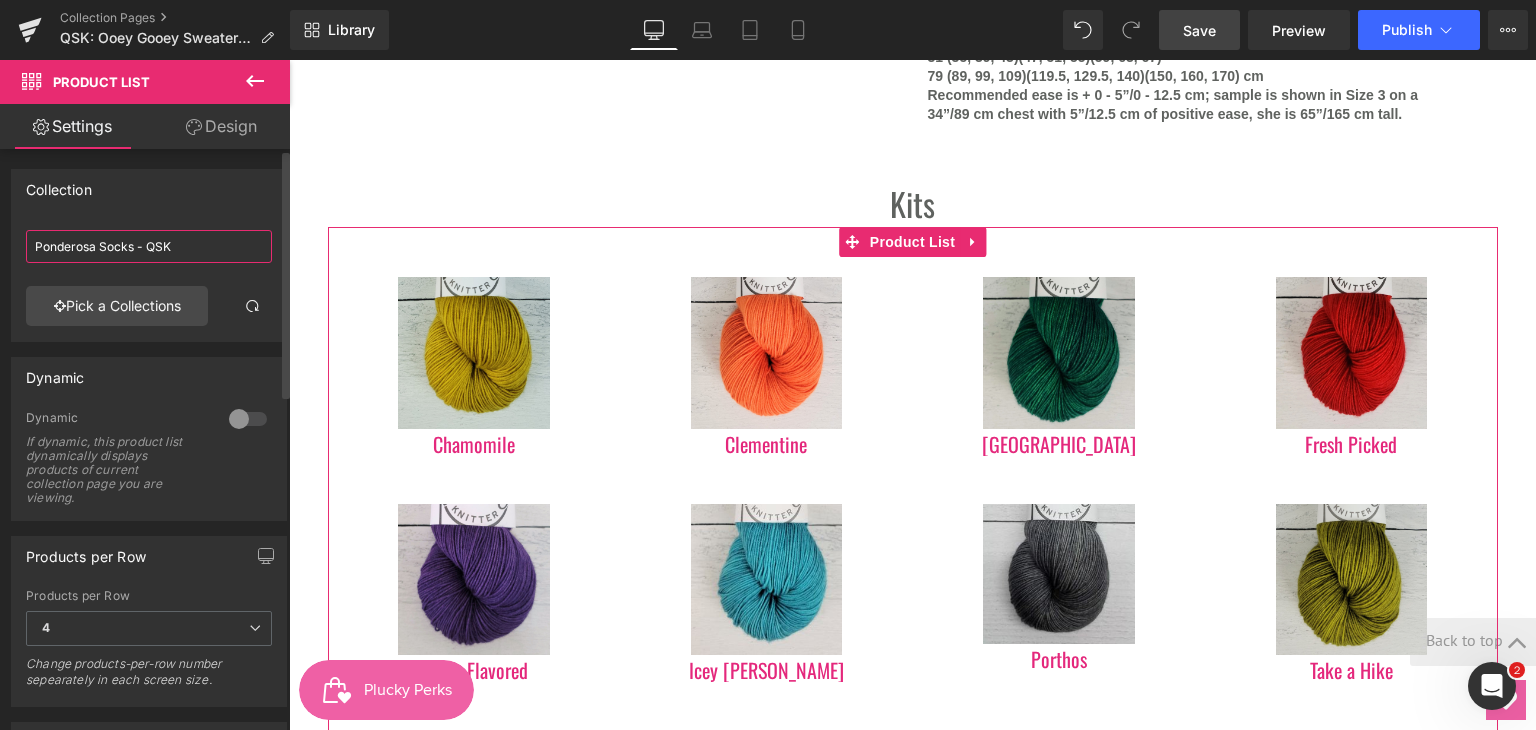 click on "Ponderosa Socks - QSK" at bounding box center [149, 246] 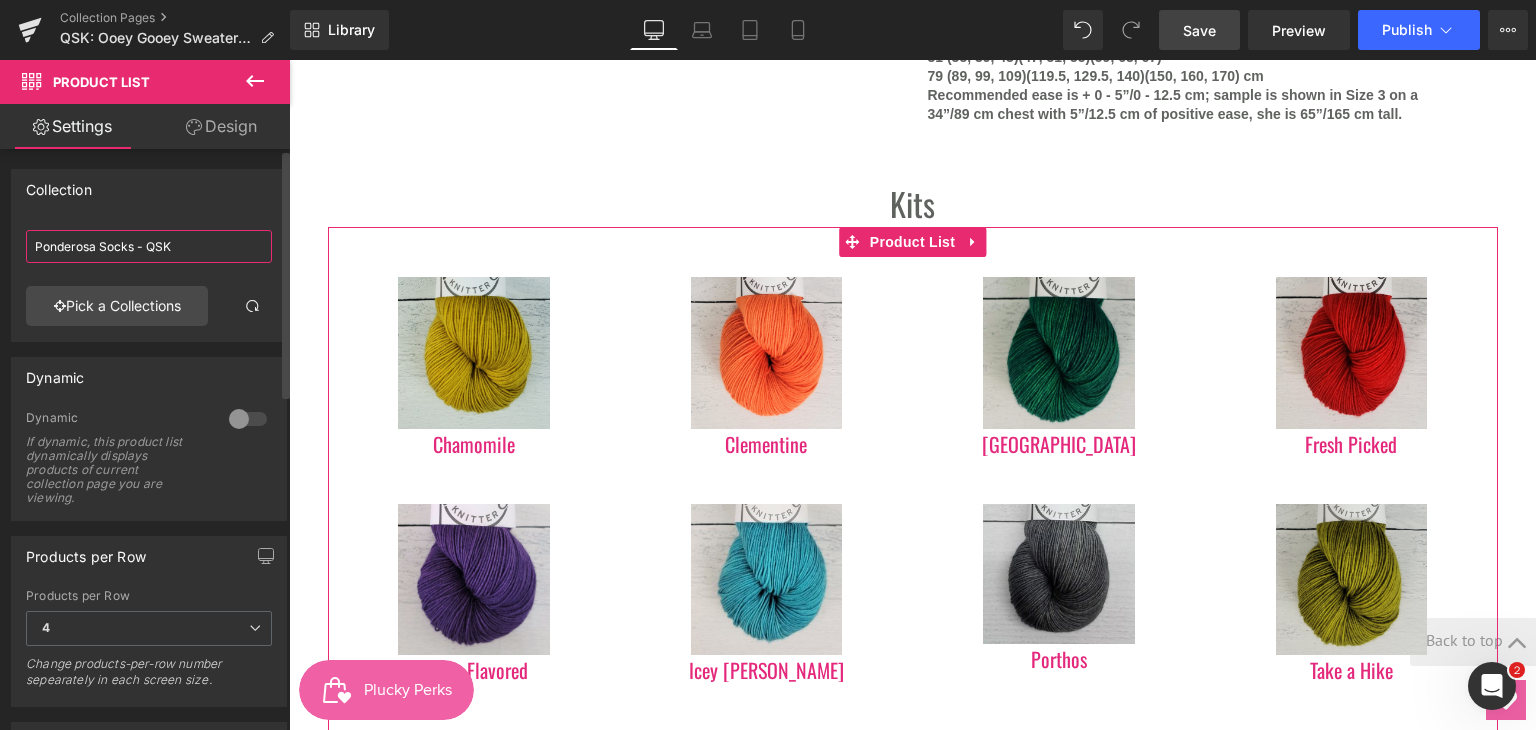 click on "Ponderosa Socks - QSK" at bounding box center [149, 246] 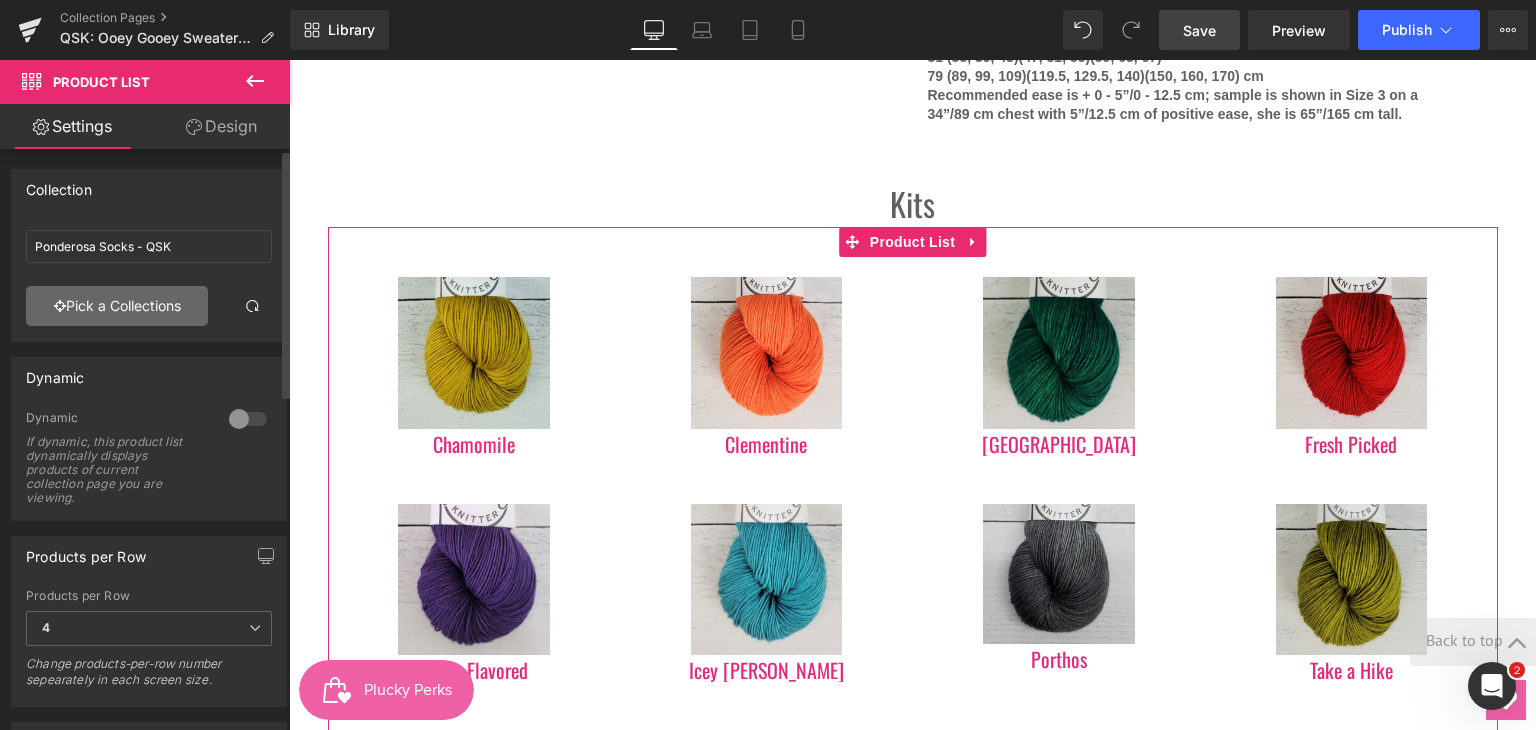 click on "Pick a Collections" at bounding box center [117, 306] 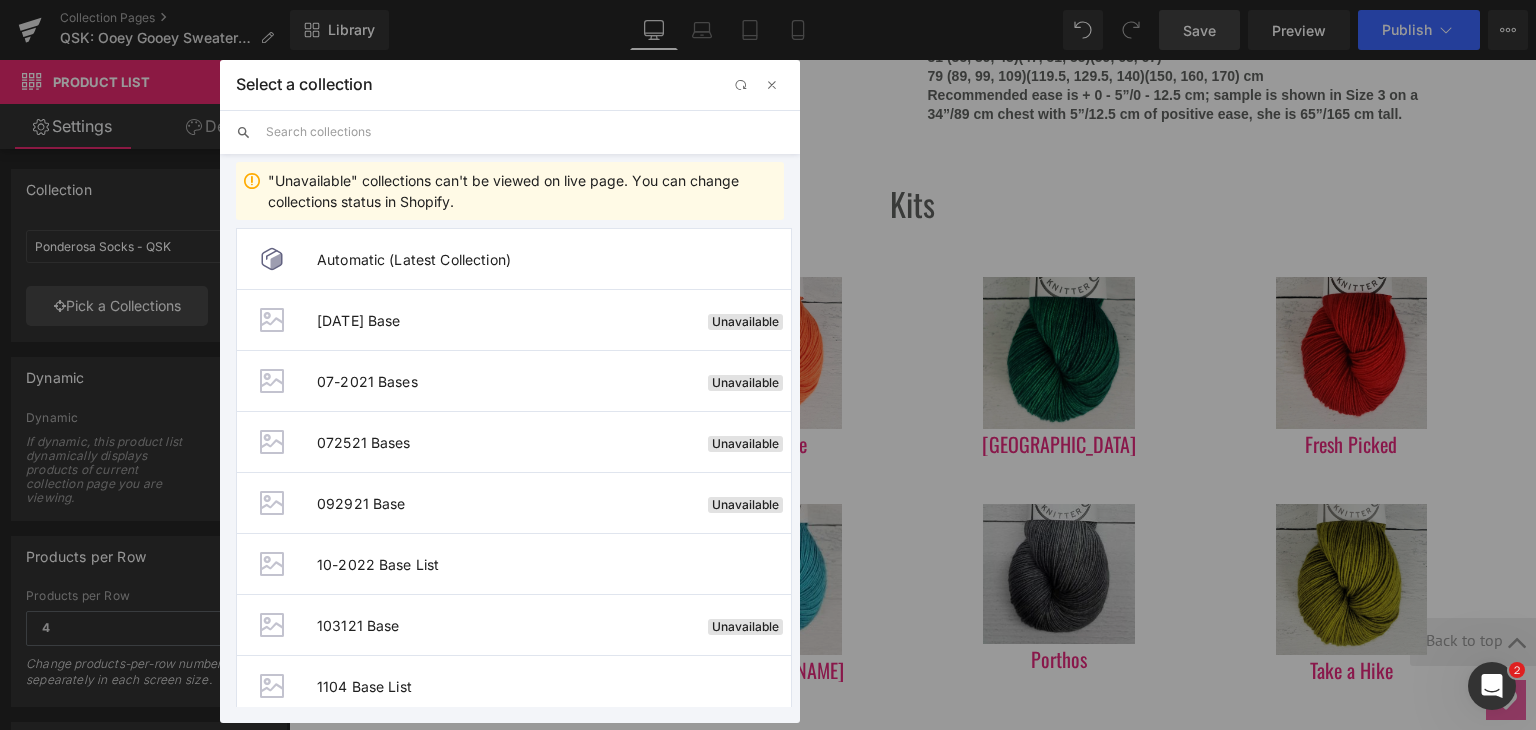 click at bounding box center (525, 132) 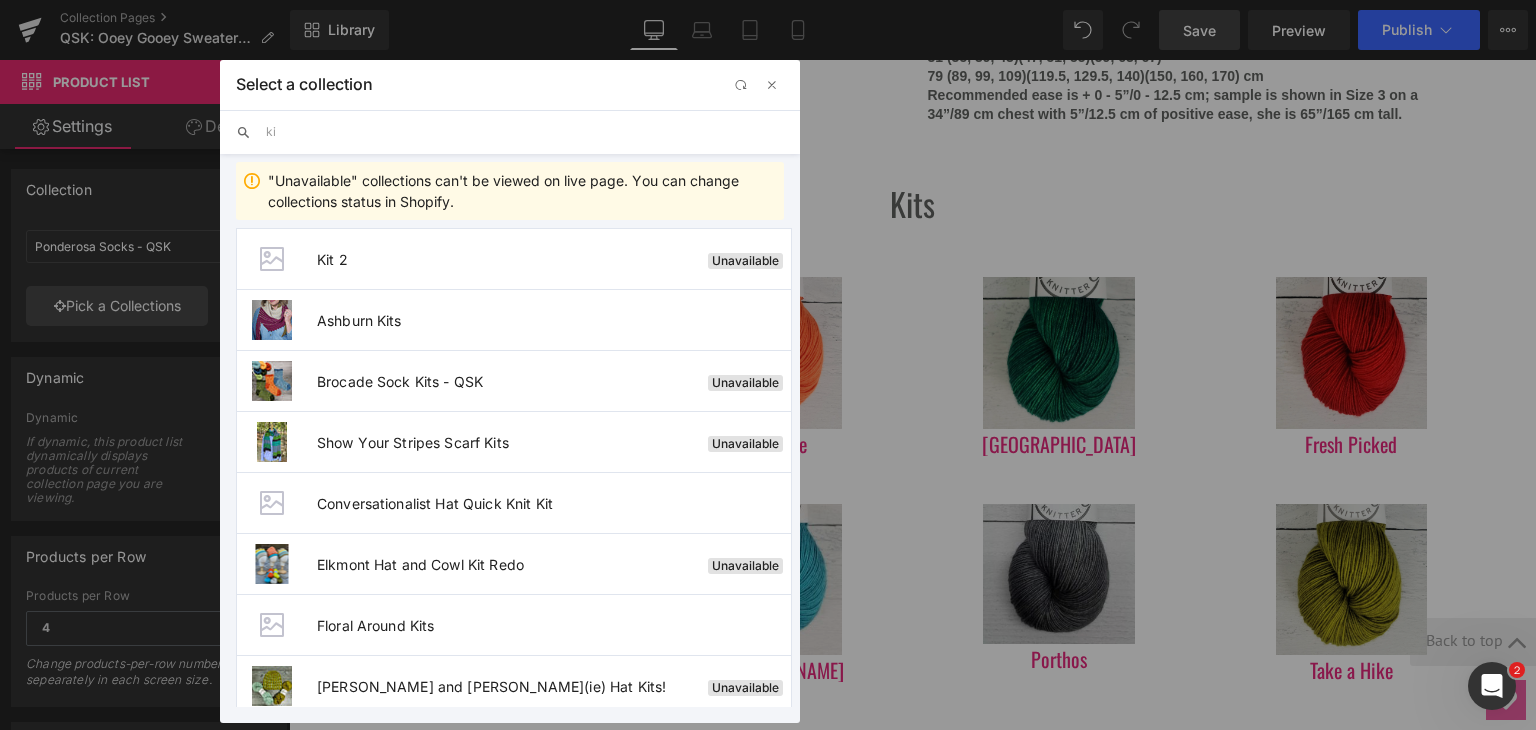 type on "k" 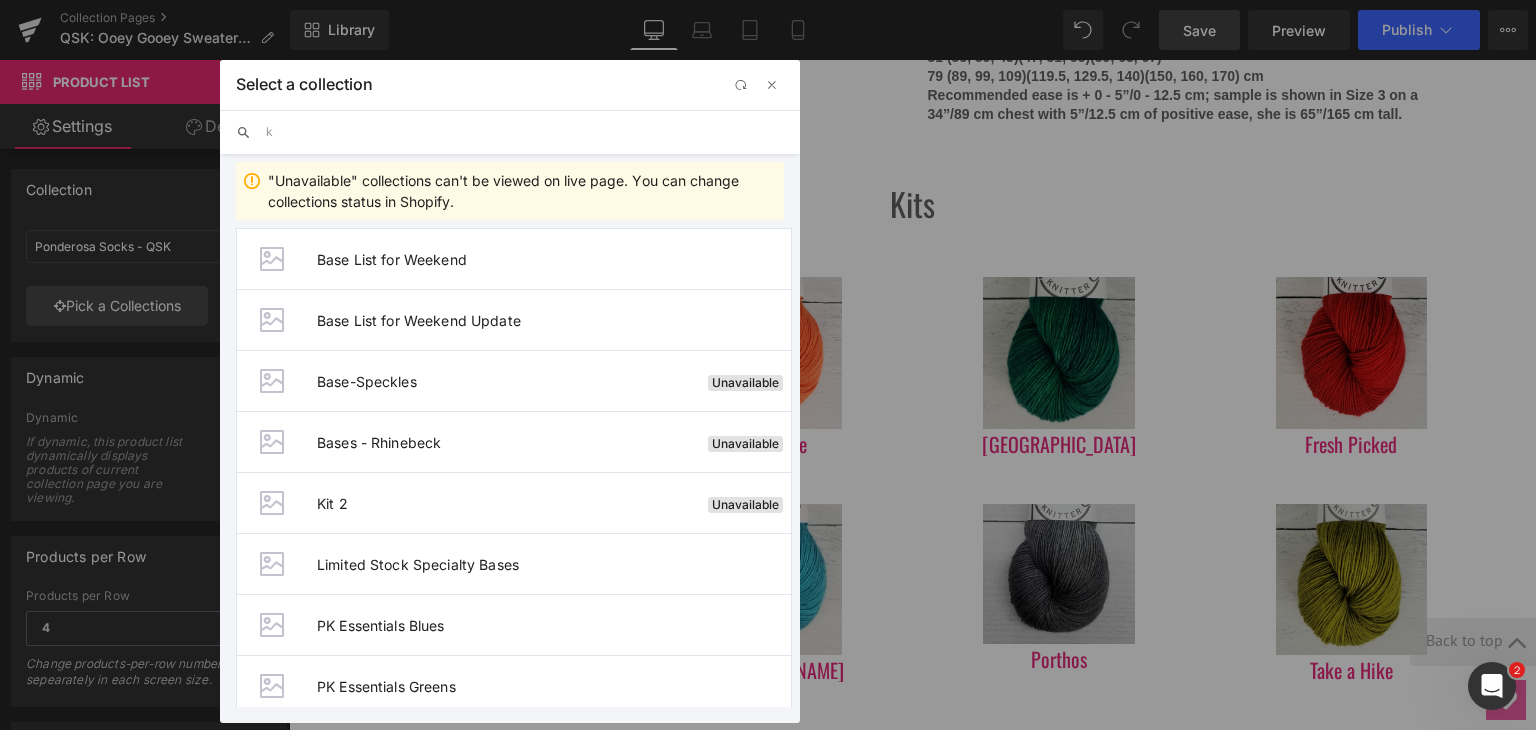 type 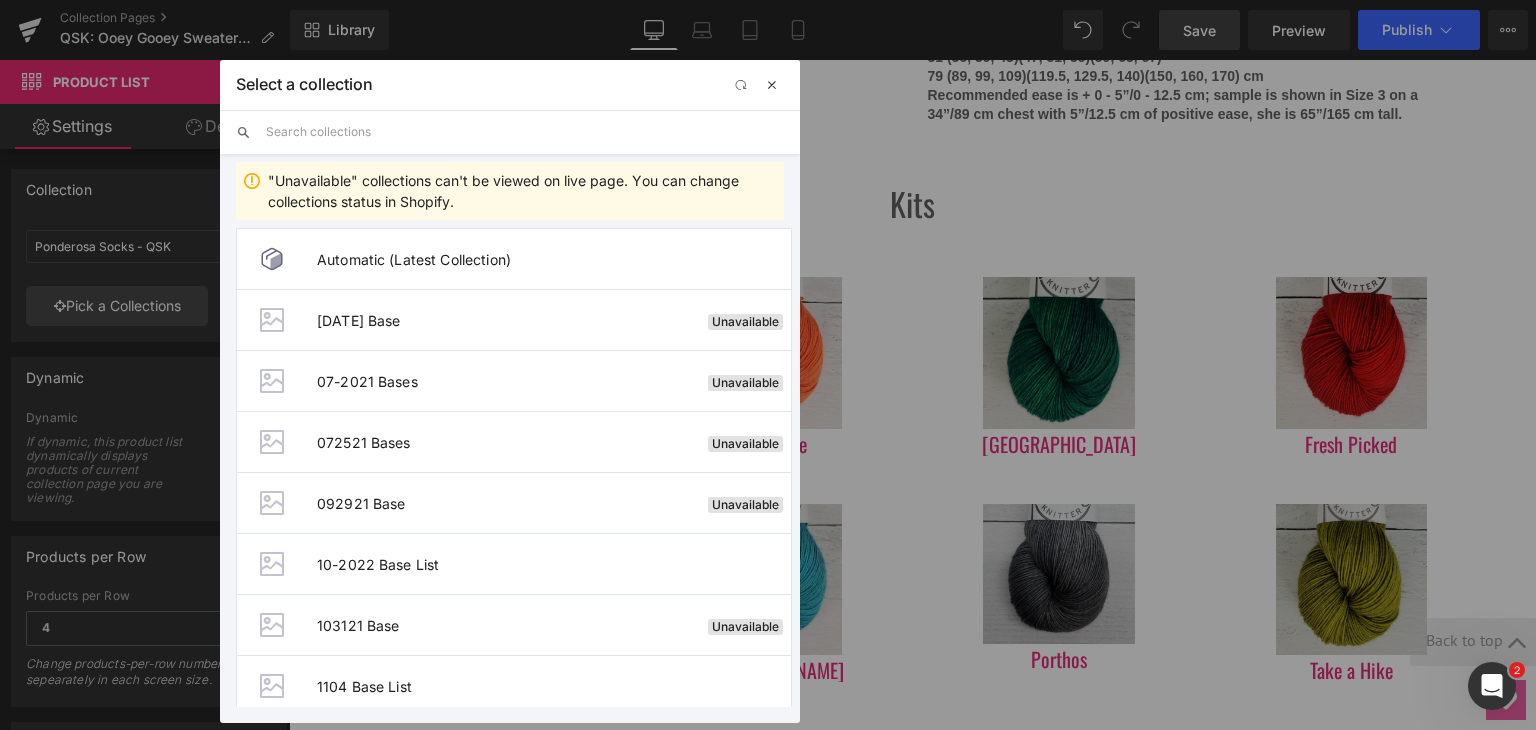 click at bounding box center [772, 85] 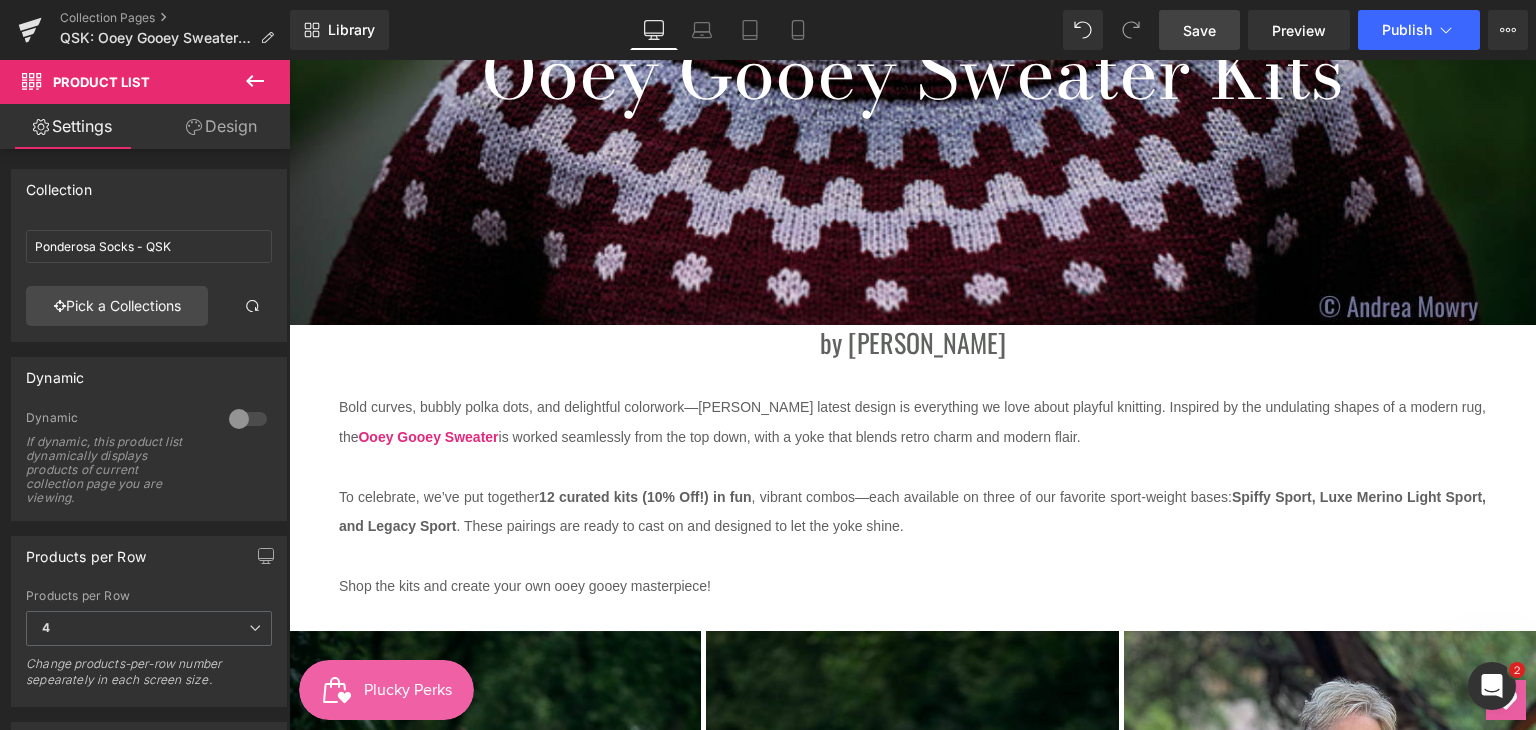 scroll, scrollTop: 400, scrollLeft: 0, axis: vertical 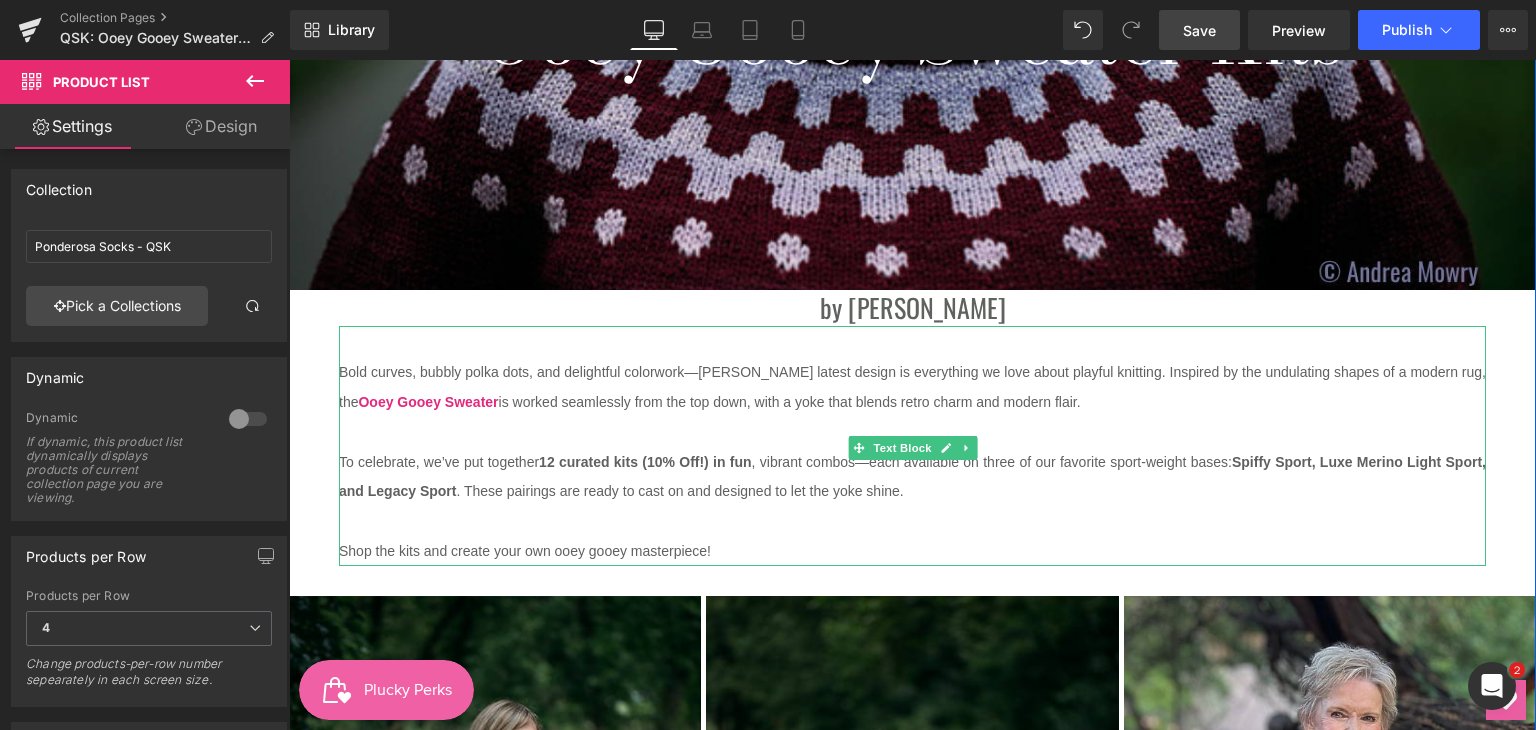 click on "12 curated kits (10% Off!) in fun" at bounding box center (645, 462) 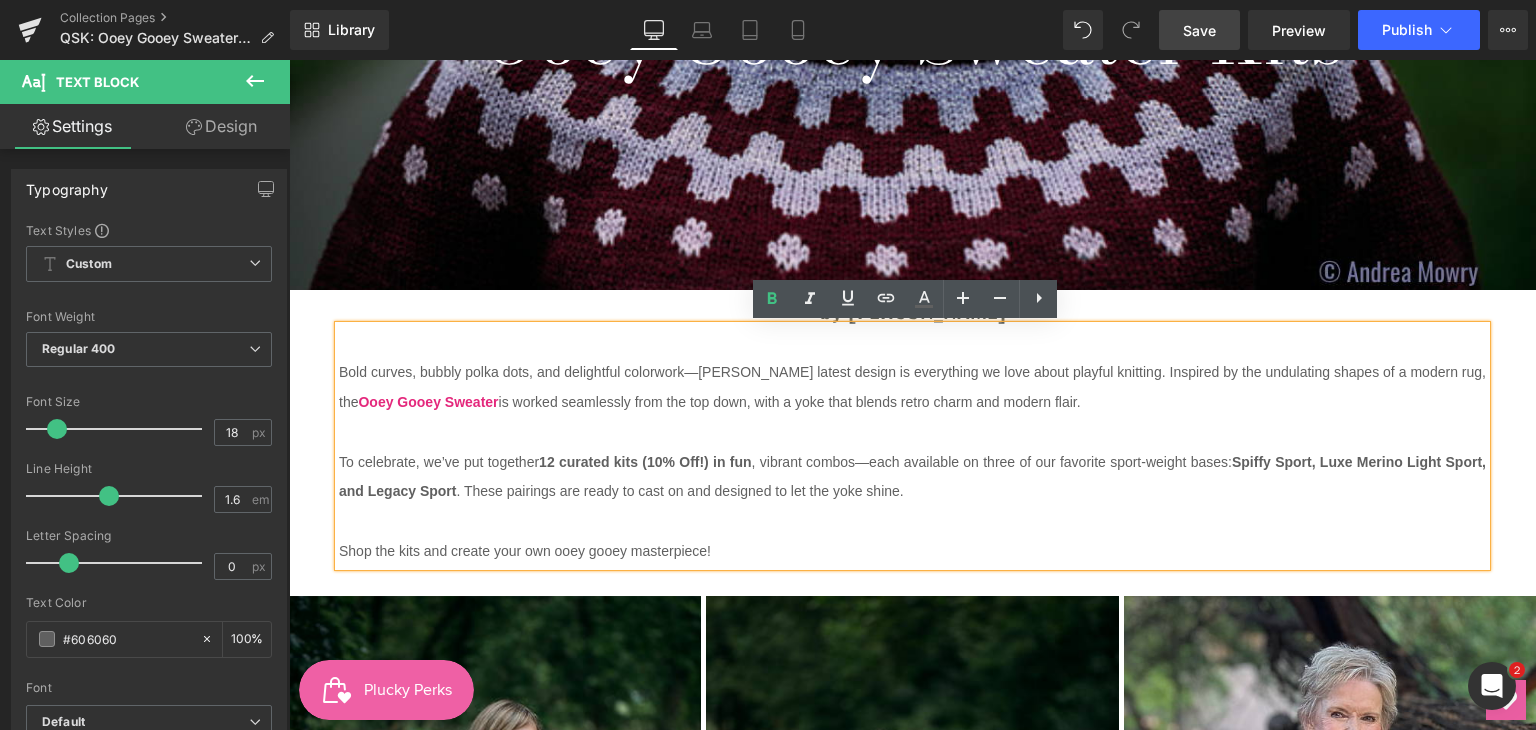 click on "Save" at bounding box center [1199, 30] 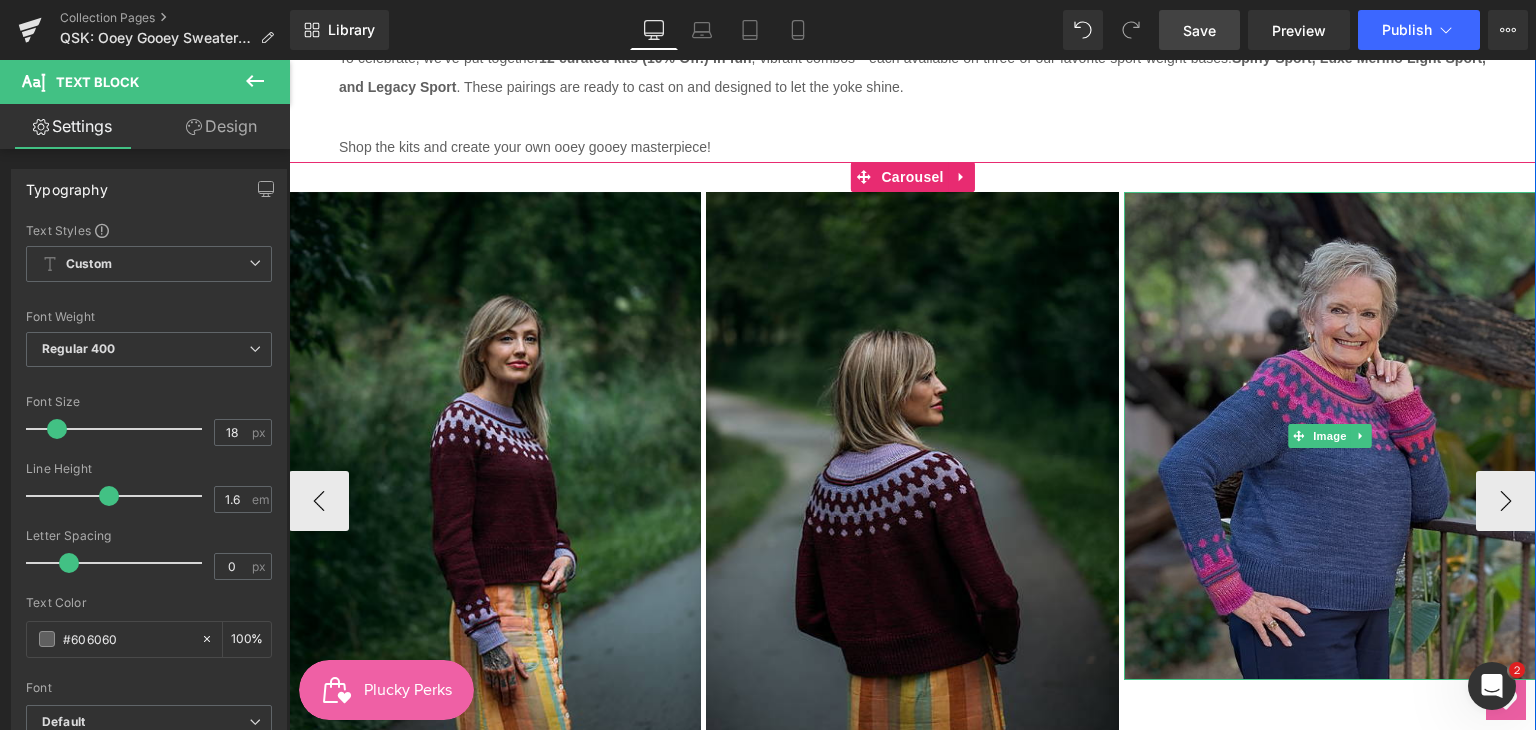 scroll, scrollTop: 800, scrollLeft: 0, axis: vertical 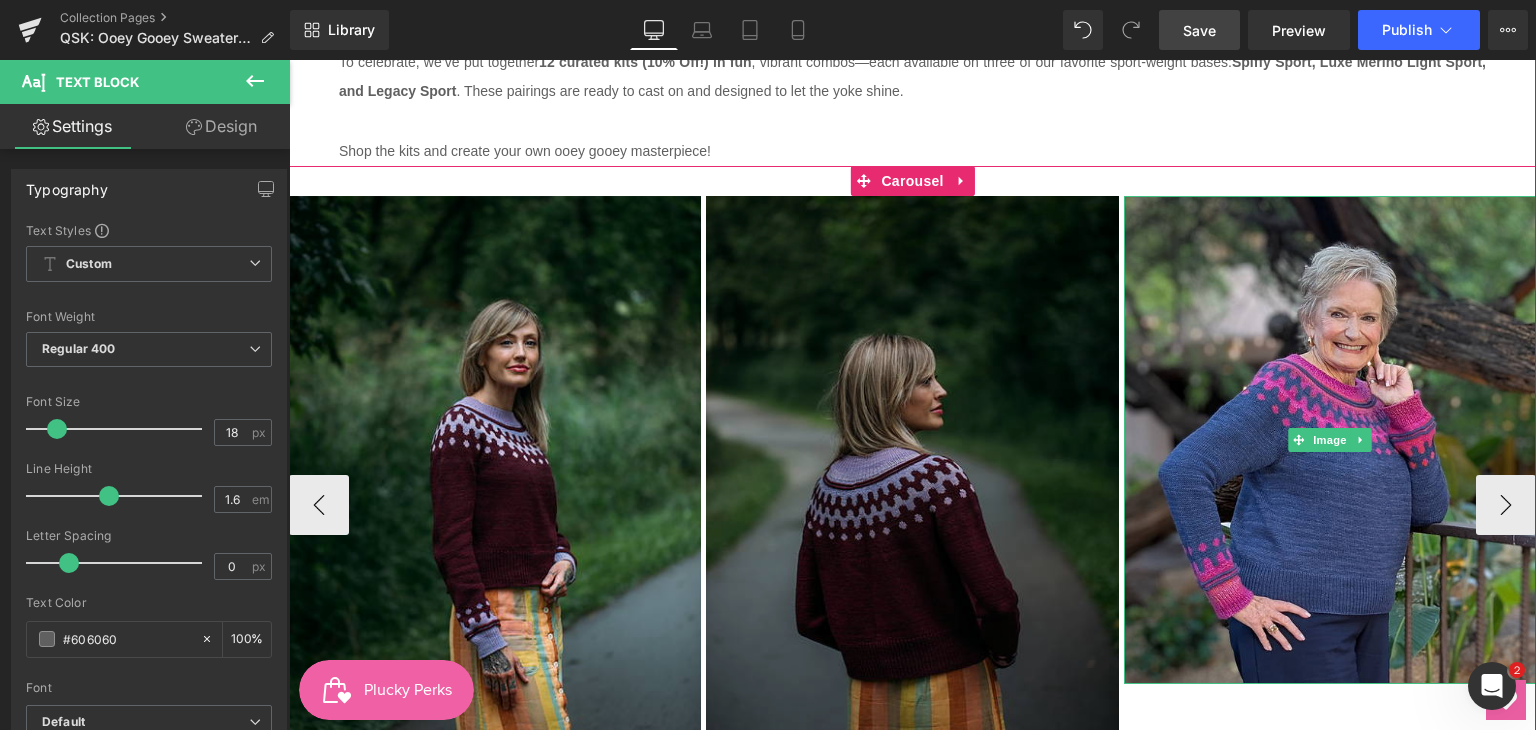 click at bounding box center (1330, 440) 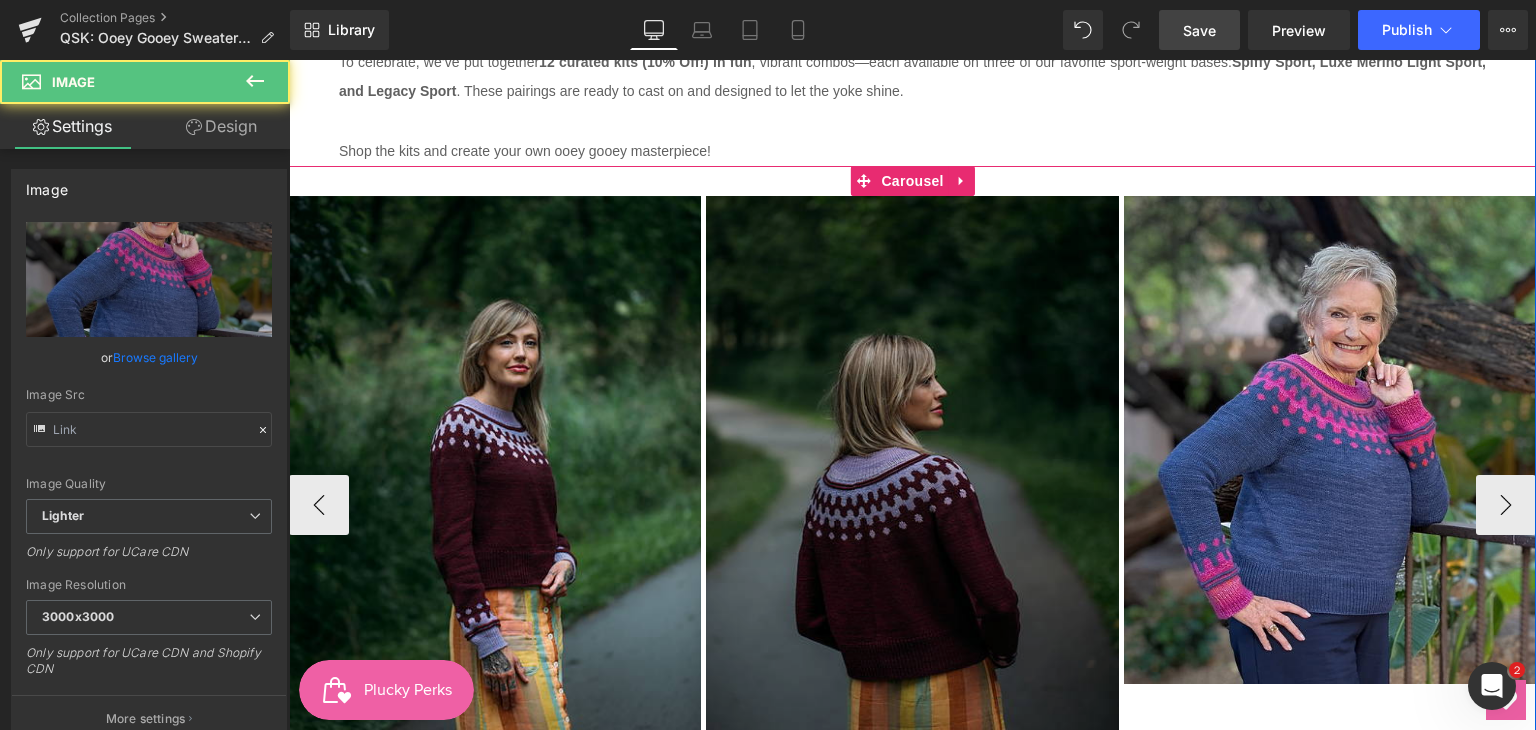 type on "https://ucarecdn.com/3787e831-77f5-46a6-94a7-704d5165ddb9/-/format/auto/-/preview/3000x3000/-/quality/lighter/PXL_20250712_020645391_2_medium2.jpg" 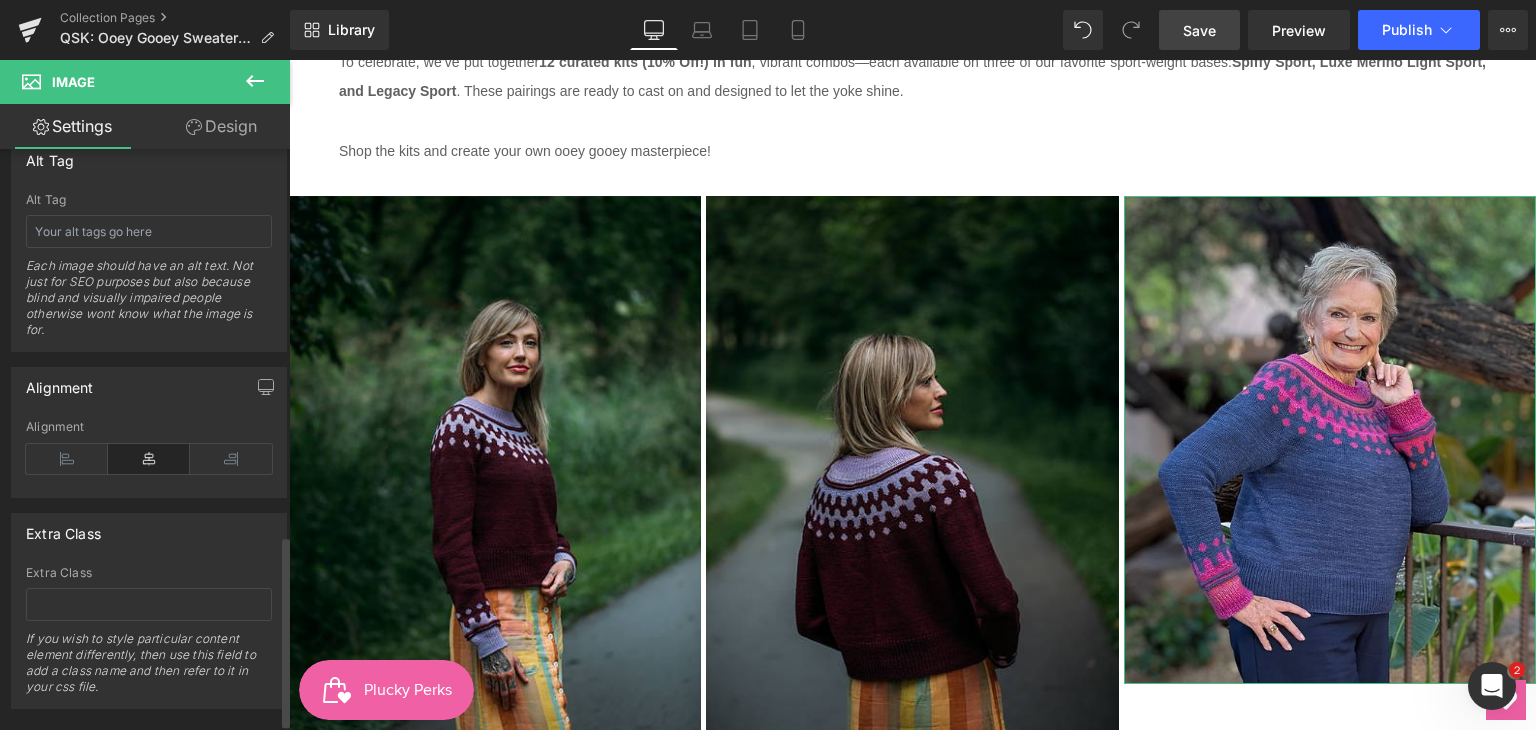 scroll, scrollTop: 1191, scrollLeft: 0, axis: vertical 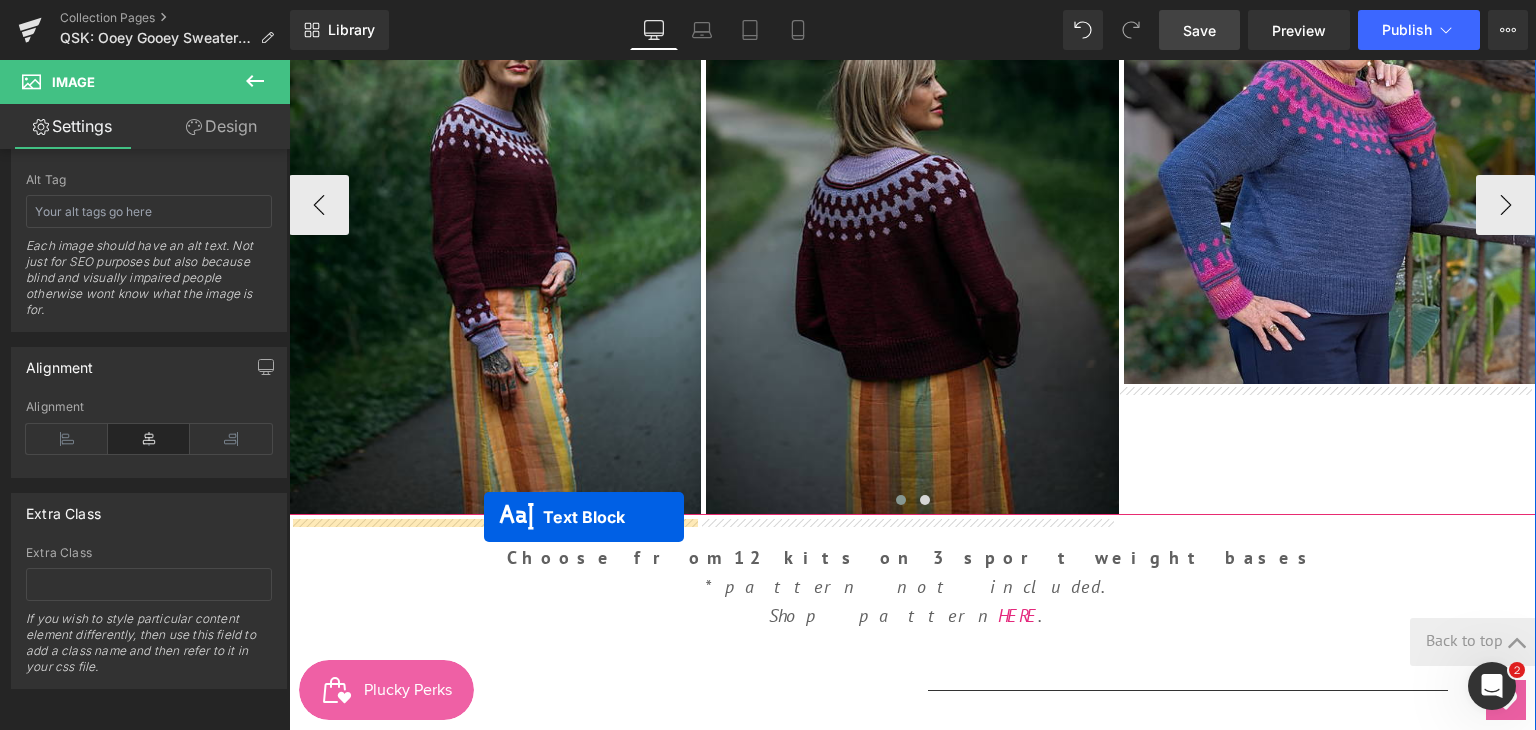 drag, startPoint x: 570, startPoint y: 405, endPoint x: 484, endPoint y: 517, distance: 141.20906 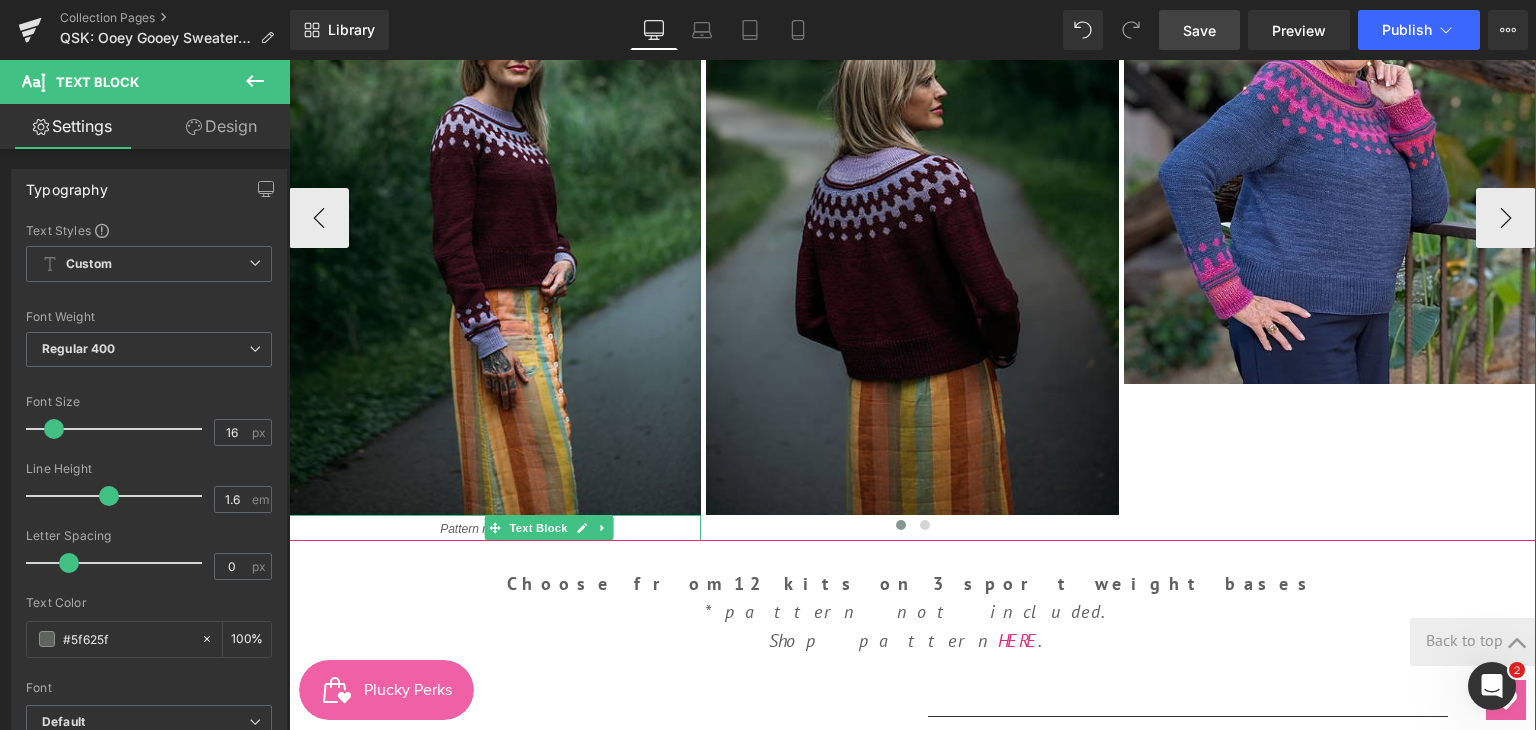 click at bounding box center [912, 529] 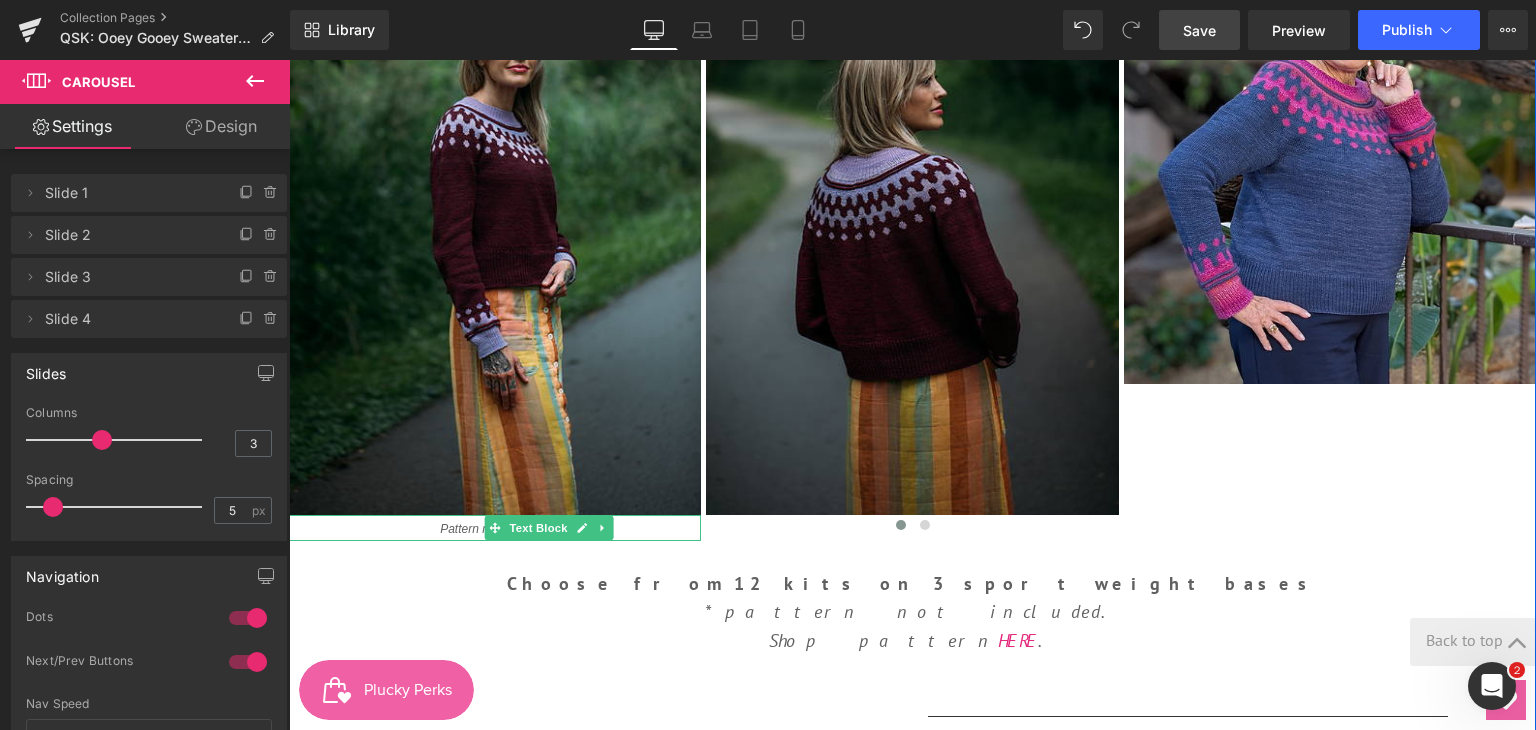 click on "Ooey Gooey Sweater Kits
Heading
Hero Banner   200px   200px     by Andrea Mowry Heading         Bold curves, bubbly polka dots, and delightful colorwork—Andrea Mowry’s latest design is everything we love about playful knitting. Inspired by the undulating shapes of a modern rug, the  Ooey Gooey Sweater  is worked seamlessly from the top down, with a yoke that blends retro charm and modern flair. To celebrate, we’ve put together  12 curated kits (10% Off!) in fun , vibrant combos—each available on three of our favorite sport-weight bases:  Spiffy Sport, Luxe Merino Light Sport, and Legacy Sport . These pairings are ready to cast on and designed to let the yoke shine. Shop the kits and create your own ooey gooey masterpiece! Text Block
Image         Pattern not included. Text Block" at bounding box center (912, 781) 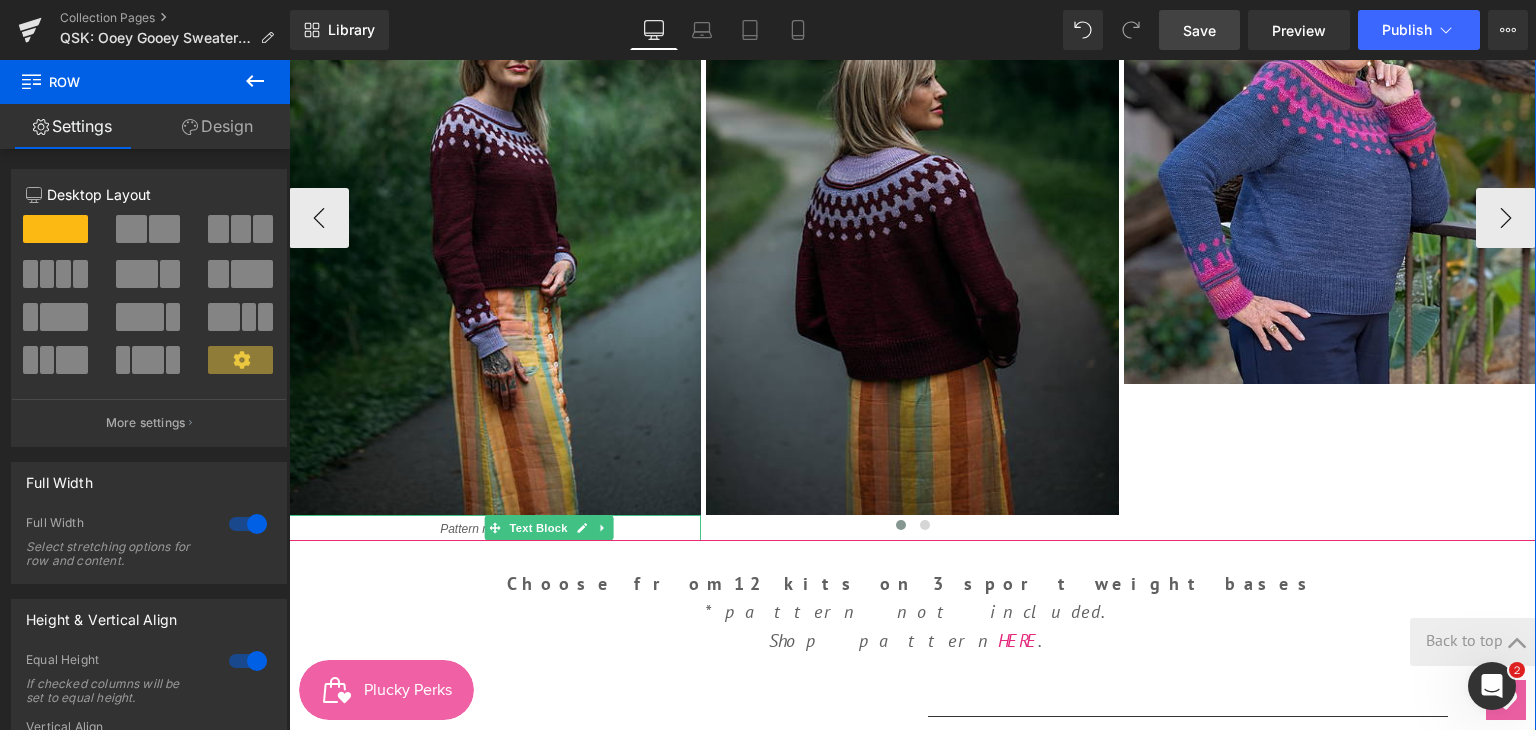click at bounding box center [912, 529] 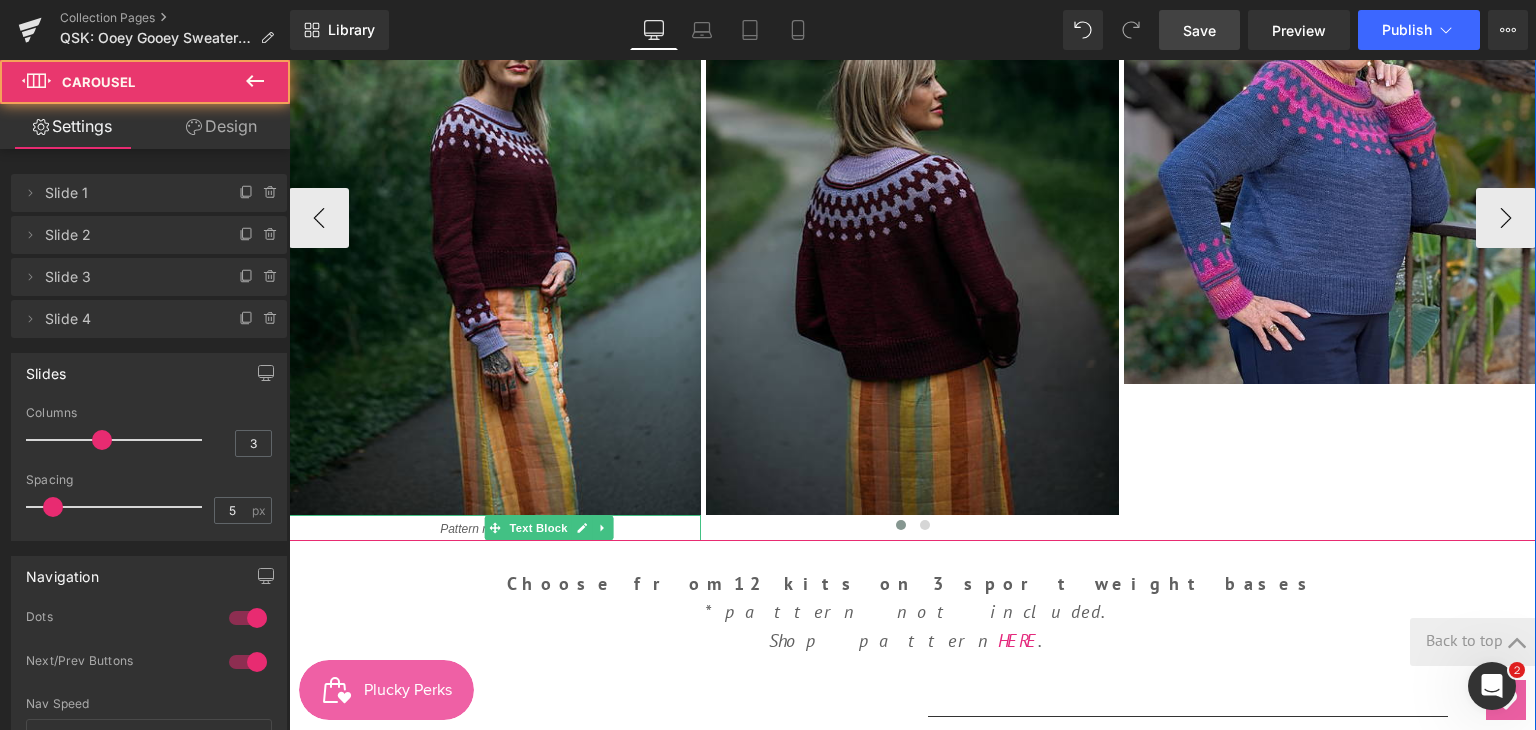click at bounding box center [912, 529] 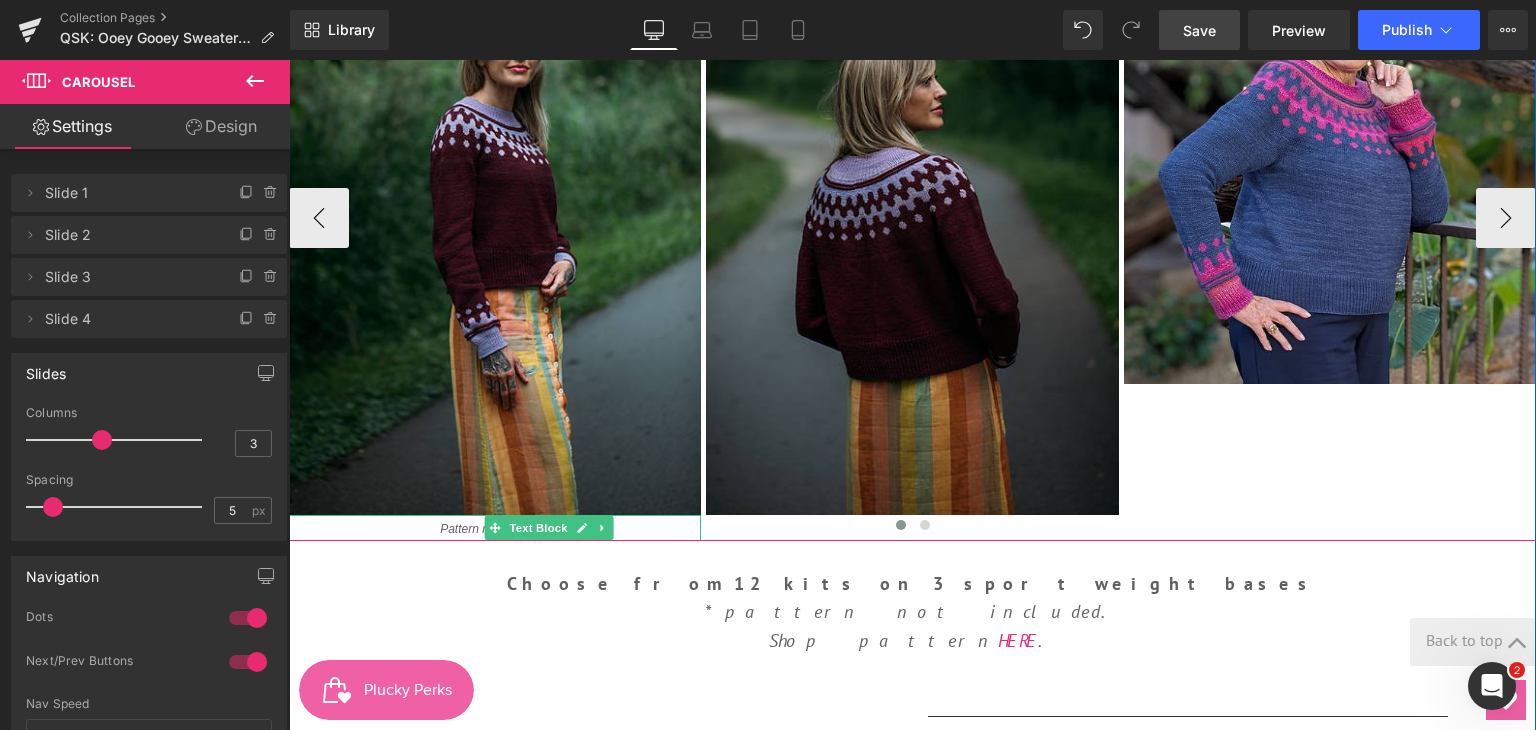 click at bounding box center [912, 529] 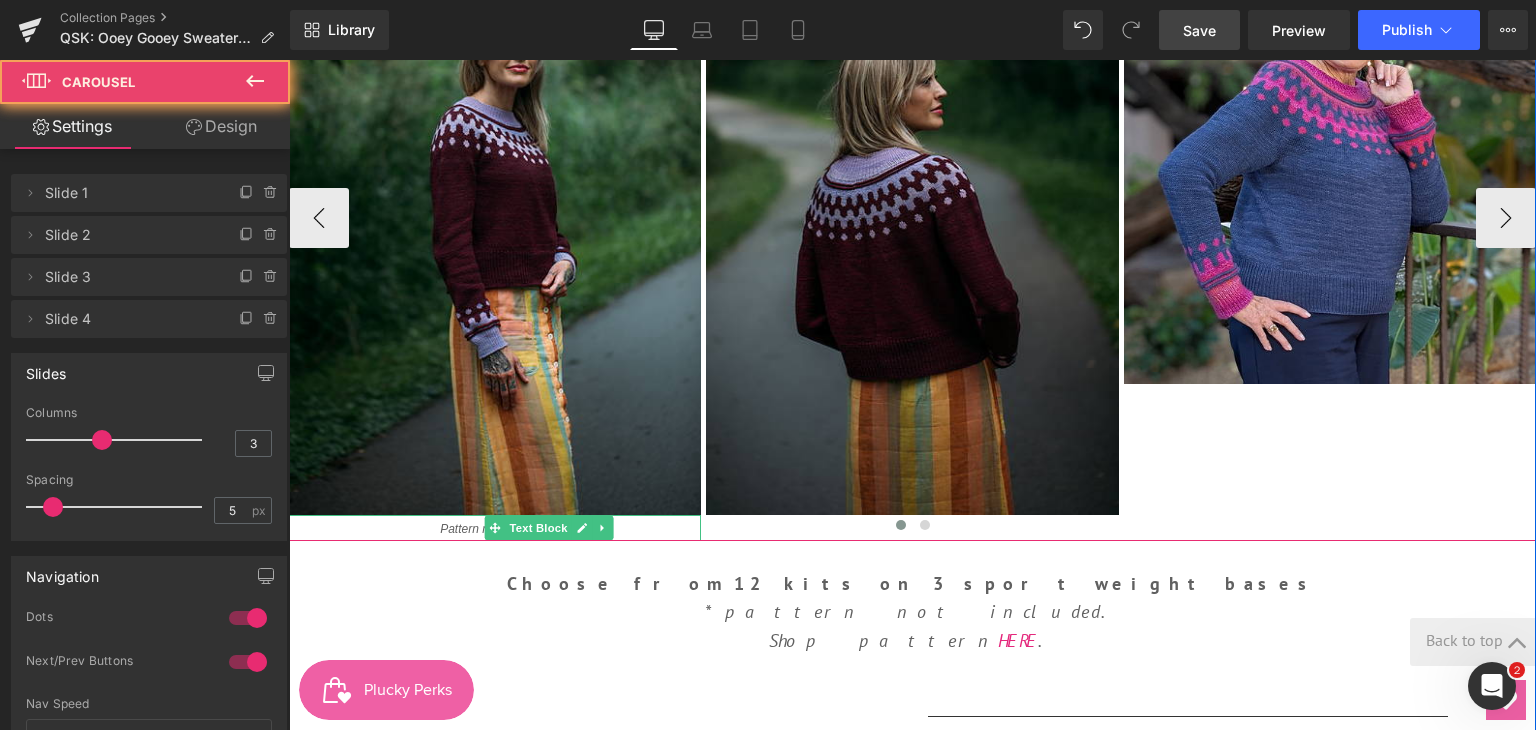 click at bounding box center (912, 529) 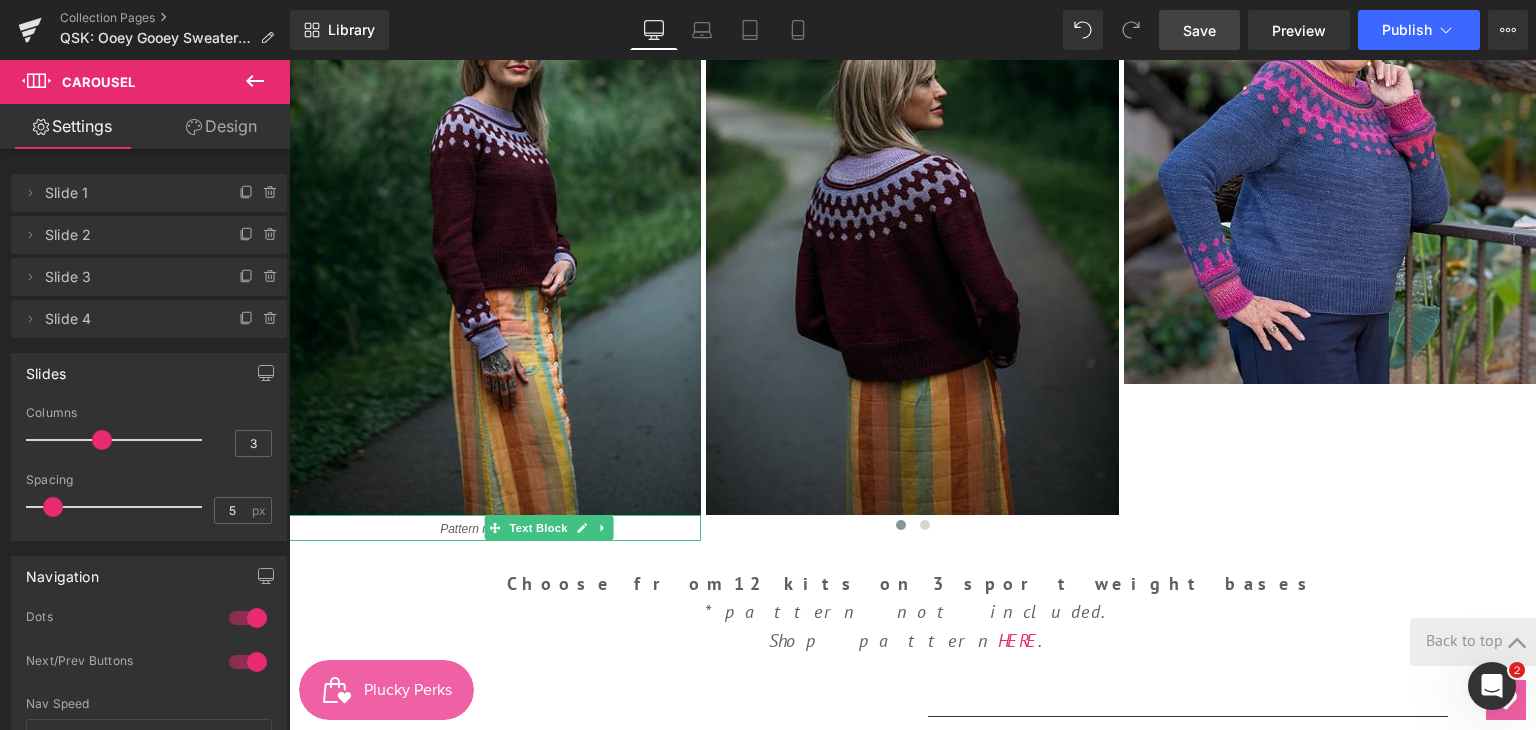 click 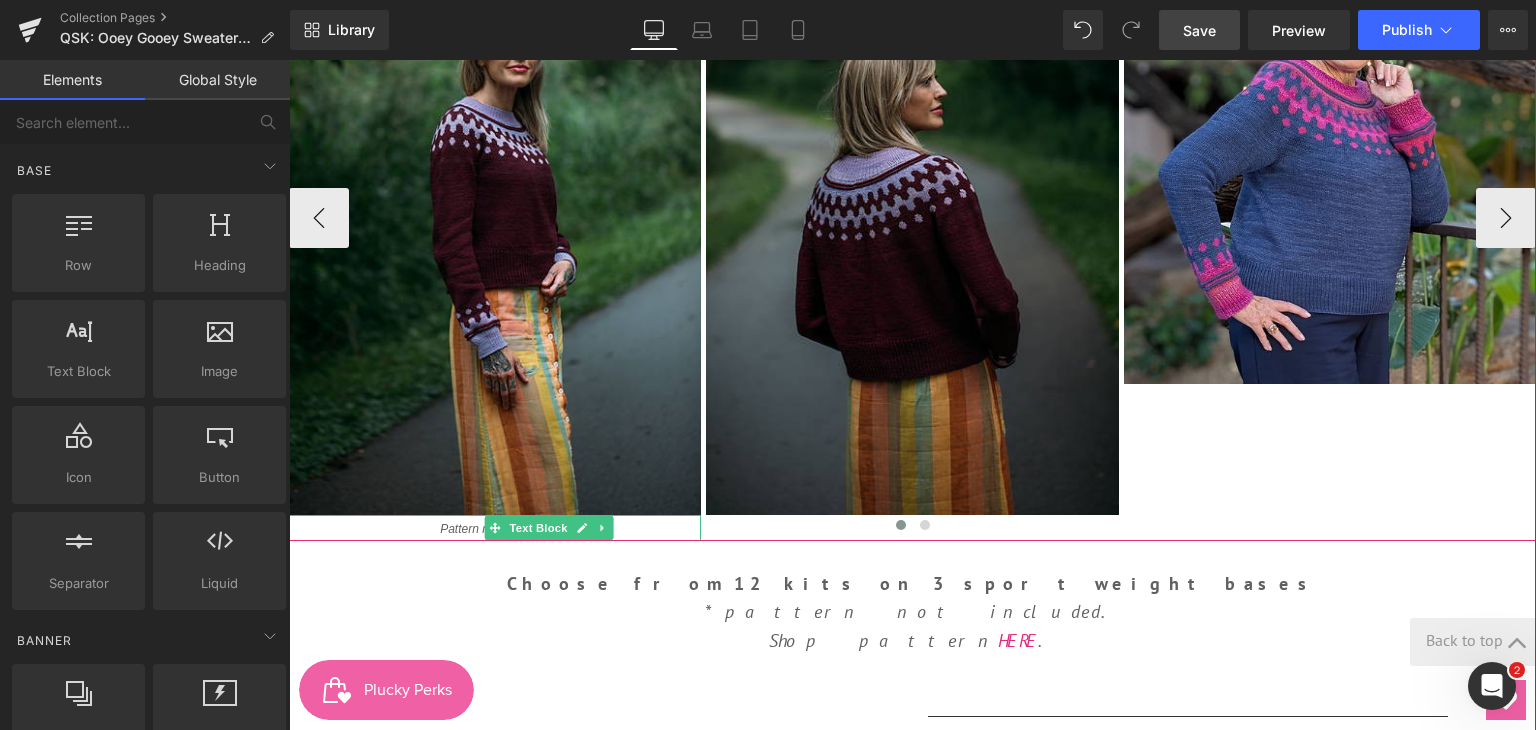 click at bounding box center [912, 529] 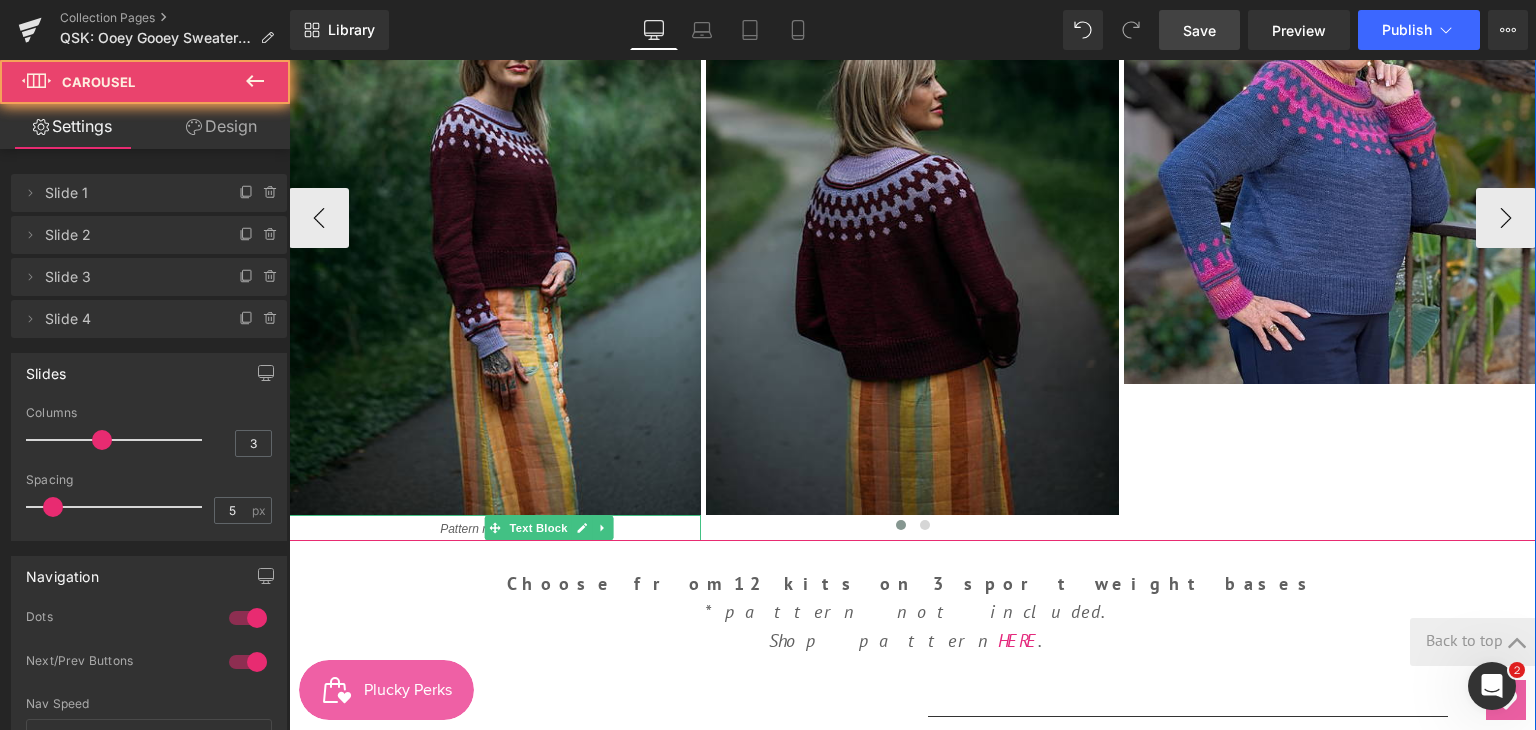 click on "Image         Pattern not included. Text Block
Image
Image
Image
‹ ›
Carousel" at bounding box center [912, 203] 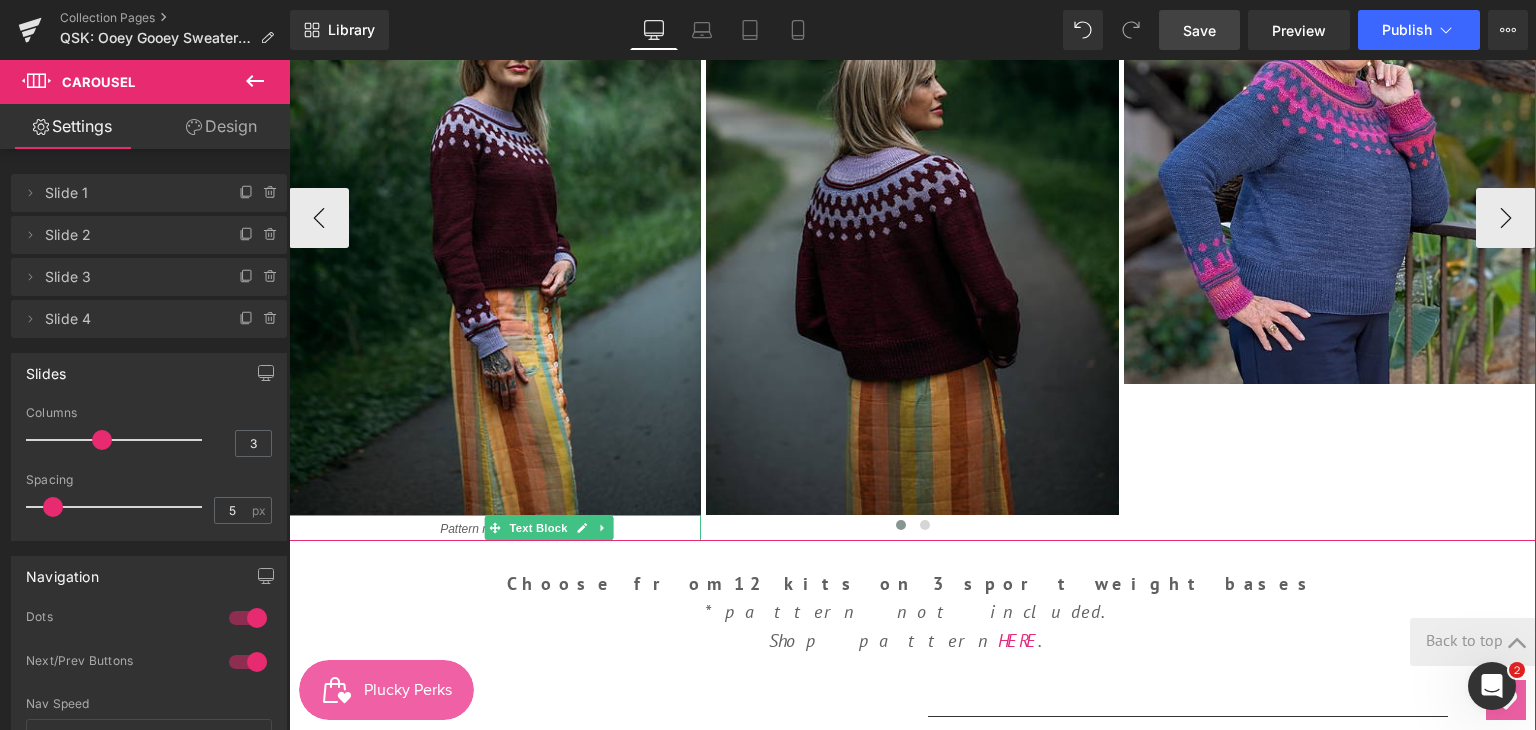 click at bounding box center [912, 529] 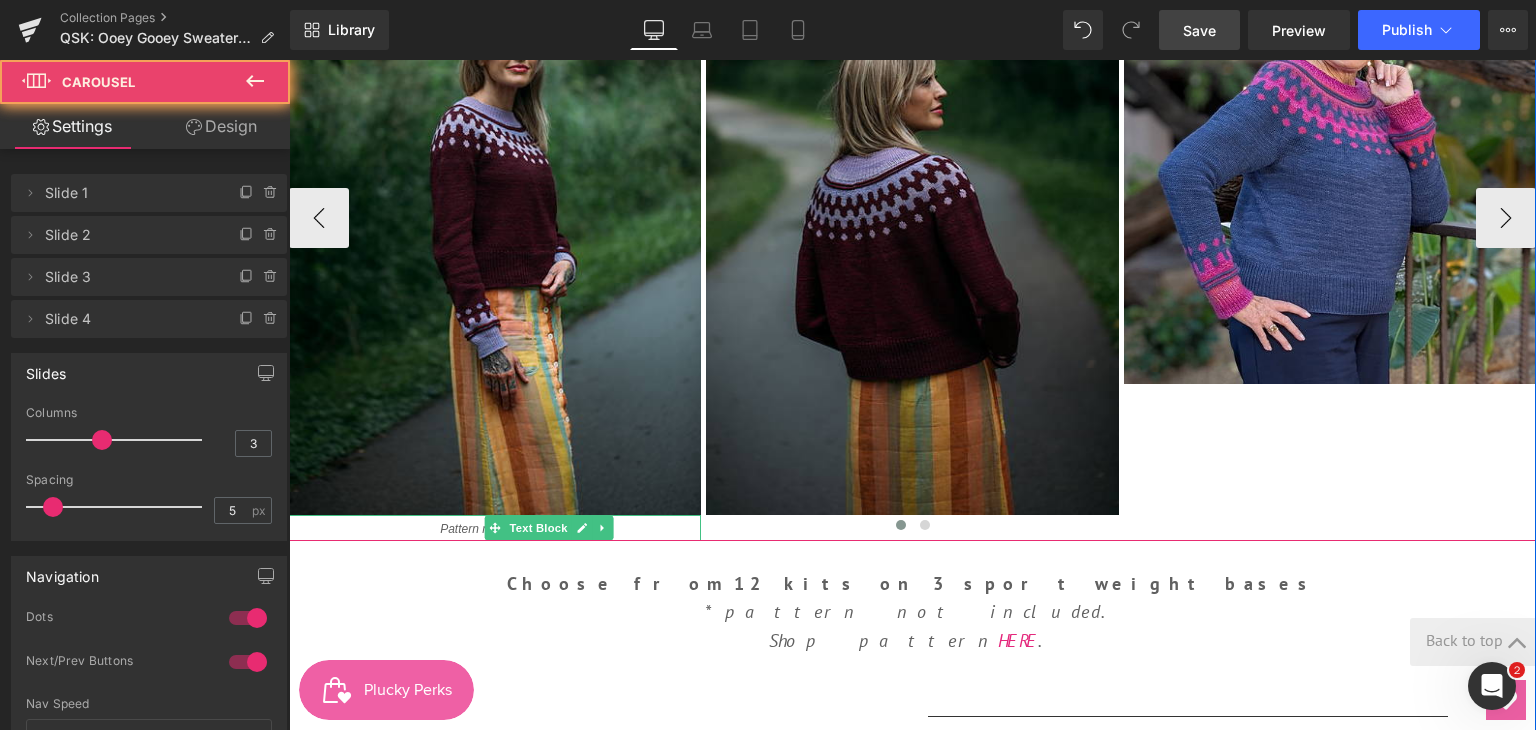 click at bounding box center (912, 529) 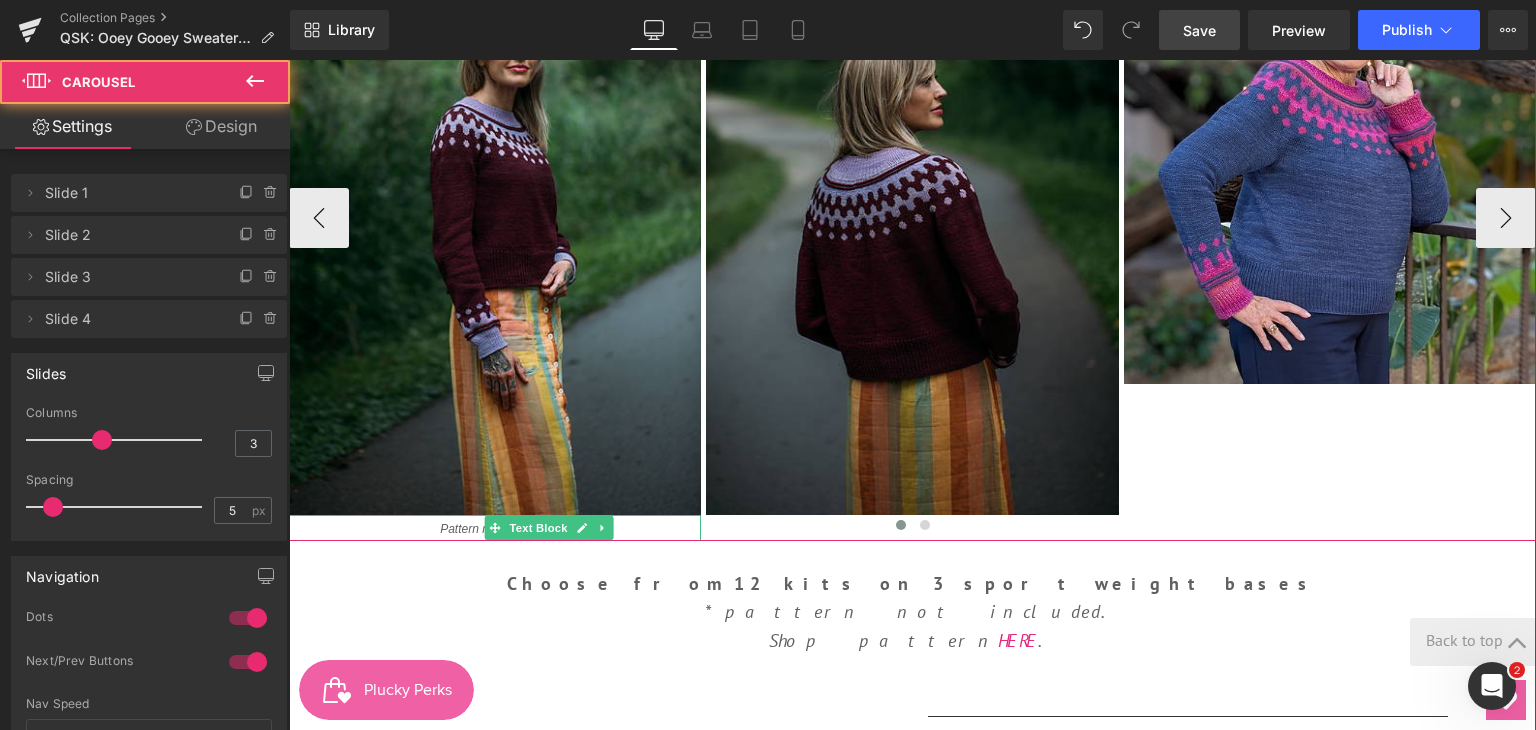 click at bounding box center [912, 529] 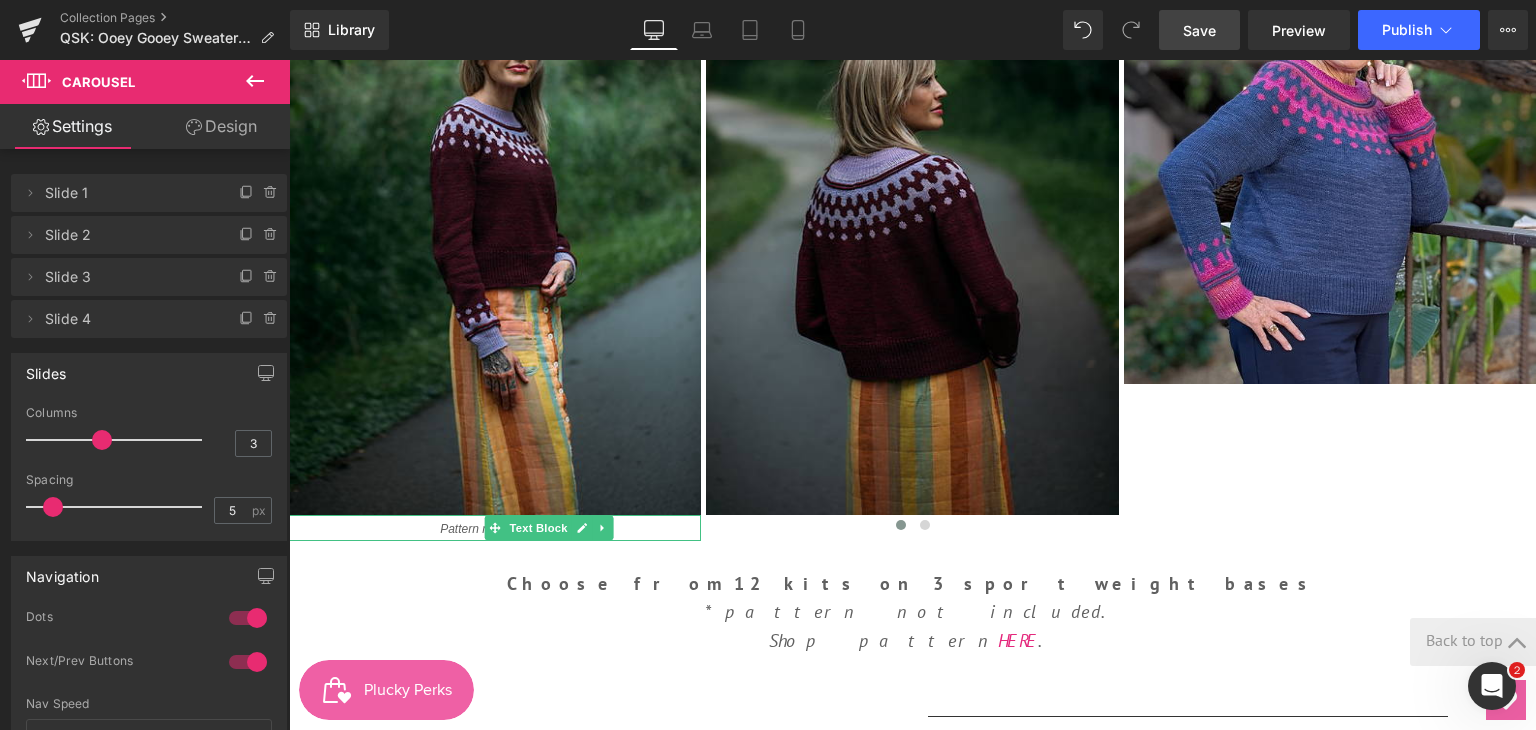 click 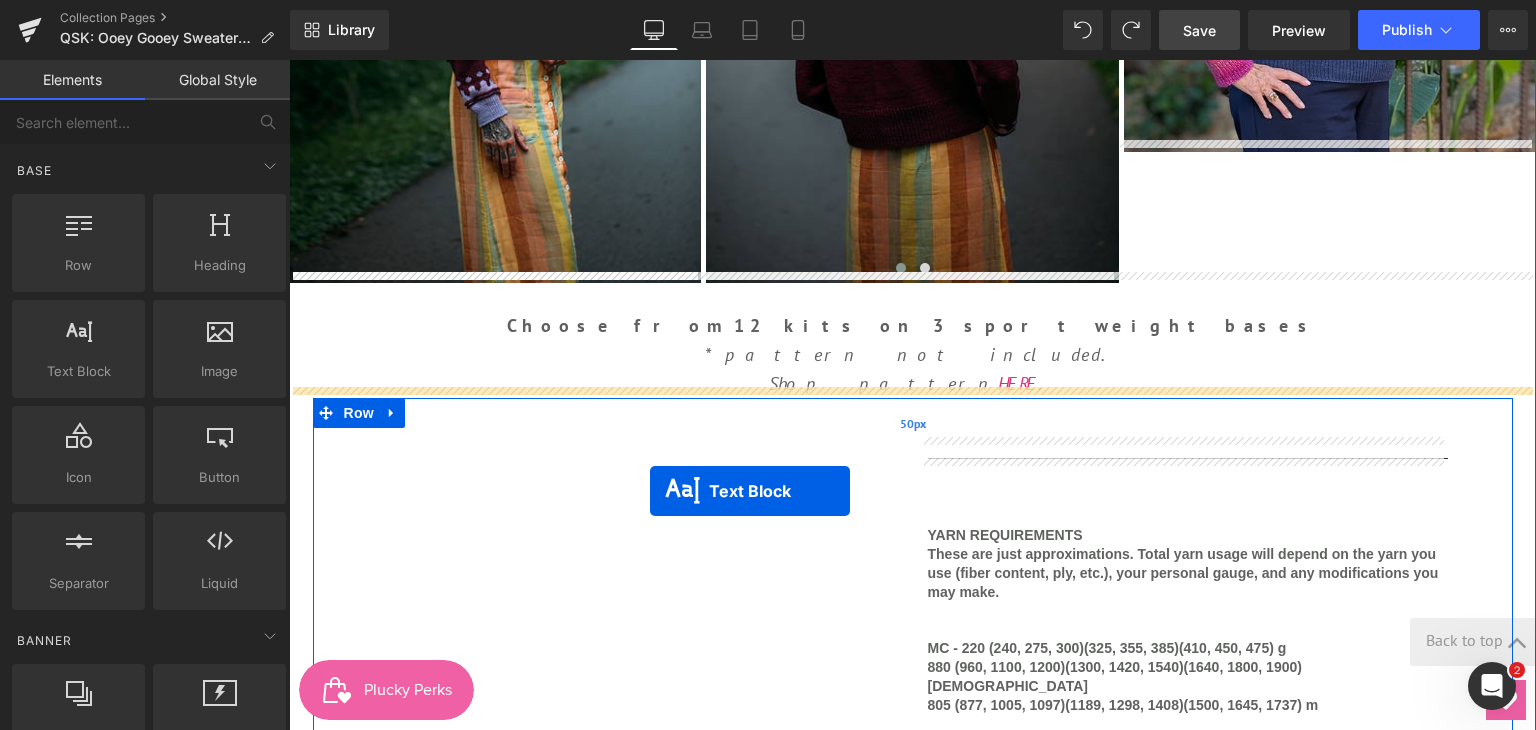 scroll, scrollTop: 1303, scrollLeft: 0, axis: vertical 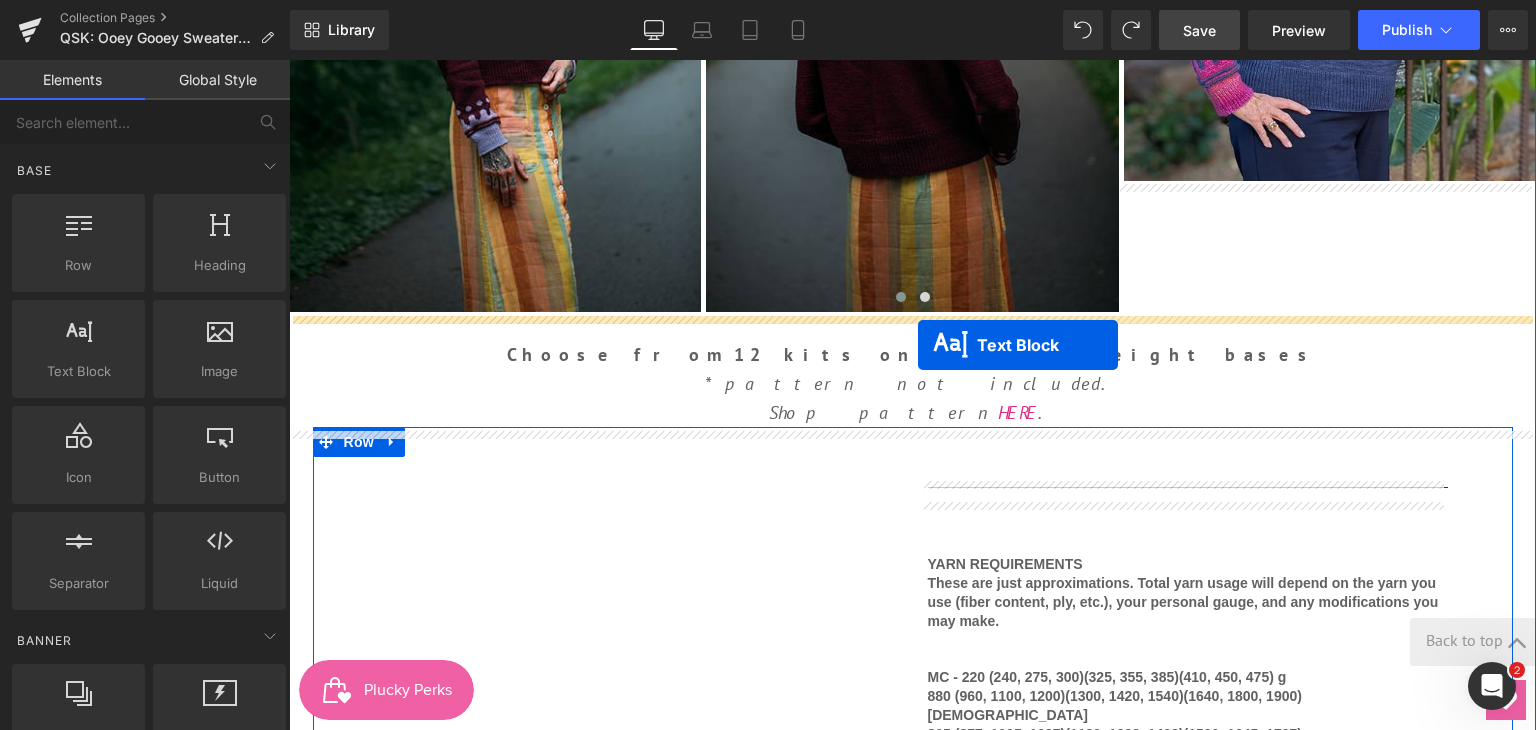 drag, startPoint x: 573, startPoint y: 306, endPoint x: 918, endPoint y: 345, distance: 347.19736 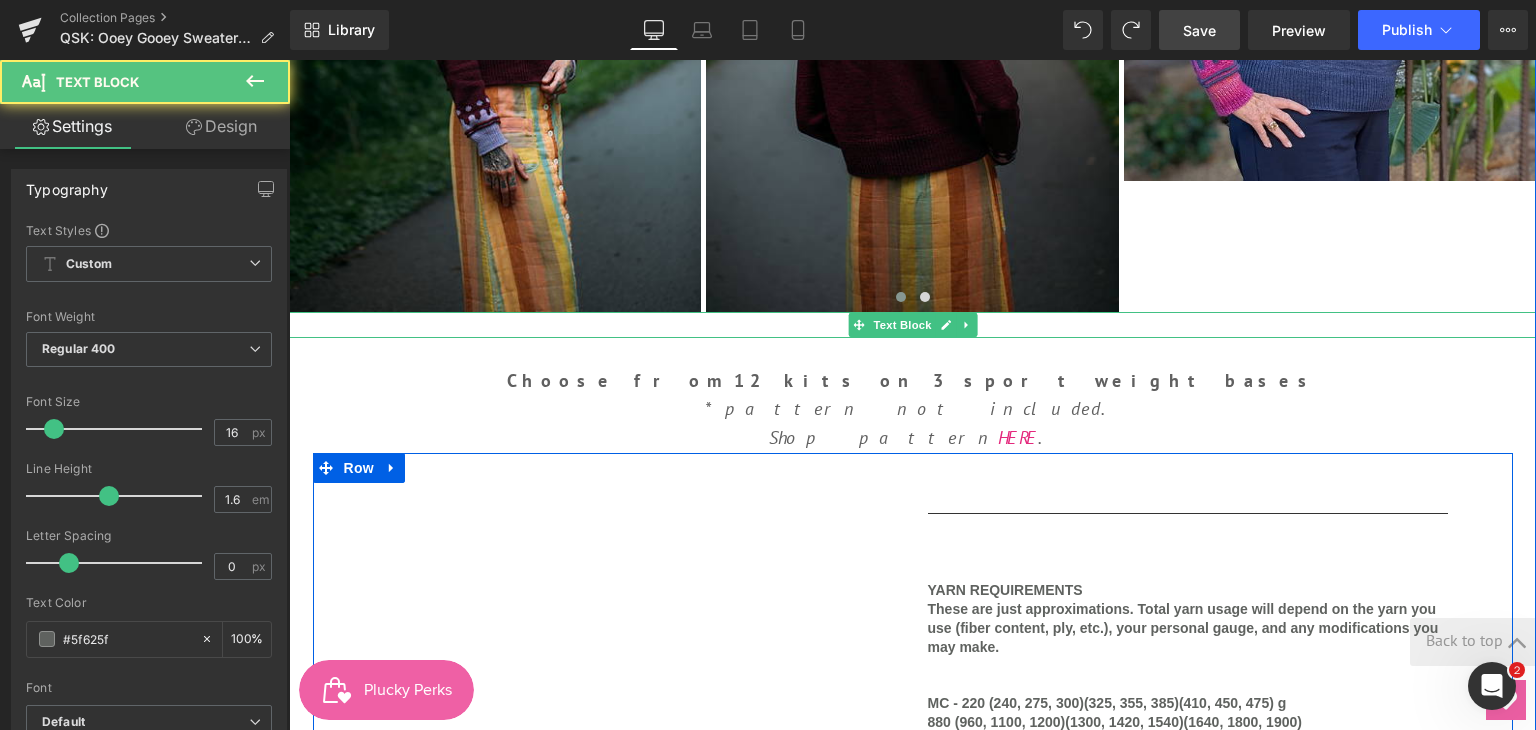 click on "Pattern not included." at bounding box center (912, 325) 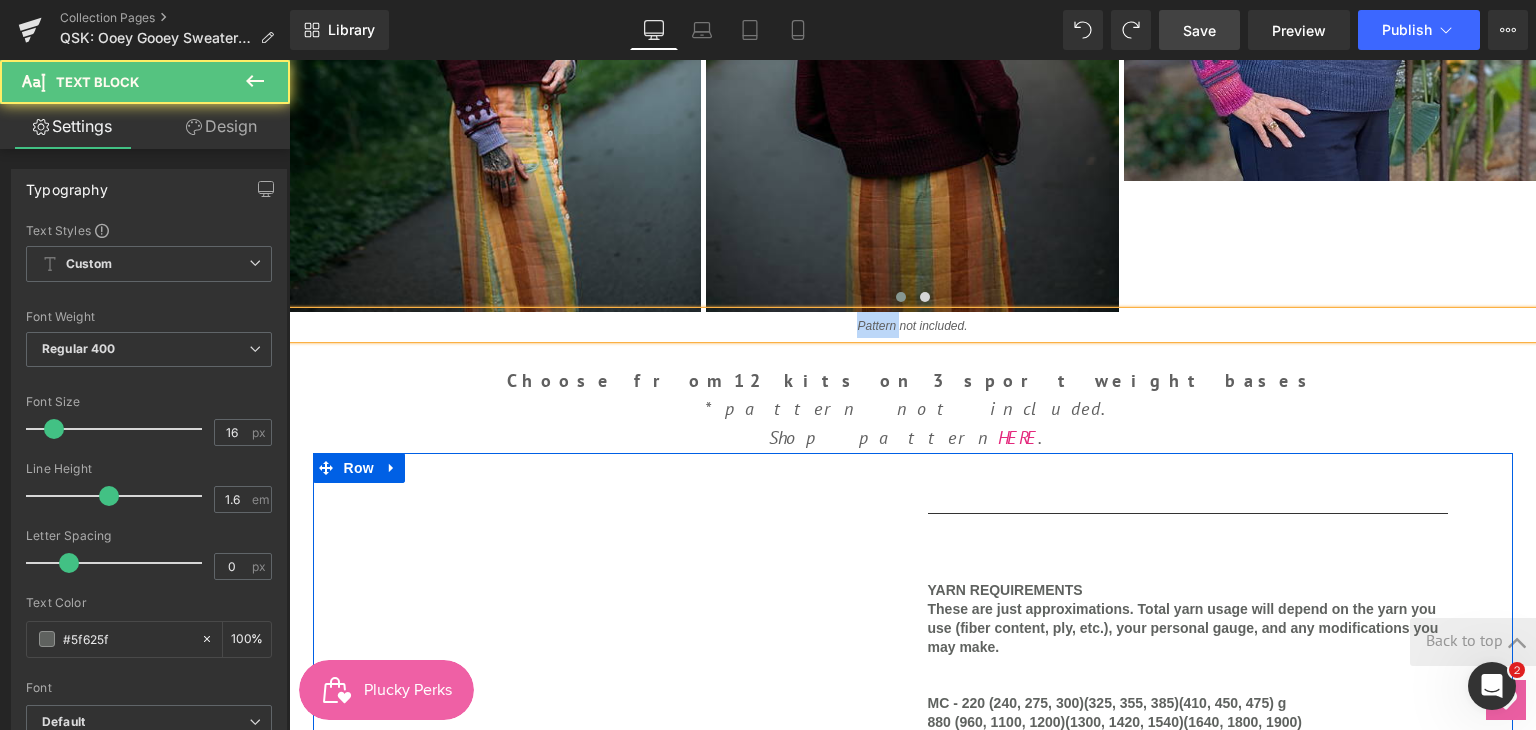 click on "Pattern not included." at bounding box center (912, 325) 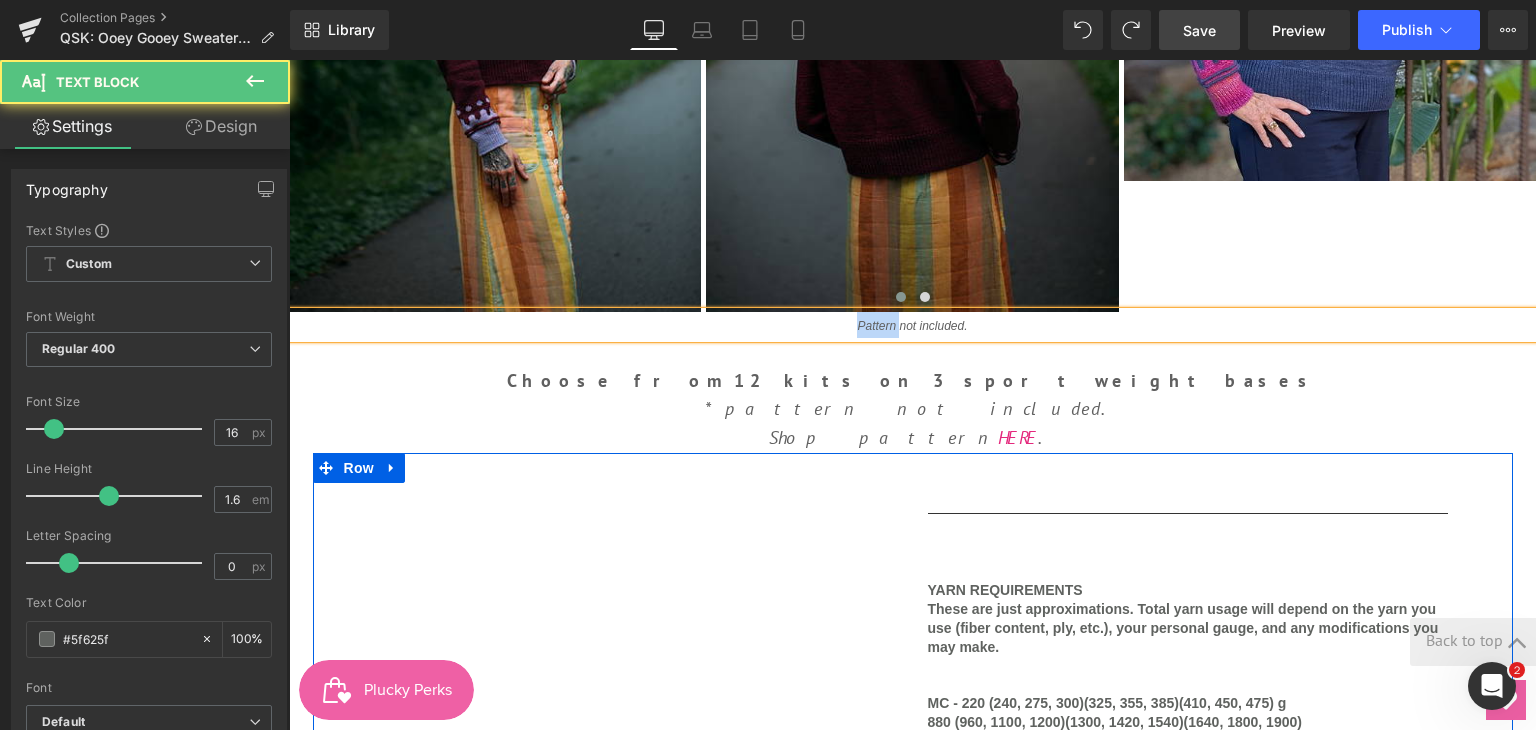 click on "Pattern not included." at bounding box center [912, 325] 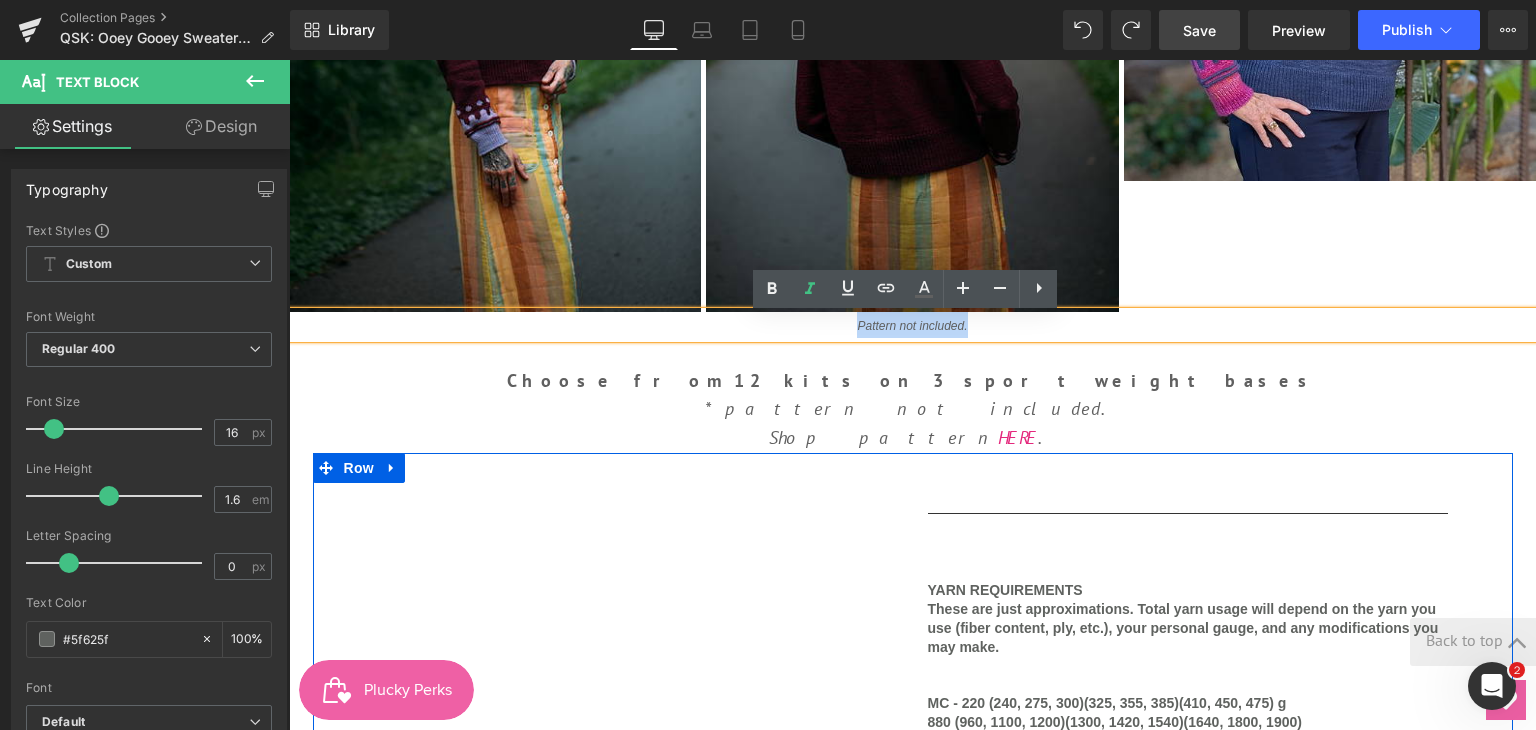 copy on "Pattern not included." 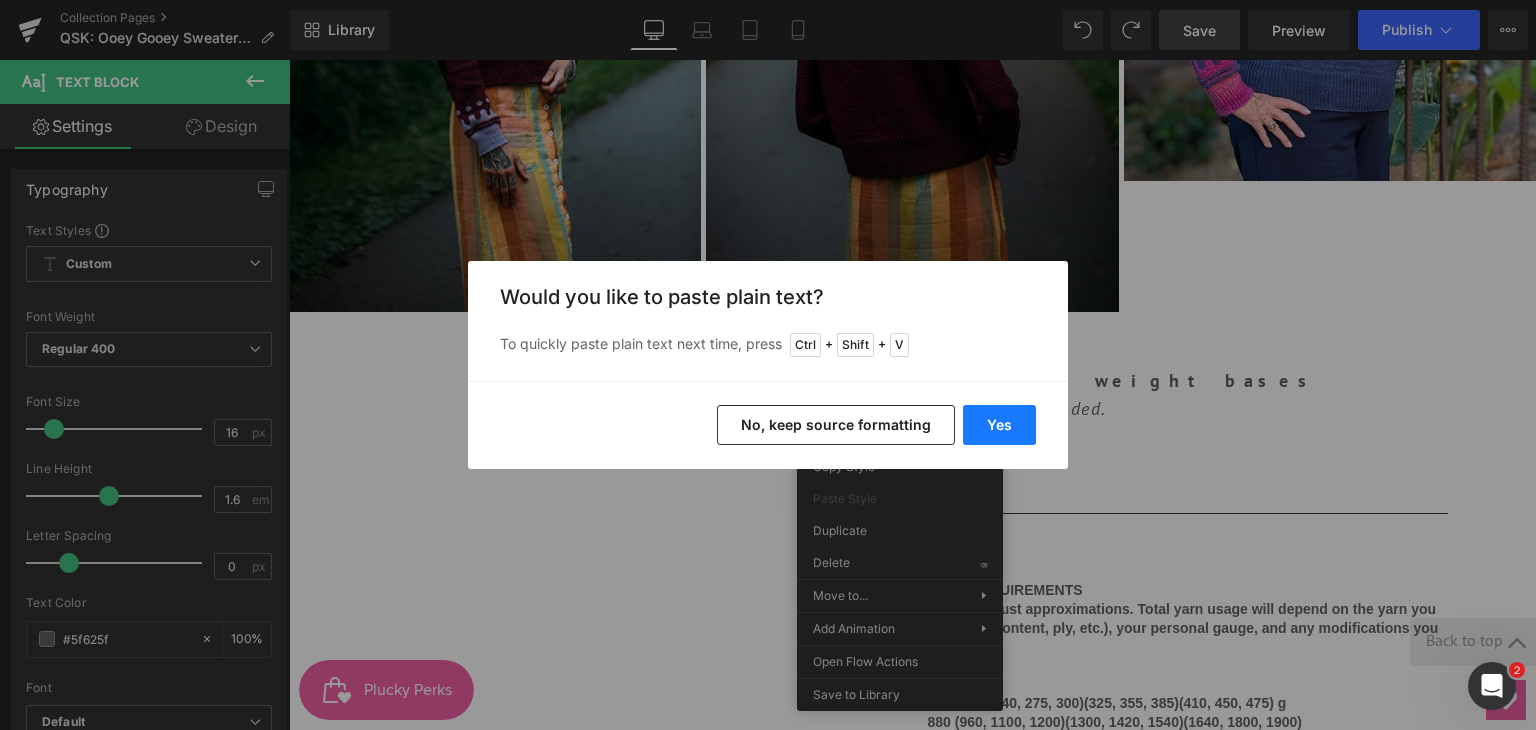 click on "Yes" at bounding box center (999, 425) 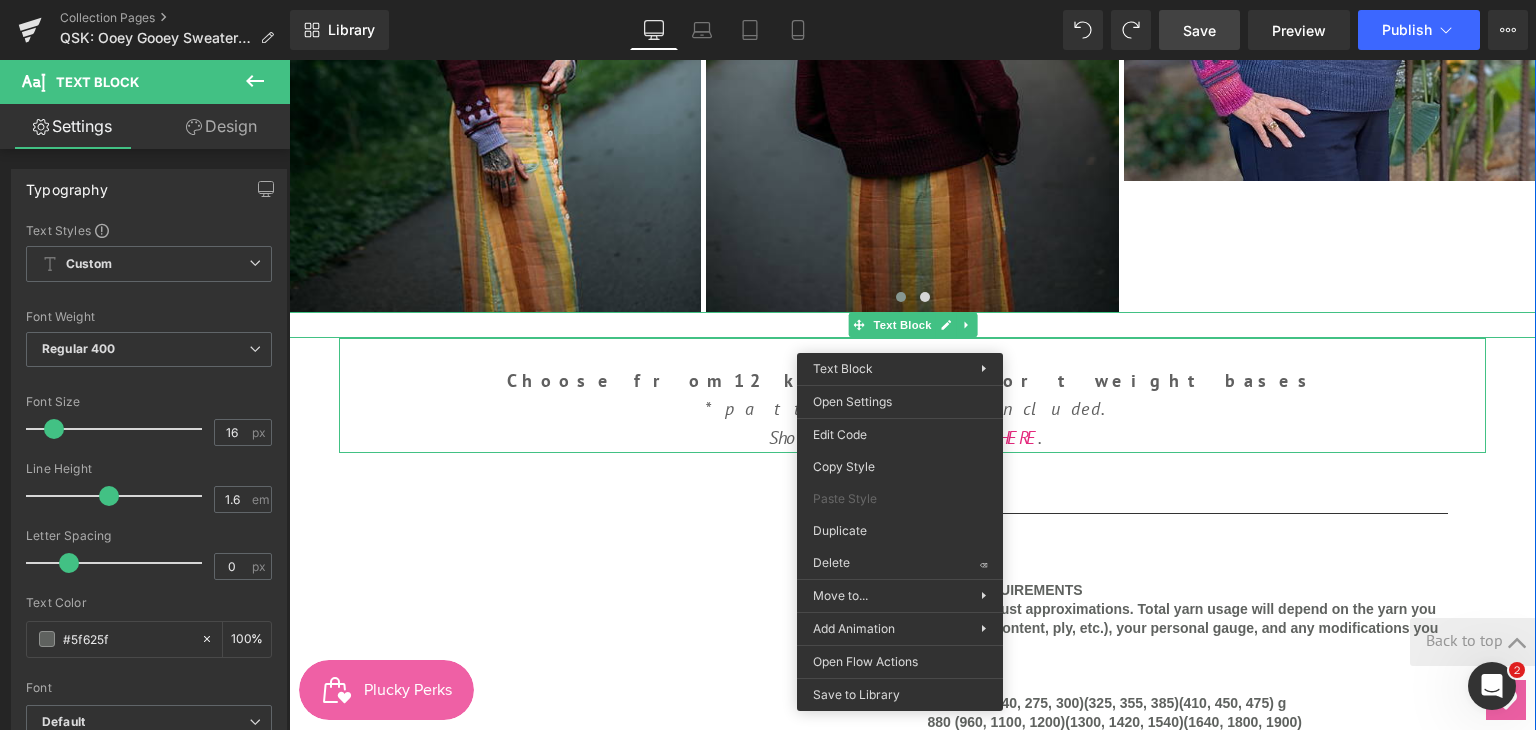 click on "*pattern not included." at bounding box center [912, 409] 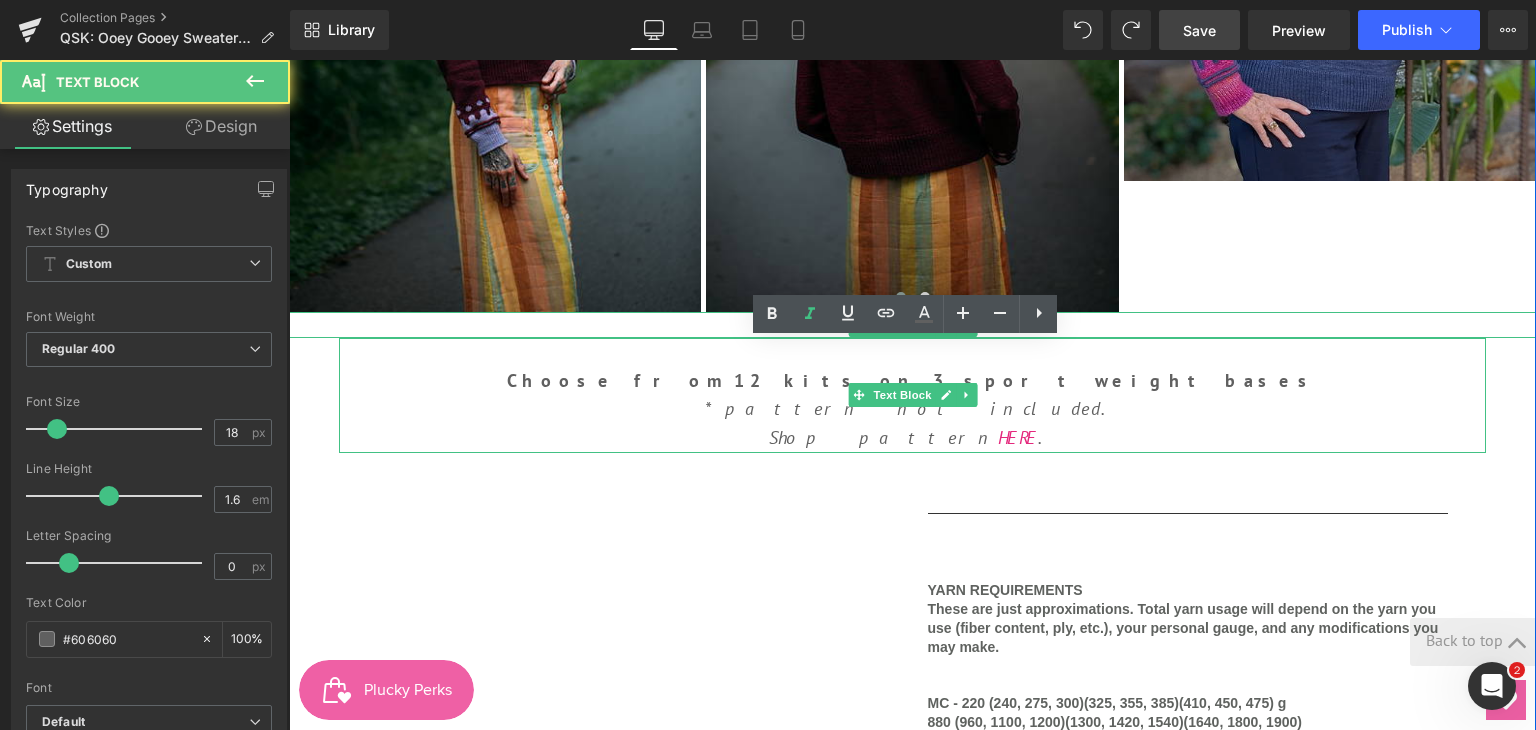 click at bounding box center (1330, -63) 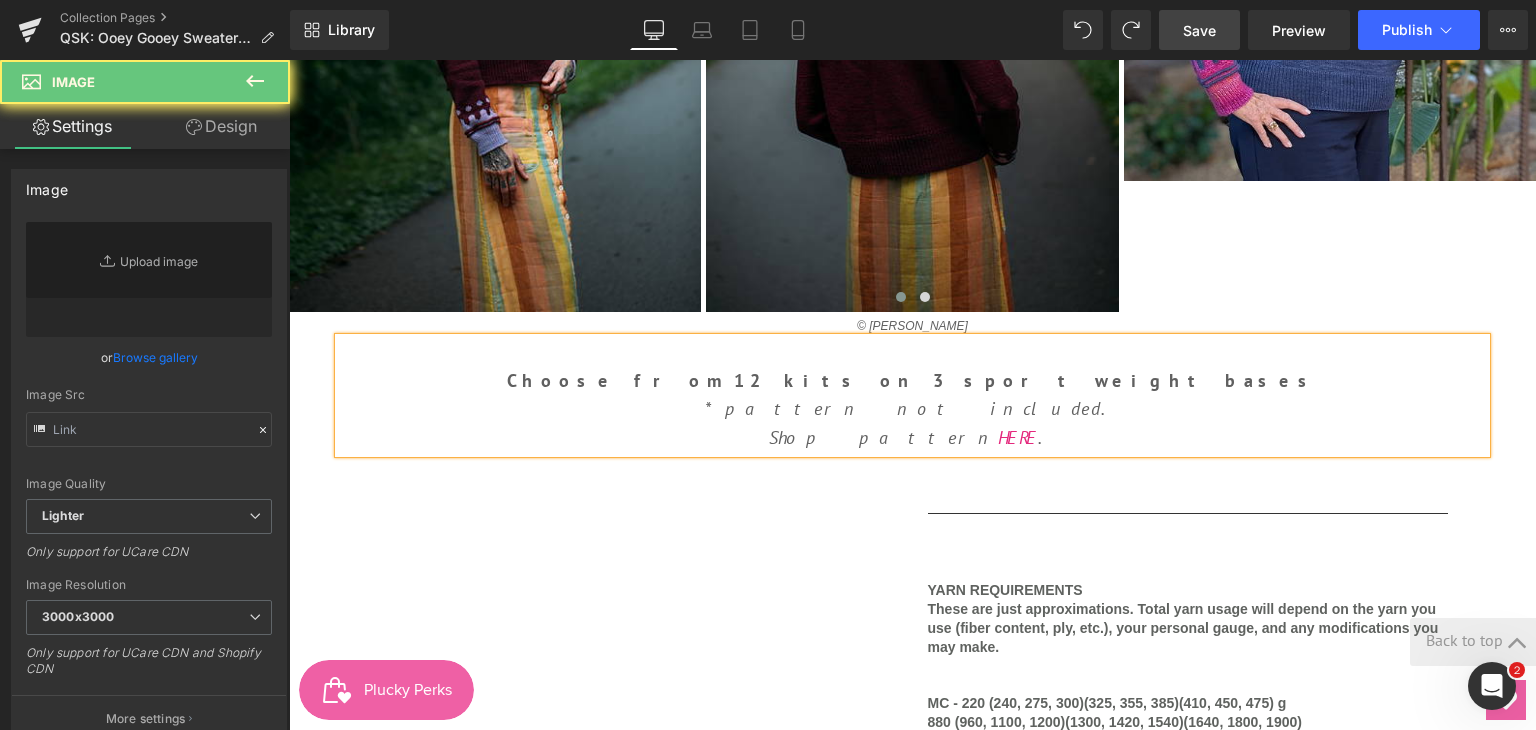 type on "https://ucarecdn.com/3787e831-77f5-46a6-94a7-704d5165ddb9/-/format/auto/-/preview/3000x3000/-/quality/lighter/PXL_20250712_020645391_2_medium2.jpg" 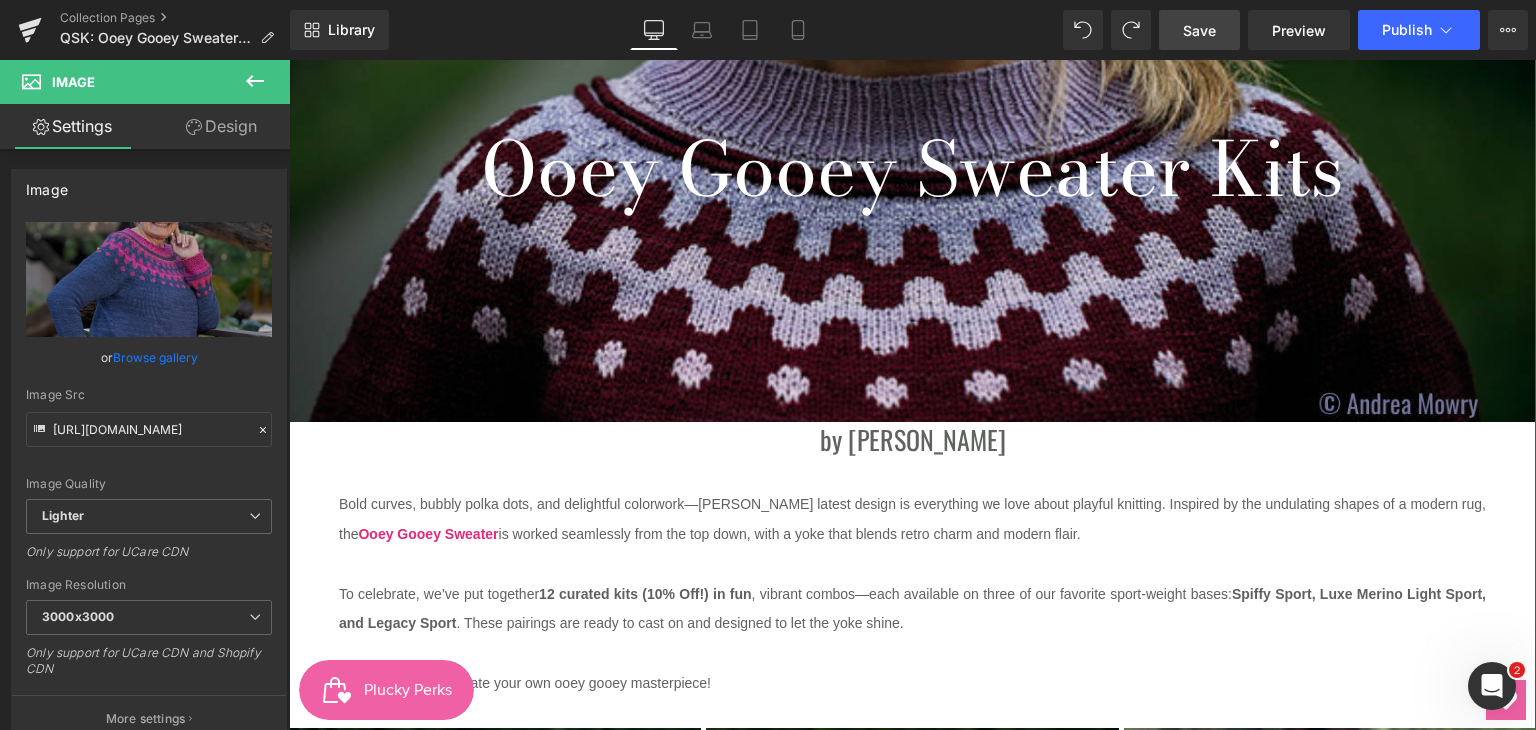 scroll, scrollTop: 303, scrollLeft: 0, axis: vertical 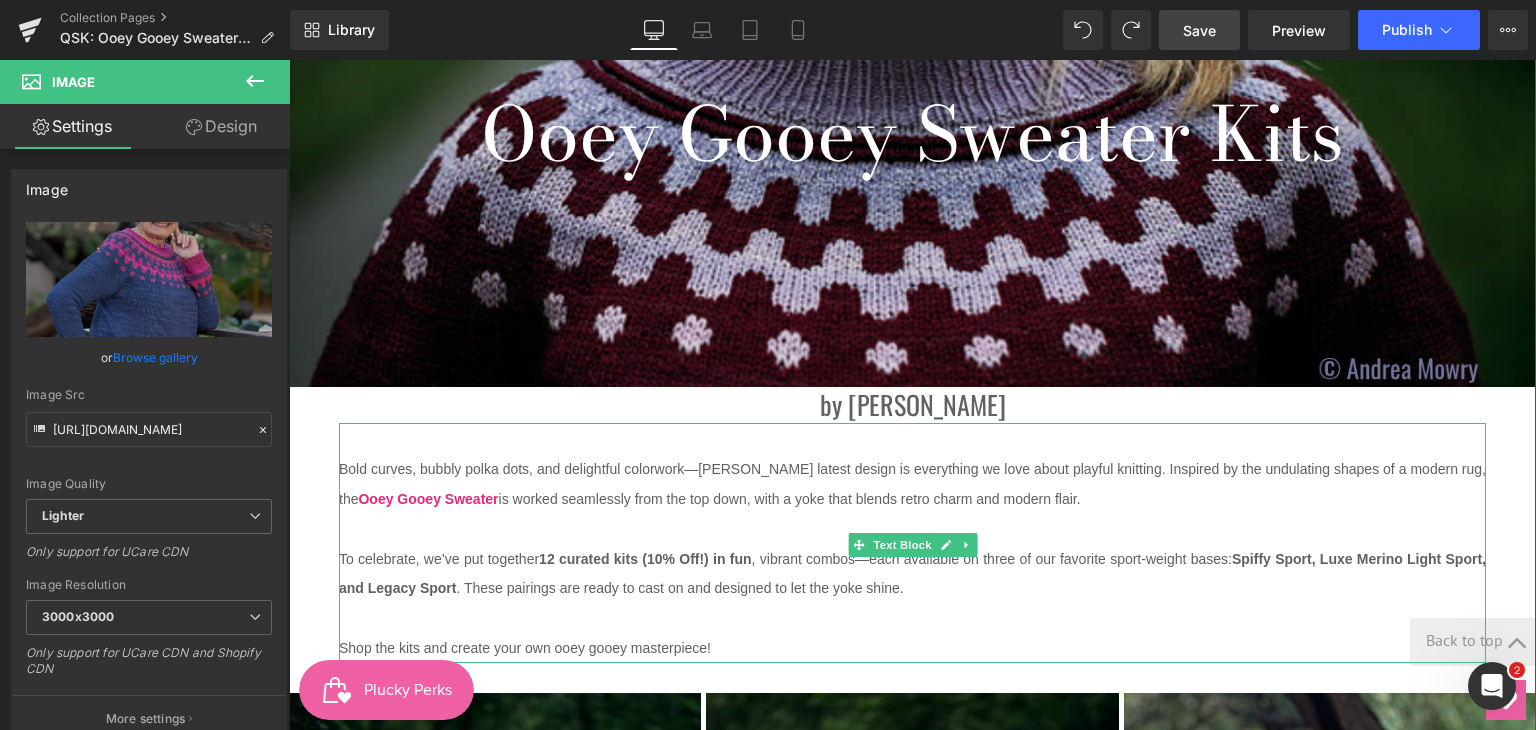click on "To celebrate, we’ve put together  12 curated kits (10% Off!) in fun , vibrant combos—each available on three of our favorite sport-weight bases:  Spiffy Sport, Luxe Merino Light Sport, and Legacy Sport . These pairings are ready to cast on and designed to let the yoke shine." at bounding box center (912, 574) 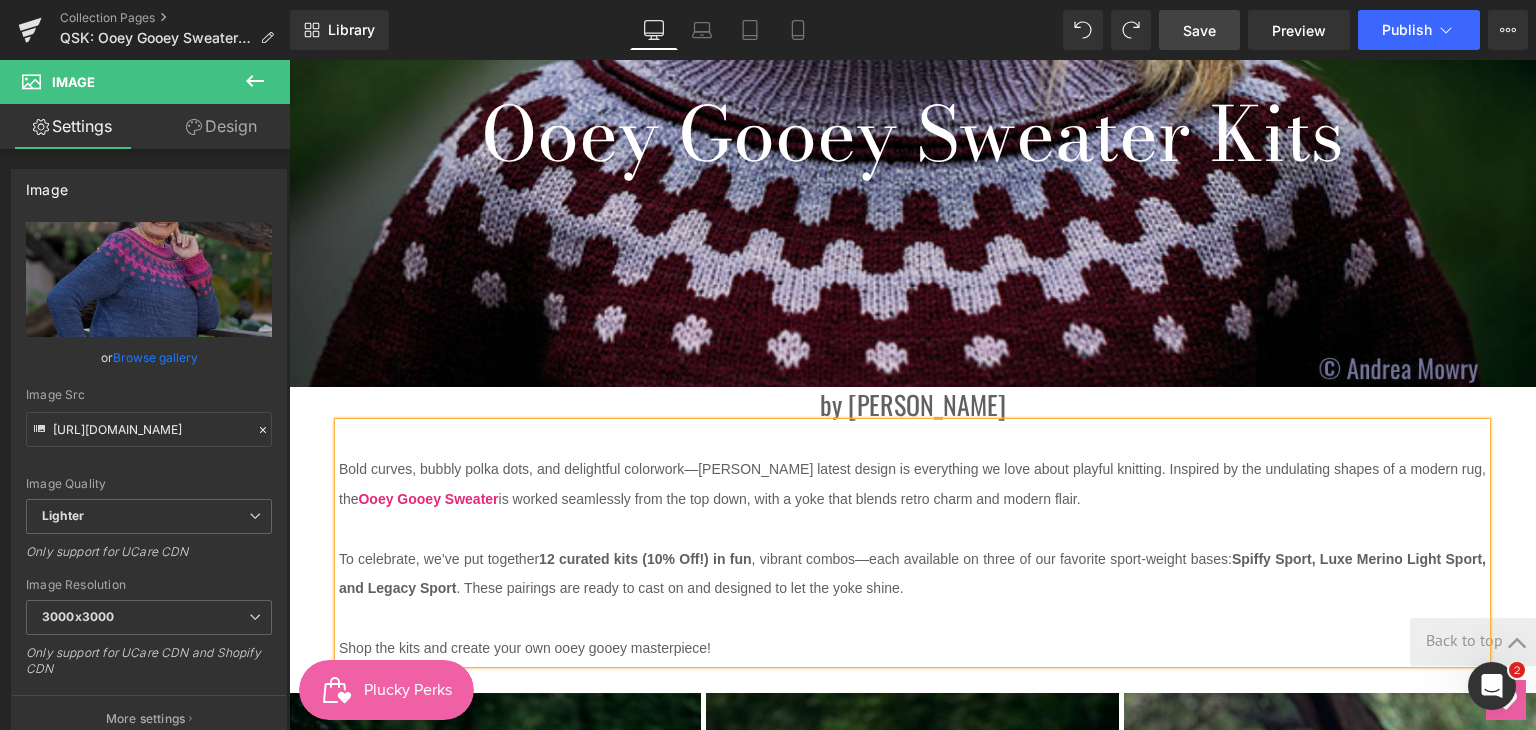 click on "To celebrate, we’ve put together  12 curated kits (10% Off!) in fun , vibrant combos—each available on three of our favorite sport-weight bases:  Spiffy Sport, Luxe Merino Light Sport, and Legacy Sport . These pairings are ready to cast on and designed to let the yoke shine." at bounding box center (912, 574) 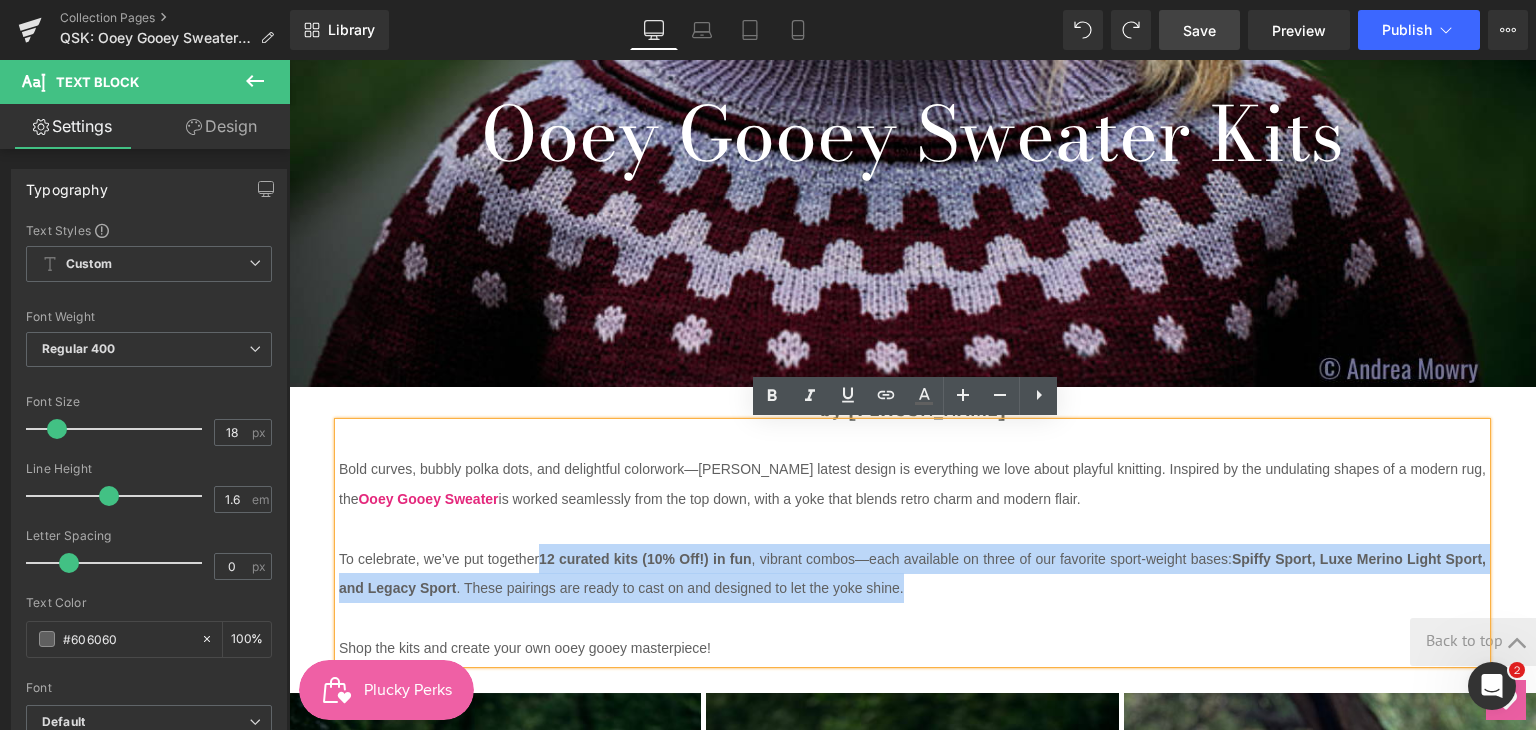 drag, startPoint x: 536, startPoint y: 561, endPoint x: 901, endPoint y: 577, distance: 365.35052 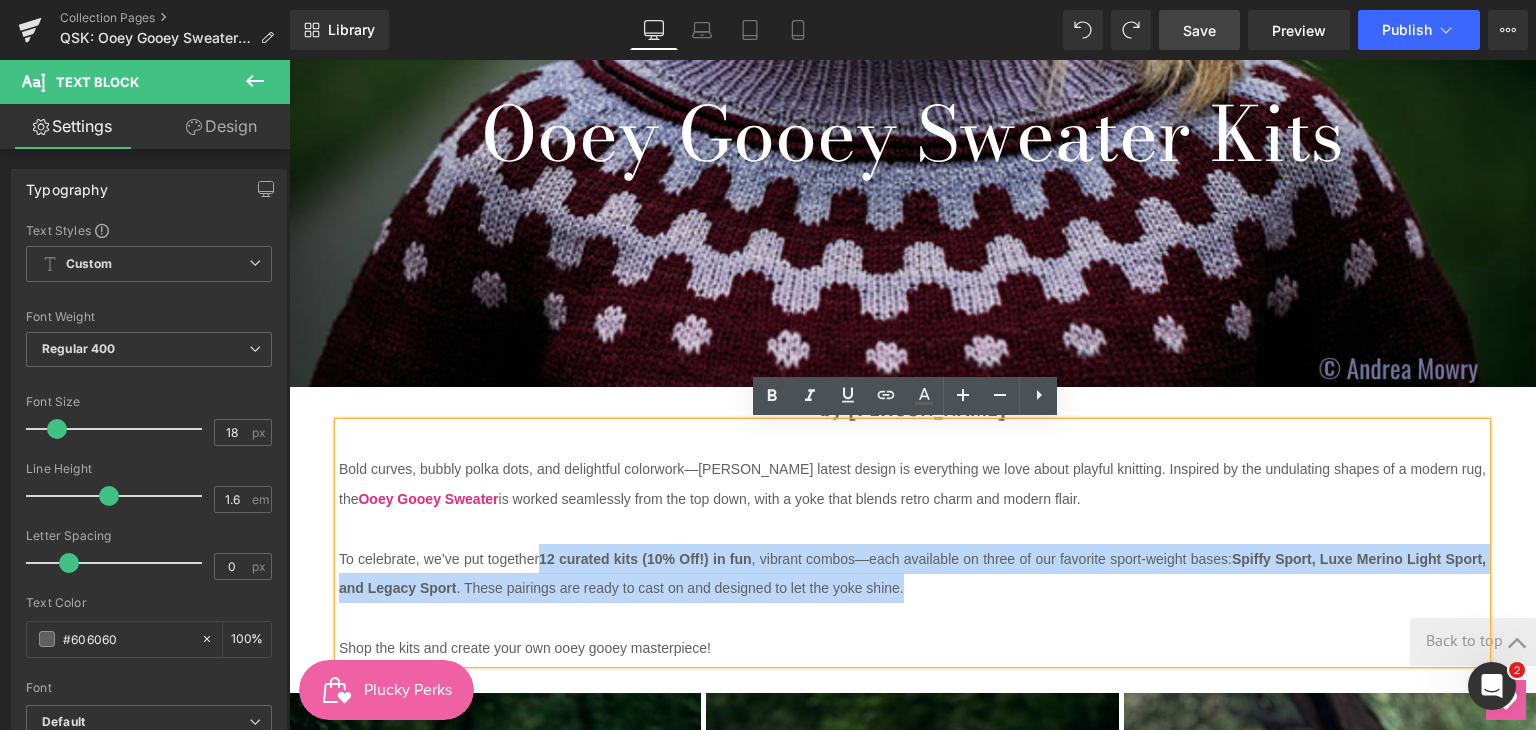 click on "To celebrate, we’ve put together  12 curated kits (10% Off!) in fun , vibrant combos—each available on three of our favorite sport-weight bases:  Spiffy Sport, Luxe Merino Light Sport, and Legacy Sport . These pairings are ready to cast on and designed to let the yoke shine." at bounding box center [912, 574] 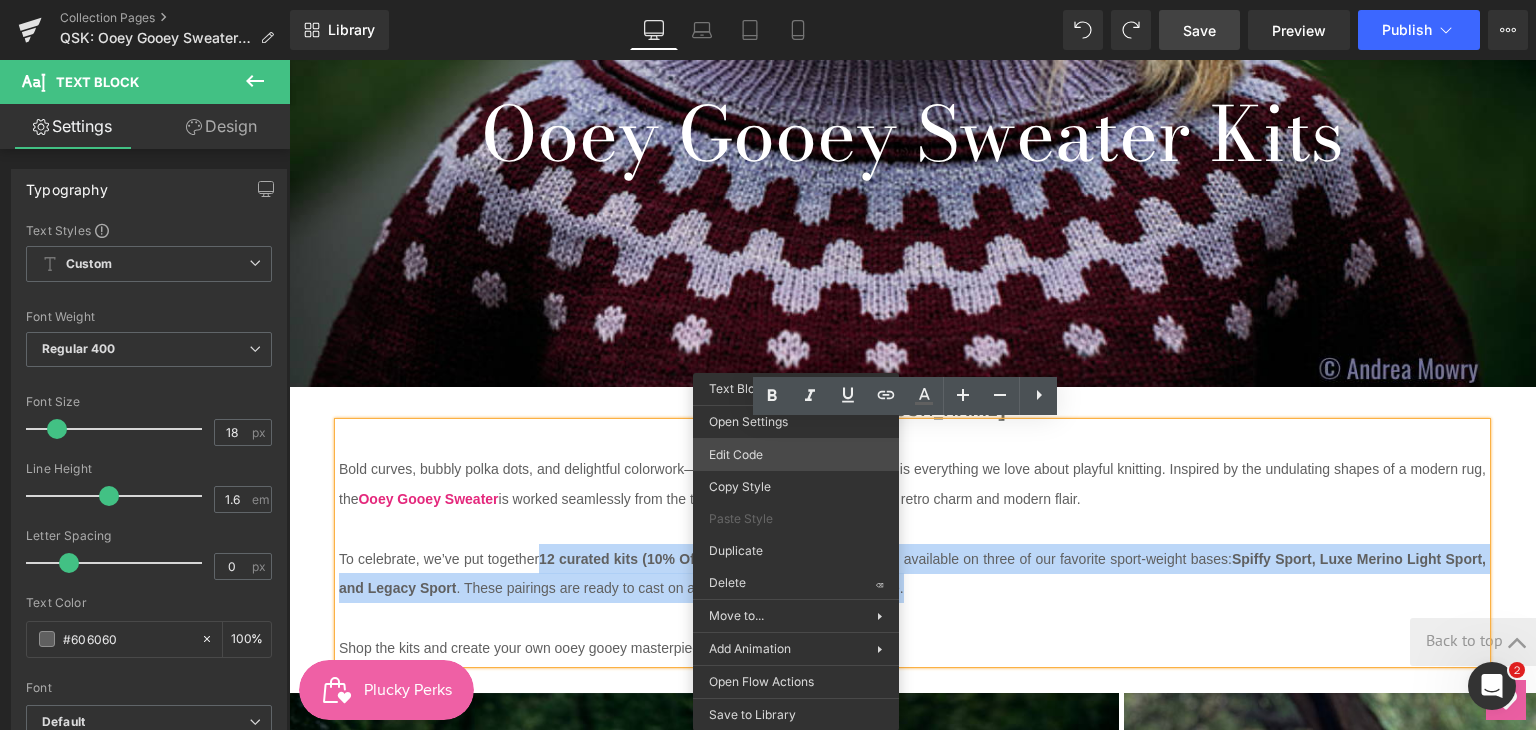 copy on "12 curated kits (10% Off!) in fun , vibrant combos—each available on three of our favorite sport-weight bases:  Spiffy Sport, Luxe Merino Light Sport, and Legacy Sport . These pairings are ready to cast on and designed to let the yoke shine." 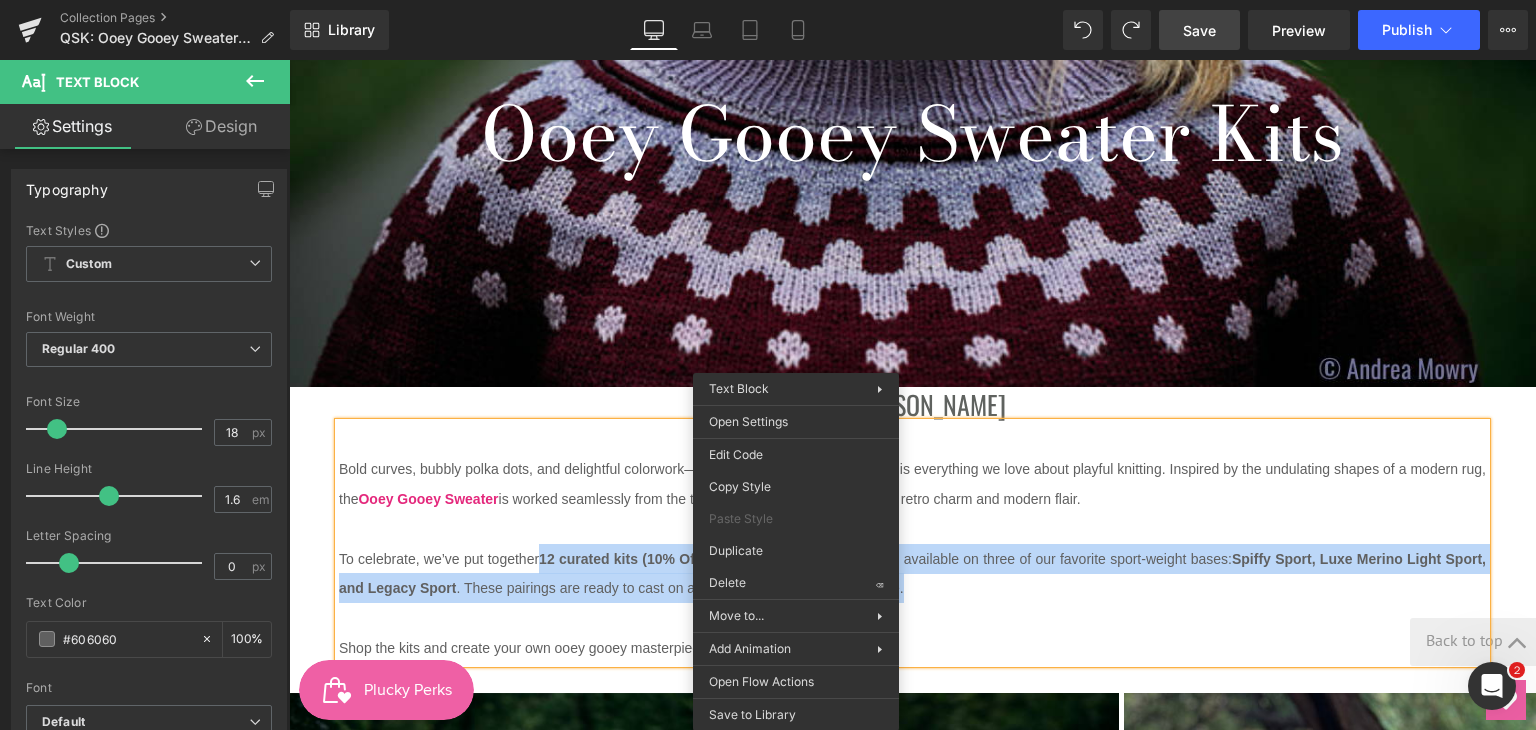 click on "Ooey Gooey Sweater Kits
Heading
Hero Banner   200px   200px     by Andrea Mowry Heading         Bold curves, bubbly polka dots, and delightful colorwork—Andrea Mowry’s latest design is everything we love about playful knitting. Inspired by the undulating shapes of a modern rug, the  Ooey Gooey Sweater  is worked seamlessly from the top down, with a yoke that blends retro charm and modern flair. To celebrate, we’ve put together  12 curated kits (10% Off!) in fun , vibrant combos—each available on three of our favorite sport-weight bases:  Spiffy Sport, Luxe Merino Light Sport, and Legacy Sport . These pairings are ready to cast on and designed to let the yoke shine. Shop the kits and create your own ooey gooey masterpiece! Text Block
Image" at bounding box center (912, 1578) 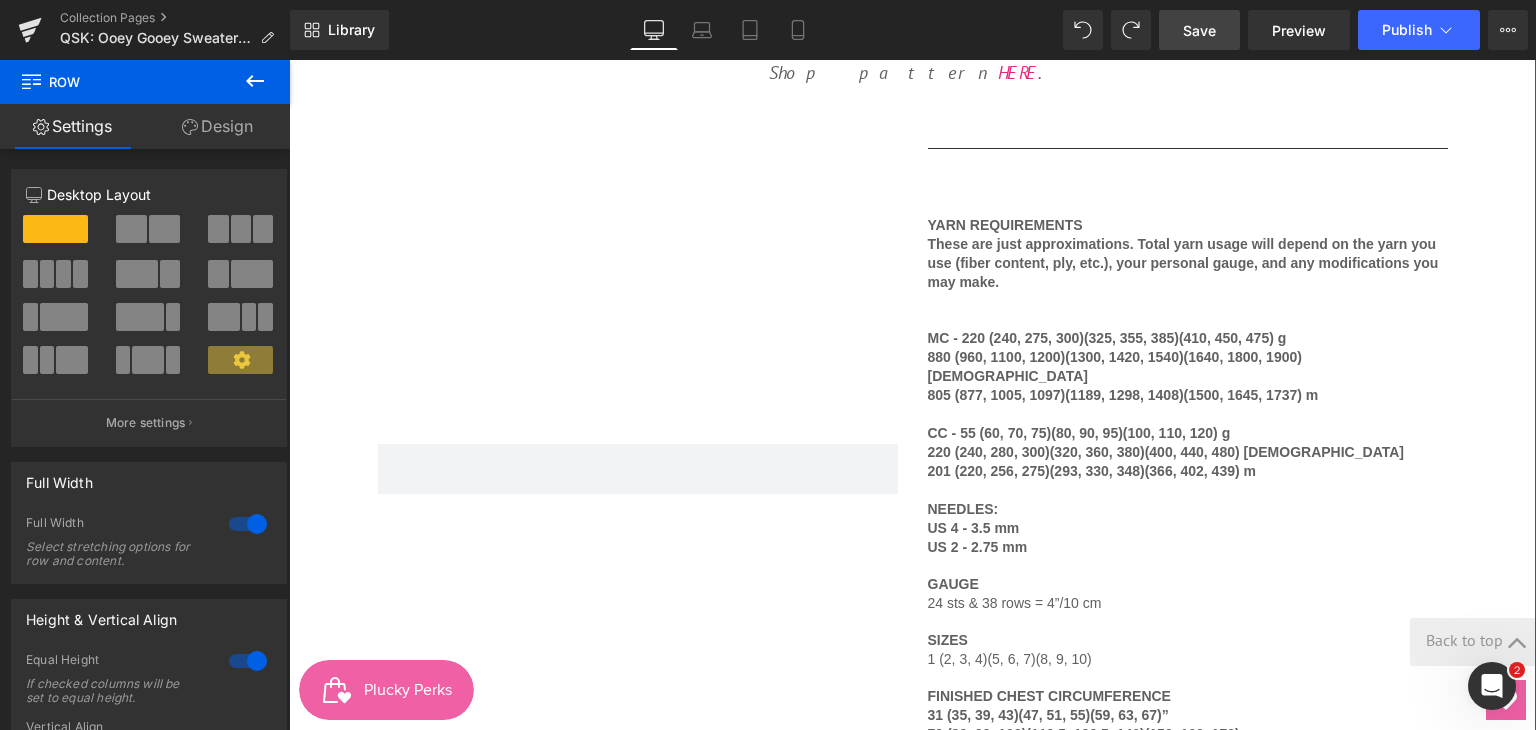 scroll, scrollTop: 1703, scrollLeft: 0, axis: vertical 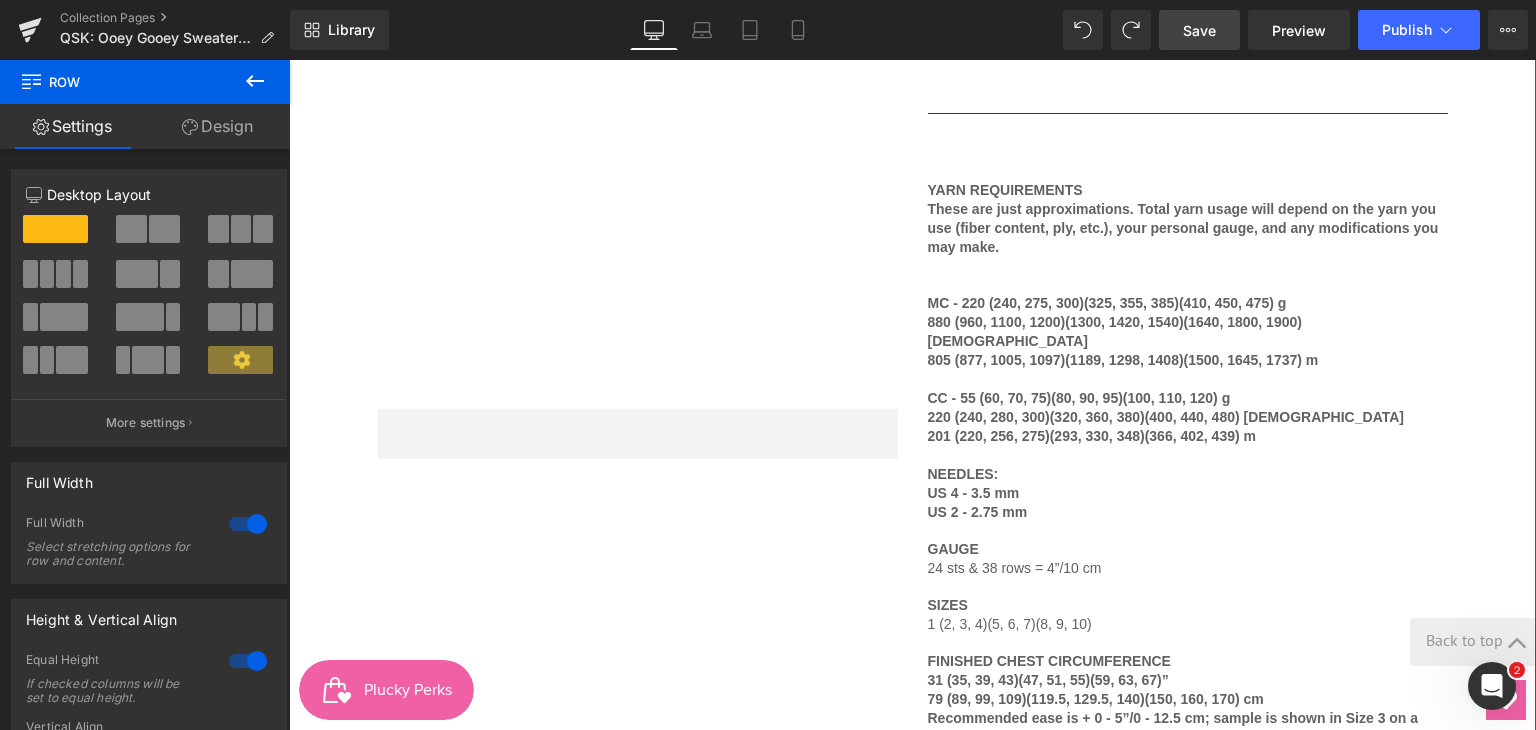 click on "880 (960, 1100, 1200)(1300, 1420, 1540)(1640, 1800, 1900) yds" at bounding box center (1115, 331) 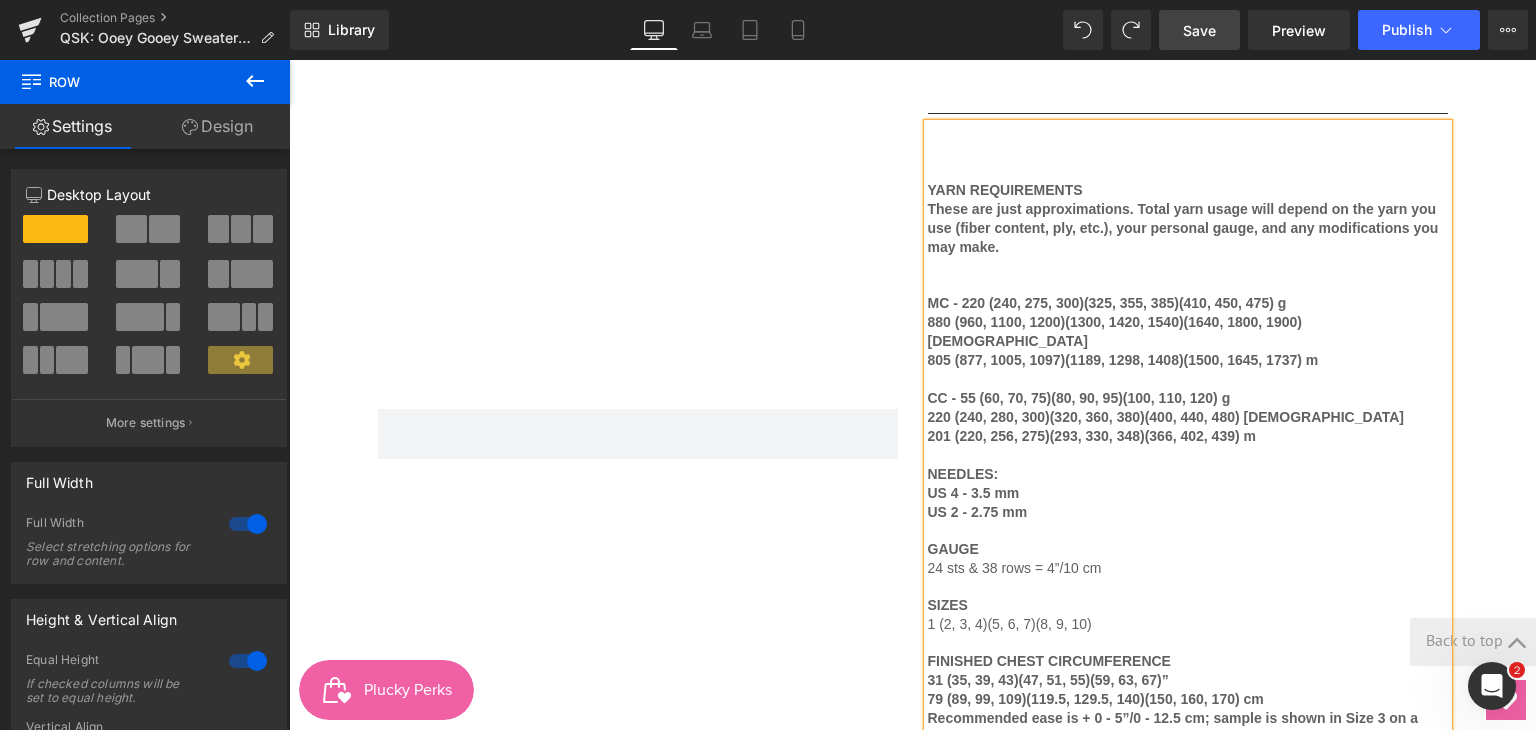 click on "NEEDLES:" at bounding box center [963, 474] 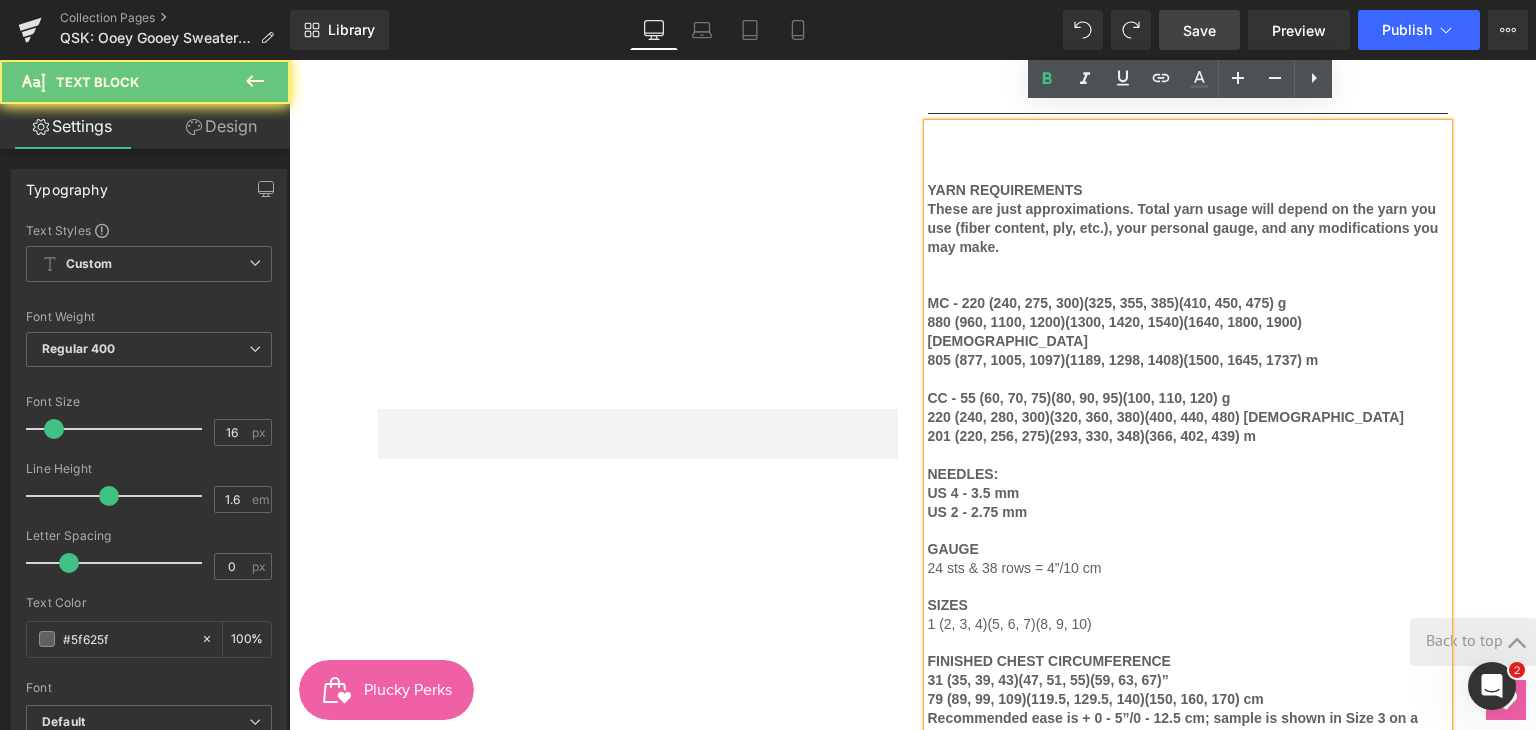 scroll, scrollTop: 1803, scrollLeft: 0, axis: vertical 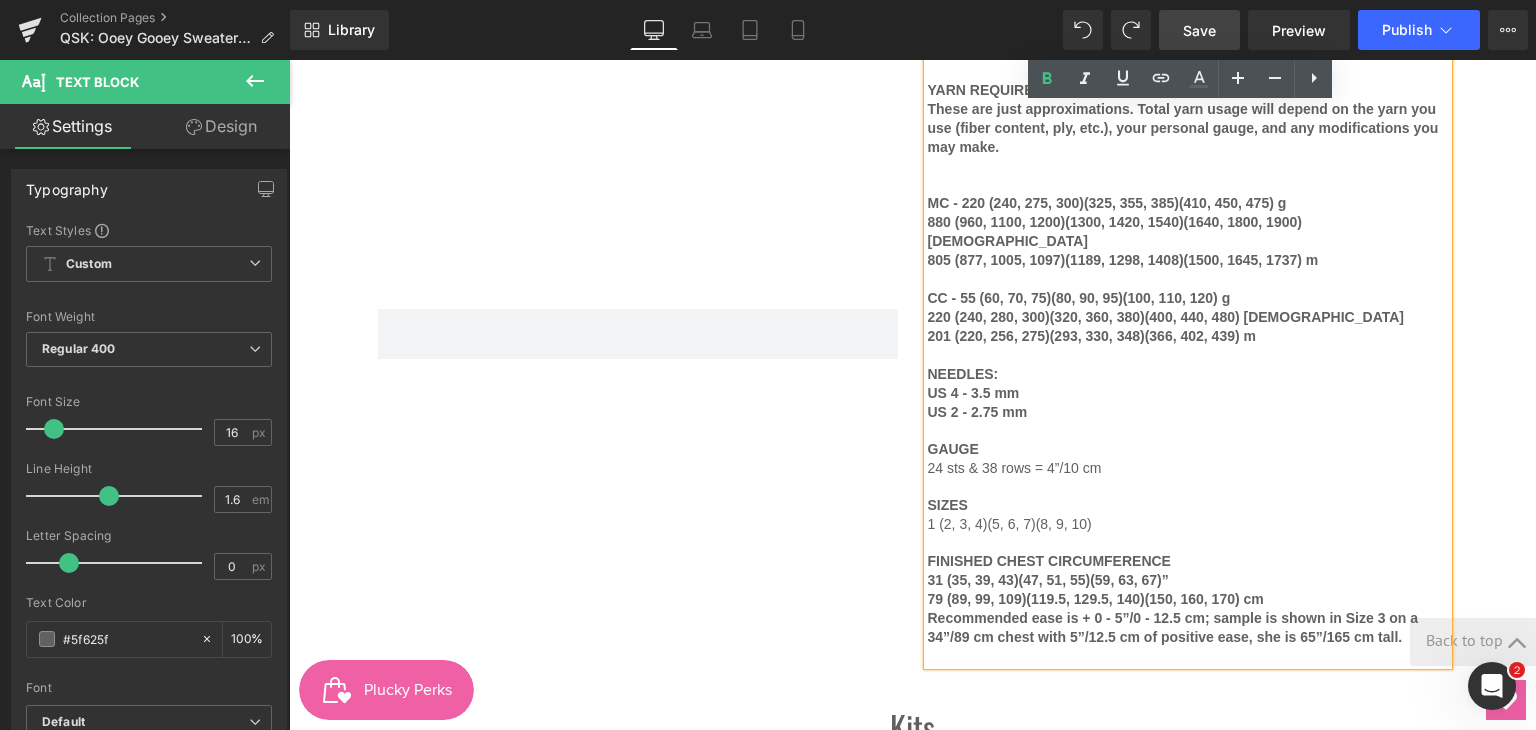 drag, startPoint x: 922, startPoint y: 353, endPoint x: 1104, endPoint y: 442, distance: 202.59566 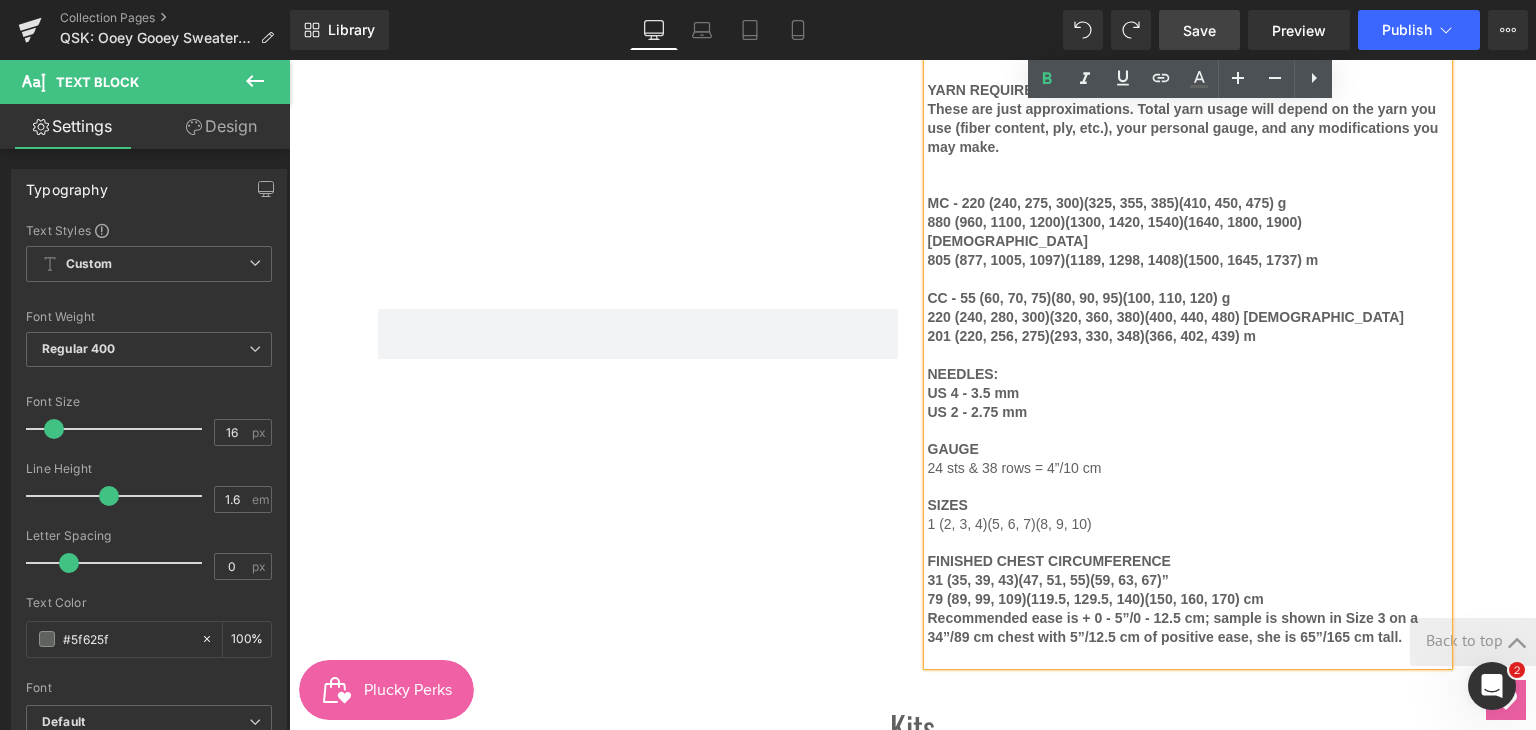 click on "YARN REQUIREMENTS These are just approximations. Total yarn usage will depend on the yarn you use (fiber content, ply, etc.), your personal gauge, and any modifications you may make. MC - 220 (240, 275, 300)(325, 355, 385)(410, 450, 475) g 880 (960, 1100, 1200)(1300, 1420, 1540)(1640, 1800, 1900) yds 805 (877, 1005, 1097)(1189, 1298, 1408)(1500, 1645, 1737) m CC - 55 (60, 70, 75)(80, 90, 95)(100, 110, 120) g 220 (240, 280, 300)(320, 360, 380)(400, 440, 480) yds 201 (220, 256, 275)(293, 330, 348)(366, 402, 439) m NEEDLES:  US 4 - 3.5 mm US 2 - 2.75 mm GAUGE 24 sts & 38 rows = 4”/10 cm  SIZES 1 (2, 3, 4)(5, 6, 7)(8, 9, 10) FINISHED CHEST CIRCUMFERENCE 31 (35, 39, 43)(47, 51, 55)(59, 63, 67)” 79 (89, 99, 109)(119.5, 129.5, 140)(150, 160, 170) cm Recommended ease is + 0 - 5”/0 - 12.5 cm; sample is shown in Size 3 on a 34”/89 cm chest with 5”/12.5 cm of positive ease, she is 65”/165 cm tall." at bounding box center [1188, 344] 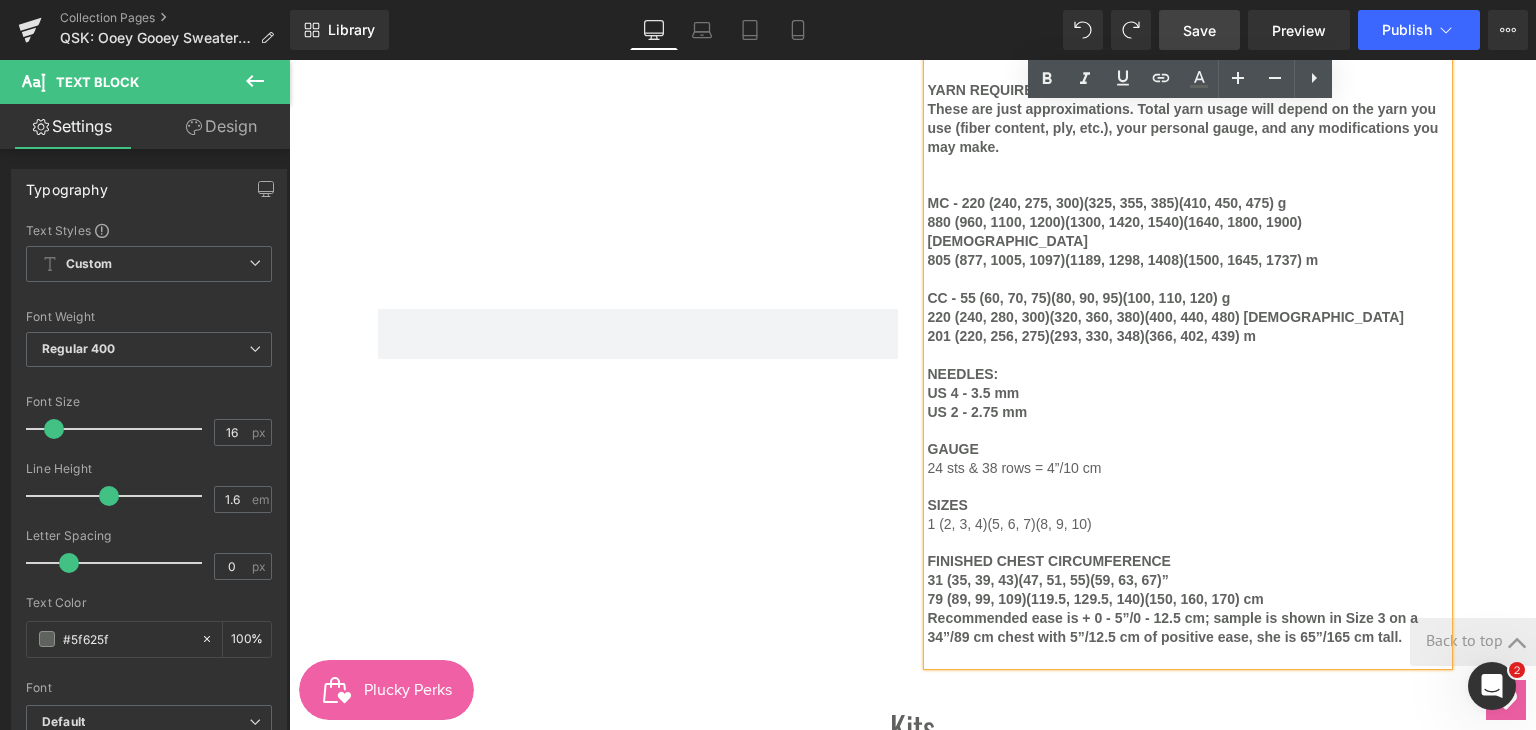 copy on "NEEDLES:  US 4 - 3.5 mm US 2 - 2.75 mm GAUGE 24 sts & 38 rows = 4”/10 cm" 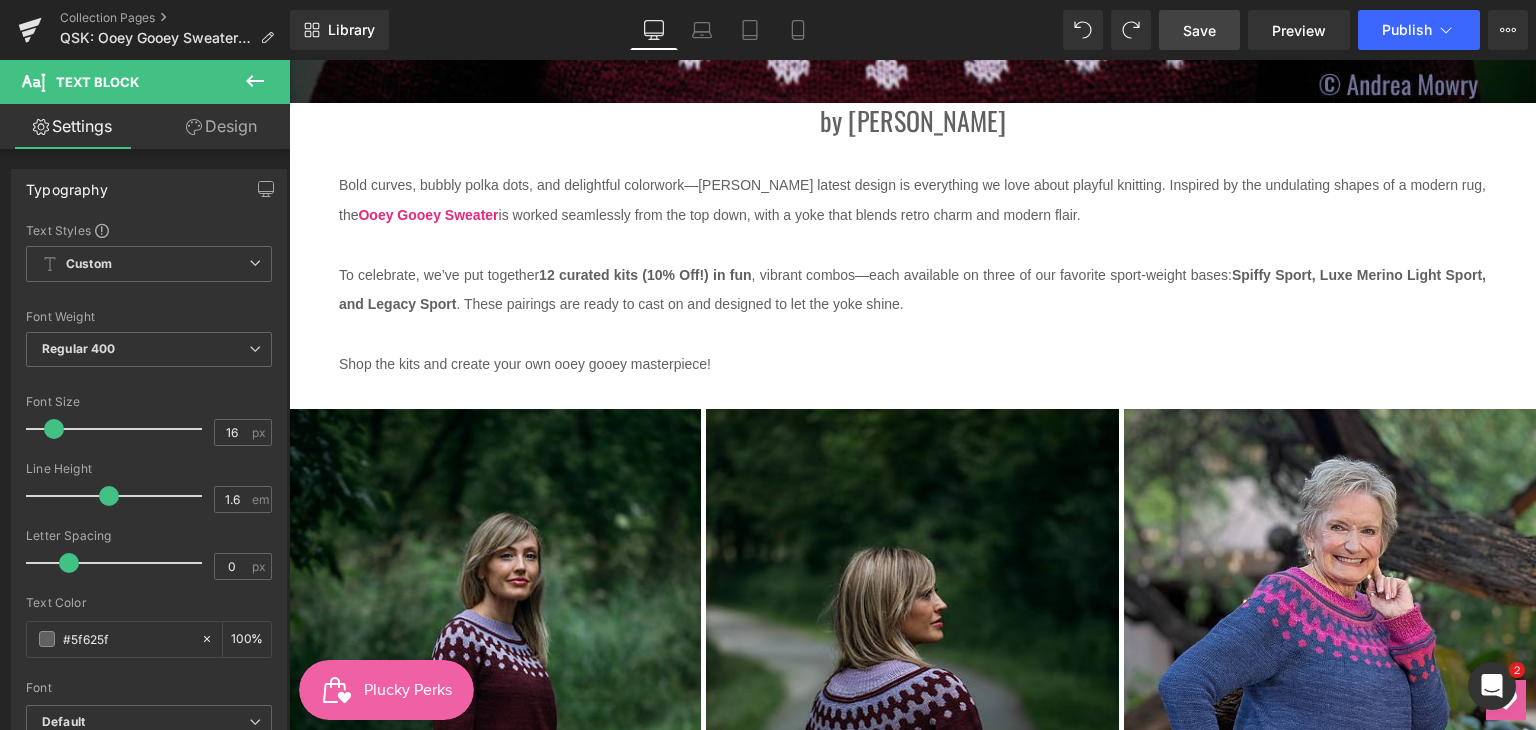 scroll, scrollTop: 533, scrollLeft: 0, axis: vertical 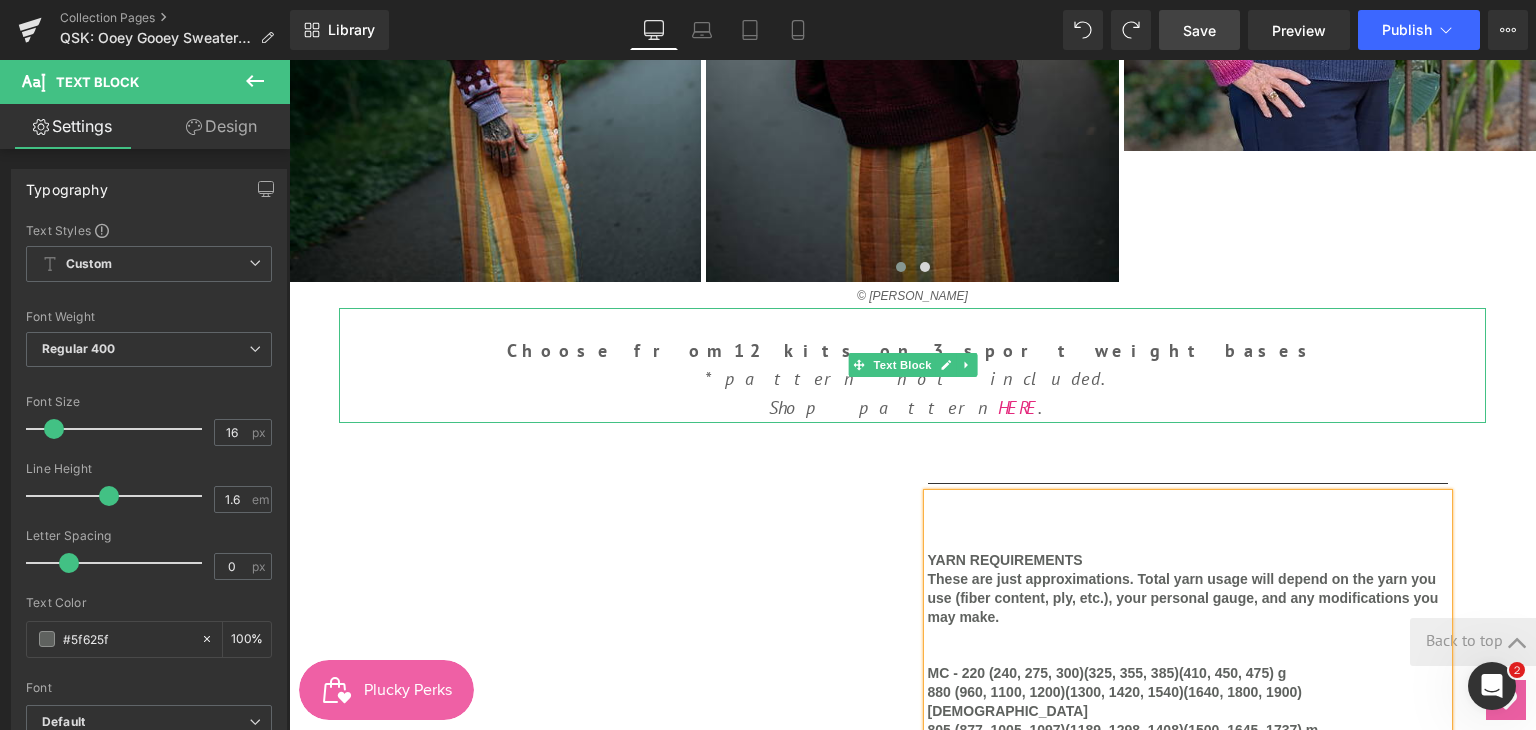 click on "Shop pattern  HERE ." at bounding box center [912, 408] 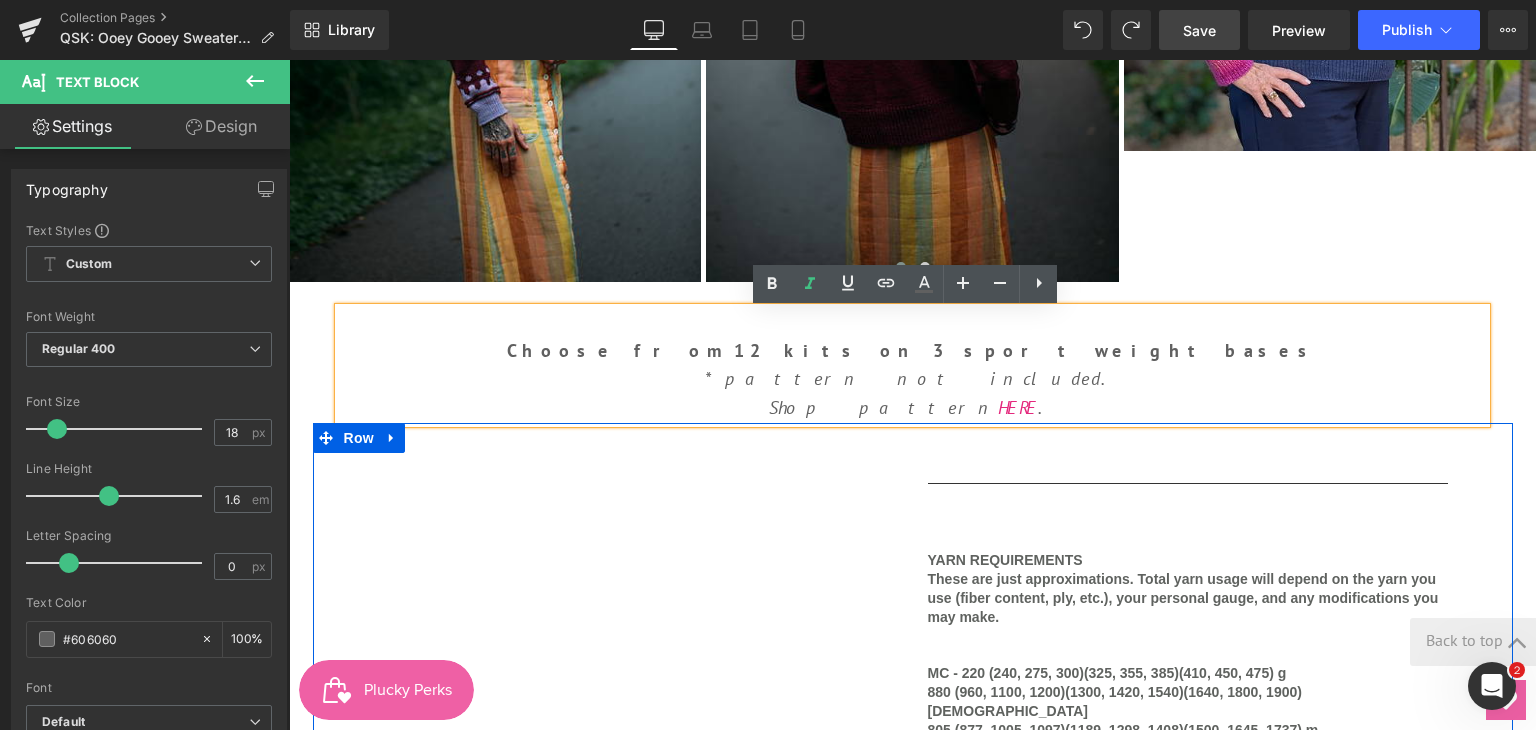 click at bounding box center (638, 804) 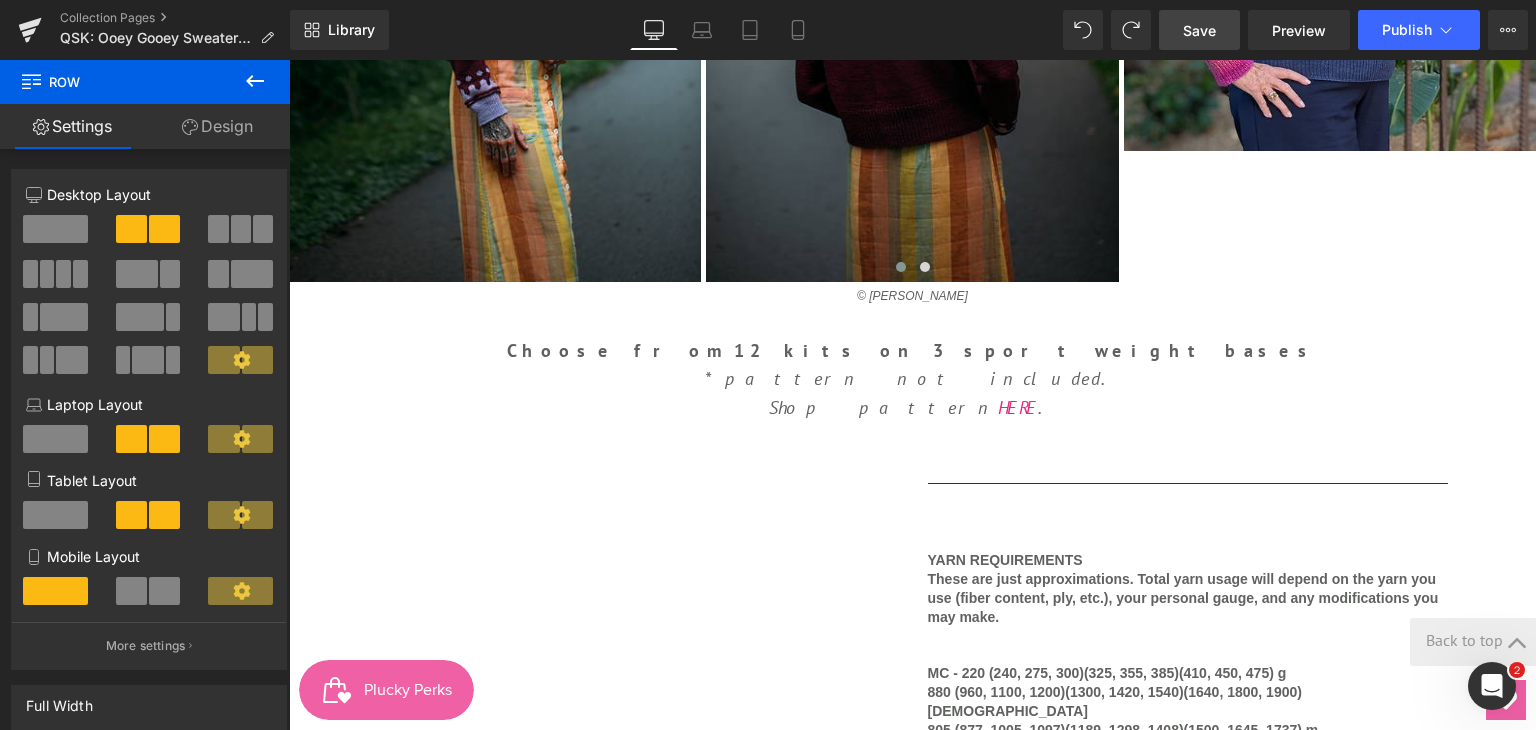 click 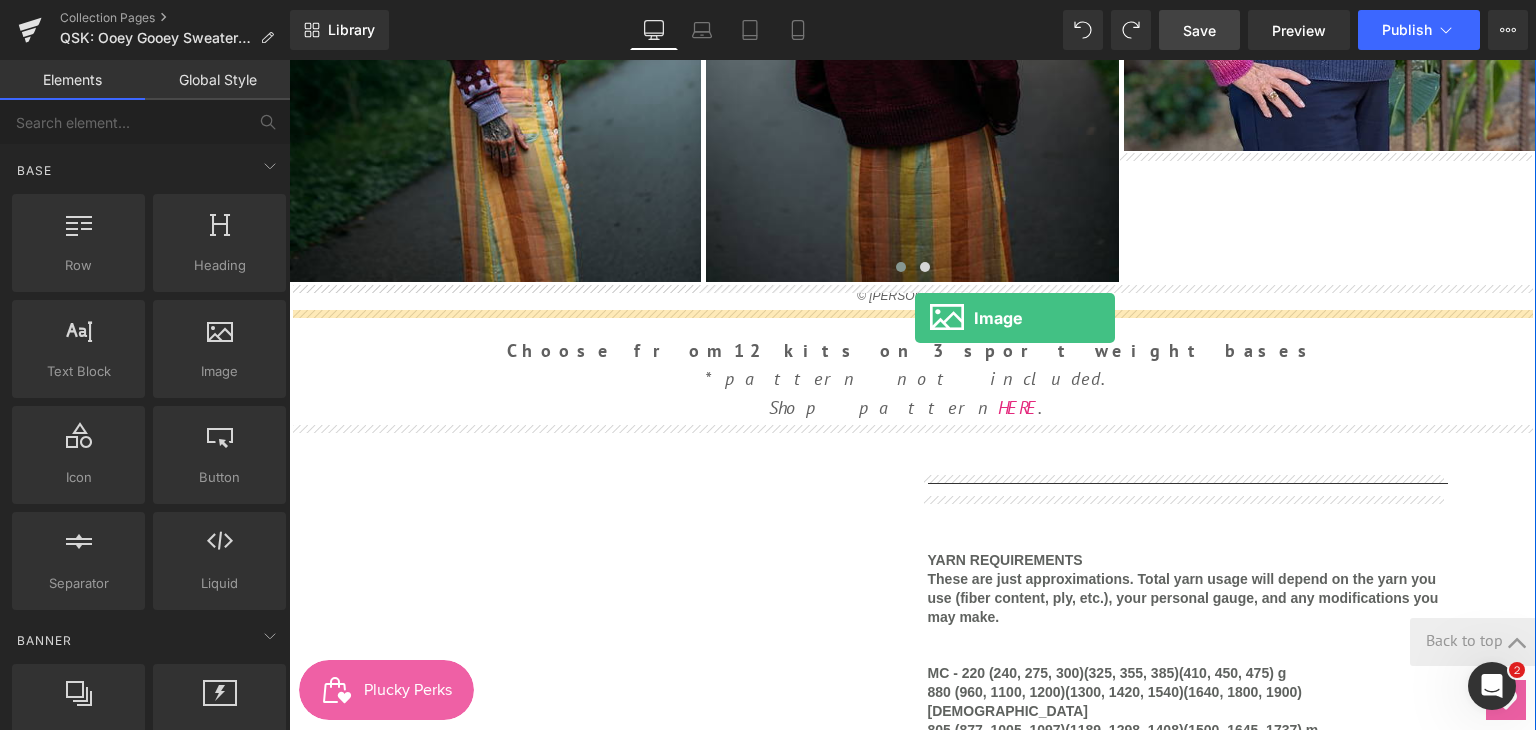 drag, startPoint x: 522, startPoint y: 442, endPoint x: 915, endPoint y: 318, distance: 412.0983 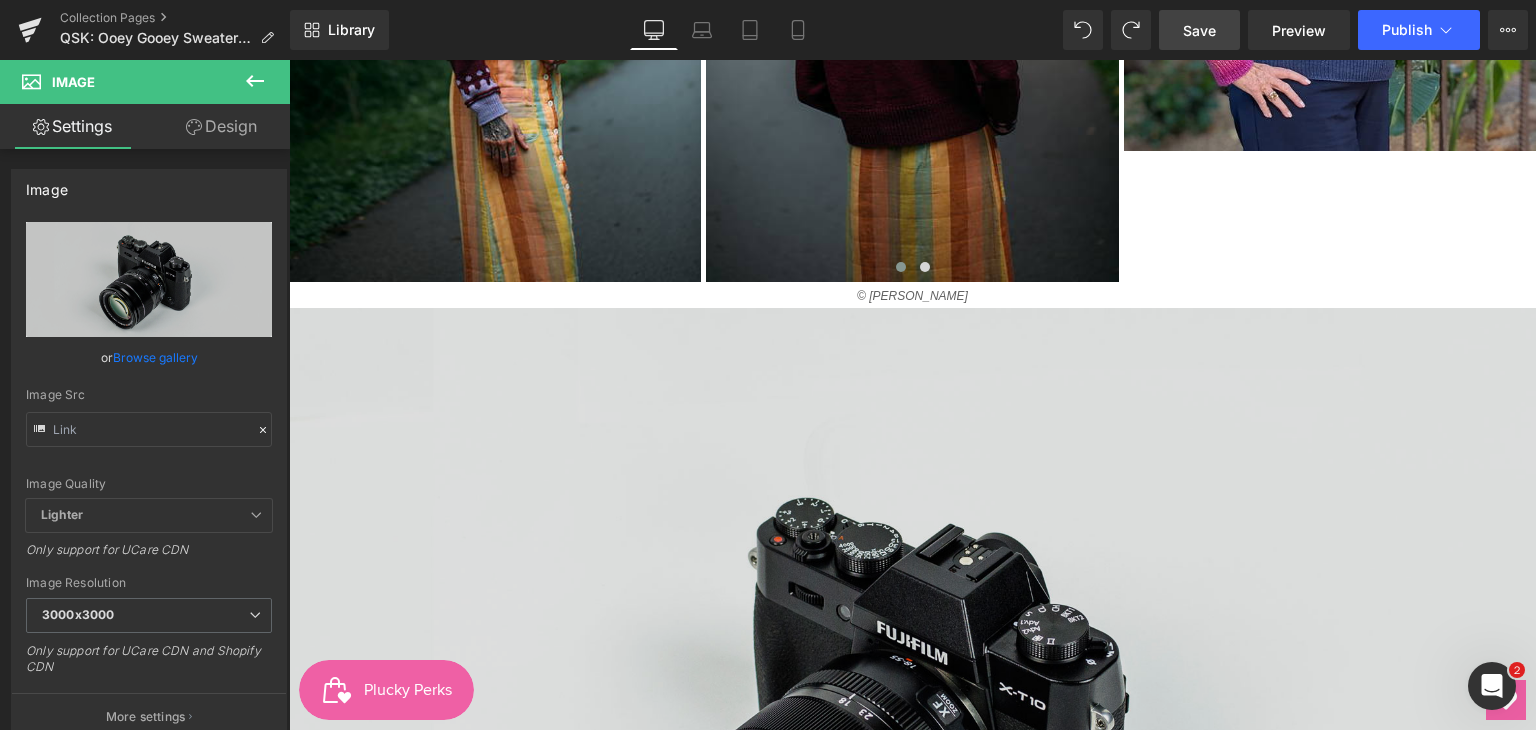 type on "//d1um8515vdn9kb.cloudfront.net/images/parallax.jpg" 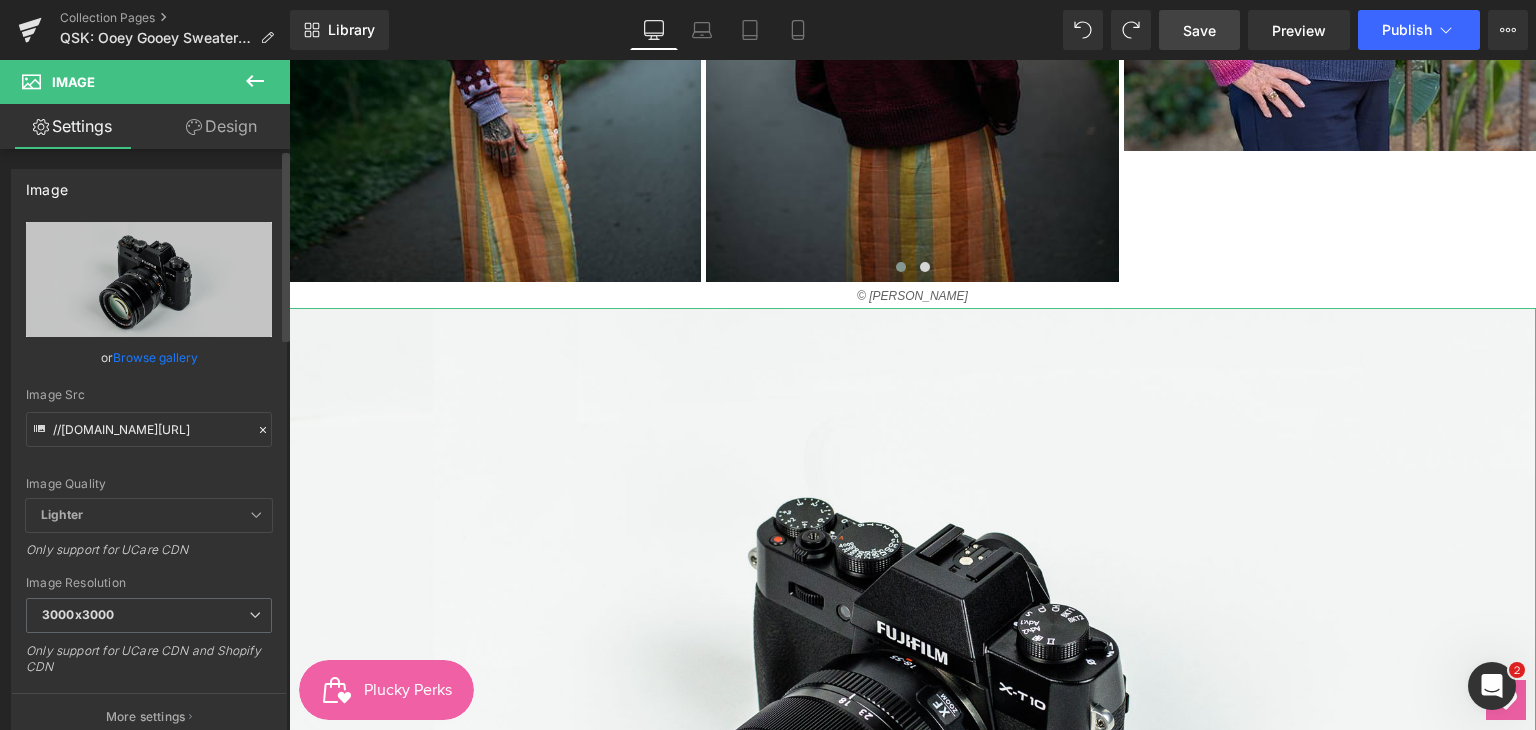 click on "Browse gallery" at bounding box center [155, 357] 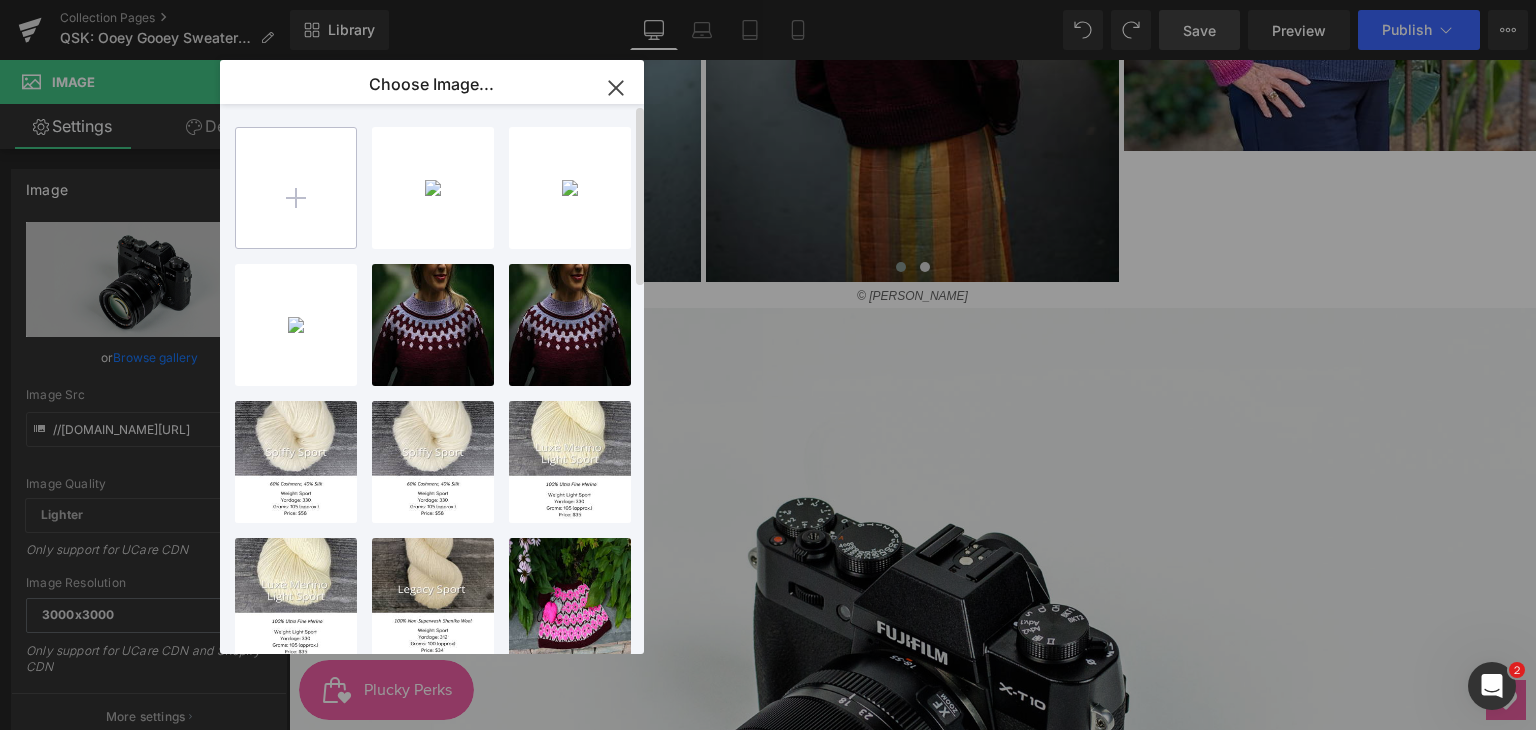 click at bounding box center [296, 188] 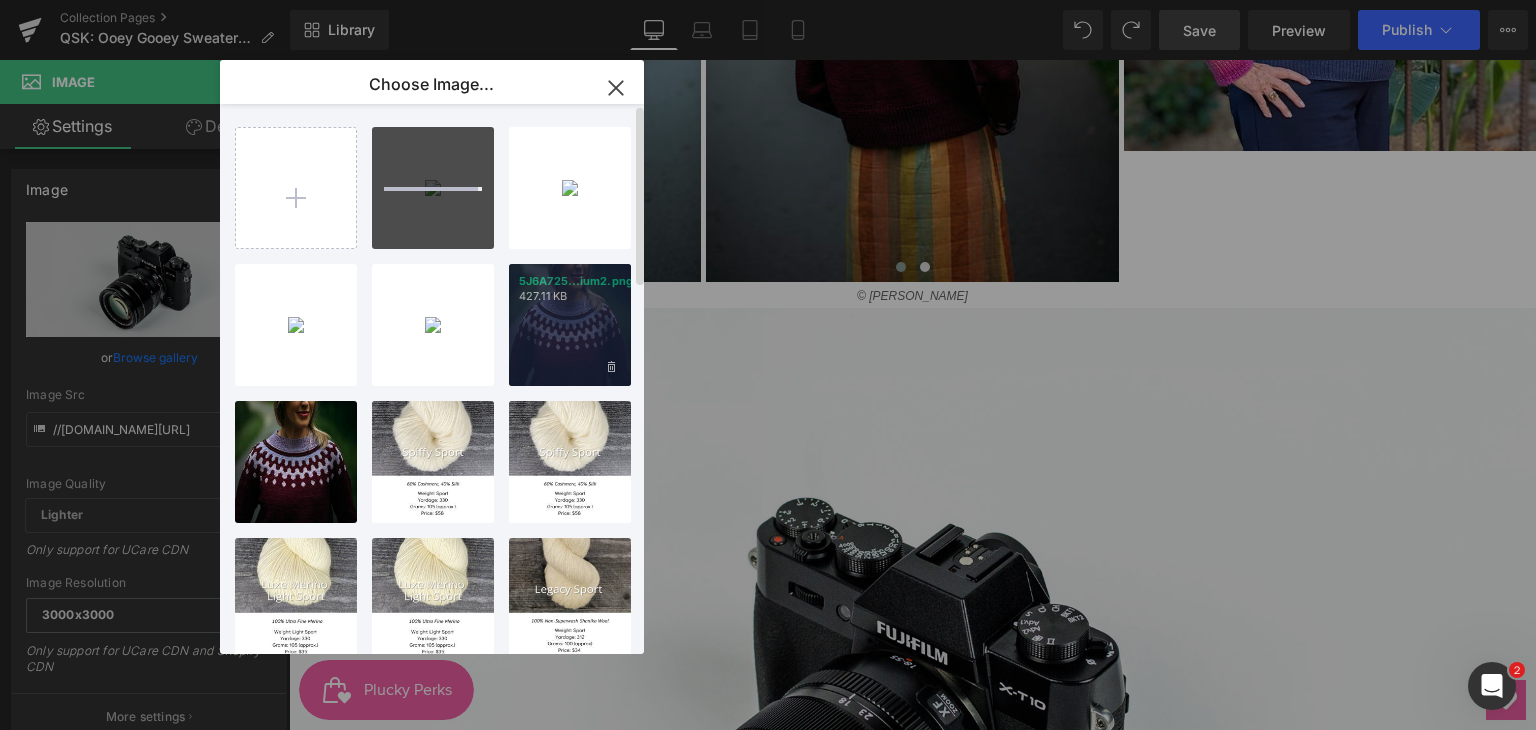type 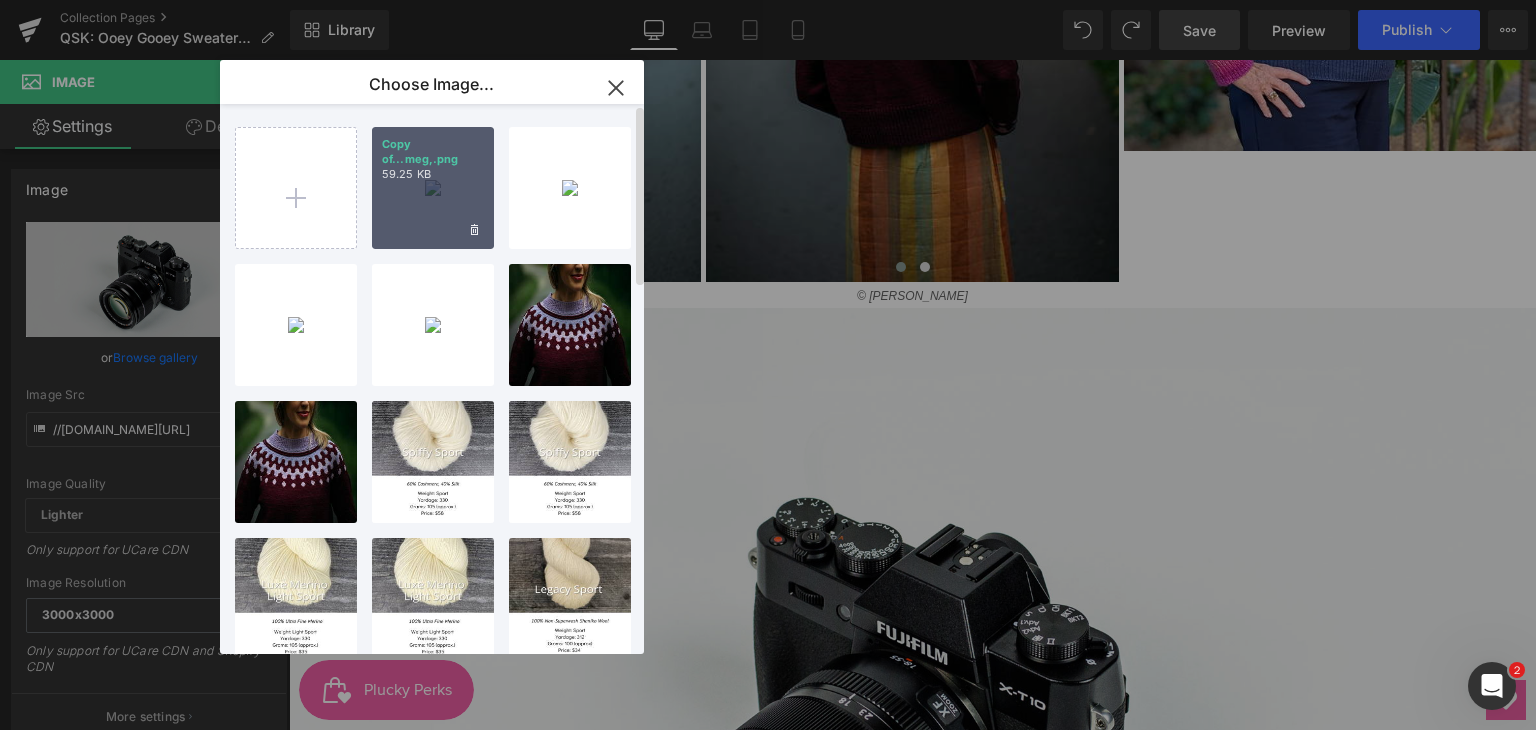 click on "59.25 KB" at bounding box center [433, 174] 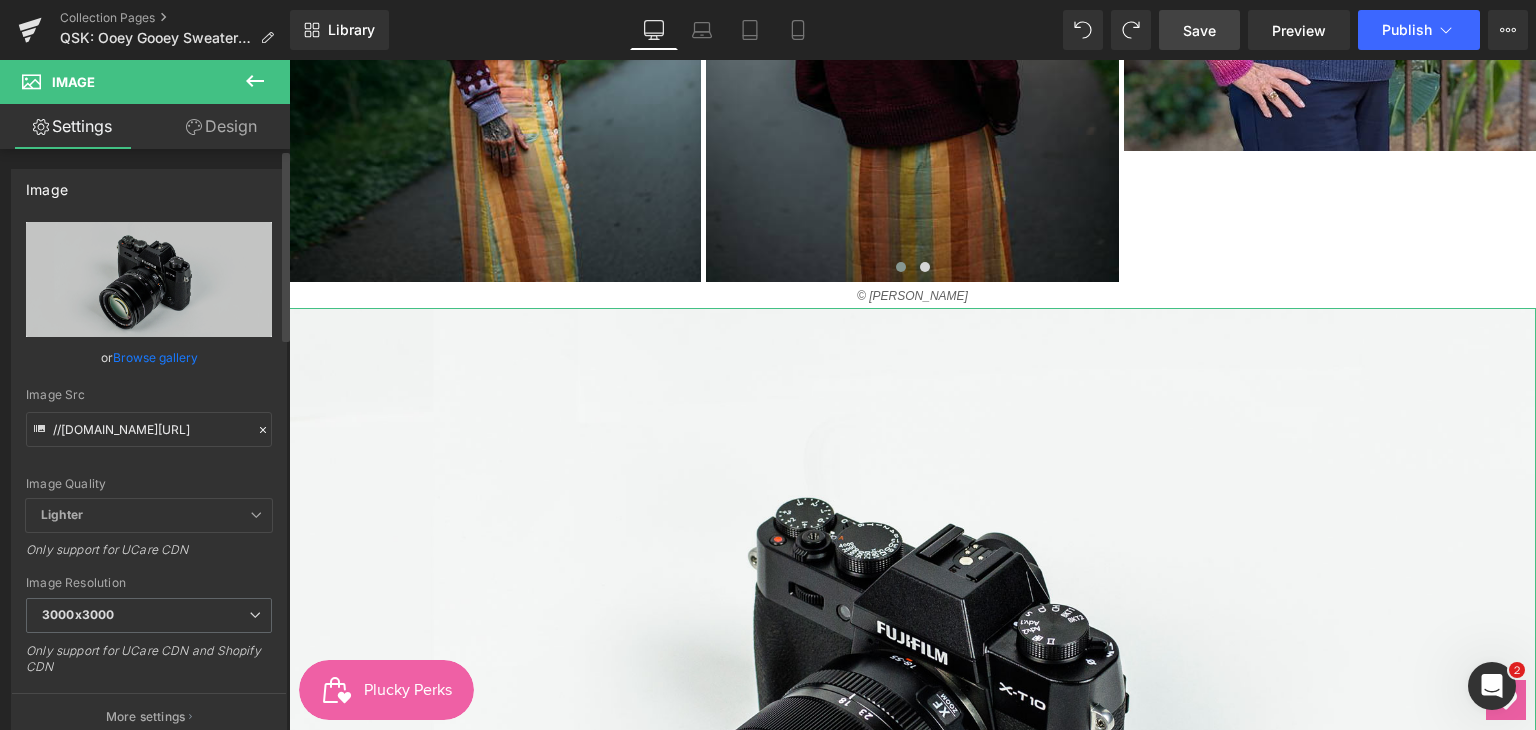click on "Browse gallery" at bounding box center (155, 357) 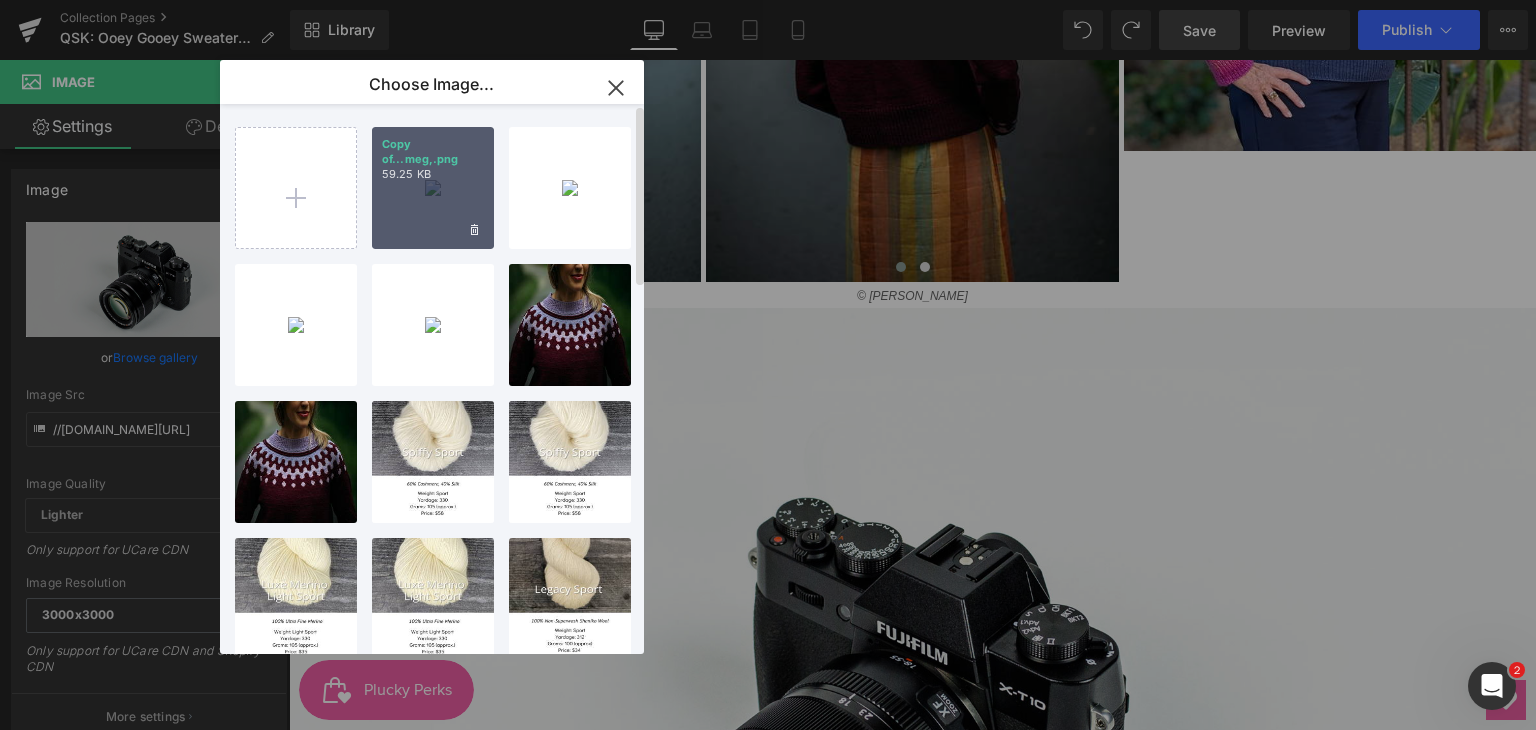 click on "Copy of...meg,.png 59.25 KB" at bounding box center [433, 188] 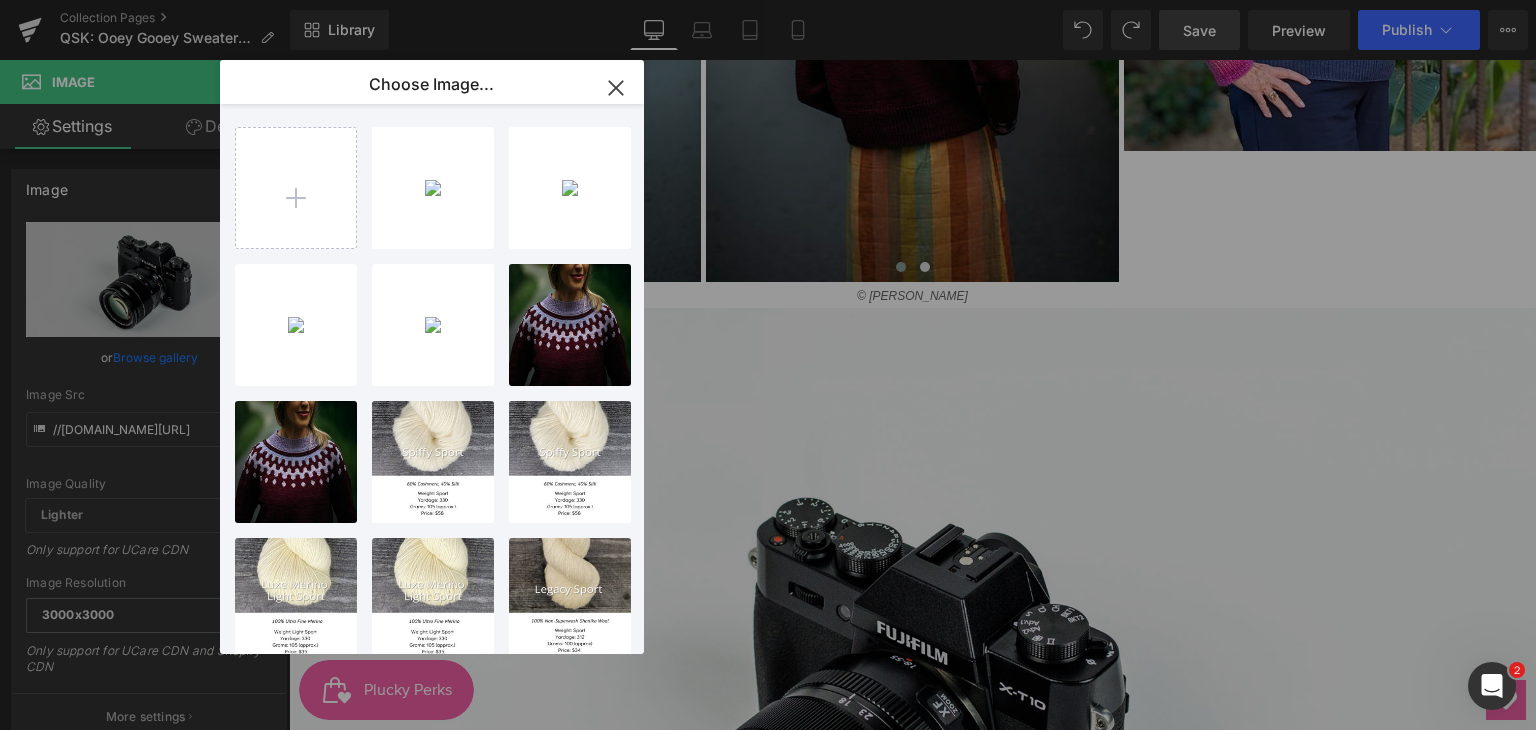 type on "https://ucarecdn.com/ee1f461f-db63-4996-94a6-02445988cfdc/-/format/auto/-/preview/3000x3000/-/quality/lighter/Copy%20of%20Ginger,%20cinnamon,%20almonds,%20nutmeg,.png" 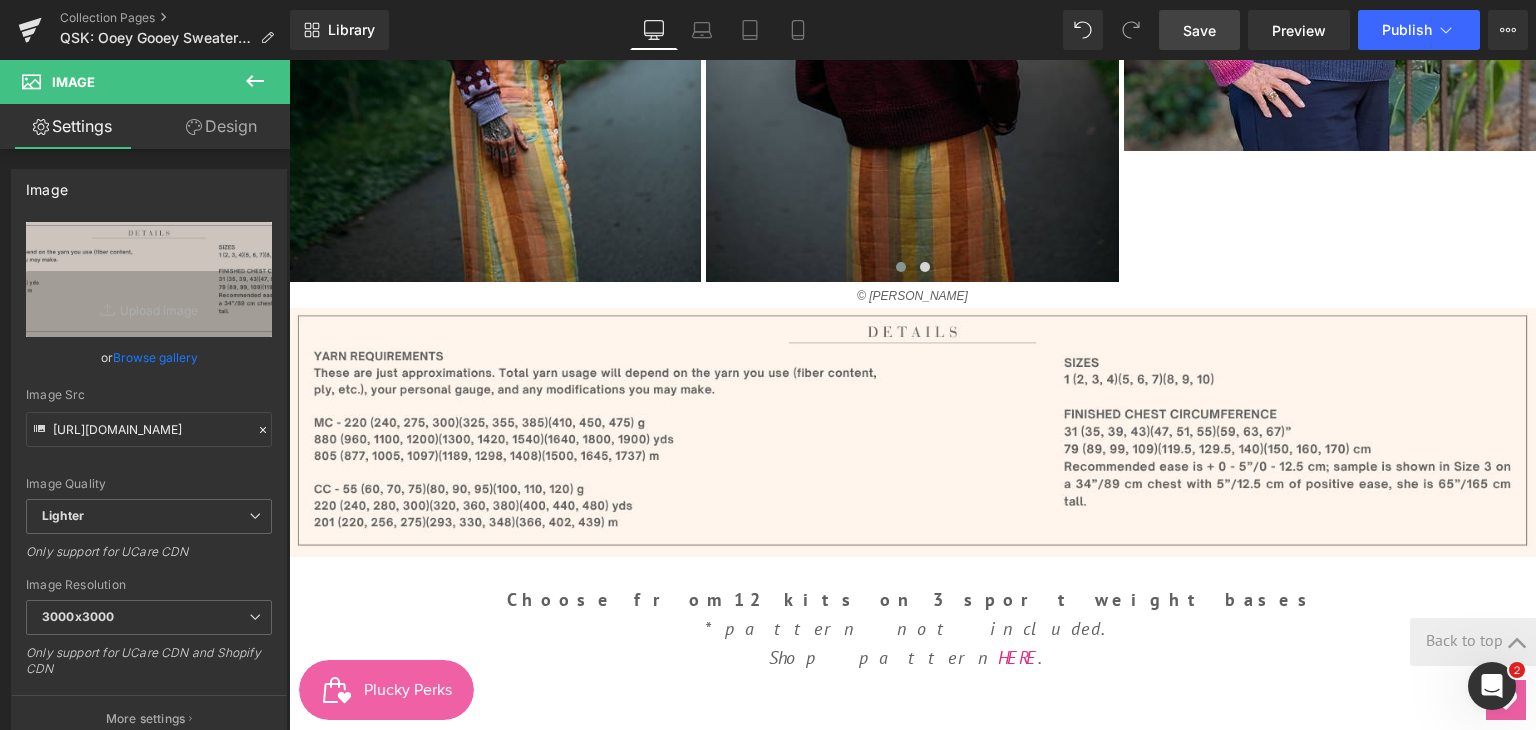 click 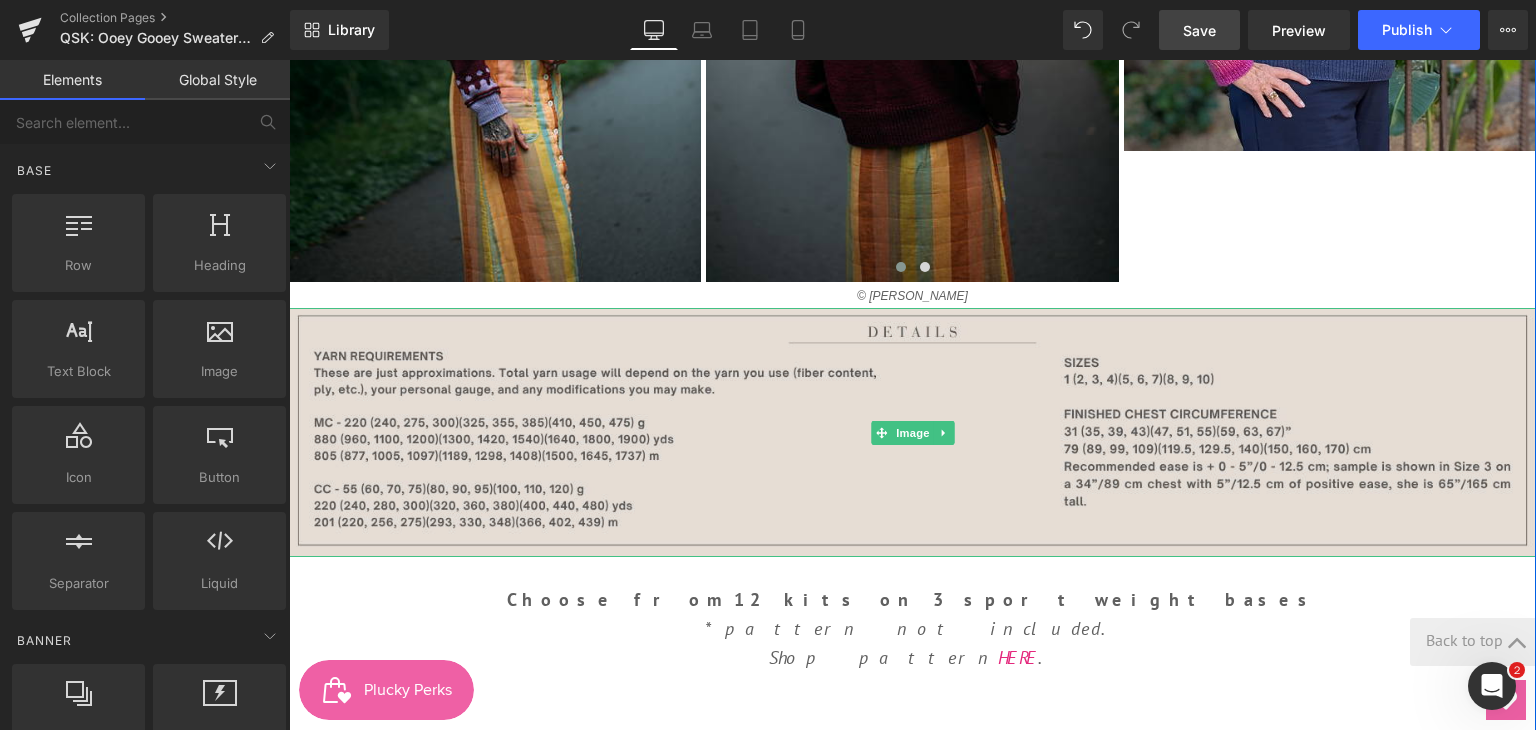 click at bounding box center [912, 432] 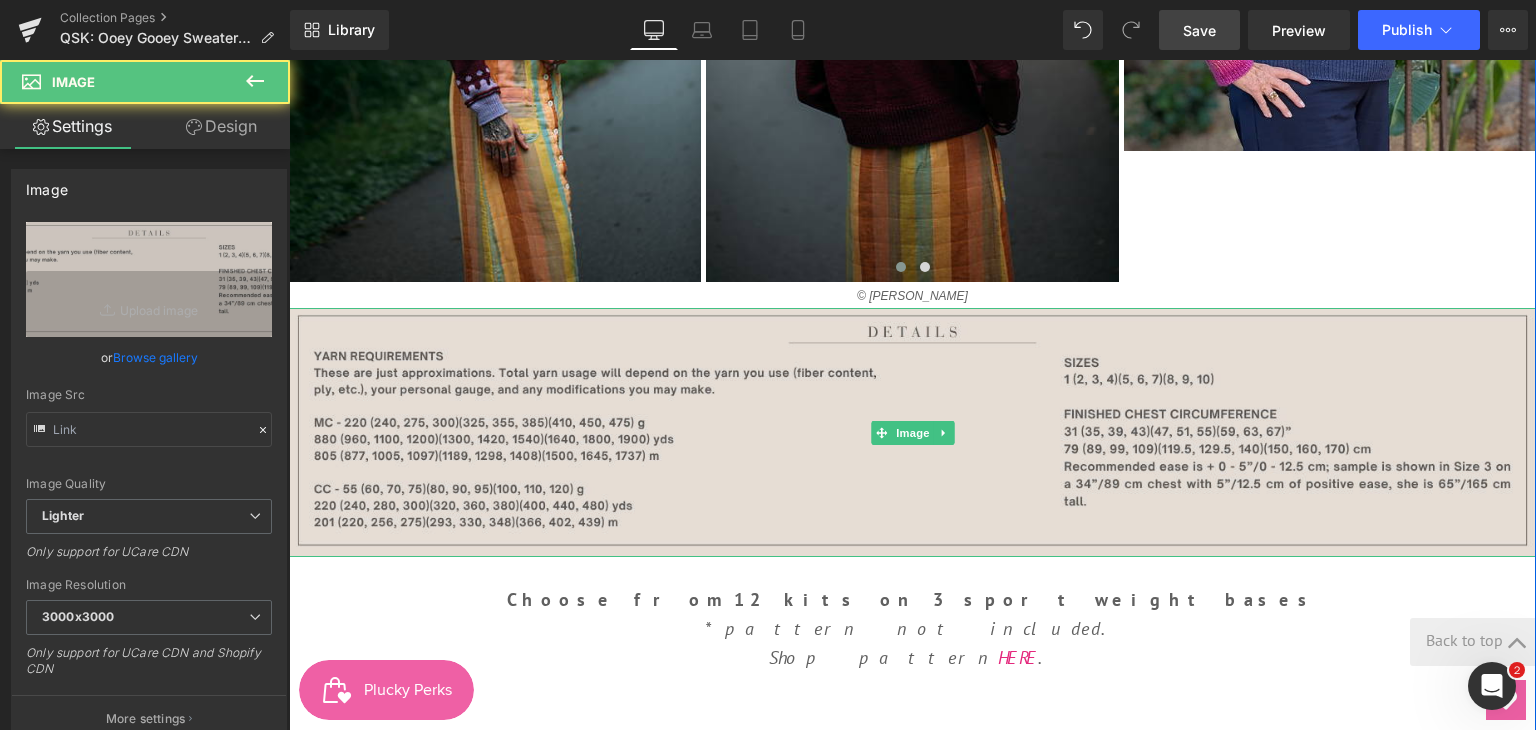 type on "https://ucarecdn.com/ee1f461f-db63-4996-94a6-02445988cfdc/-/format/auto/-/preview/3000x3000/-/quality/lighter/Copy%20of%20Ginger,%20cinnamon,%20almonds,%20nutmeg,.png" 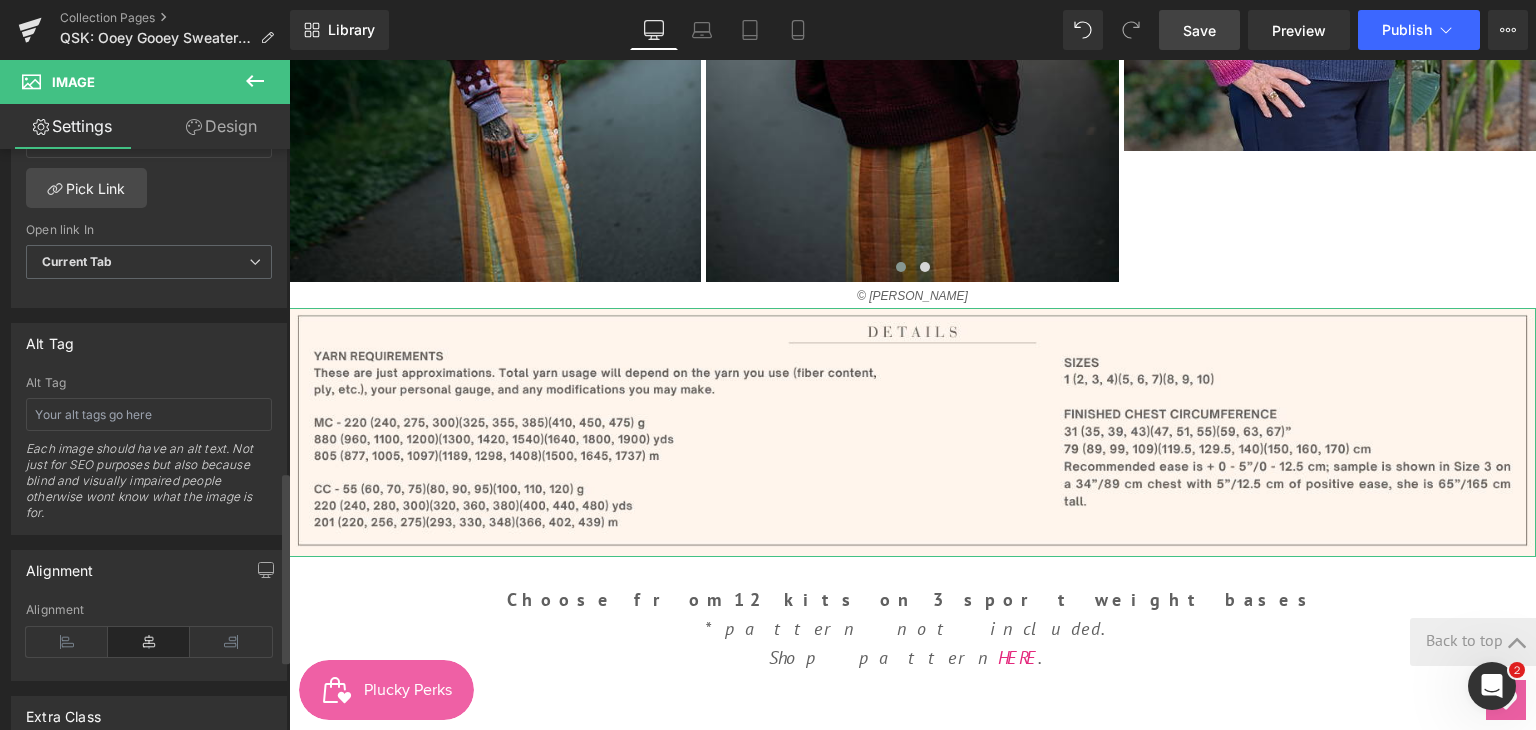 scroll, scrollTop: 1100, scrollLeft: 0, axis: vertical 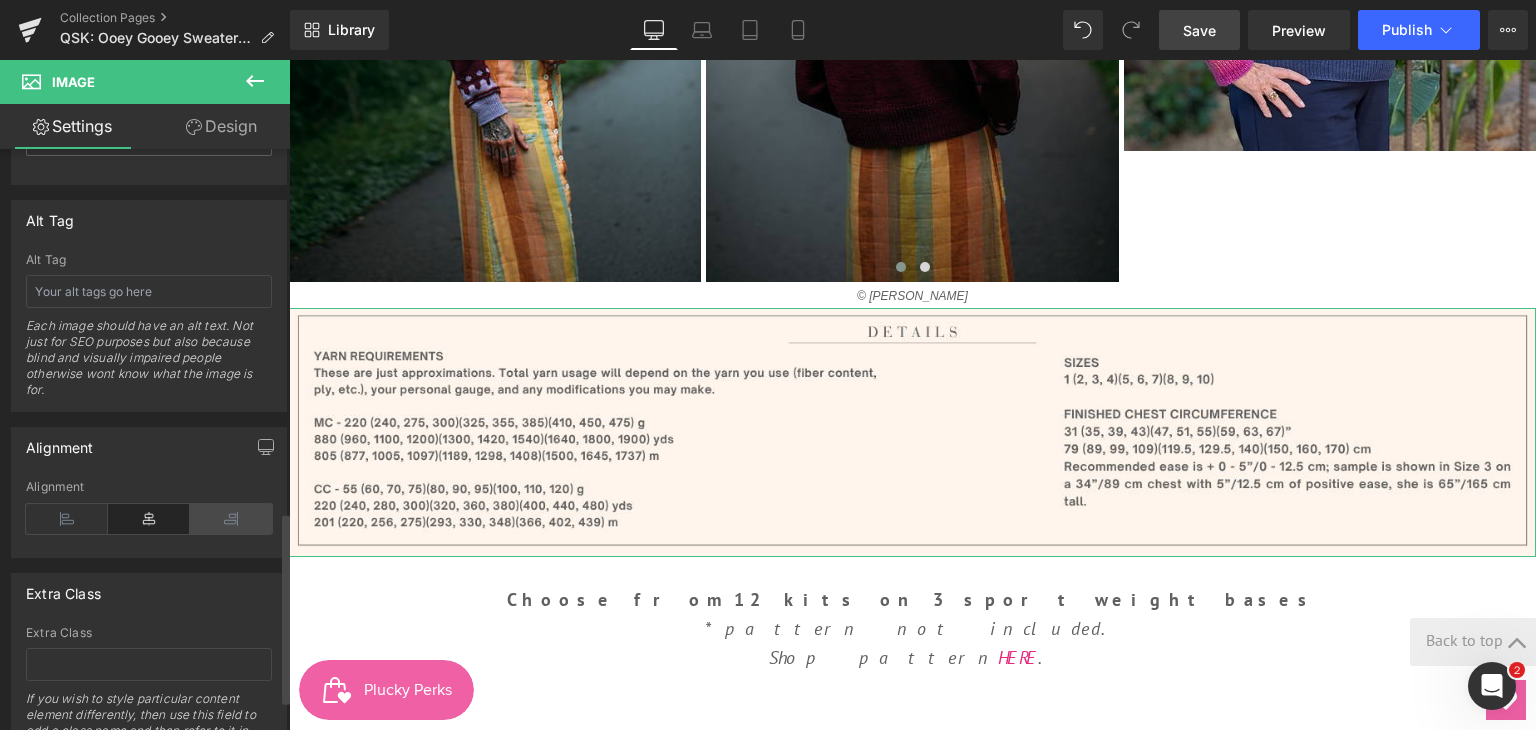 click at bounding box center [231, 519] 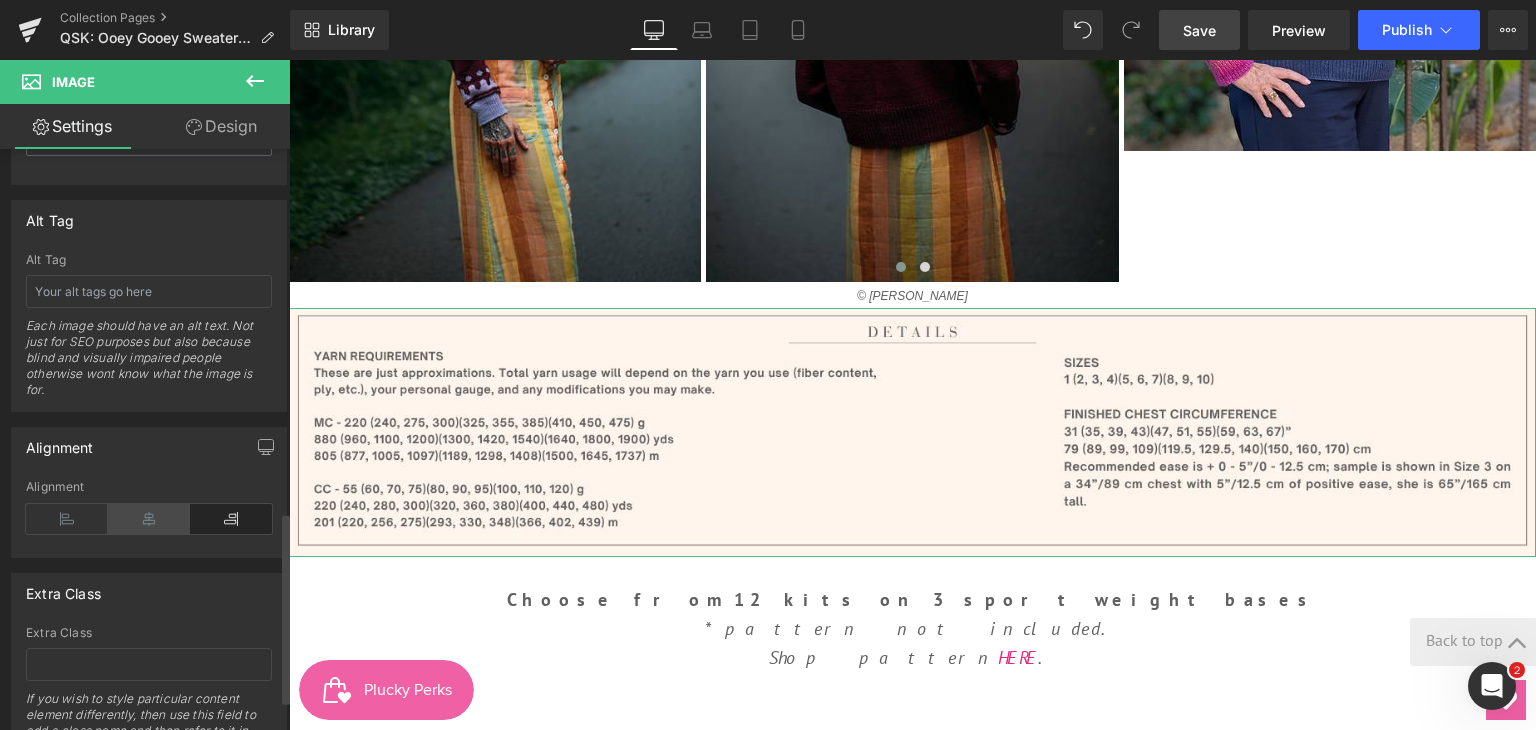click at bounding box center (149, 519) 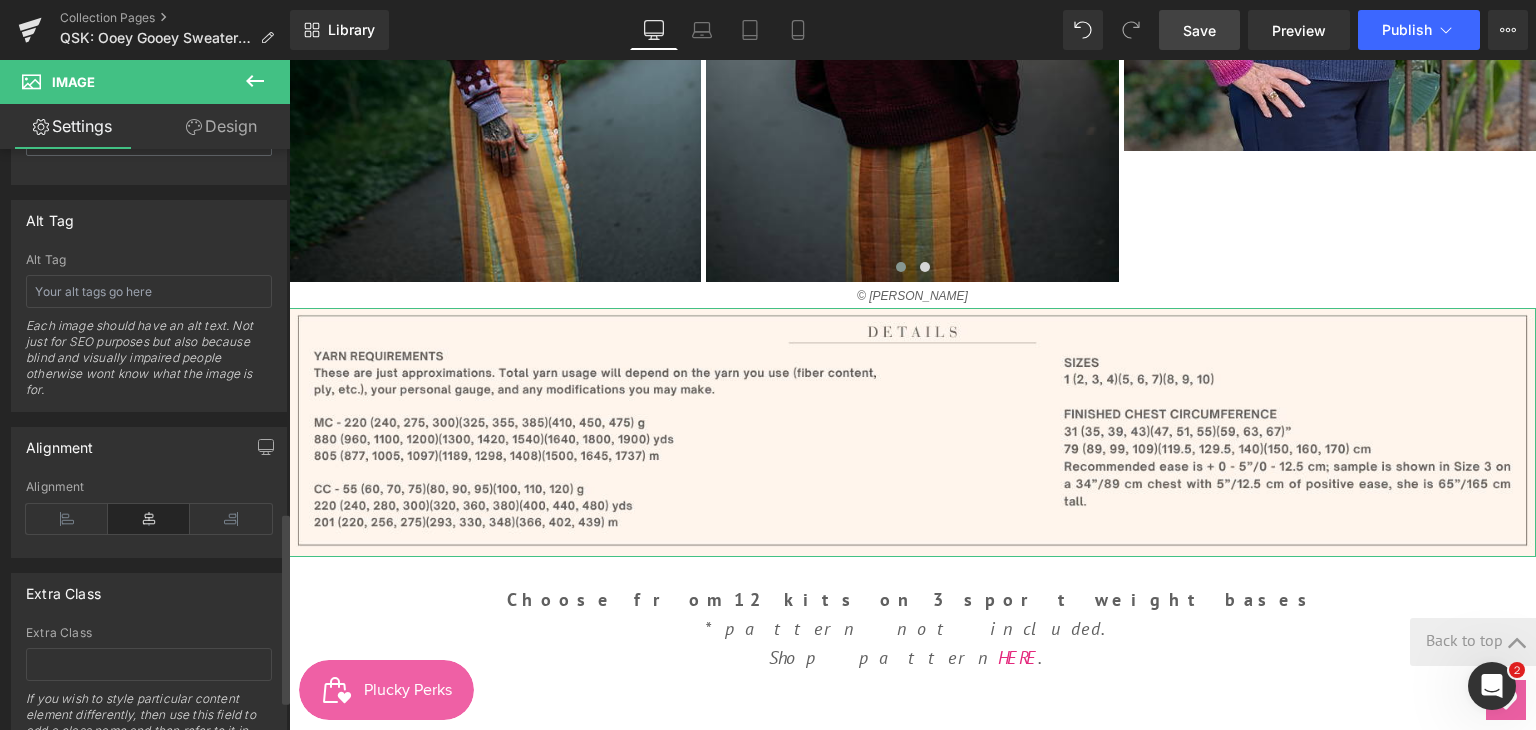 click at bounding box center (149, 519) 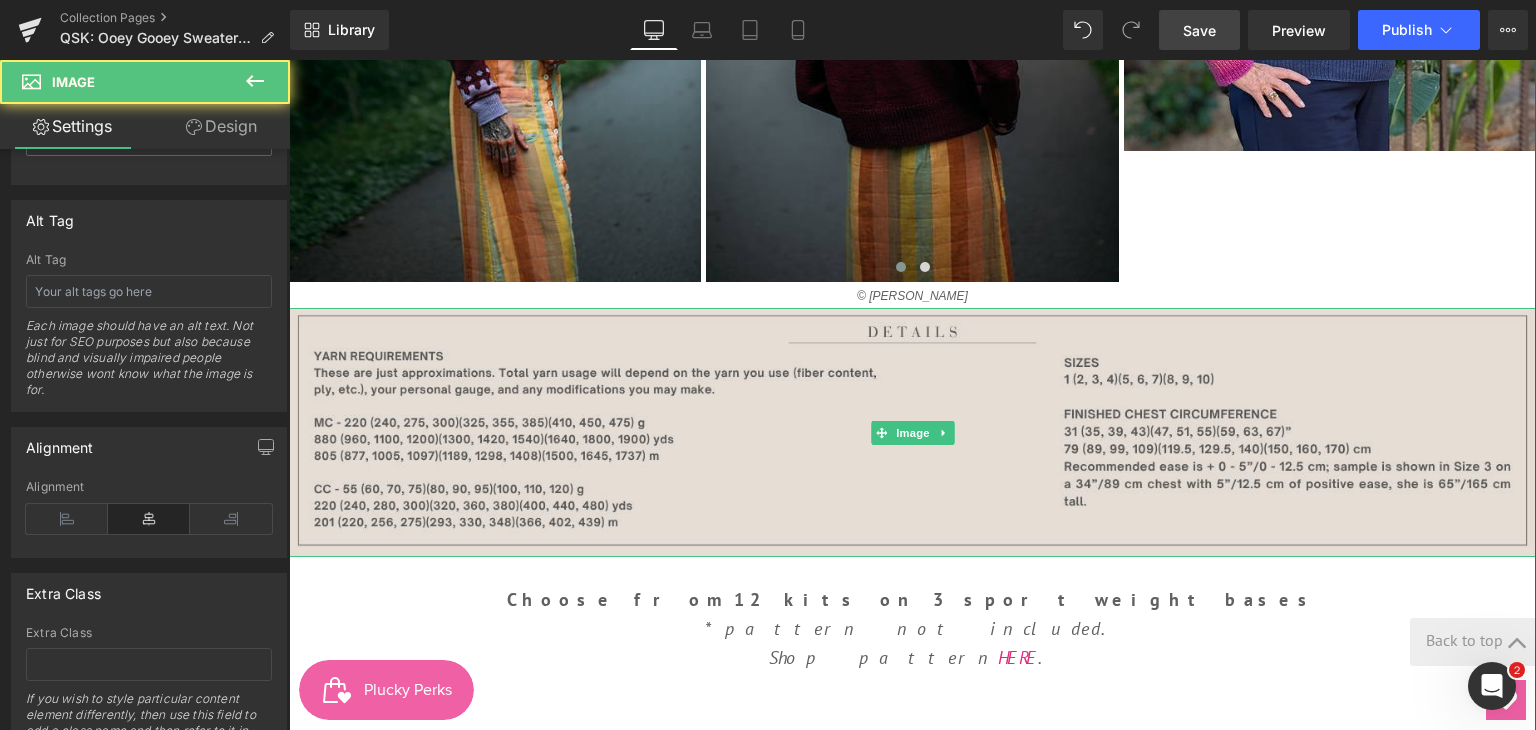 click at bounding box center (912, 432) 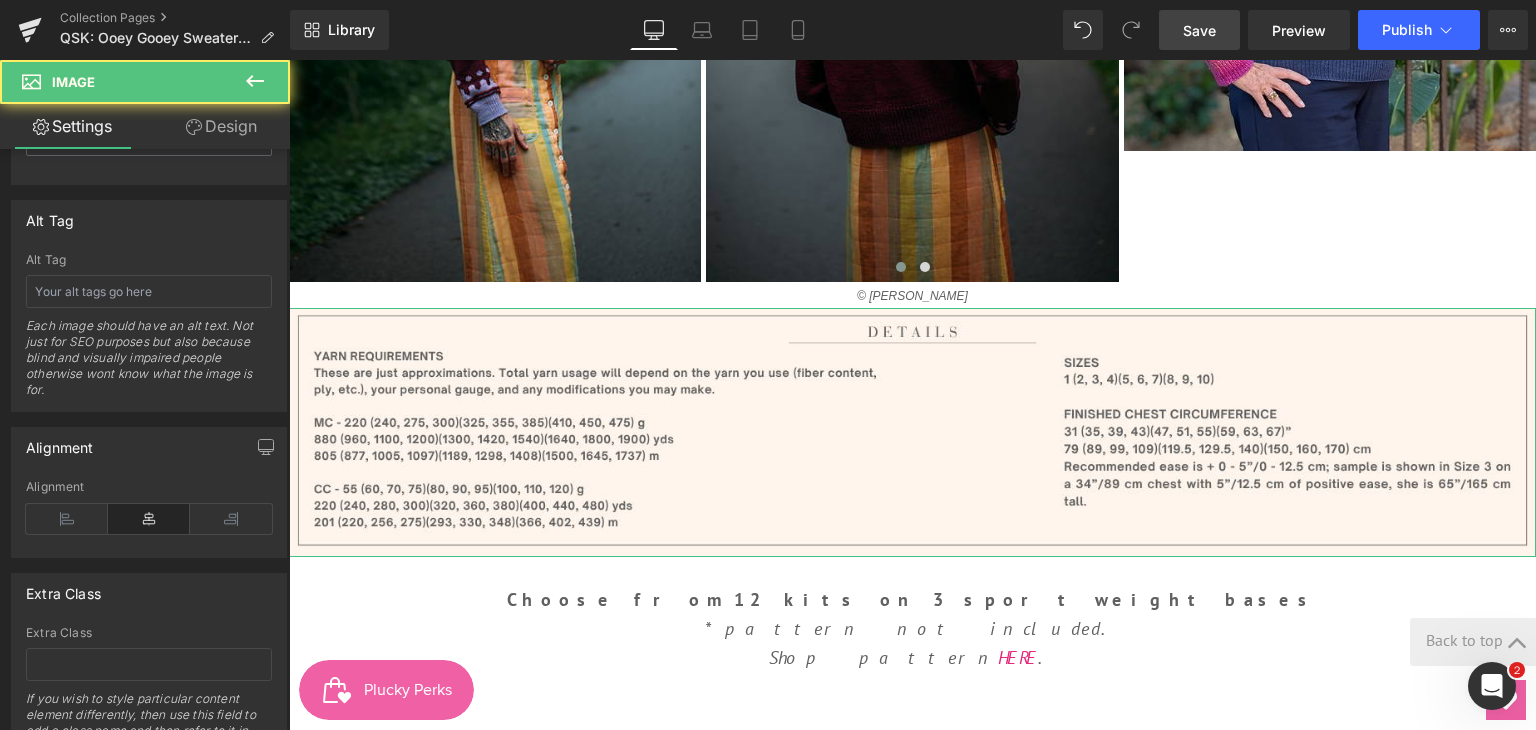 click on "Design" at bounding box center (221, 126) 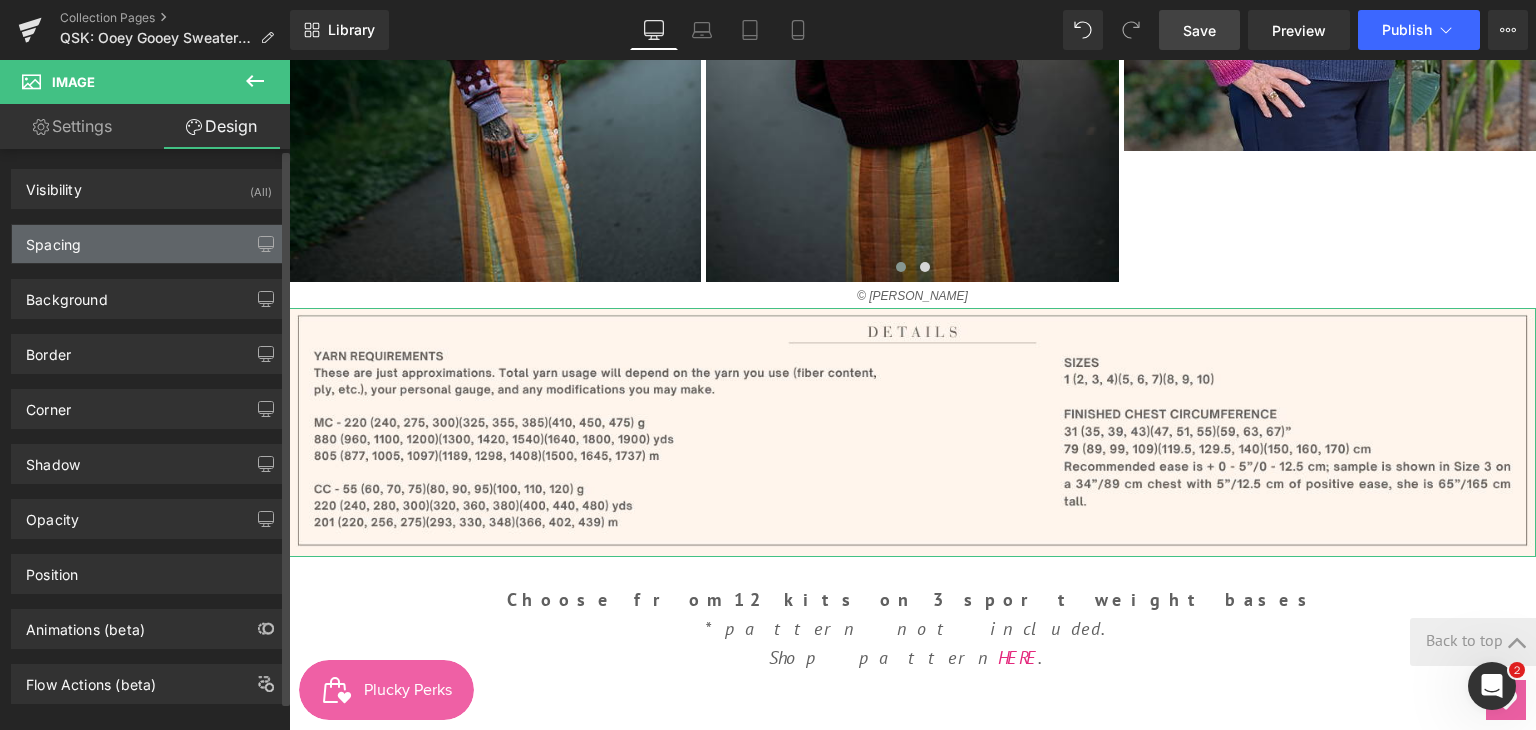 type on "0" 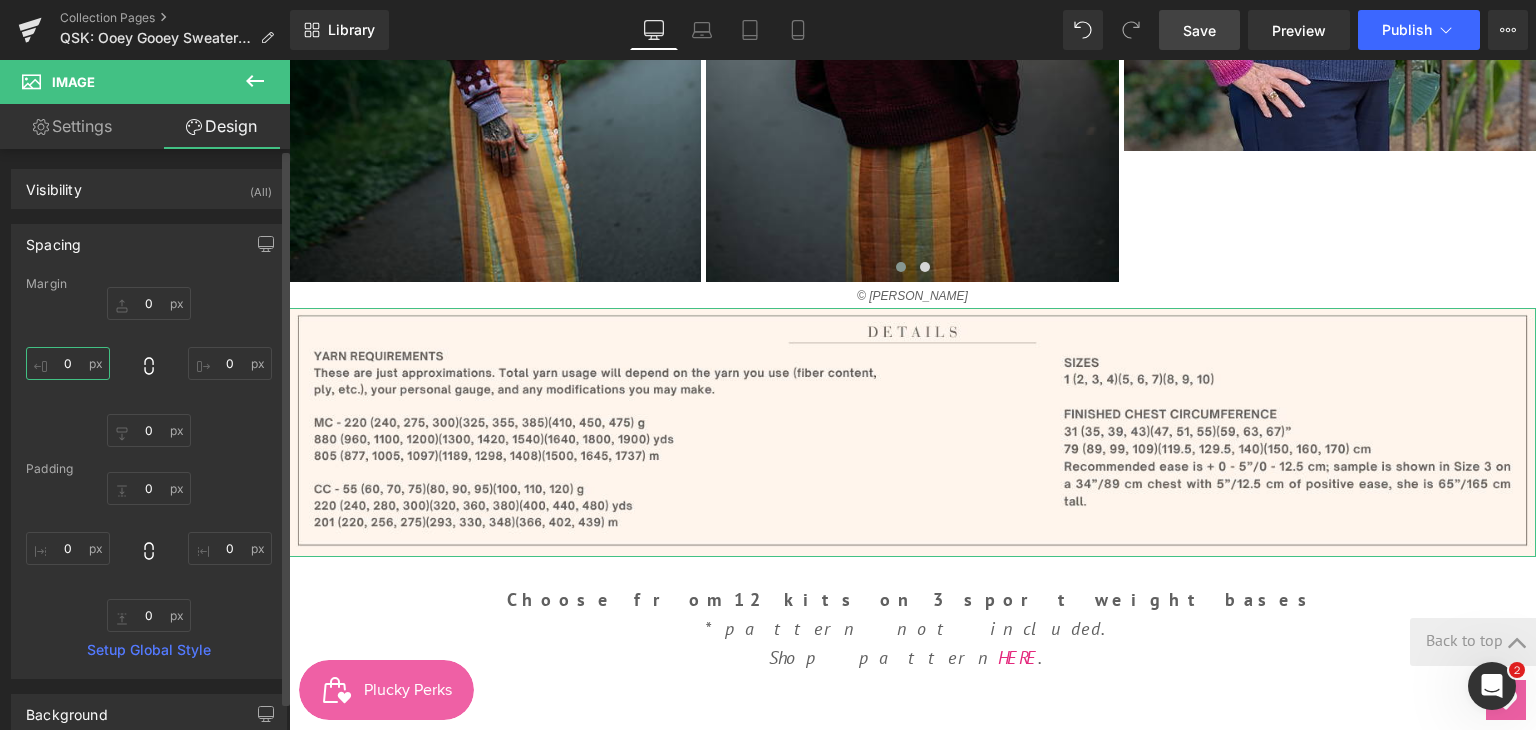 click on "0" at bounding box center (68, 363) 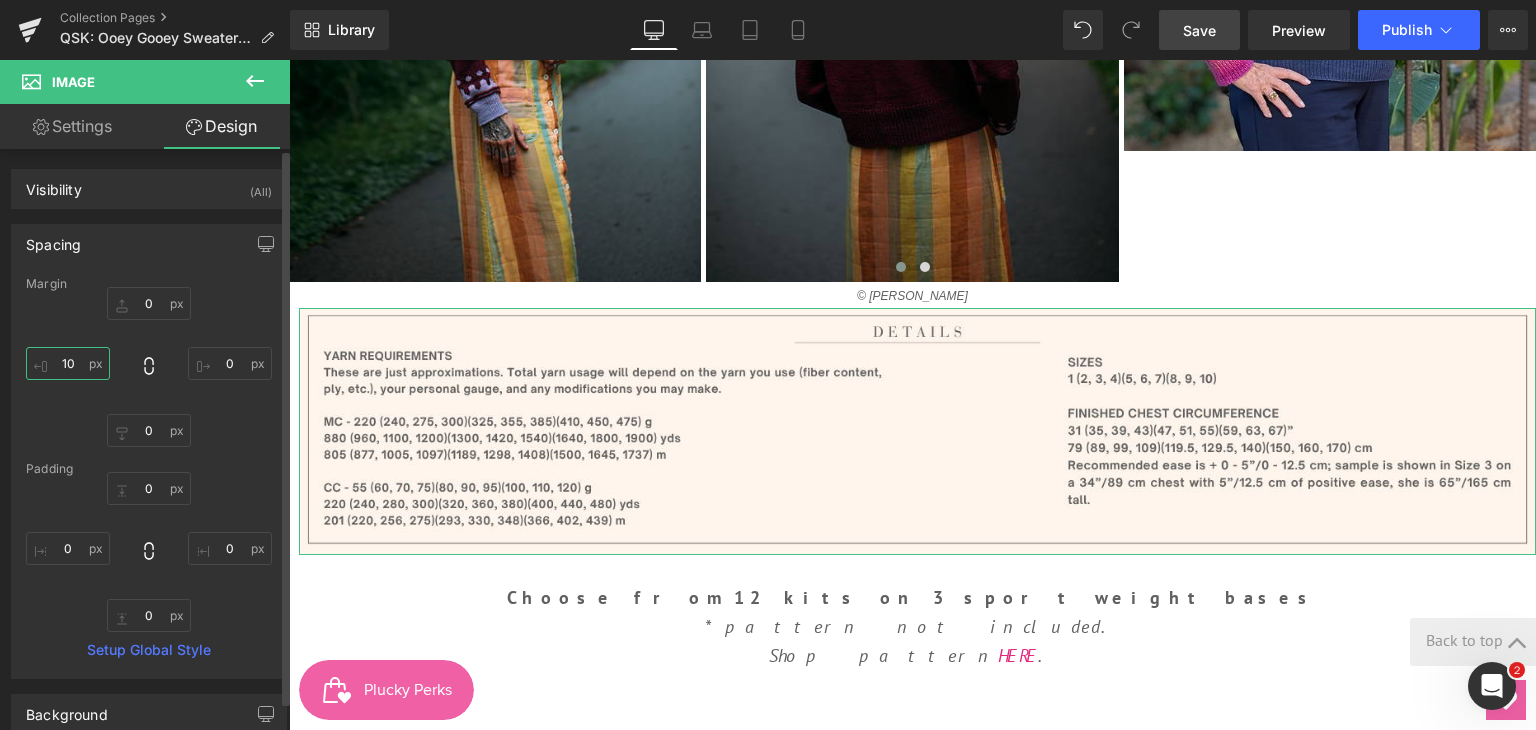 click on "10" at bounding box center (68, 363) 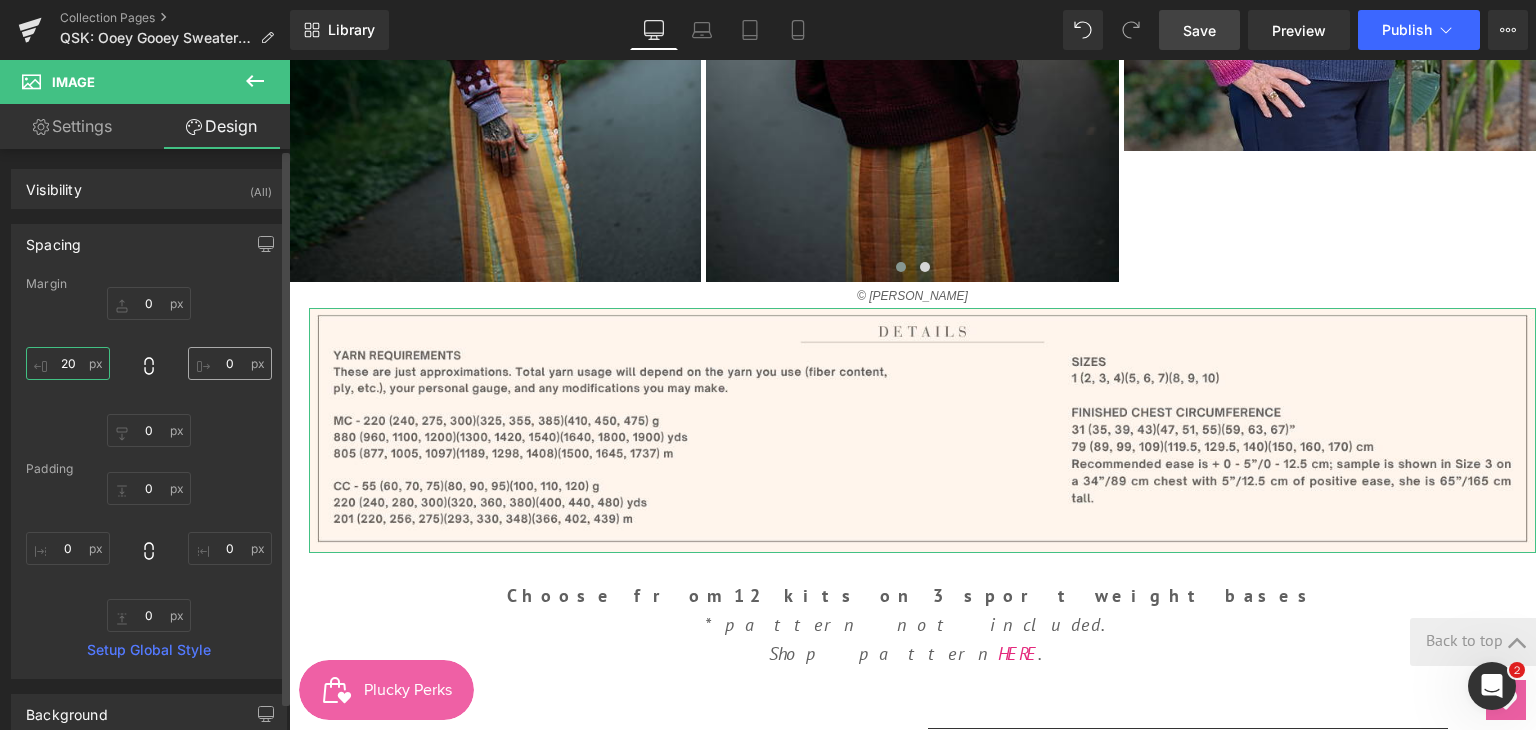 type on "20" 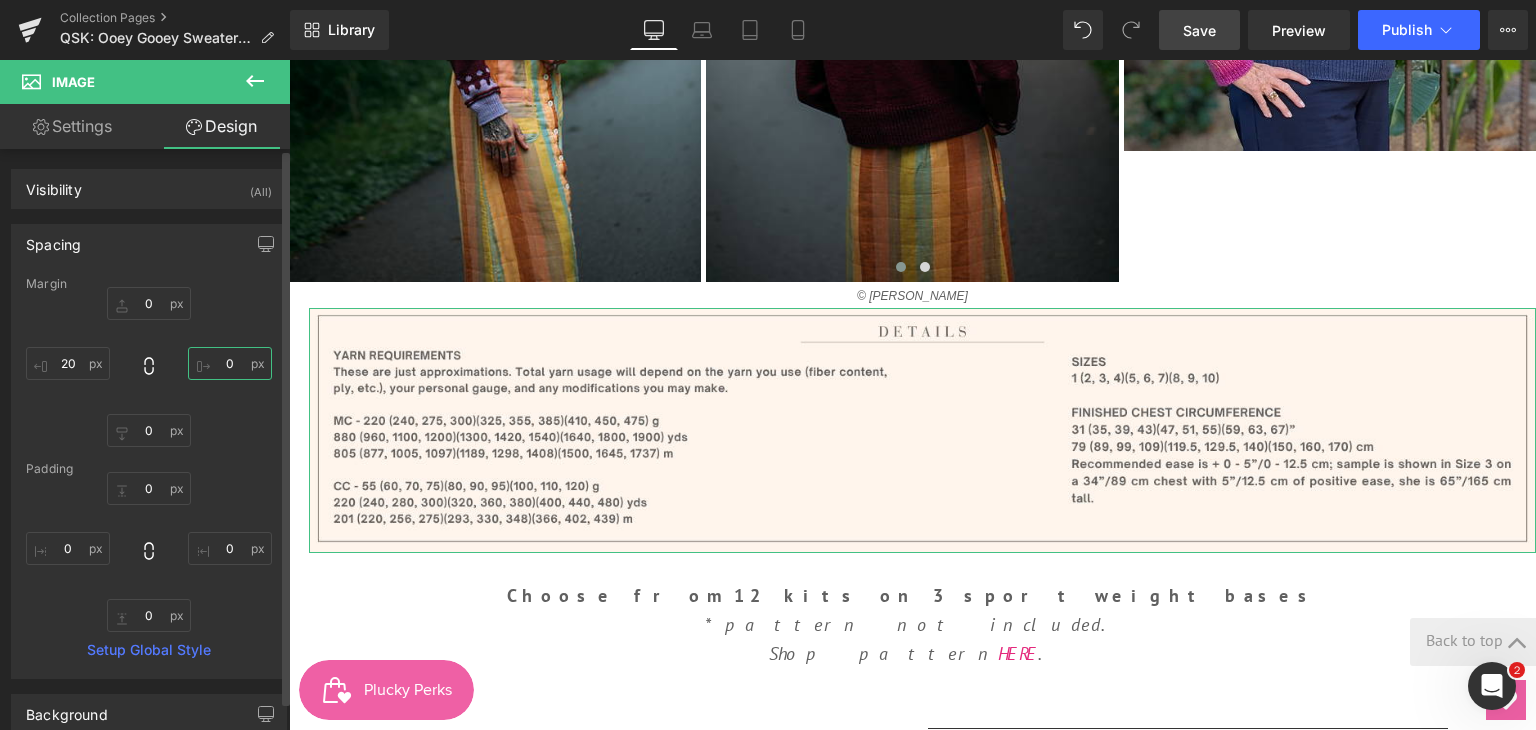 click on "0" at bounding box center (230, 363) 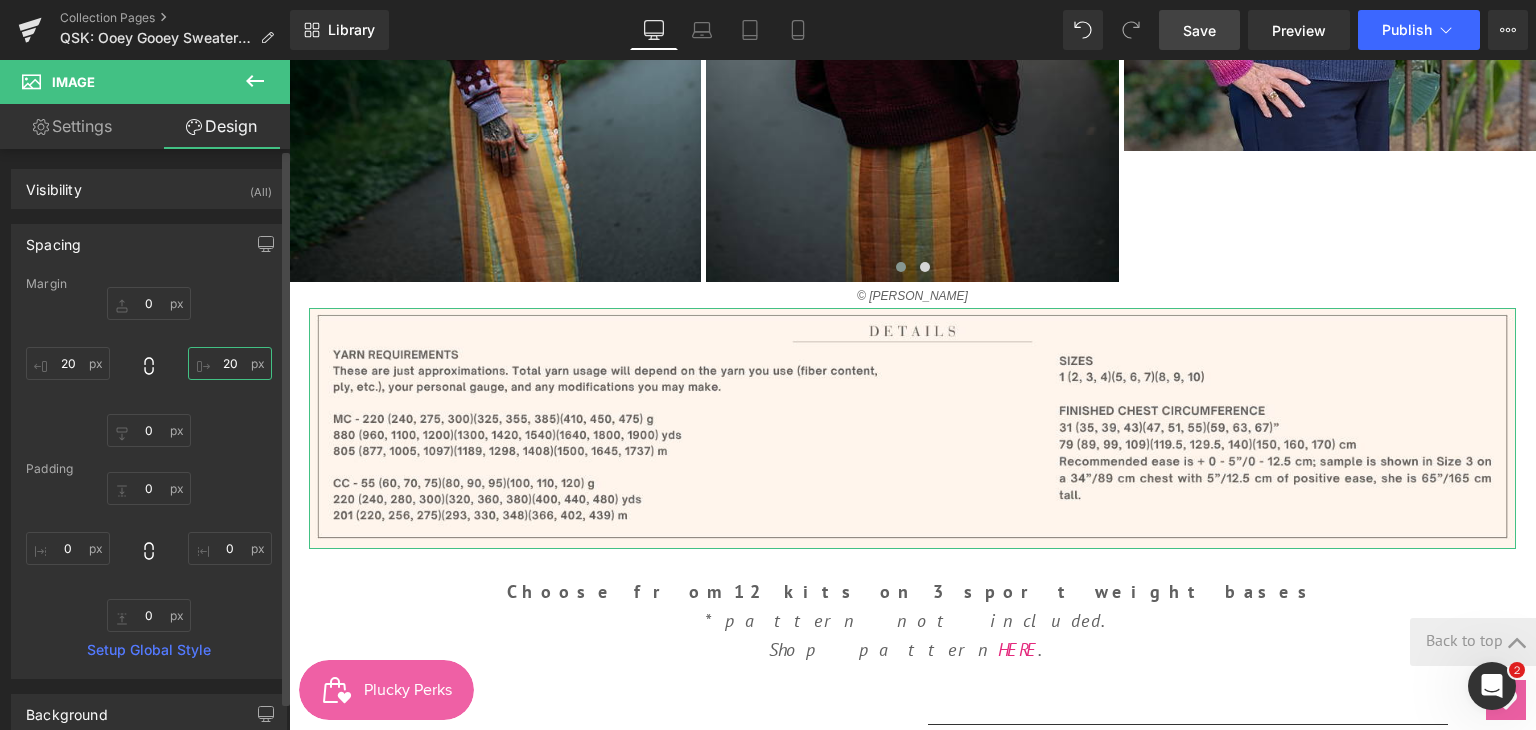 type on "20" 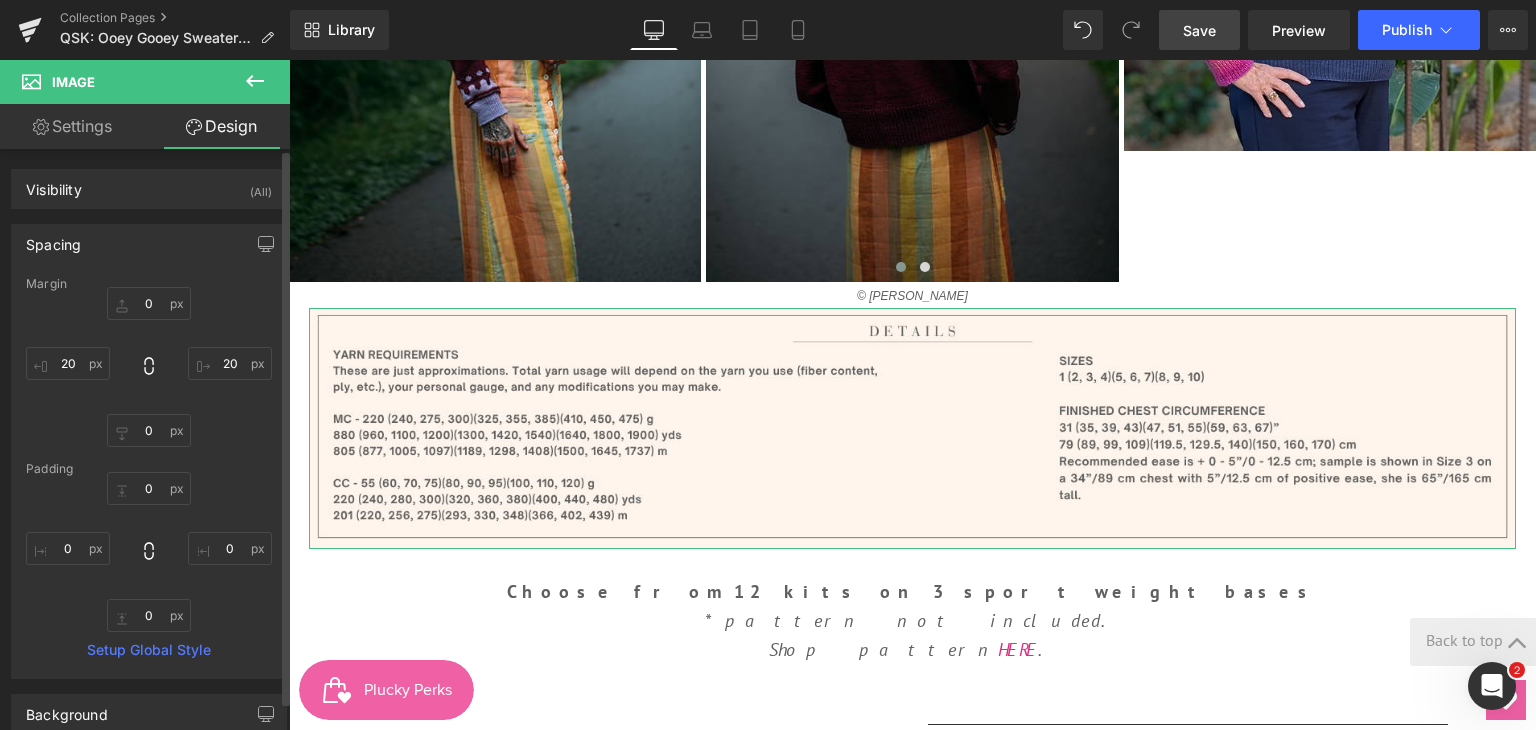 click on "Margin
0px 0
20 20
0px 0
20 20
Padding
0px 0
0px 0
0px 0
0px 0
Setup Global Style" at bounding box center (149, 477) 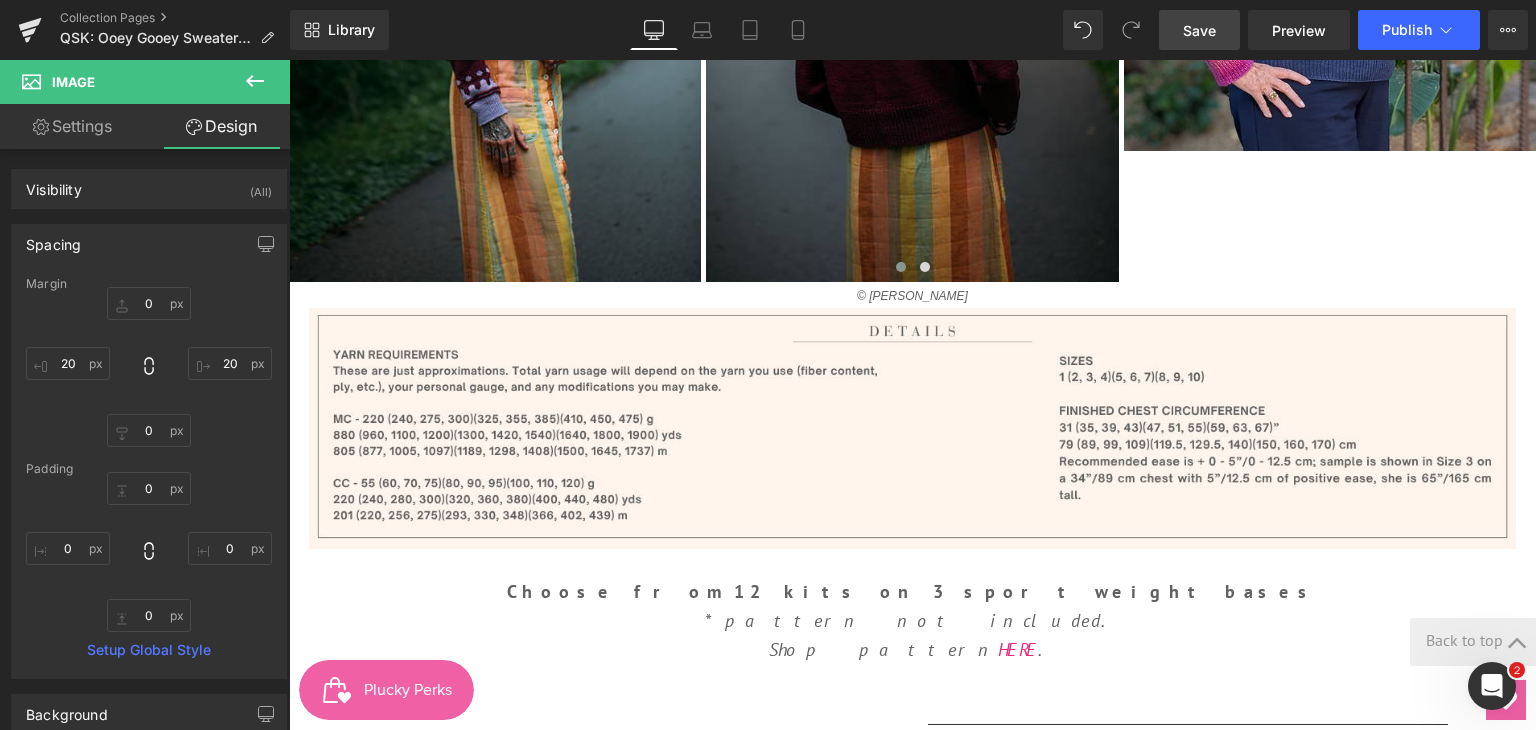 click 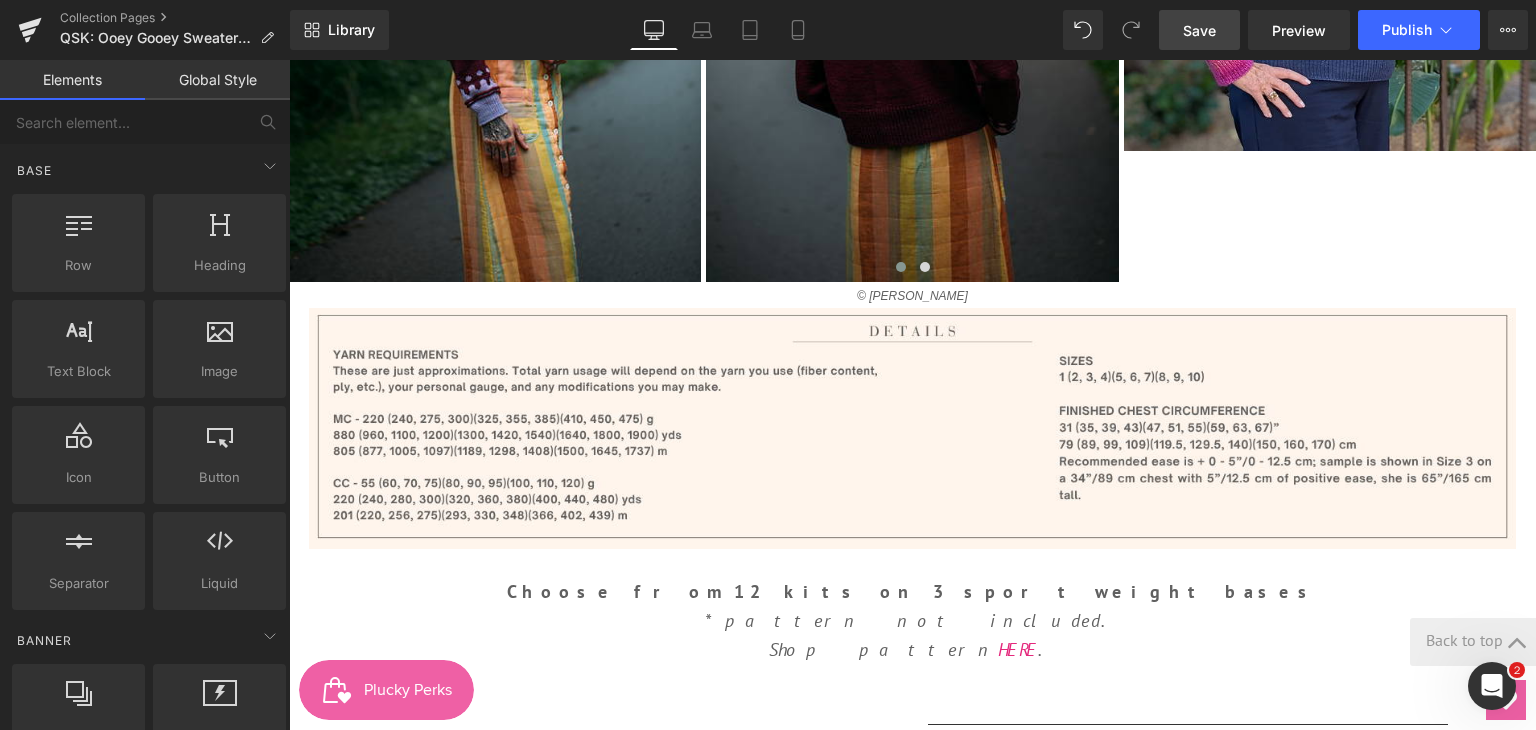 click on "Save" at bounding box center (1199, 30) 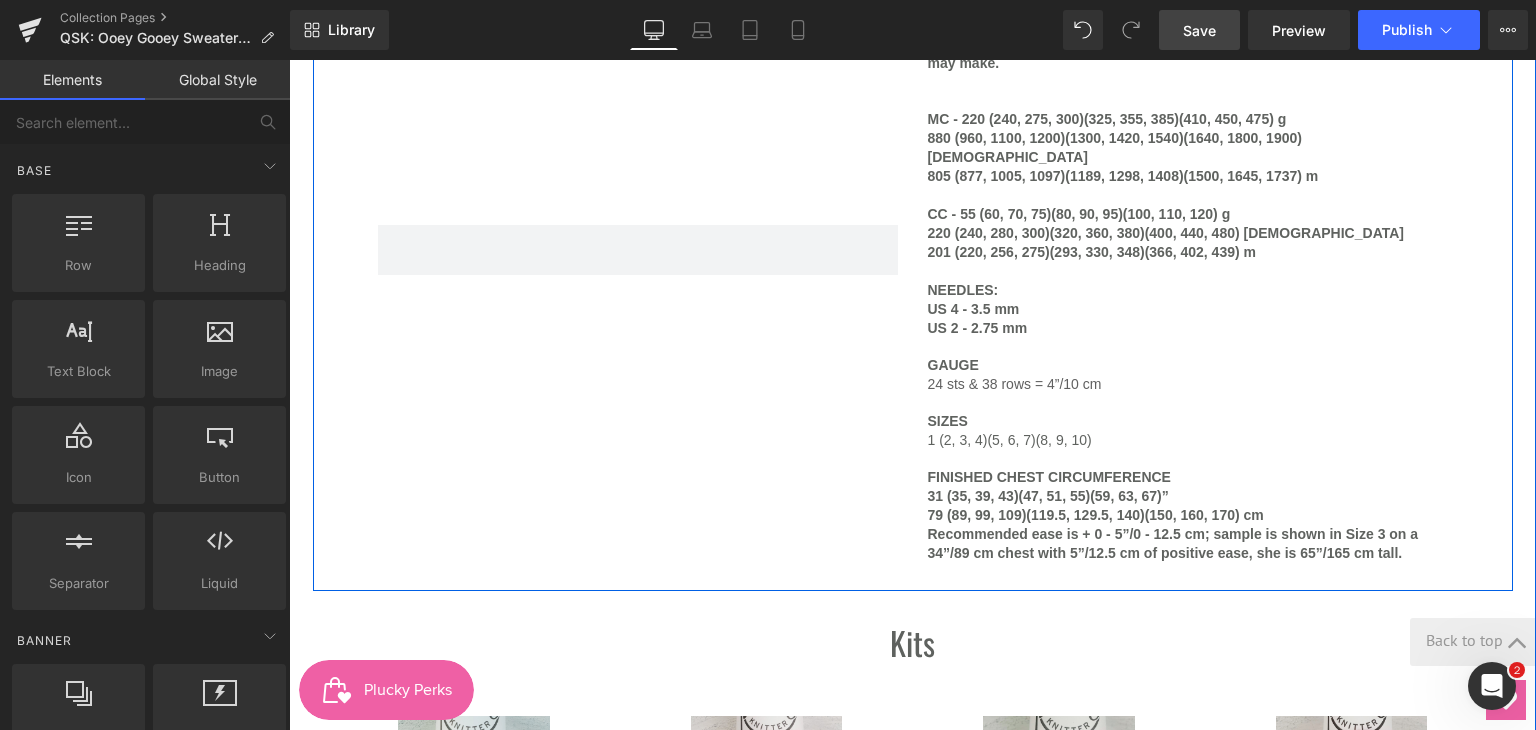 scroll, scrollTop: 1933, scrollLeft: 0, axis: vertical 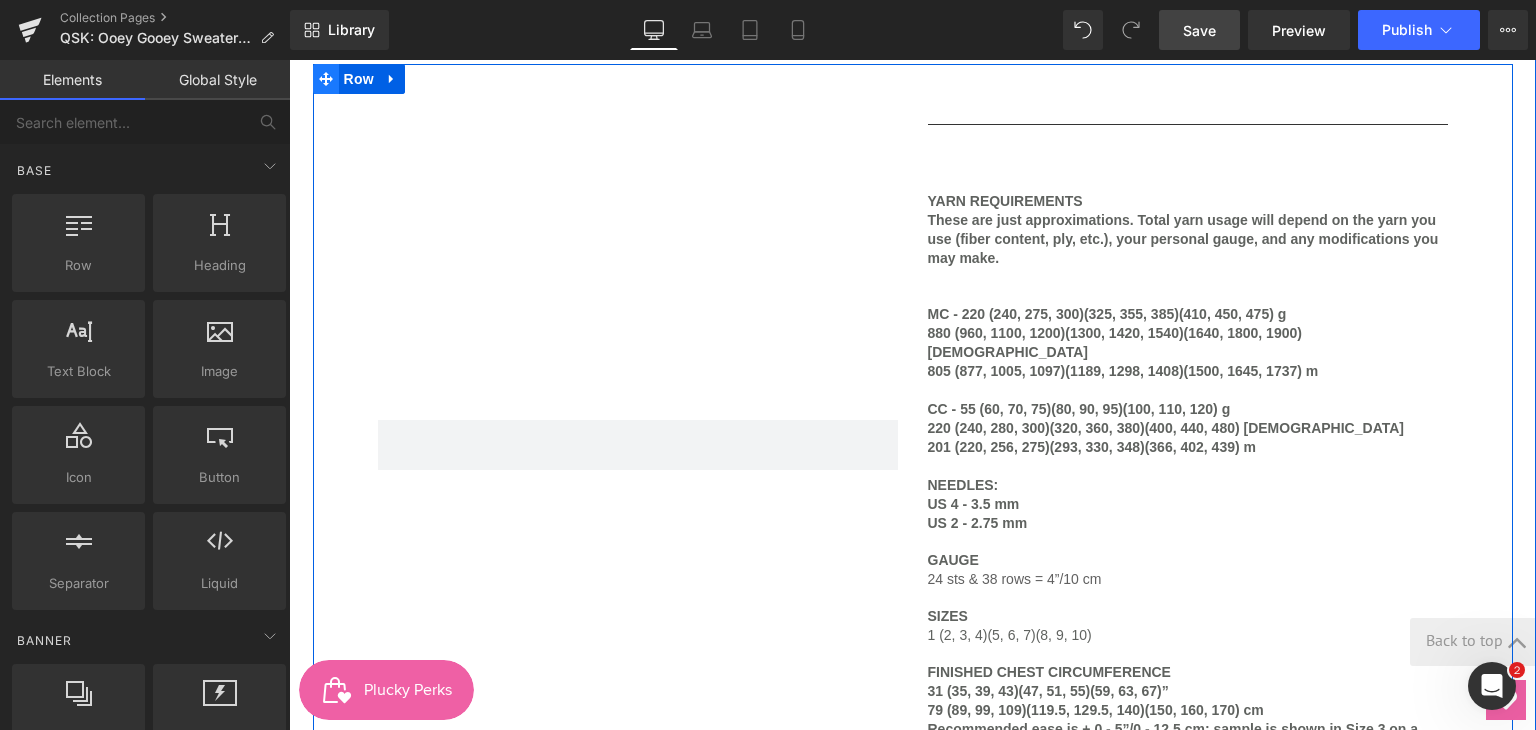 click 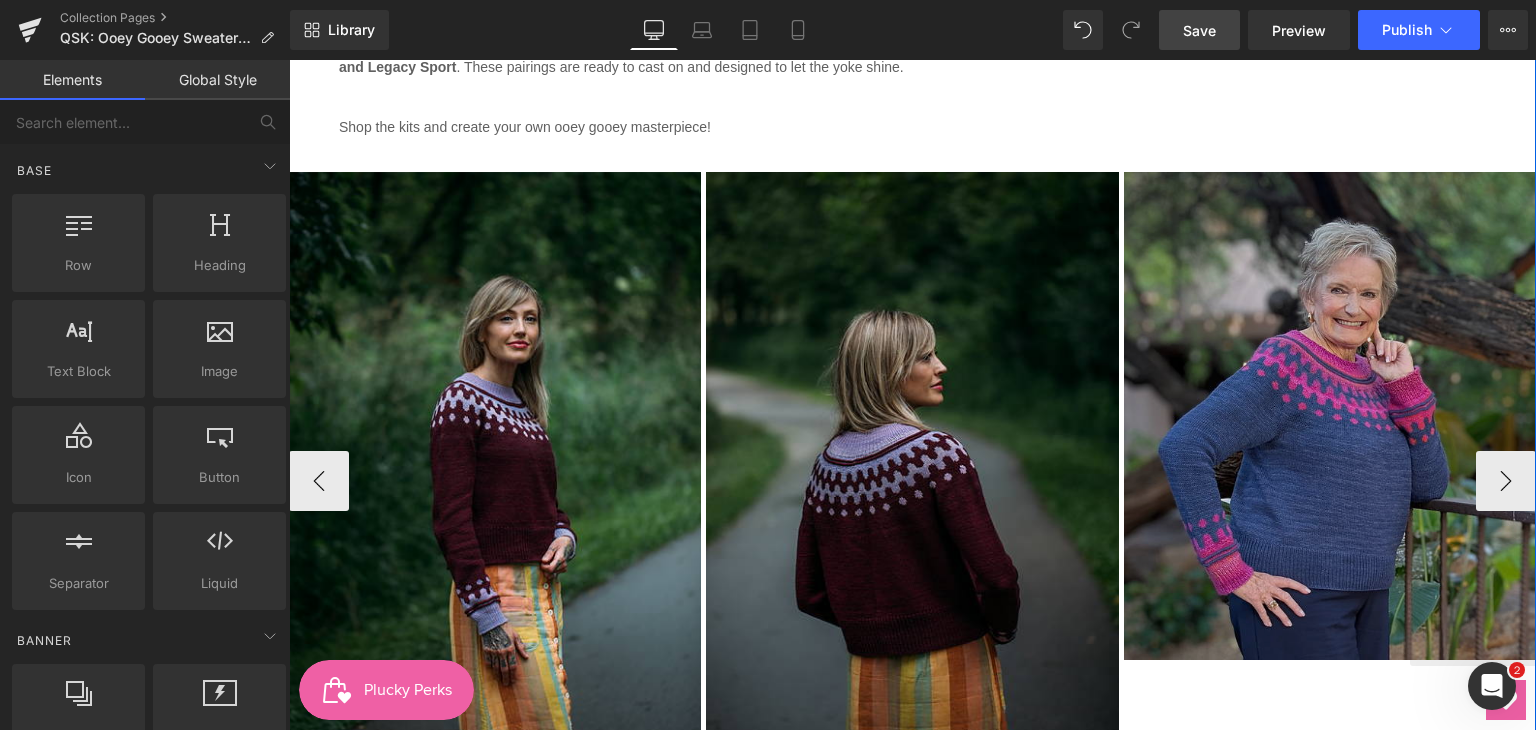 scroll, scrollTop: 933, scrollLeft: 0, axis: vertical 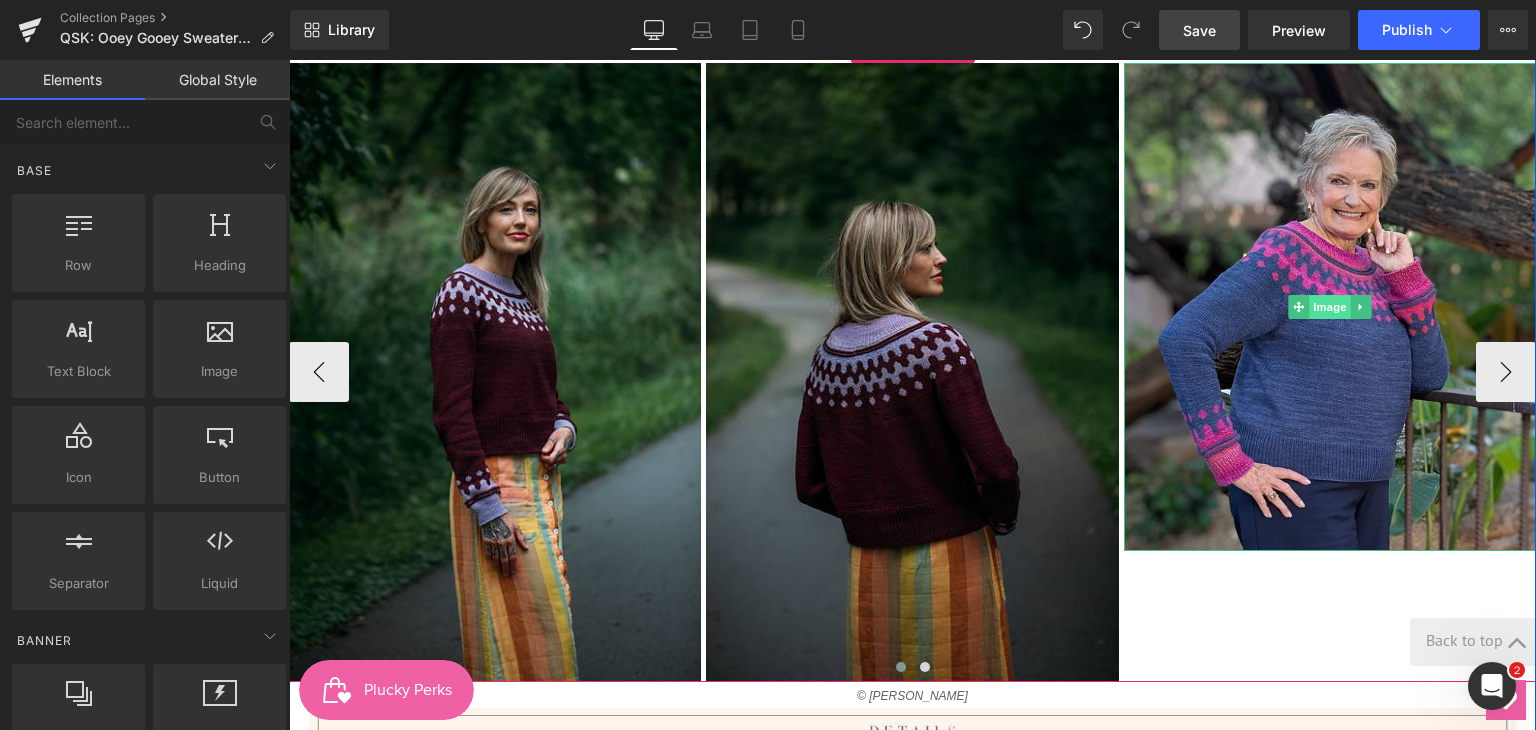 click on "Image" at bounding box center [1330, 307] 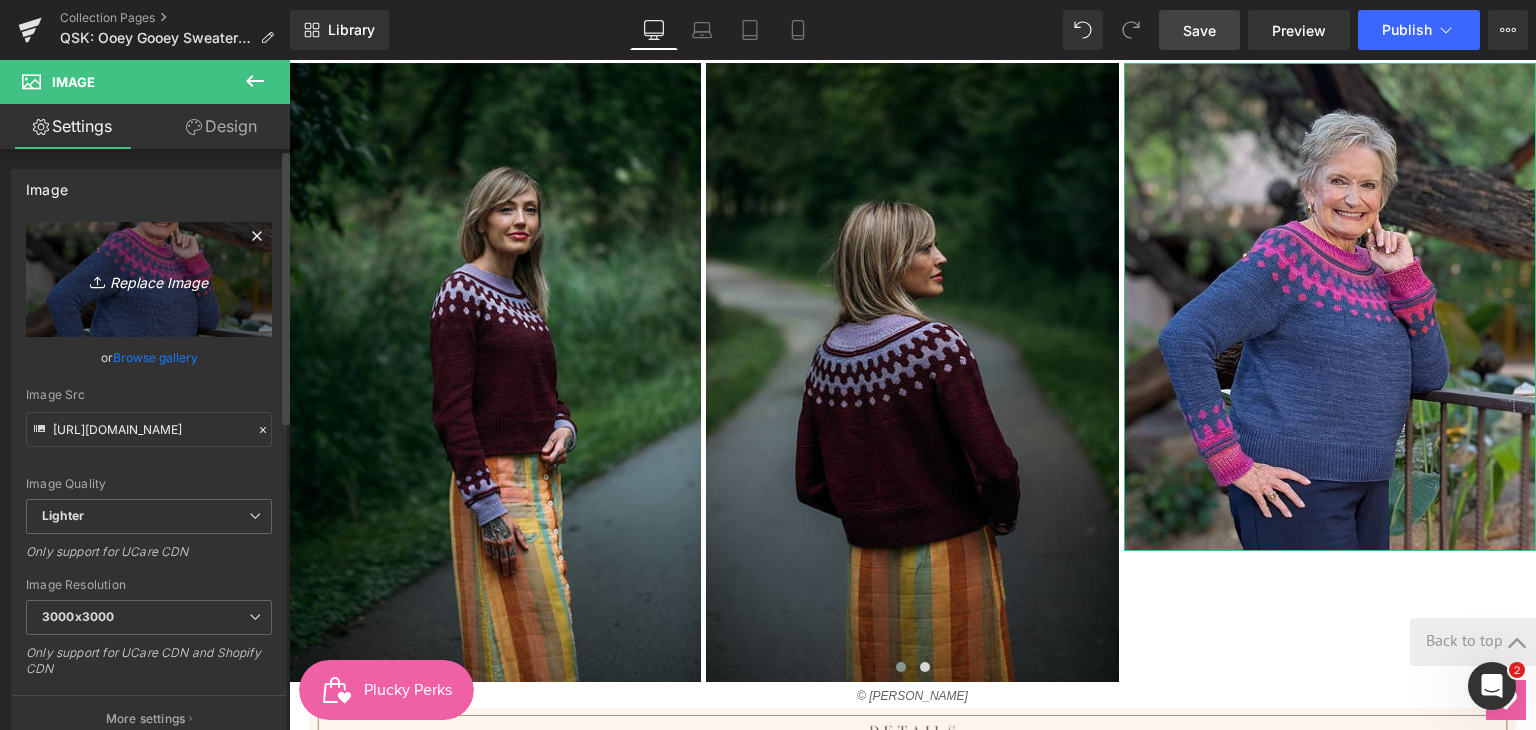 click on "Replace Image" at bounding box center (149, 279) 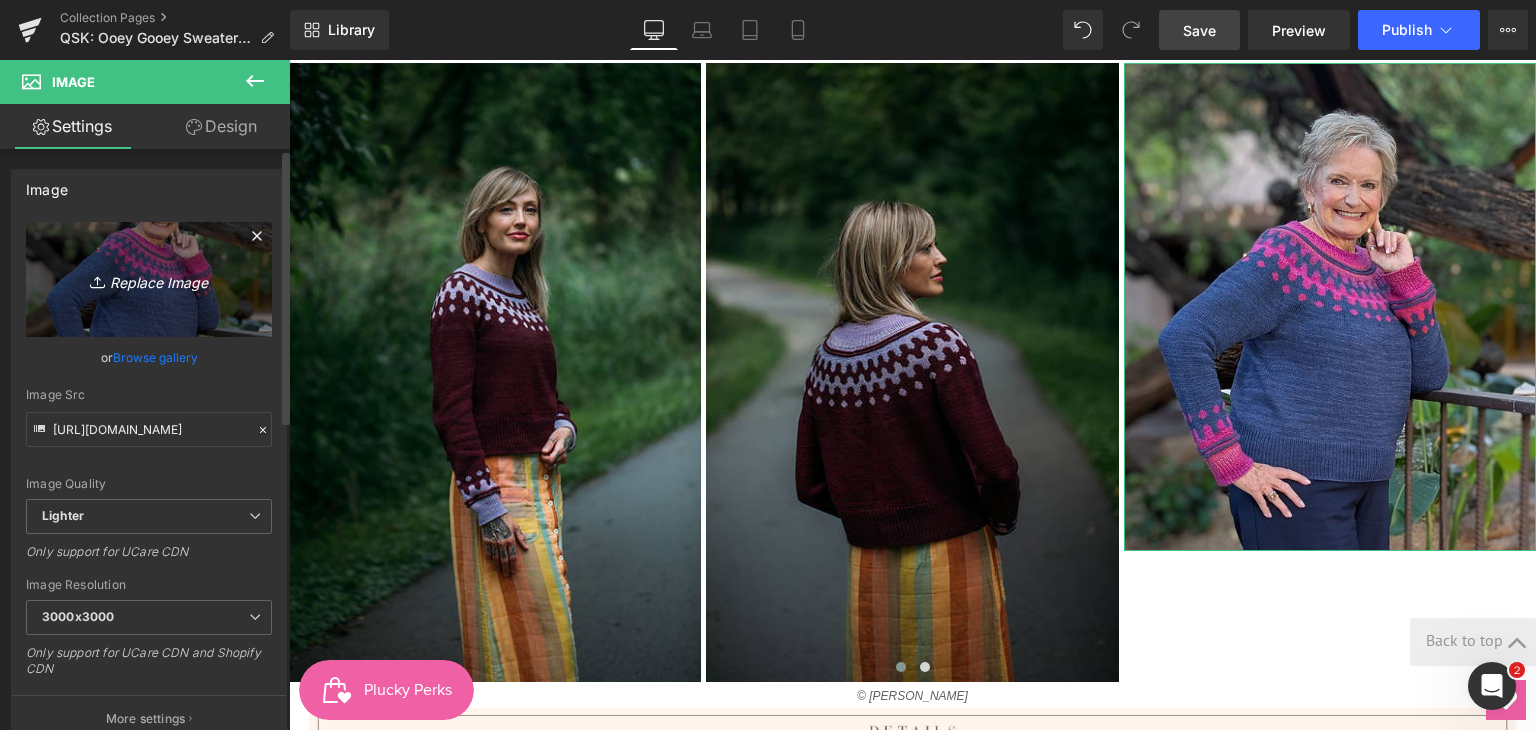 click on "Replace Image" at bounding box center (149, 279) 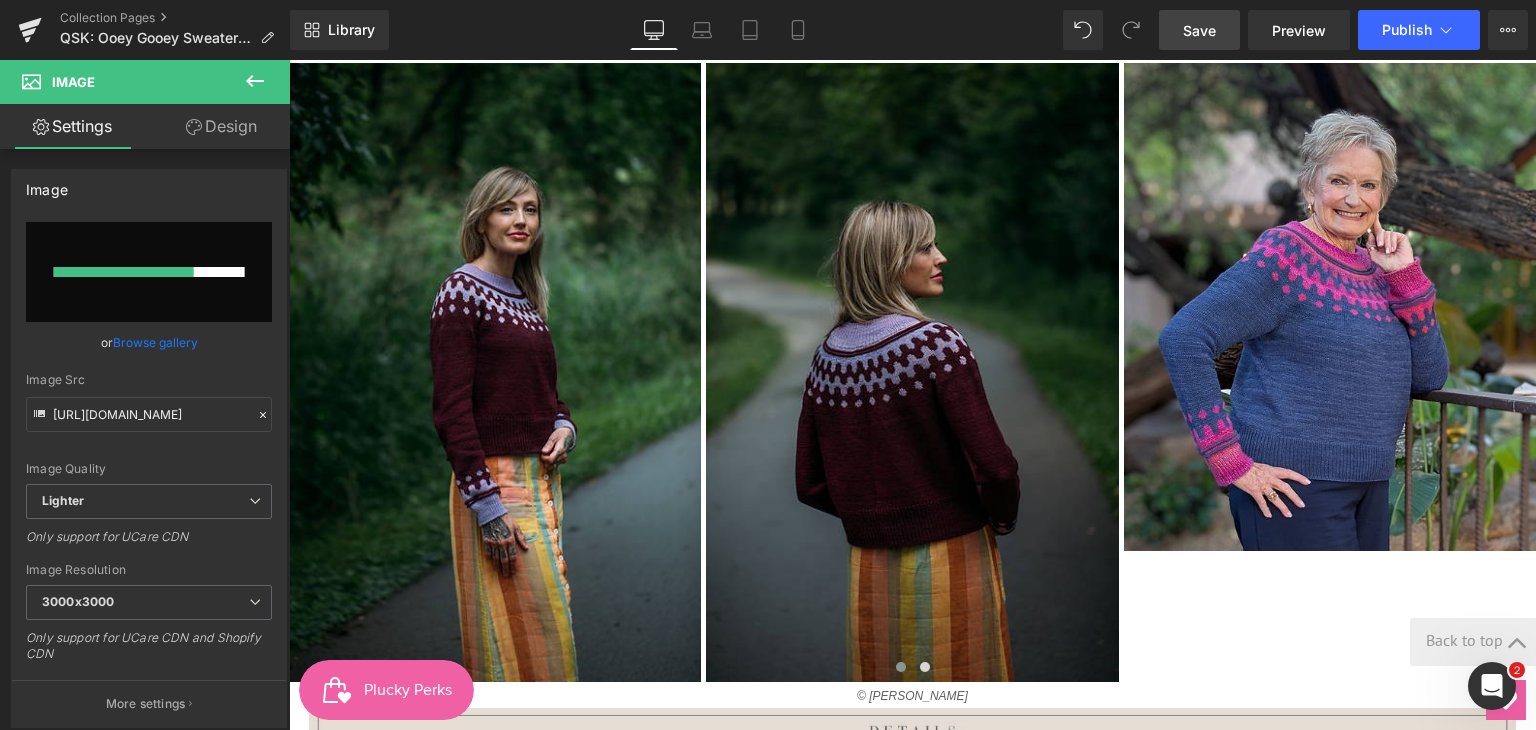 type 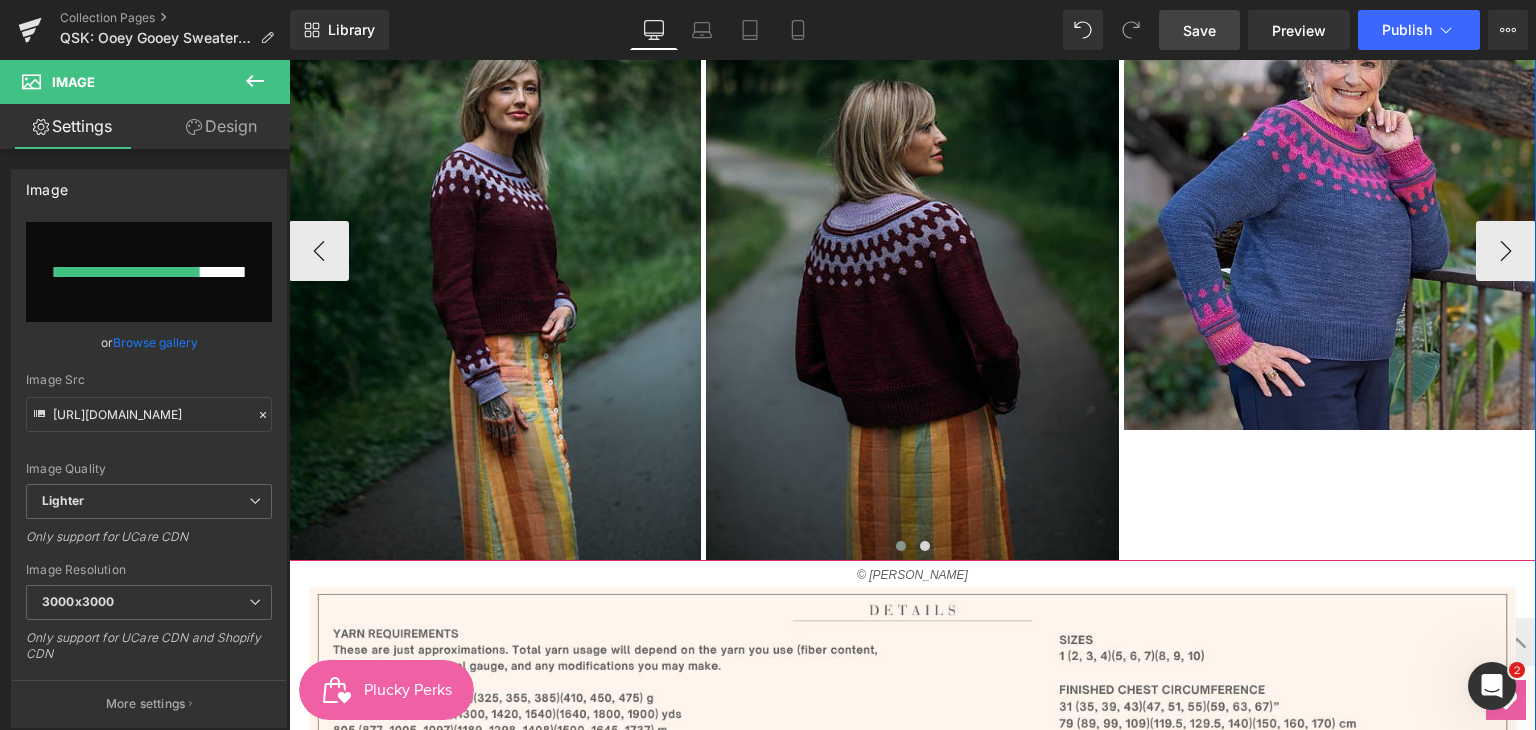 scroll, scrollTop: 1133, scrollLeft: 0, axis: vertical 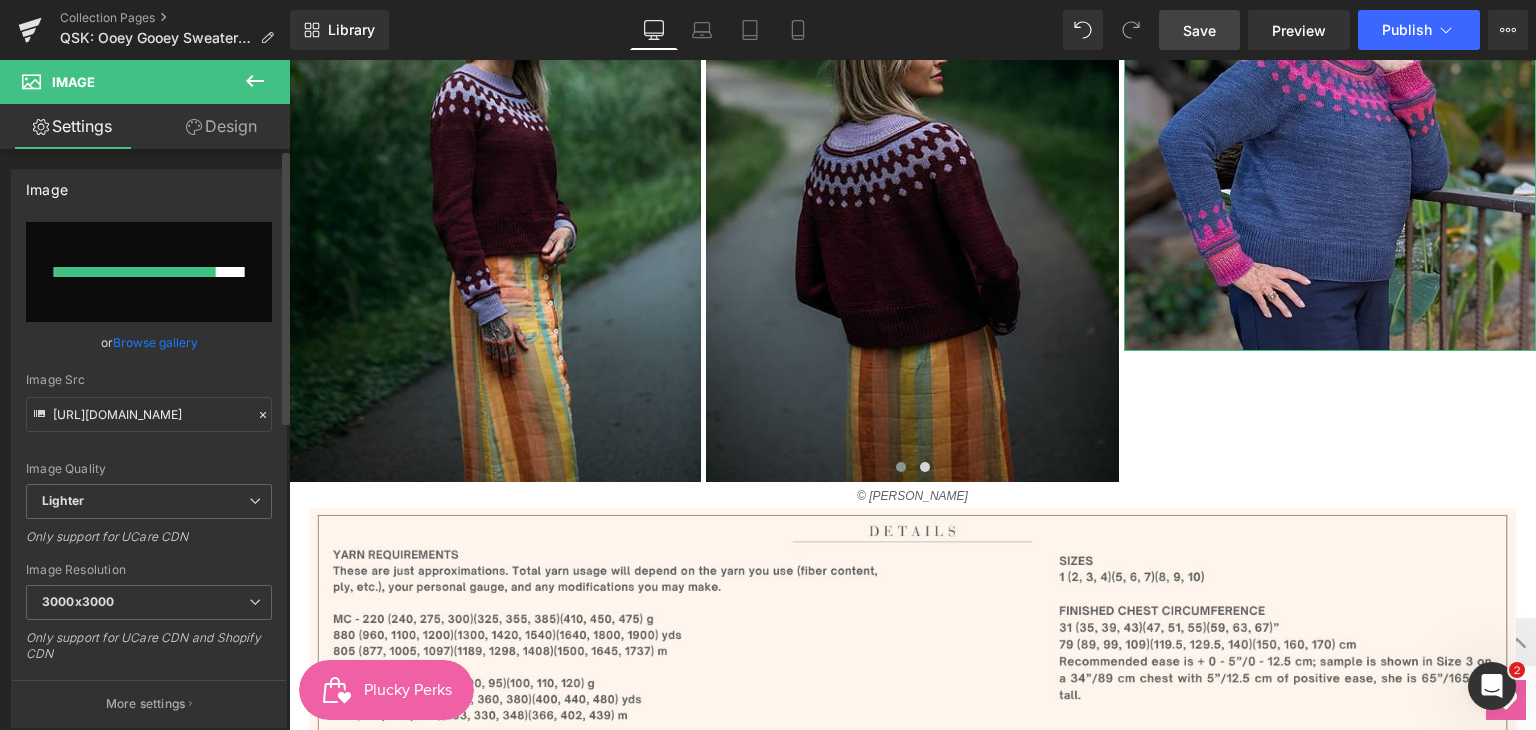 click on "or  Browse gallery" at bounding box center [149, 342] 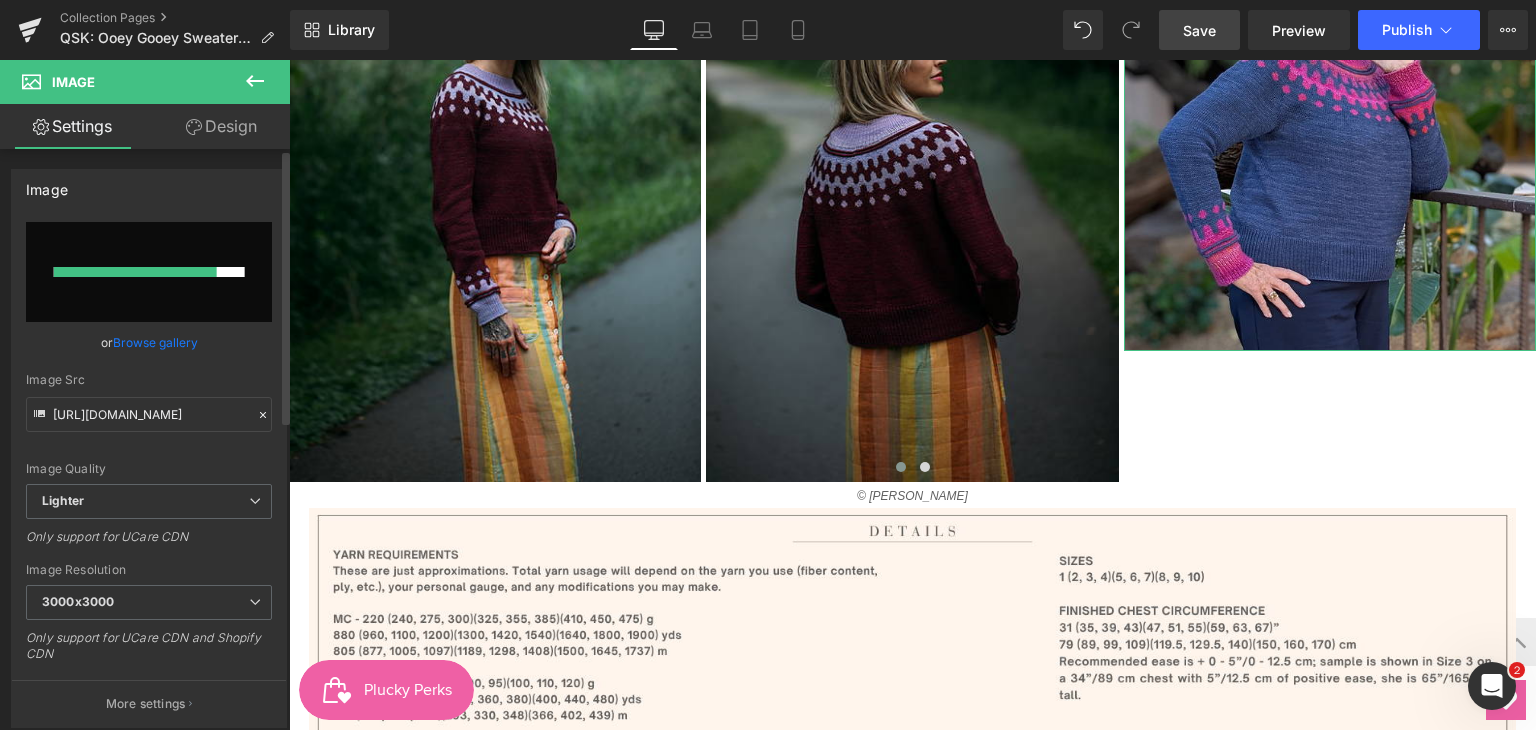click on "Browse gallery" at bounding box center [155, 342] 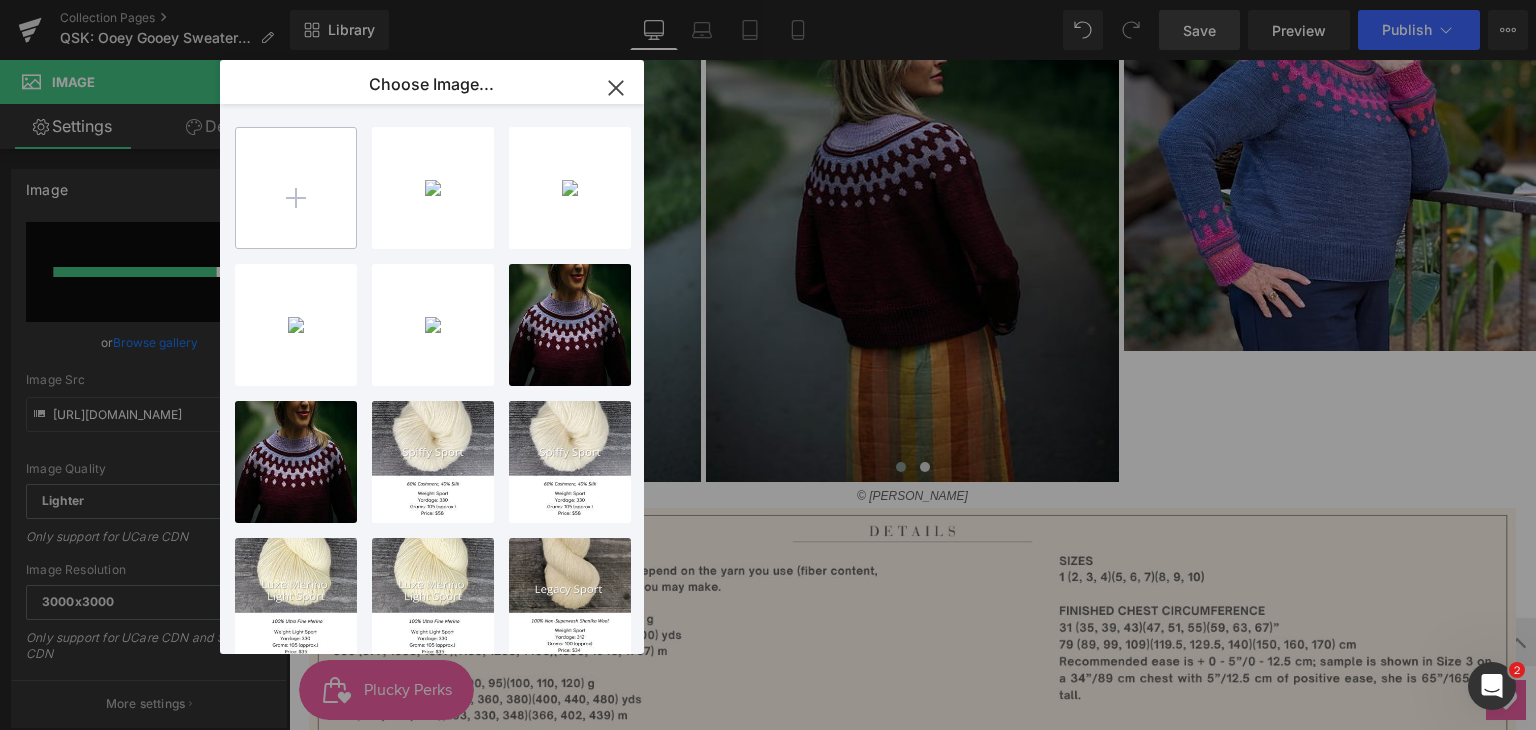 click at bounding box center [296, 188] 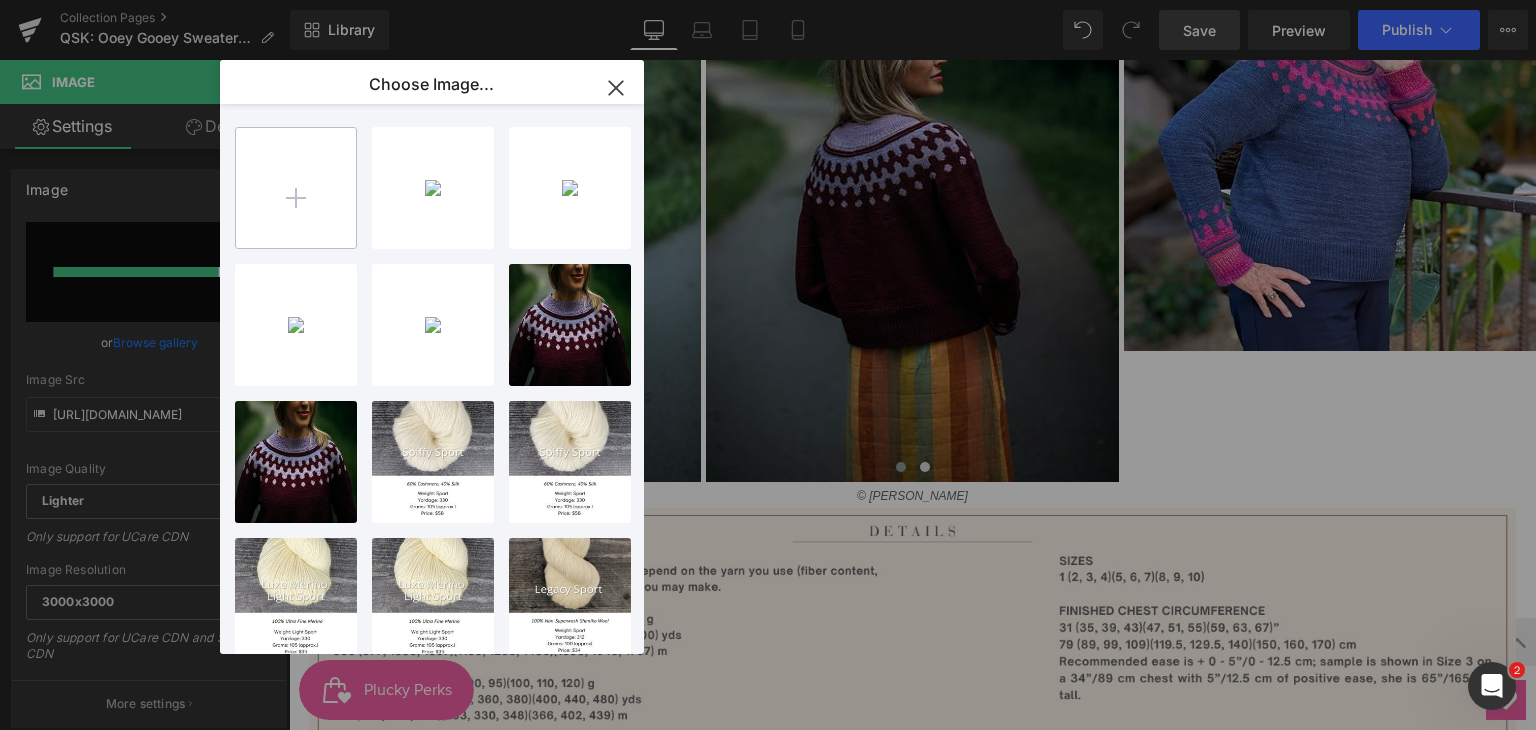 type on "C:\fakepath\2.png" 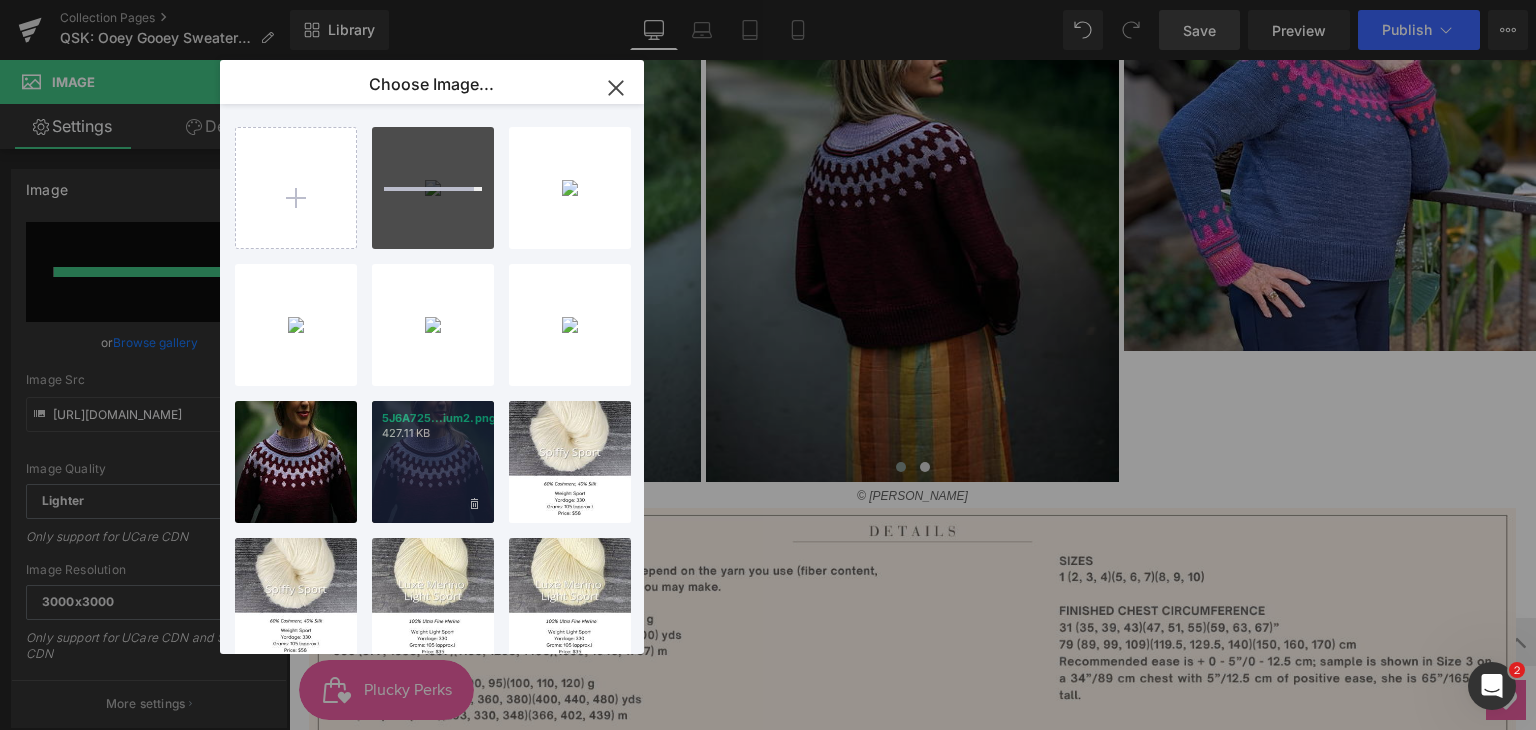 type 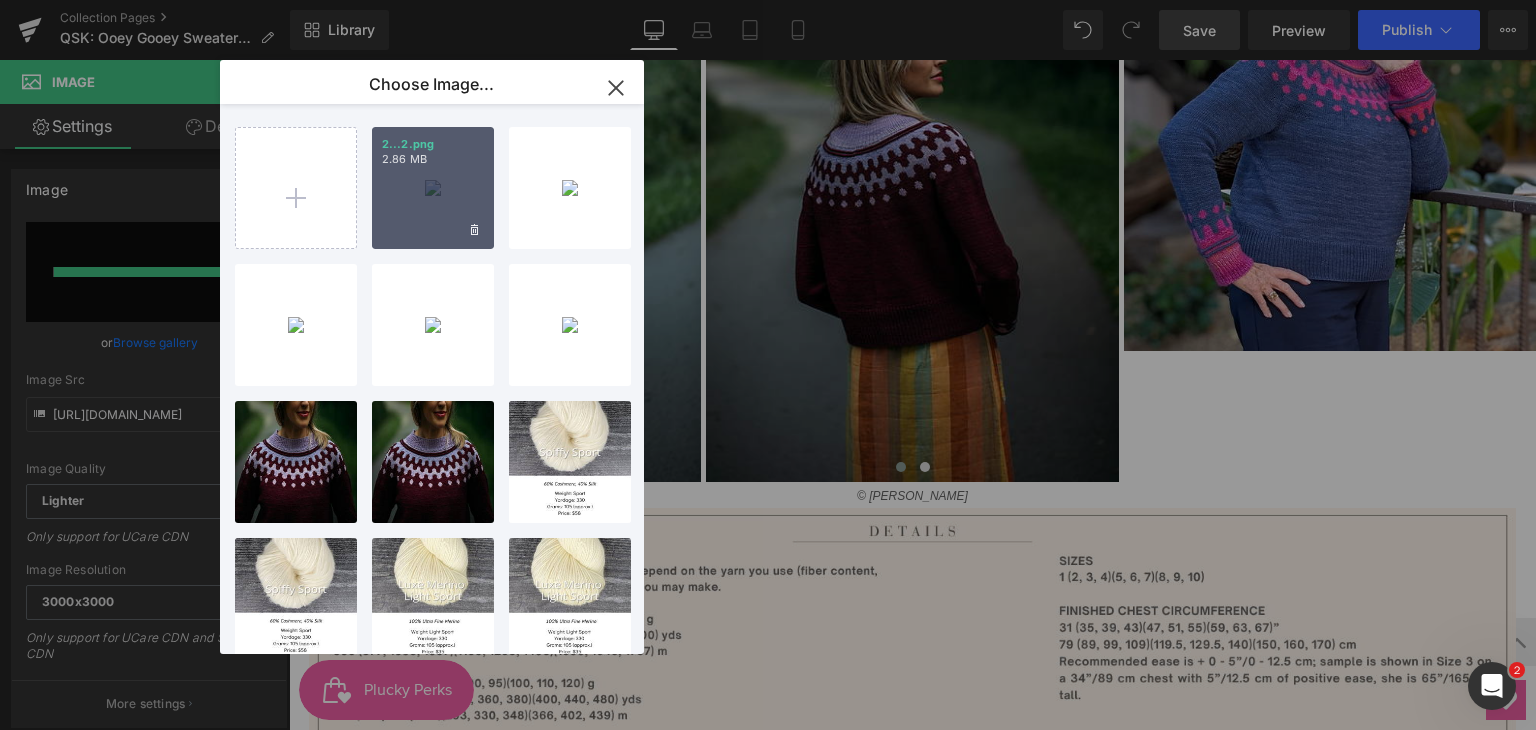 click on "2...2.png 2.86 MB" at bounding box center [433, 188] 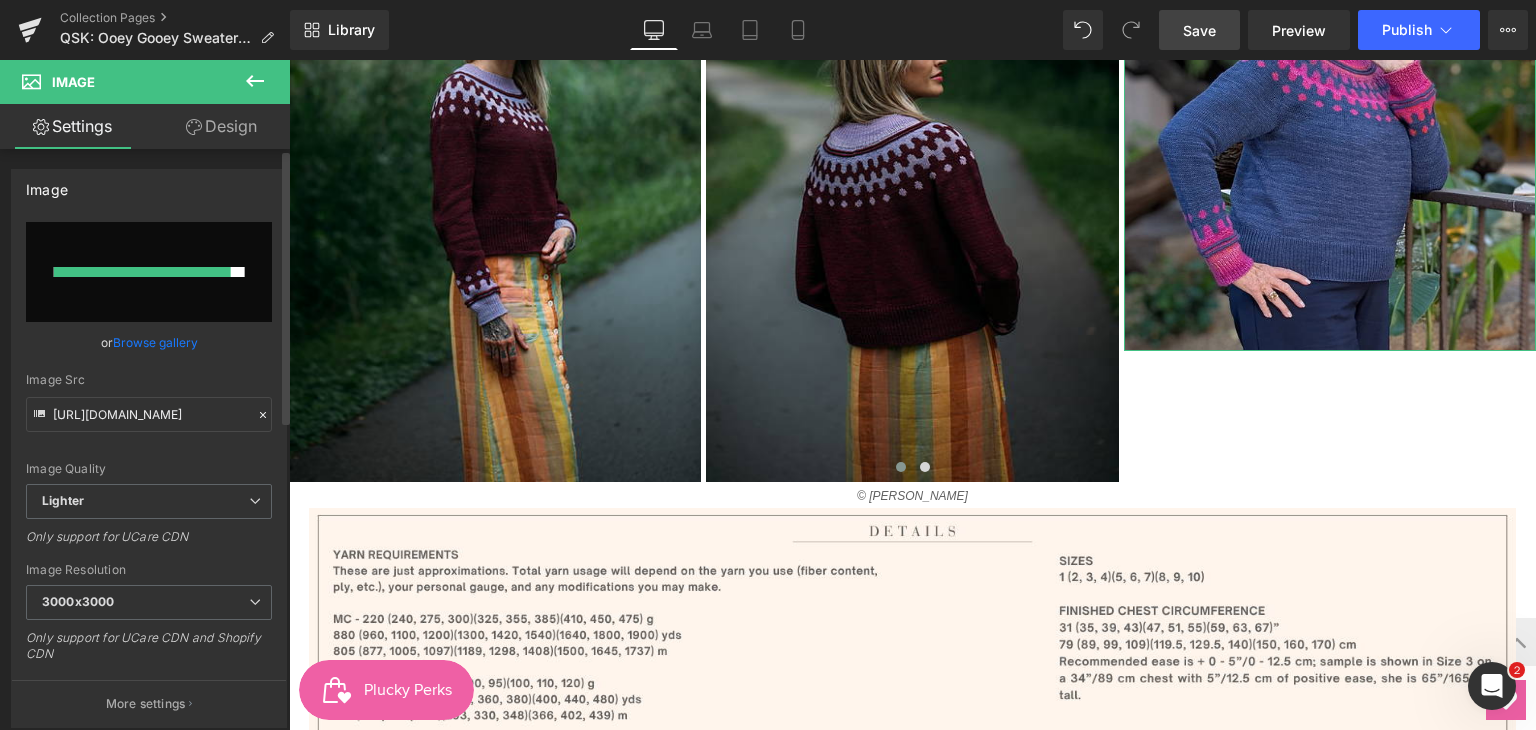 click on "Browse gallery" at bounding box center (155, 342) 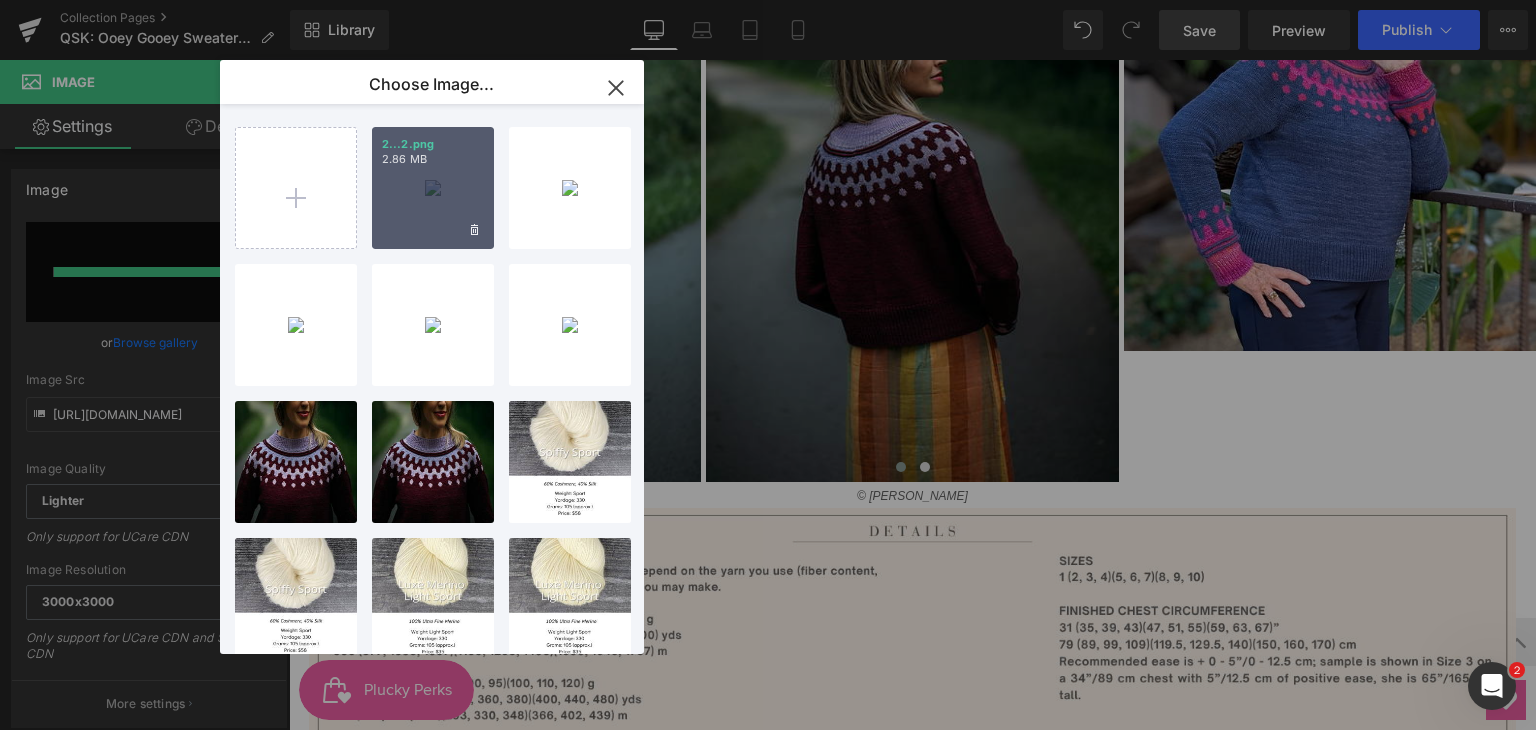 click on "2.86 MB" at bounding box center (433, 159) 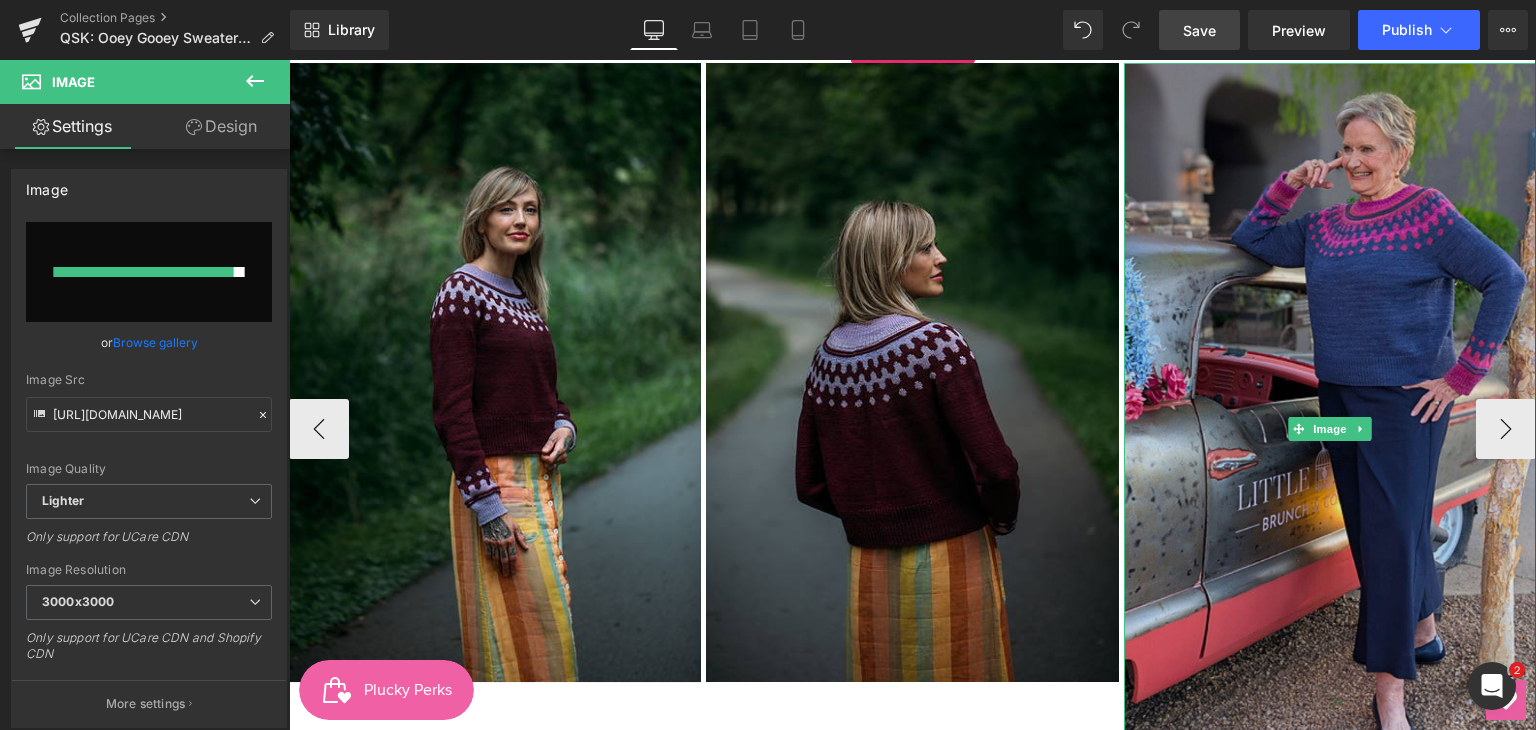 scroll, scrollTop: 1033, scrollLeft: 0, axis: vertical 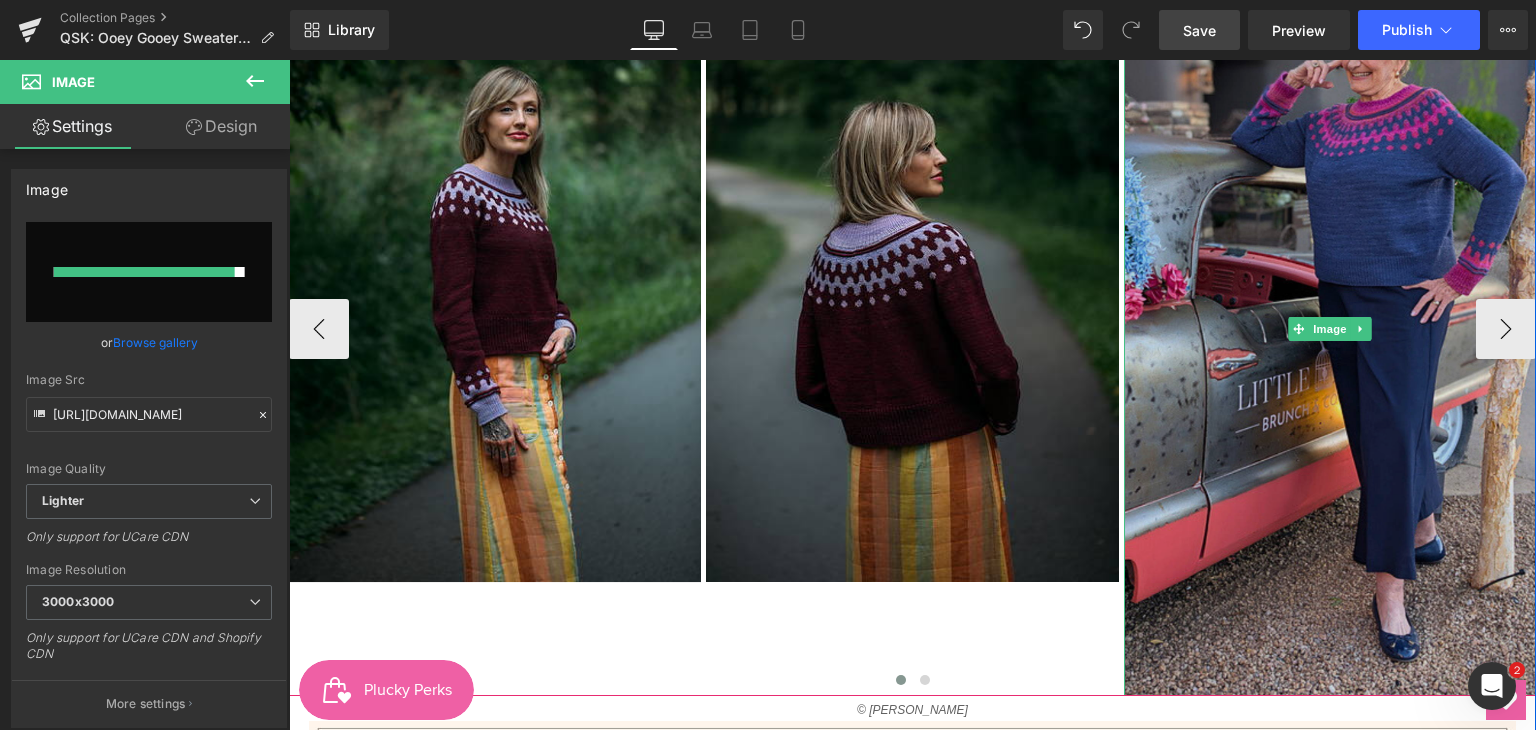 click at bounding box center (1330, 329) 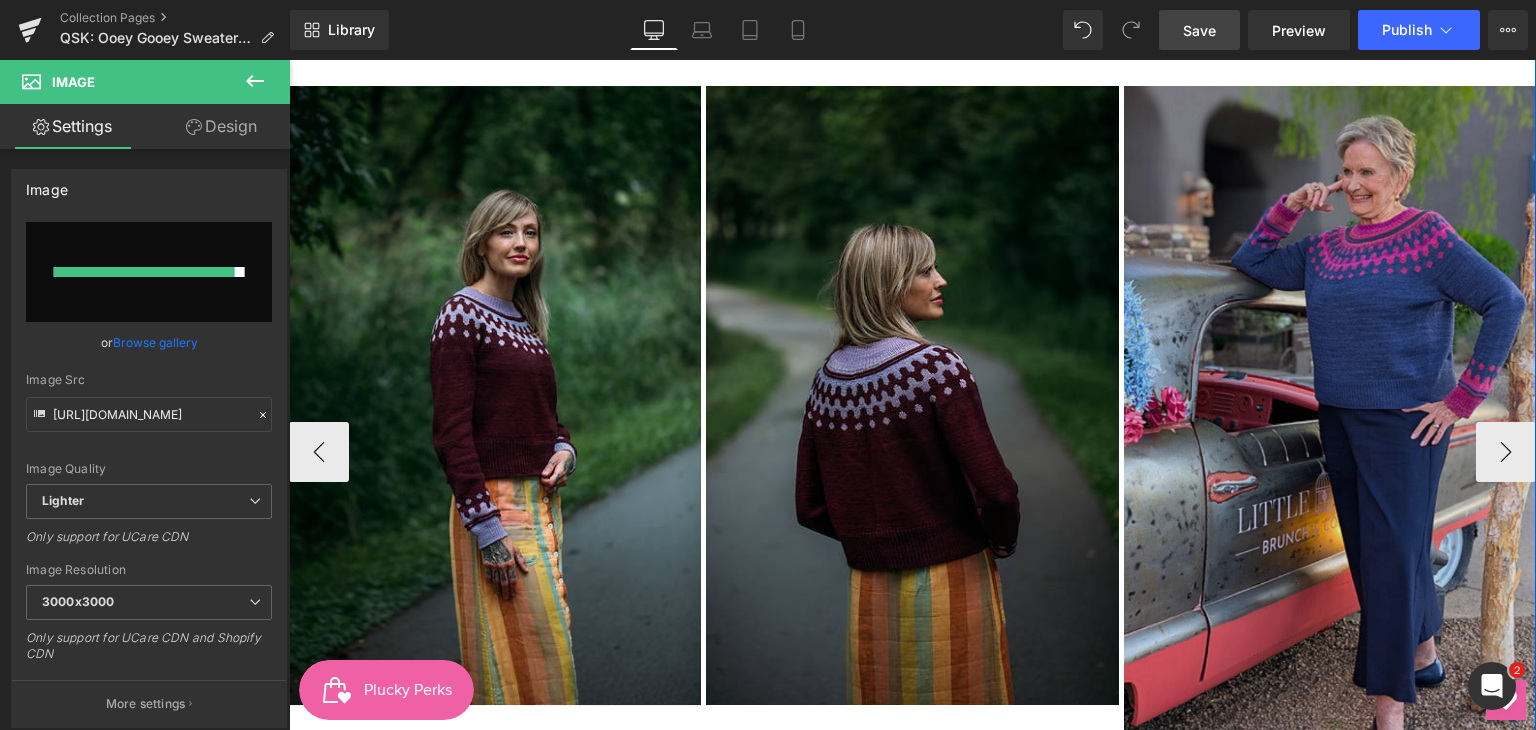 scroll, scrollTop: 1000, scrollLeft: 0, axis: vertical 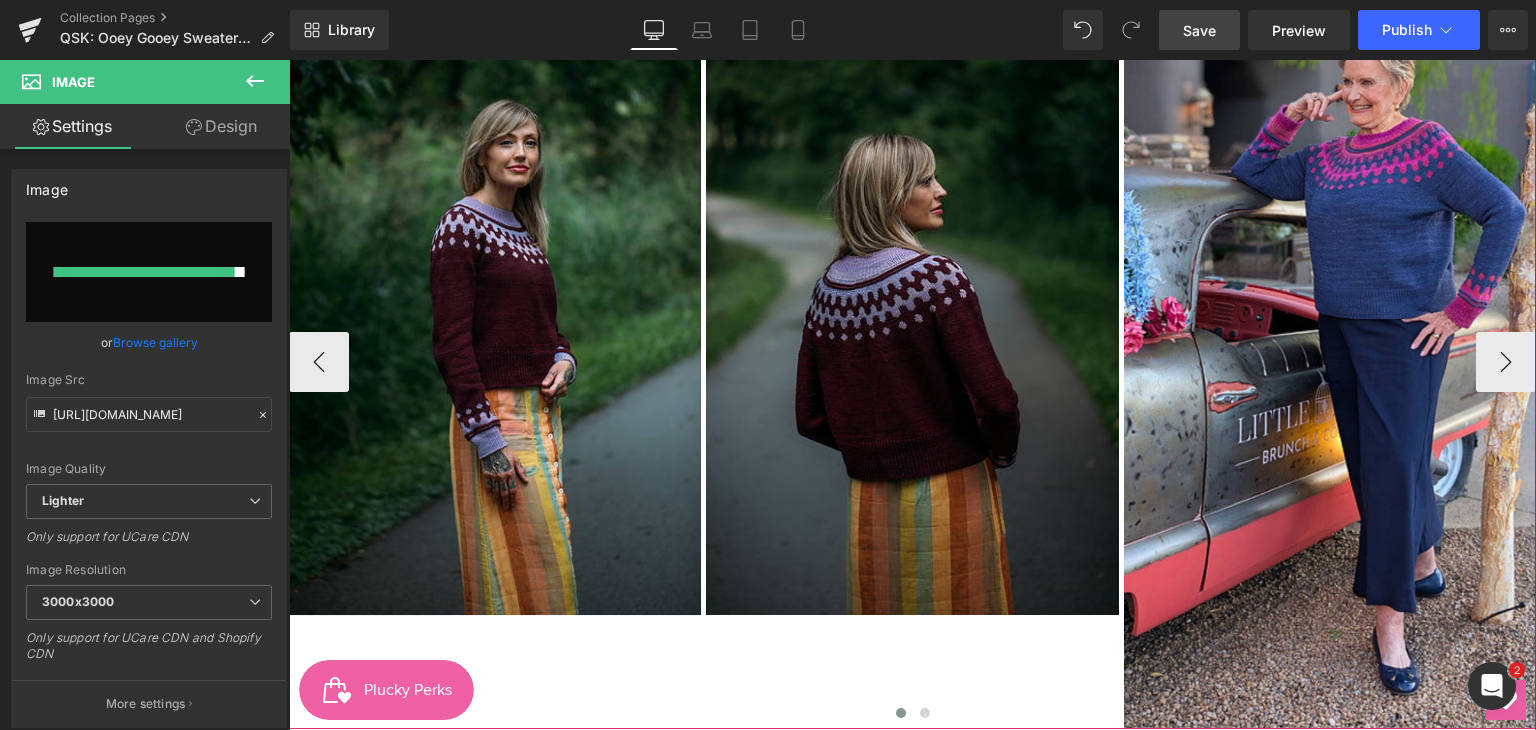 click on "Image
Image
Image
Image" at bounding box center [1124, 362] 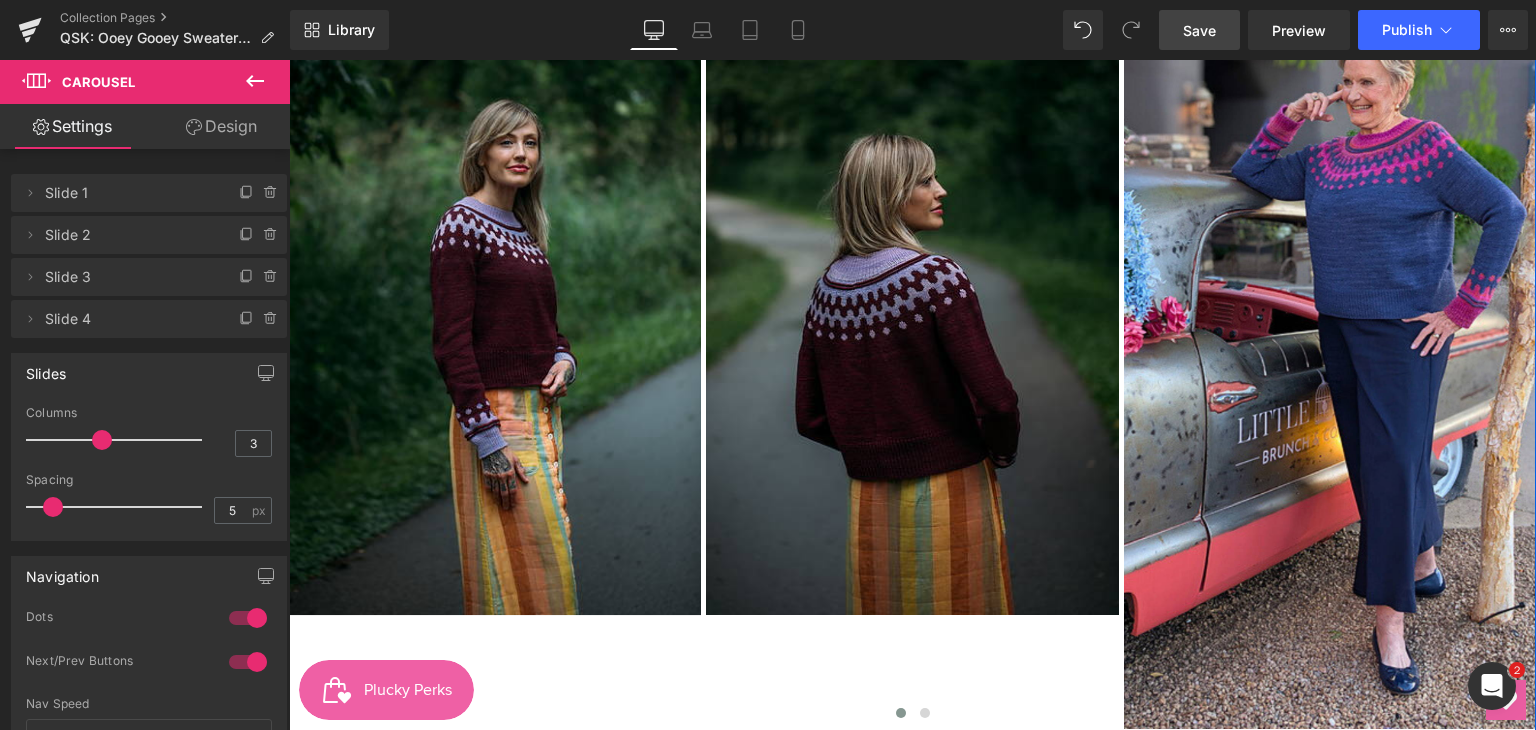scroll, scrollTop: 800, scrollLeft: 0, axis: vertical 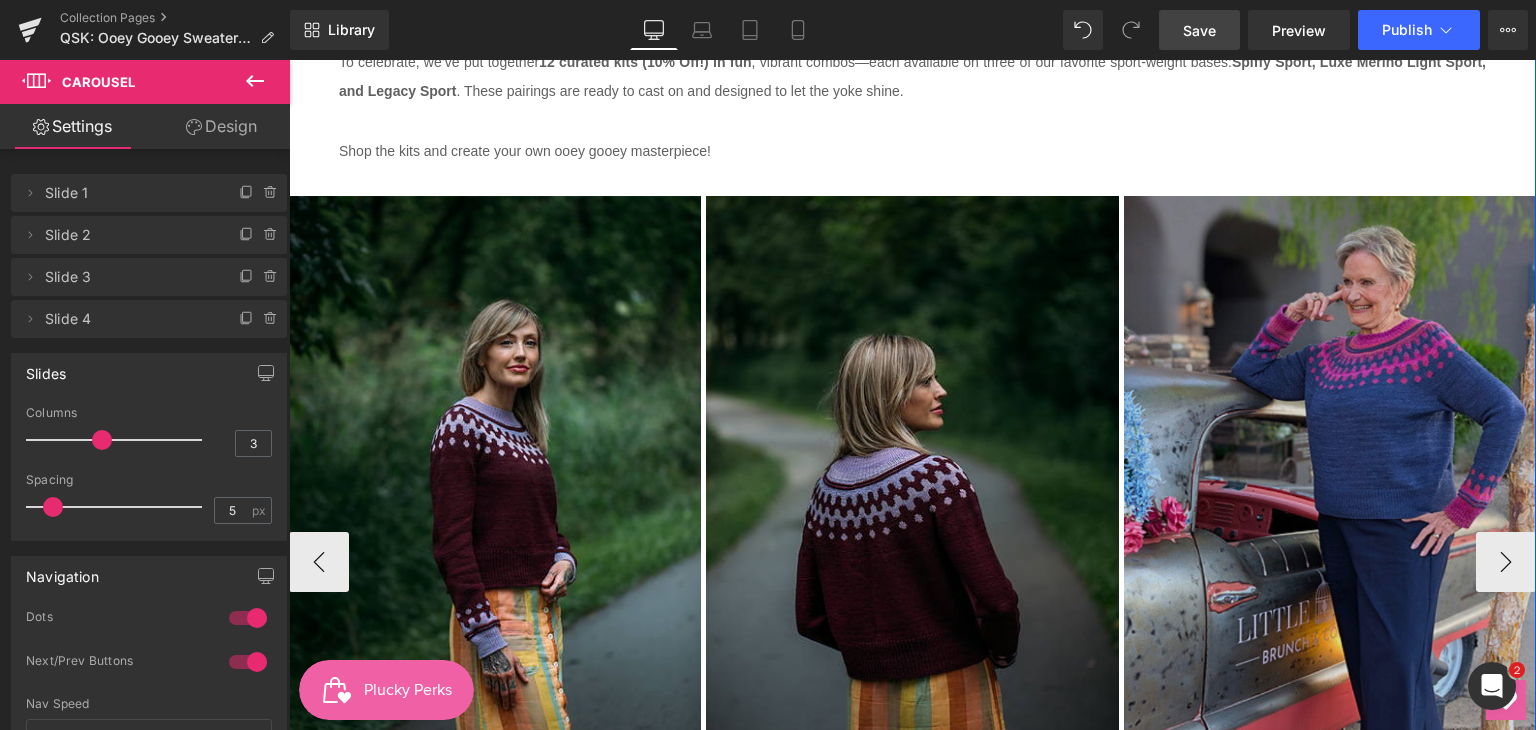 click at bounding box center (1330, 562) 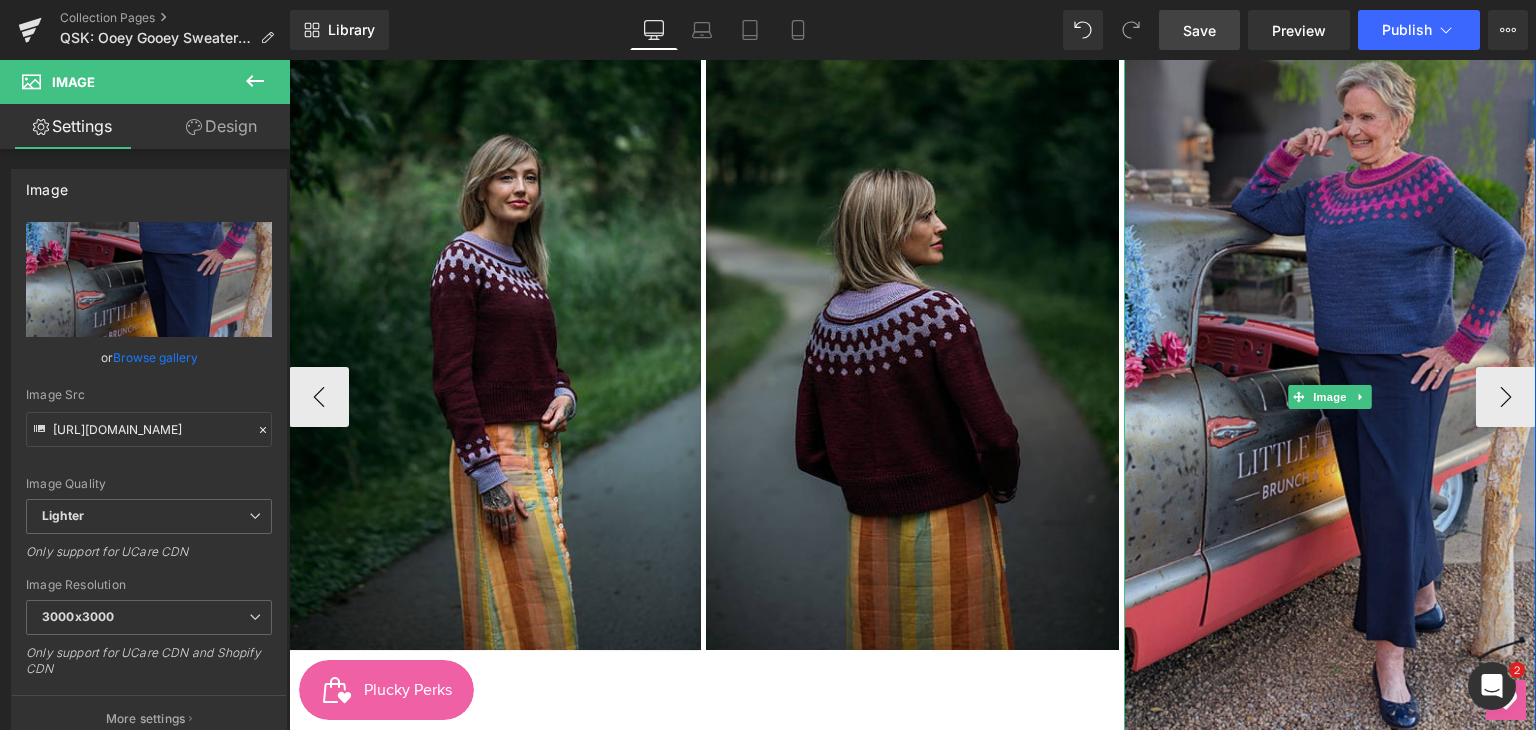 scroll, scrollTop: 1000, scrollLeft: 0, axis: vertical 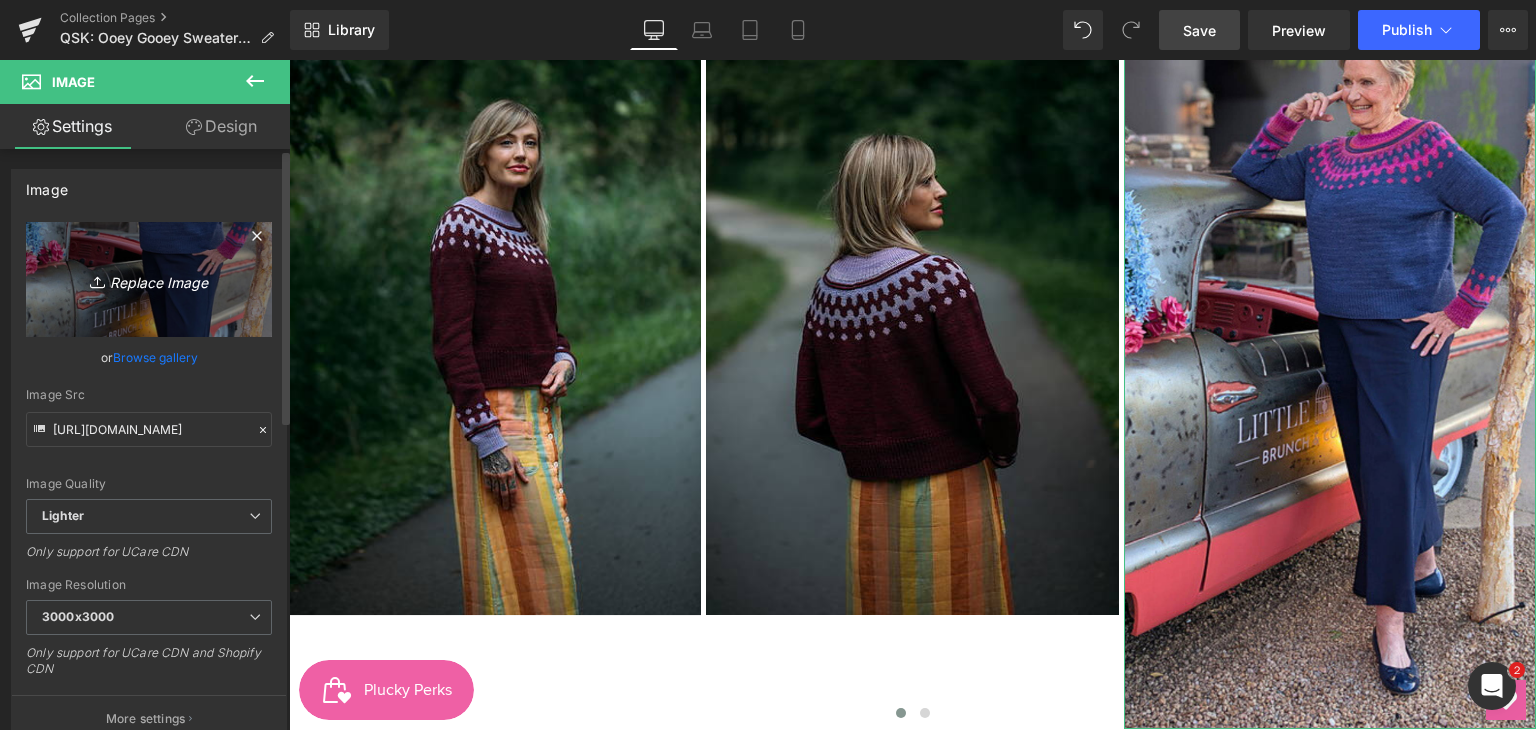 click on "Replace Image" at bounding box center (149, 279) 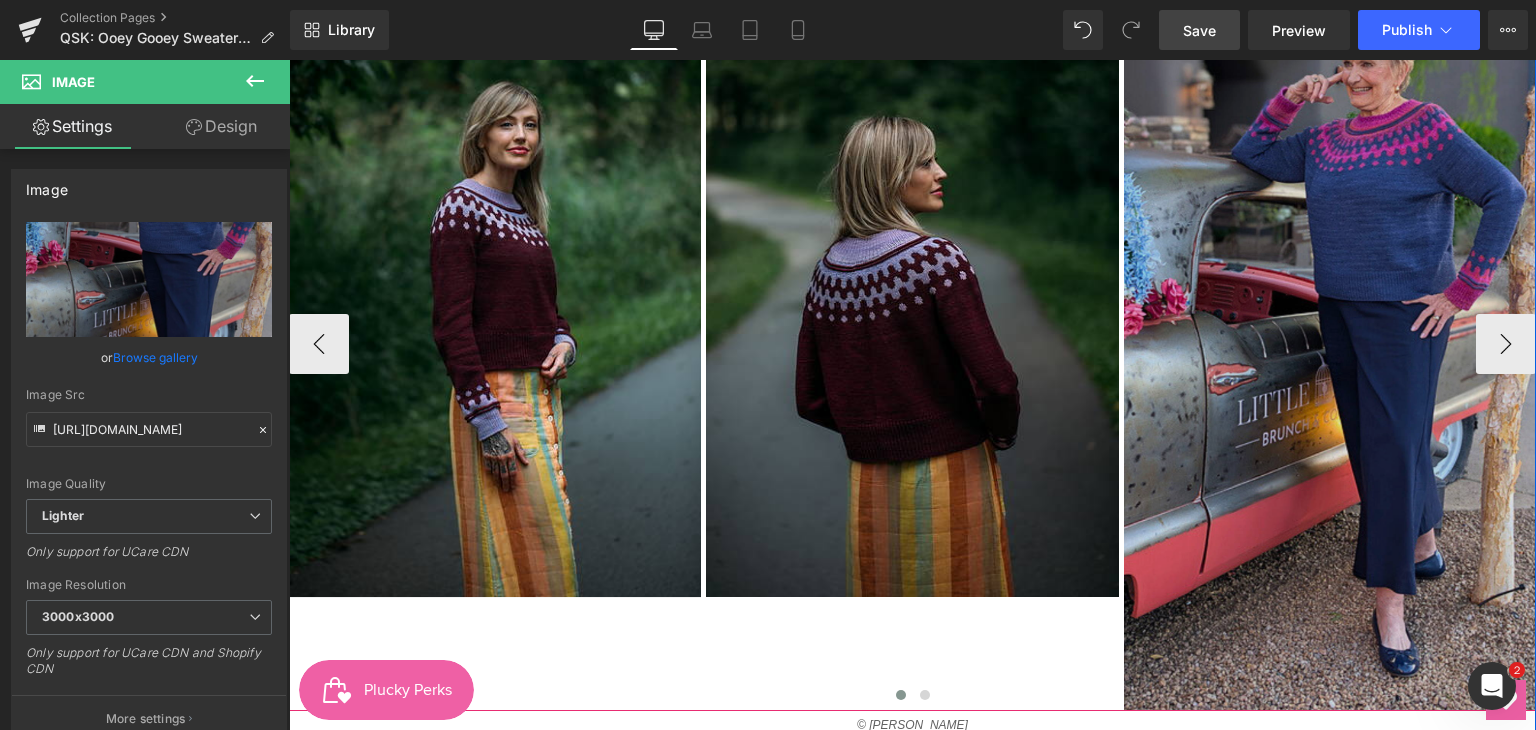scroll, scrollTop: 1000, scrollLeft: 0, axis: vertical 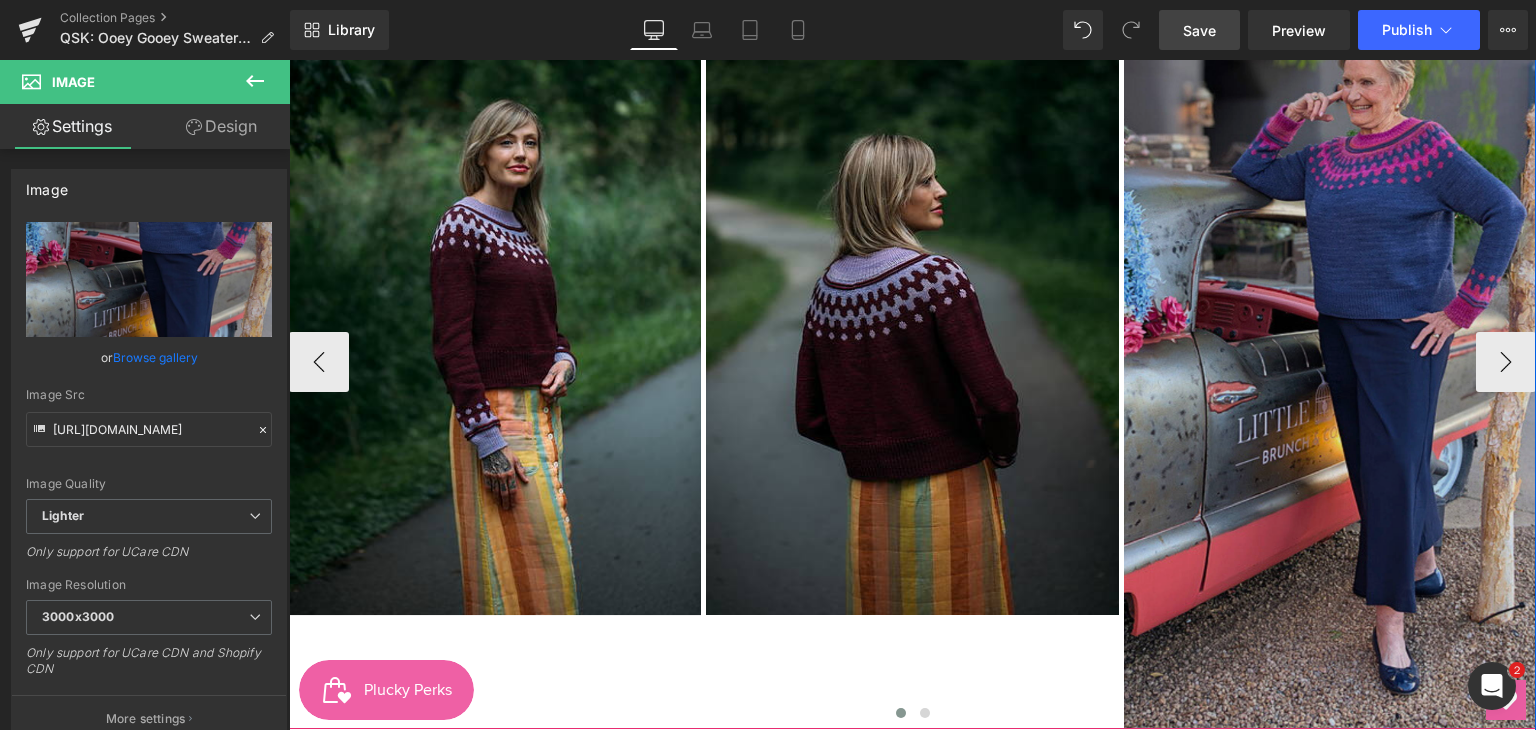 click at bounding box center [1330, 362] 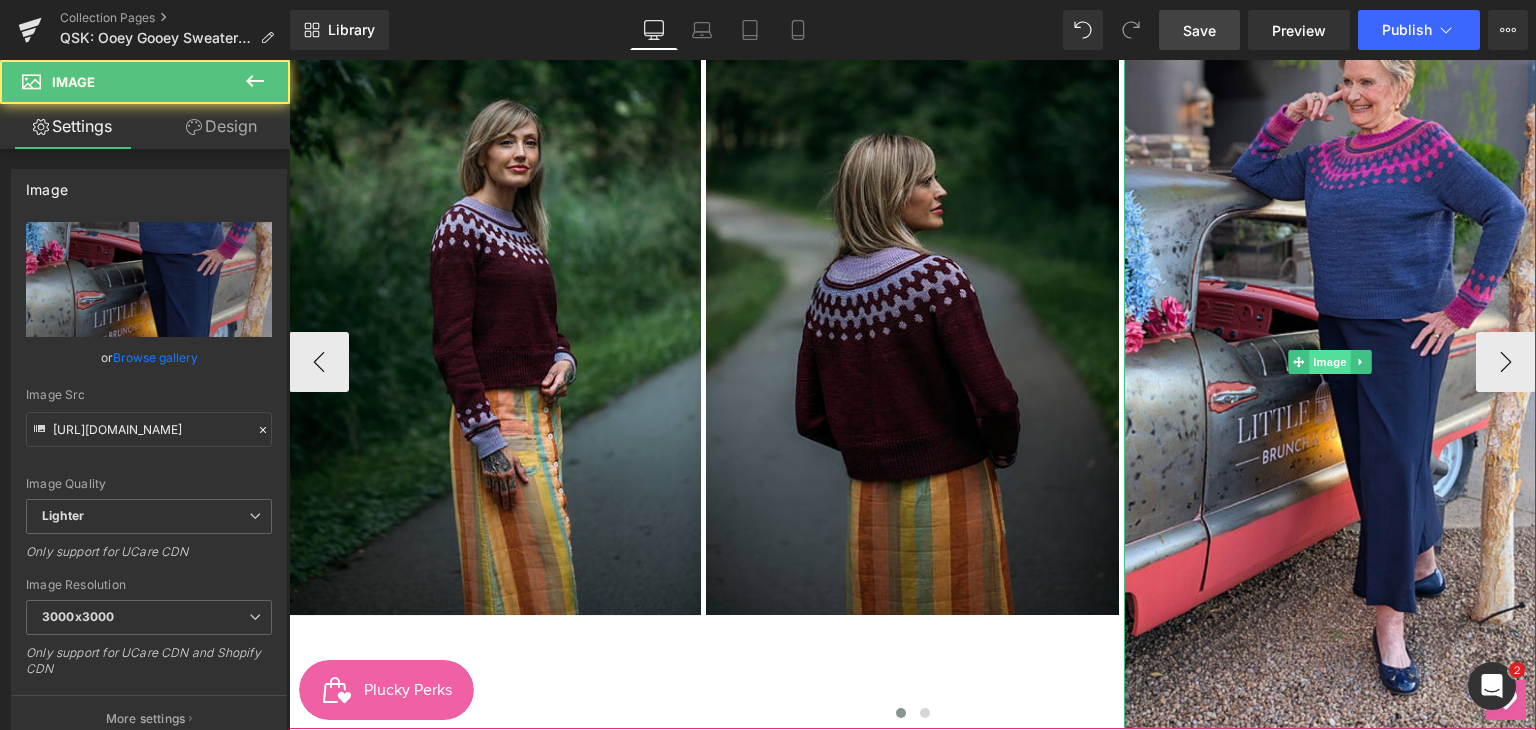click on "Image" at bounding box center (1330, 362) 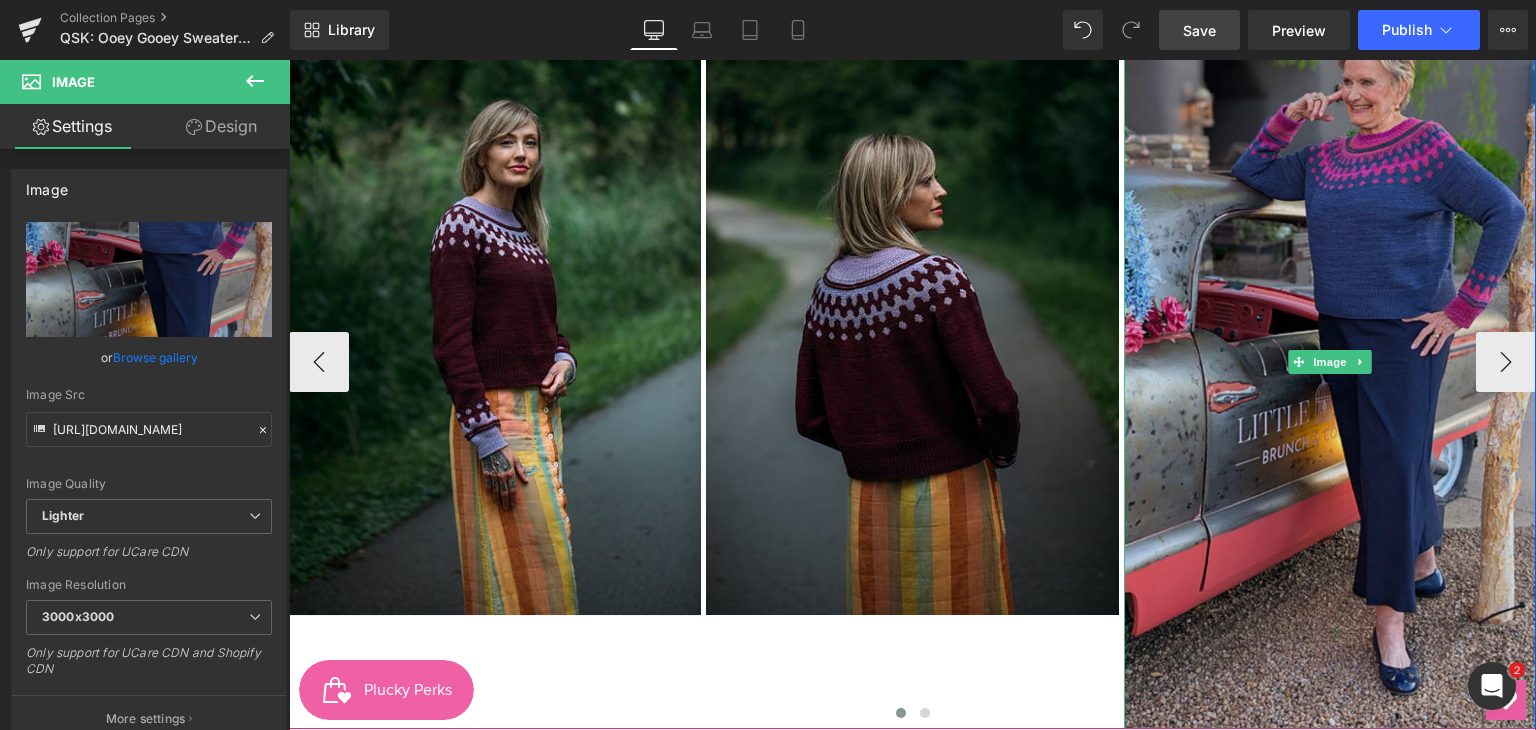click at bounding box center [1330, 362] 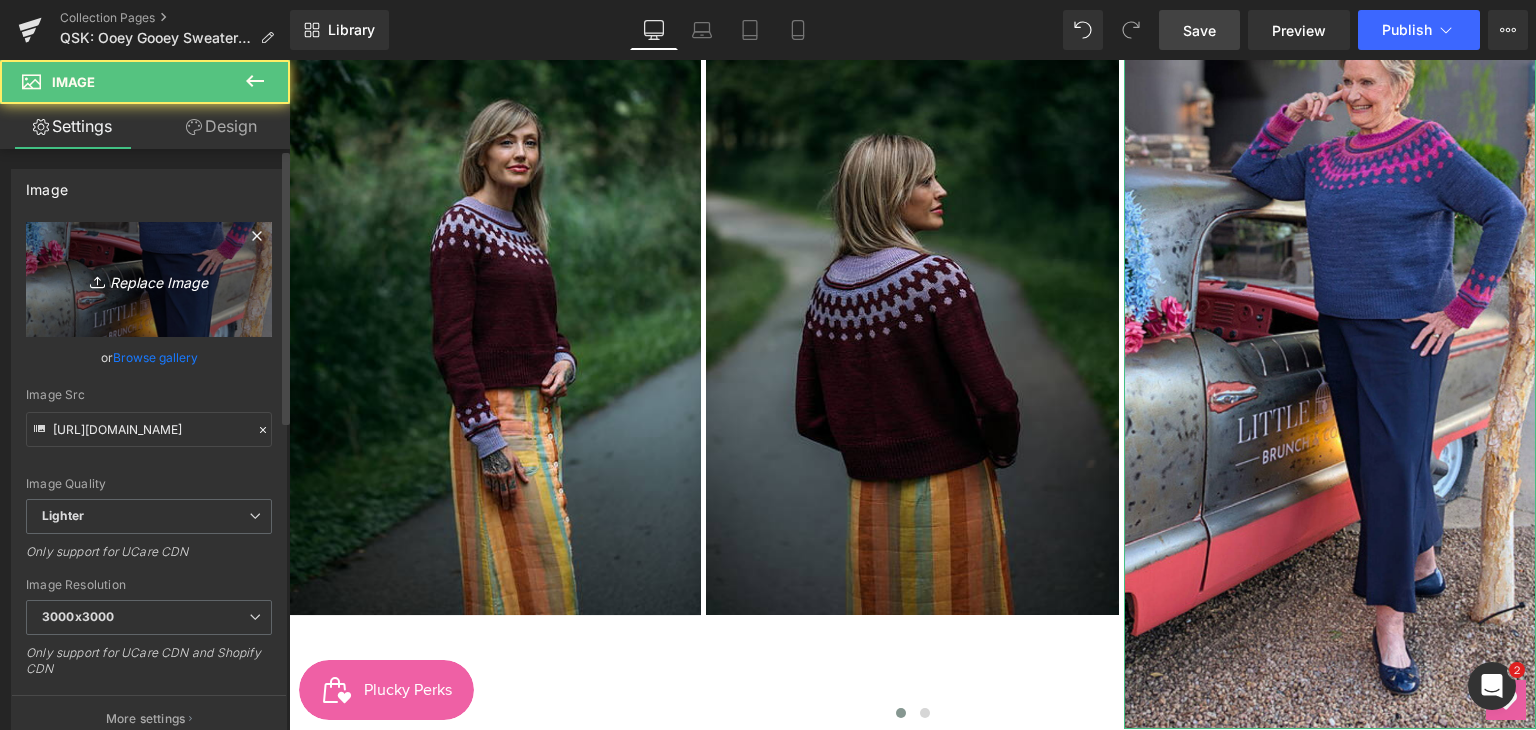 click on "Replace Image" at bounding box center (149, 279) 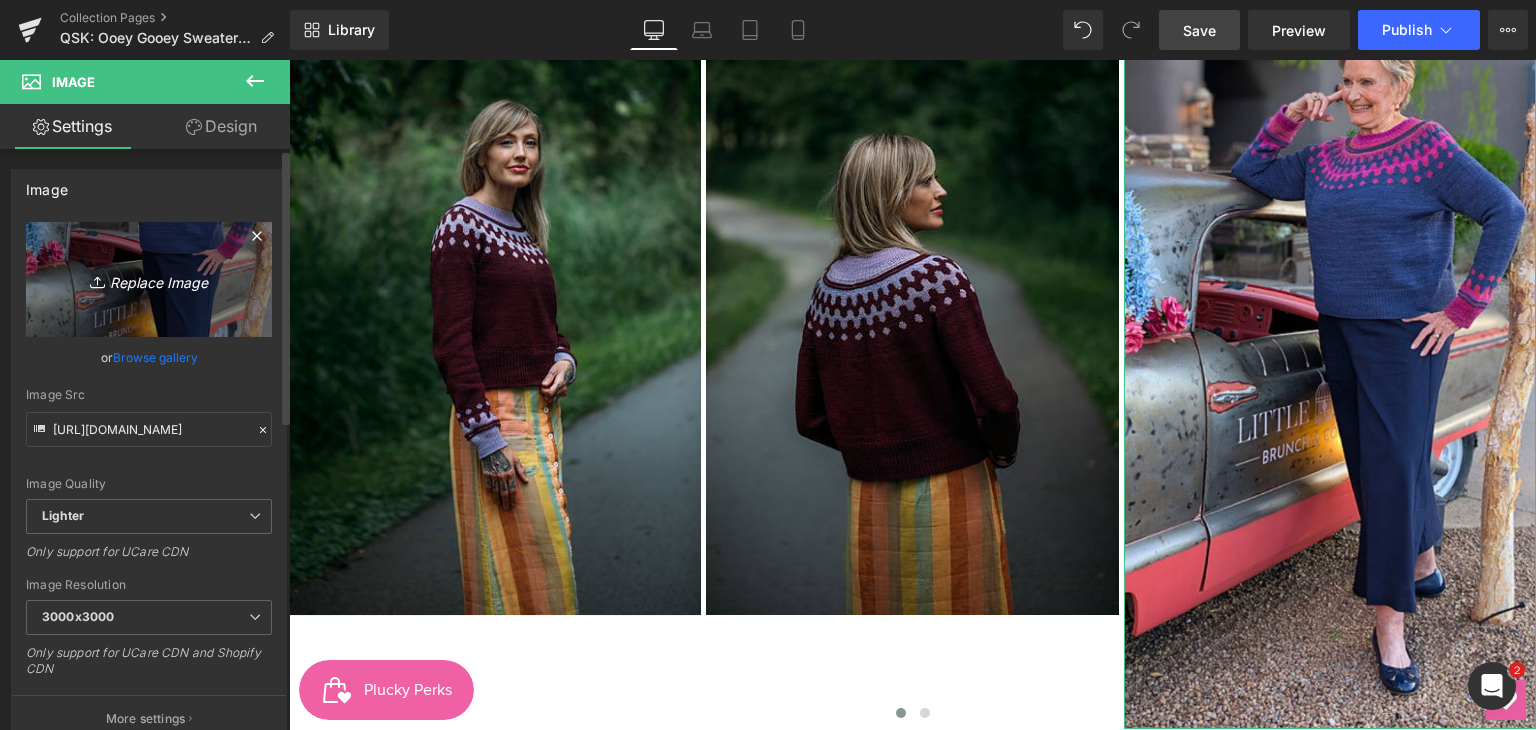 type on "C:\fakepath\PXL_20250712_020221403_3_medium2.jpg" 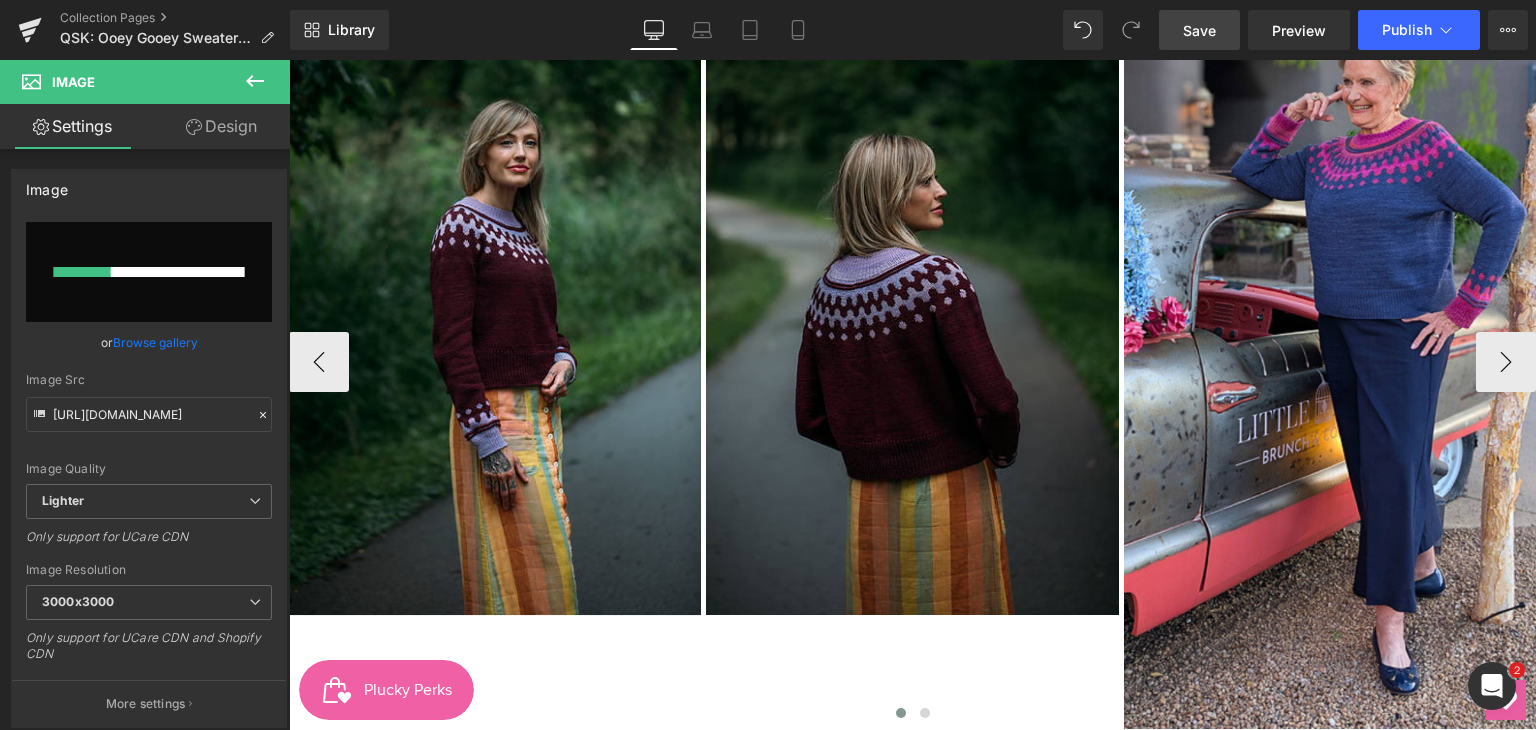type 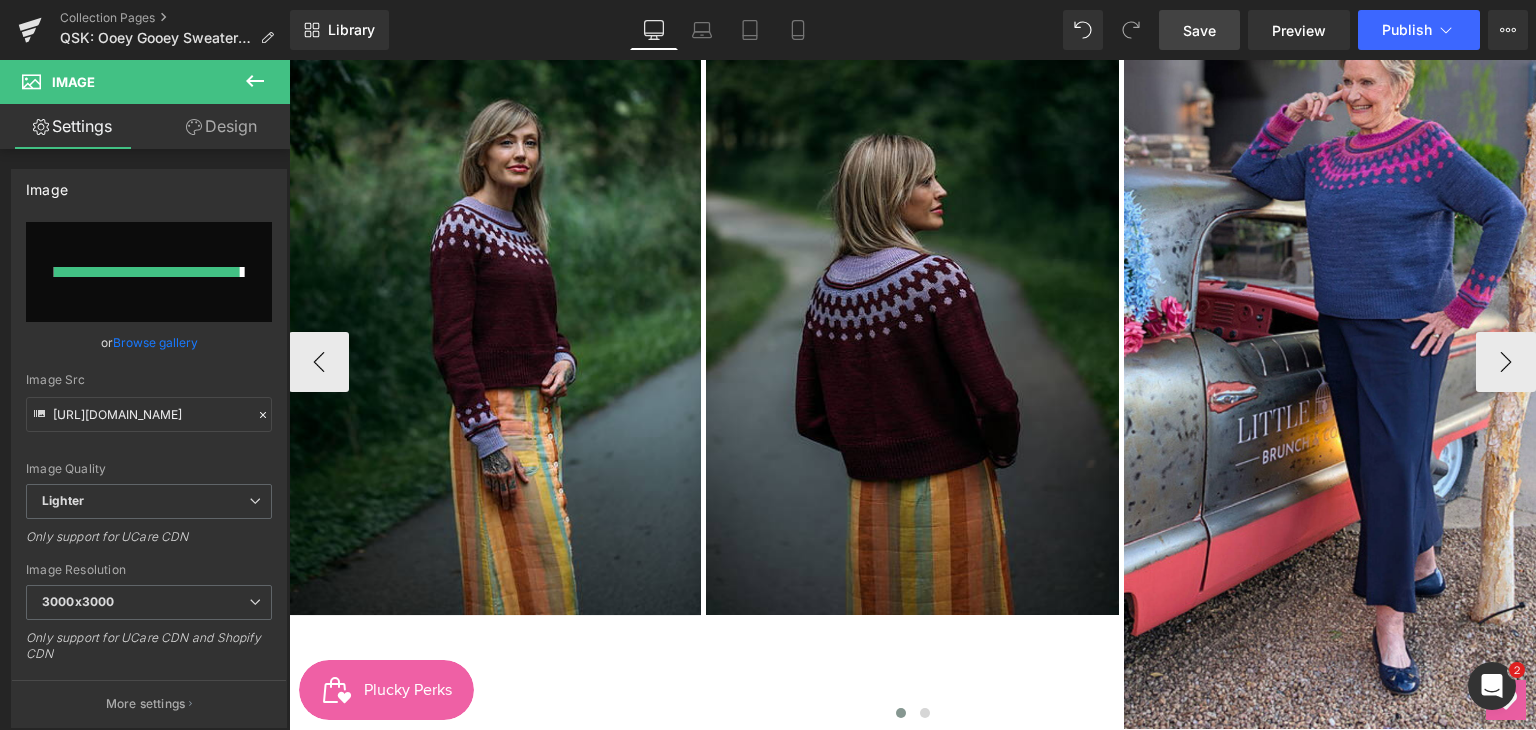 type on "https://ucarecdn.com/9ad9c508-ce0e-4721-af98-a61419681c1c/-/format/auto/-/preview/3000x3000/-/quality/lighter/PXL_20250712_020221403_3_medium2.jpg" 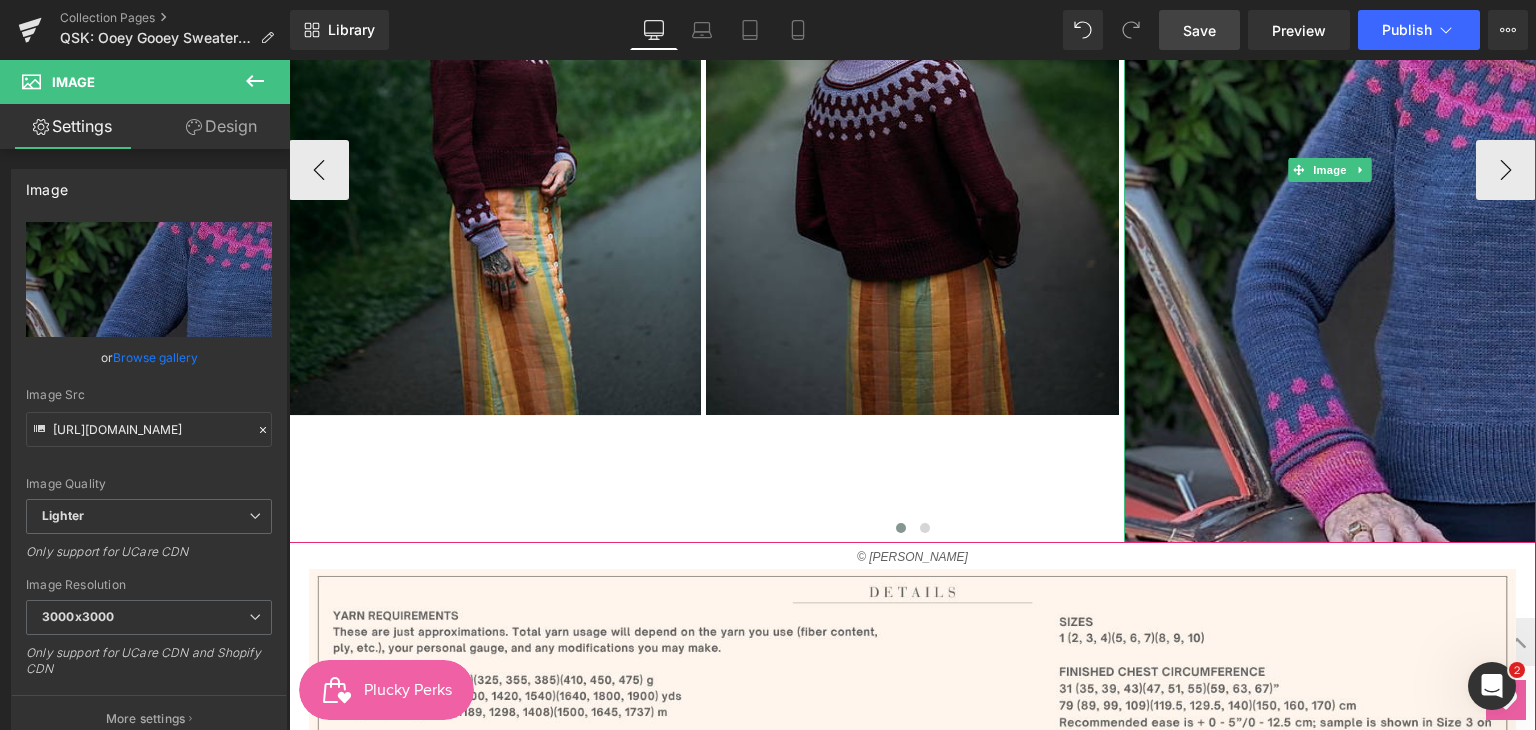 scroll, scrollTop: 800, scrollLeft: 0, axis: vertical 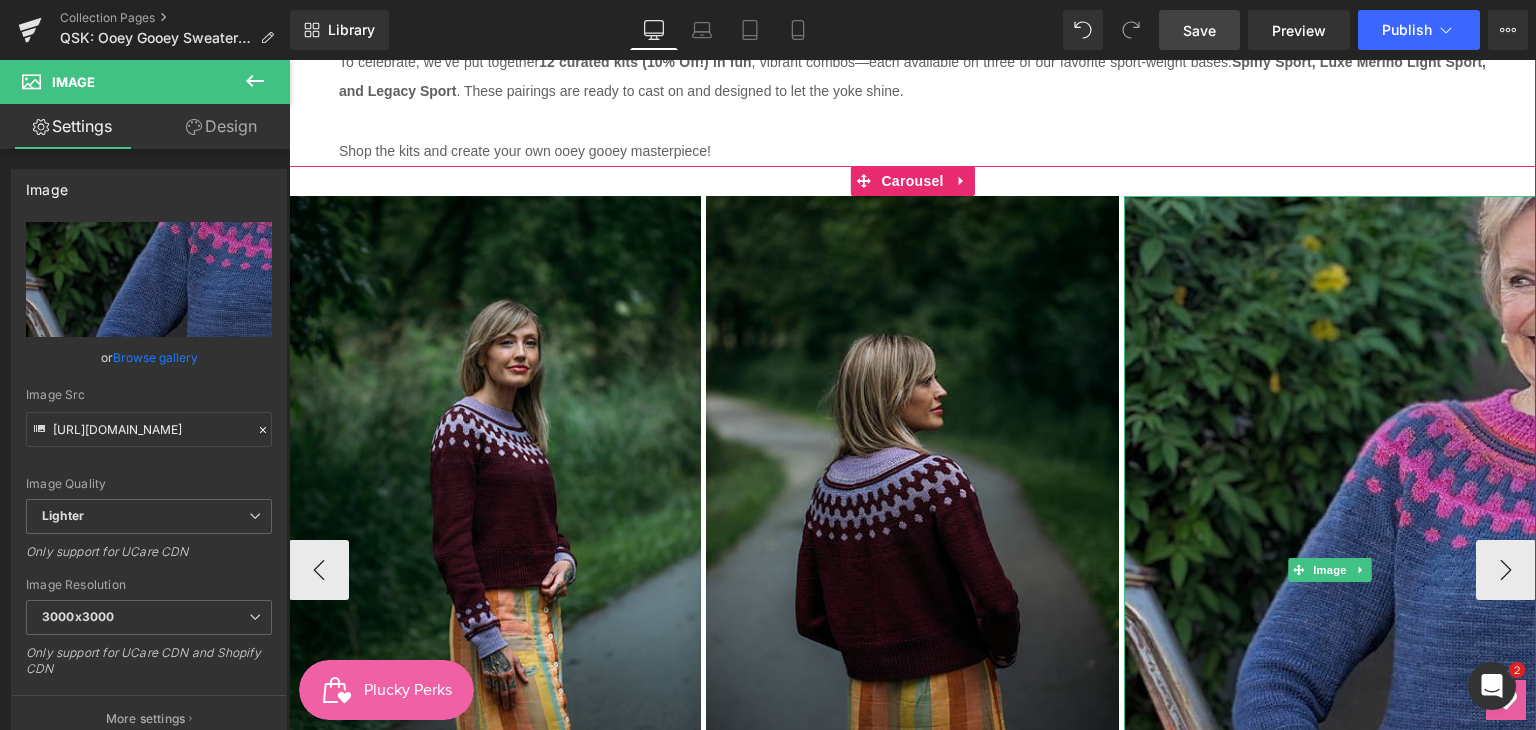 click at bounding box center (1330, 570) 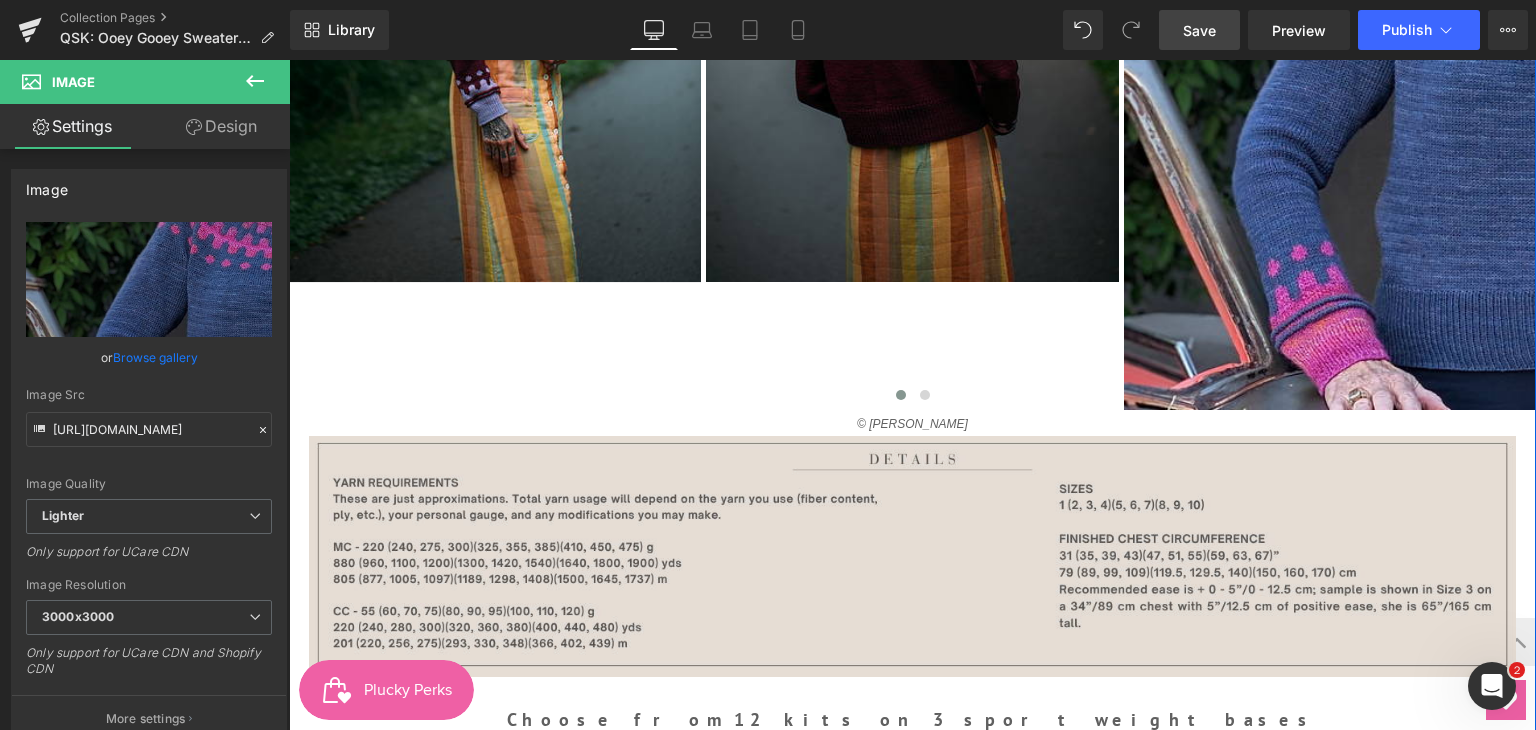 scroll, scrollTop: 1400, scrollLeft: 0, axis: vertical 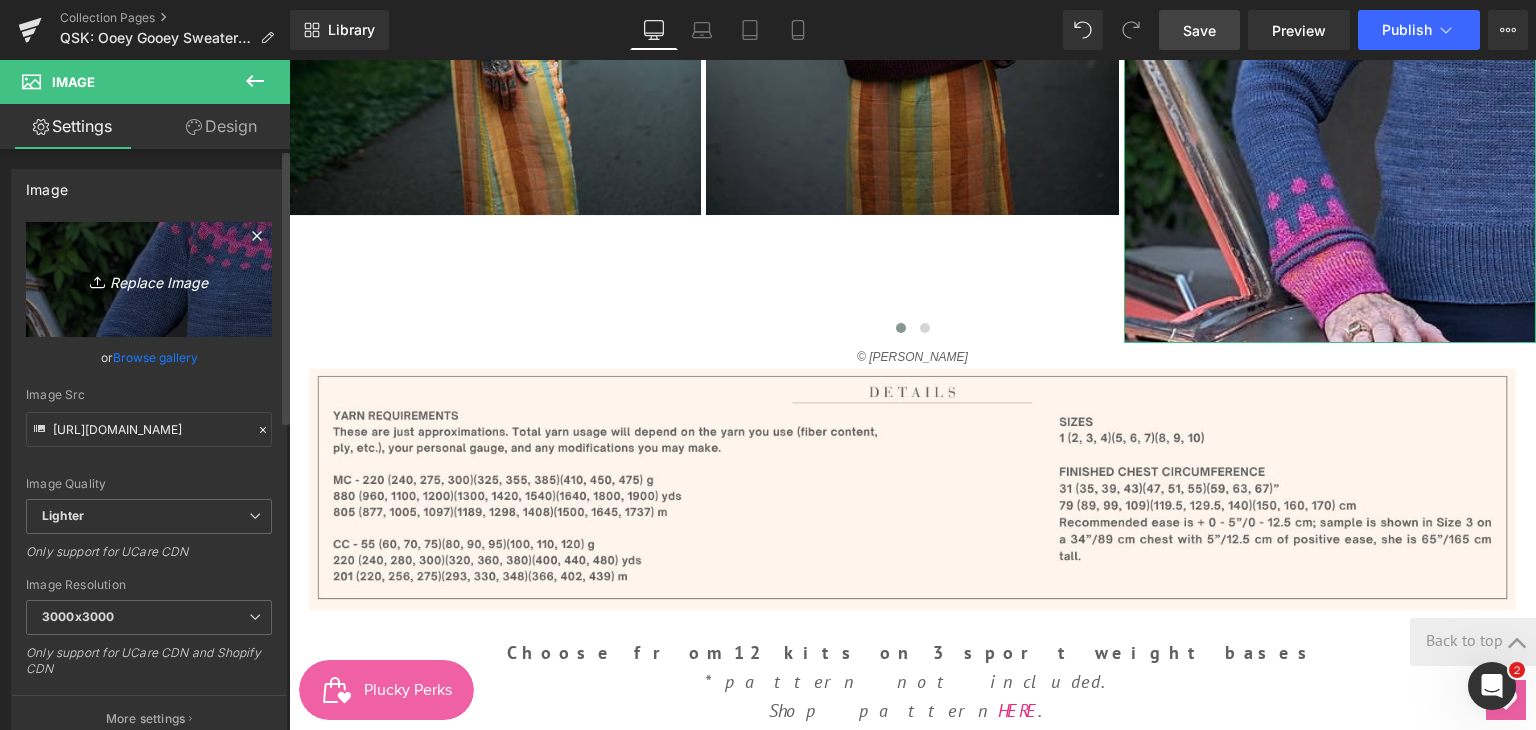 click on "Replace Image" at bounding box center (149, 279) 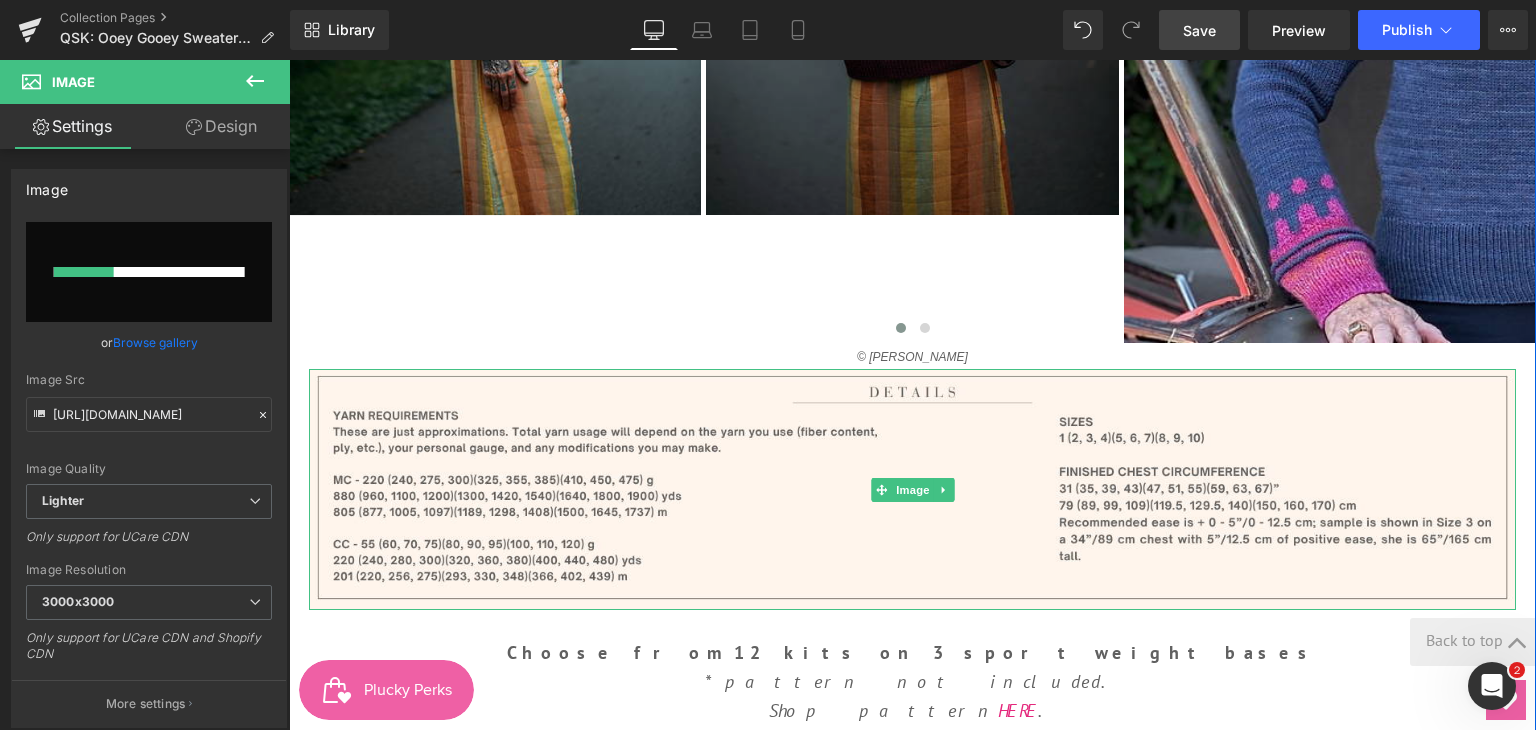 type 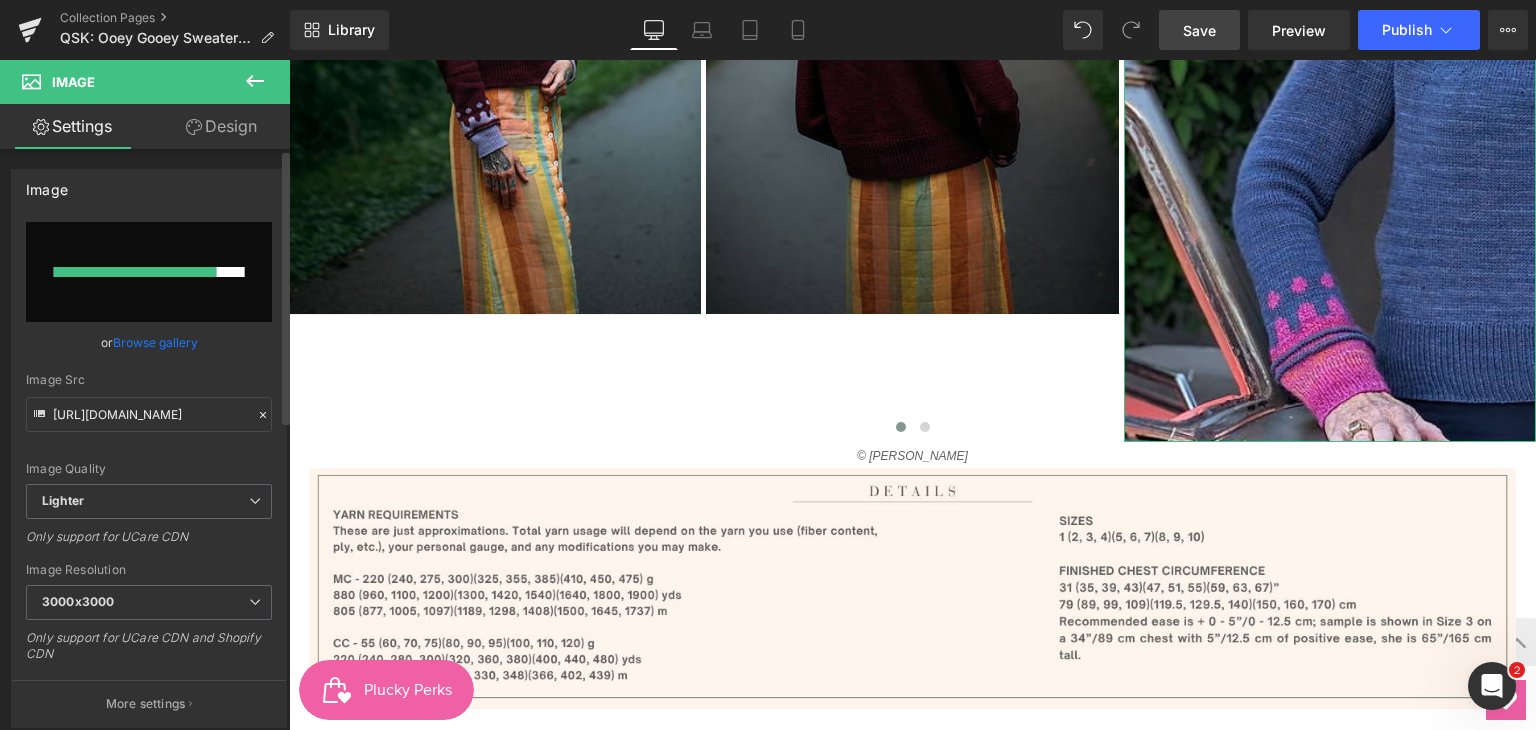 scroll, scrollTop: 1300, scrollLeft: 0, axis: vertical 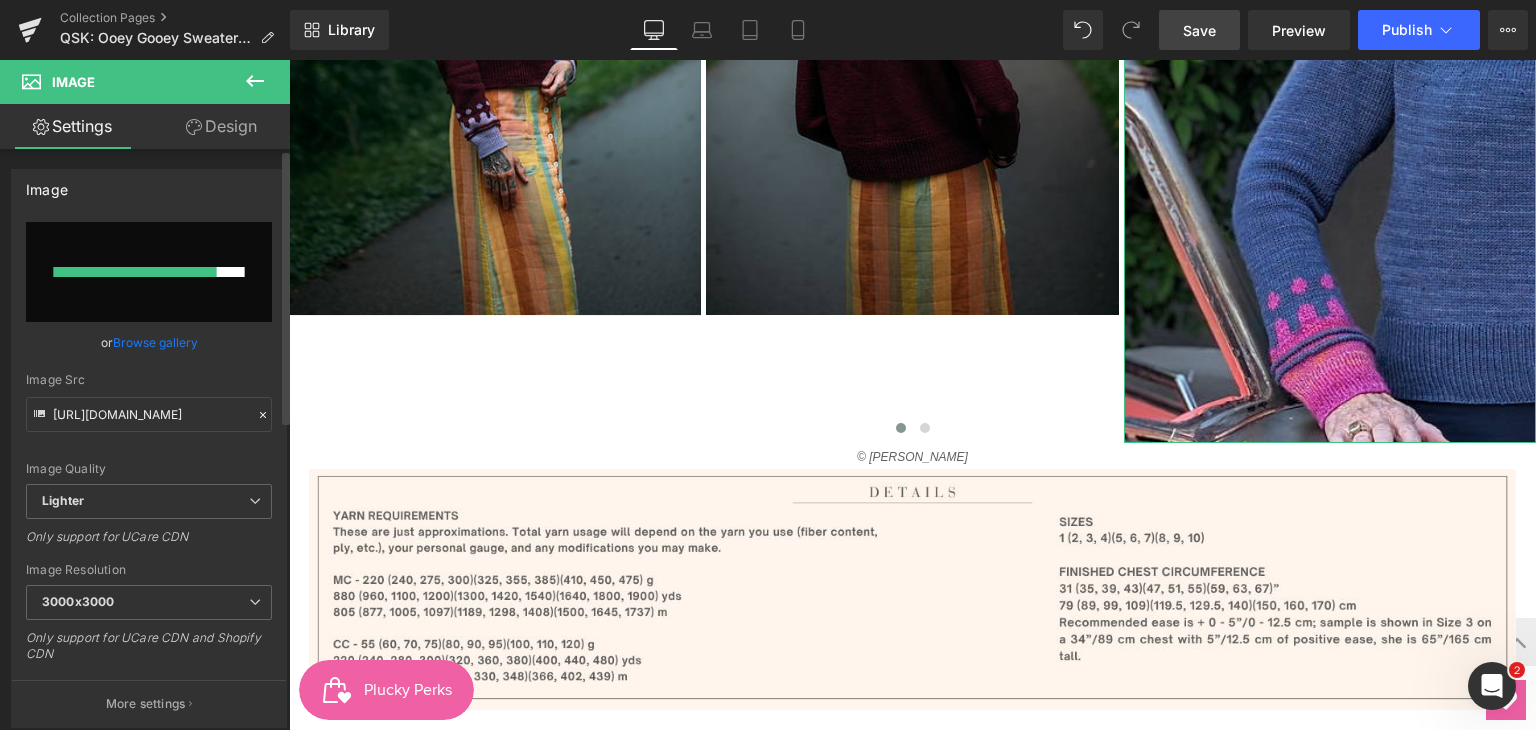 click on "Browse gallery" at bounding box center [155, 342] 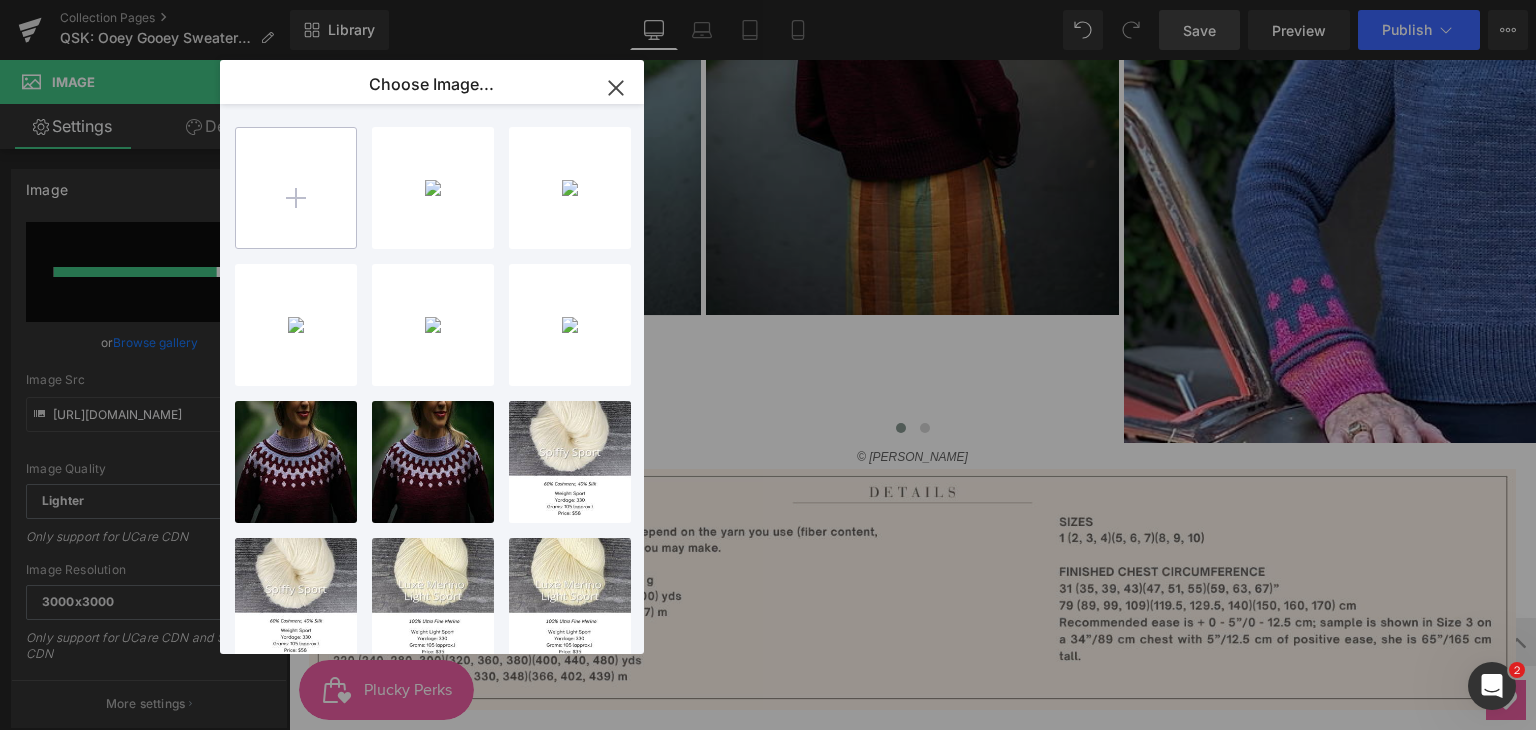 click at bounding box center (296, 188) 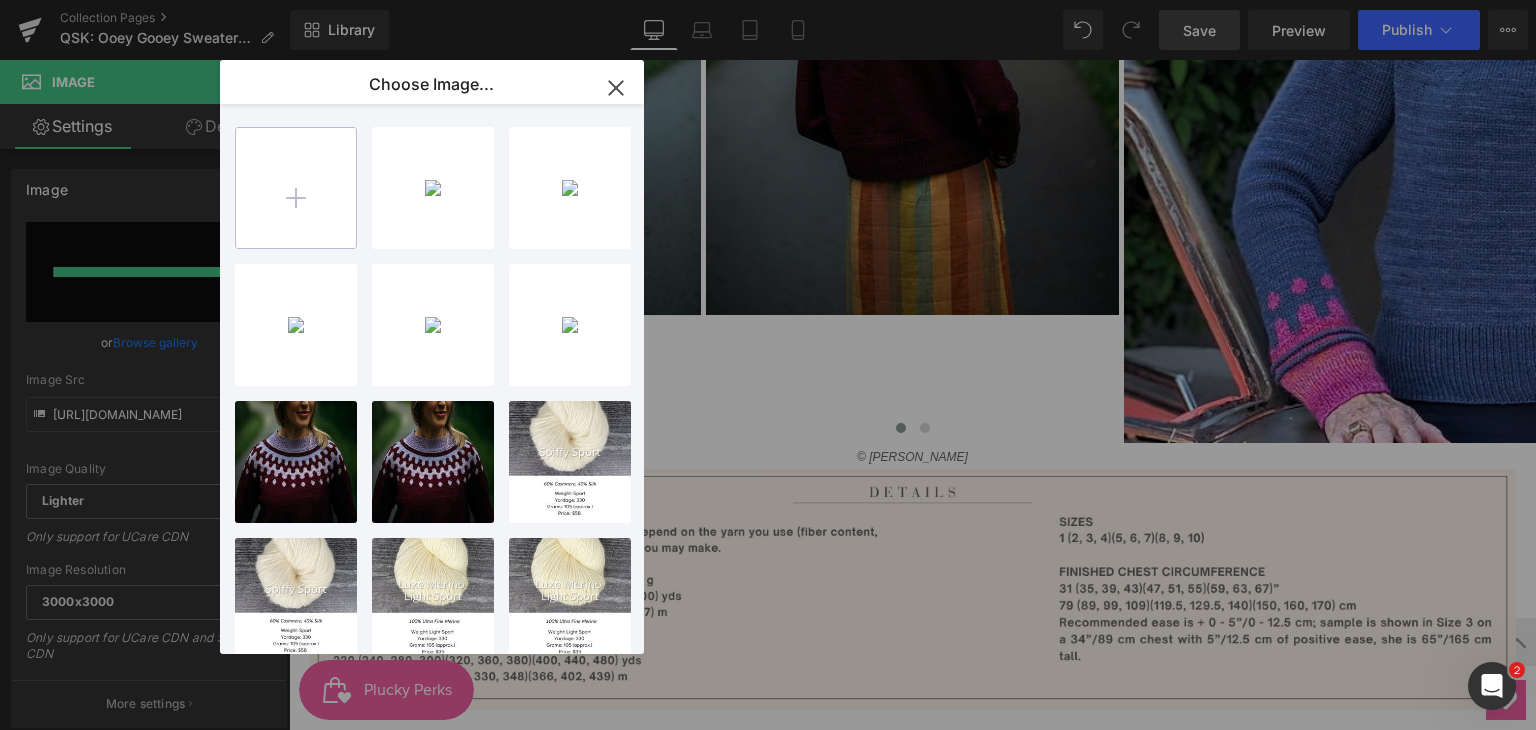 type on "C:\fakepath\PXL_20250712_020645391_2_medium2 (1).jpg" 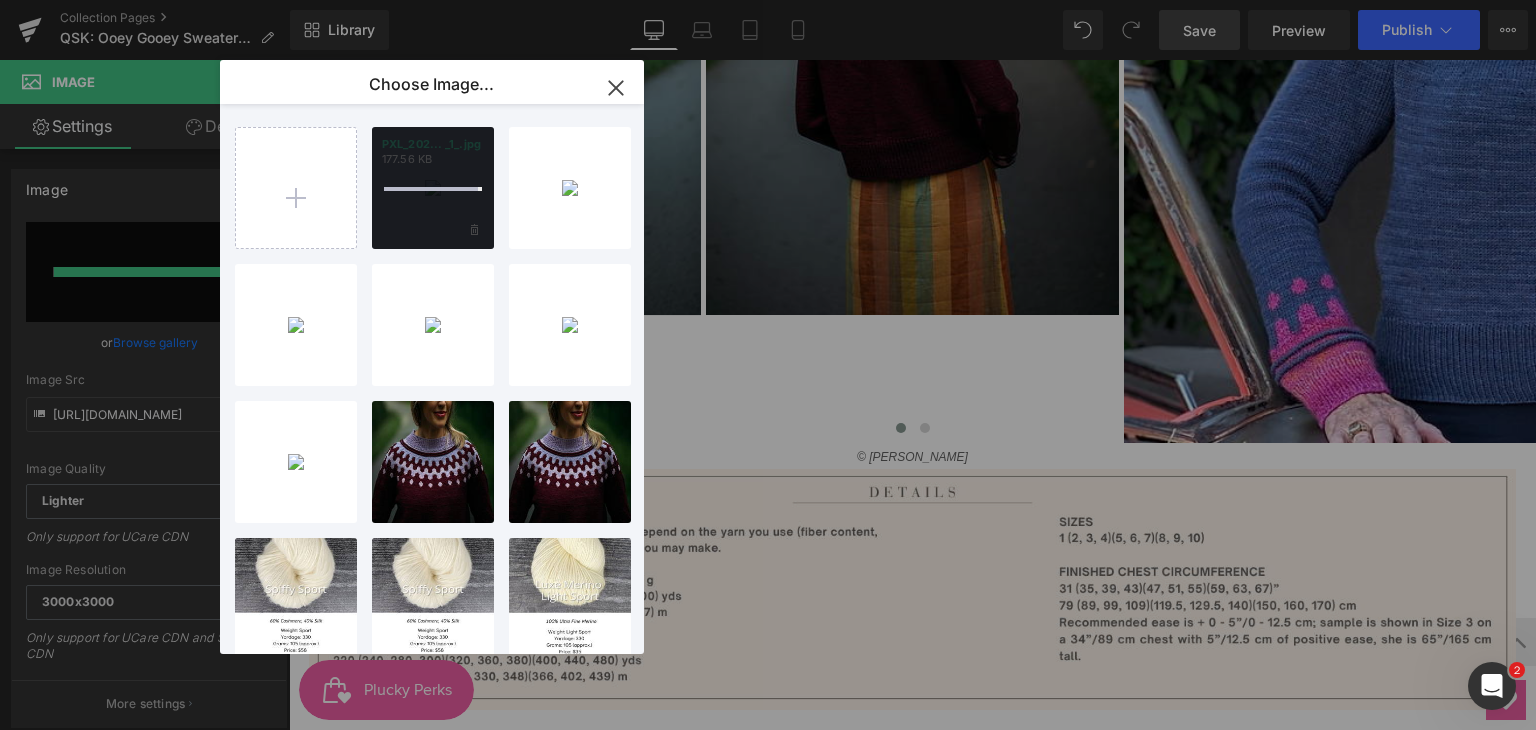 click at bounding box center (433, 188) 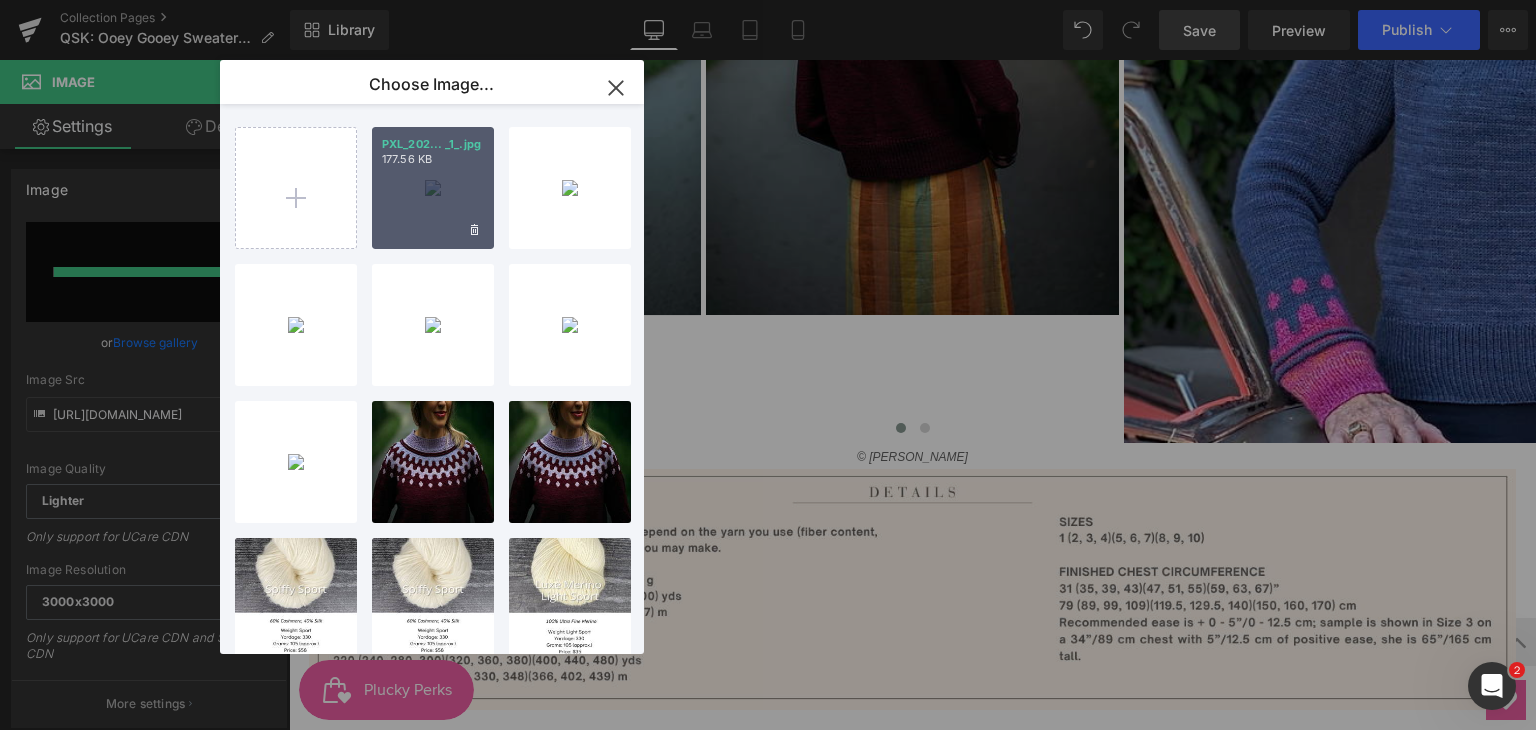 click on "PXL_202... _1_.jpg 177.56 KB" at bounding box center [433, 188] 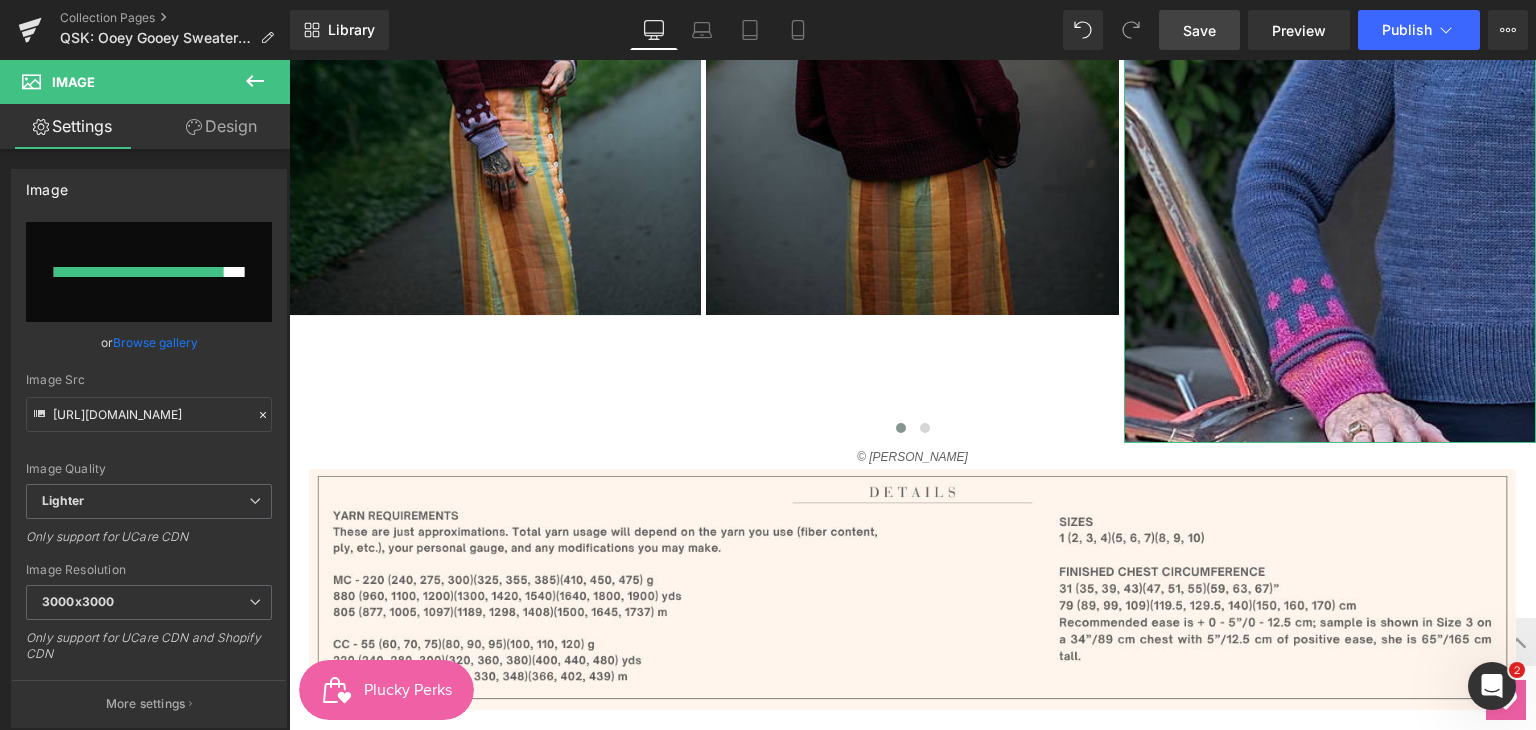 click on "Browse gallery" at bounding box center (155, 342) 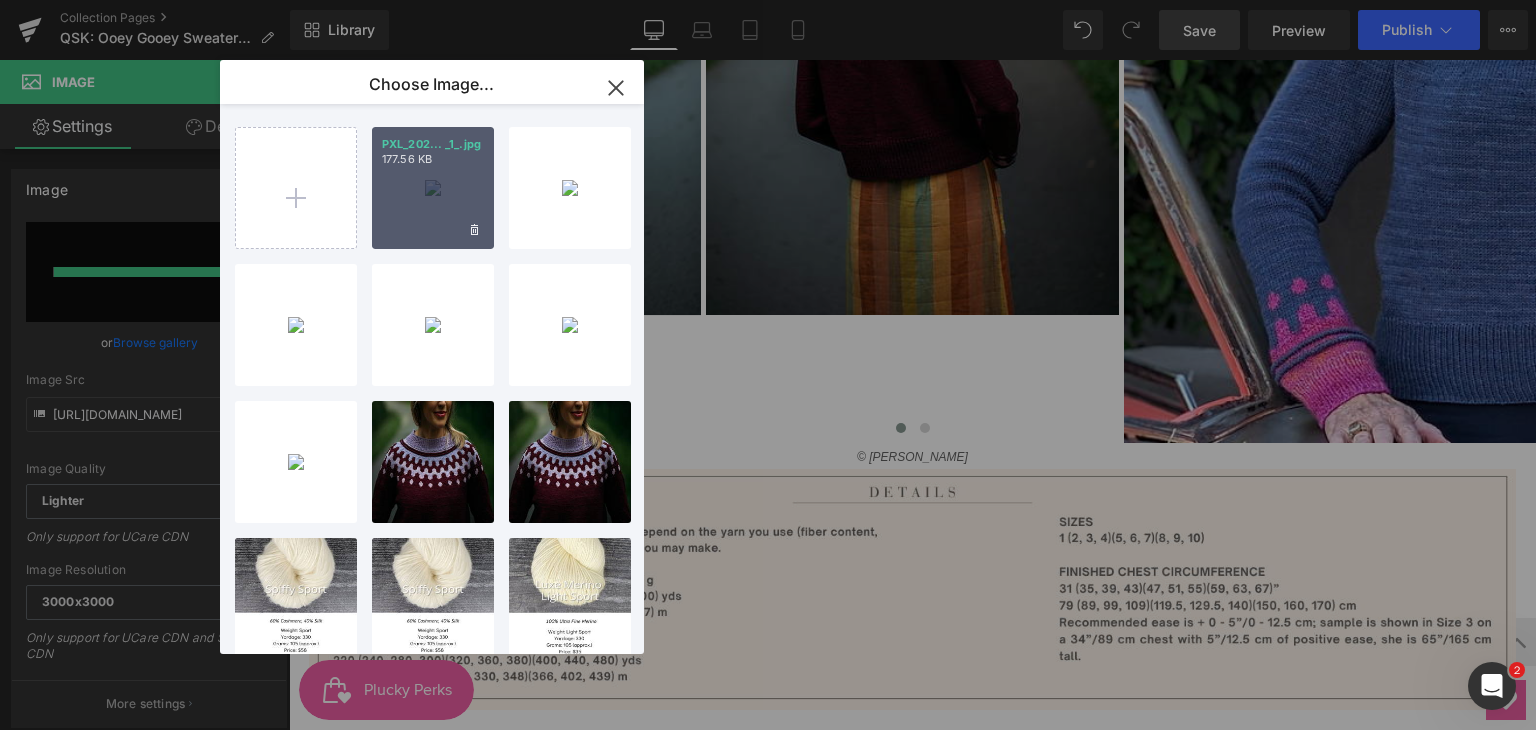click on "PXL_202... _1_.jpg 177.56 KB" at bounding box center (433, 188) 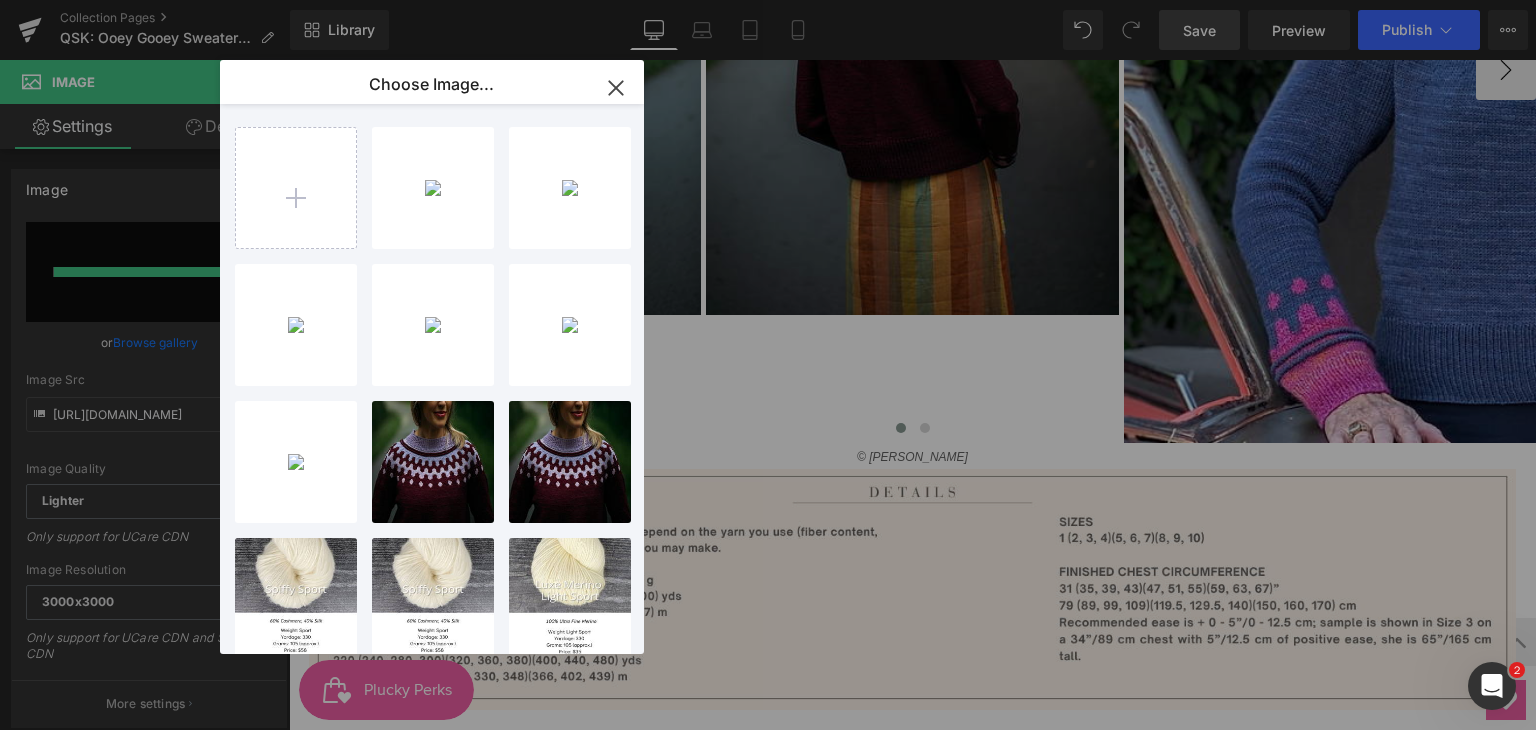 type on "https://ucarecdn.com/1d76402f-8116-409a-b14e-31d4c9501143/-/format/auto/-/preview/3000x3000/-/quality/lighter/PXL_20250712_020645391_2_medium2%20_1_.jpg" 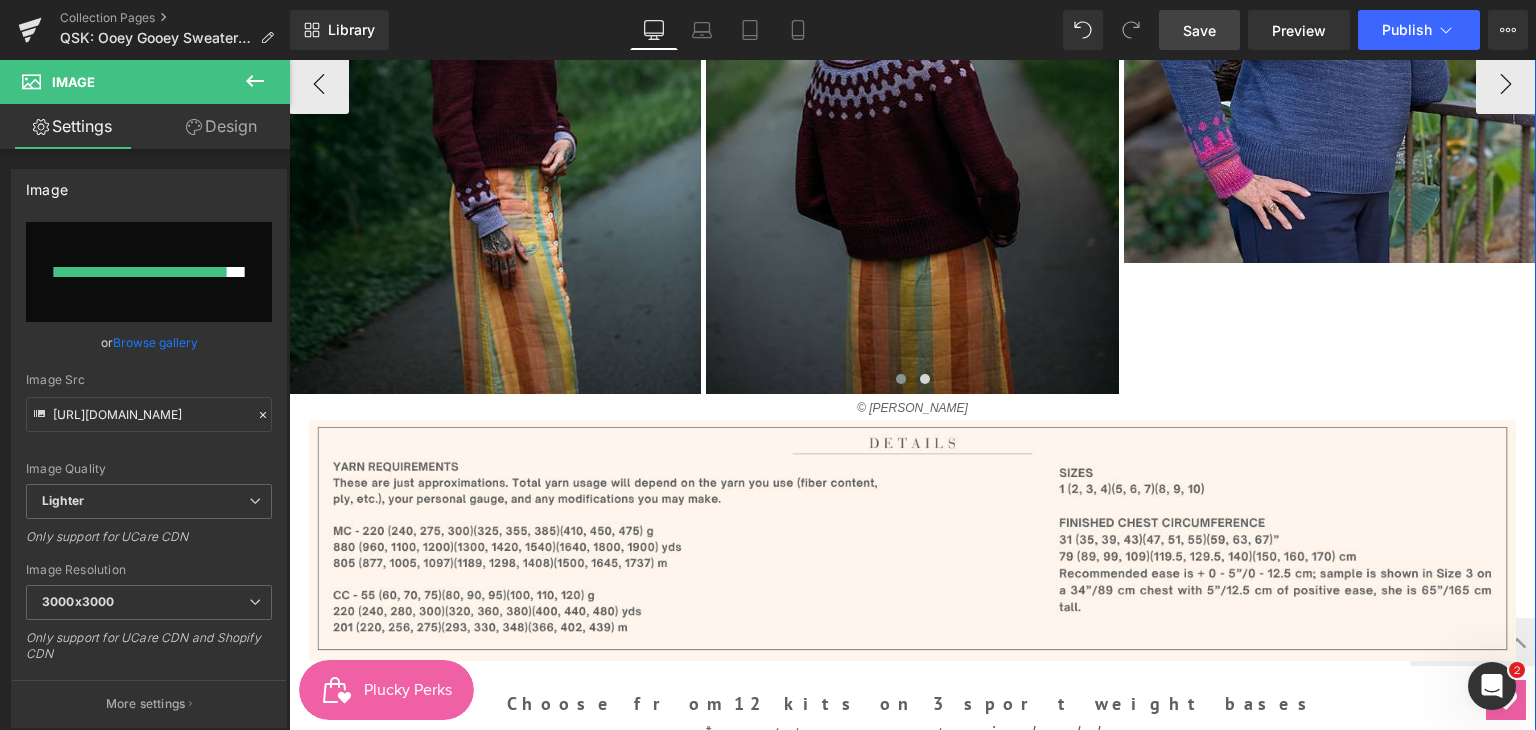 scroll, scrollTop: 900, scrollLeft: 0, axis: vertical 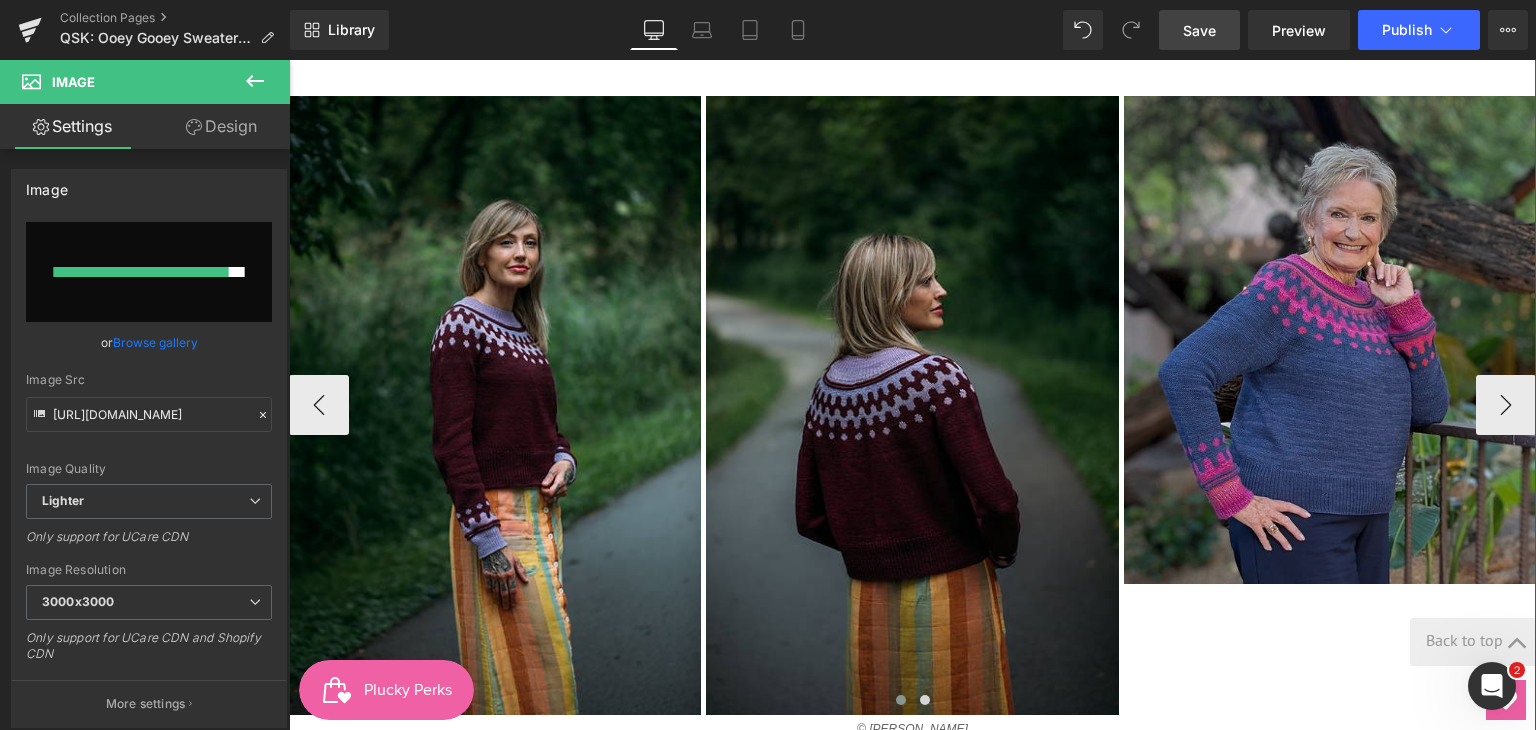 click at bounding box center [1330, 340] 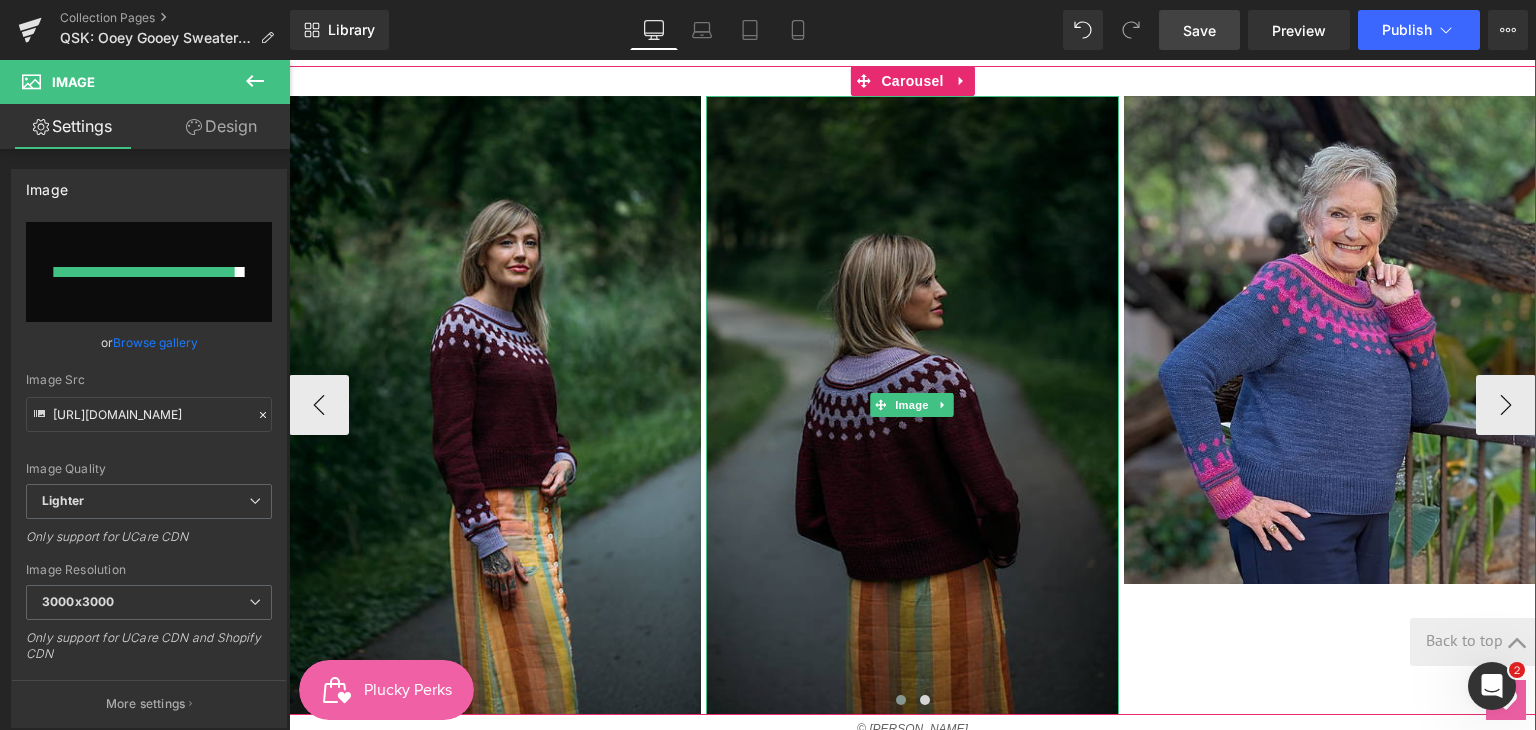 scroll, scrollTop: 1000, scrollLeft: 0, axis: vertical 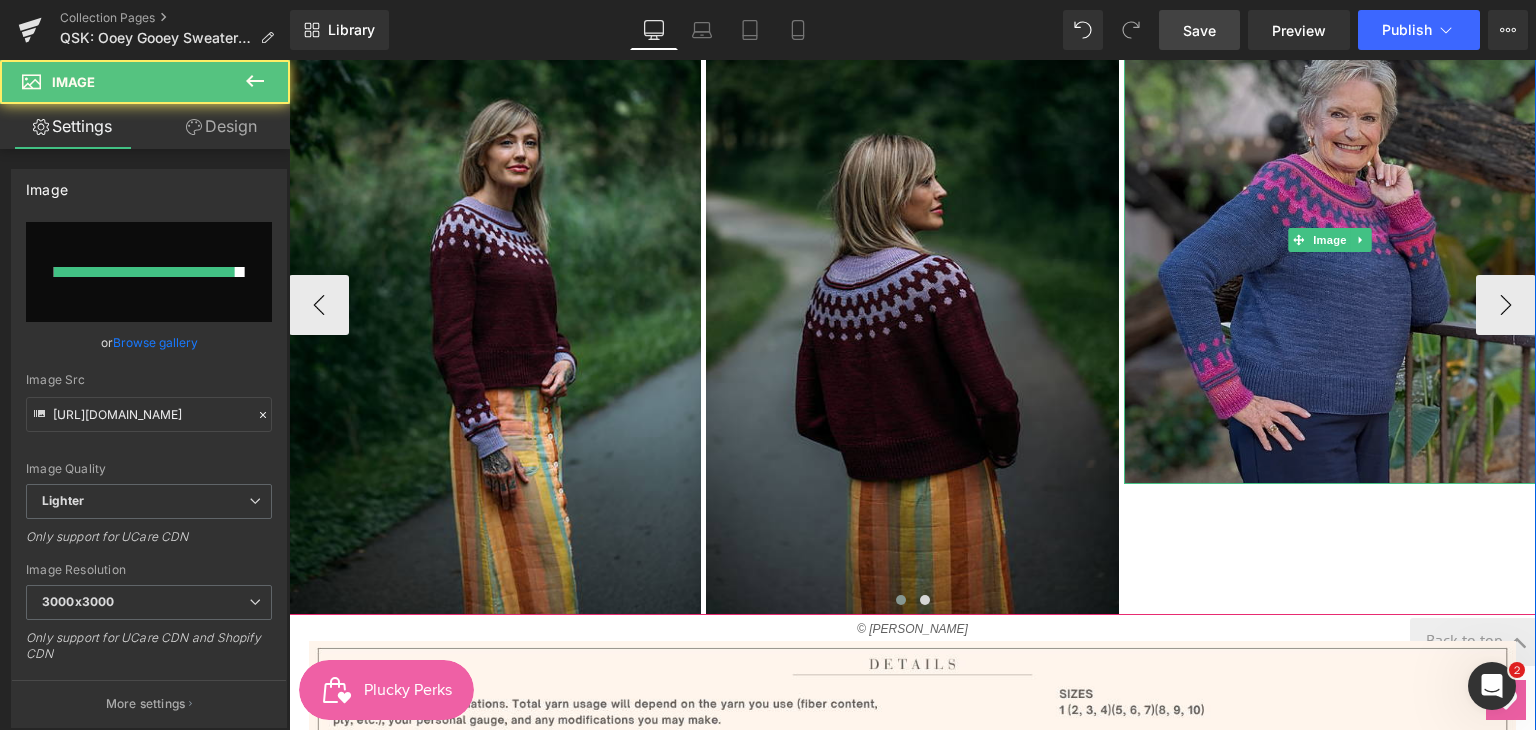click at bounding box center (1330, 240) 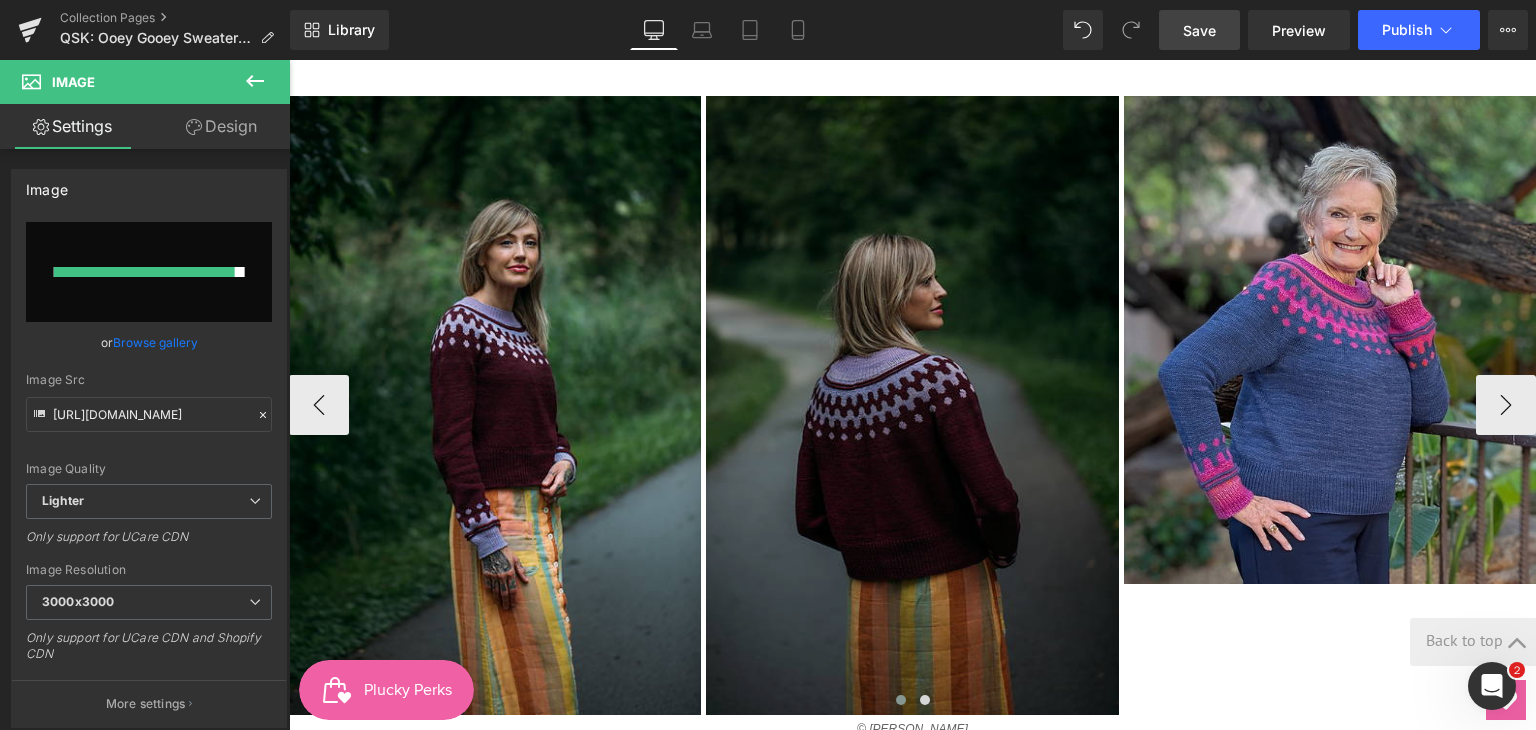 scroll, scrollTop: 1000, scrollLeft: 0, axis: vertical 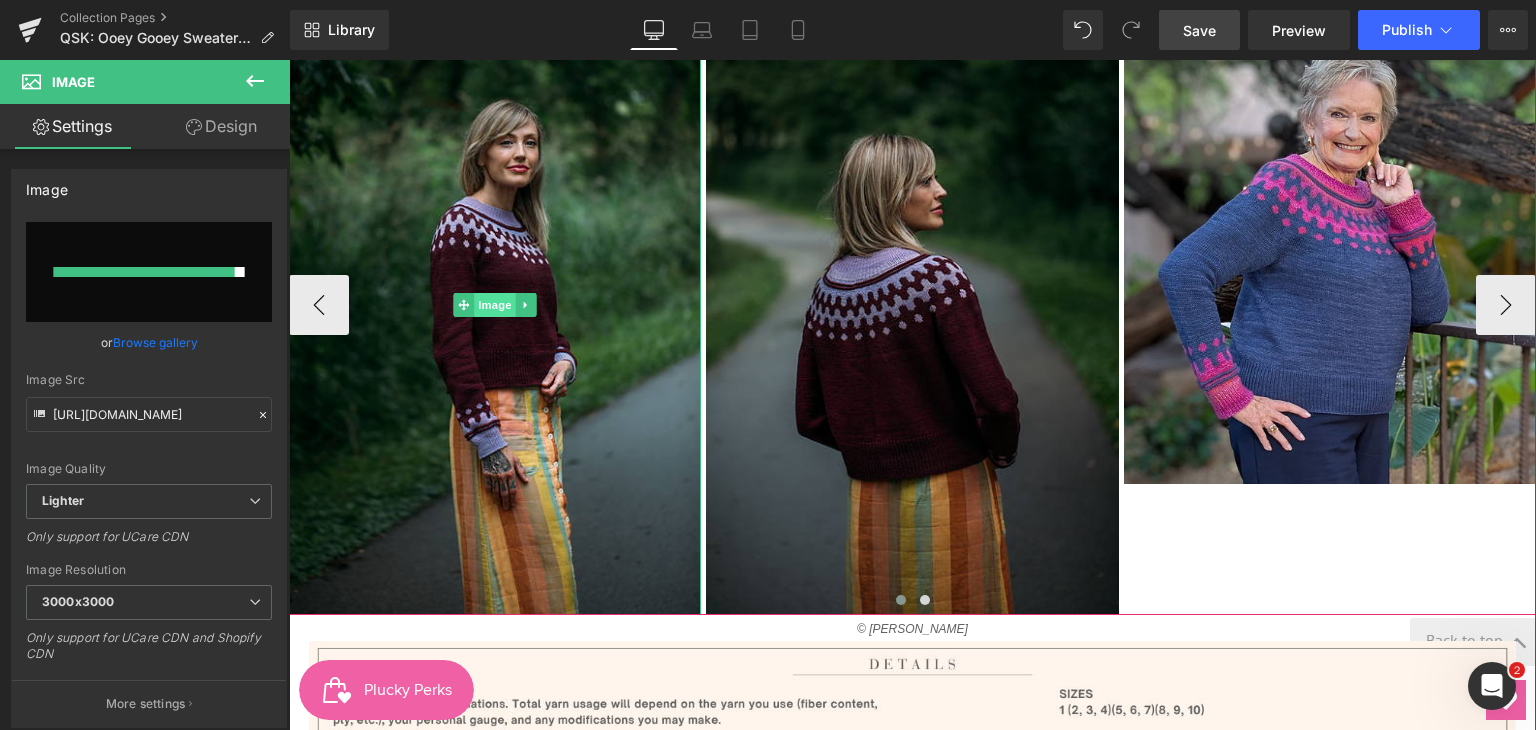 click on "Image" at bounding box center (495, 305) 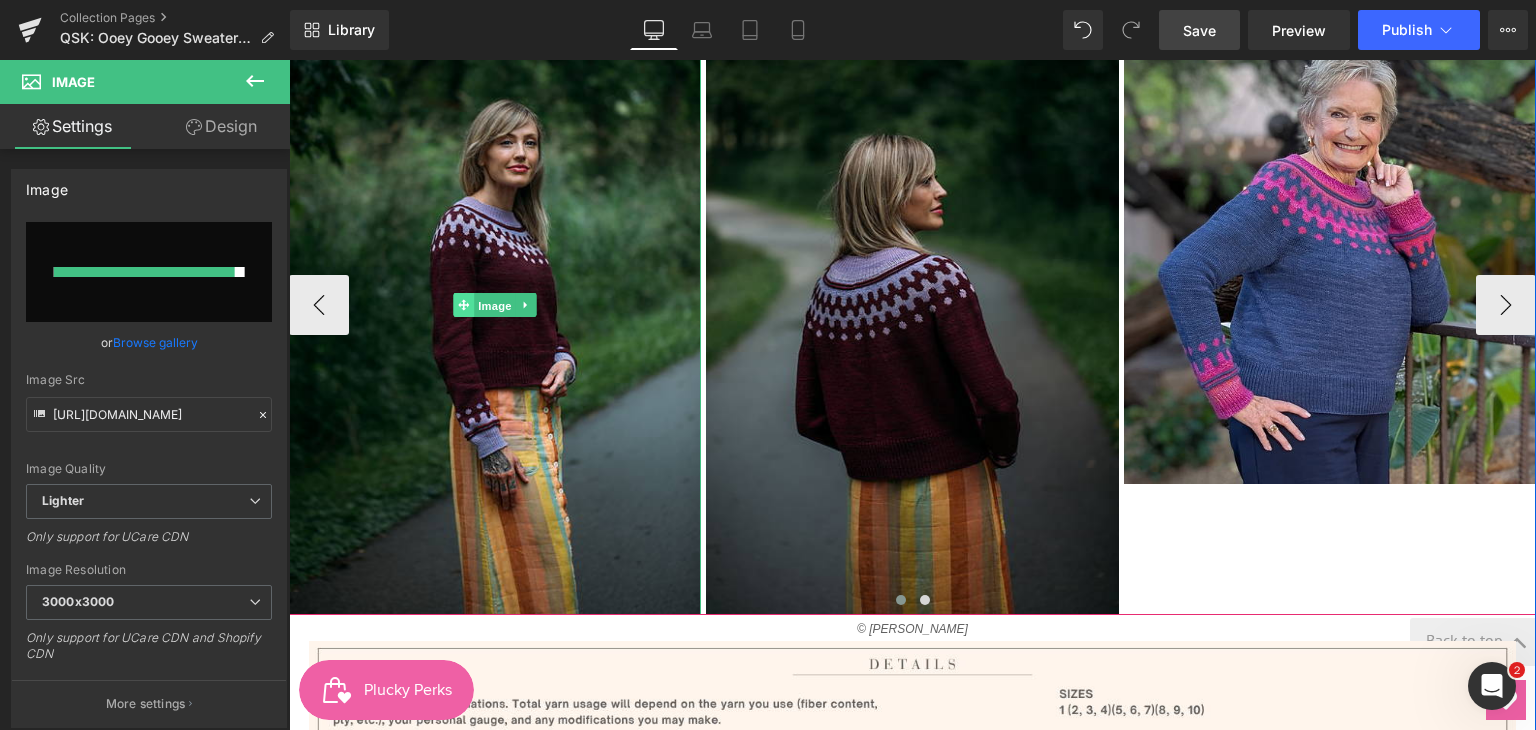 click 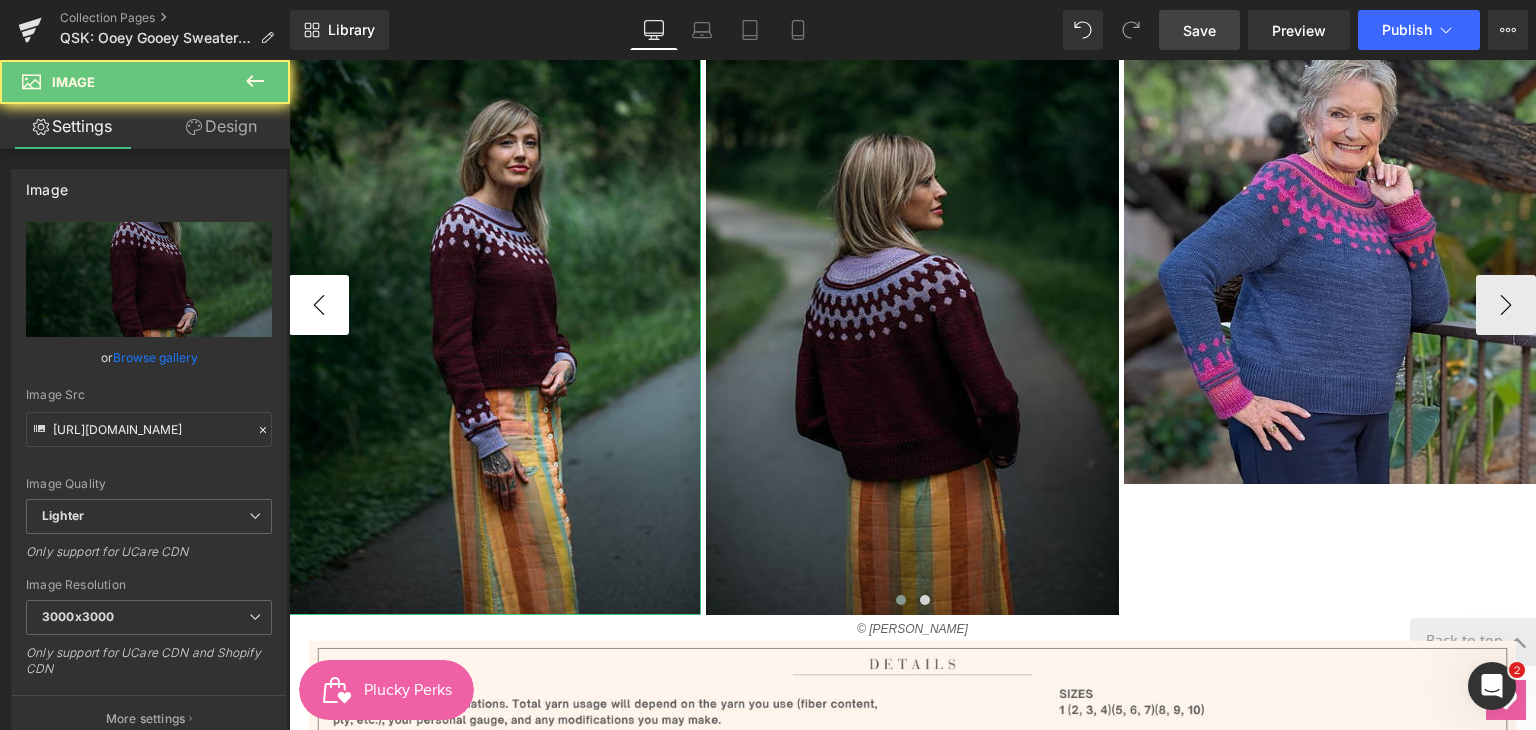 click on "Replace Image" at bounding box center (149, 279) 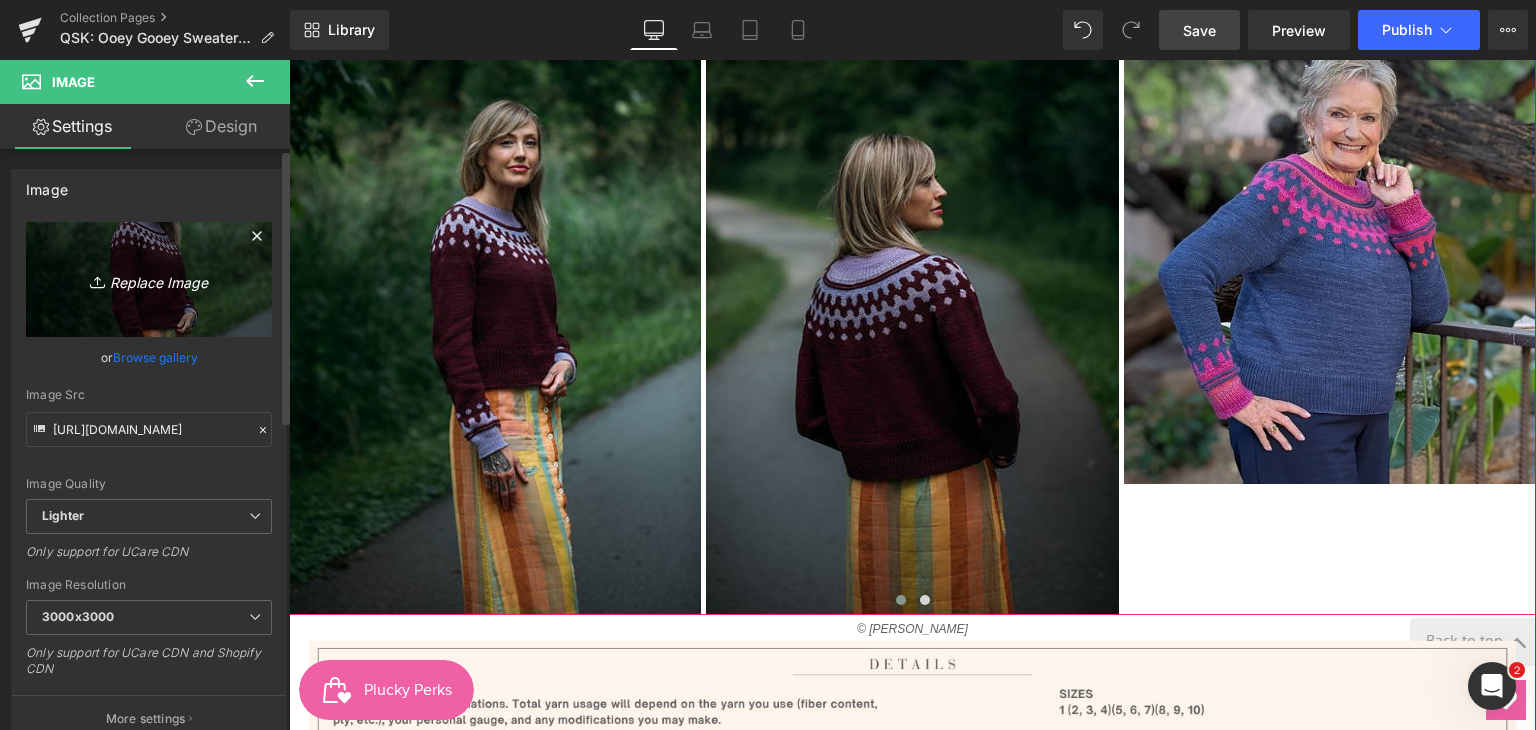 click on "Replace Image" at bounding box center [149, 279] 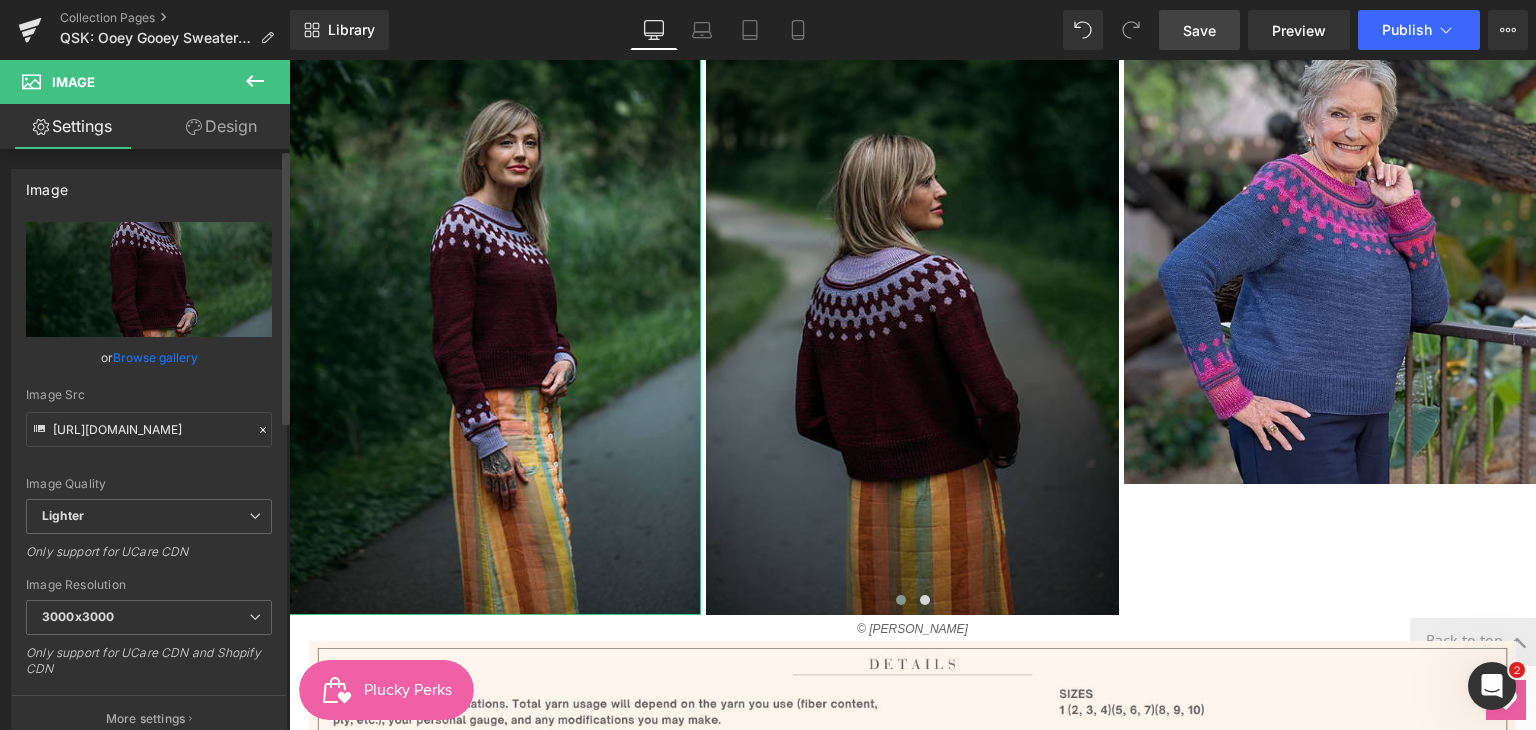 click on "Browse gallery" at bounding box center [155, 357] 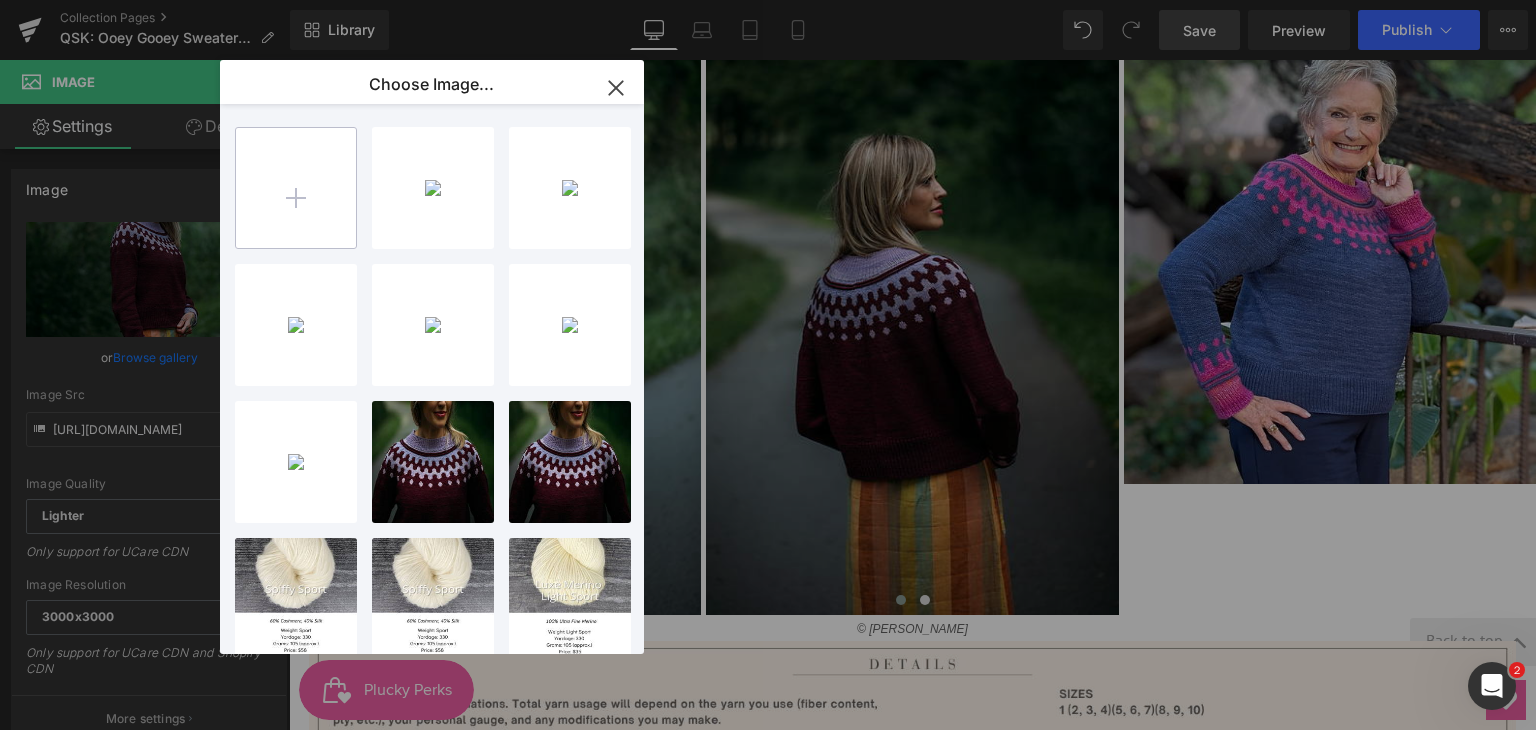 click at bounding box center (296, 188) 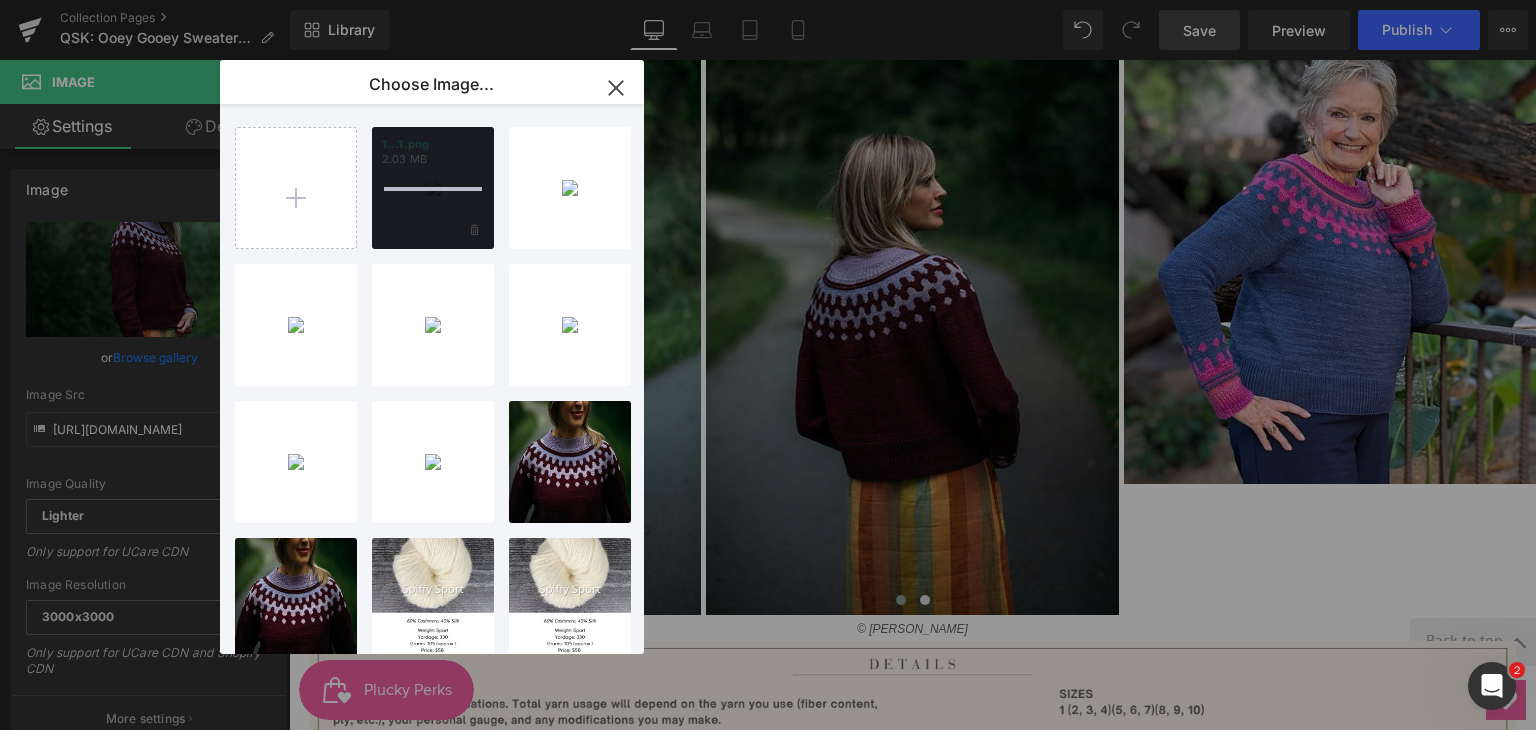 type 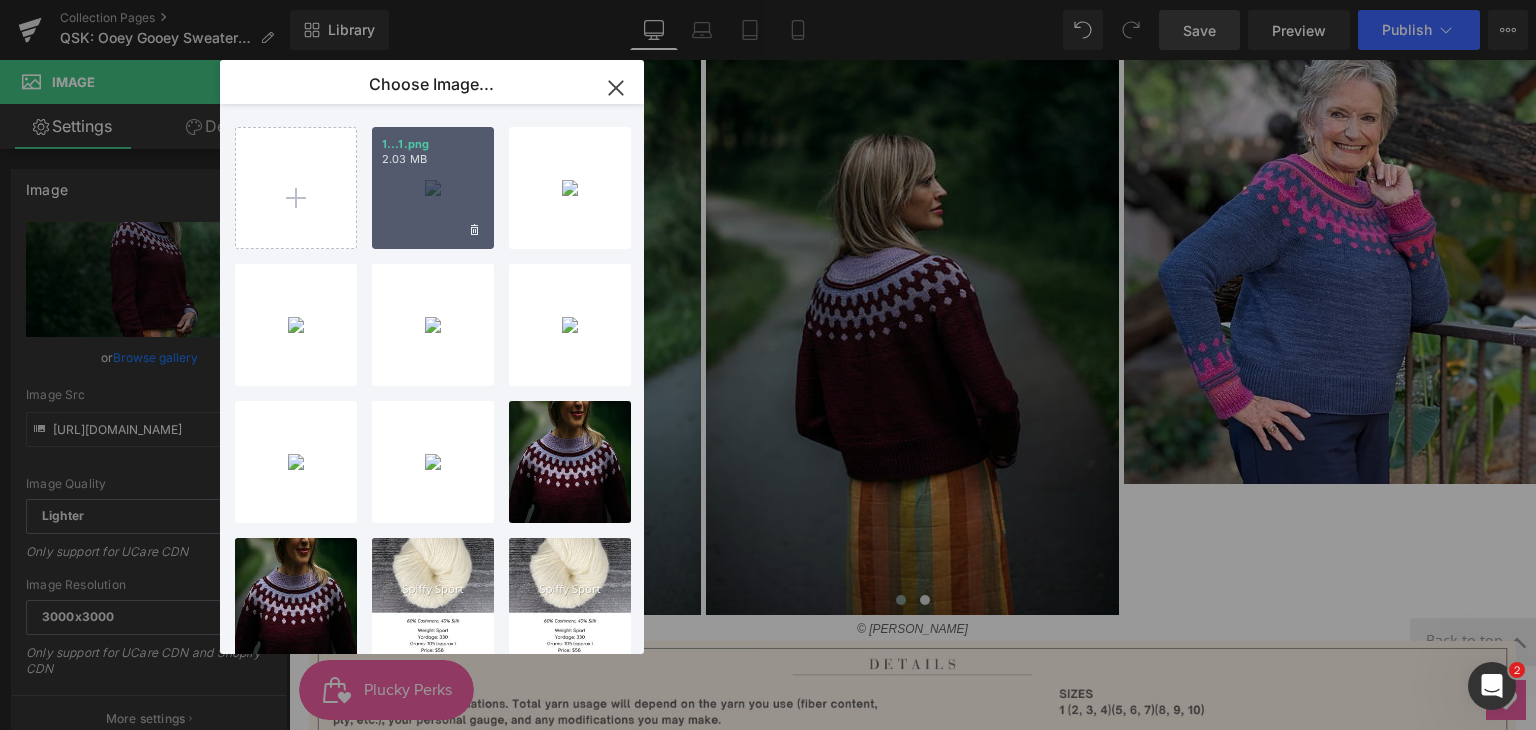 click on "1...1.png 2.03 MB" at bounding box center [433, 188] 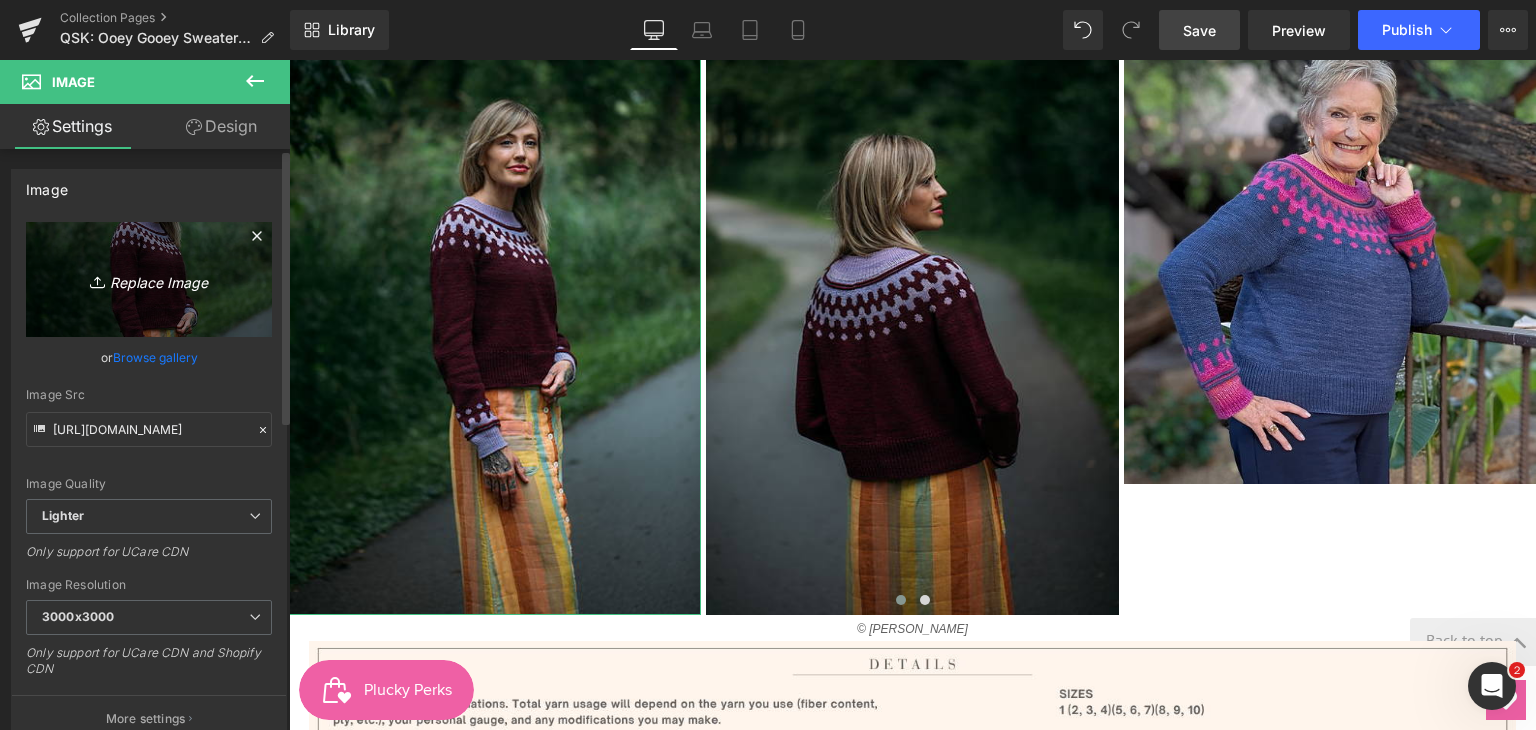 click on "Replace Image" at bounding box center (149, 279) 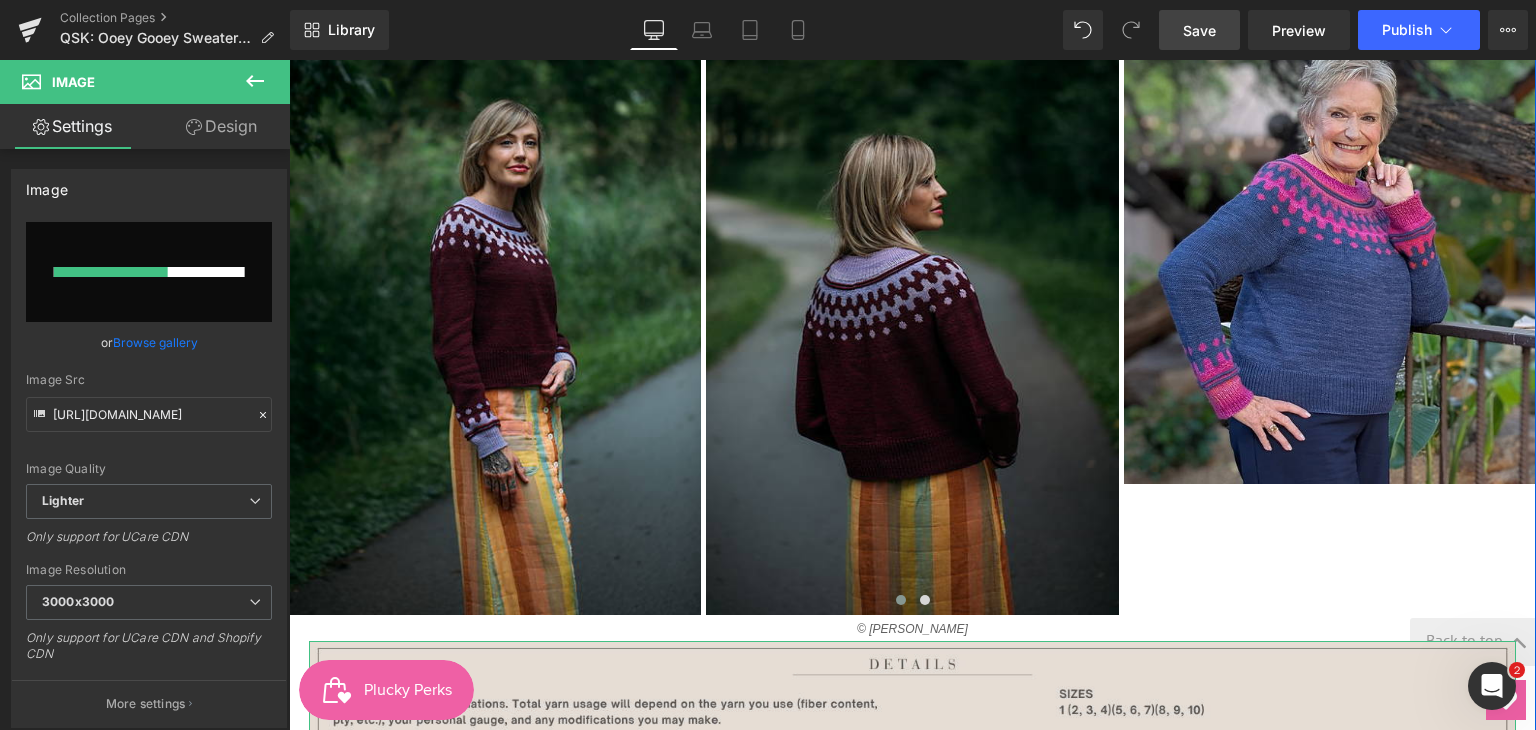 type 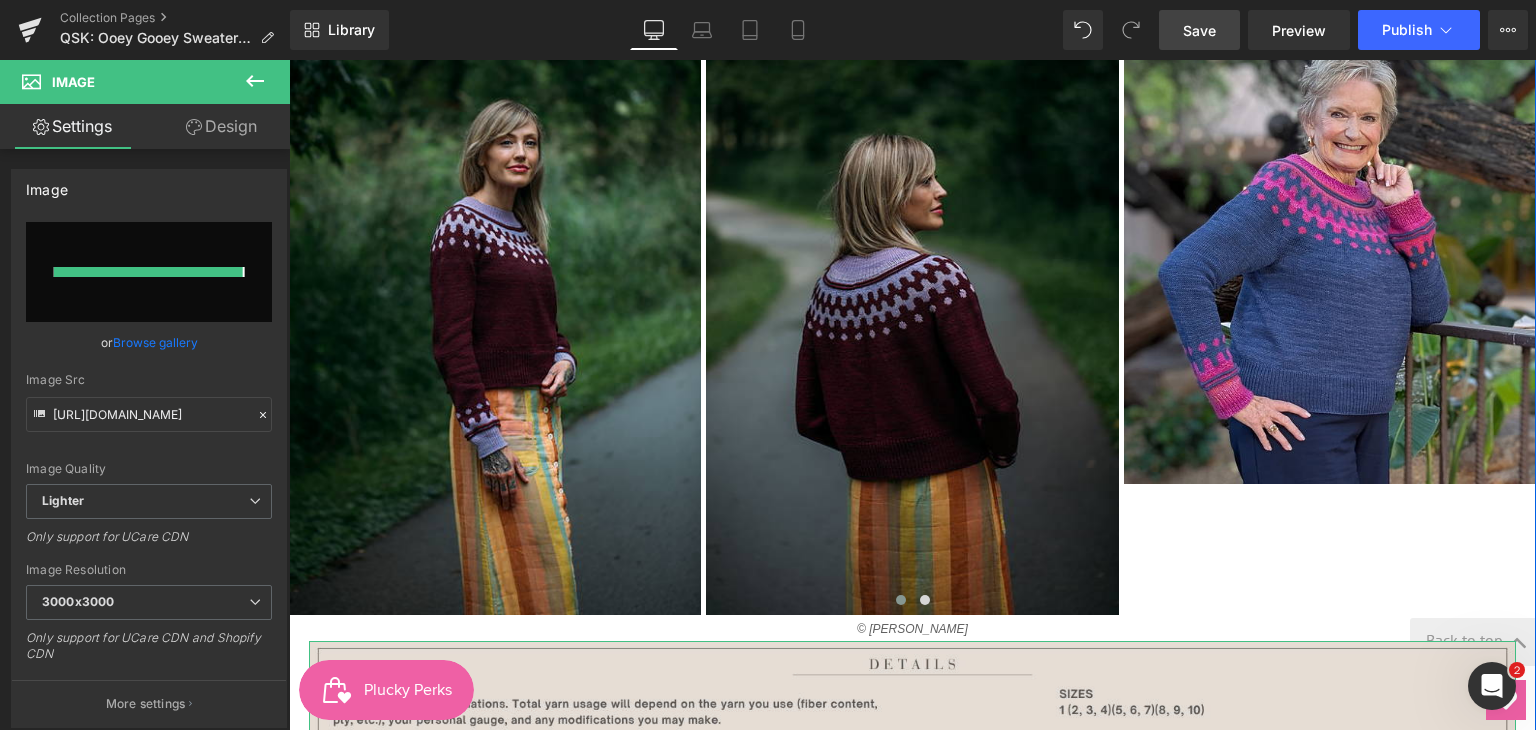 type on "https://ucarecdn.com/6b83c301-8aa1-4b84-ae27-a43dcde2aed3/-/format/auto/-/preview/3000x3000/-/quality/lighter/1.png" 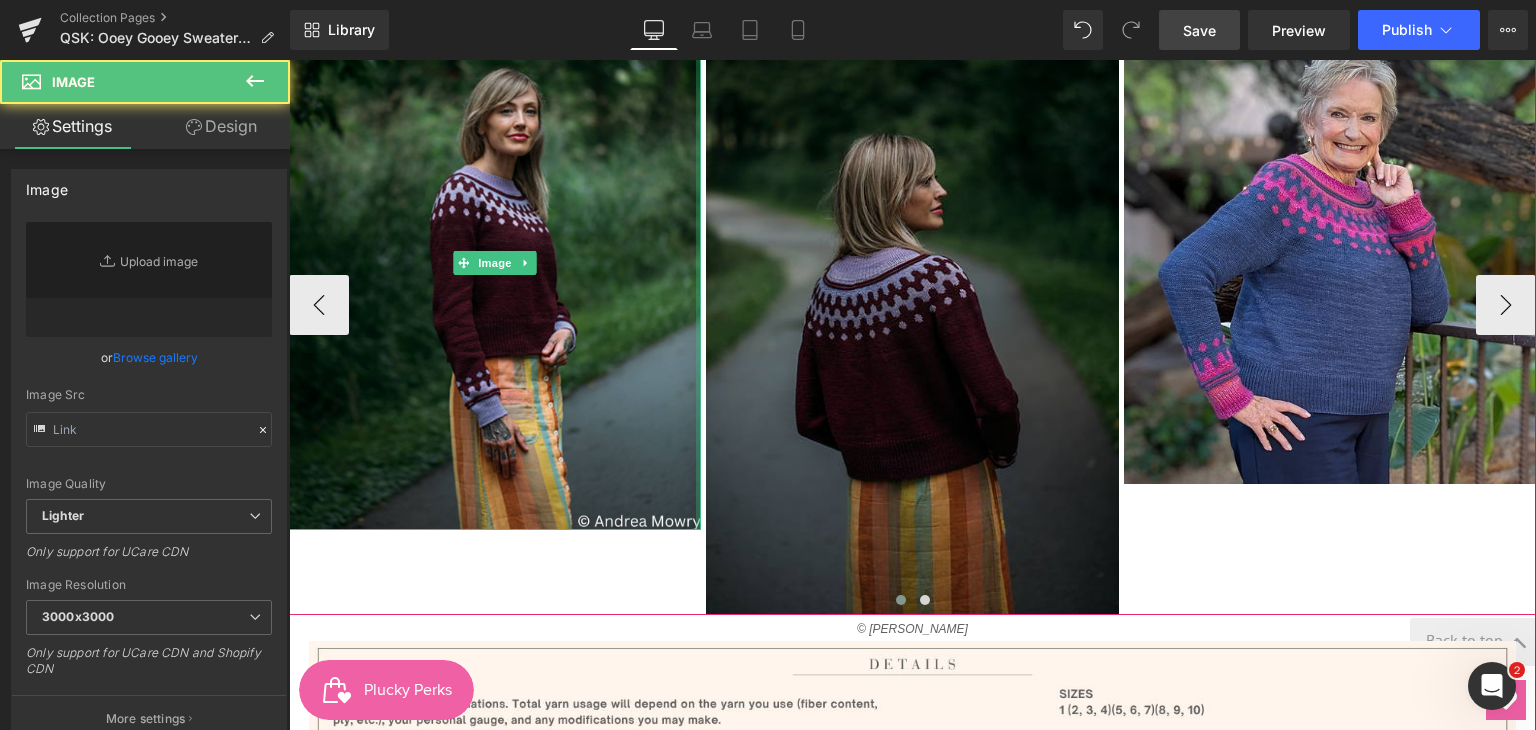 click at bounding box center (912, 305) 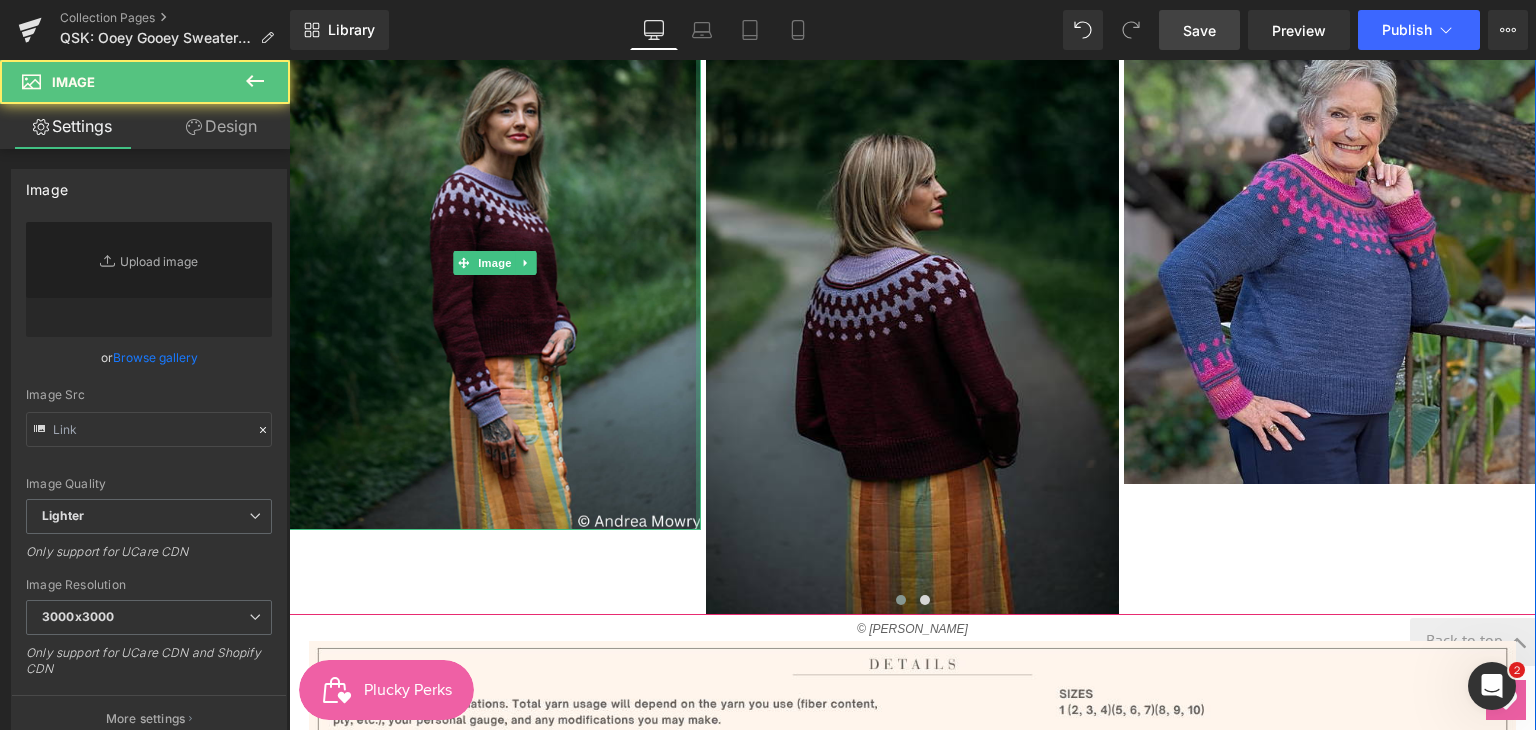 click on "Browse gallery" at bounding box center (155, 357) 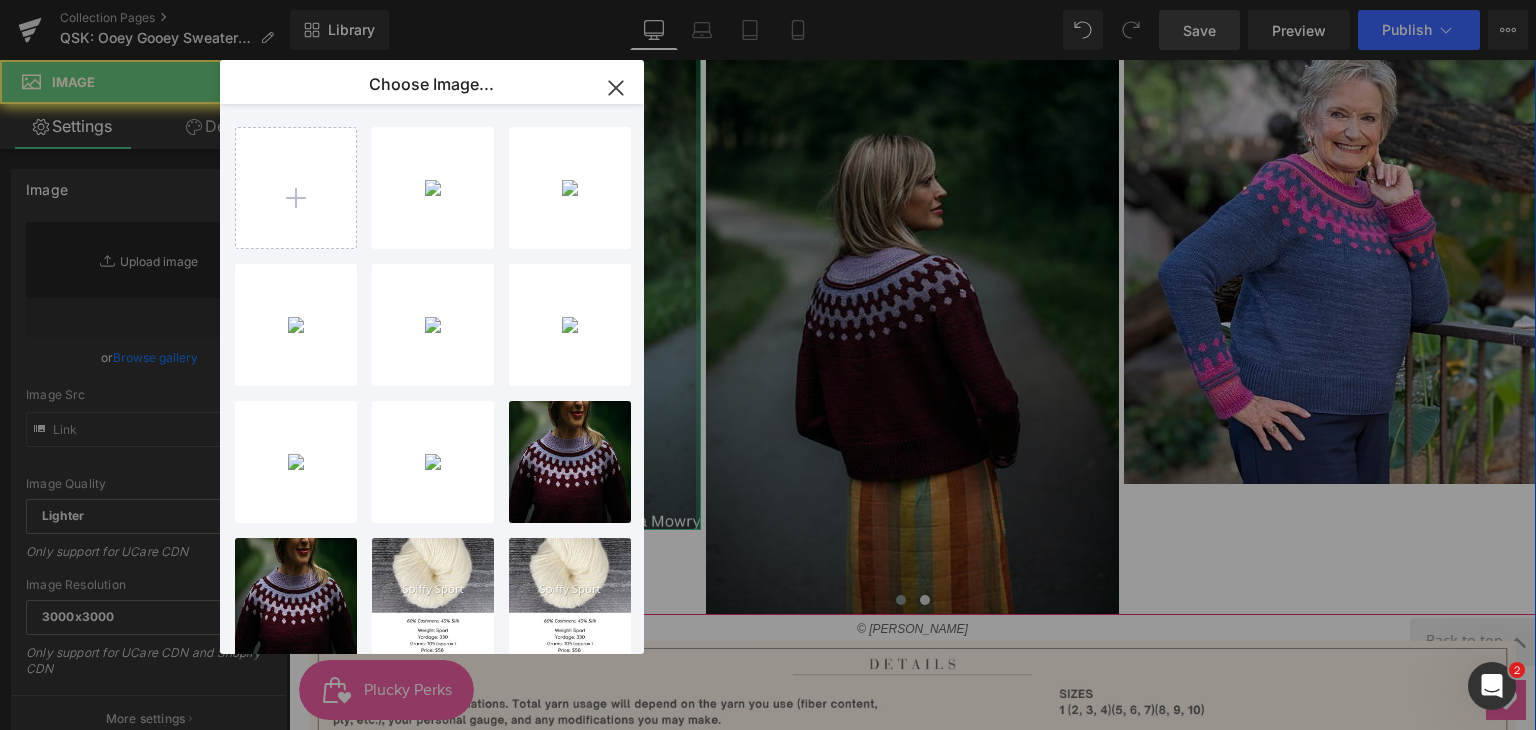 drag, startPoint x: 576, startPoint y: 277, endPoint x: 136, endPoint y: 261, distance: 440.2908 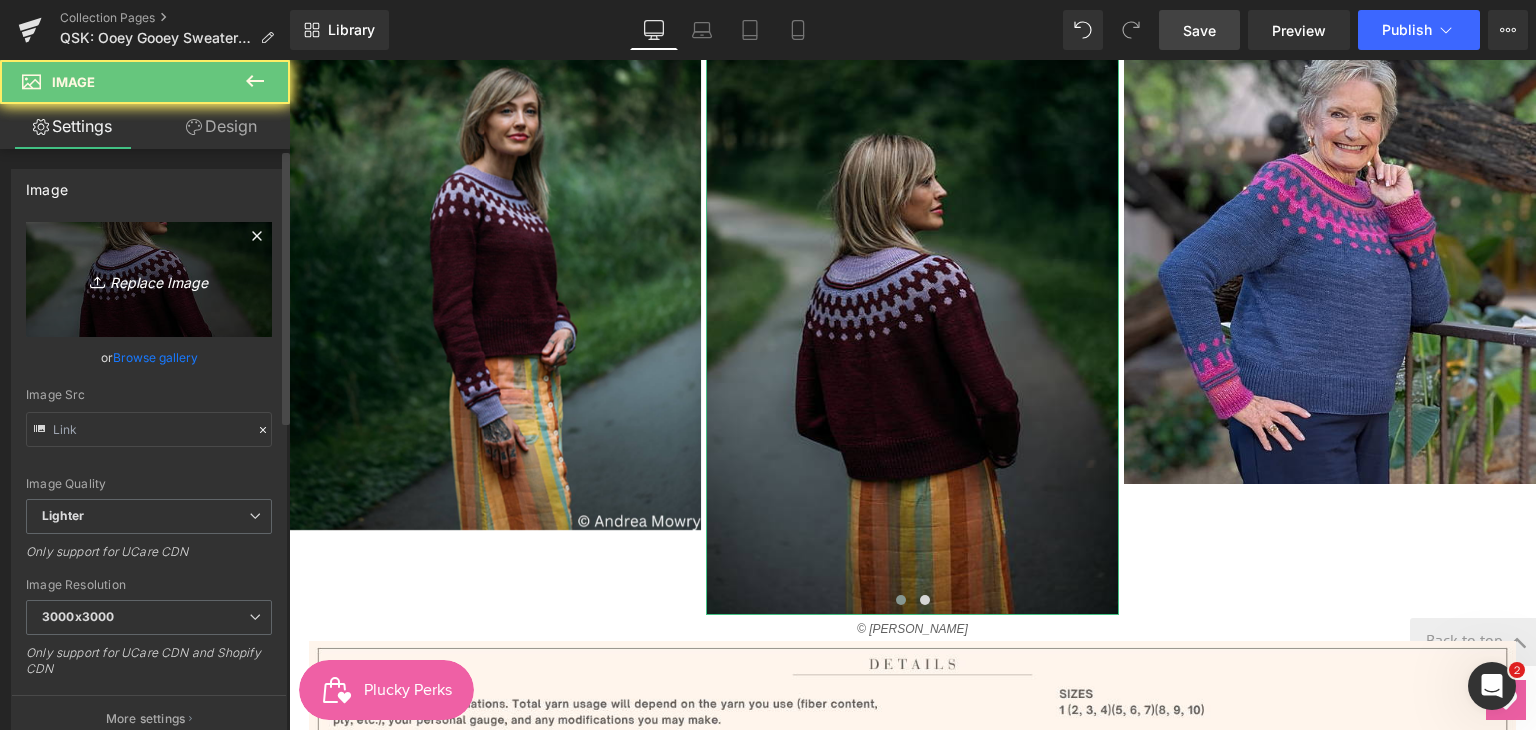 type on "https://ucarecdn.com/26b70e24-bc89-4636-a78c-f5f702e7437e/-/format/auto/-/preview/3000x3000/-/quality/lighter/5J6A7254_medium2.png" 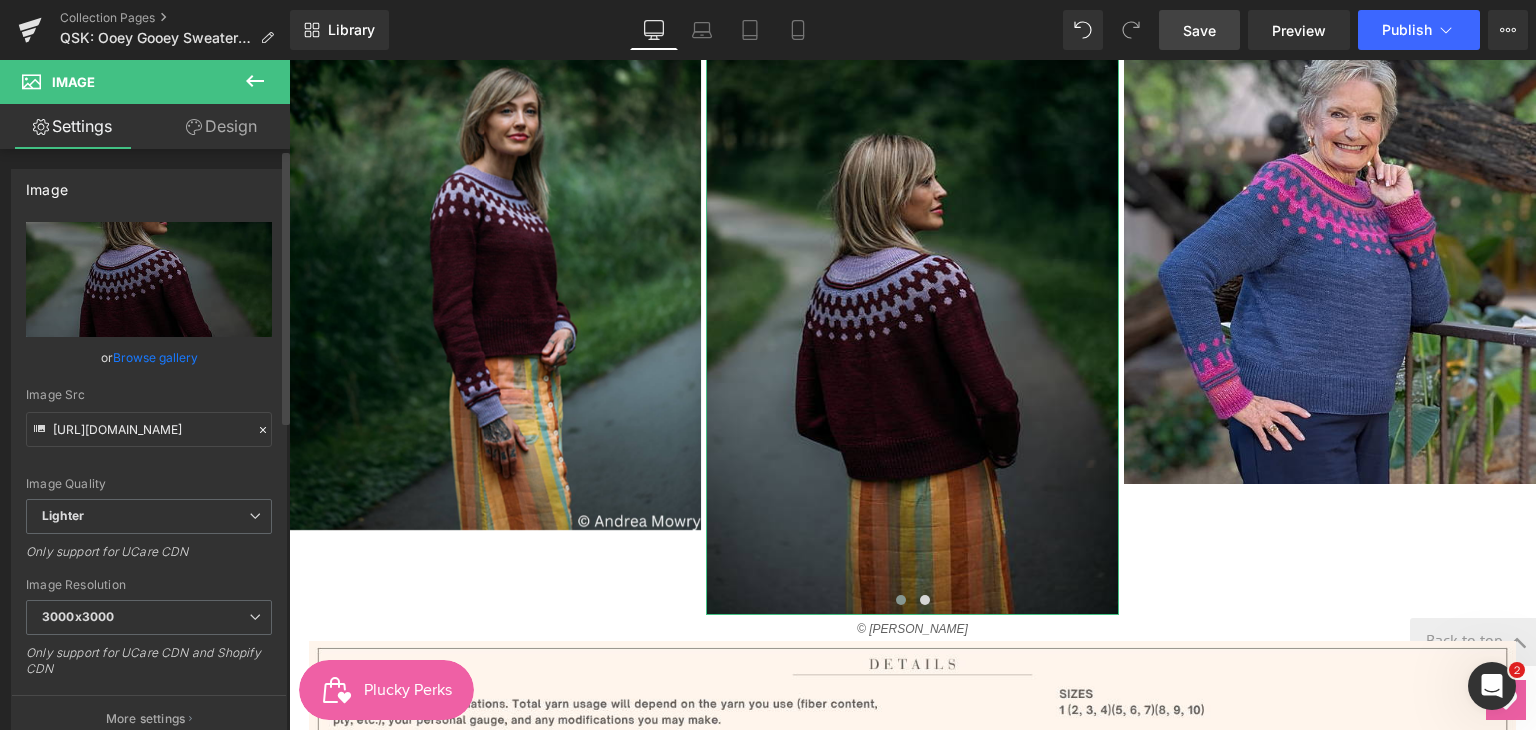 click on "Browse gallery" at bounding box center (155, 357) 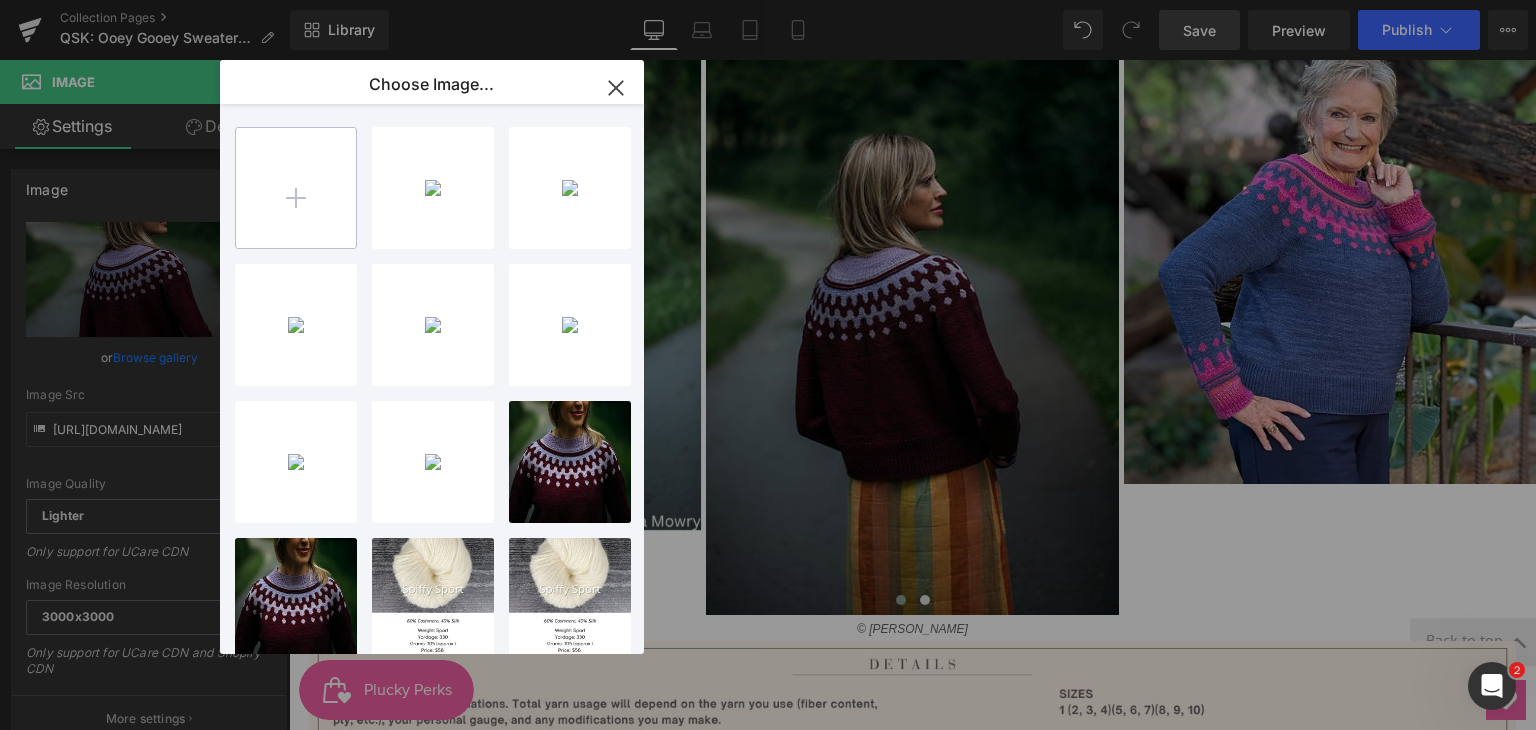 click at bounding box center (296, 188) 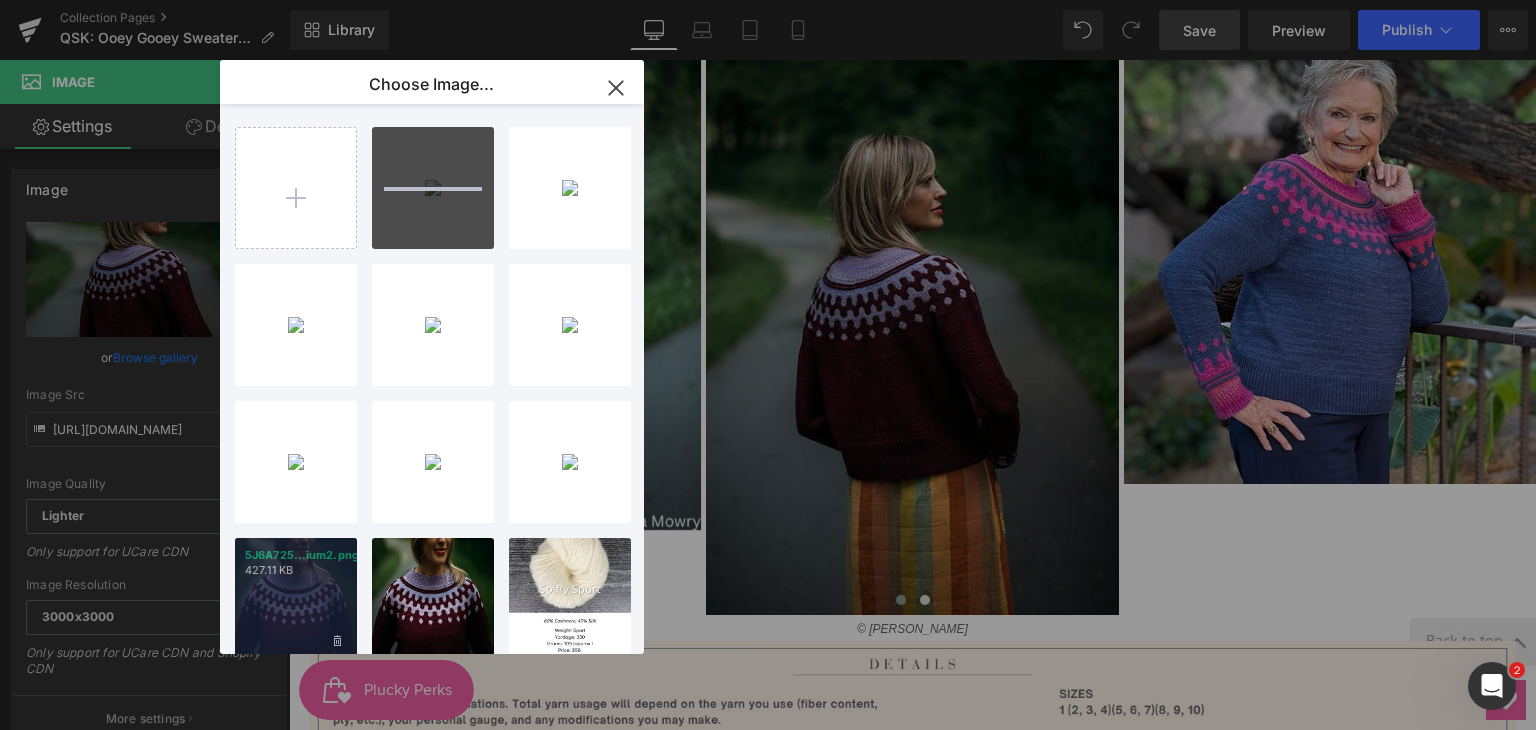 type 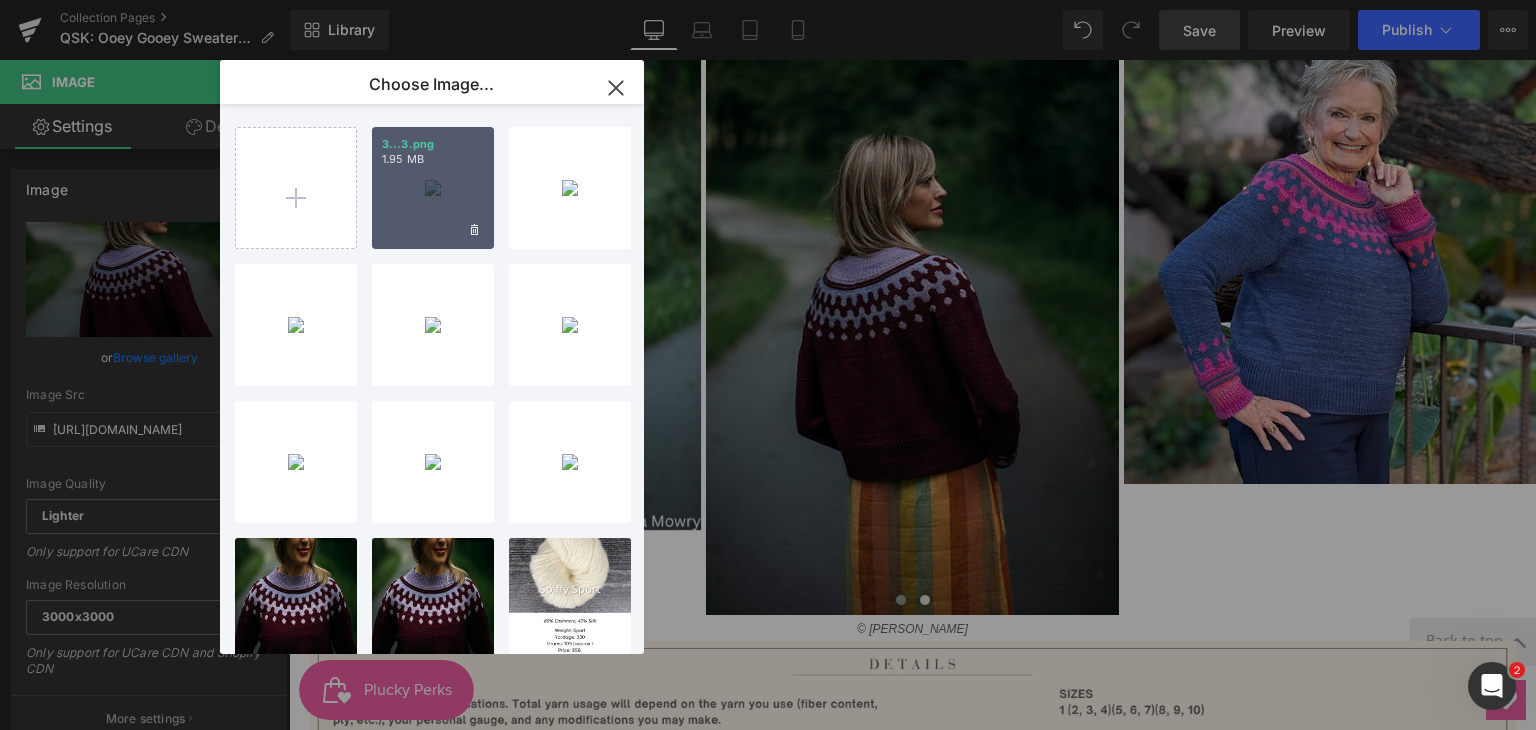 click on "3...3.png 1.95 MB" at bounding box center (433, 188) 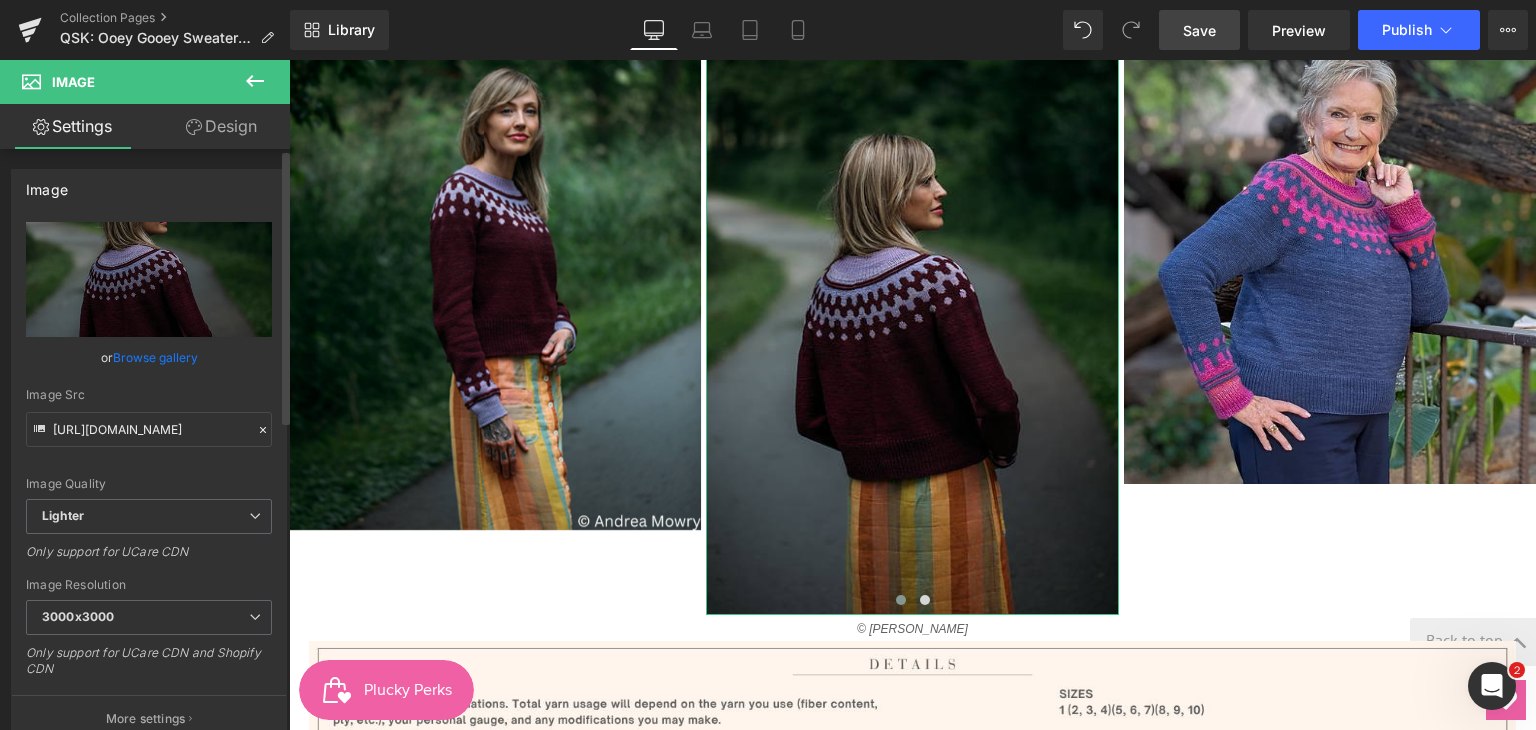 click on "Browse gallery" at bounding box center [155, 357] 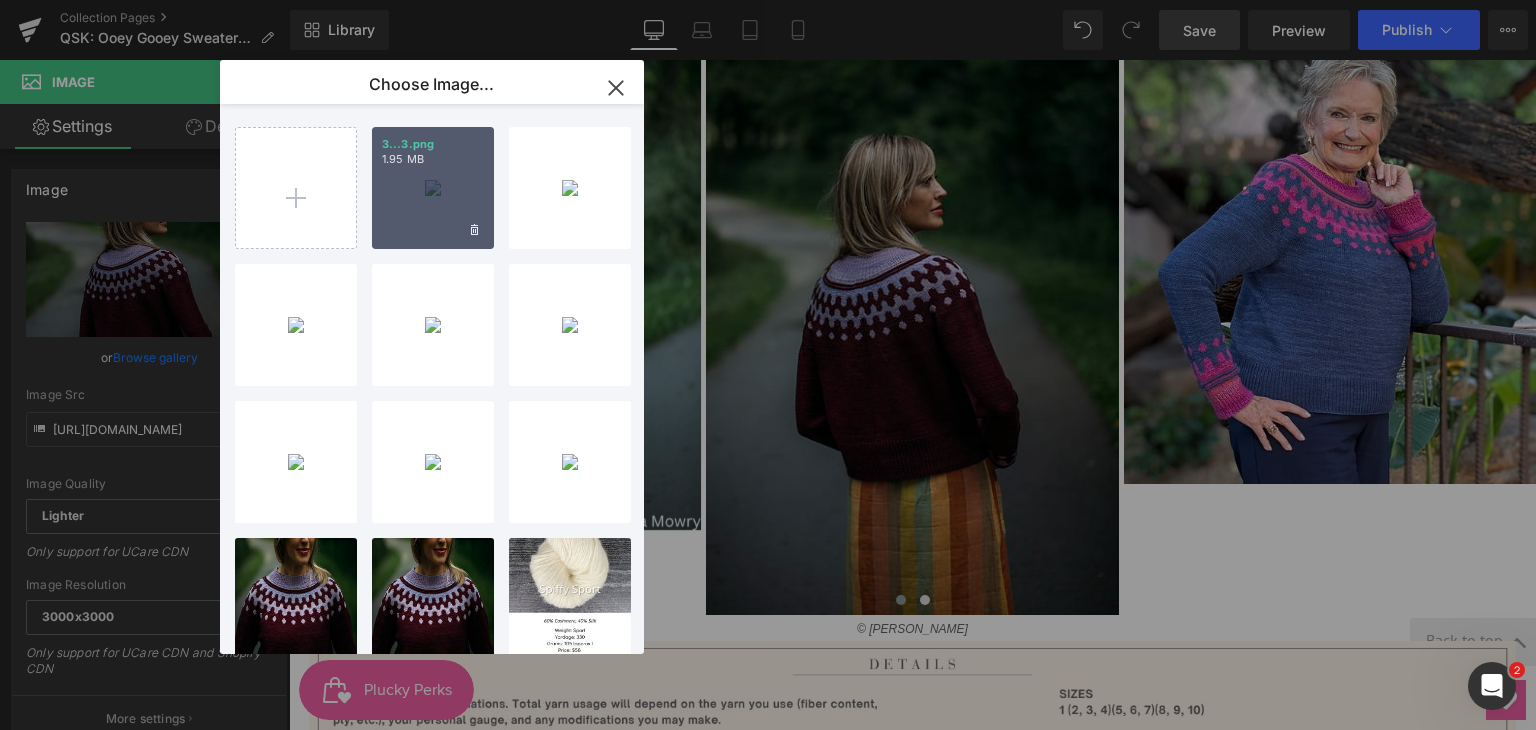 click on "3...3.png 1.95 MB" at bounding box center [433, 188] 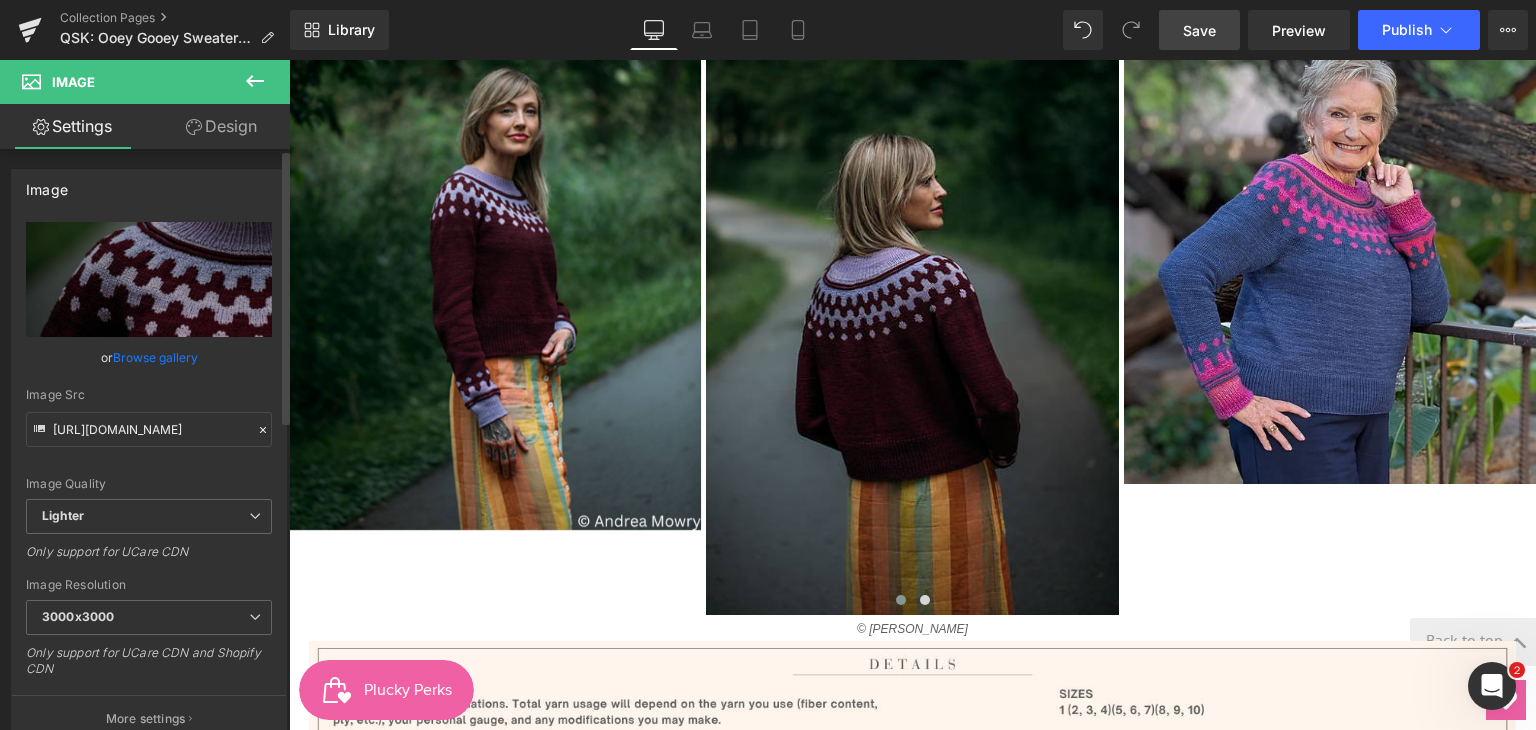 type on "https://ucarecdn.com/18d70fa1-e7d3-4e5a-ad5b-1c51a7b50aa0/-/format/auto/-/preview/3000x3000/-/quality/lighter/3.png" 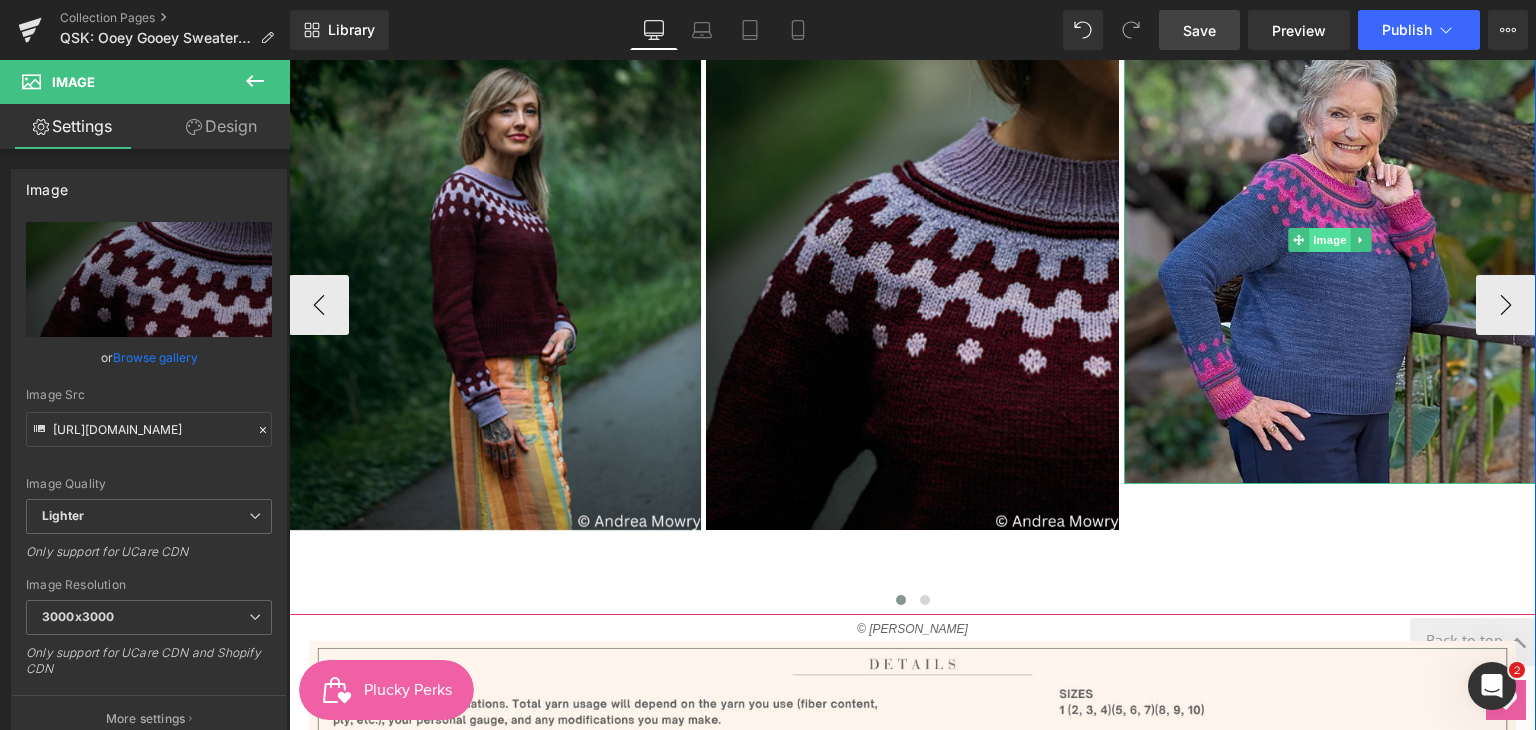 click on "Image" at bounding box center [1330, 240] 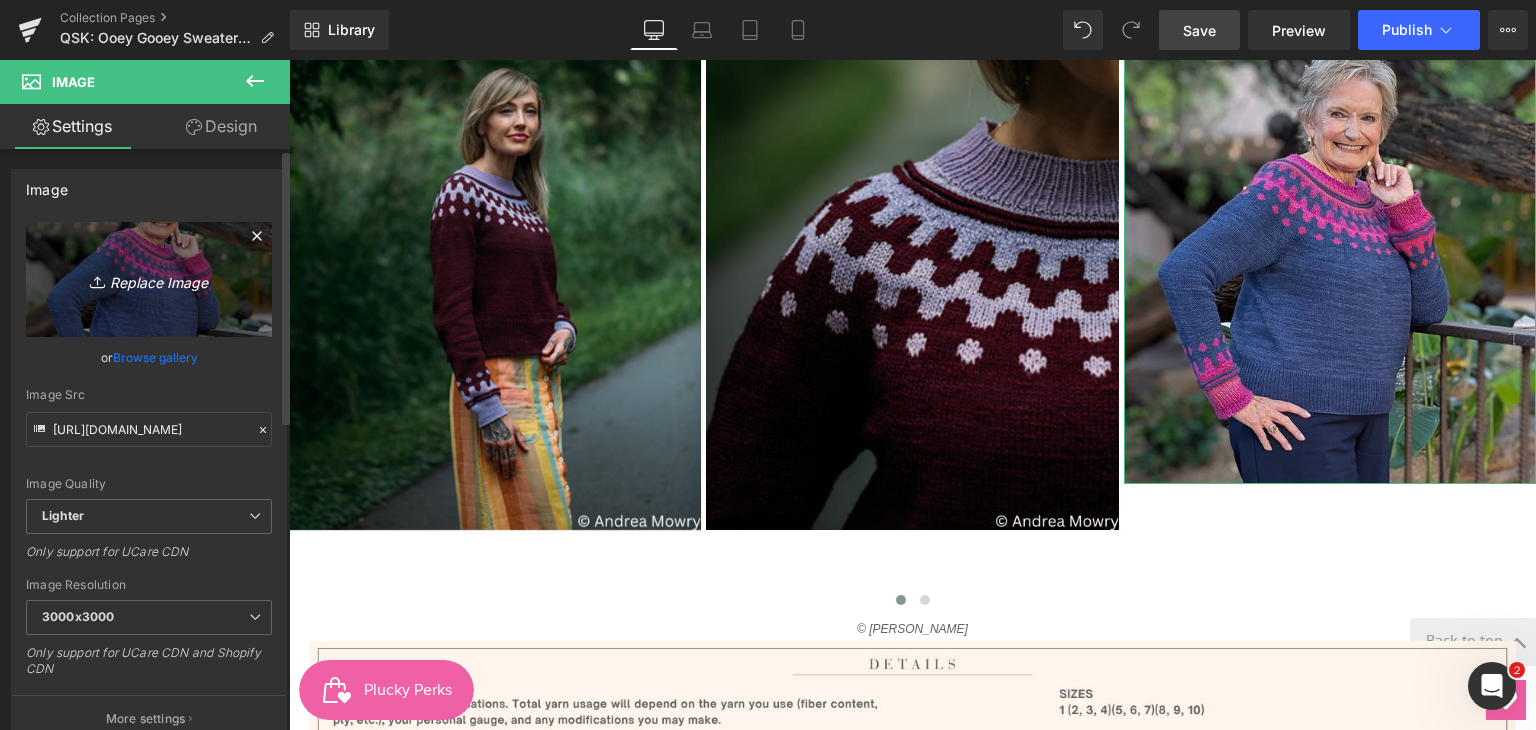 click on "Replace Image" at bounding box center (149, 279) 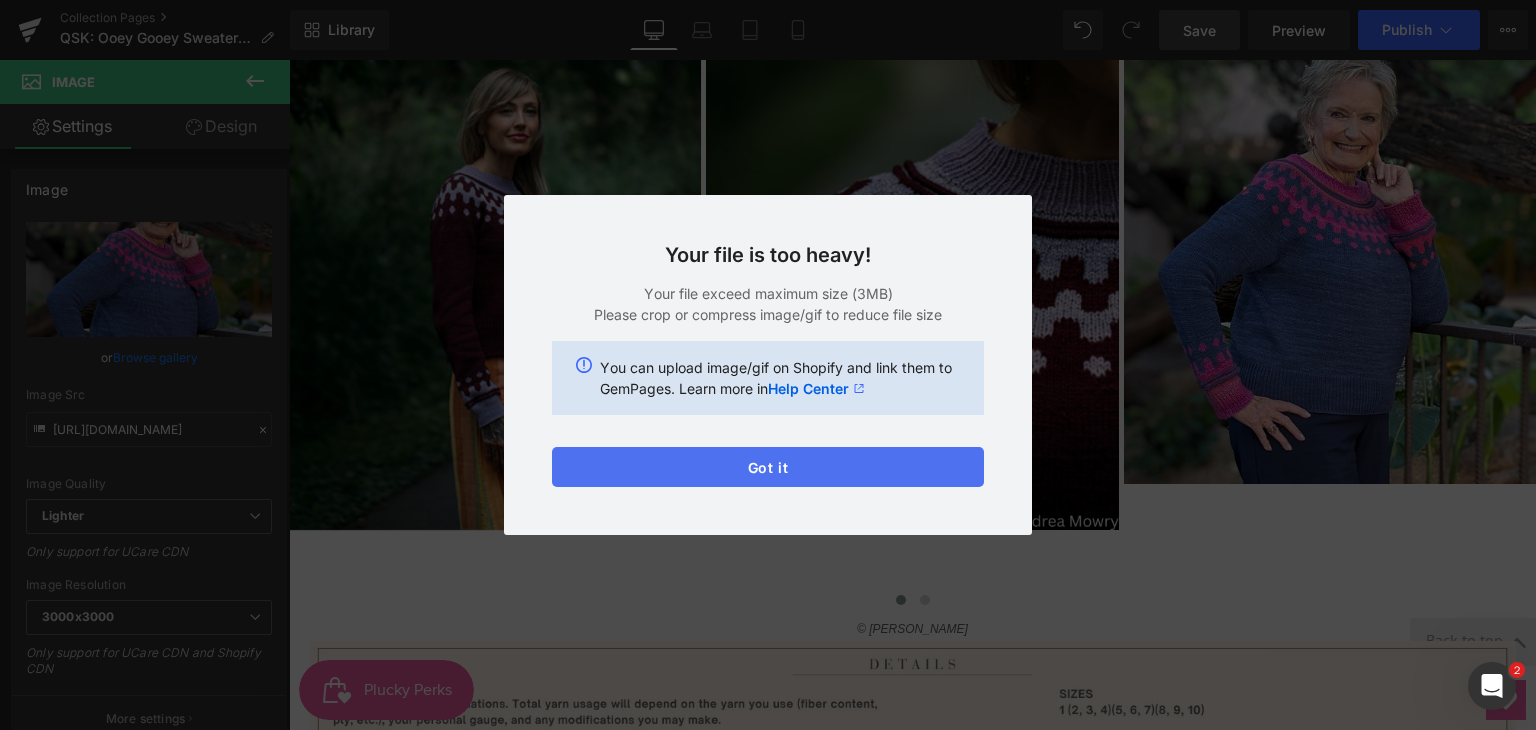 click on "Got it" at bounding box center (768, 467) 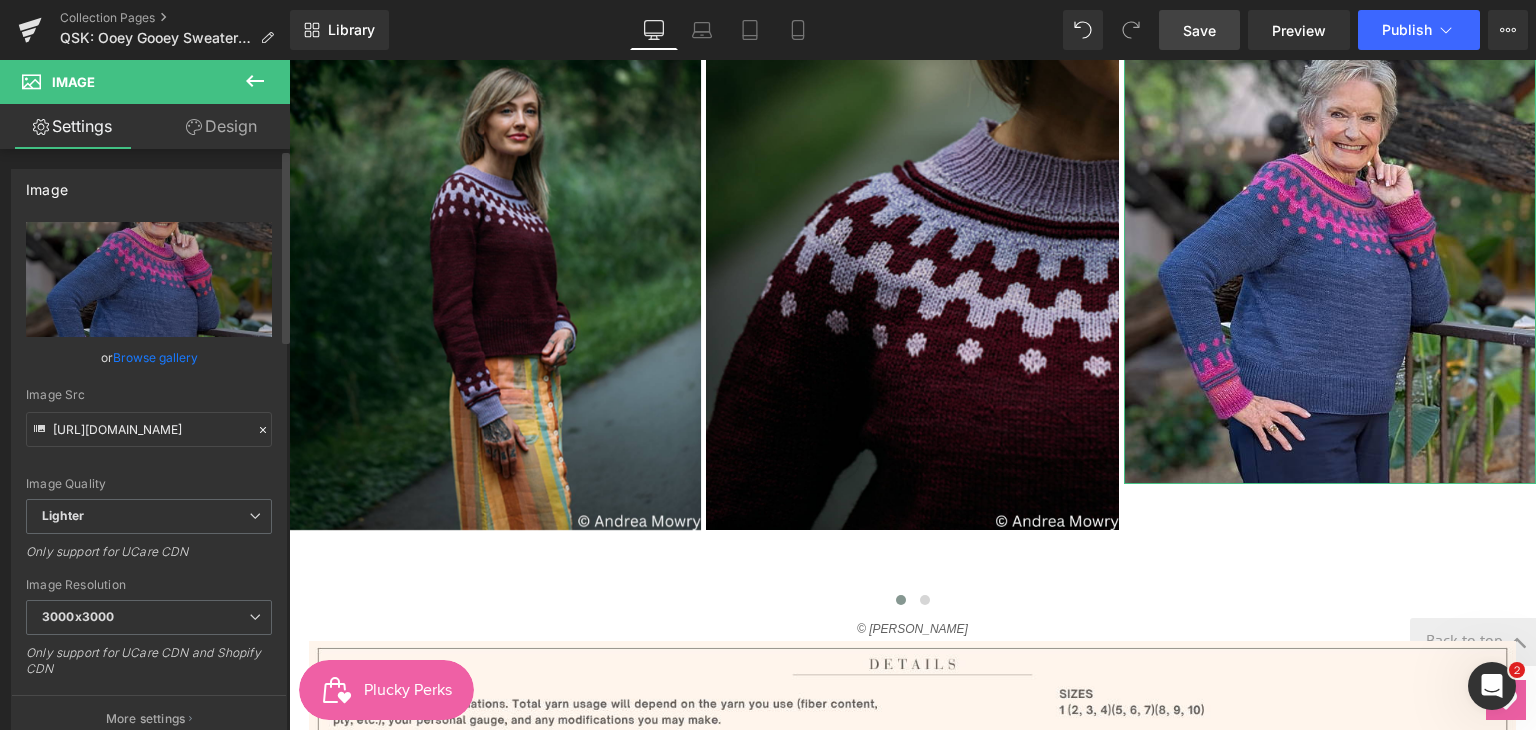 click on "Browse gallery" at bounding box center [155, 357] 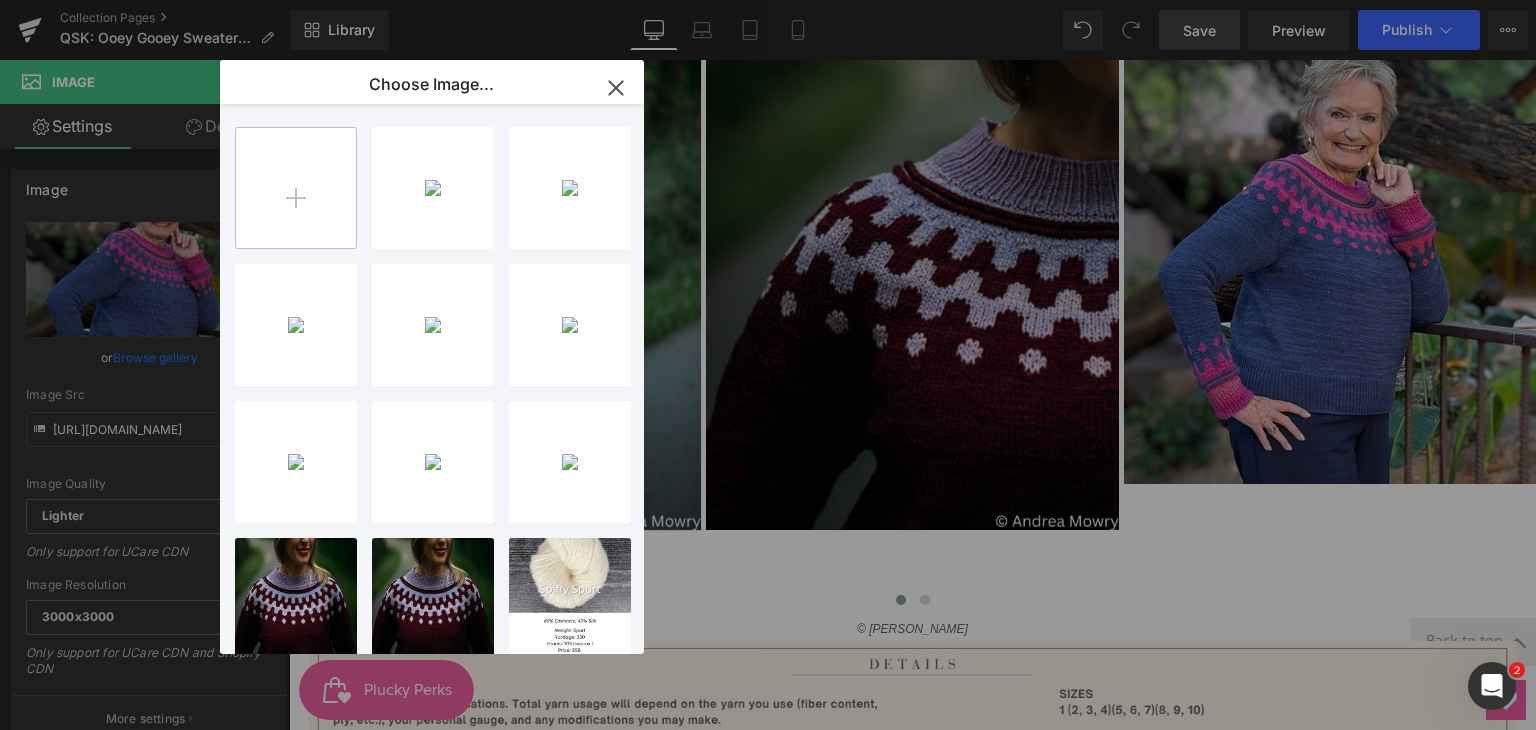 click at bounding box center (296, 188) 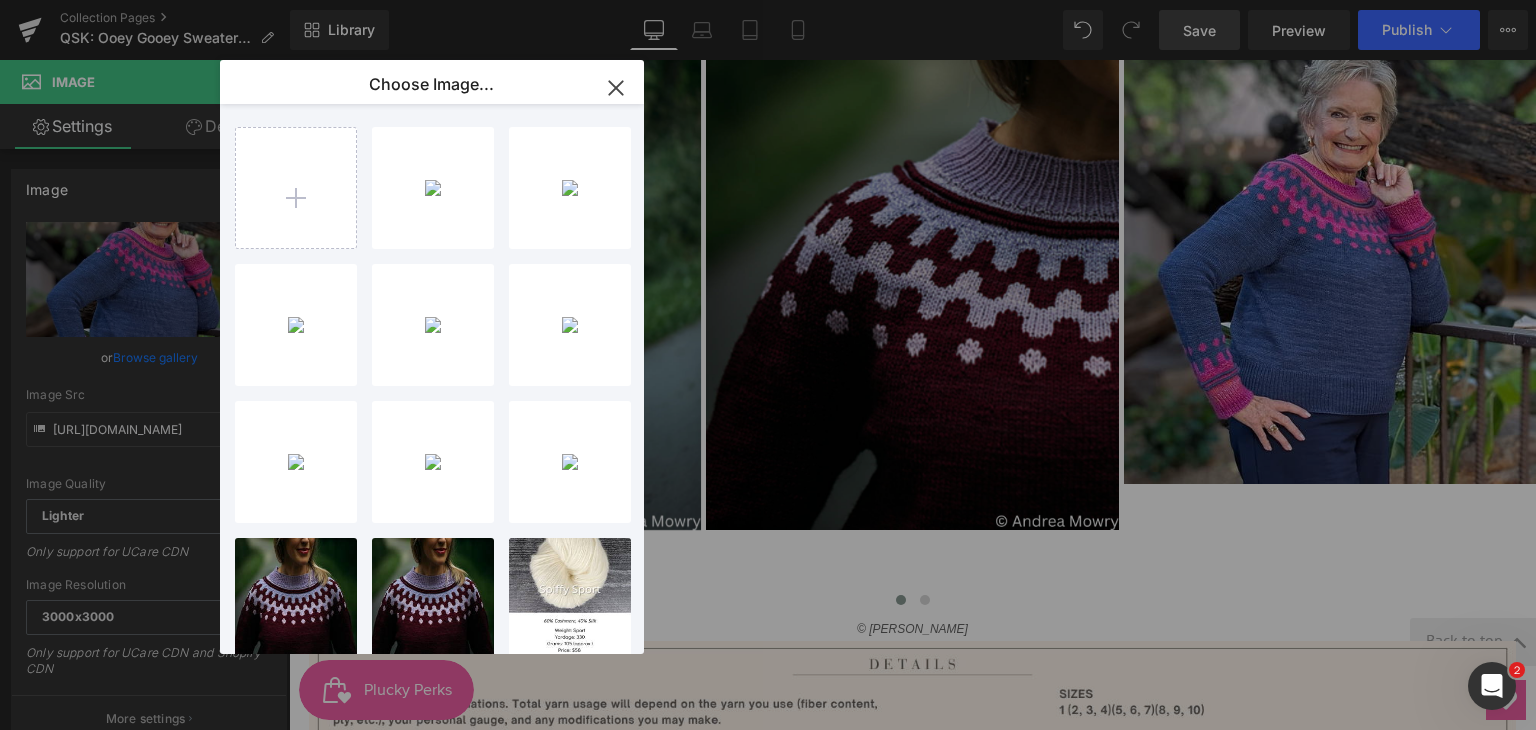 click 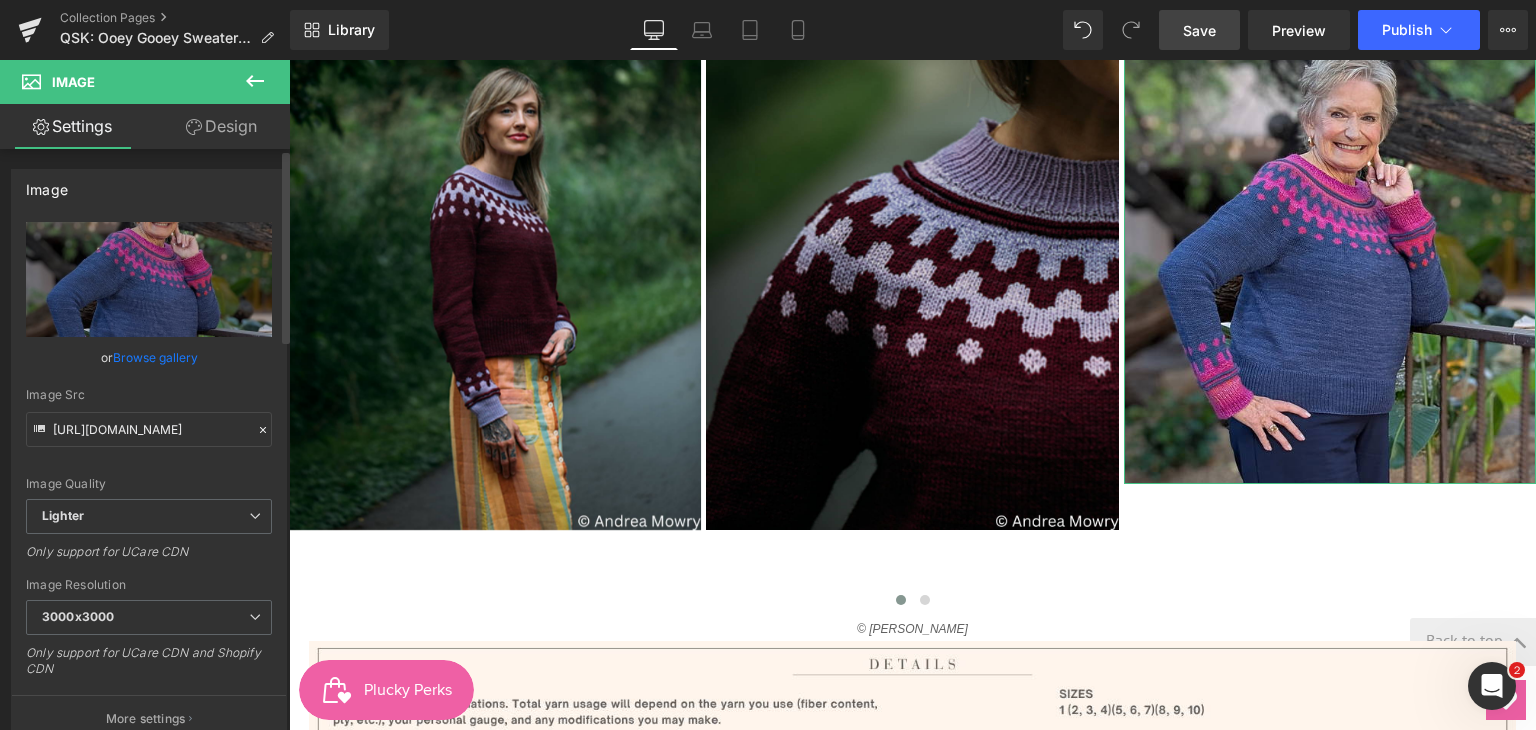 click on "Browse gallery" at bounding box center (155, 357) 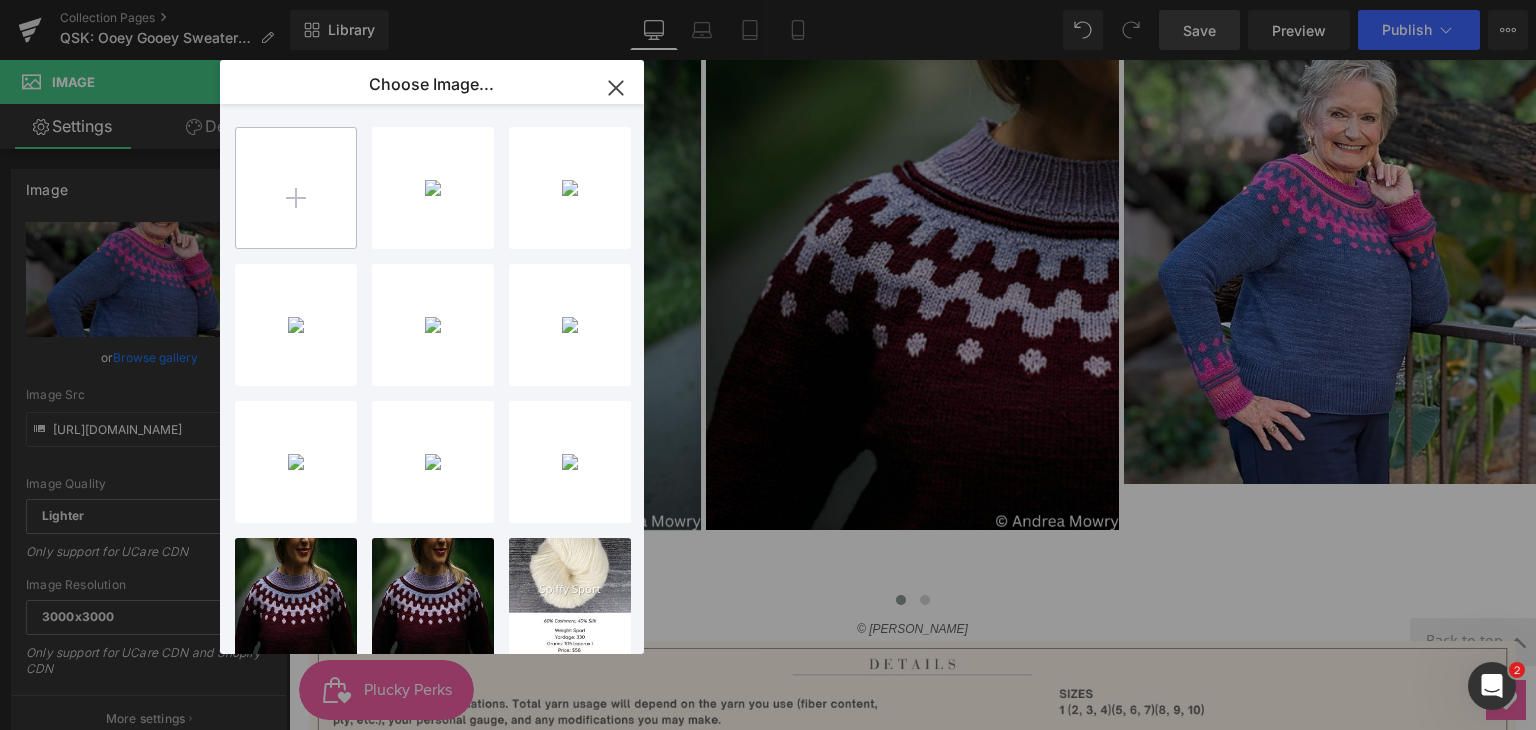click at bounding box center (296, 188) 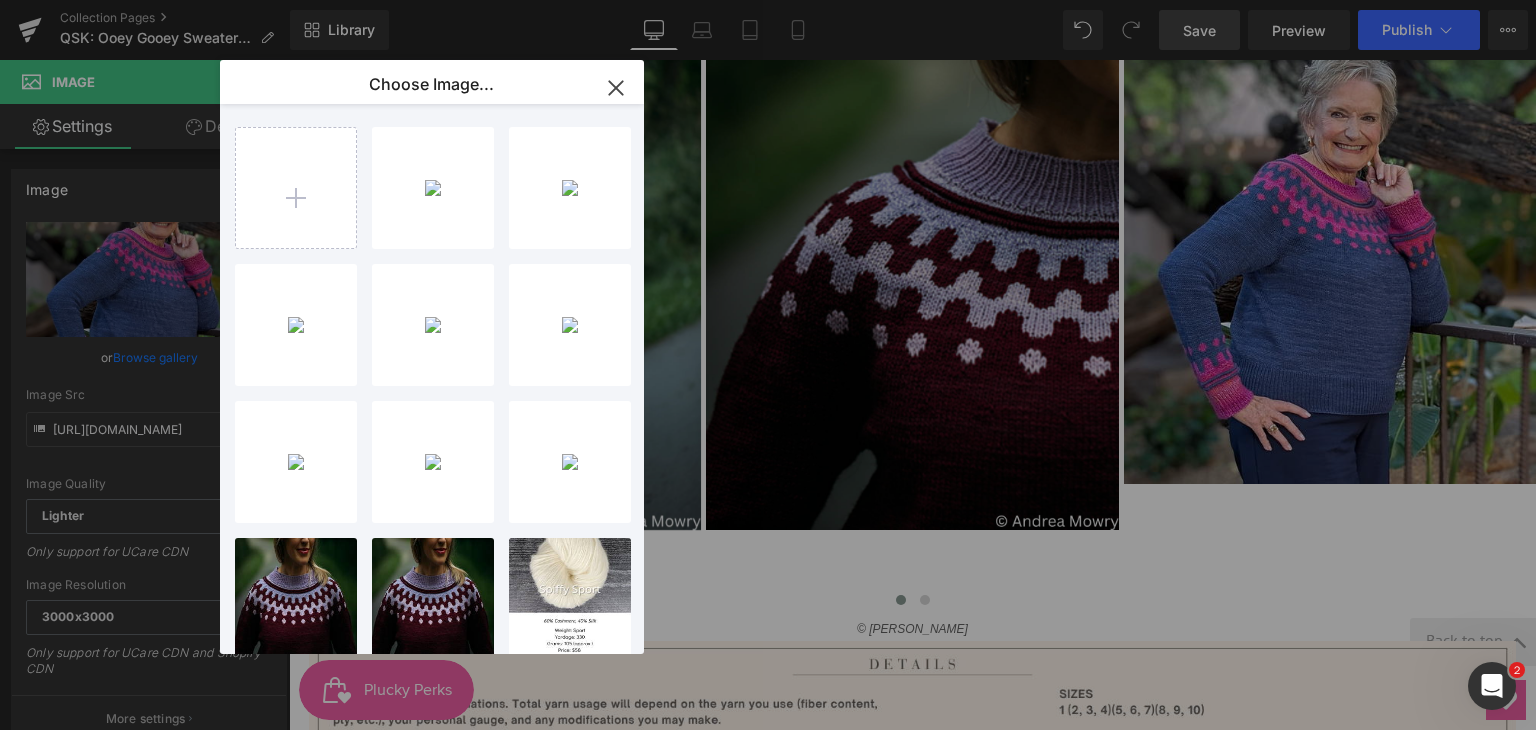 type on "C:\fakepath\4 resized.png" 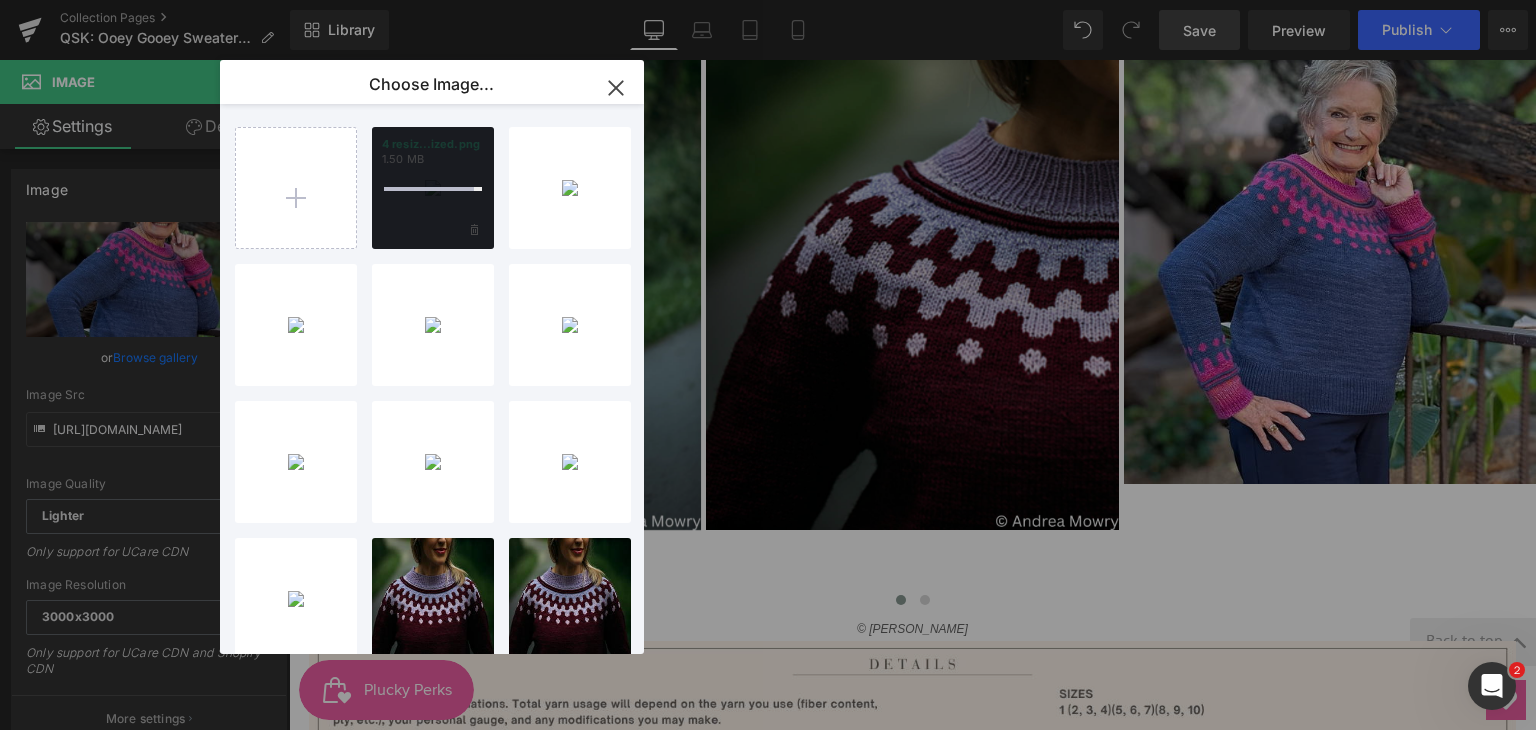 type 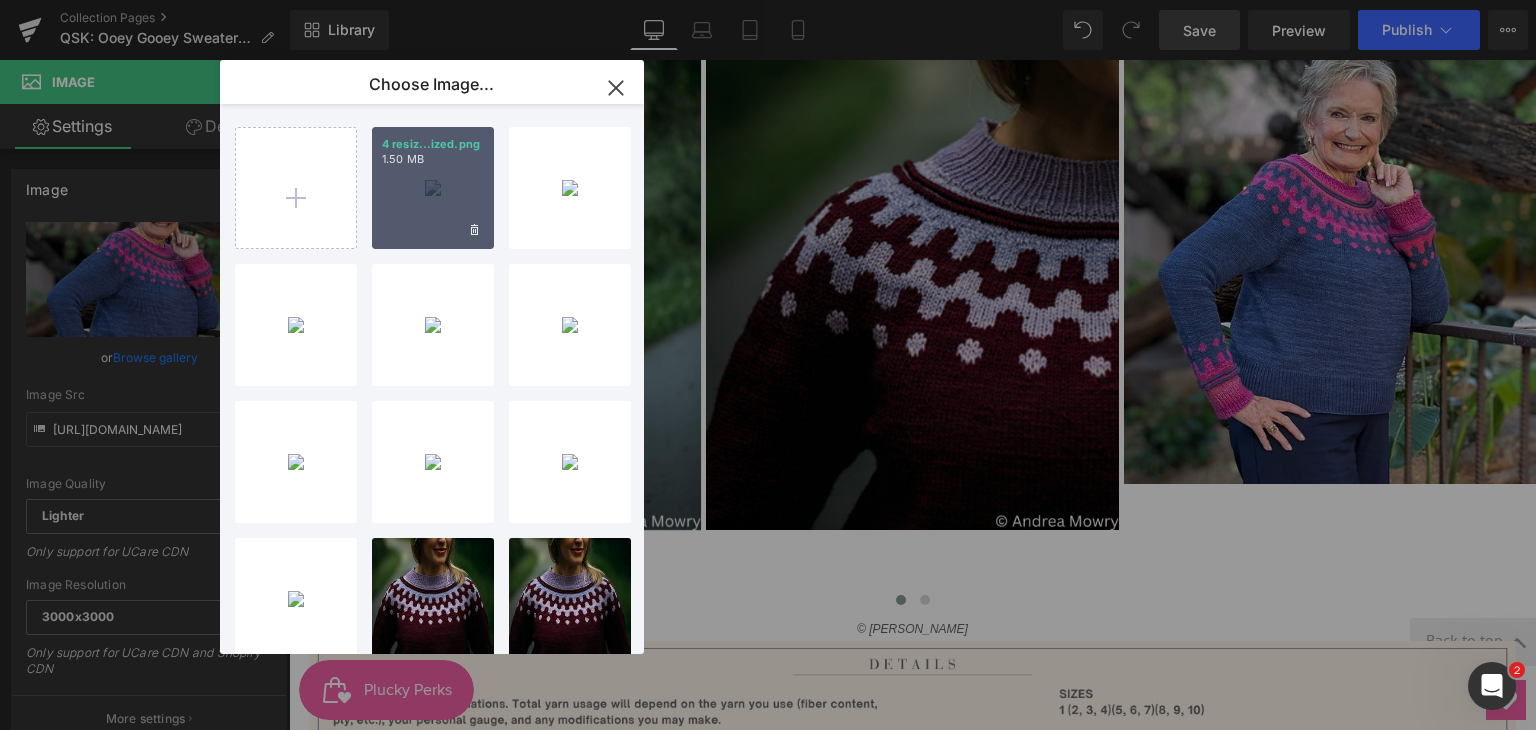 click on "4 resiz...ized.png 1.50 MB" at bounding box center (433, 188) 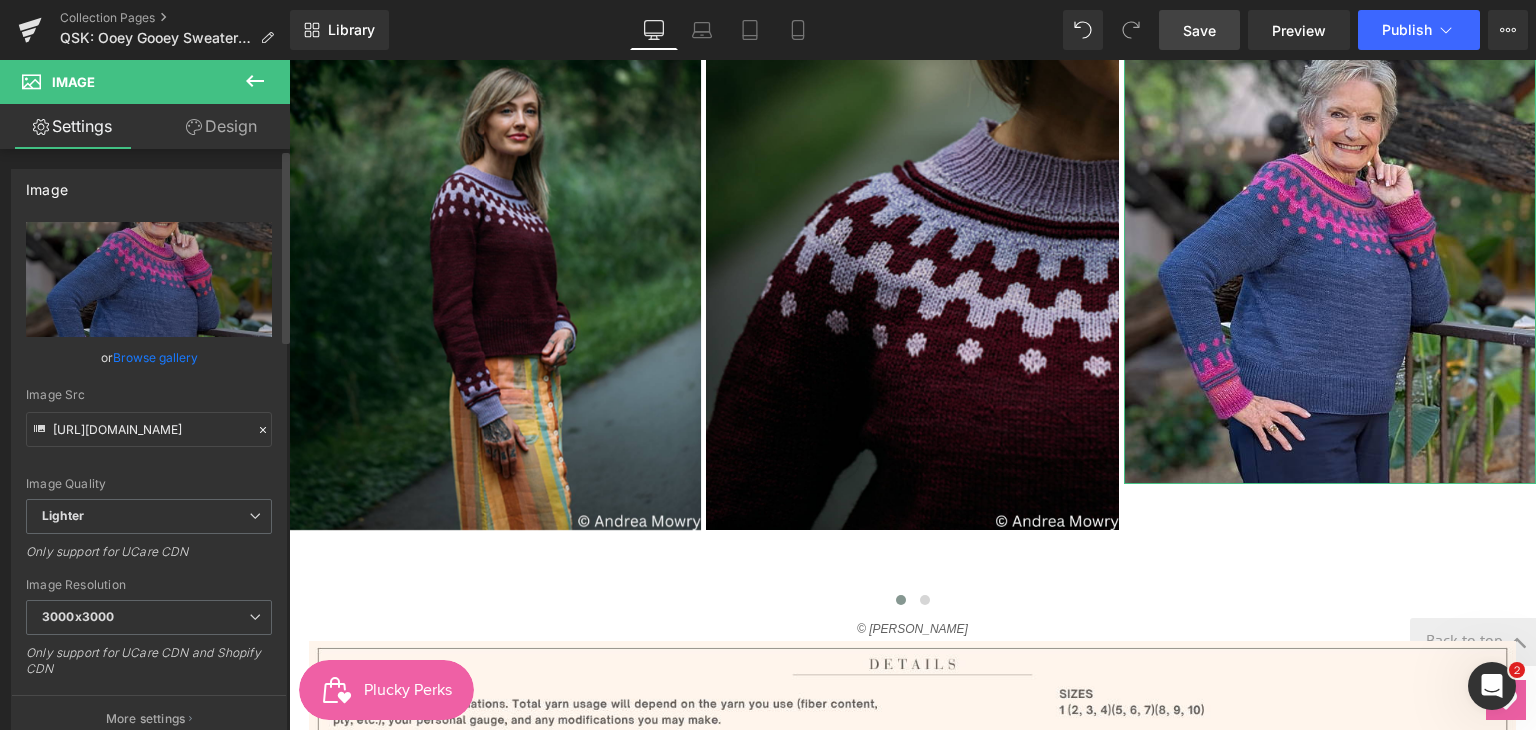 click on "Browse gallery" at bounding box center [155, 357] 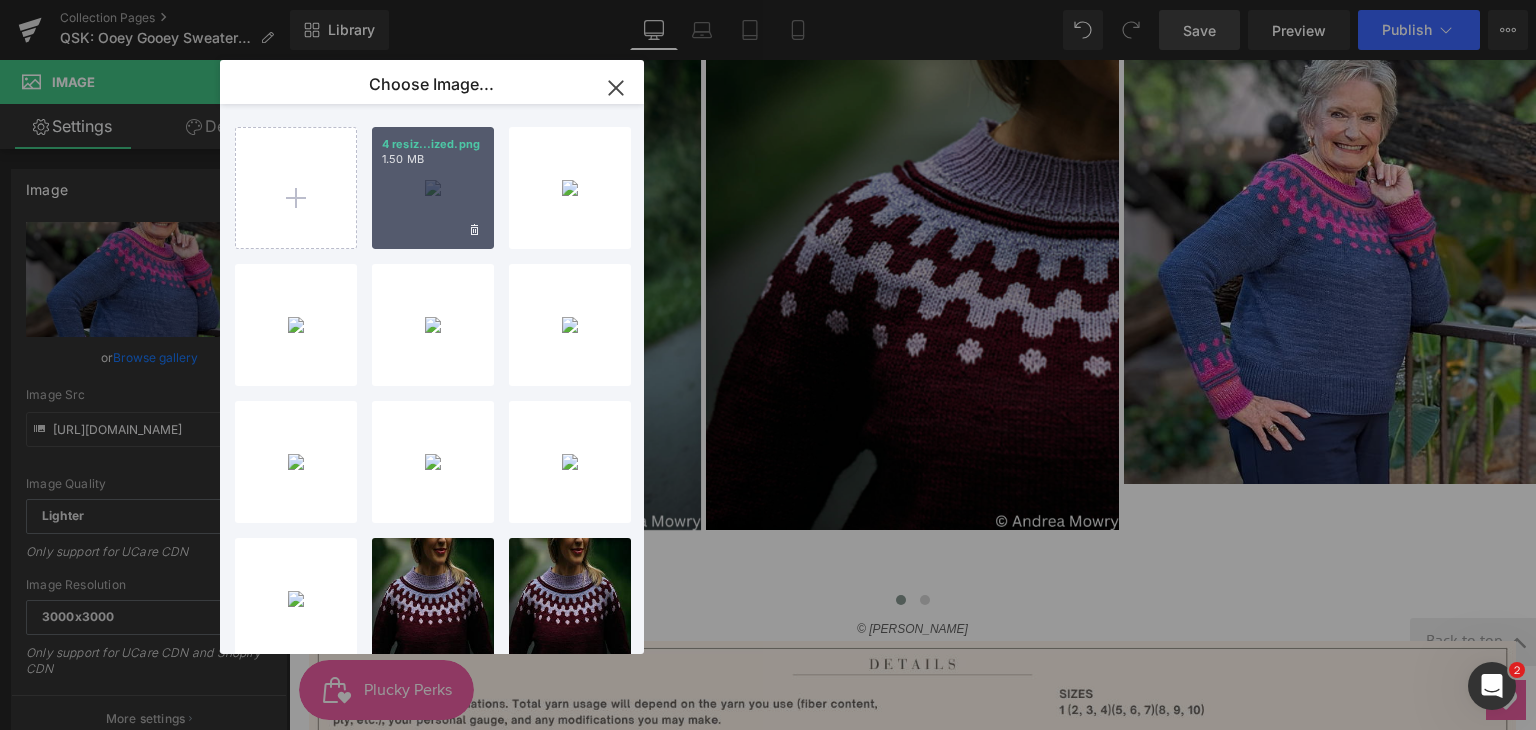 click on "4 resiz...ized.png 1.50 MB" at bounding box center [433, 188] 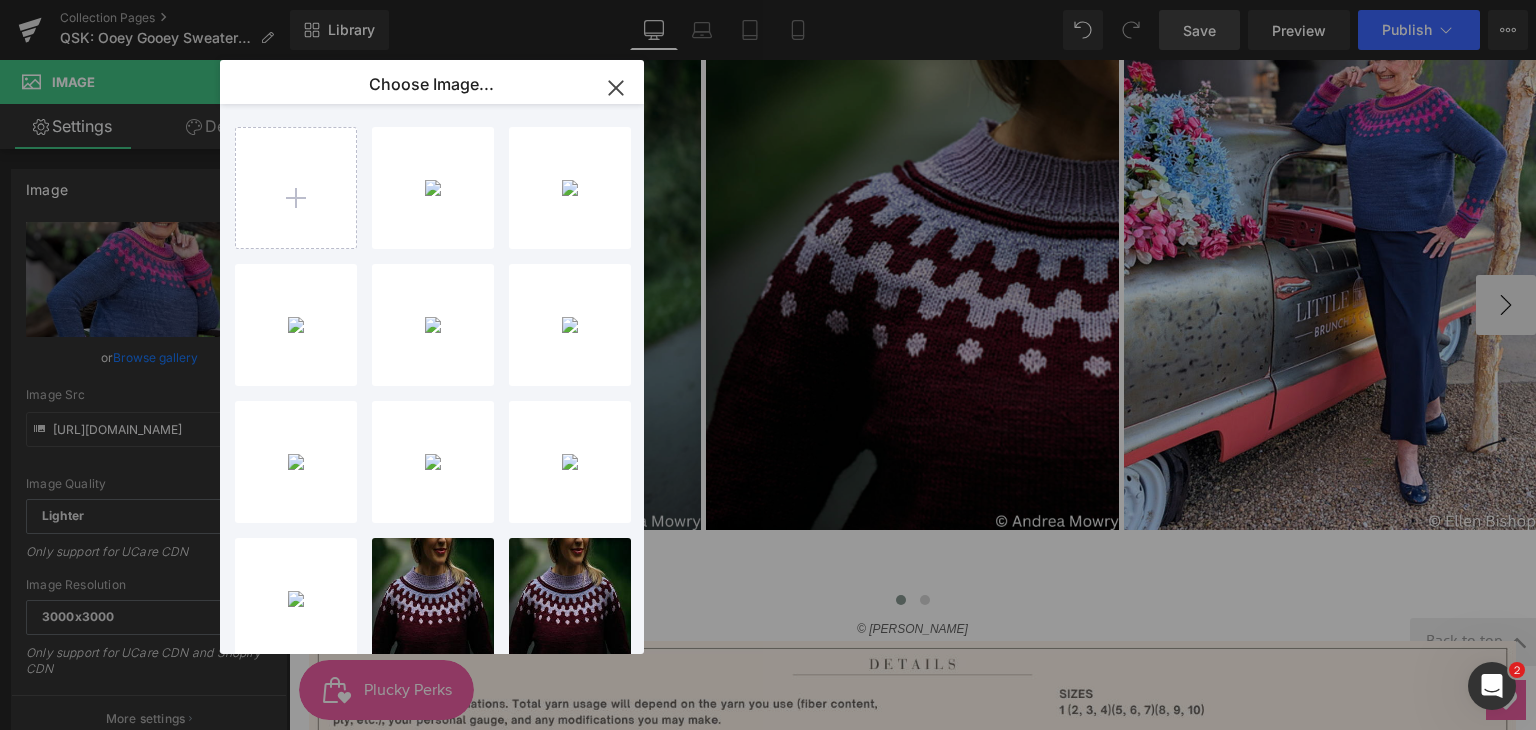 type on "https://ucarecdn.com/40d30461-872d-40b6-b868-80091666dd92/-/format/auto/-/preview/3000x3000/-/quality/lighter/4%20resized.png" 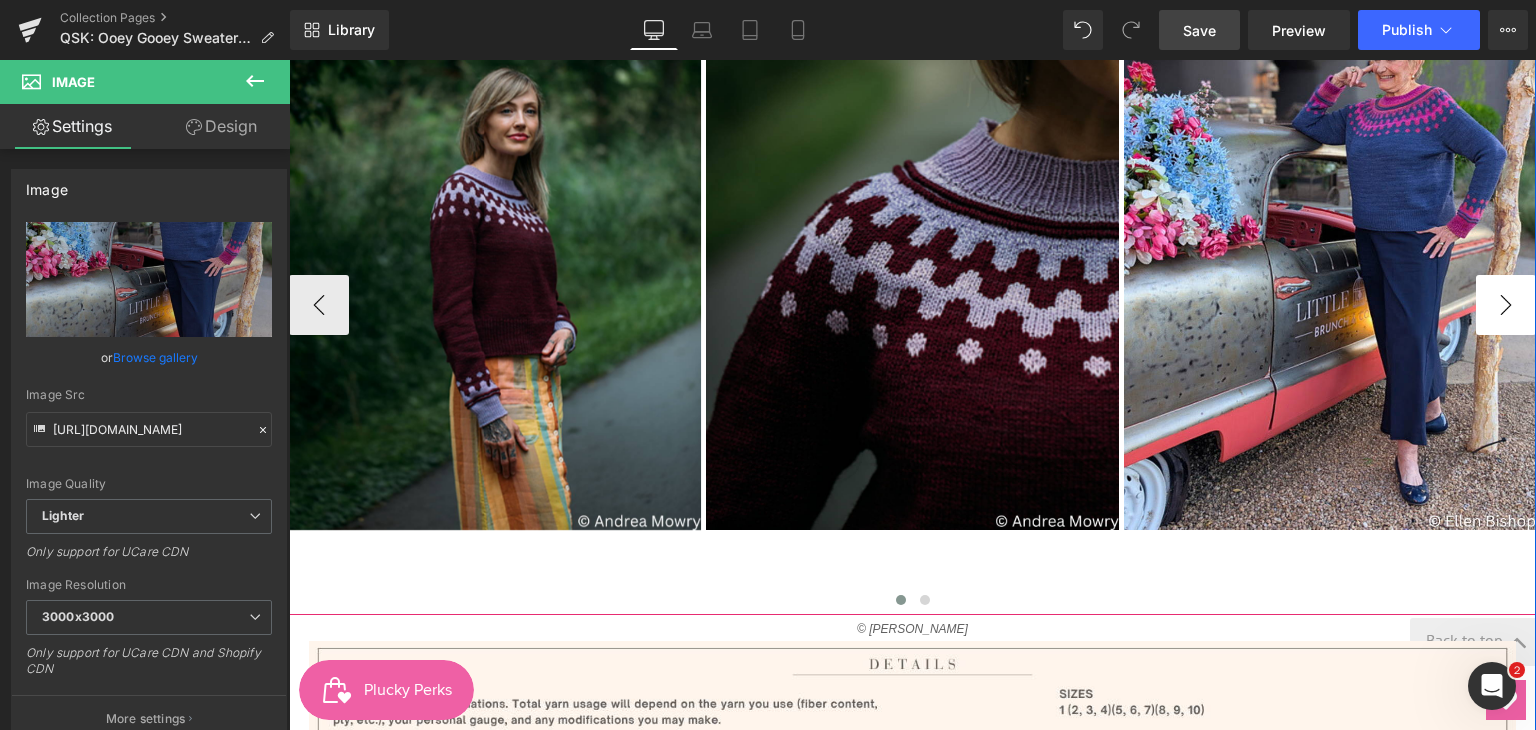 click on "›" at bounding box center [1506, 305] 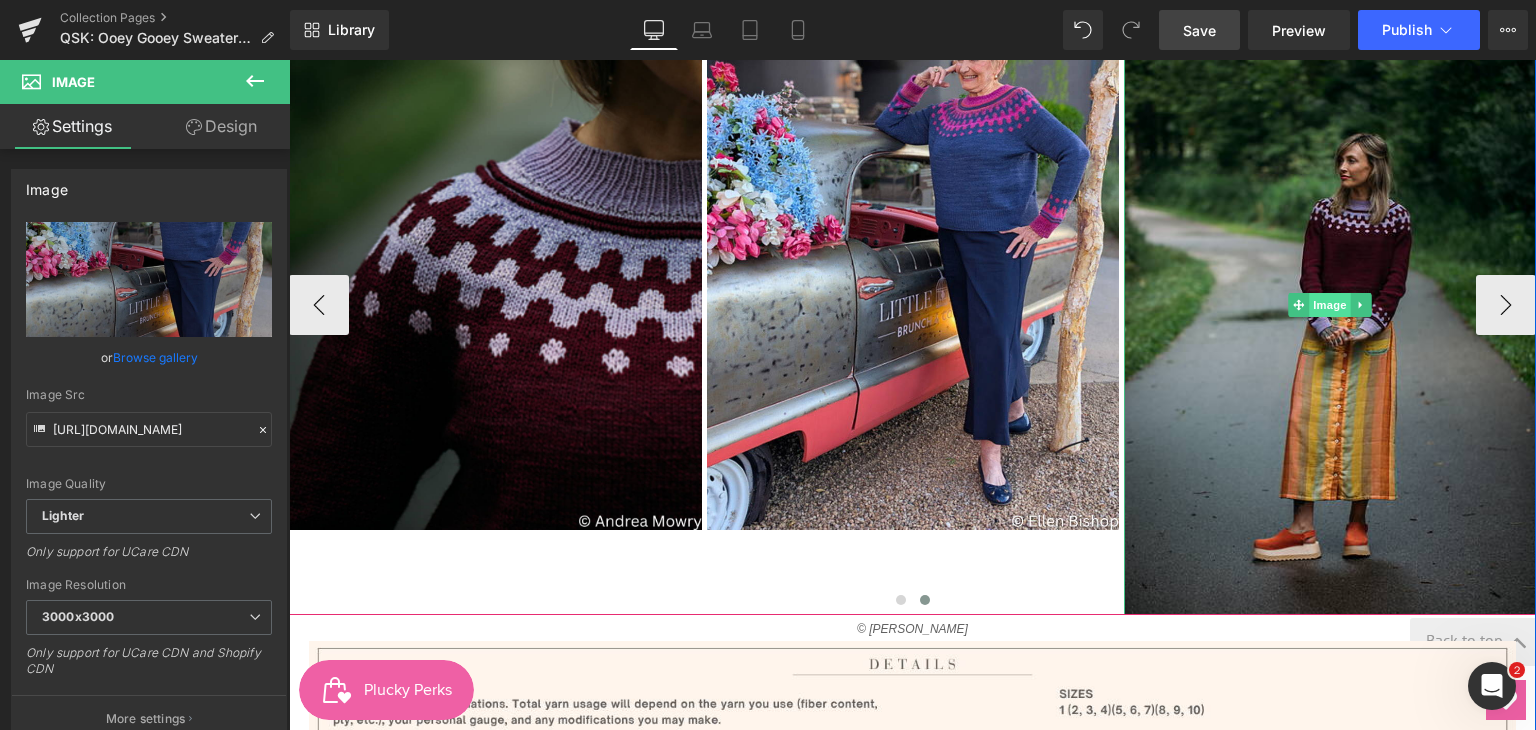 click on "Image" at bounding box center [1330, 305] 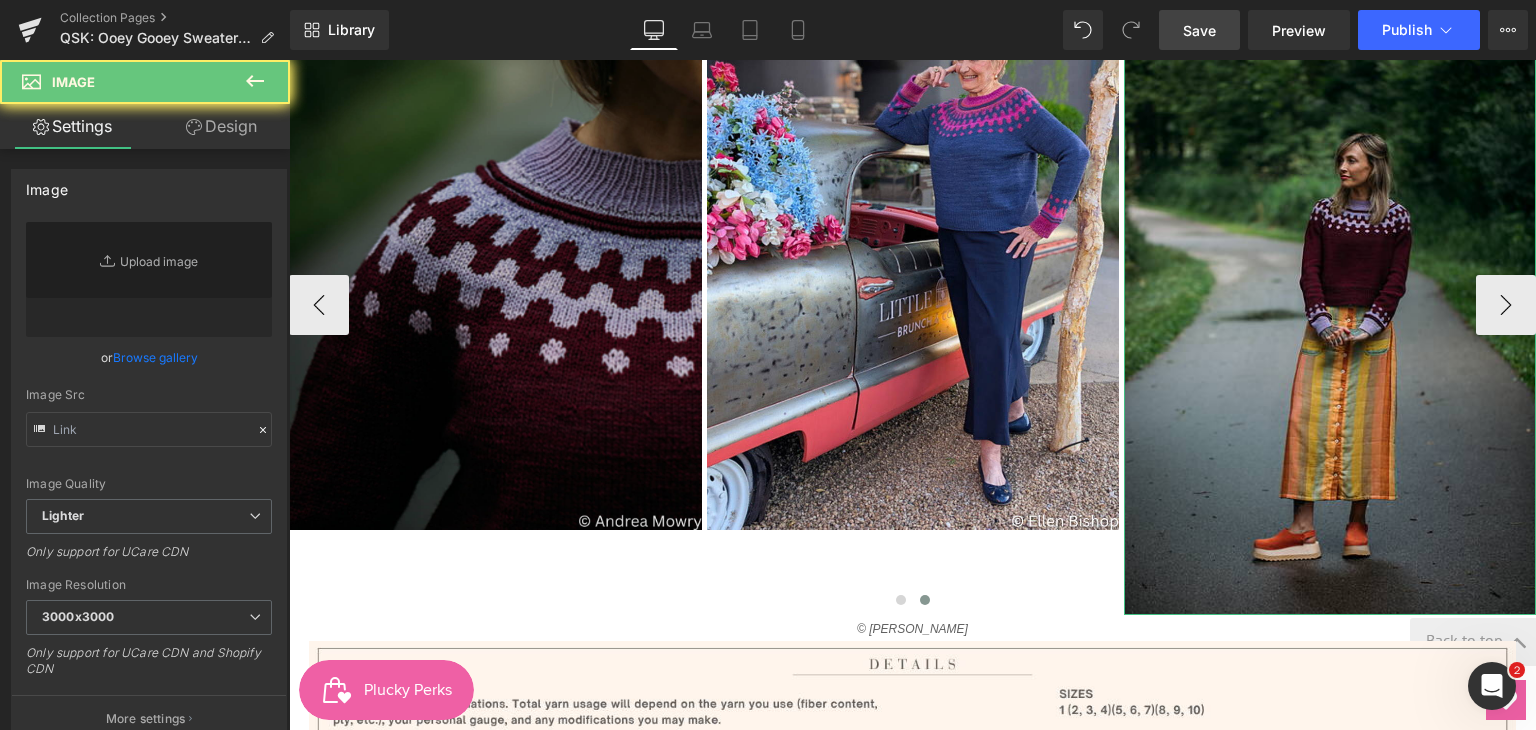 click on "Replace Image" at bounding box center (149, 279) 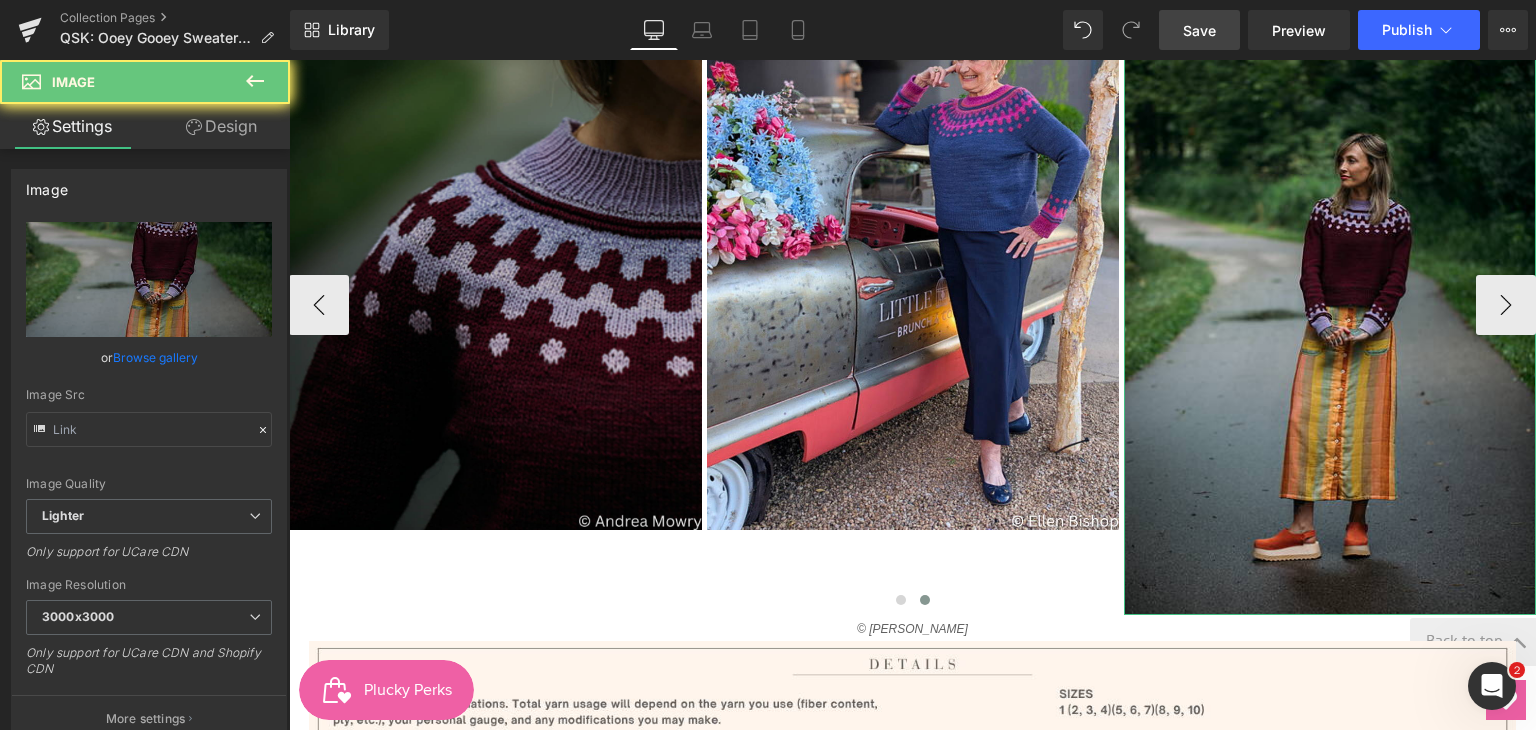 type on "https://ucarecdn.com/9b0072bb-d9e5-43c7-a10f-a768fff63f03/-/format/auto/-/preview/3000x3000/-/quality/lighter/5J6A7235_medium2.png" 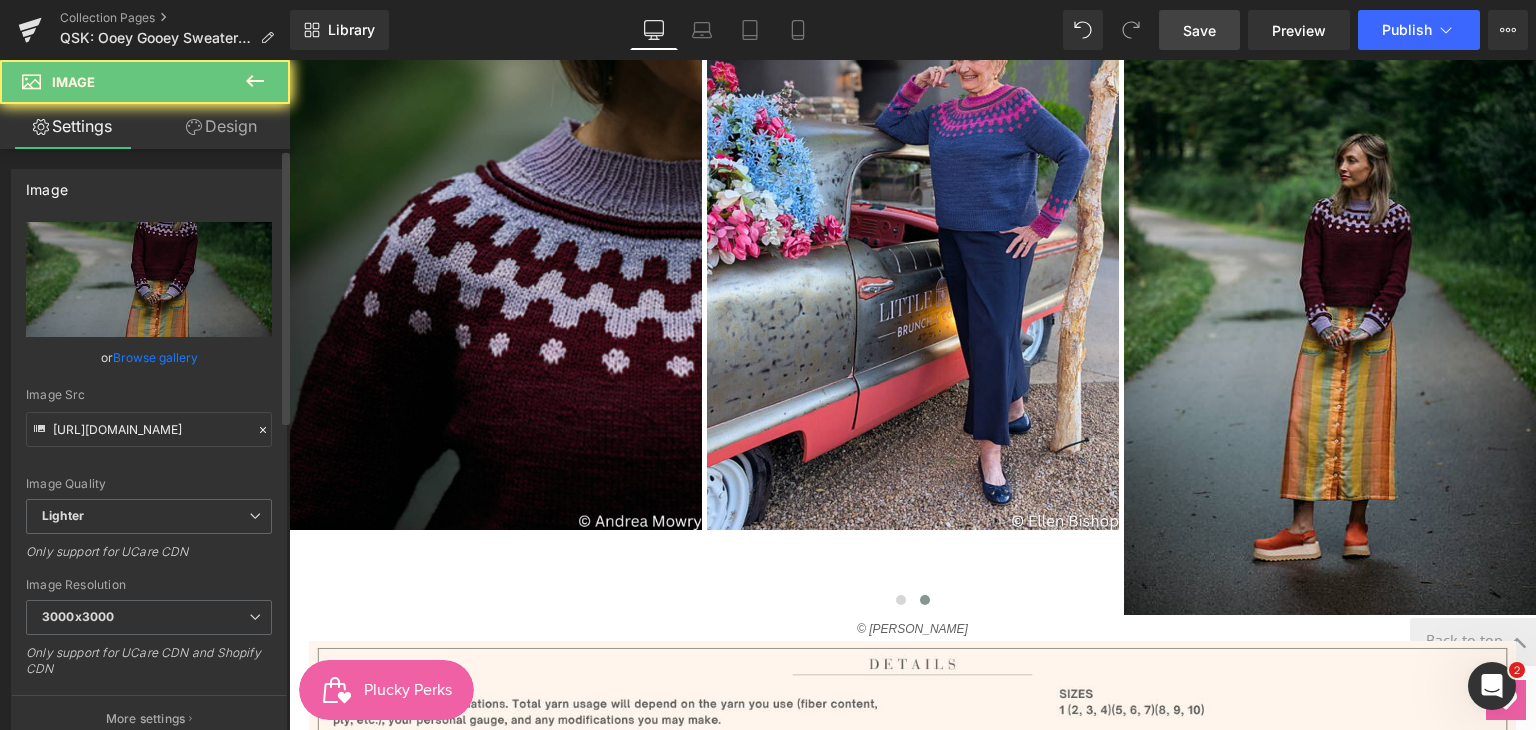 click on "Browse gallery" at bounding box center [155, 357] 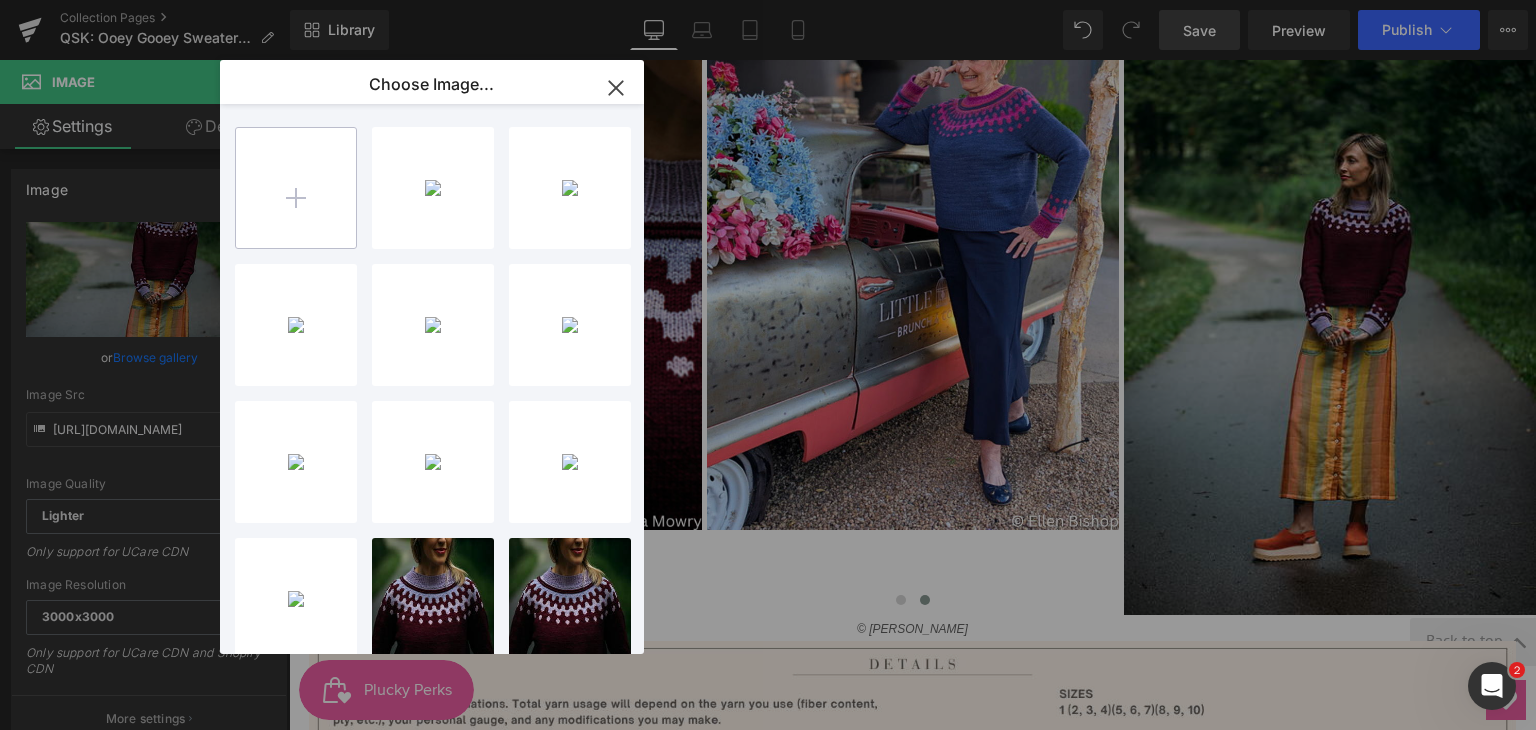 type on "C:\fakepath\6 resized.png" 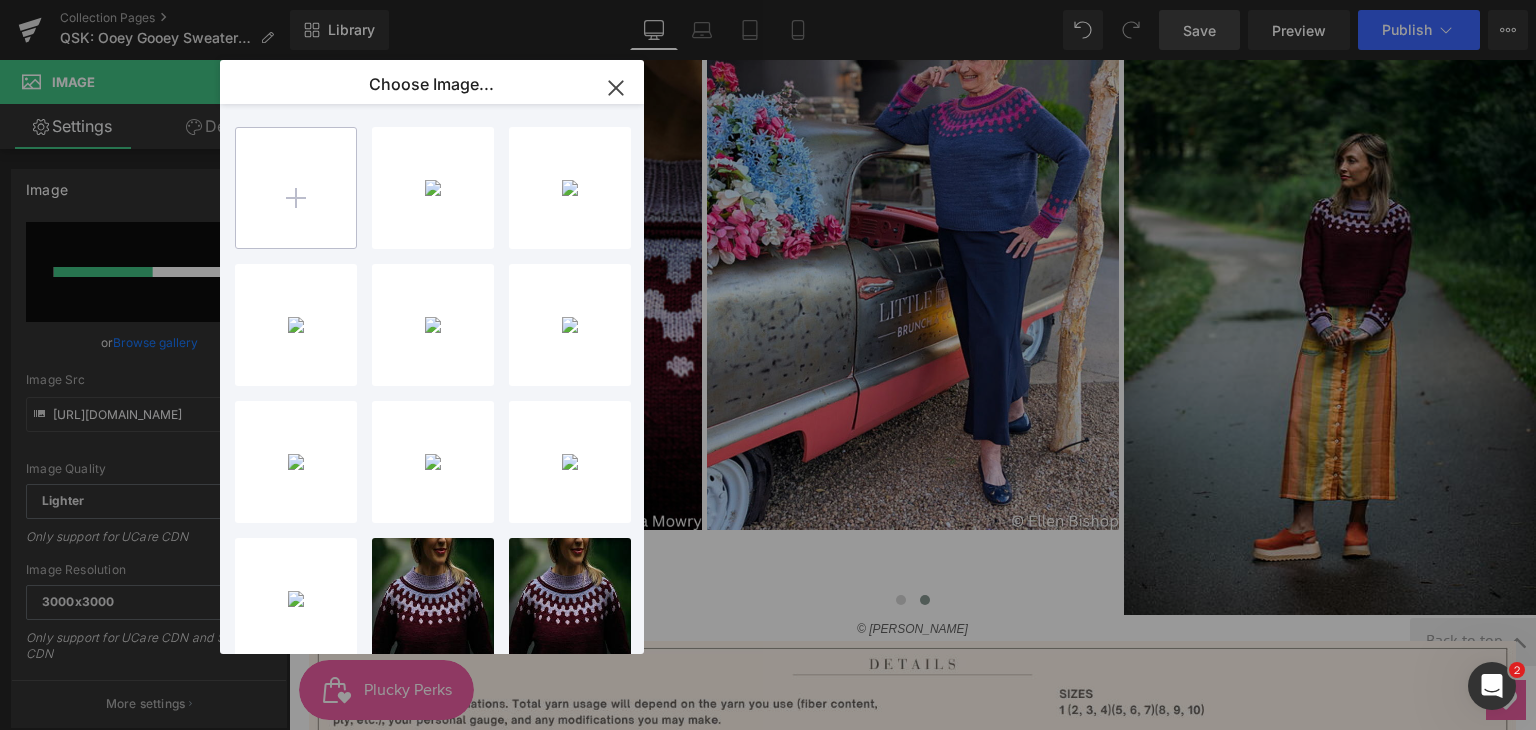 type 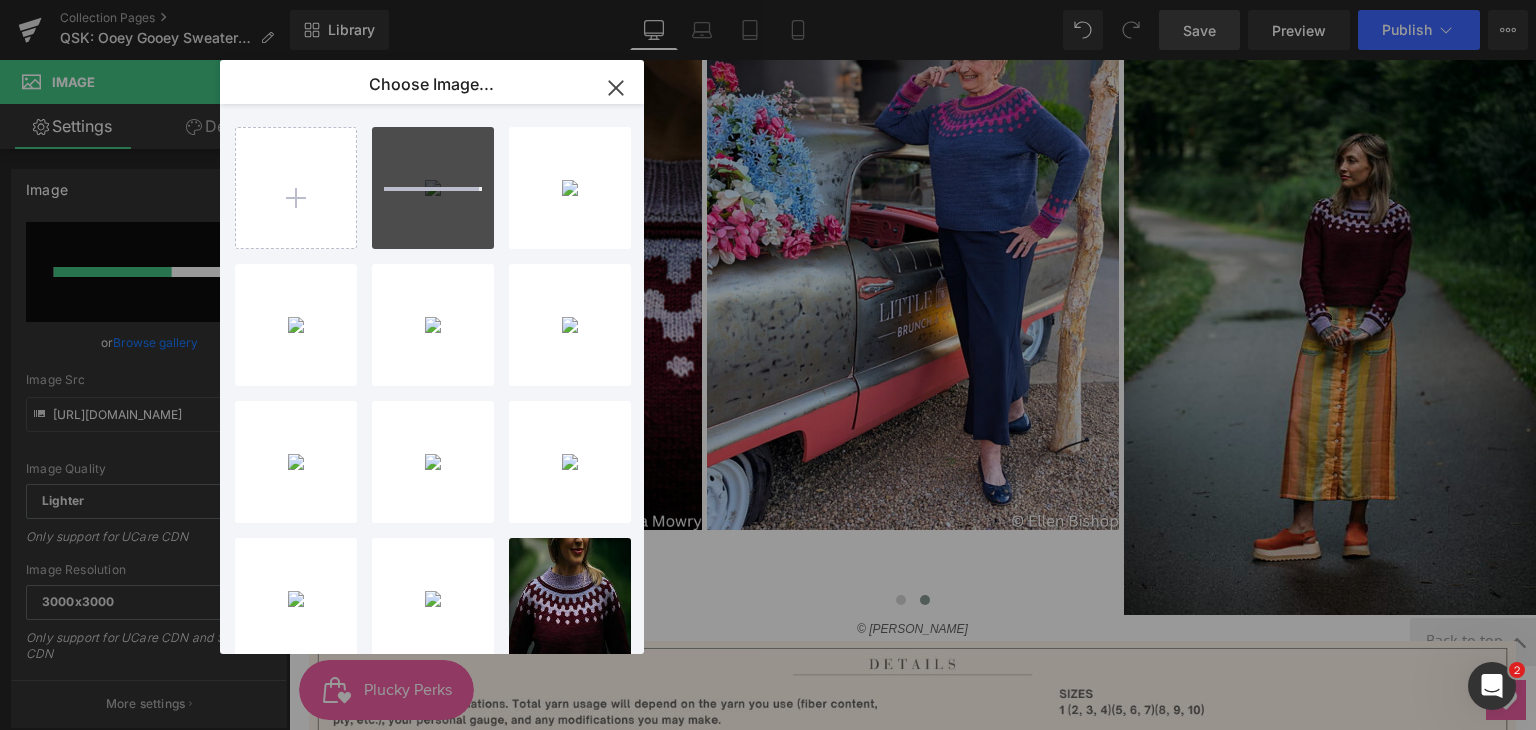 type 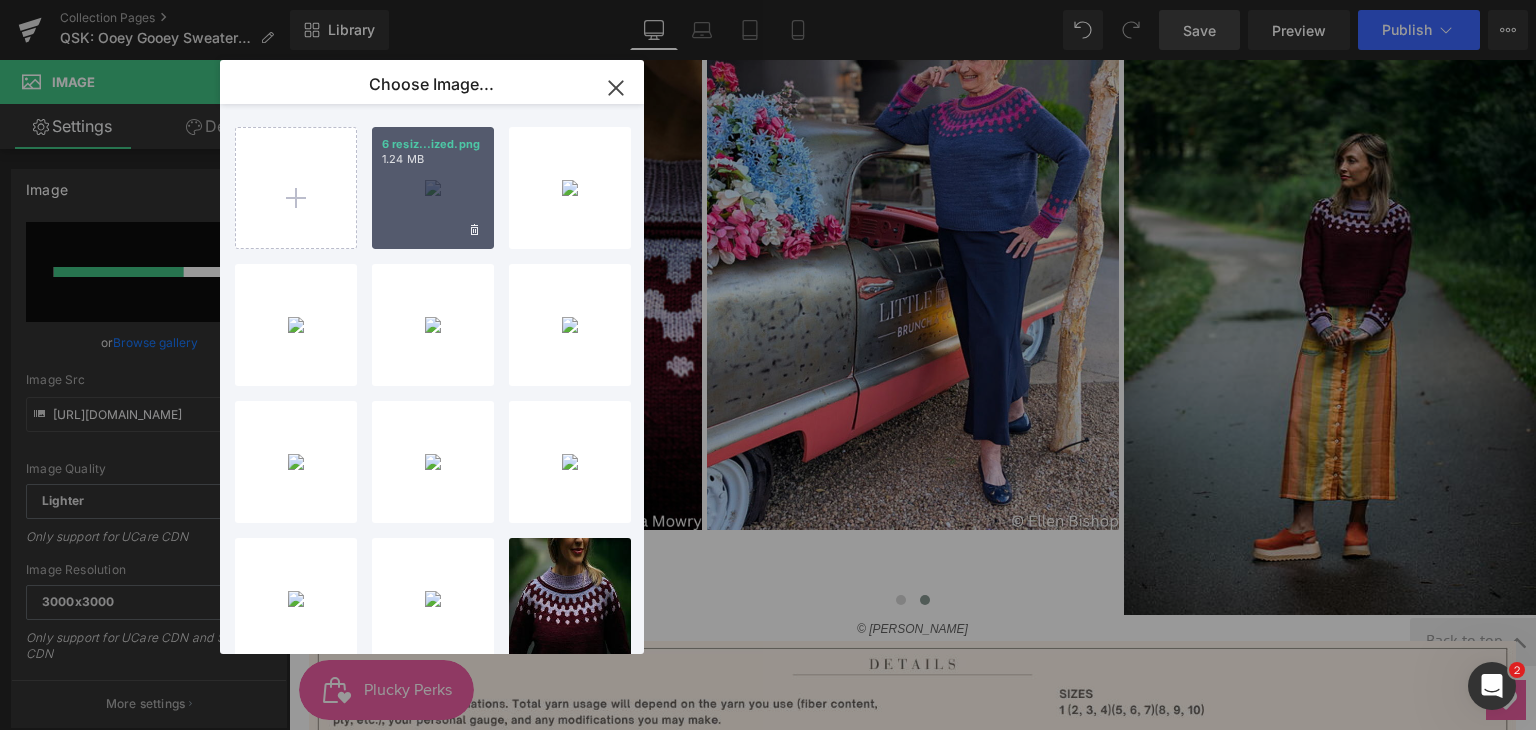 click on "6 resiz...ized.png 1.24 MB" at bounding box center (433, 188) 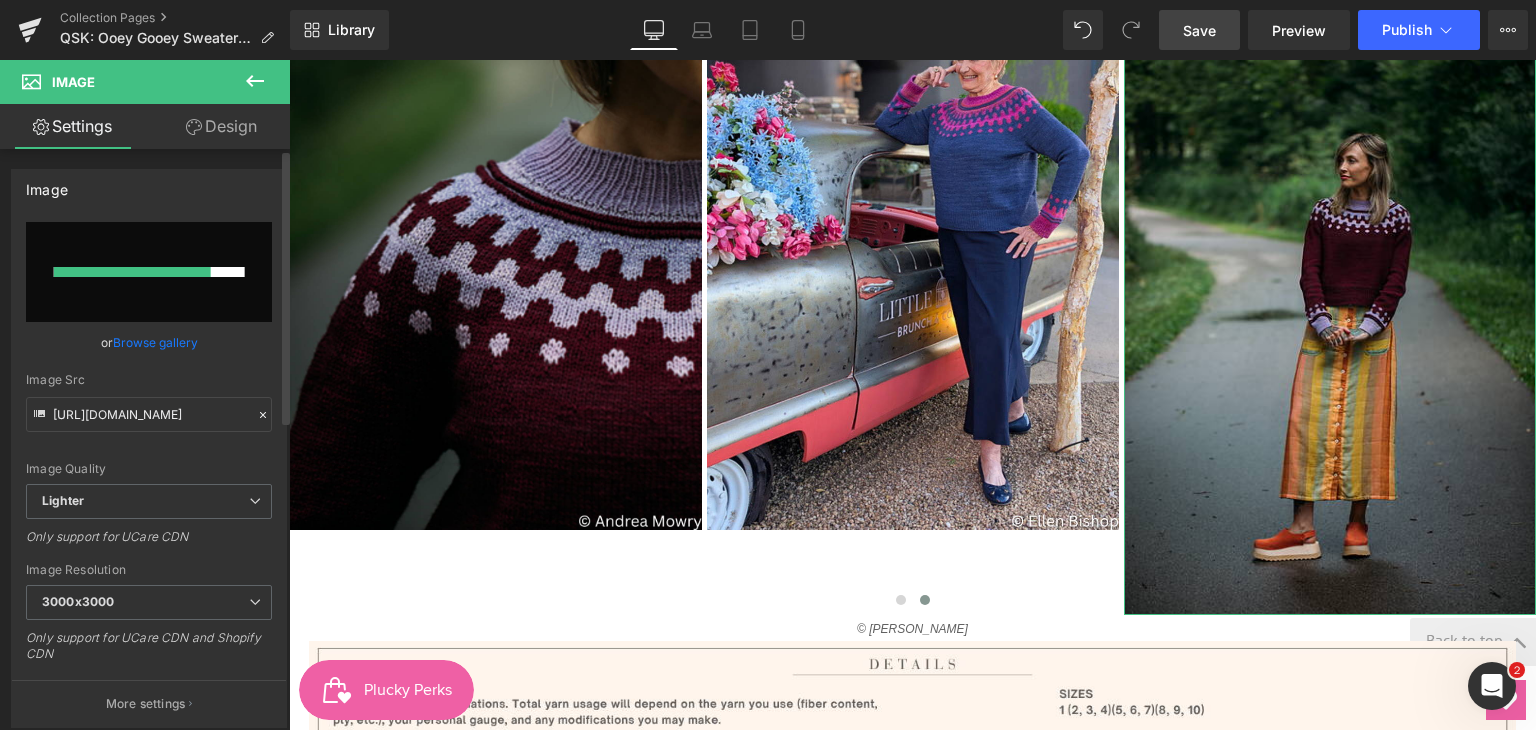 click on "Browse gallery" at bounding box center [155, 342] 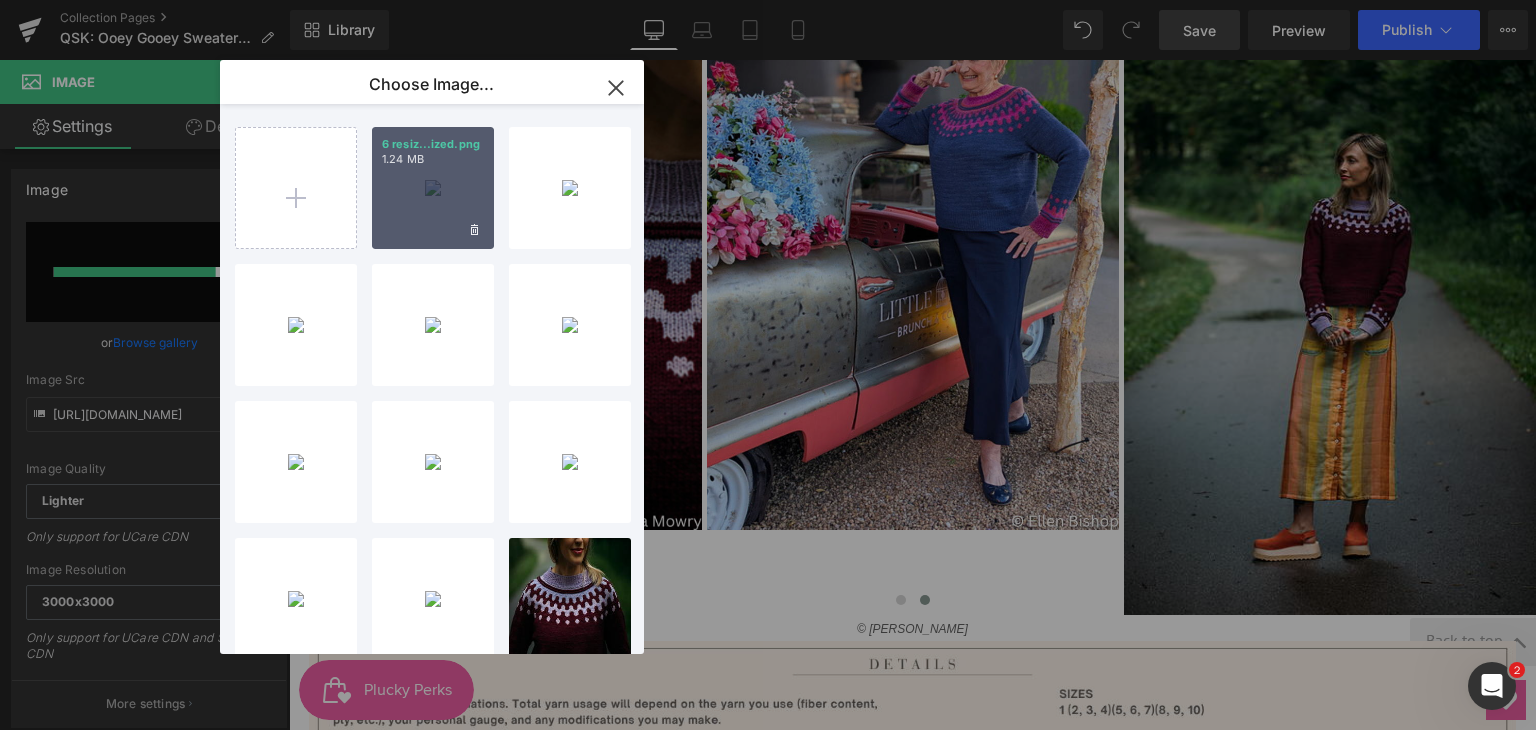 click on "6 resiz...ized.png 1.24 MB" at bounding box center [433, 188] 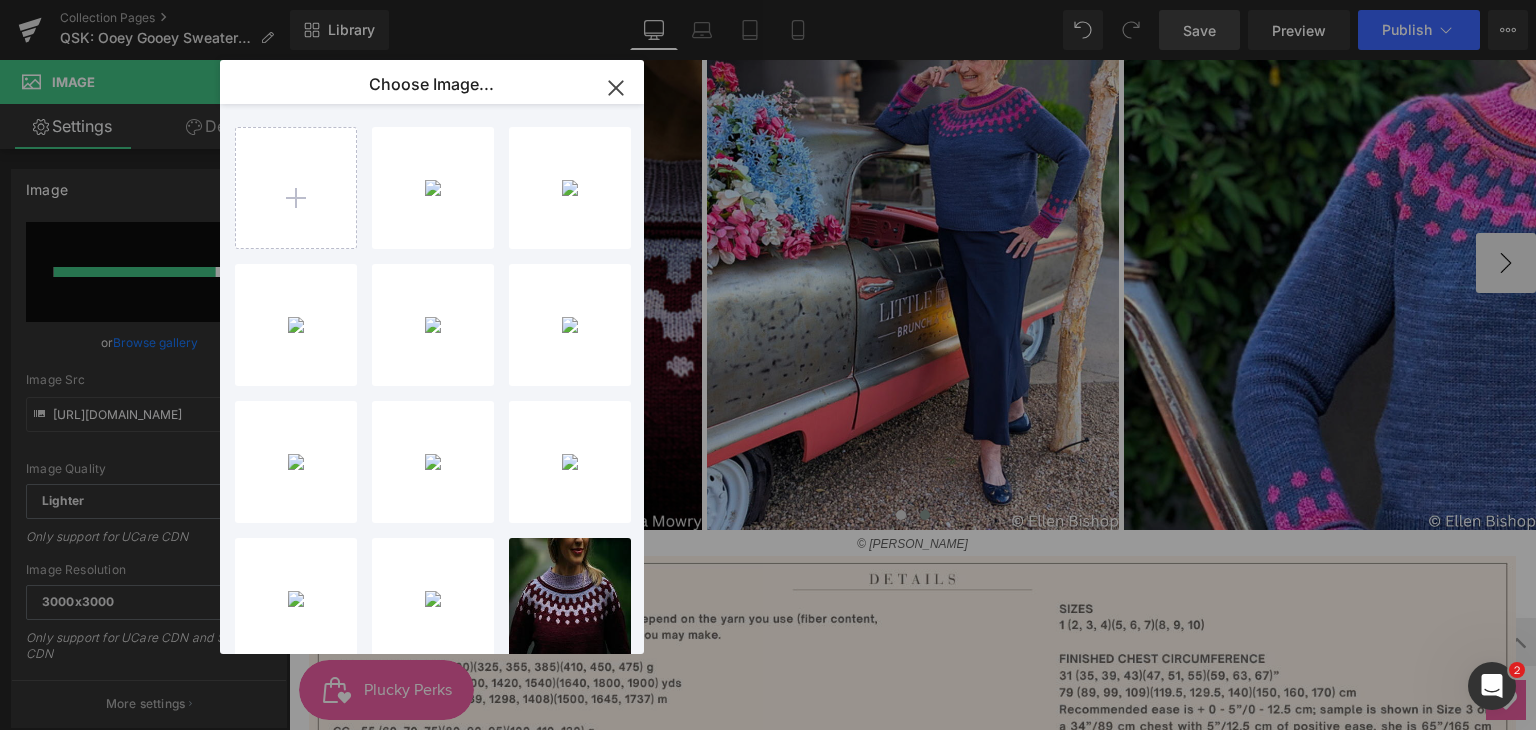 type on "https://ucarecdn.com/f94e1639-0935-48b4-8884-661d01d871c7/-/format/auto/-/preview/3000x3000/-/quality/lighter/6%20resized.png" 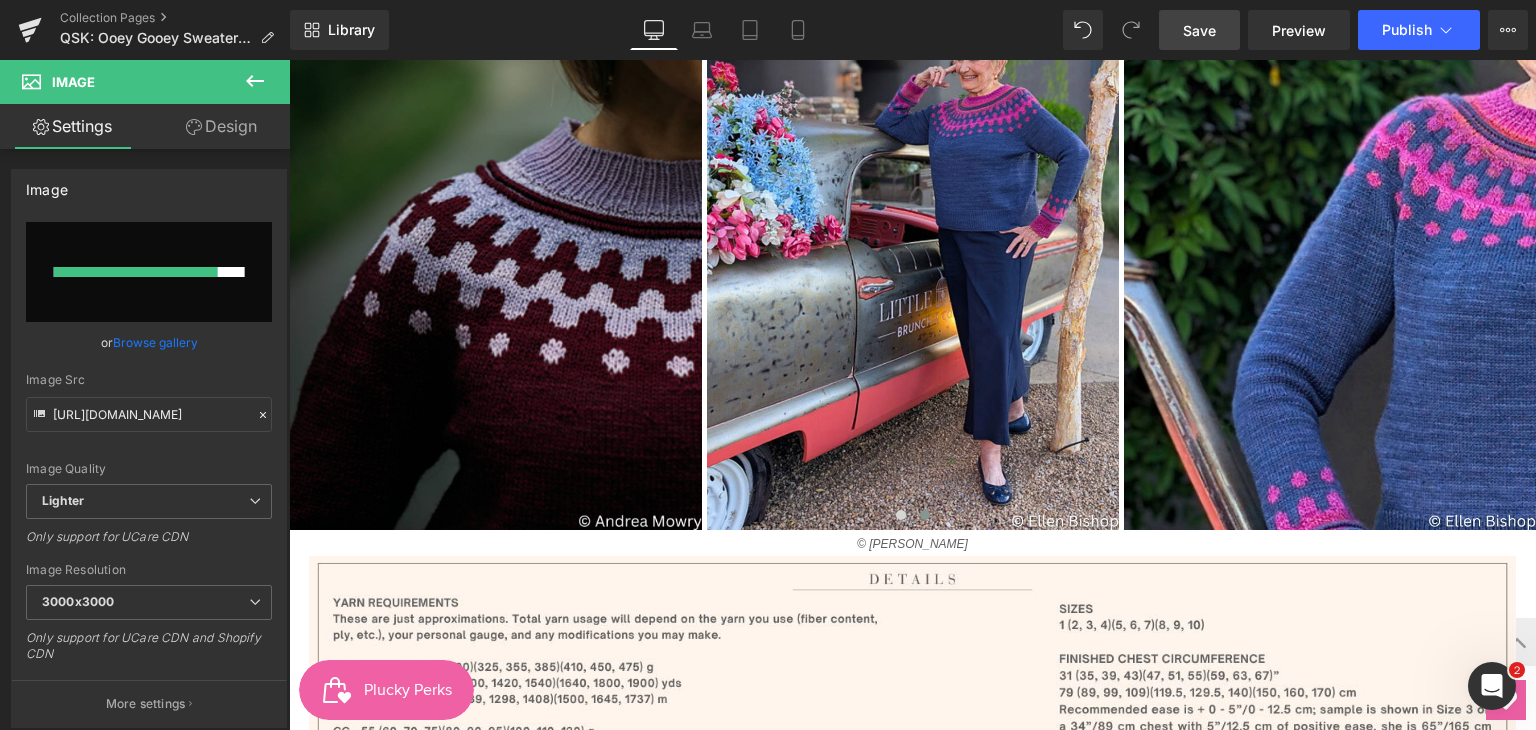 click on "Save" at bounding box center (1199, 30) 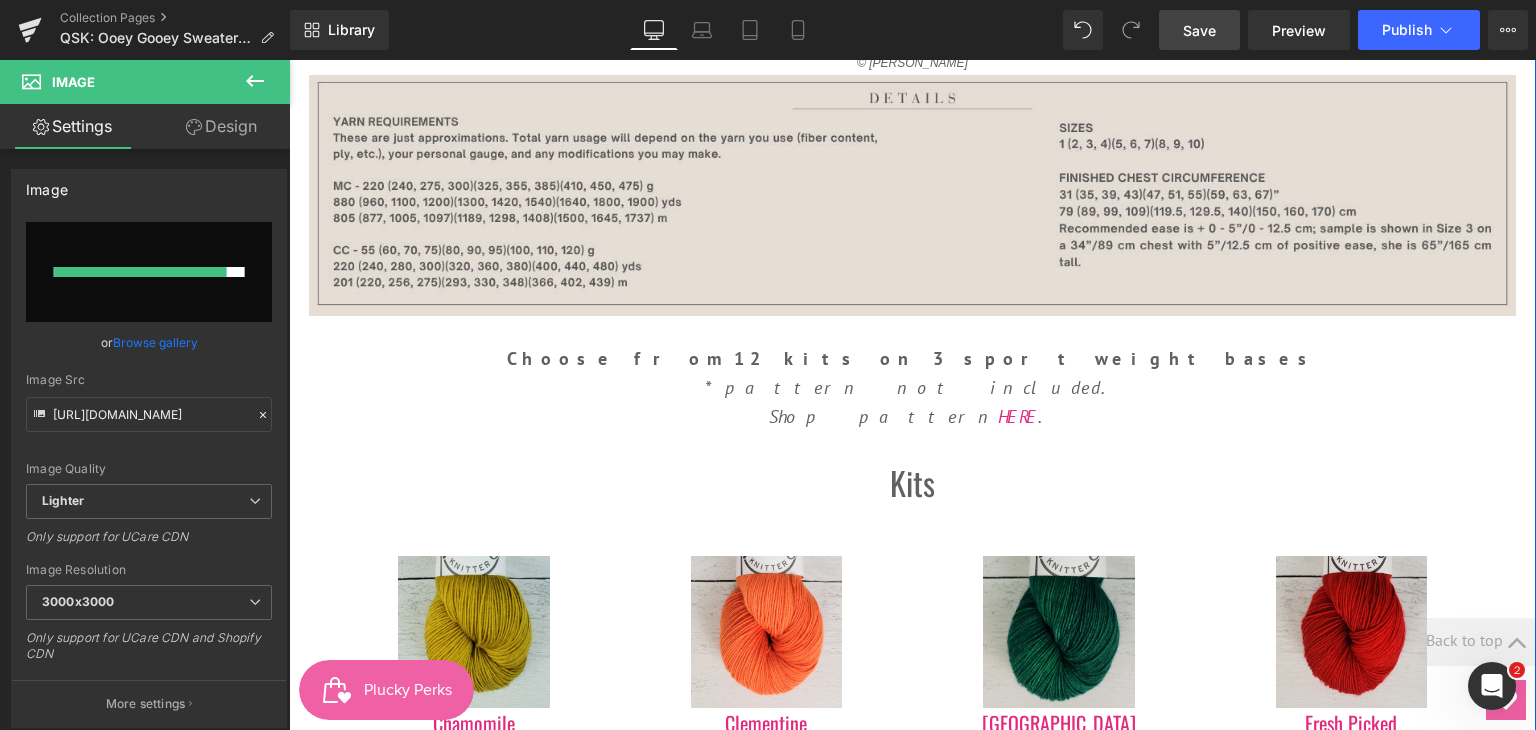 scroll, scrollTop: 212, scrollLeft: 0, axis: vertical 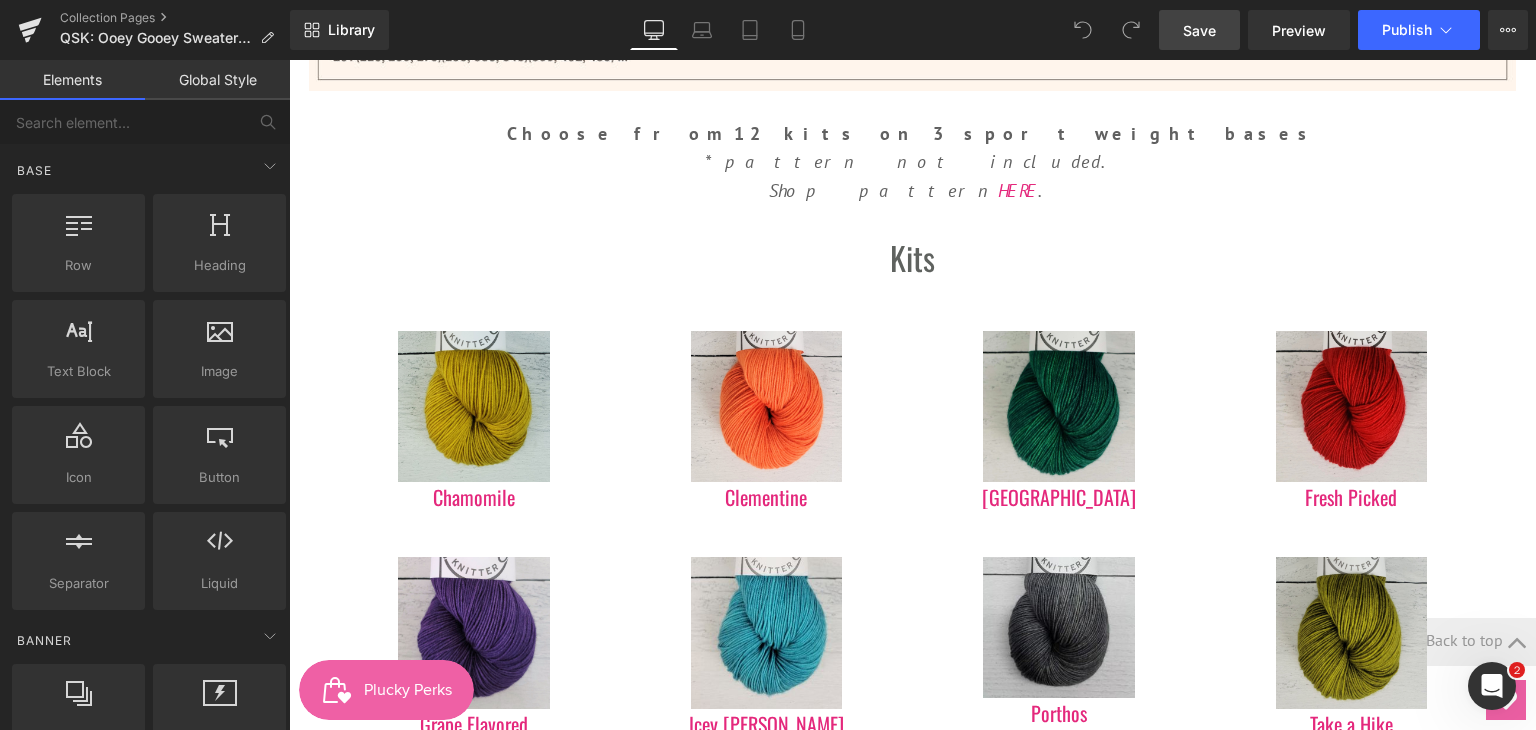drag, startPoint x: 1180, startPoint y: 40, endPoint x: 635, endPoint y: 248, distance: 583.34296 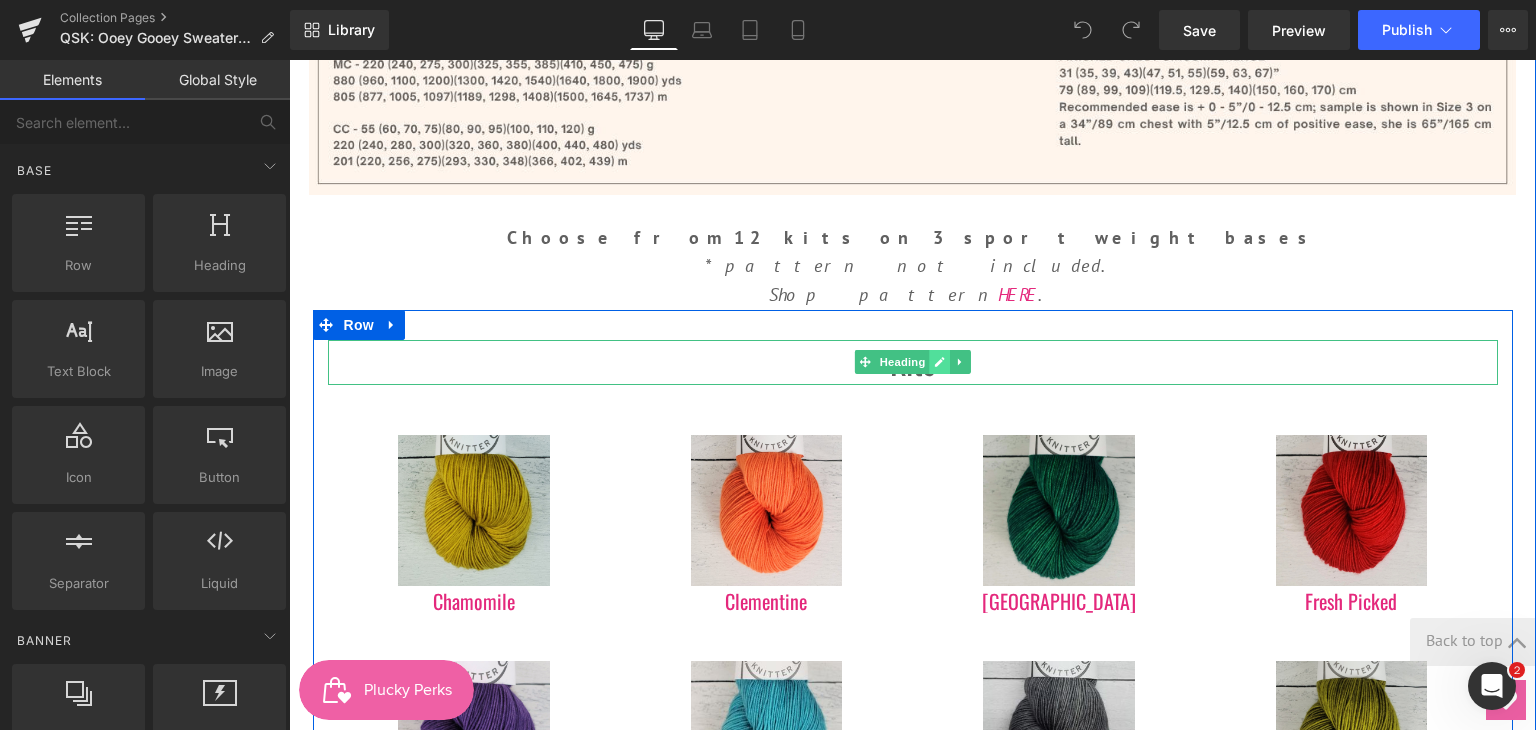scroll, scrollTop: 1600, scrollLeft: 0, axis: vertical 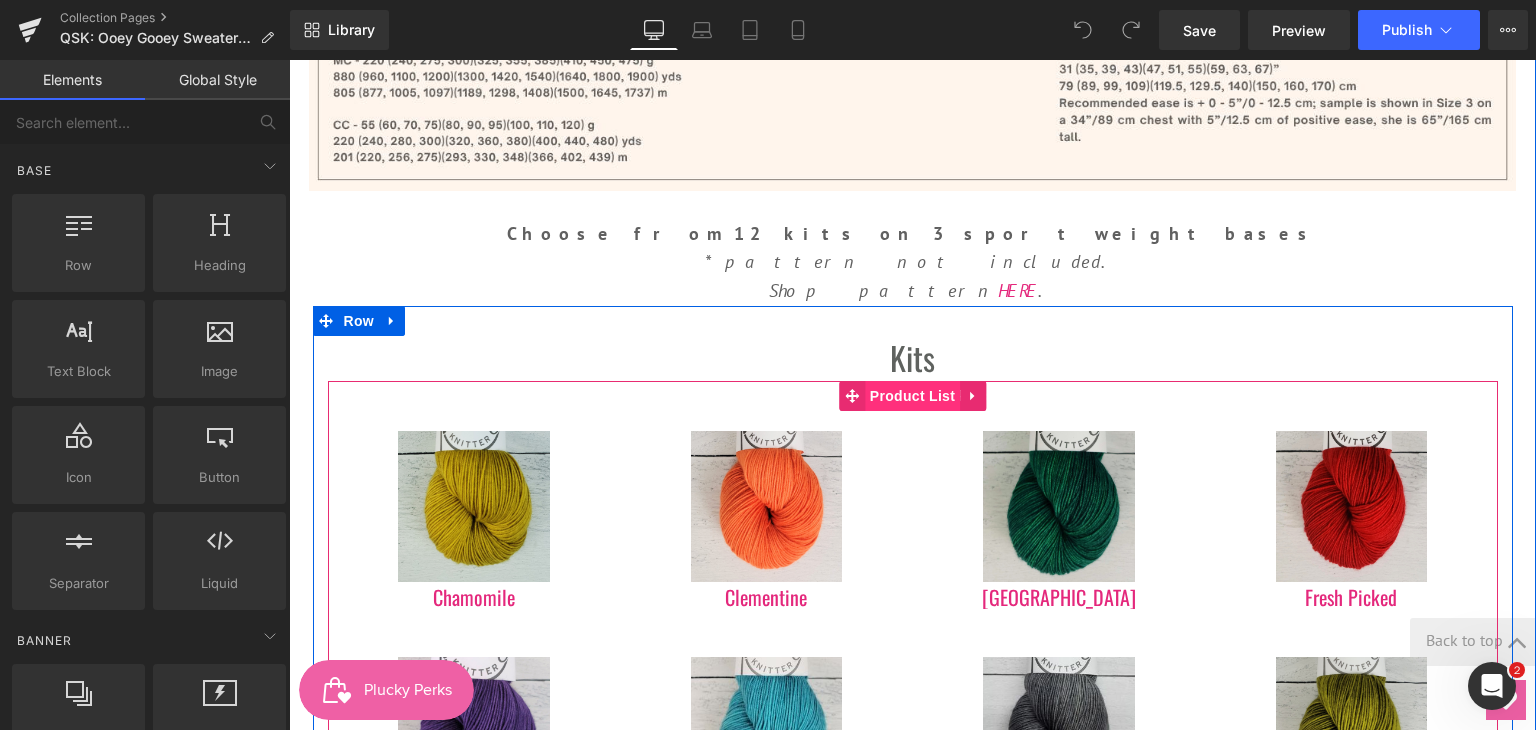 click on "Product List" at bounding box center (912, 396) 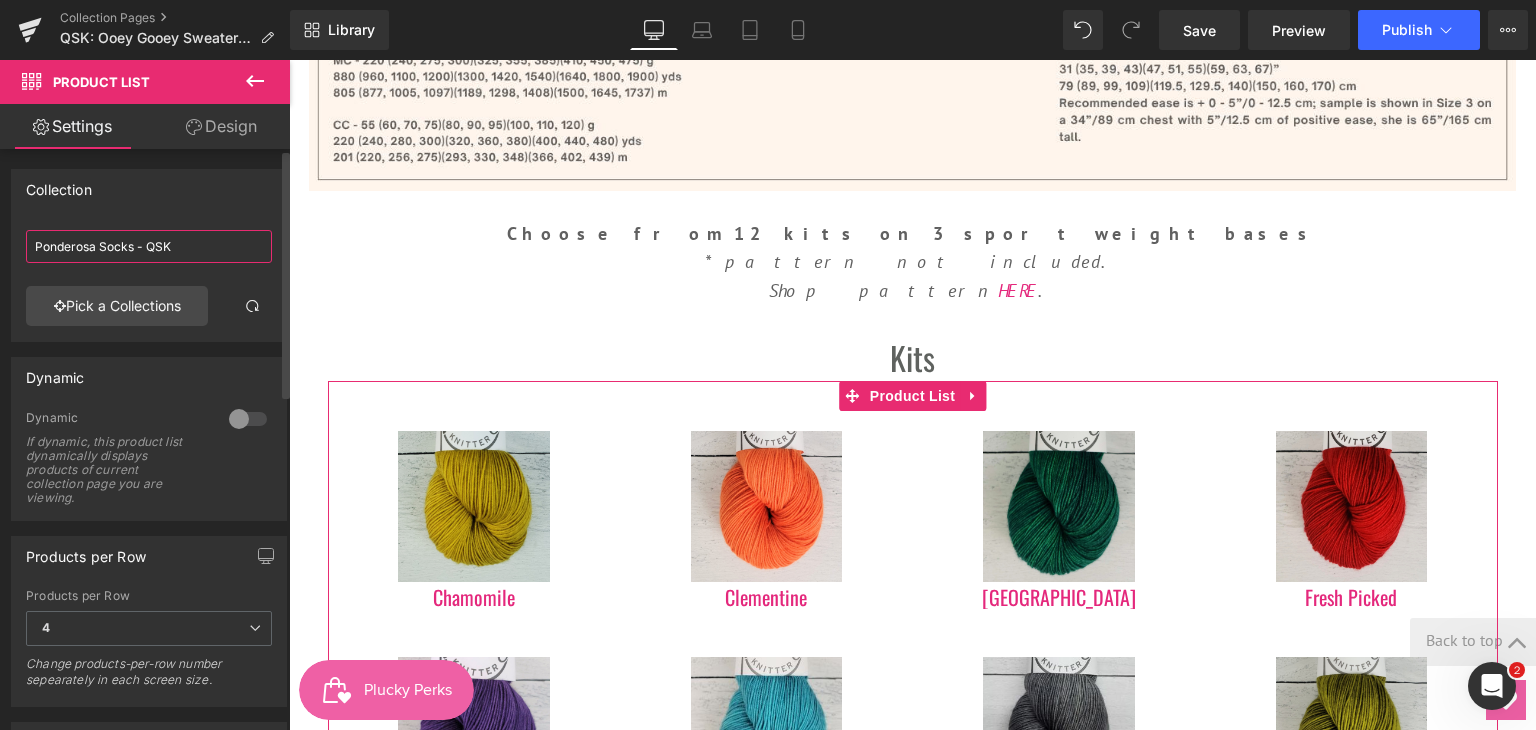 click on "Ponderosa Socks - QSK" at bounding box center [149, 246] 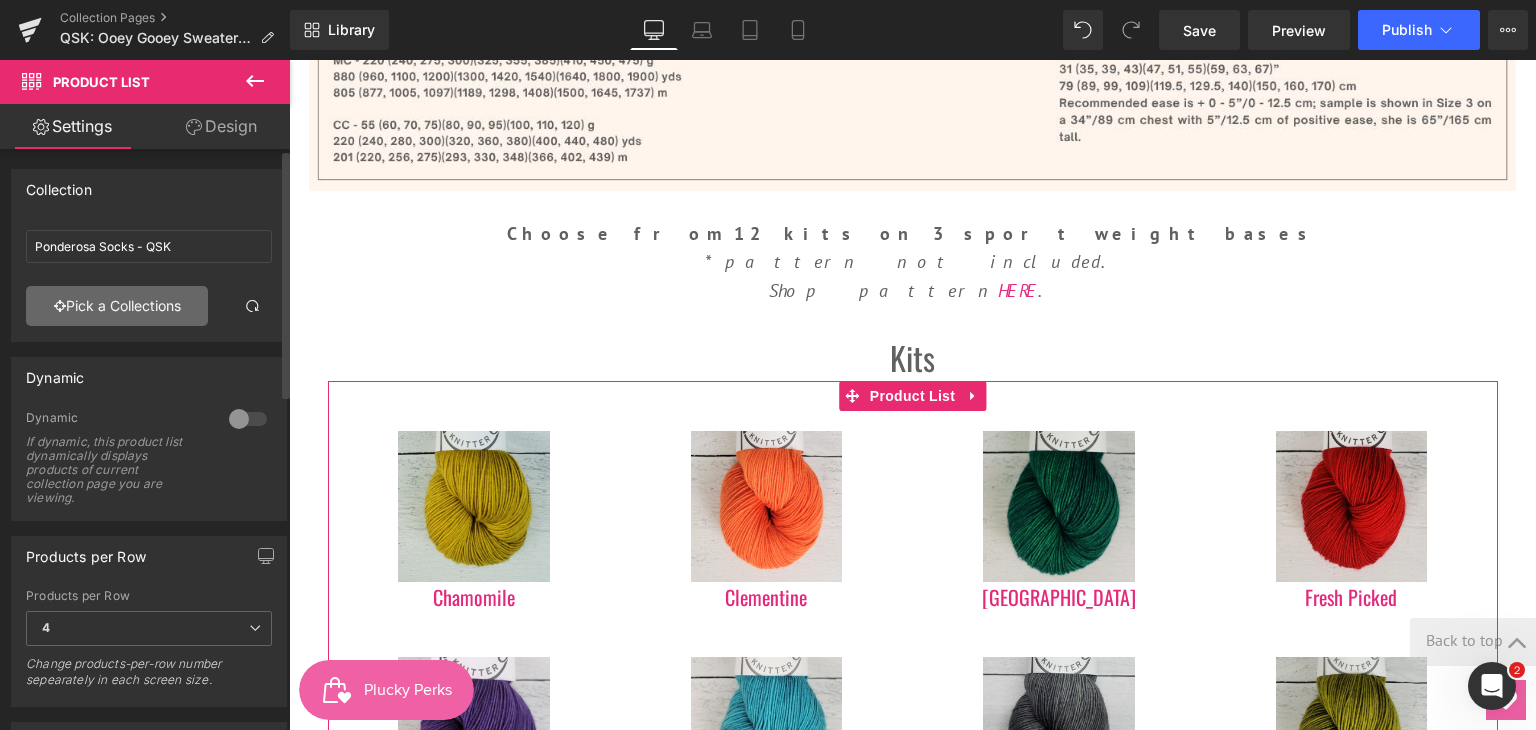 click on "Pick a Collections" at bounding box center (117, 306) 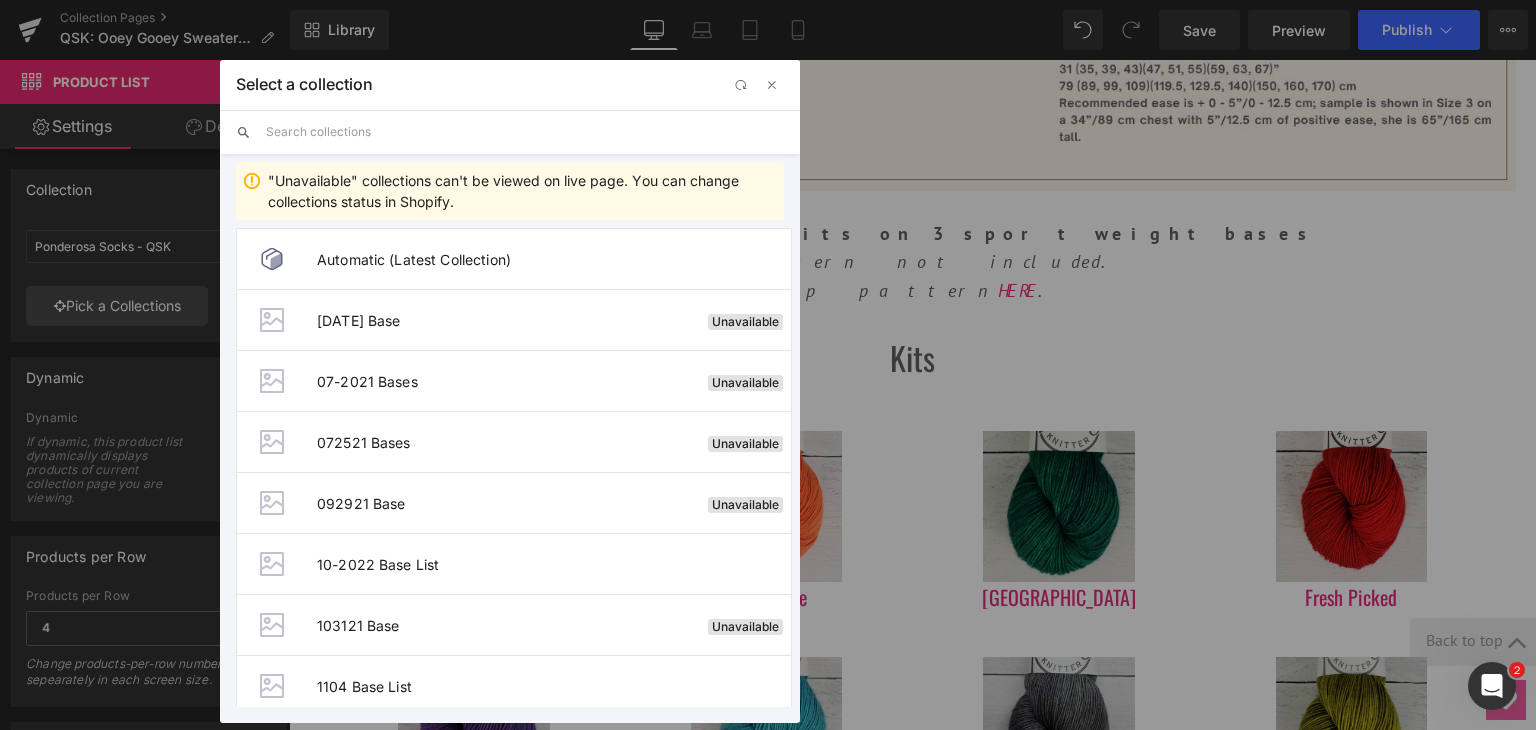 click at bounding box center (525, 132) 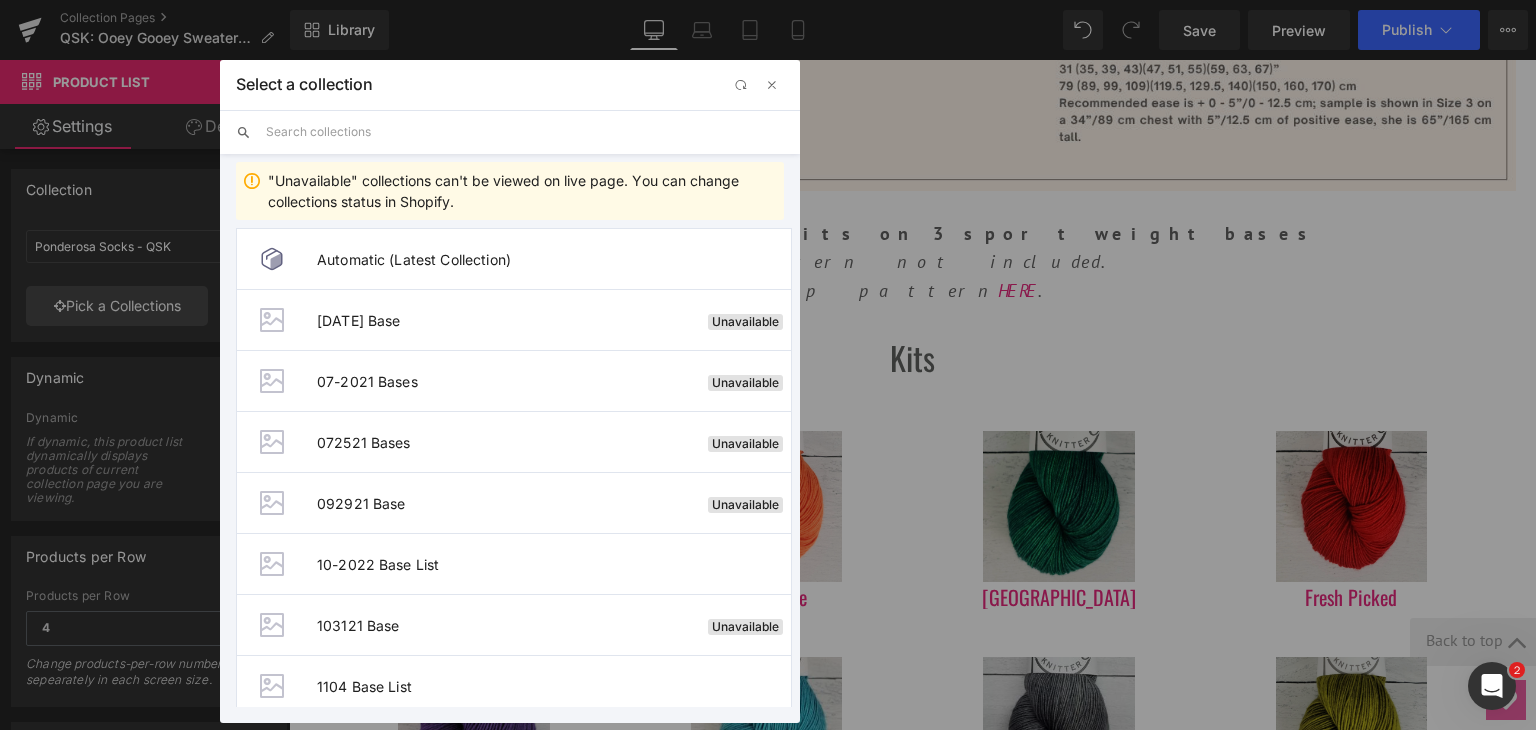type on "s" 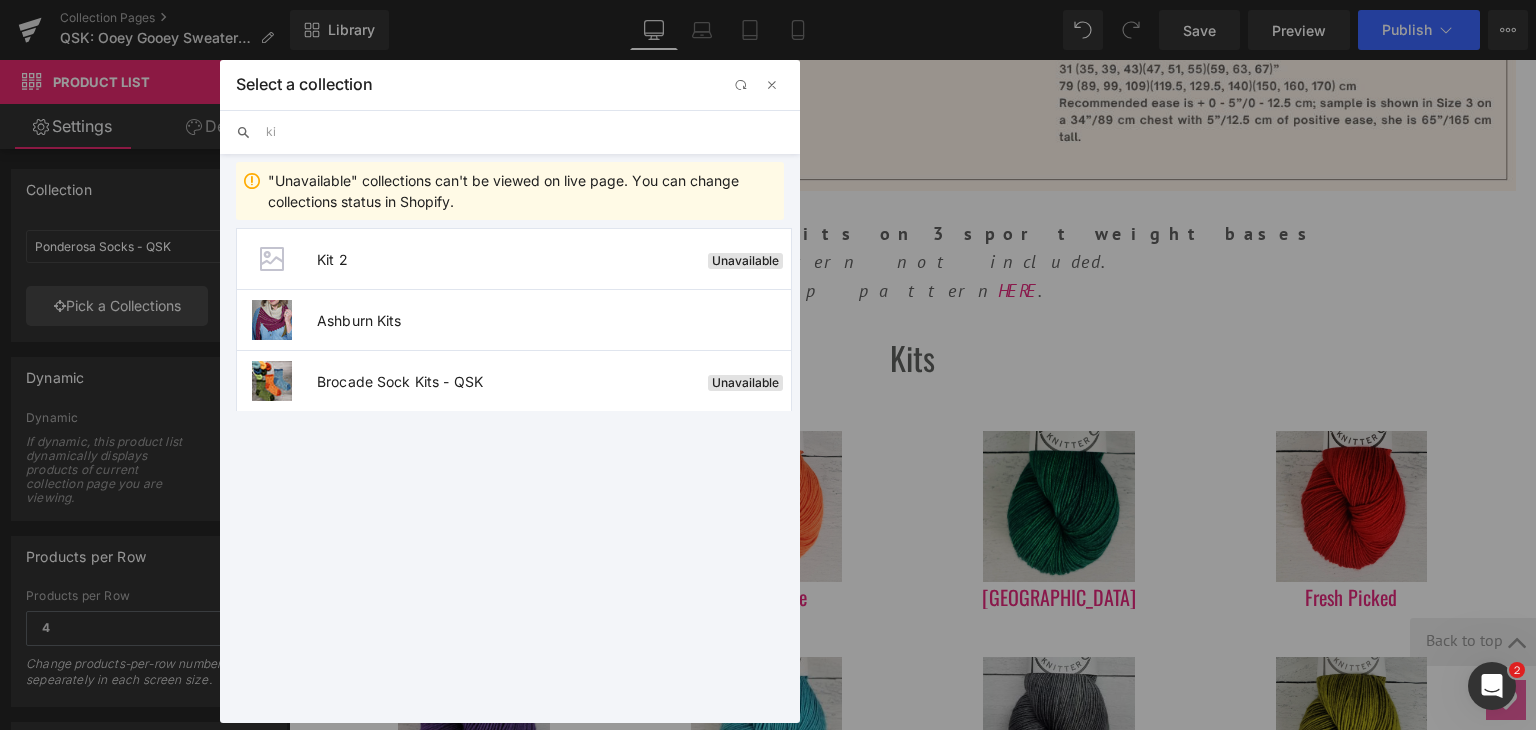 type on "k" 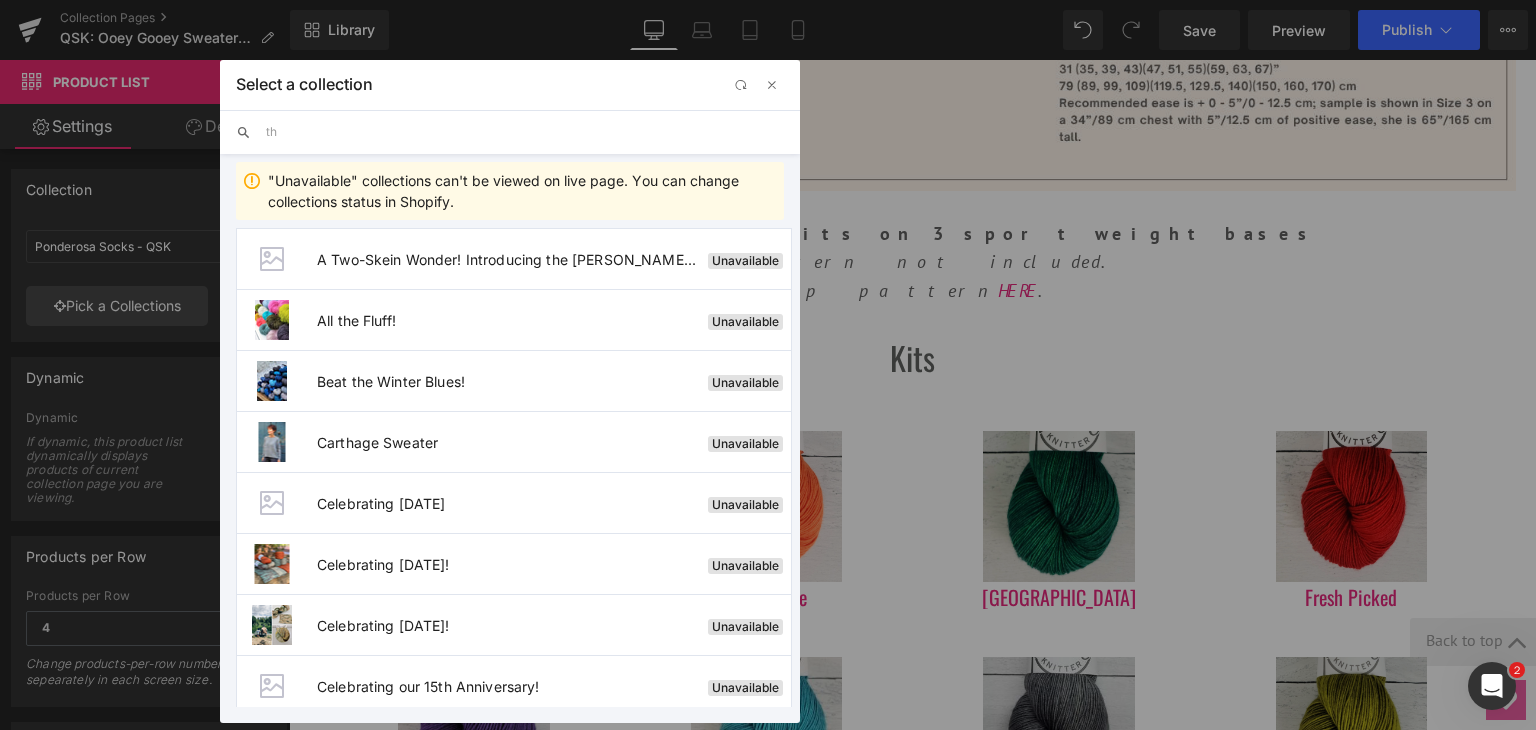 type on "t" 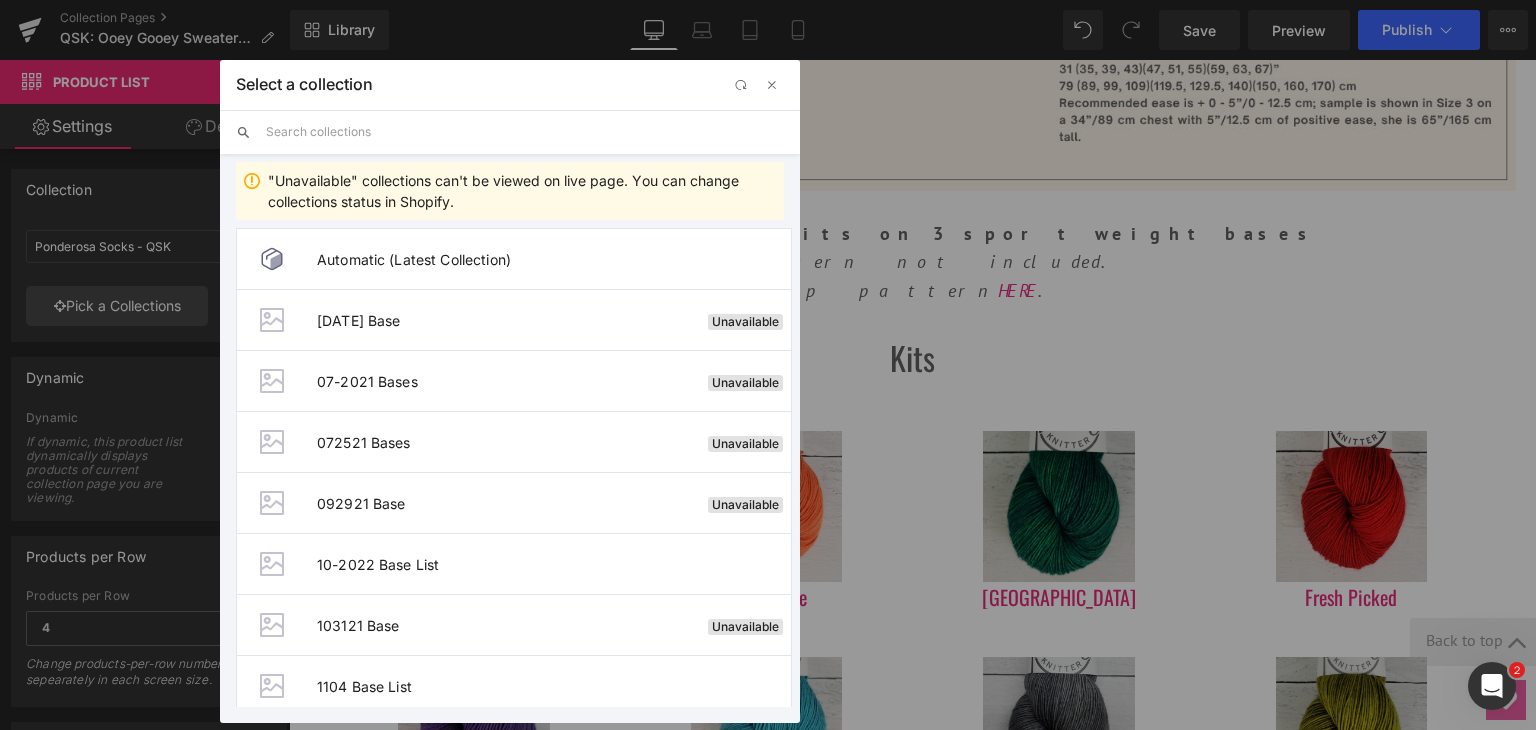 type on "a" 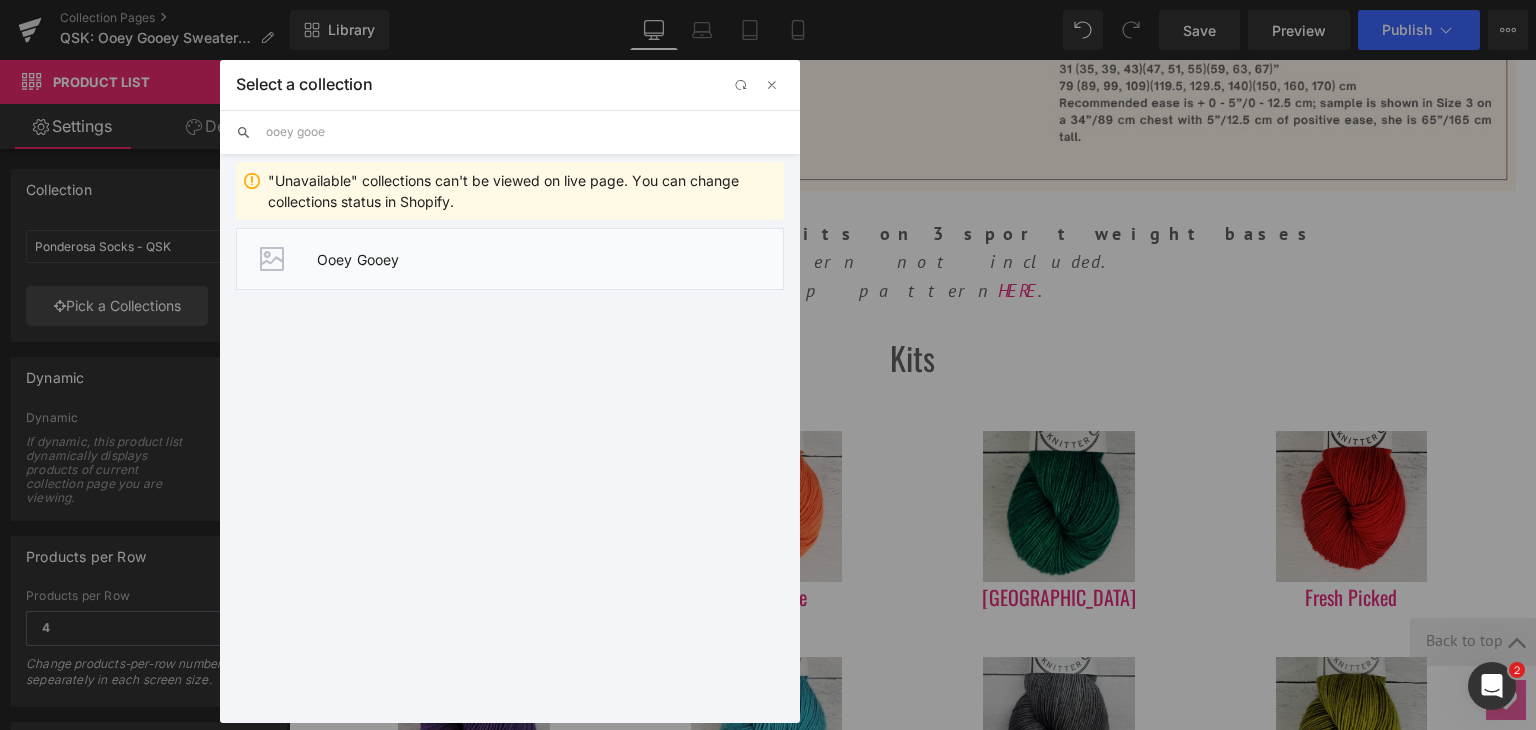 type on "ooey gooe" 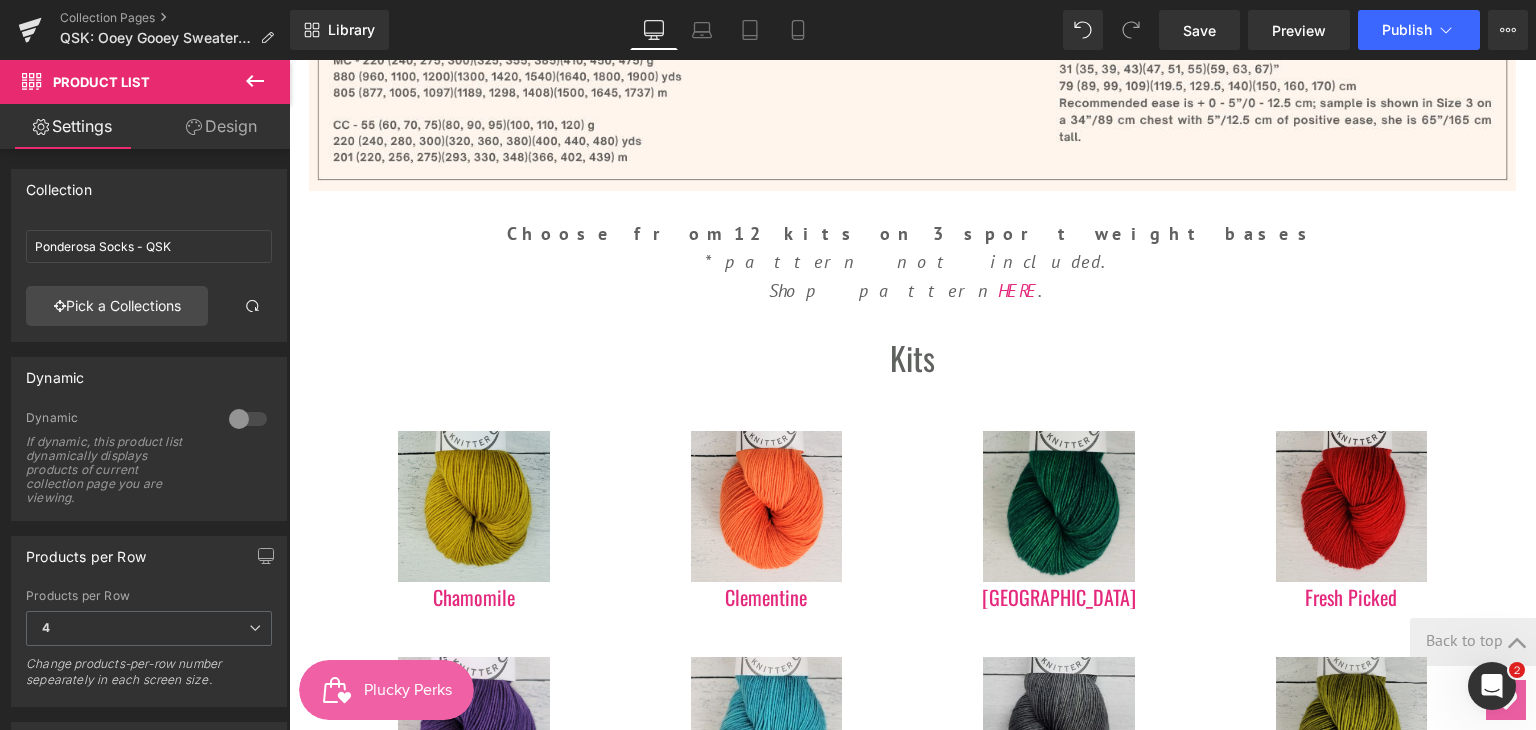 type on "Ooey Gooey" 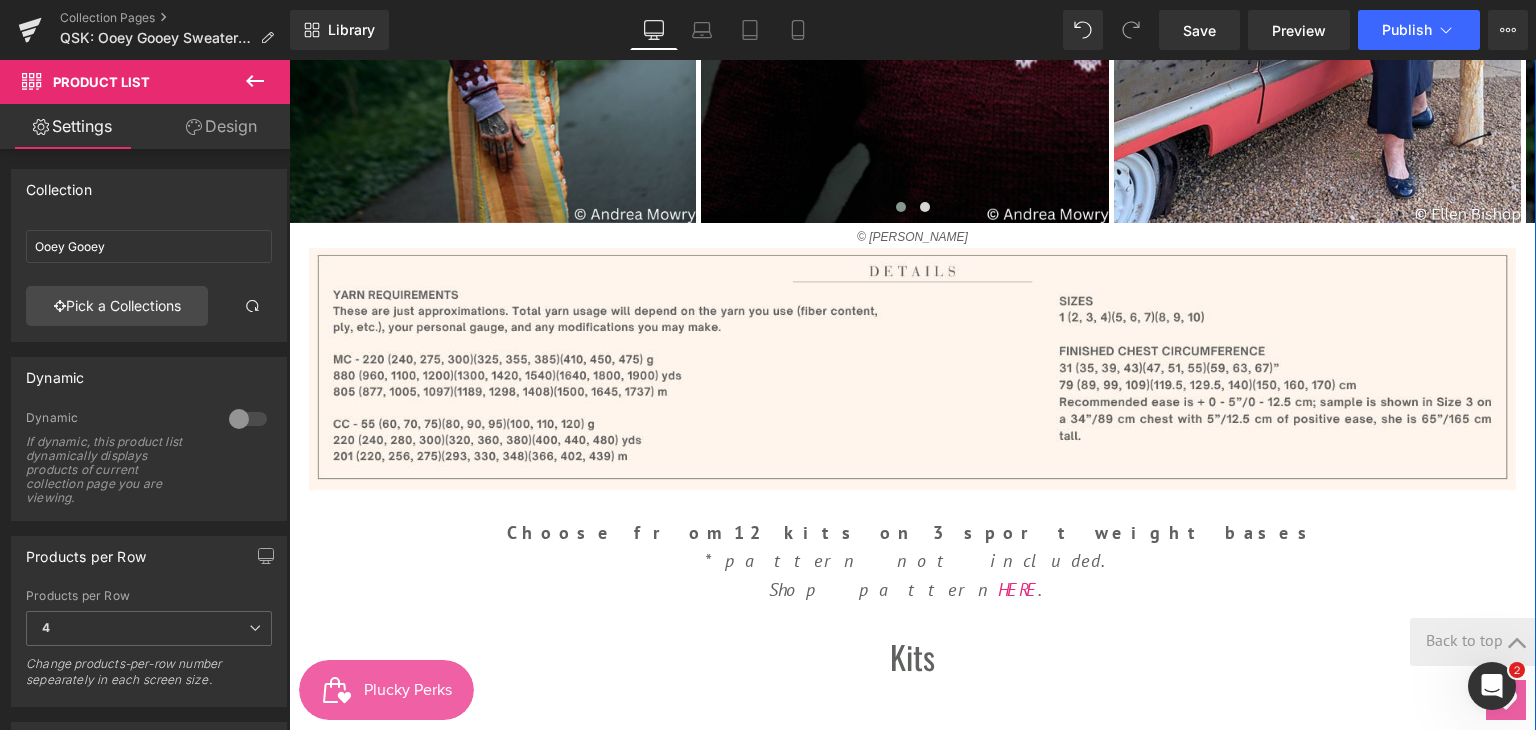scroll, scrollTop: 1300, scrollLeft: 0, axis: vertical 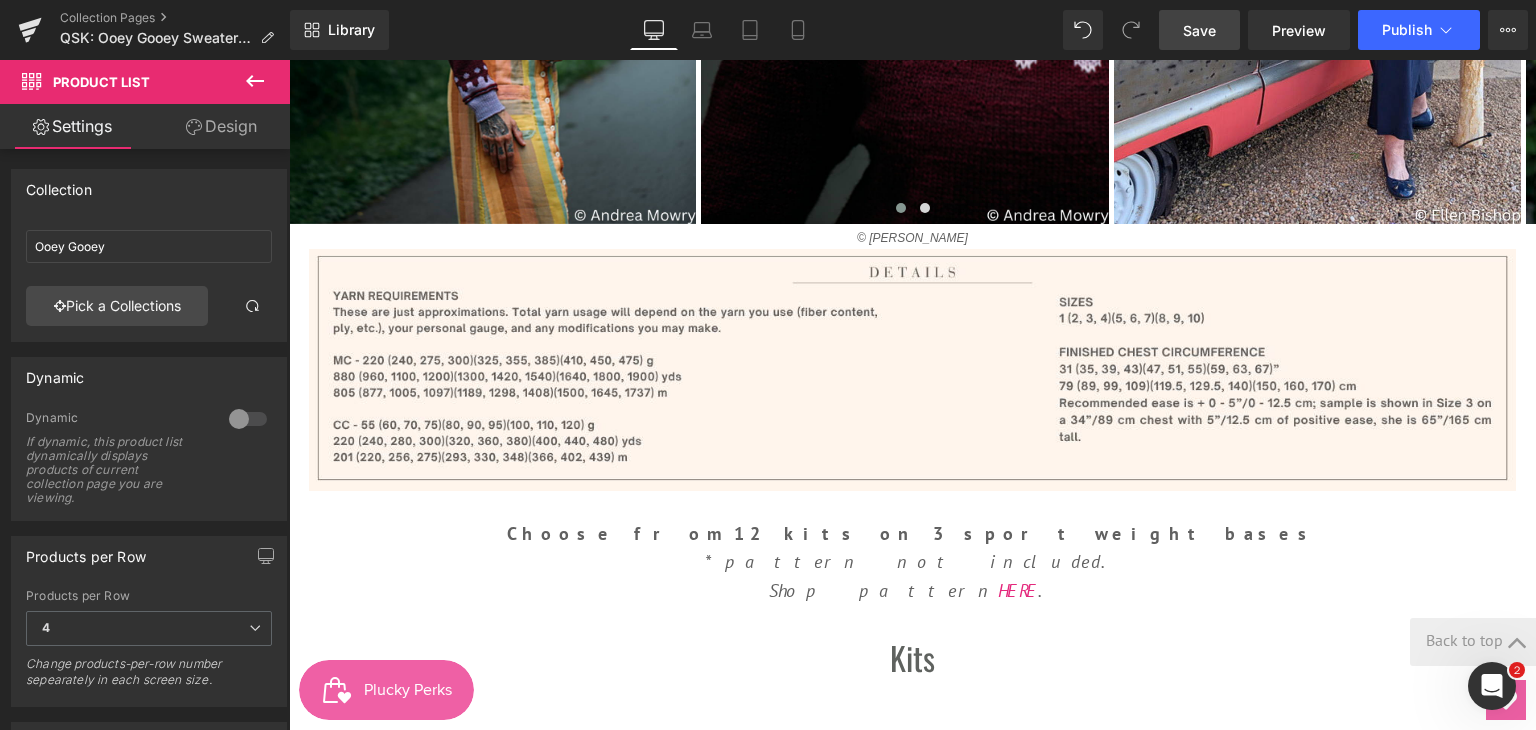 click on "Save" at bounding box center (1199, 30) 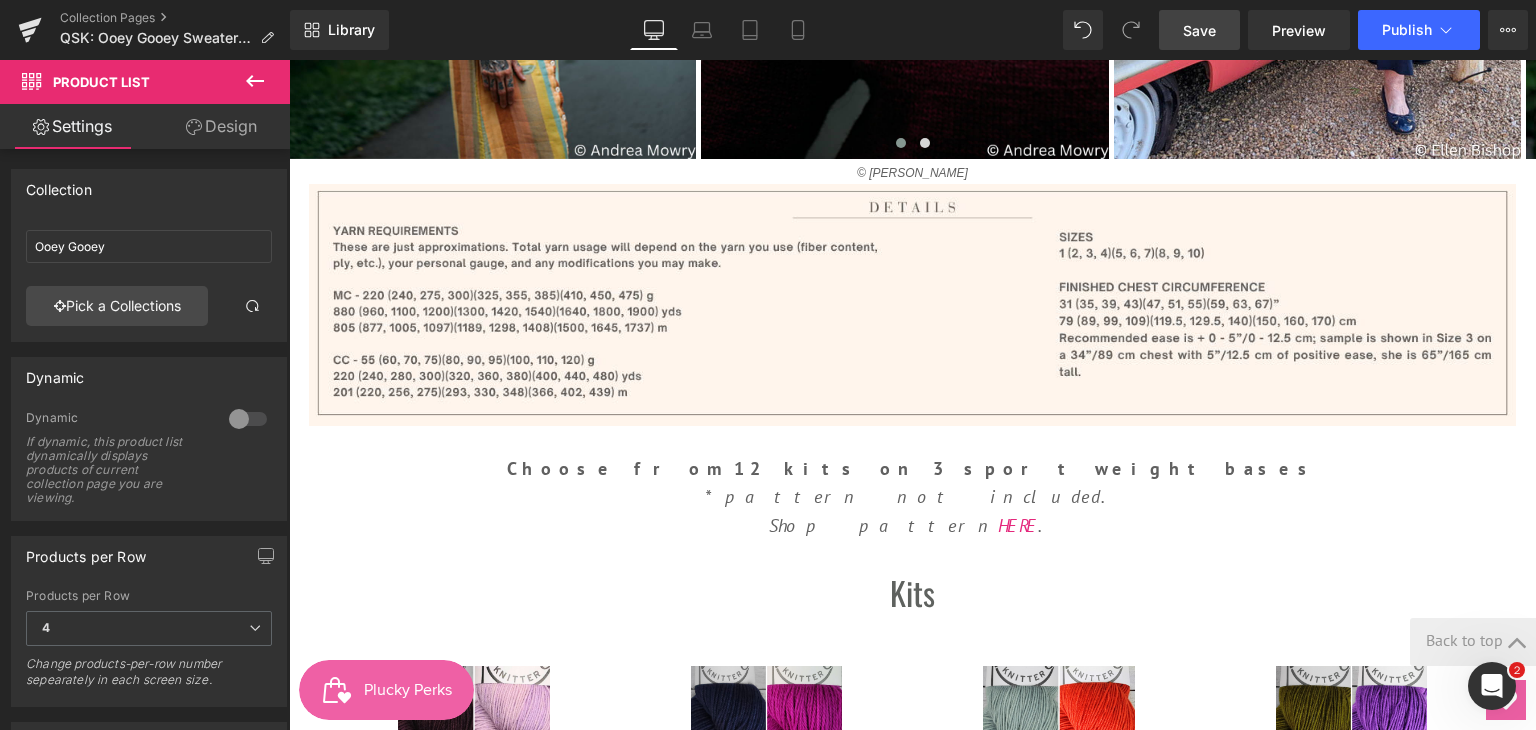 scroll, scrollTop: 1400, scrollLeft: 0, axis: vertical 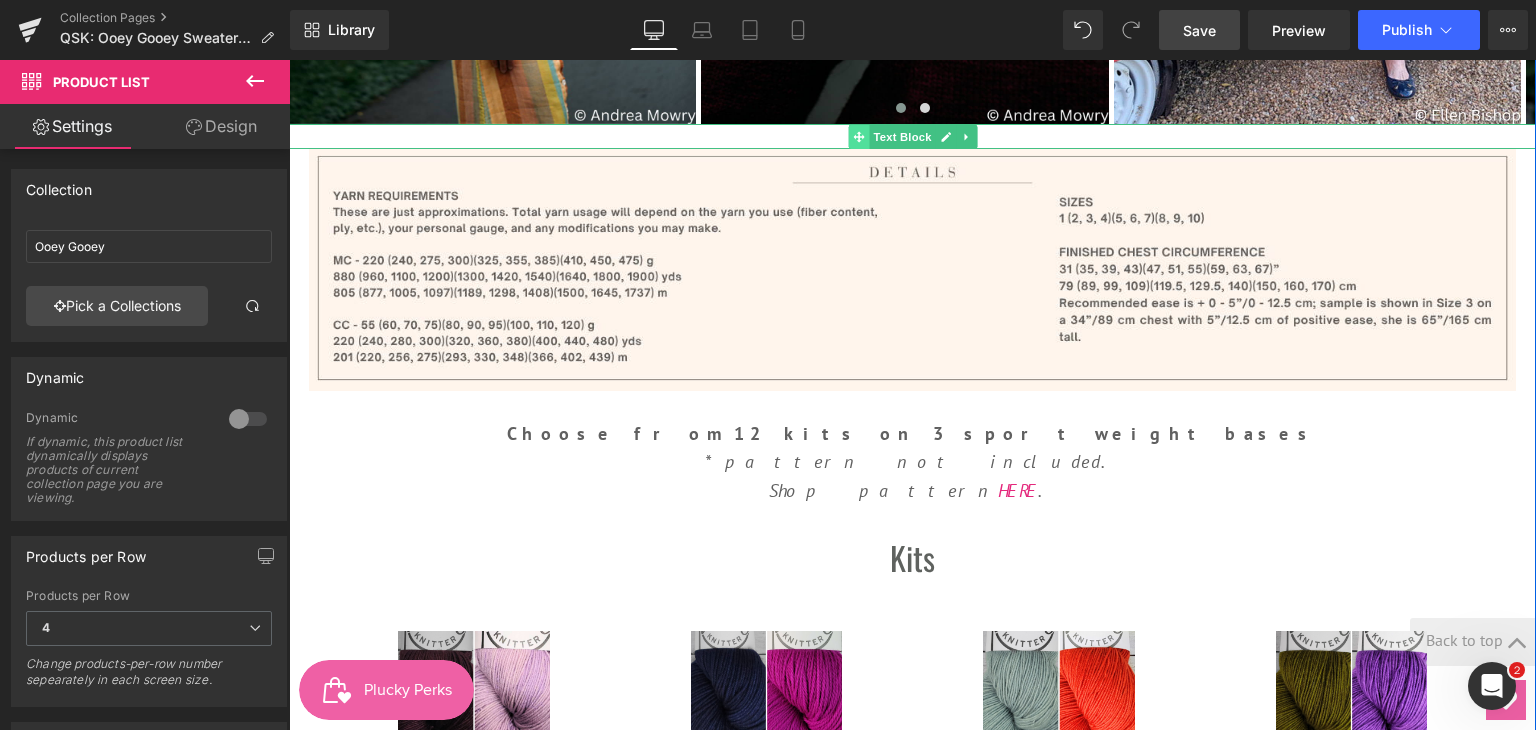 click 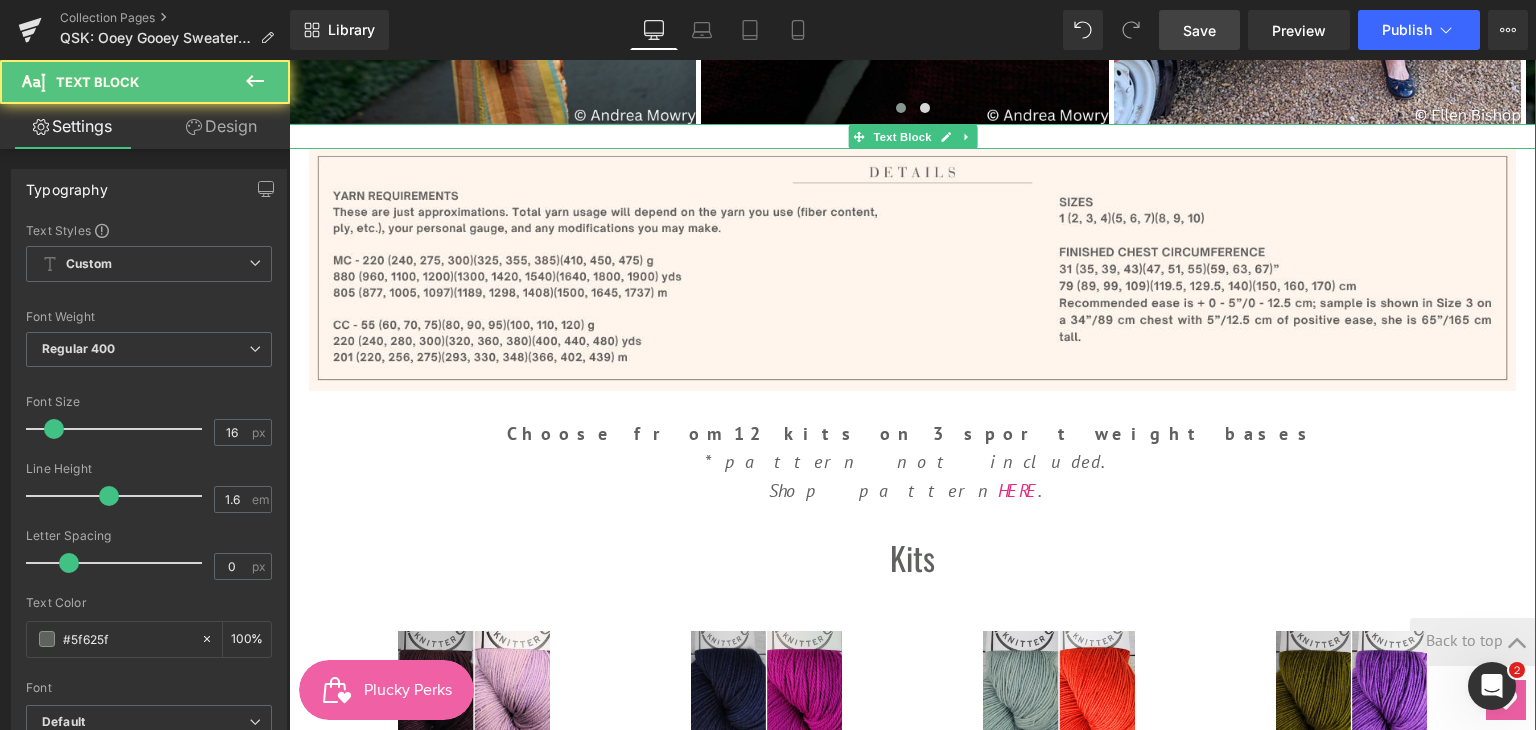 click on "© Andrea Mowry" at bounding box center (912, 137) 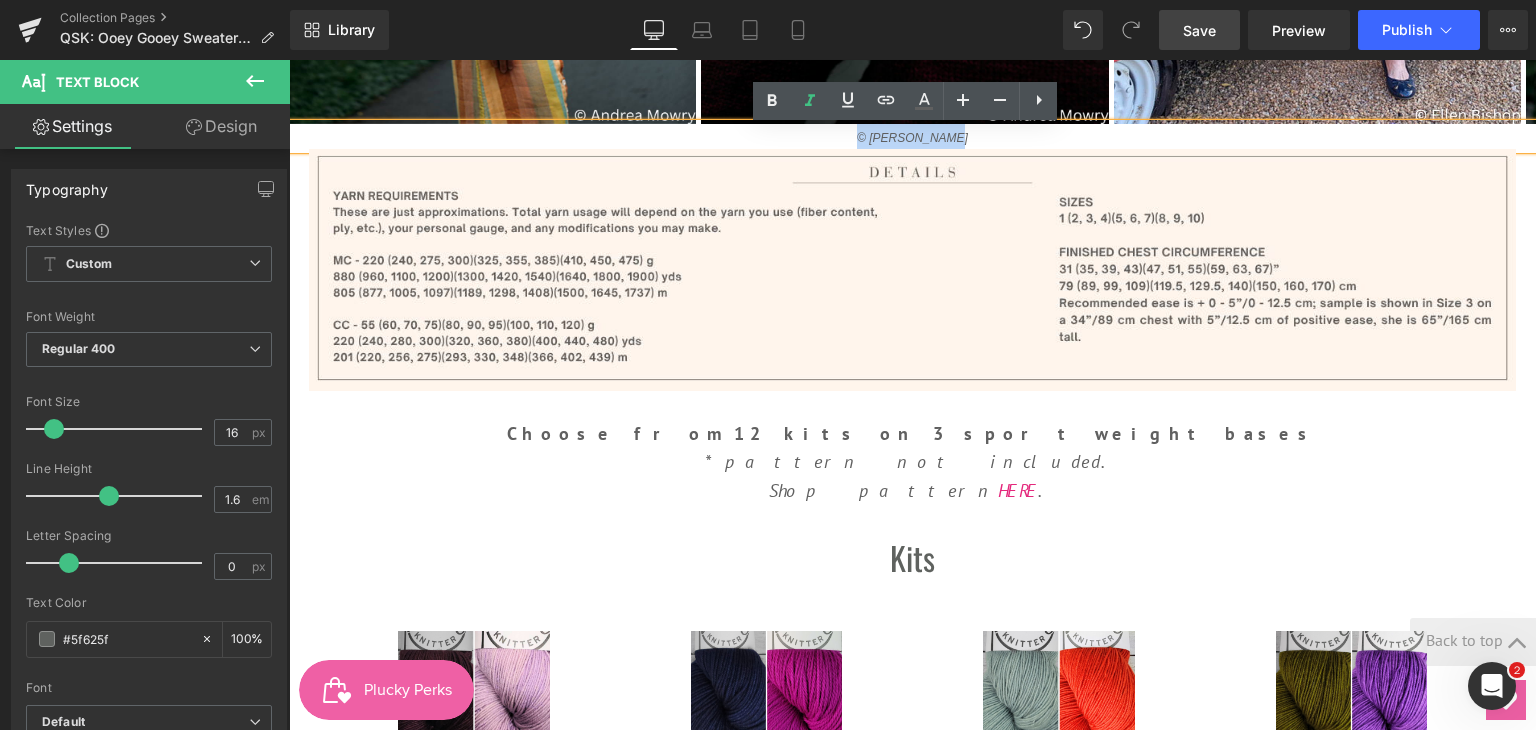 drag, startPoint x: 985, startPoint y: 137, endPoint x: 858, endPoint y: 129, distance: 127.25172 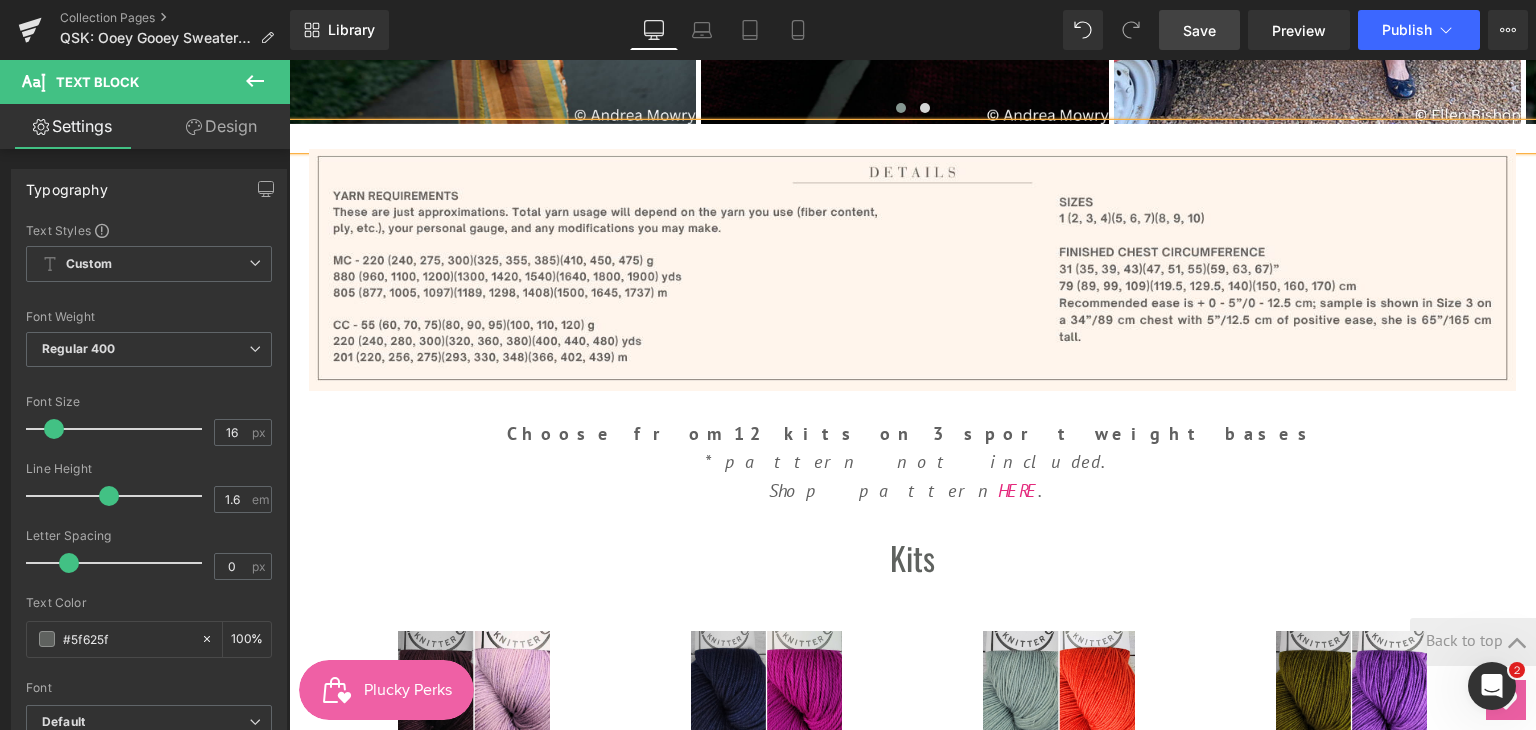 click on "Choose from 12 kits on 3 sport weight bases" at bounding box center (912, 434) 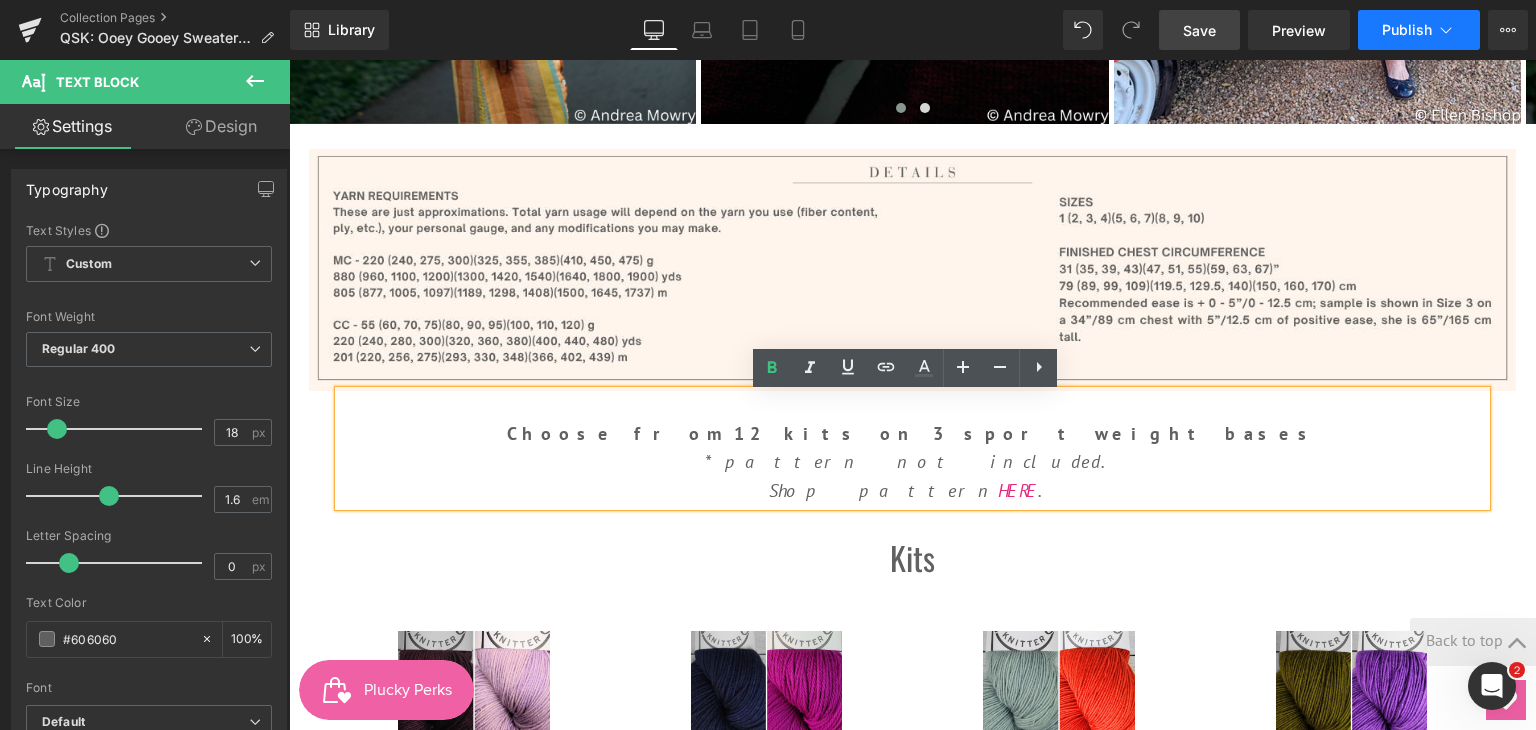 click on "Publish" at bounding box center (1407, 30) 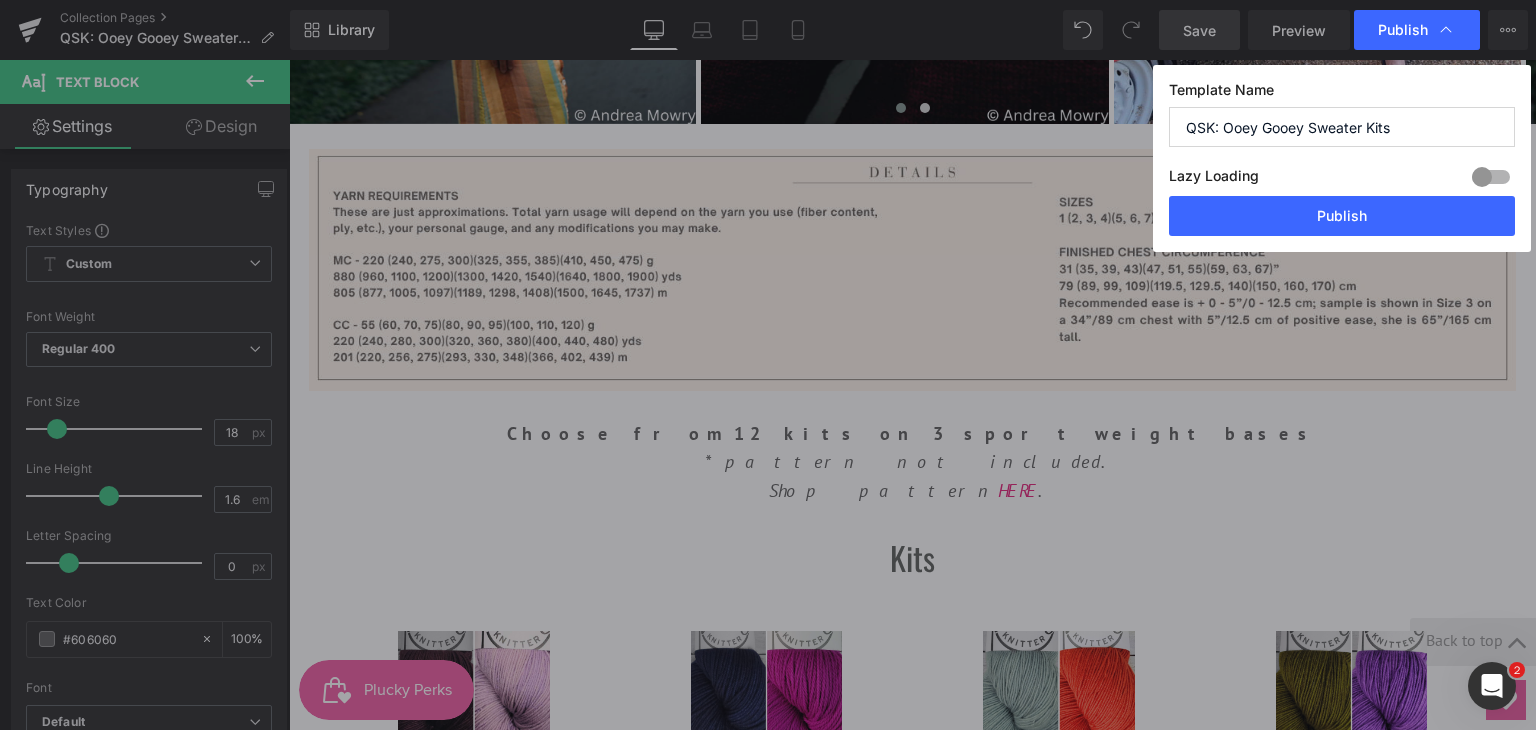 click at bounding box center (1491, 177) 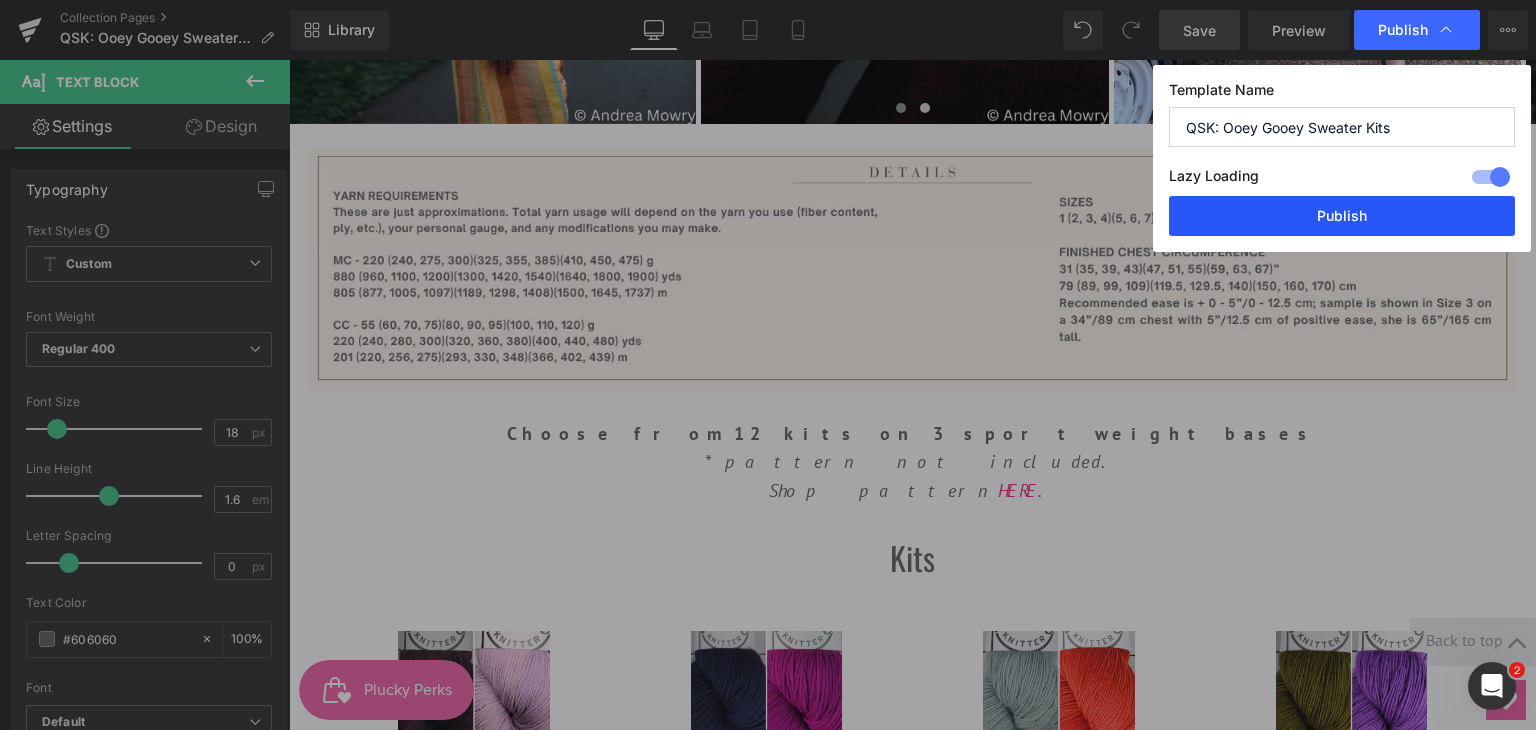 click on "Publish" at bounding box center [1342, 216] 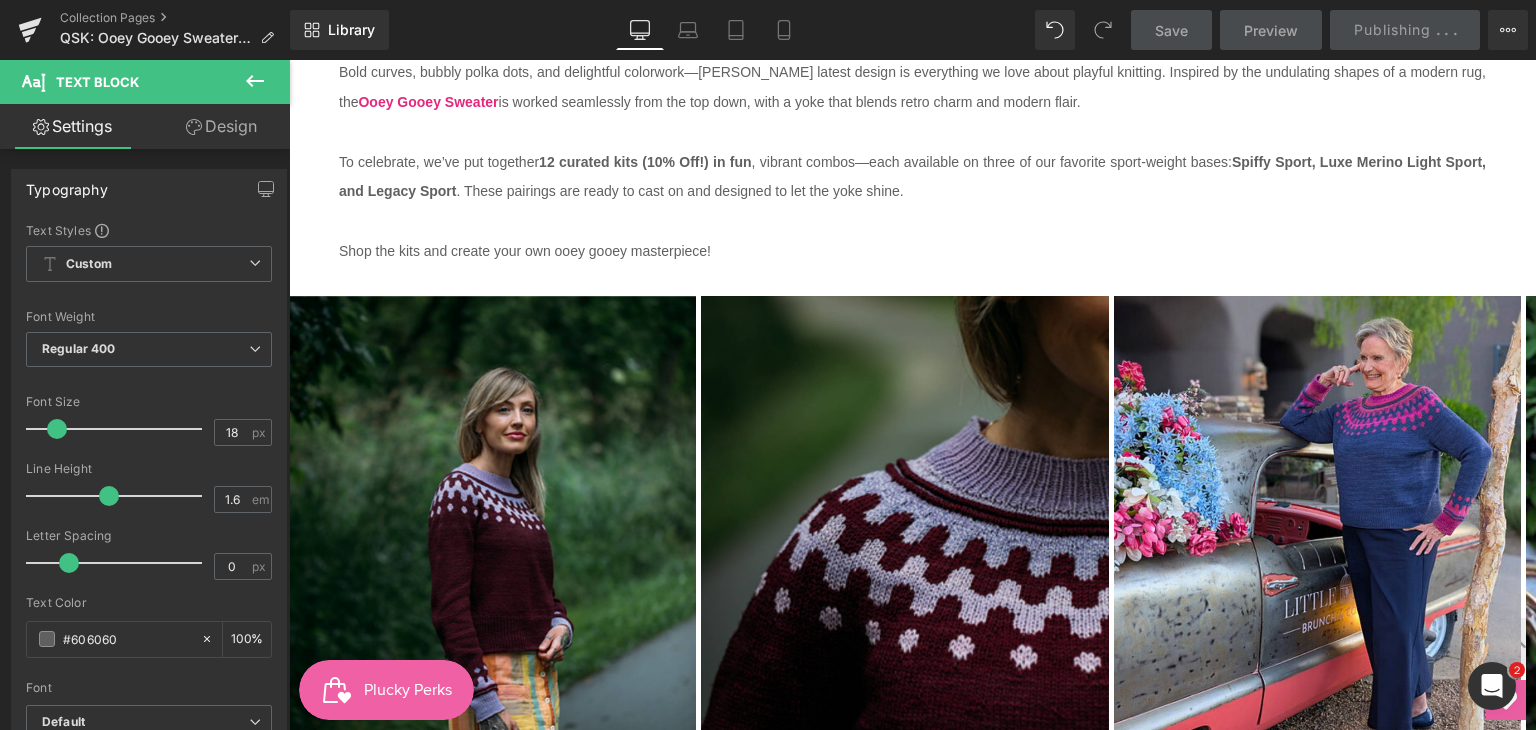 scroll, scrollTop: 800, scrollLeft: 0, axis: vertical 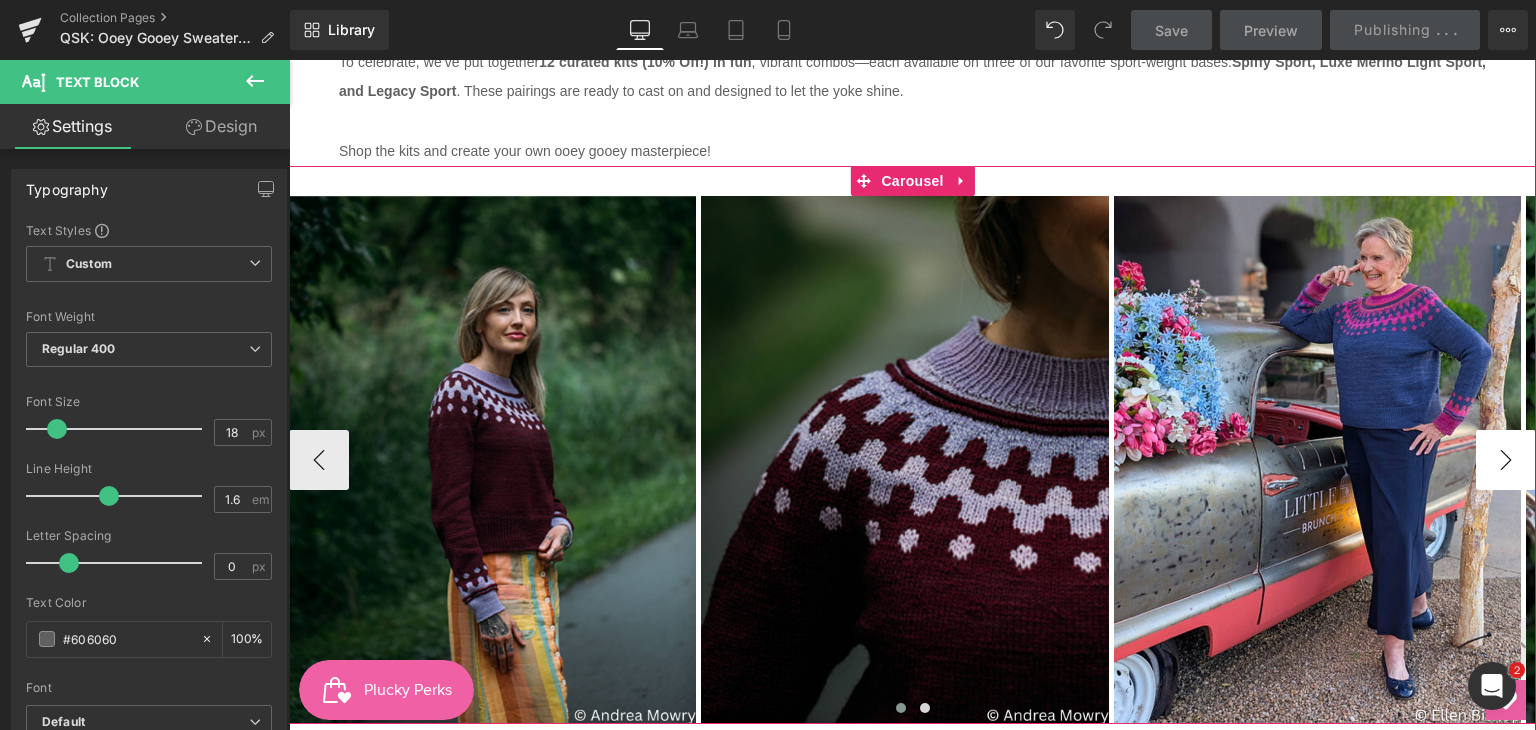 click on "›" at bounding box center (1506, 460) 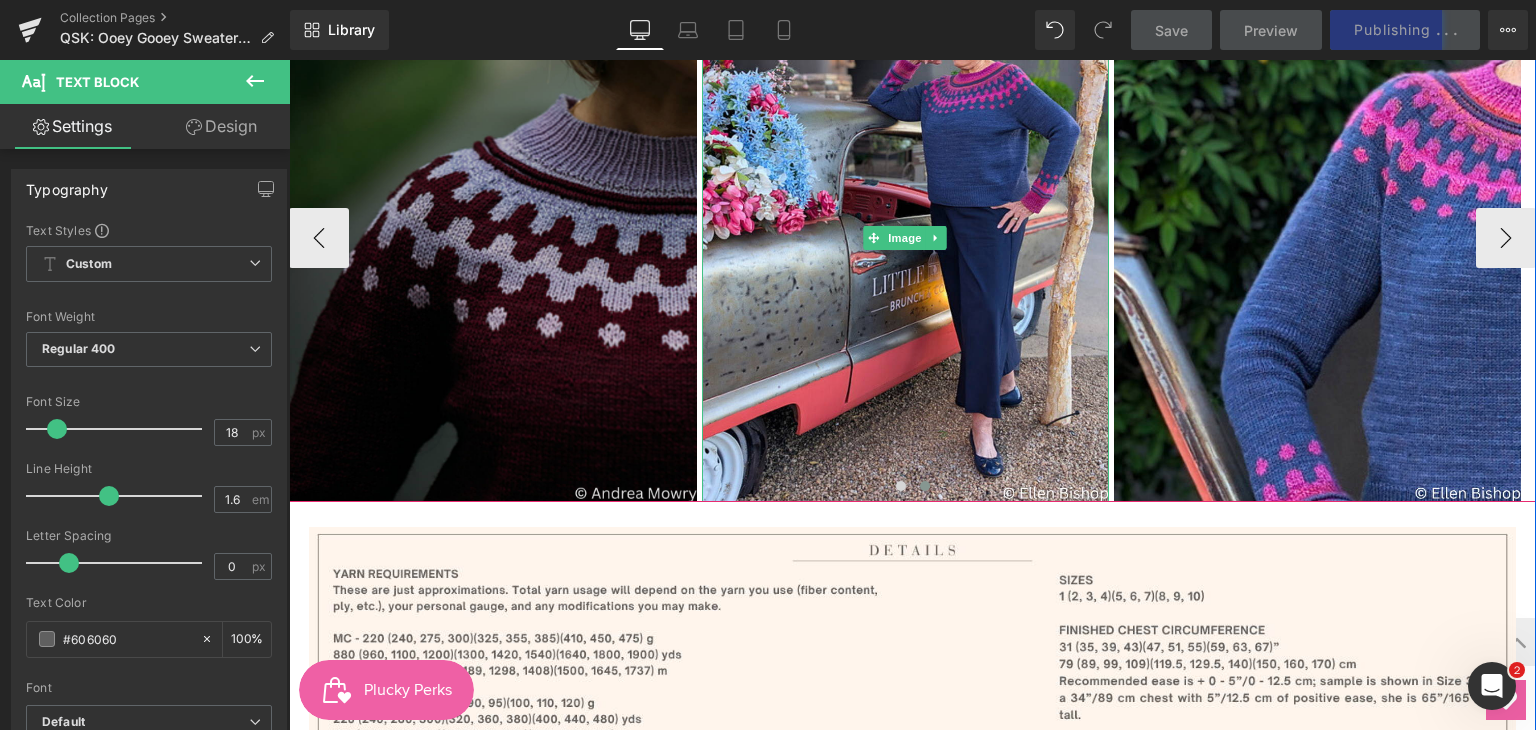 scroll, scrollTop: 900, scrollLeft: 0, axis: vertical 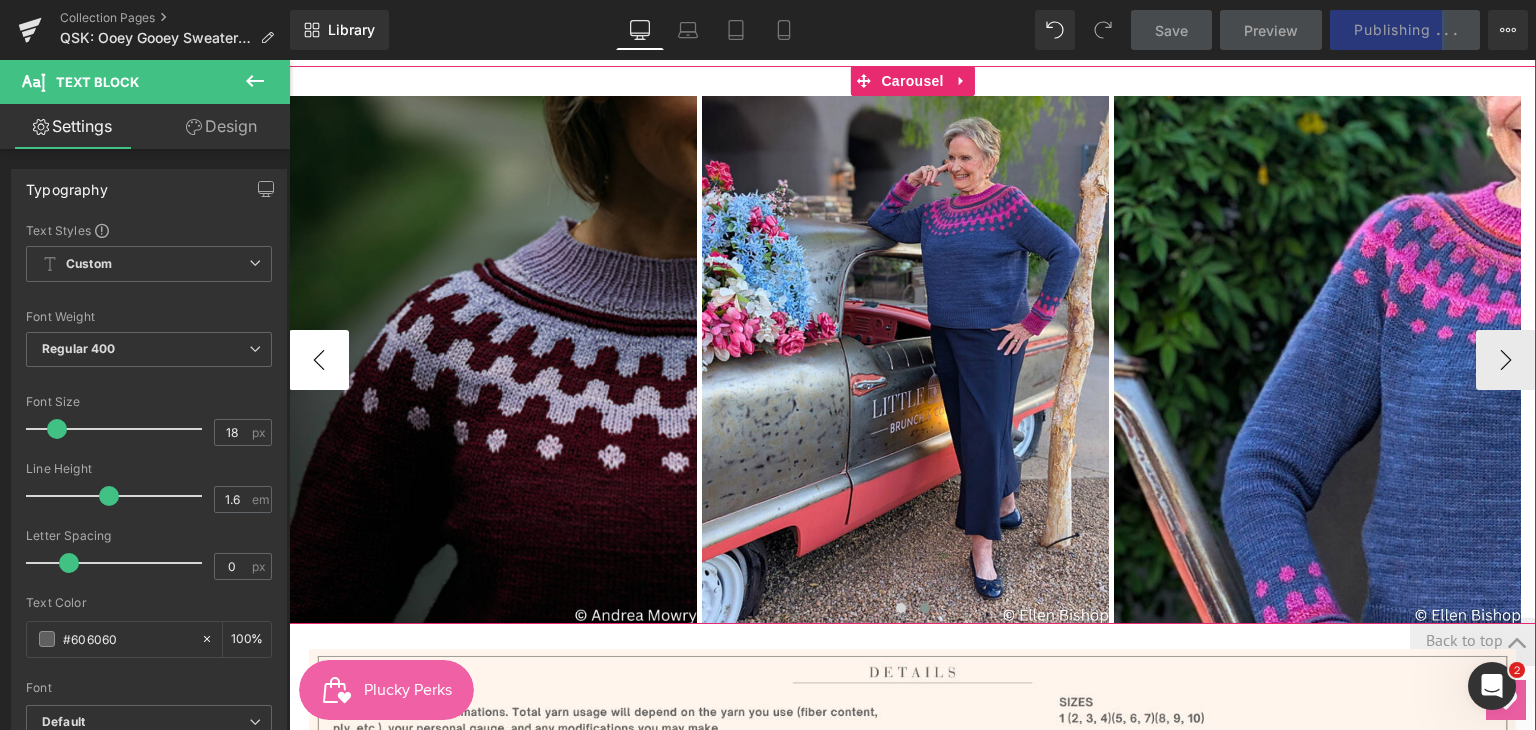 click on "‹" at bounding box center (319, 360) 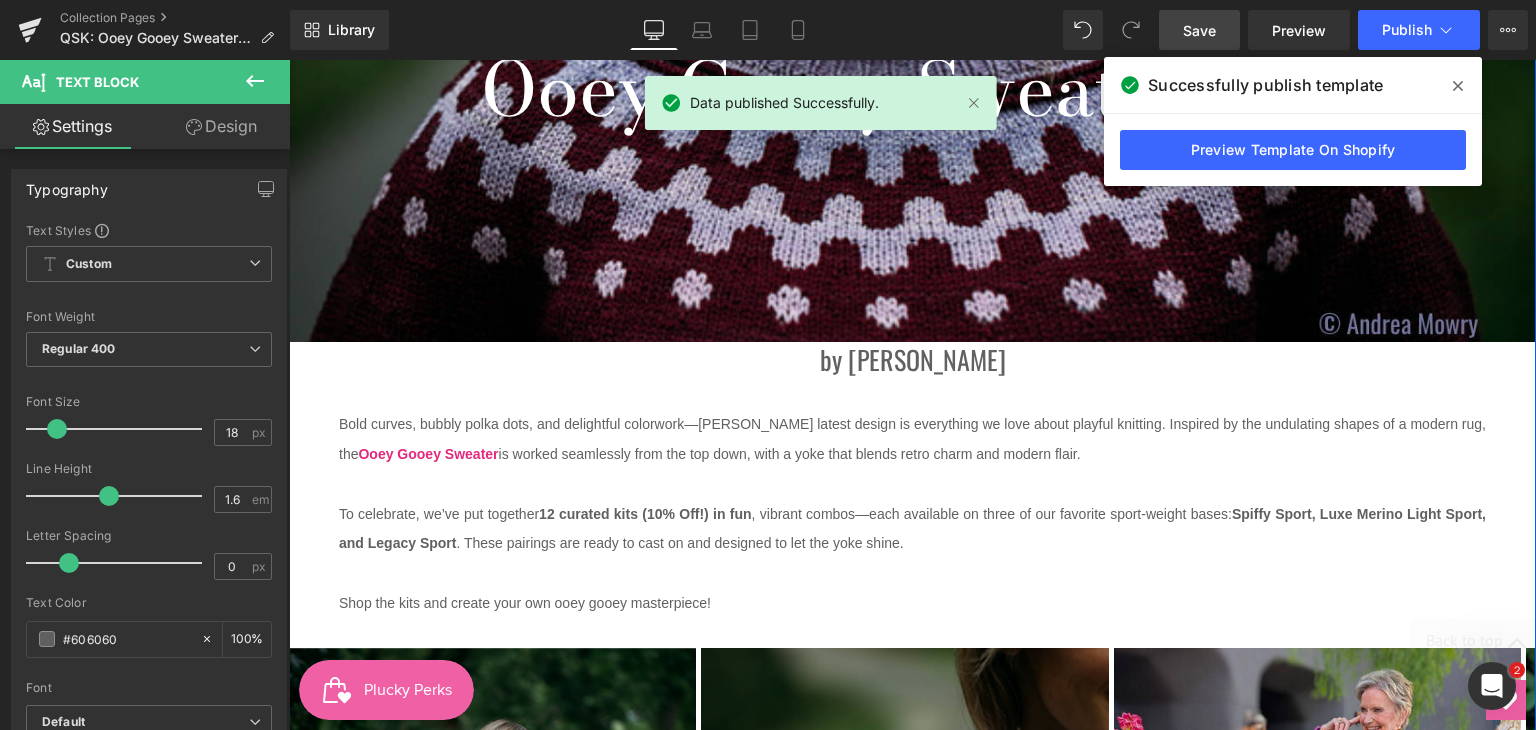 scroll, scrollTop: 400, scrollLeft: 0, axis: vertical 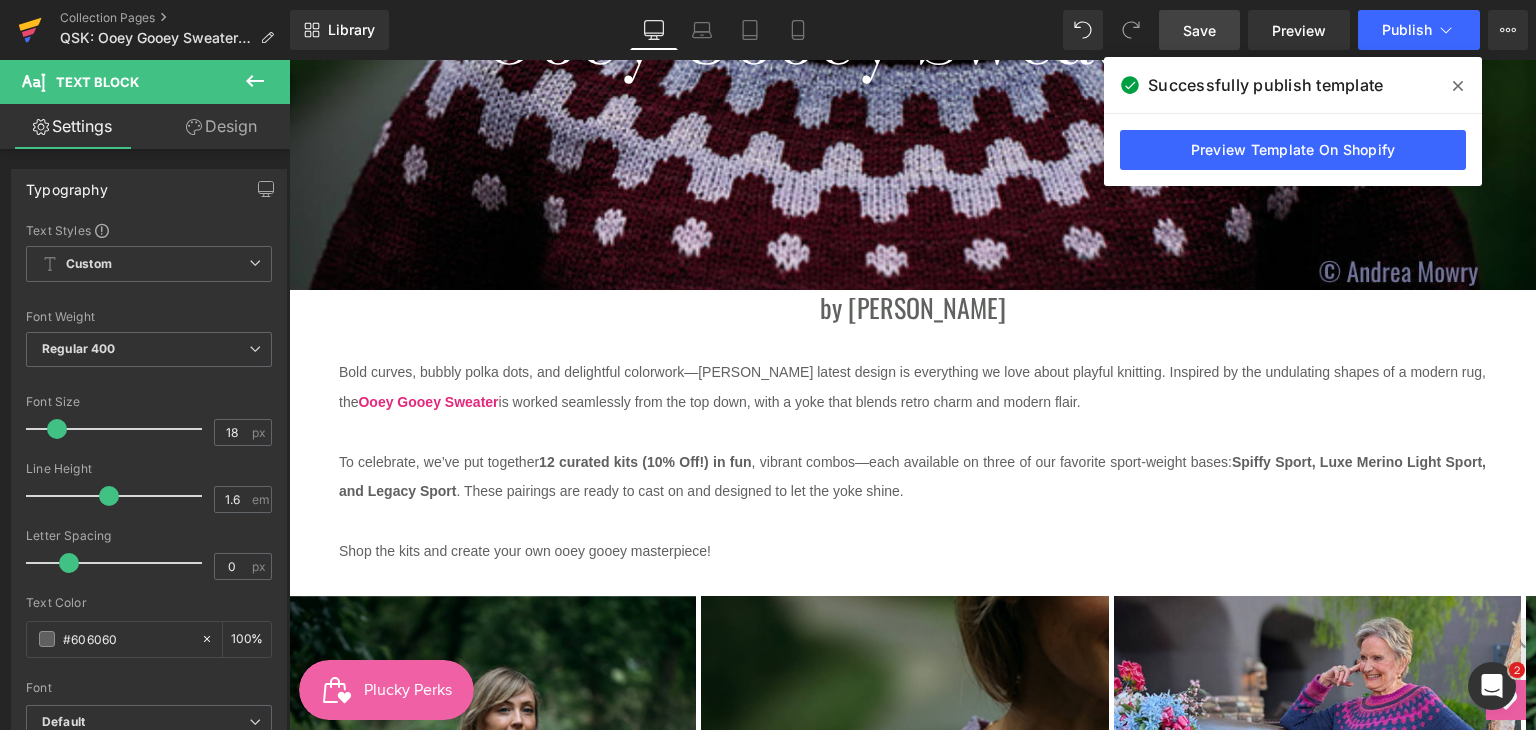 click 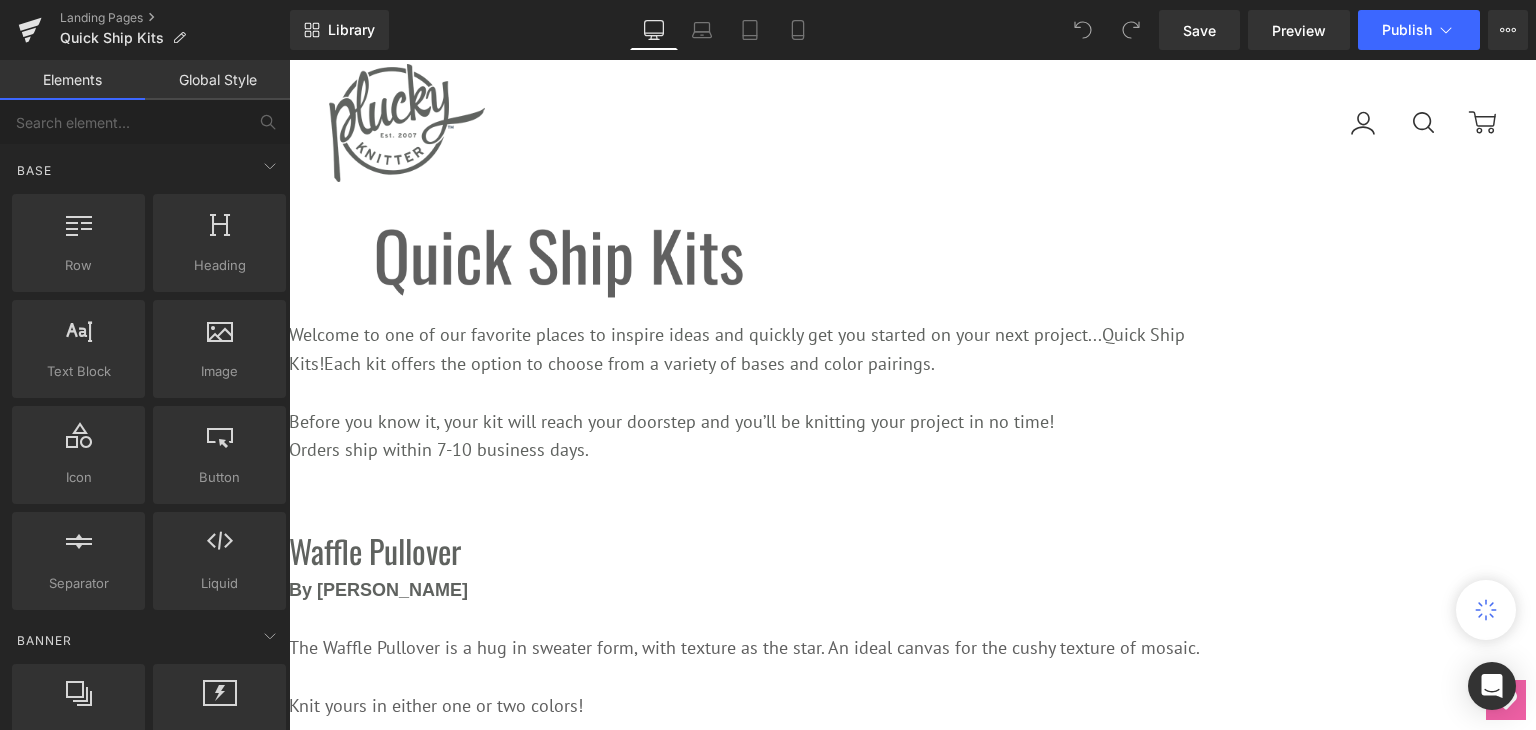 scroll, scrollTop: 0, scrollLeft: 0, axis: both 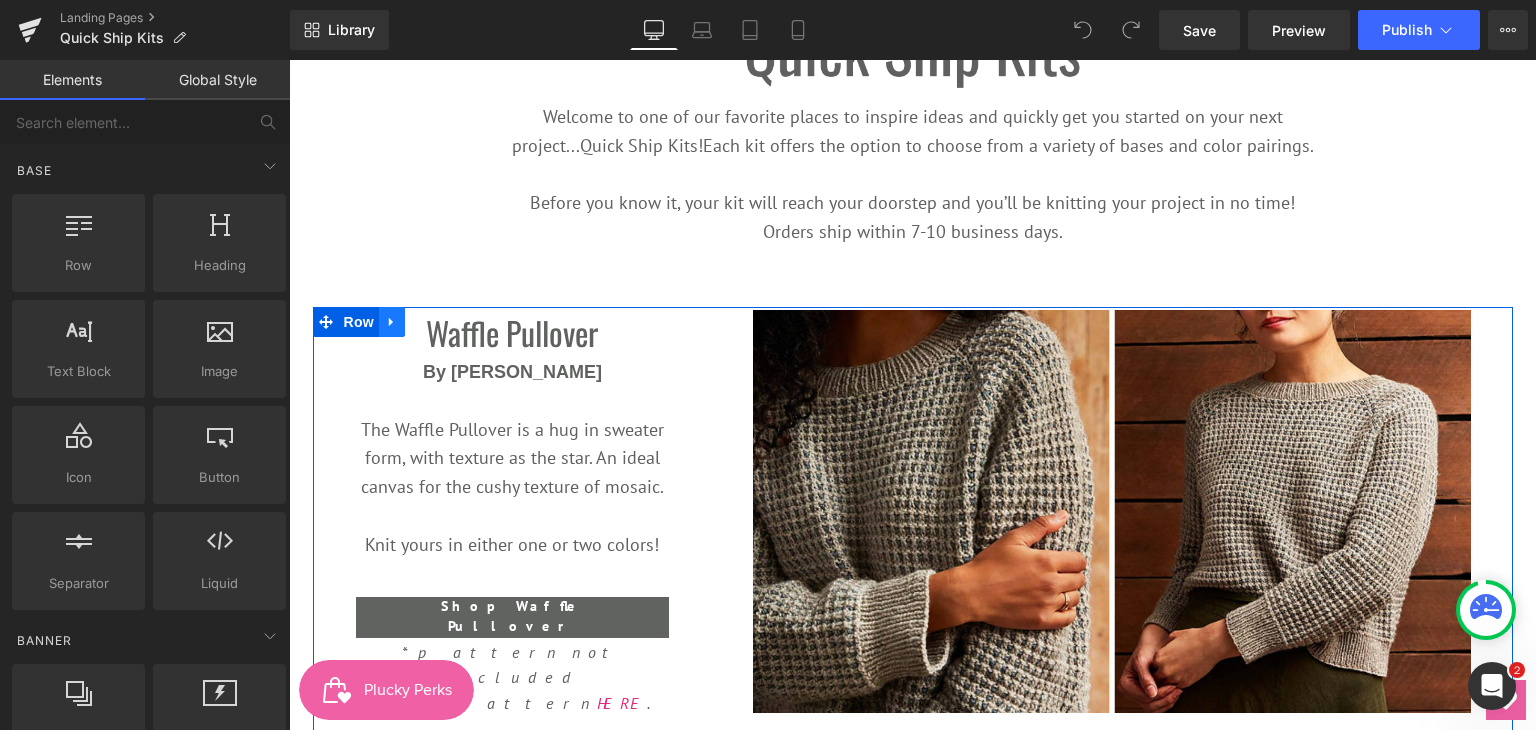 click 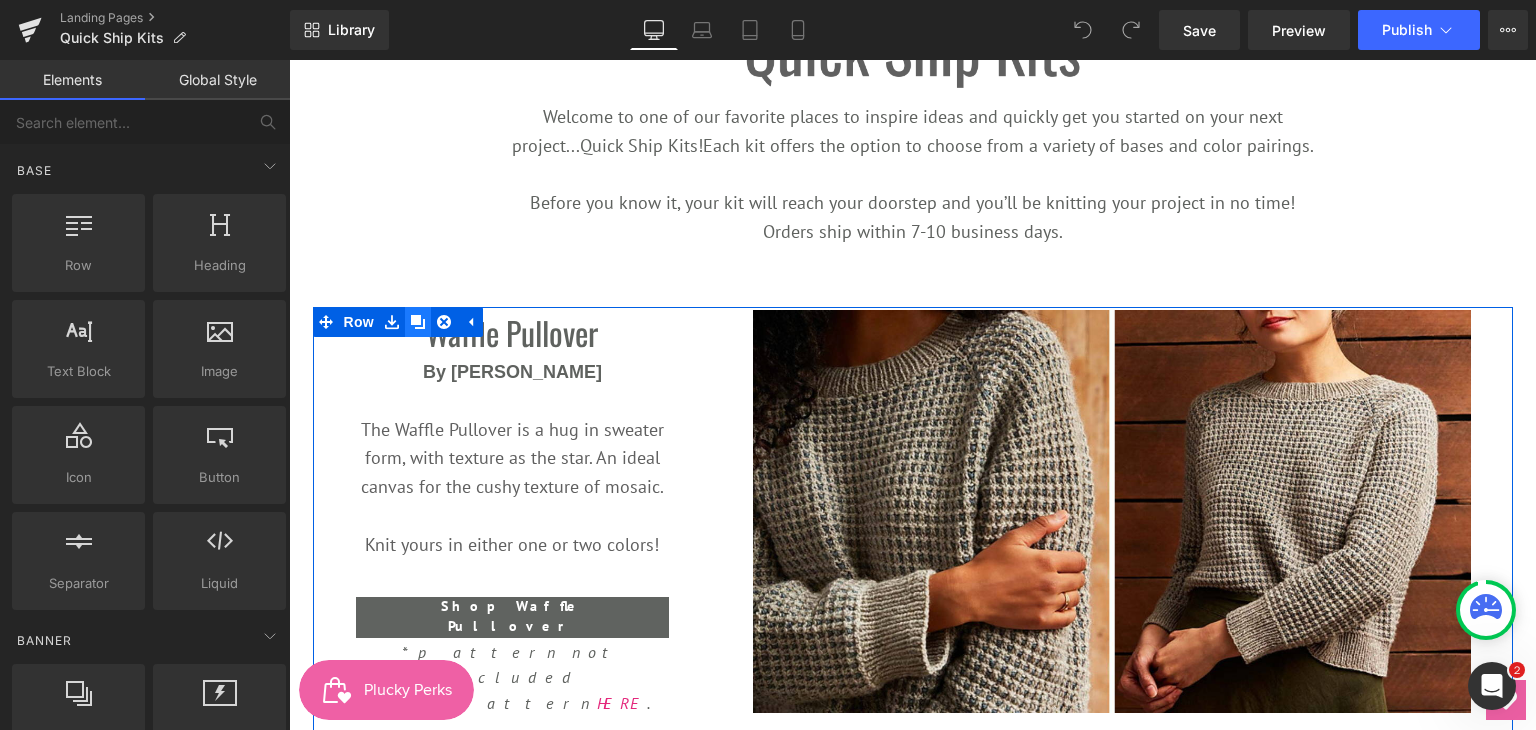 click 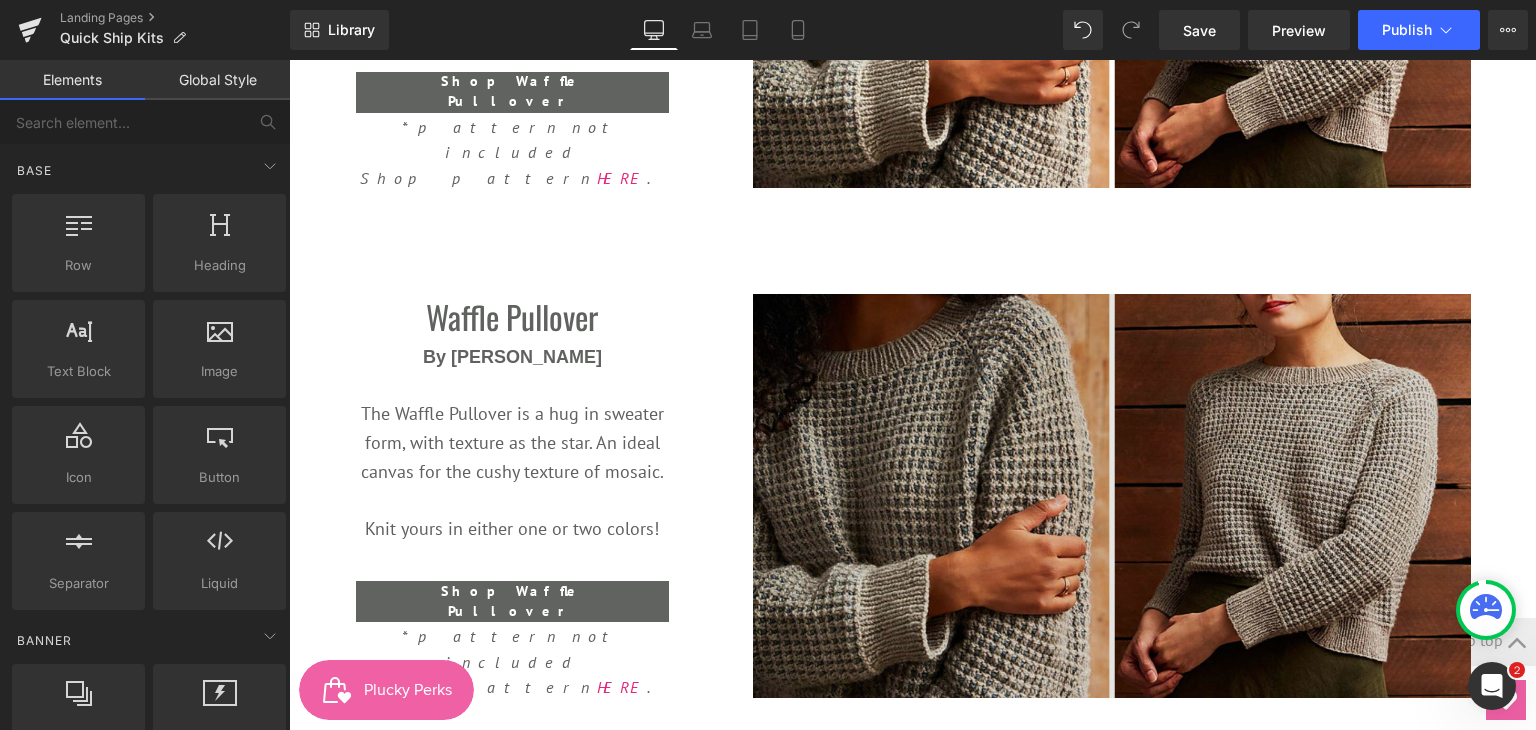 scroll, scrollTop: 270, scrollLeft: 0, axis: vertical 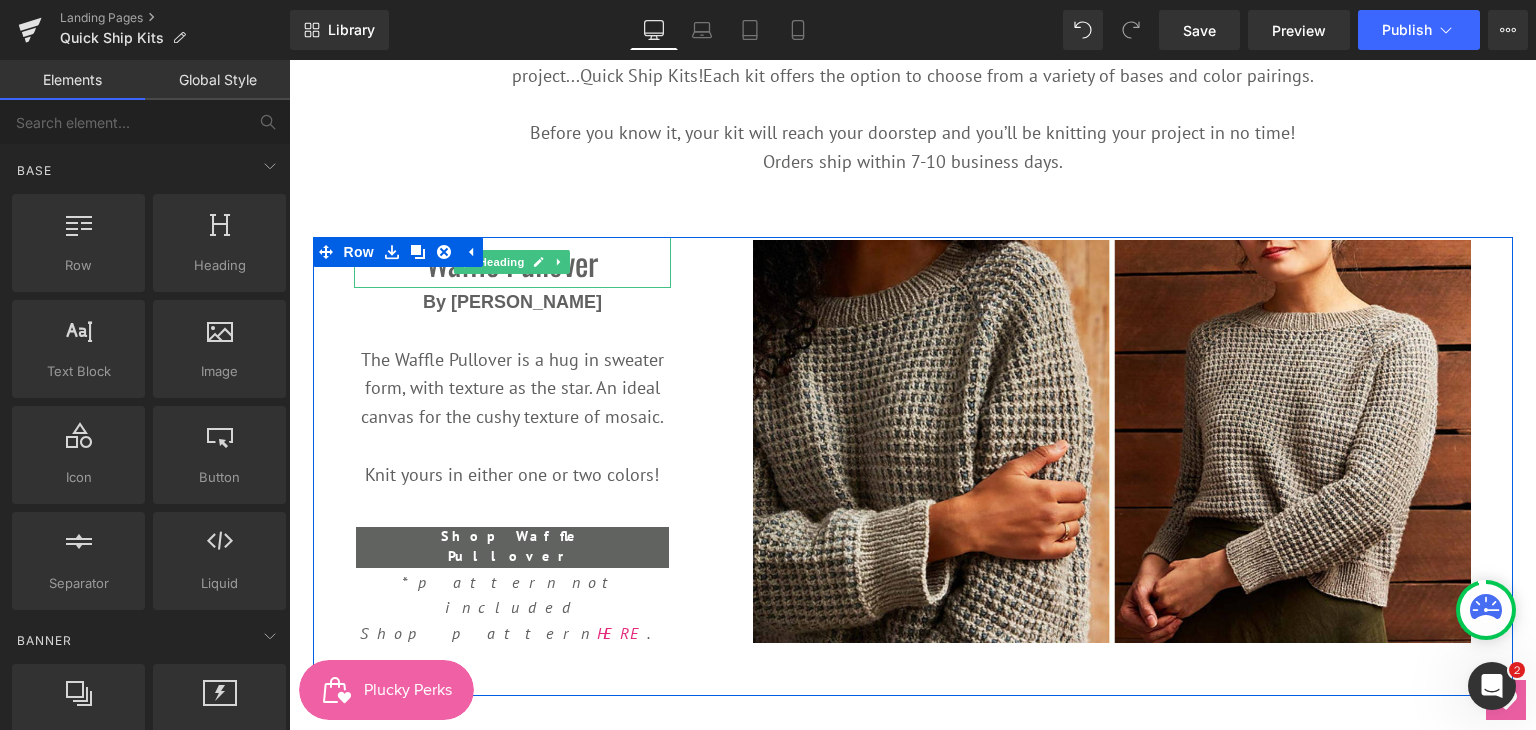 click on "Waffle Pullover" at bounding box center [513, 262] 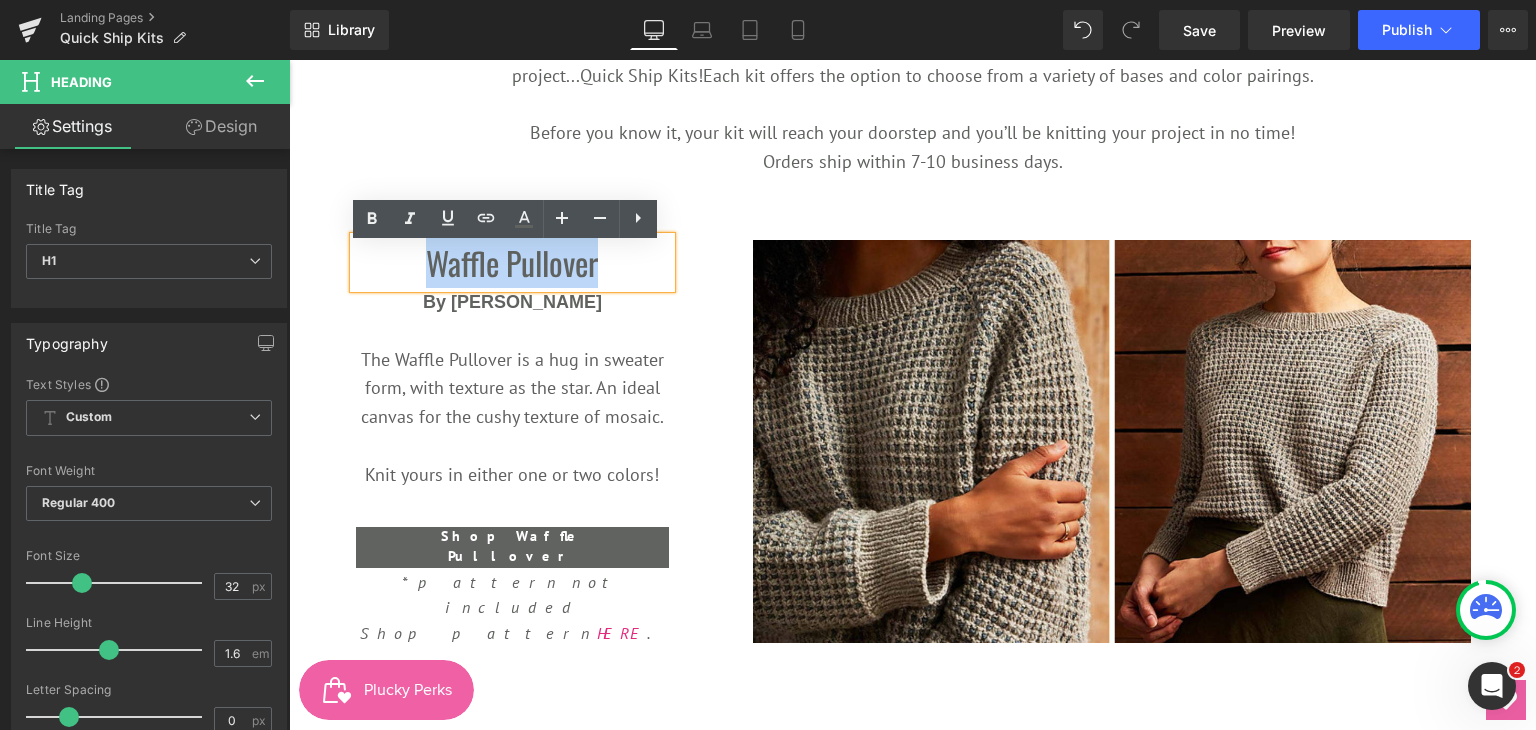 drag, startPoint x: 413, startPoint y: 273, endPoint x: 595, endPoint y: 268, distance: 182.06866 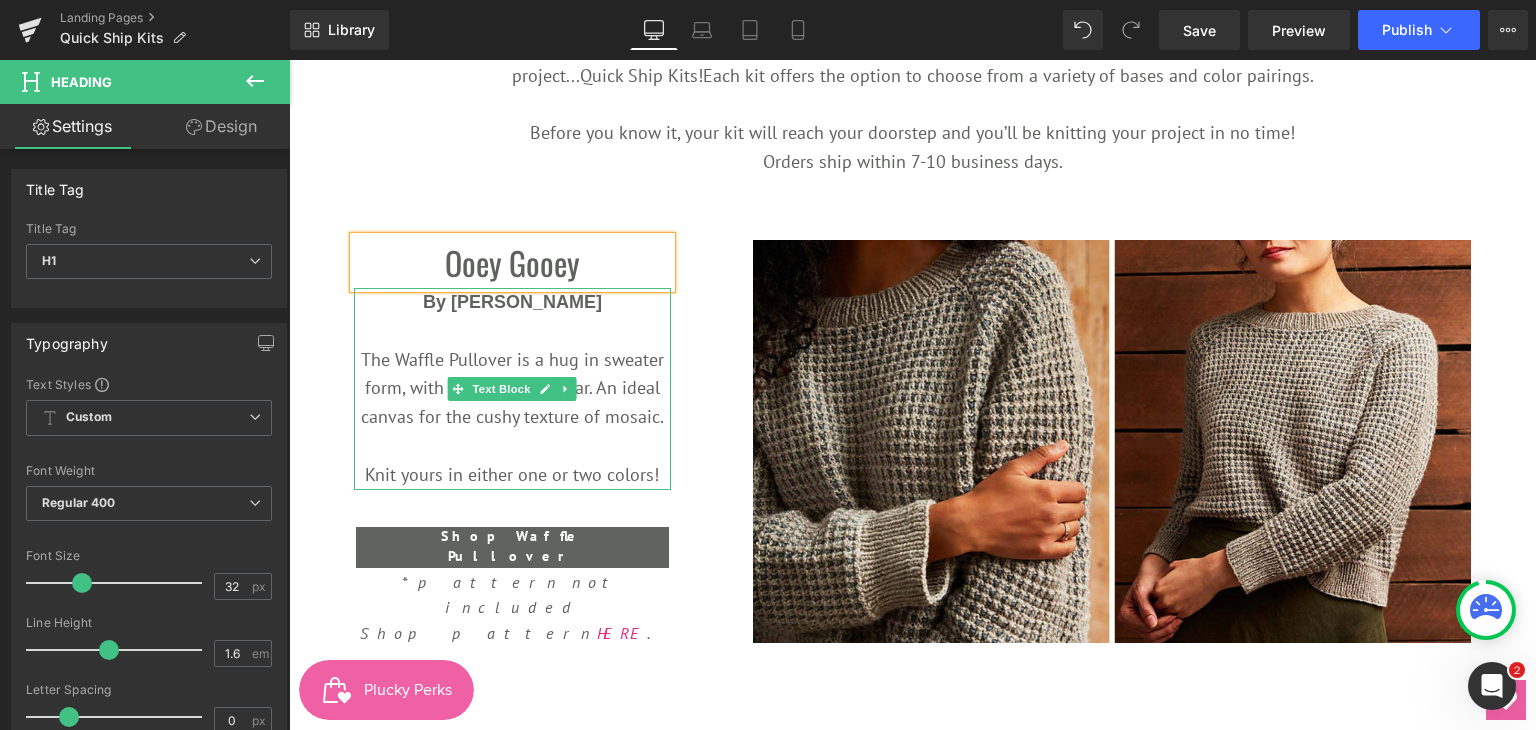 click on "By Amy Christoffers" at bounding box center [513, 302] 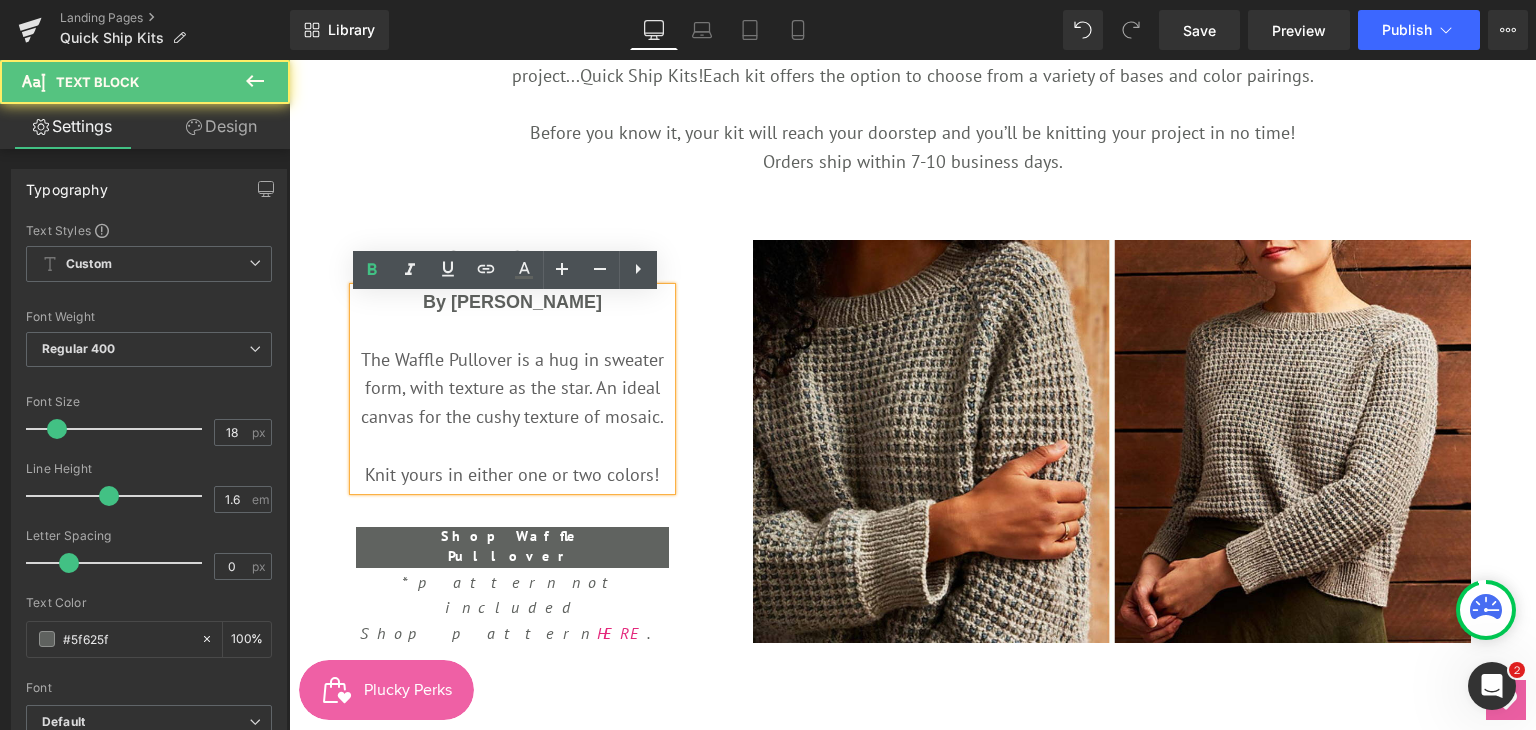click on "By Amy Christoffers" at bounding box center [512, 302] 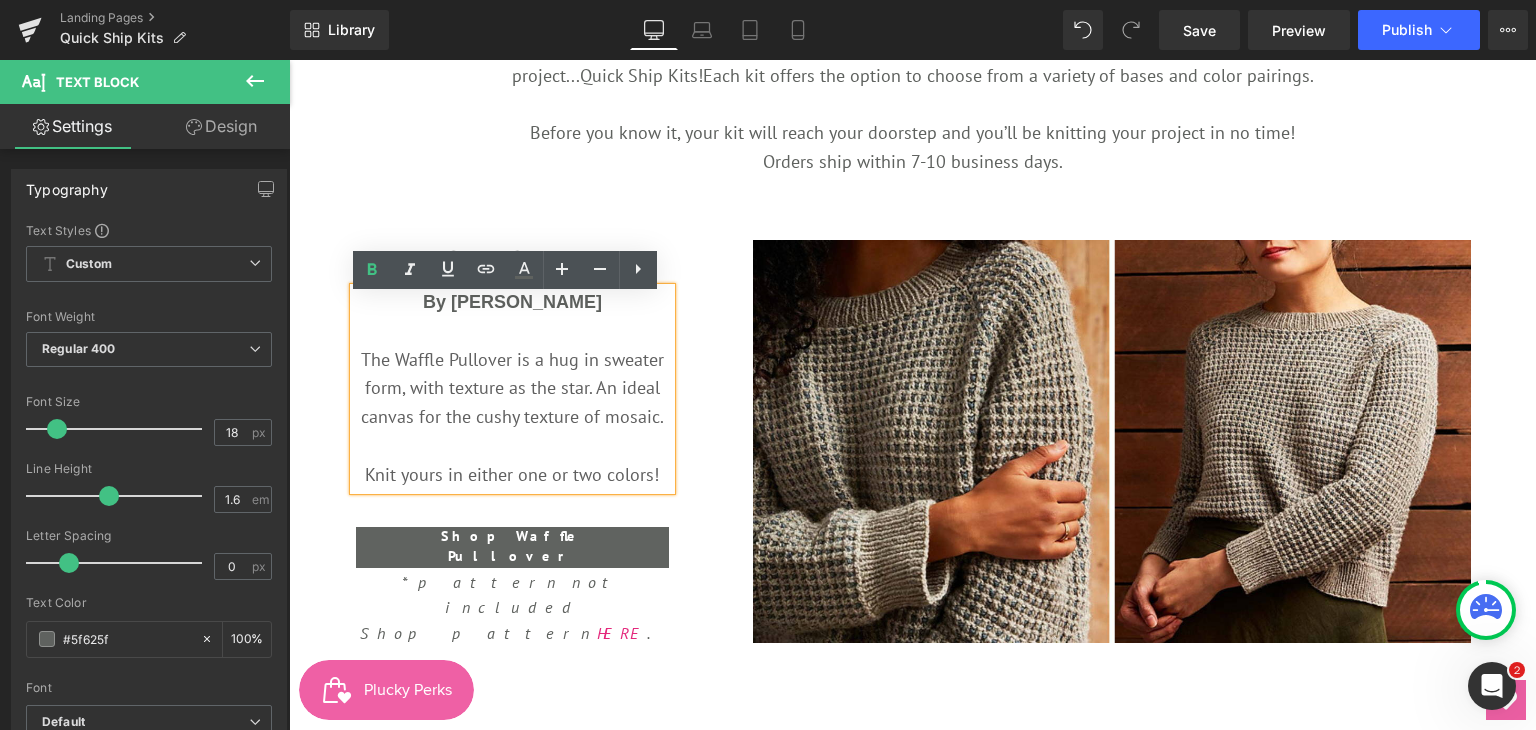 drag, startPoint x: 604, startPoint y: 311, endPoint x: 455, endPoint y: 312, distance: 149.00336 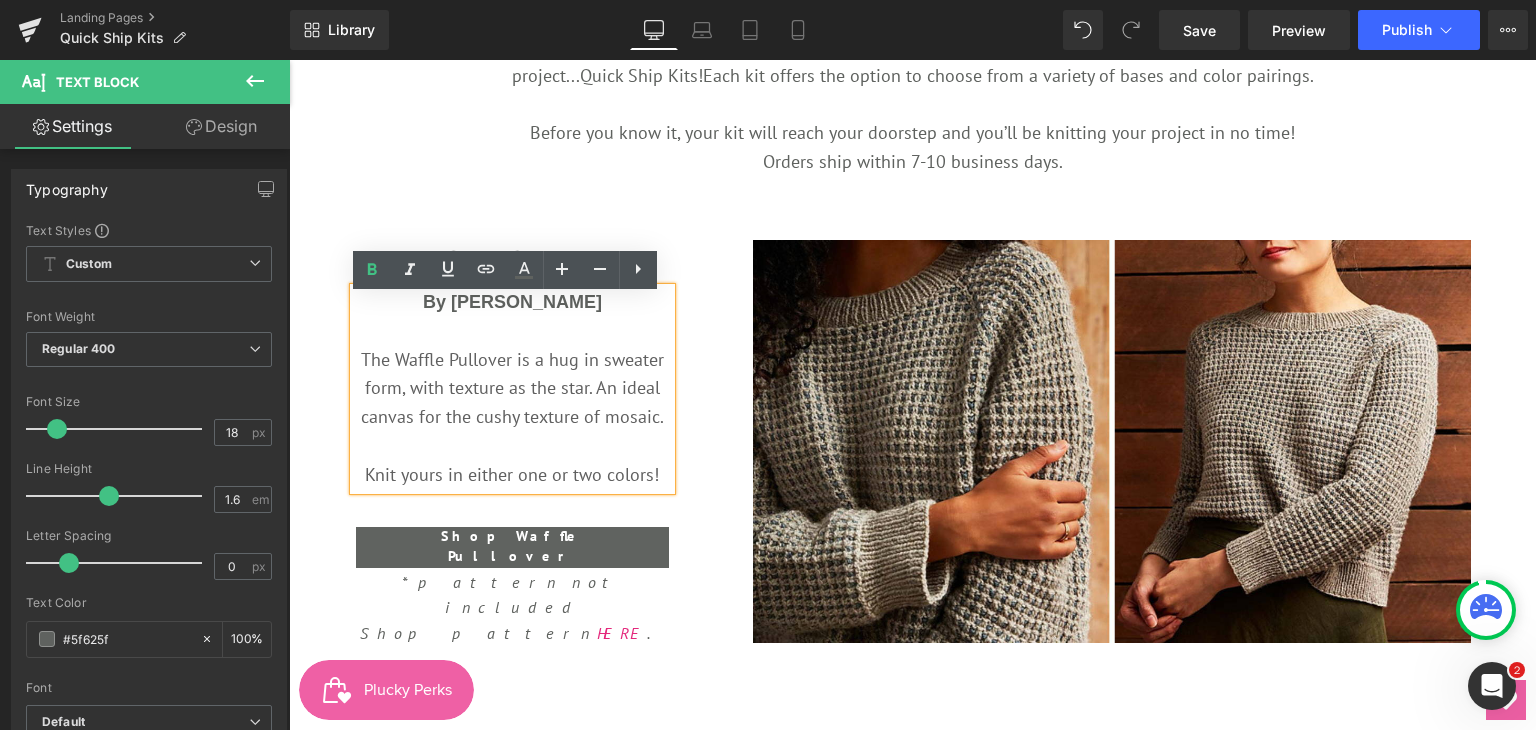 click on "By Amy Christoffers" at bounding box center [513, 302] 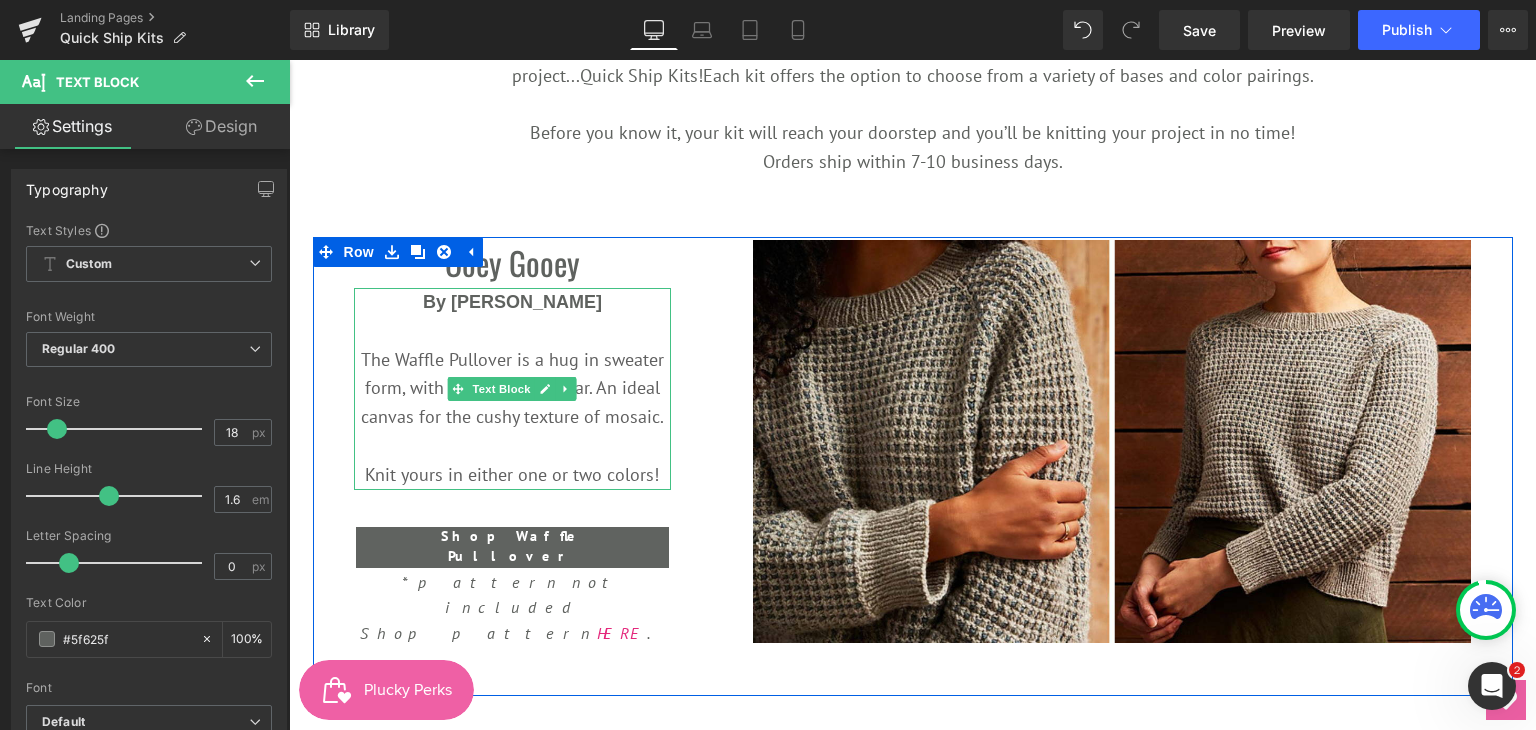 click on "The Waffle Pullover is a hug in sweater form, with texture as the star. An ideal canvas for the cushy texture of mosaic." at bounding box center (512, 388) 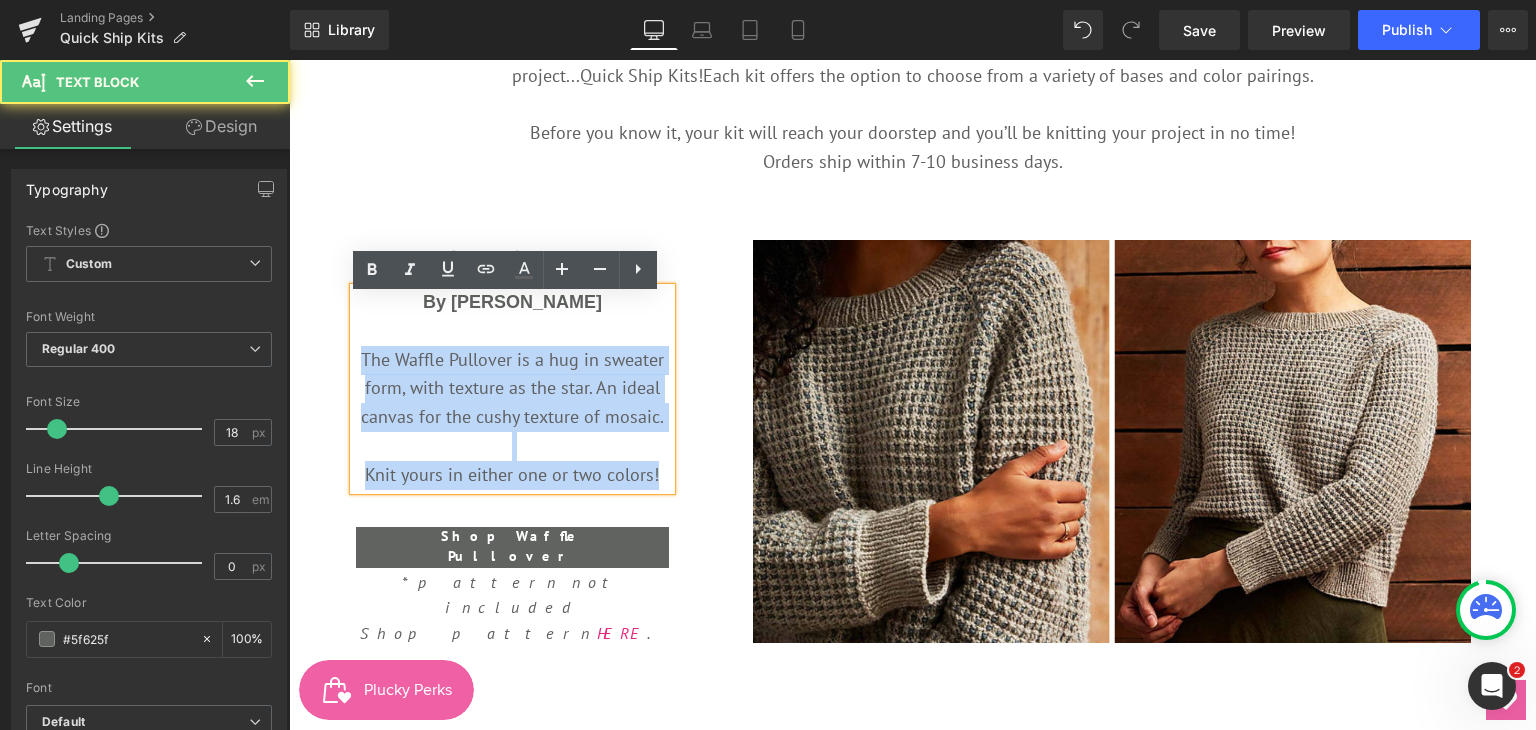 drag, startPoint x: 356, startPoint y: 368, endPoint x: 656, endPoint y: 493, distance: 325 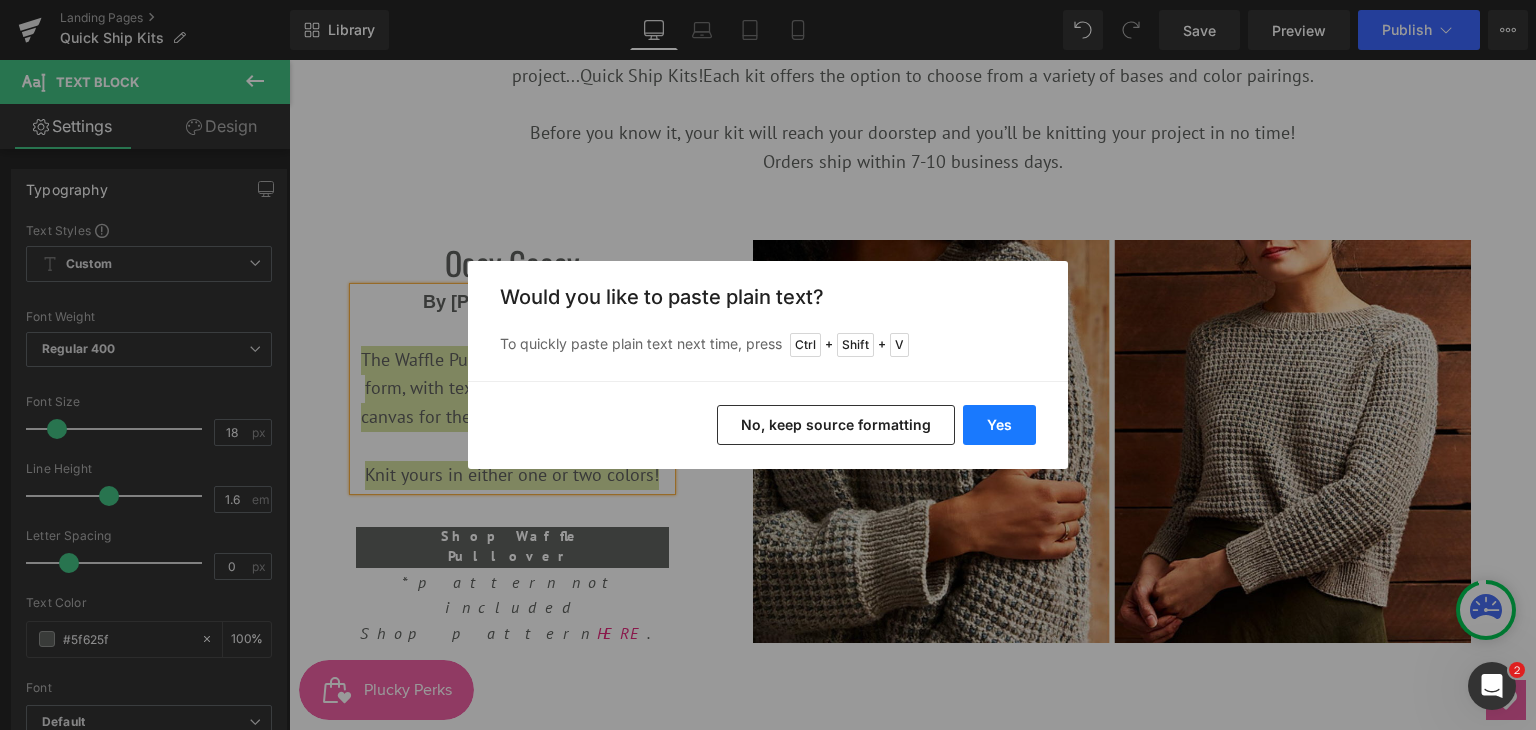 click on "Yes" at bounding box center (999, 425) 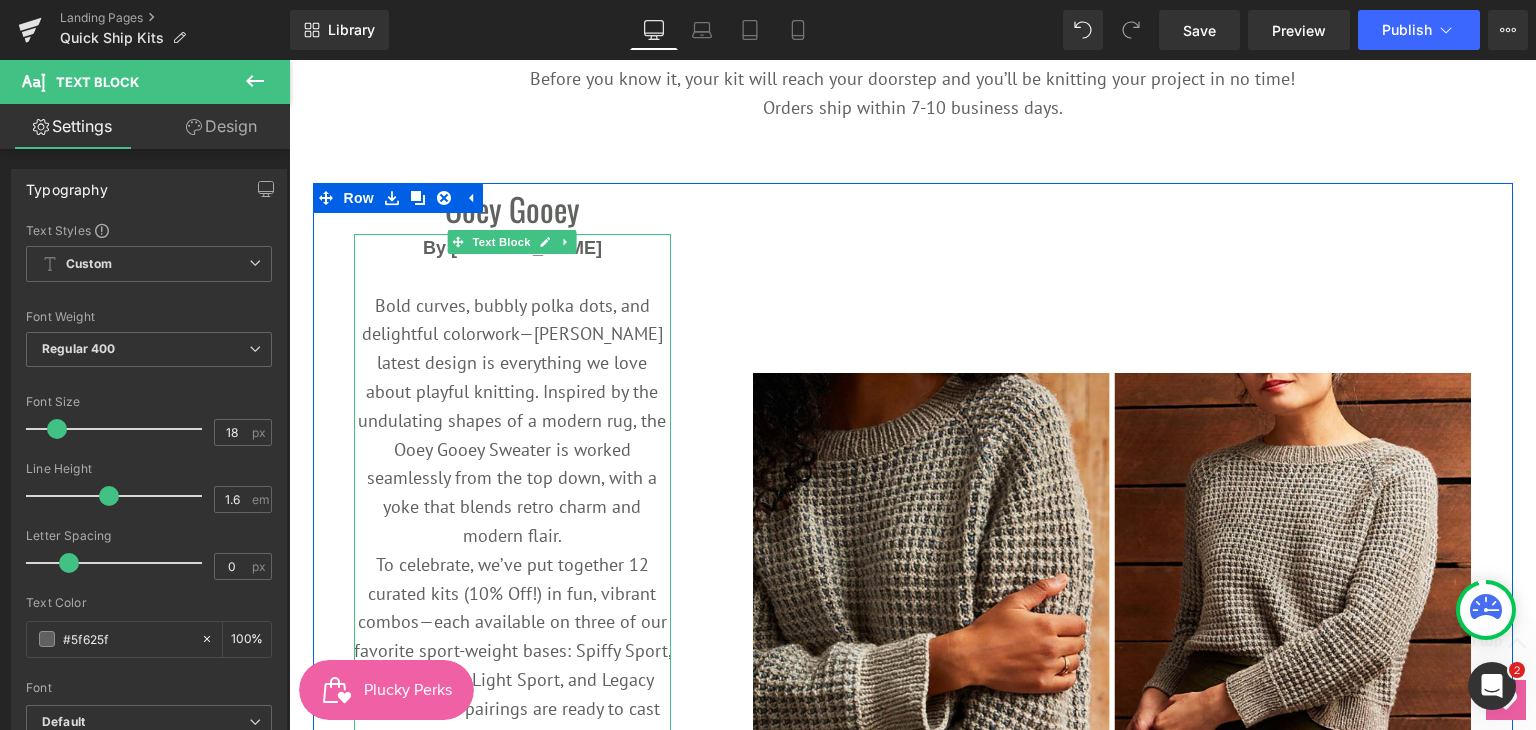scroll, scrollTop: 370, scrollLeft: 0, axis: vertical 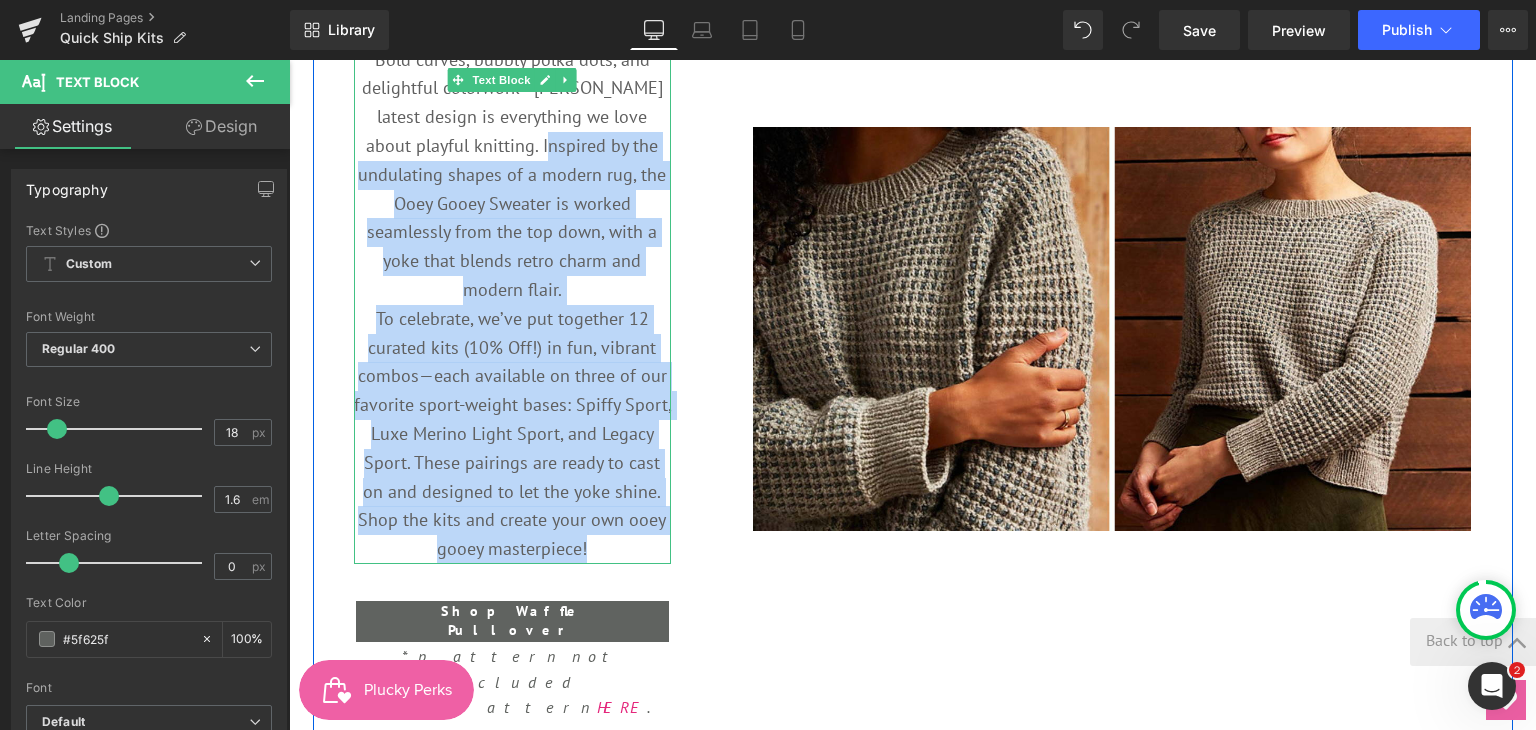 drag, startPoint x: 509, startPoint y: 348, endPoint x: 579, endPoint y: 554, distance: 217.56837 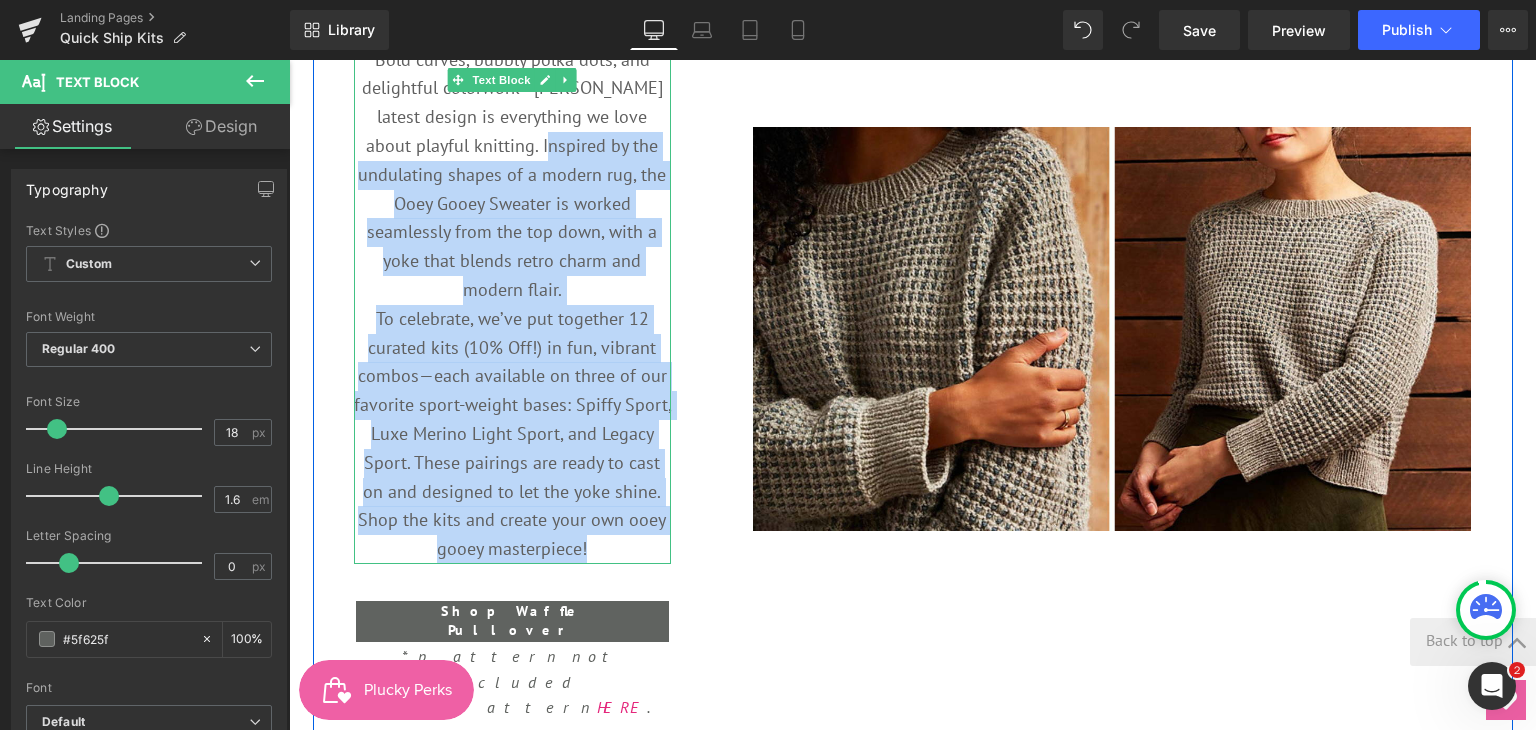 click on "By Andrea Mowry Bold curves, bubbly polka dots, and delightful colorwork—Andrea Mowry’s latest design is everything we love about playful knitting. Inspired by the undulating shapes of a modern rug, the Ooey Gooey Sweater is worked seamlessly from the top down, with a yoke that blends retro charm and modern flair. To celebrate, we’ve put together 12 curated kits (10% Off!) in fun, vibrant combos—each available on three of our favorite sport-weight bases: Spiffy Sport, Luxe Merino Light Sport, and Legacy Sport. These pairings are ready to cast on and designed to let the yoke shine. Shop the kits and create your own ooey gooey masterpiece!" at bounding box center (513, 276) 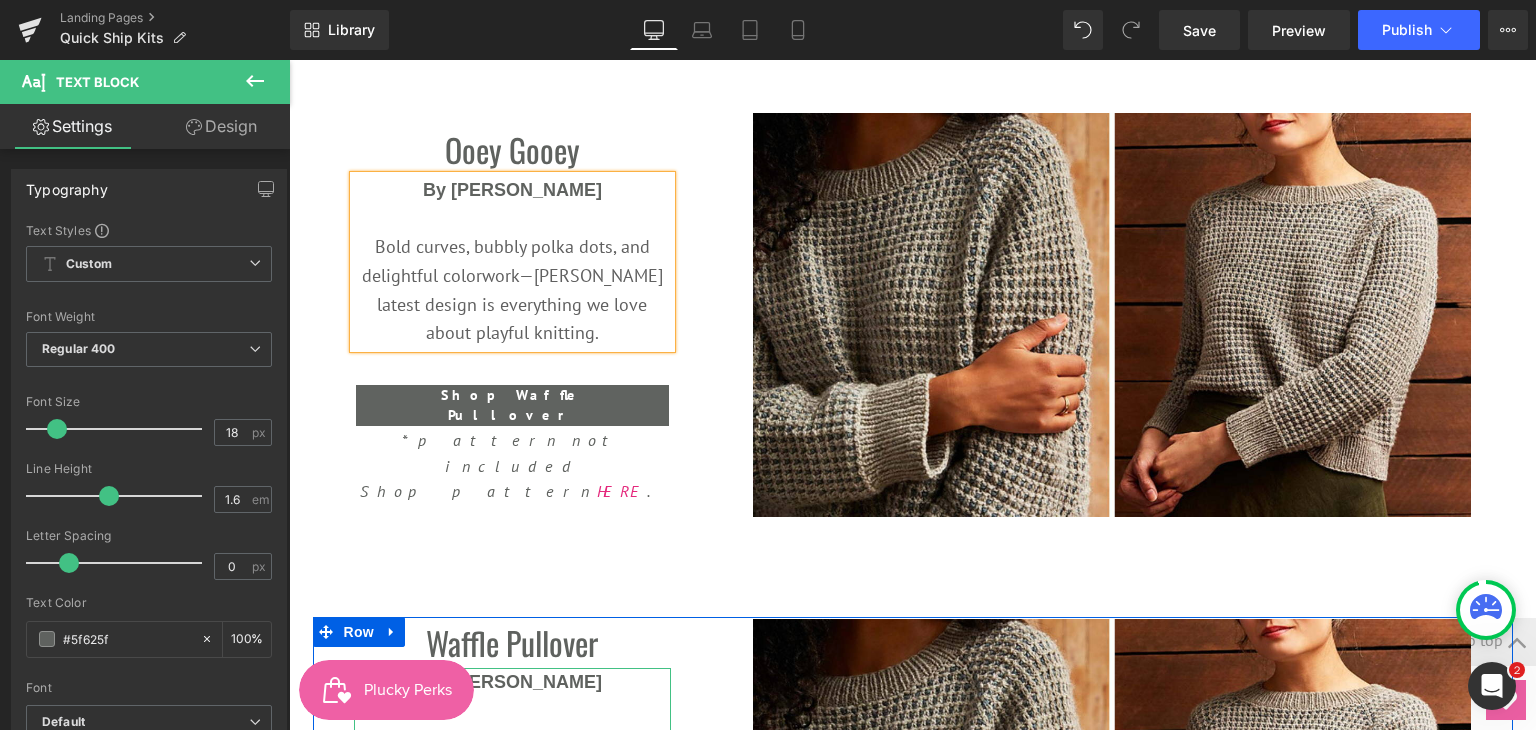 scroll, scrollTop: 393, scrollLeft: 0, axis: vertical 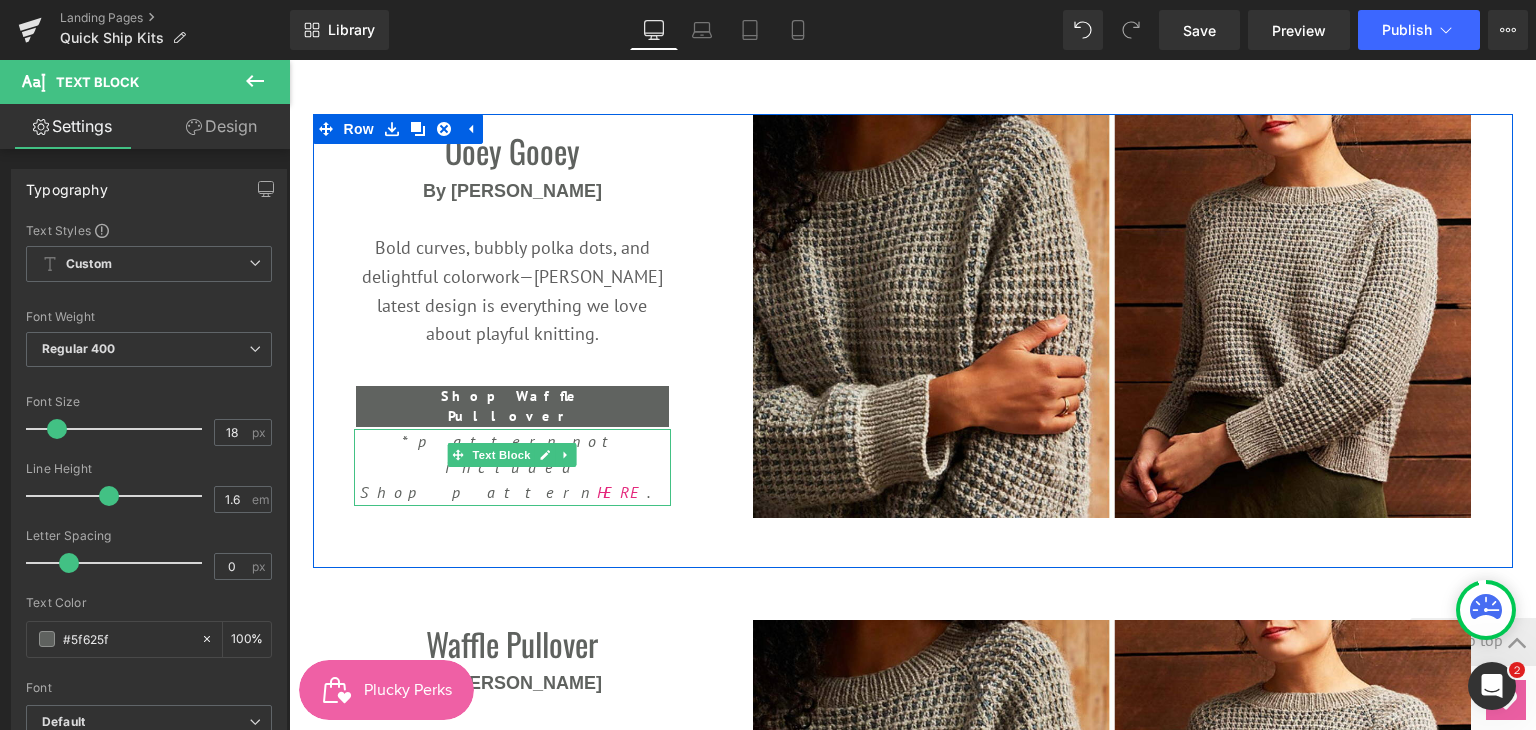click on "Shop pattern  HERE ." at bounding box center (513, 493) 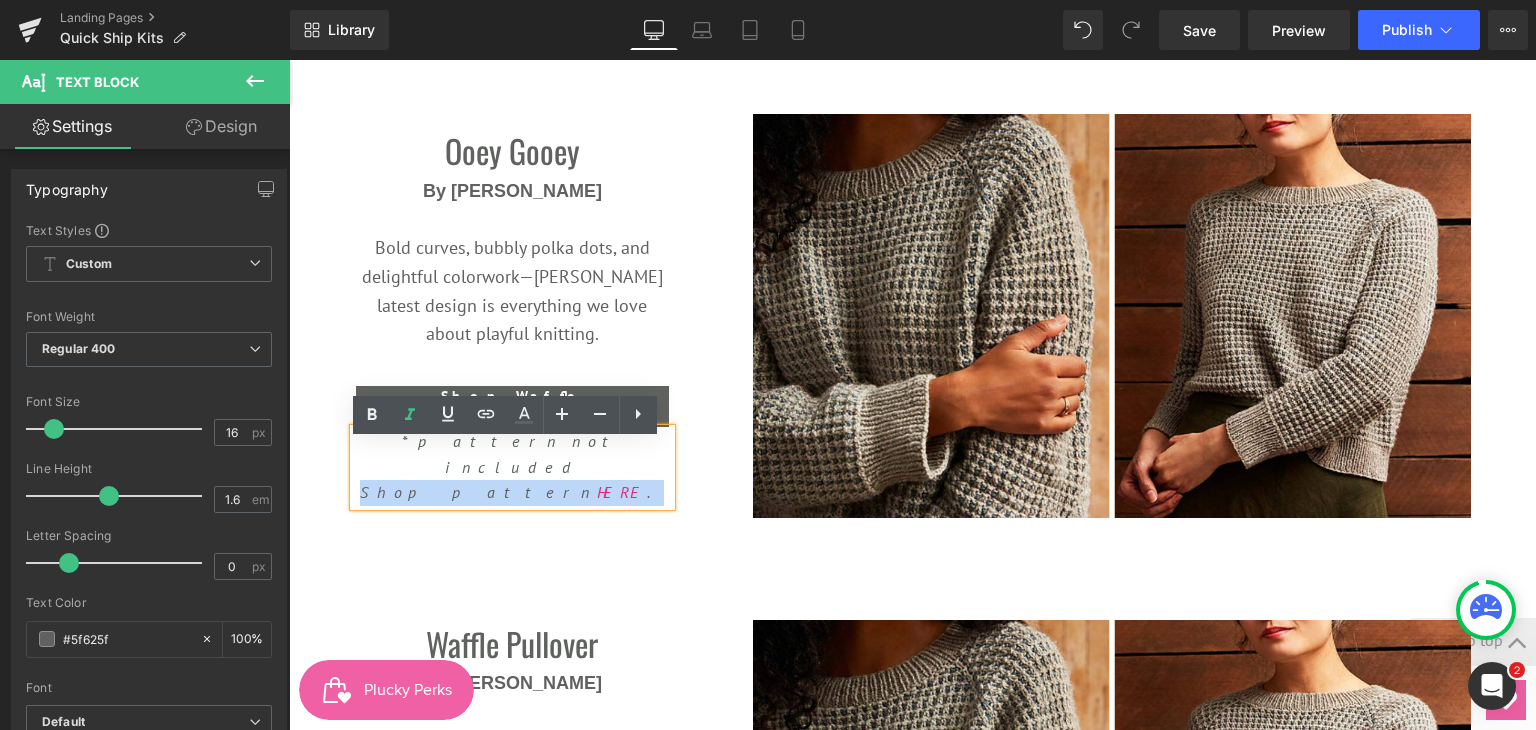 drag, startPoint x: 578, startPoint y: 479, endPoint x: 435, endPoint y: 481, distance: 143.01399 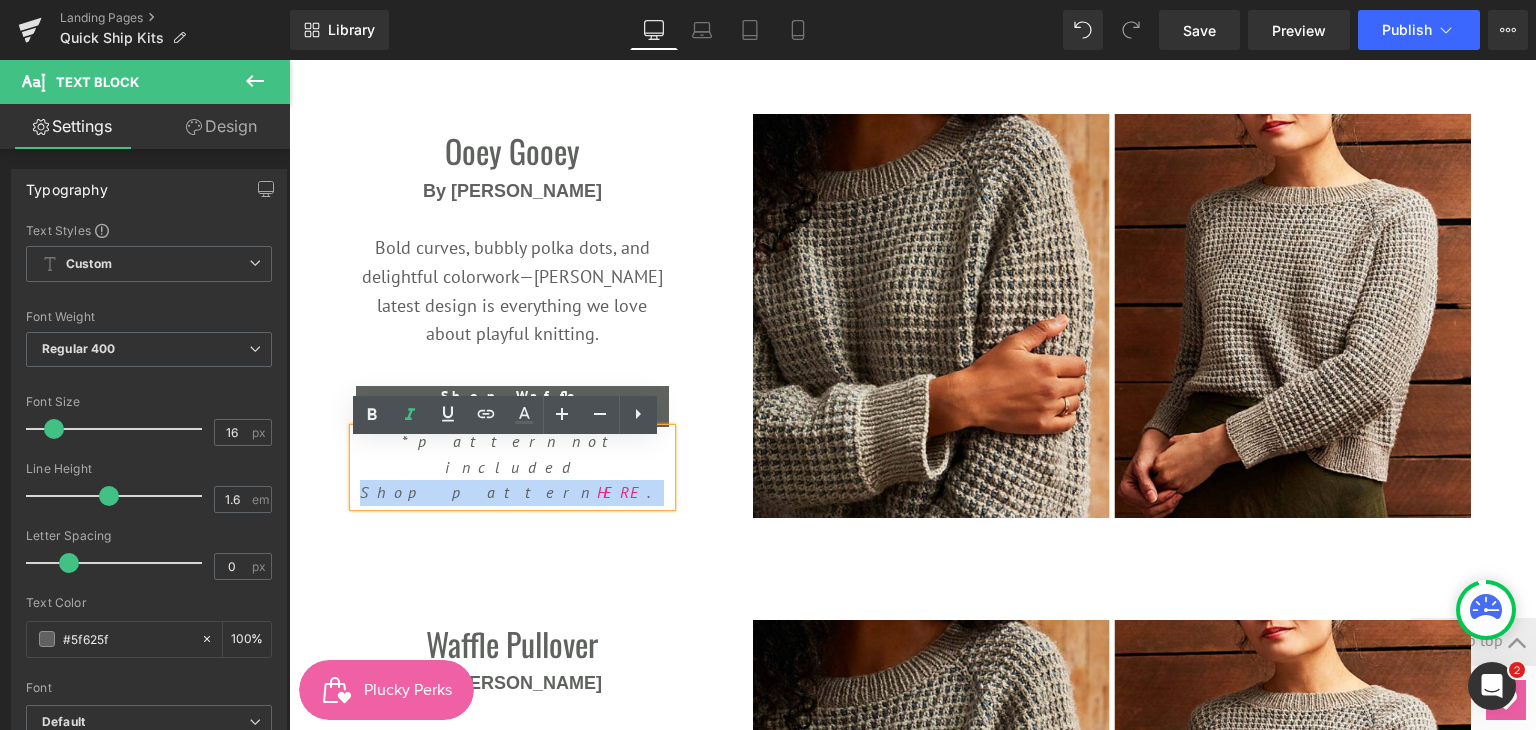 click on "Shop pattern  HERE ." at bounding box center [513, 493] 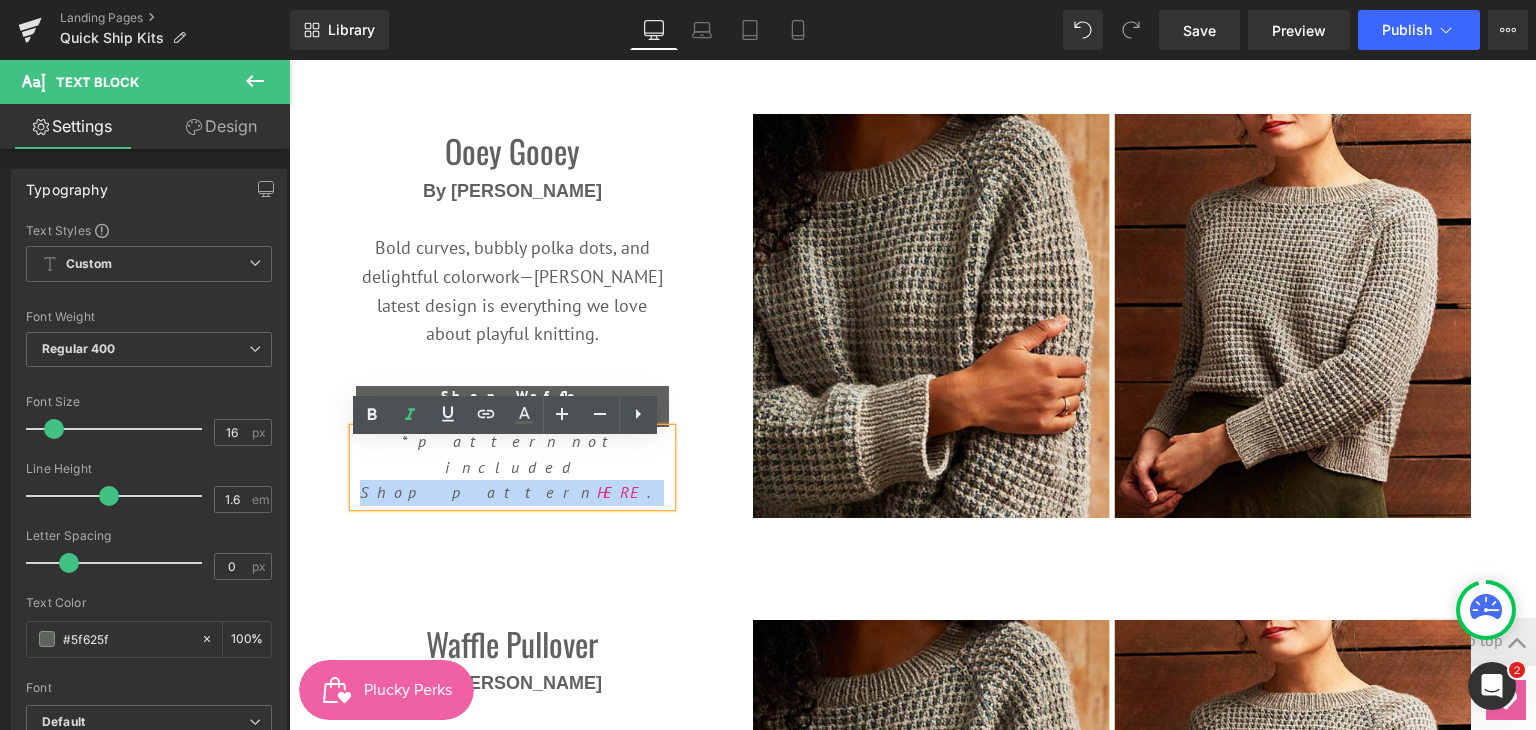 type 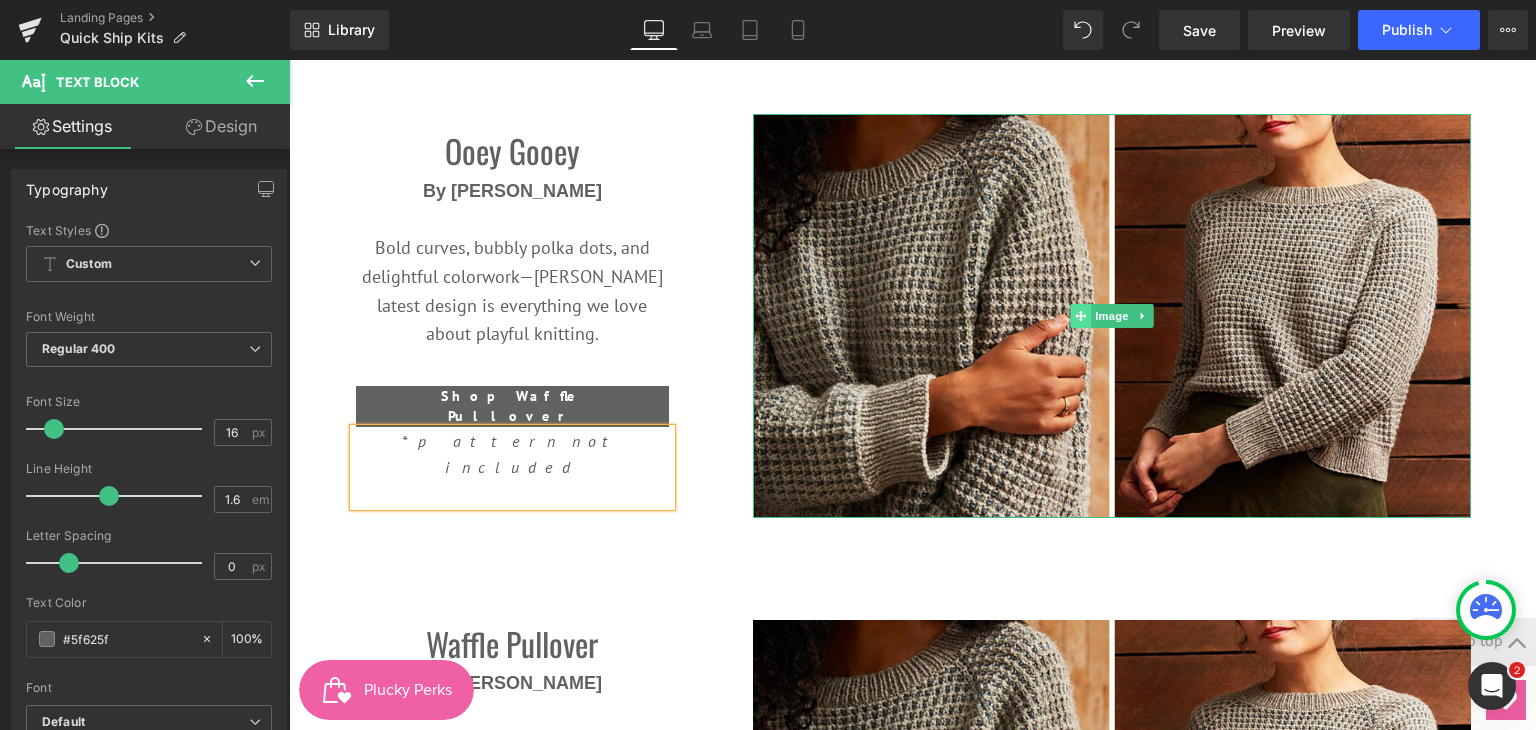 click at bounding box center (1081, 316) 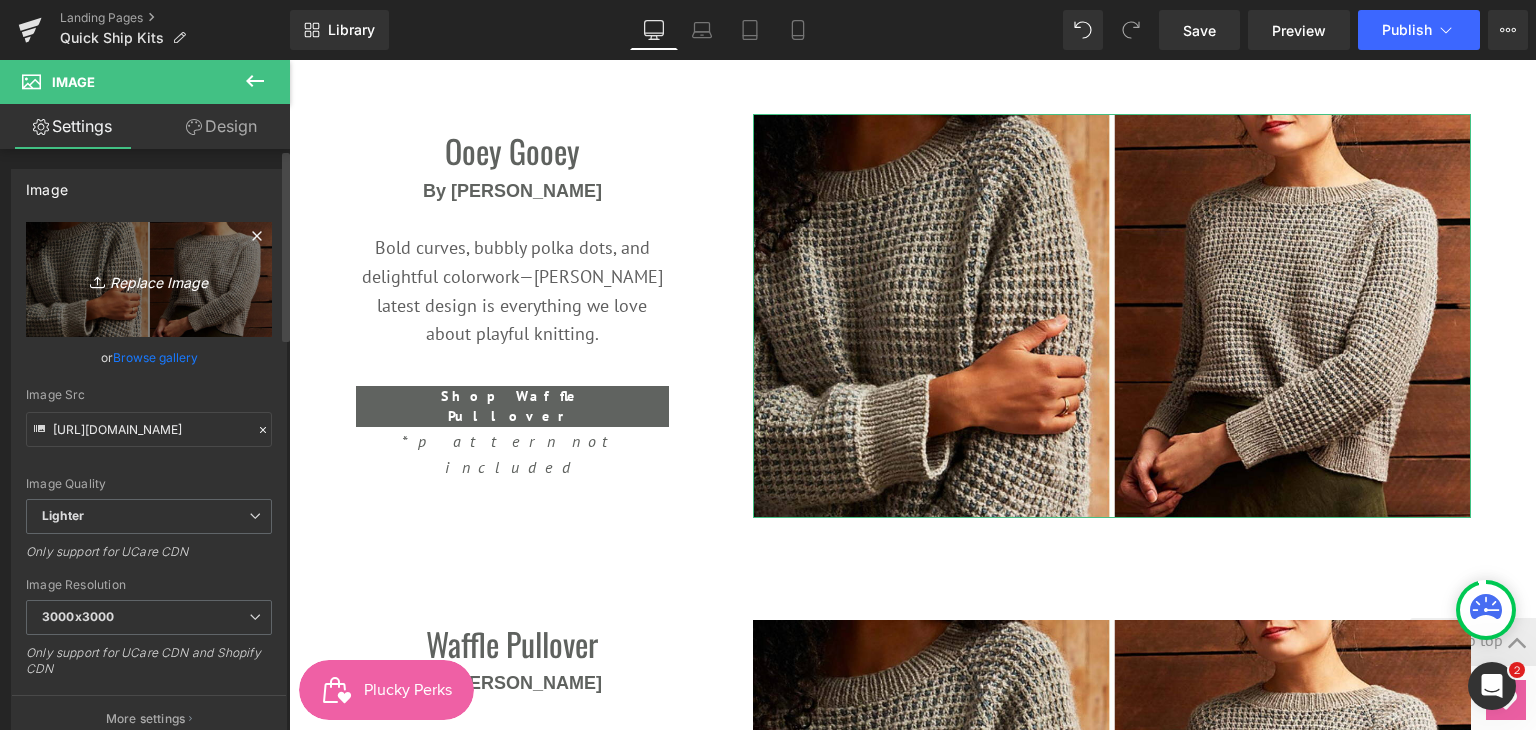 click on "Replace Image" at bounding box center [149, 279] 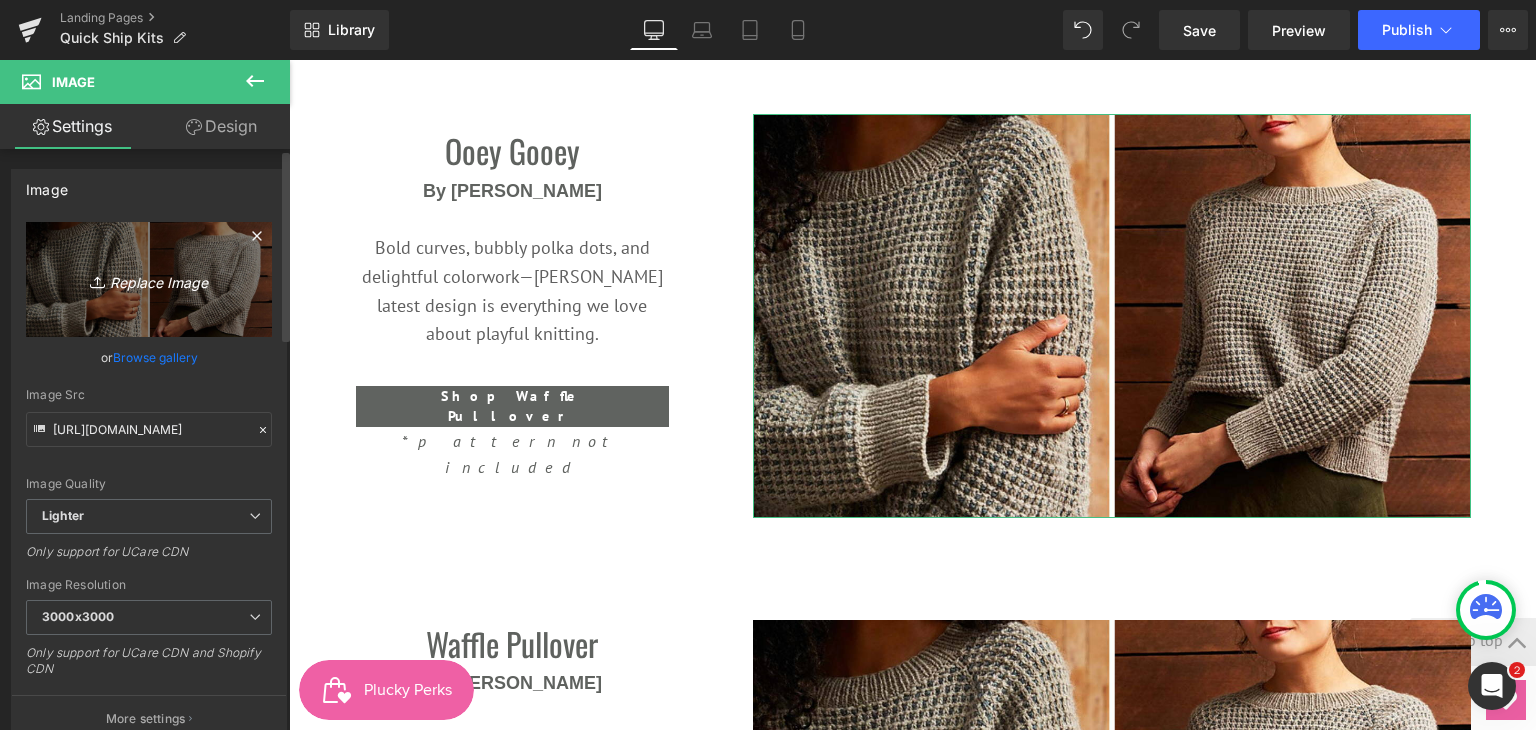 type on "C:\fakepath\QSK landing page image template (3).png" 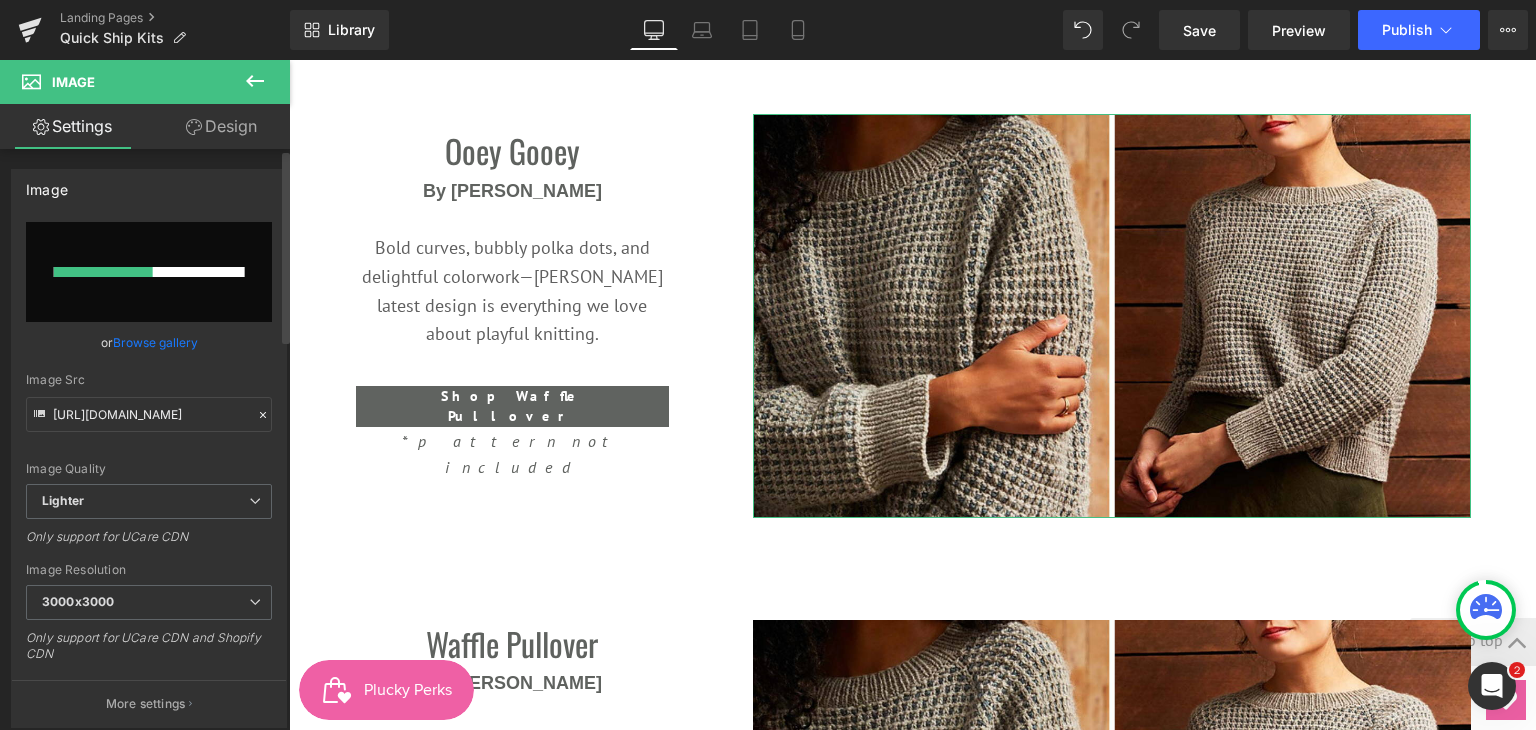 click on "Browse gallery" at bounding box center (155, 342) 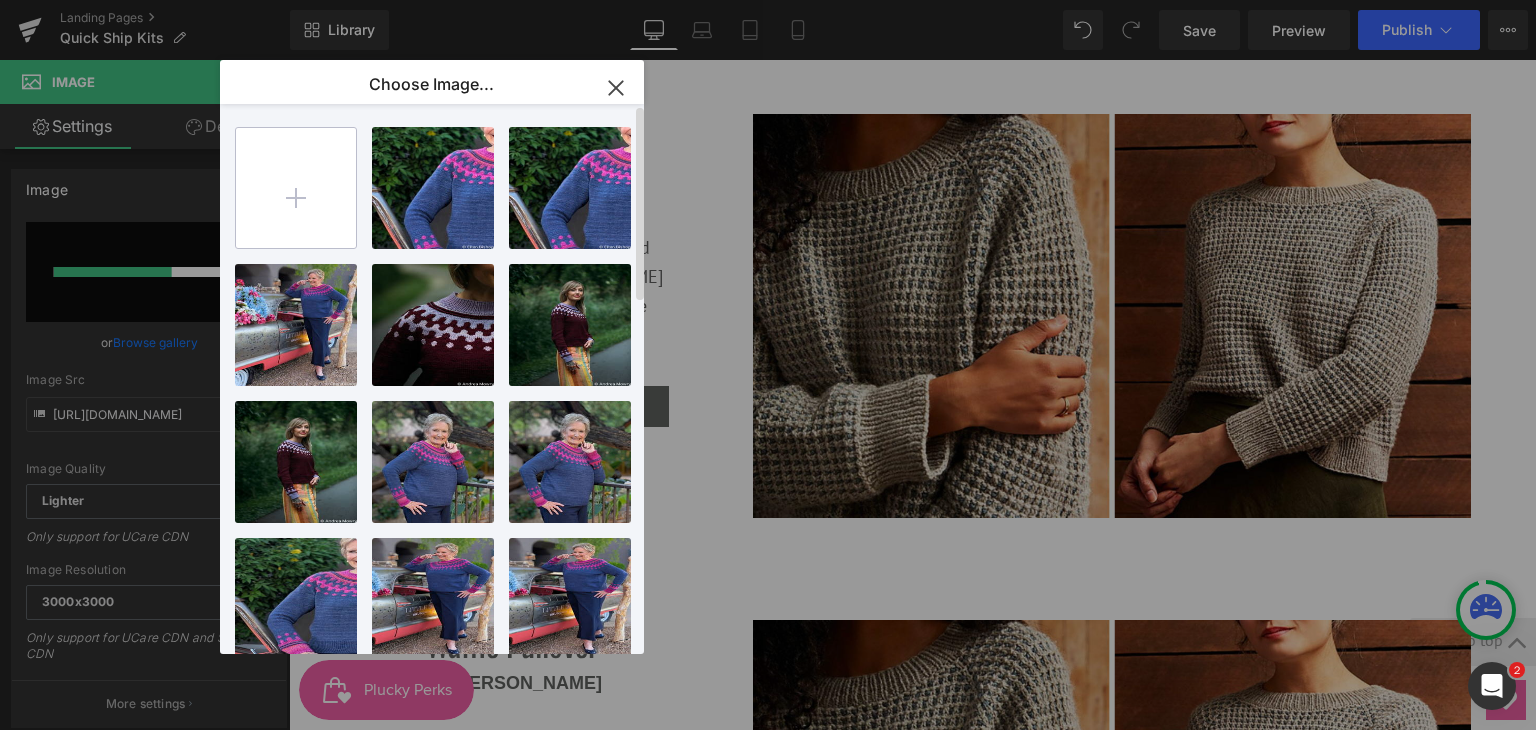 type 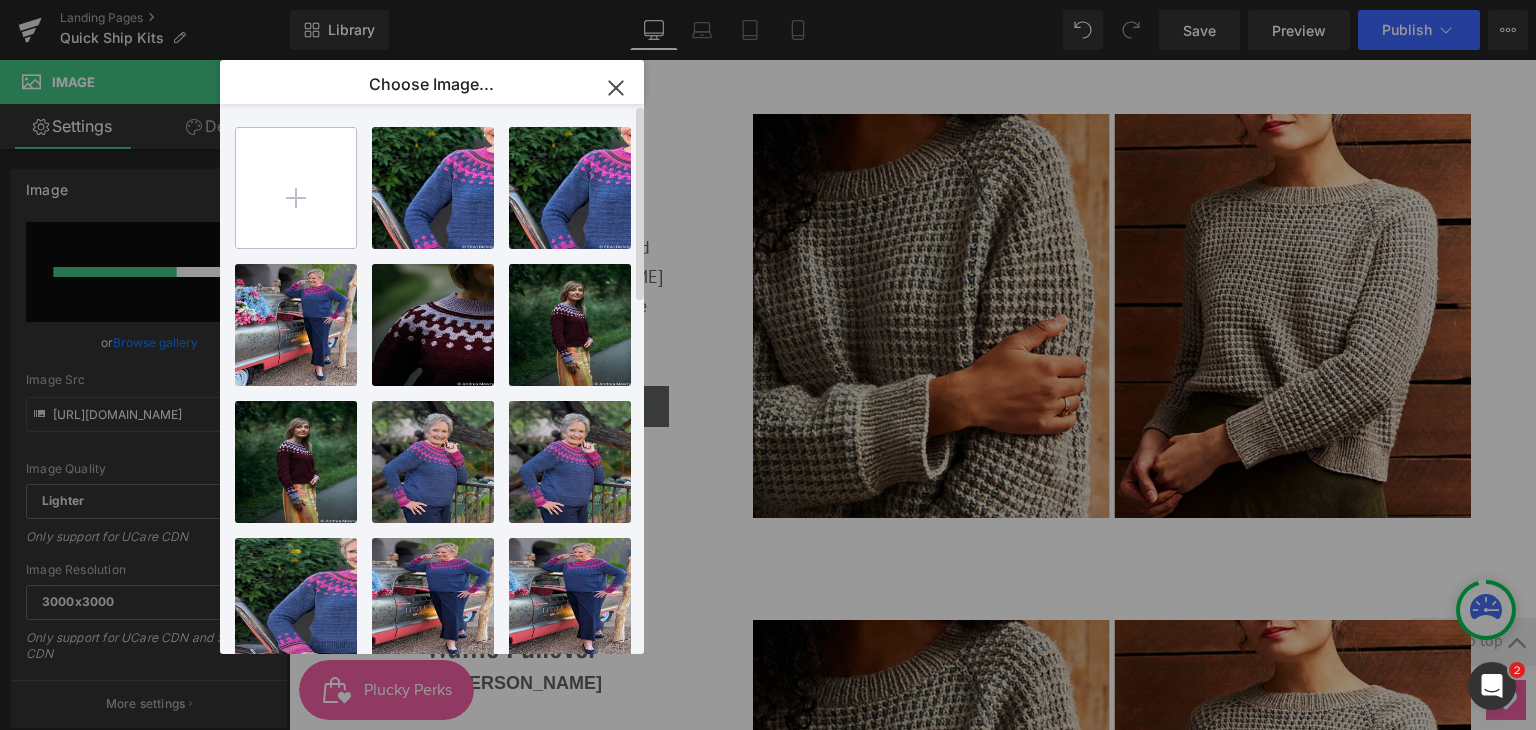 type on "C:\fakepath\QSK landing page image template (3).png" 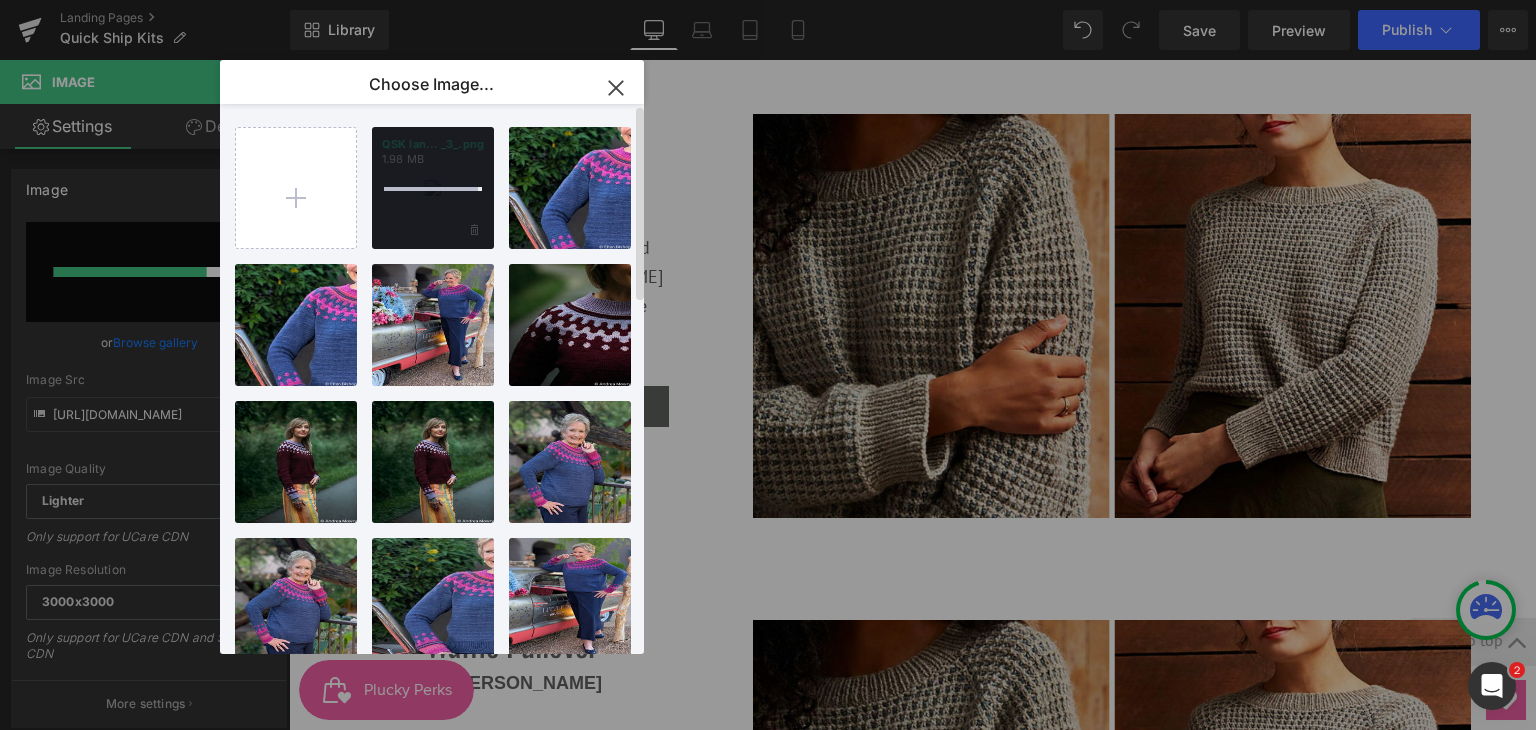 type 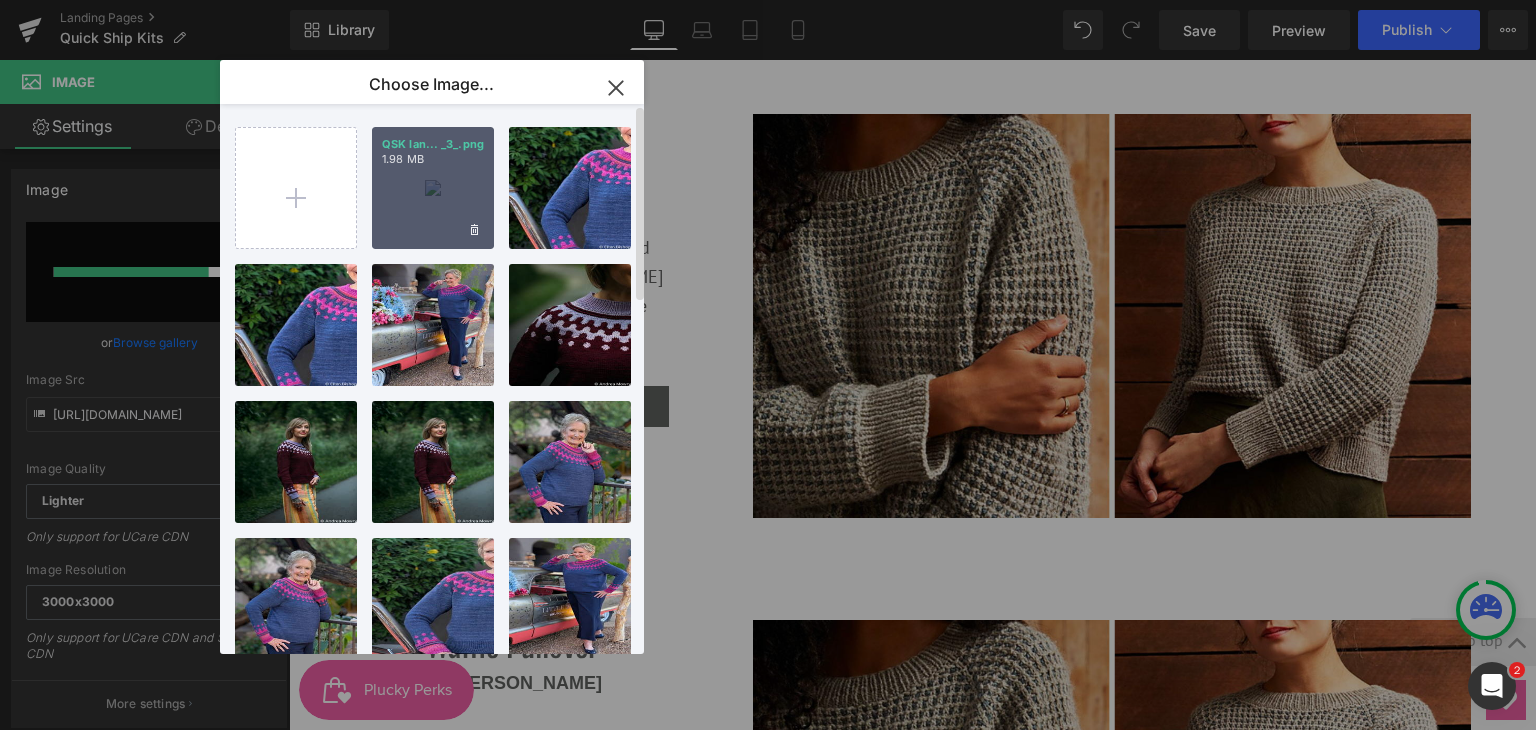 click on "QSK lan... _3_.png 1.98 MB" at bounding box center [433, 188] 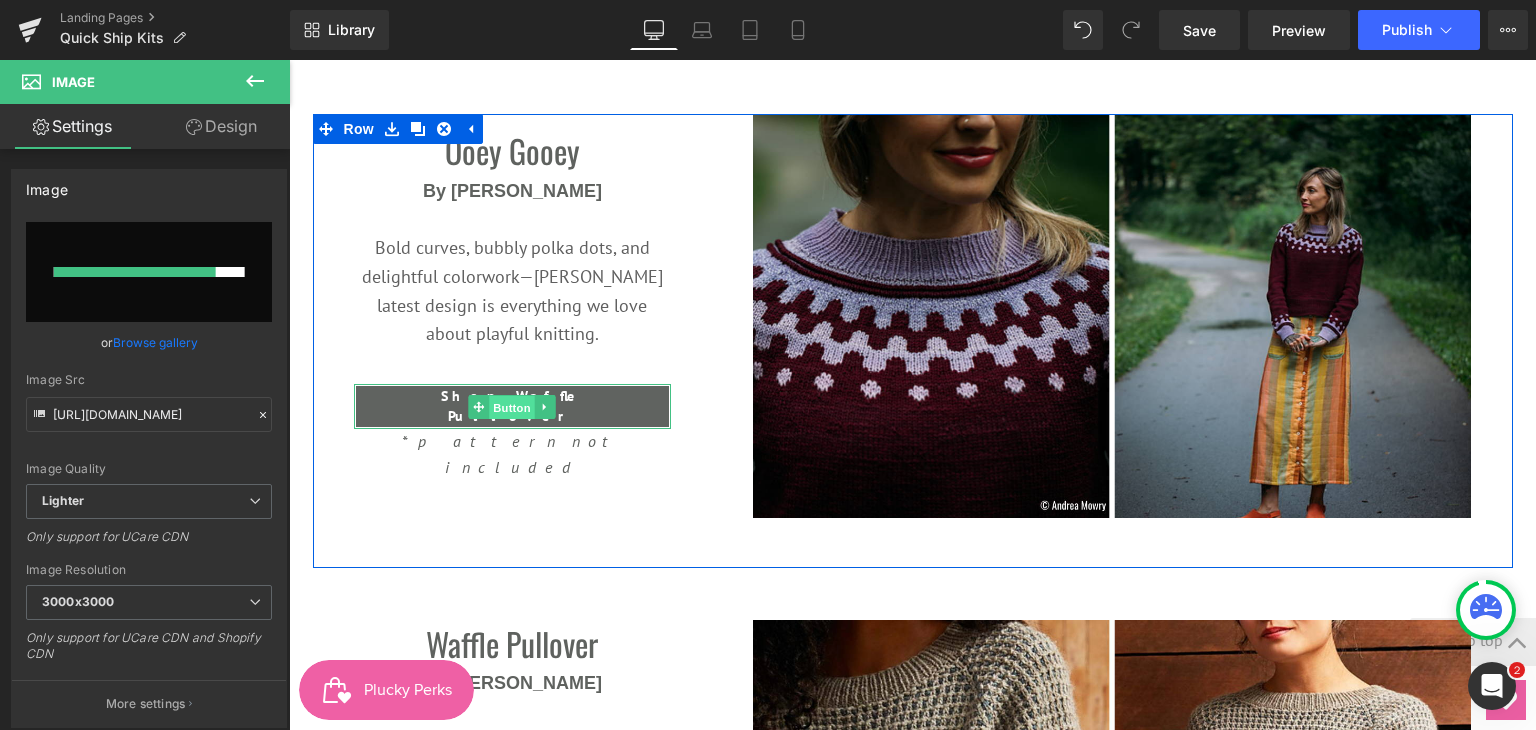 click on "Button" at bounding box center (513, 408) 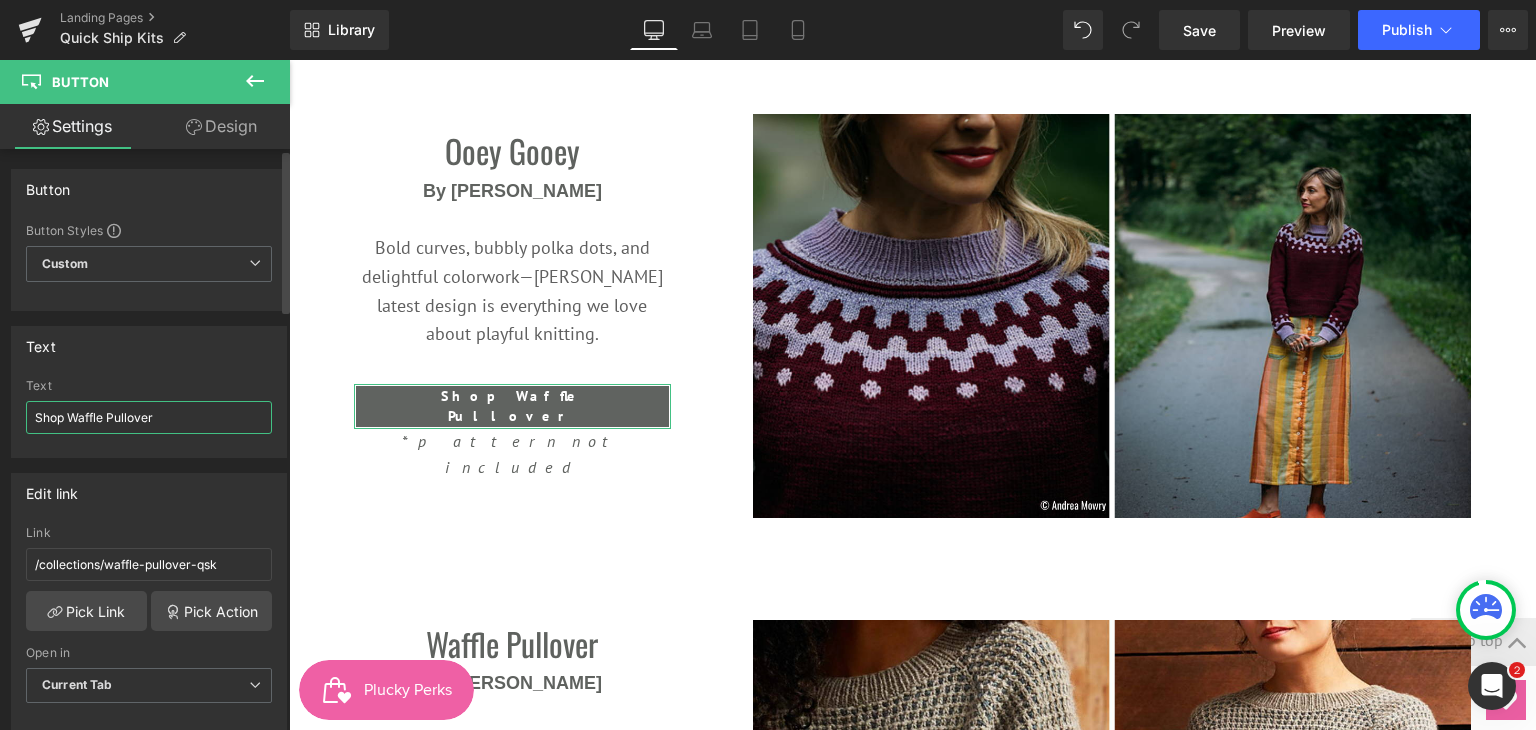 drag, startPoint x: 172, startPoint y: 422, endPoint x: 72, endPoint y: 424, distance: 100.02 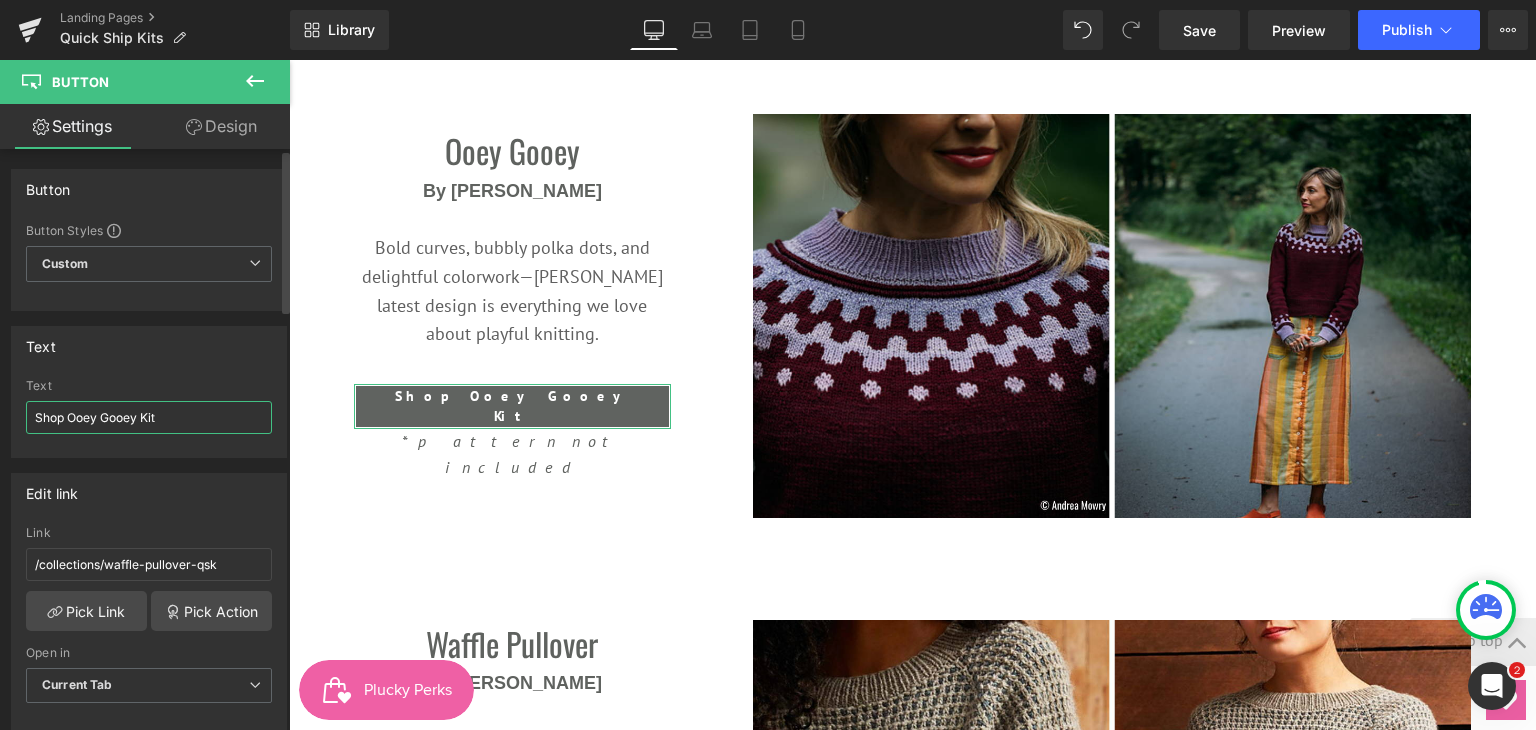 type on "Shop Ooey Gooey Kits" 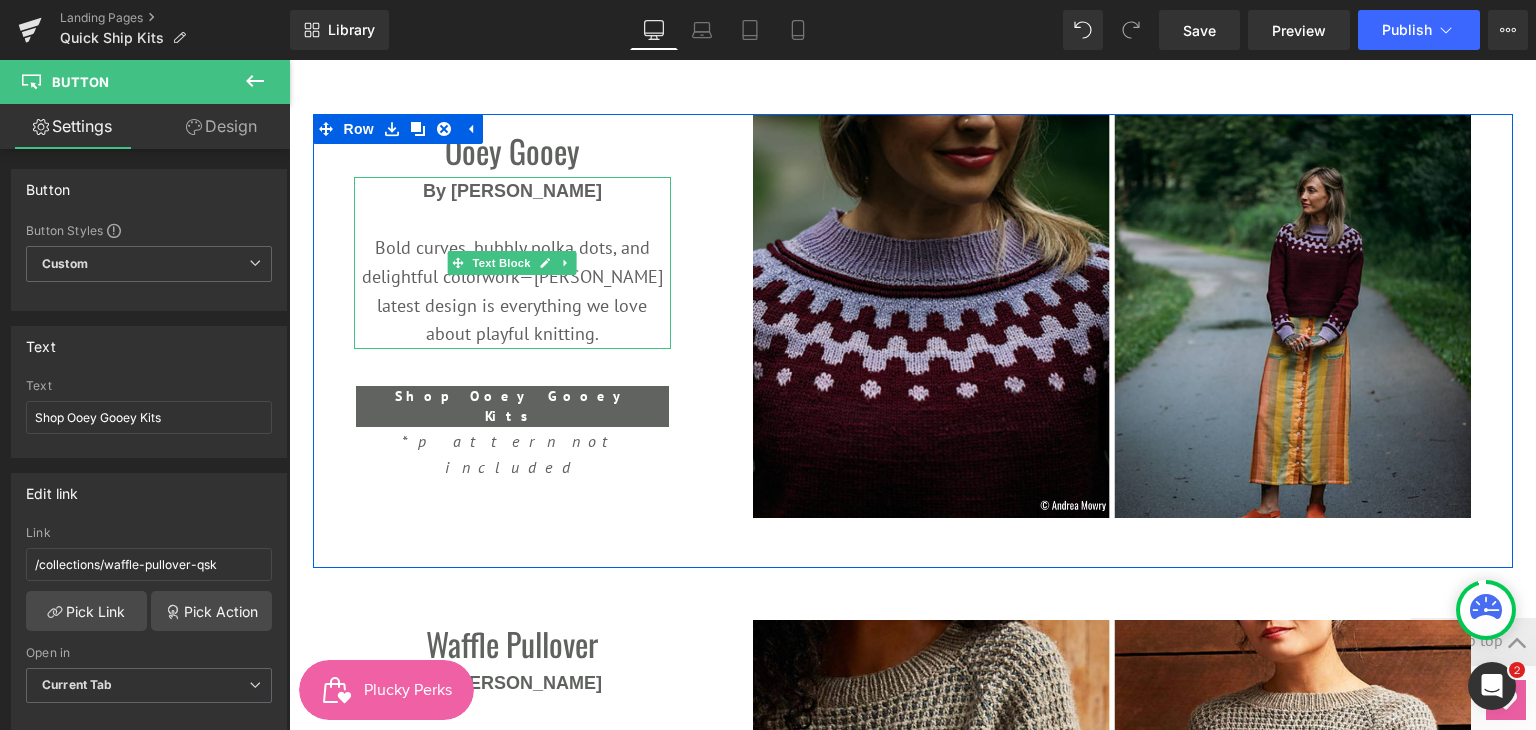 click on "Bold curves, bubbly polka dots, and delightful colorwork—Andrea Mowry’s latest design is everything we love about playful knitting." at bounding box center [512, 290] 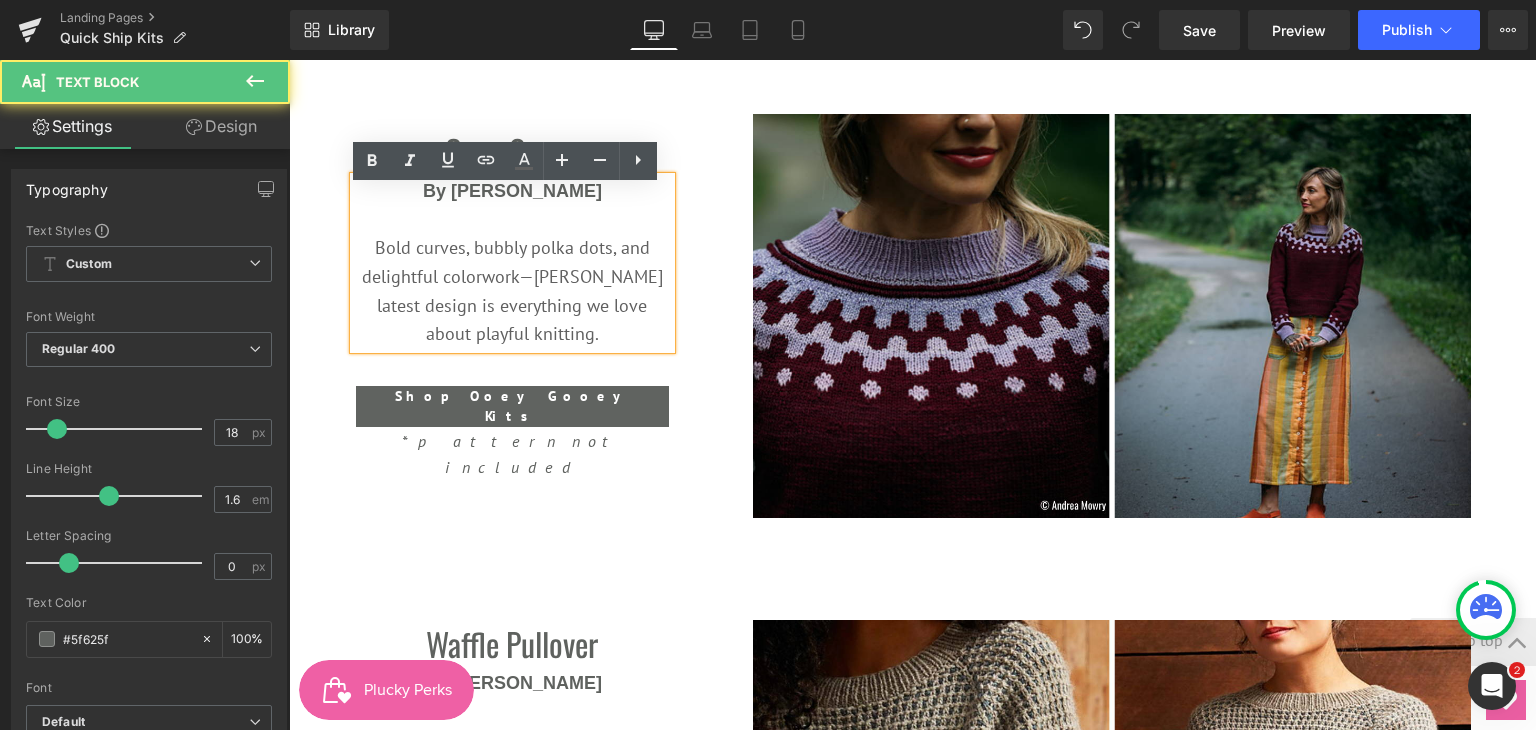 click on "Bold curves, bubbly polka dots, and delightful colorwork—Andrea Mowry’s latest design is everything we love about playful knitting." at bounding box center (513, 291) 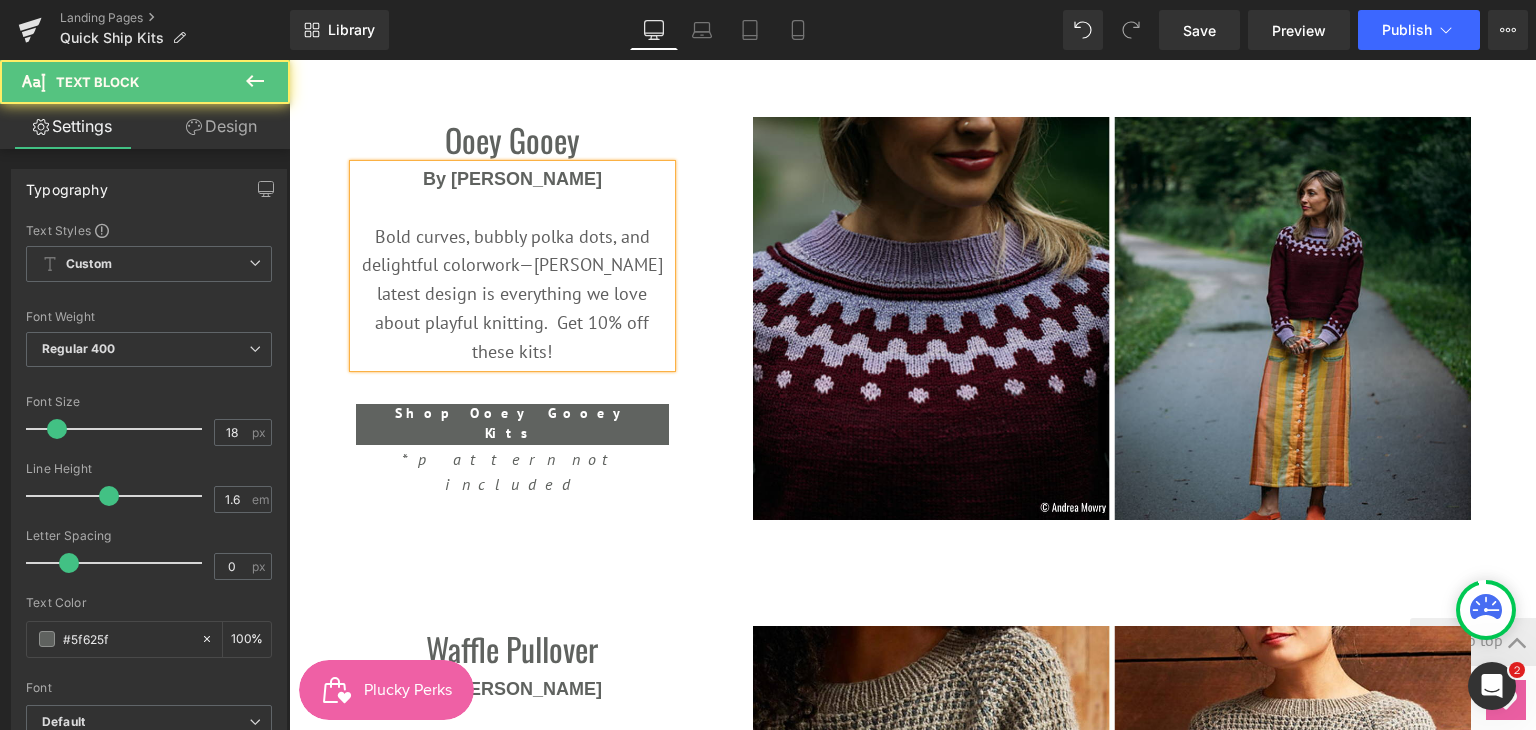 click on "Bold curves, bubbly polka dots, and delightful colorwork—Andrea Mowry’s latest design is everything we love about playful knitting.  Get 10% off these kits!" at bounding box center [512, 294] 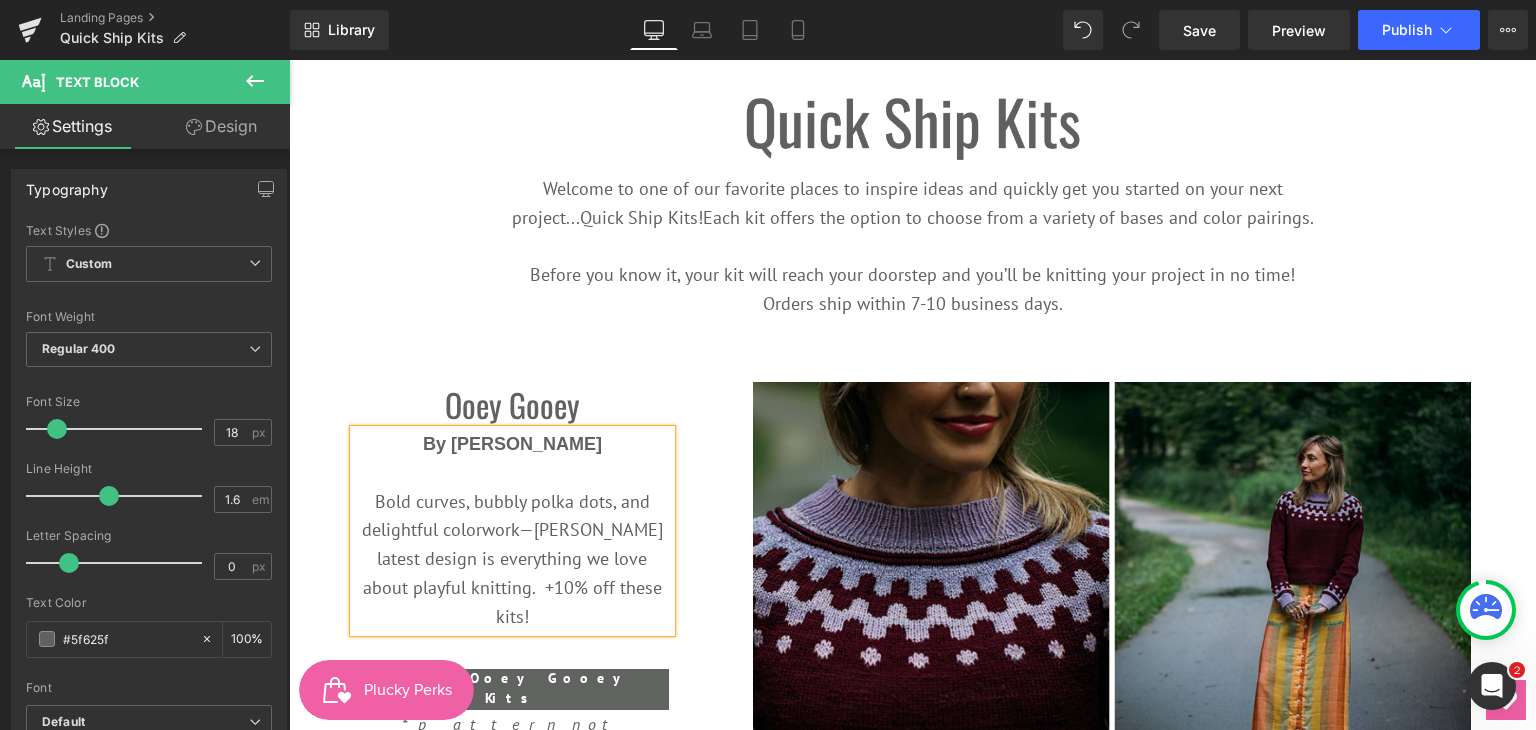 scroll, scrollTop: 300, scrollLeft: 0, axis: vertical 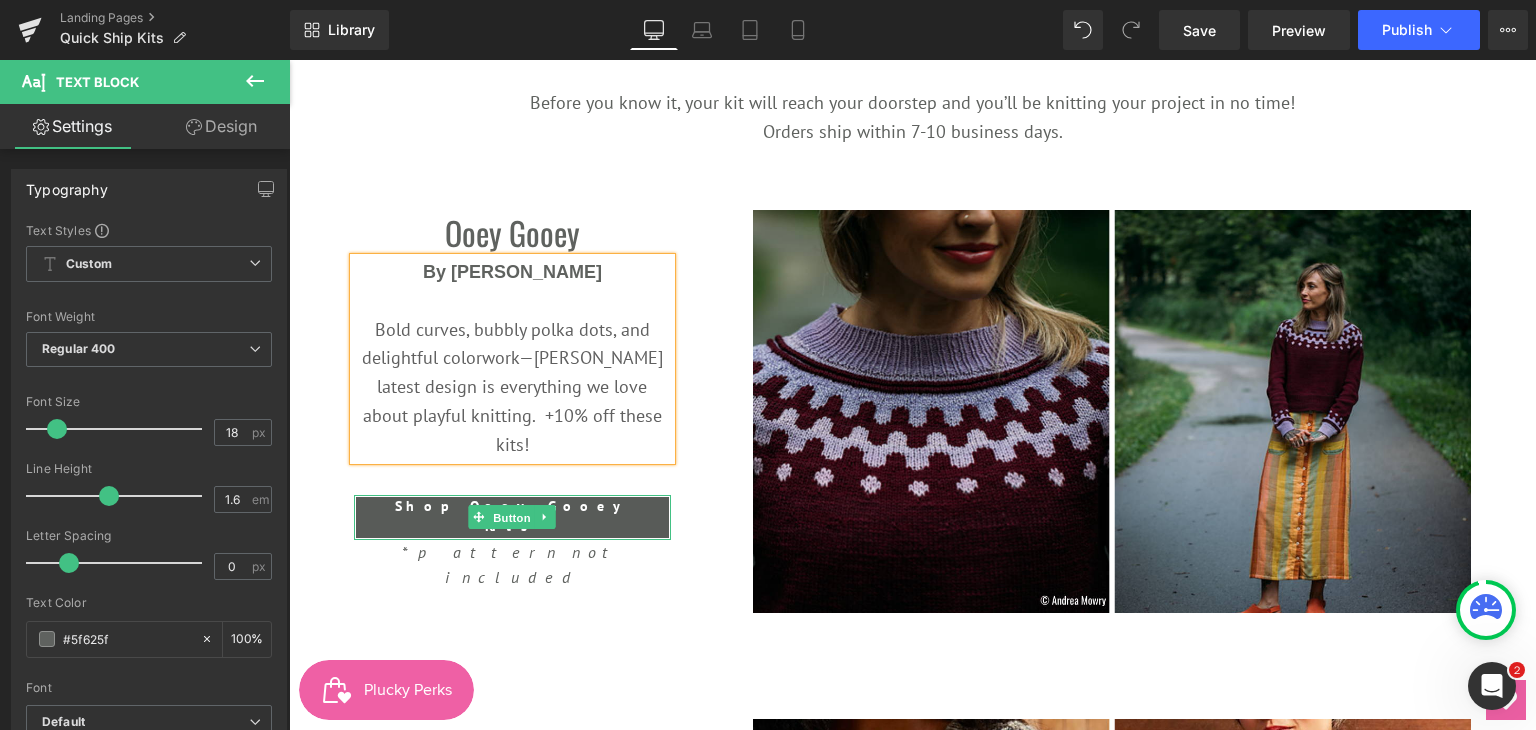 click on "Button" at bounding box center (513, 518) 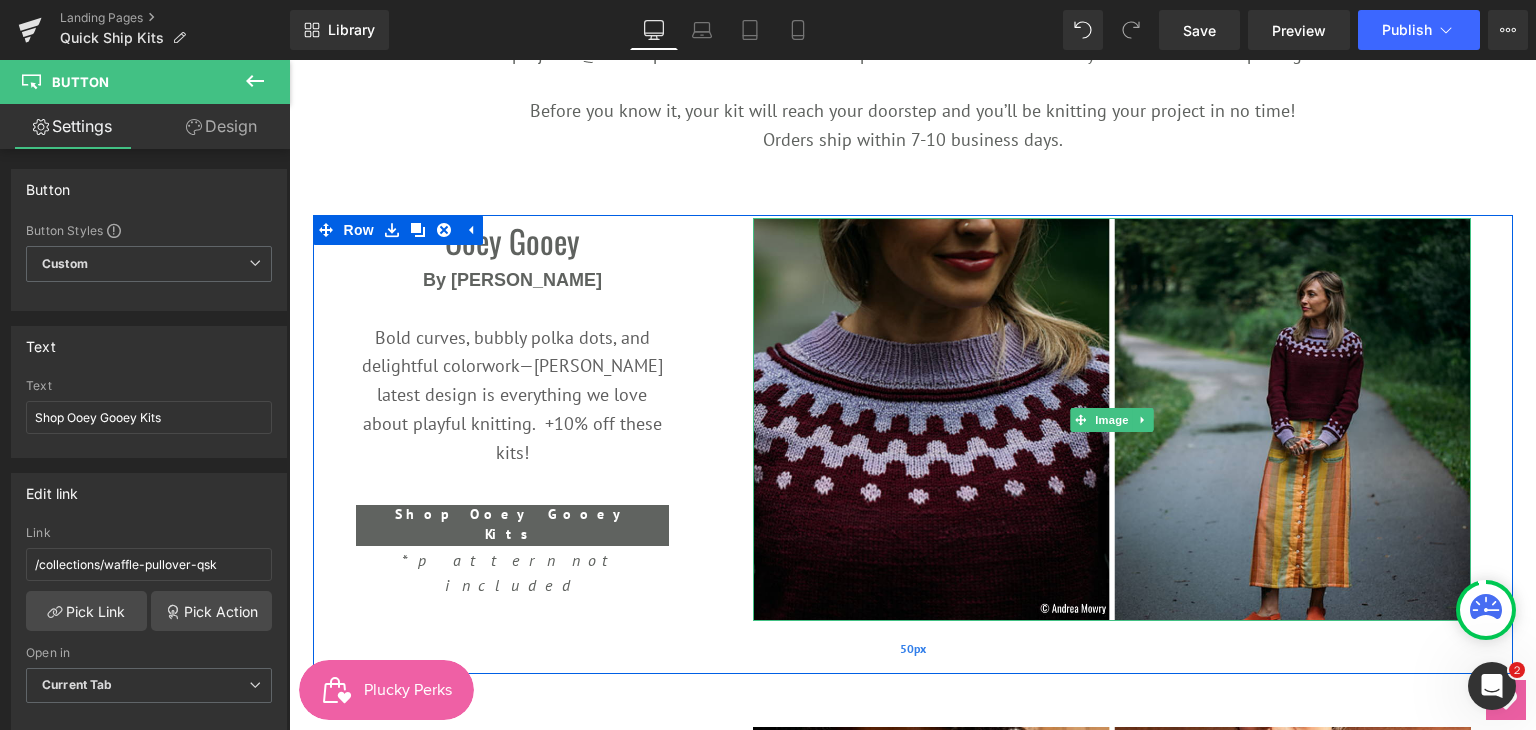 scroll, scrollTop: 400, scrollLeft: 0, axis: vertical 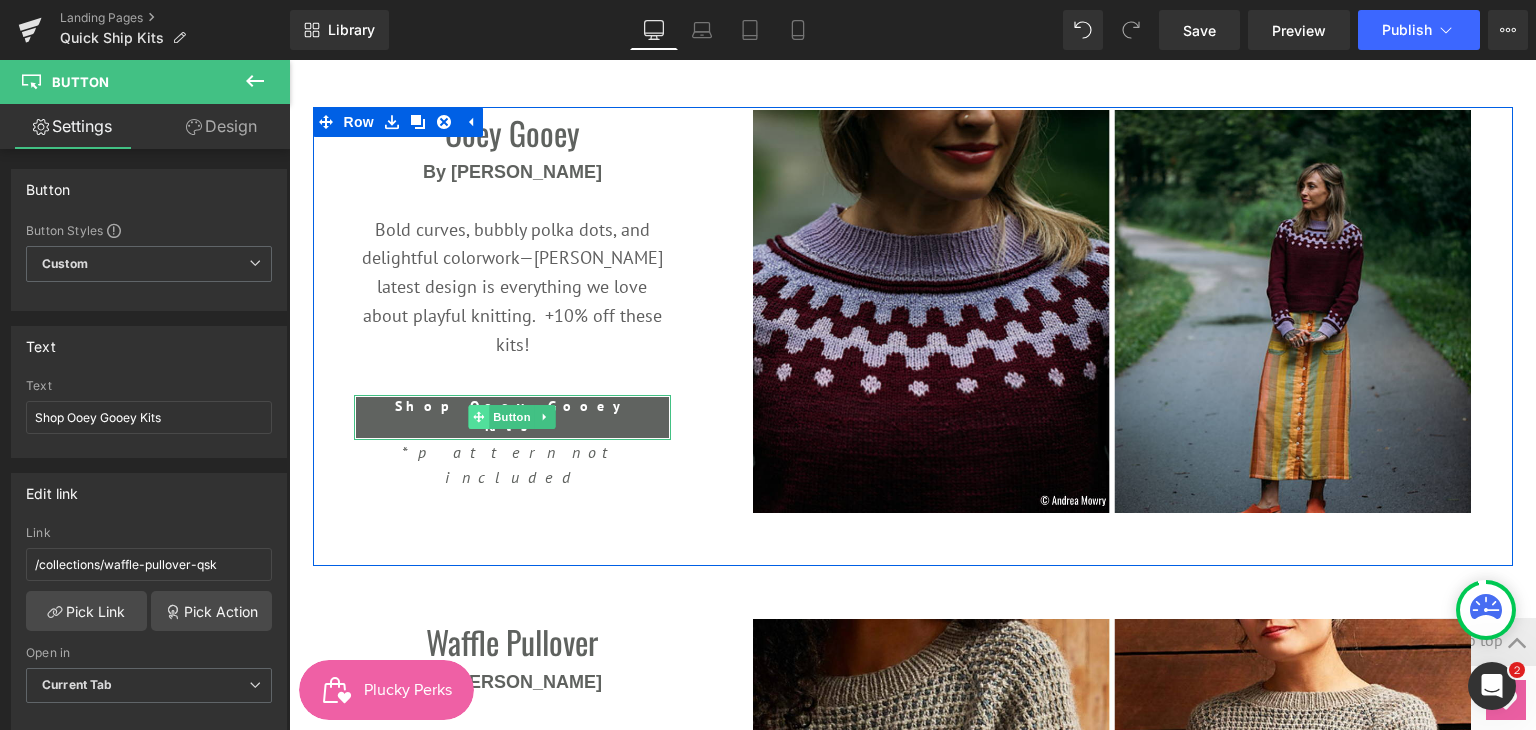 click at bounding box center [479, 417] 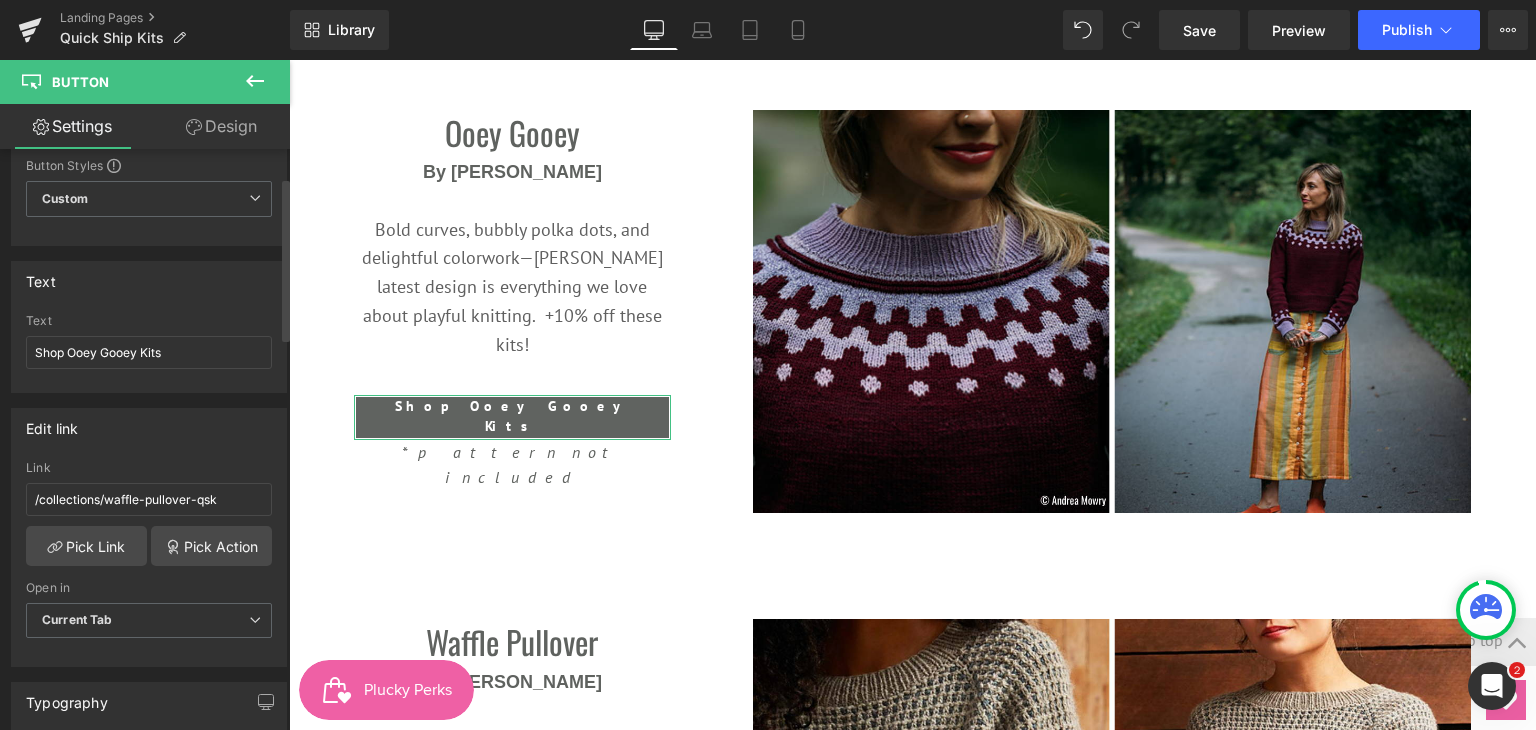scroll, scrollTop: 100, scrollLeft: 0, axis: vertical 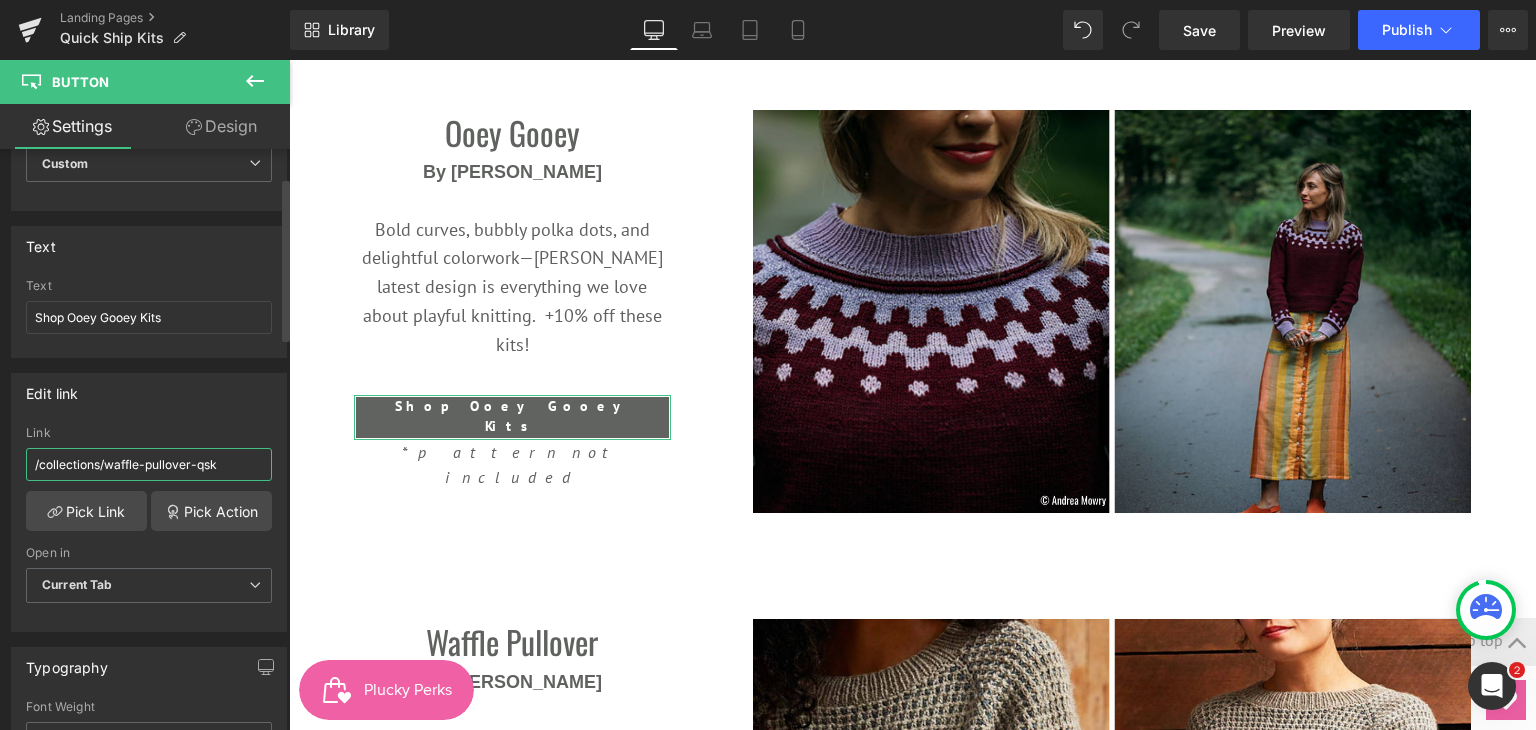 click on "/collections/waffle-pullover-qsk" at bounding box center (149, 464) 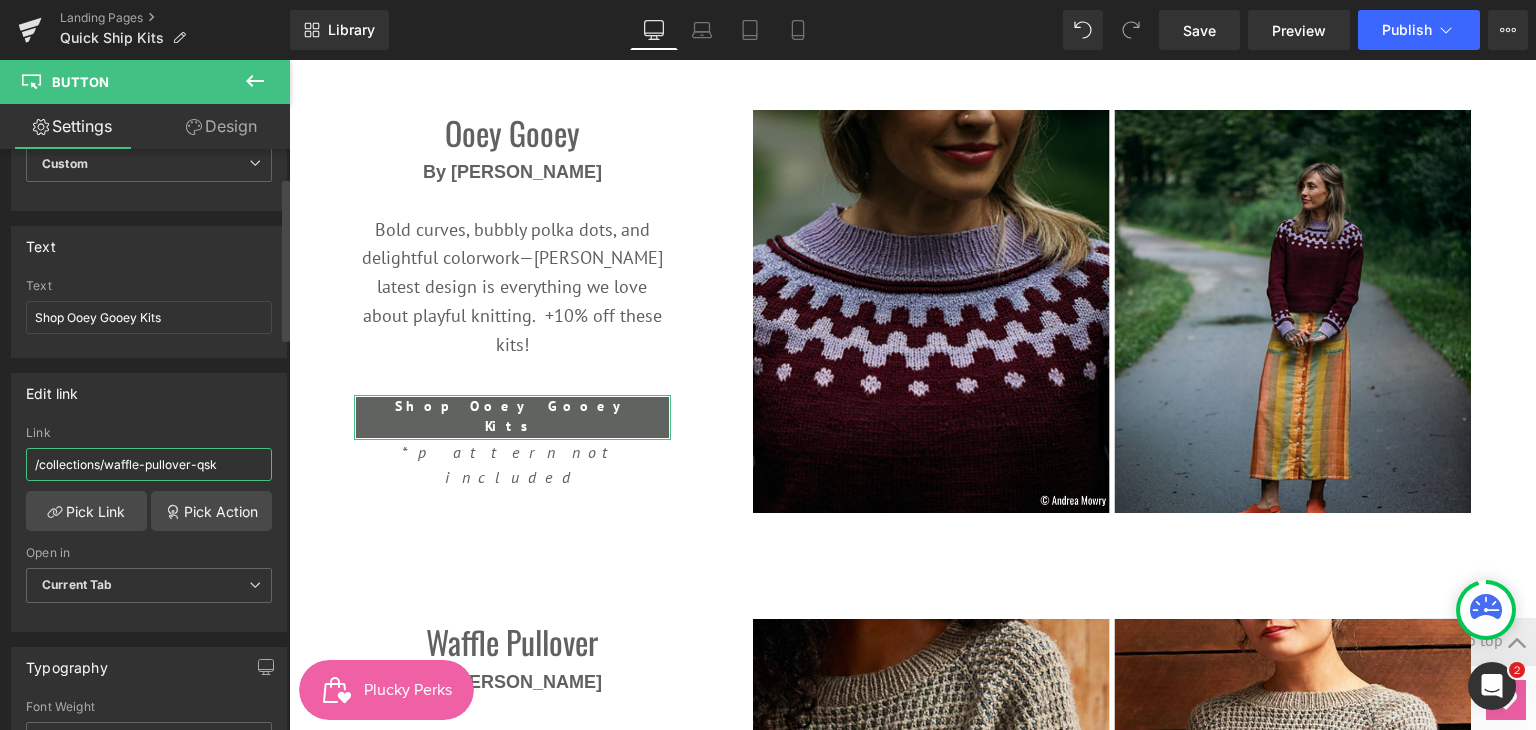 click on "/collections/waffle-pullover-qsk" at bounding box center (149, 464) 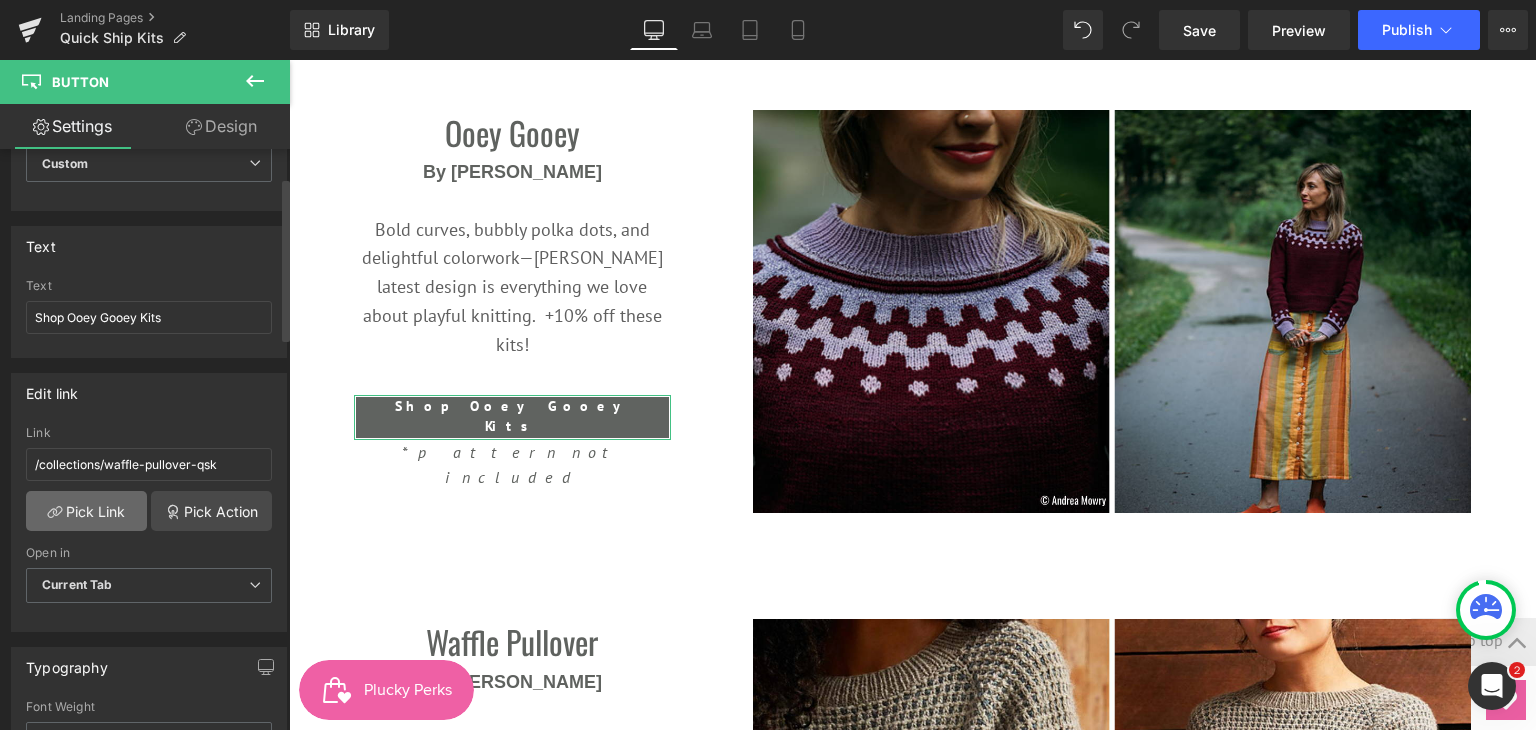 click on "Pick Link" at bounding box center (86, 511) 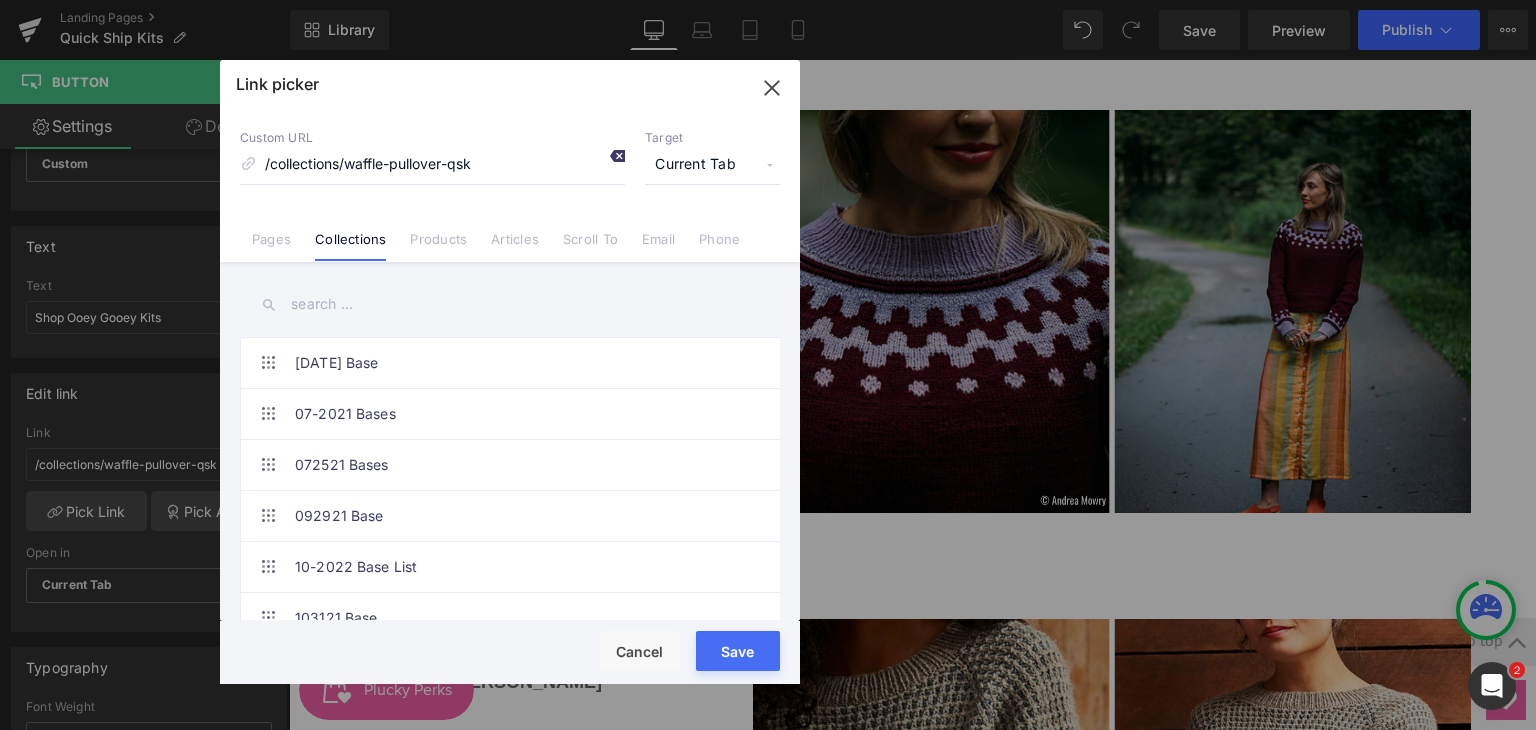 click 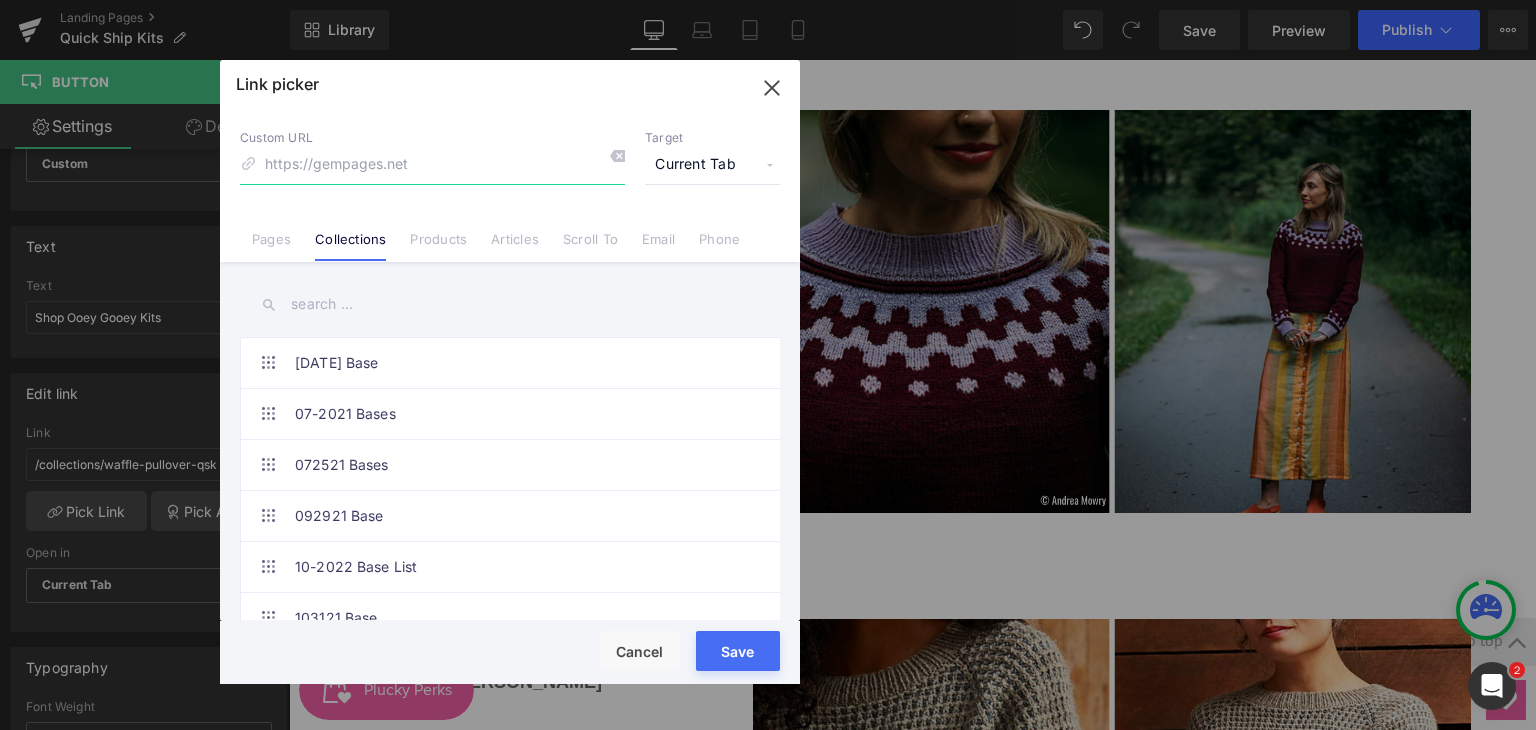 paste on "https://thepluckyknitter.com/collections/ooey-gooey" 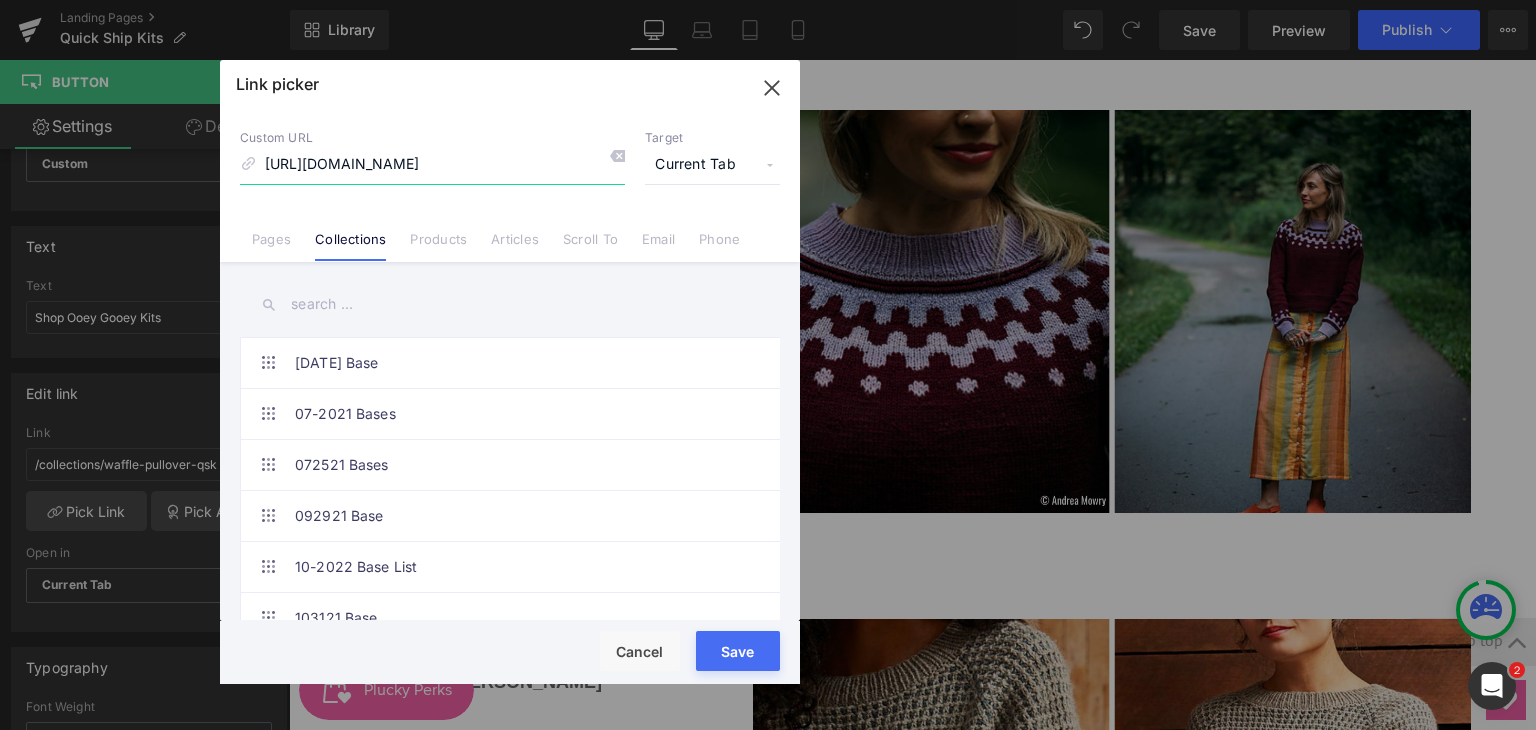 type on "https://thepluckyknitter.com/collections/ooey-gooey" 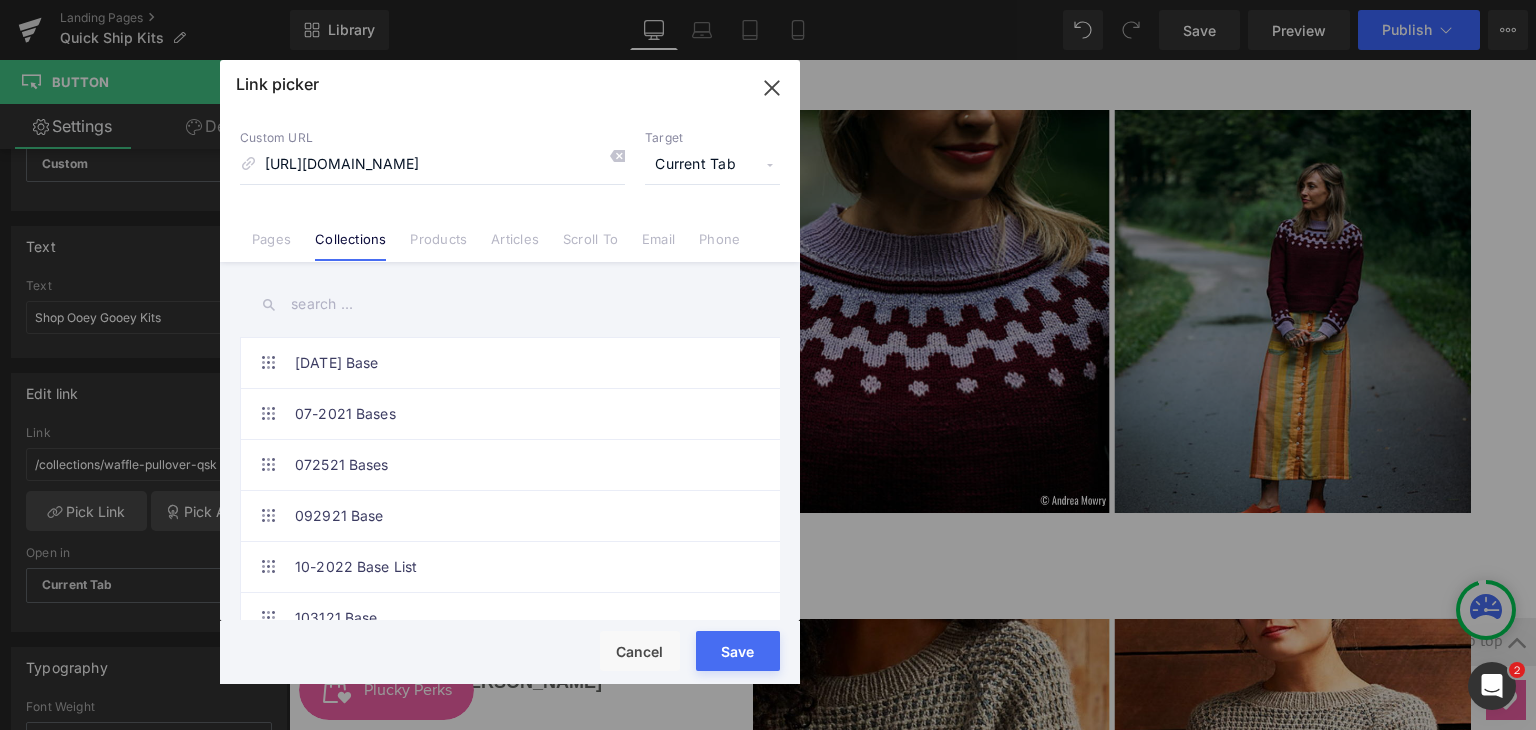 click on "Save" at bounding box center (738, 651) 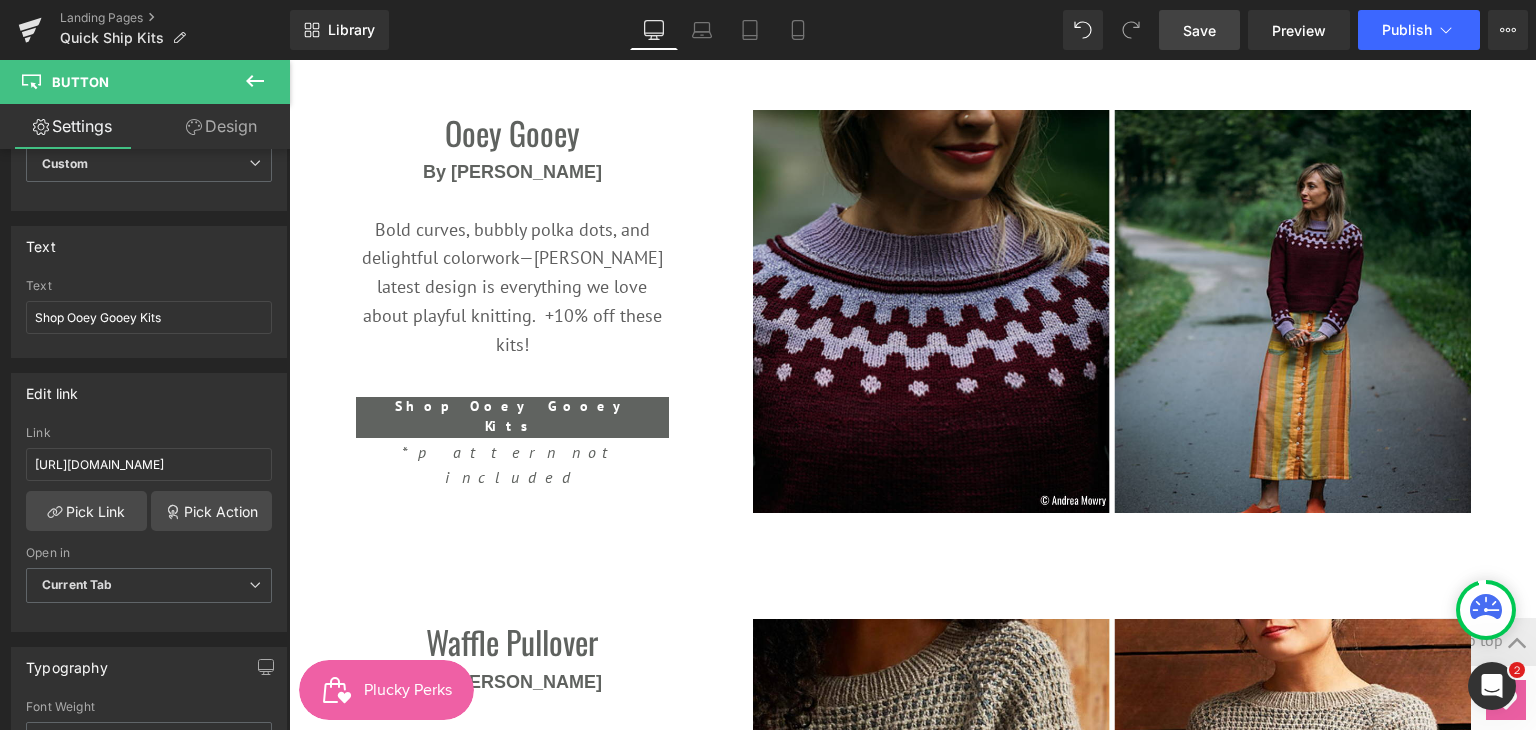 click on "Save" at bounding box center (1199, 30) 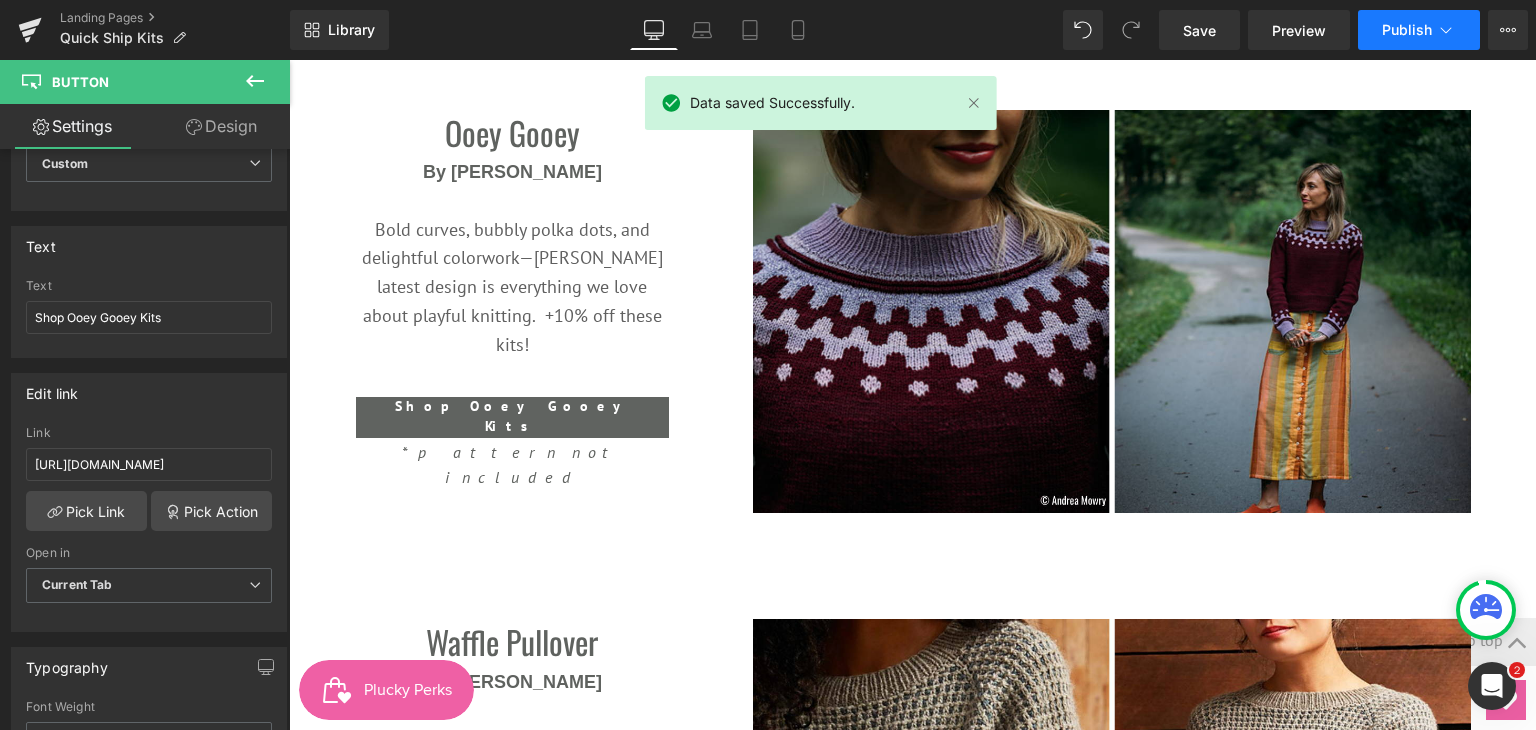 click on "Publish" at bounding box center (1407, 30) 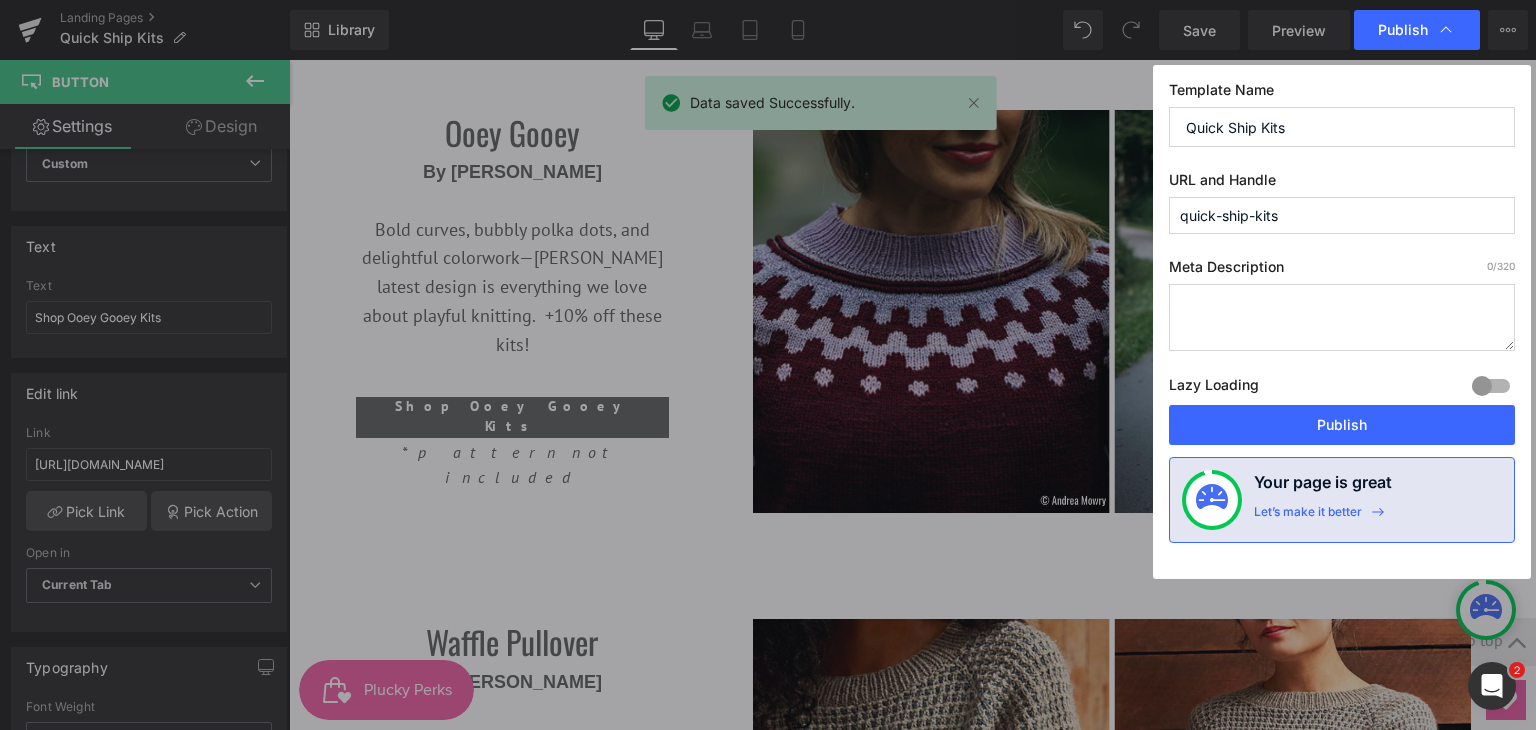 click at bounding box center (1491, 386) 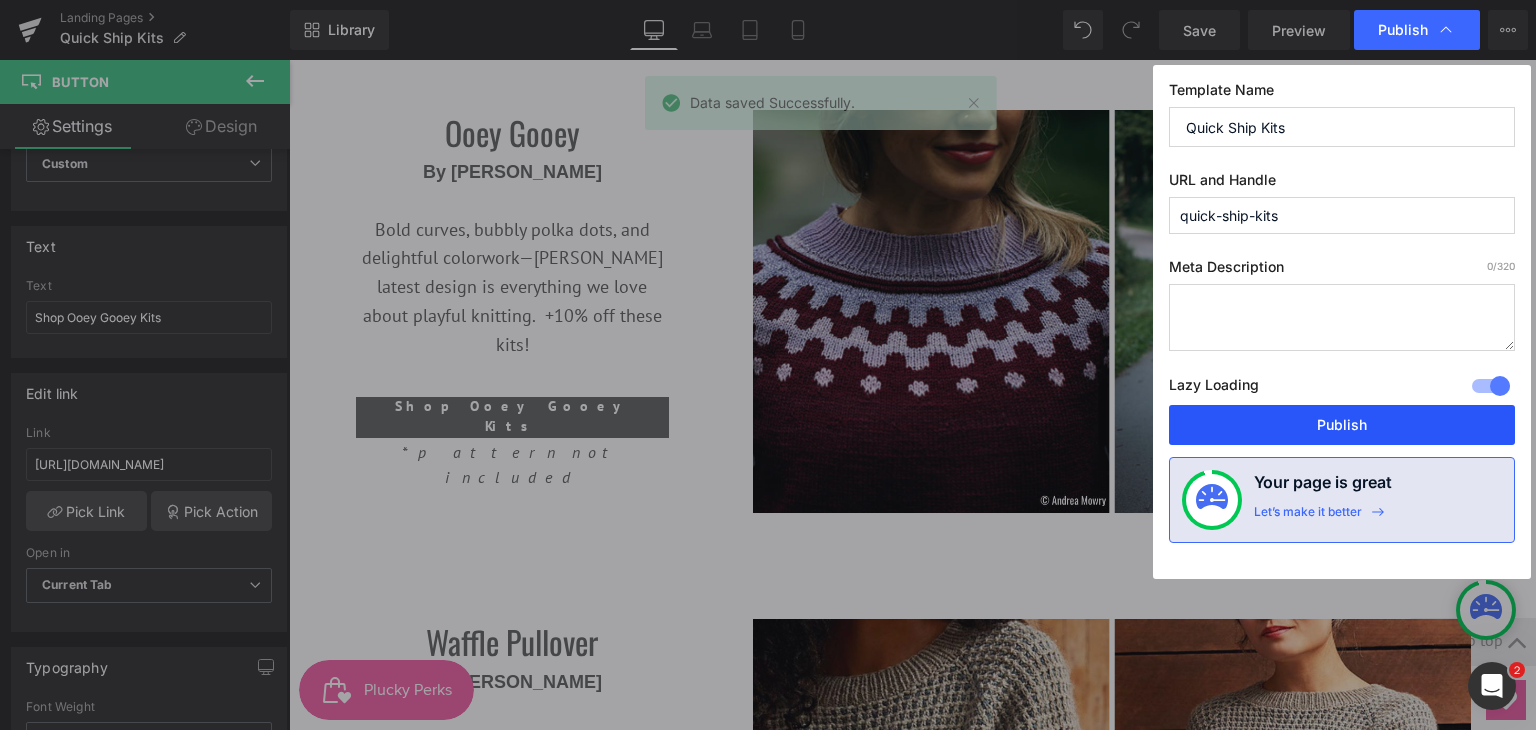 click on "Publish" at bounding box center (1342, 425) 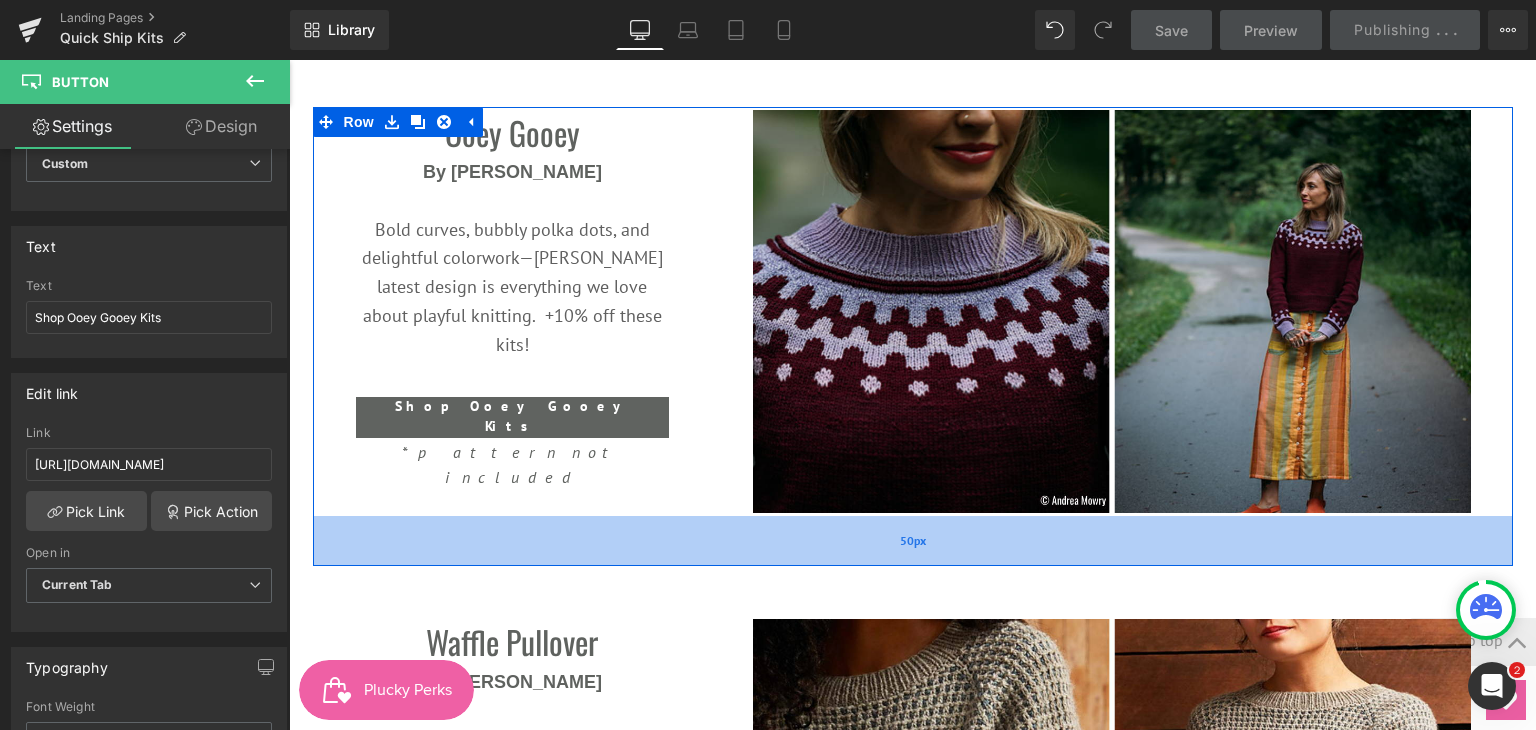 scroll, scrollTop: 0, scrollLeft: 0, axis: both 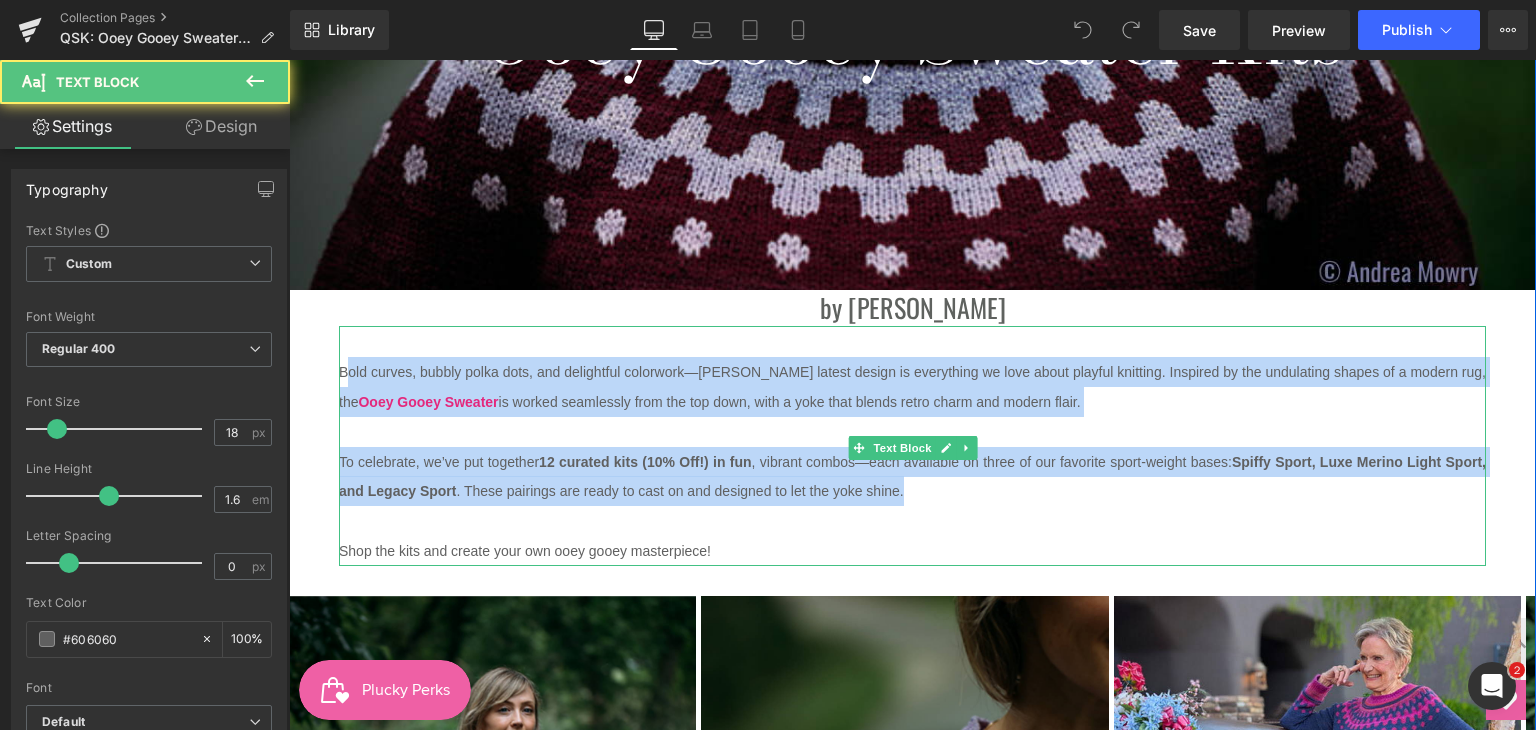 drag, startPoint x: 345, startPoint y: 372, endPoint x: 779, endPoint y: 532, distance: 462.55377 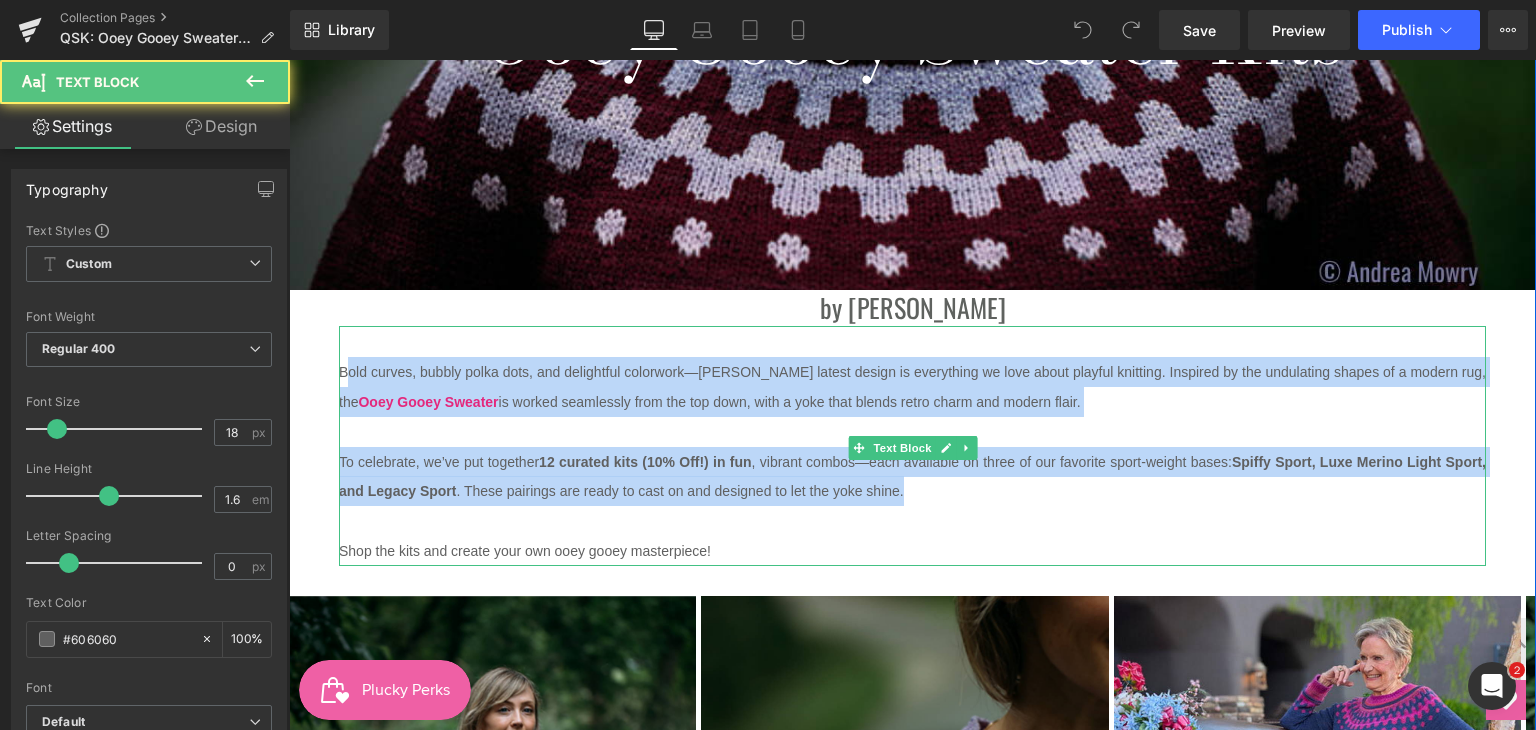 click on "Bold curves, bubbly polka dots, and delightful colorwork—[PERSON_NAME] latest design is everything we love about playful knitting. Inspired by the undulating shapes of a modern rug, the  Ooey Gooey Sweater  is worked seamlessly from the top down, with a yoke that blends retro charm and modern flair. To celebrate, we’ve put together  12 curated kits (10% Off!) in fun , vibrant combos—each available on three of our favorite sport-weight bases:  Spiffy Sport, Luxe Merino Light Sport, and Legacy Sport . These pairings are ready to cast on and designed to let the yoke shine. Shop the kits and create your own ooey gooey masterpiece!" at bounding box center [912, 445] 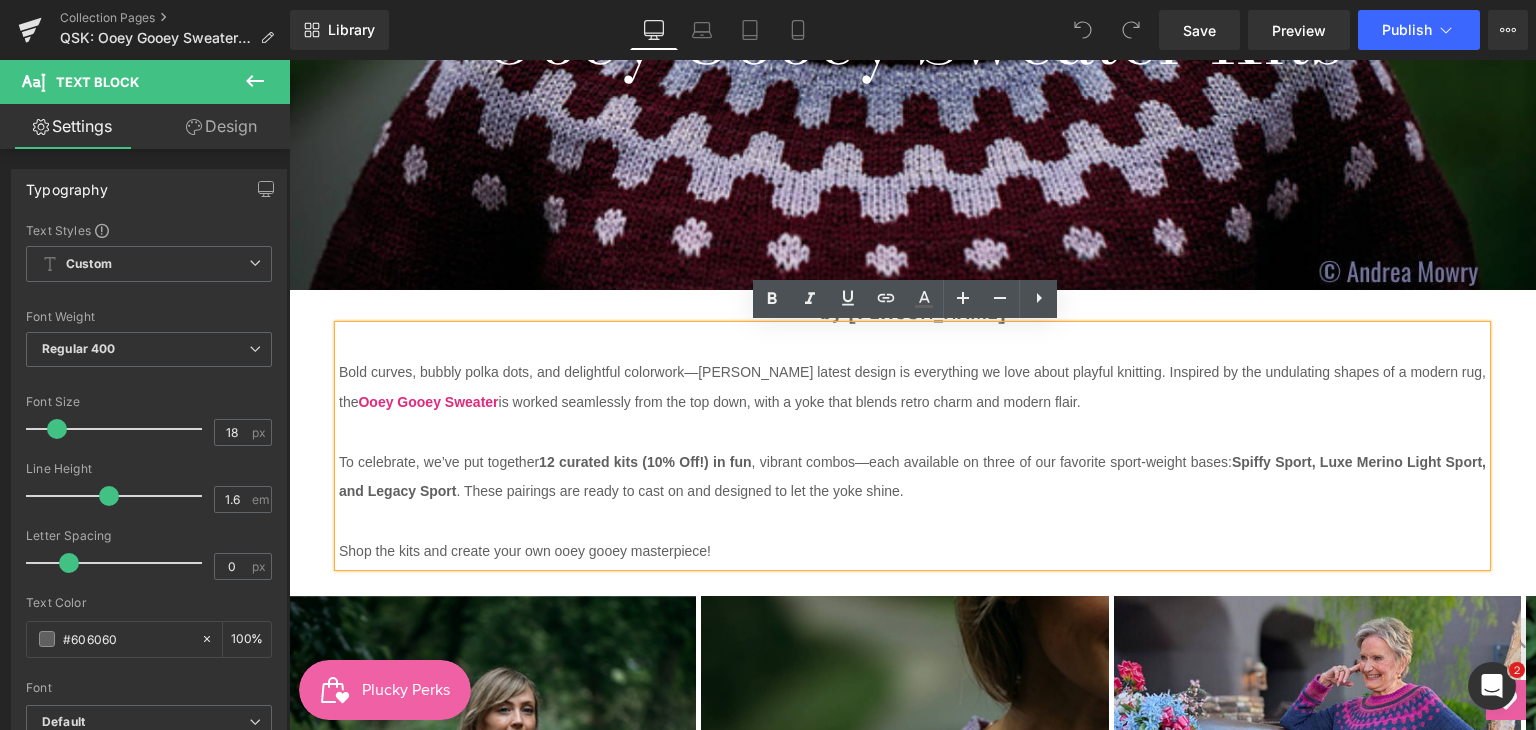 click on "Shop the kits and create your own ooey gooey masterpiece!" at bounding box center [912, 551] 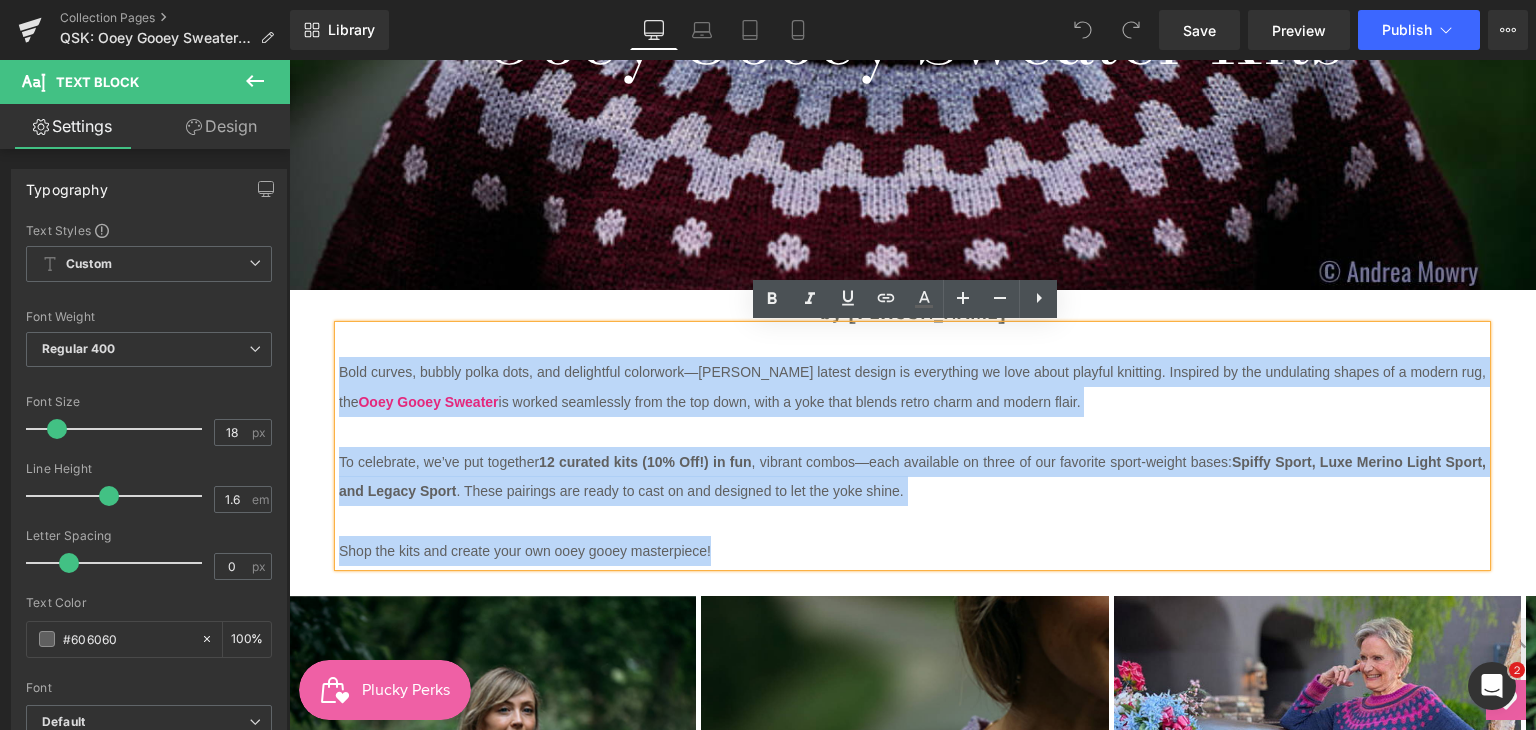 drag, startPoint x: 728, startPoint y: 551, endPoint x: 573, endPoint y: 427, distance: 198.49686 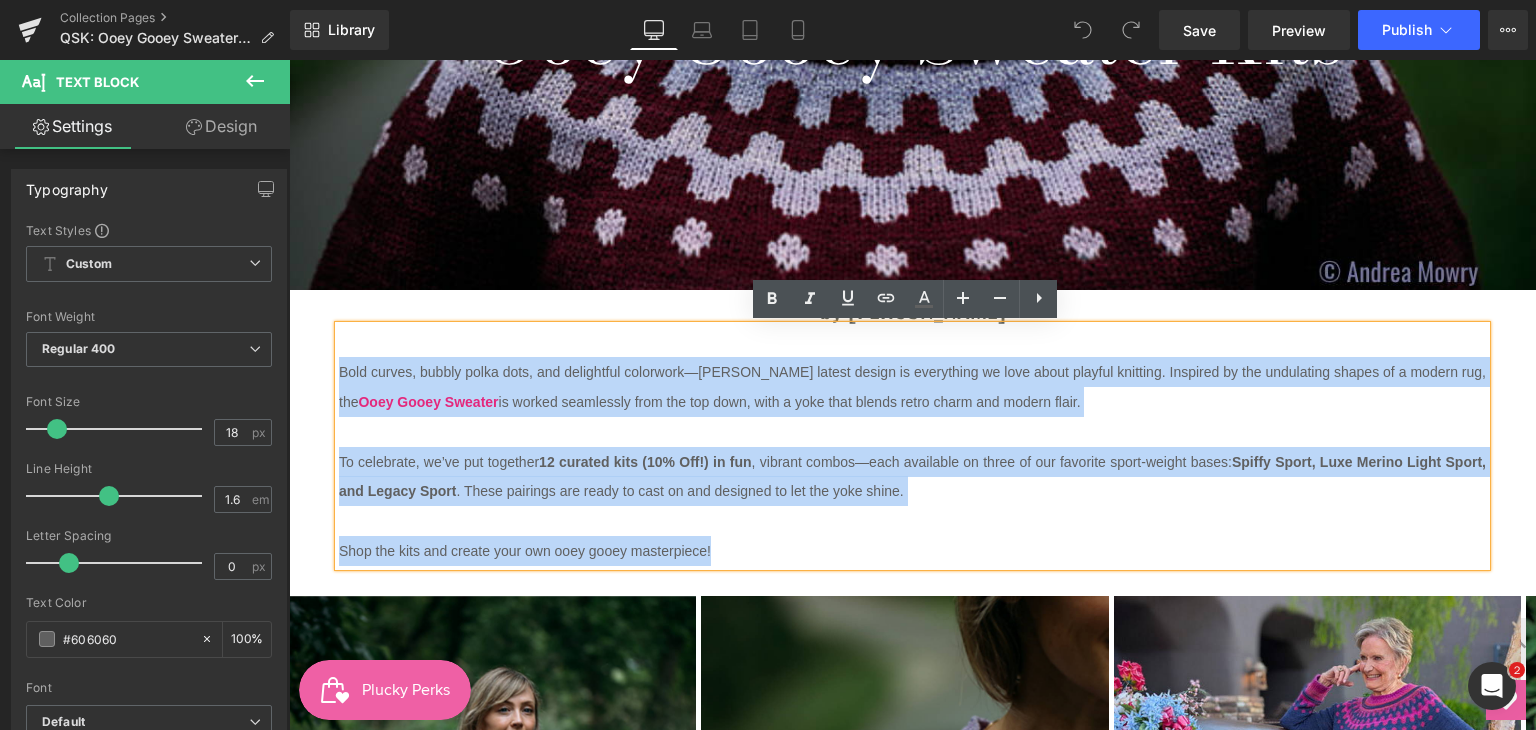 click on "icon-account
icon-glass
Close menu
Main menu
Home
Shop Update
Wall Sale: Making Room
PK Essentials
Quick Ship Kits
Gift Certificate
Blog
My Account
Log in" at bounding box center [912, 2190] 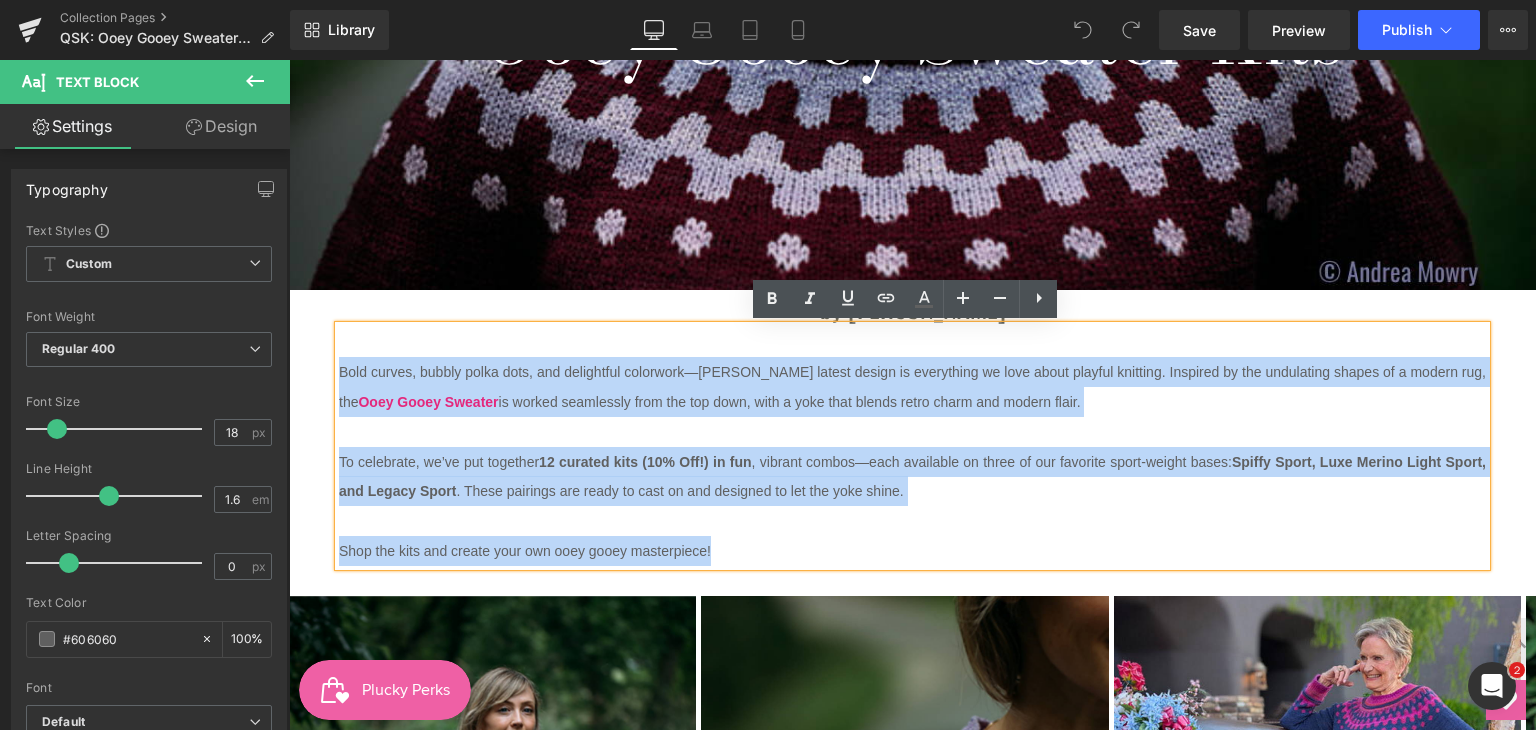 copy on "Bold curves, bubbly polka dots, and delightful colorwork—[PERSON_NAME] latest design is everything we love about playful knitting. Inspired by the undulating shapes of a modern rug, the  Ooey Gooey Sweater  is worked seamlessly from the top down, with a yoke that blends retro charm and modern flair. To celebrate, we’ve put together  12 curated kits (10% Off!) in fun , vibrant combos—each available on three of our favorite sport-weight bases:  Spiffy Sport, Luxe Merino Light Sport, and Legacy Sport . These pairings are ready to cast on and designed to let the yoke shine. Shop the kits and create your own ooey gooey masterpiece!" 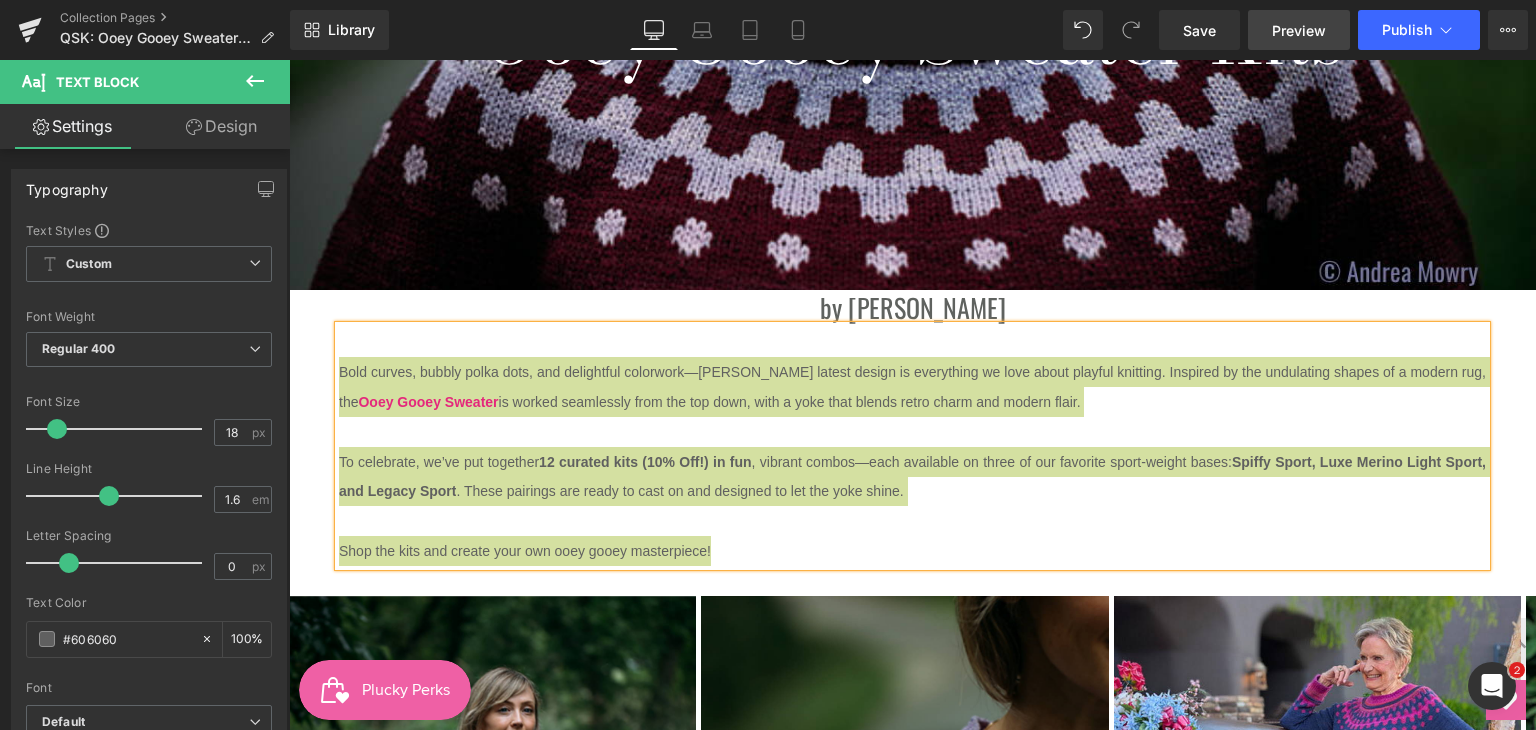 click on "Preview" at bounding box center (1299, 30) 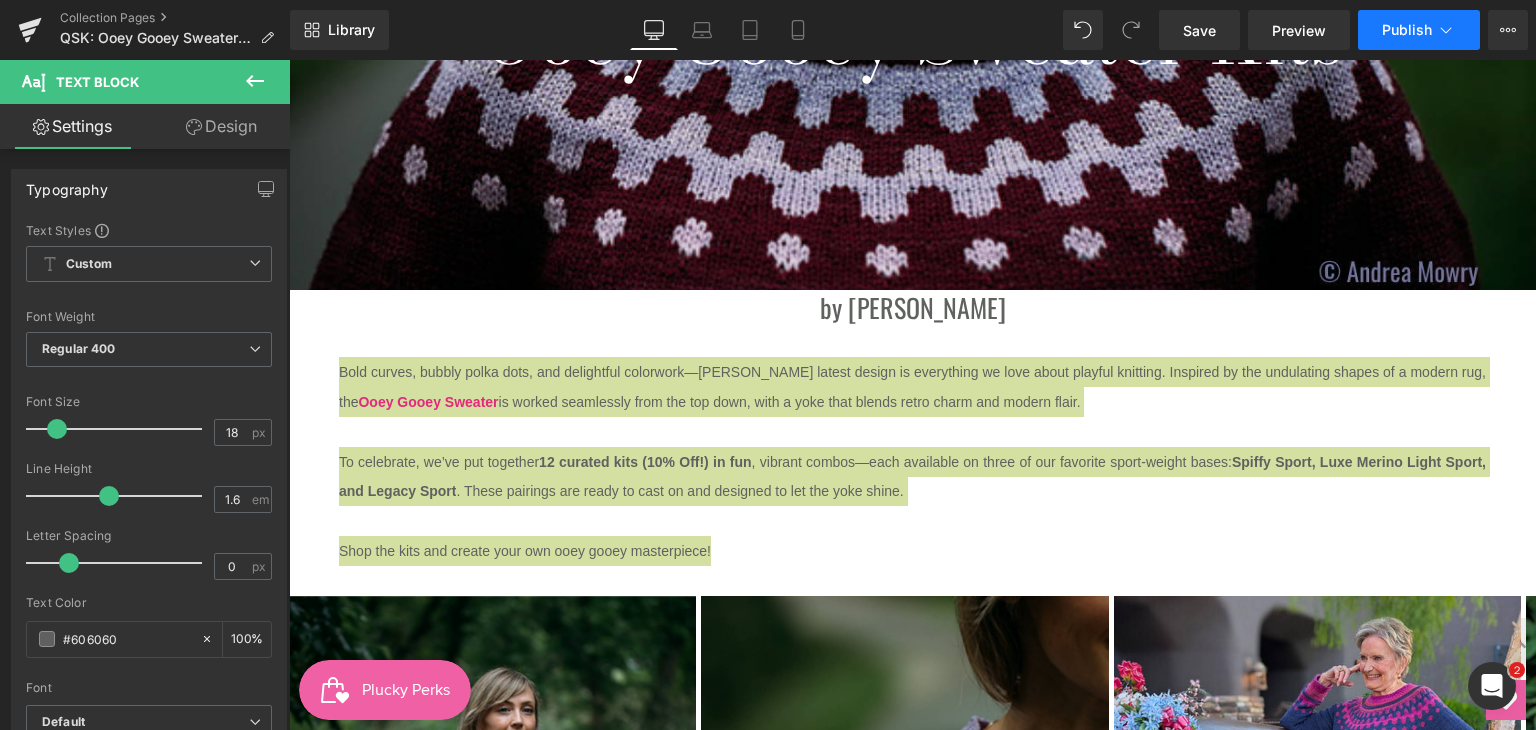 click on "Publish" at bounding box center (1407, 30) 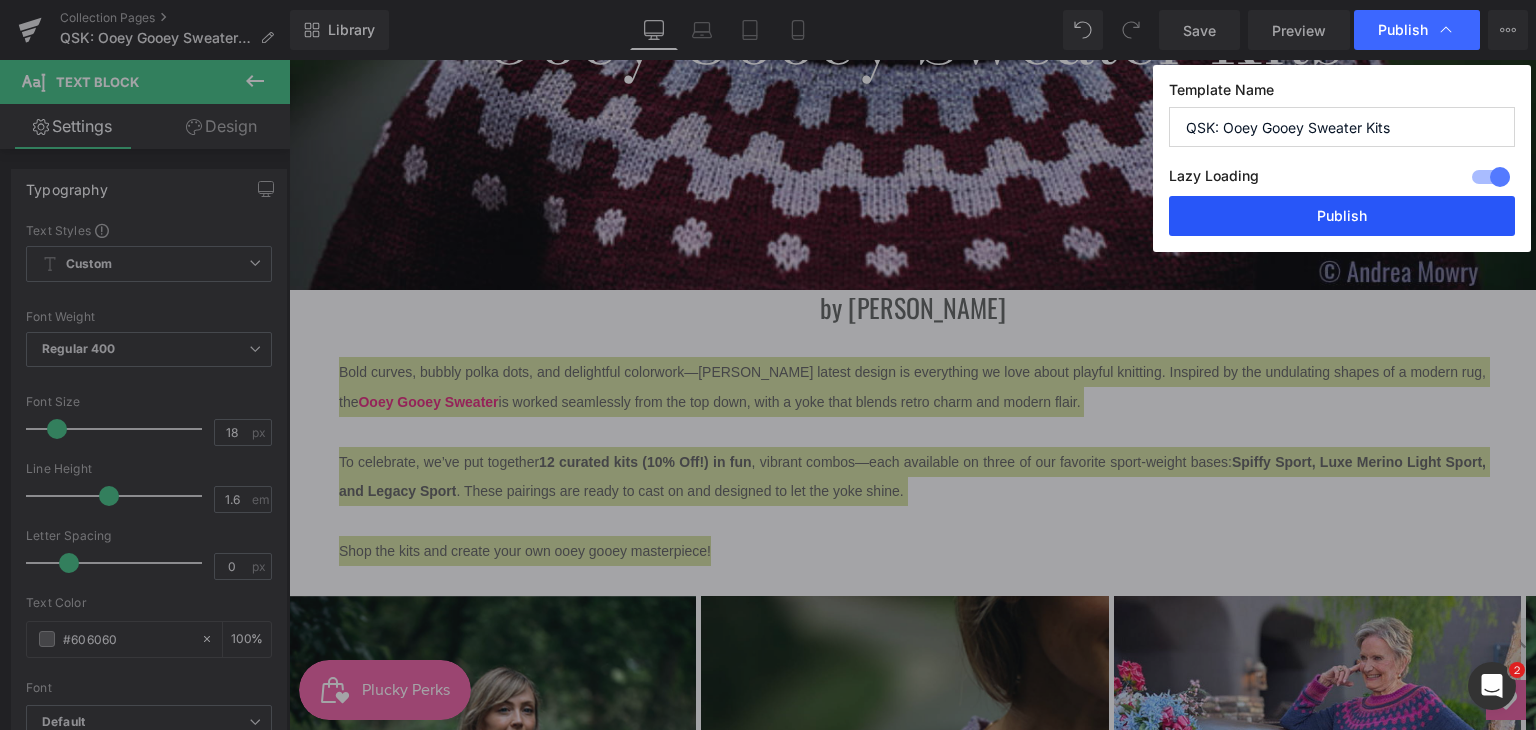 click on "Publish" at bounding box center (1342, 216) 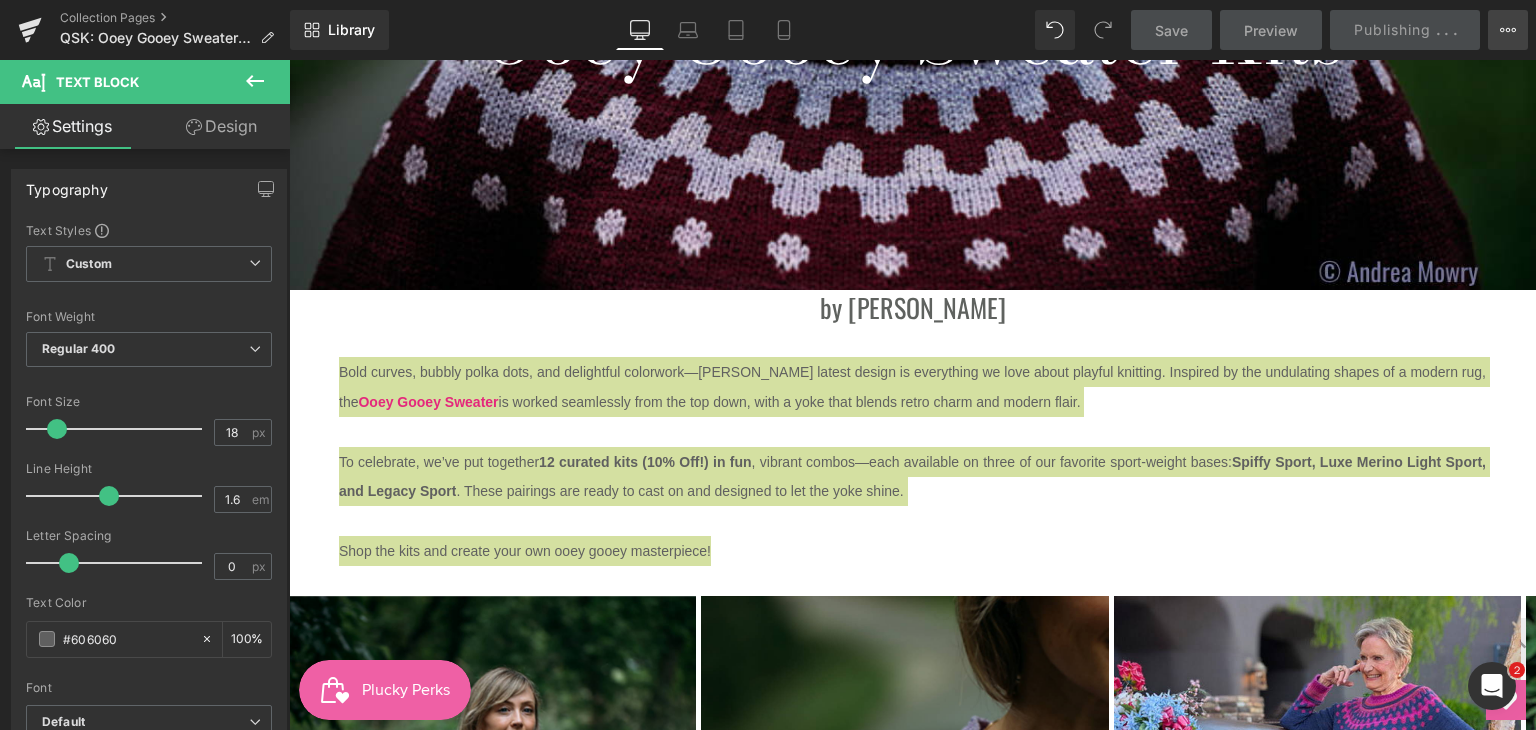 click on "View Live Page View with current Template Save Template to Library Schedule Publish Publish Settings Shortcuts" at bounding box center (1508, 30) 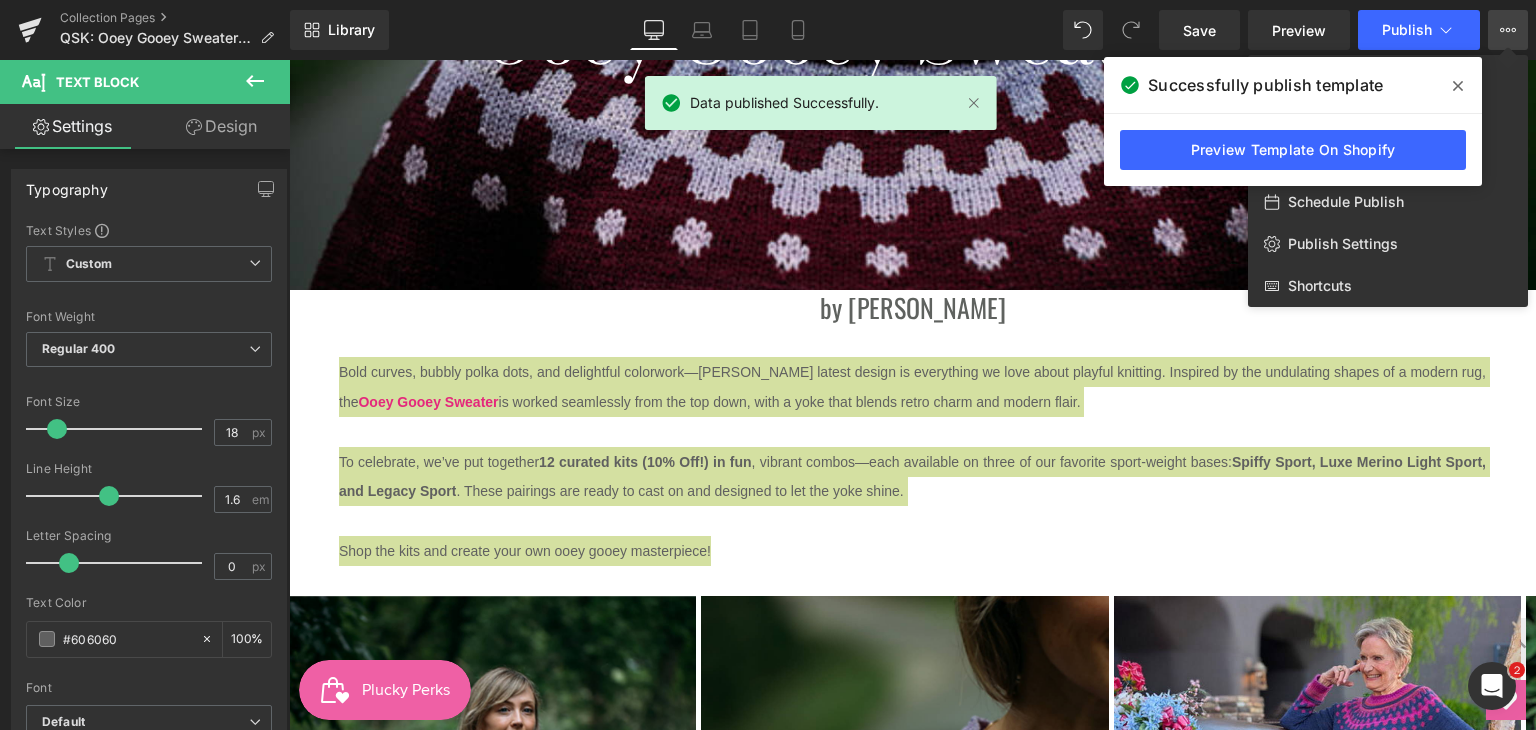 click at bounding box center [912, 395] 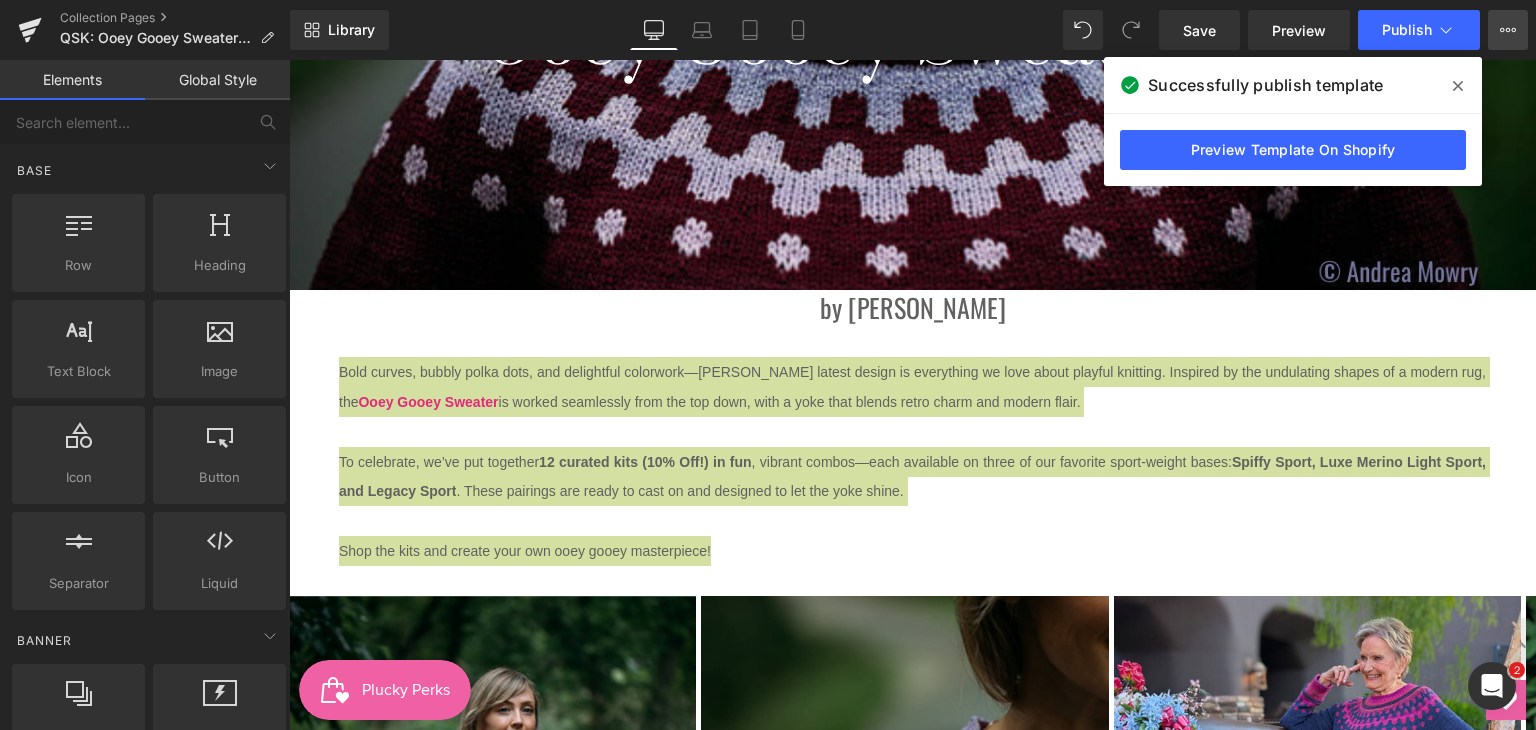 click 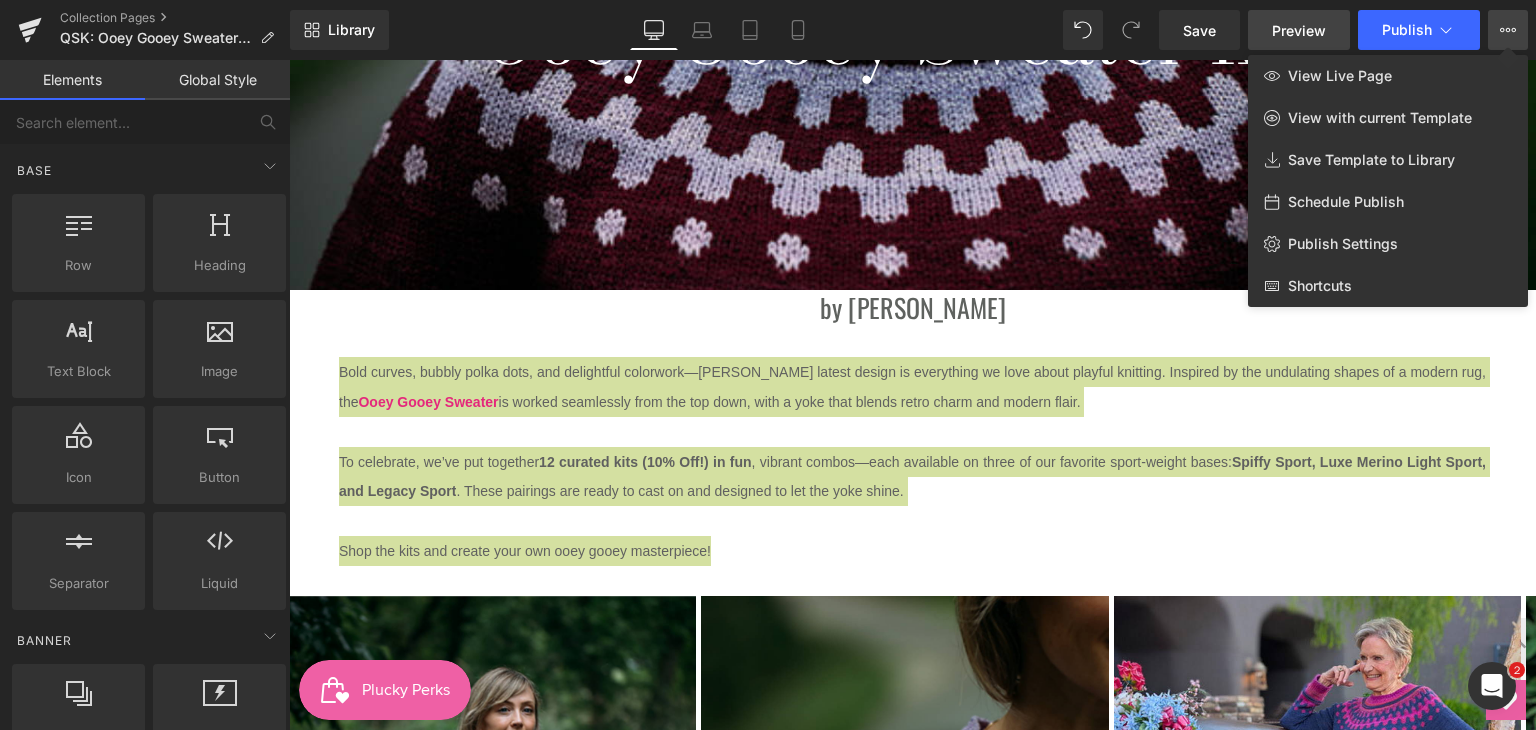 click on "Preview" at bounding box center (1299, 30) 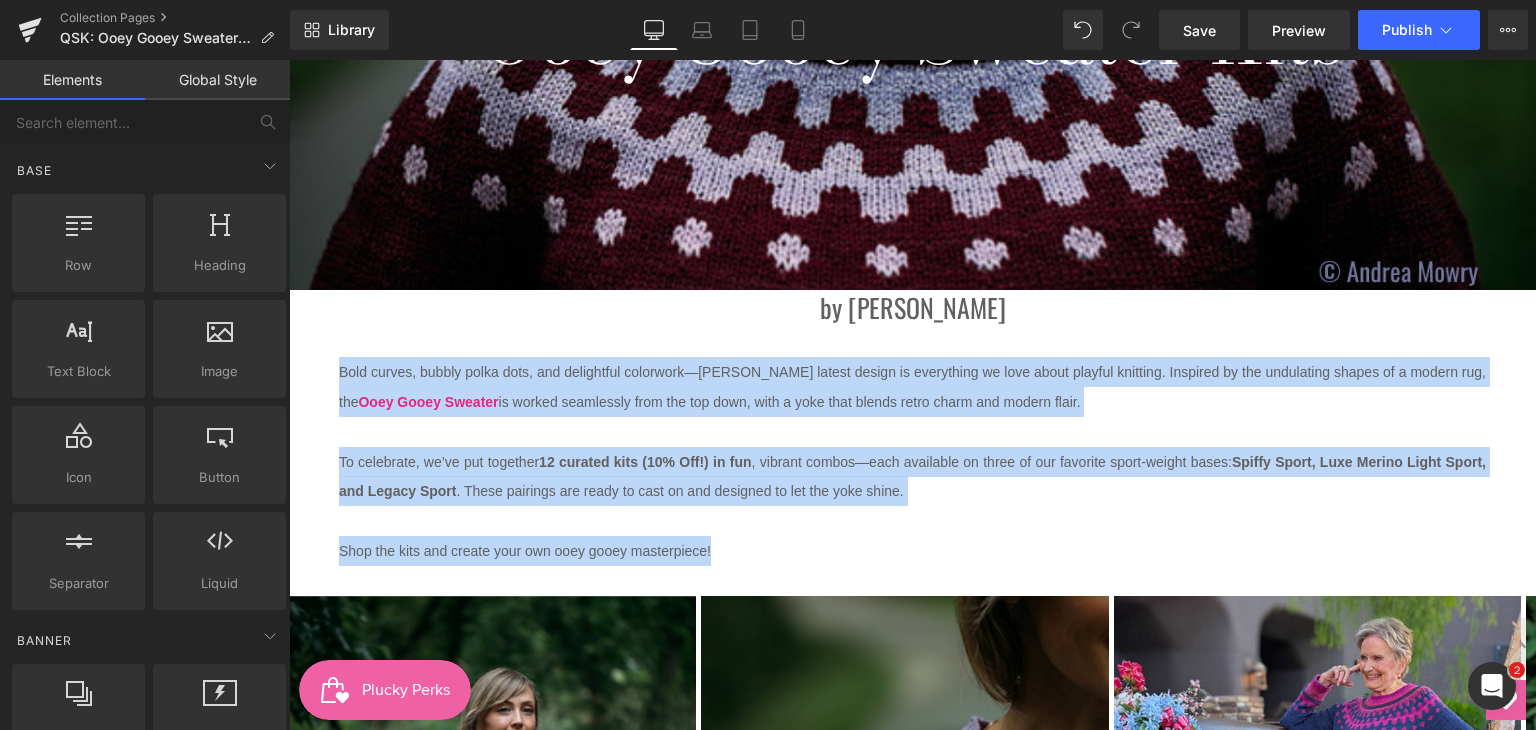 click at bounding box center [912, 521] 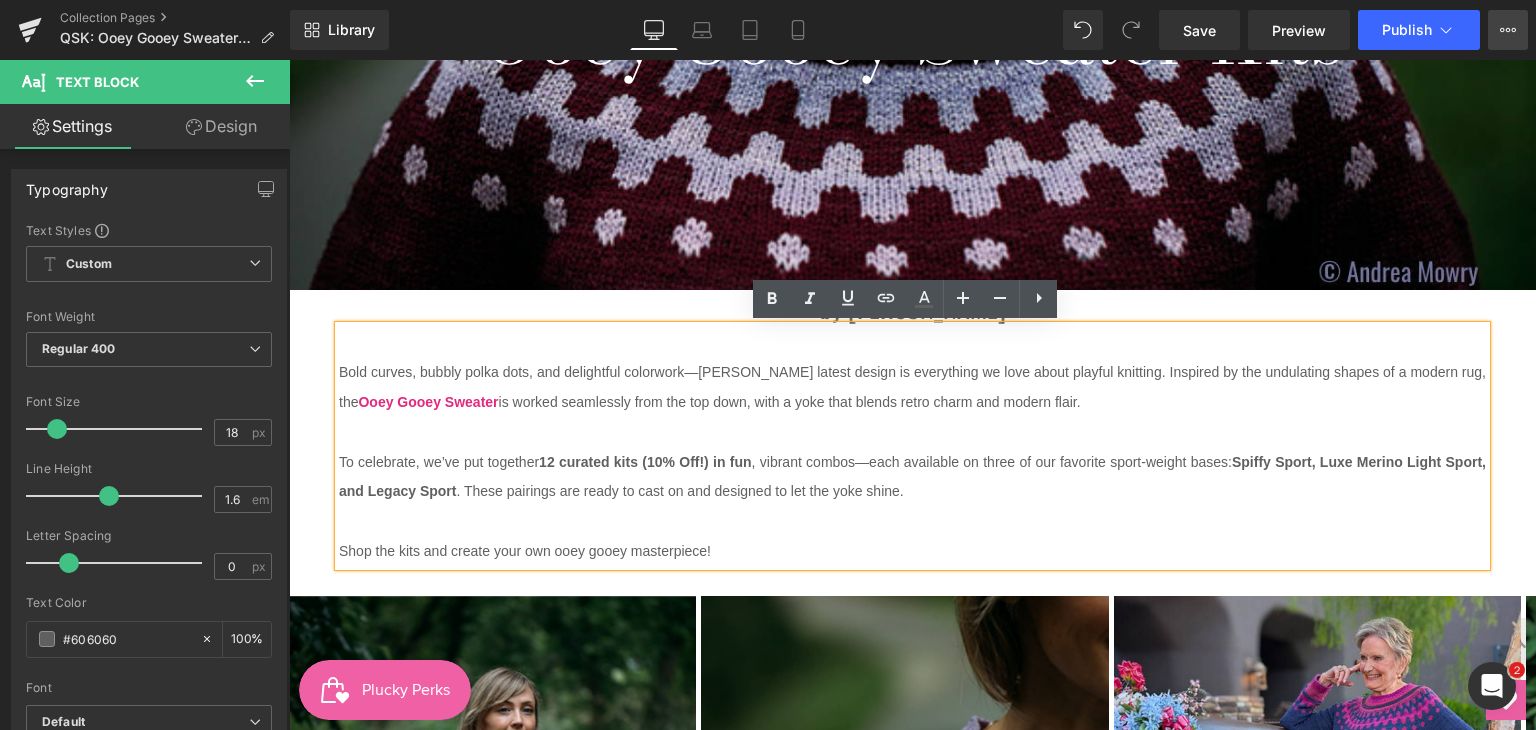 click on "View Live Page View with current Template Save Template to Library Schedule Publish Publish Settings Shortcuts" at bounding box center (1508, 30) 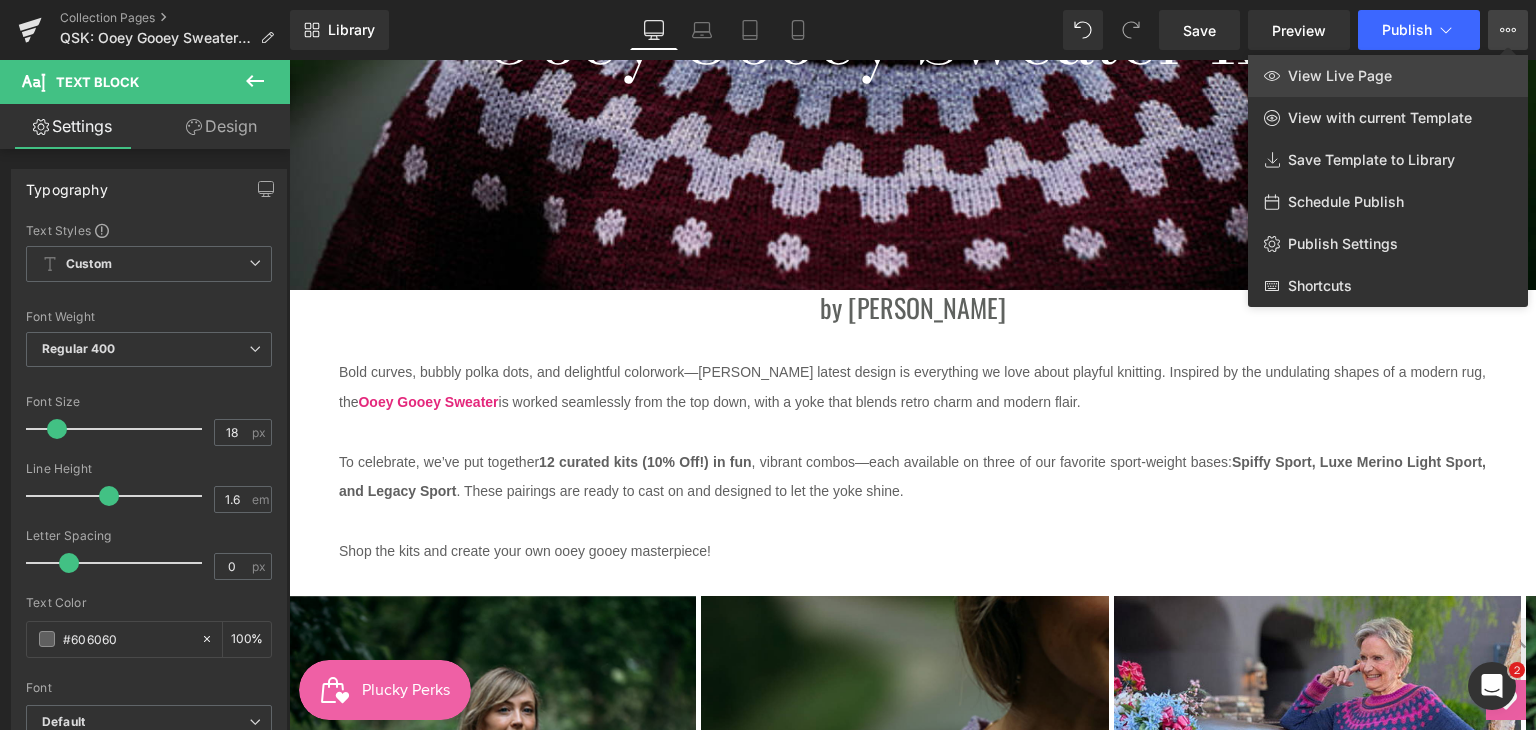 click on "View Live Page" at bounding box center [1388, 76] 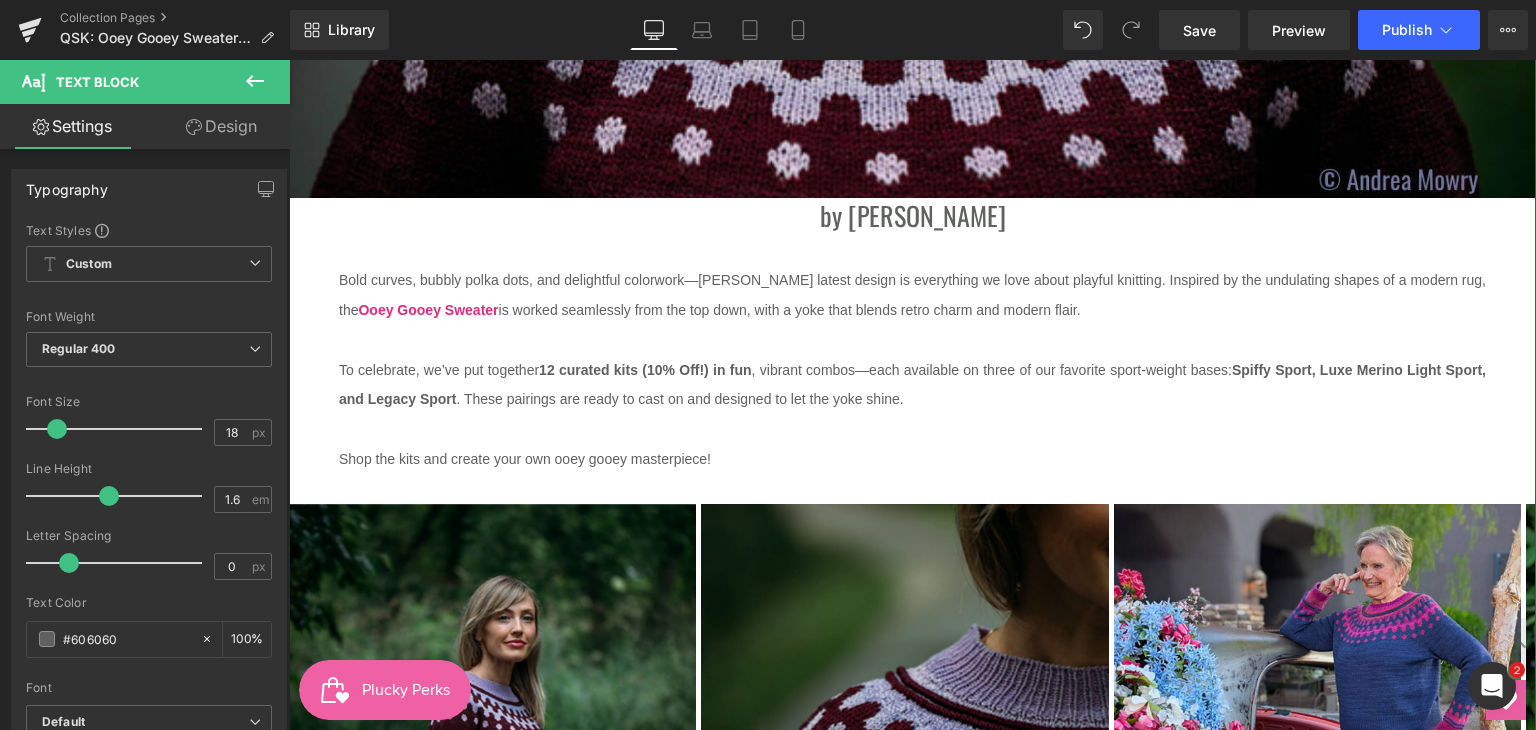 scroll, scrollTop: 300, scrollLeft: 0, axis: vertical 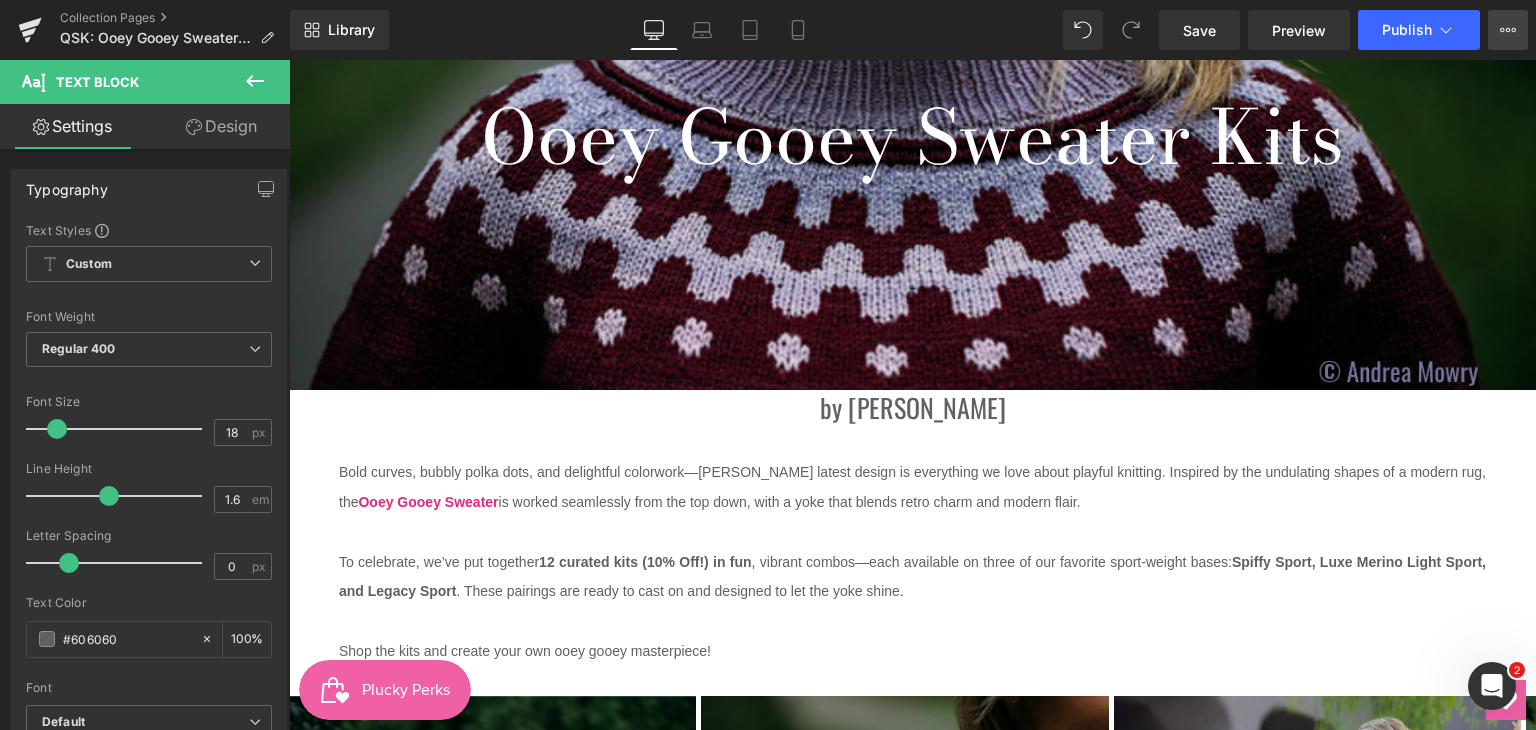 click 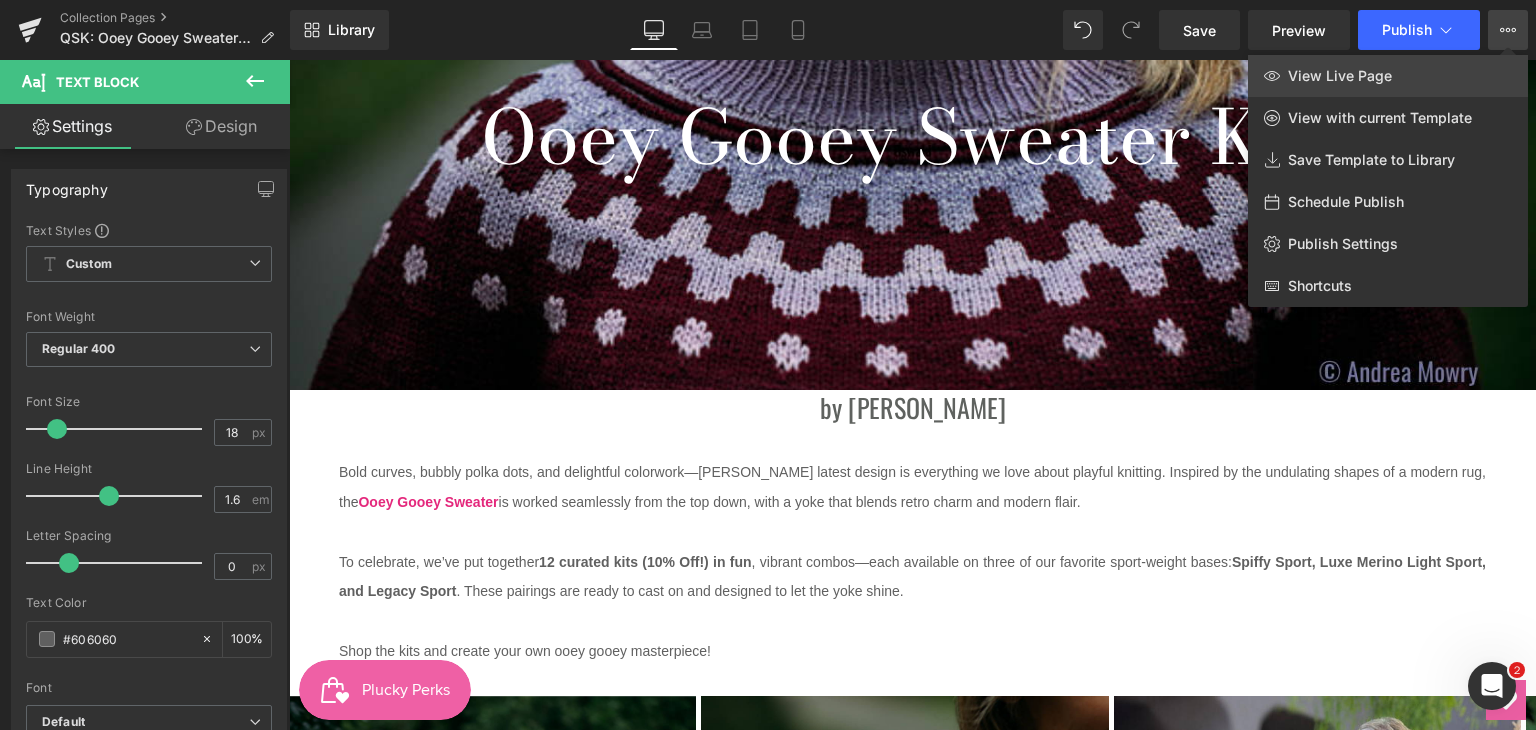 click on "View Live Page" at bounding box center (1388, 76) 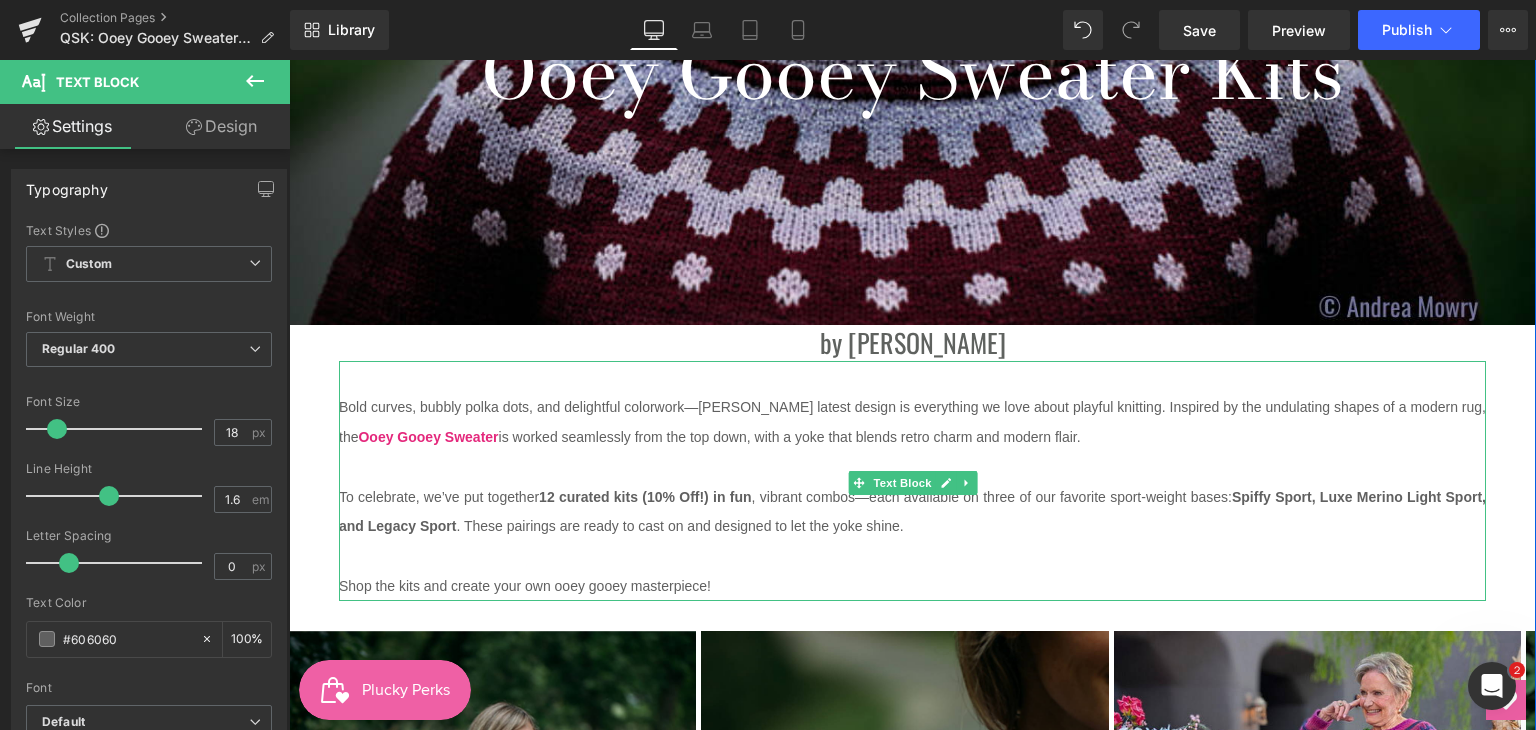 scroll, scrollTop: 400, scrollLeft: 0, axis: vertical 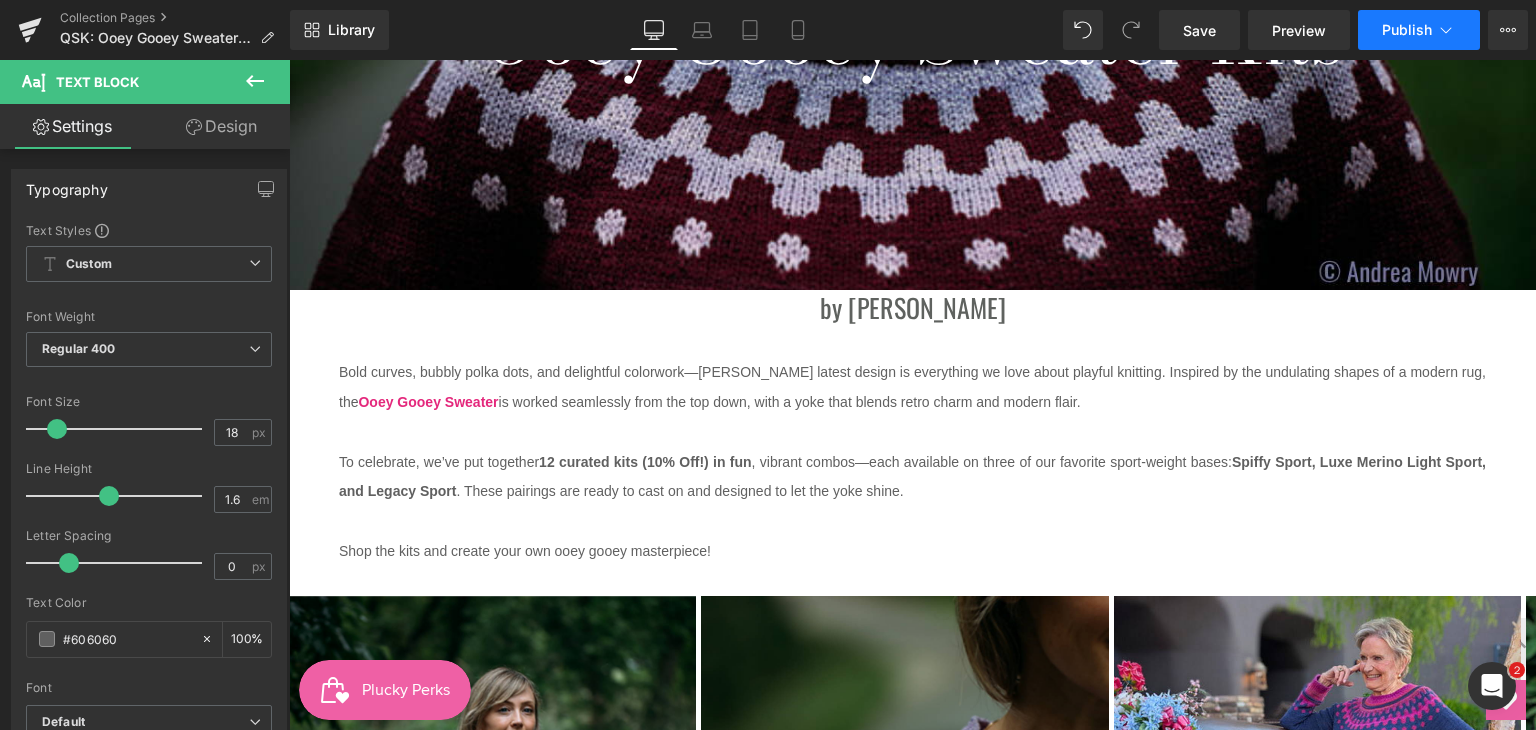 click on "Publish" at bounding box center [1407, 30] 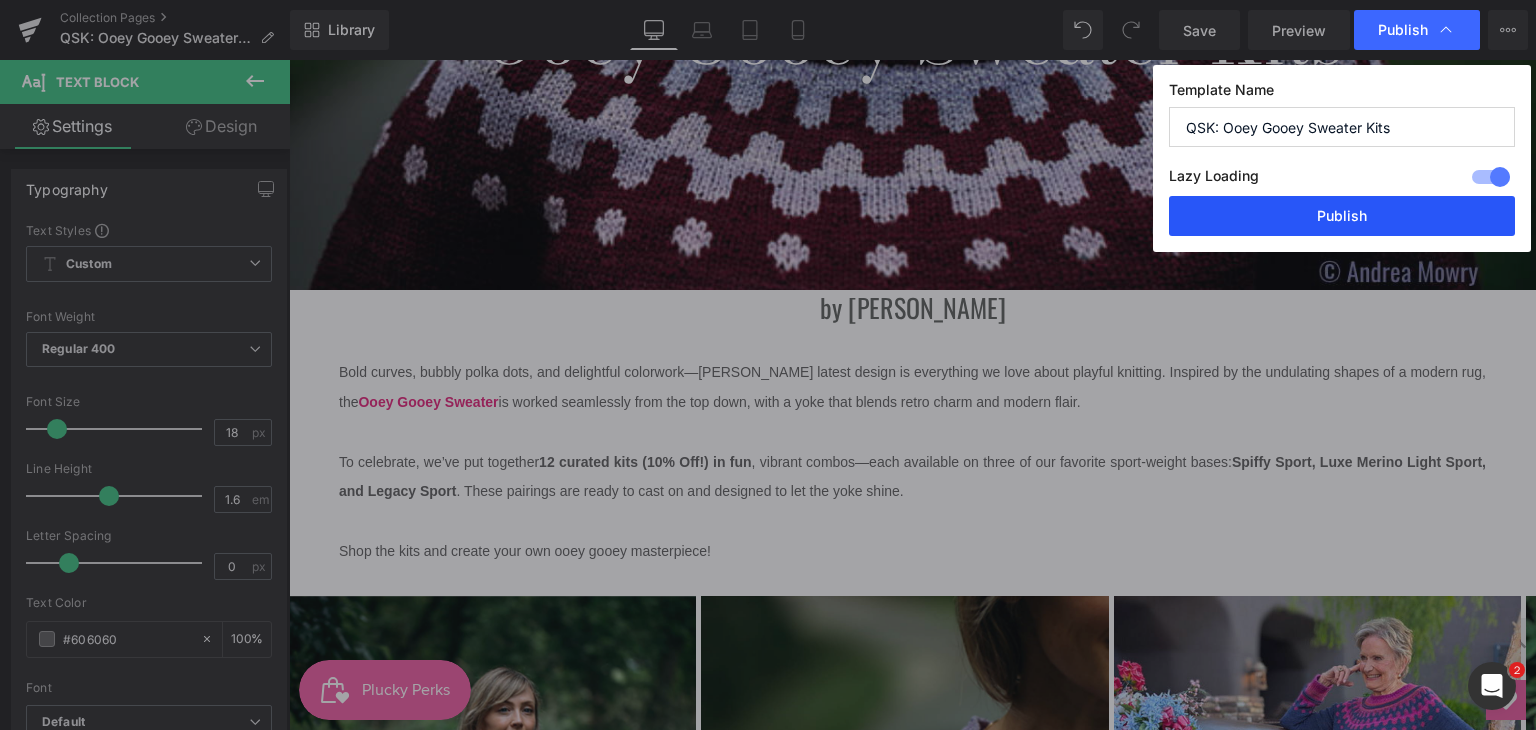 click on "Publish" at bounding box center [1342, 216] 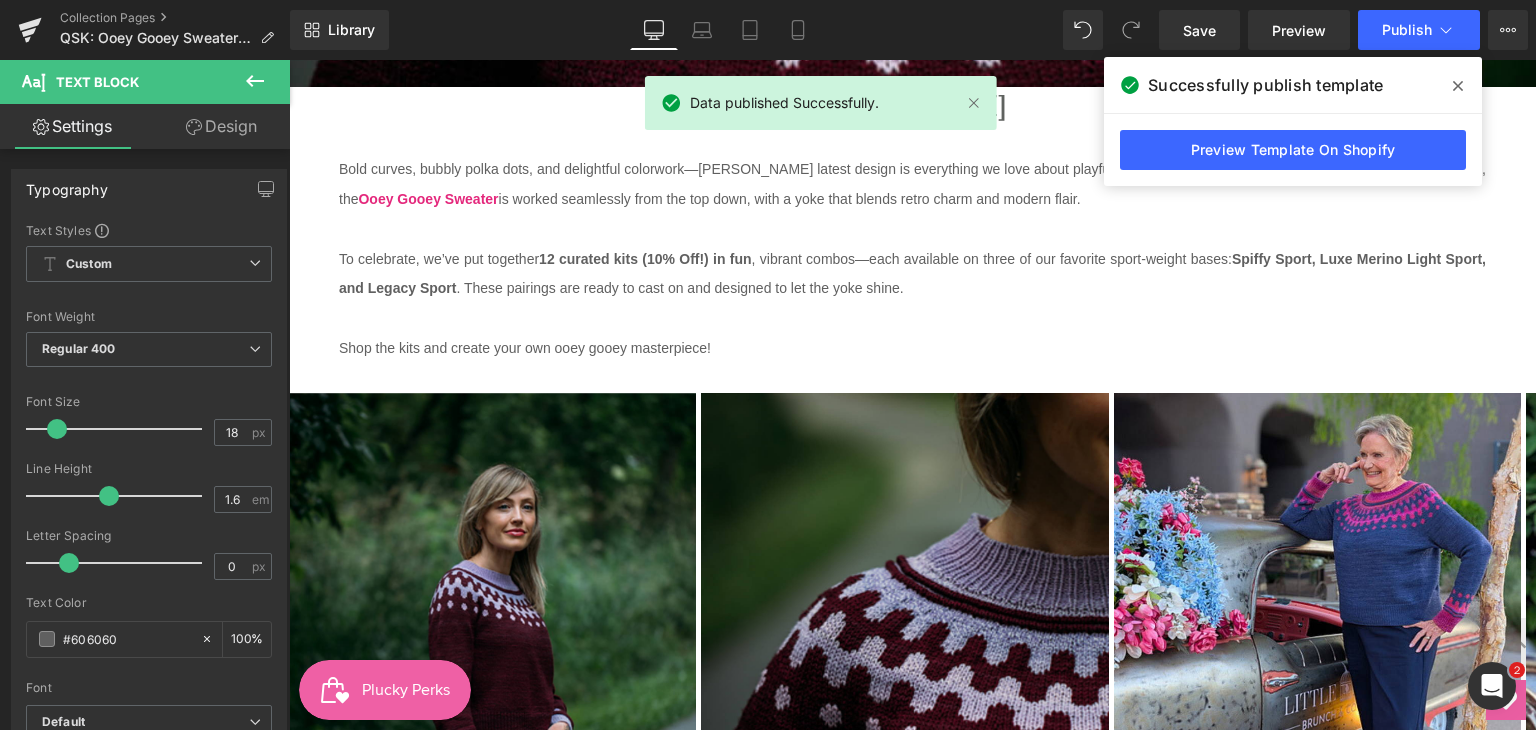 scroll, scrollTop: 600, scrollLeft: 0, axis: vertical 